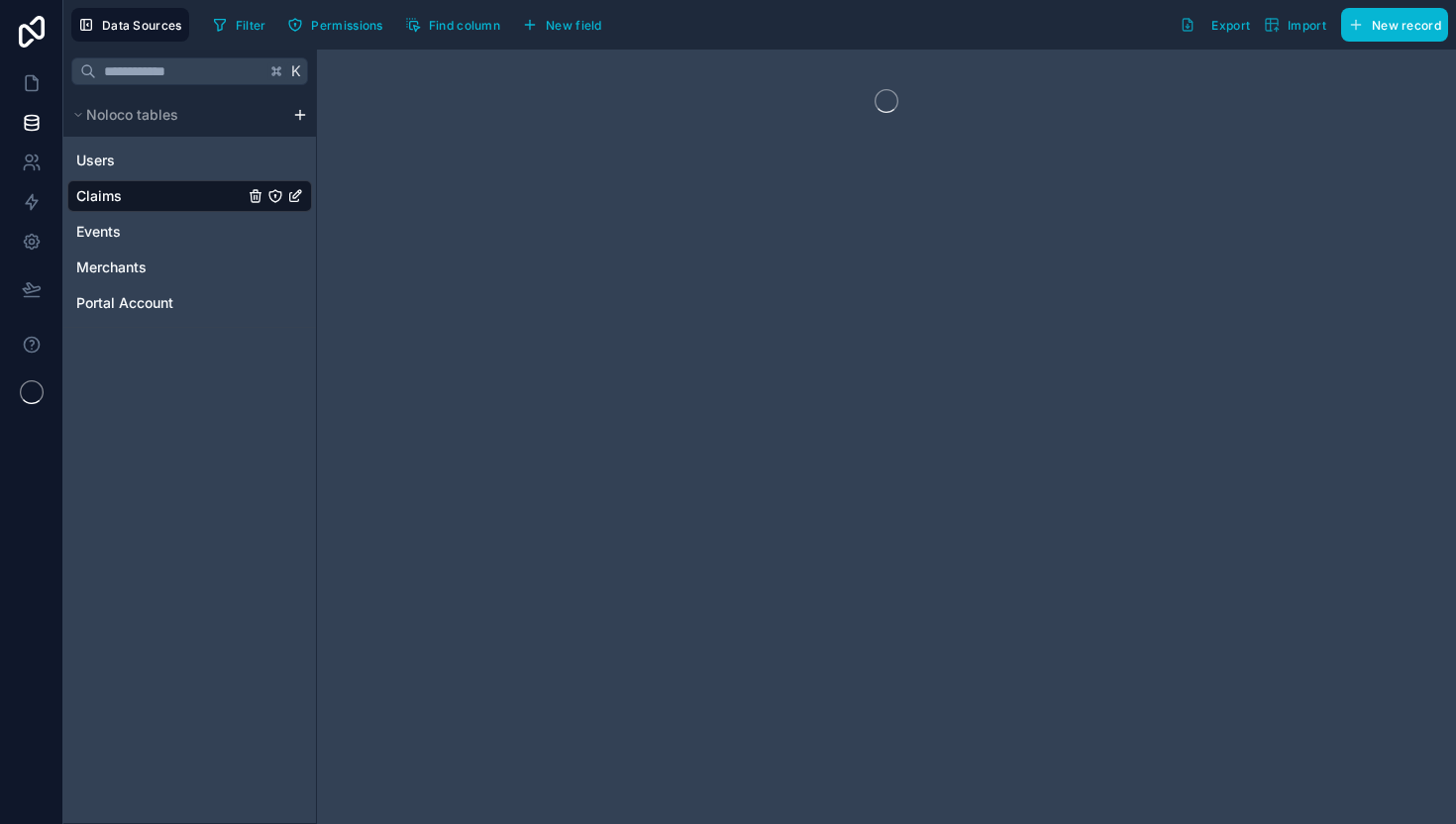 scroll, scrollTop: 0, scrollLeft: 0, axis: both 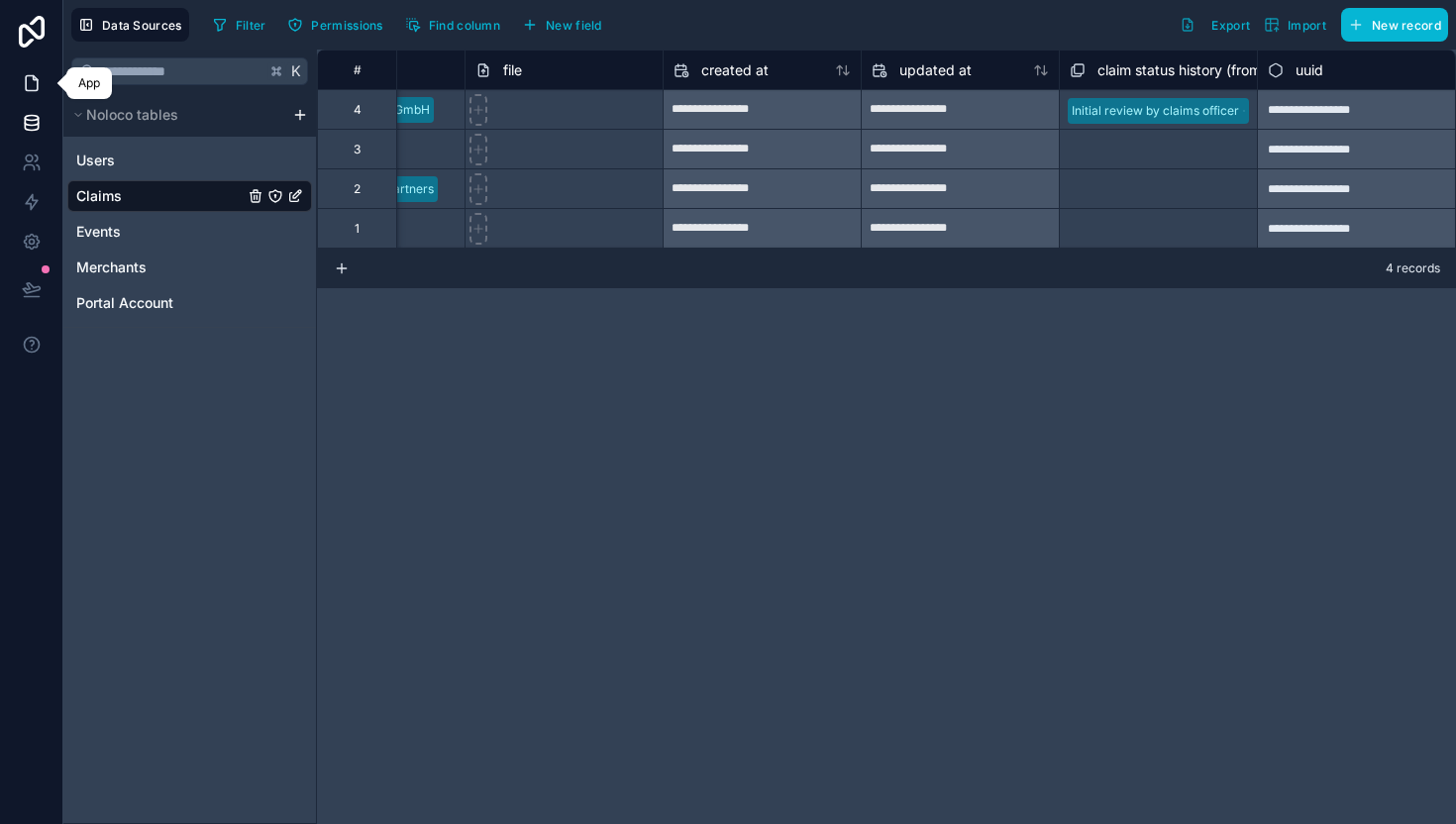 click 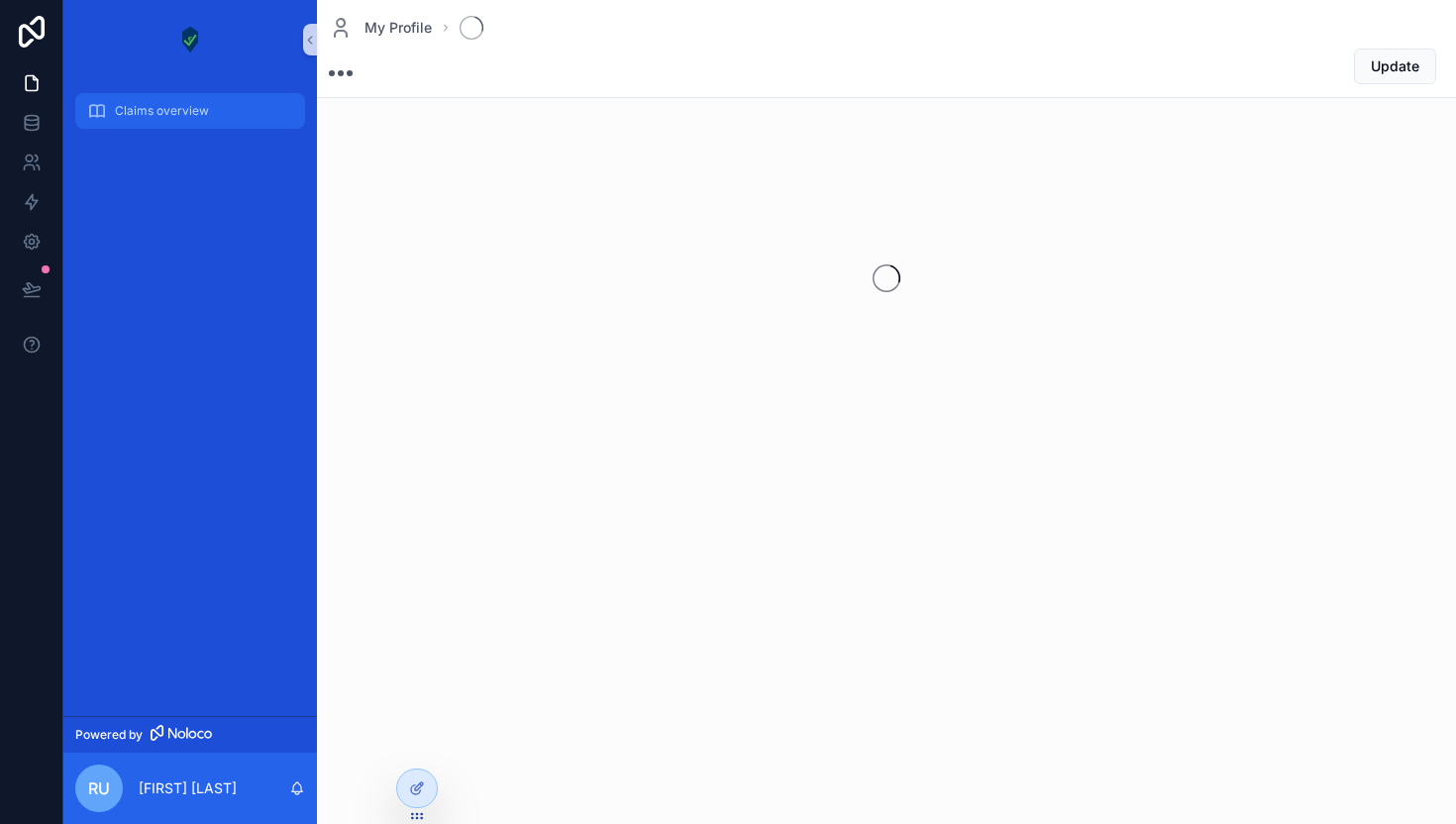 click on "Claims overview" at bounding box center [161, 111] 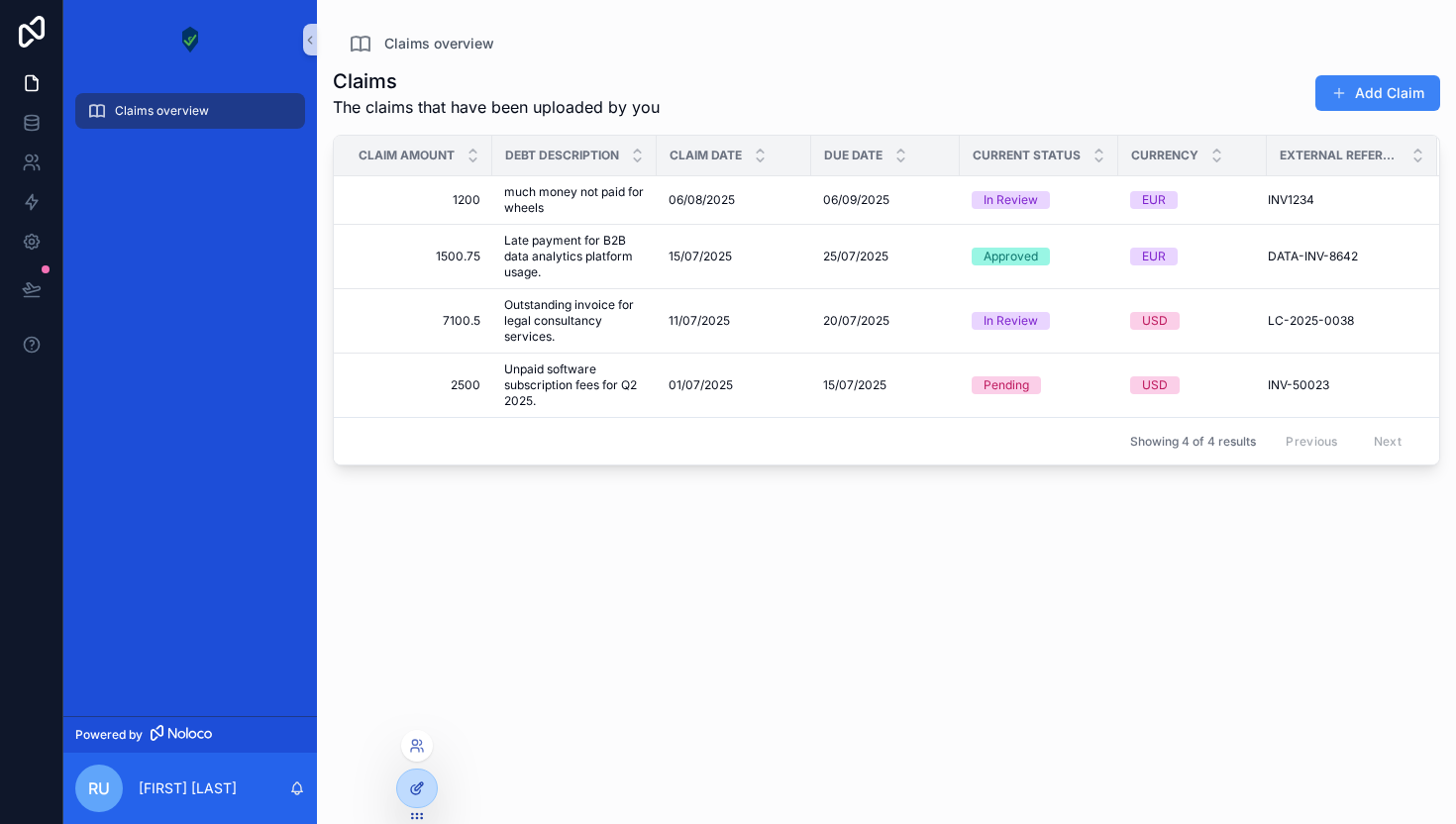 click at bounding box center [417, 788] 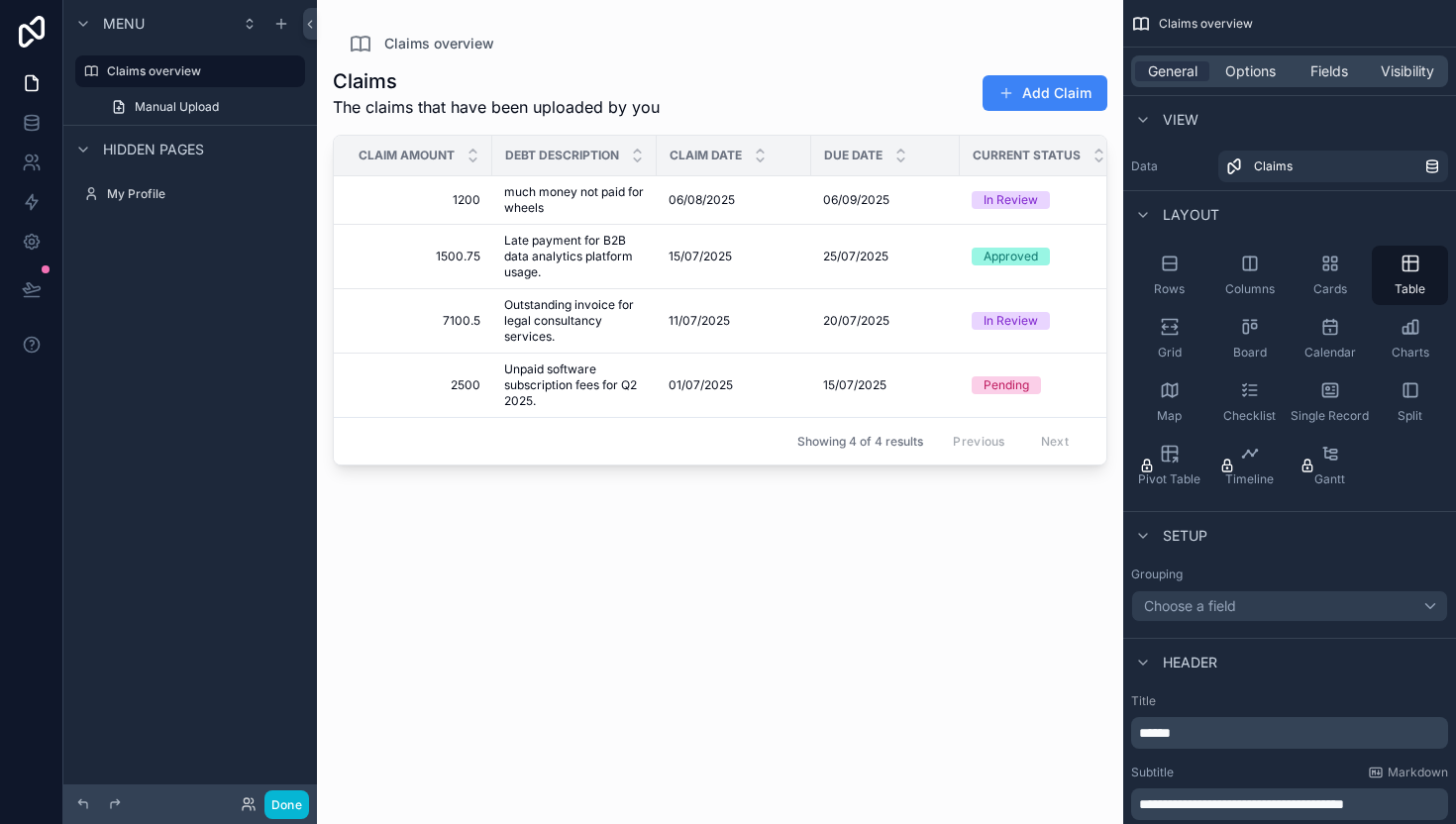 click at bounding box center (720, 400) 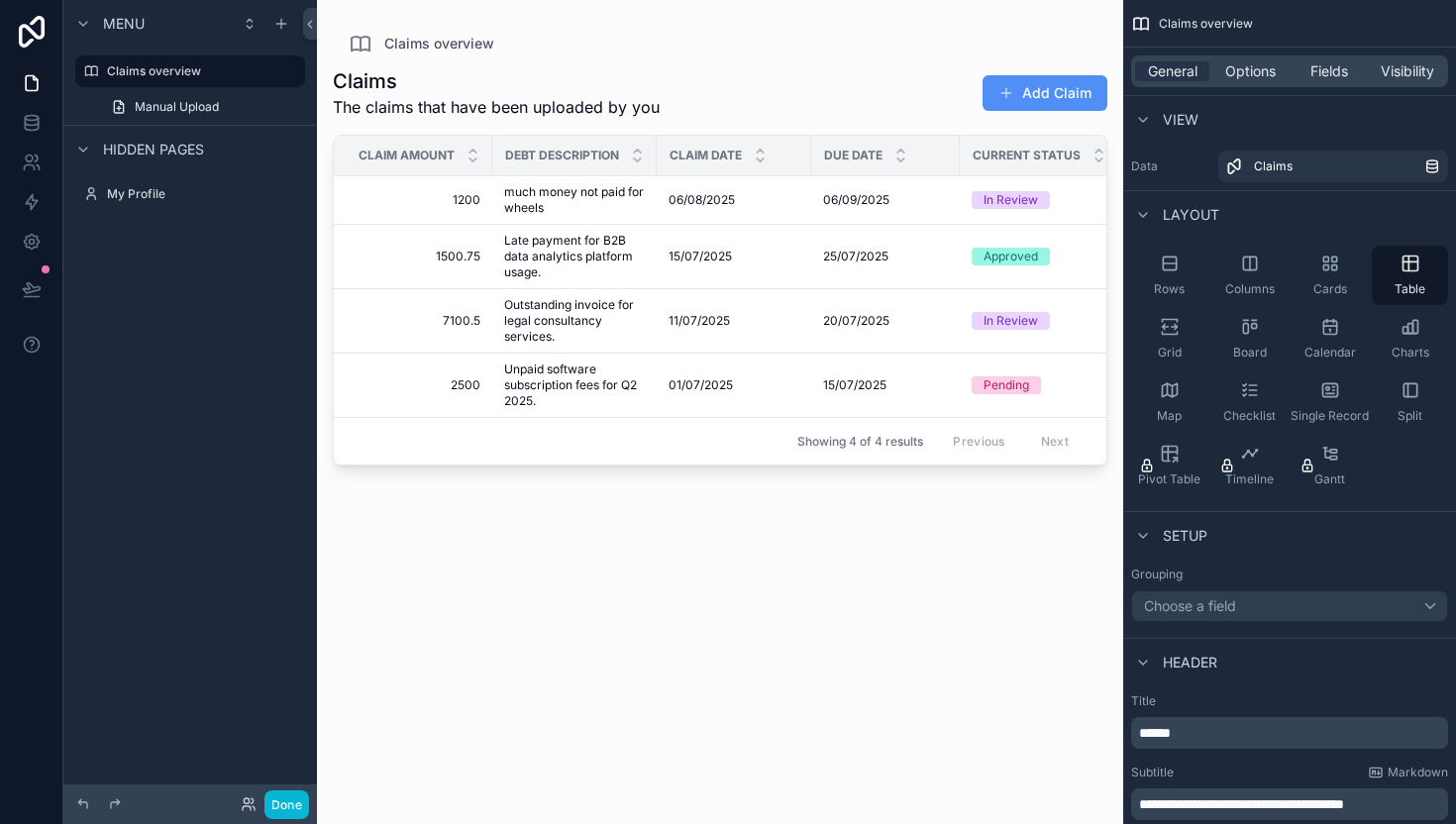 click on "Add Claim" at bounding box center [1045, 93] 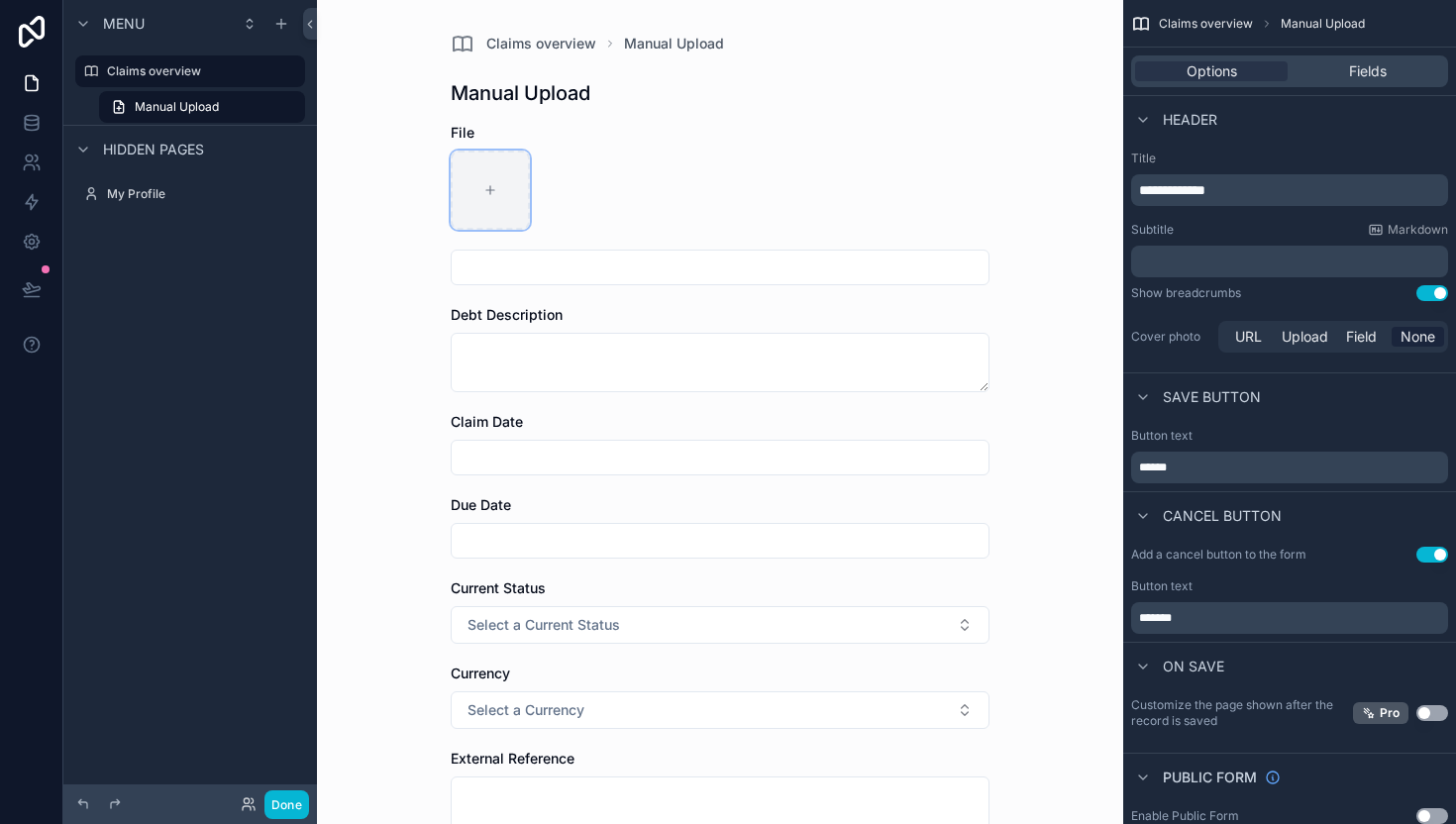 click at bounding box center [490, 190] 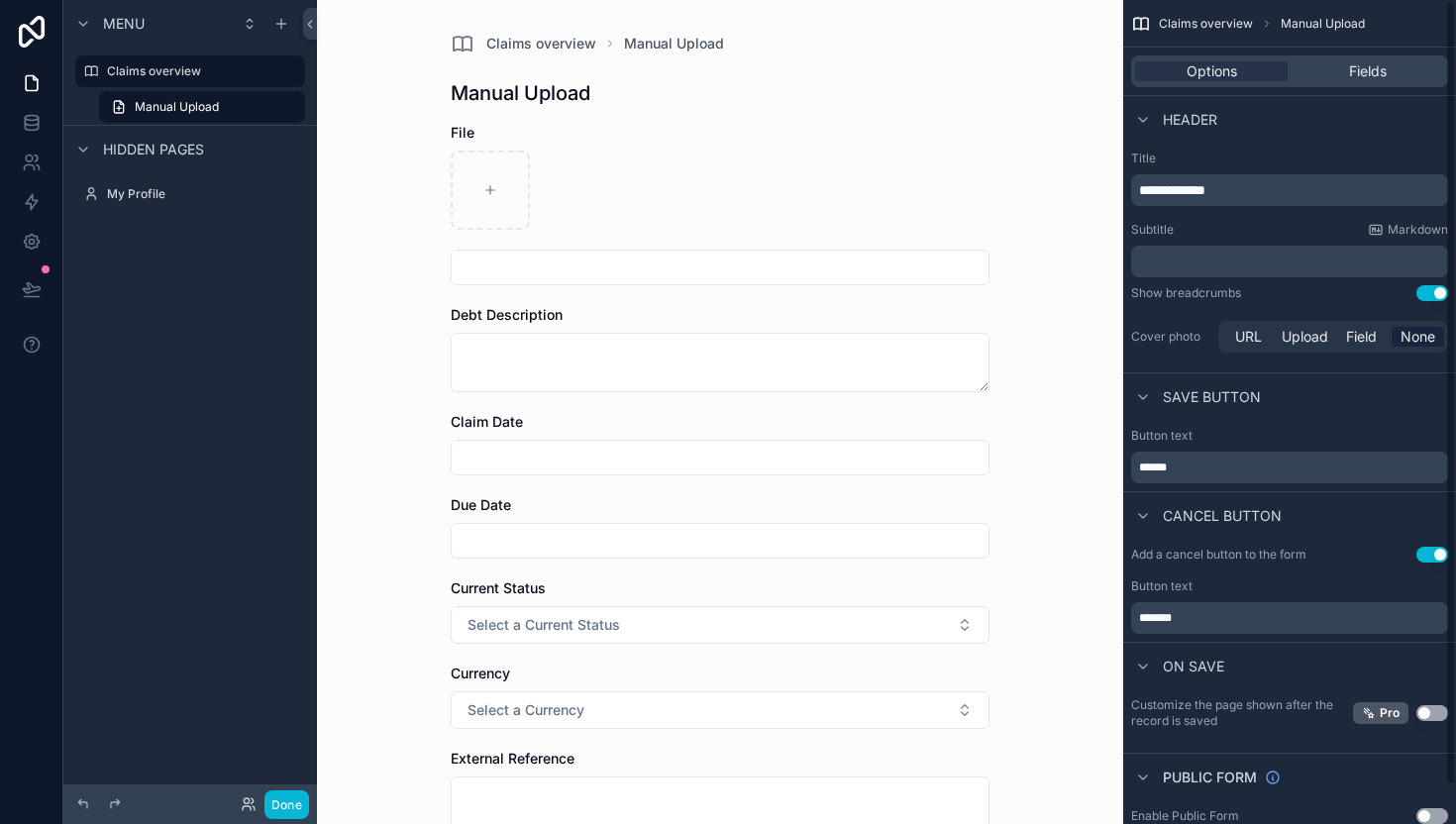 click on "Options Fields" at bounding box center [1290, 71] 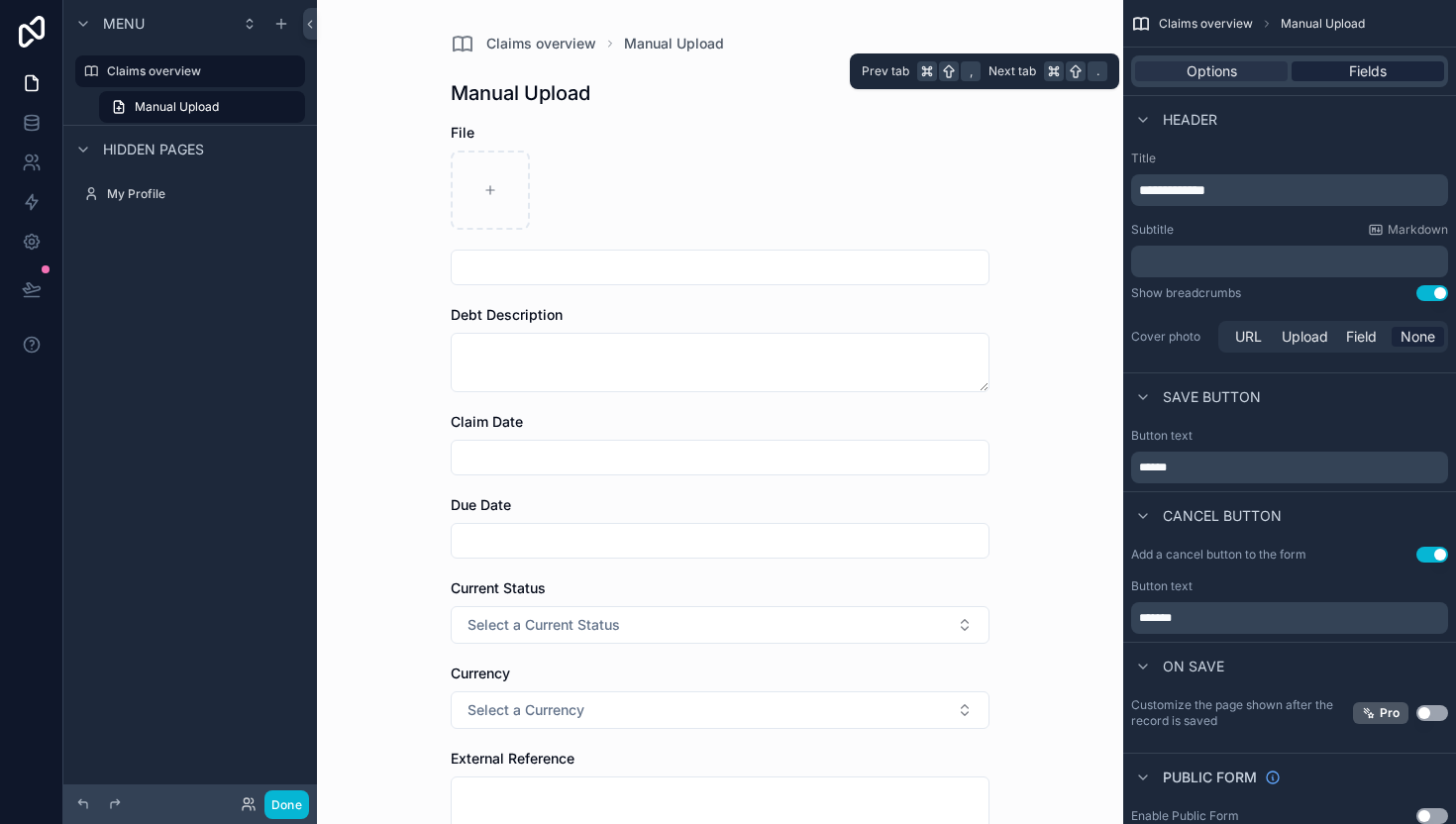 click on "Fields" at bounding box center [1368, 71] 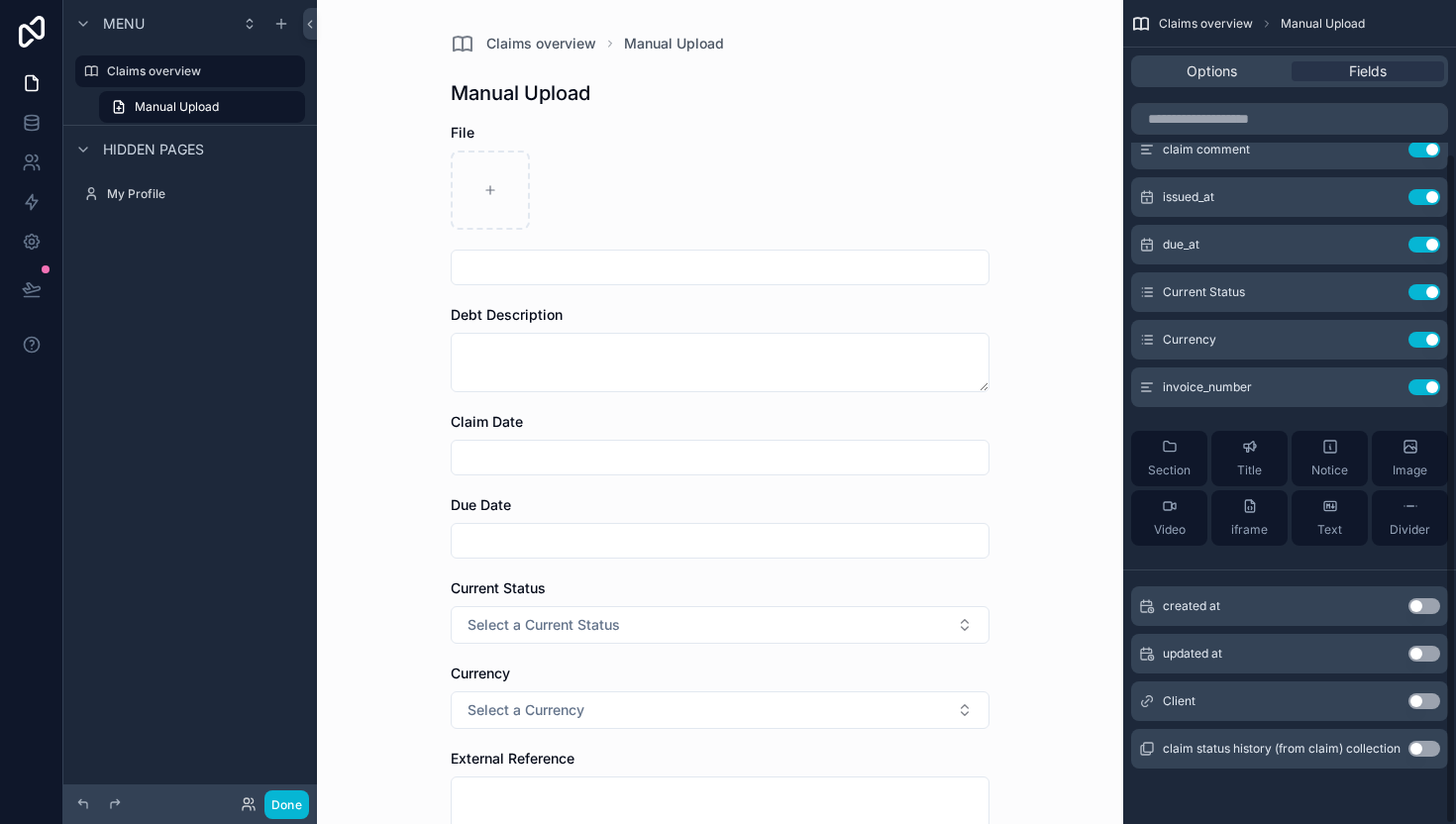 scroll, scrollTop: 0, scrollLeft: 0, axis: both 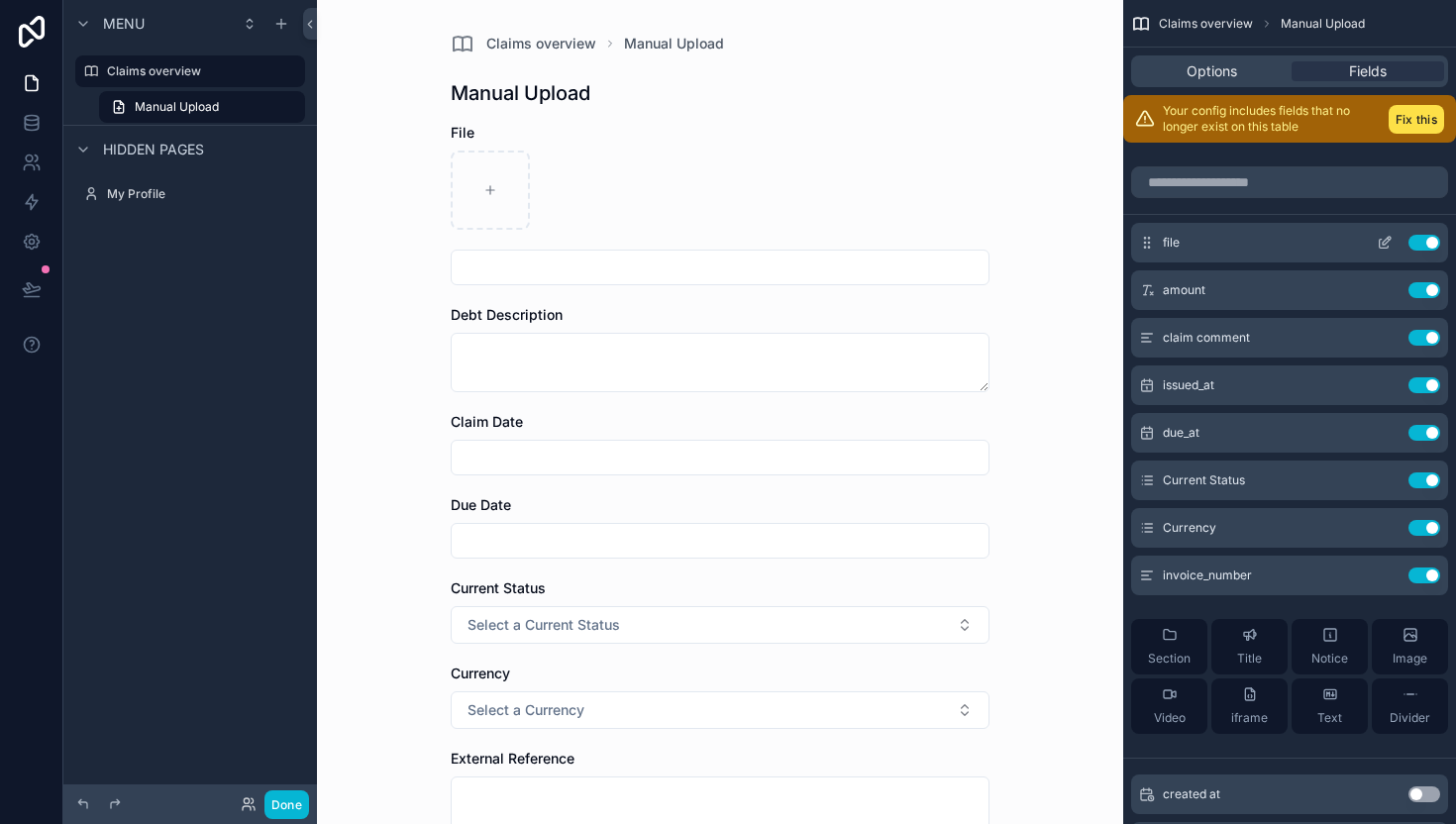 click 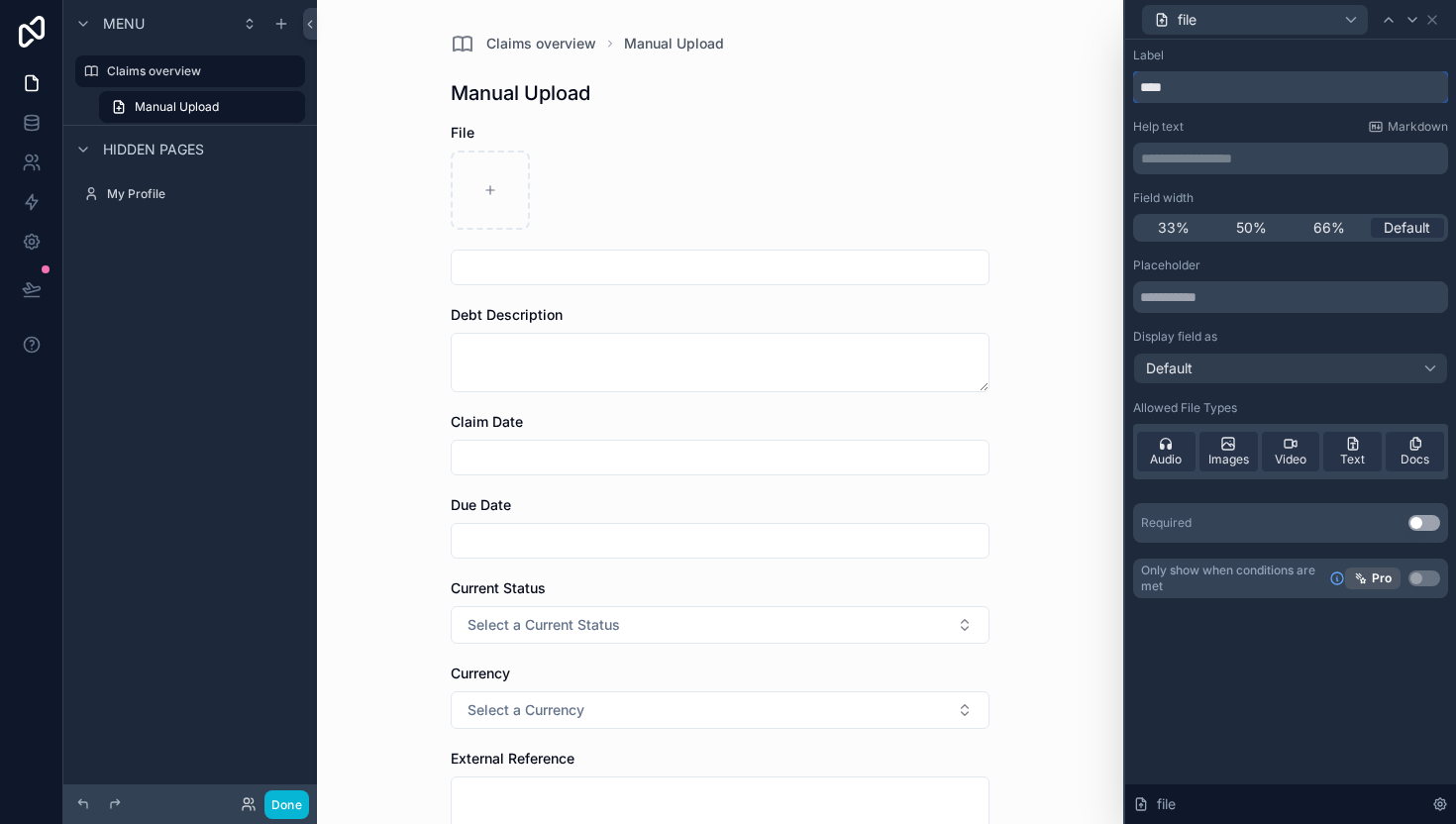 click on "****" at bounding box center [1291, 87] 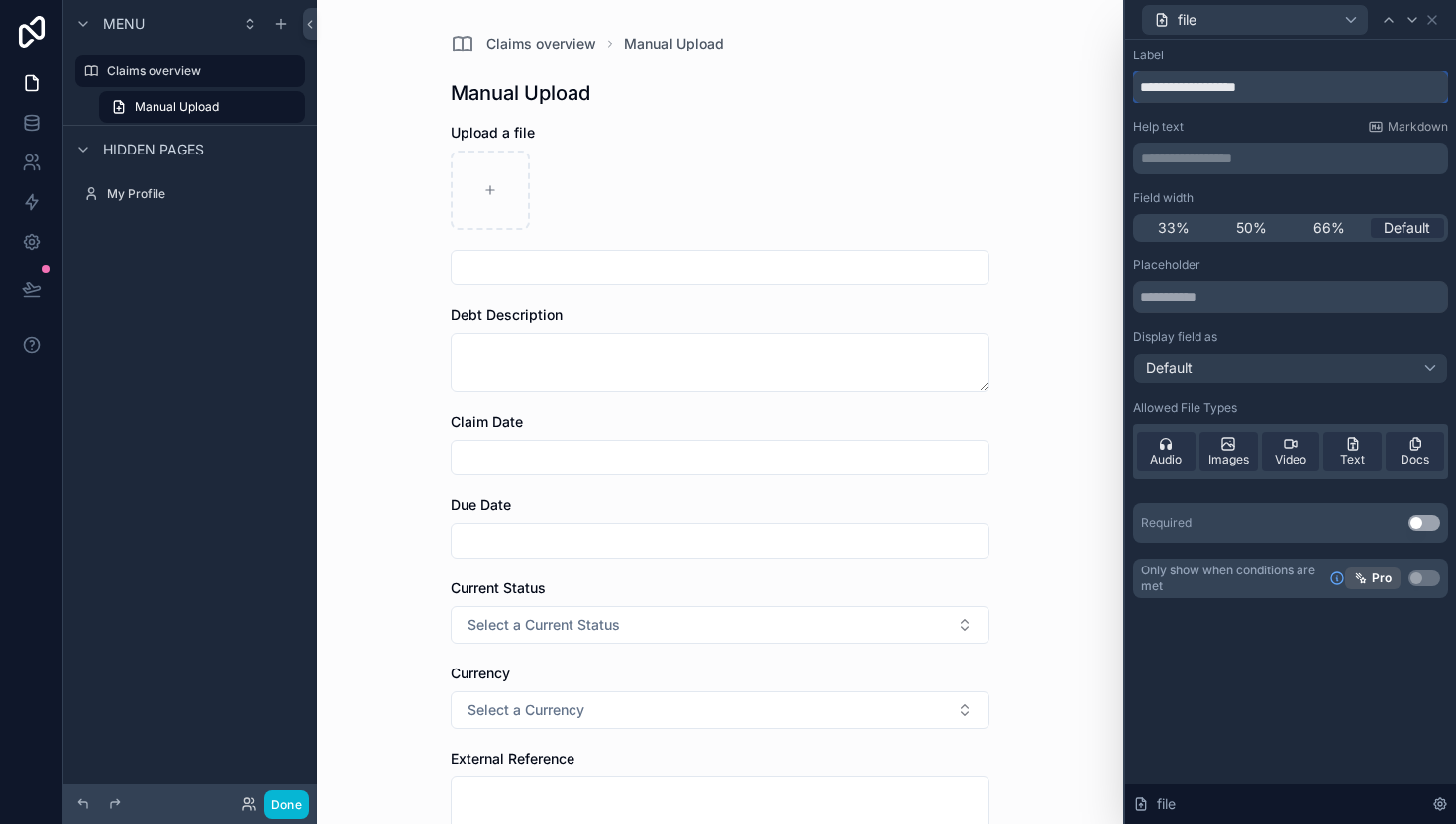 type on "**********" 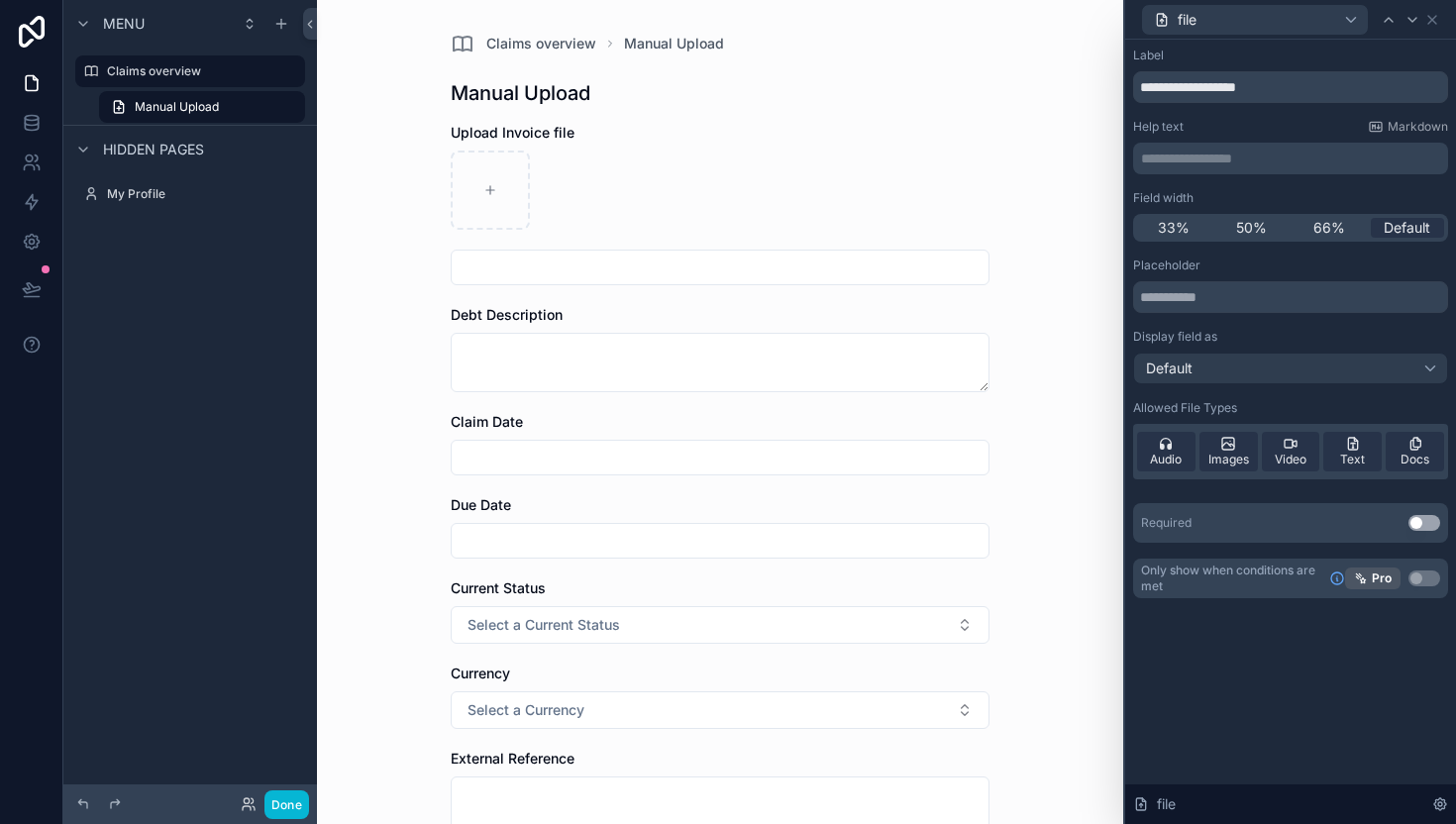 click on "**********" at bounding box center [1293, 158] 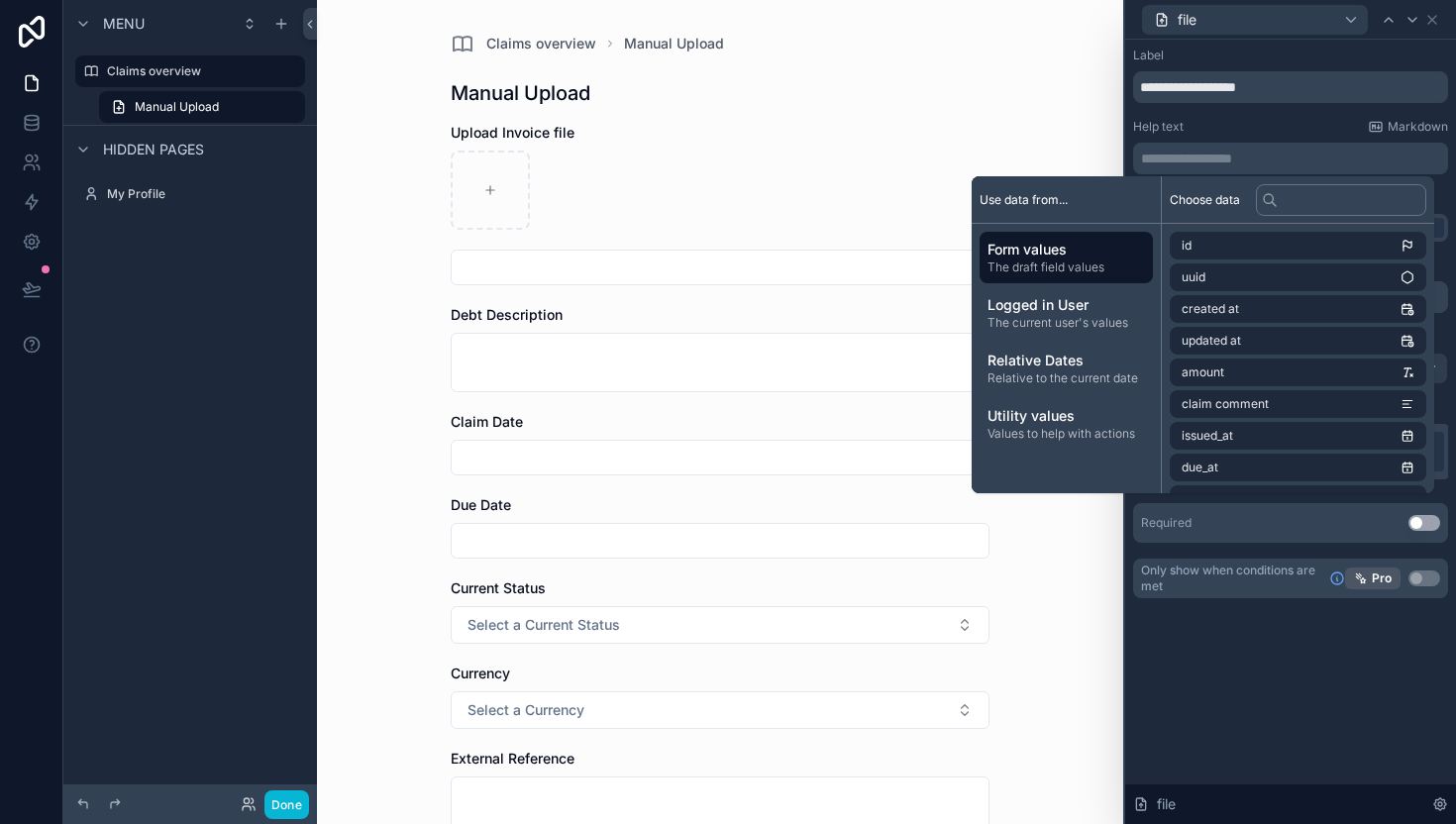 type 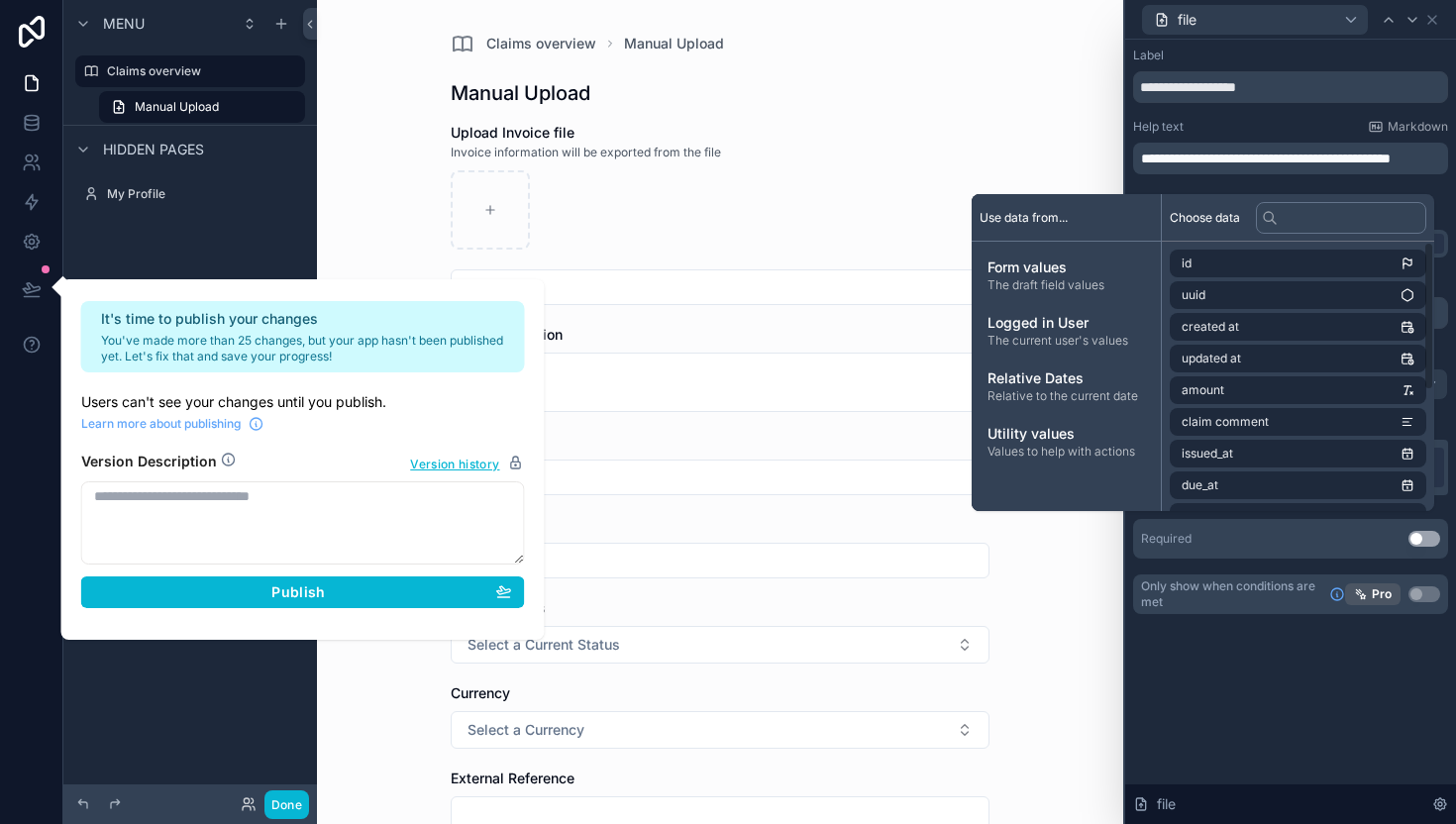 click on "**********" at bounding box center (1291, 331) 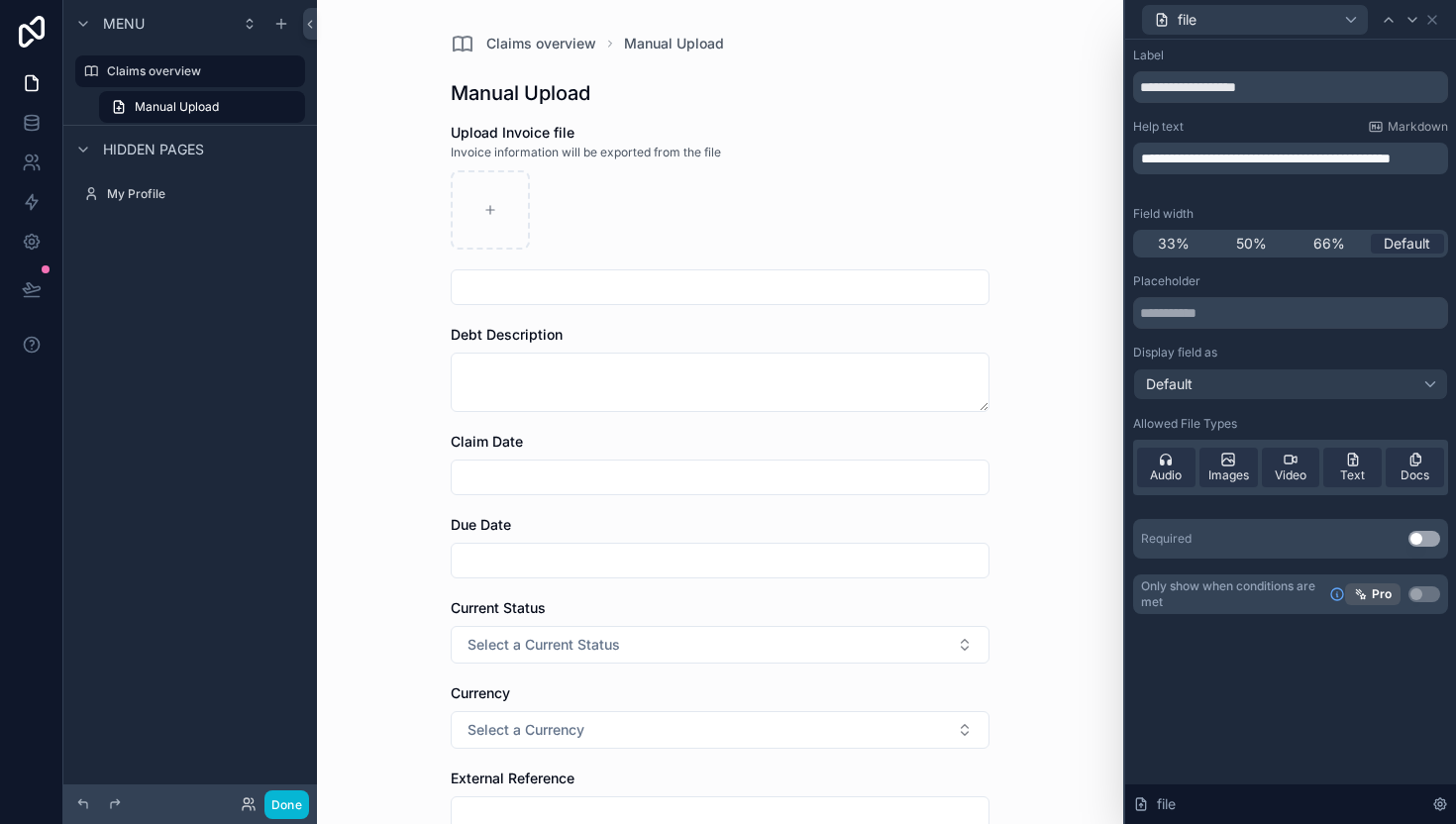 click on "**********" at bounding box center [1293, 158] 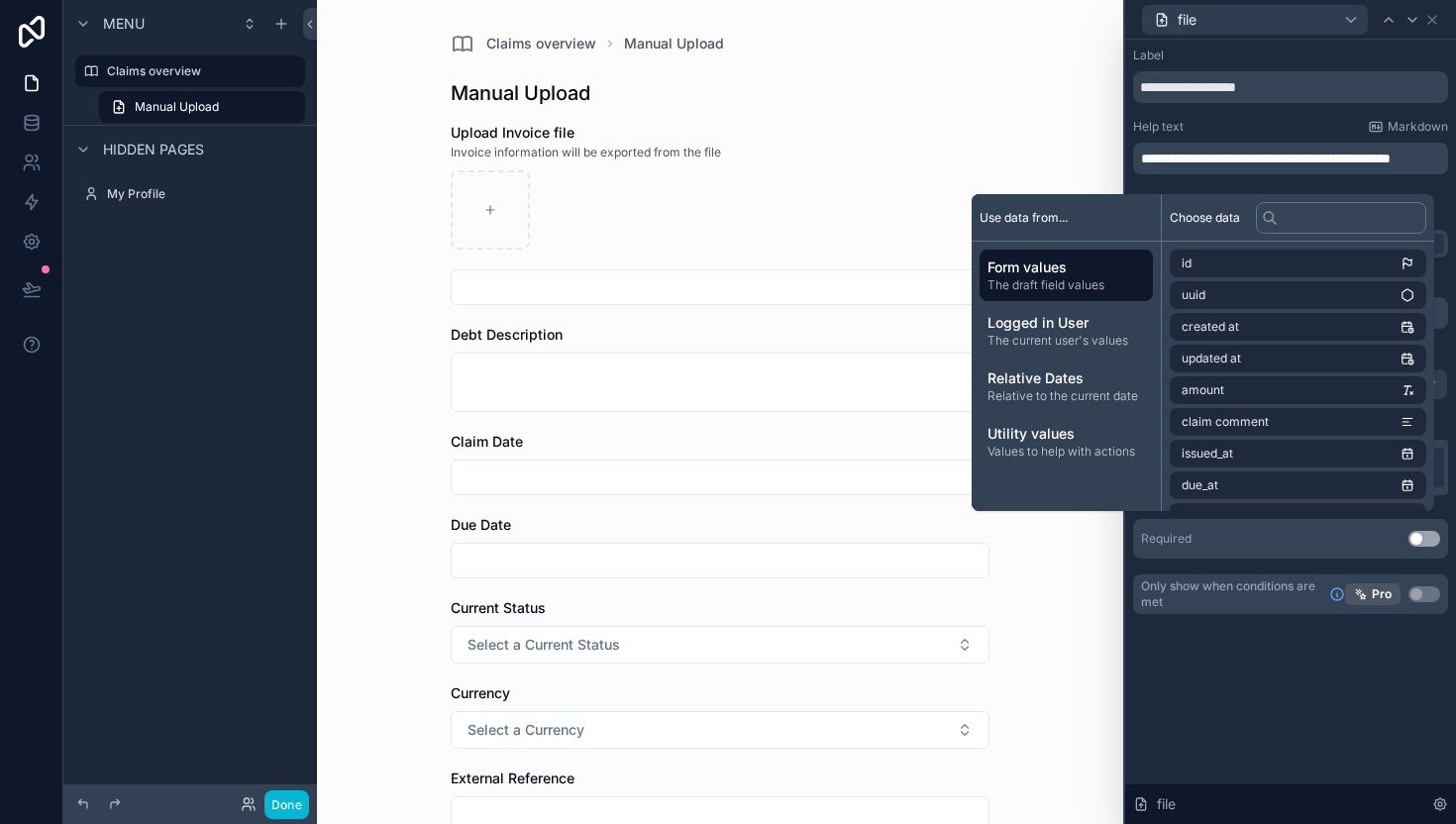 click on "**********" at bounding box center (1291, 154) 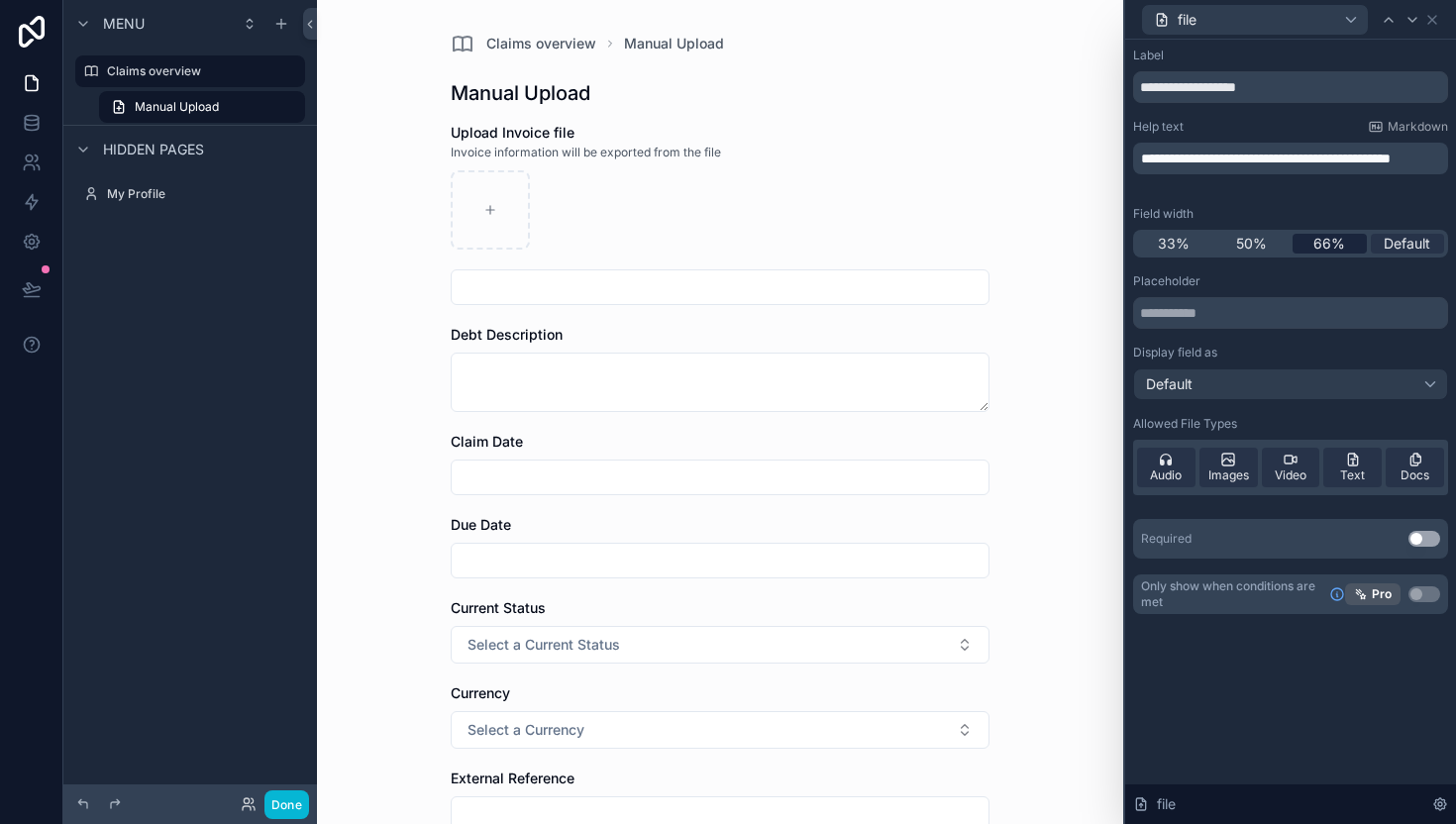click on "66%" at bounding box center [1329, 244] 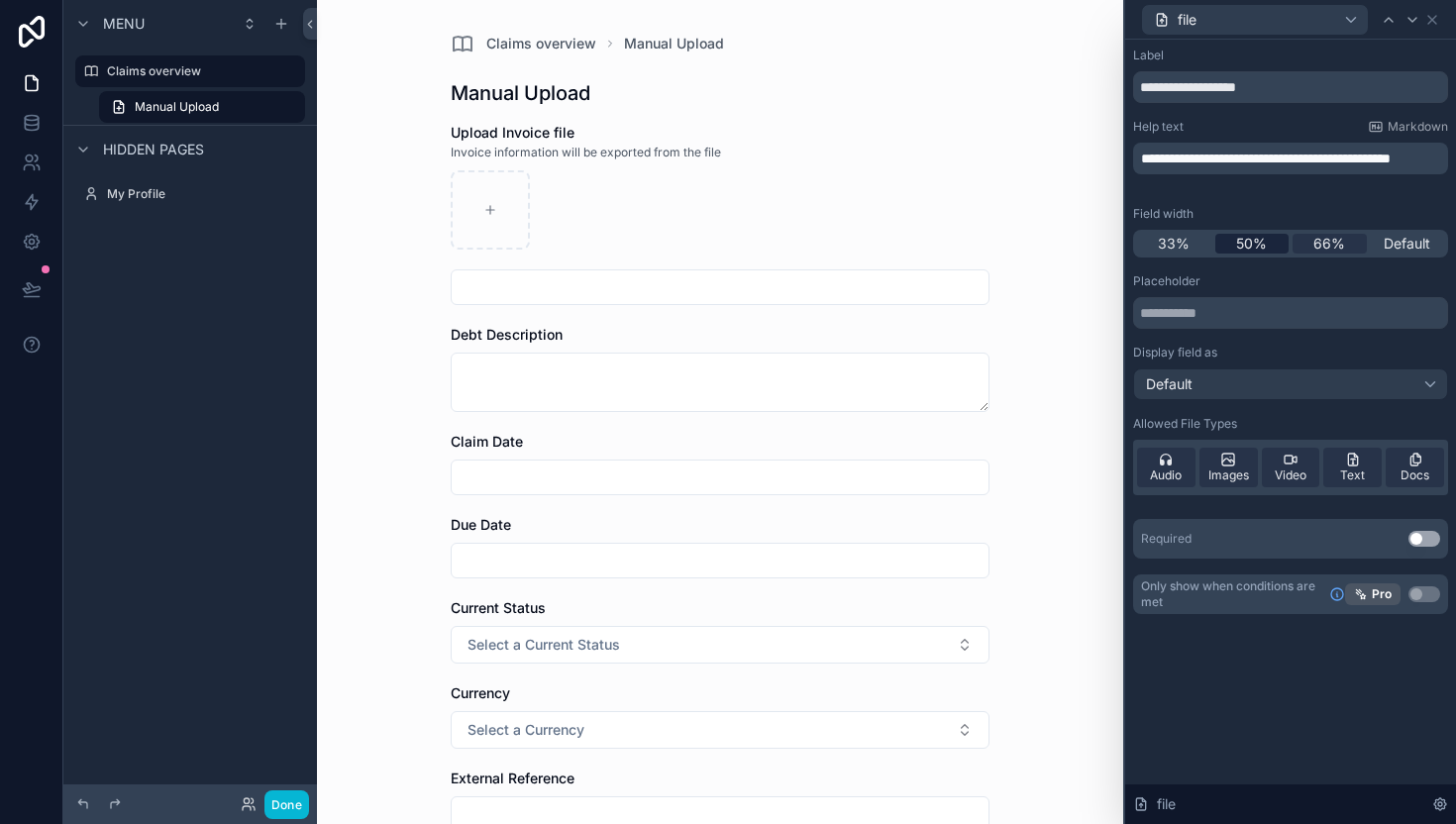 click on "50%" at bounding box center (1252, 244) 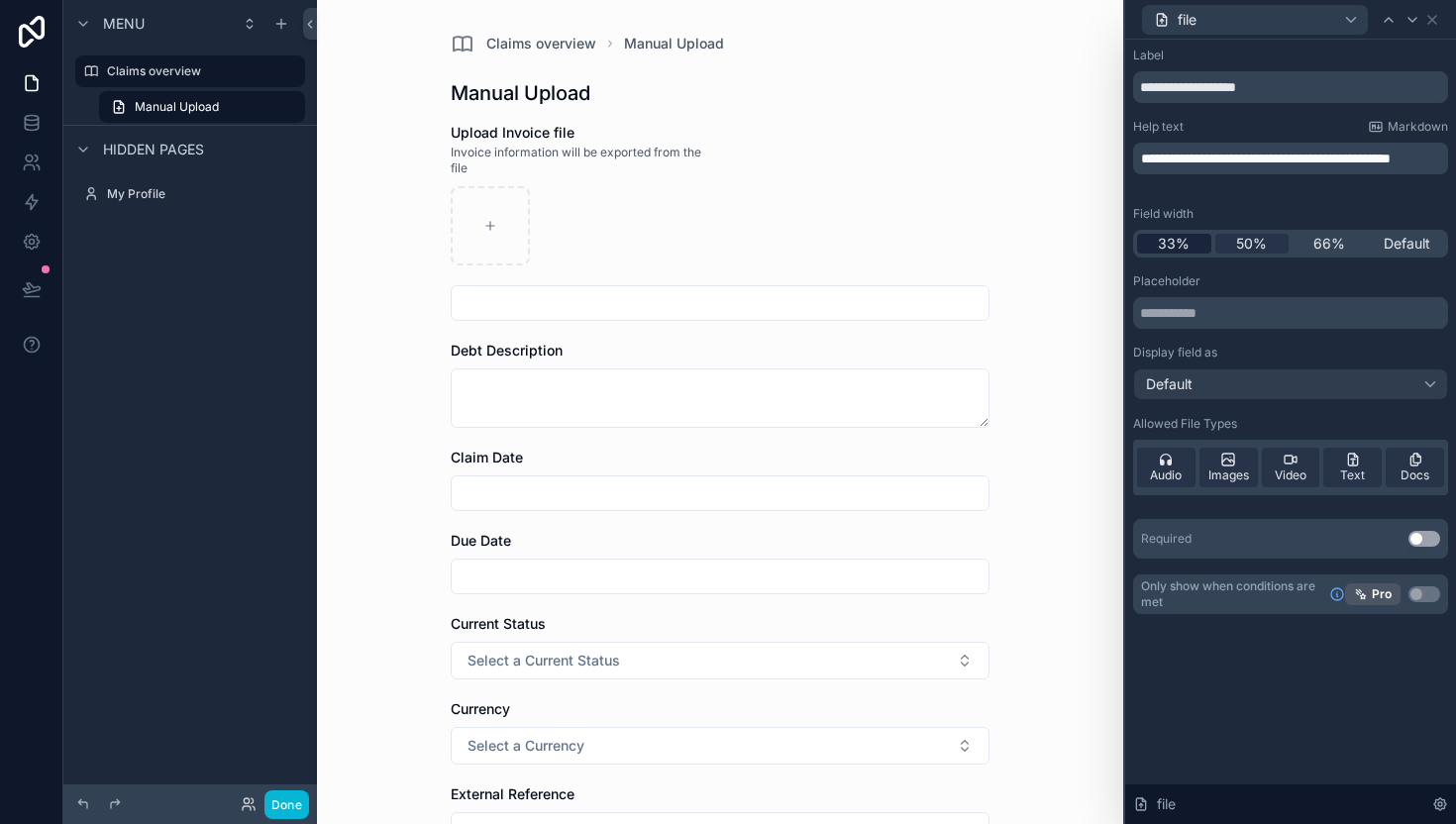 click on "33%" at bounding box center [1174, 244] 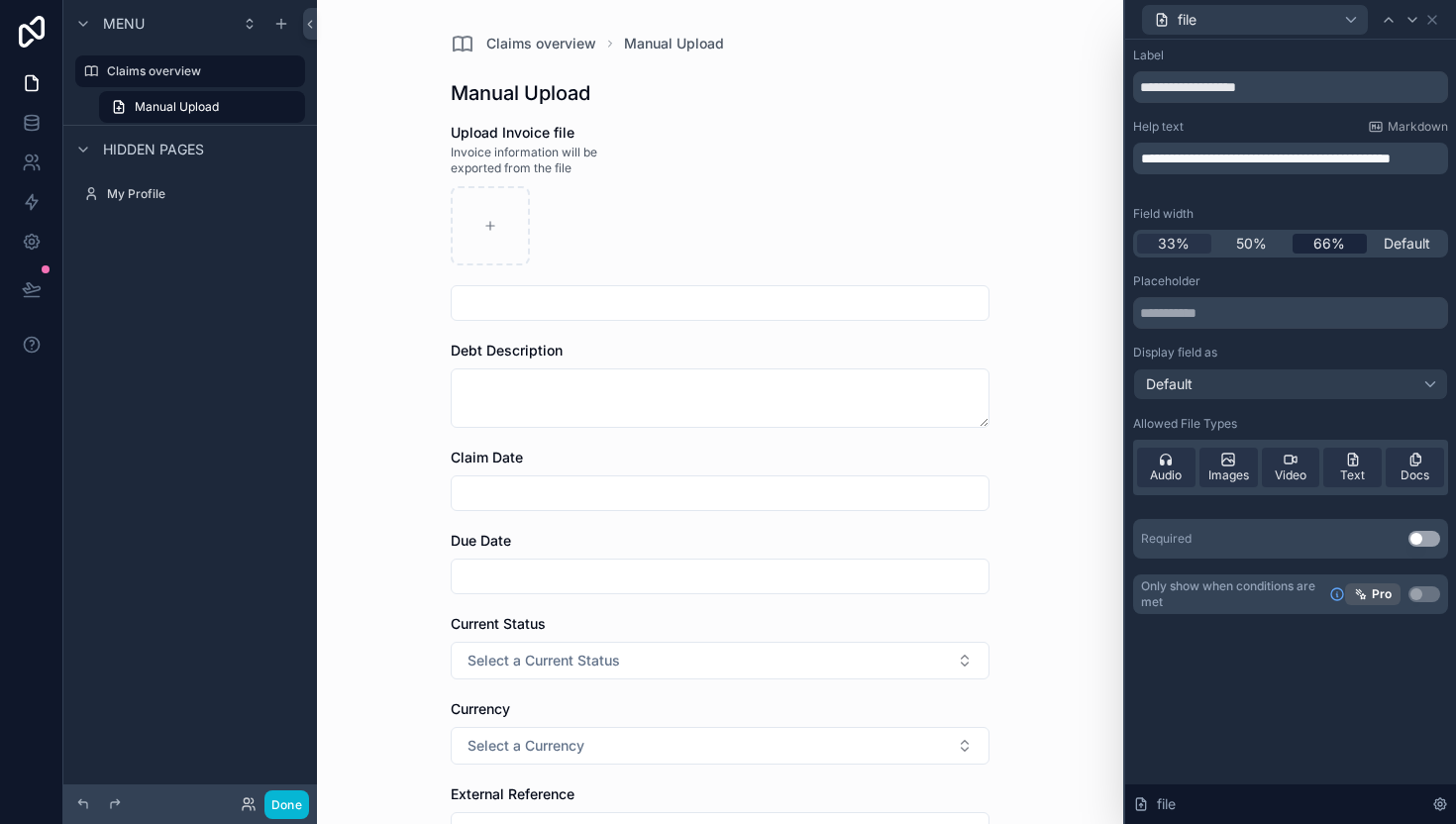 click on "66%" at bounding box center [1329, 244] 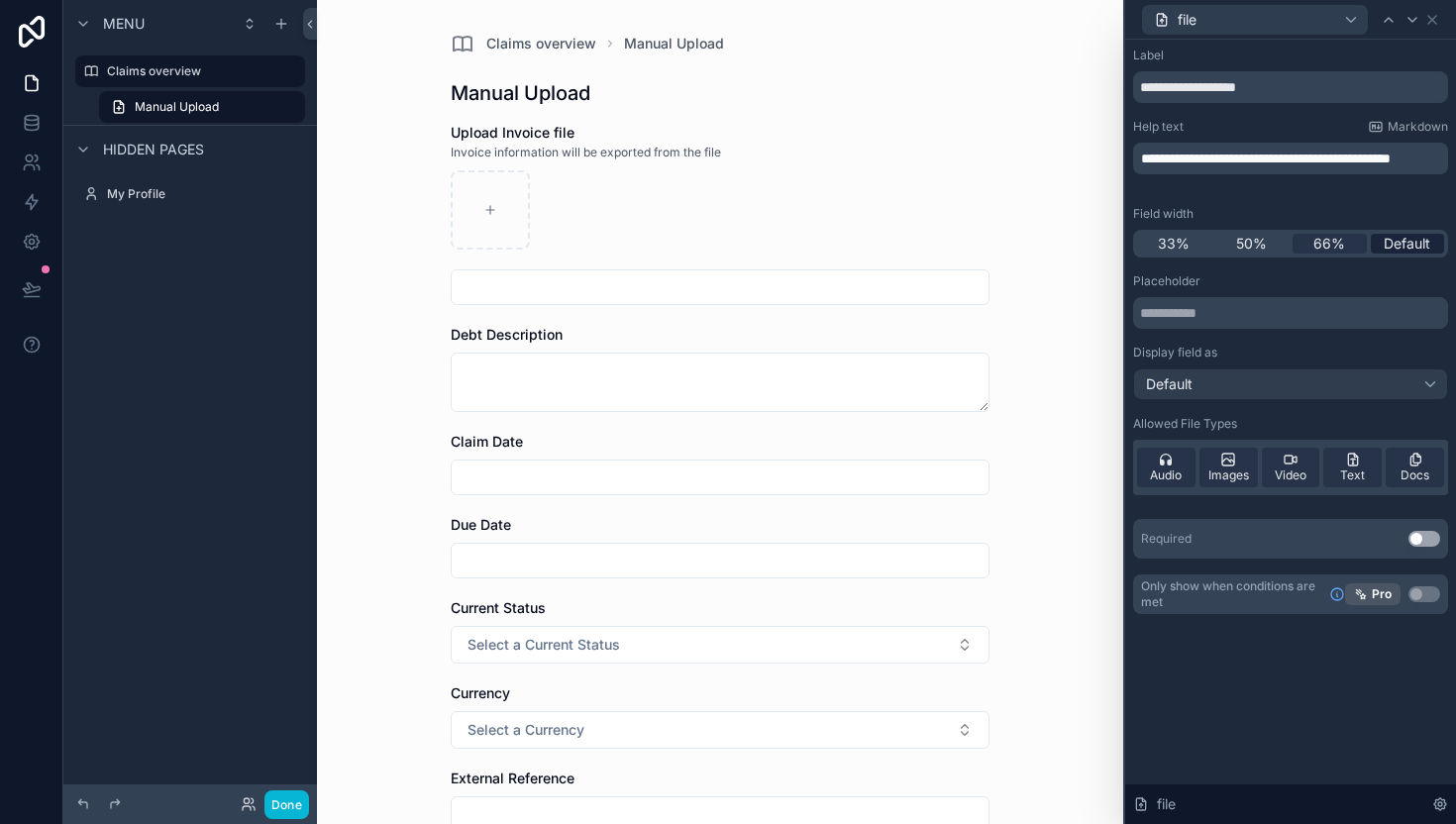 click on "Default" at bounding box center [1406, 244] 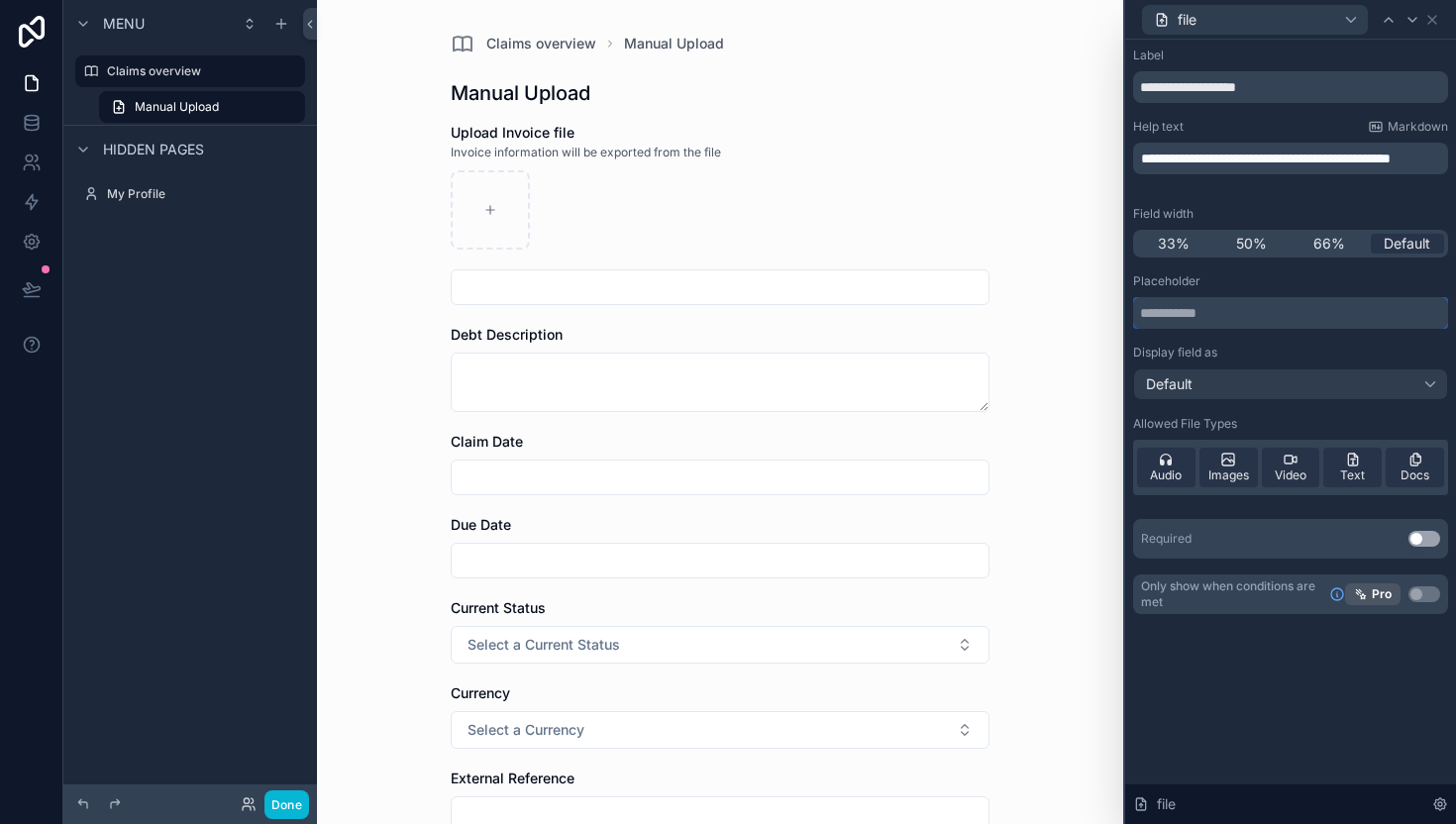 click at bounding box center (1291, 313) 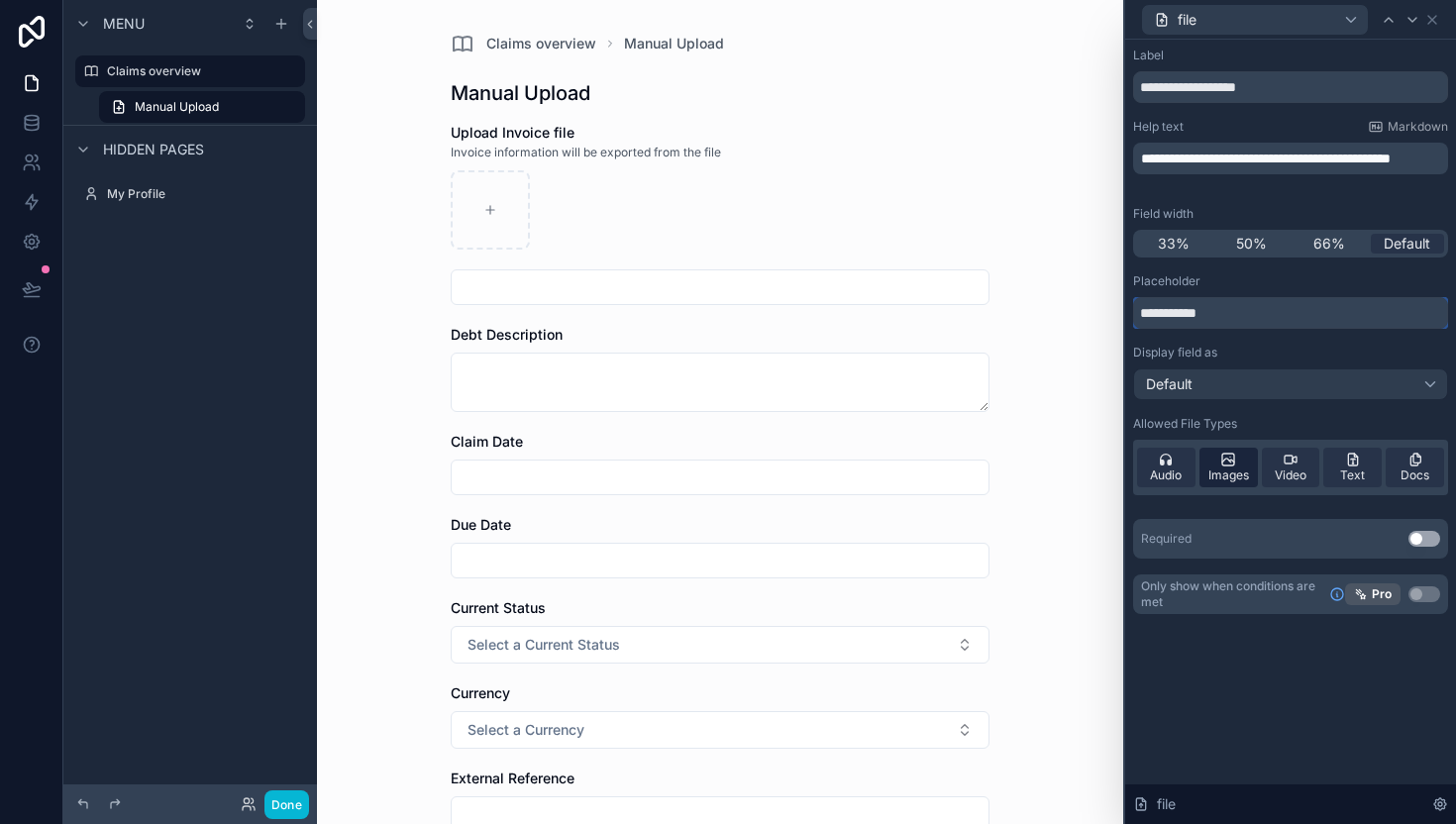 type on "**********" 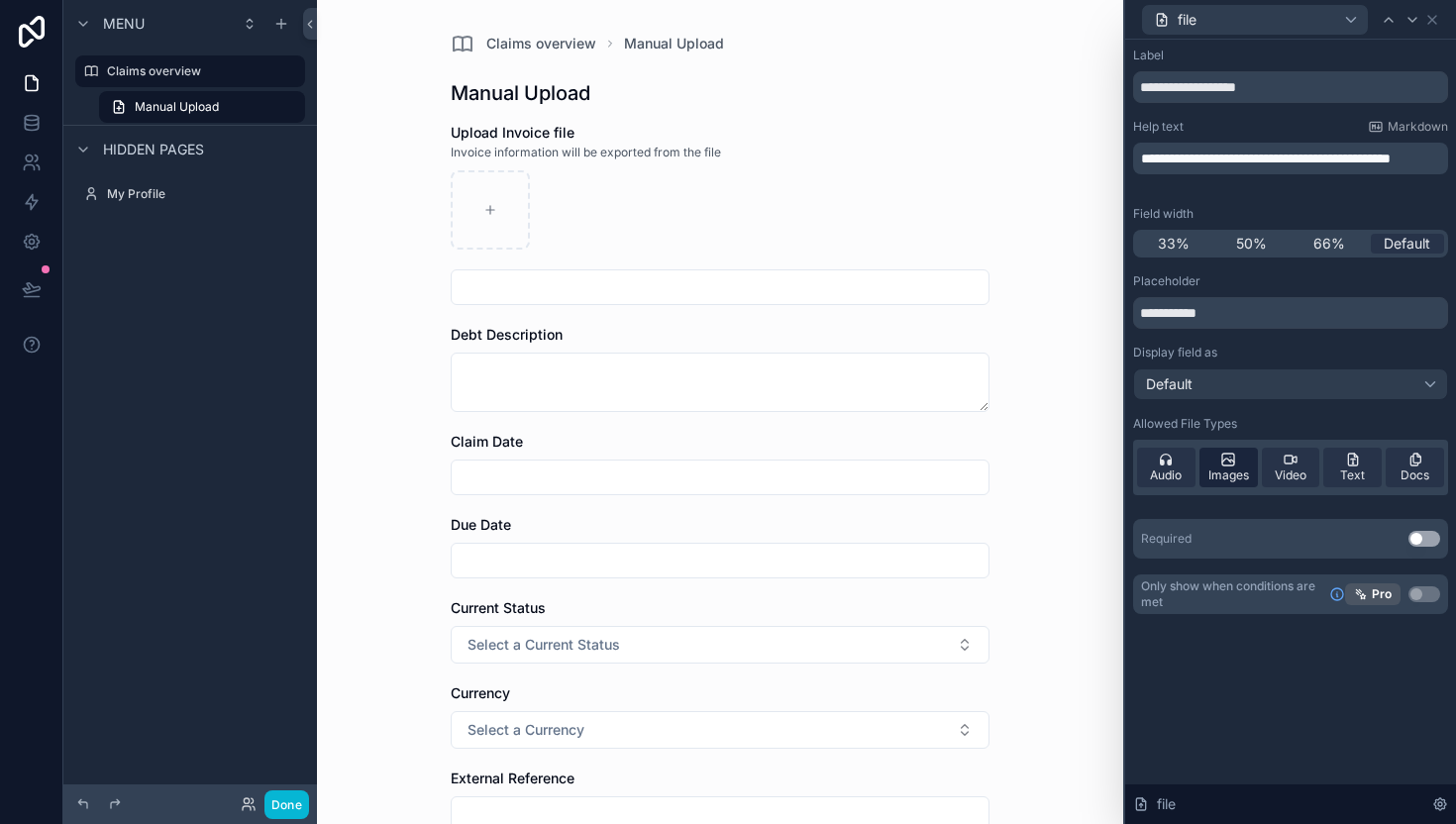 click on "Images" at bounding box center [1228, 475] 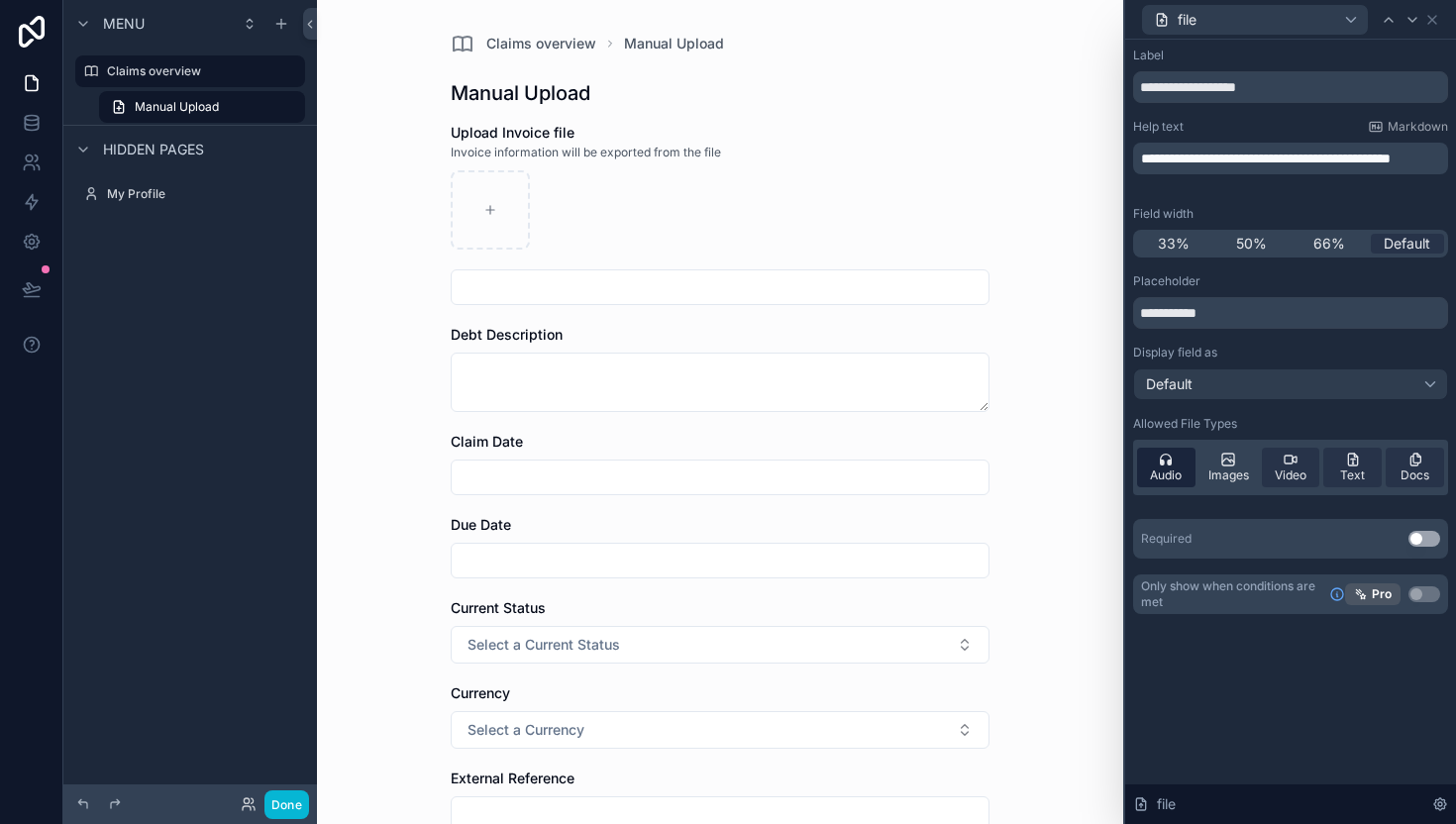 click on "Audio" at bounding box center [1166, 475] 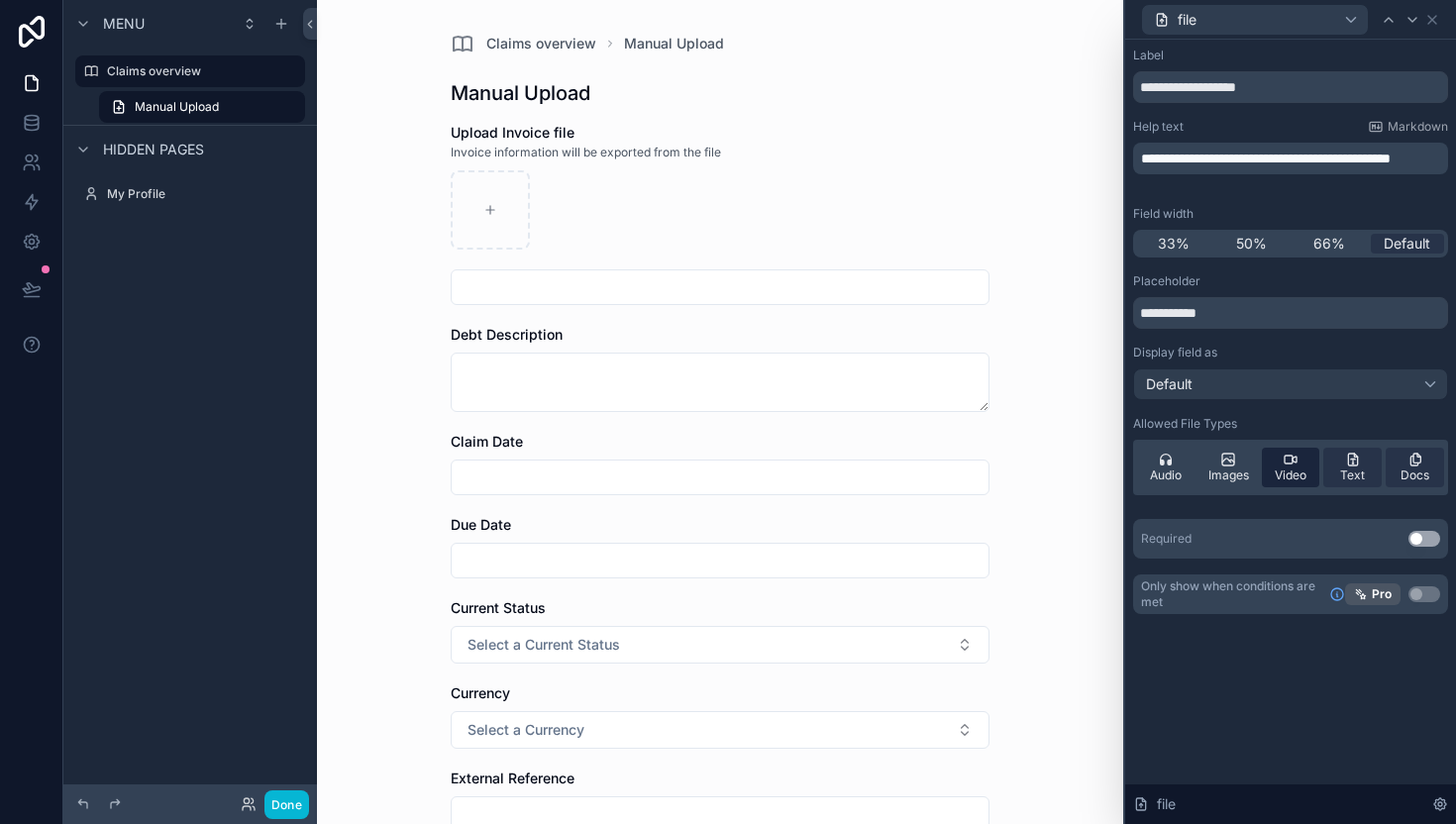 click on "Video" at bounding box center [1291, 475] 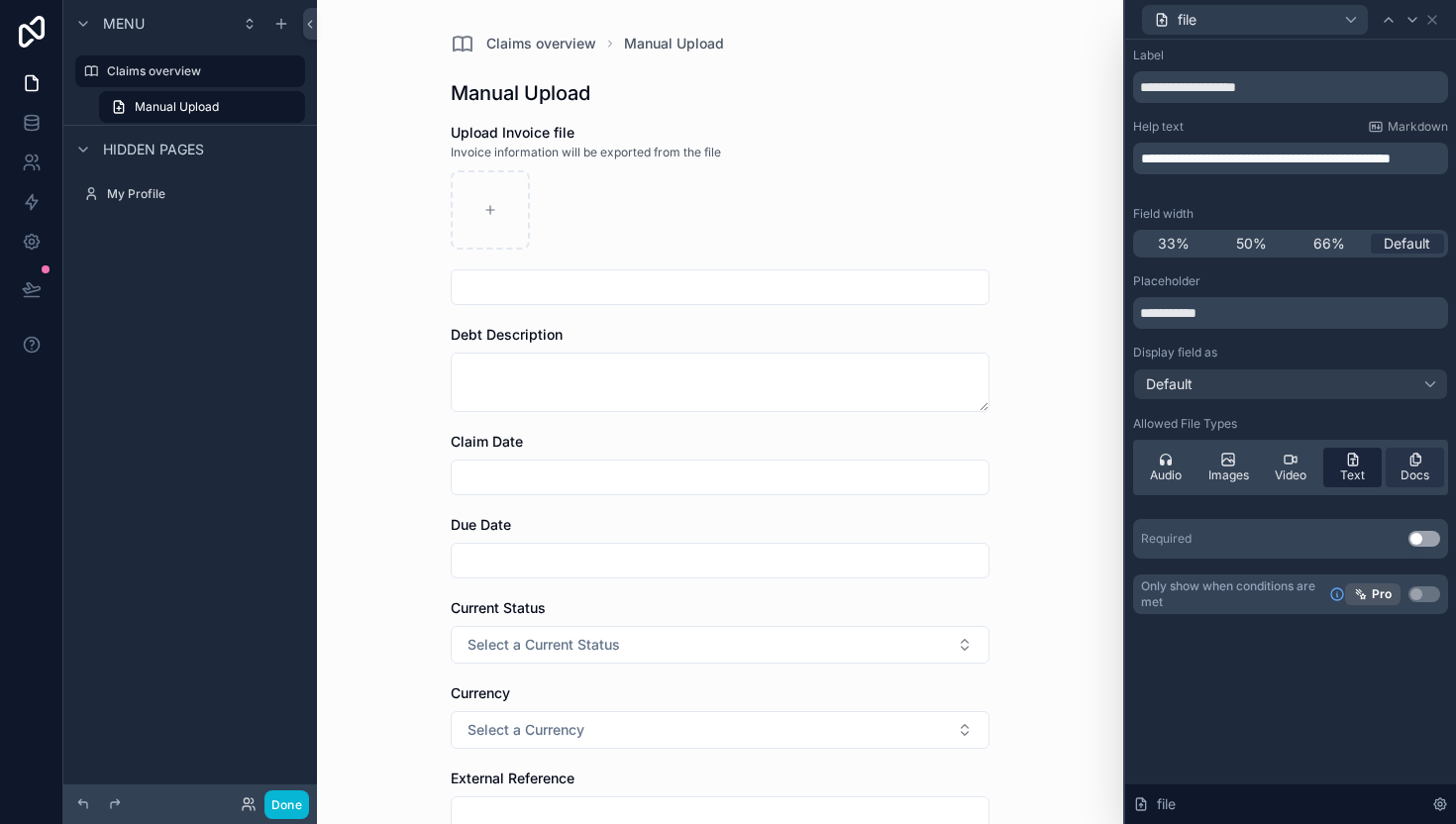 click on "Text" at bounding box center [1352, 467] 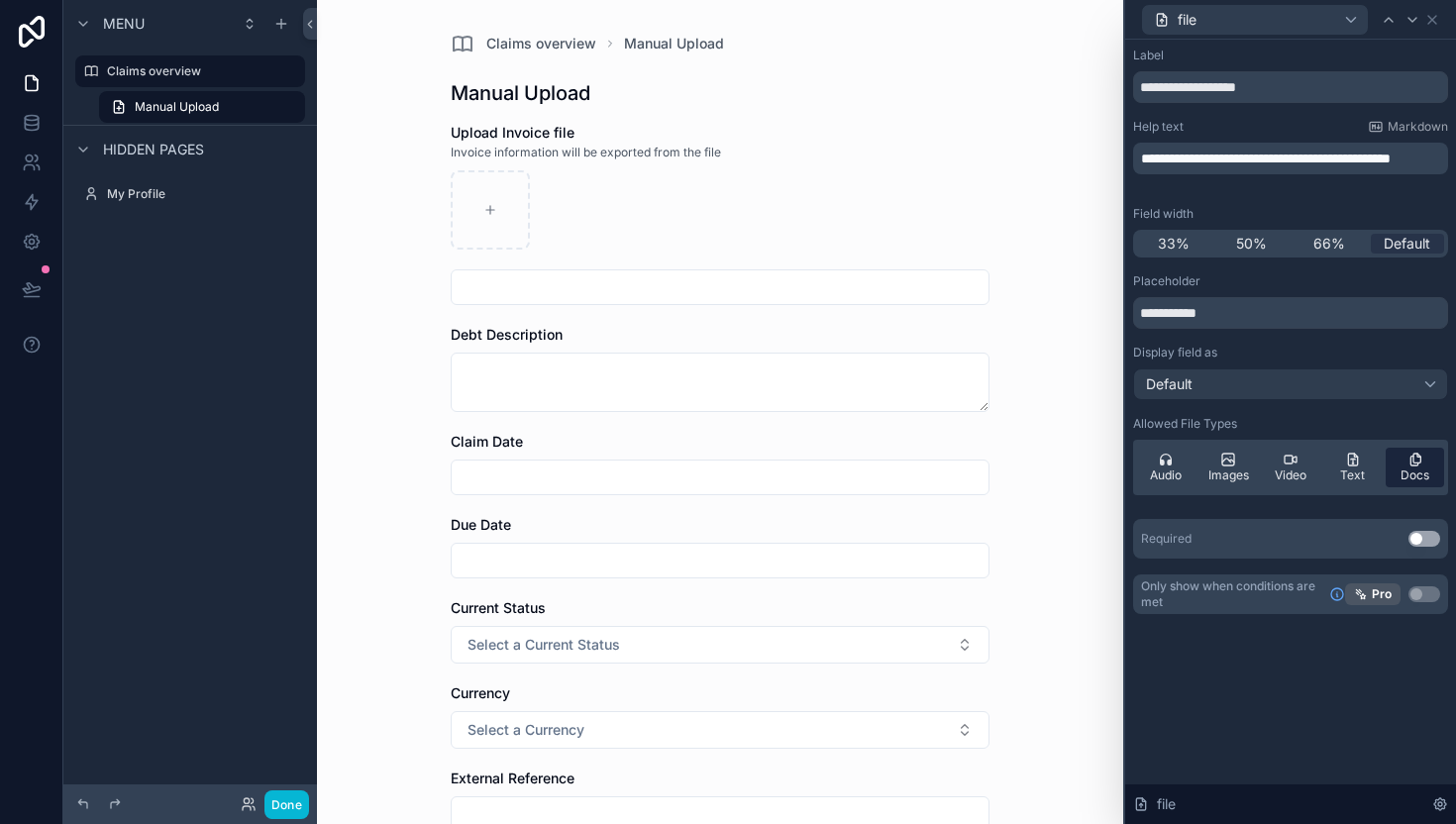 click on "Docs" at bounding box center (1414, 475) 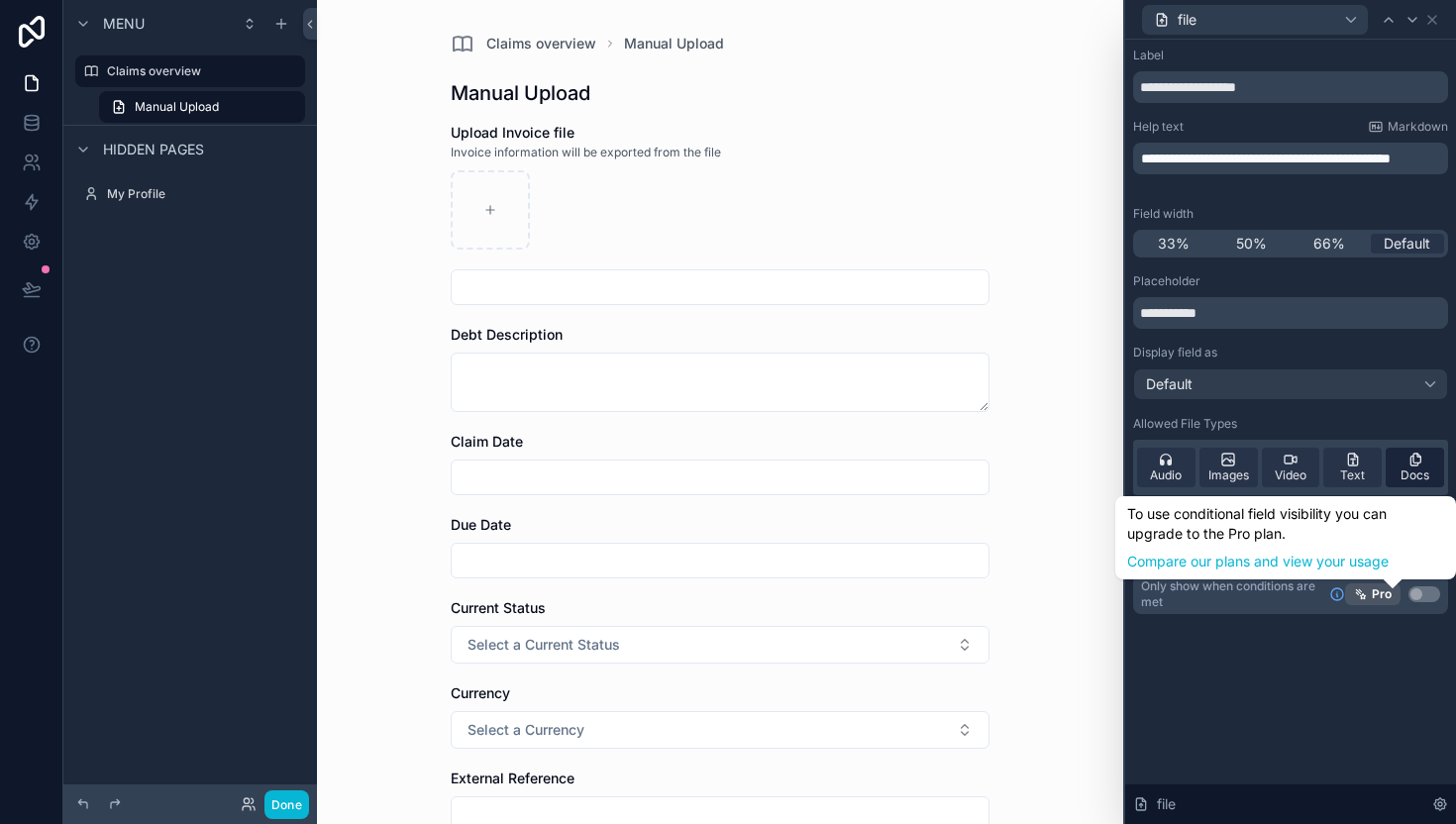 click 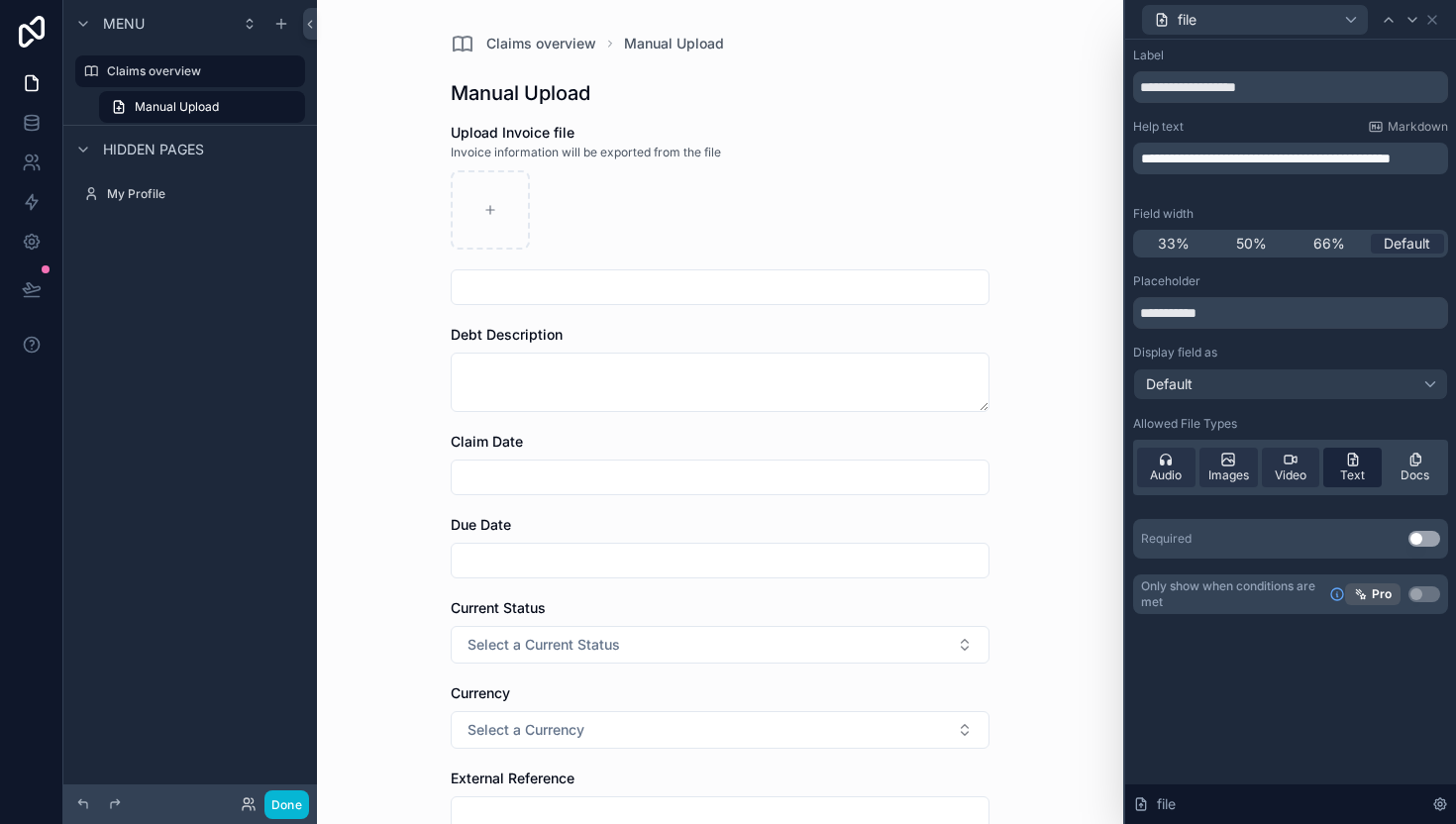 click on "Text" at bounding box center [1352, 475] 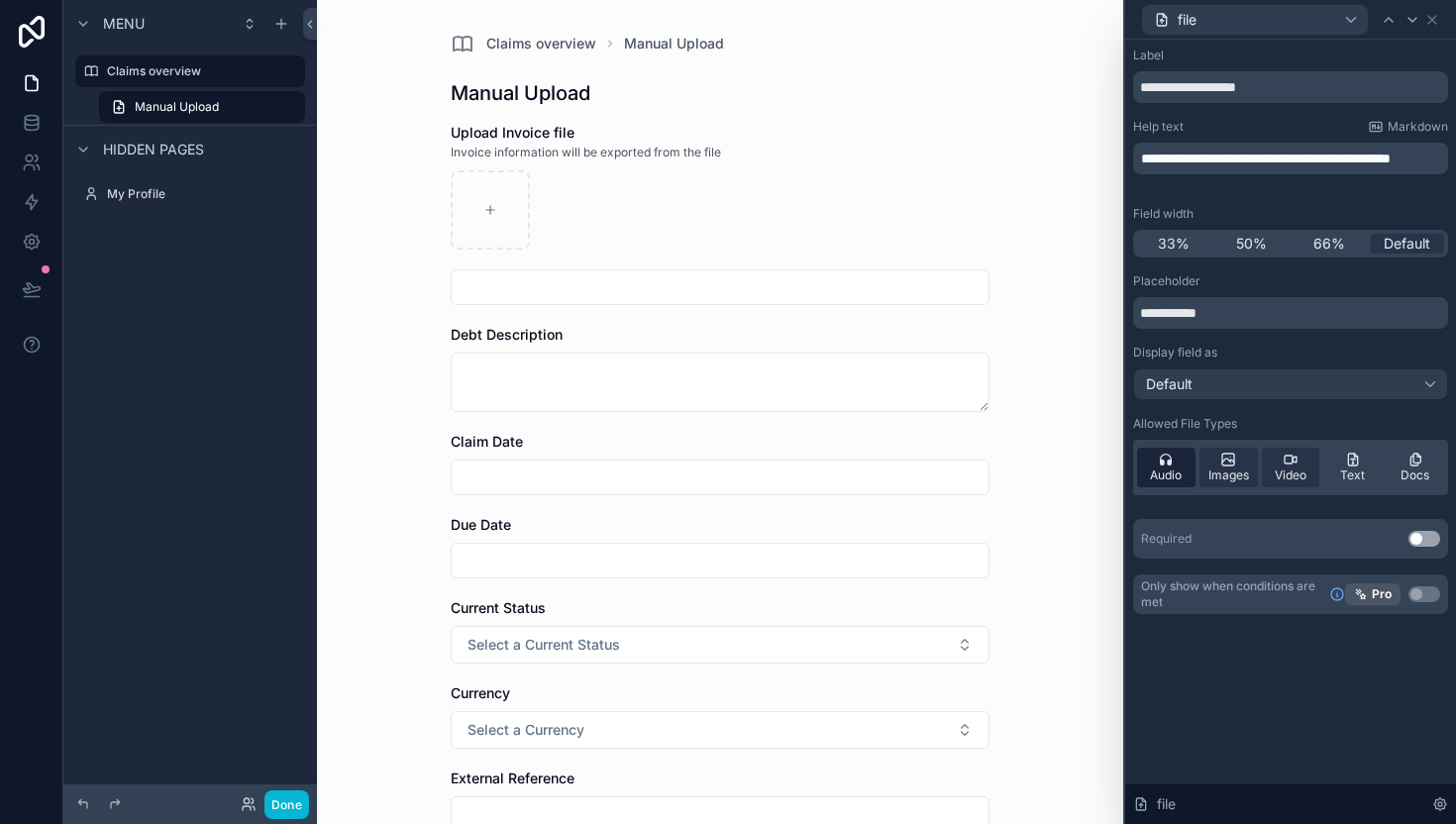 click on "Audio" at bounding box center [1166, 475] 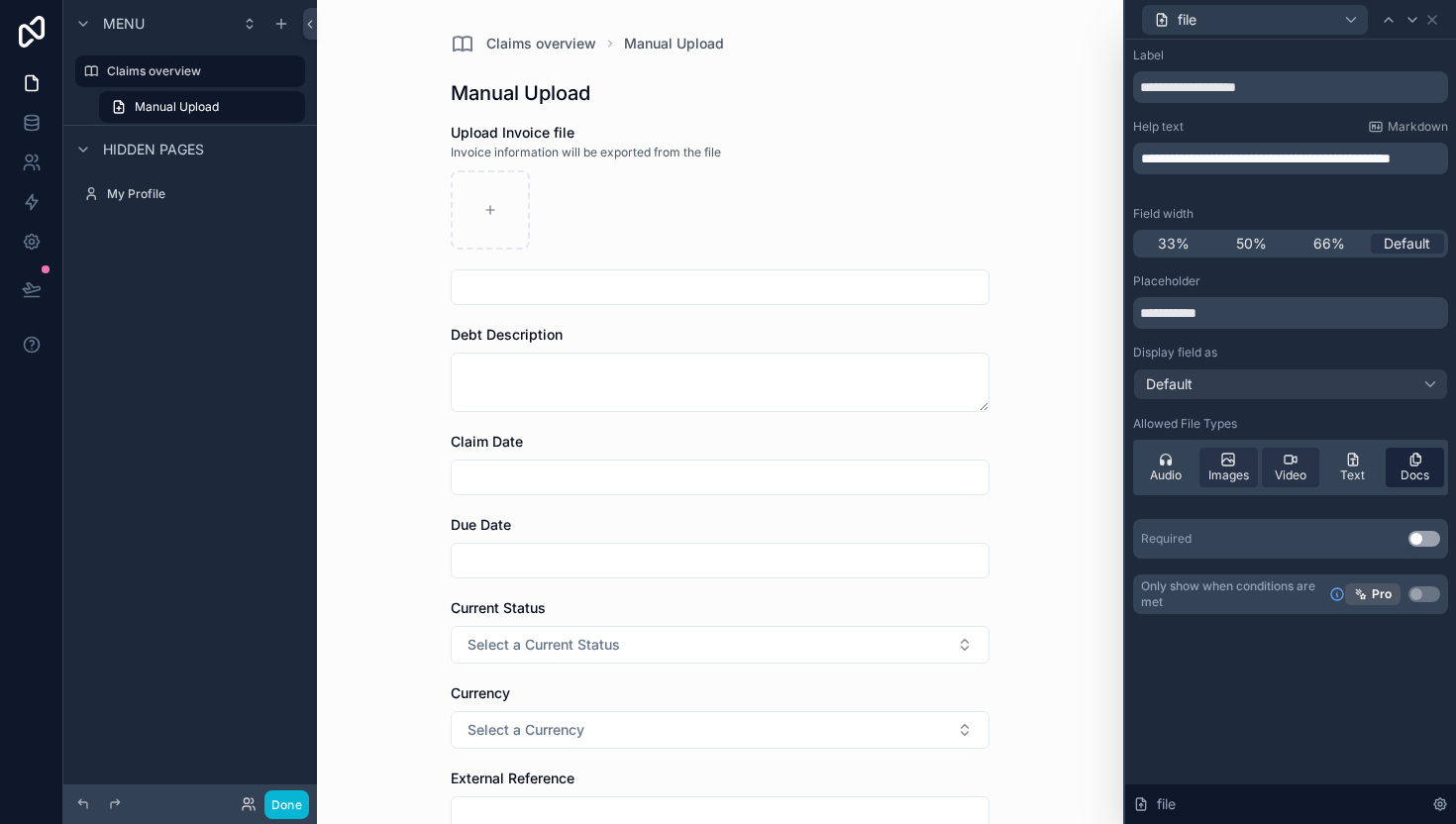 click on "Docs" at bounding box center [1414, 475] 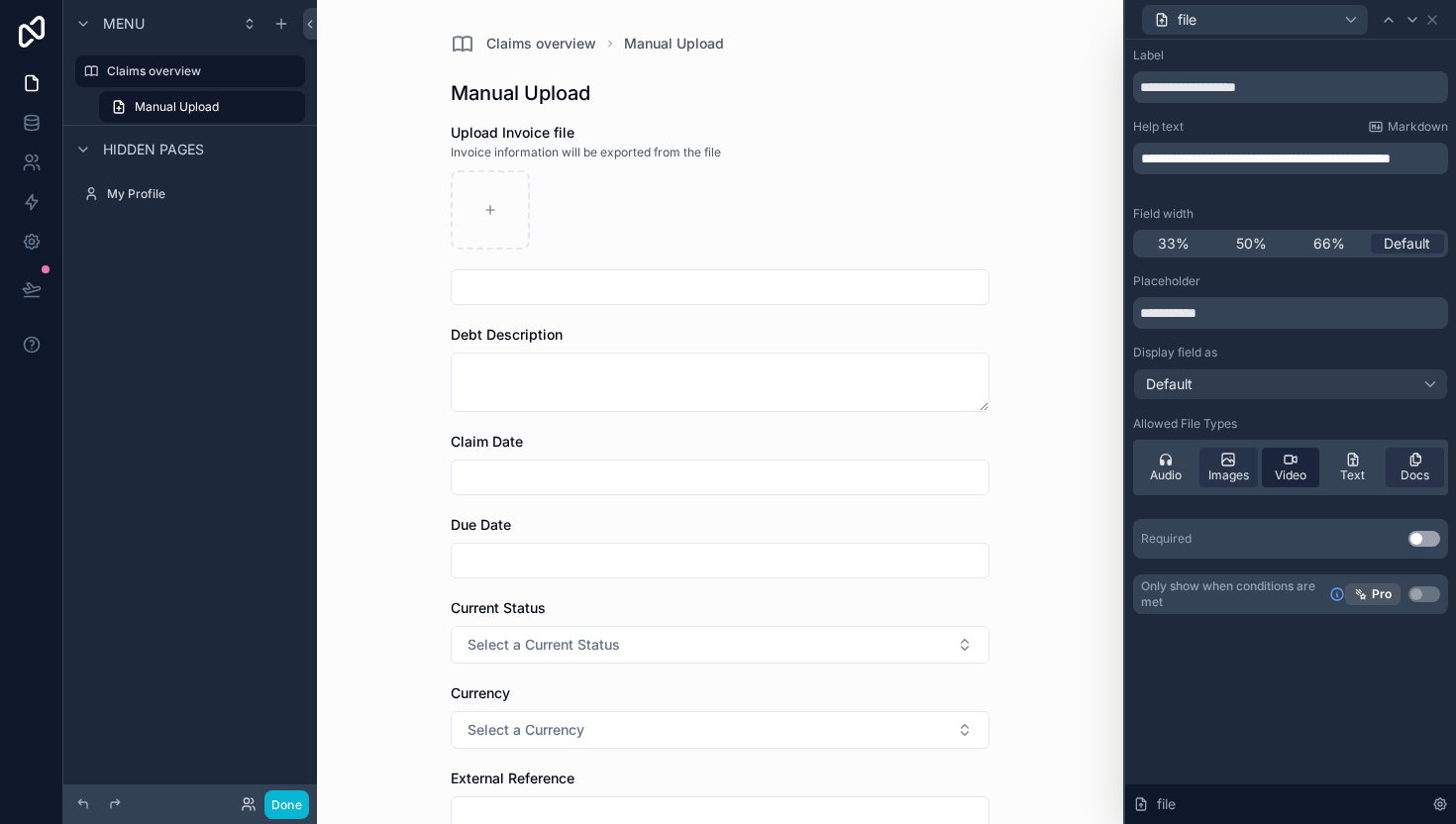 click 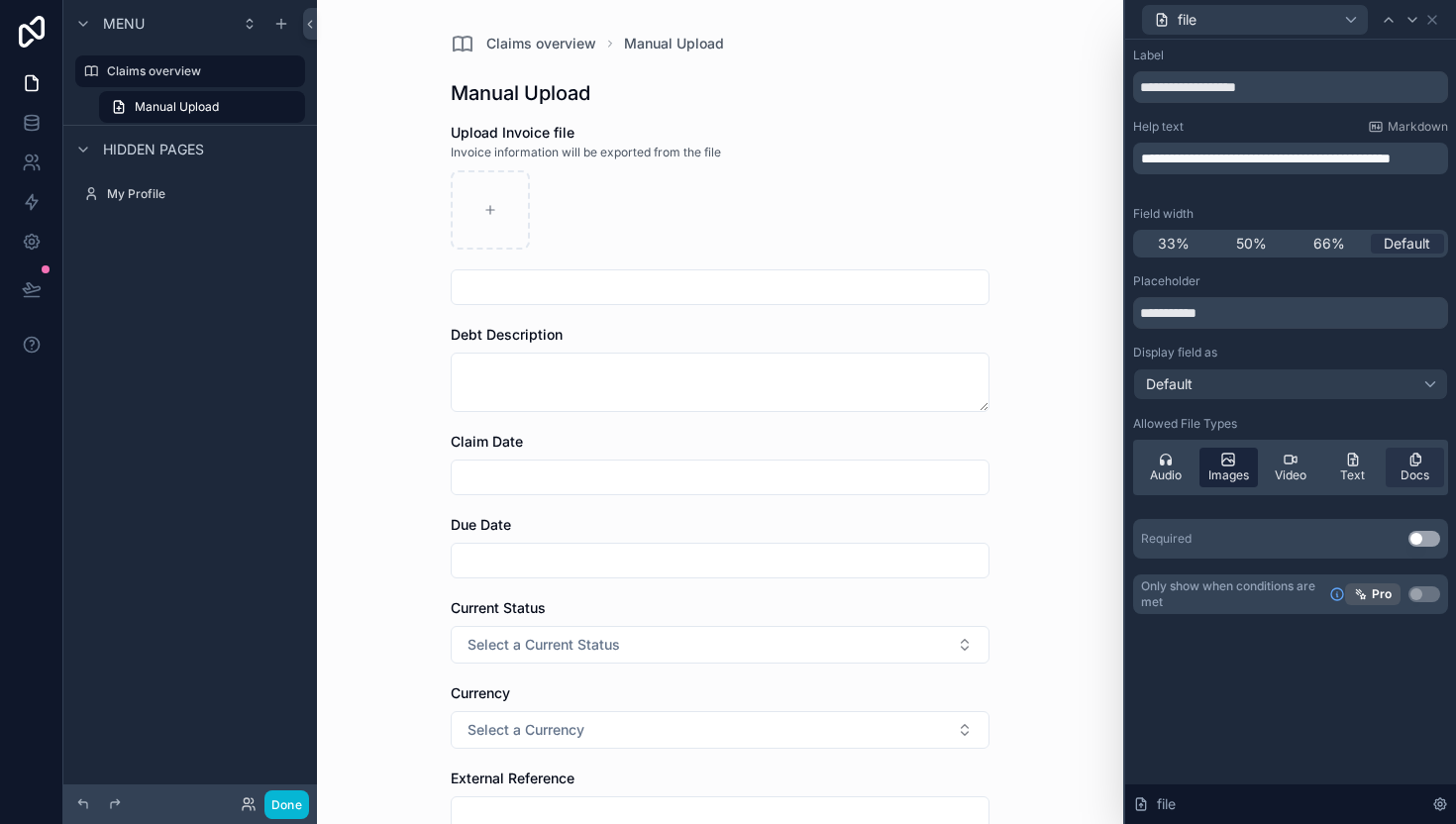 click on "Images" at bounding box center [1228, 475] 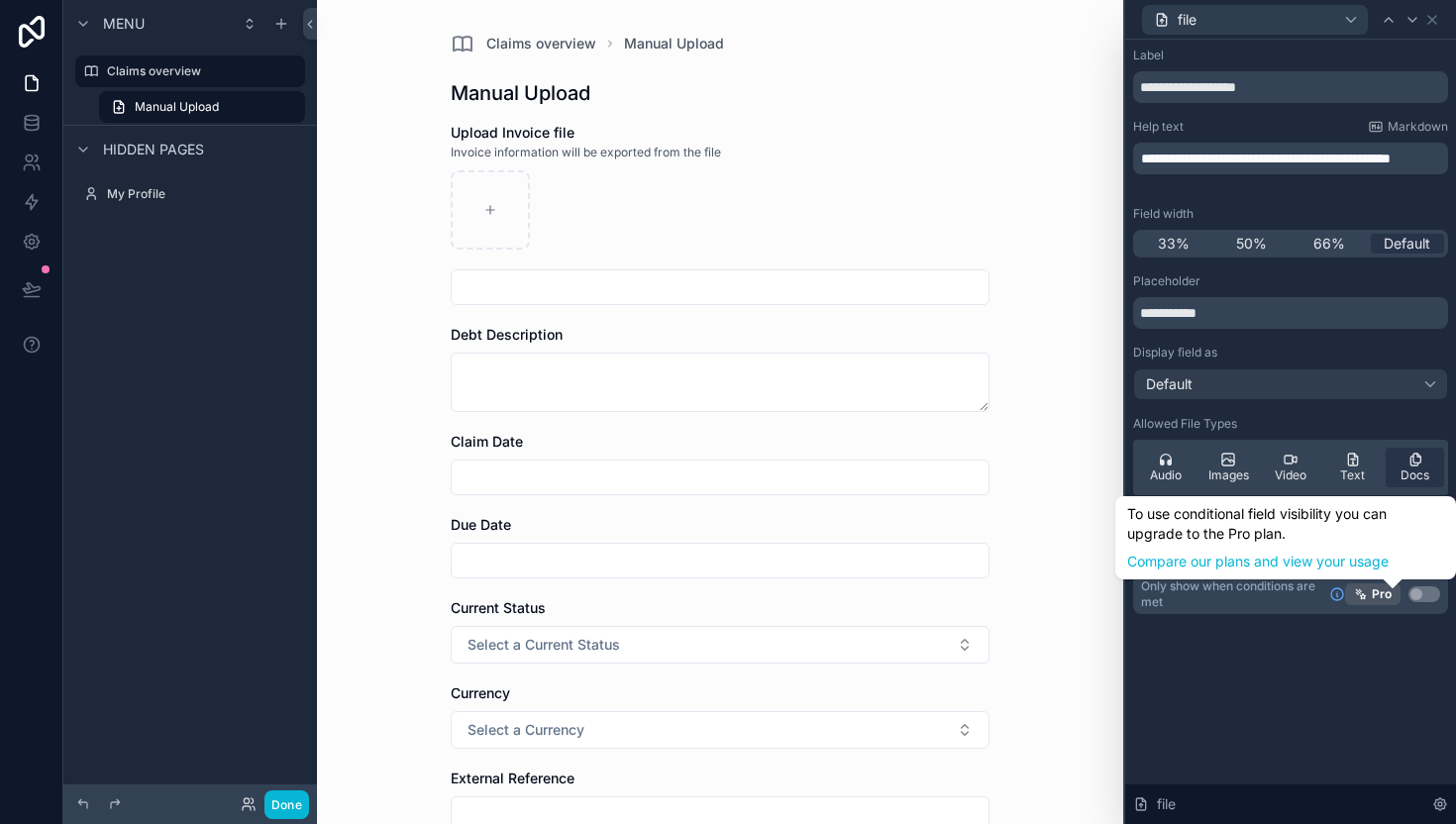 click on "**********" at bounding box center (1291, 432) 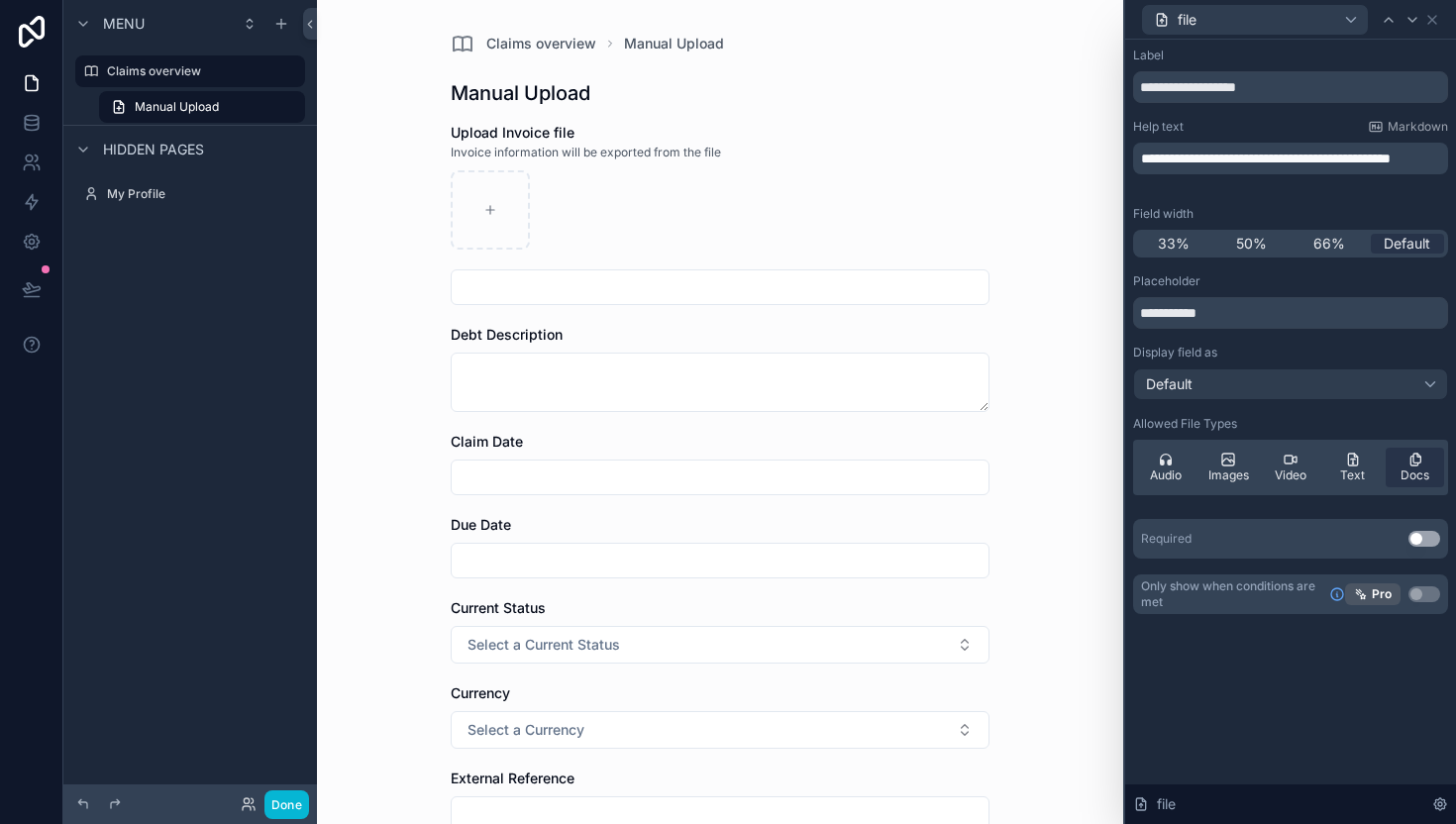 click on "Use setting" at bounding box center [1424, 539] 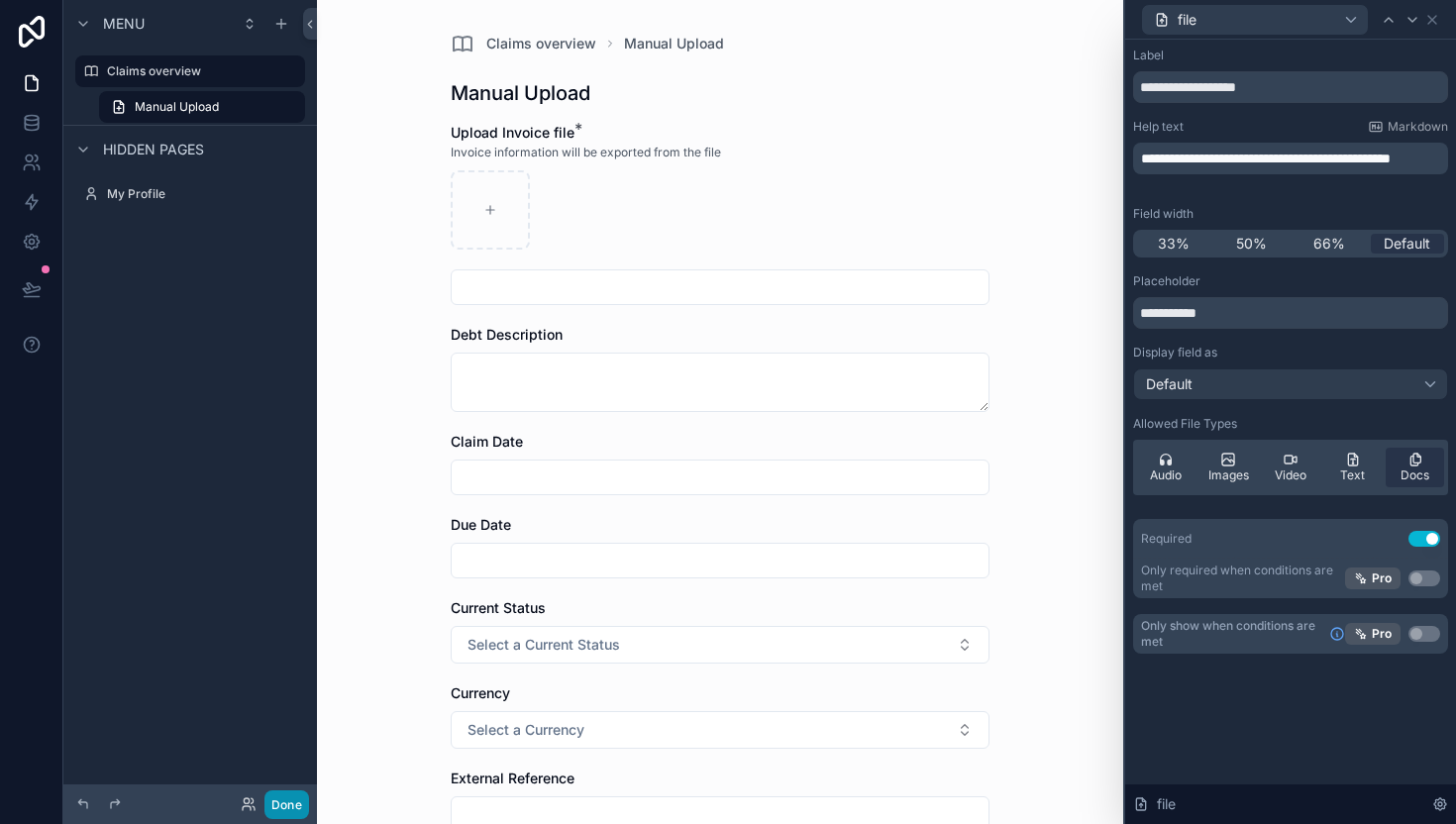 click on "Done" at bounding box center (286, 804) 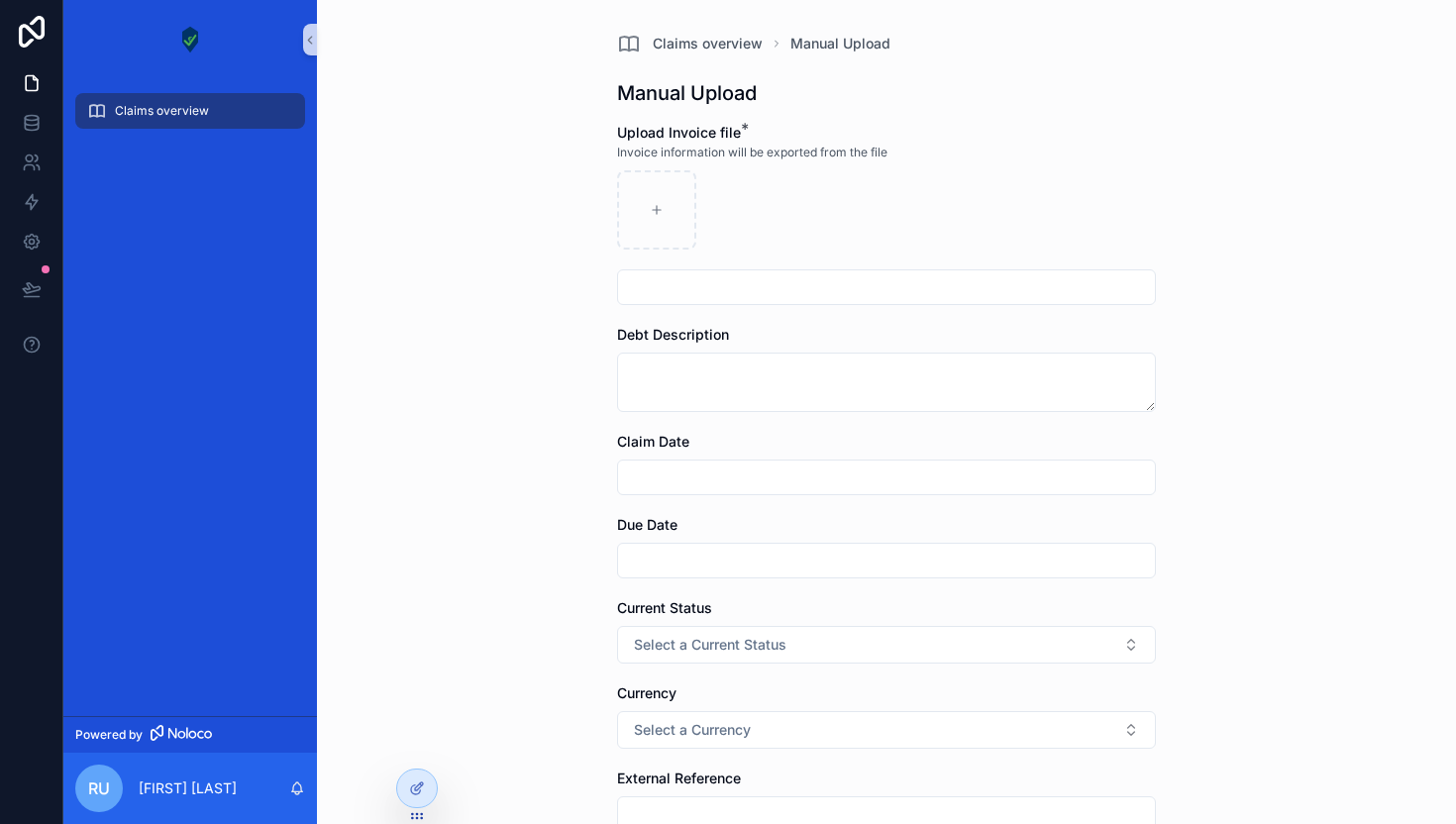 click at bounding box center (886, 287) 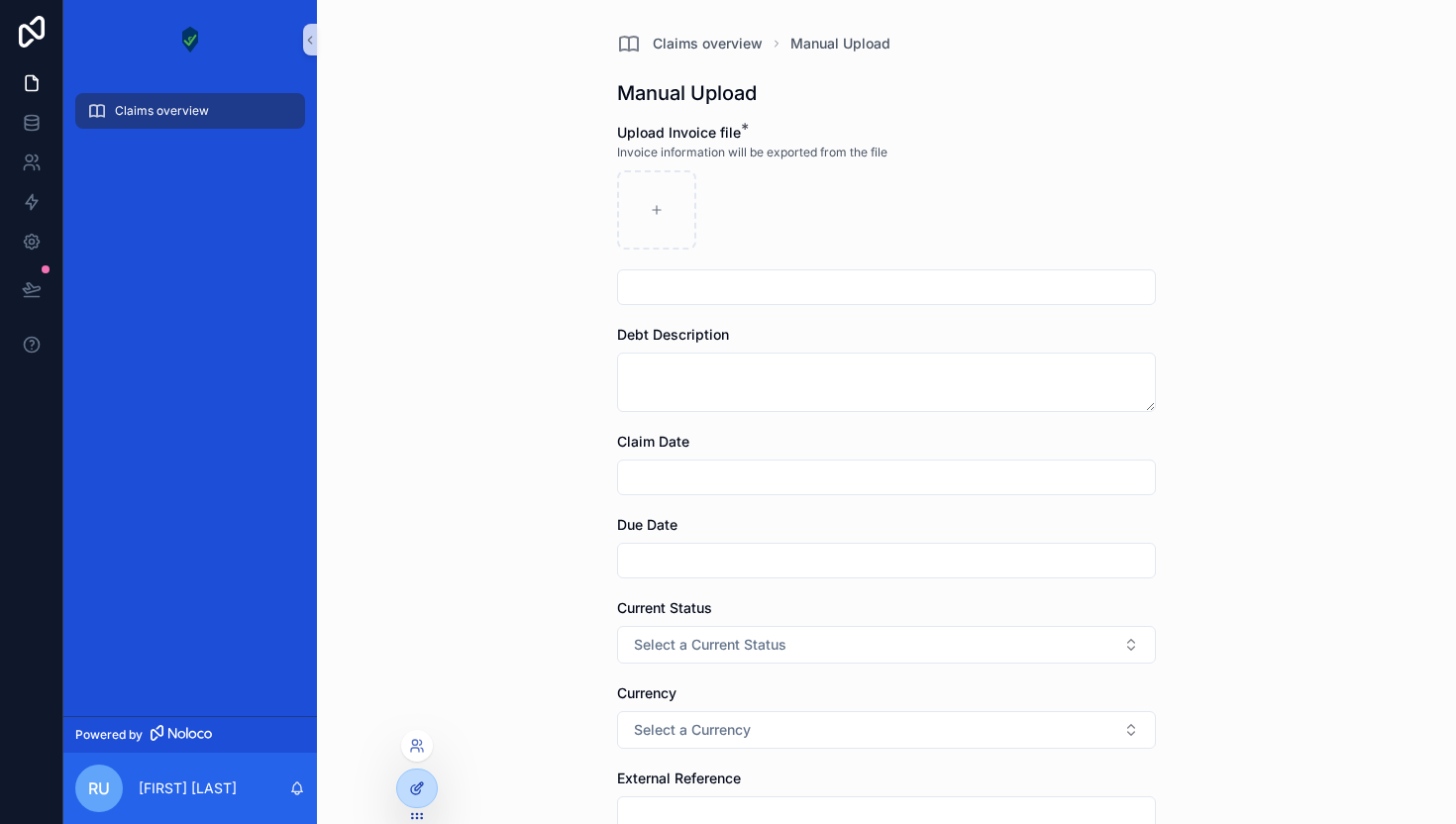 click at bounding box center [417, 788] 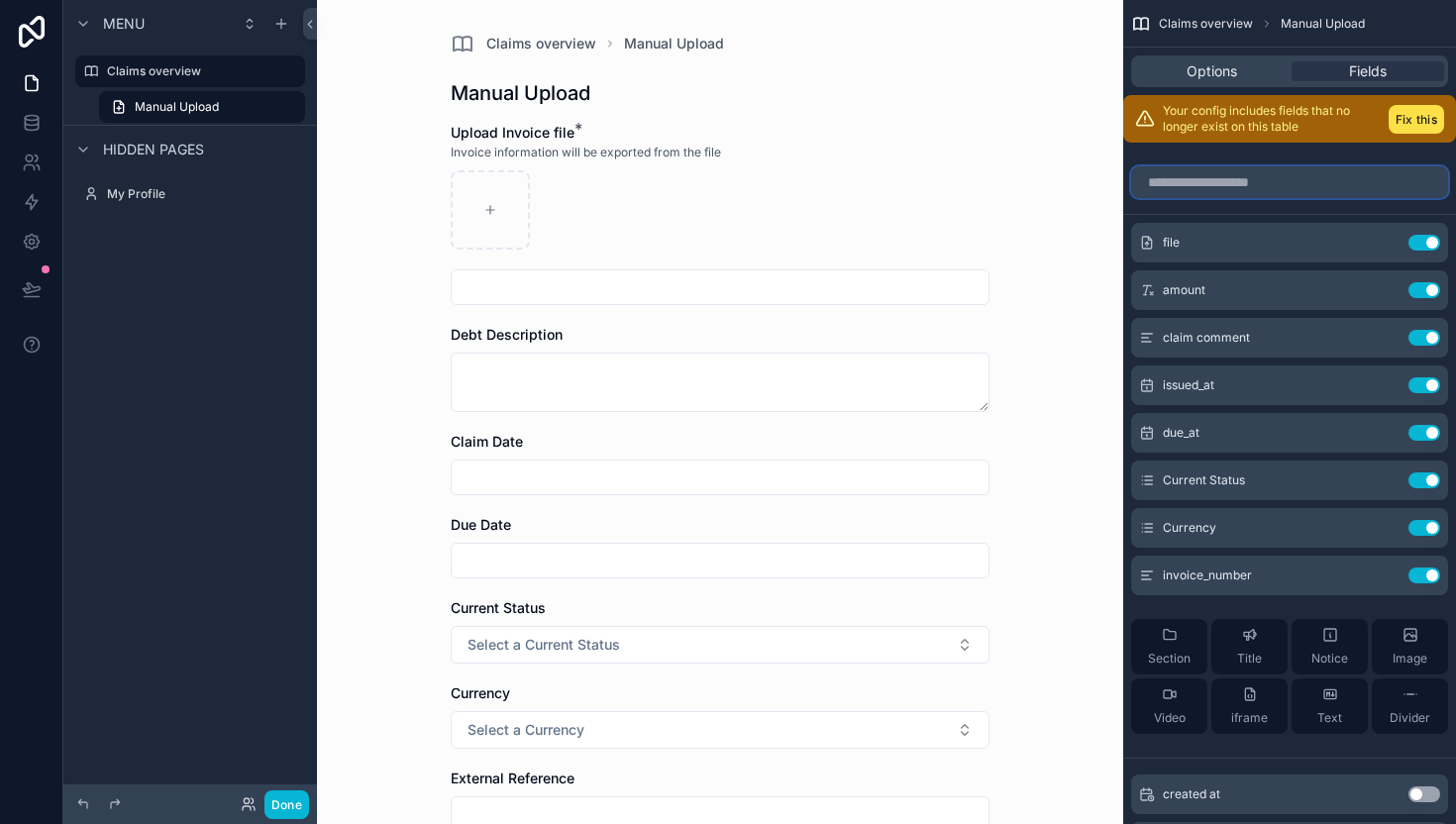 click at bounding box center [1290, 182] 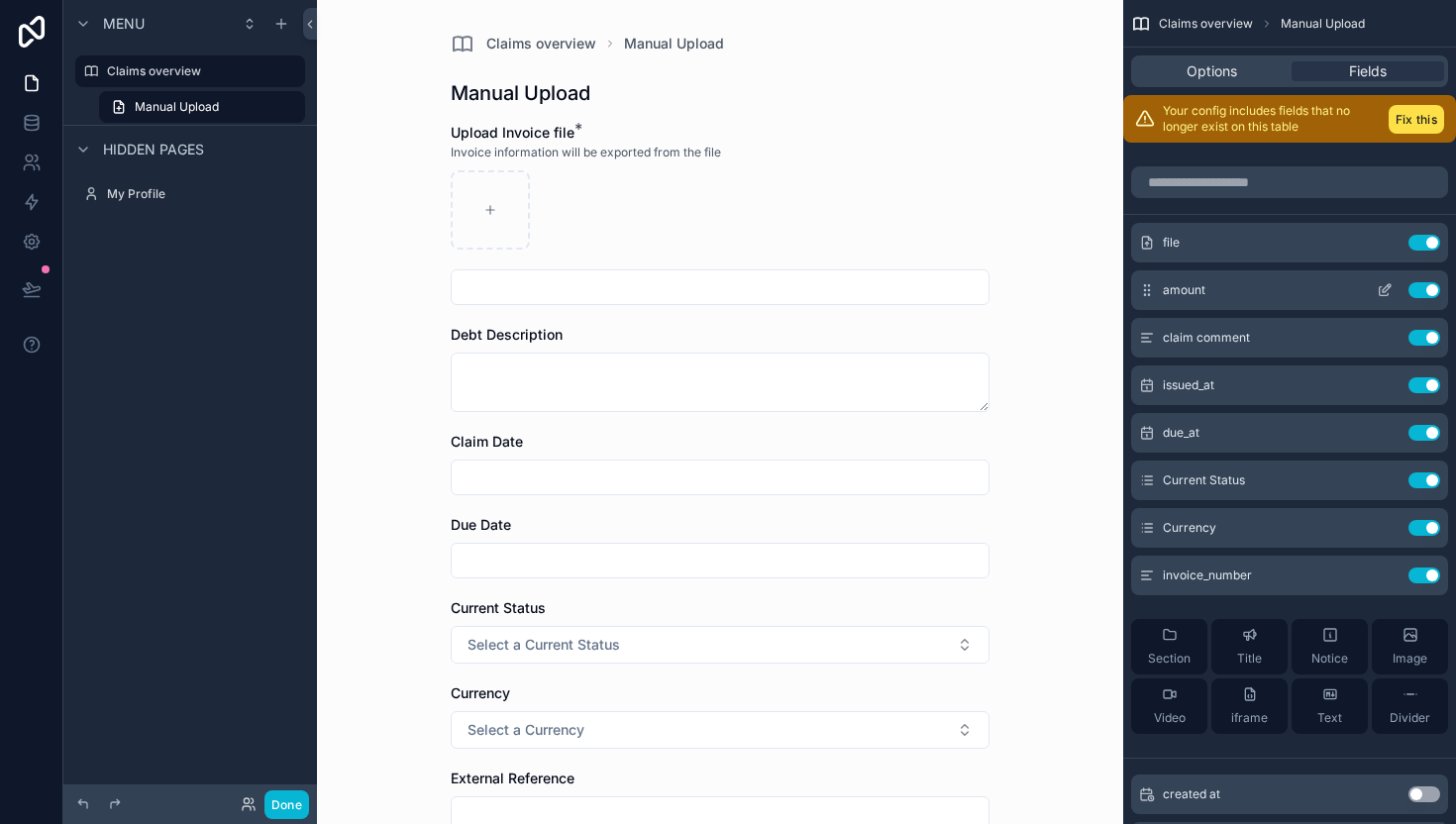 click 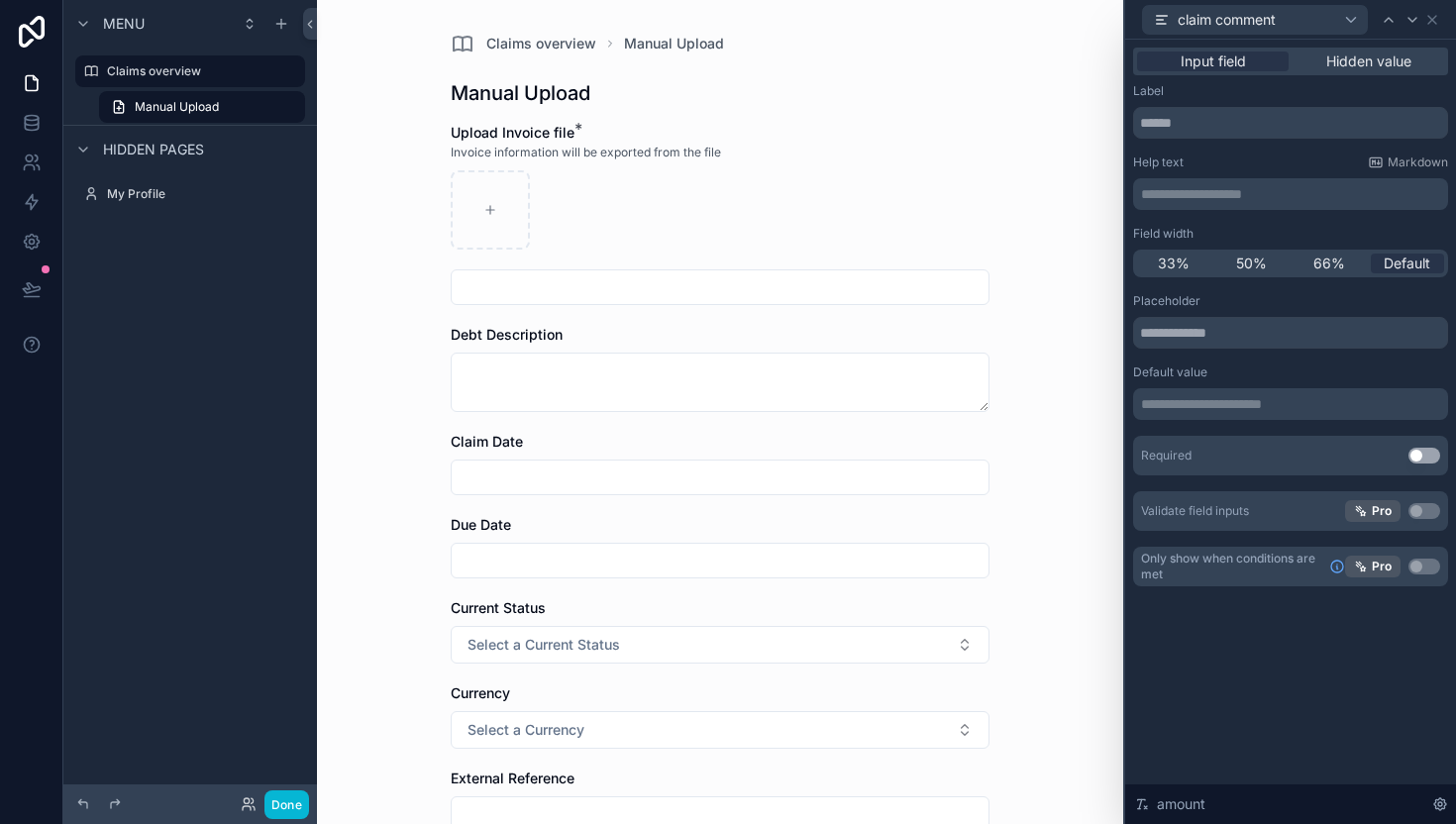 click on "**********" at bounding box center [1293, 194] 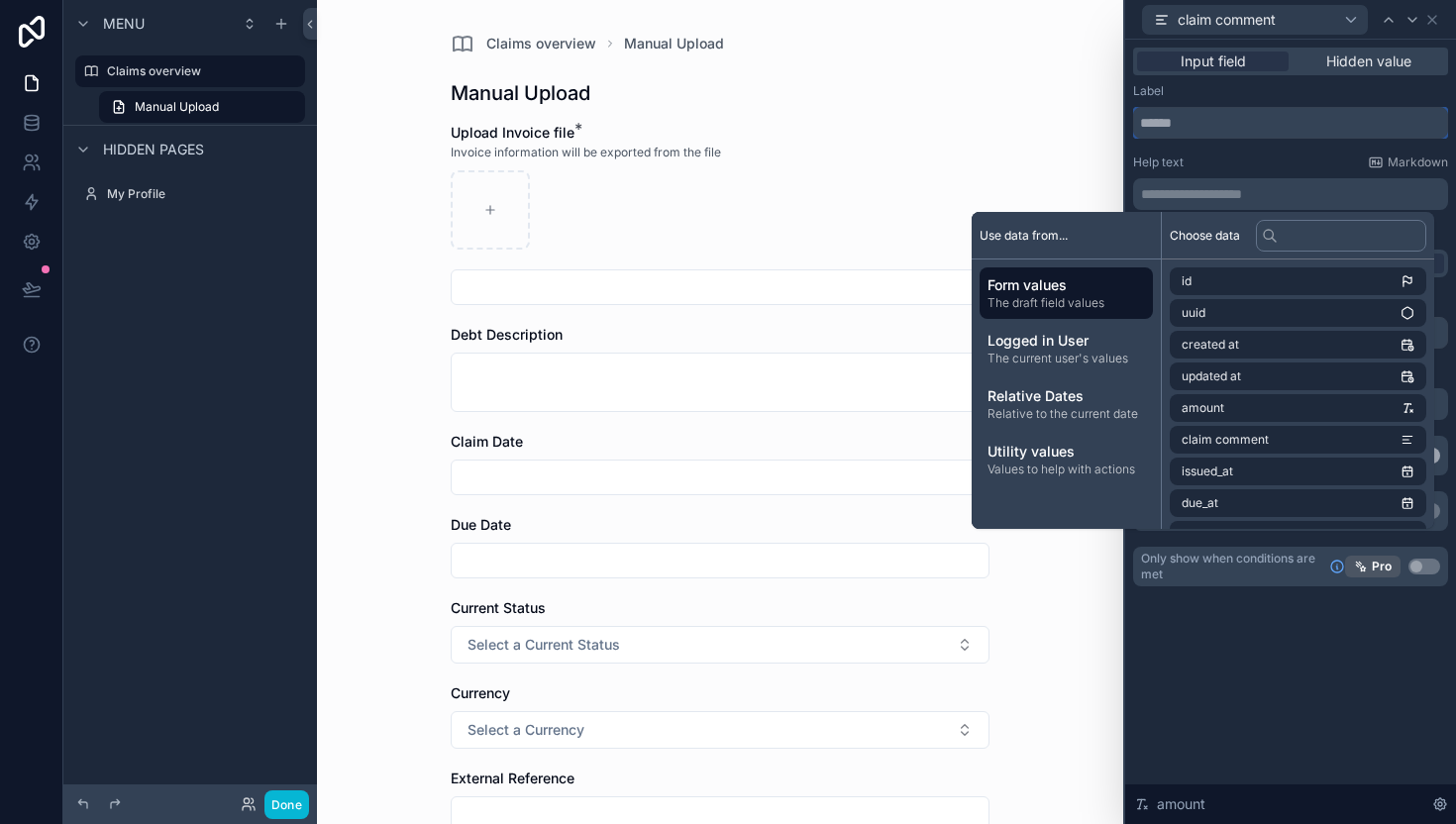 click at bounding box center (1291, 123) 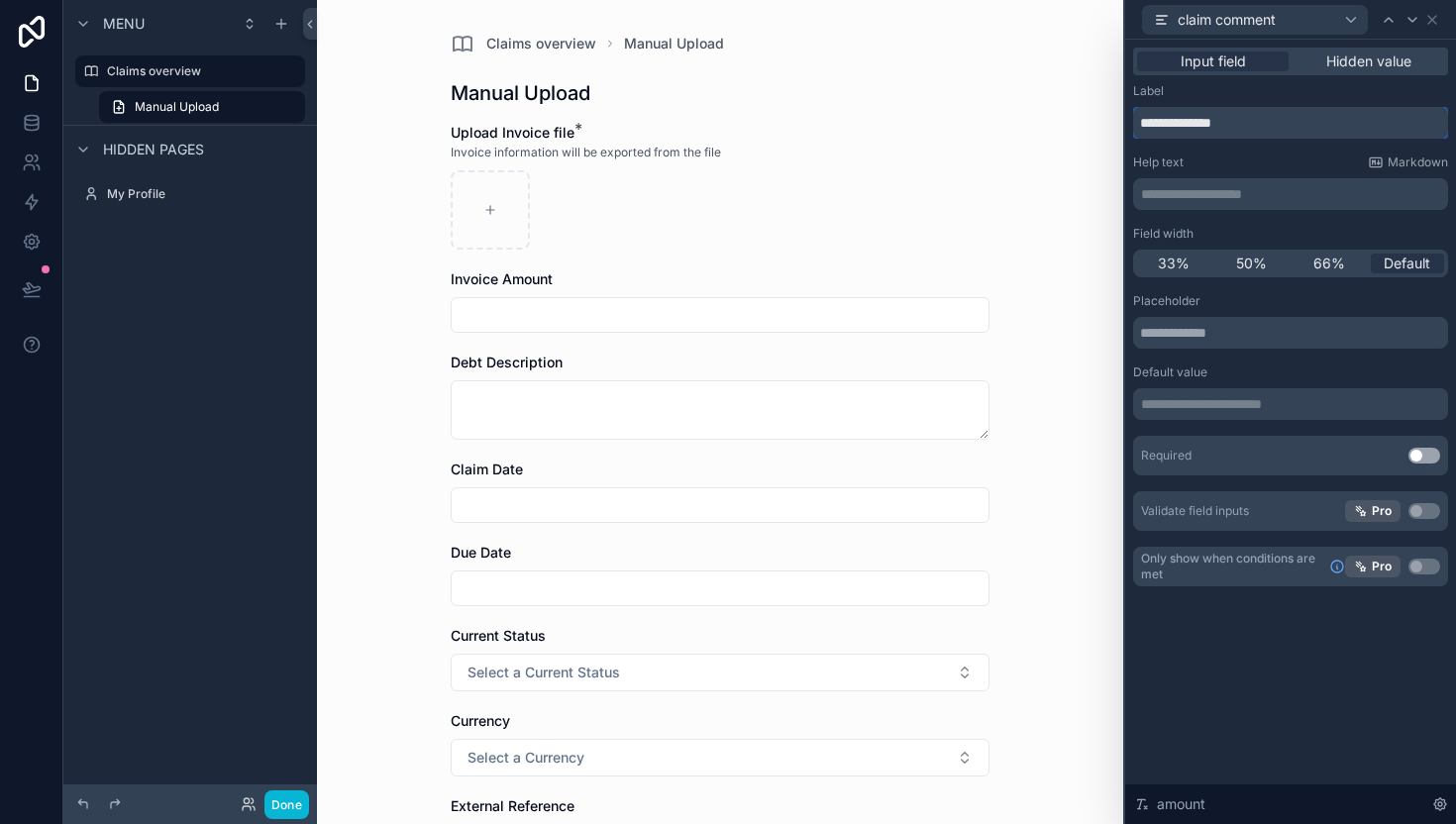 type on "**********" 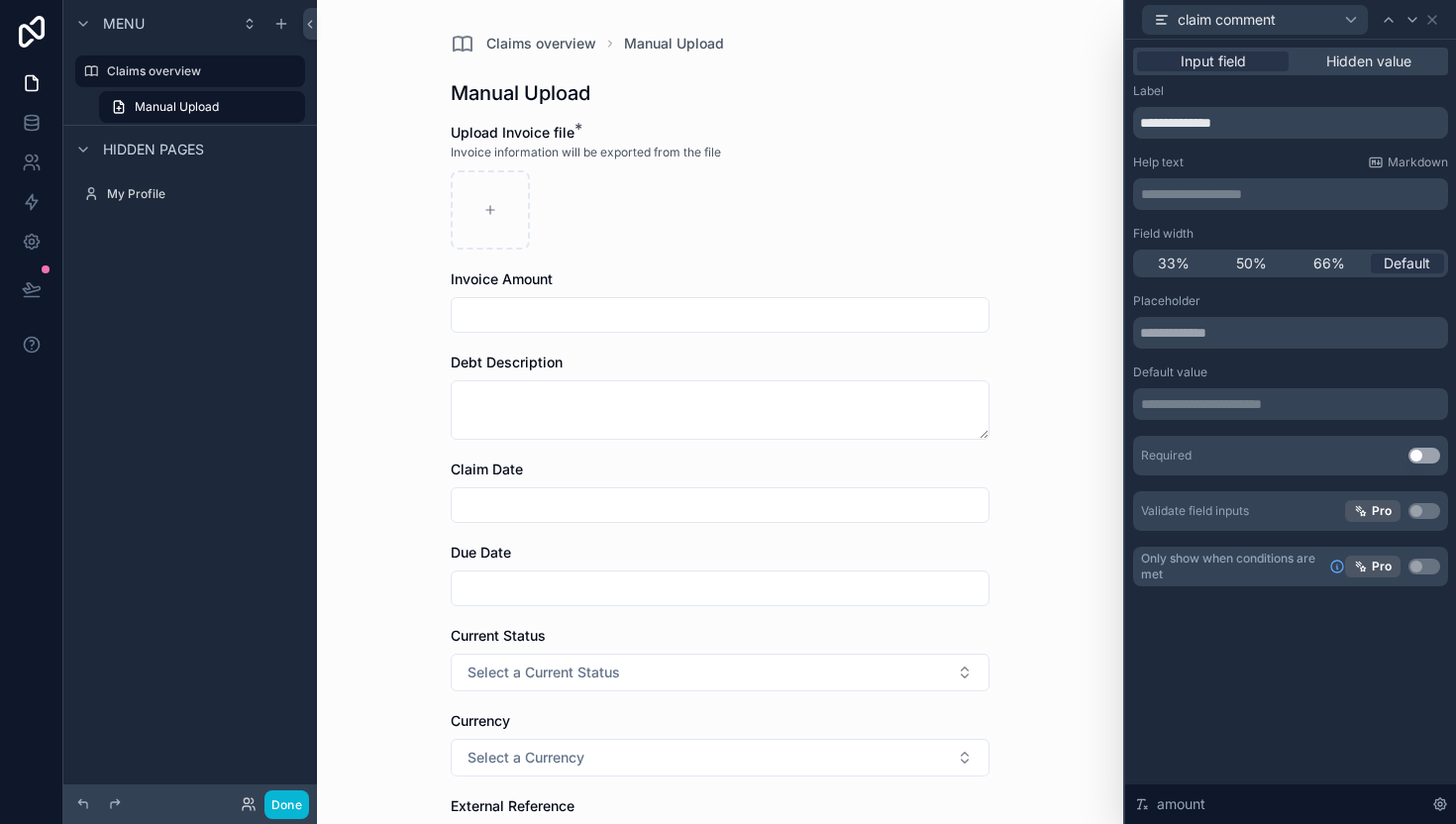 click on "**********" at bounding box center [1291, 432] 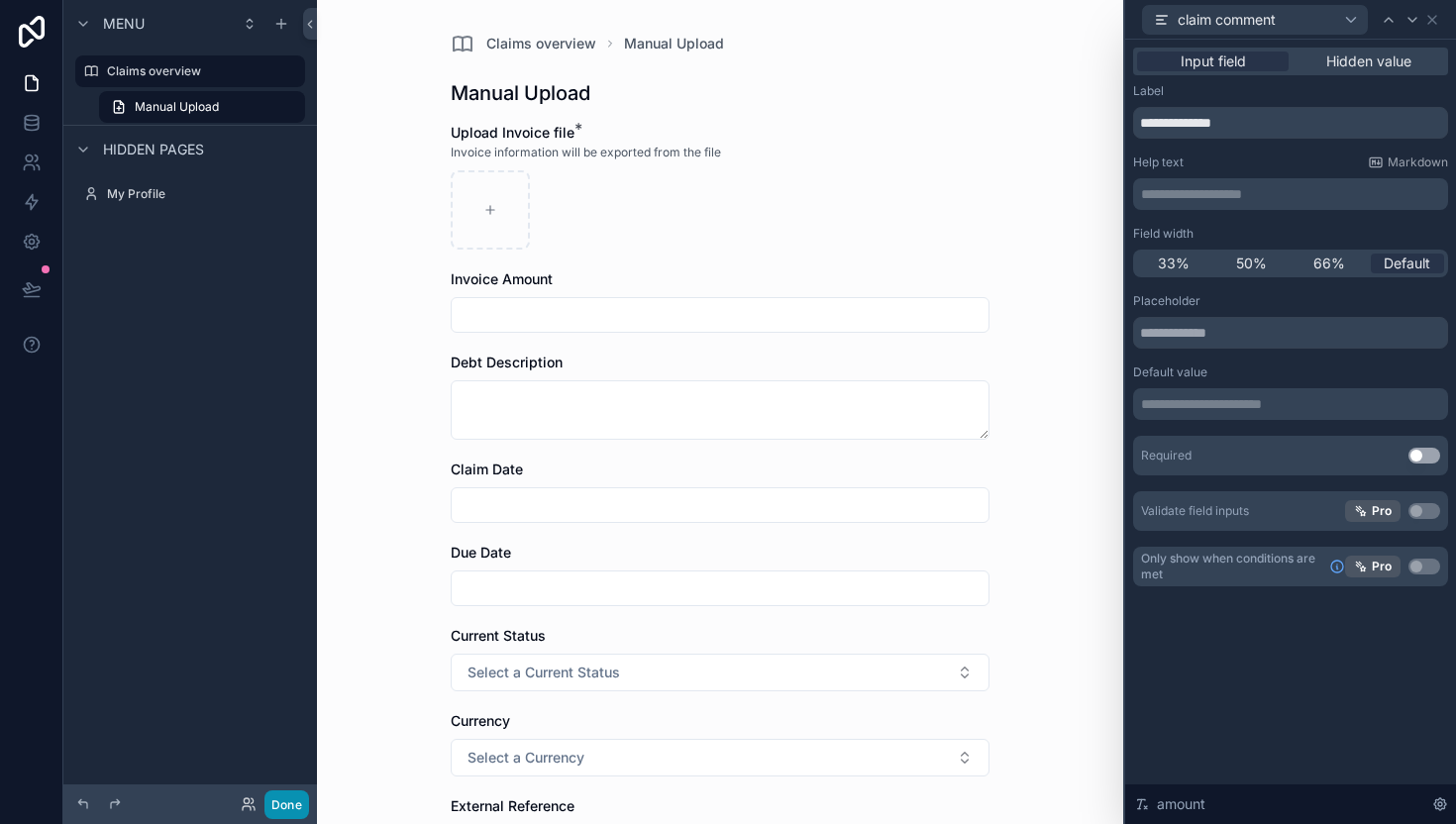 click on "Done" at bounding box center (286, 804) 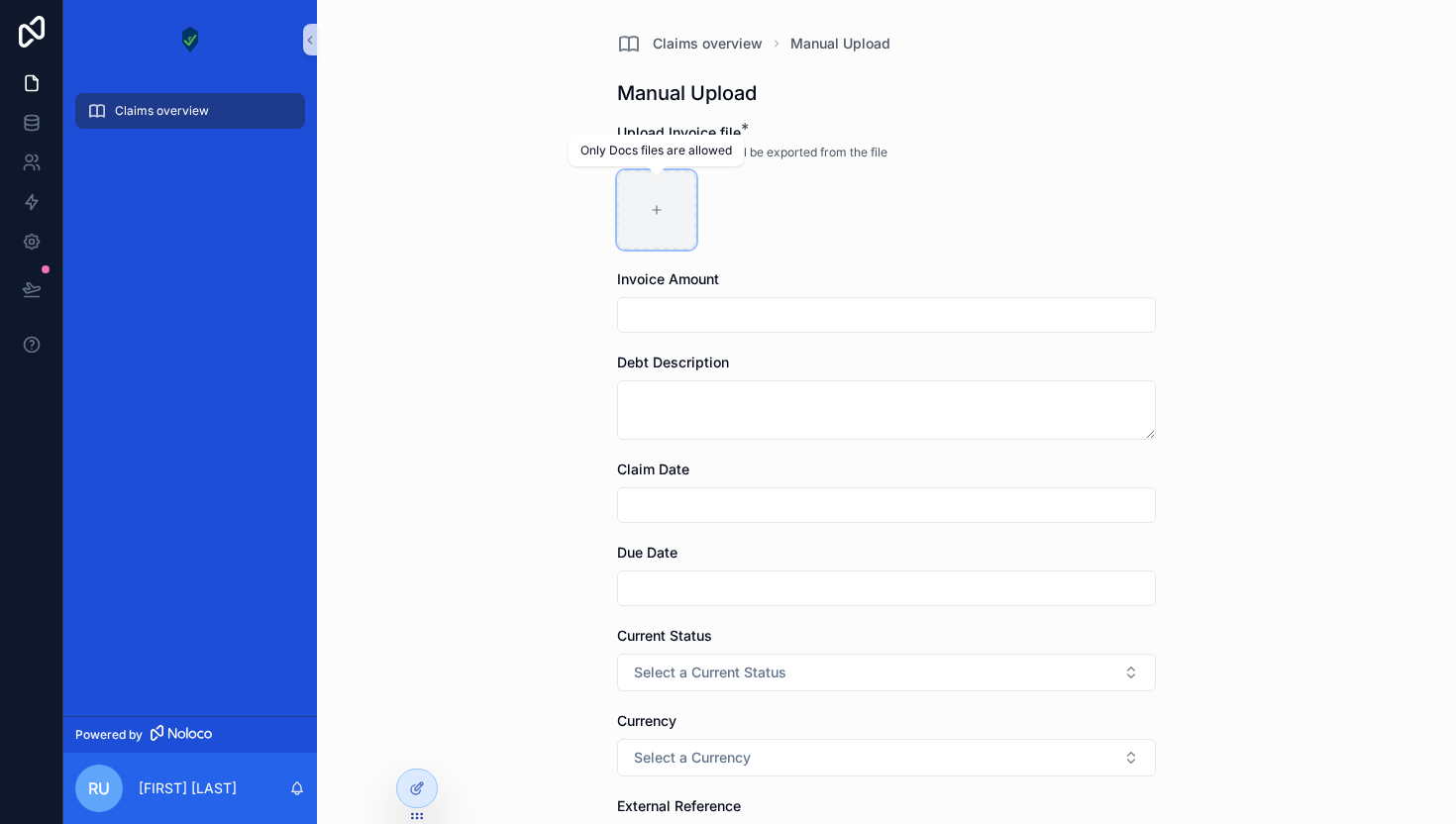 click at bounding box center (657, 210) 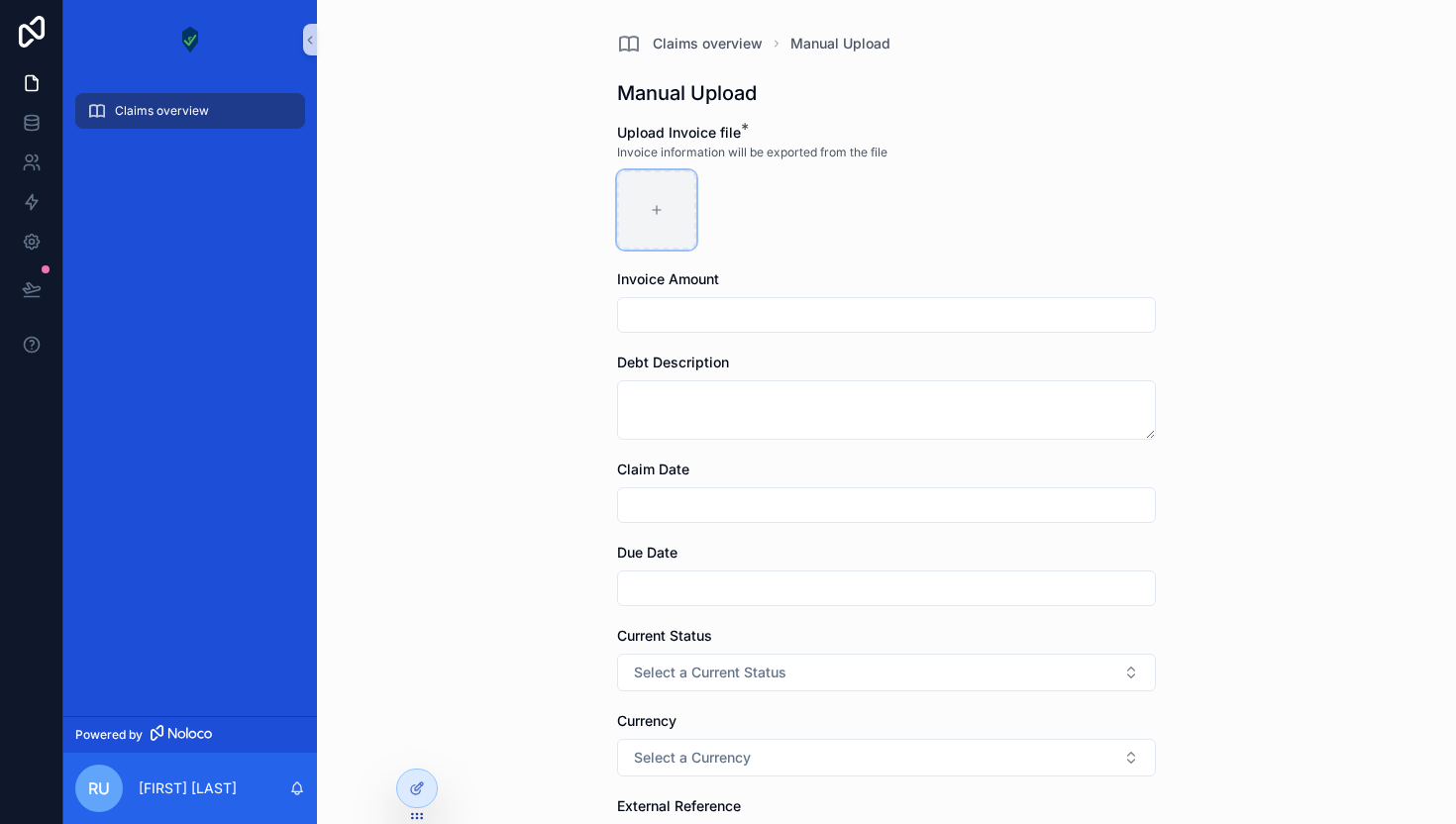 type on "**********" 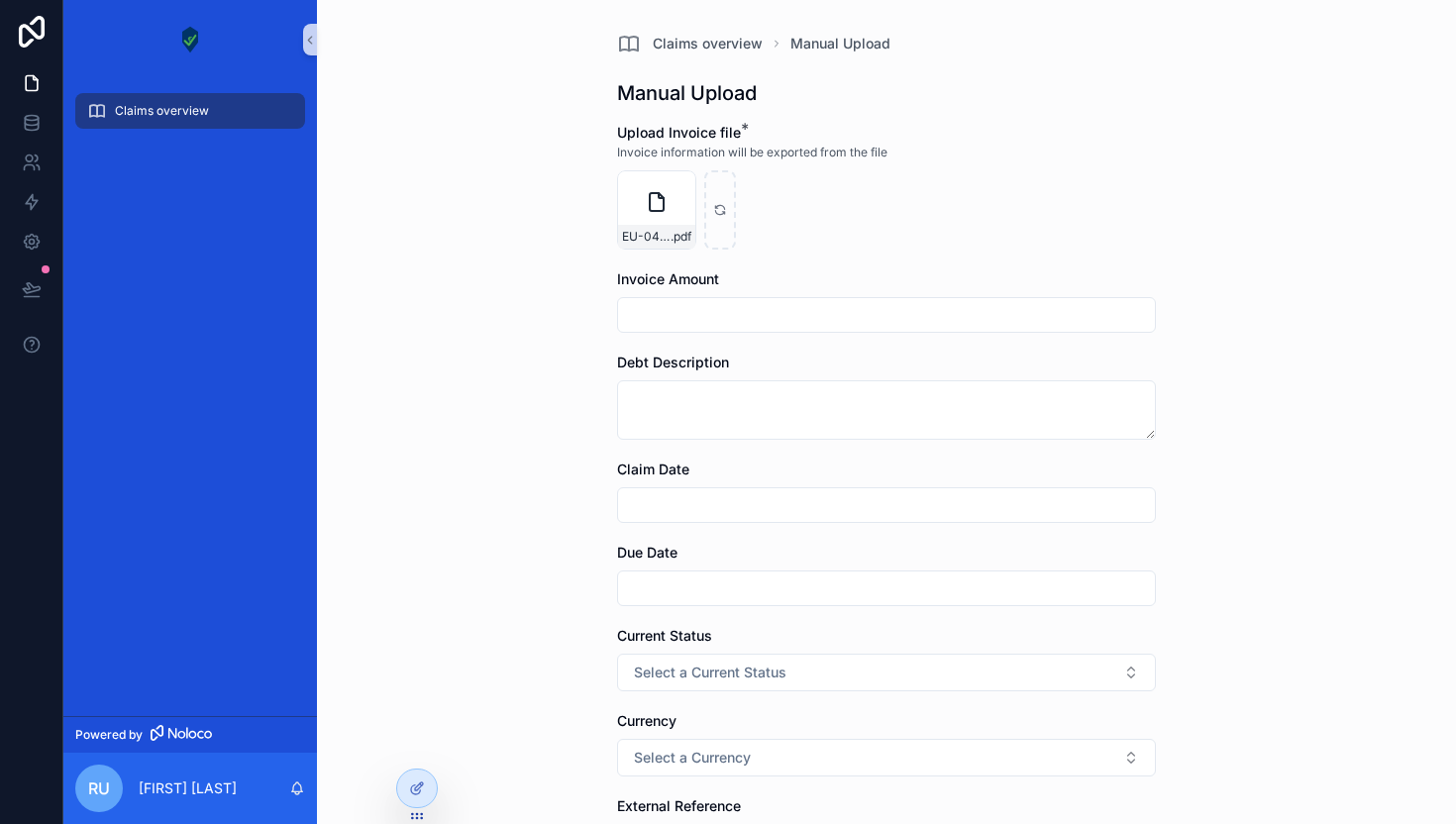 click at bounding box center (886, 315) 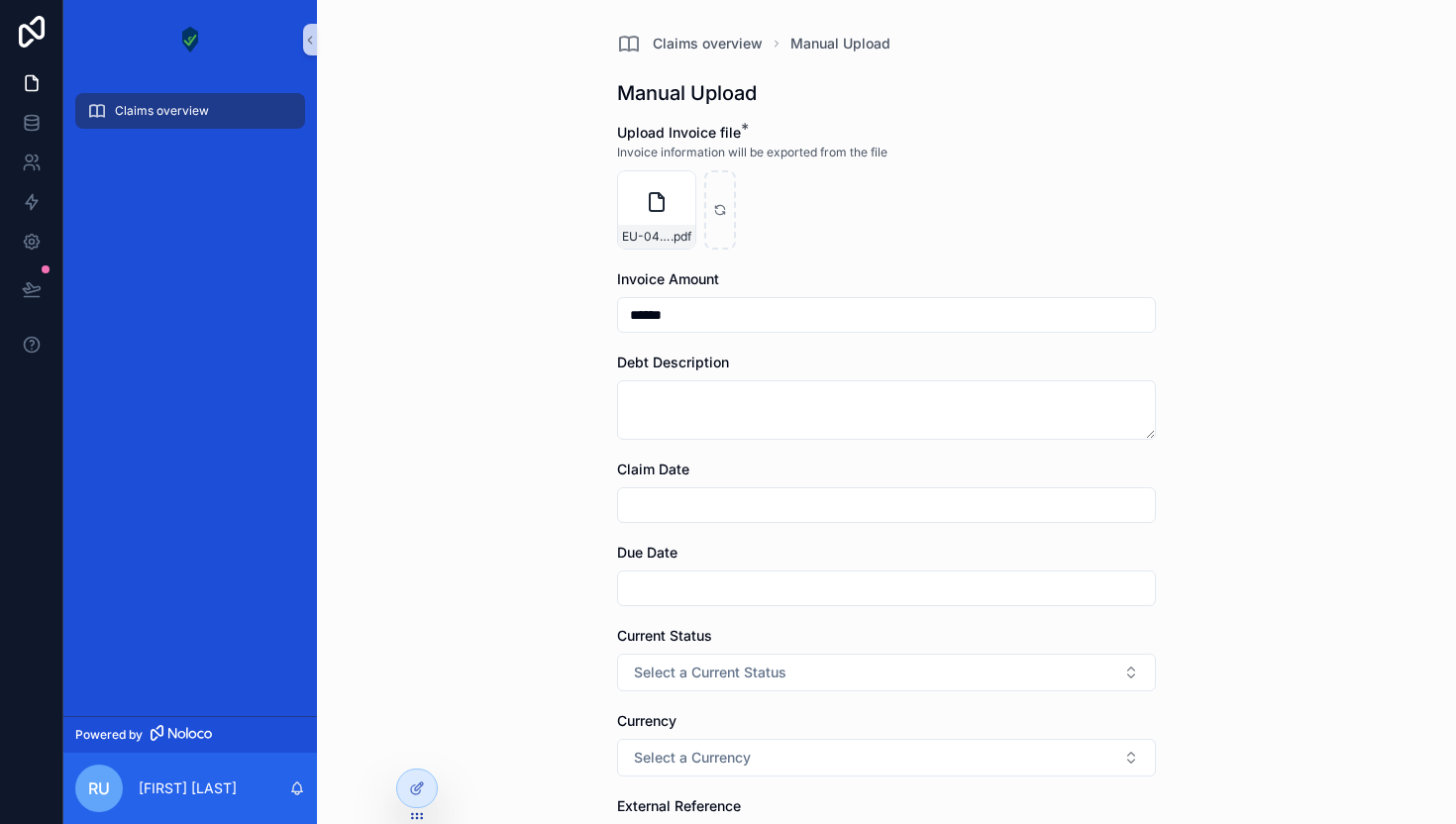 type on "******" 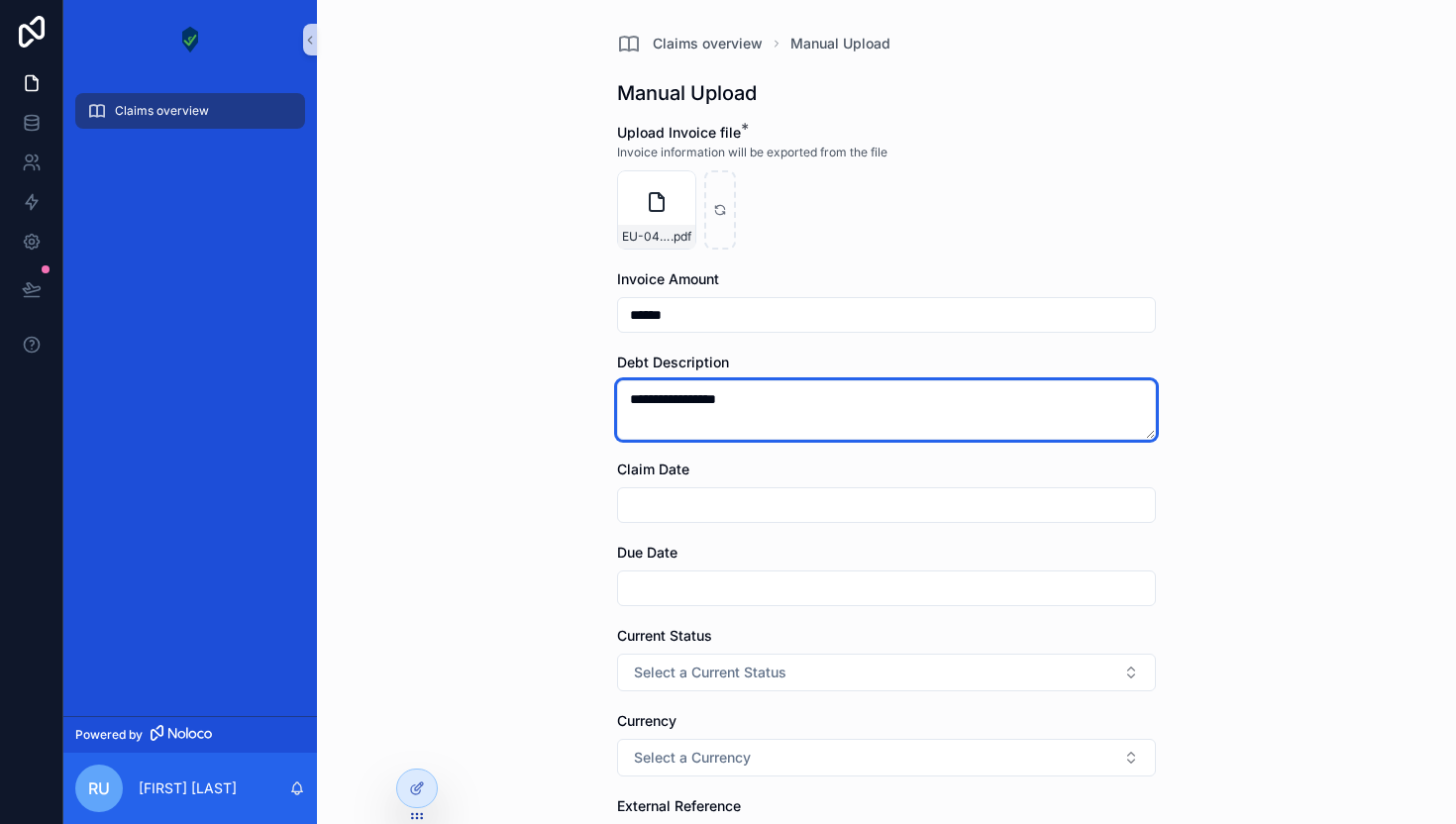 type on "**********" 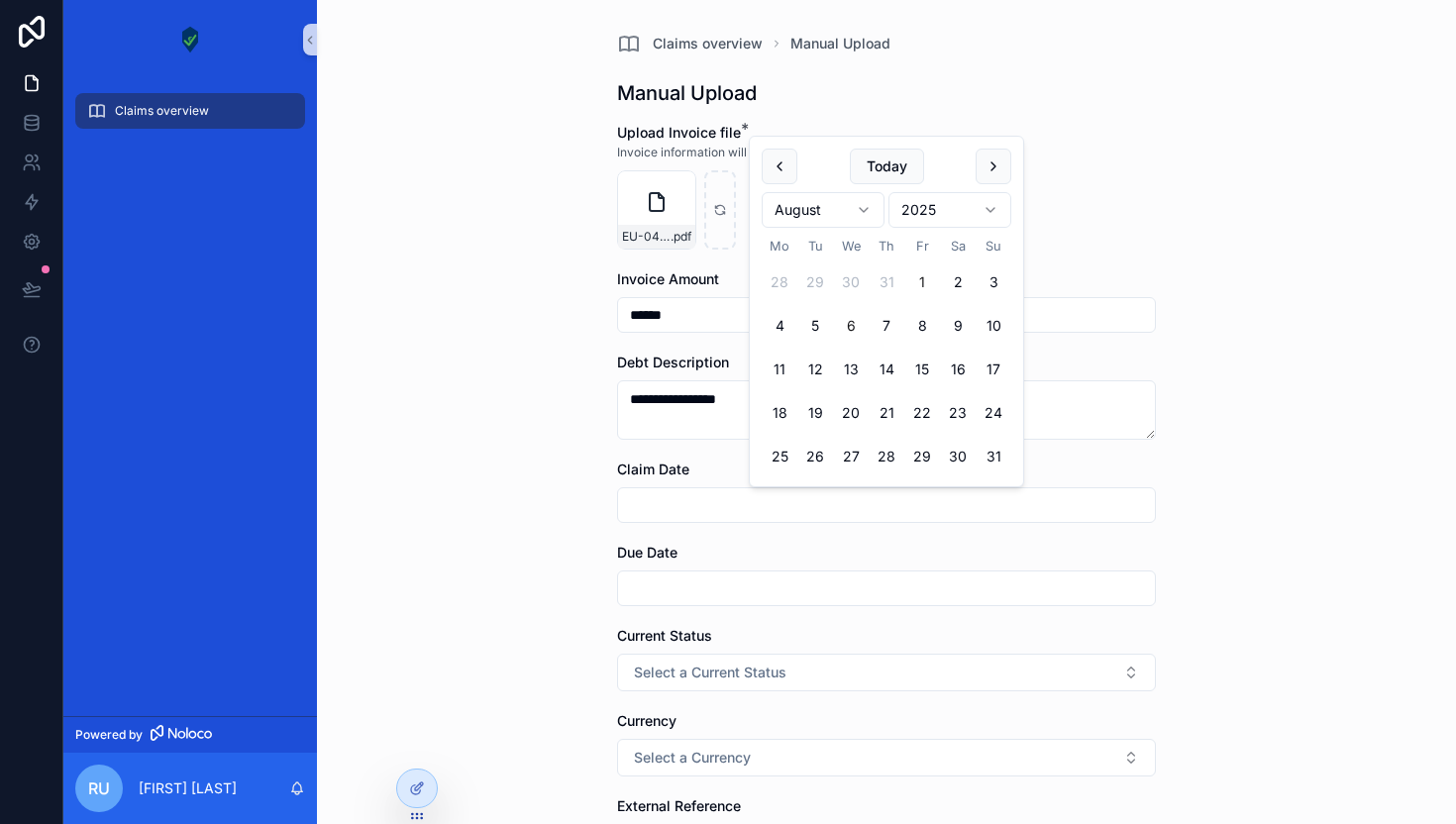 click on "1" at bounding box center (922, 282) 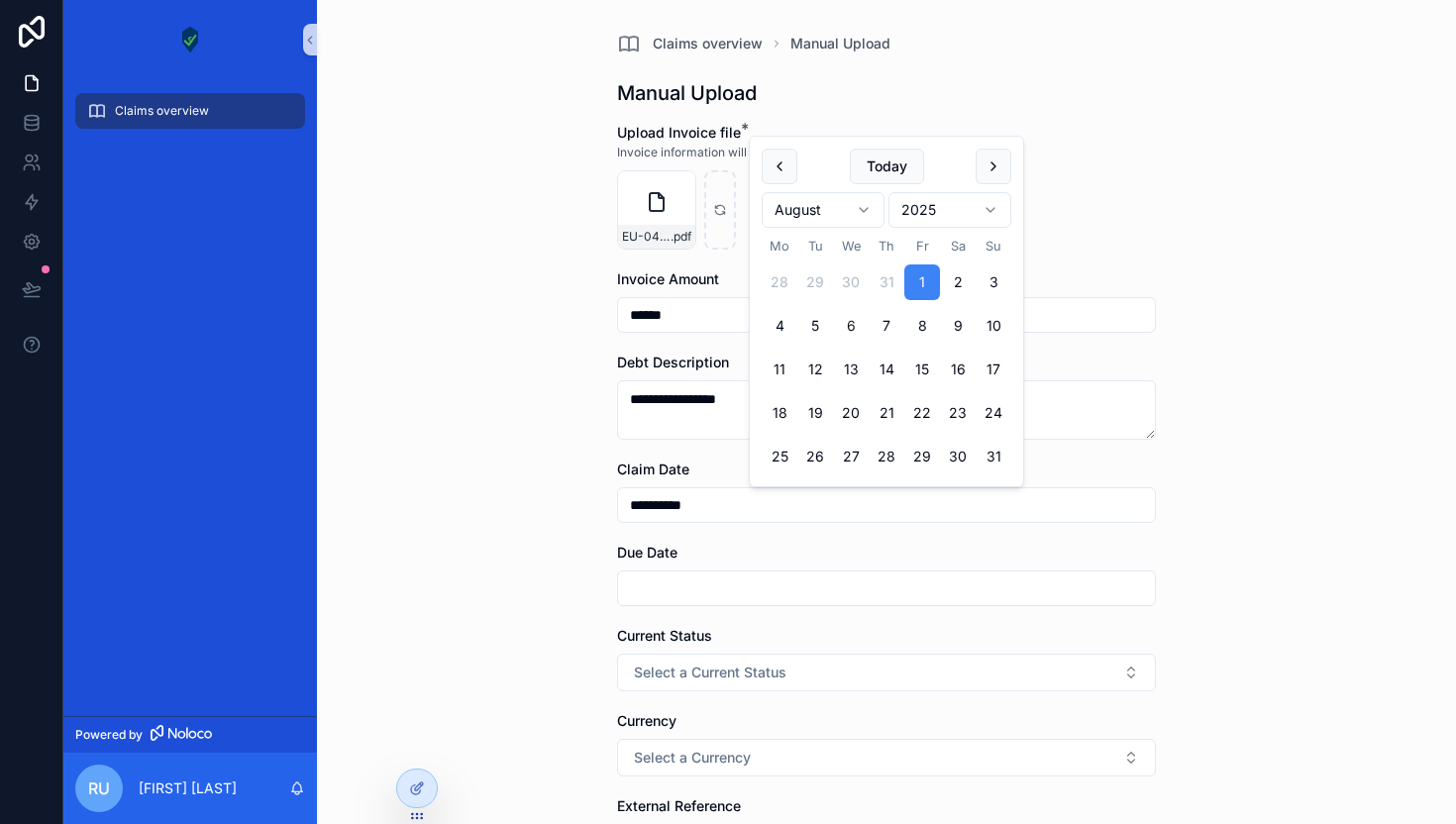click on "**********" at bounding box center (886, 412) 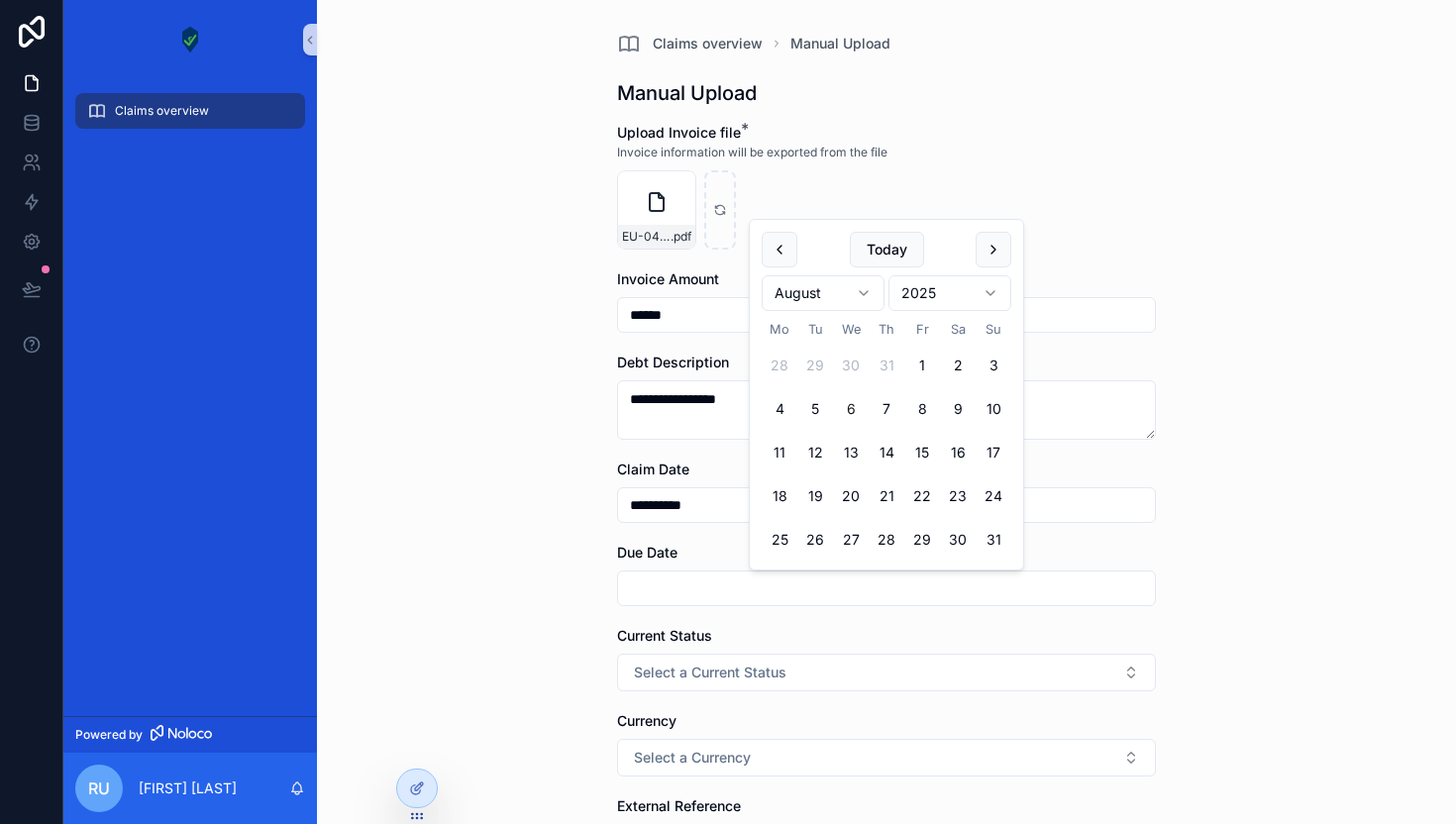 click at bounding box center [886, 588] 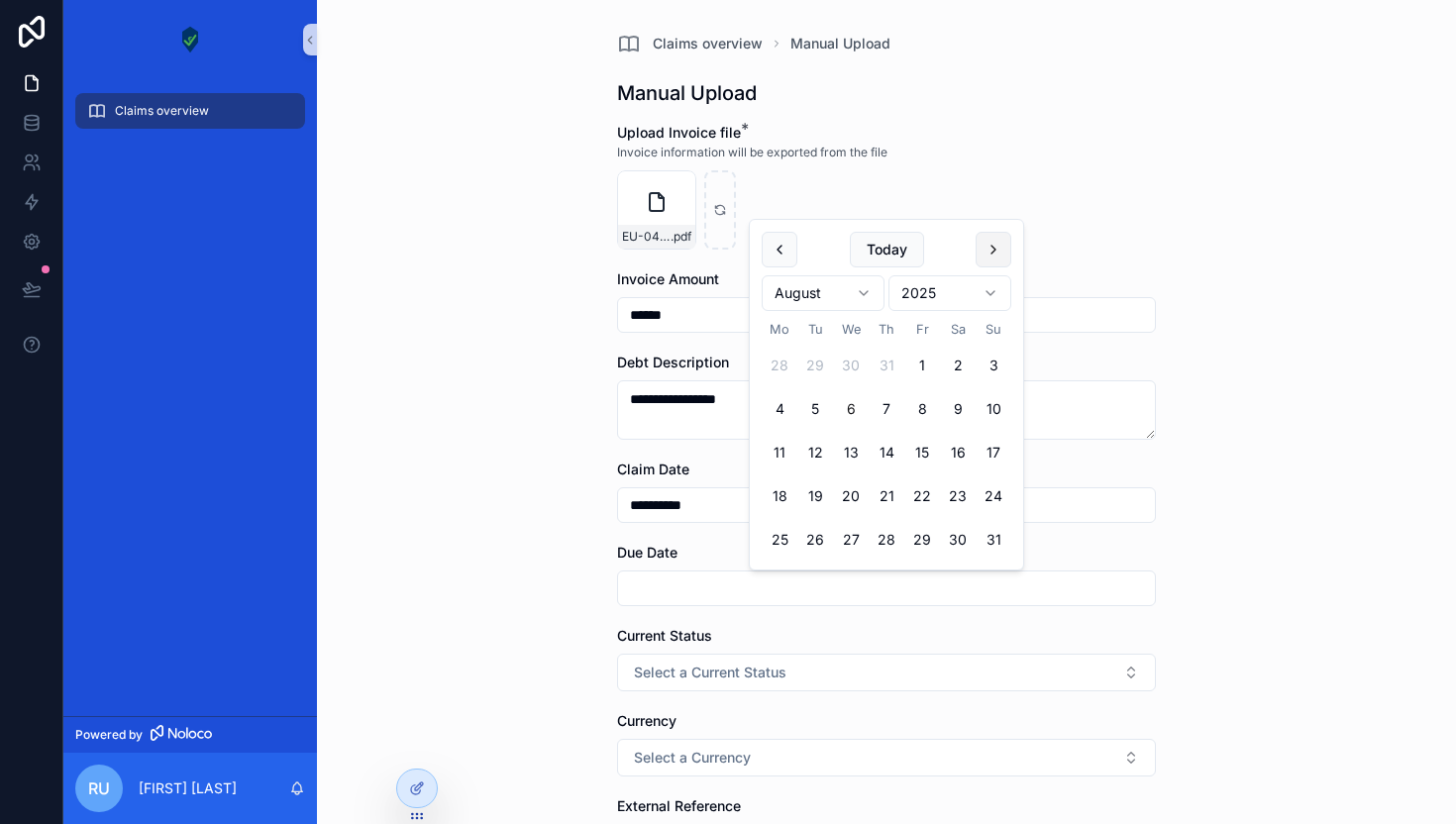 click at bounding box center [993, 250] 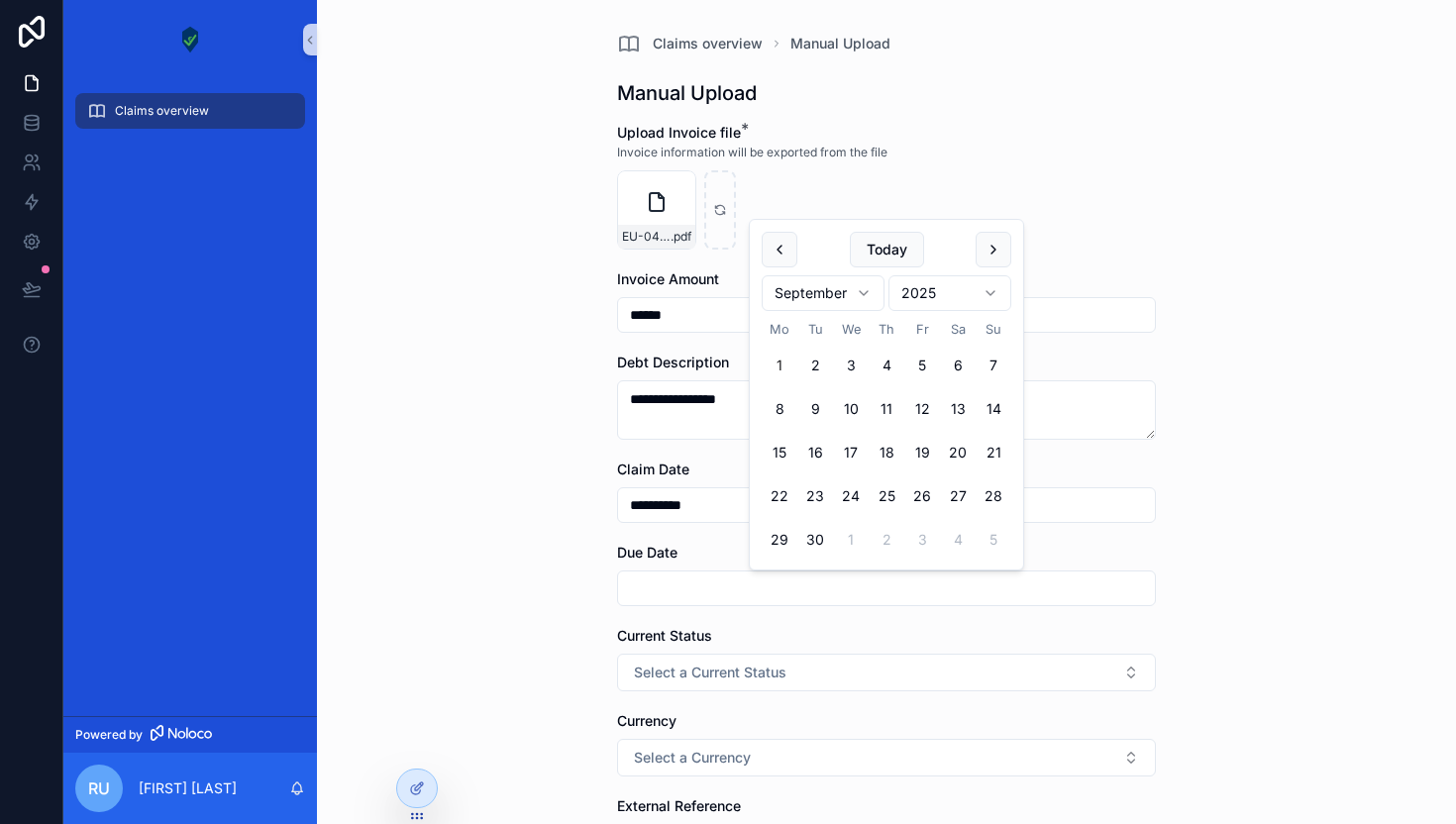 click on "1" at bounding box center [780, 365] 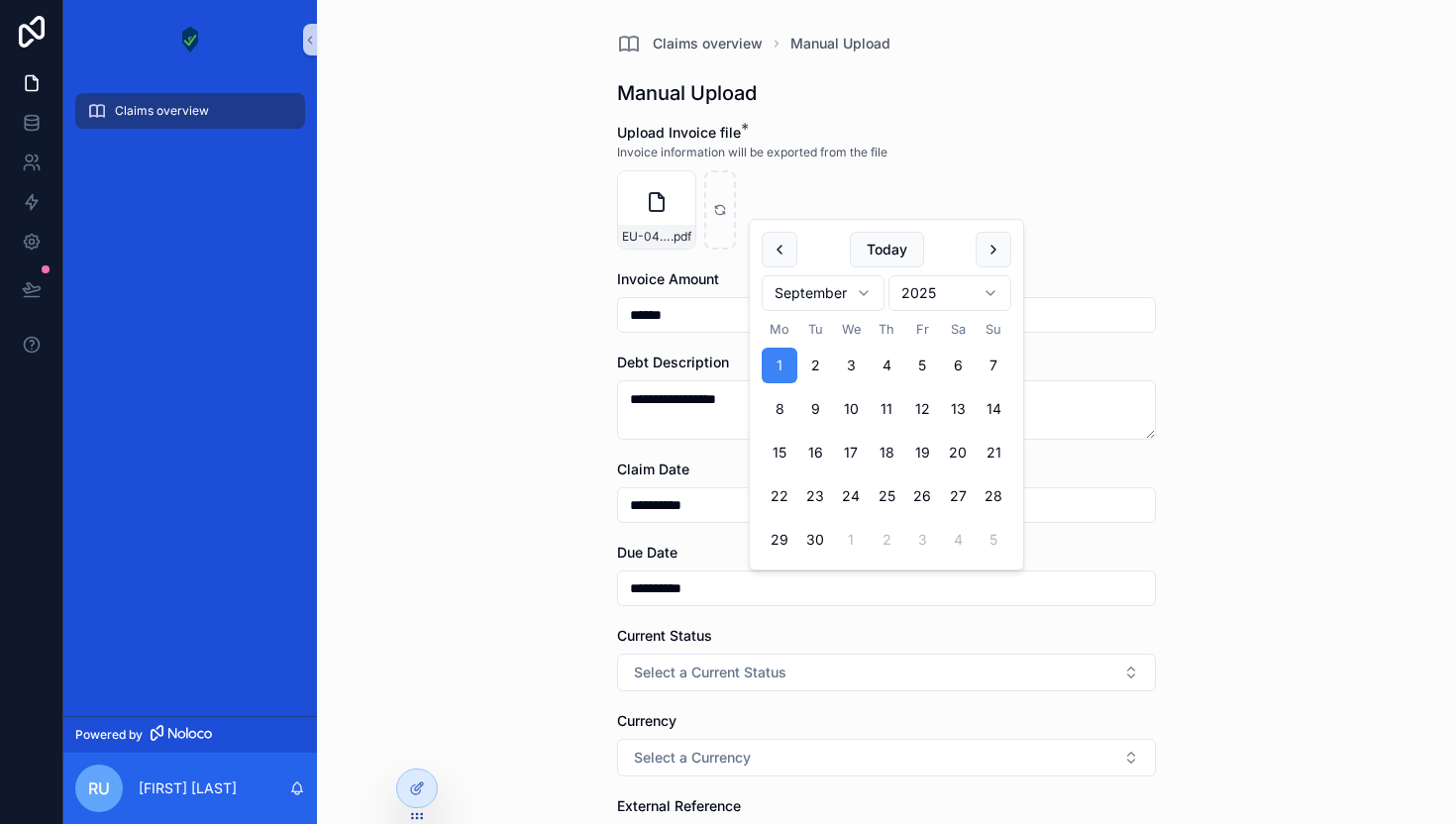 type on "**********" 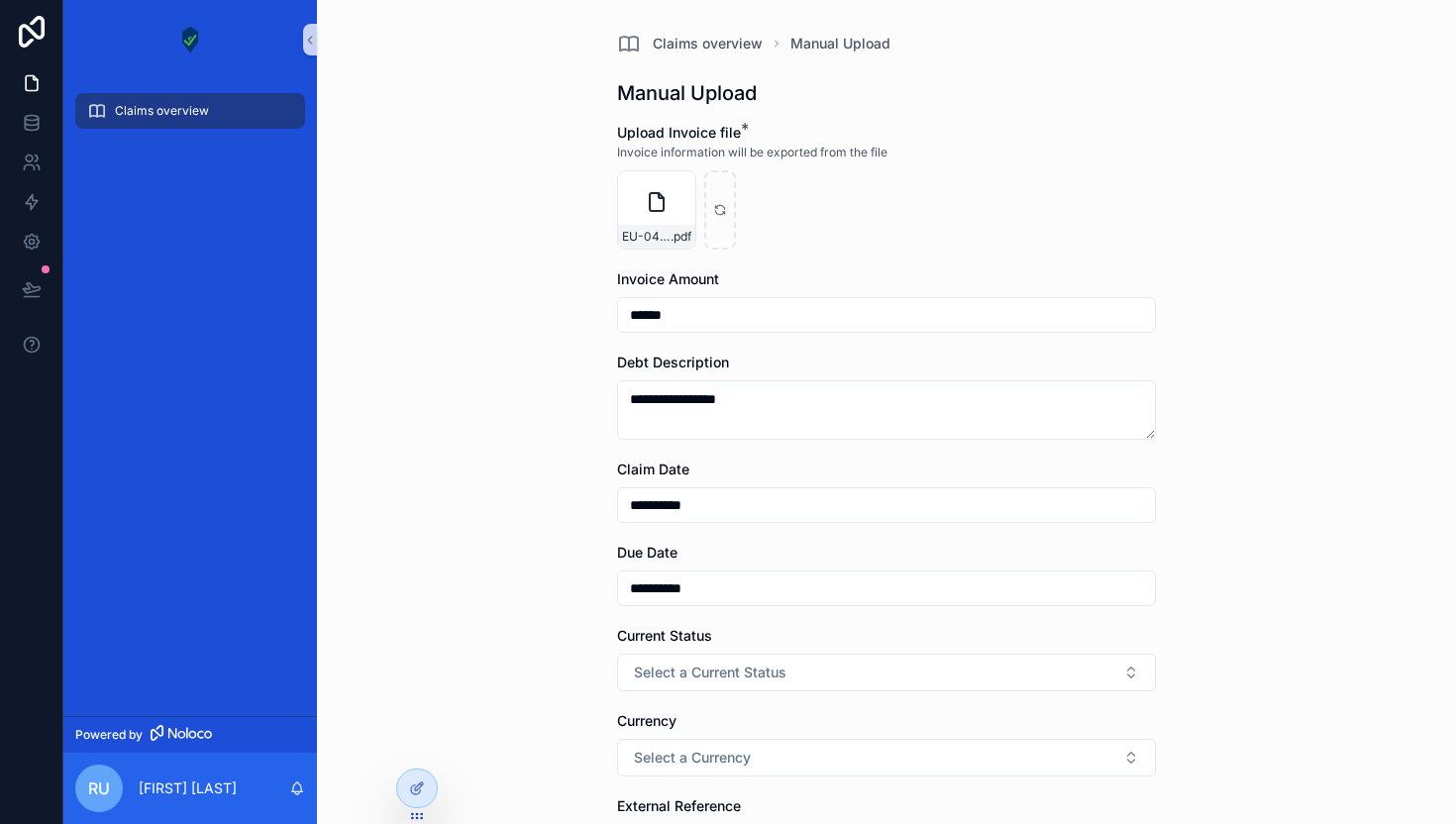 scroll, scrollTop: 209, scrollLeft: 0, axis: vertical 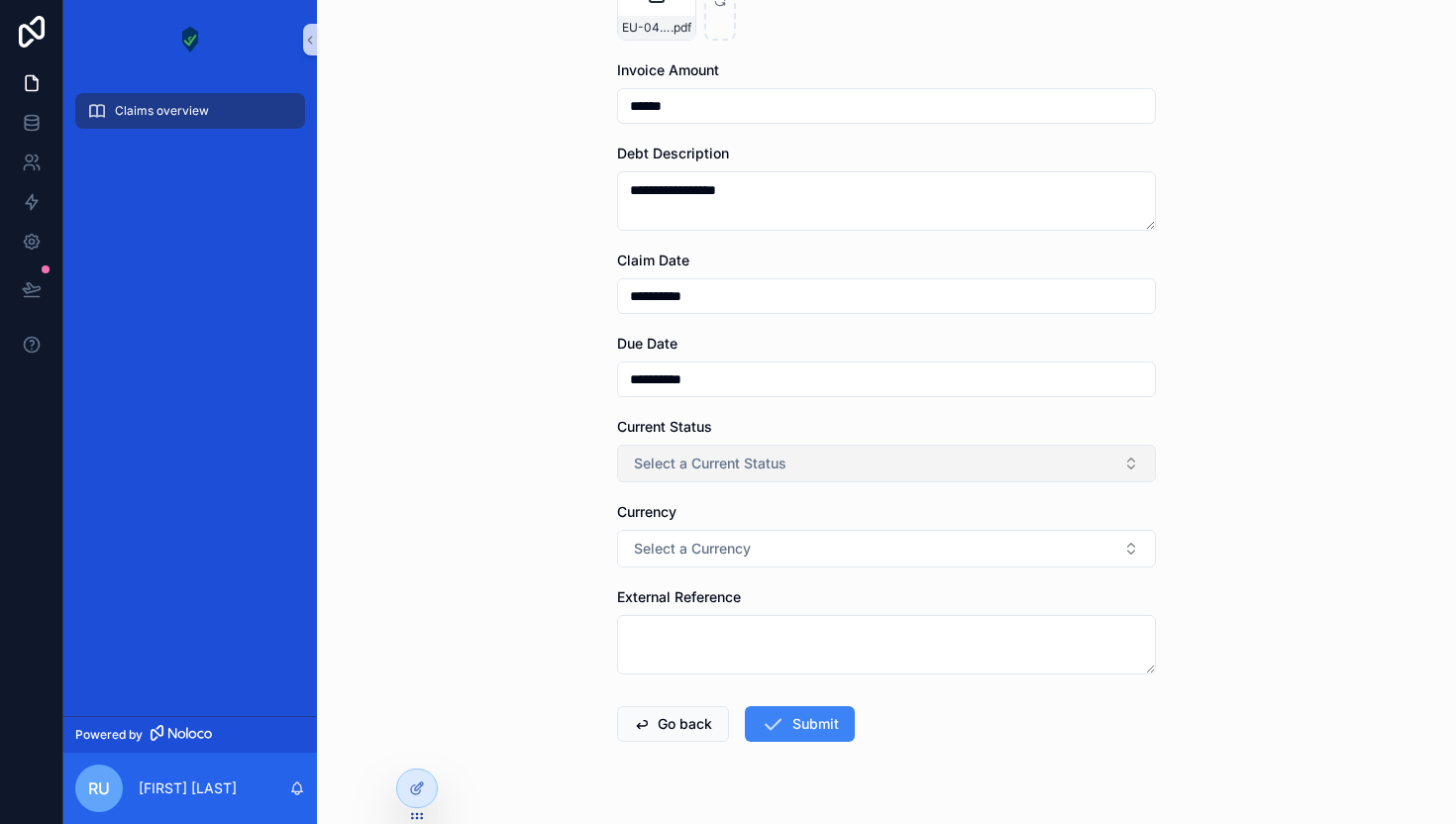 click on "Select a Current Status" at bounding box center (710, 464) 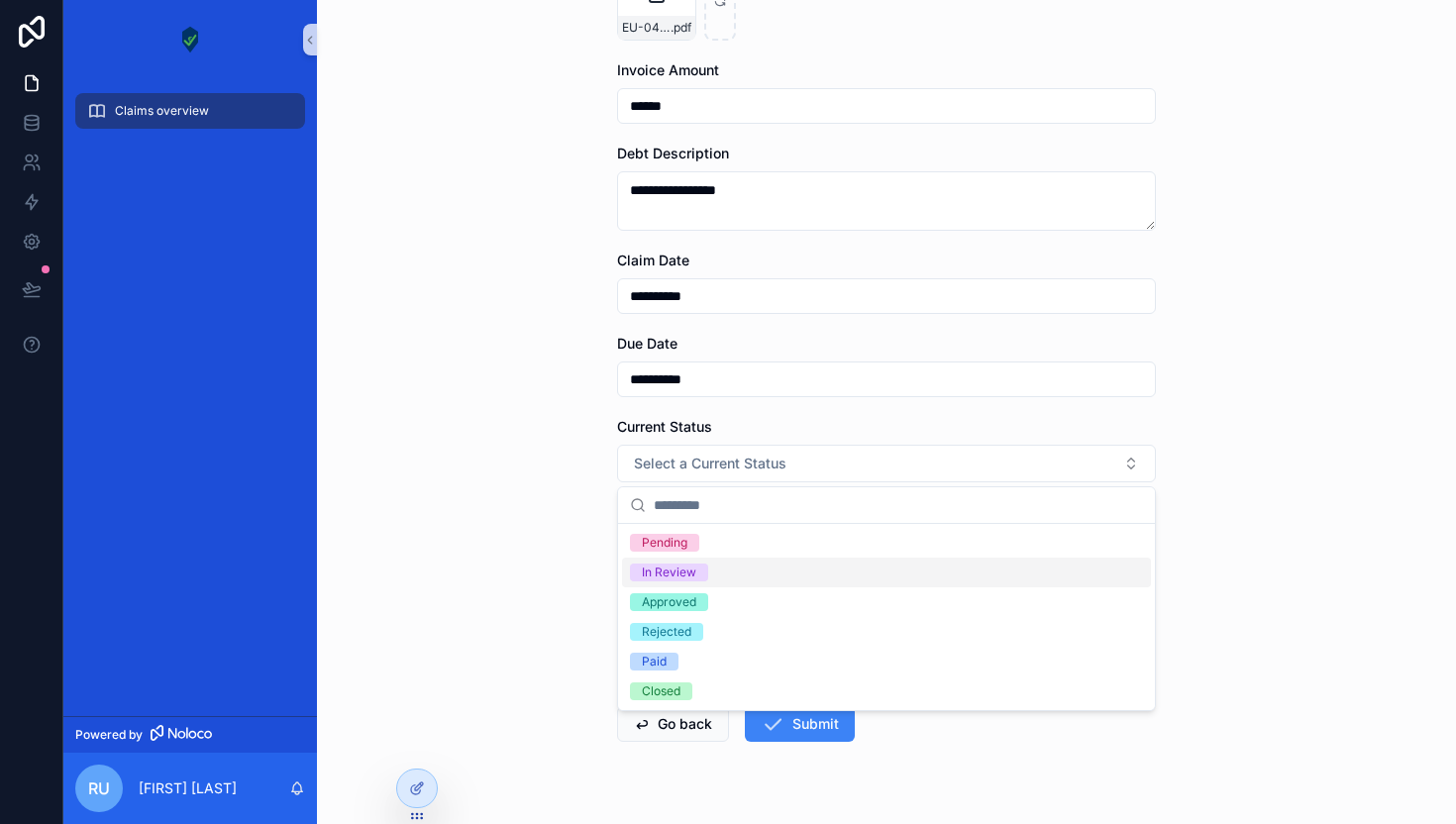 click on "Pending" at bounding box center [886, 543] 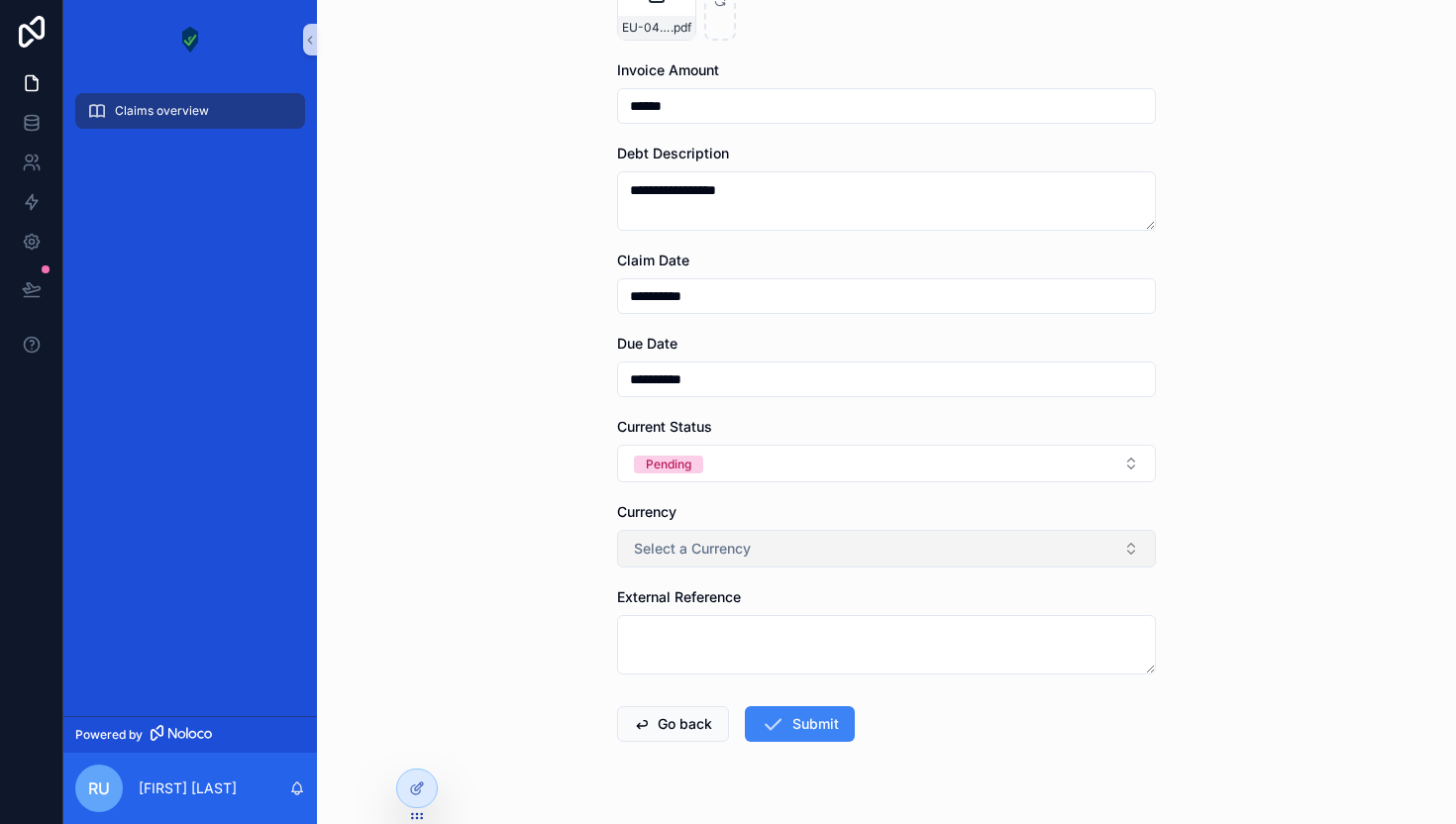 click on "Select a Currency" at bounding box center (886, 549) 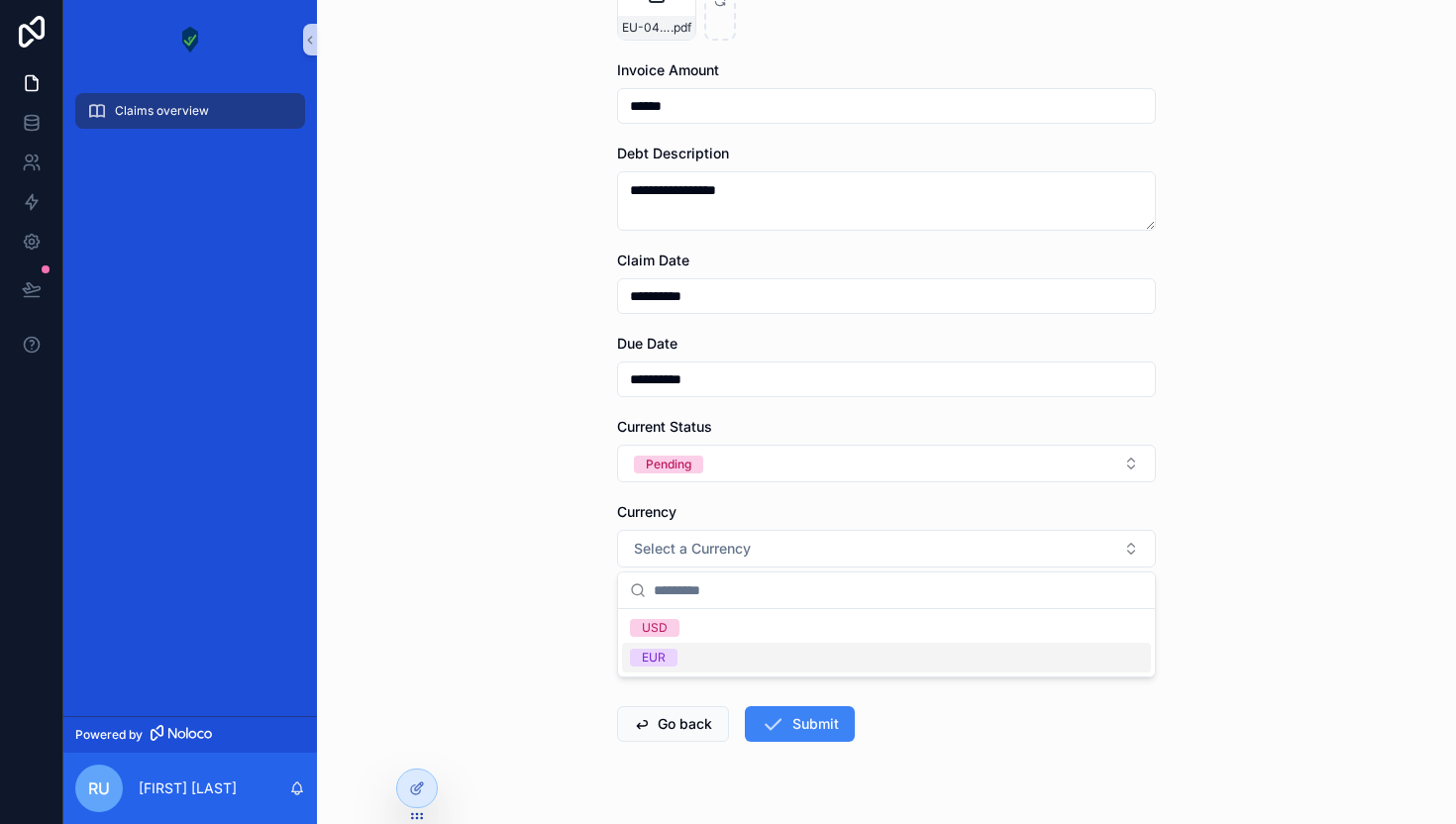 click on "EUR" at bounding box center [654, 658] 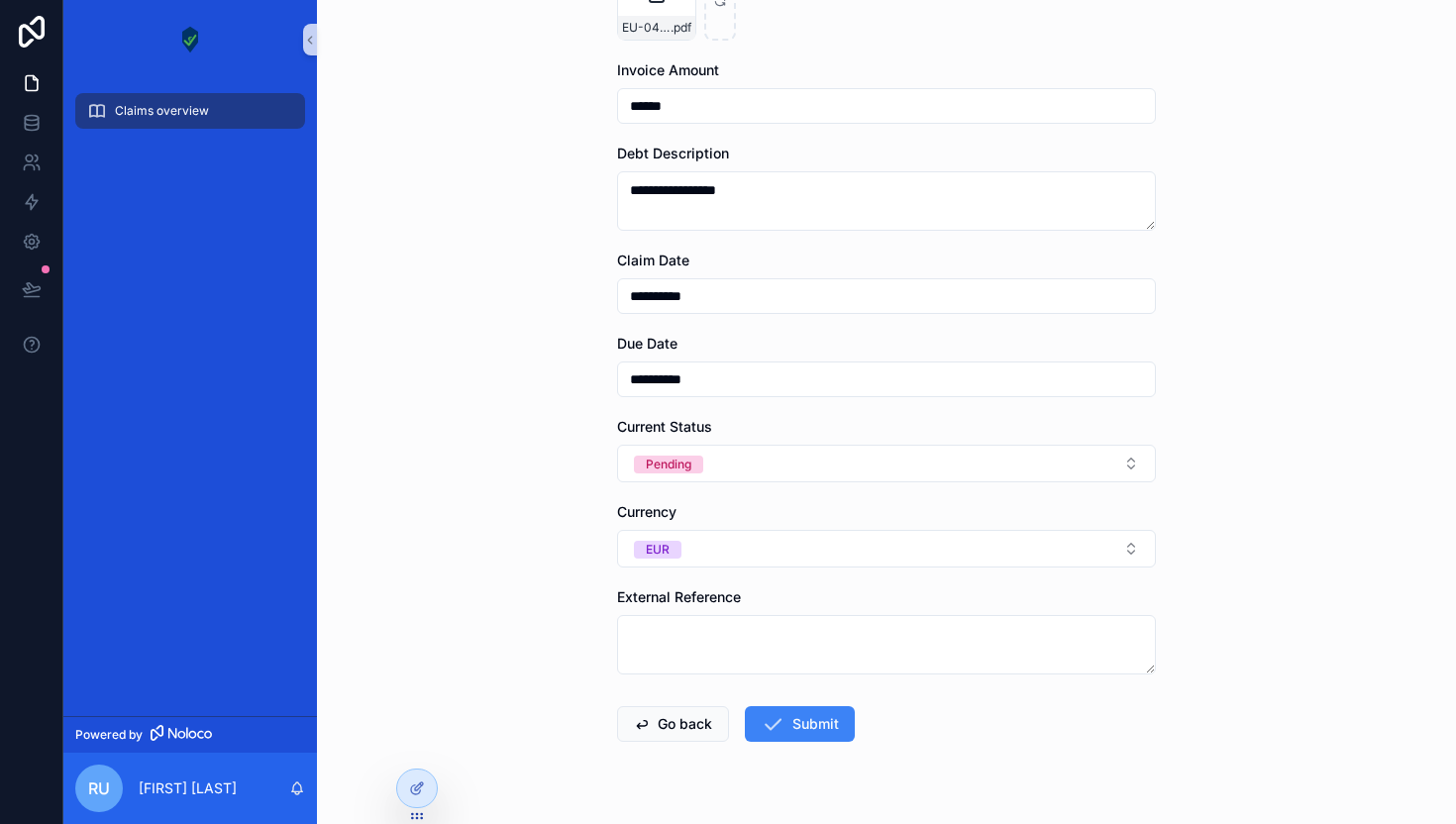 scroll, scrollTop: 254, scrollLeft: 0, axis: vertical 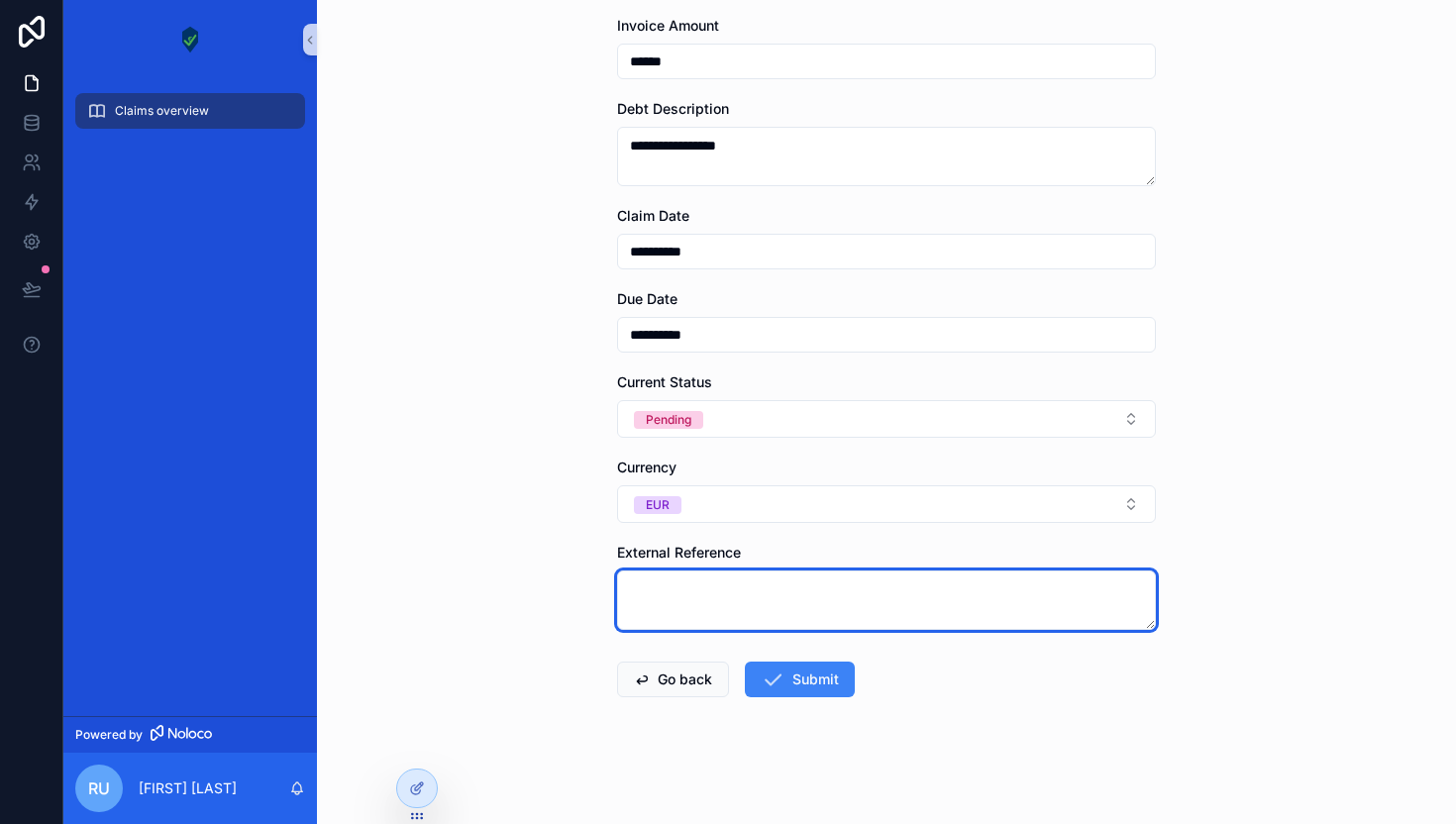 click at bounding box center (886, 600) 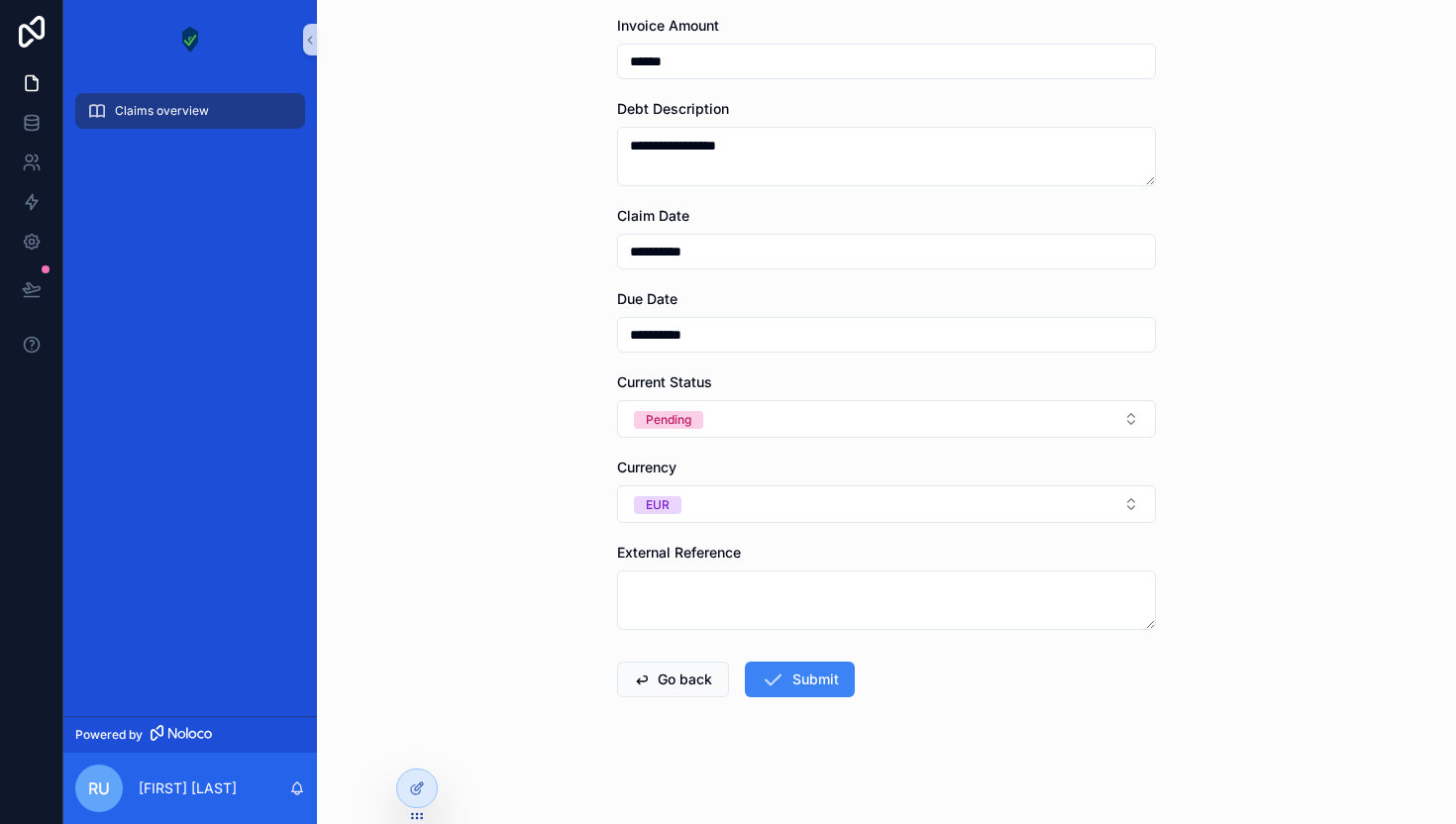 click on "**********" at bounding box center (886, 412) 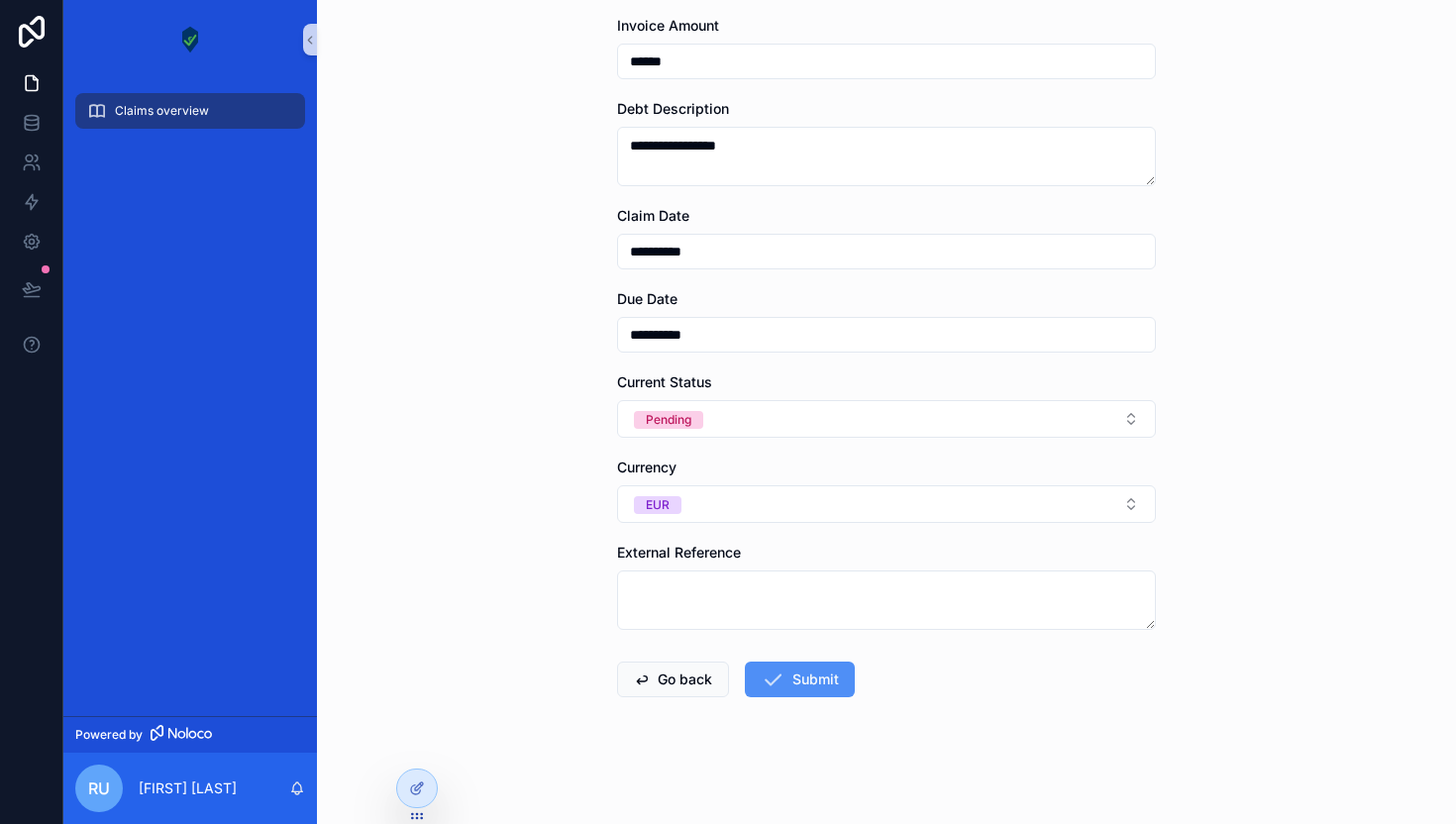 click on "Submit" at bounding box center (799, 679) 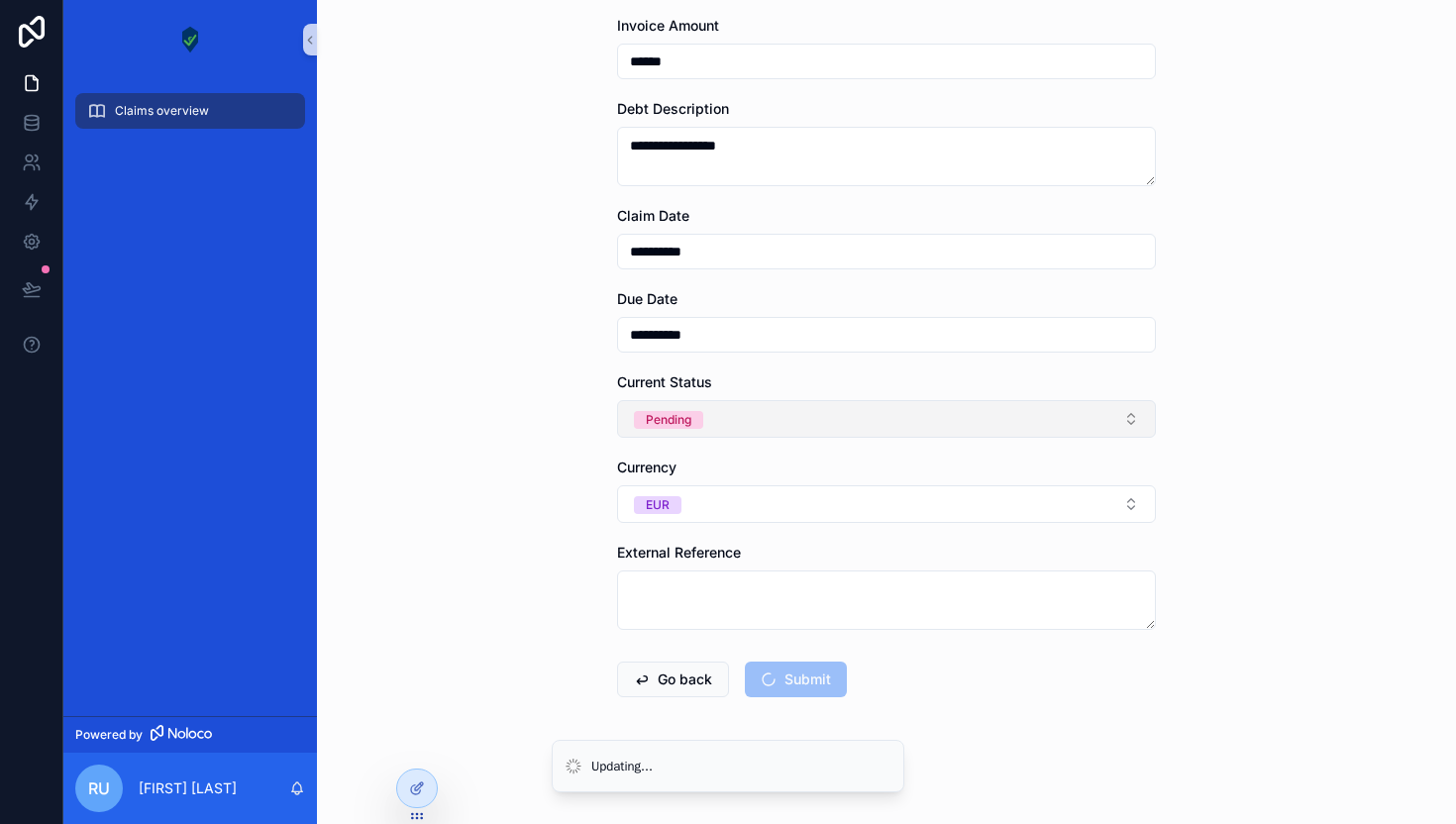 scroll, scrollTop: 0, scrollLeft: 0, axis: both 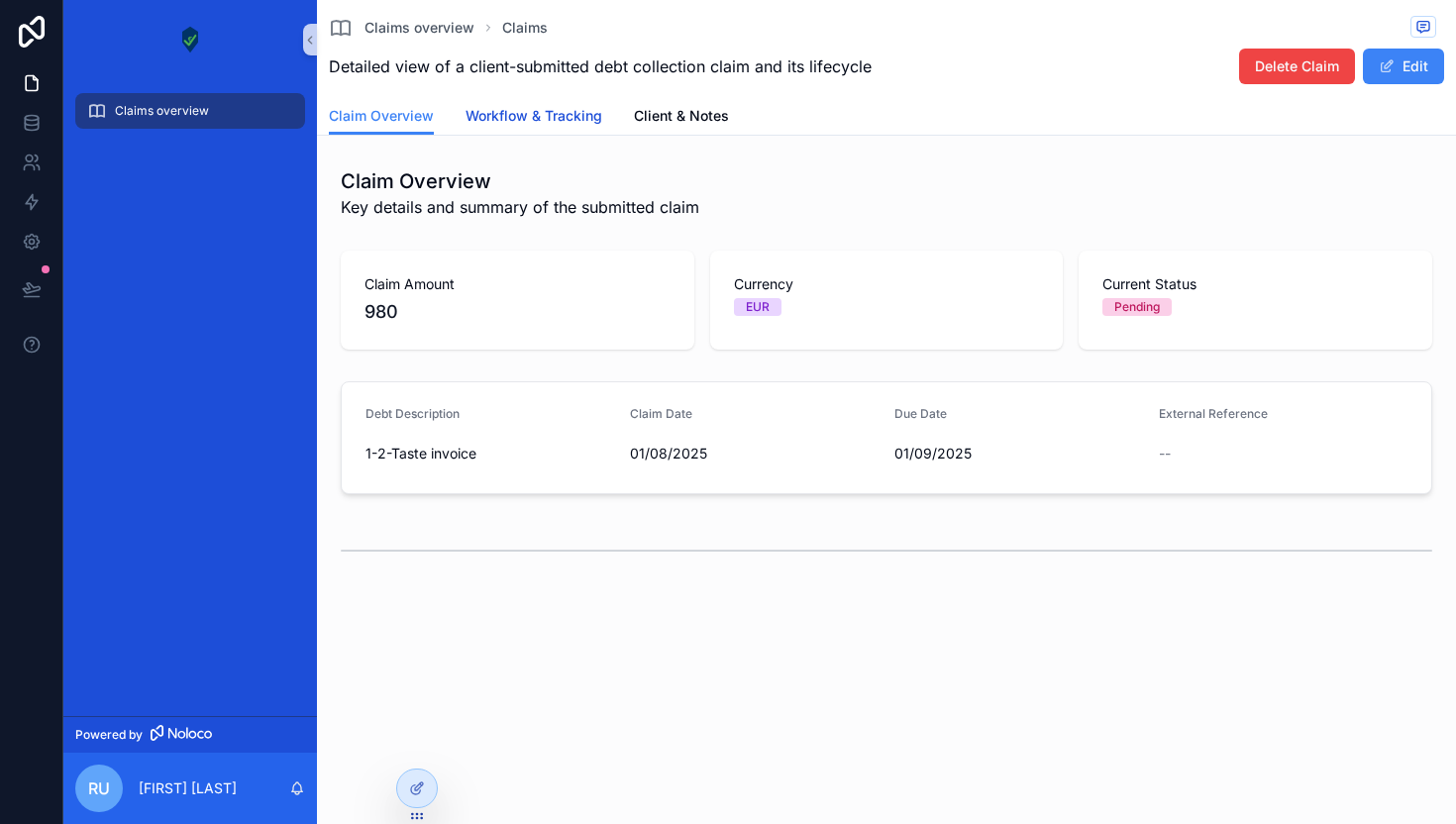 click on "Workflow & Tracking" at bounding box center (534, 116) 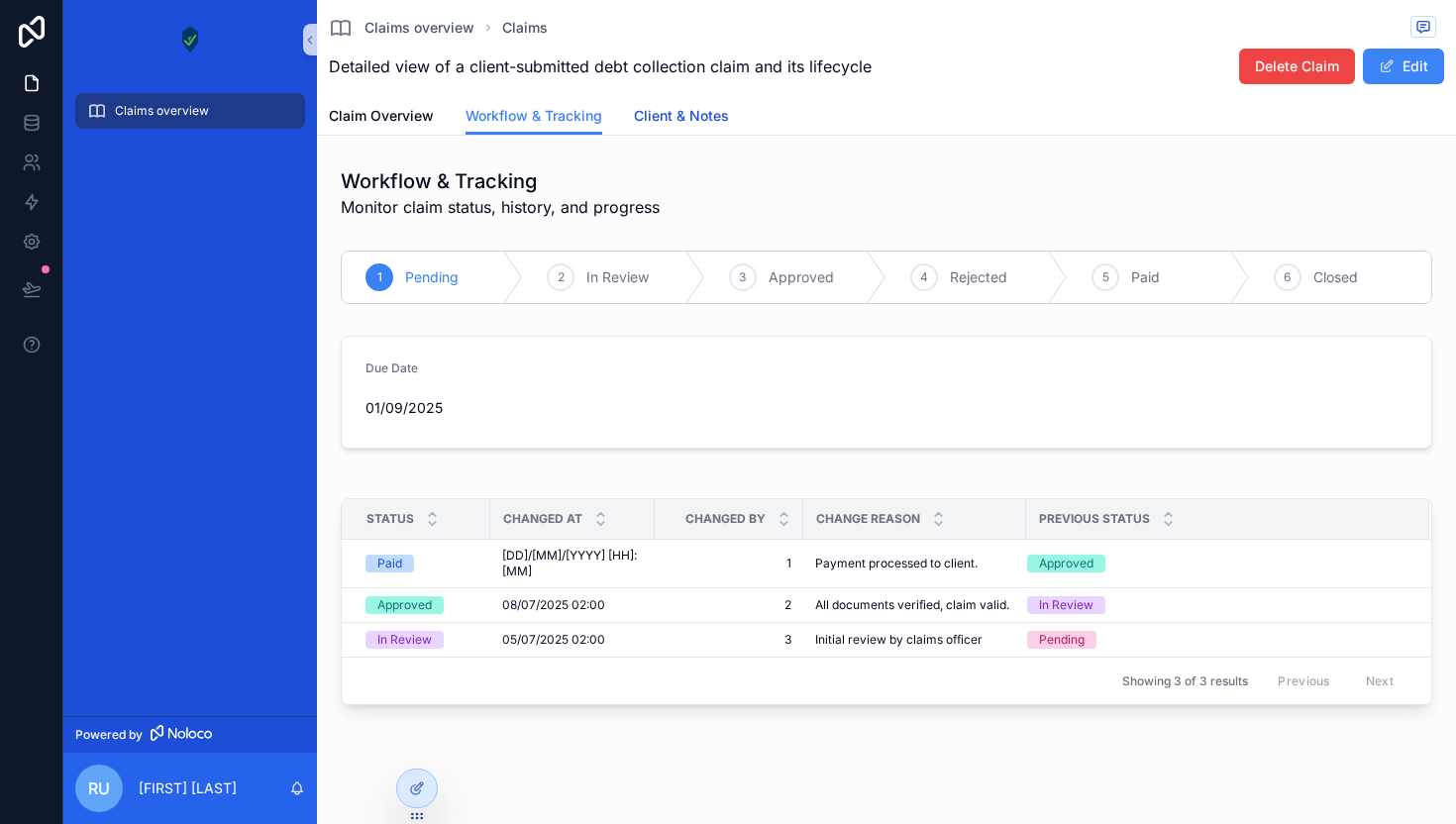click on "Client & Notes" at bounding box center (681, 116) 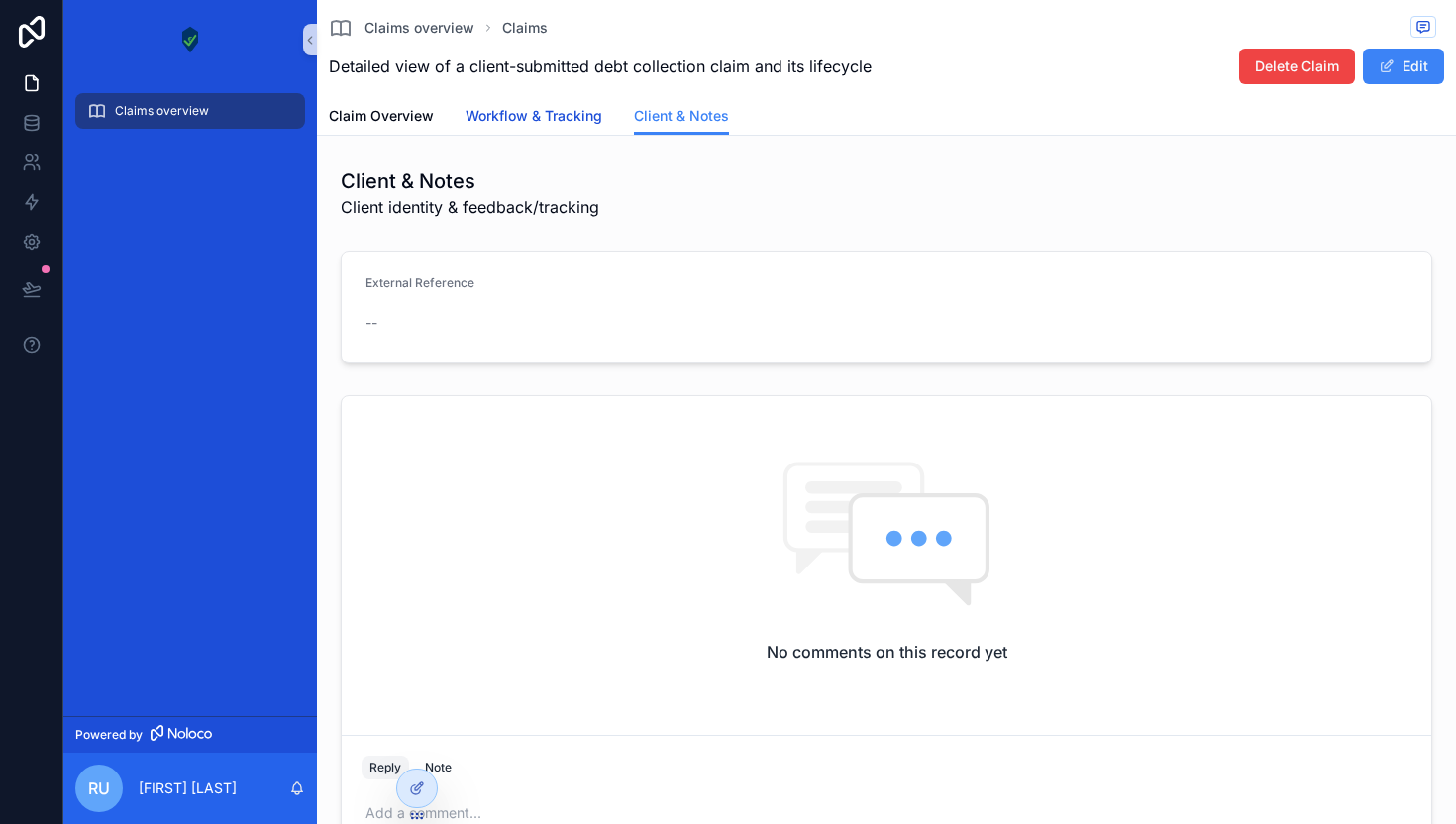 click on "Workflow & Tracking" at bounding box center (534, 116) 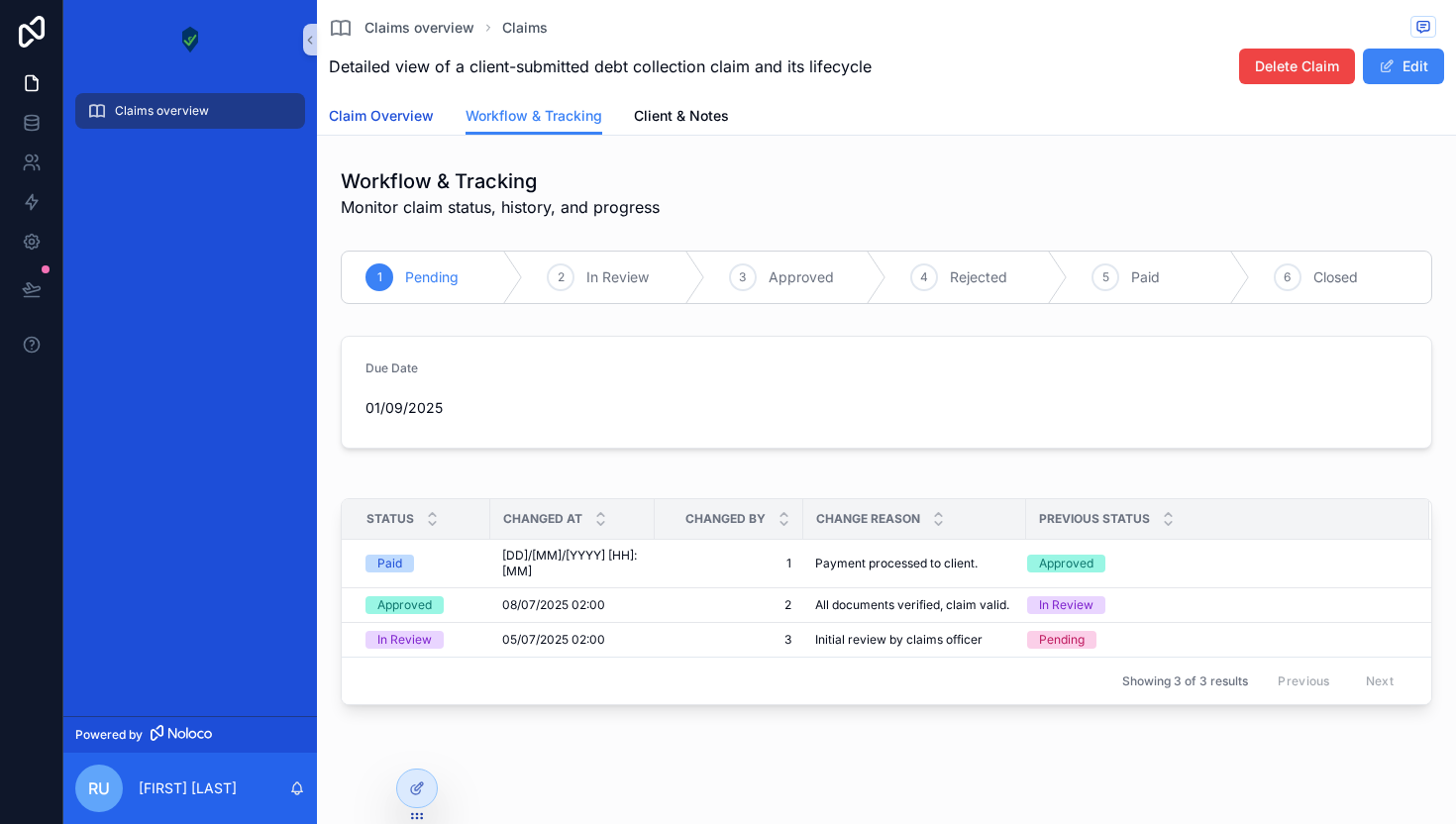 click on "Claim Overview" at bounding box center [381, 118] 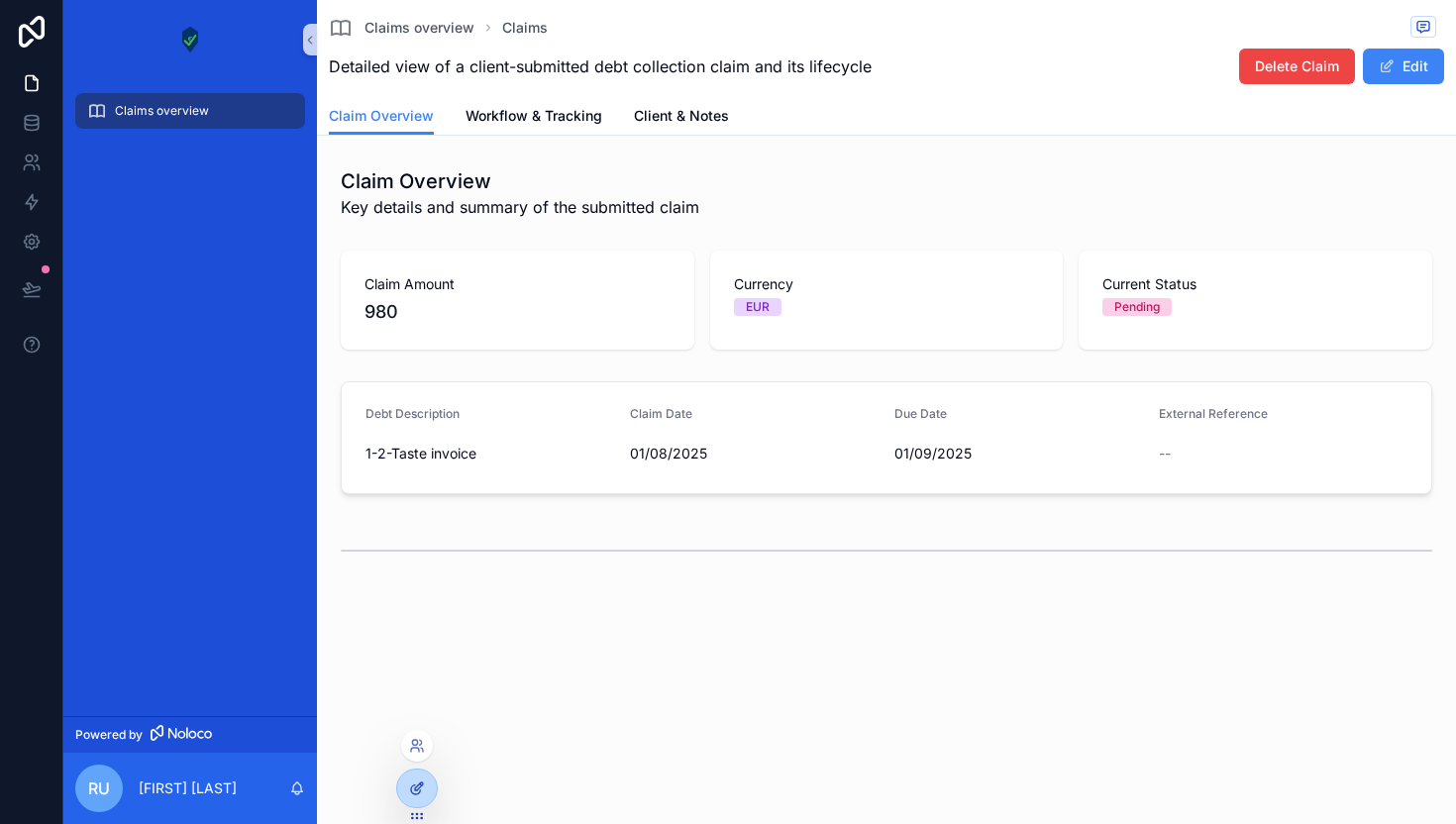 click at bounding box center (417, 788) 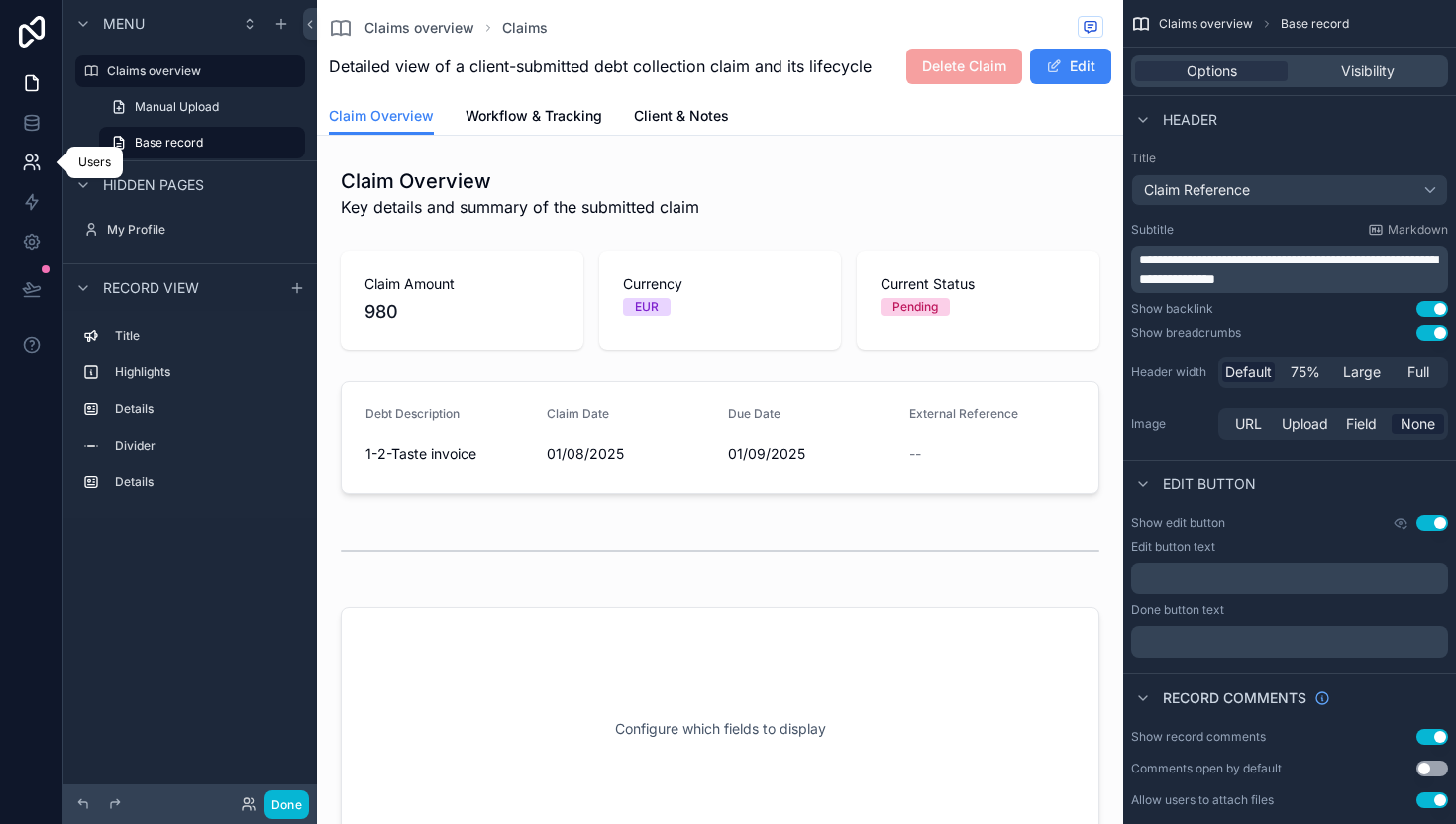 click 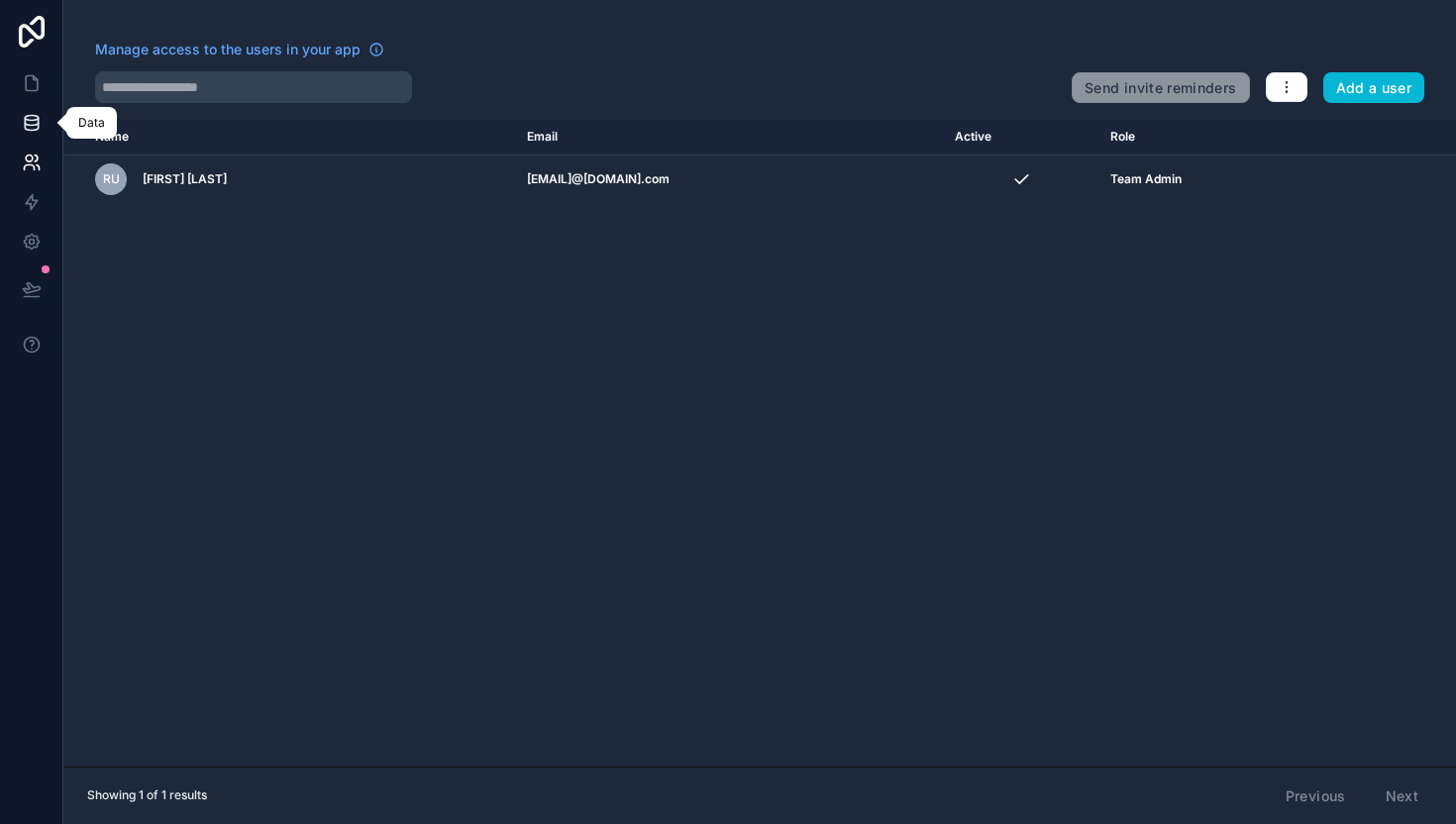 click 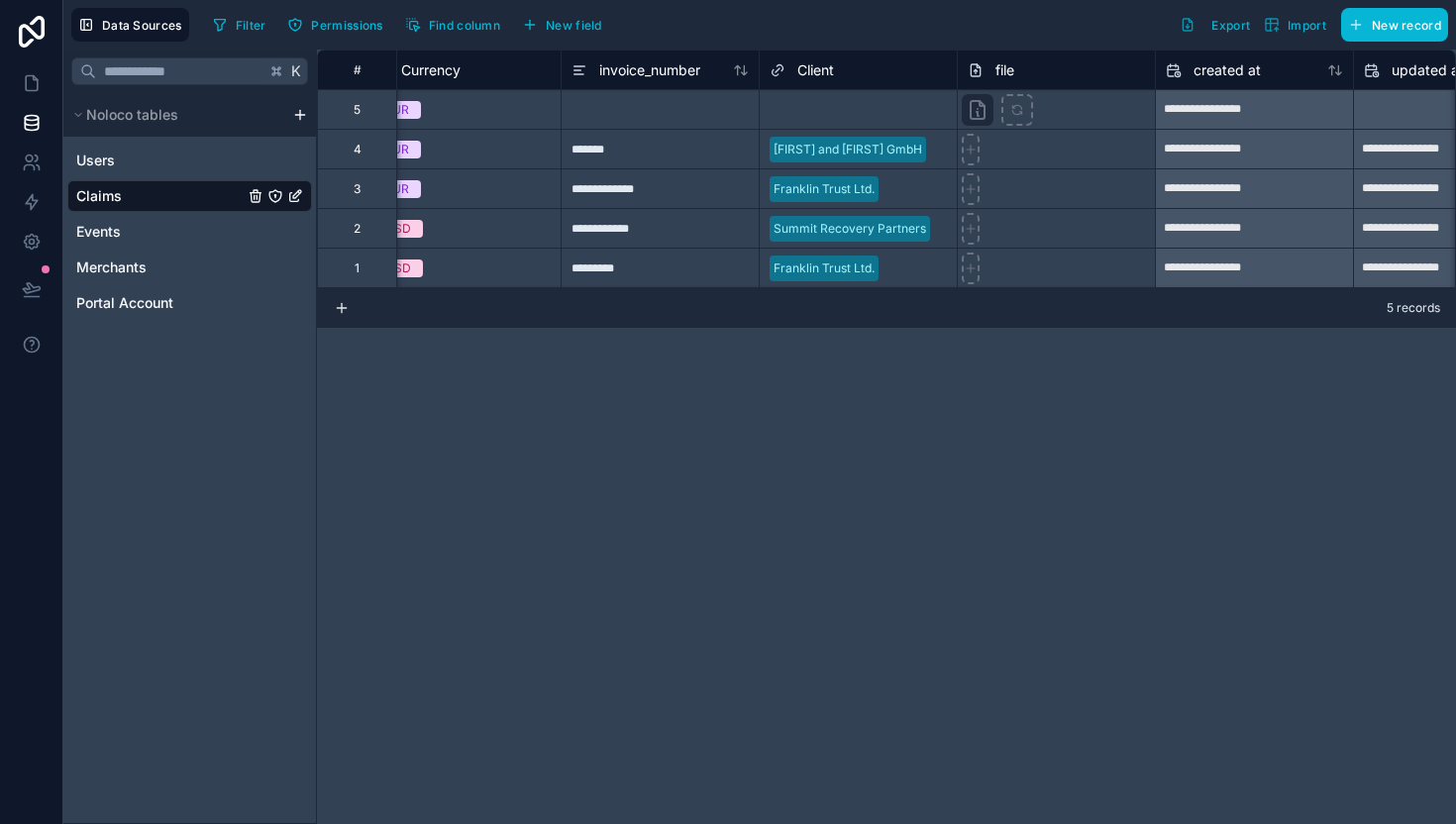 scroll, scrollTop: 0, scrollLeft: 1516, axis: horizontal 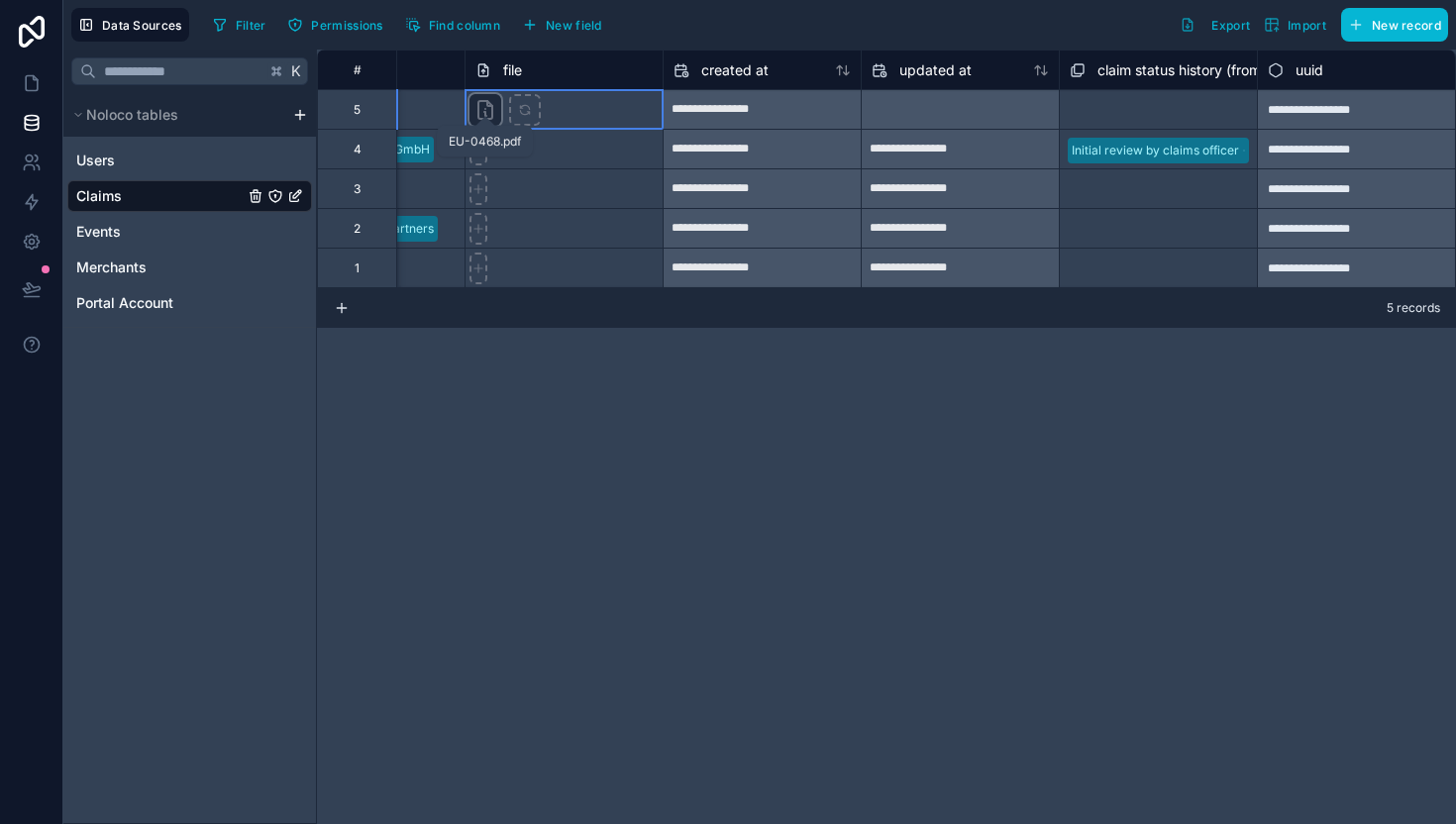 click 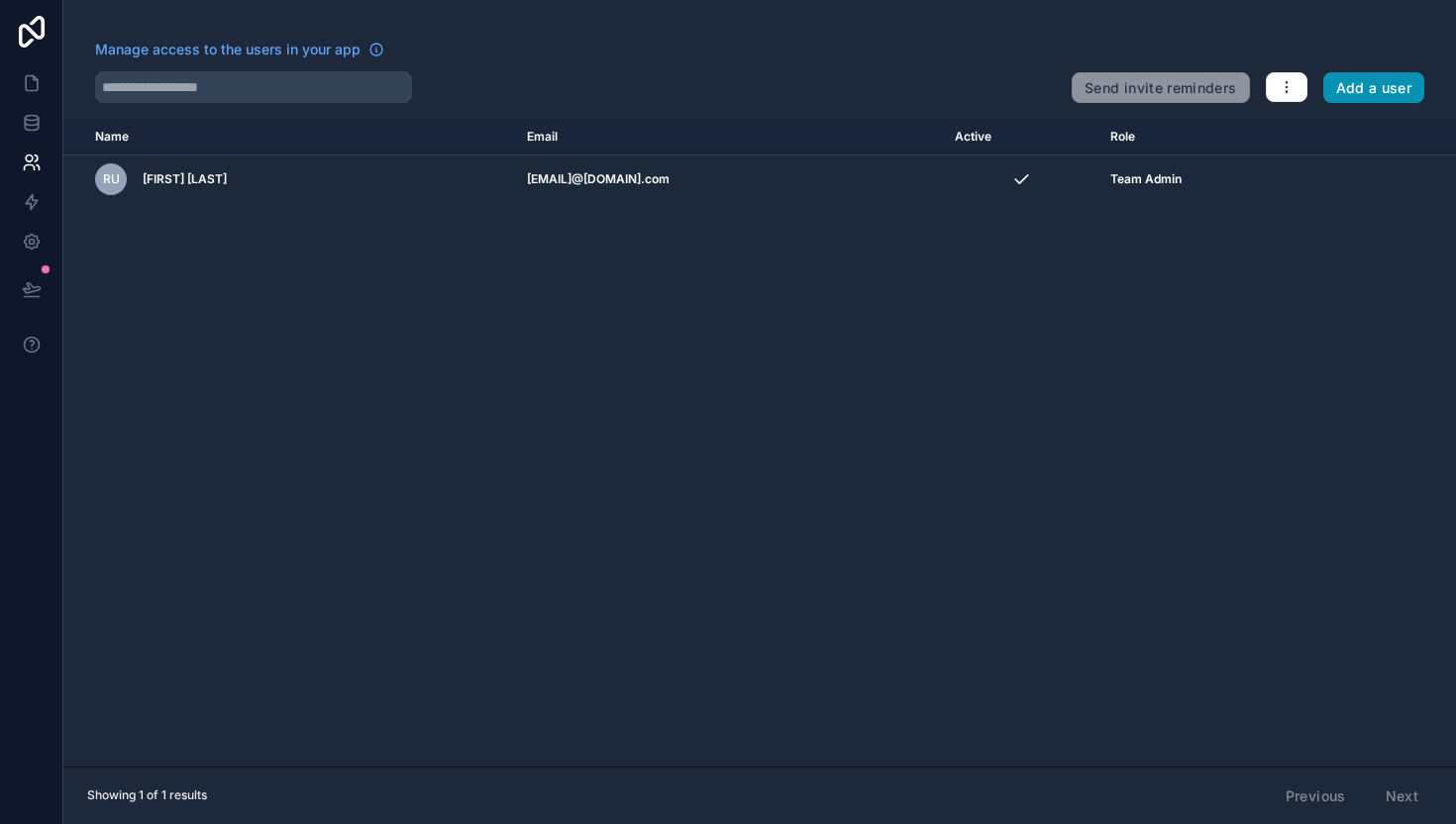 click on "Add a user" at bounding box center (1374, 88) 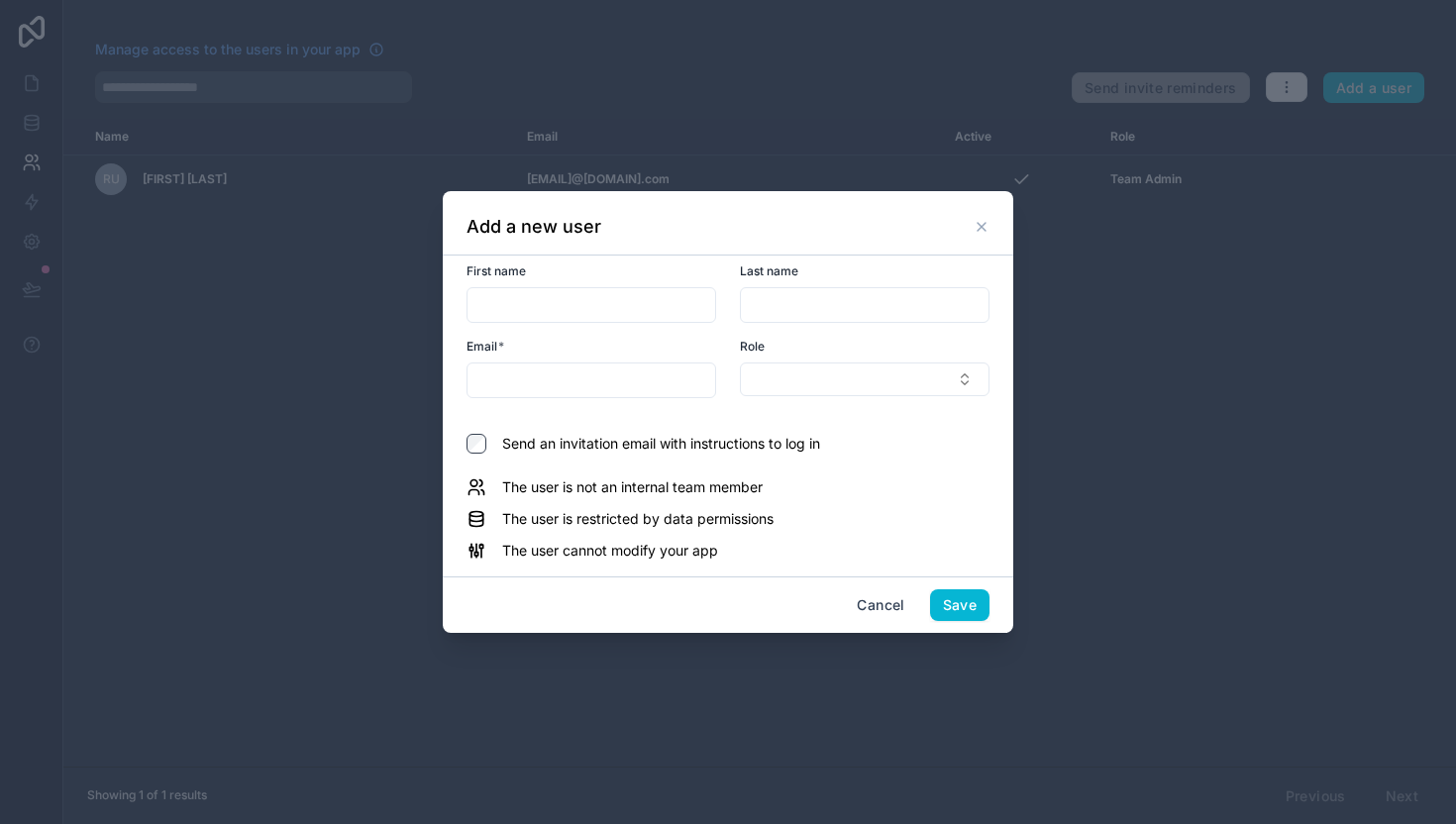 click at bounding box center (591, 305) 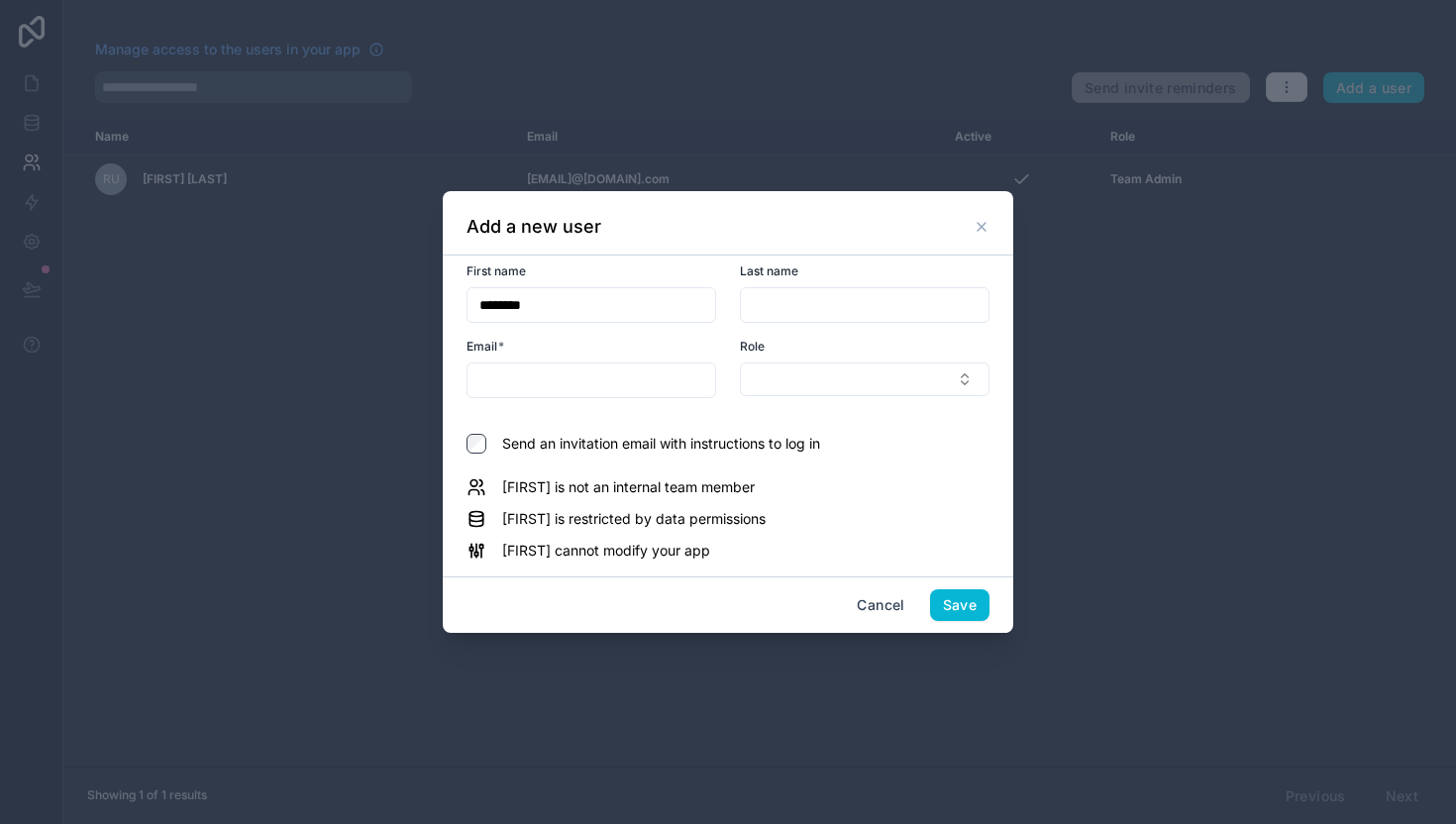 type on "********" 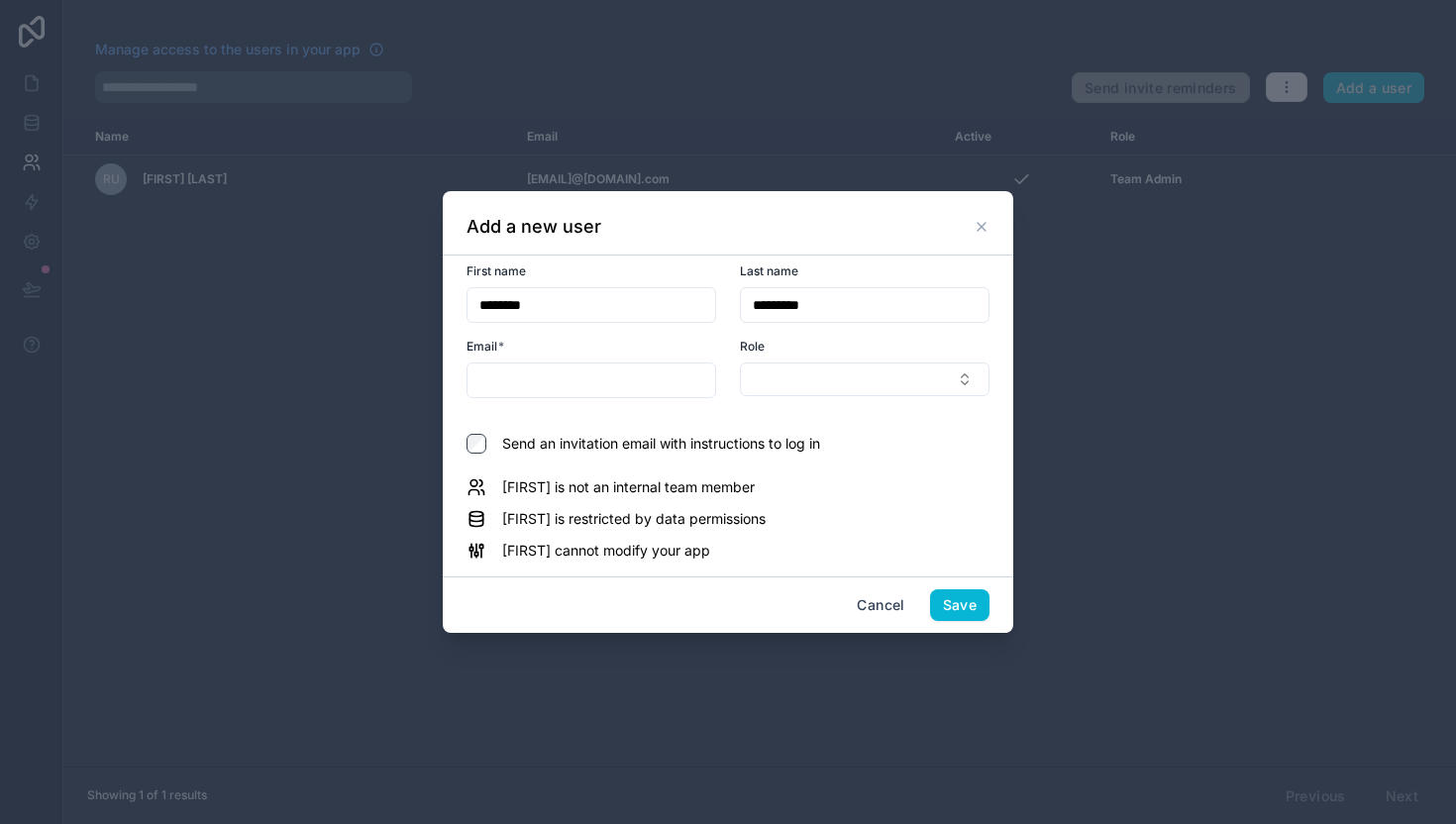 type on "*********" 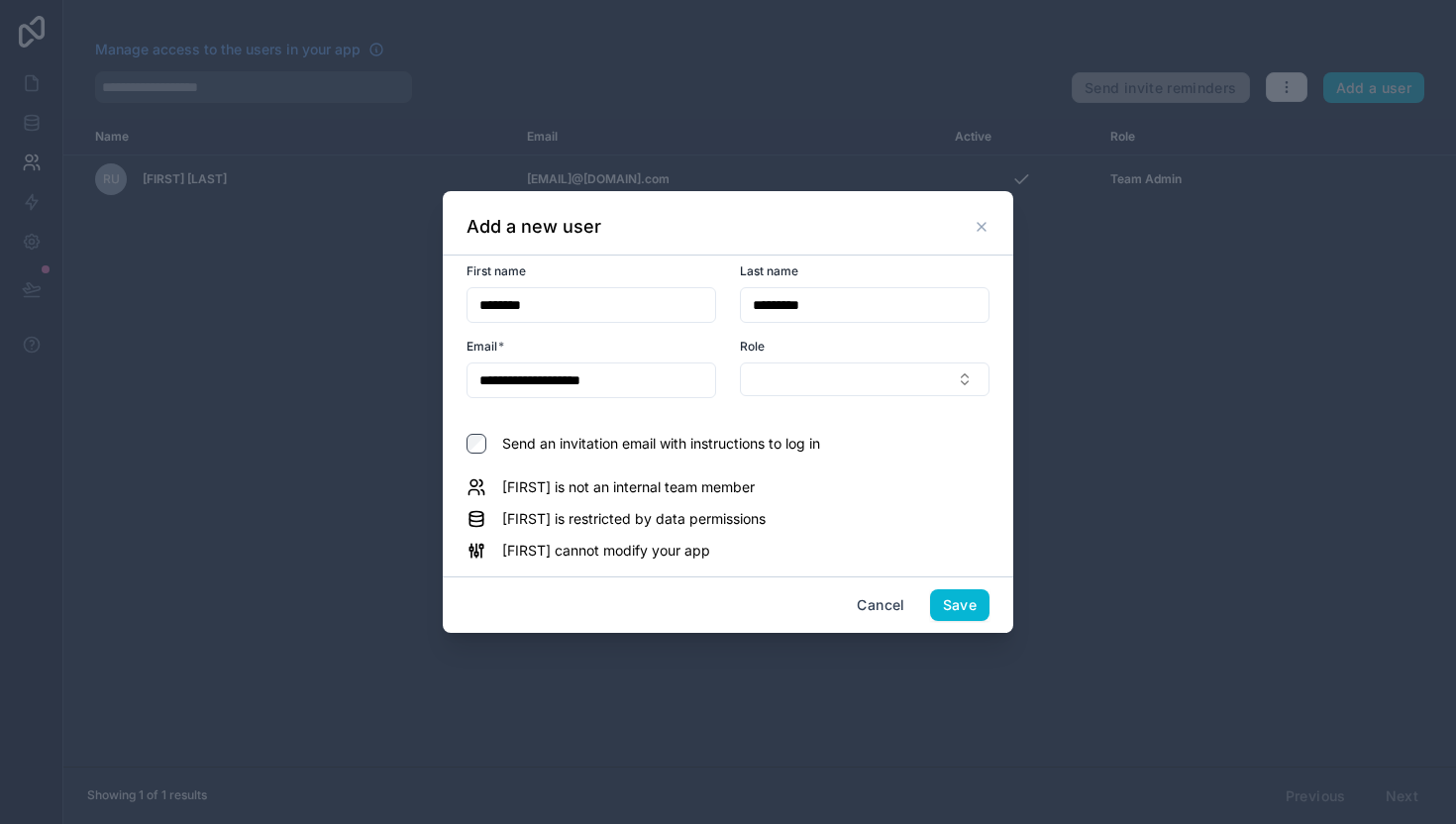 type on "**********" 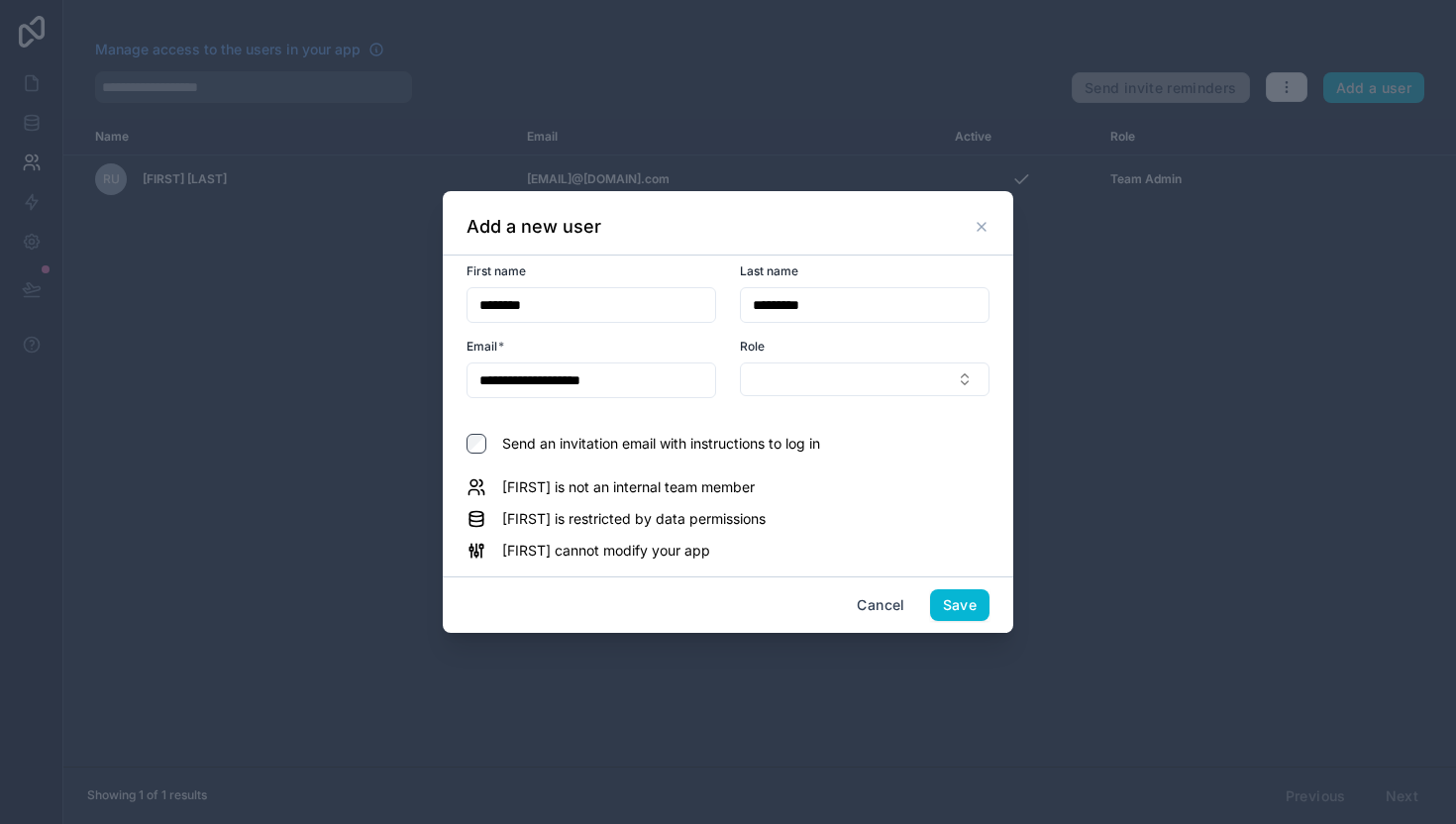 type 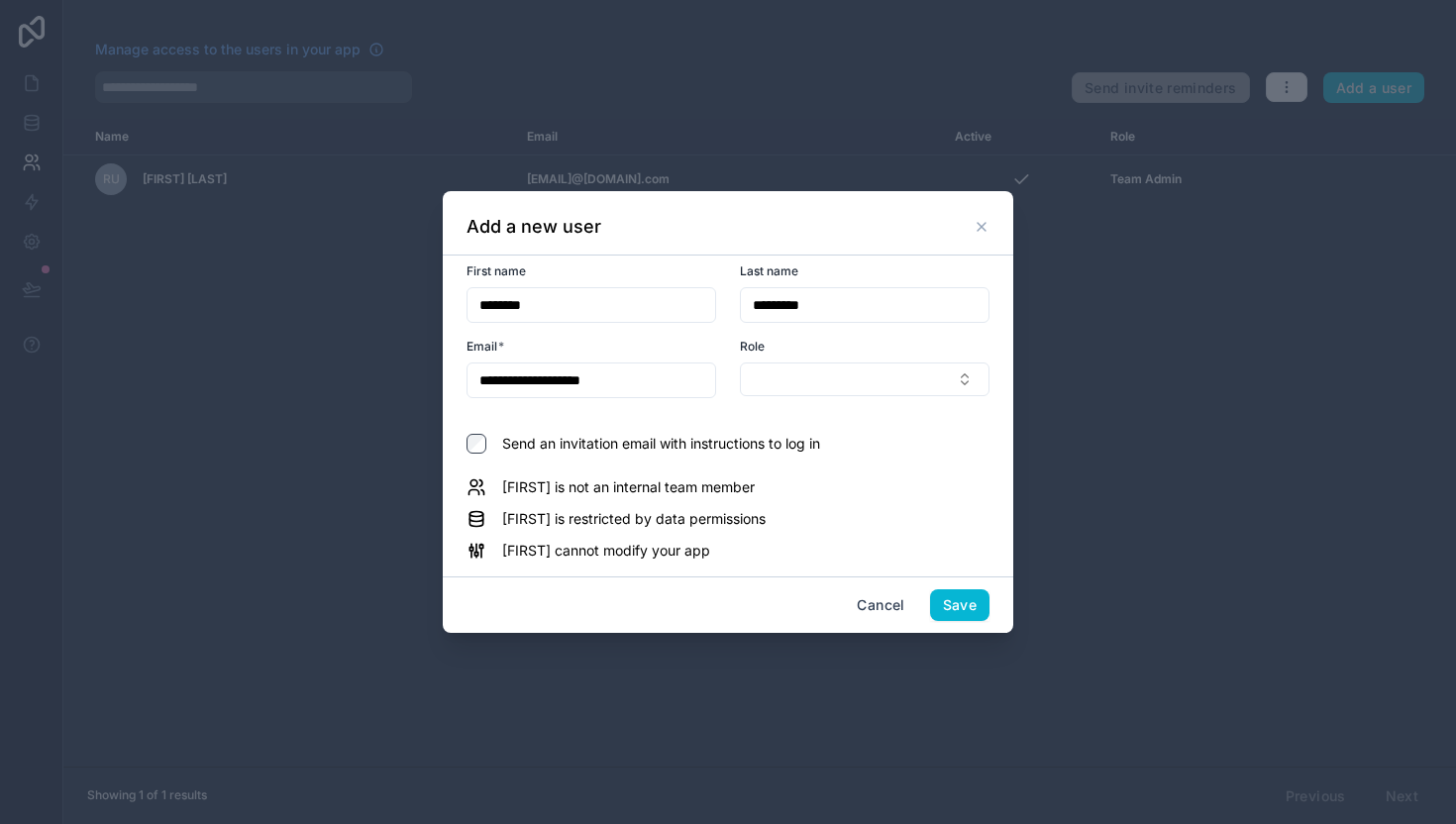 click at bounding box center [865, 379] 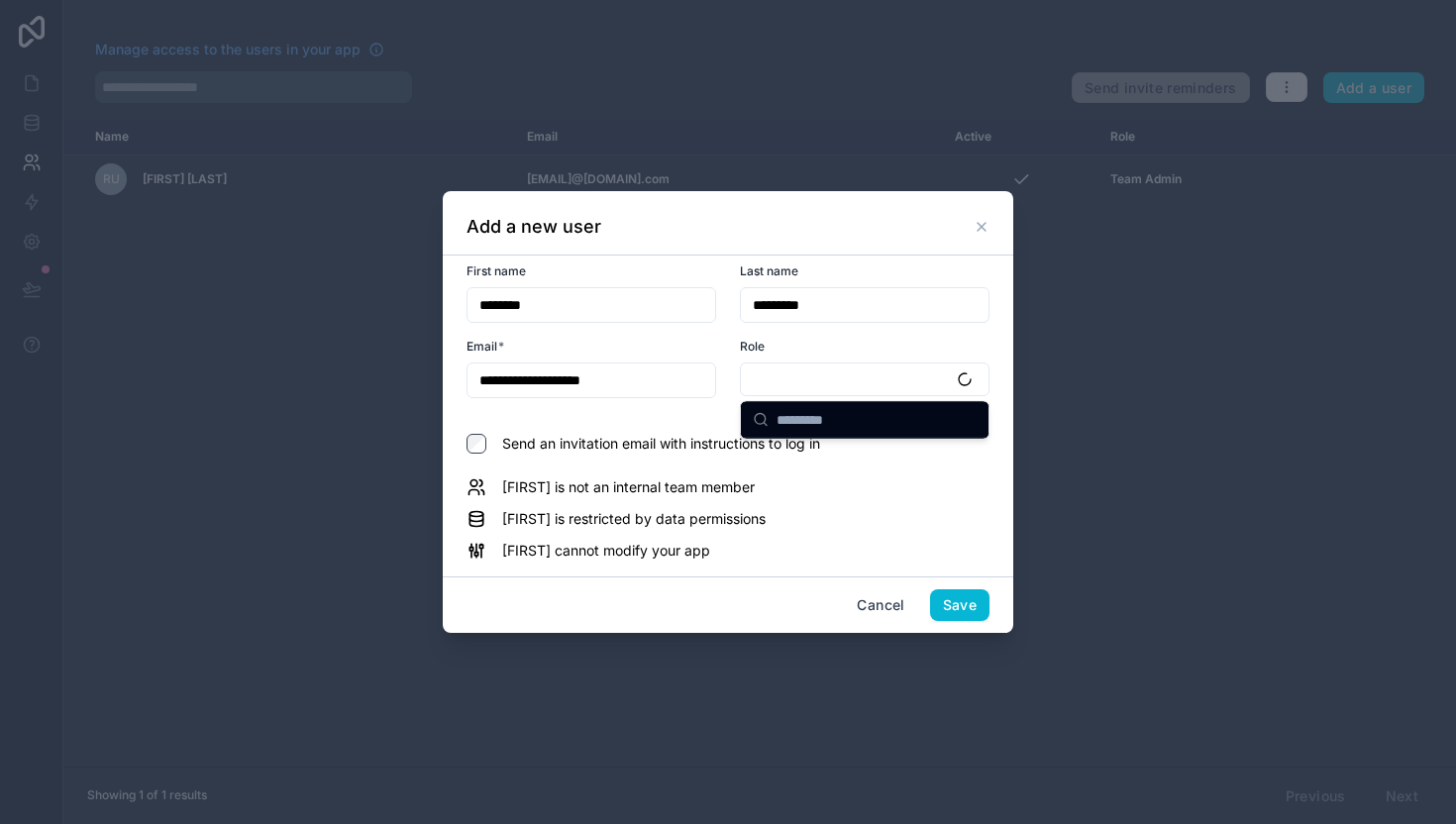 type on "*" 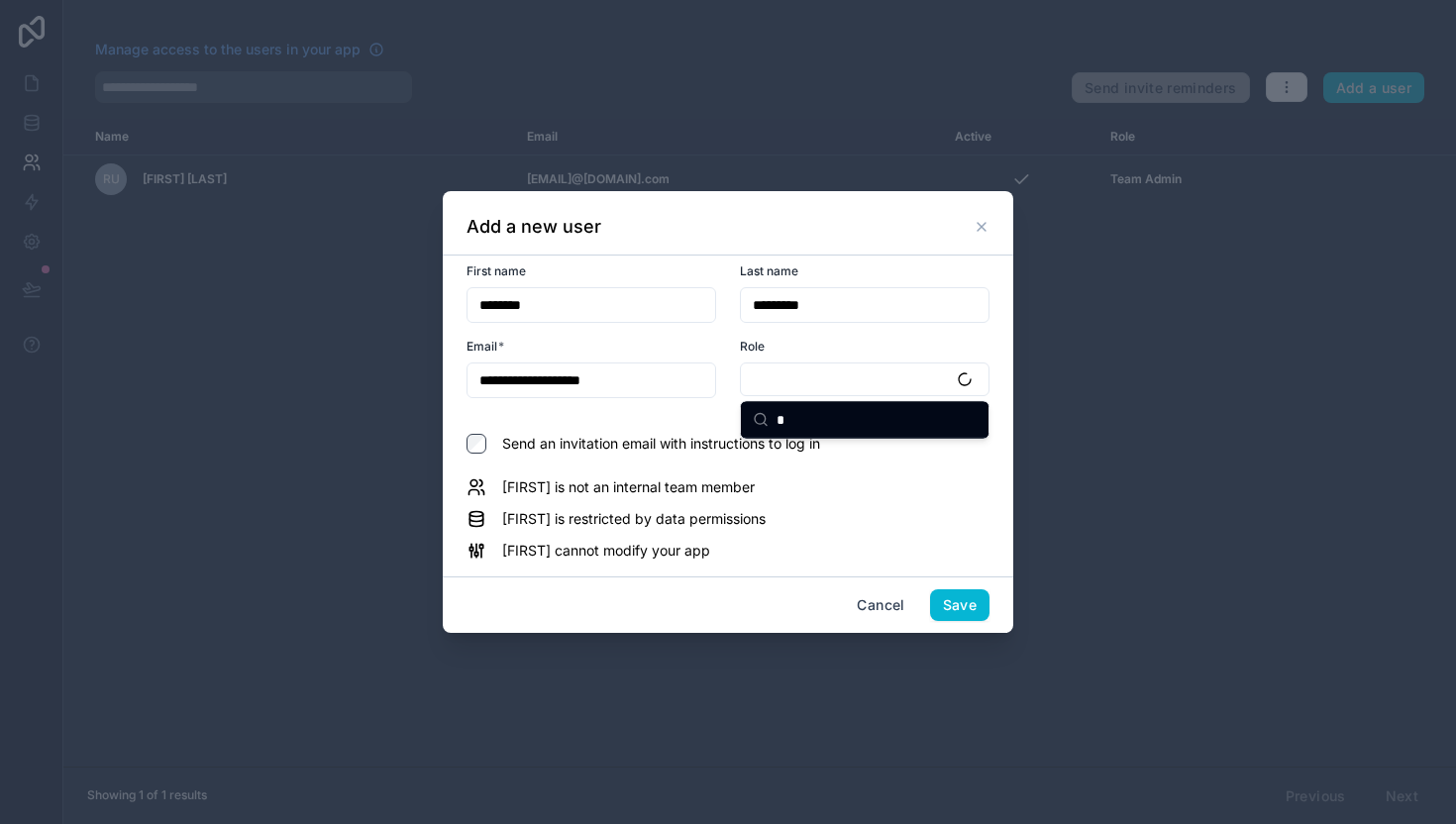 type 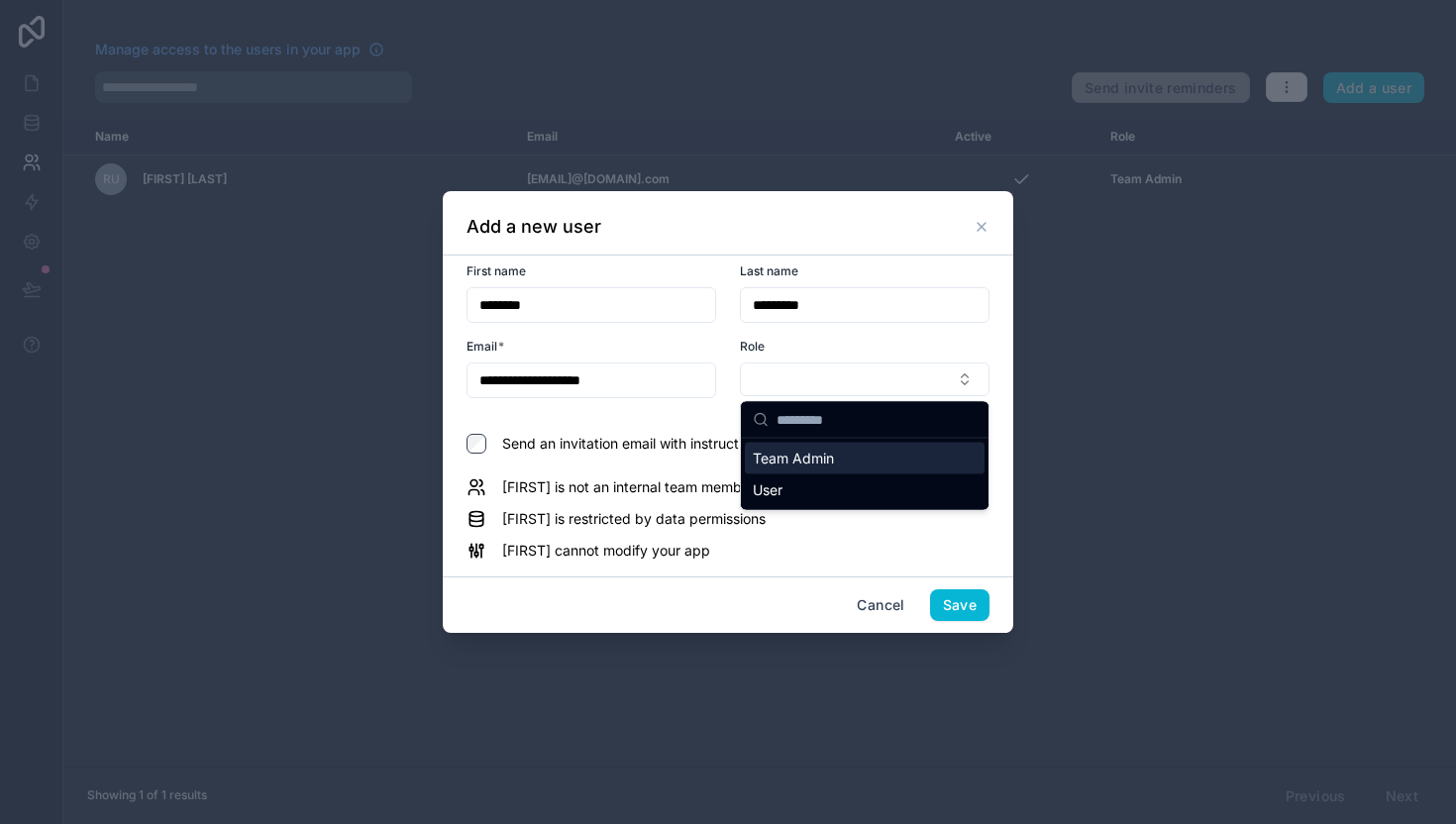 click on "Team Admin" at bounding box center (793, 459) 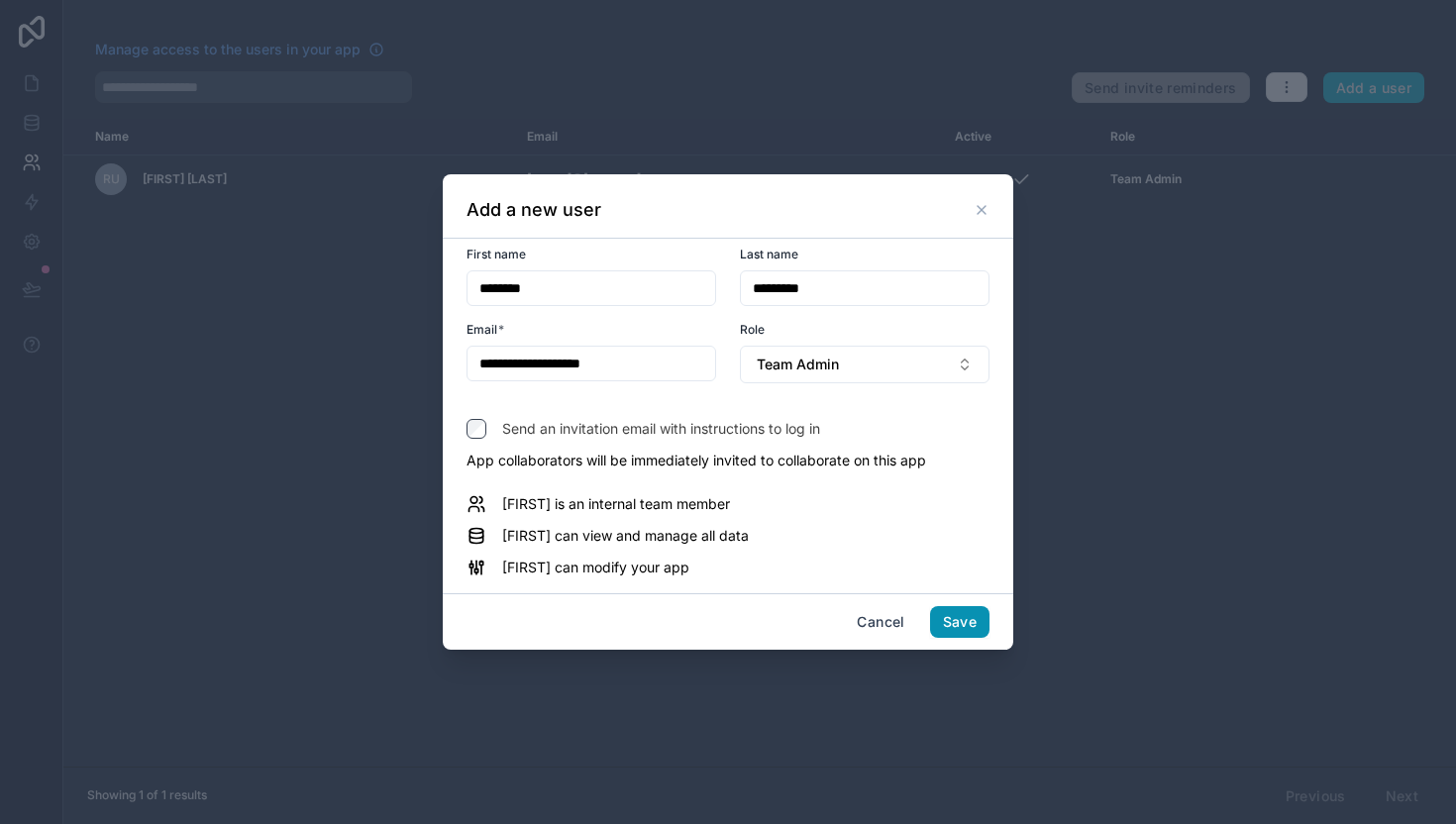 click on "Save" at bounding box center [960, 622] 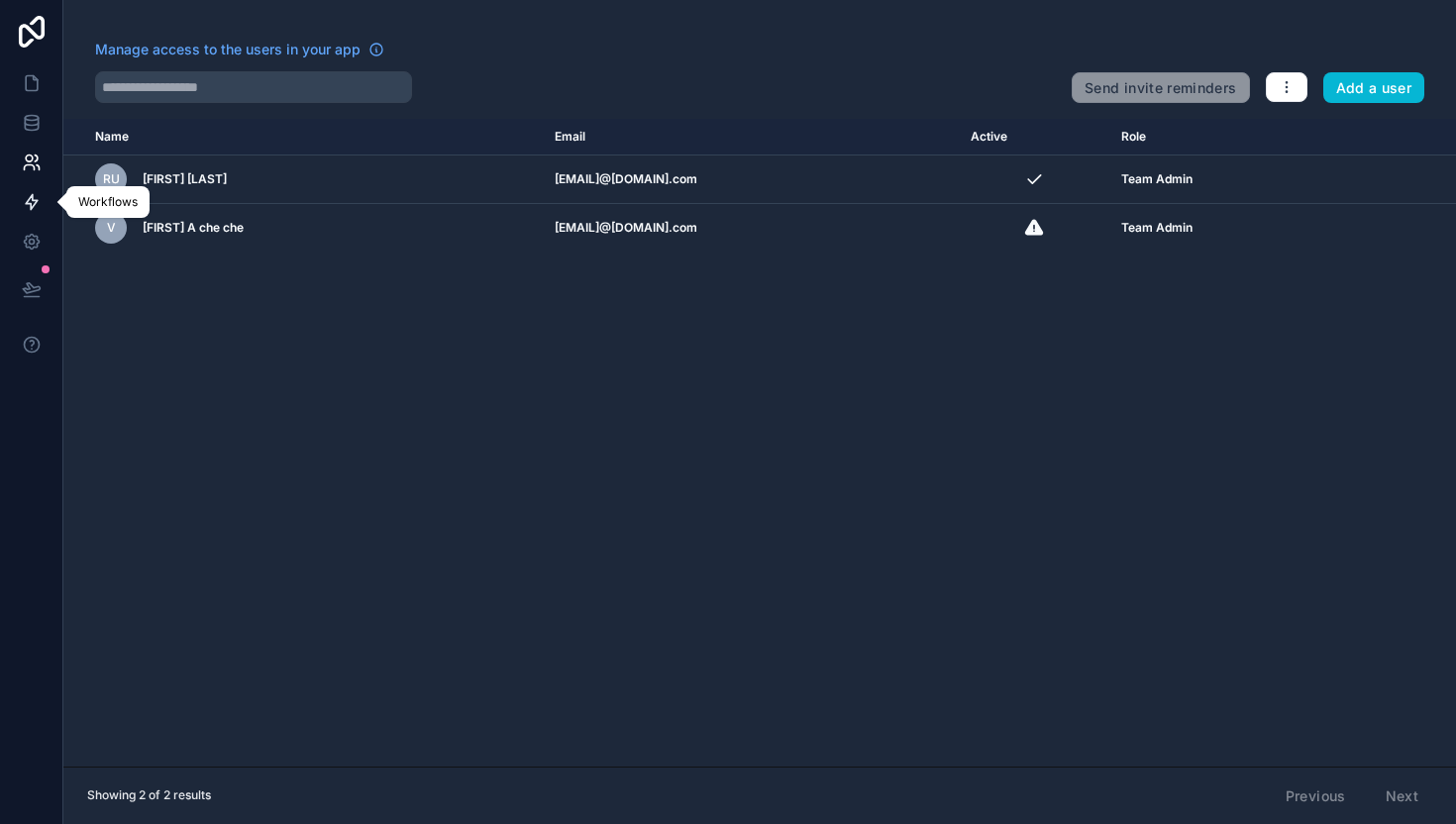 click 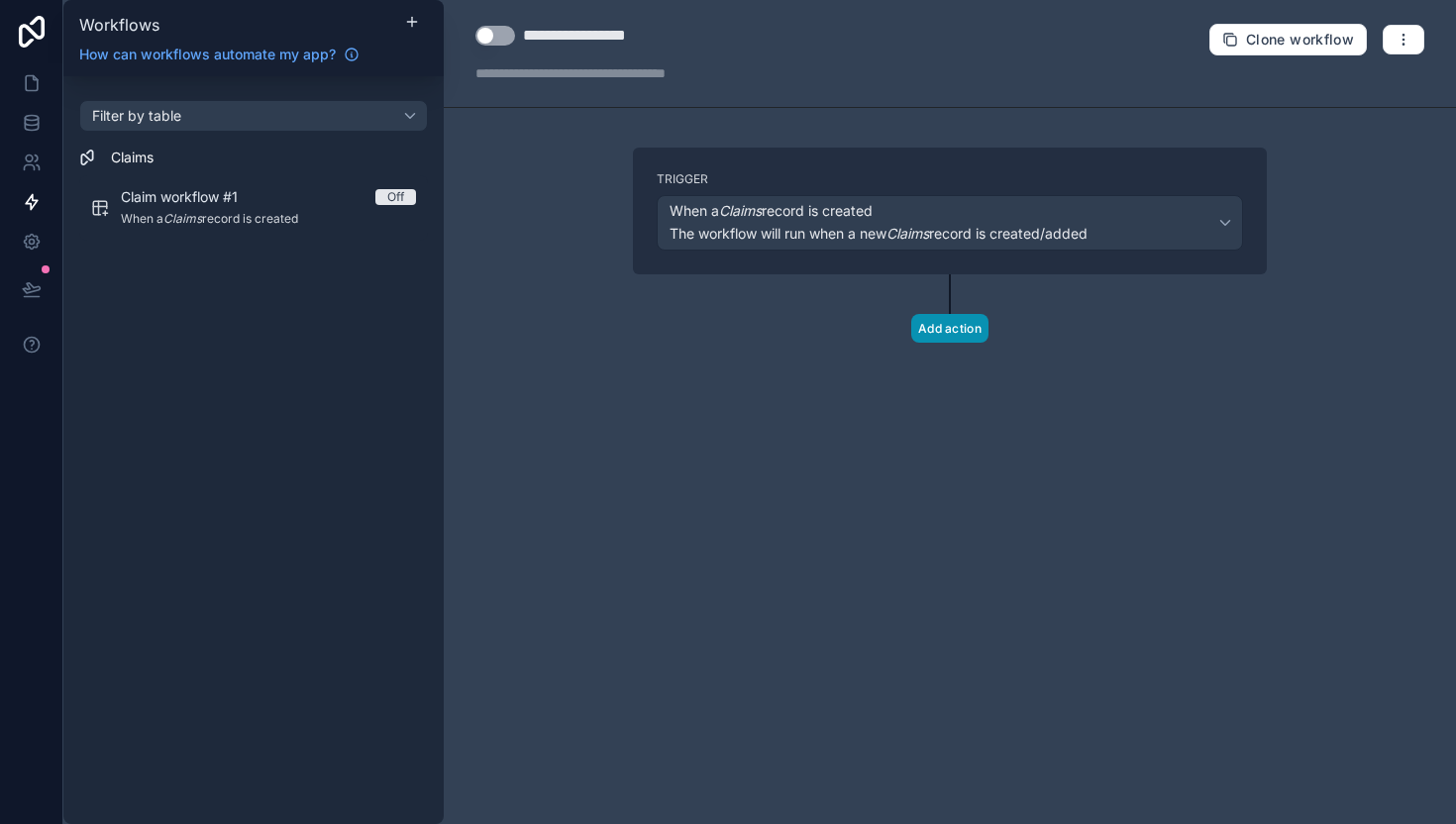 click on "Add action" at bounding box center [950, 328] 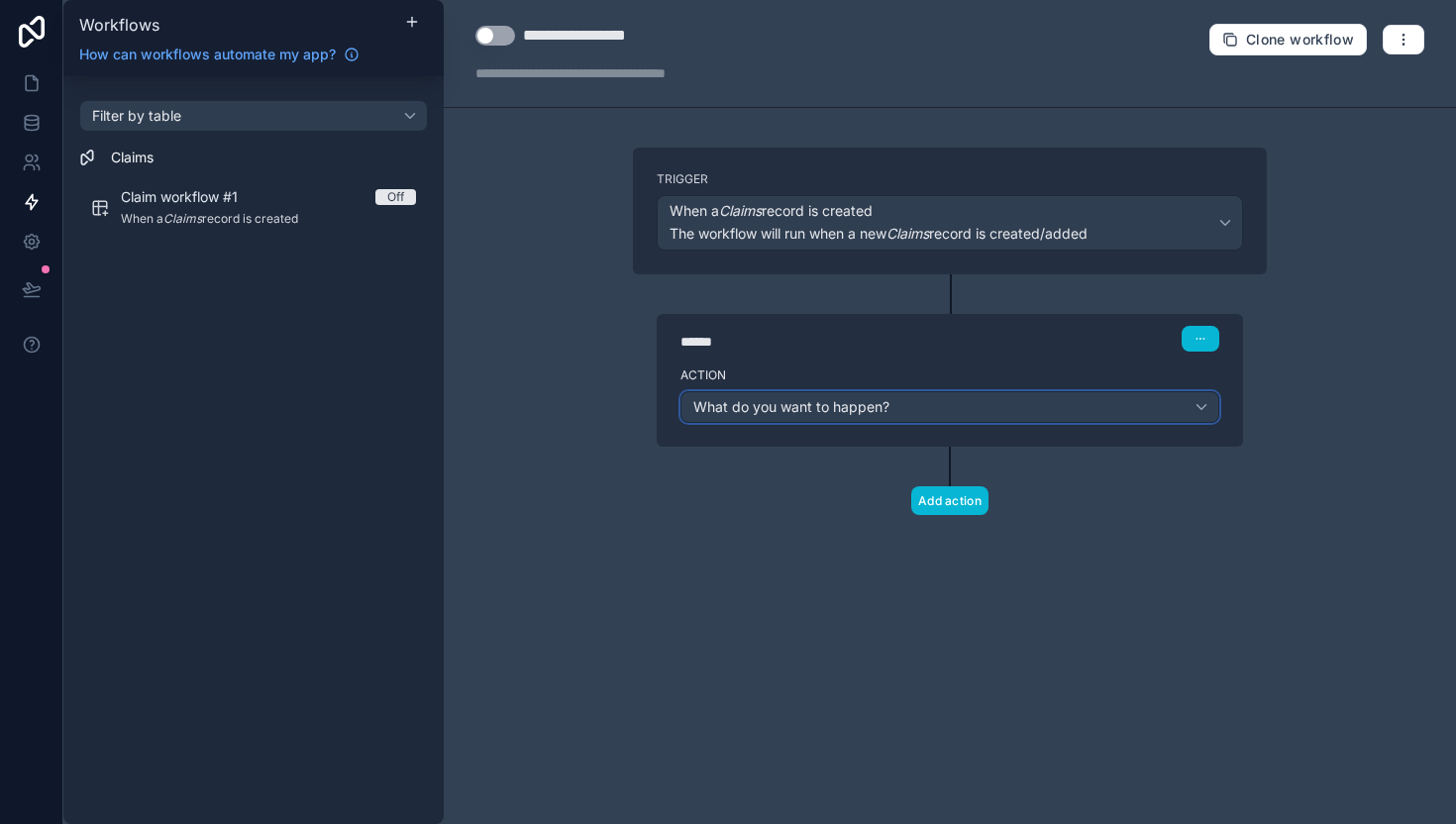 click on "What do you want to happen?" at bounding box center [950, 407] 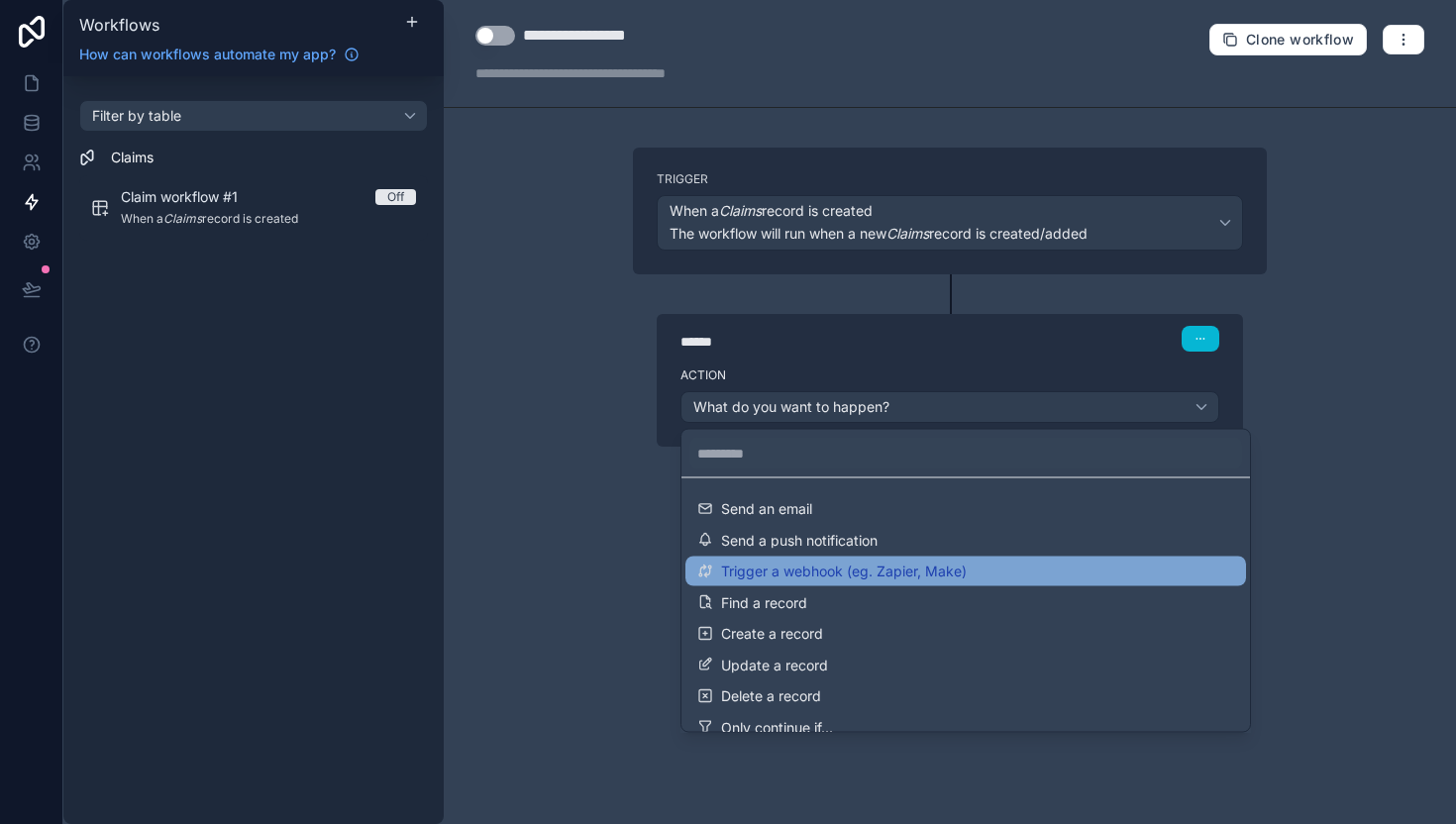 click on "Trigger a webhook (eg. Zapier, Make)" at bounding box center (844, 571) 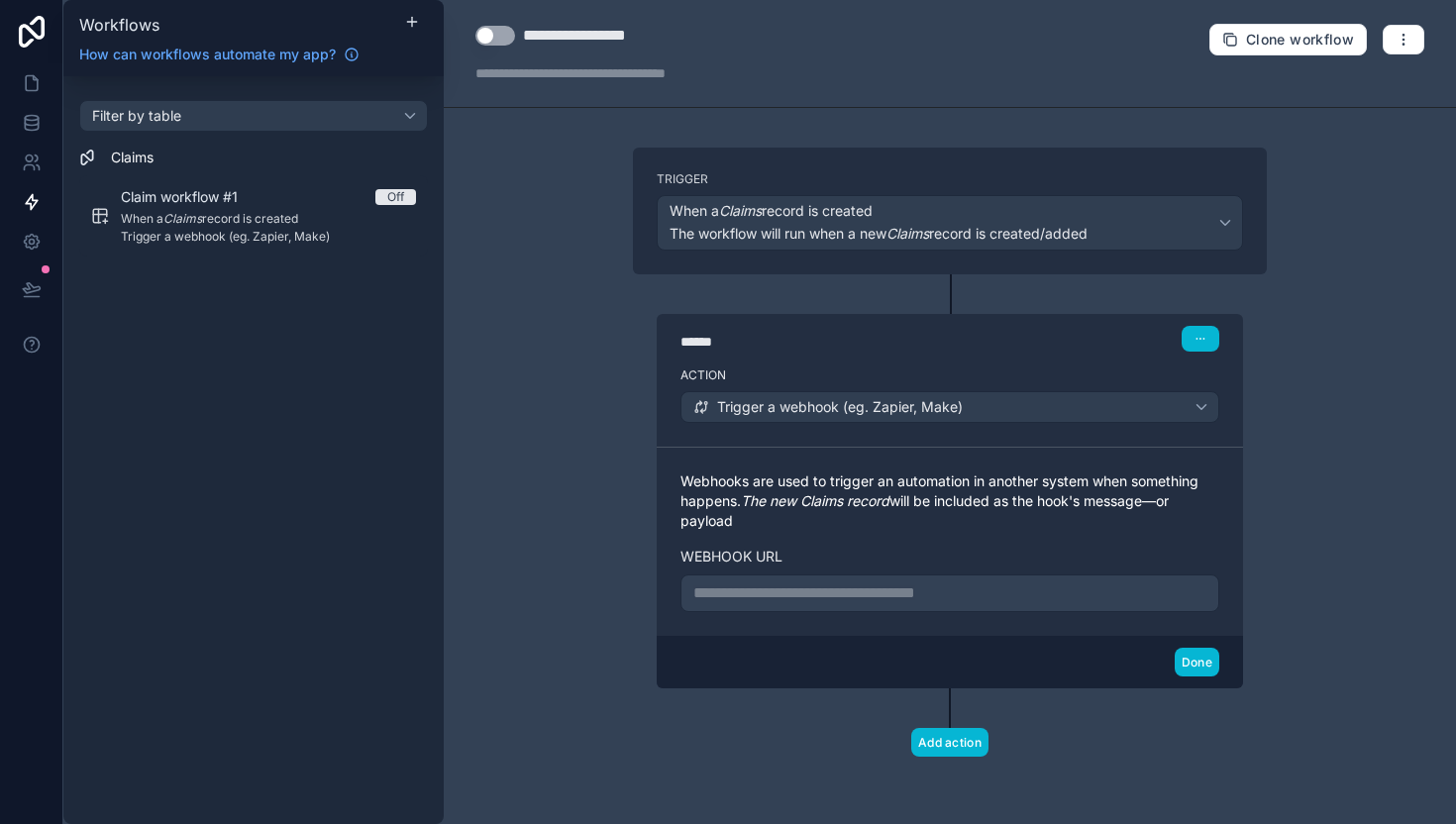 click on "**********" at bounding box center [950, 593] 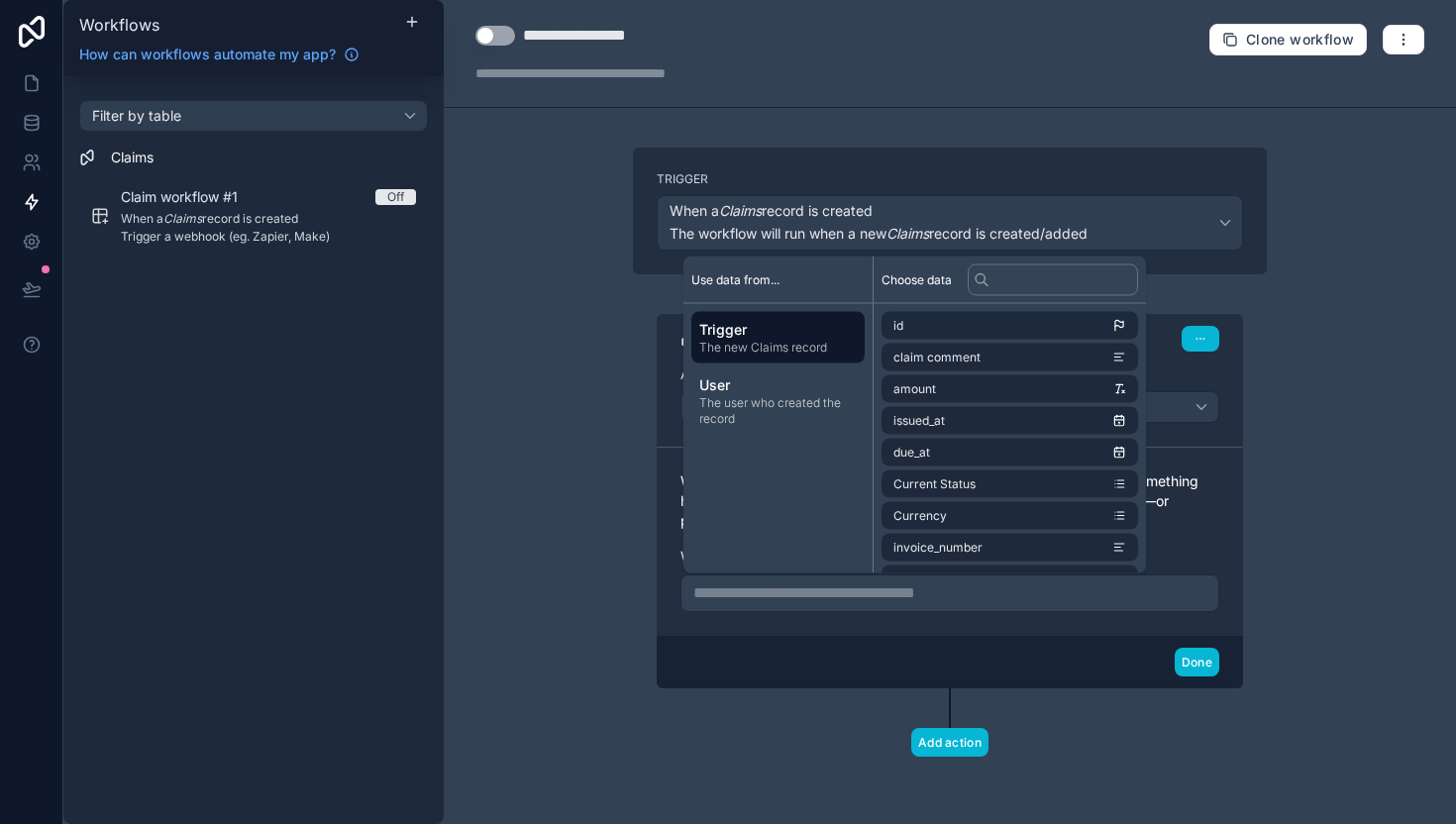 click on "**********" at bounding box center [950, 412] 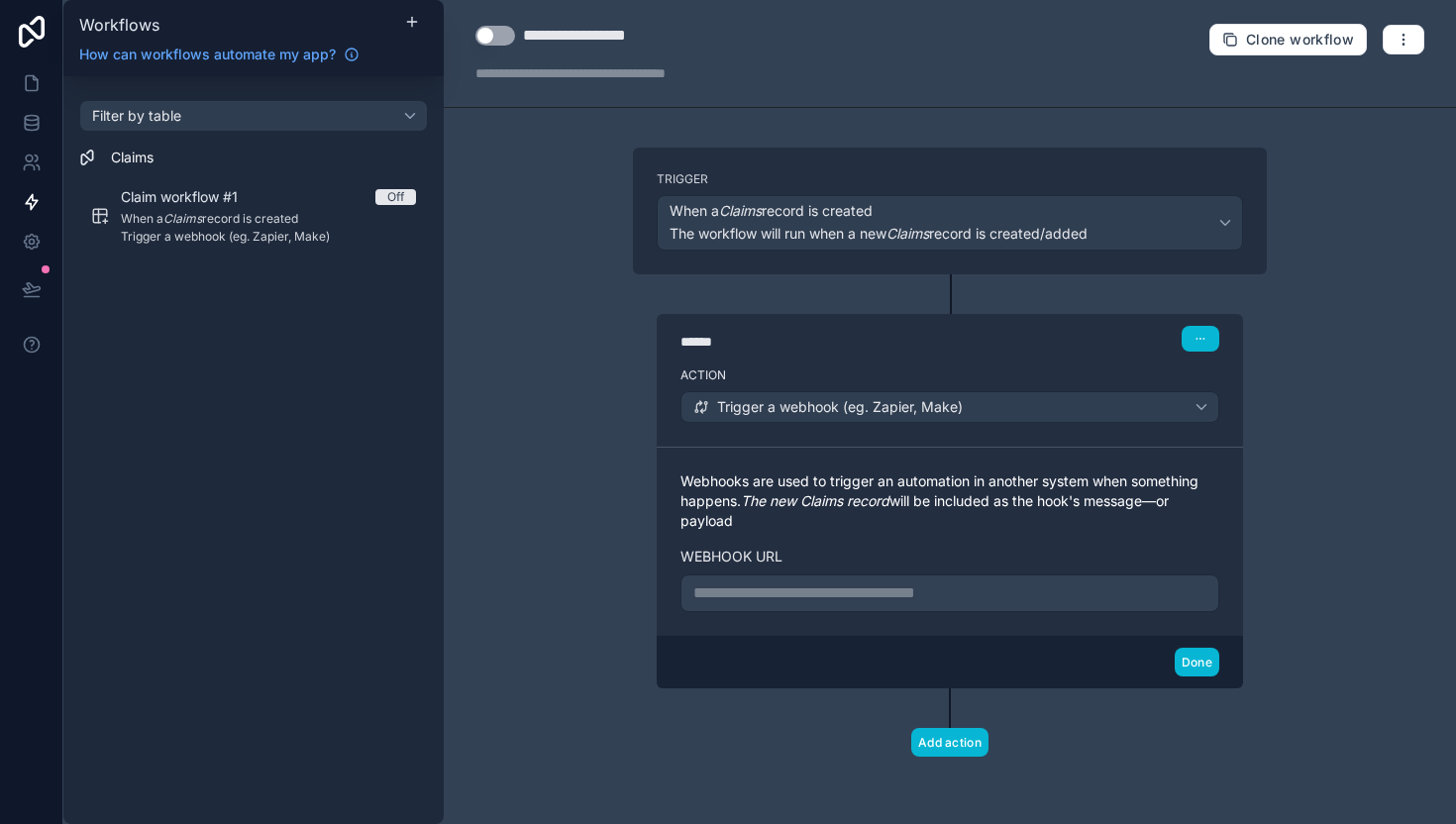 click on "**********" at bounding box center (950, 593) 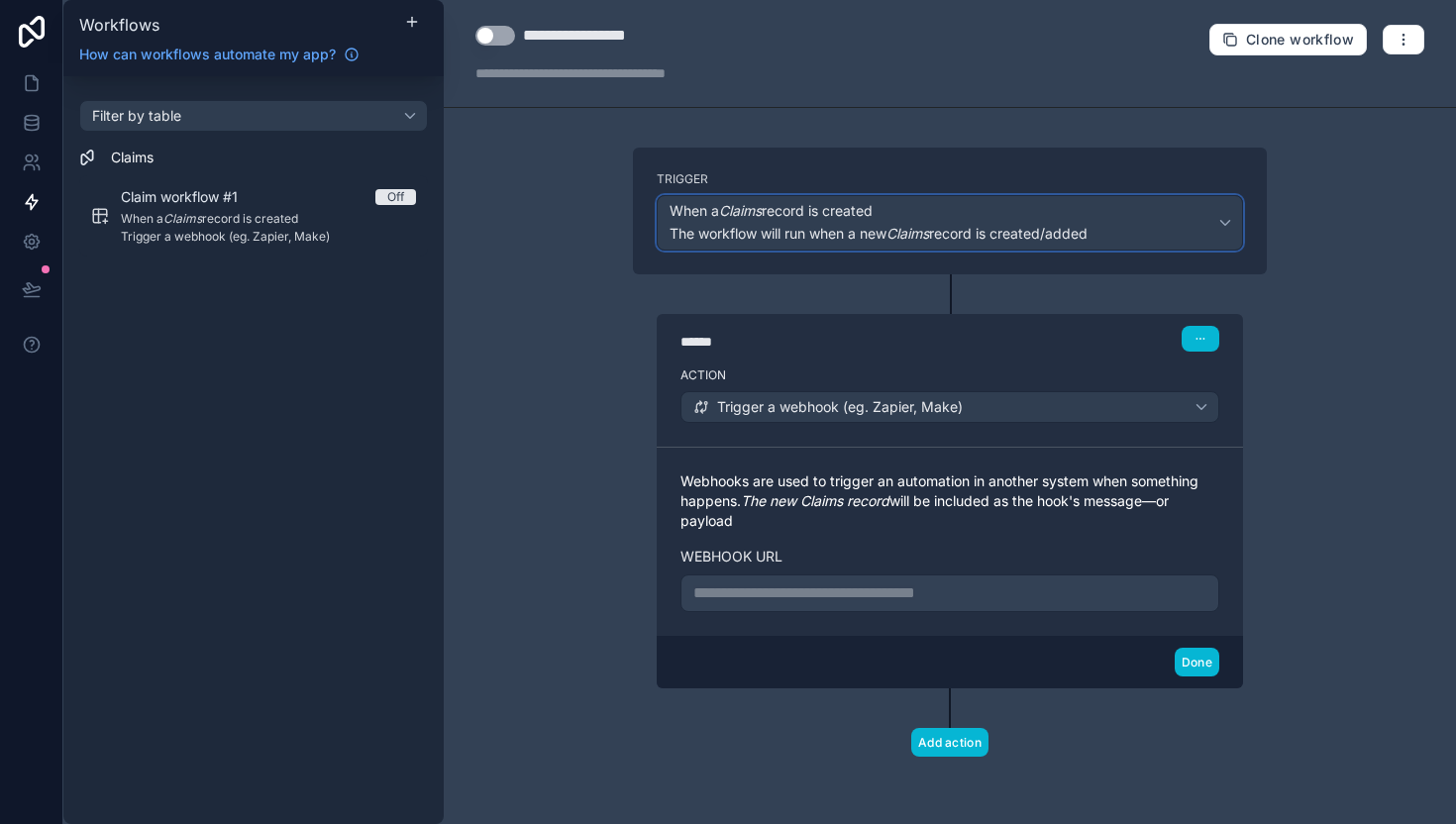 click on "The workflow will run when a new  Claims  record is created/added" at bounding box center (879, 234) 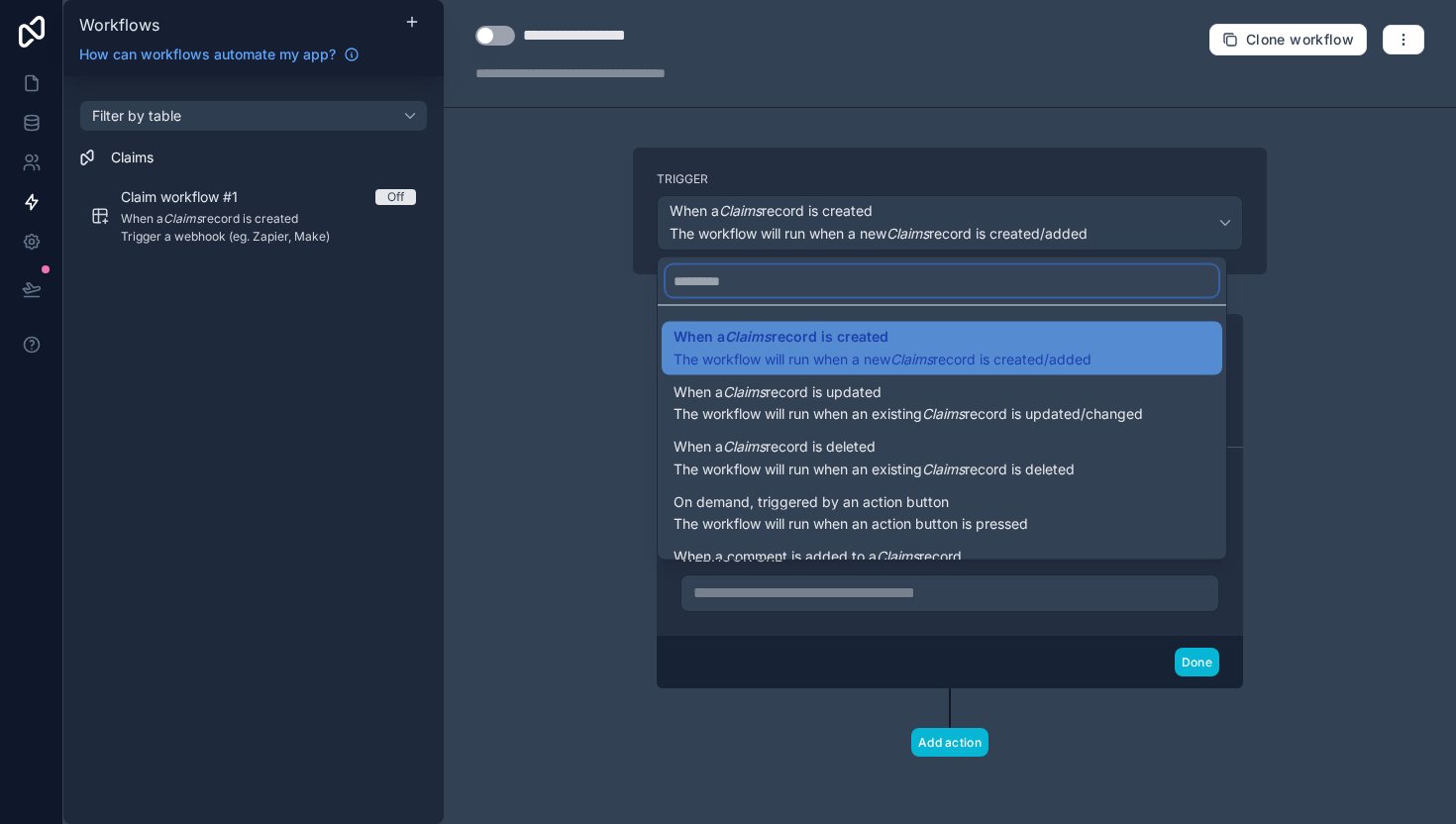 click at bounding box center (942, 281) 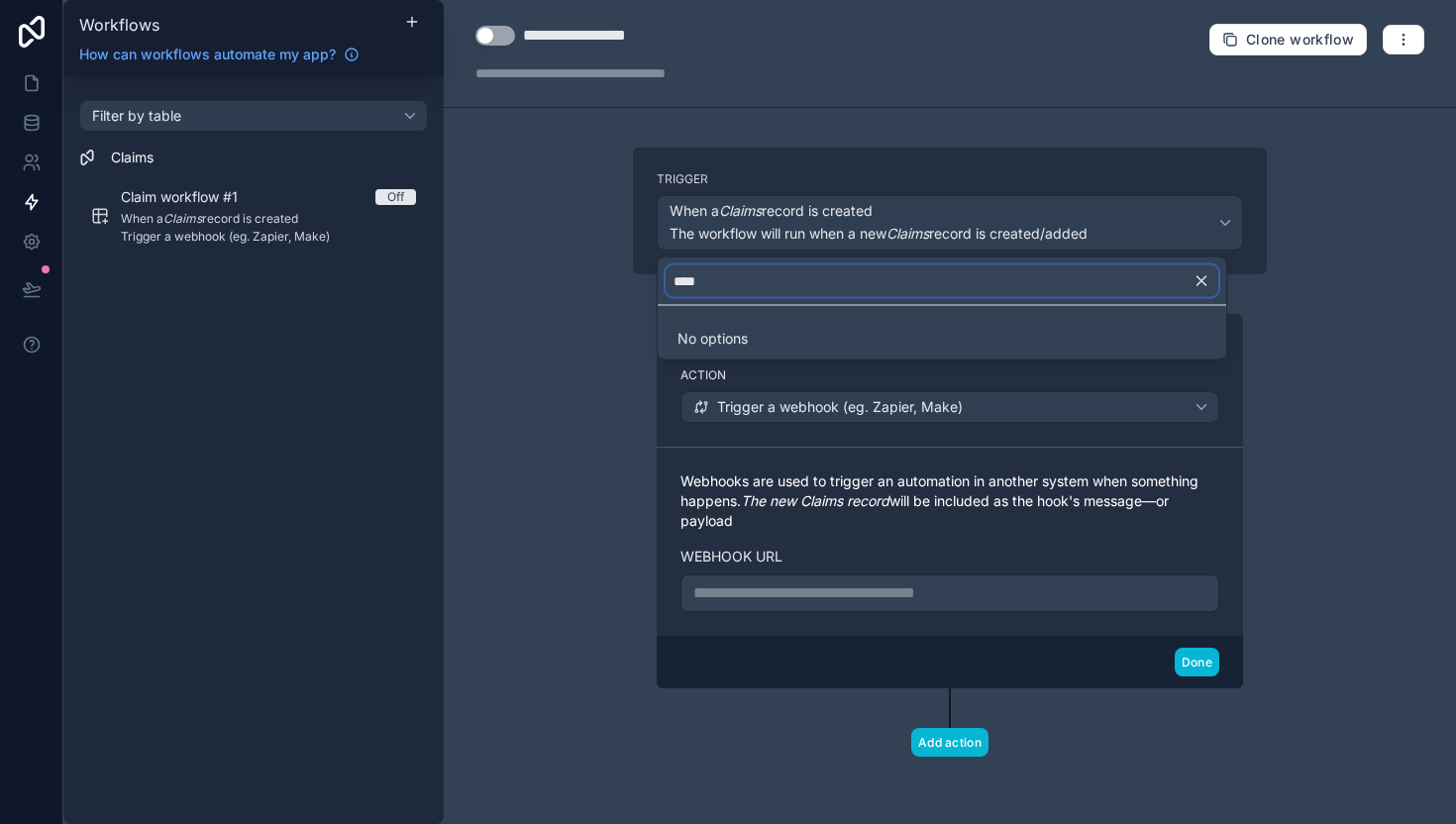 type on "*****" 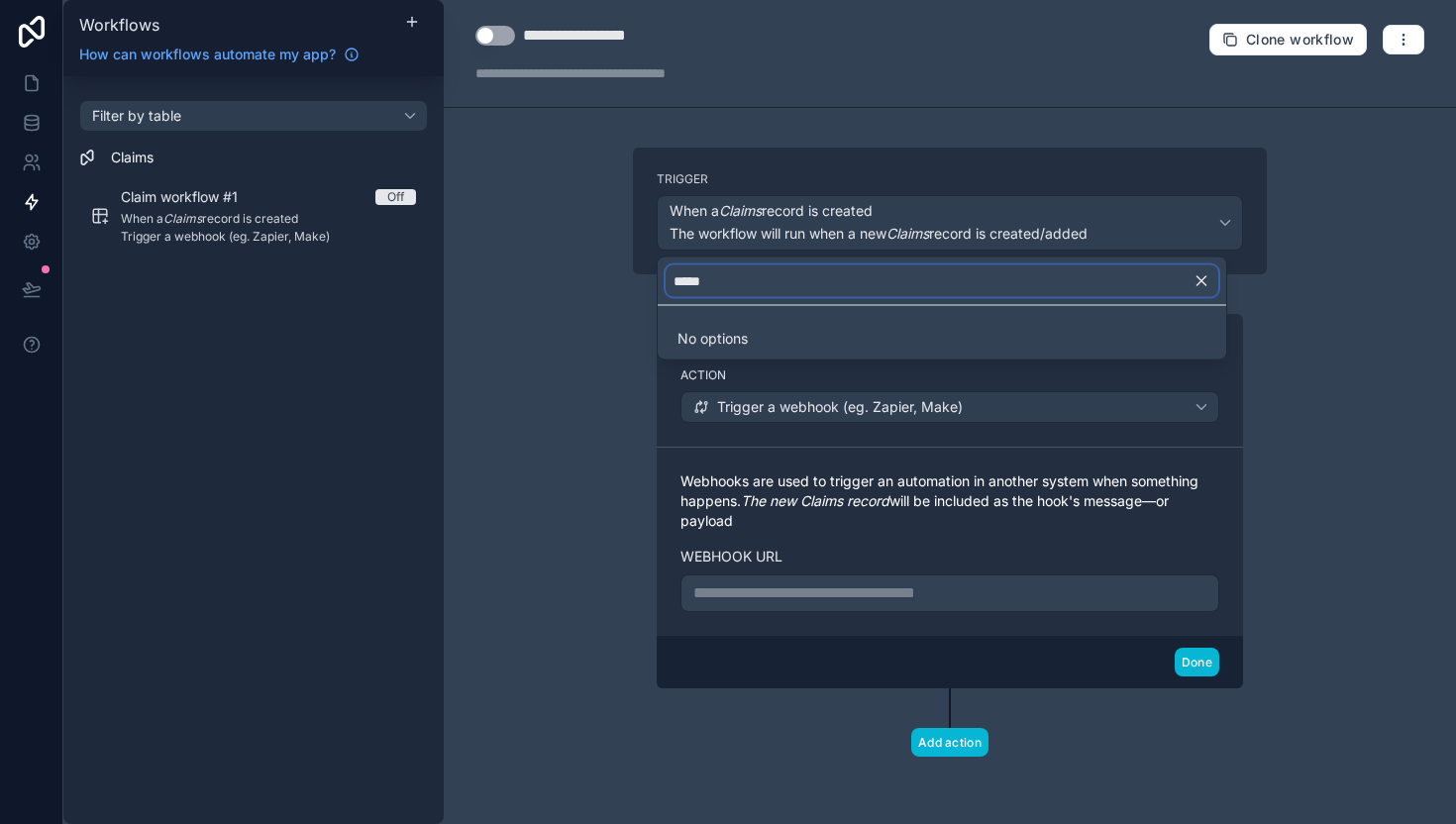 type 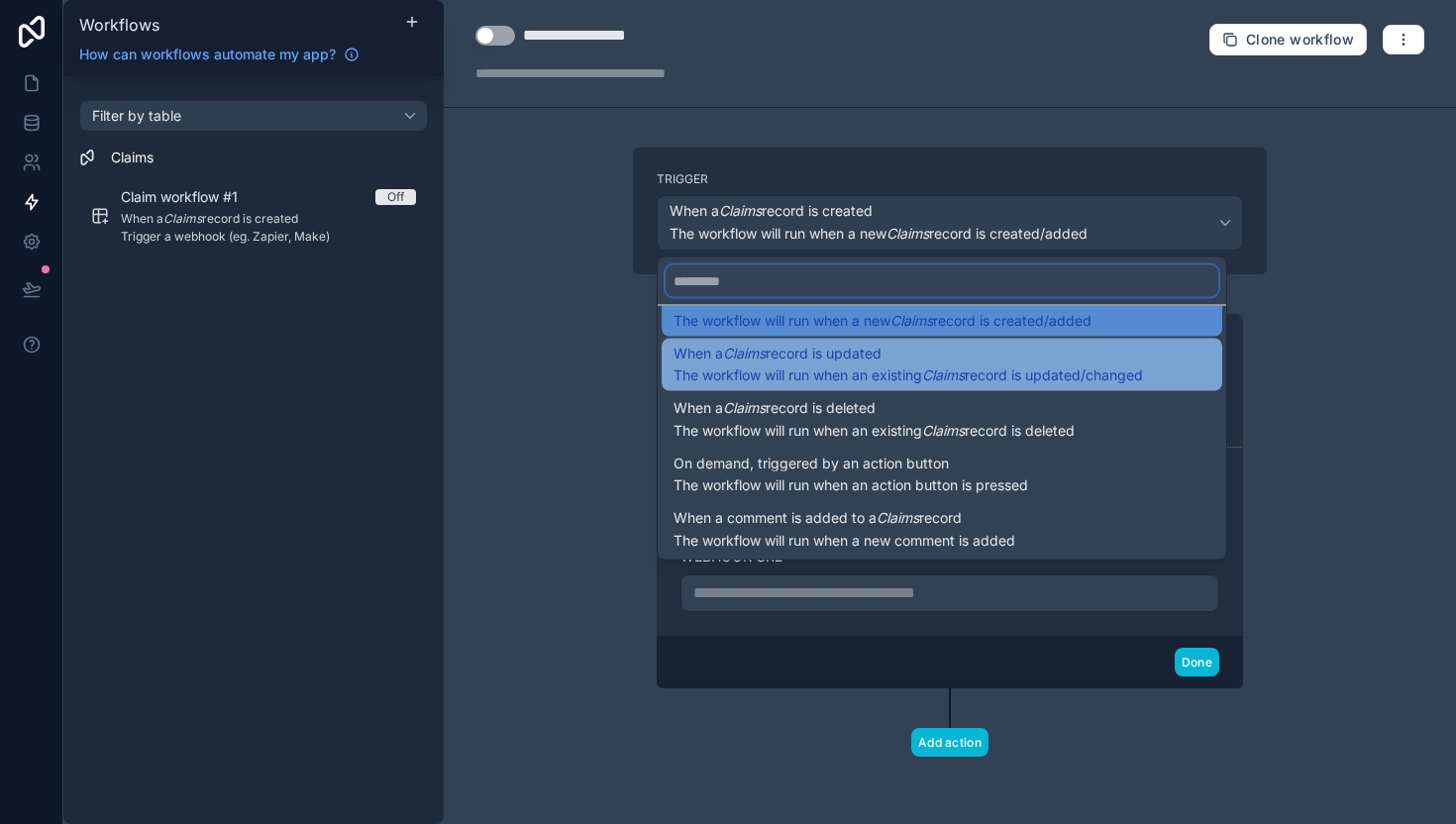 scroll, scrollTop: 0, scrollLeft: 0, axis: both 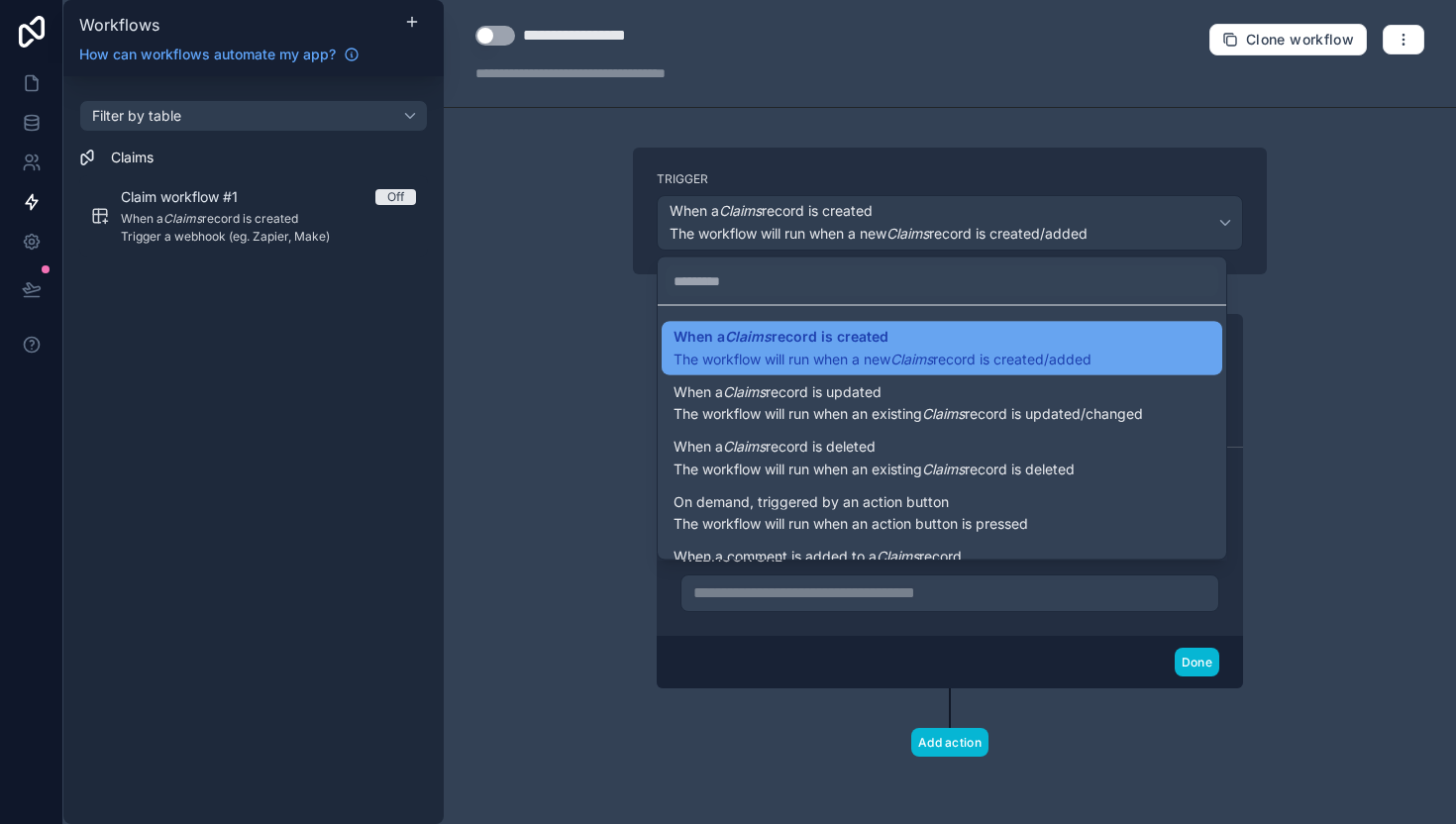 click on "When a  Claims  record is created" at bounding box center [780, 337] 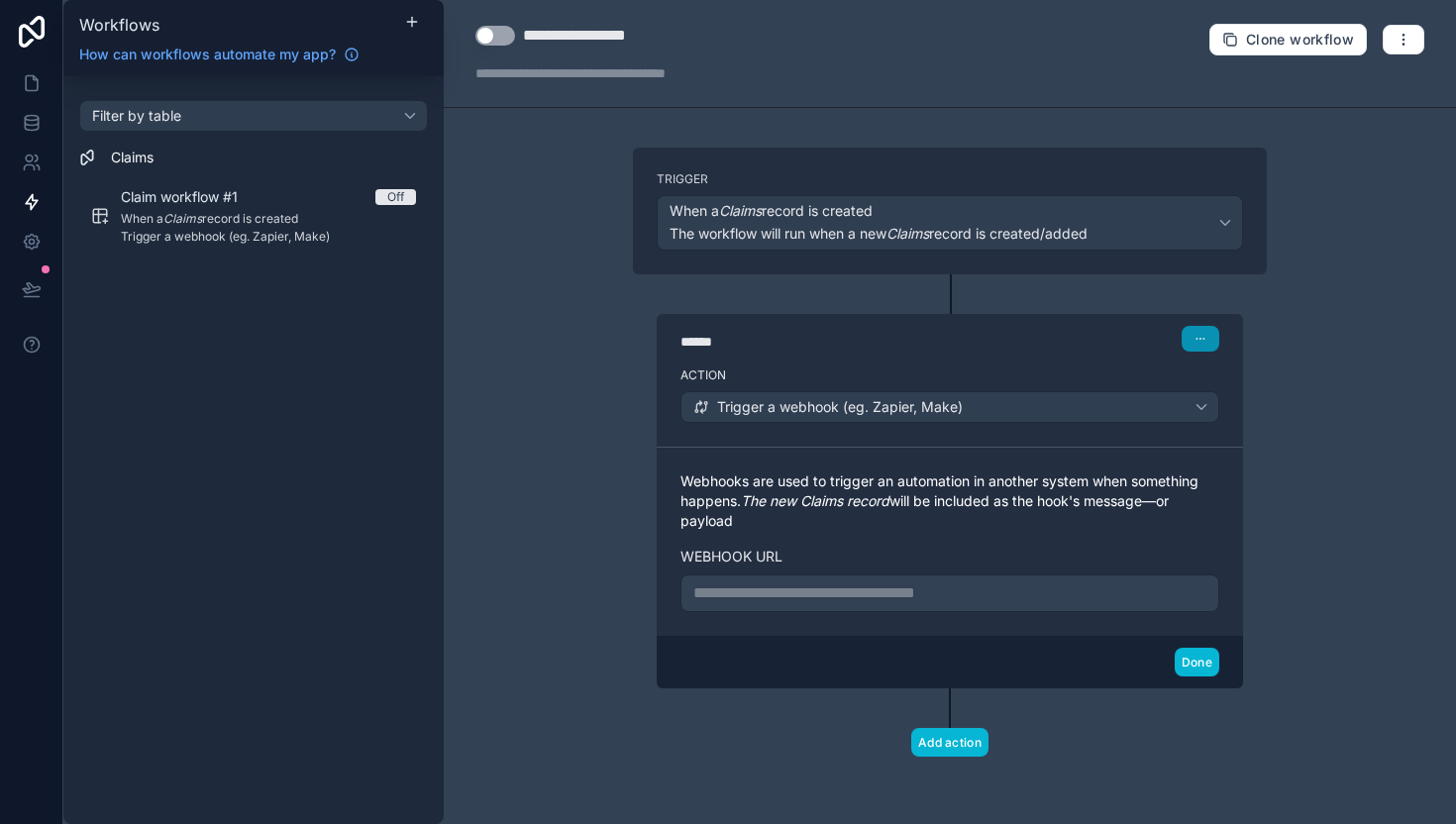click 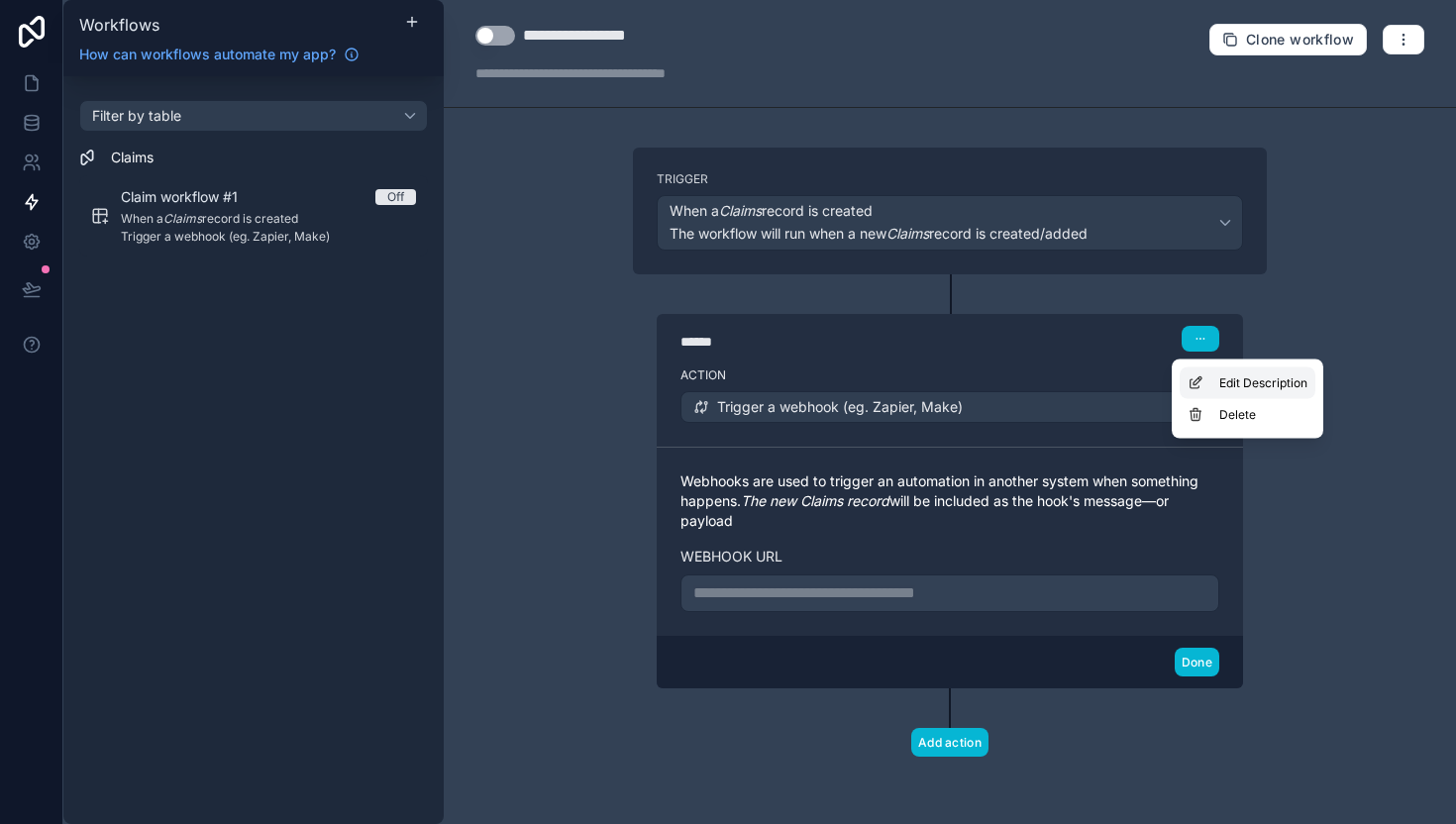 click on "Edit Description" at bounding box center [1247, 383] 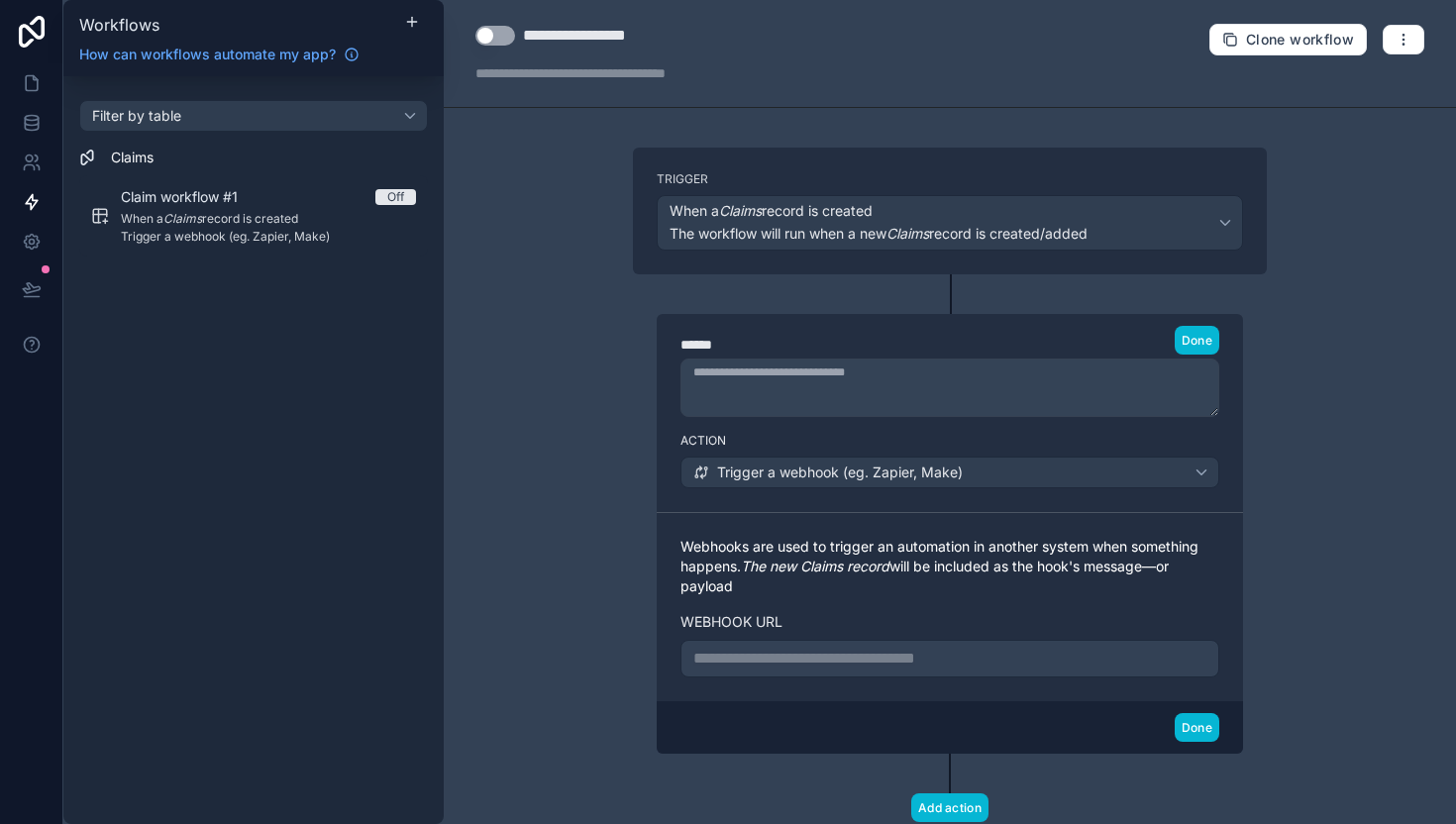 click at bounding box center [950, 387] 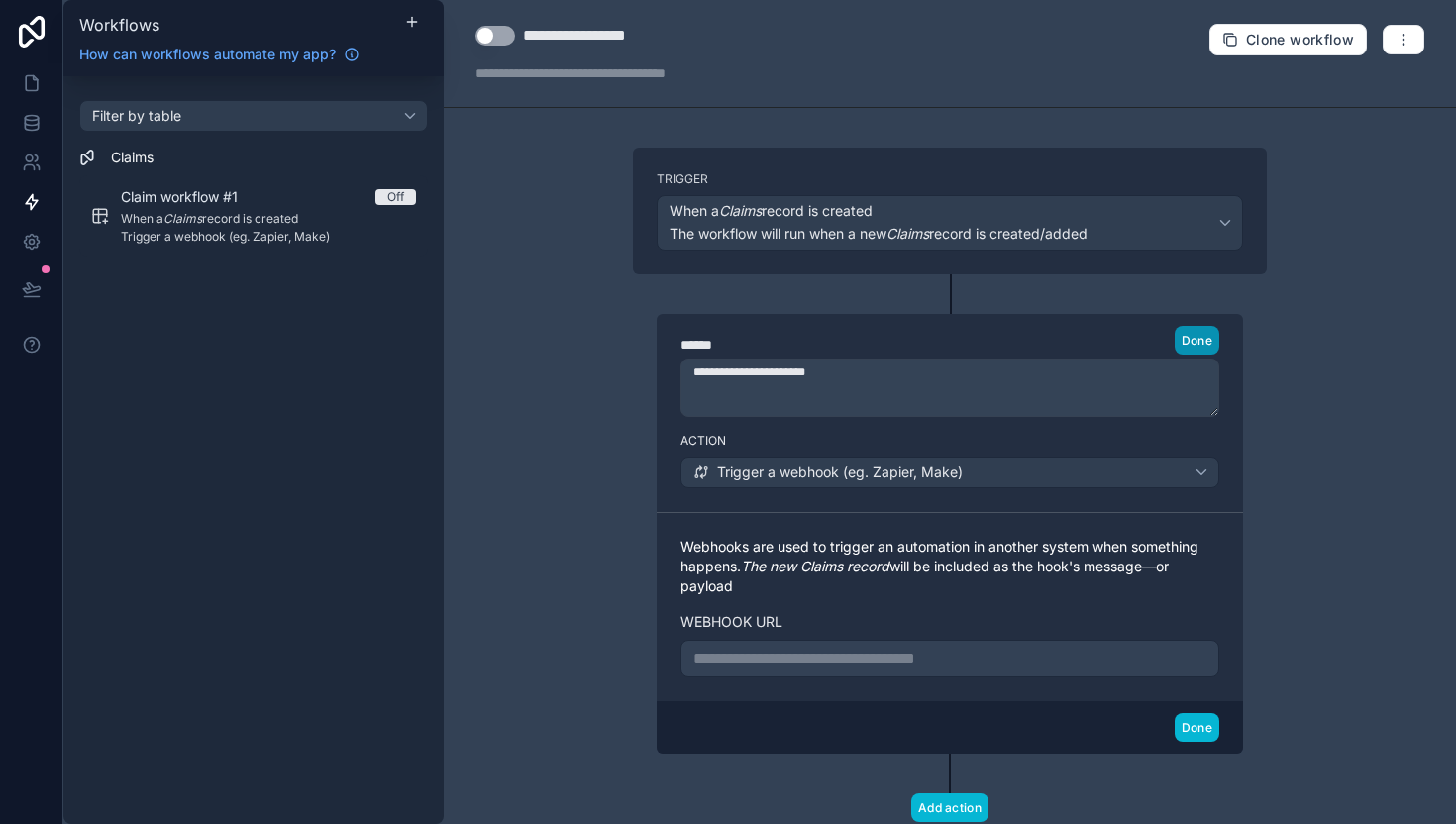 type on "**********" 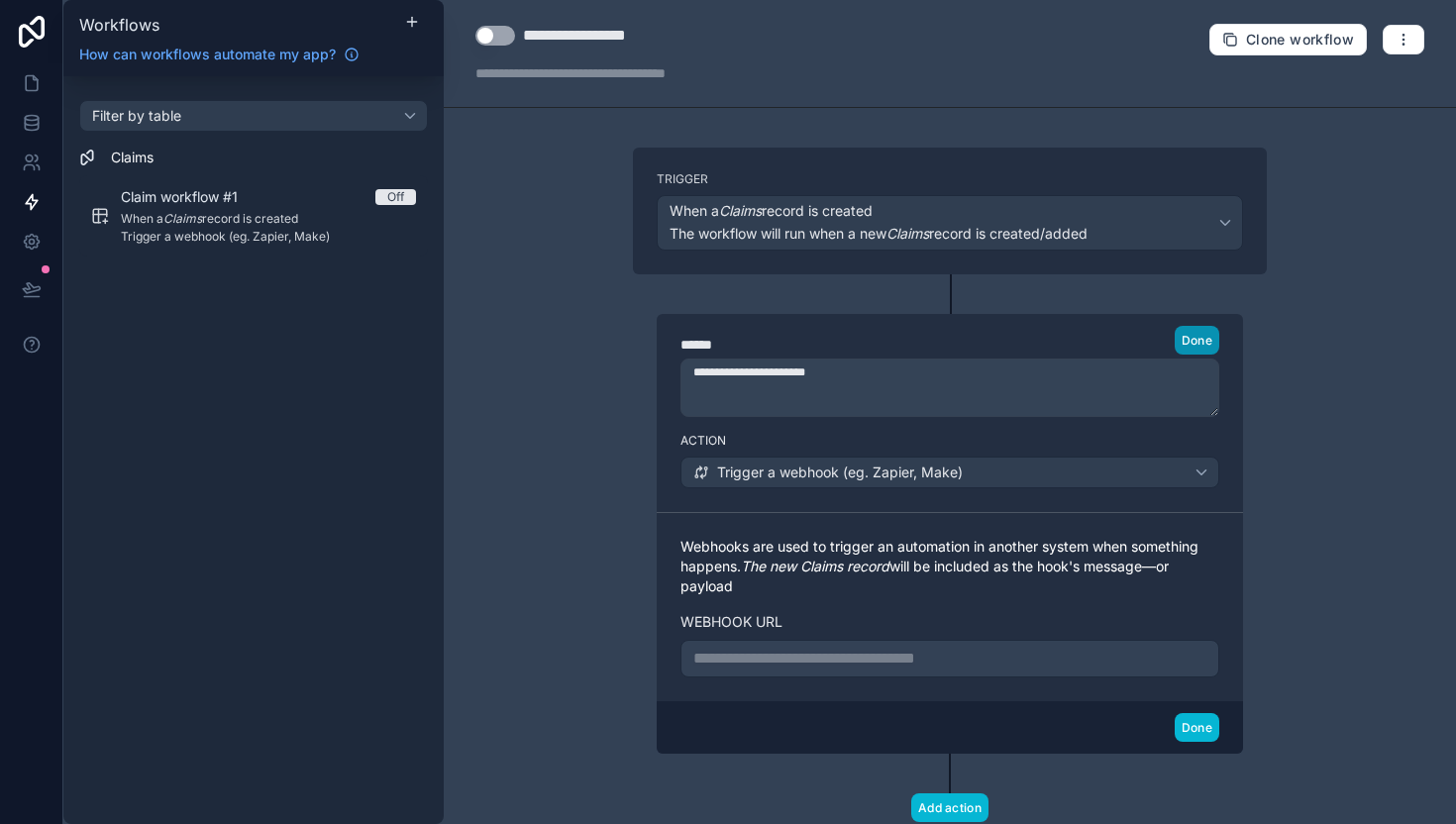 click on "Done" at bounding box center (1196, 340) 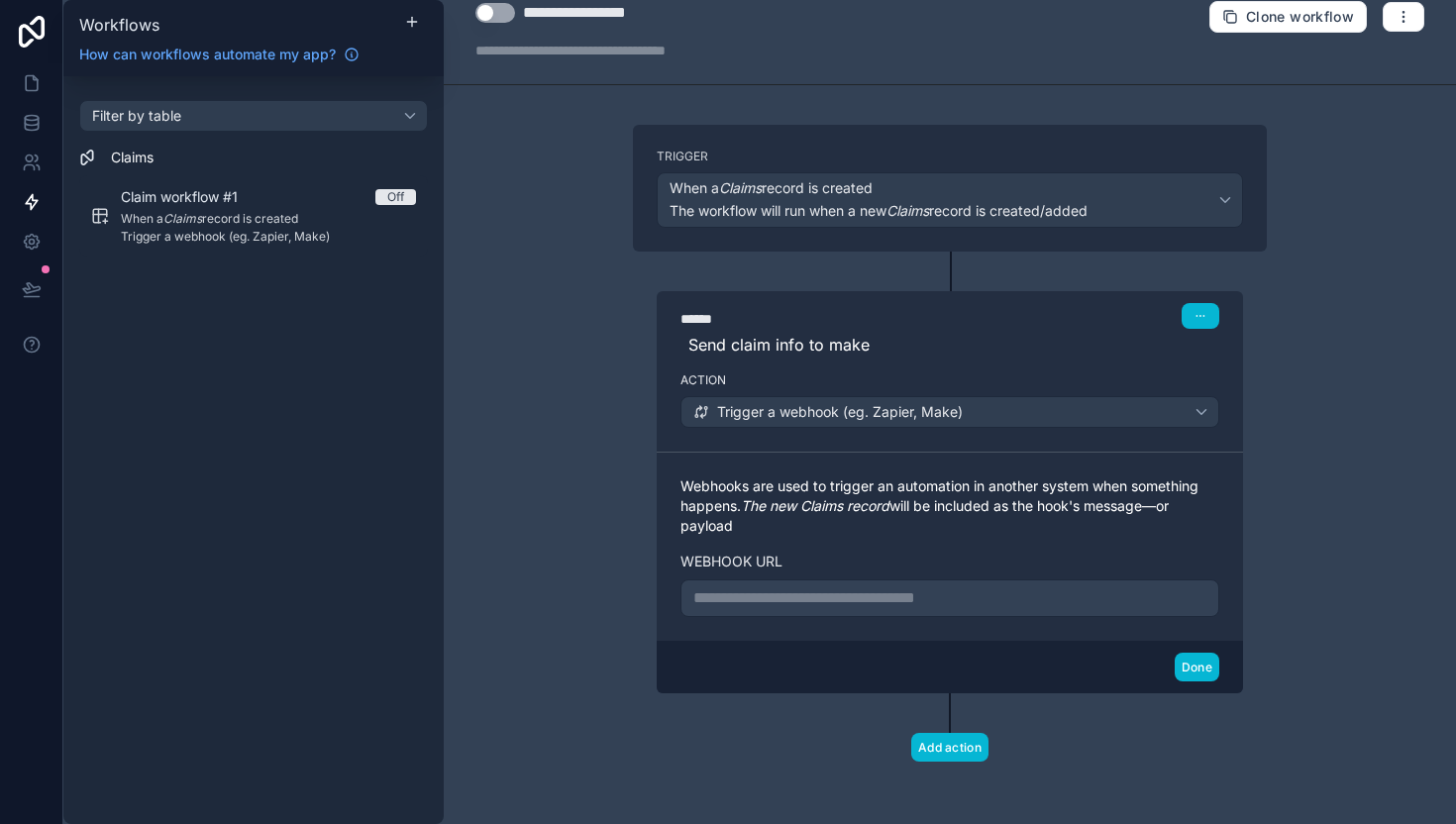 scroll, scrollTop: 0, scrollLeft: 0, axis: both 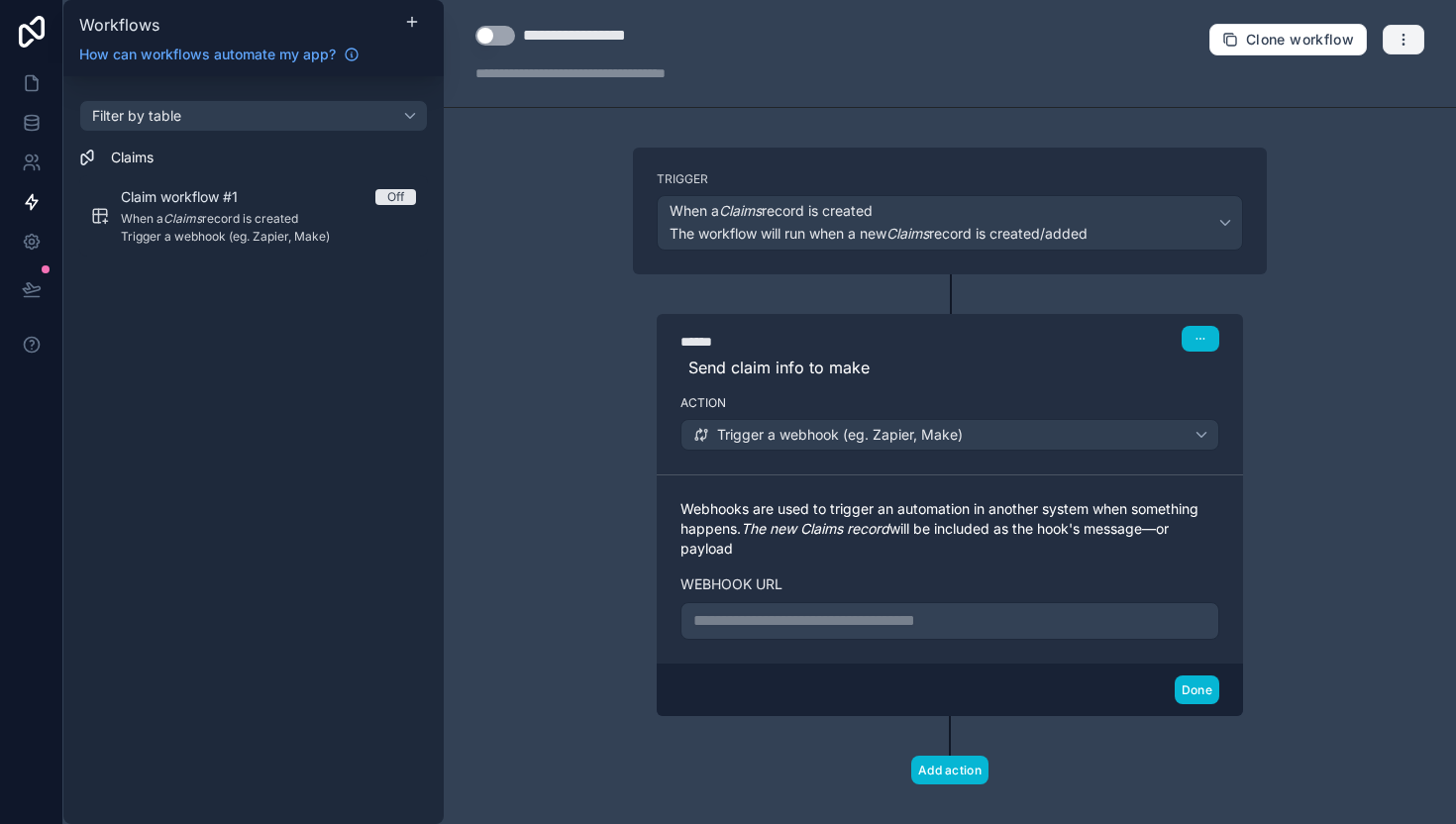 click 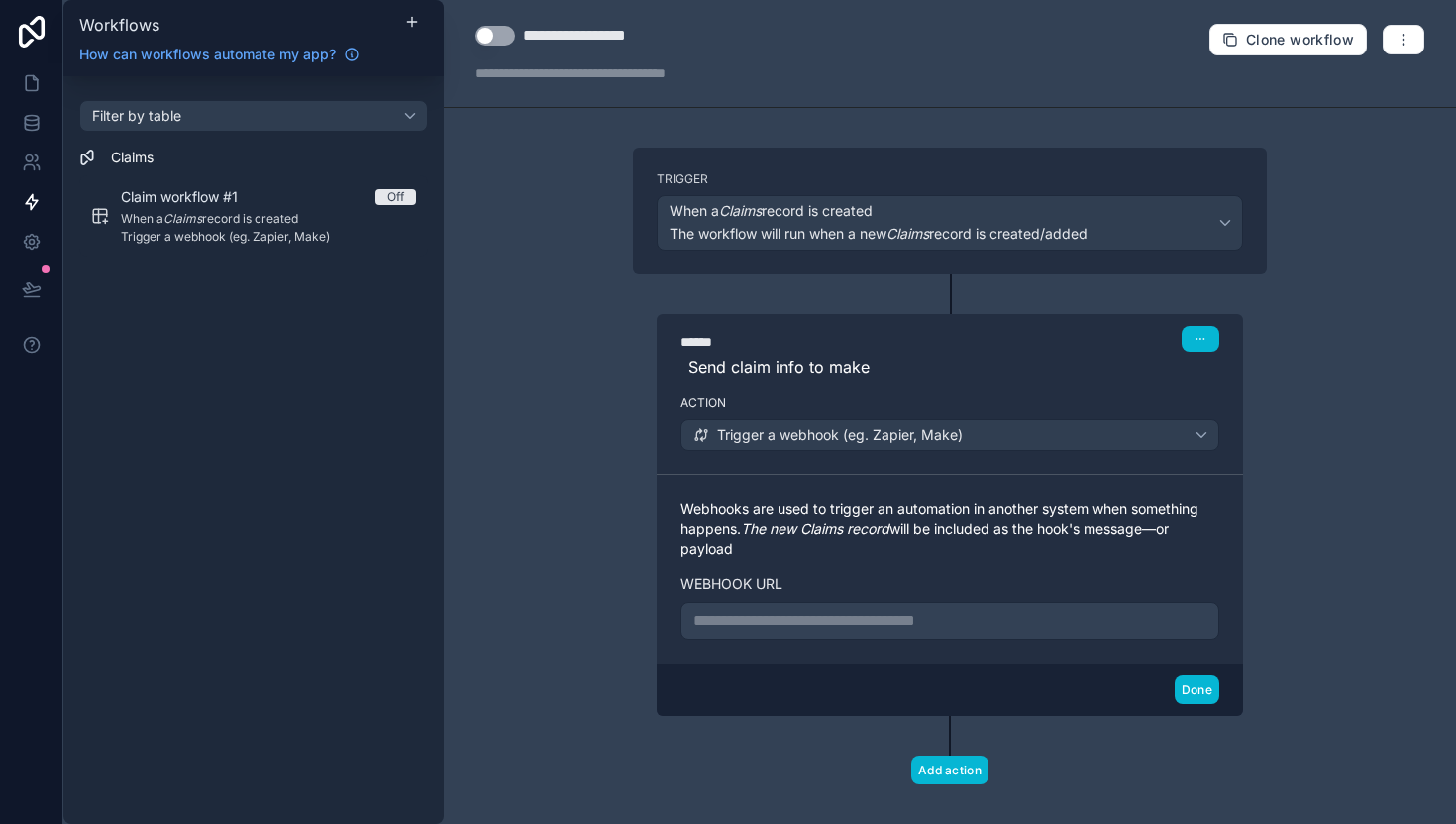 click on "**********" at bounding box center [950, 412] 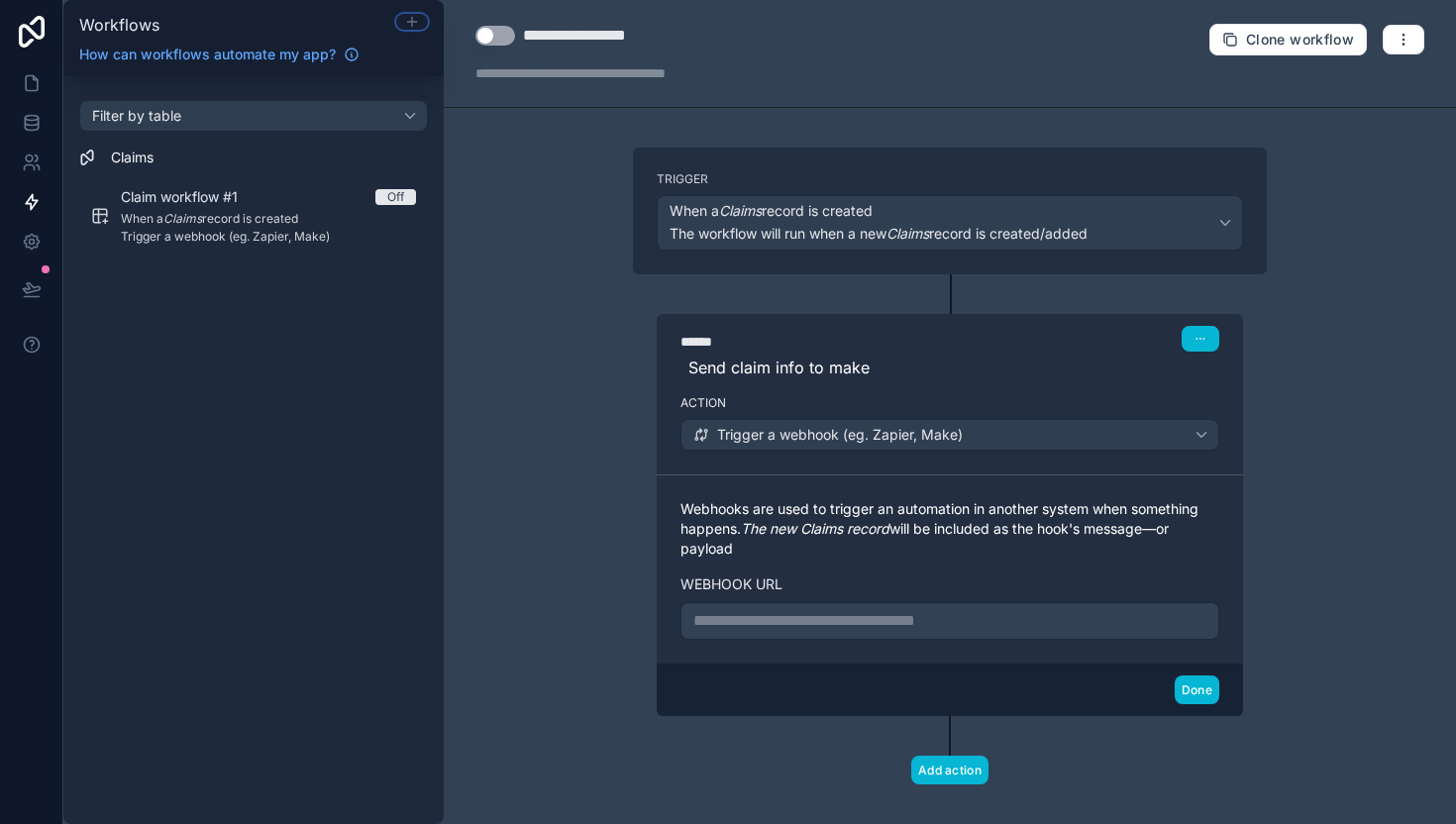 click 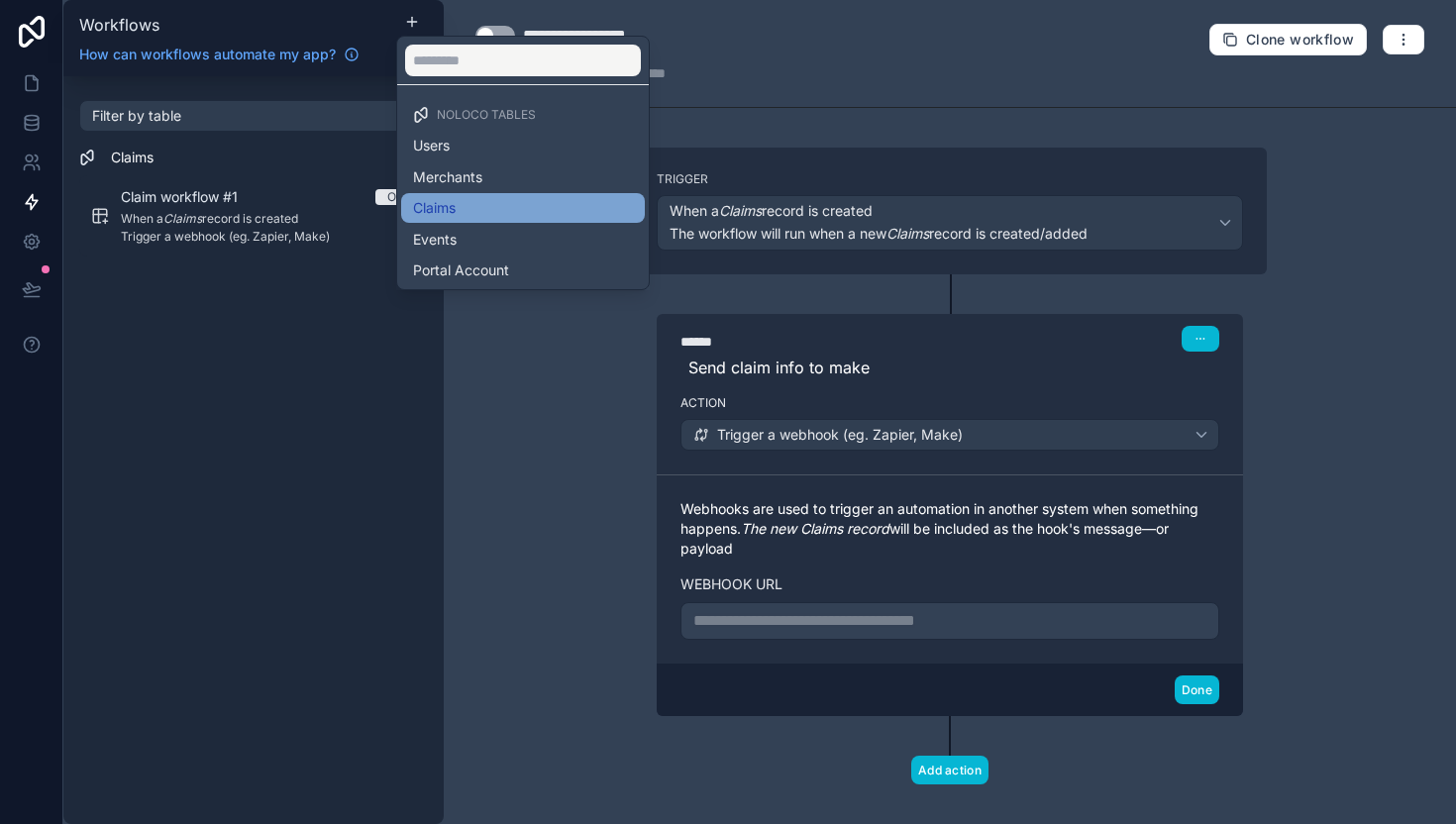click on "Claims" at bounding box center [523, 208] 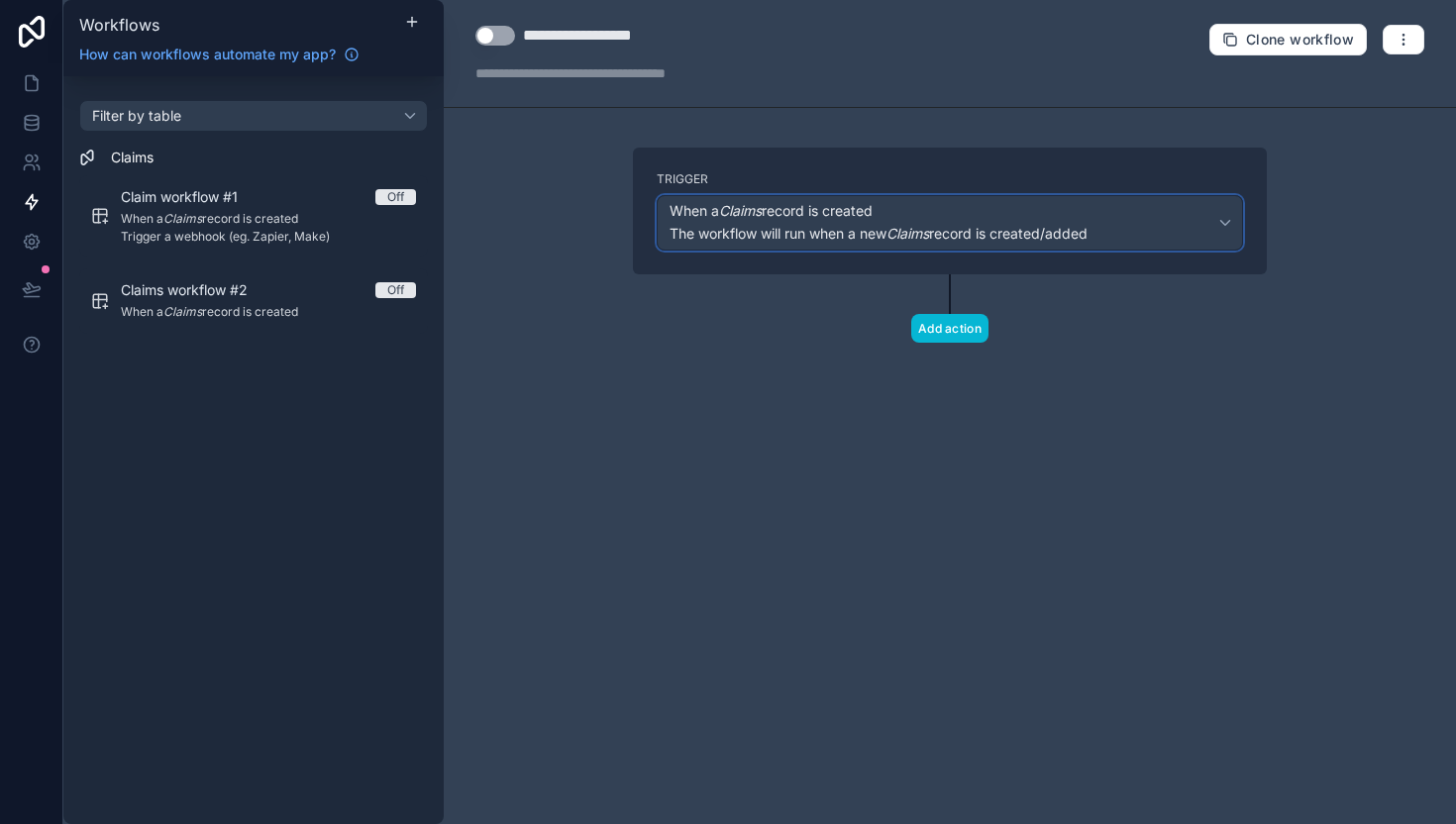 click on "The workflow will run when a new  Claims  record is created/added" at bounding box center (879, 233) 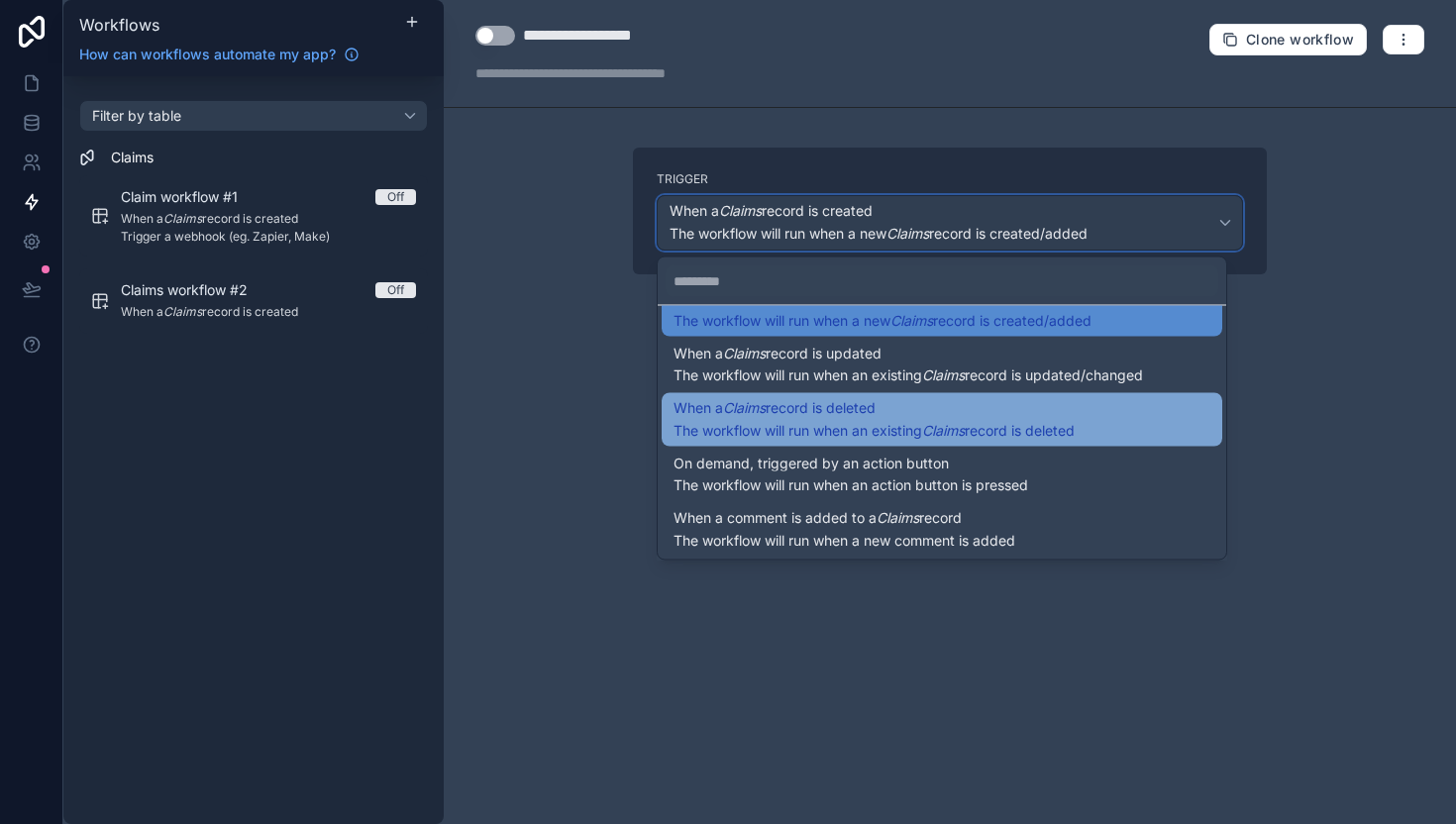 scroll, scrollTop: 0, scrollLeft: 0, axis: both 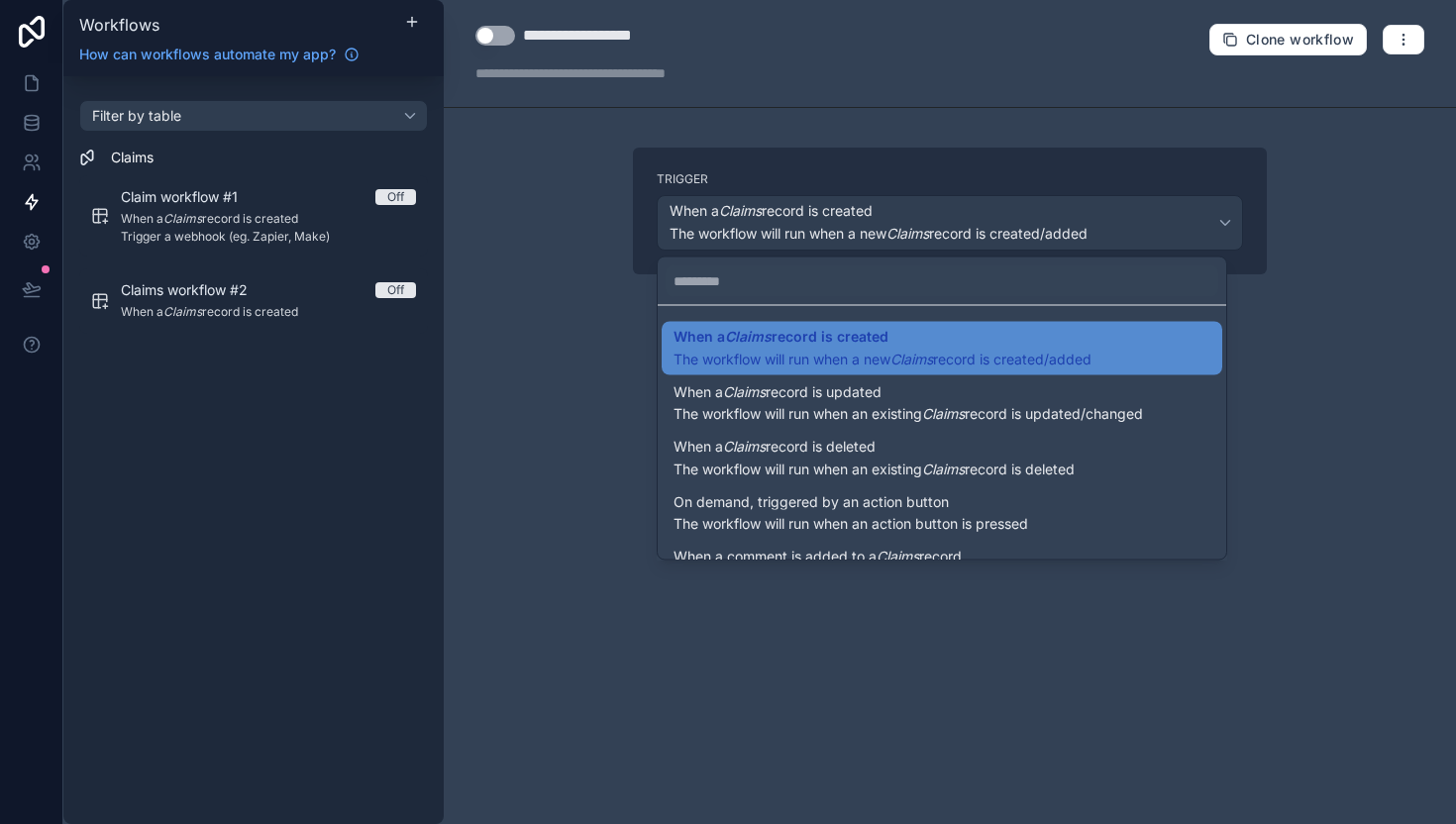 click at bounding box center [728, 412] 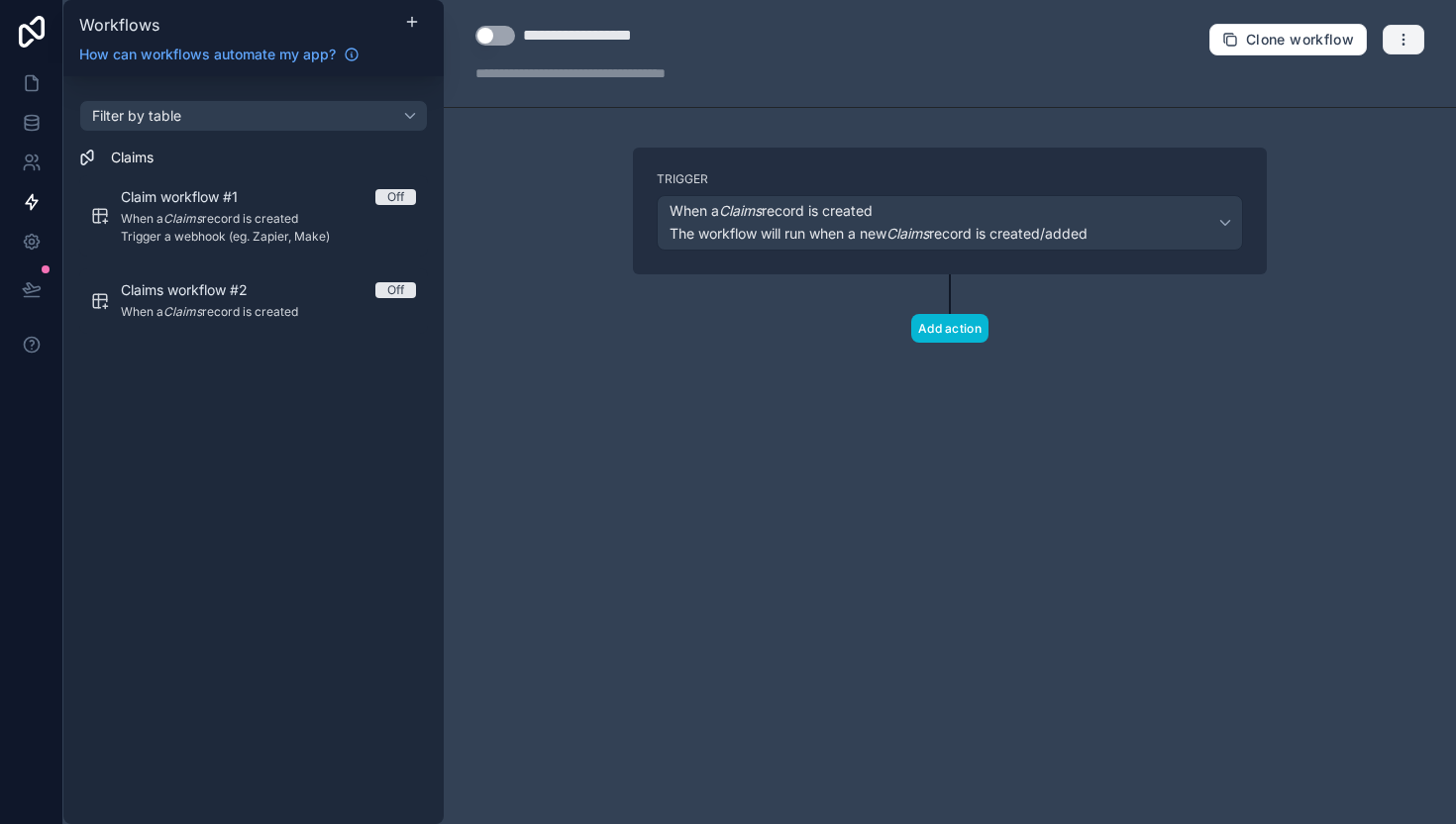 click at bounding box center [1404, 40] 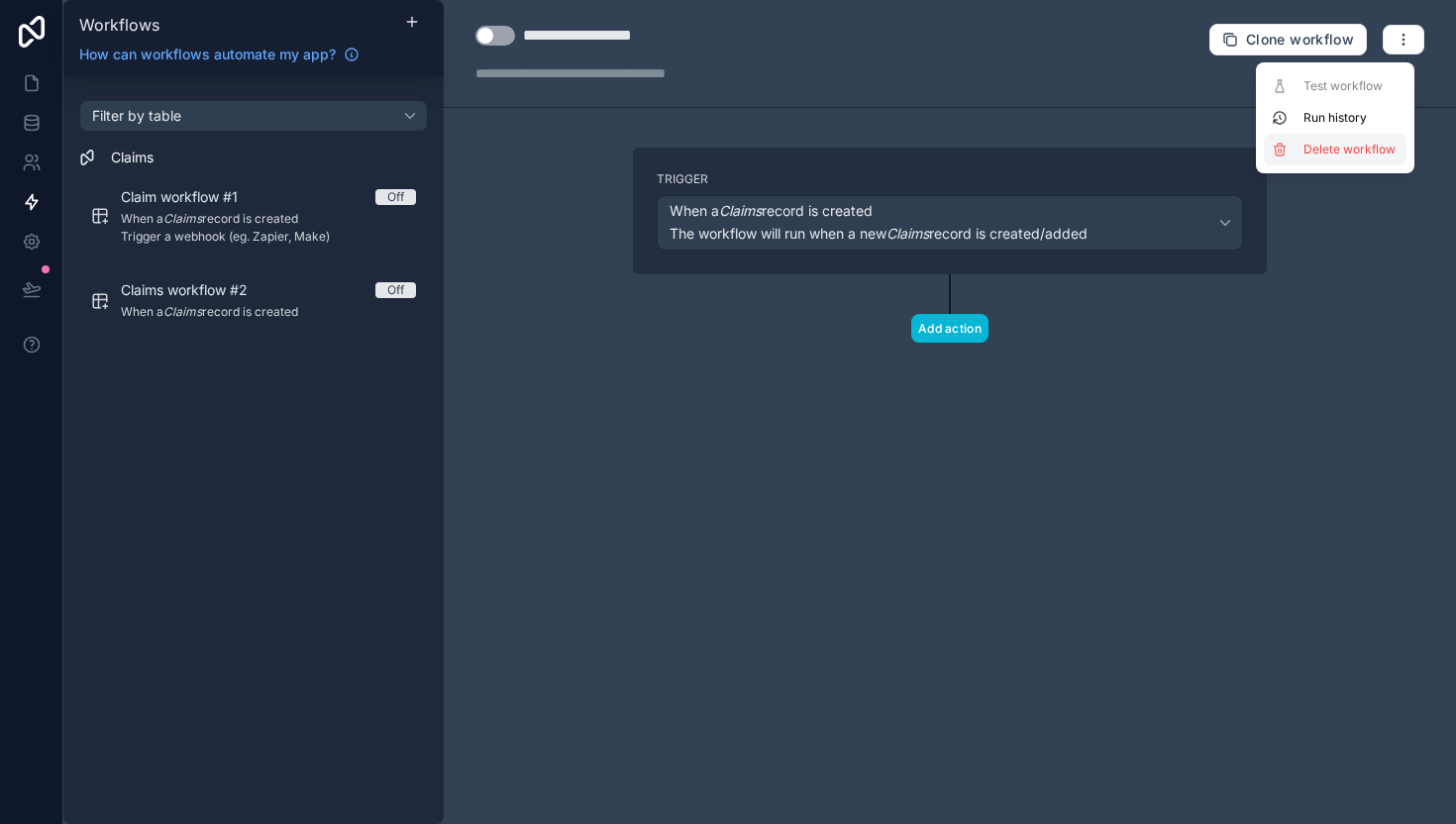 click on "Delete workflow" at bounding box center [1351, 150] 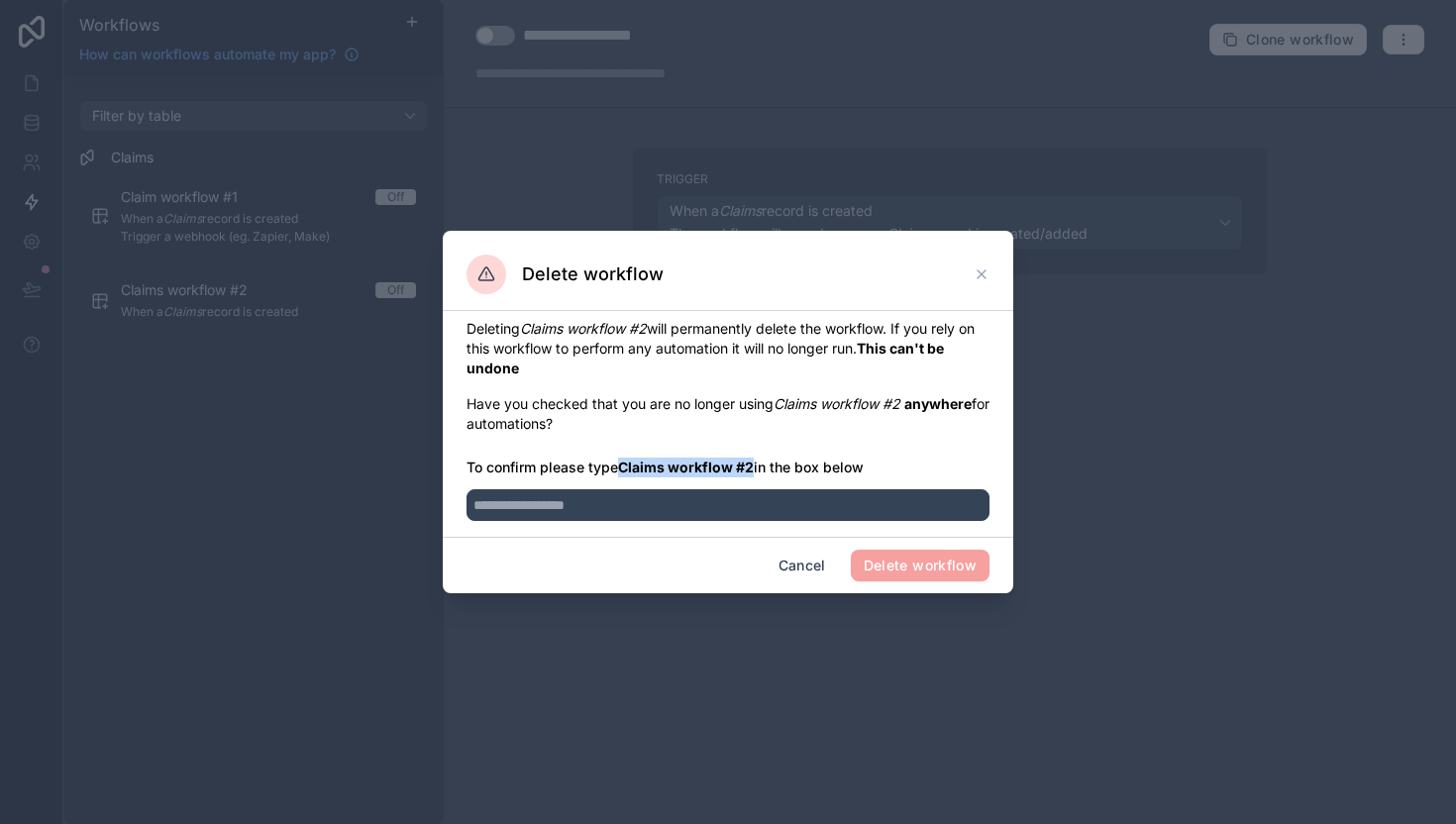 drag, startPoint x: 626, startPoint y: 468, endPoint x: 753, endPoint y: 471, distance: 127.03543 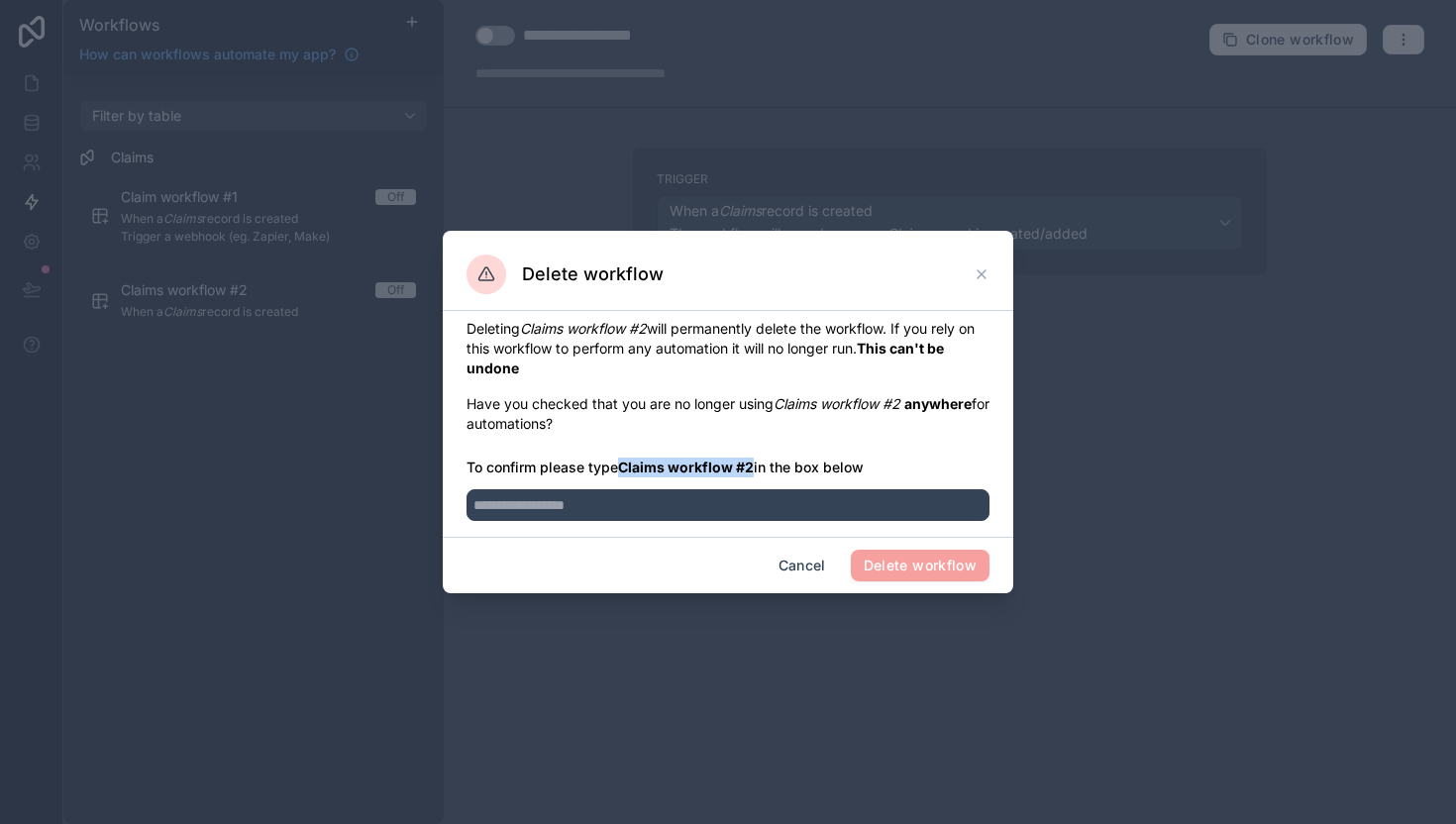 click on "Claims workflow #2" at bounding box center (685, 466) 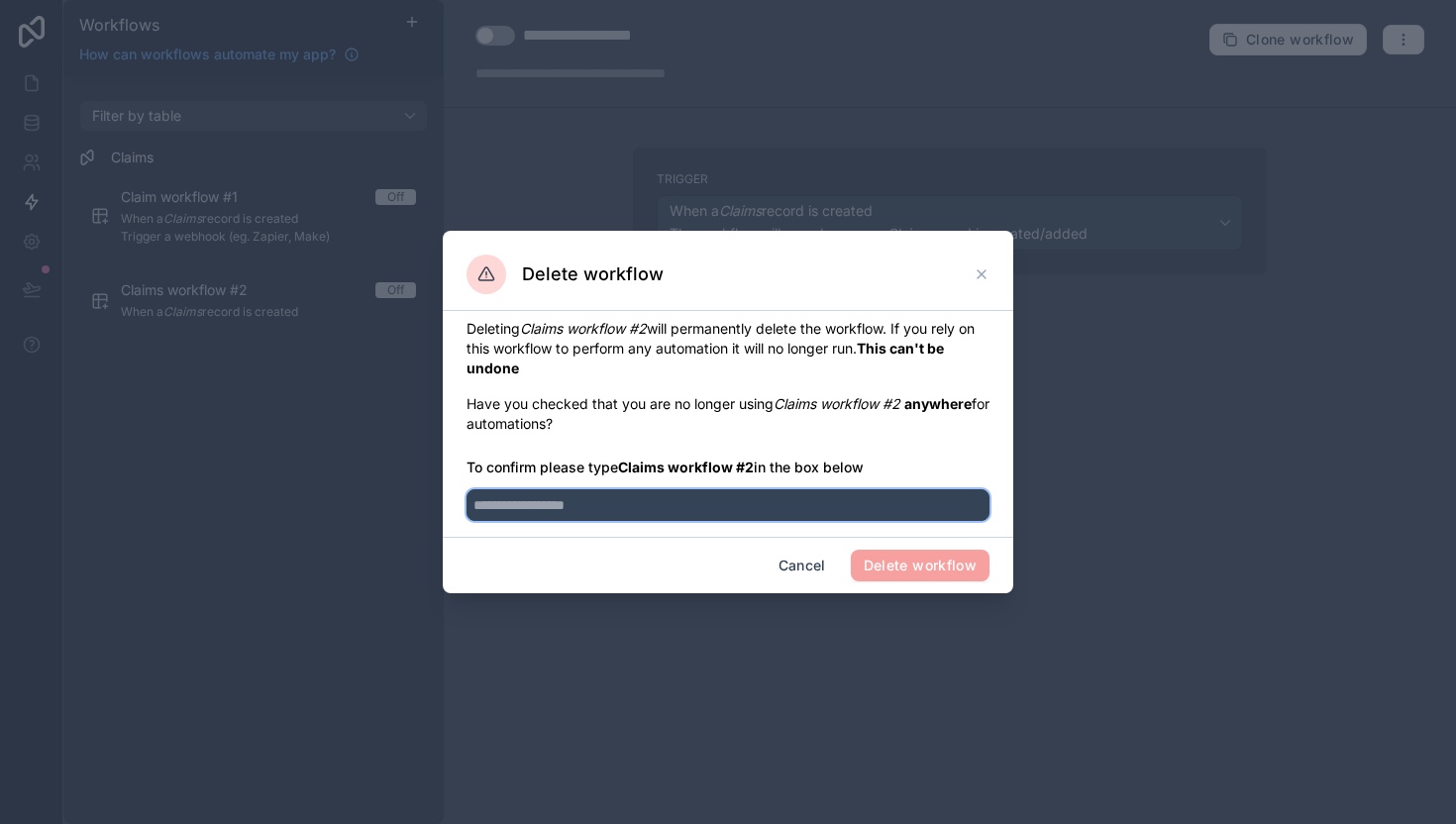 click at bounding box center [728, 505] 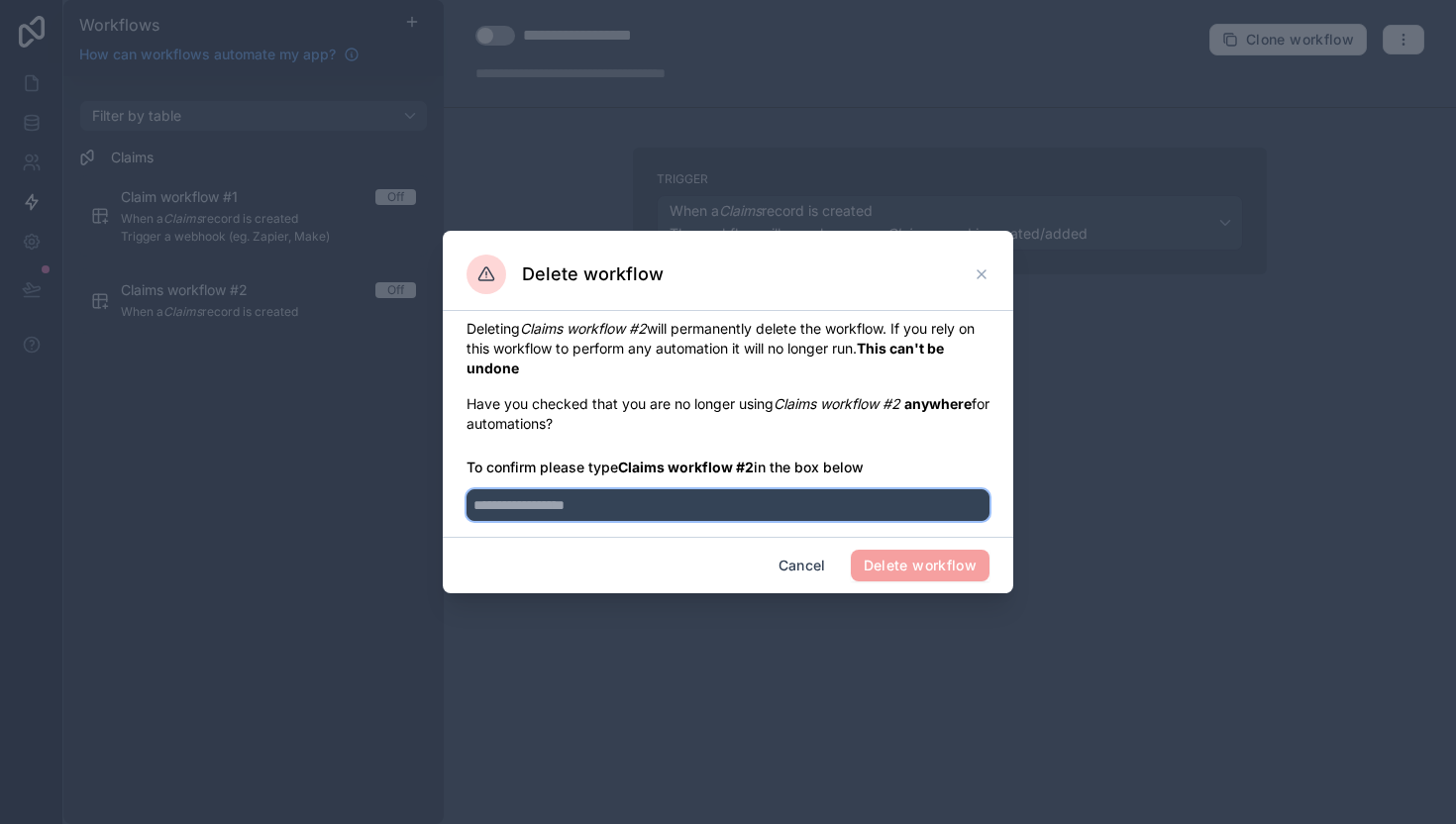 paste on "**********" 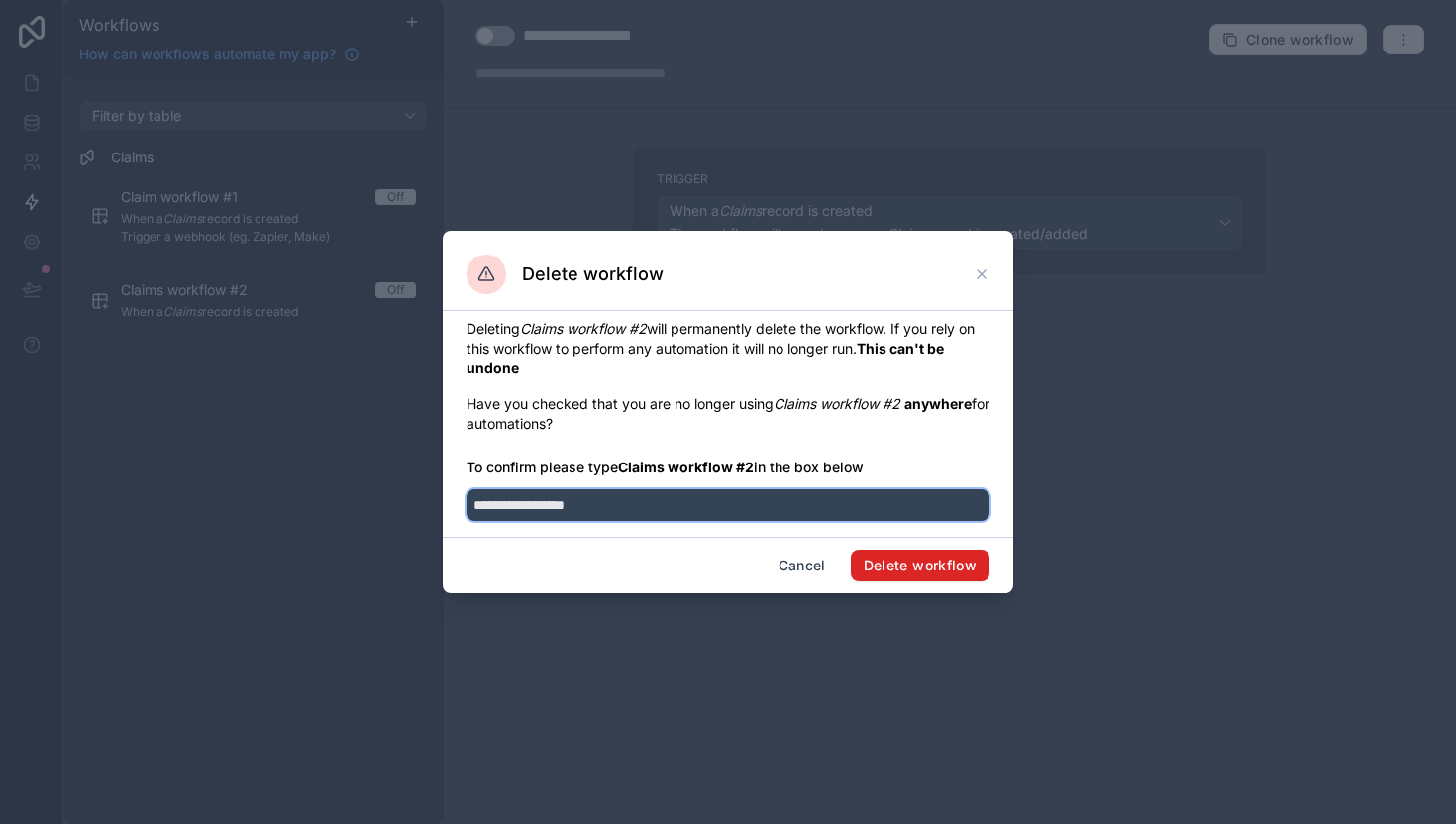 type on "**********" 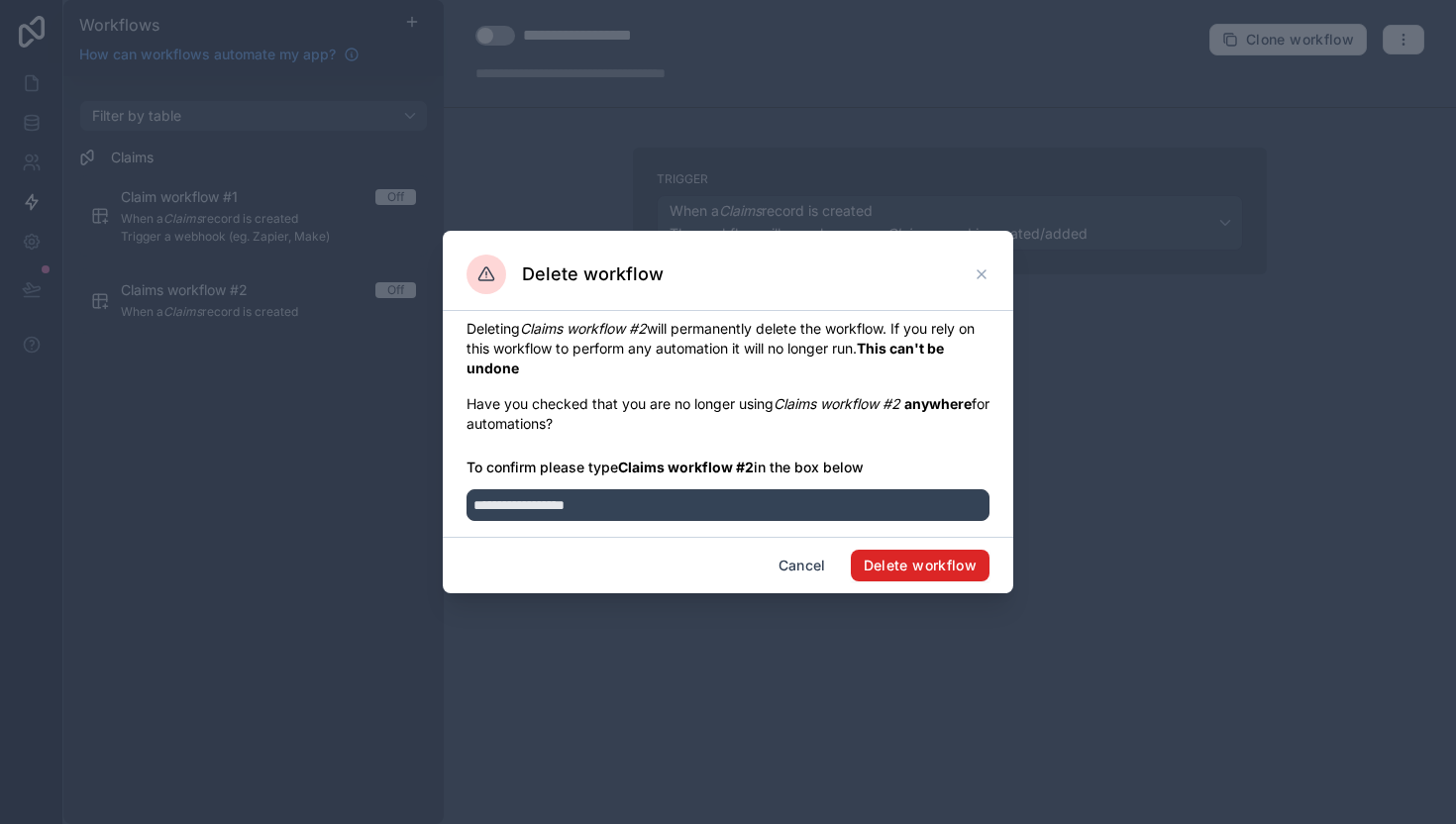click on "Delete workflow" at bounding box center [920, 566] 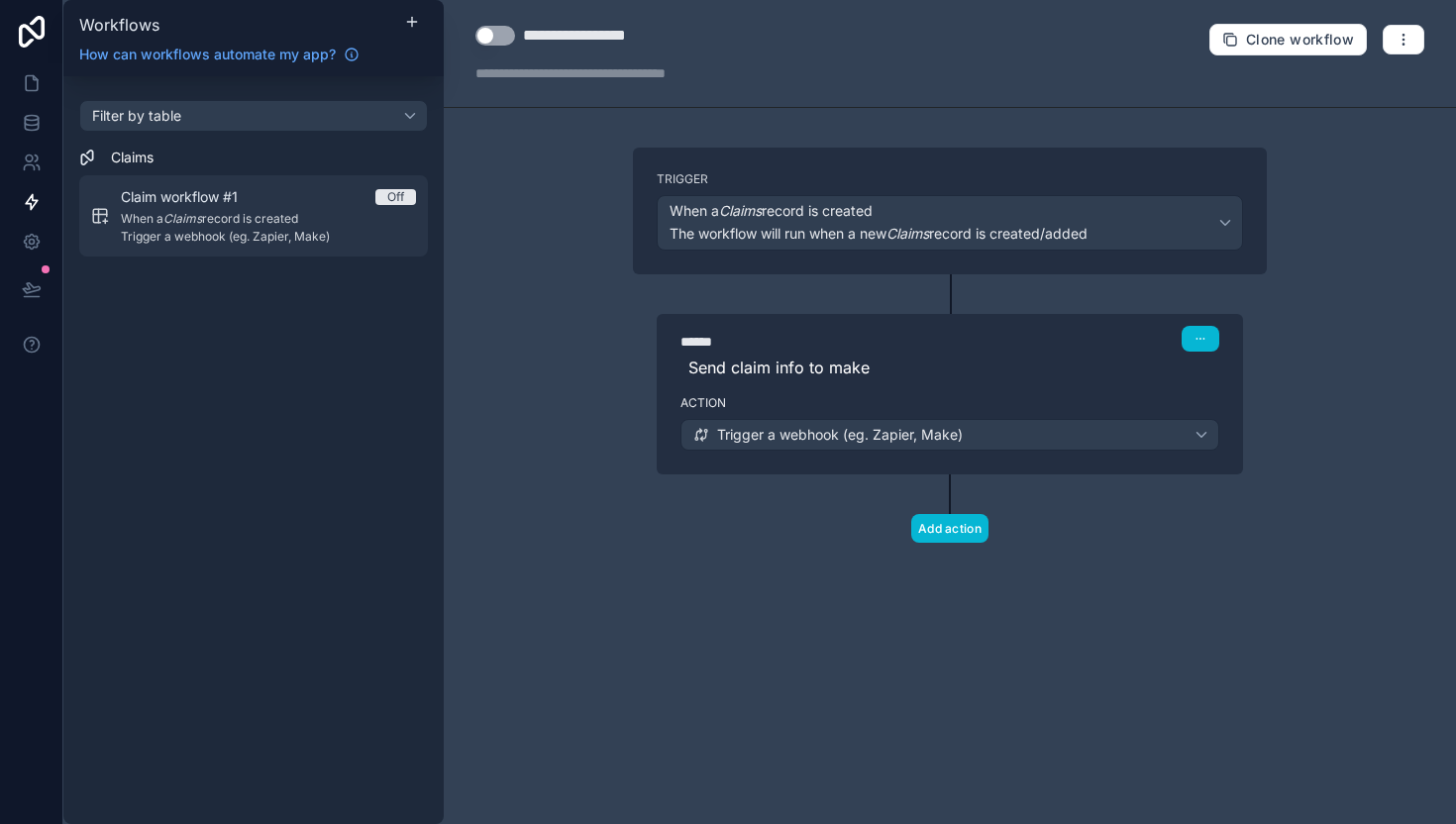 click on "Claim workflow #1" at bounding box center (191, 197) 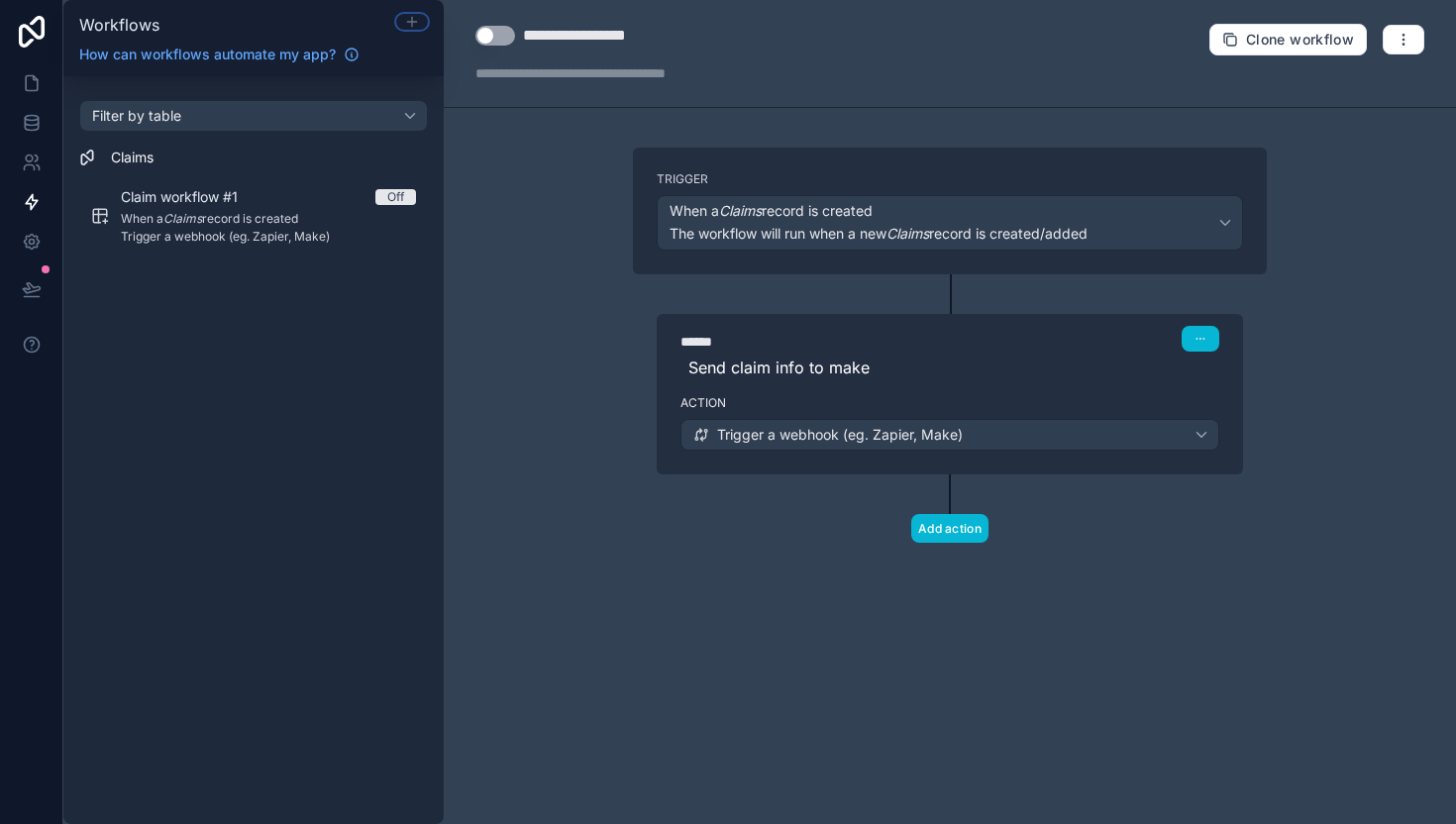 click 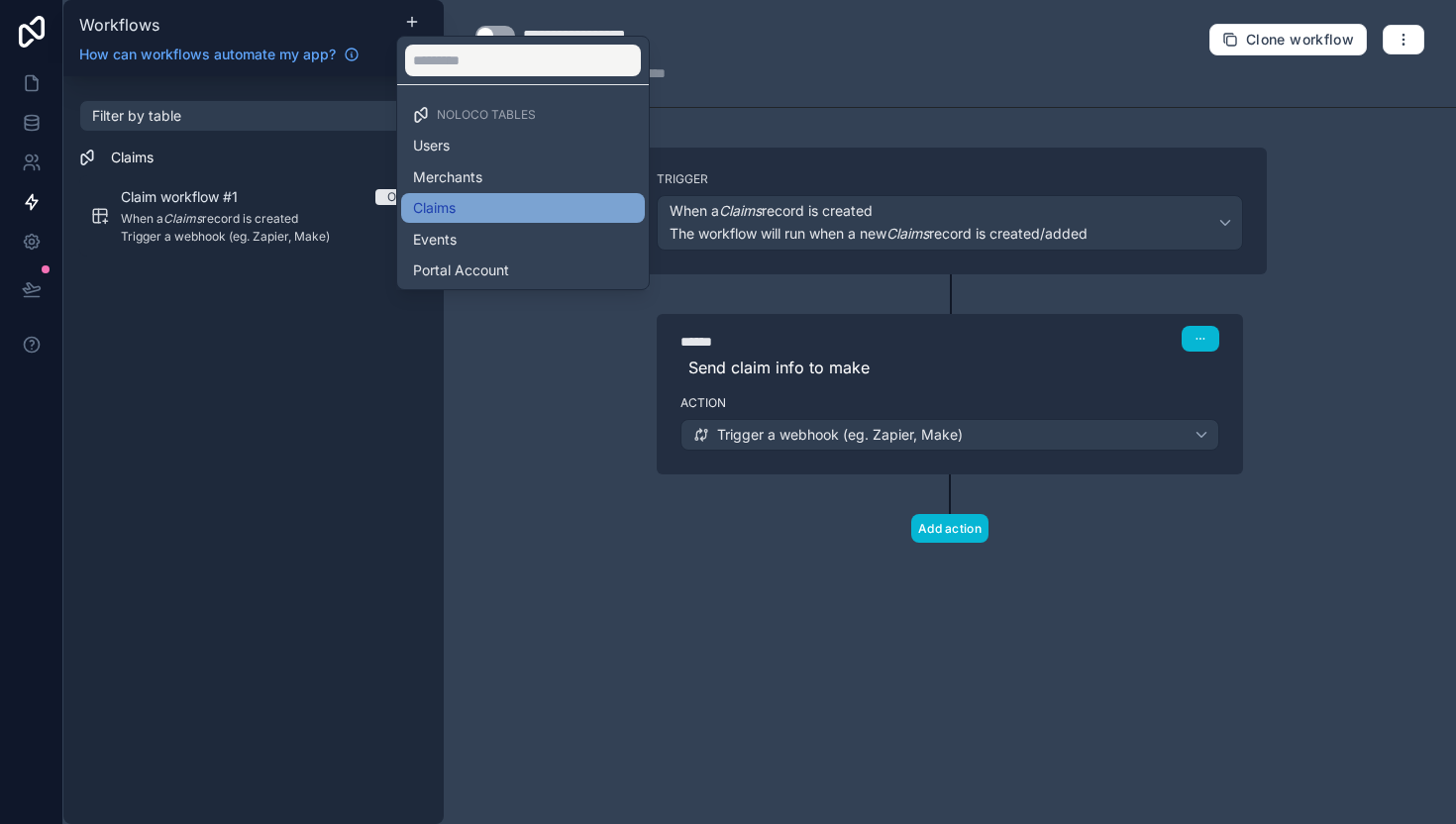 click on "Claims" at bounding box center (523, 208) 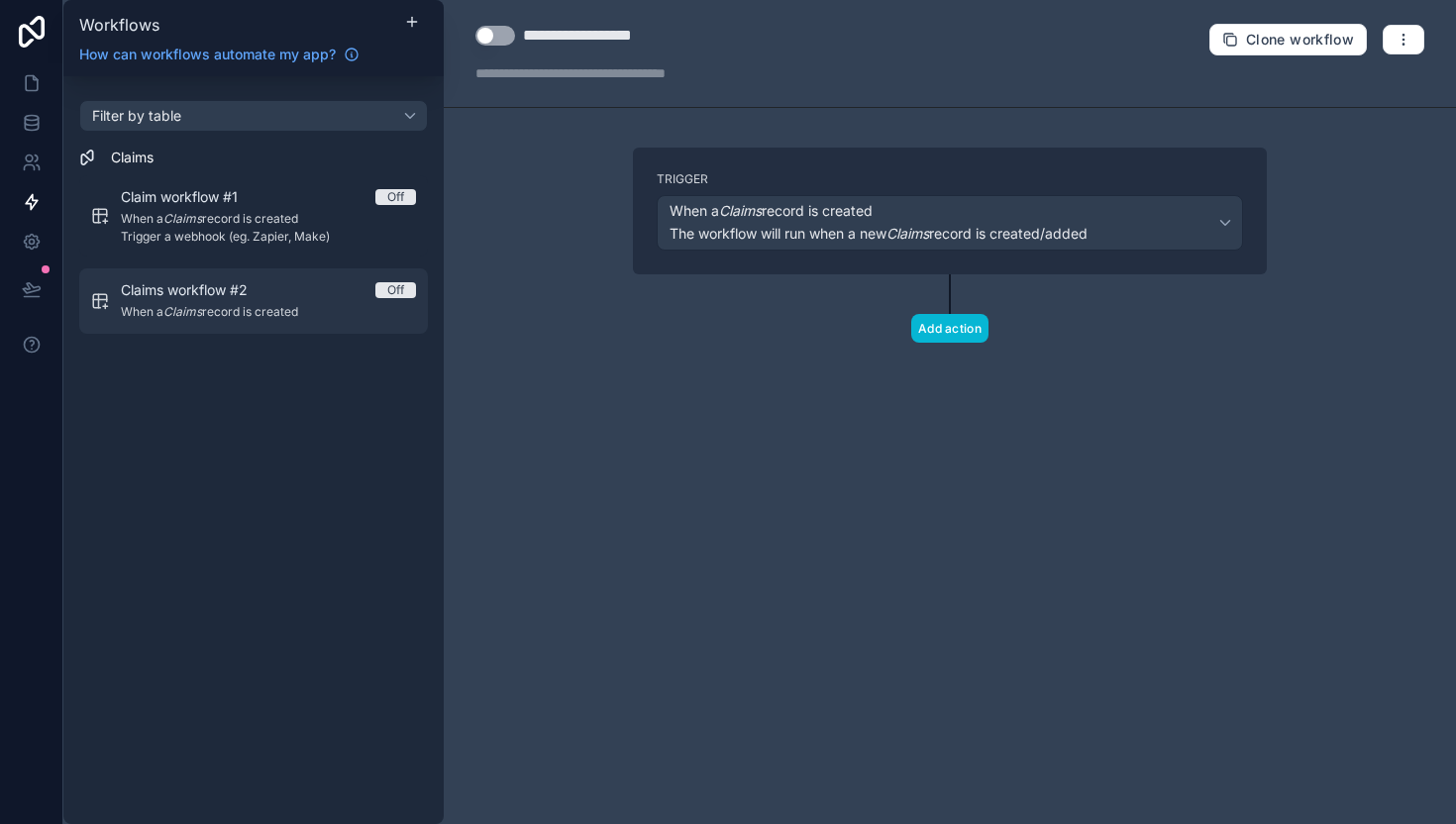 click on "Claims workflow #2 Off" at bounding box center (268, 290) 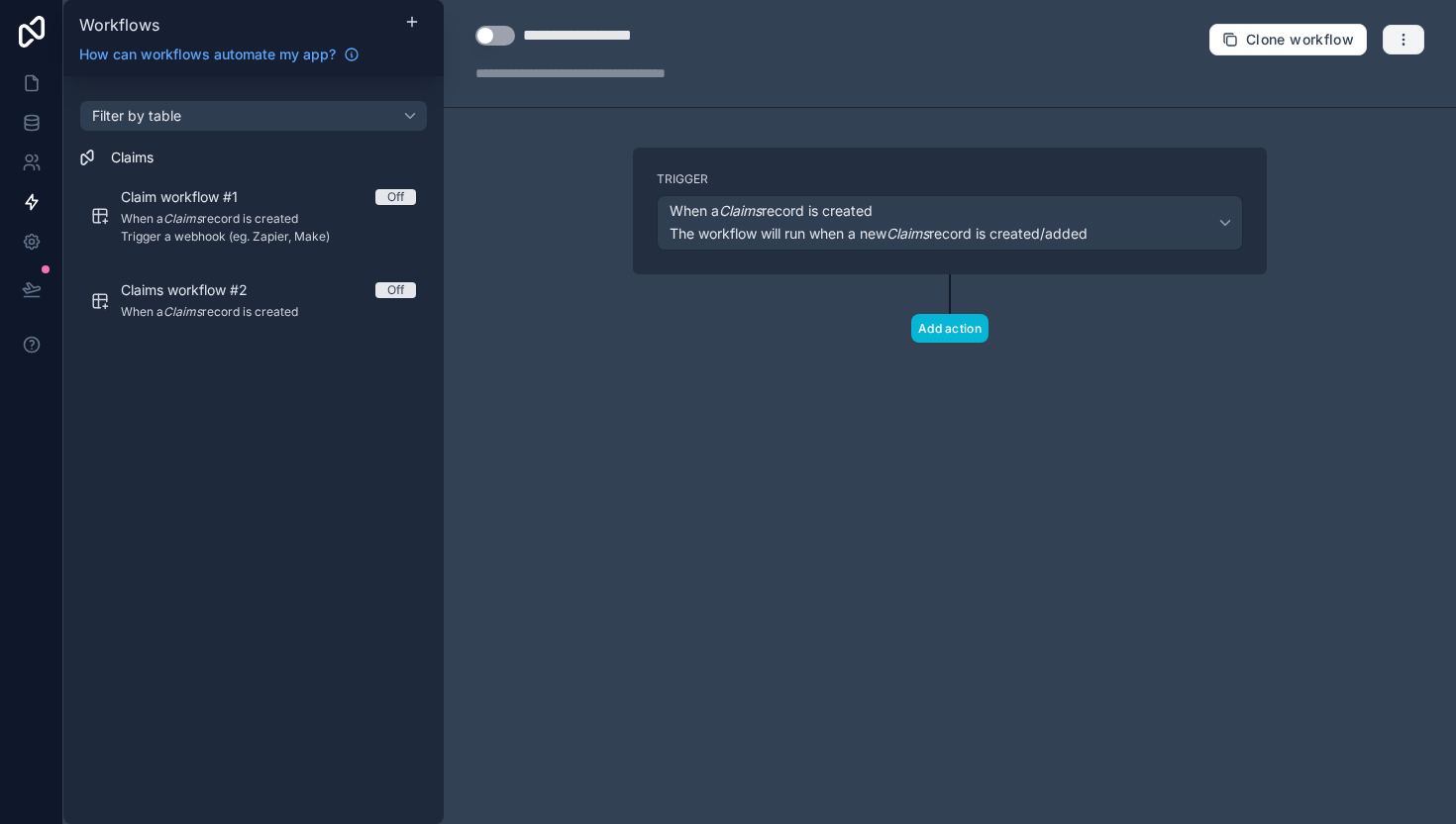 click 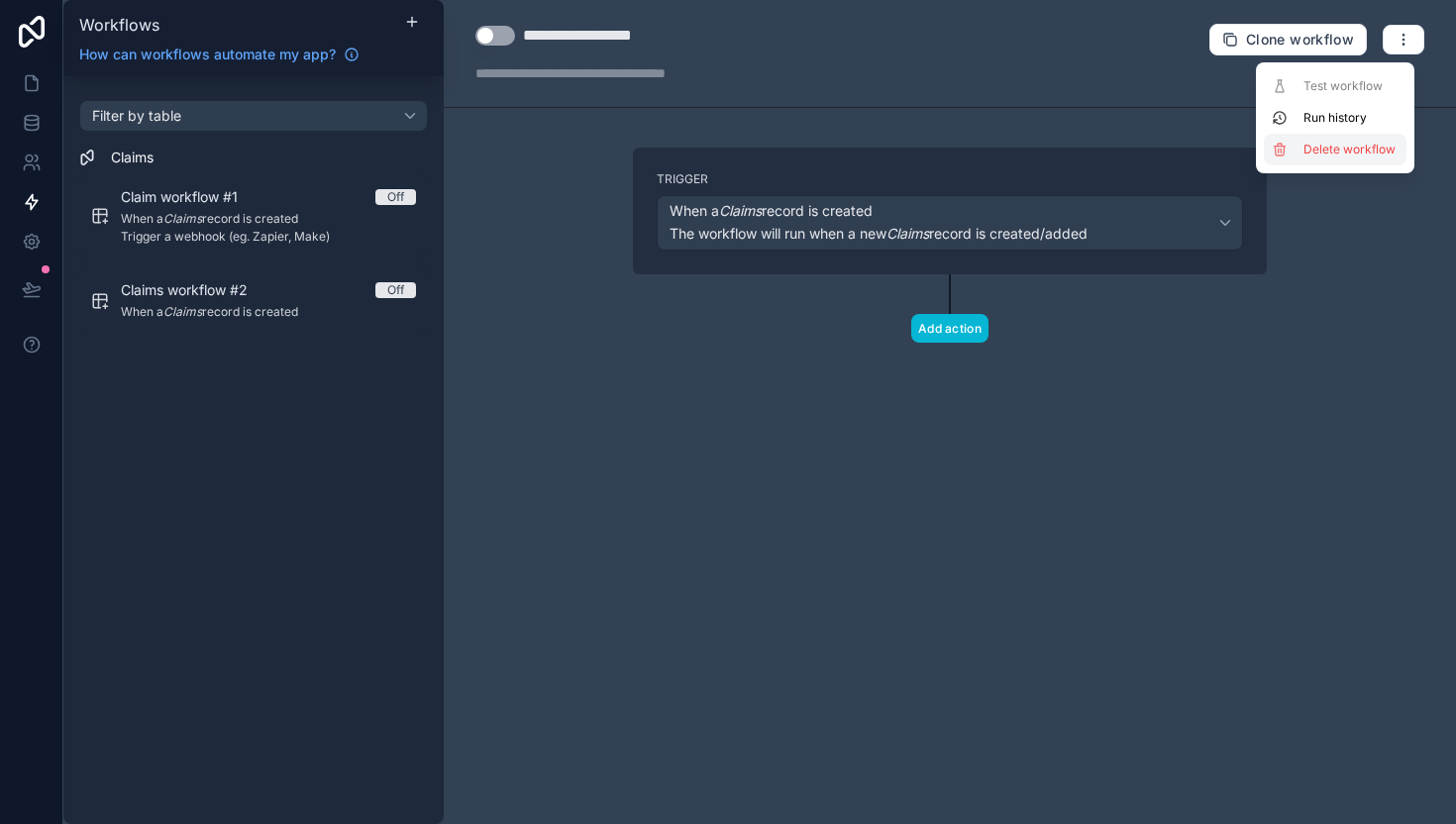 click on "Delete workflow" at bounding box center (1351, 150) 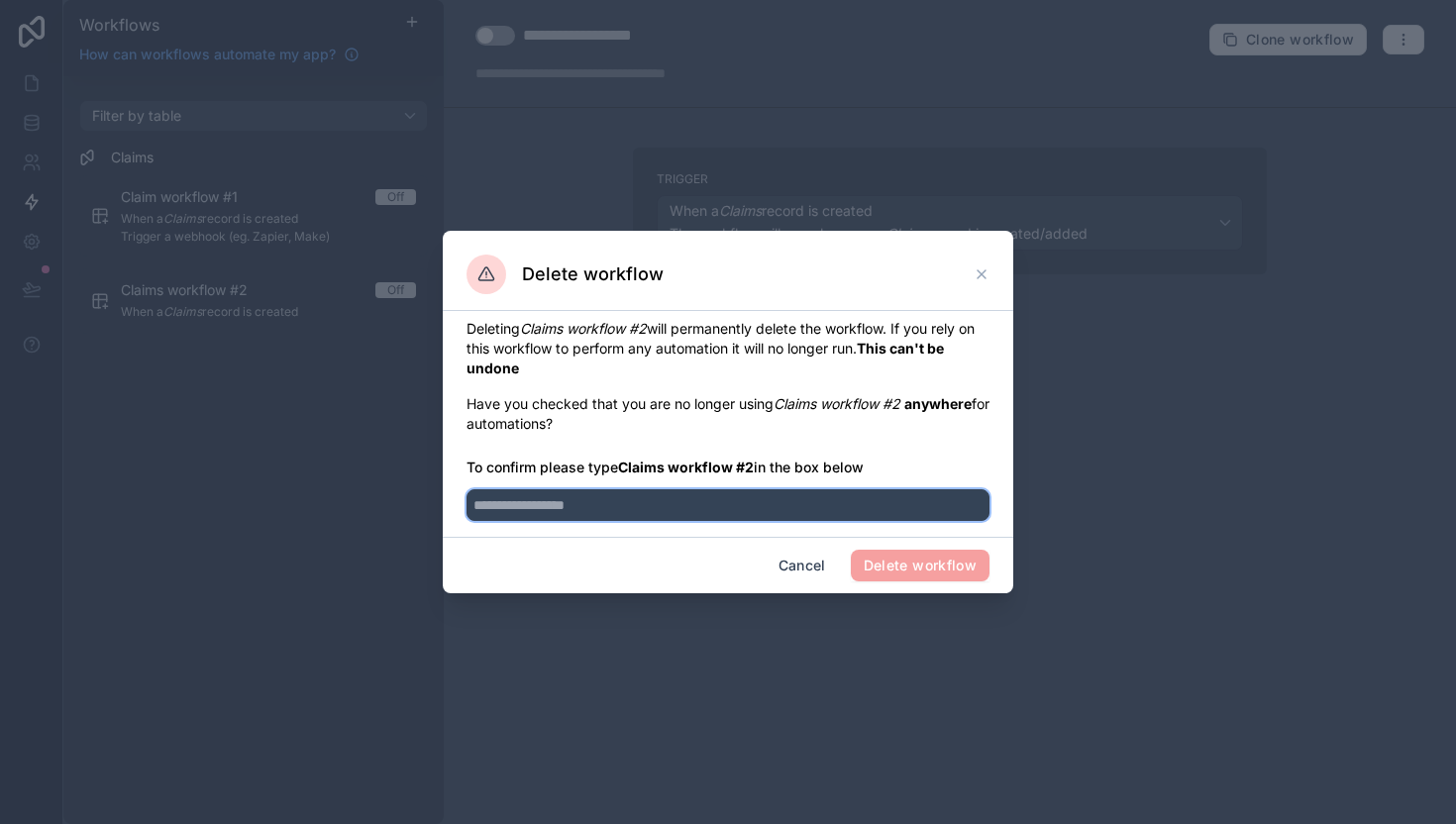 click at bounding box center [728, 505] 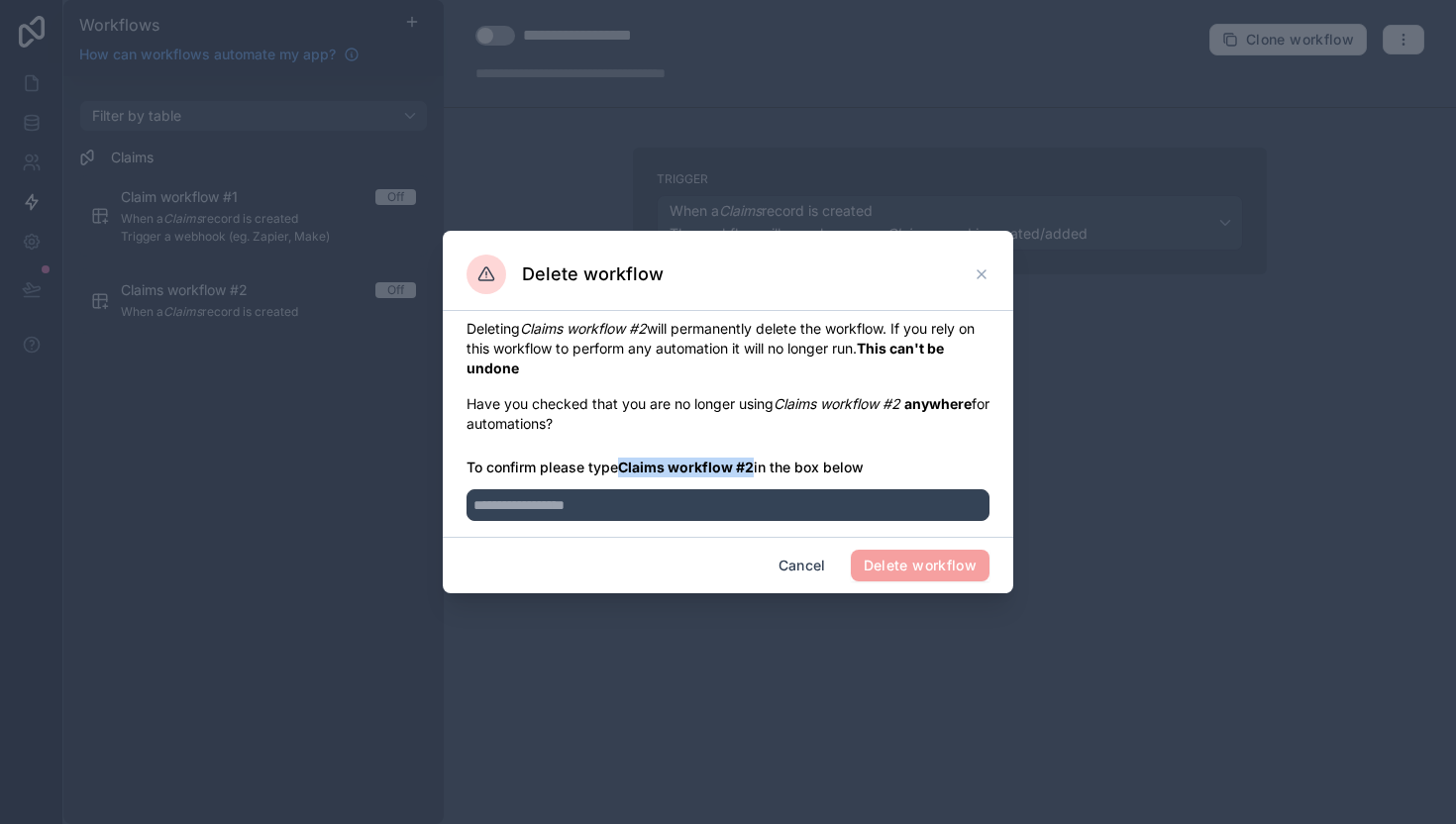 drag, startPoint x: 624, startPoint y: 464, endPoint x: 756, endPoint y: 464, distance: 132 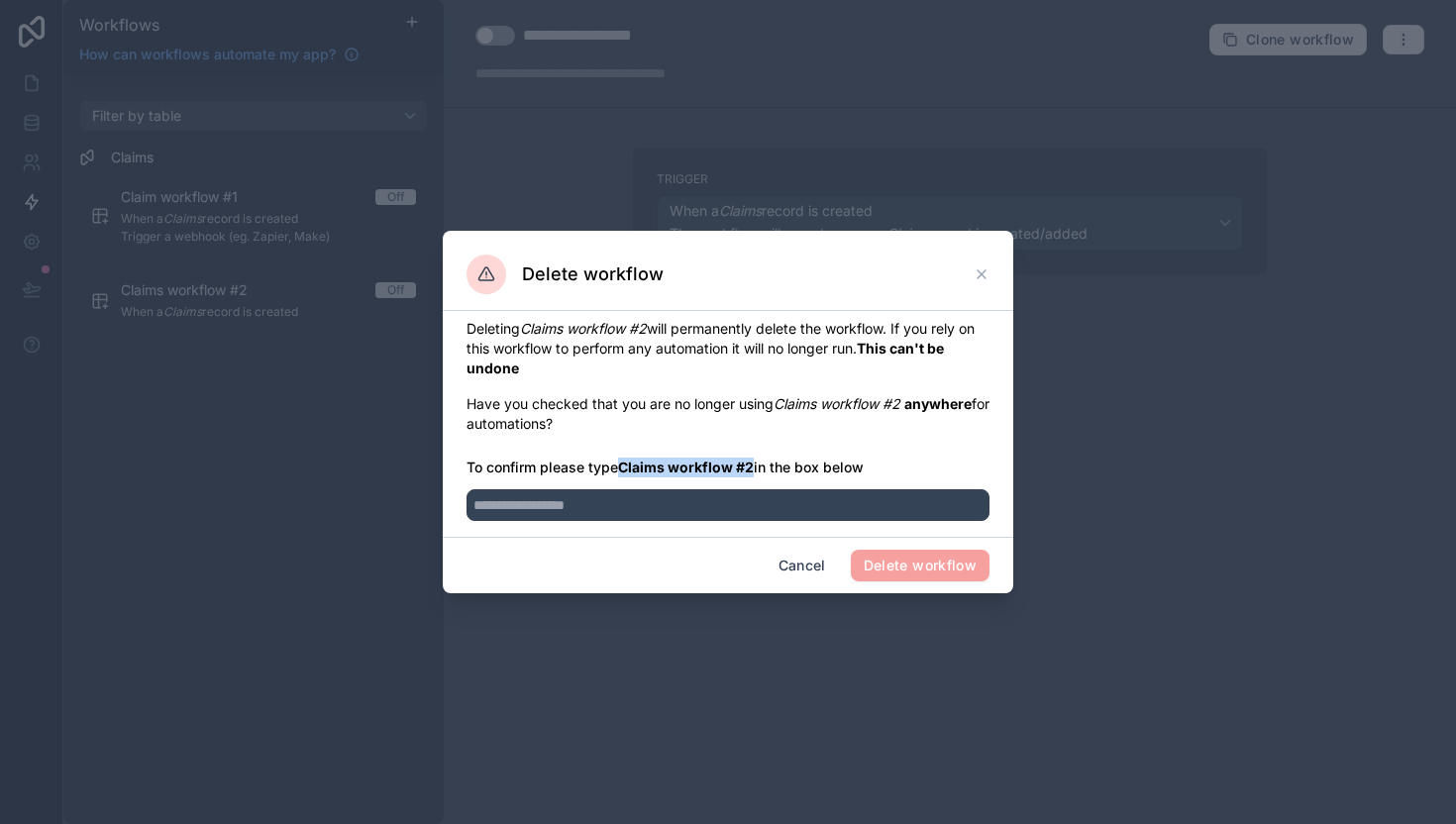 click on "To confirm please type  Claims workflow #2  in the box below" at bounding box center (728, 467) 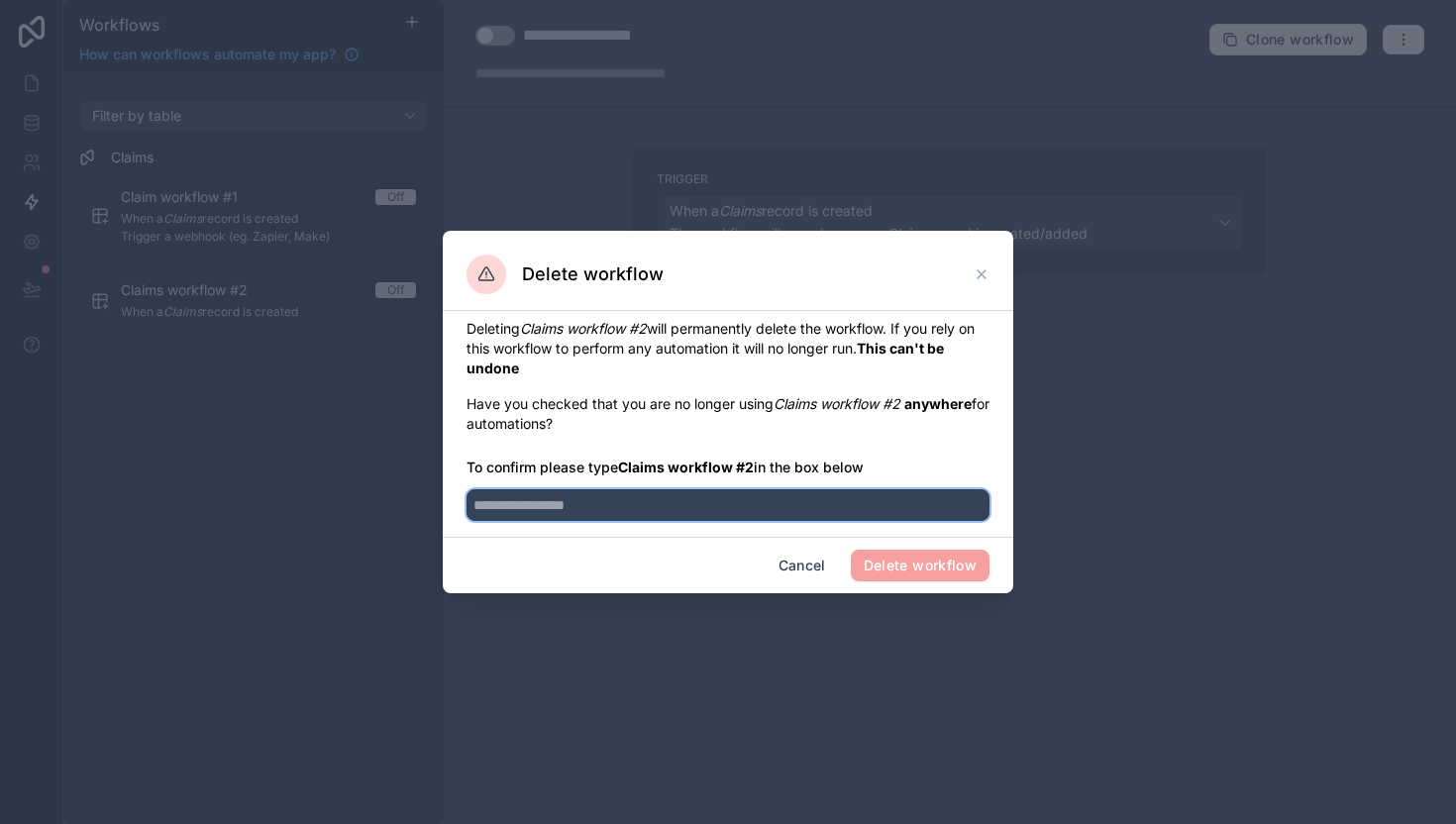 click at bounding box center [728, 505] 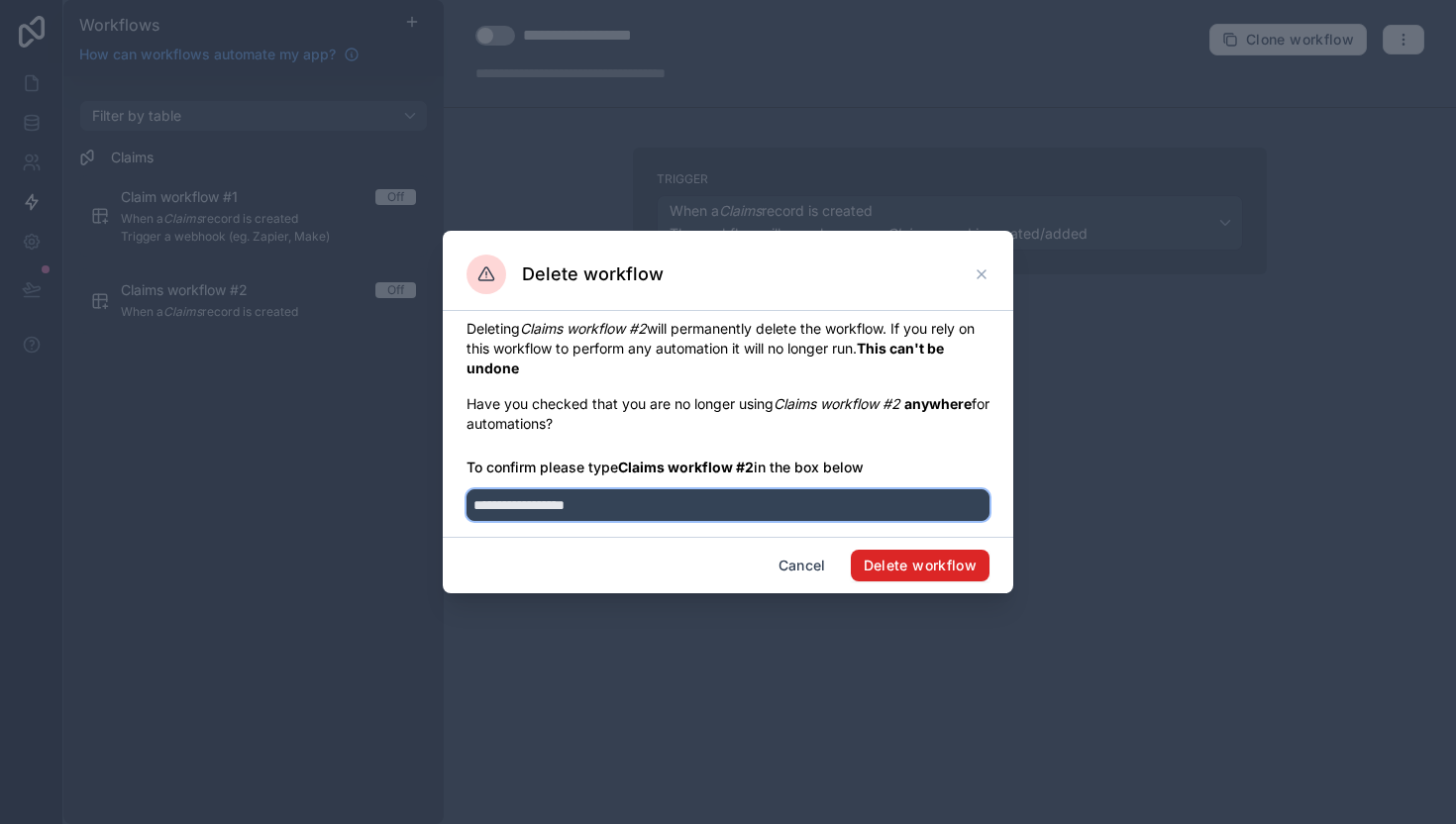 type on "**********" 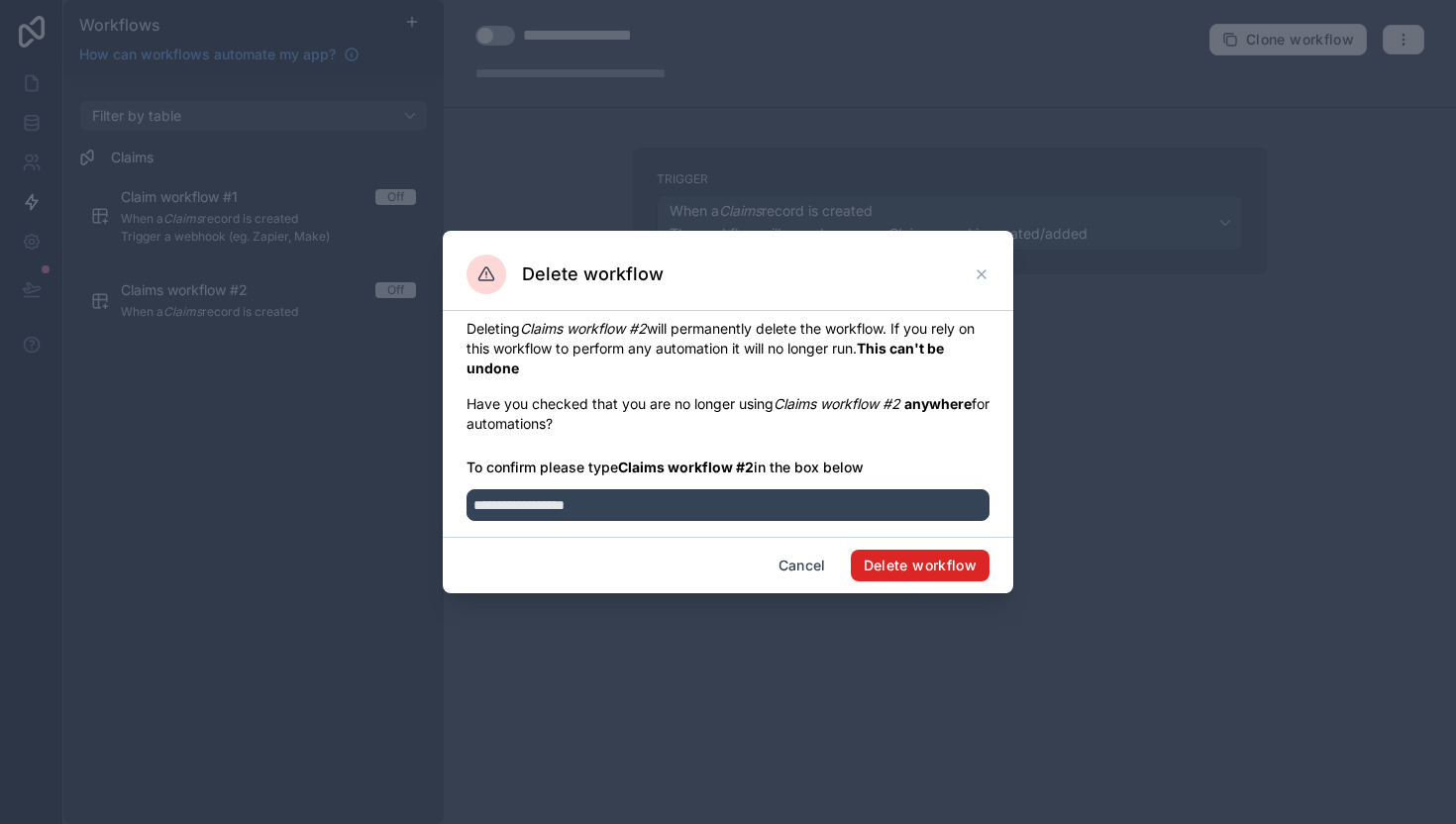 click on "Delete workflow" at bounding box center [920, 566] 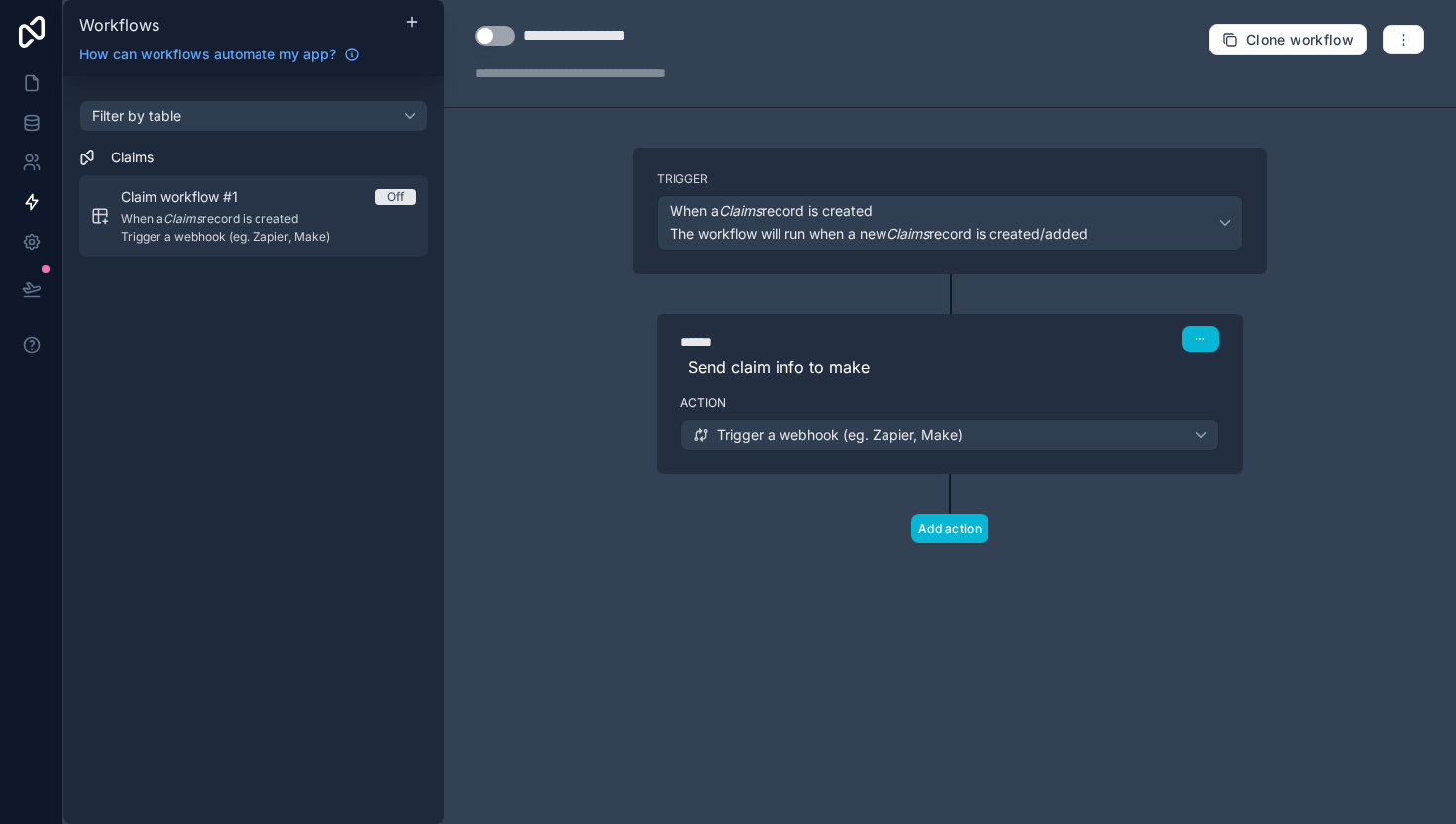 click on "Trigger a webhook (eg. Zapier, Make)" at bounding box center (268, 237) 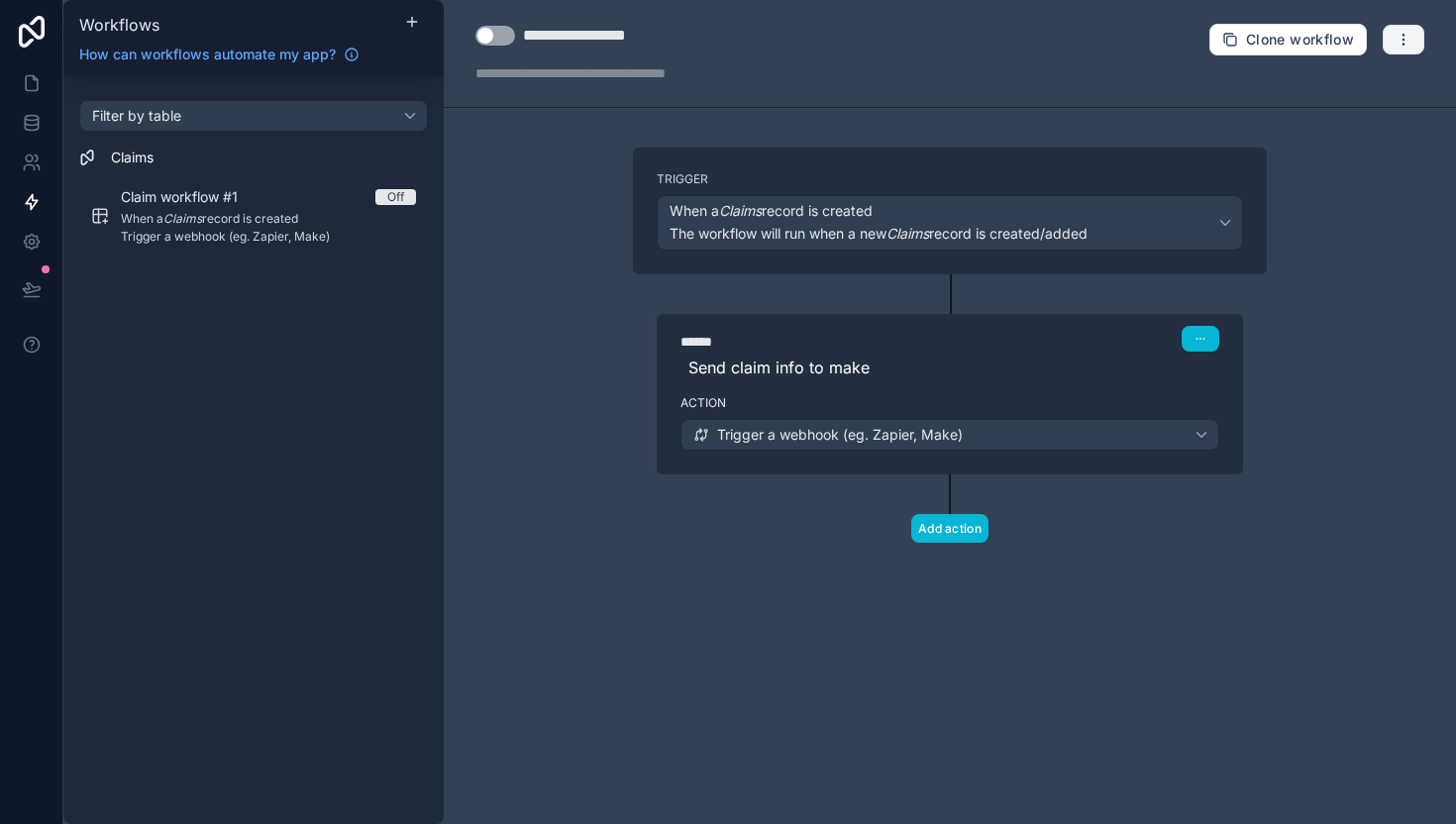 click 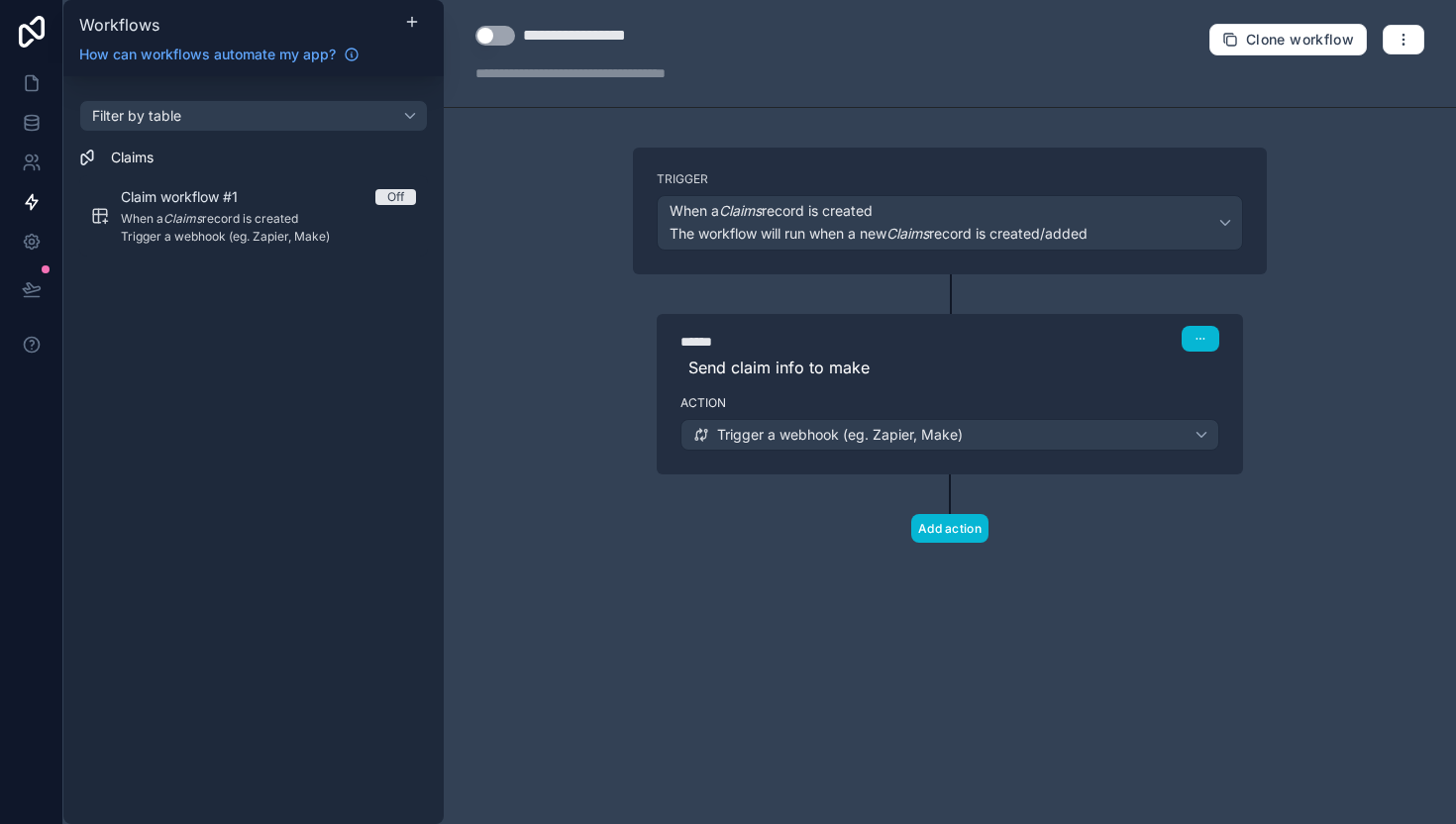 click on "**********" at bounding box center [950, 412] 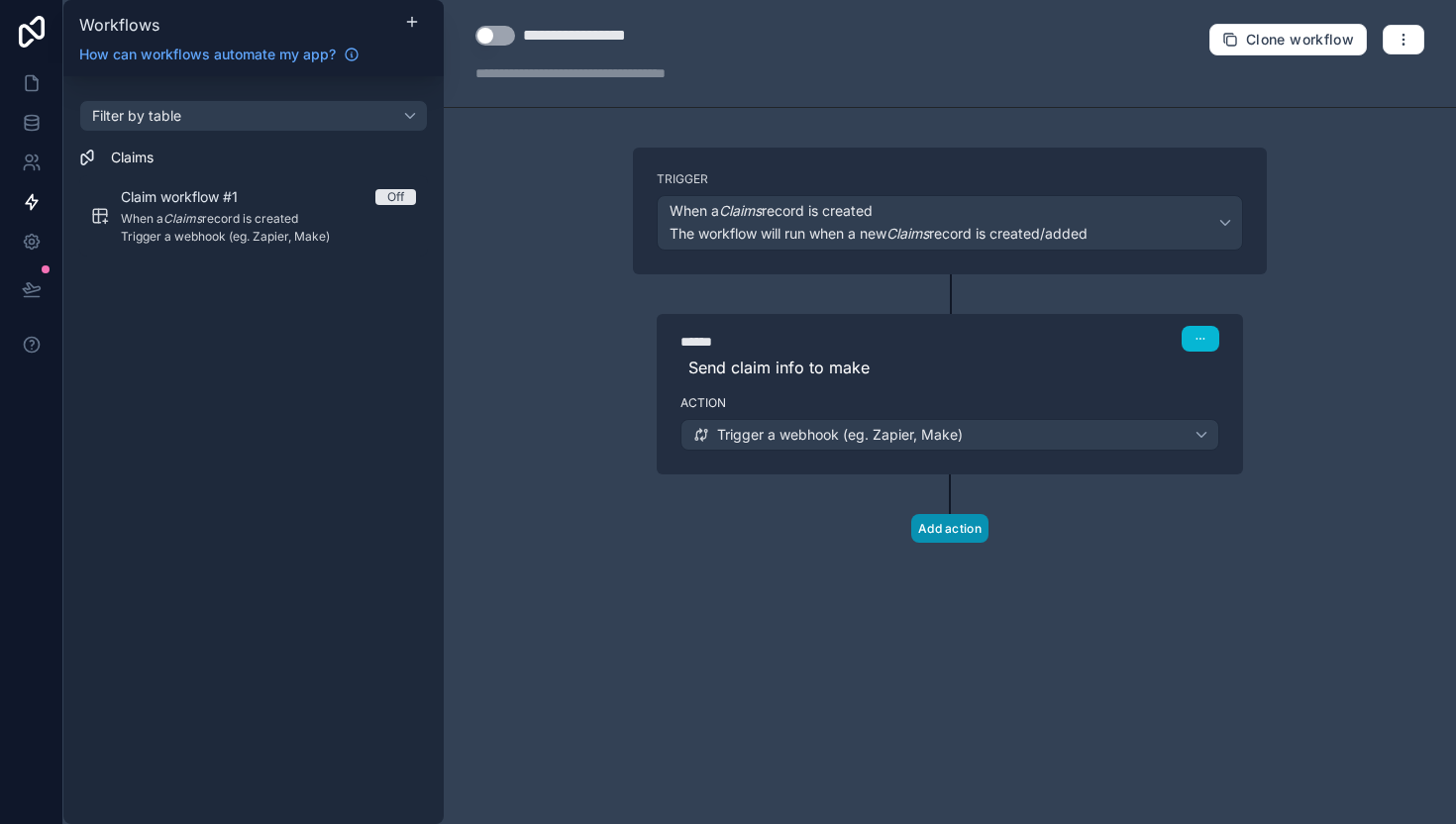 click on "Add action" at bounding box center [950, 528] 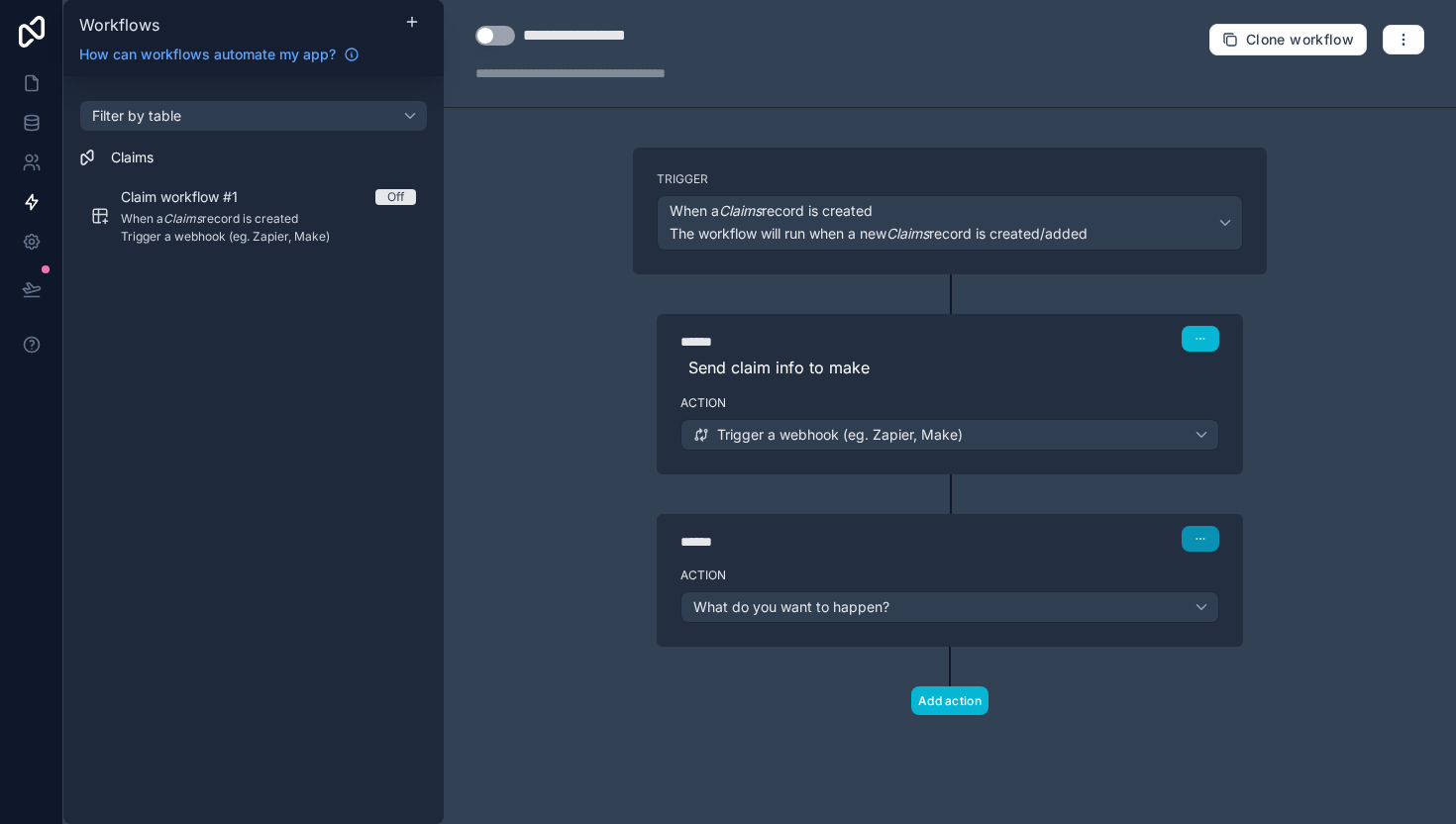 click 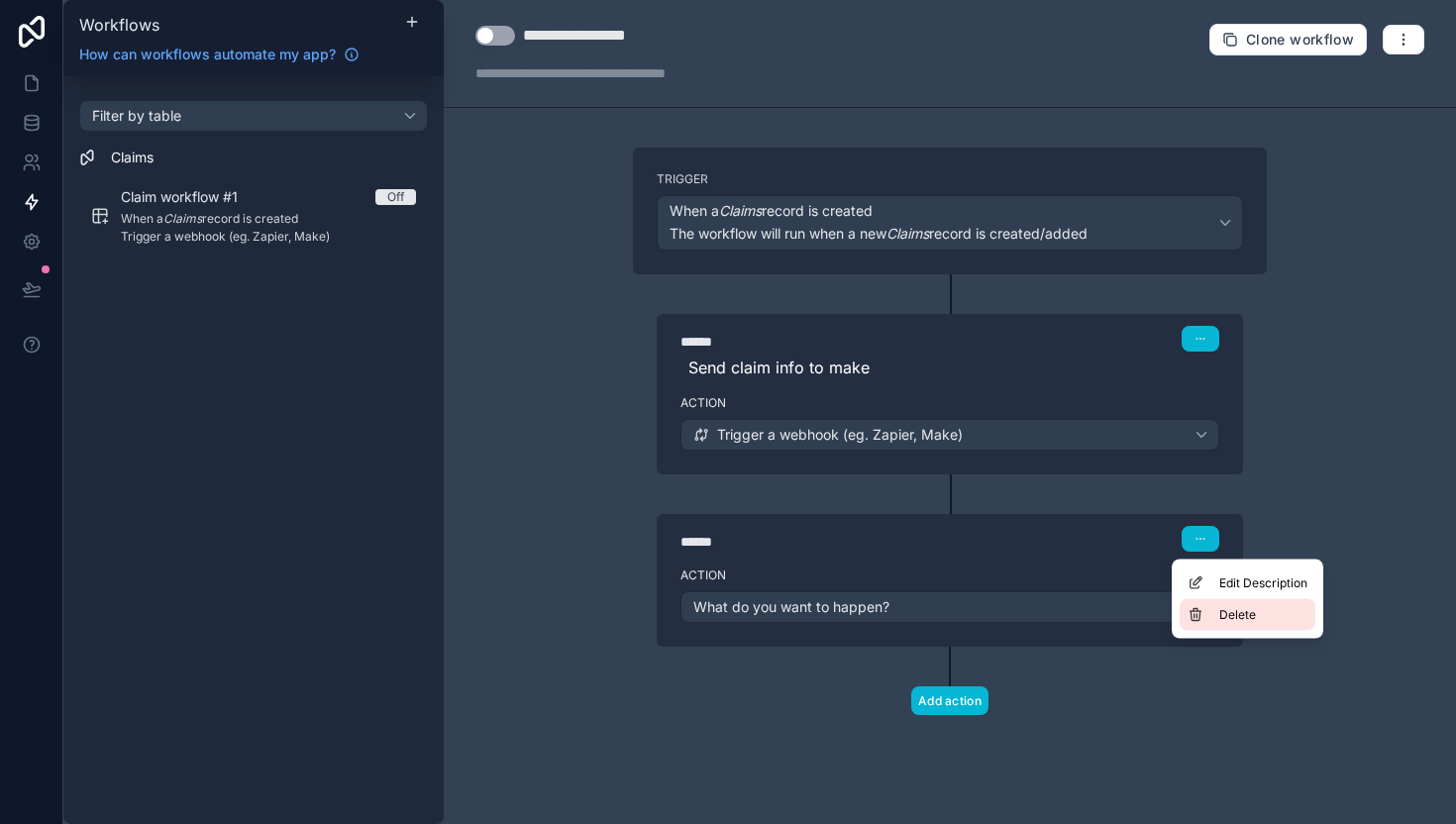 click on "Delete" at bounding box center (1237, 615) 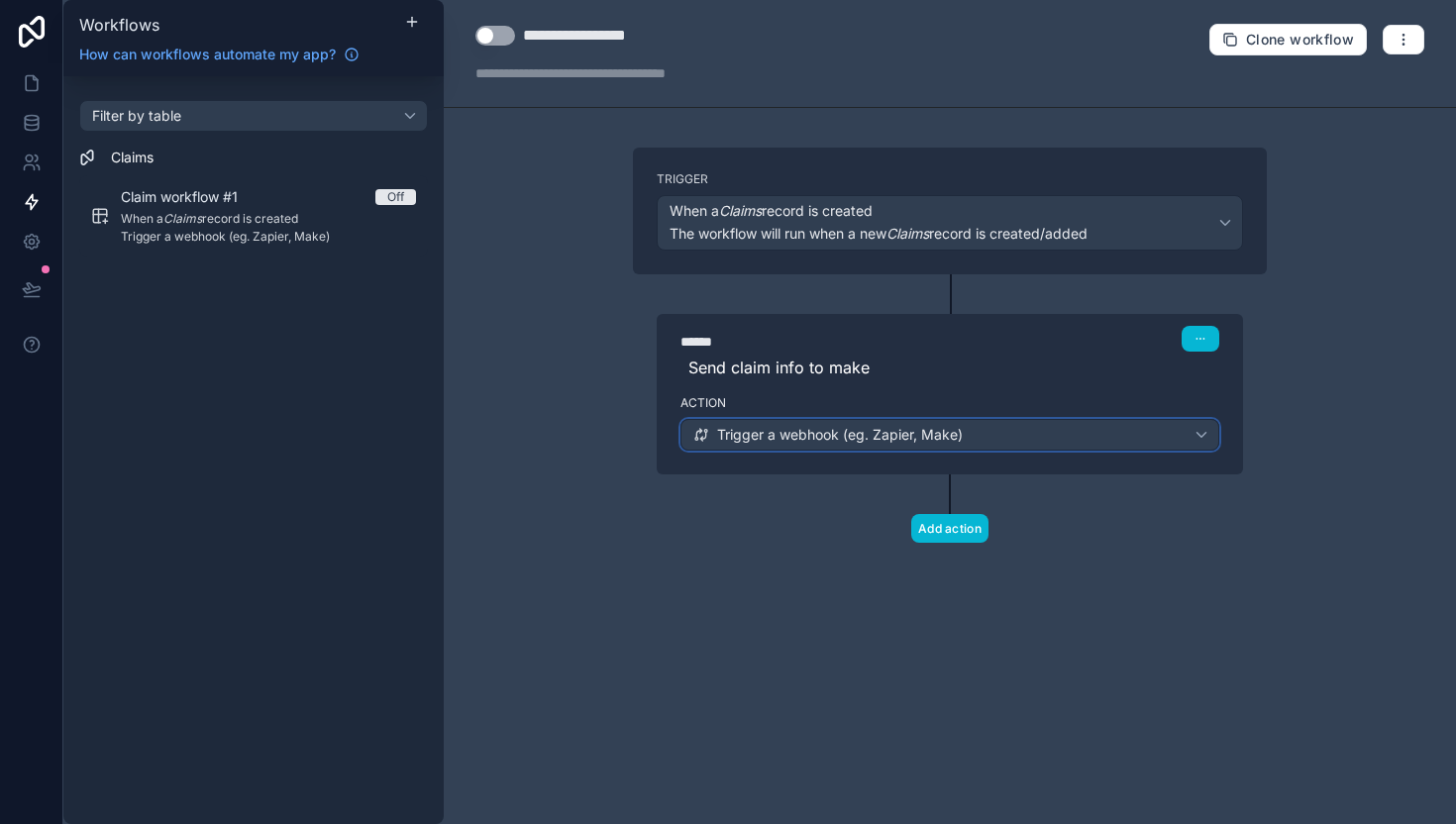 click on "Trigger a webhook (eg. Zapier, Make)" at bounding box center (950, 435) 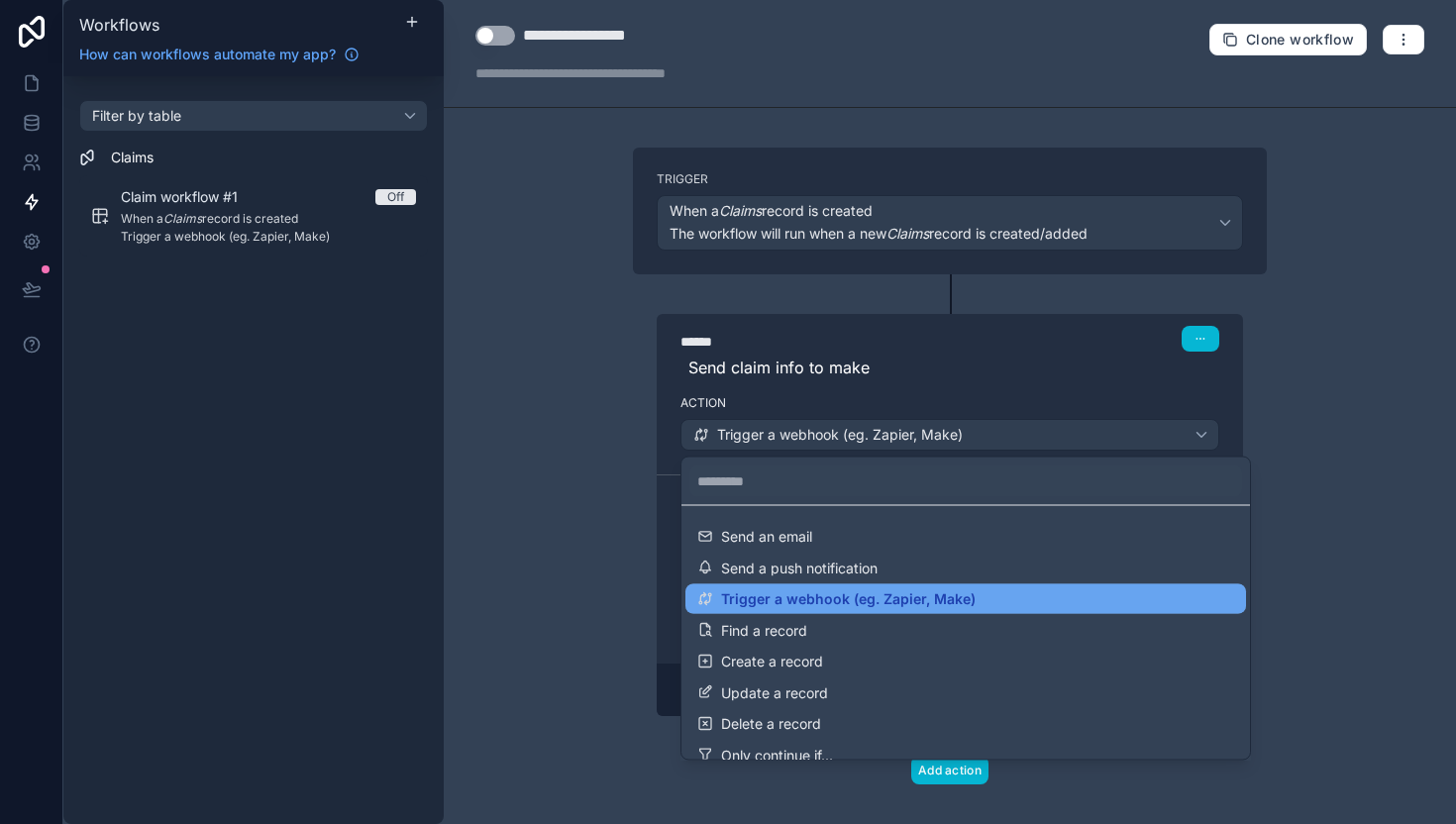 click on "Trigger a webhook (eg. Zapier, Make)" at bounding box center [848, 599] 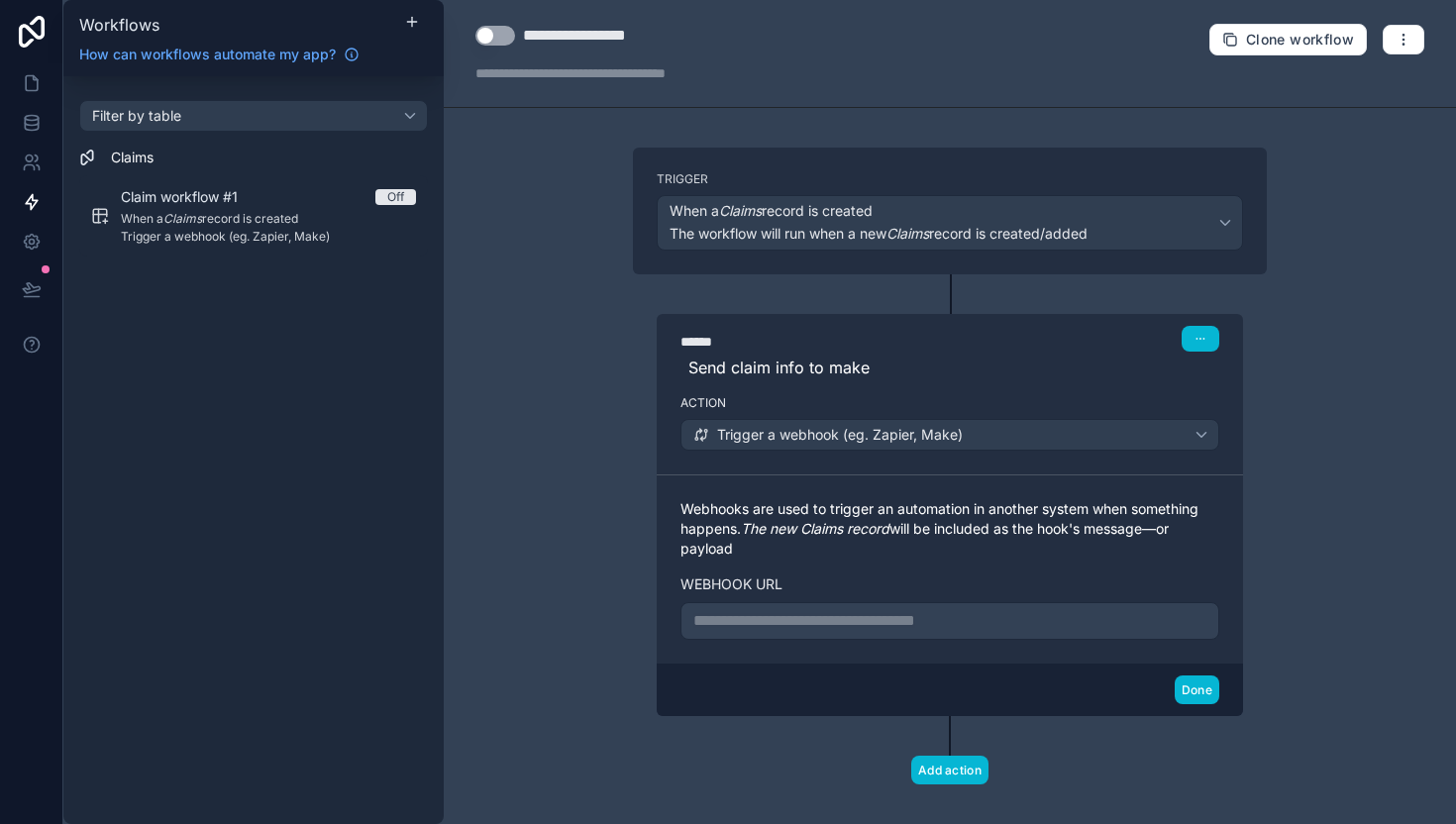 click on "**********" at bounding box center (950, 621) 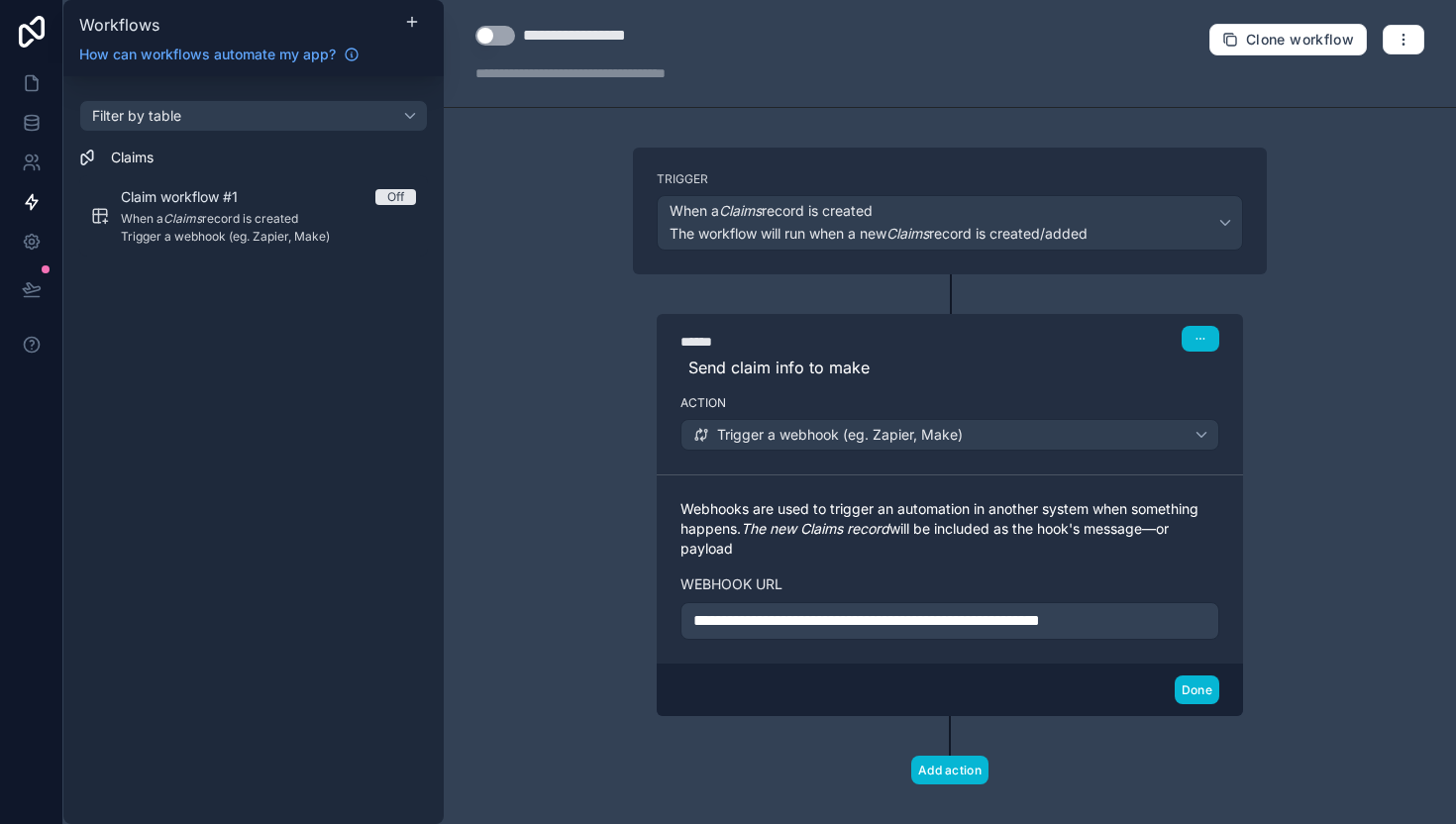 click on "Webhook url" at bounding box center [950, 584] 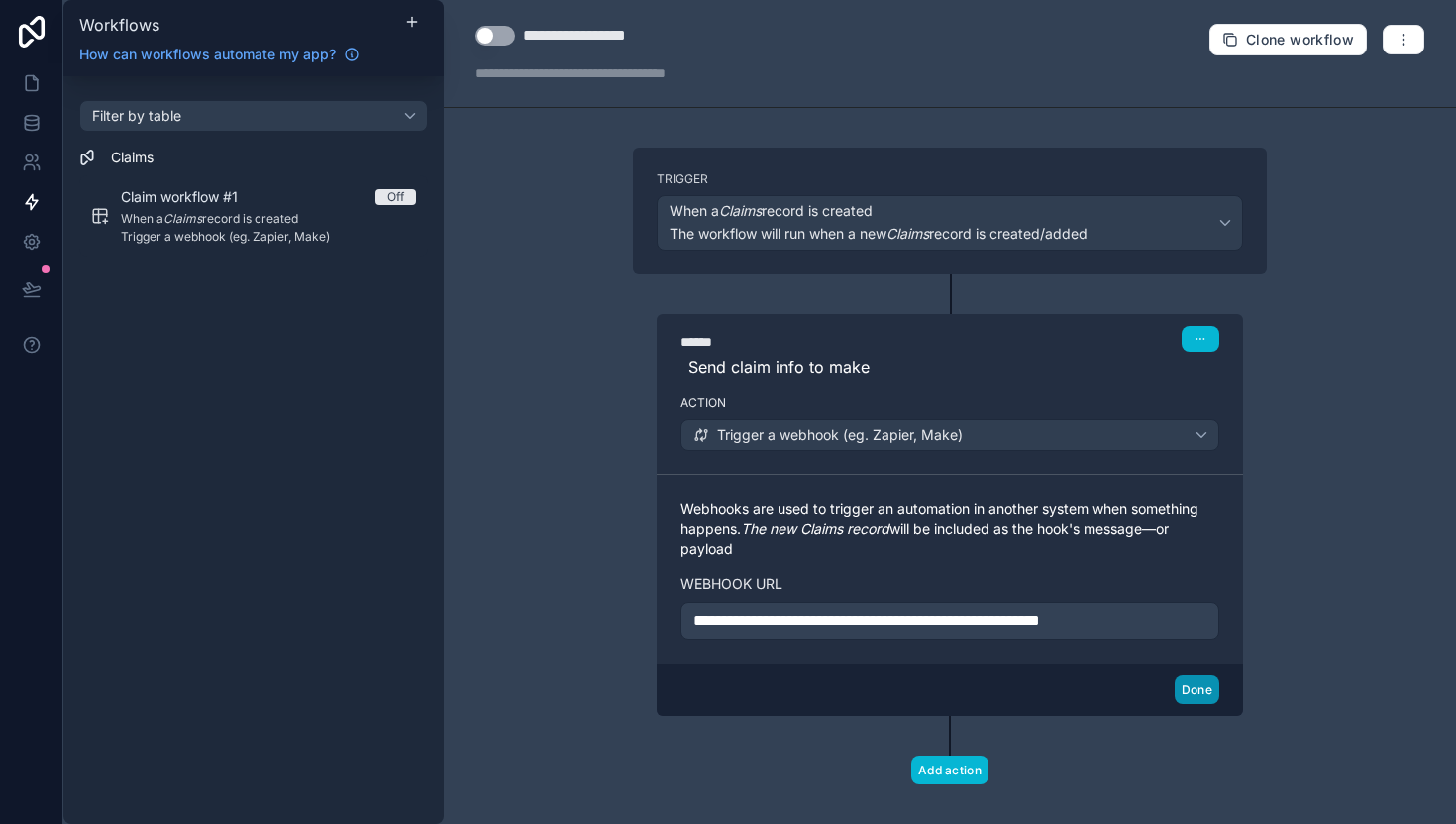 click on "Done" at bounding box center [1196, 689] 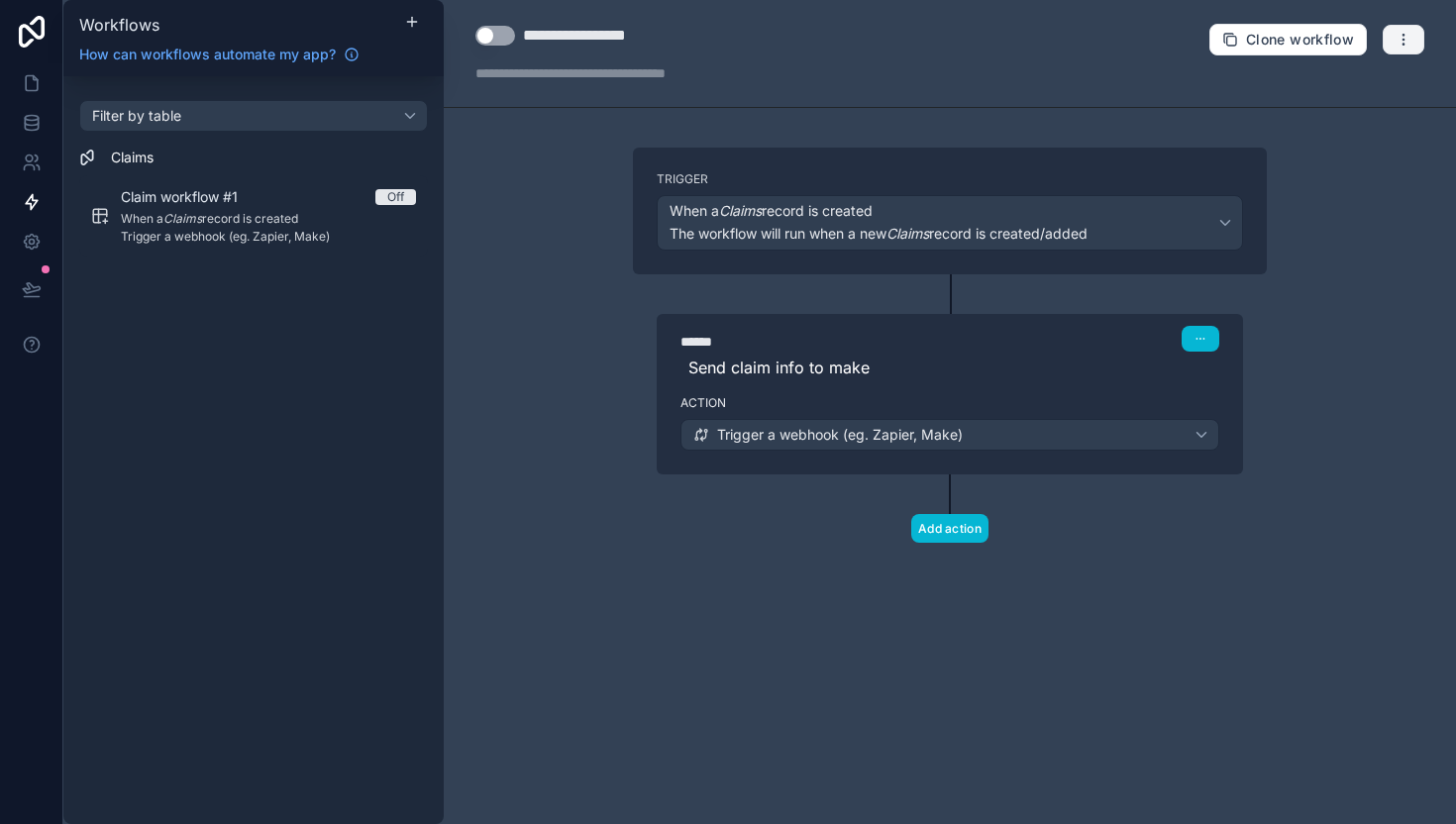 click at bounding box center [1404, 40] 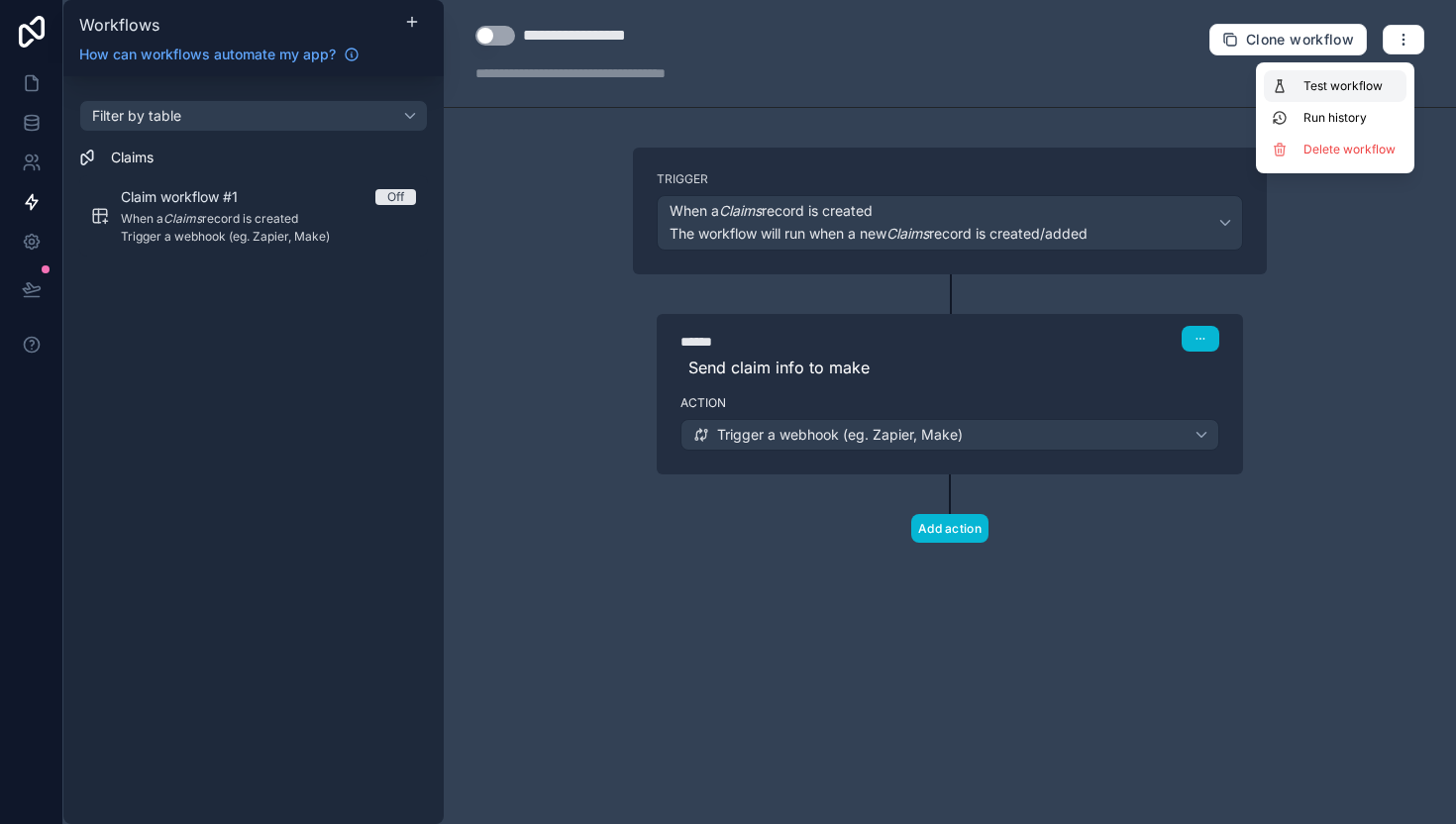 click on "Test workflow" at bounding box center (1335, 86) 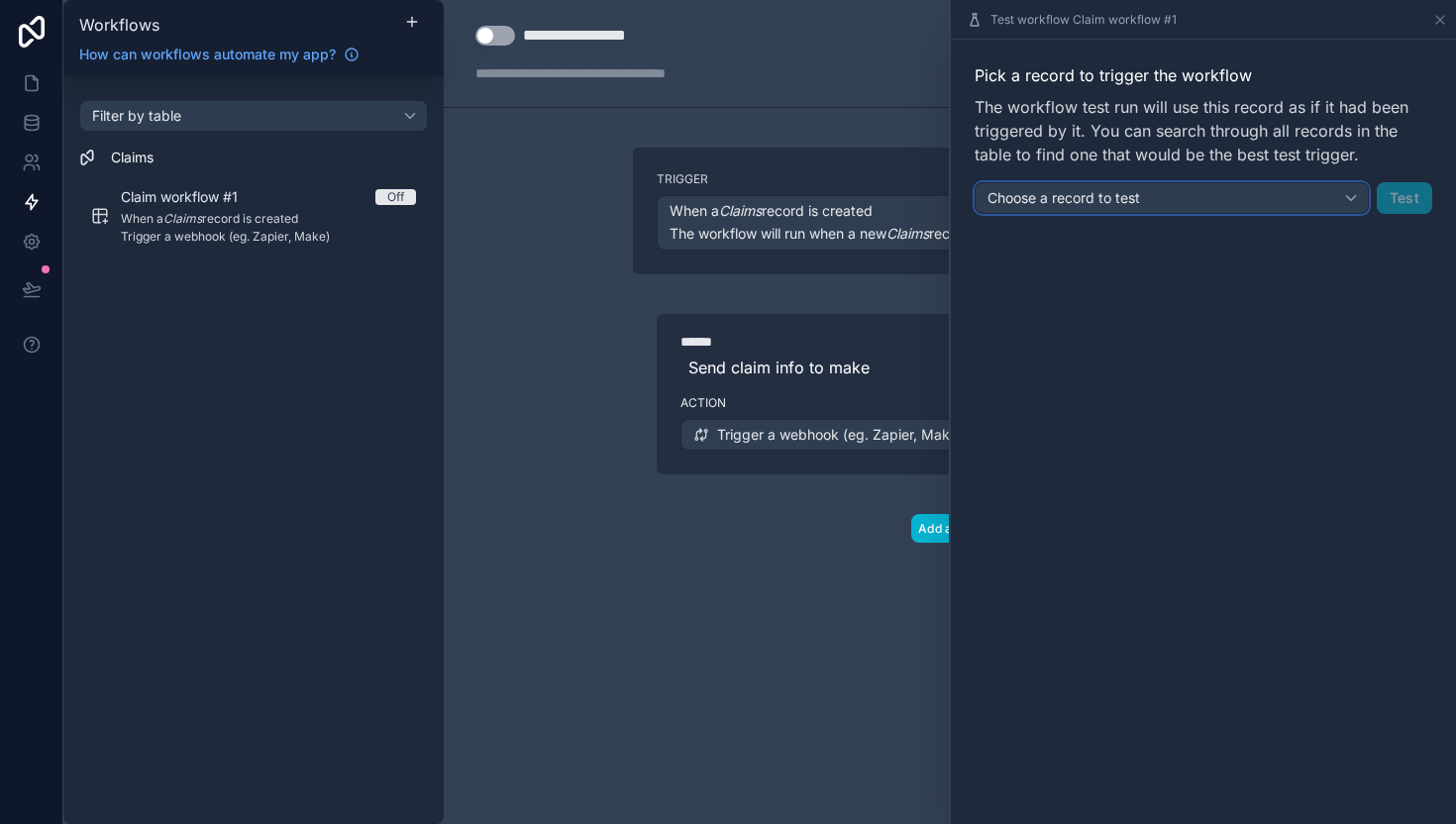 click on "Choose a record to test" at bounding box center (1172, 198) 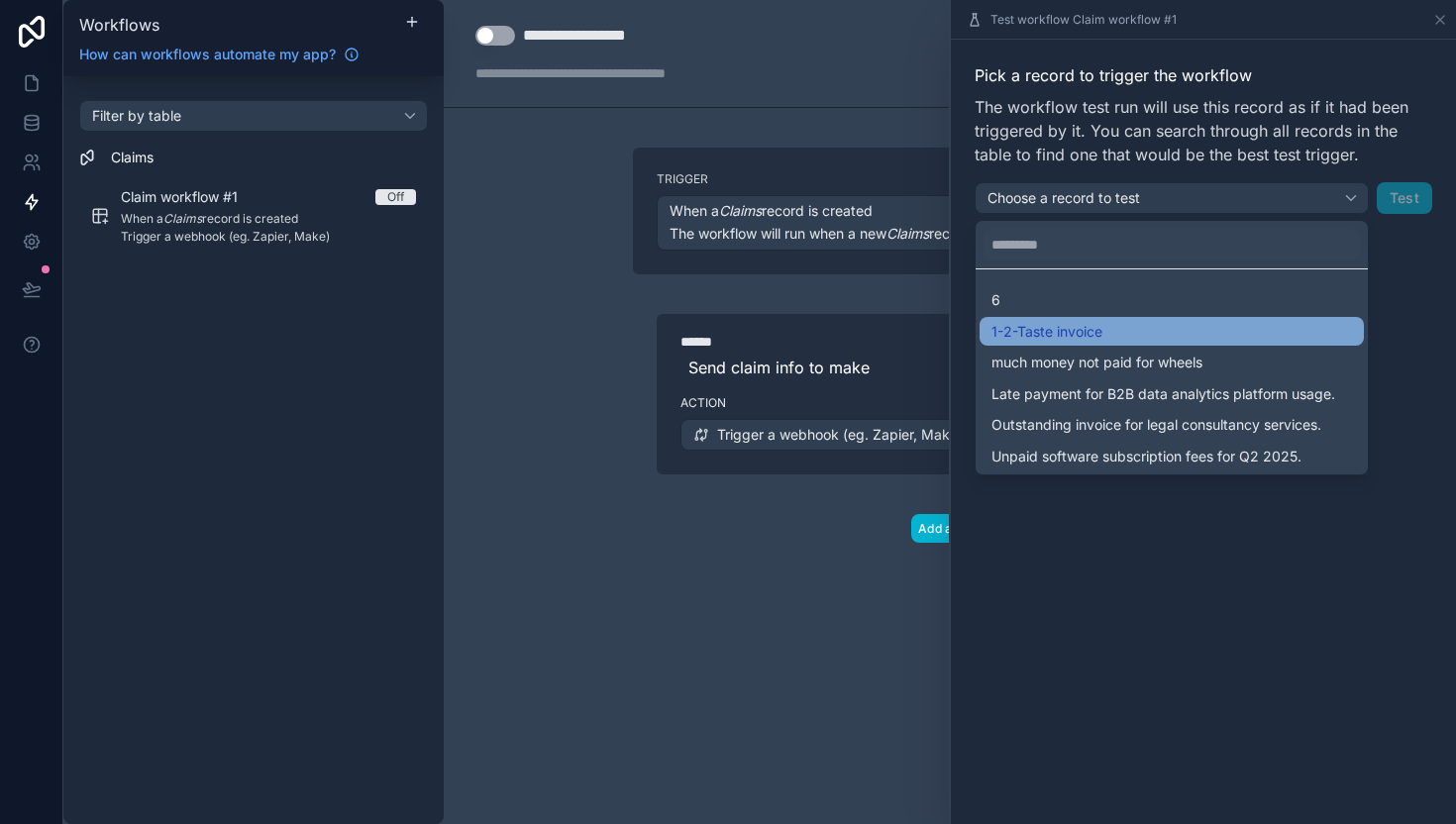 click on "1-2-Taste invoice" at bounding box center [1047, 332] 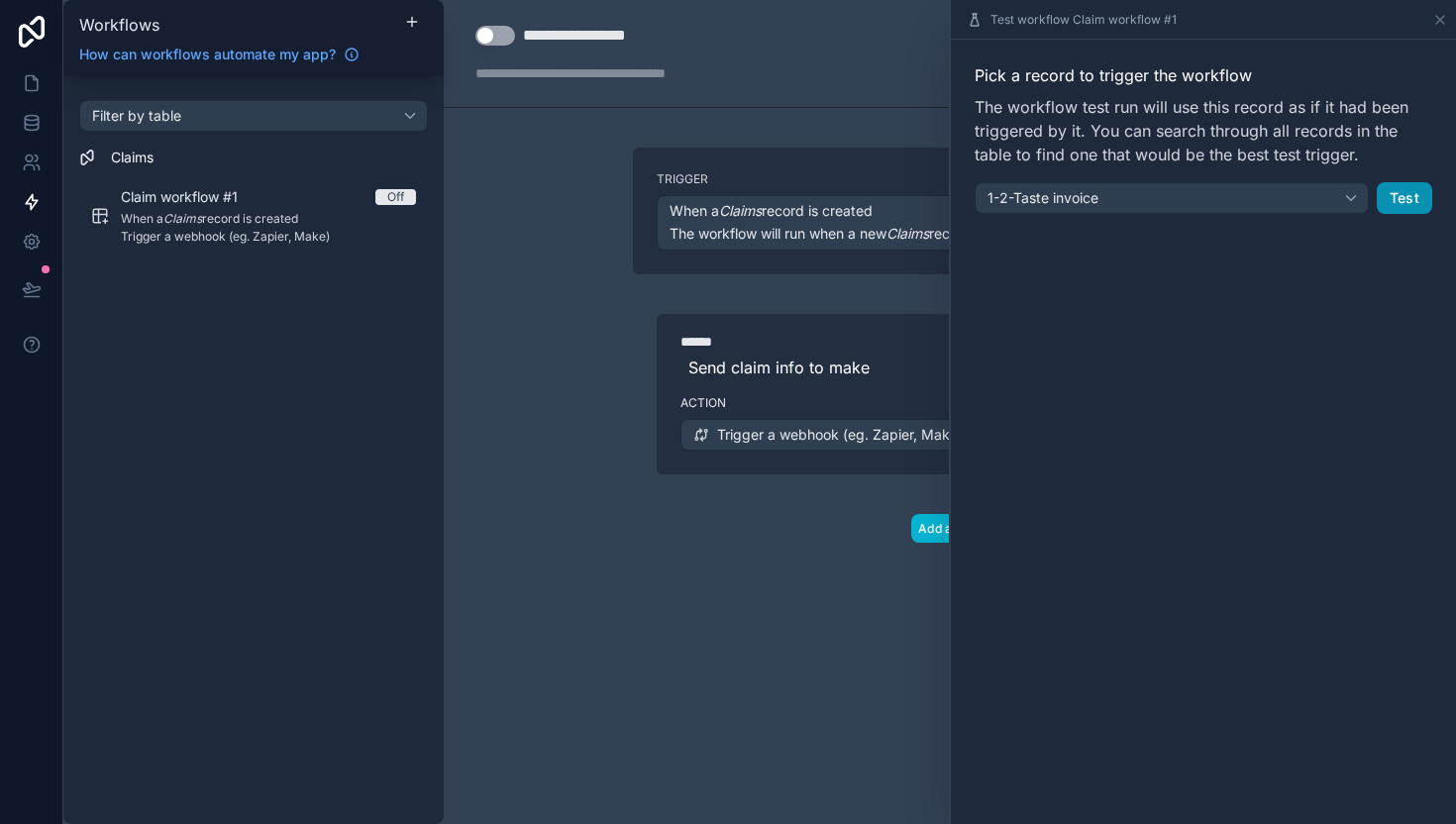 click on "Test" at bounding box center [1404, 198] 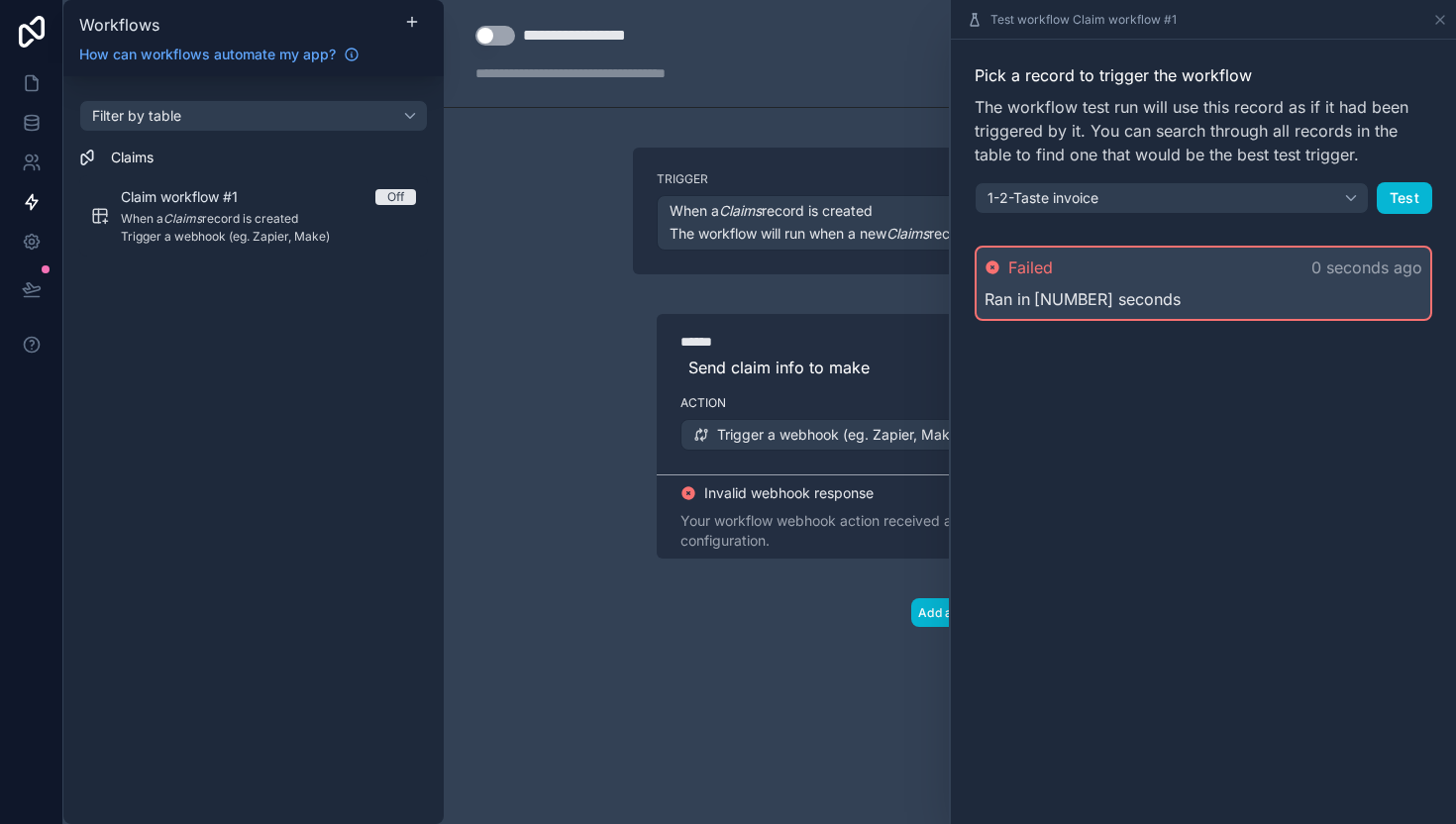 click on "Trigger When a  Claims  record is created The workflow will run when a new  Claims  record is created/added ****** Step 1 Send claim info to make Action Trigger a webhook (eg. Zapier, Make) Invalid webhook response Your workflow webhook action received an invalid response. Review your workflow configuration. Add action" at bounding box center (950, 419) 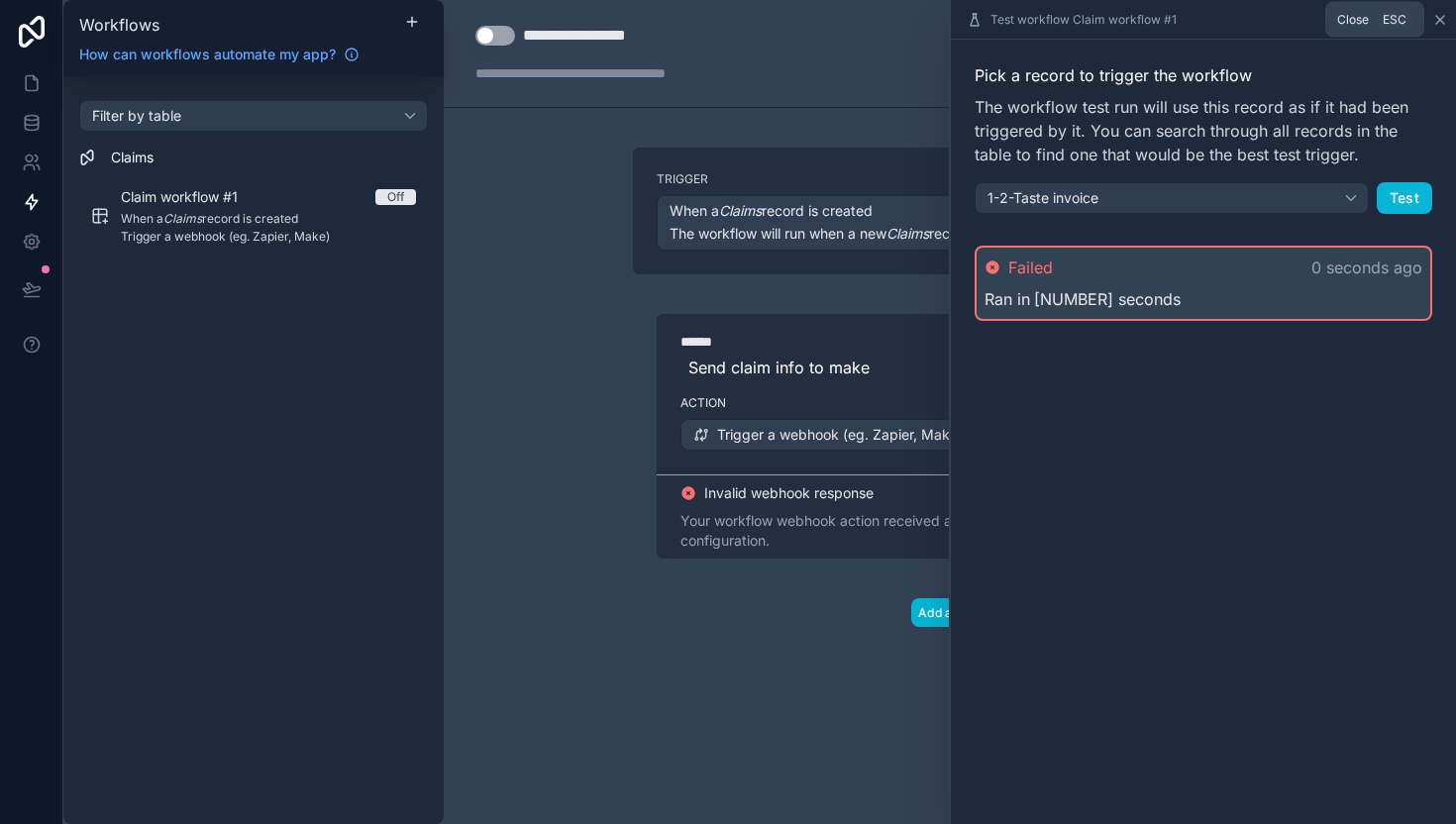 click 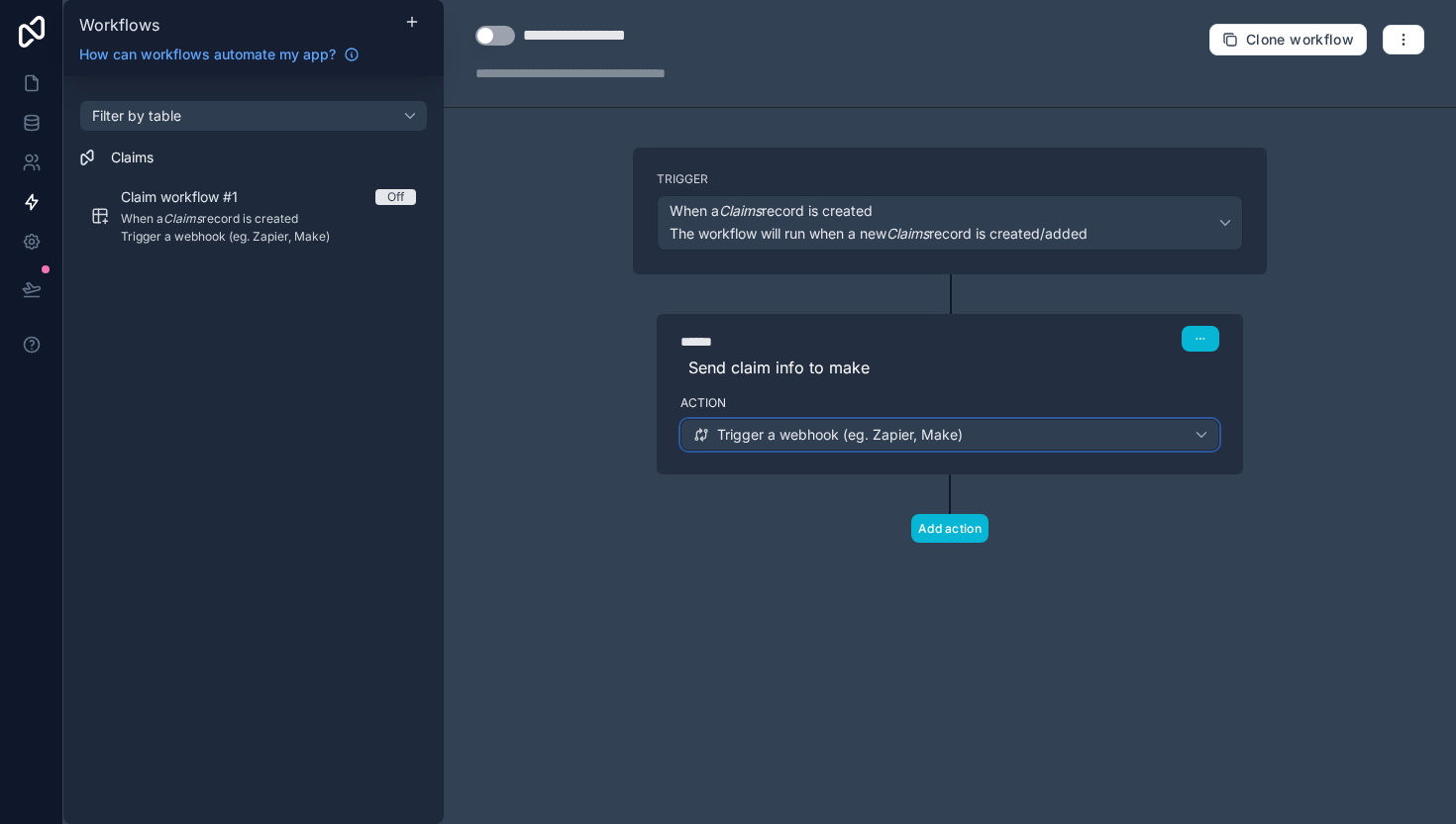 click on "Trigger a webhook (eg. Zapier, Make)" at bounding box center [950, 435] 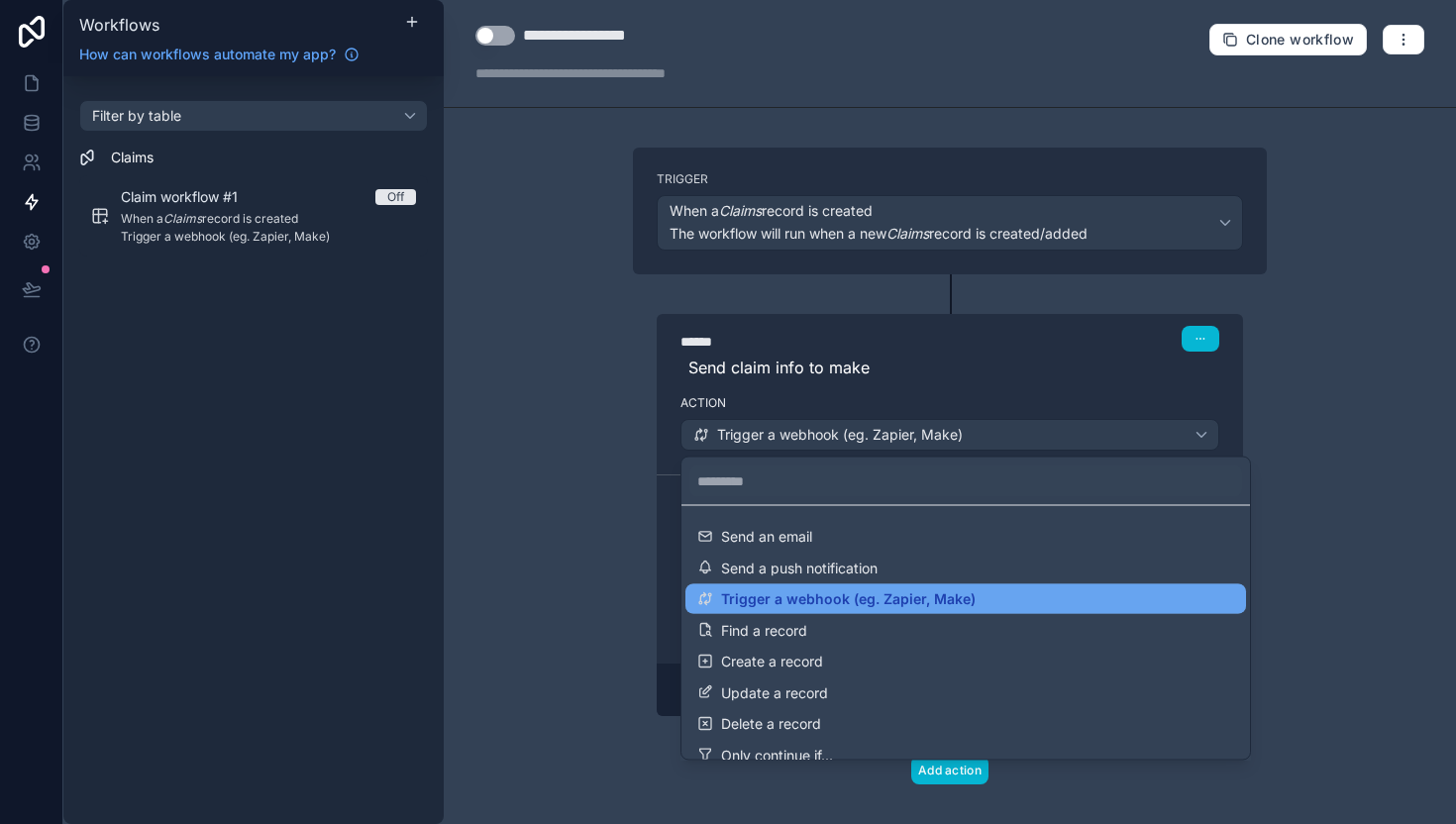 click on "Trigger a webhook (eg. Zapier, Make)" at bounding box center [966, 599] 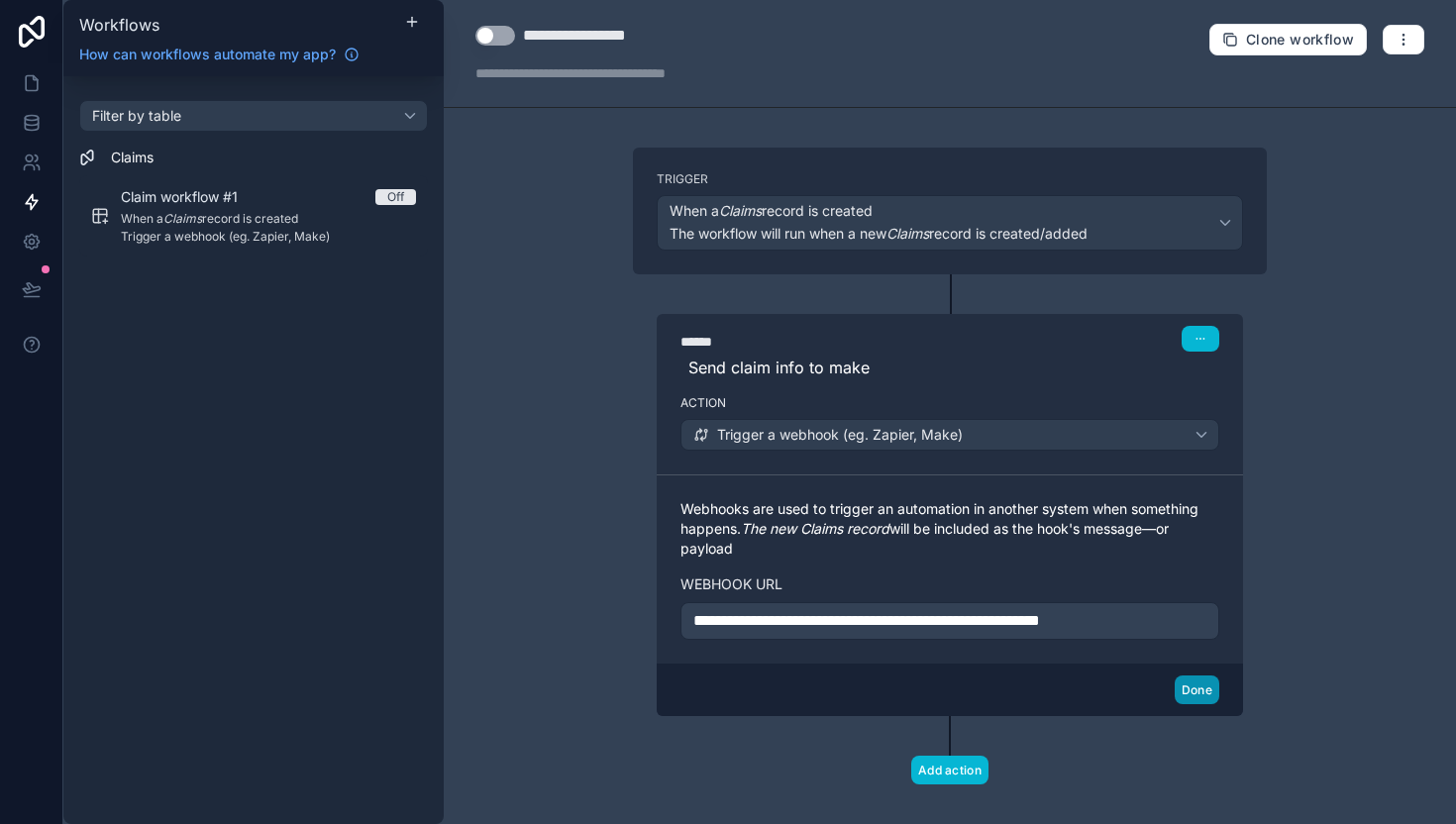 click on "Done" at bounding box center [1196, 689] 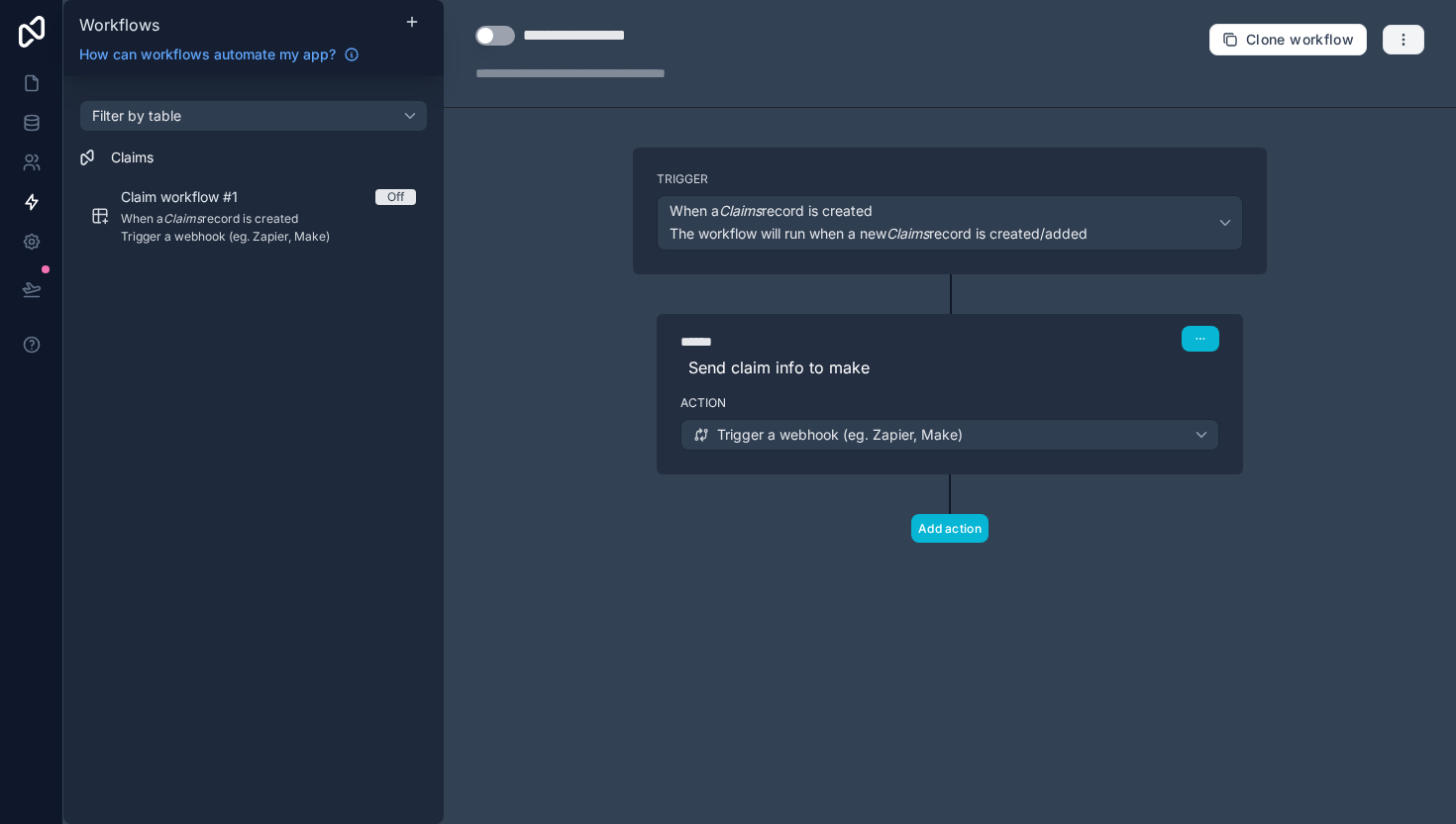 click 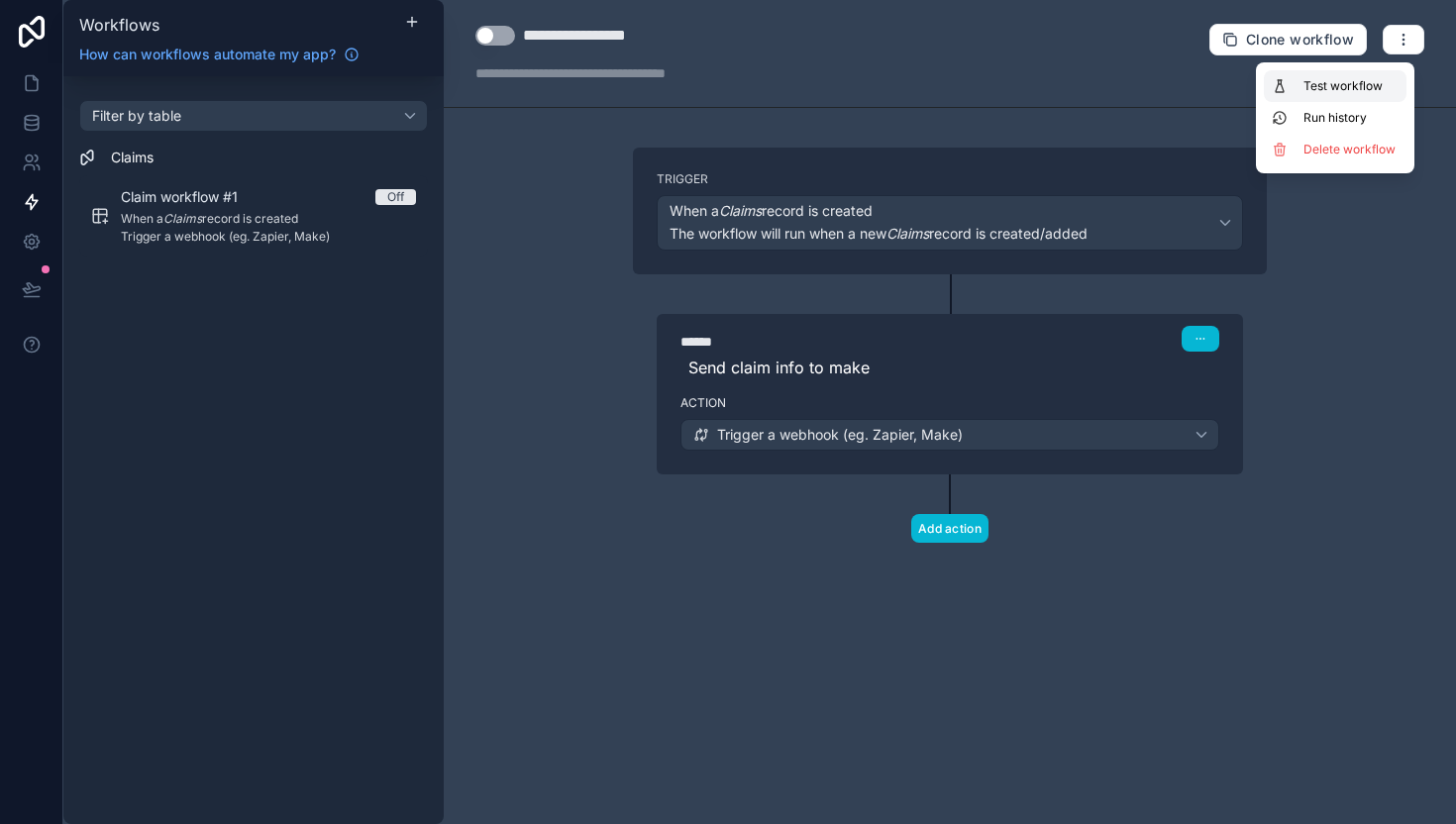 click on "Test workflow" at bounding box center (1351, 86) 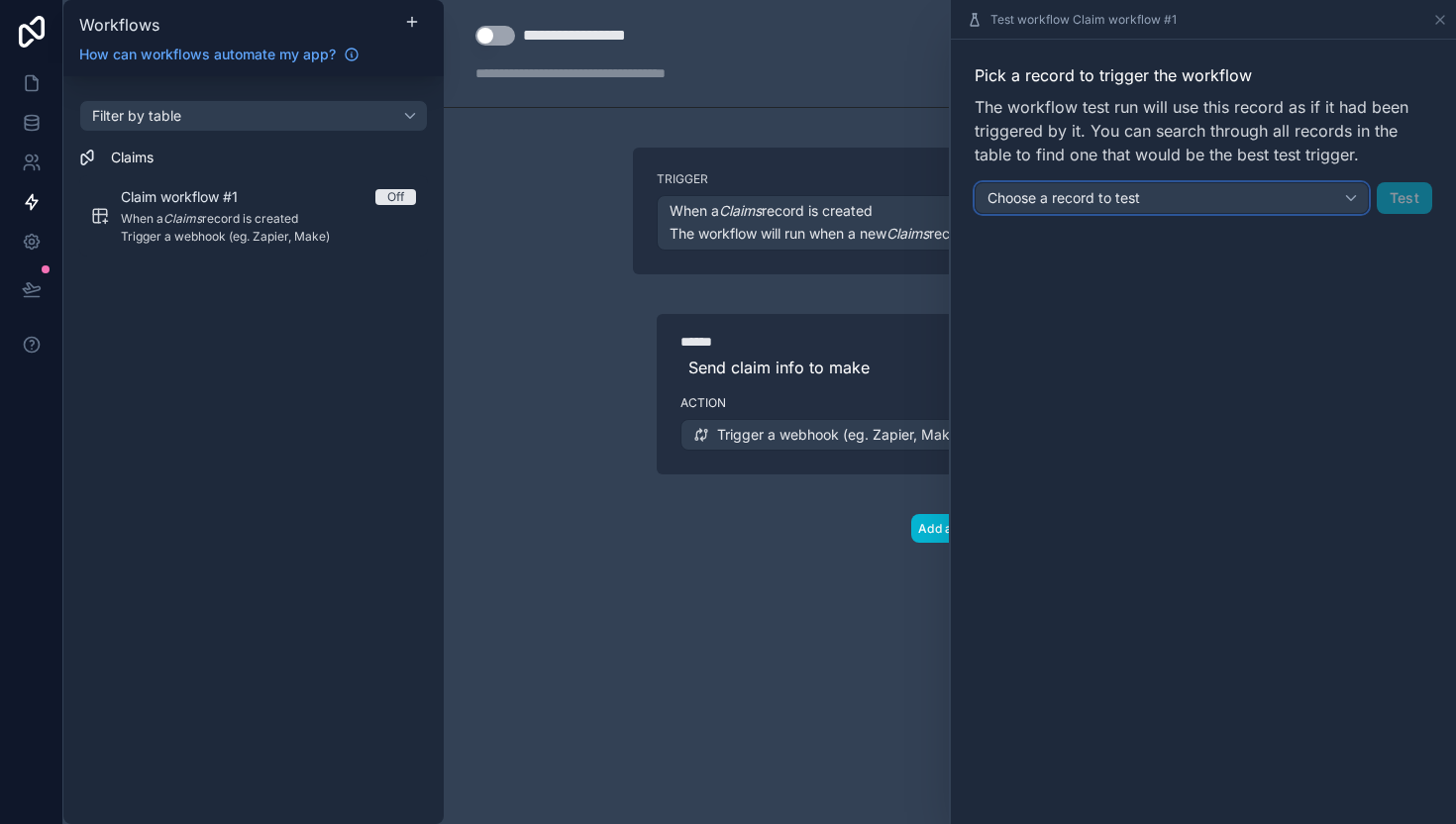 click on "Choose a record to test" at bounding box center [1172, 198] 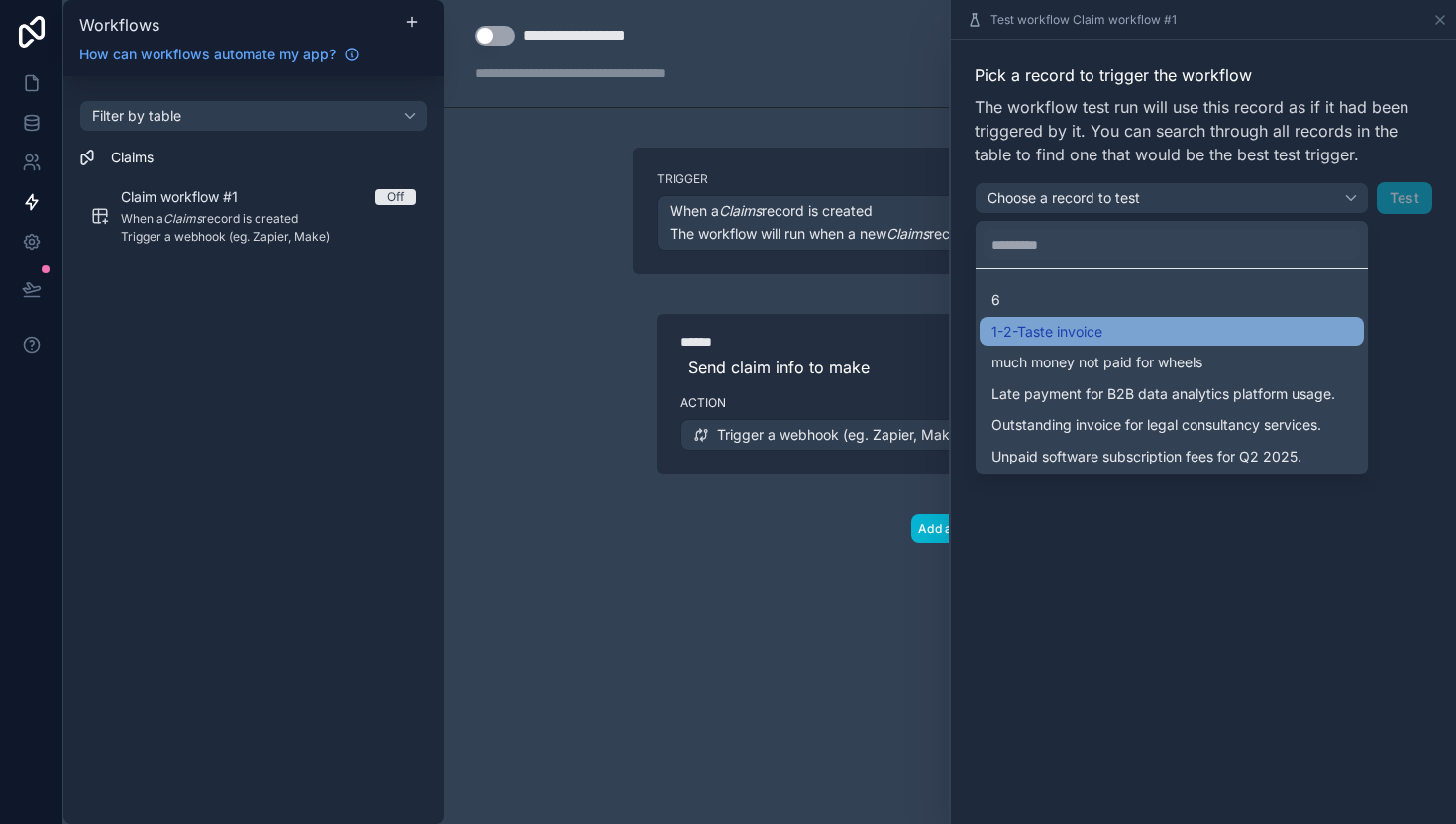 click on "1-2-Taste invoice" at bounding box center [1047, 332] 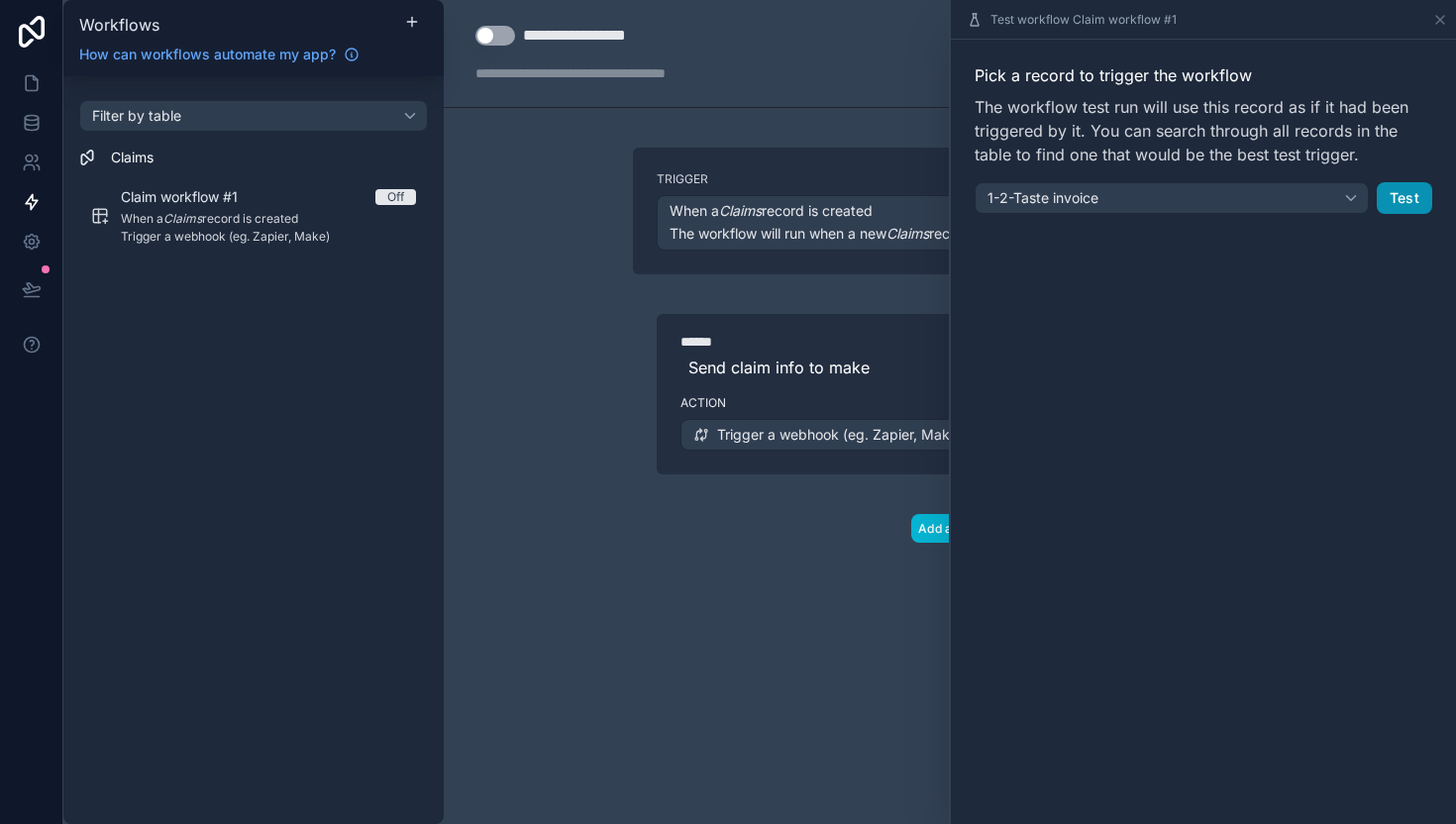 click on "Test" at bounding box center (1404, 198) 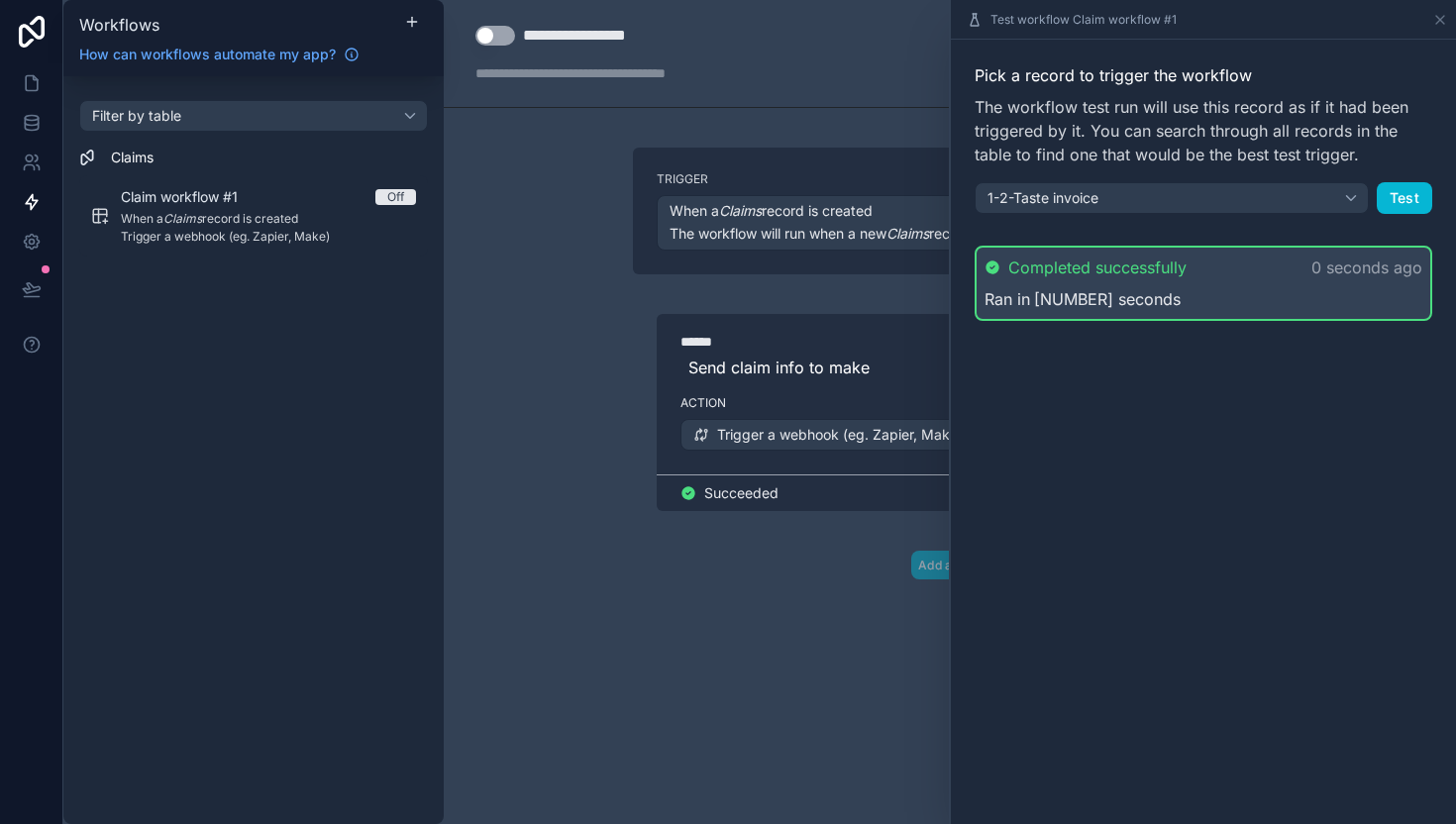 click on "Trigger When a  Claims  record is created The workflow will run when a new  Claims  record is created/added ****** Step 1 Send claim info to make Action Trigger a webhook (eg. Zapier, Make) Succeeded Add action" at bounding box center (950, 395) 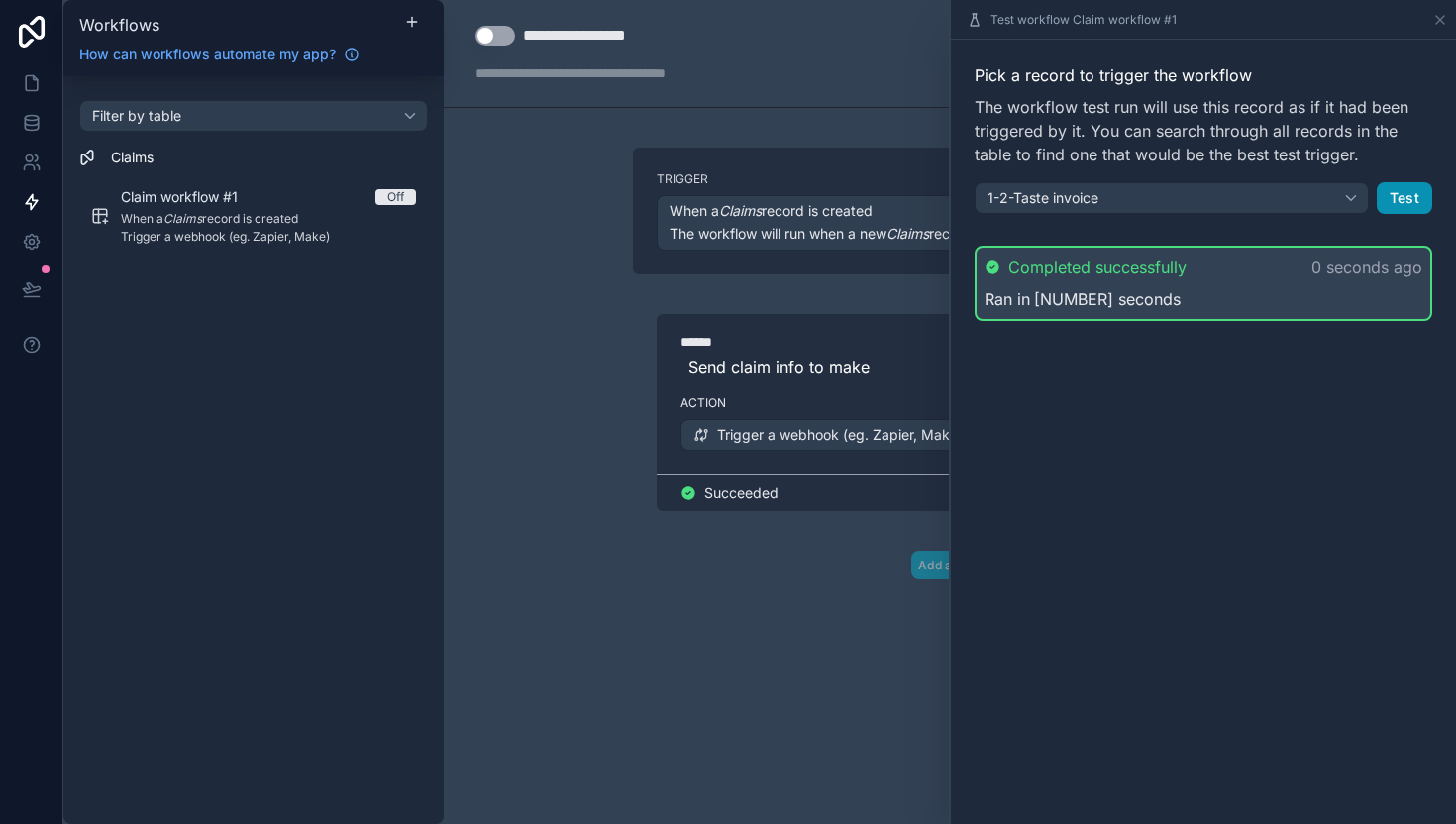 click on "Test" at bounding box center (1404, 198) 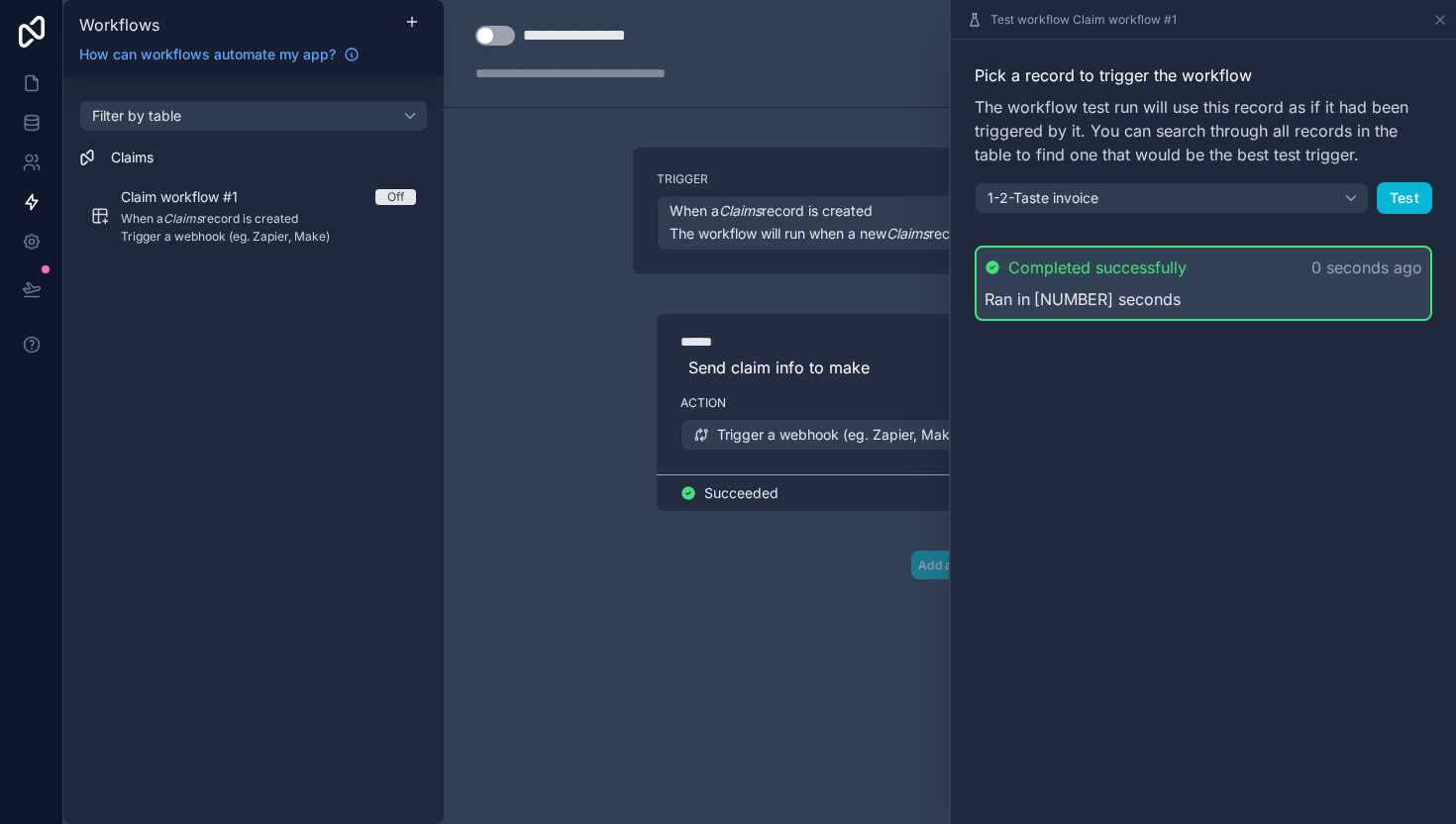 click on "Filter by table Claims Claim workflow #1 Off When a  Claims  record is created Trigger a webhook (eg. Zapier, Make)" at bounding box center (254, 450) 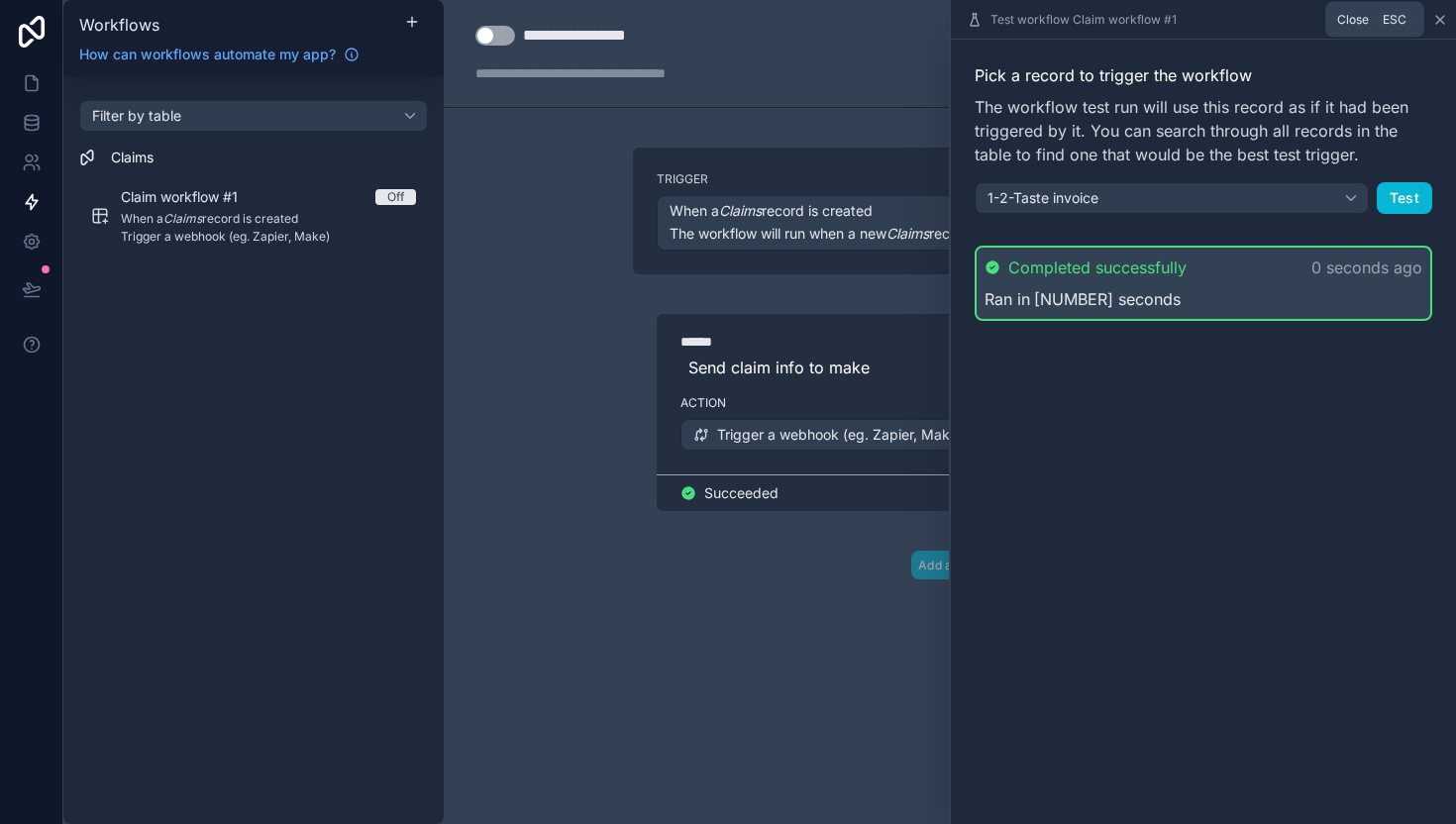 click 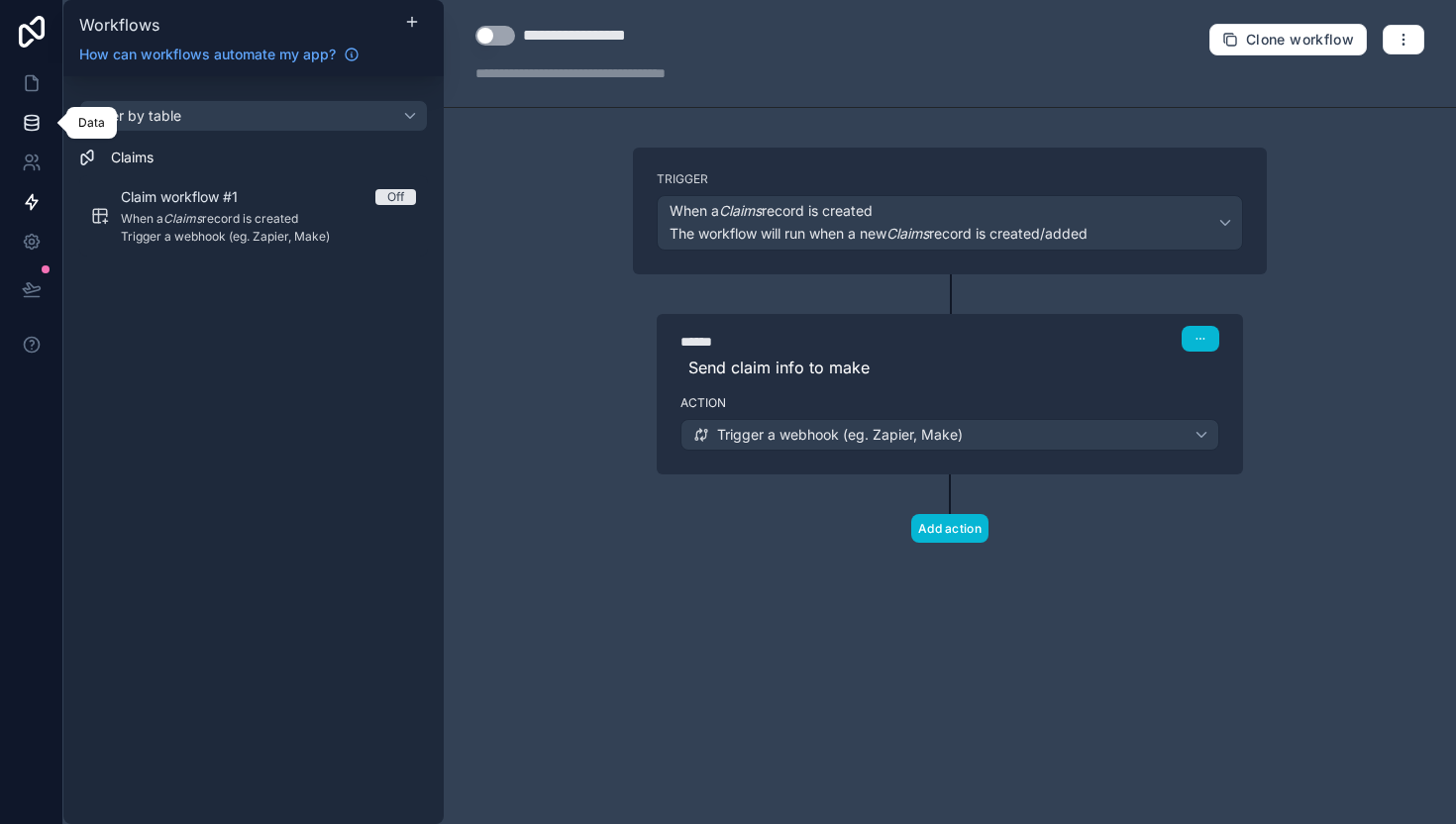 click 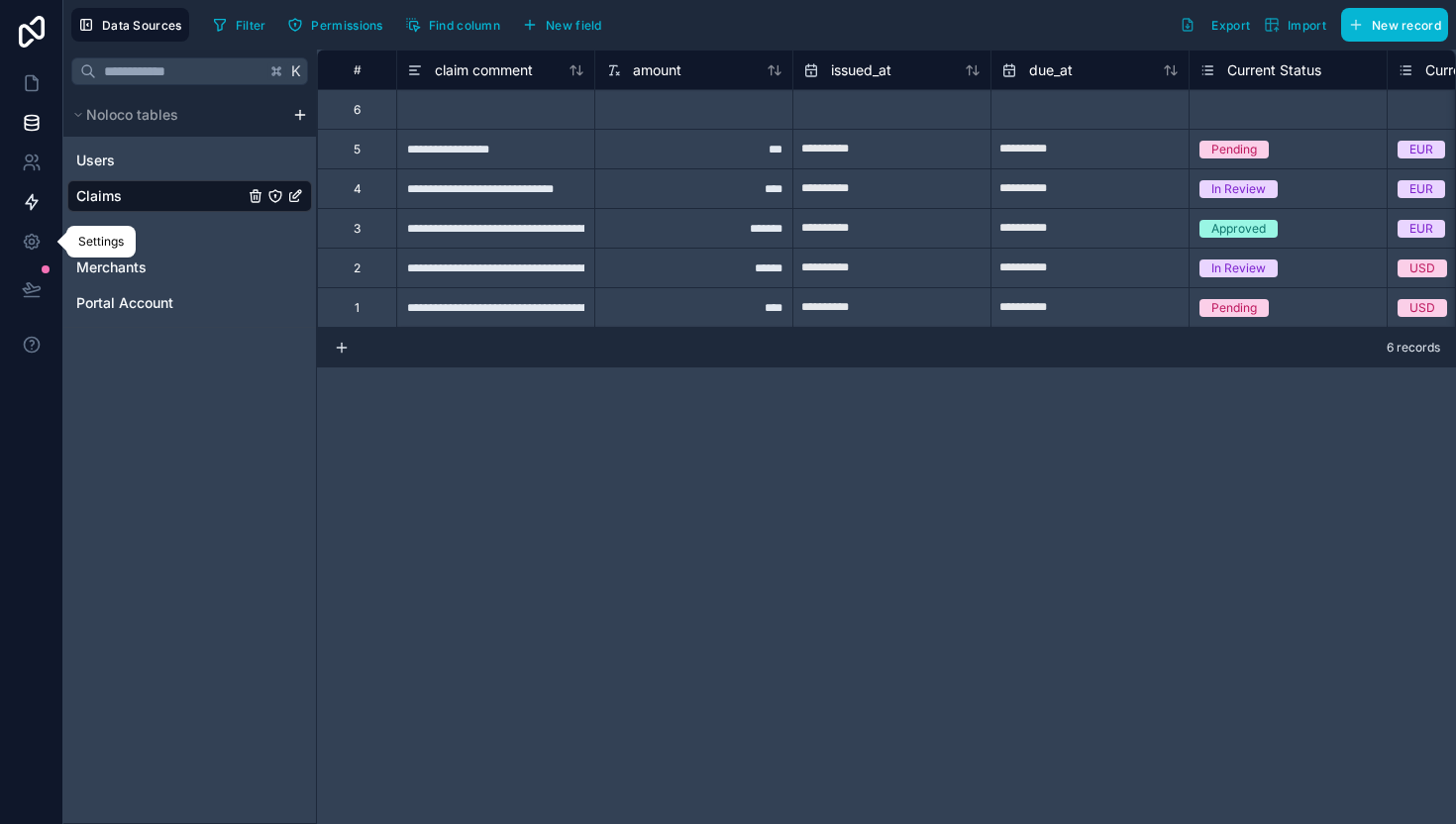 click 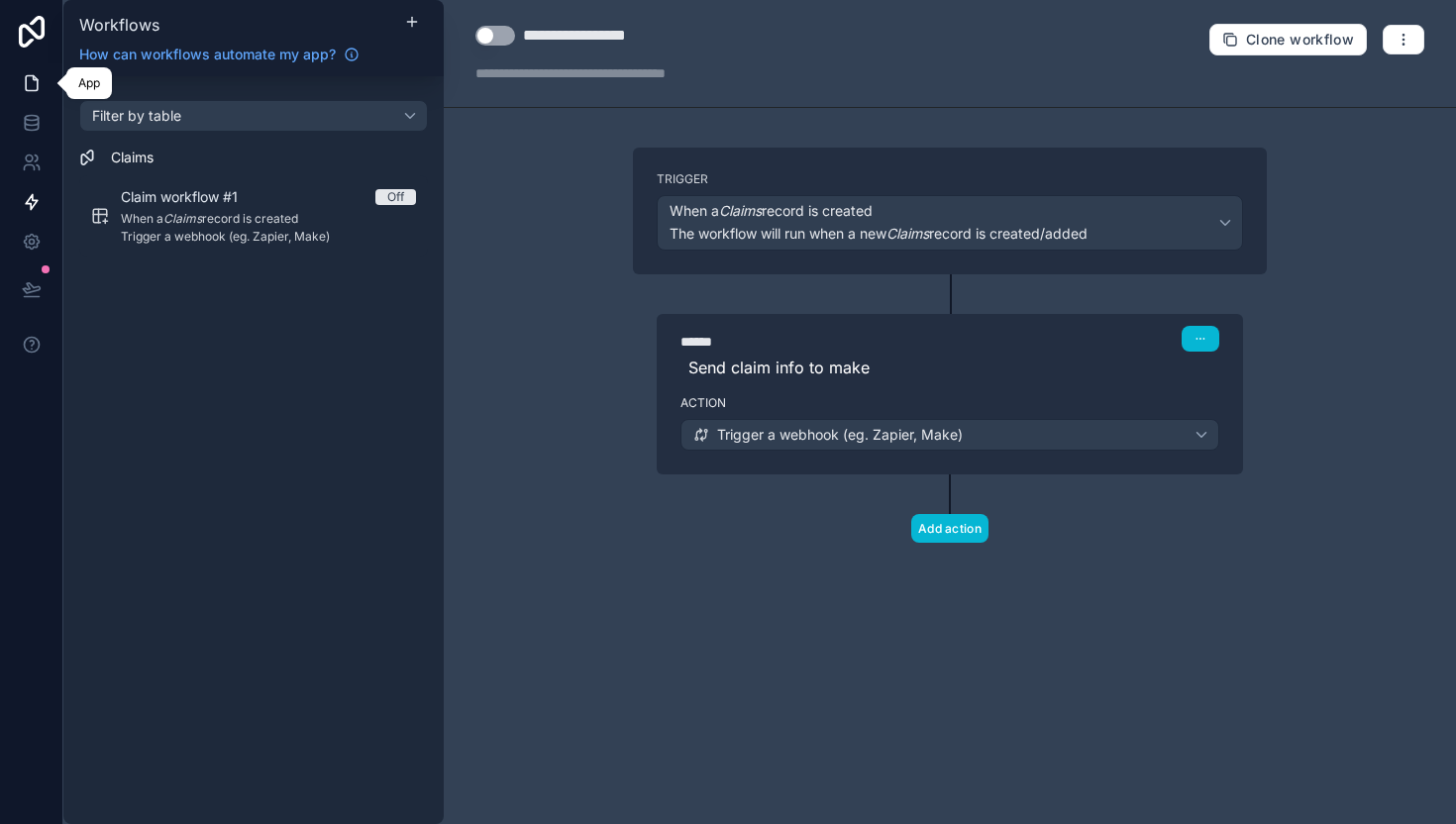 click at bounding box center (31, 83) 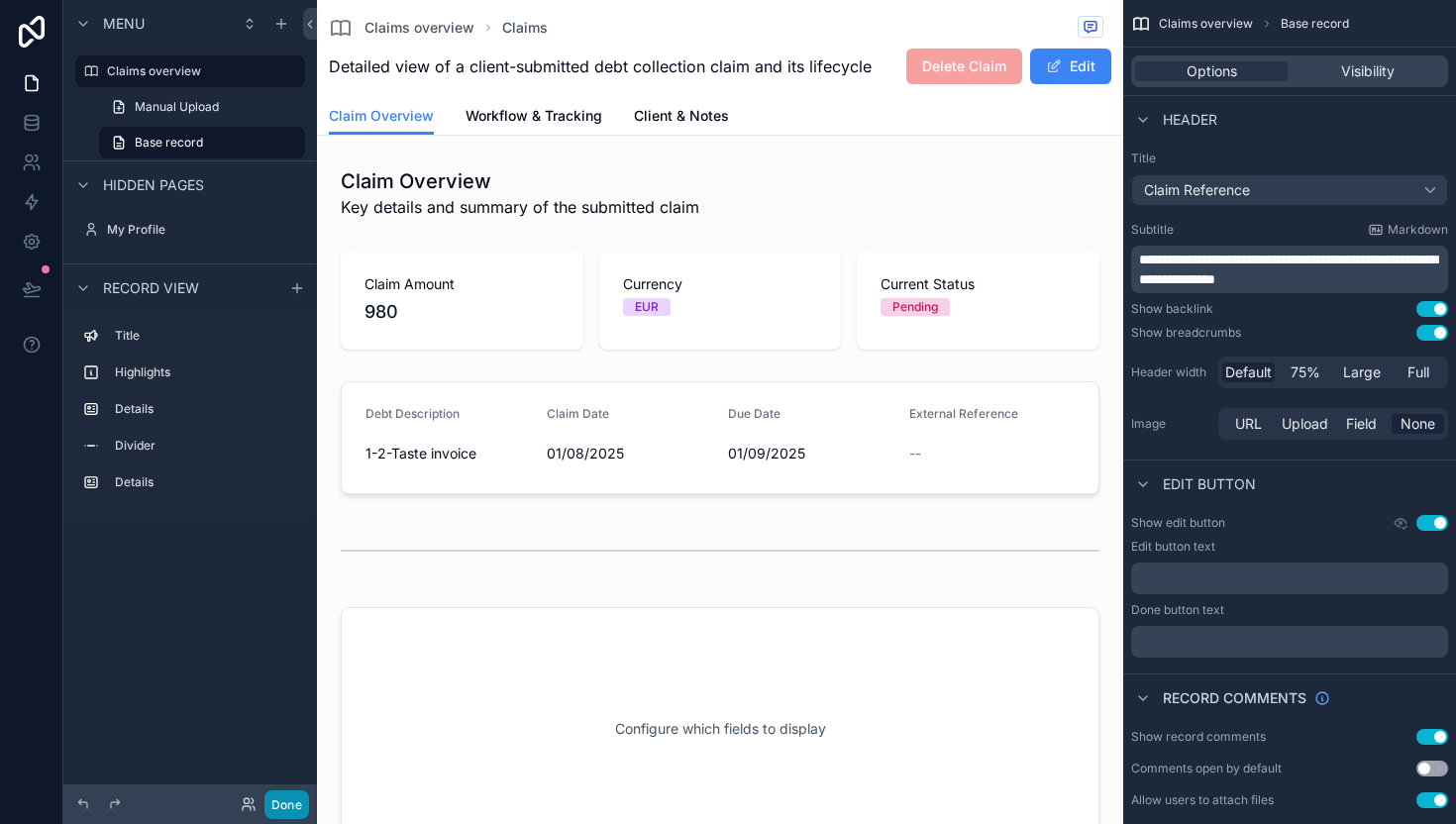 click on "Done" at bounding box center [286, 804] 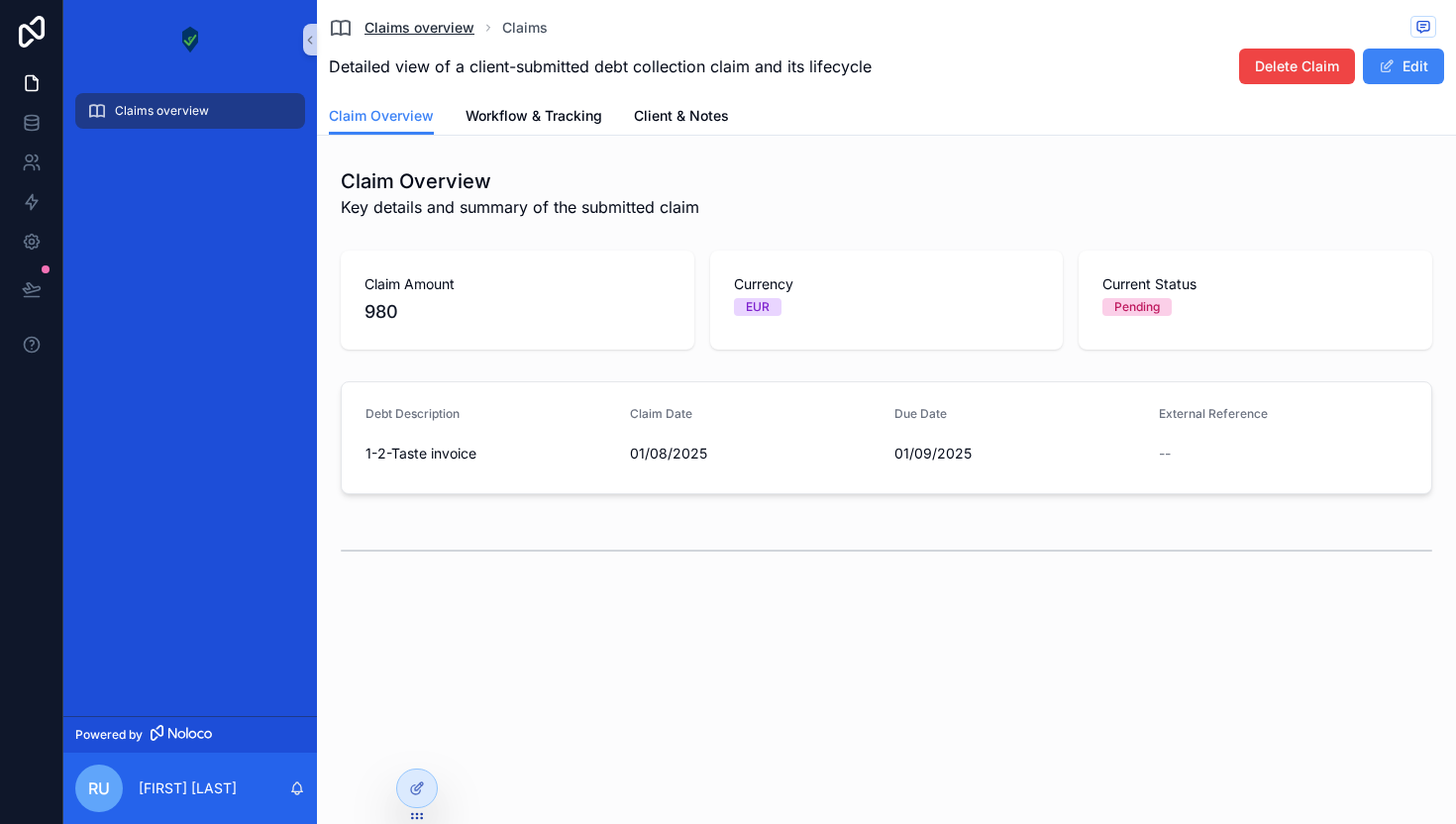 click on "Claims overview" at bounding box center (419, 28) 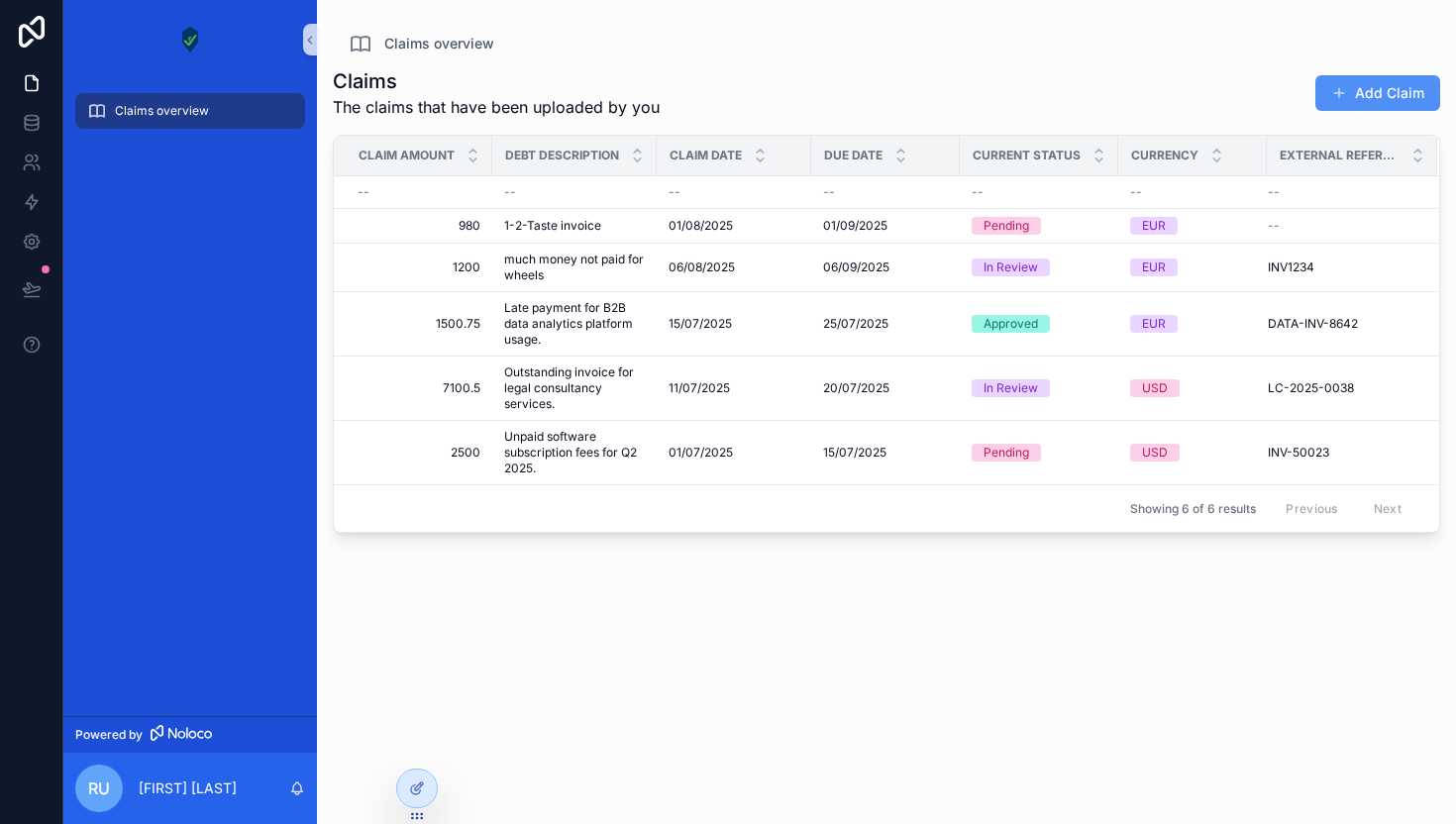 click on "Add Claim" at bounding box center [1378, 93] 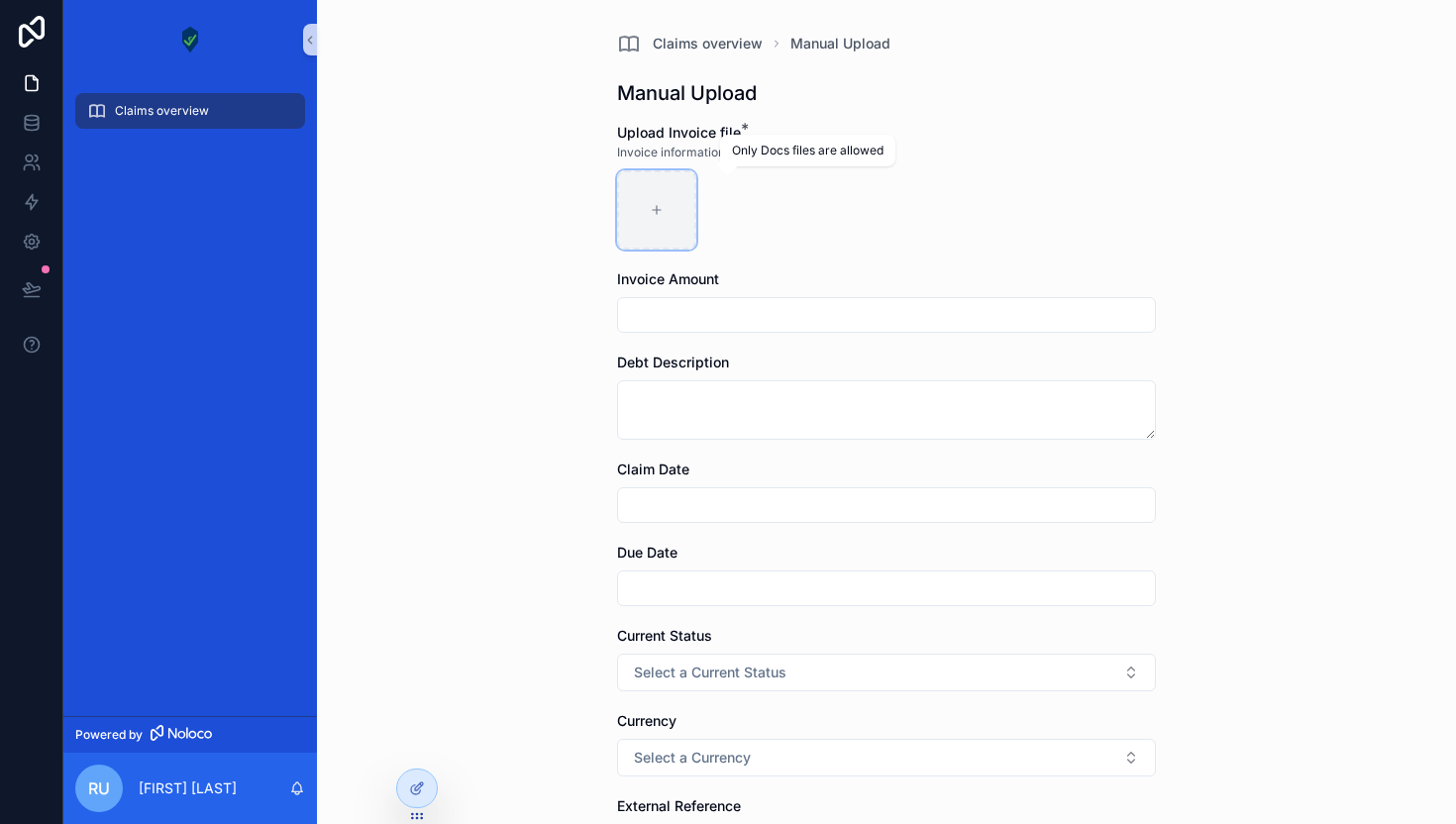 click at bounding box center (657, 210) 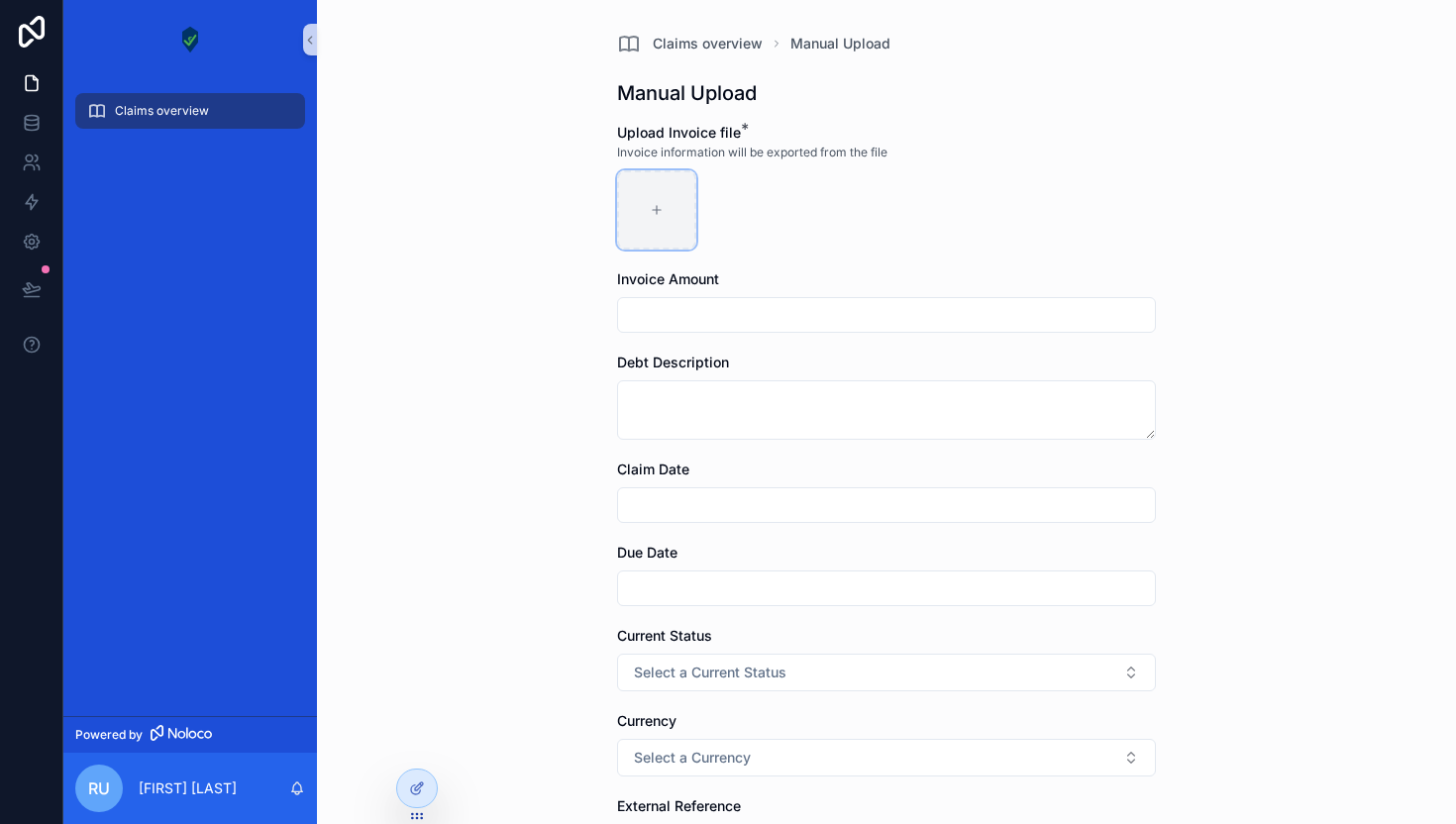 type on "**********" 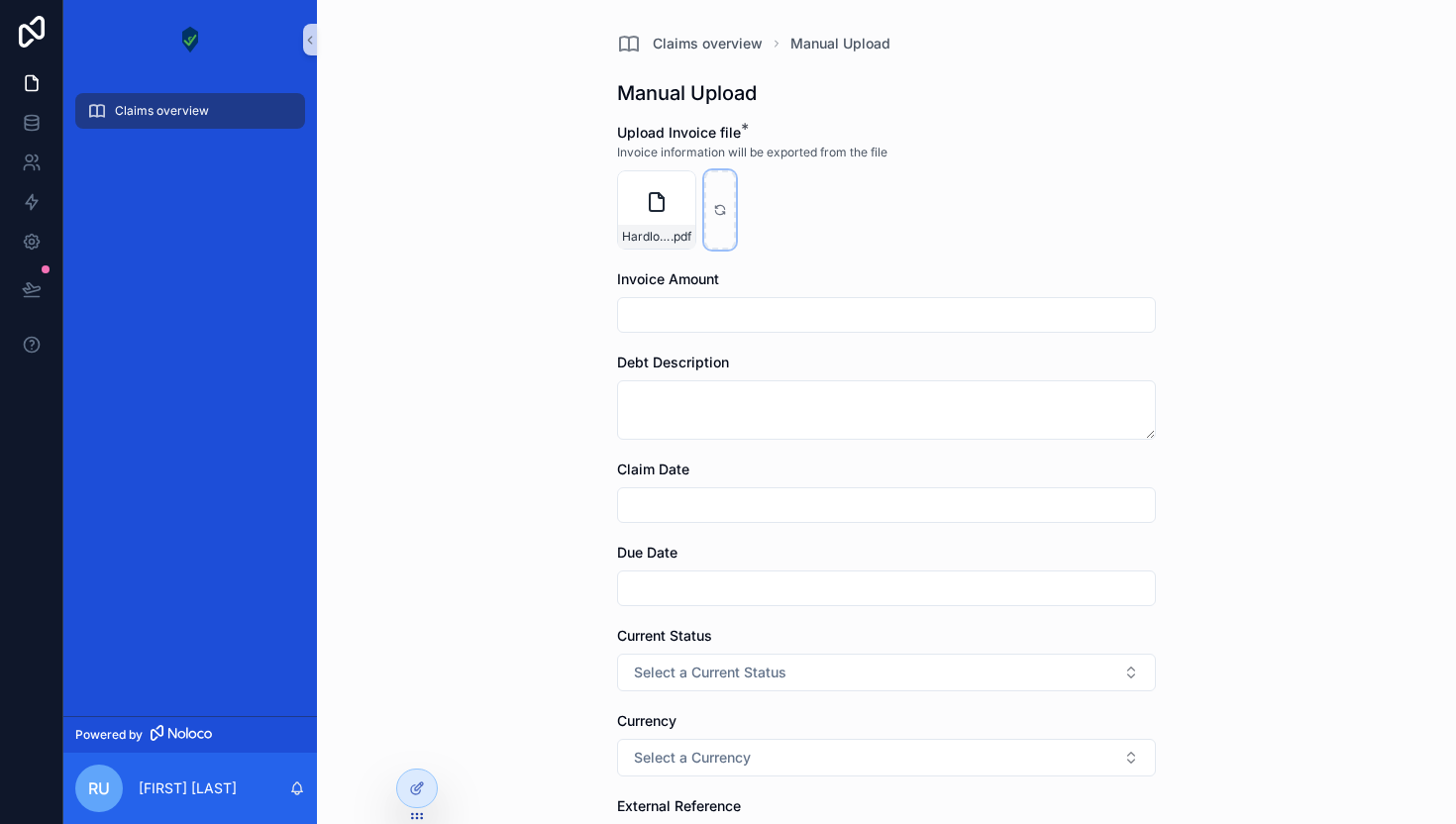 scroll, scrollTop: 254, scrollLeft: 0, axis: vertical 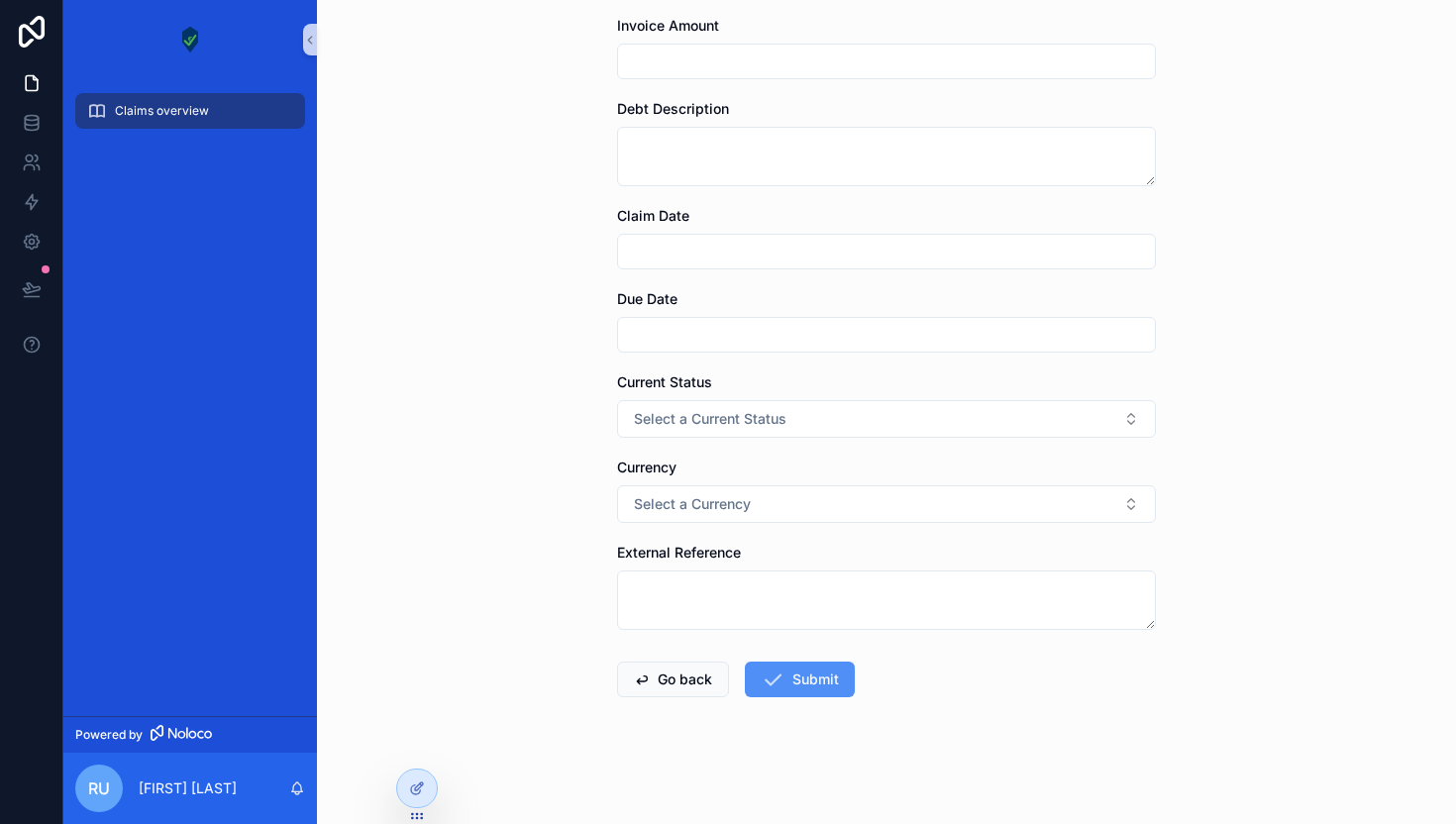 click on "Submit" at bounding box center (799, 679) 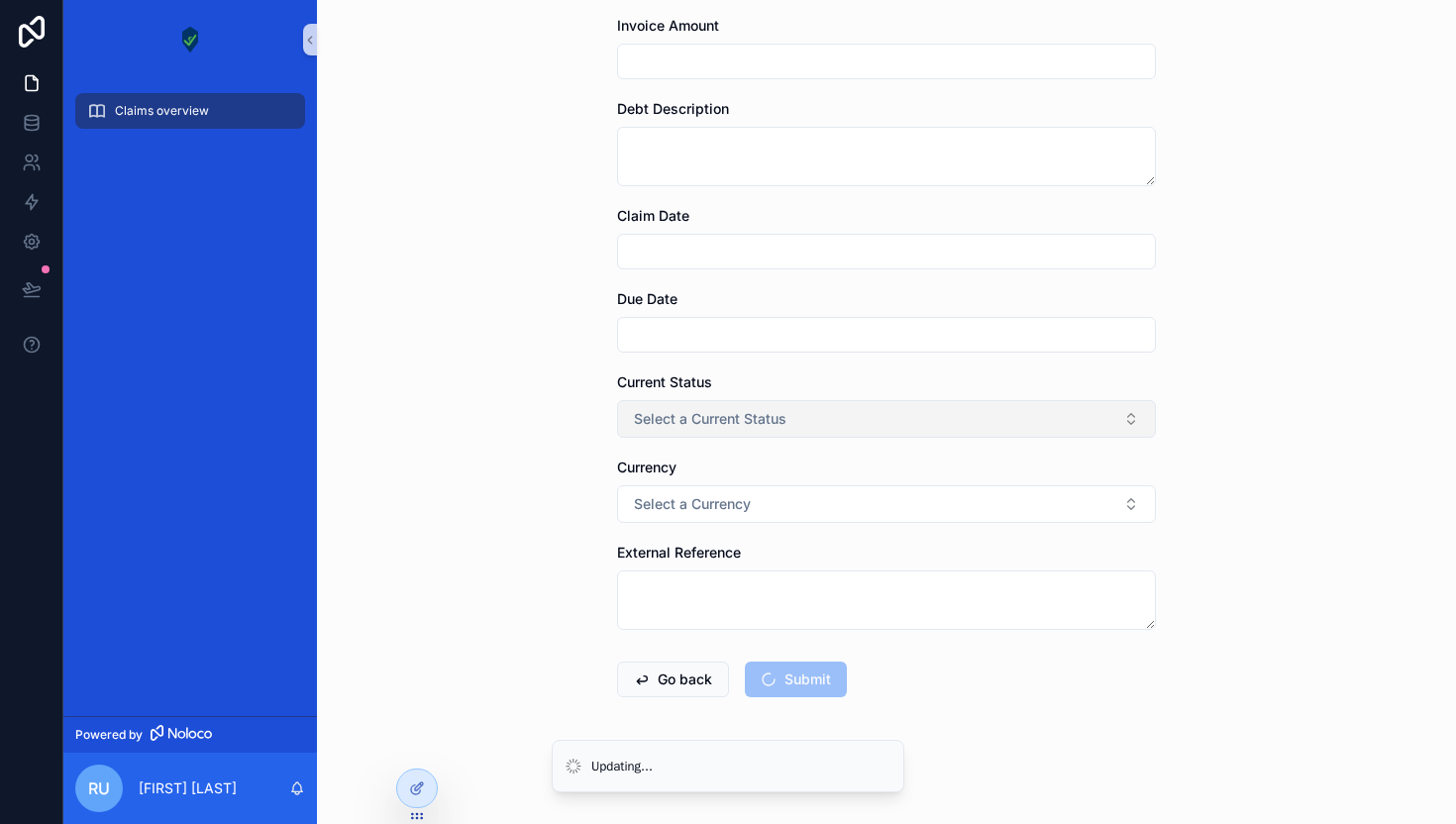 scroll, scrollTop: 0, scrollLeft: 0, axis: both 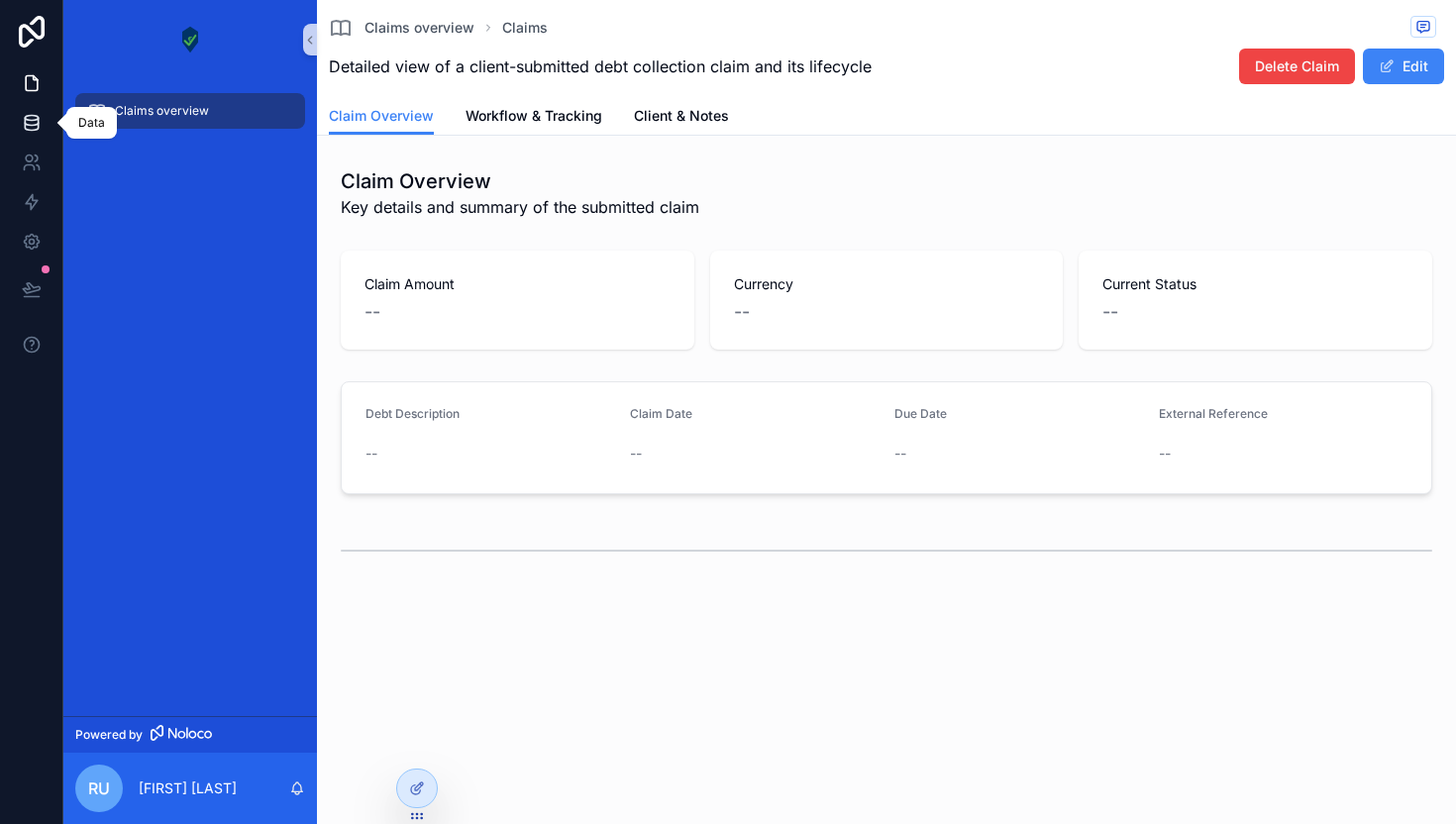 click 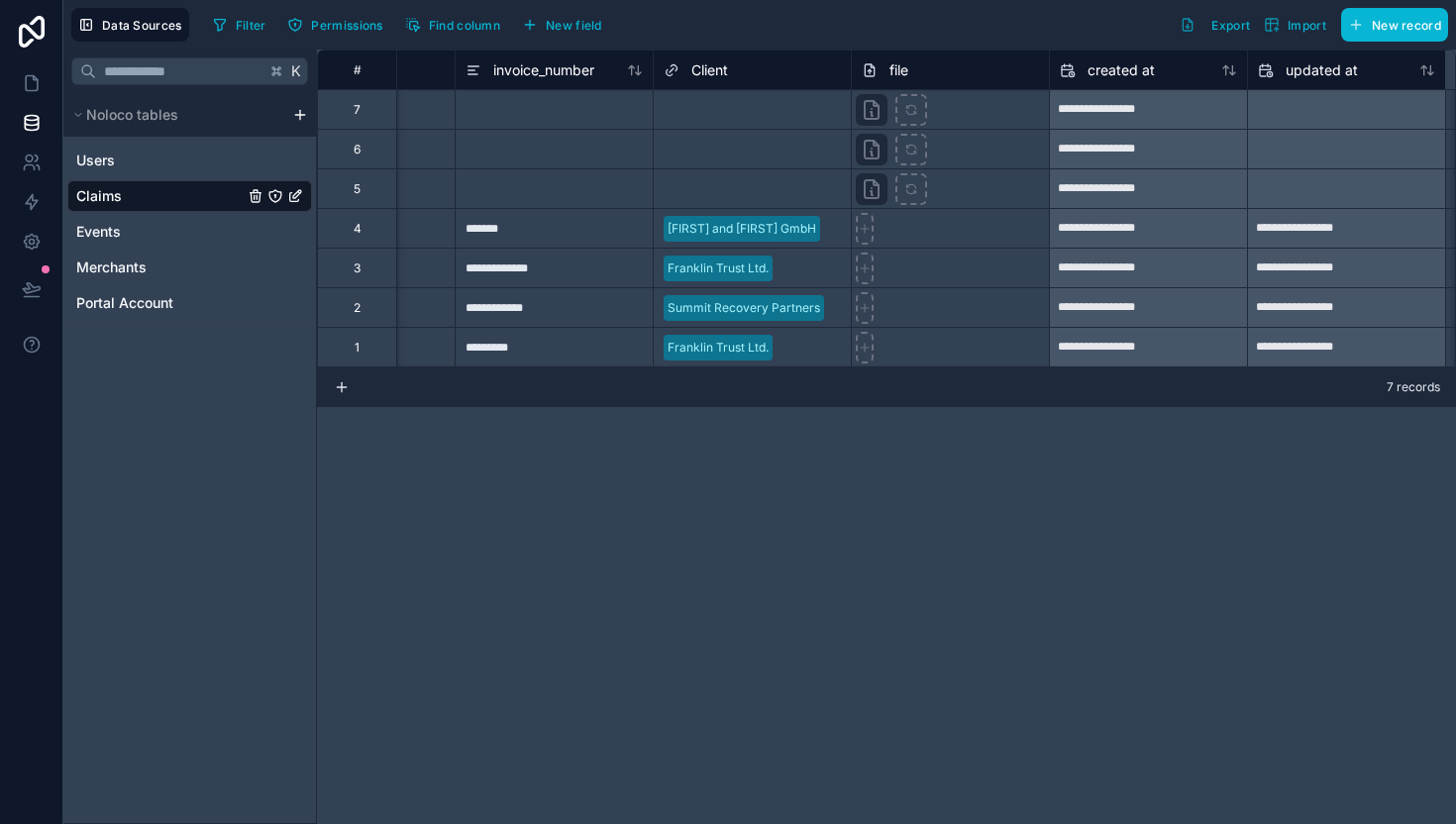 scroll, scrollTop: 0, scrollLeft: 1516, axis: horizontal 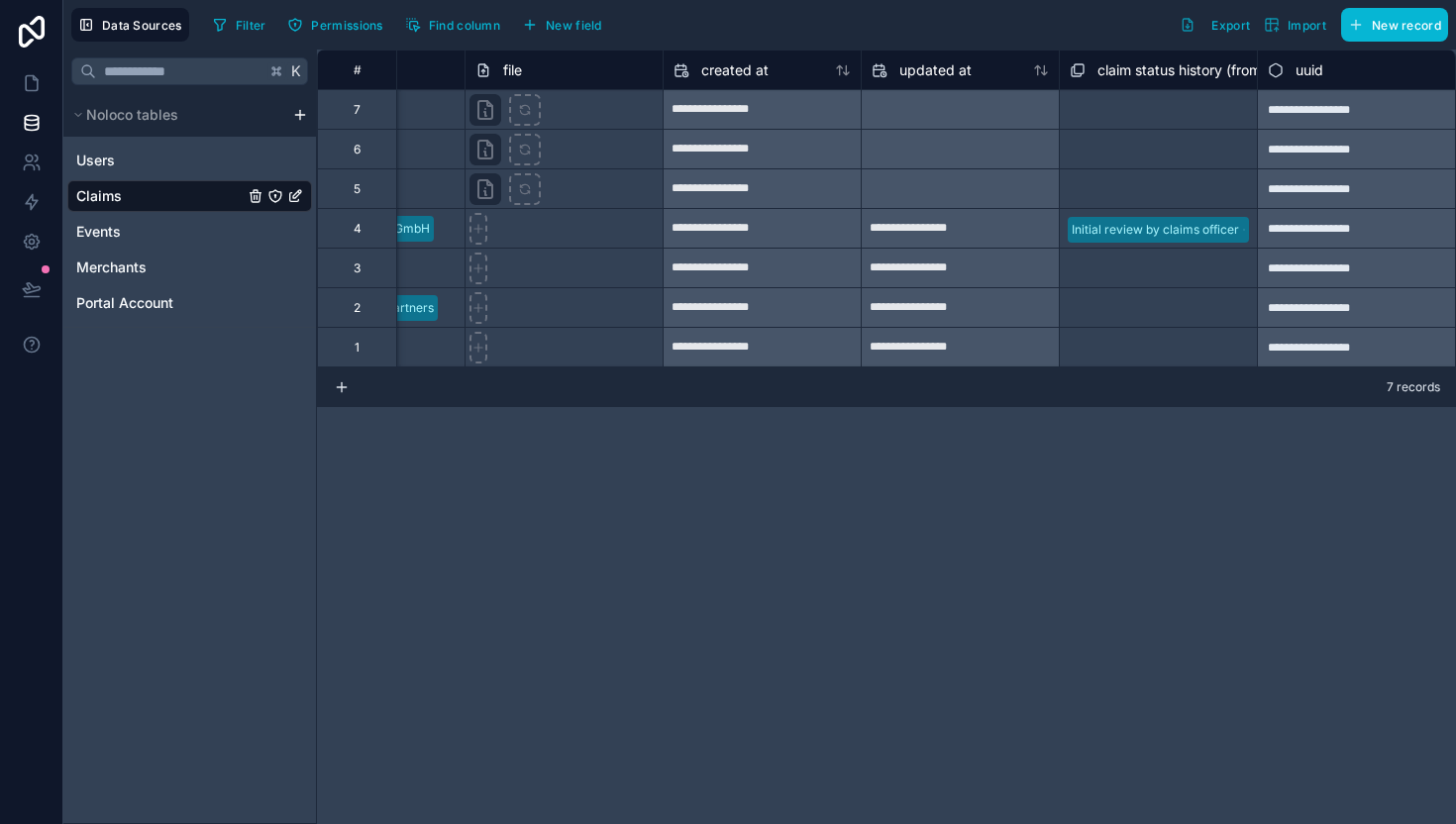 click at bounding box center [564, 149] 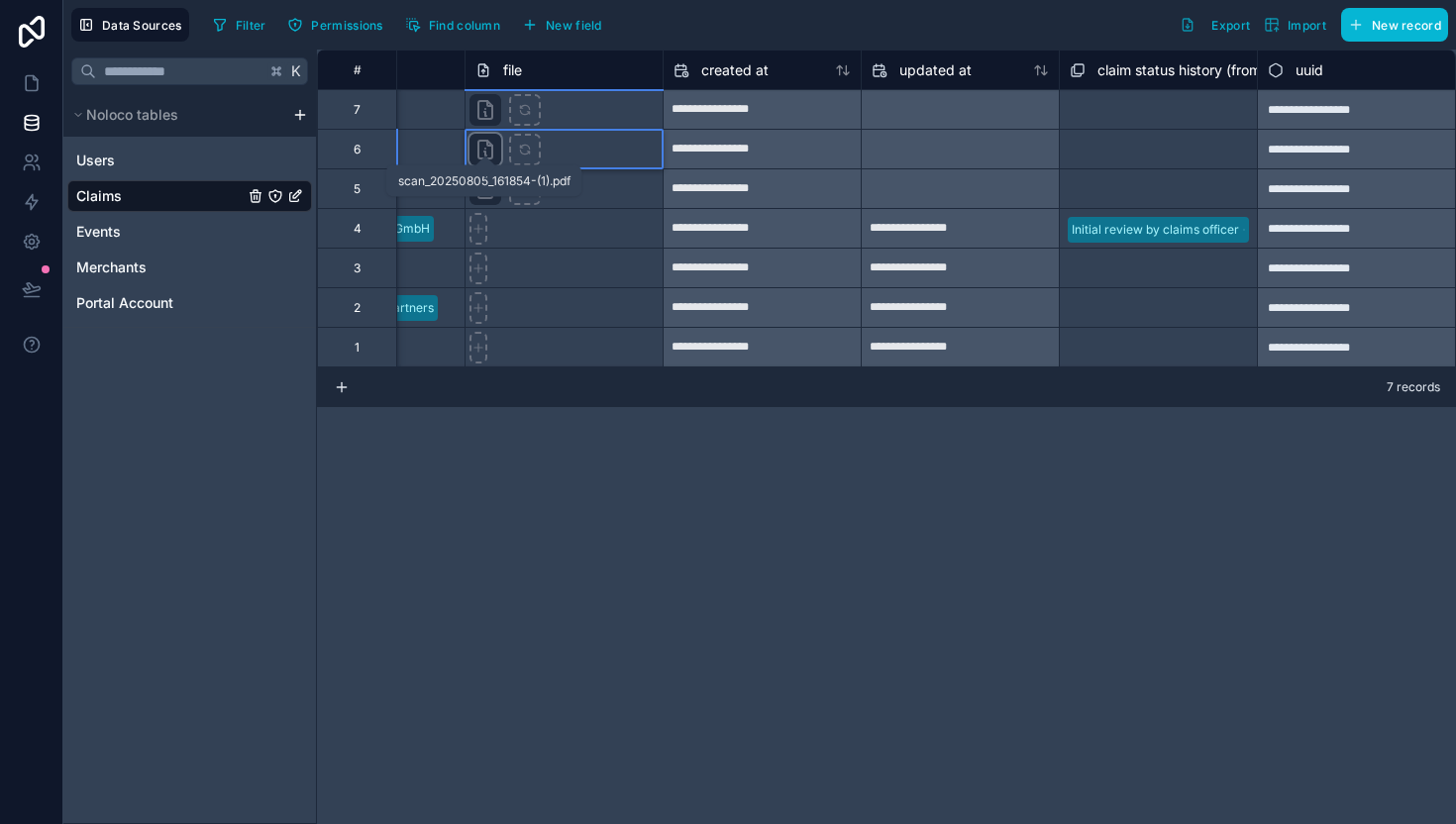 click 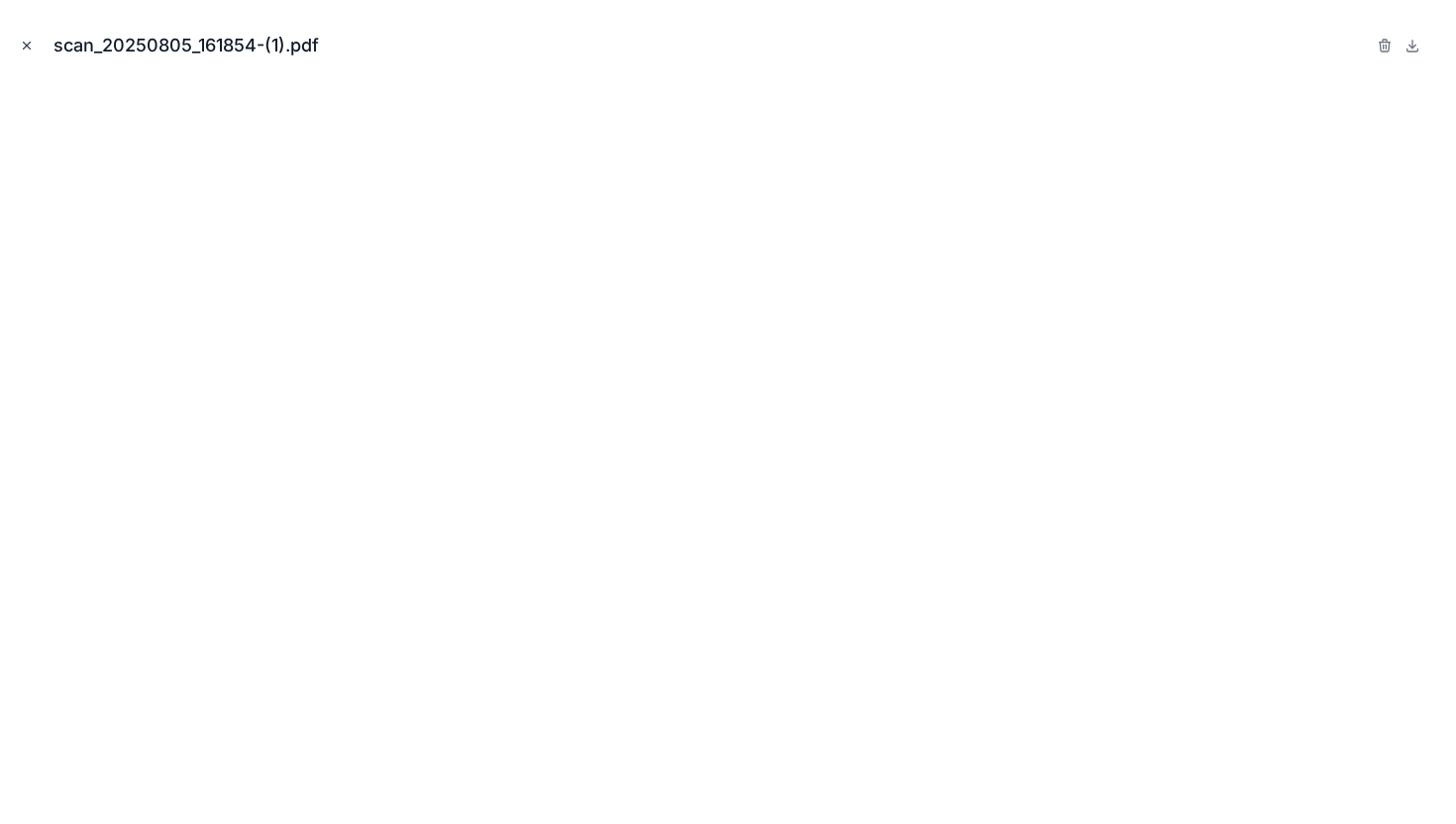 click 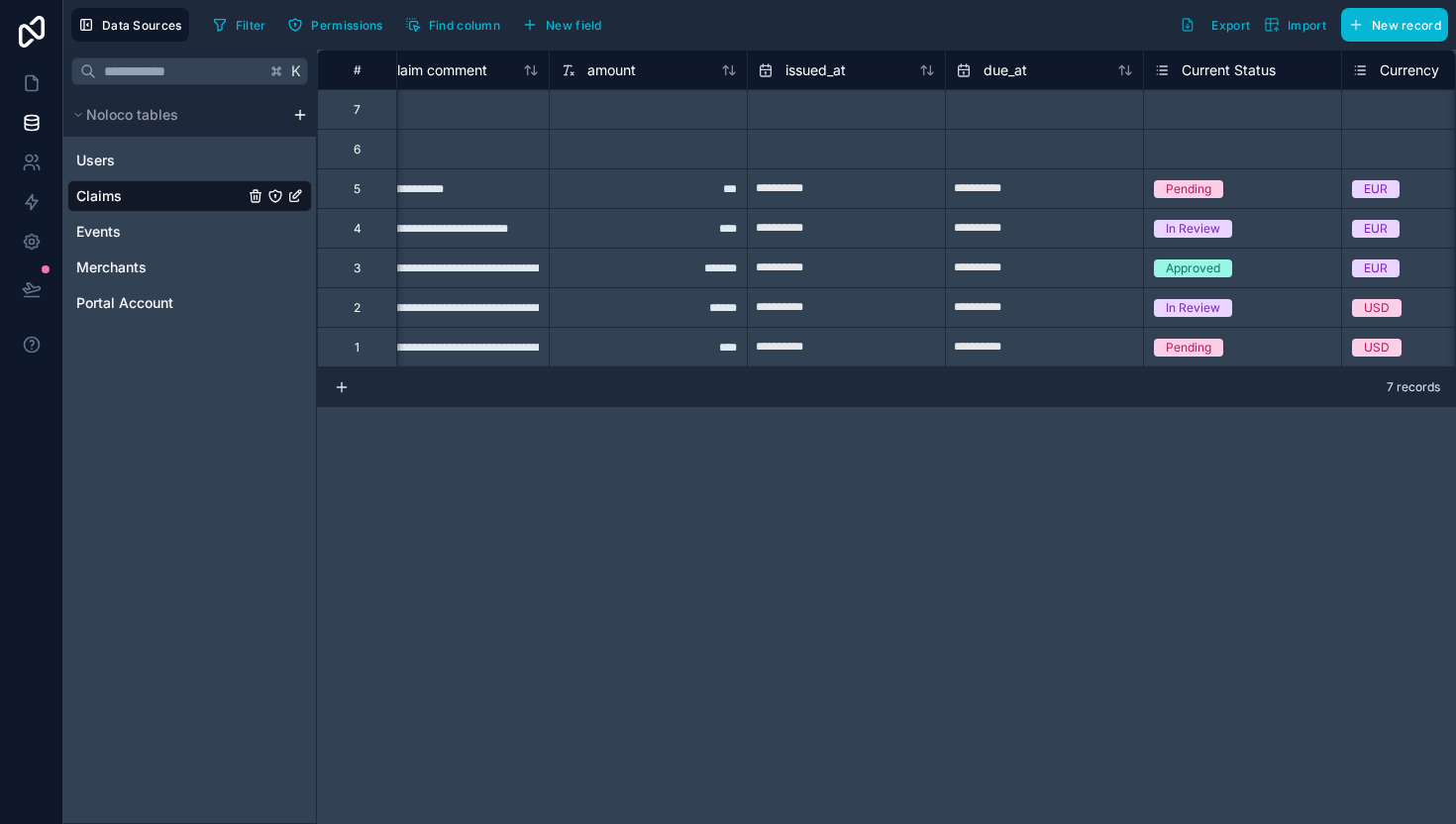 scroll, scrollTop: 0, scrollLeft: 0, axis: both 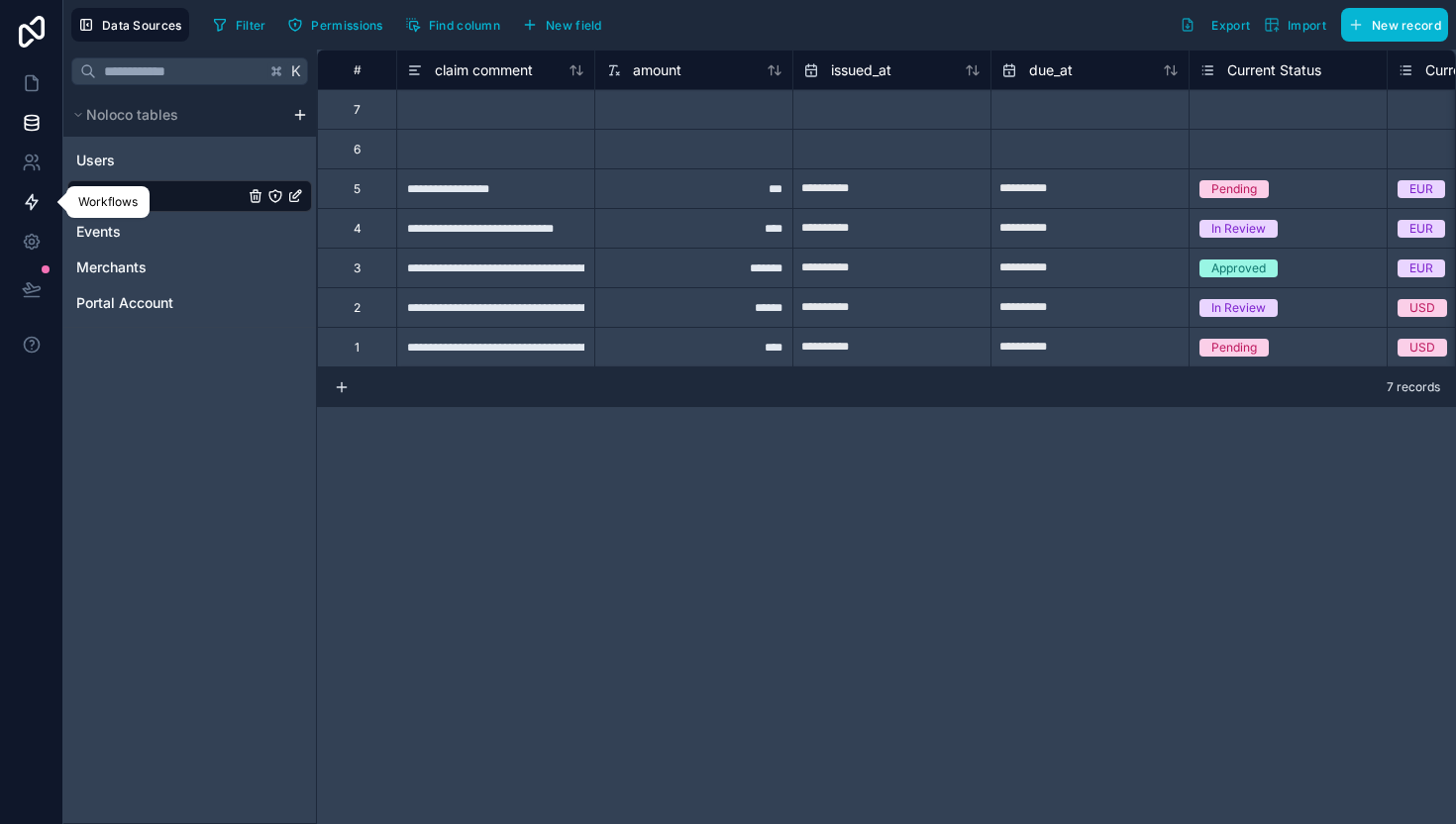 click 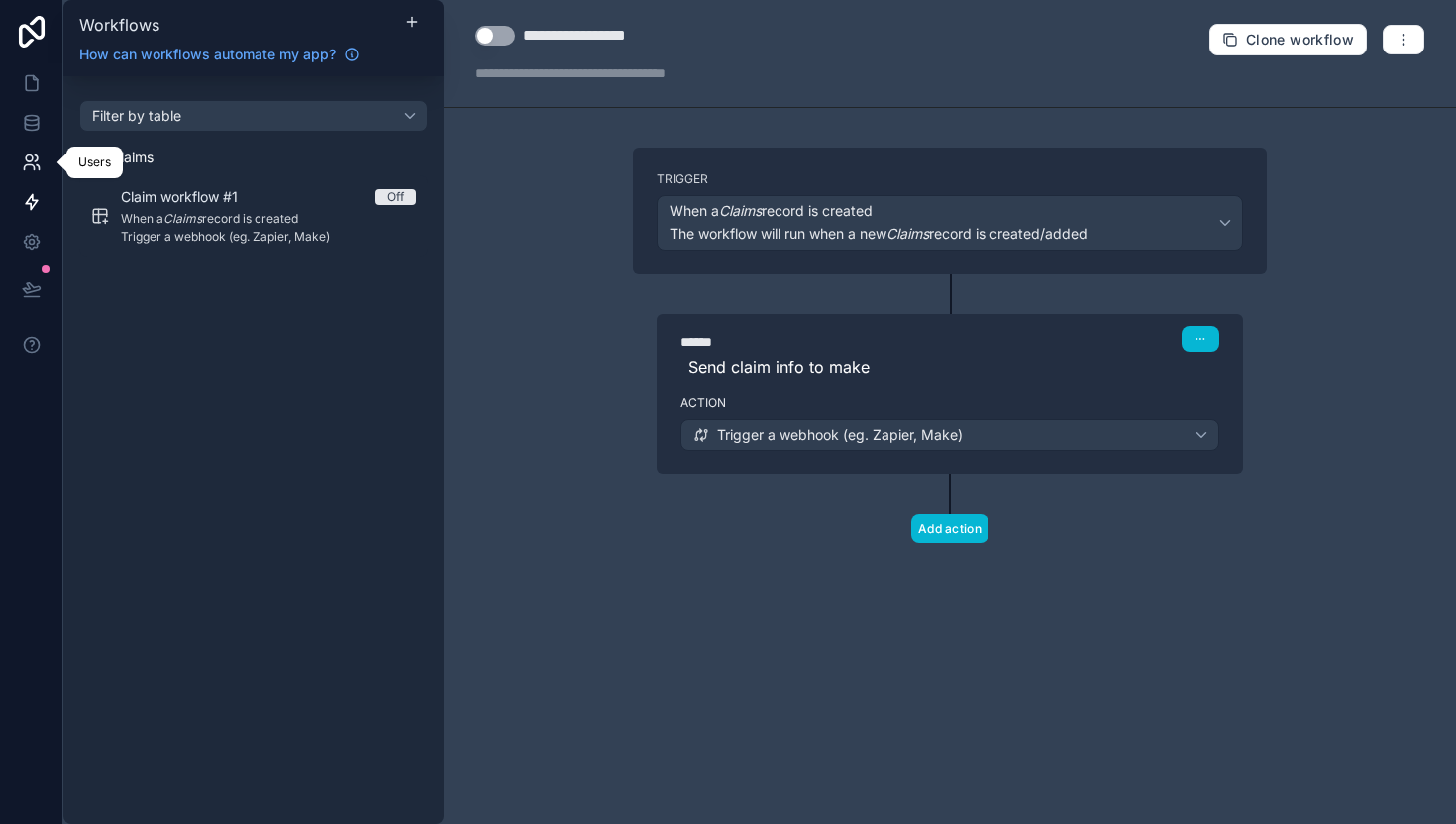 click 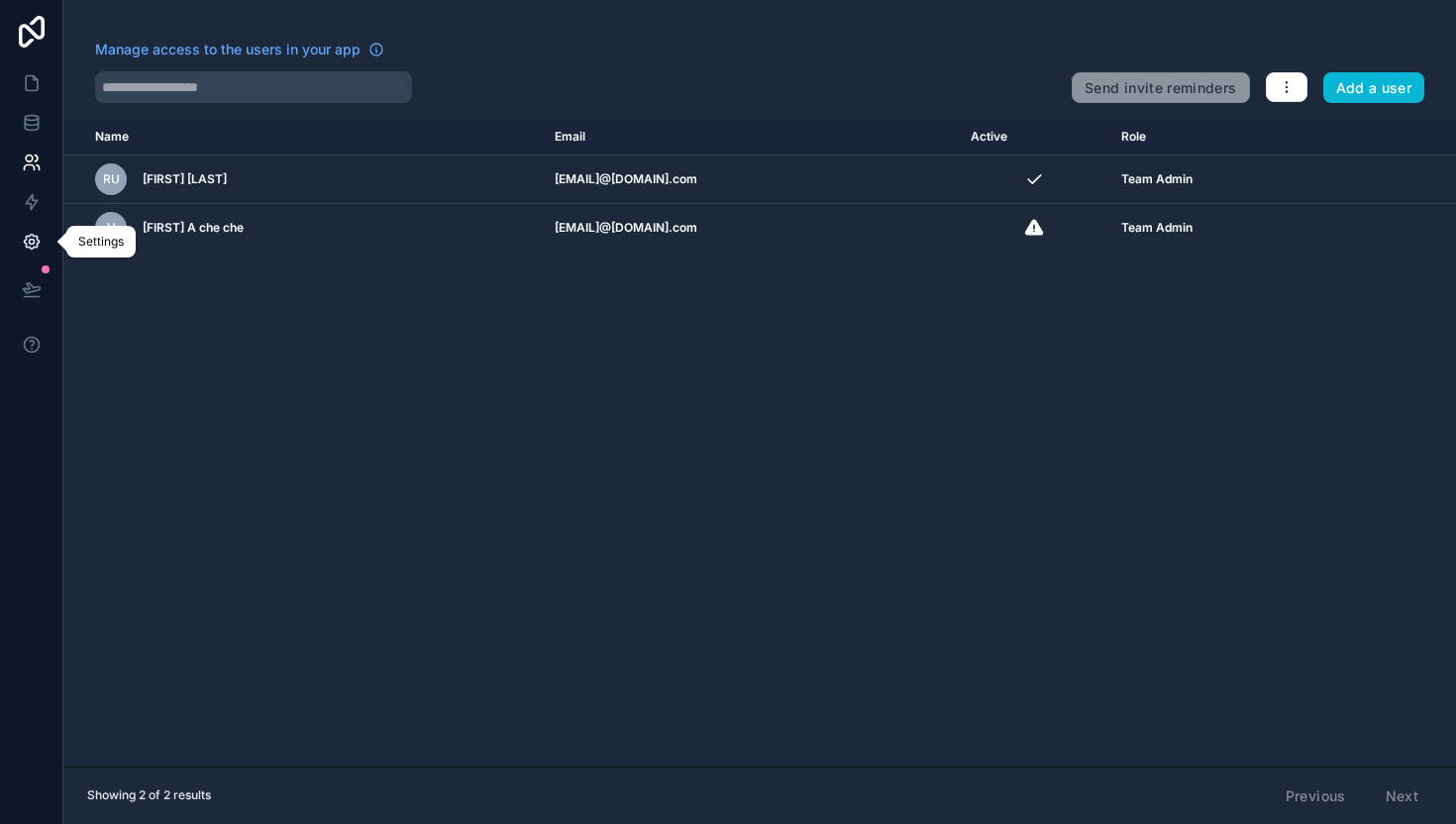 click at bounding box center [31, 242] 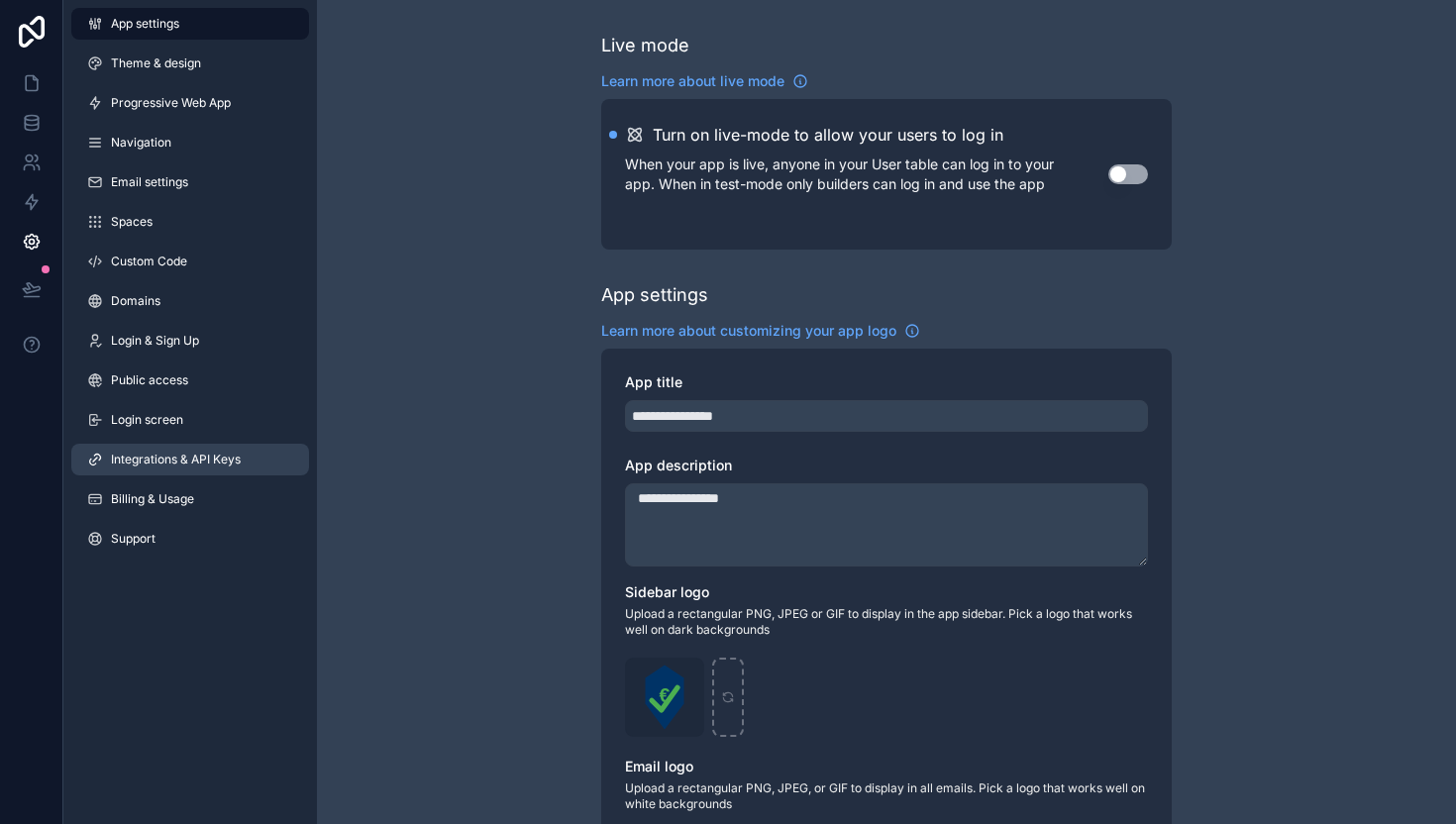 click on "Integrations & API Keys" at bounding box center (175, 460) 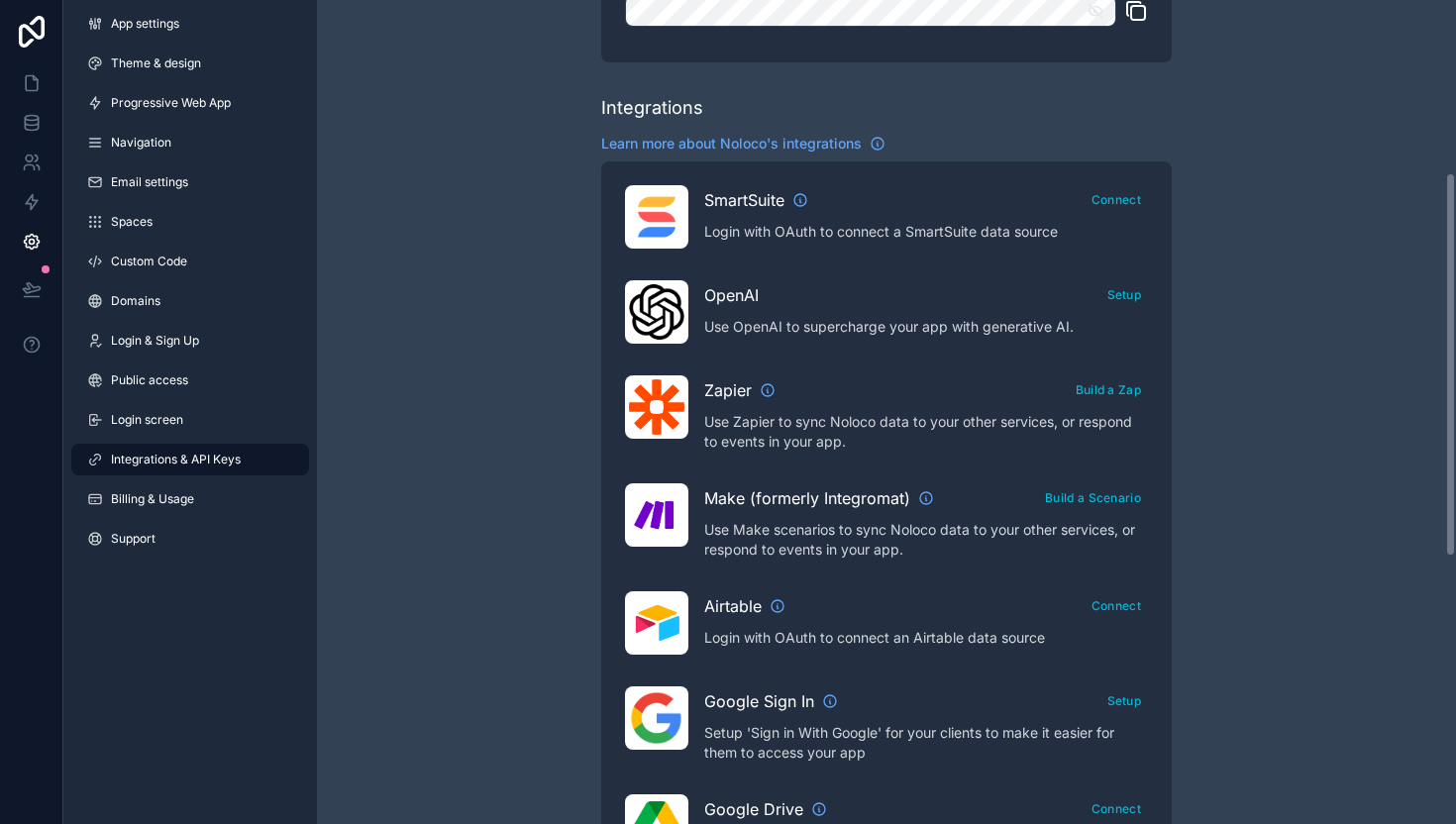 scroll, scrollTop: 427, scrollLeft: 0, axis: vertical 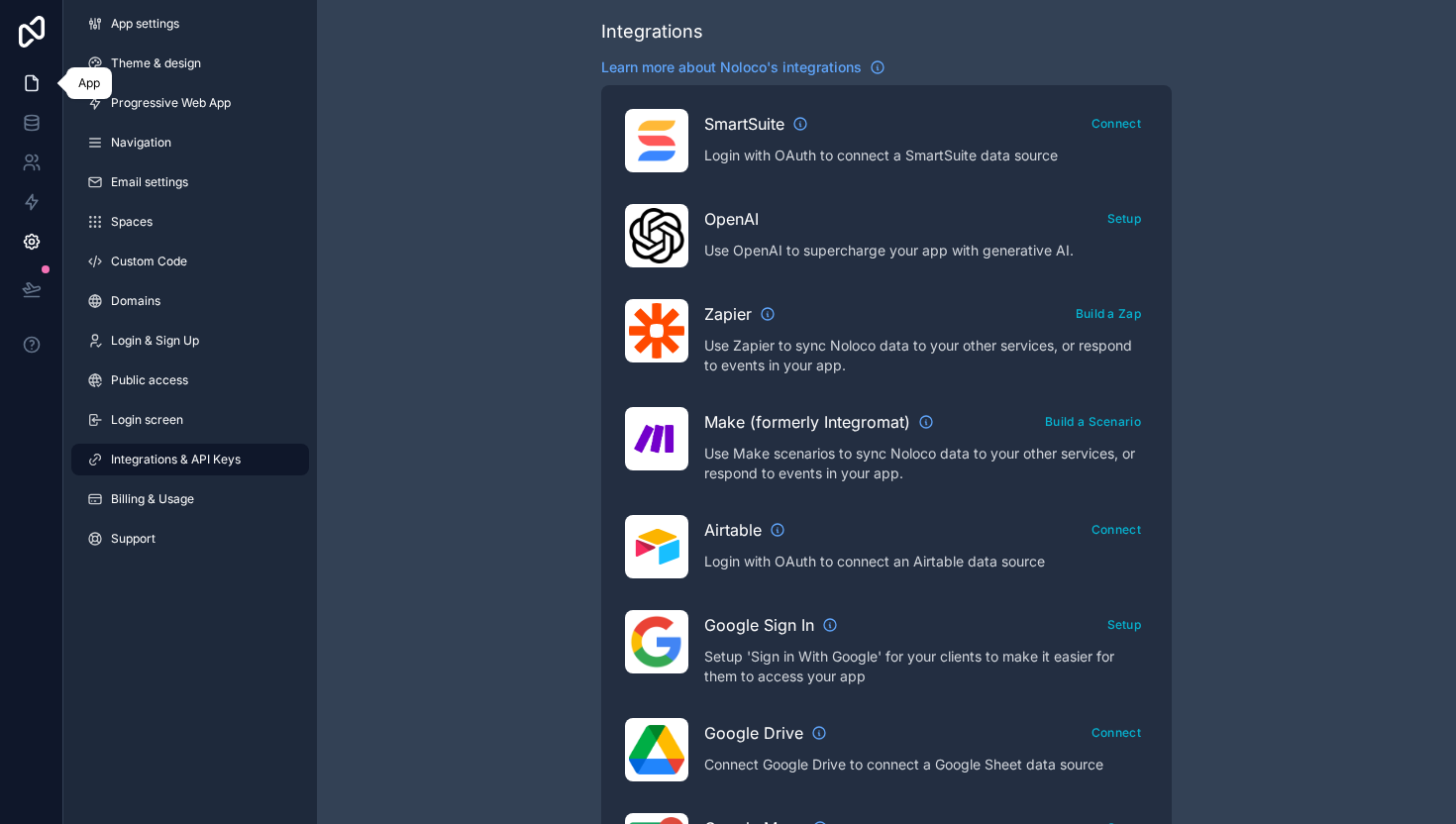 click 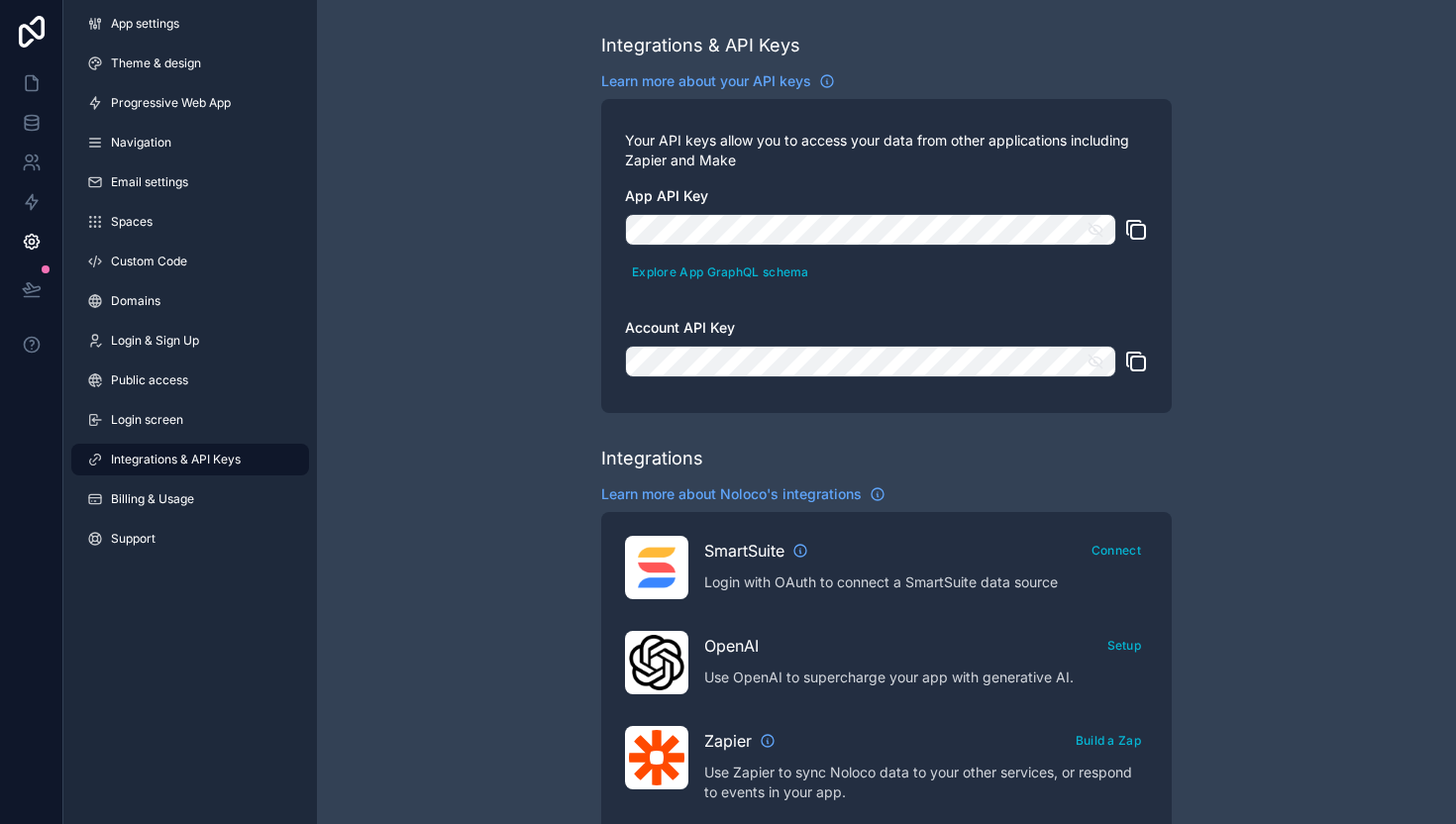 click 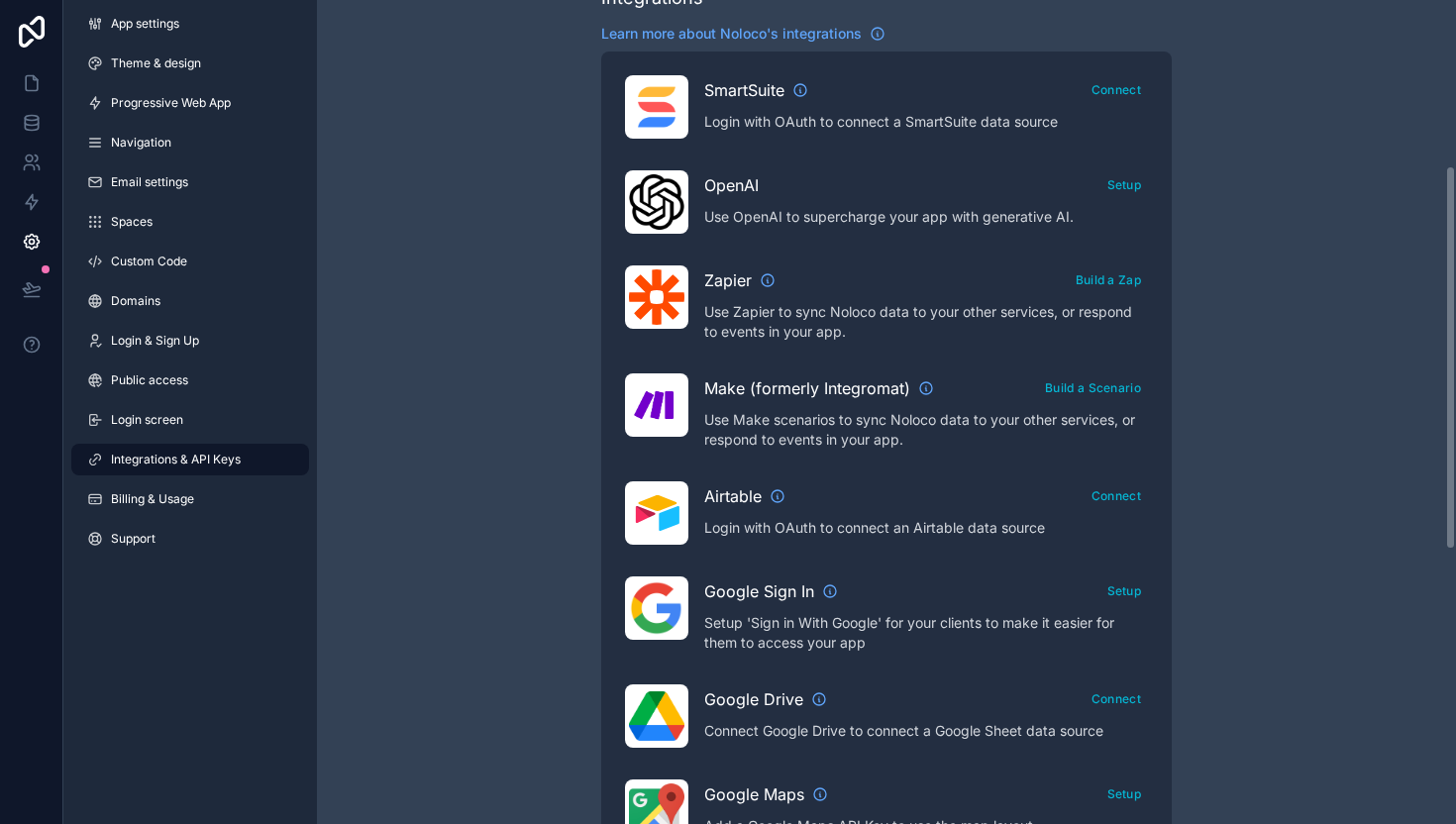 scroll, scrollTop: 481, scrollLeft: 0, axis: vertical 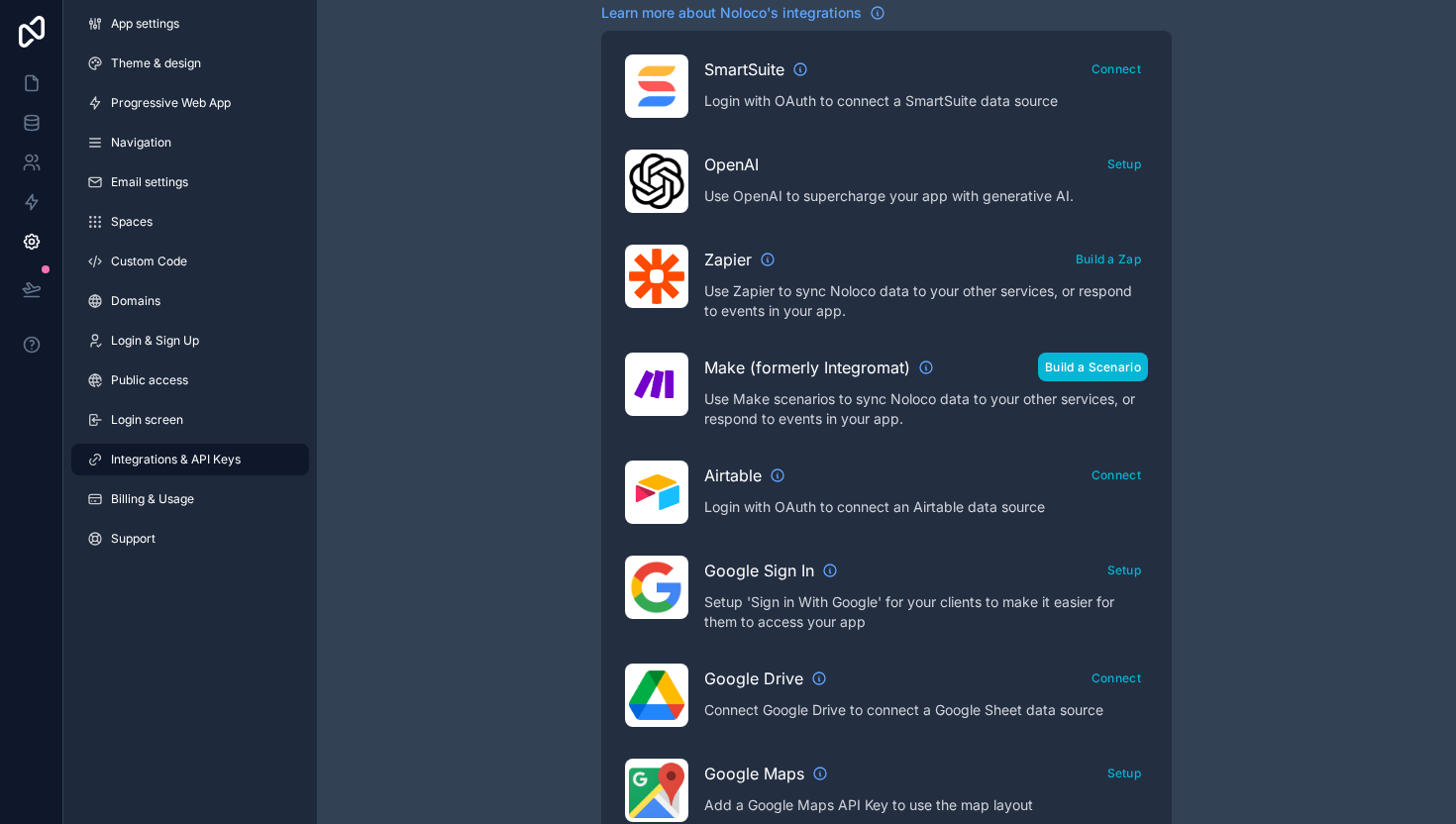 click on "Build a Scenario" at bounding box center (1092, 366) 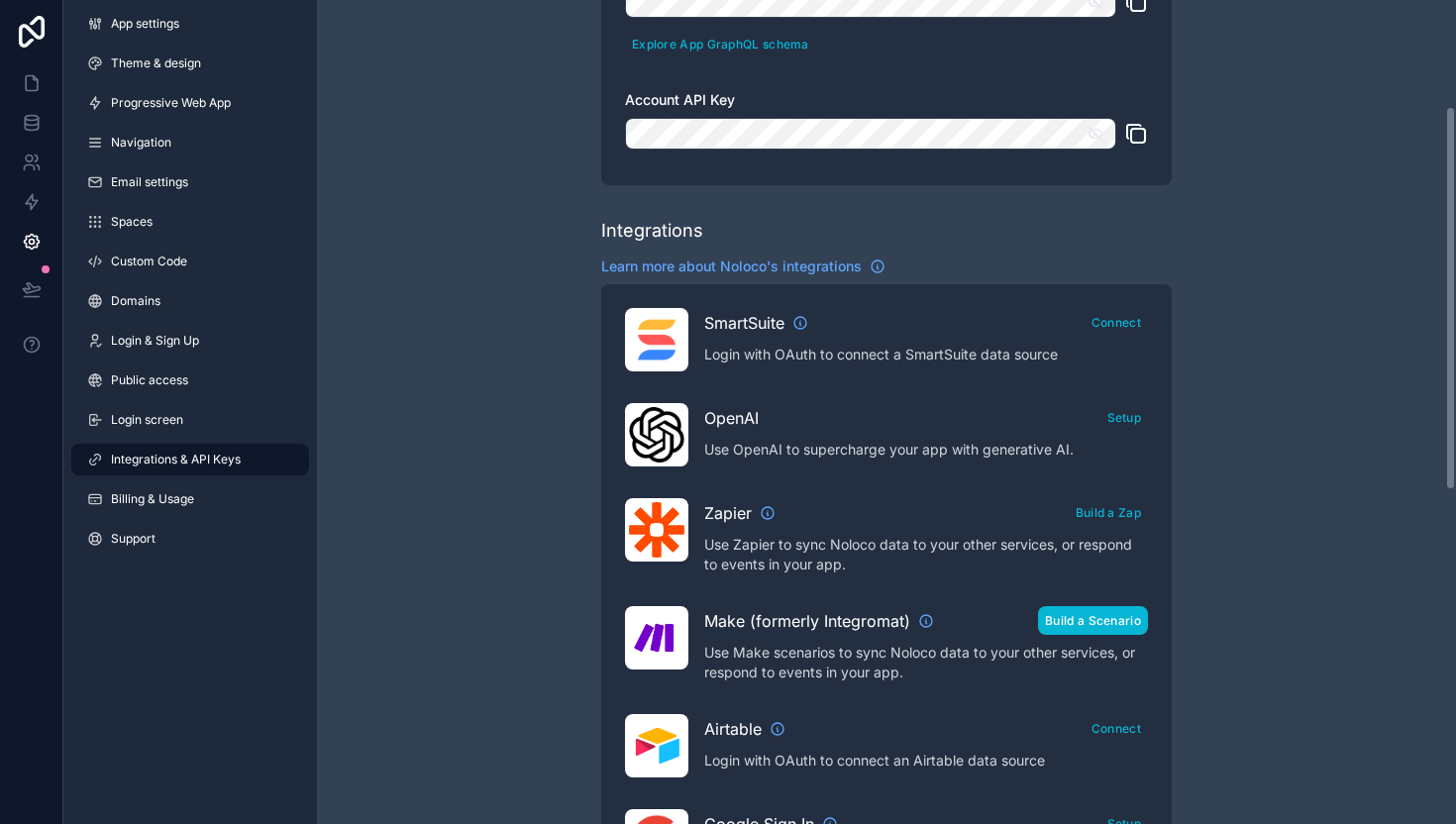 scroll, scrollTop: 227, scrollLeft: 0, axis: vertical 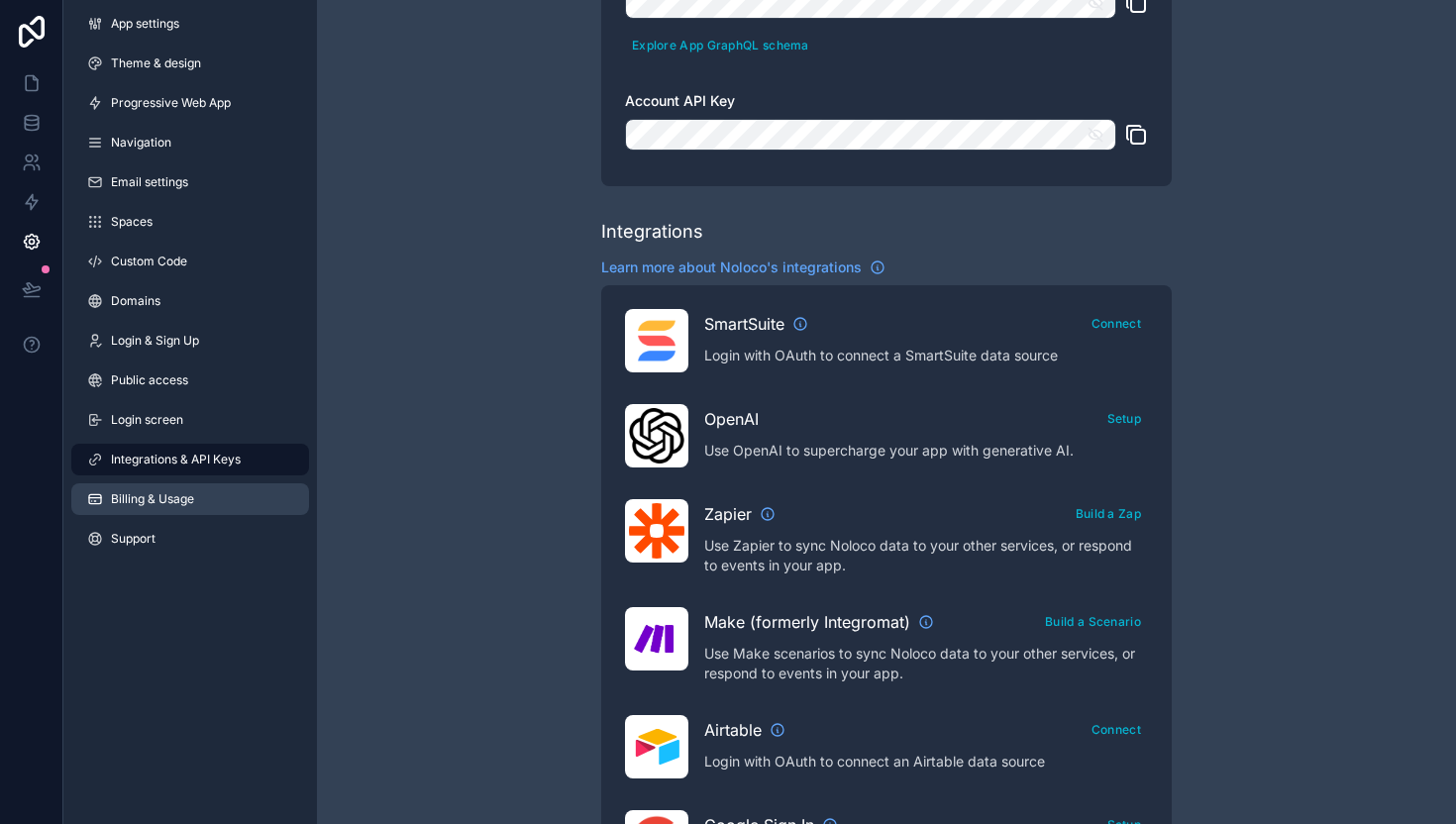 click on "Billing & Usage" at bounding box center [153, 499] 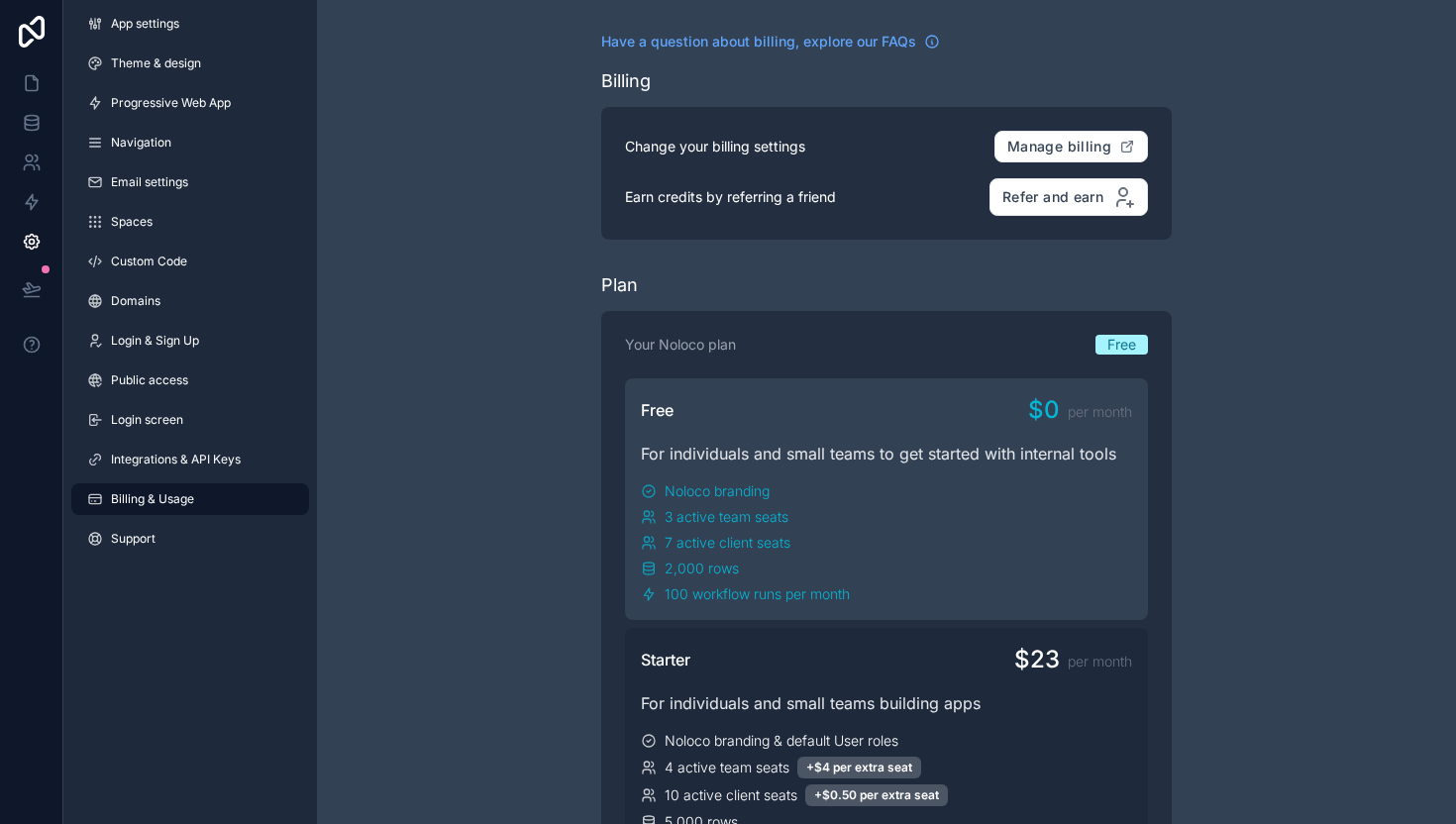 click on "App settings Theme & design Progressive Web App Navigation Email settings Spaces Custom Code Domains Login & Sign Up Public access Login screen Integrations & API Keys Billing & Usage Support" at bounding box center (190, 285) 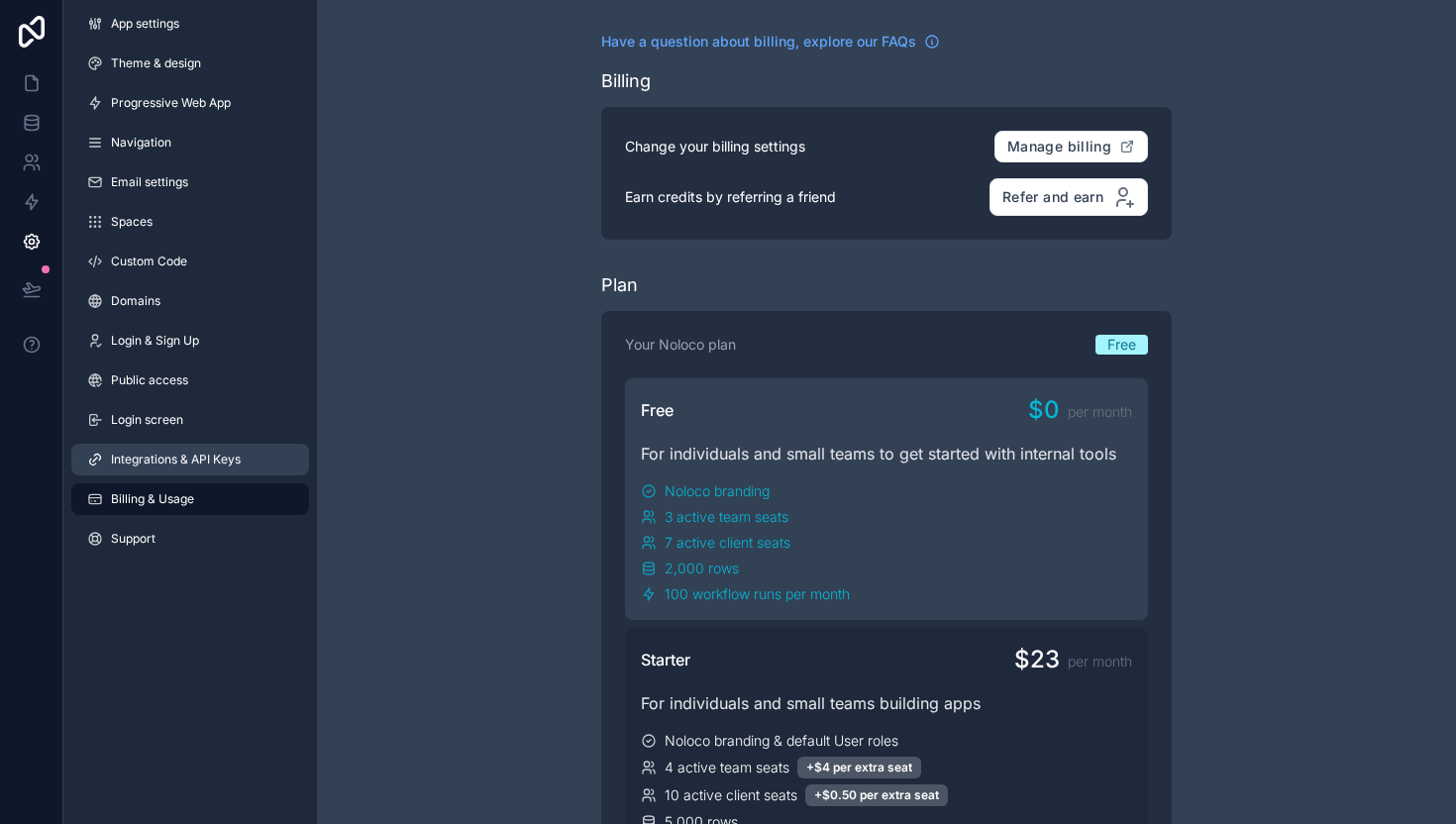 click on "Integrations & API Keys" at bounding box center (175, 460) 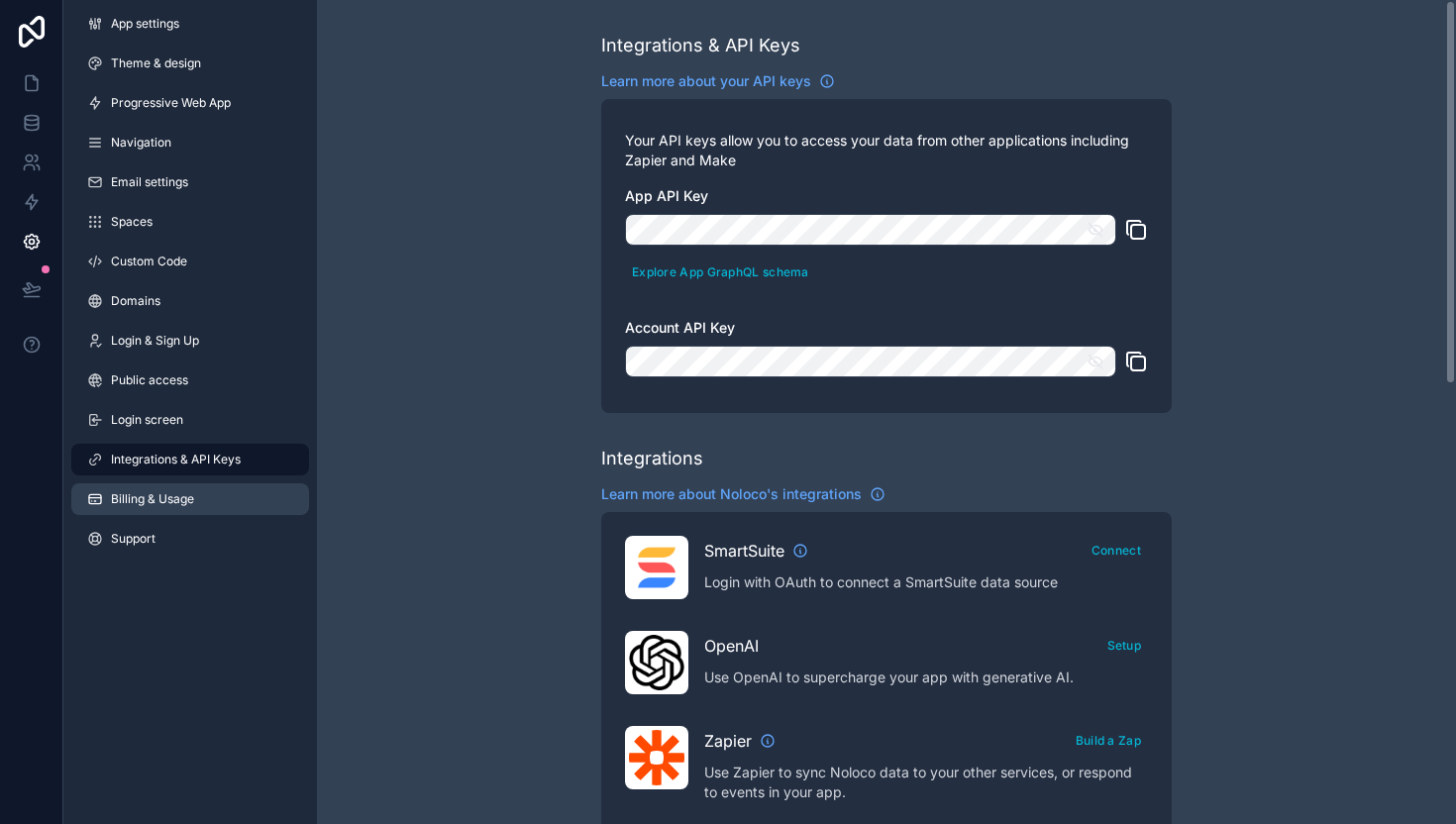 click on "Billing & Usage" at bounding box center [153, 499] 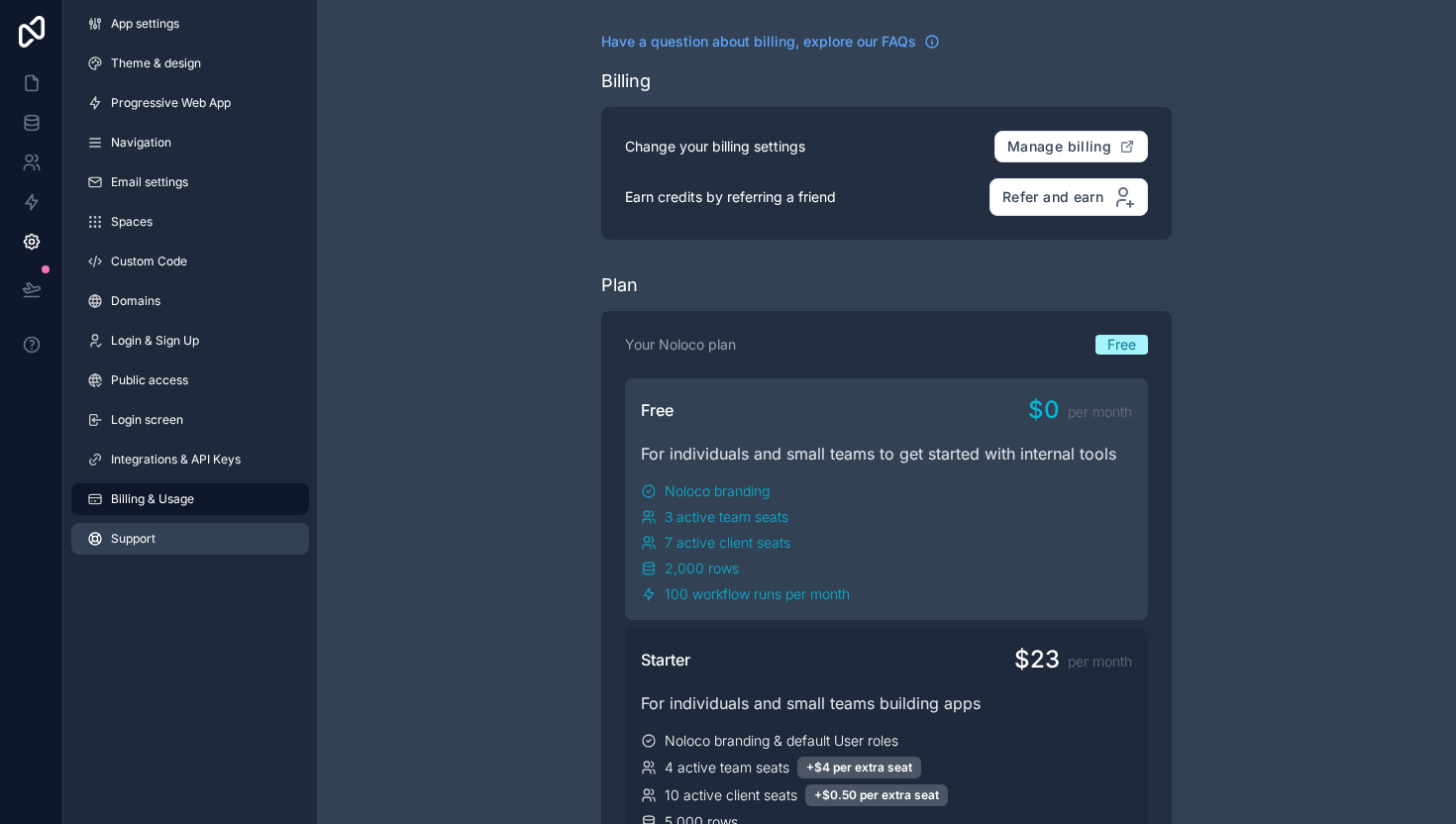 click on "Support" at bounding box center [190, 539] 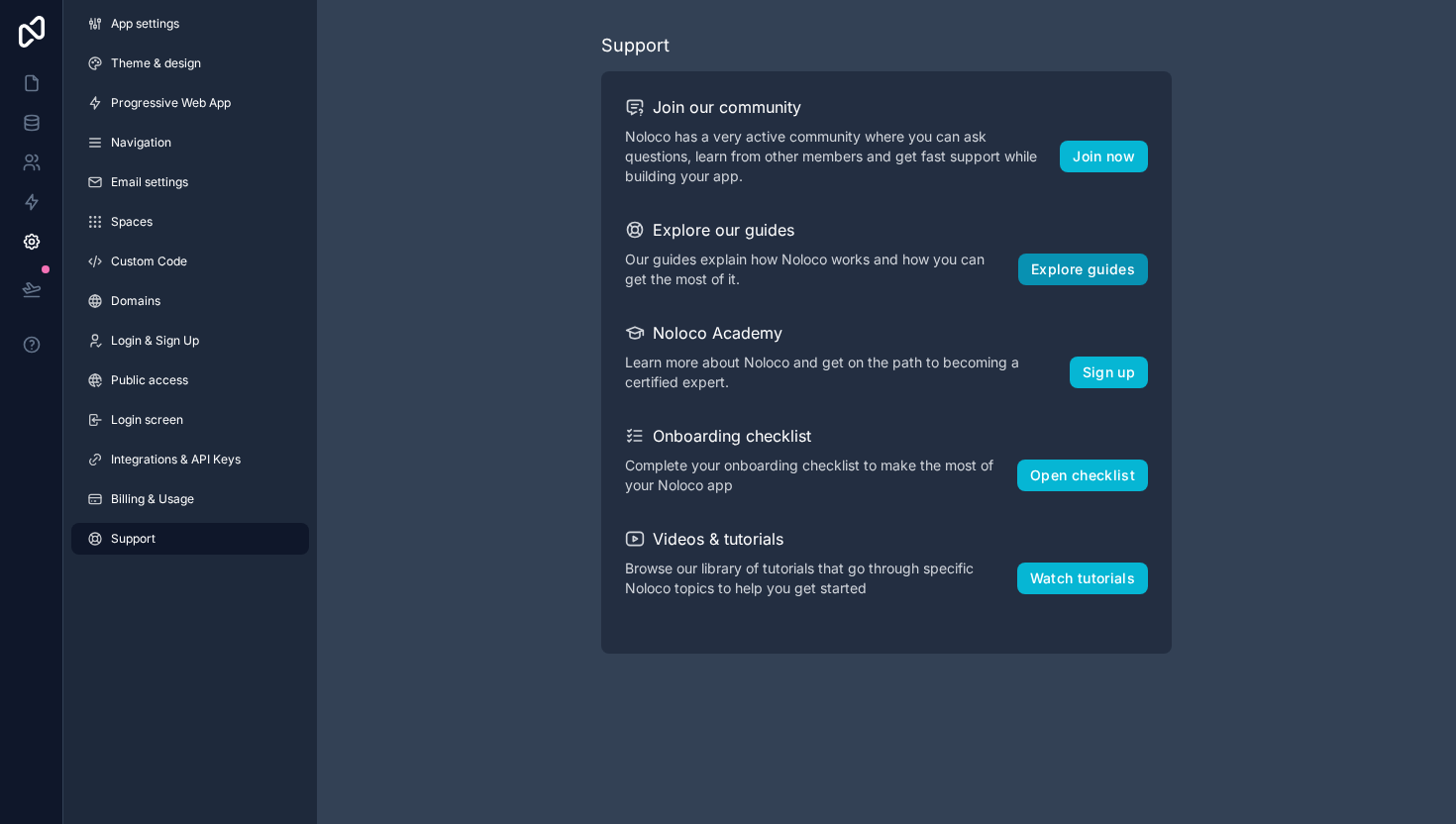 click on "Explore guides" at bounding box center (1083, 269) 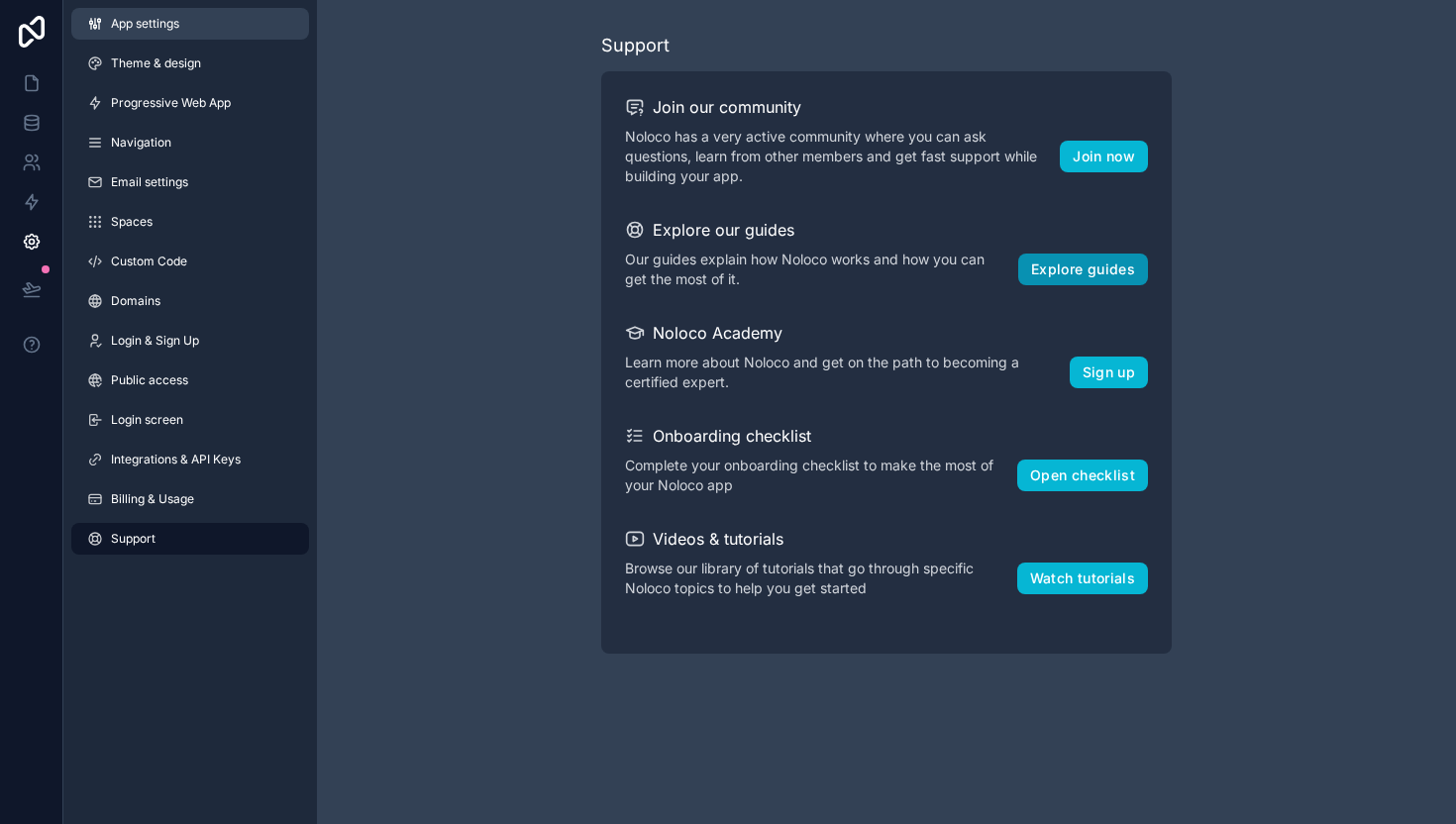 type 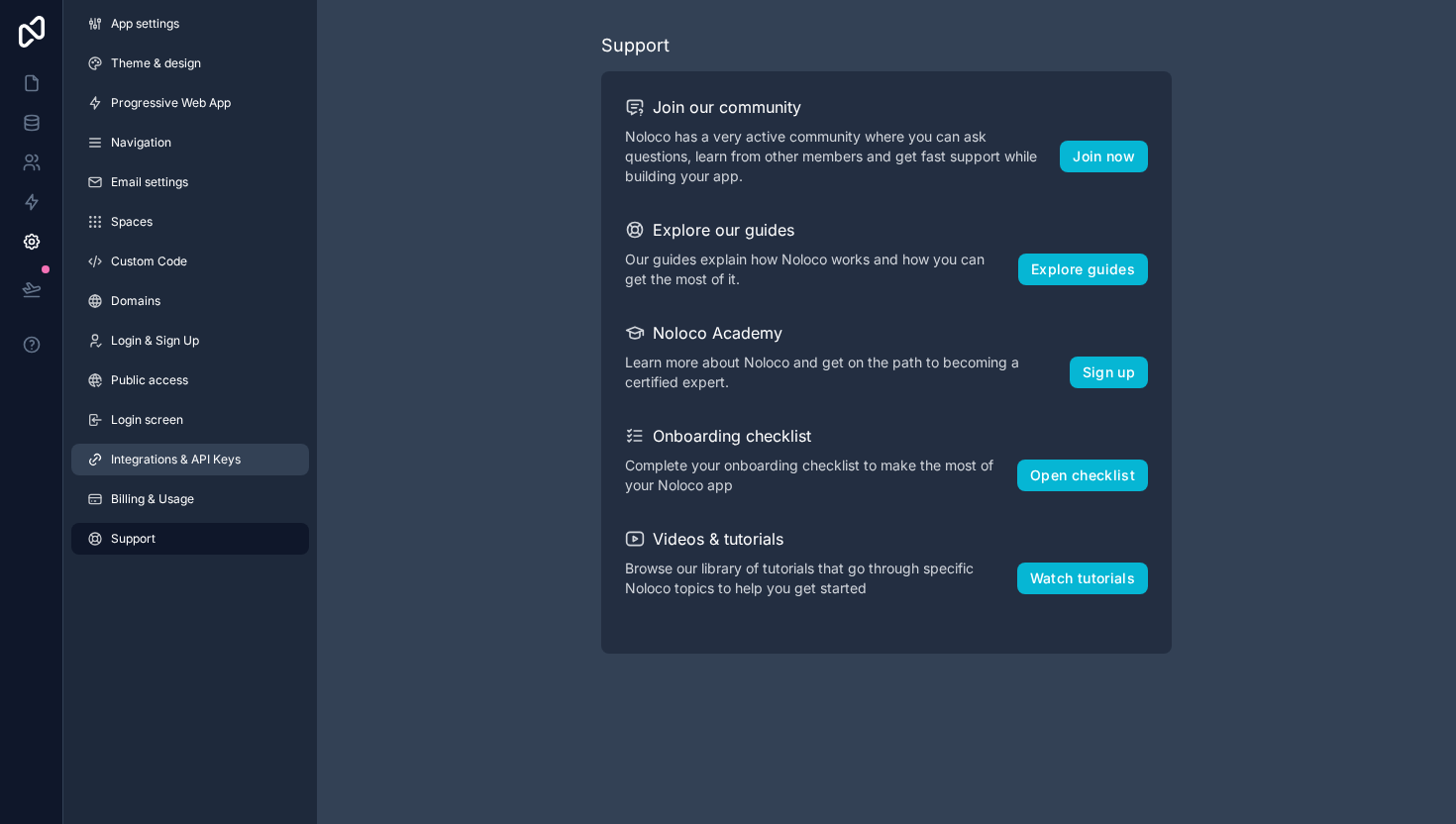 click on "Integrations & API Keys" at bounding box center (175, 460) 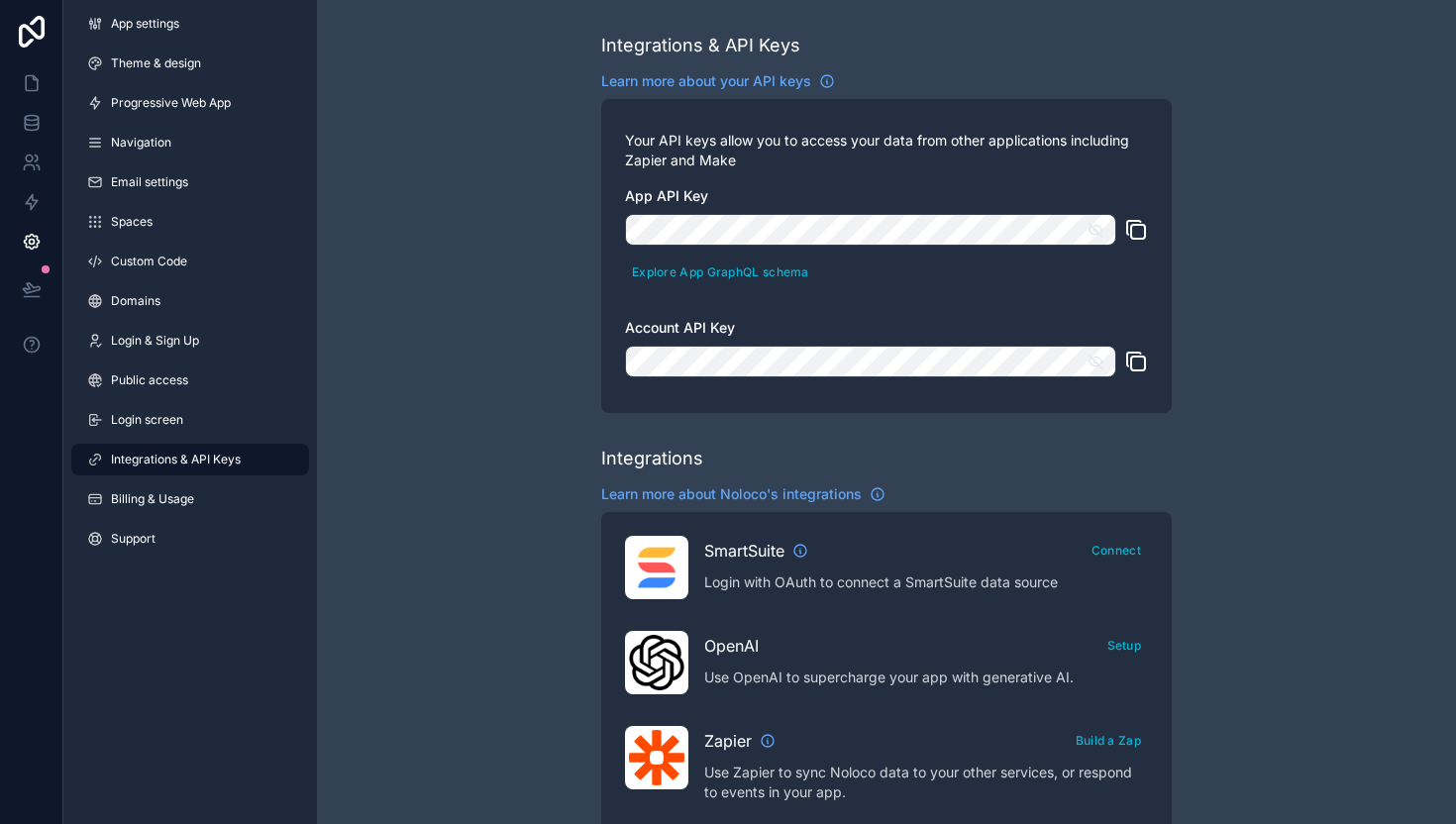 click 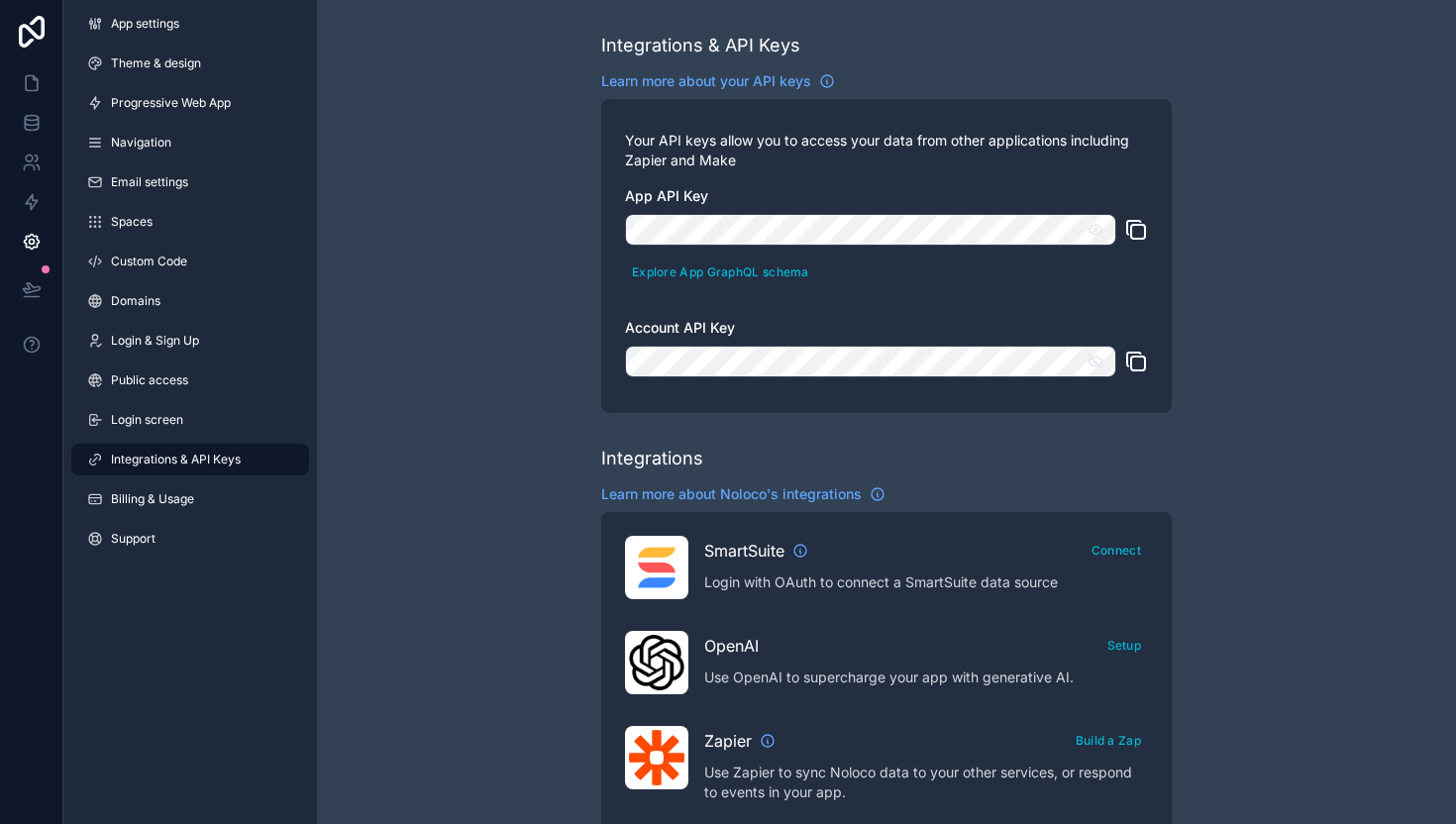 scroll, scrollTop: 0, scrollLeft: 1301, axis: horizontal 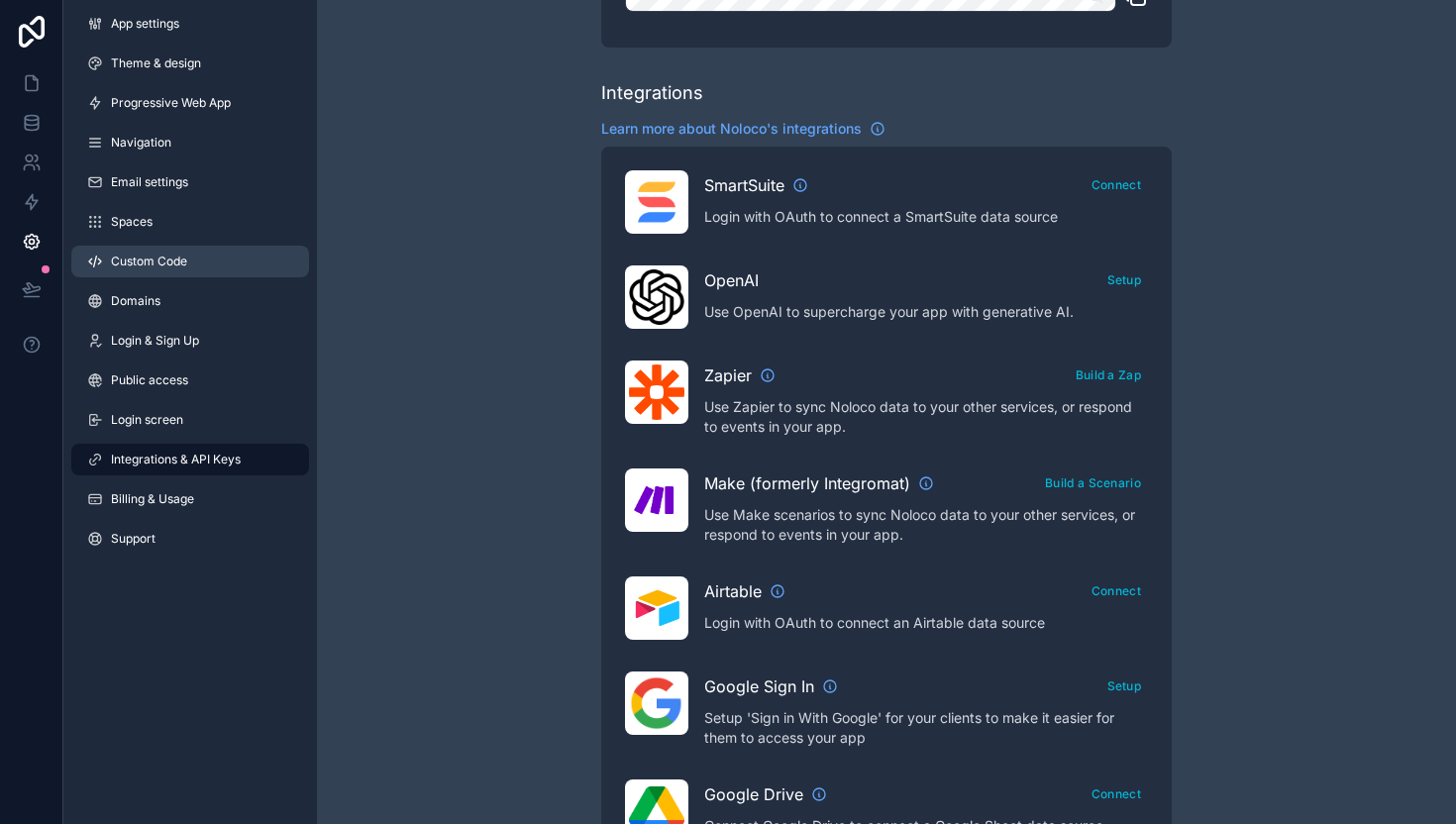 click on "Custom Code" at bounding box center (149, 261) 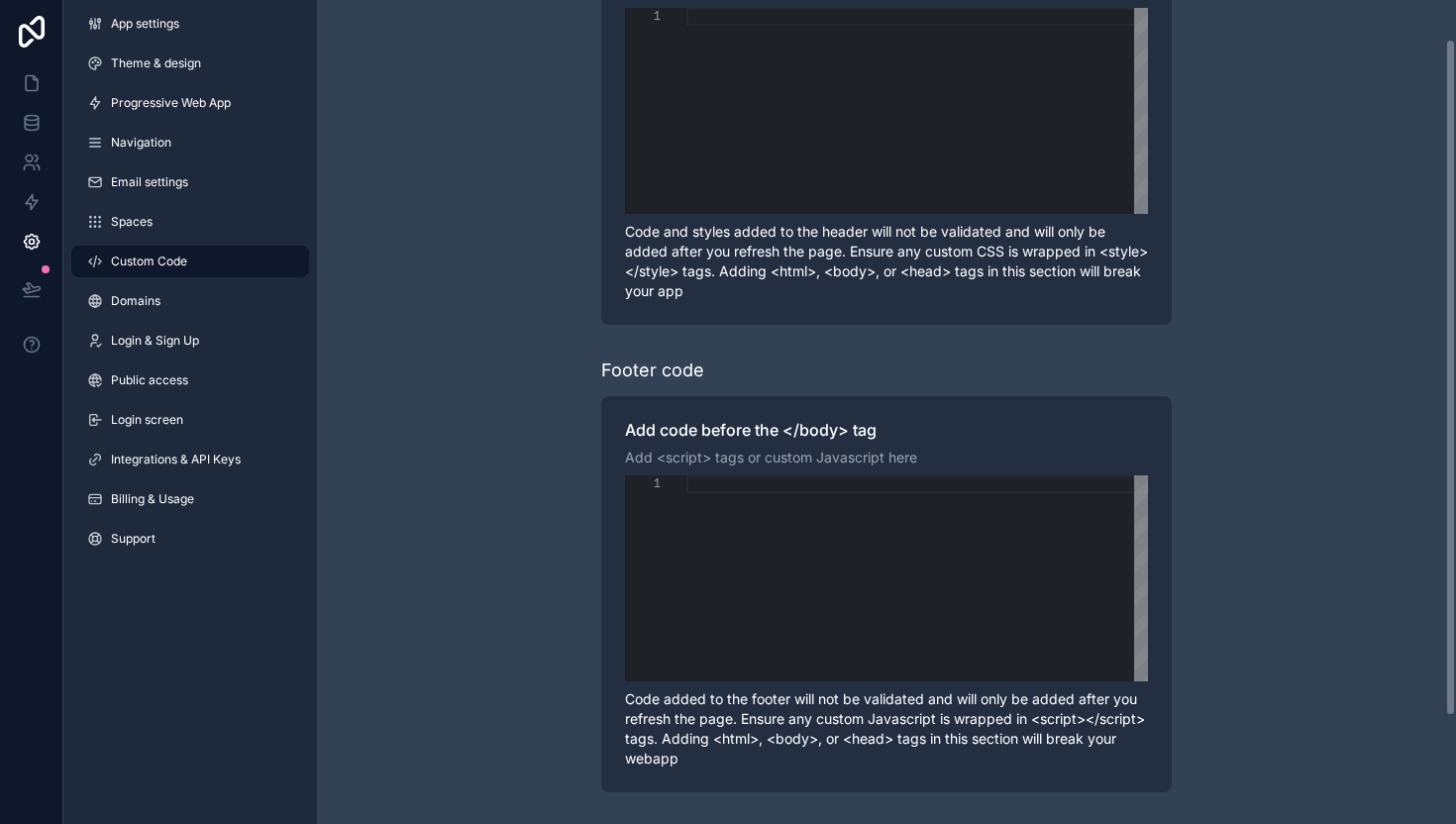 scroll, scrollTop: 0, scrollLeft: 0, axis: both 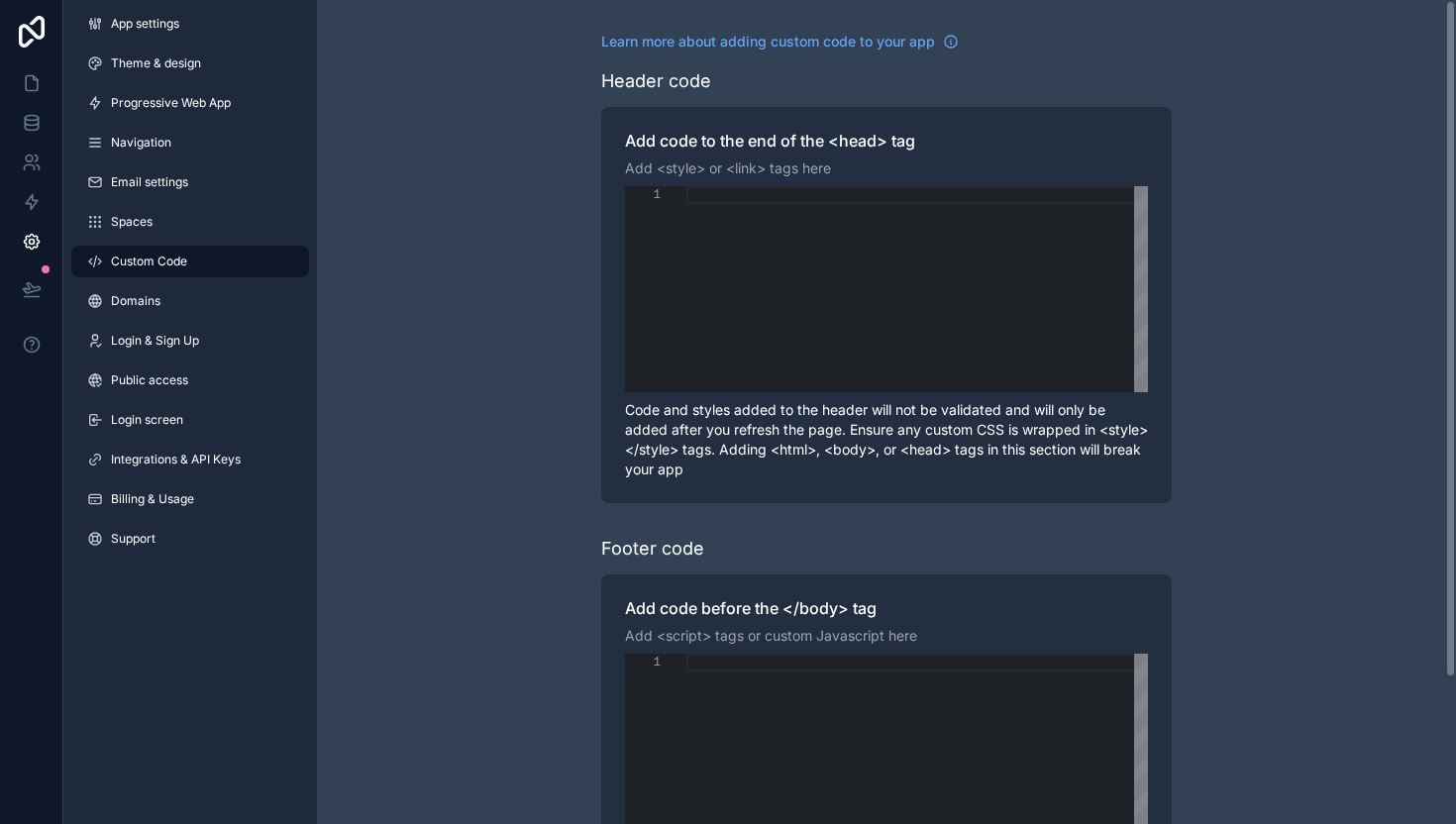 click on "Add code to the end of the <head> tag Add <style> or <link> tags here 1 Enter to Rename, ⇧Enter to Preview Pro To use custom code you can upgrade to the Pro plan. Compare our plans and view your usage Code and styles added to the header will not be validated and will only be added after you refresh the page. Ensure any custom CSS is wrapped in <style></style> tags. Adding <html>, <body>, or <head> tags in this section will break your app" at bounding box center [886, 305] 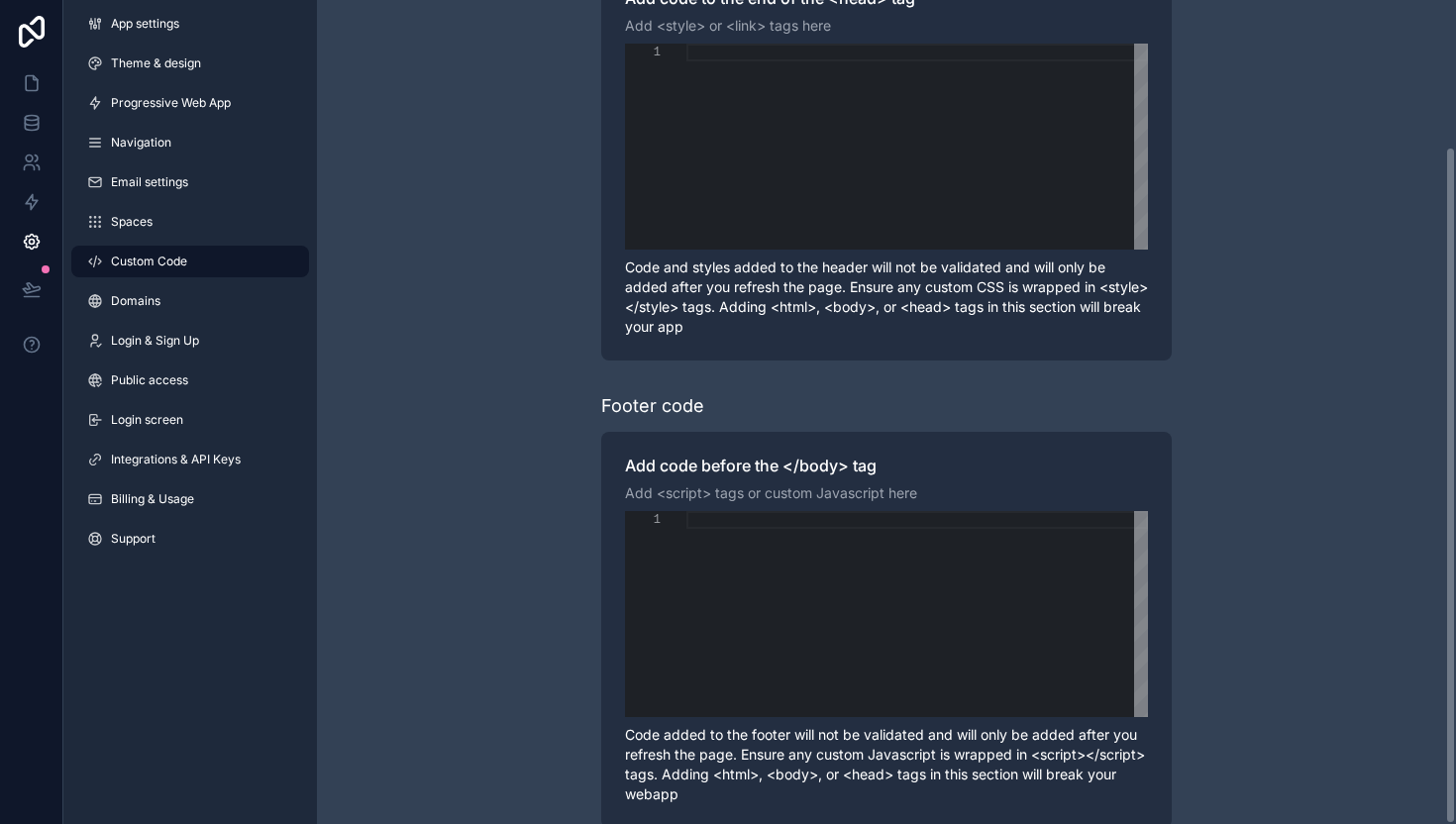 scroll, scrollTop: 178, scrollLeft: 0, axis: vertical 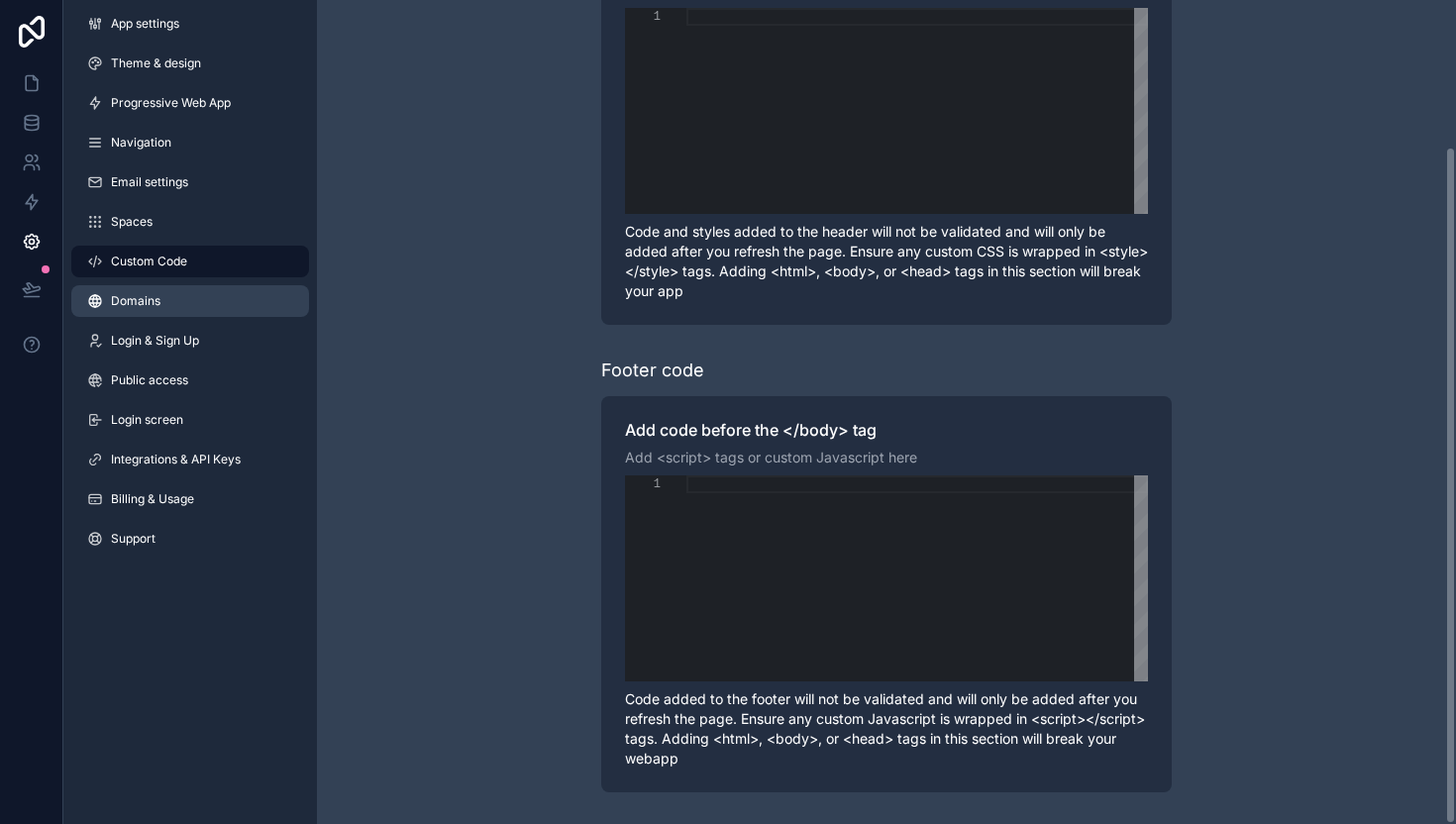 click on "Domains" at bounding box center [136, 301] 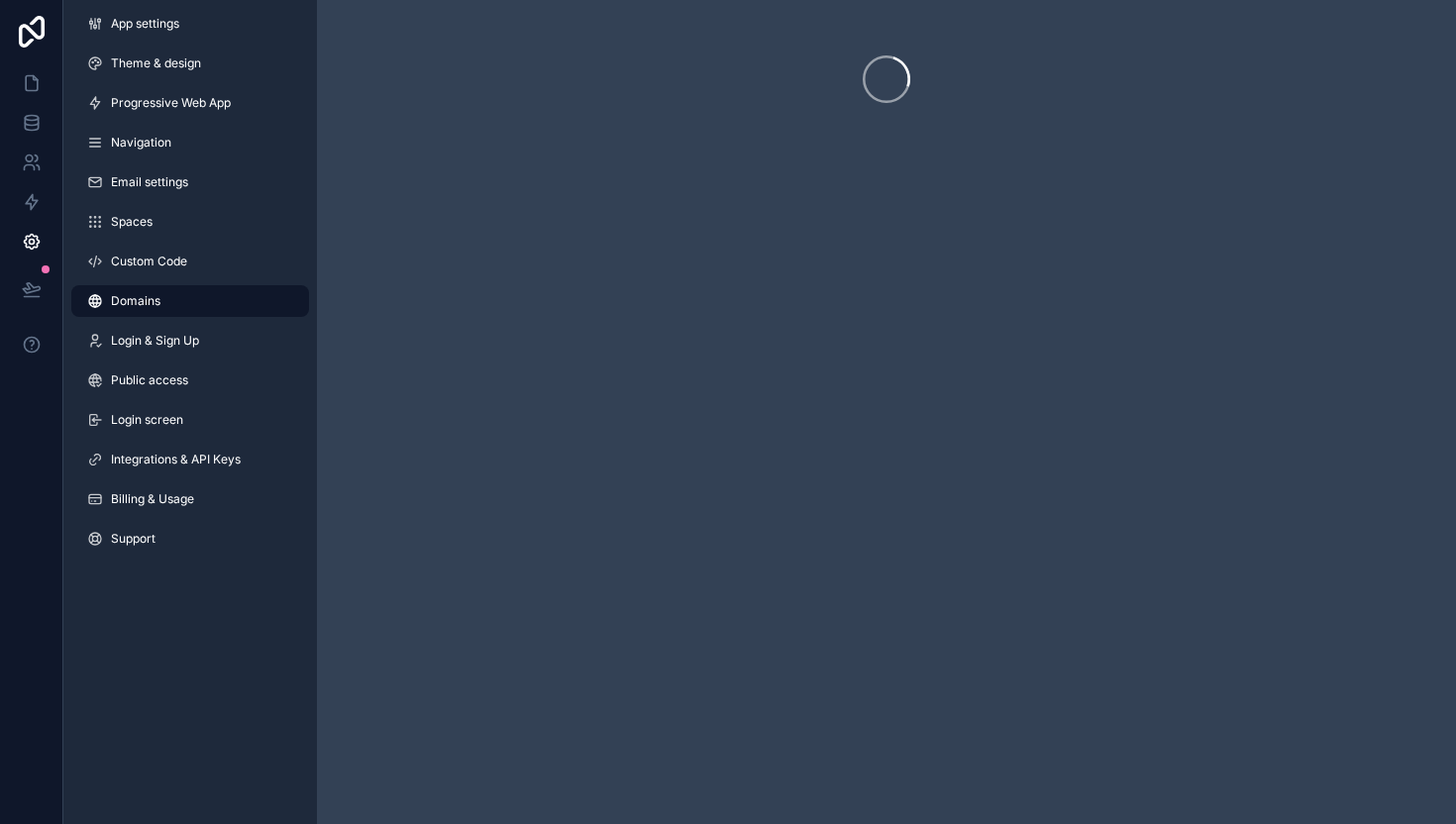 scroll, scrollTop: 0, scrollLeft: 0, axis: both 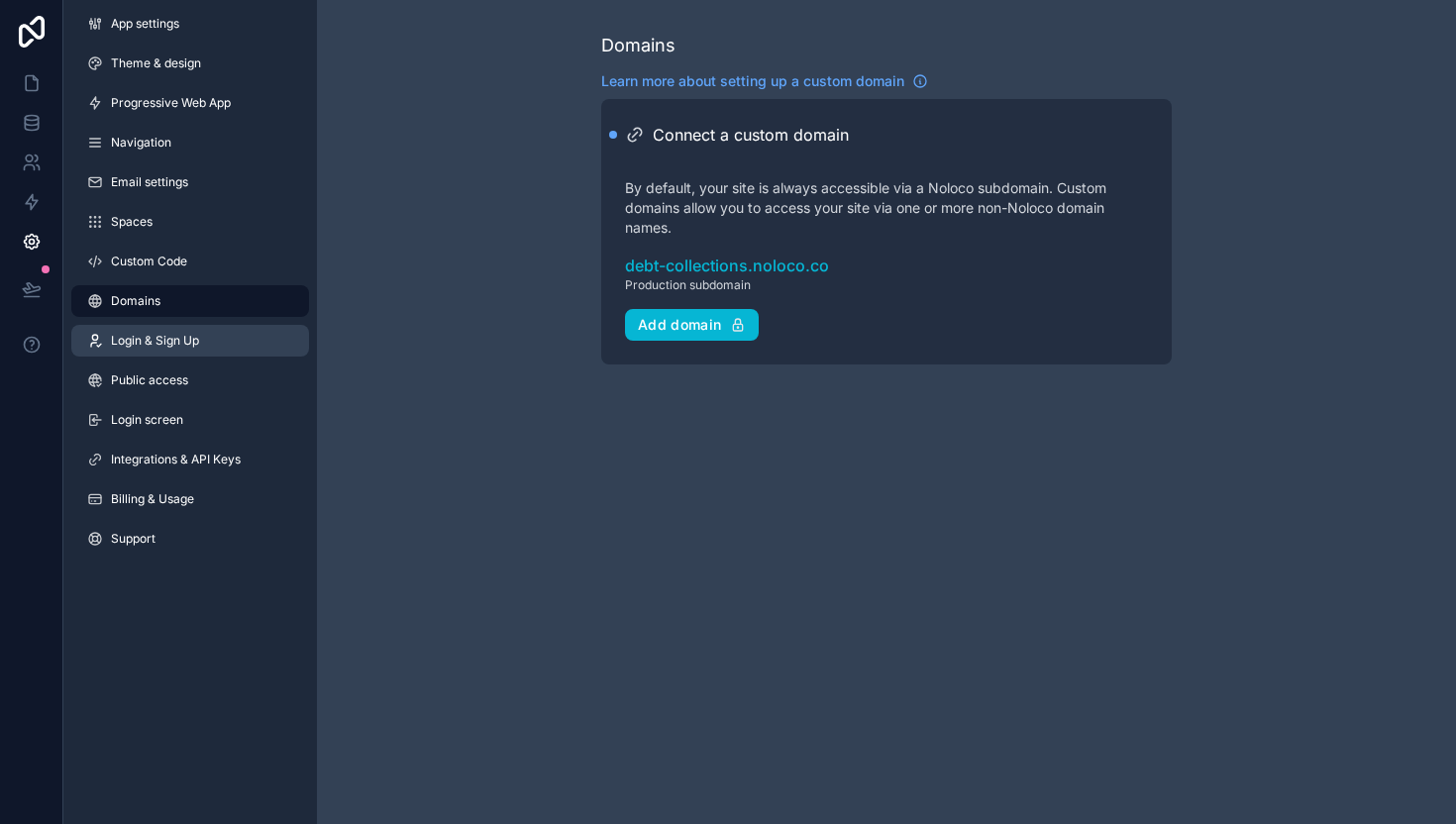 click on "Login & Sign Up" at bounding box center (155, 341) 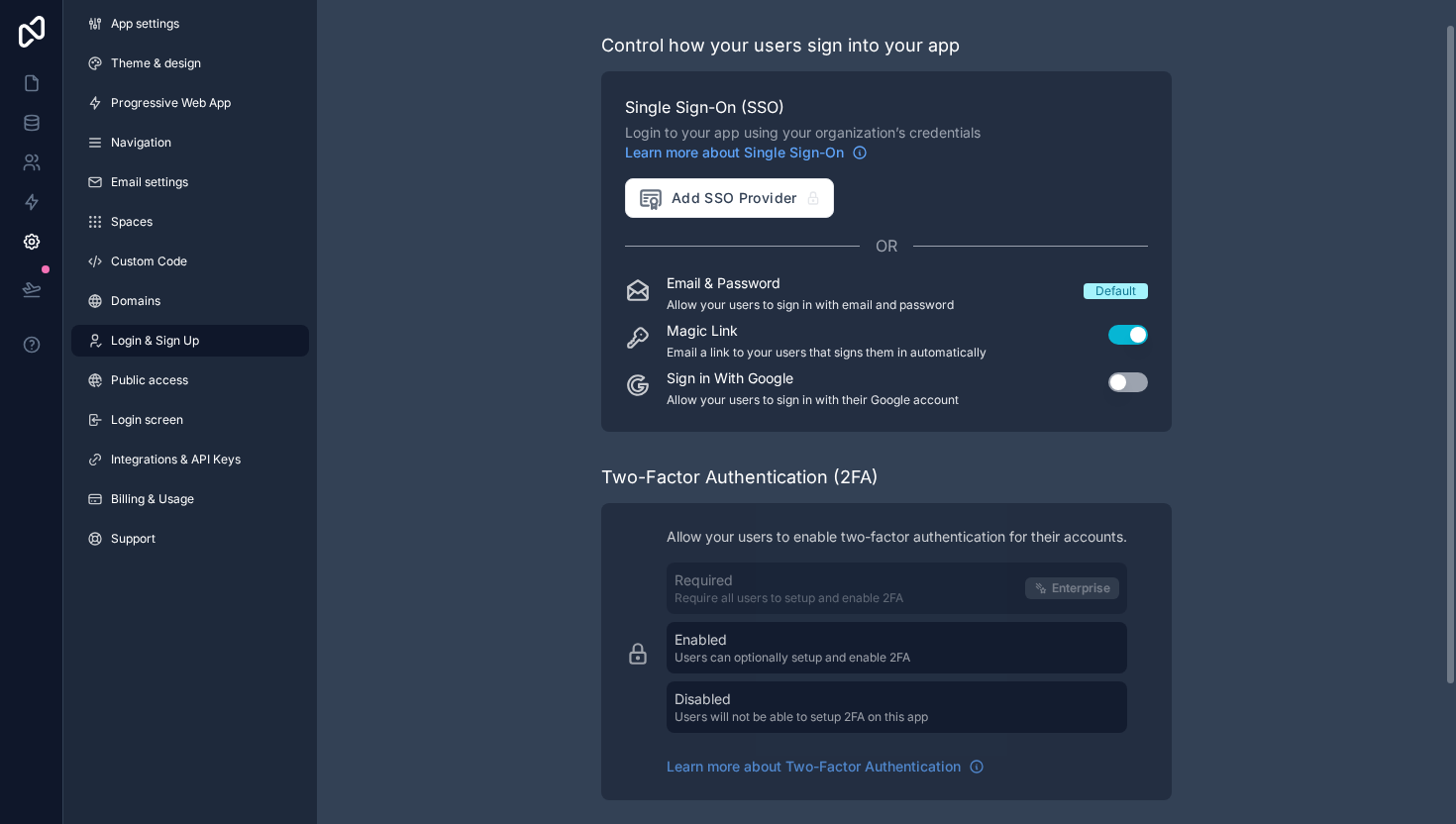 scroll, scrollTop: 202, scrollLeft: 0, axis: vertical 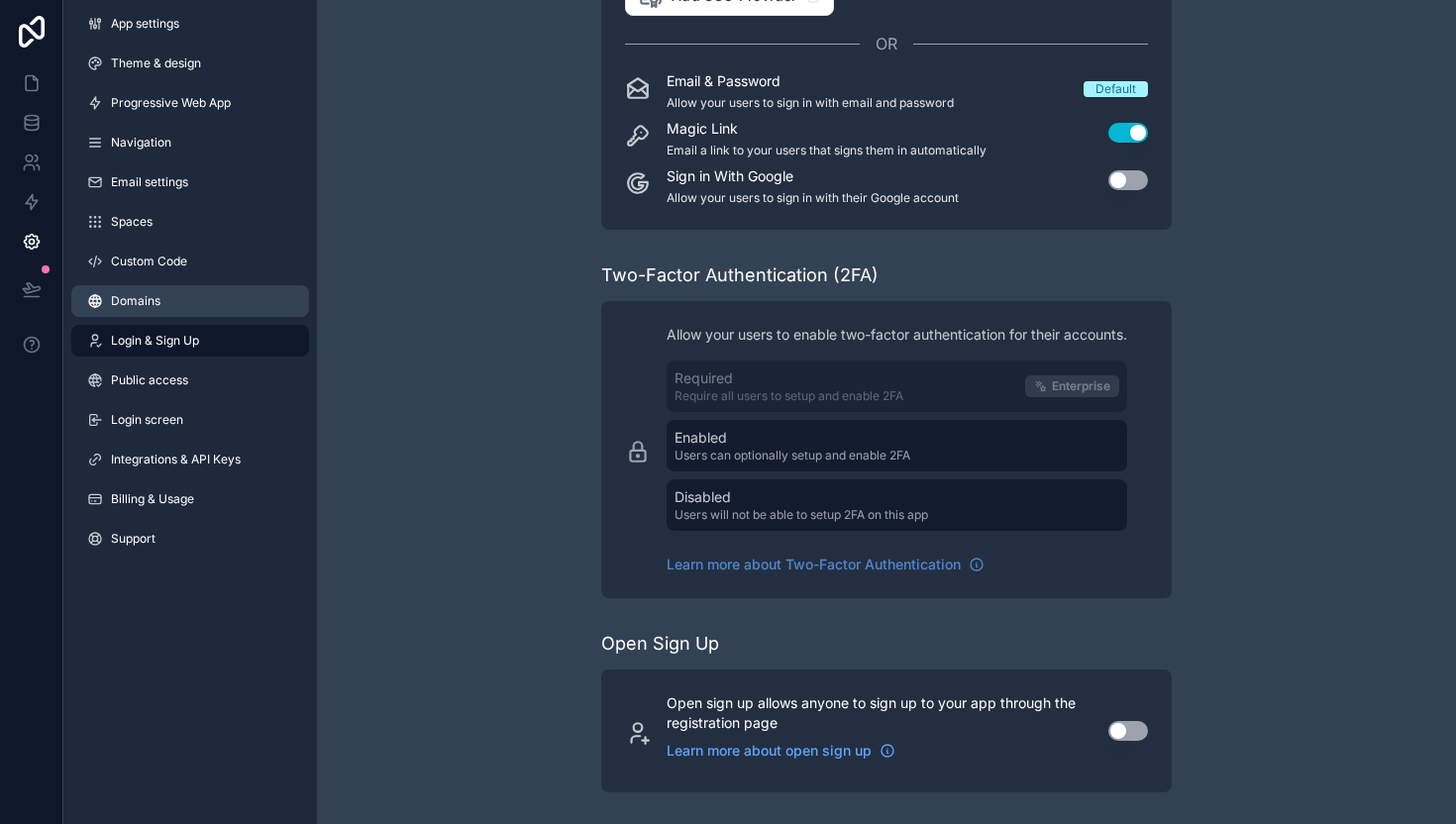 click on "Domains" at bounding box center (190, 301) 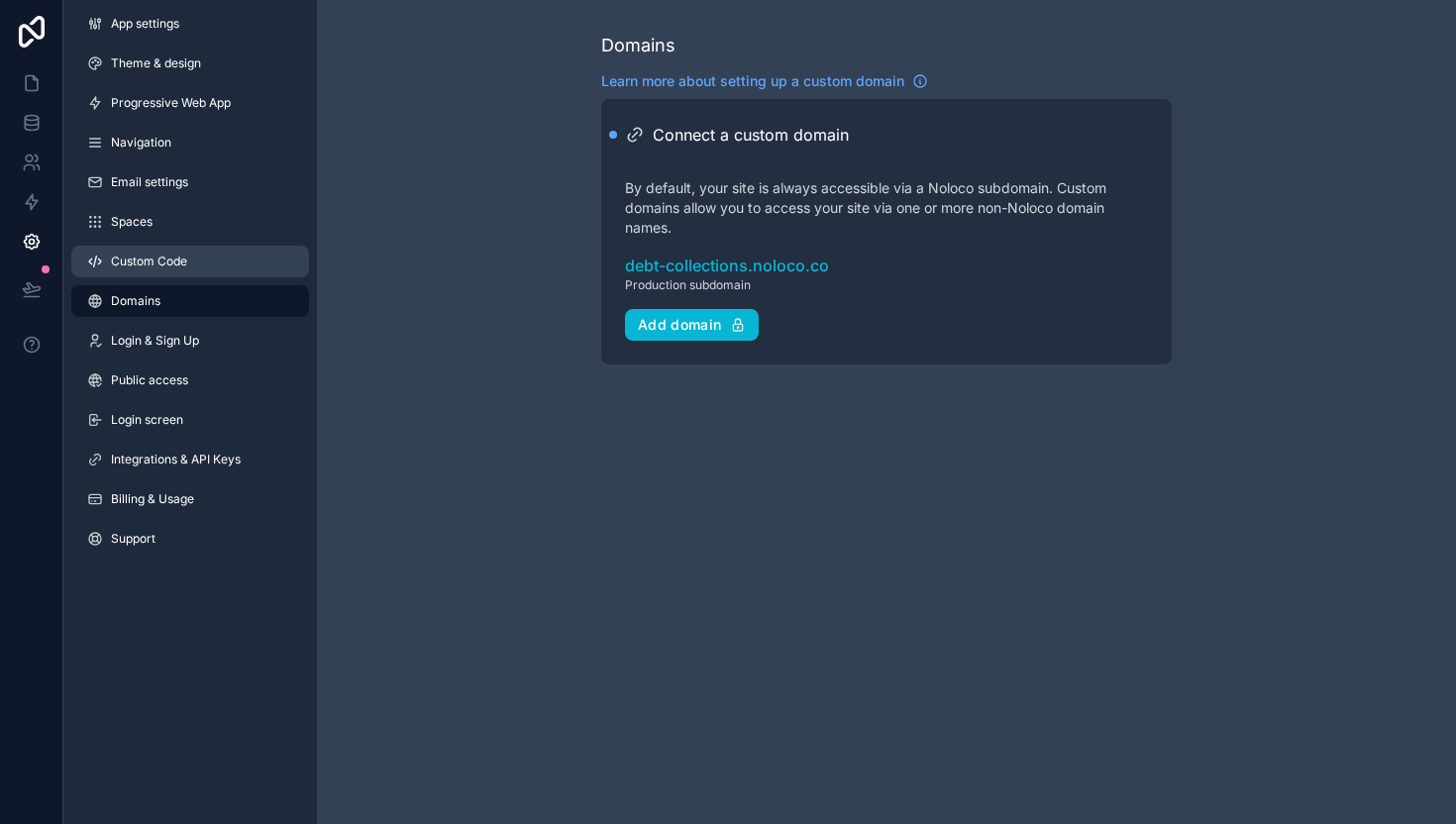 click on "Custom Code" at bounding box center (190, 261) 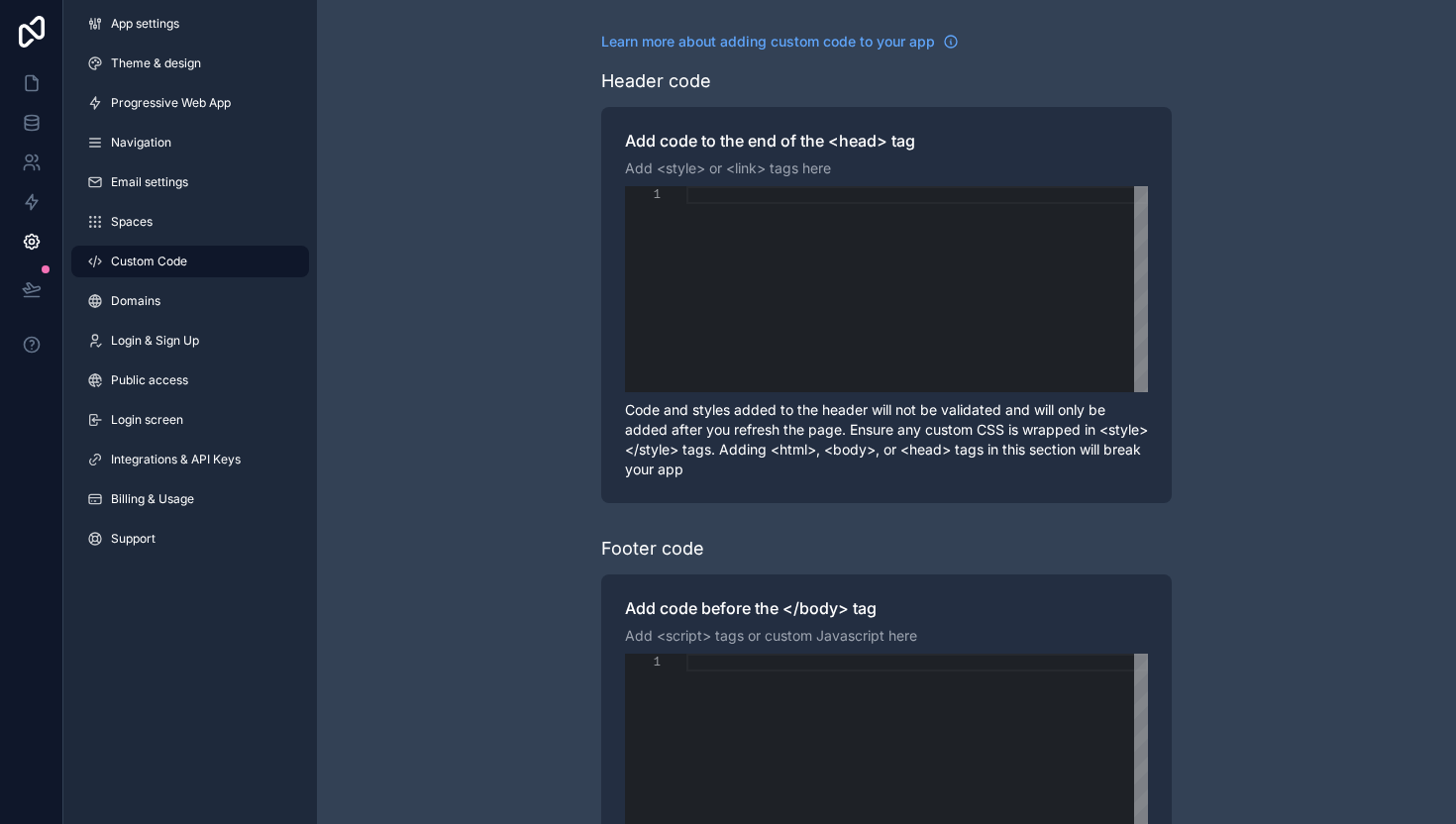 click on "App settings Theme & design Progressive Web App Navigation Email settings Spaces Custom Code Domains Login & Sign Up Public access Login screen Integrations & API Keys Billing & Usage Support" at bounding box center (190, 285) 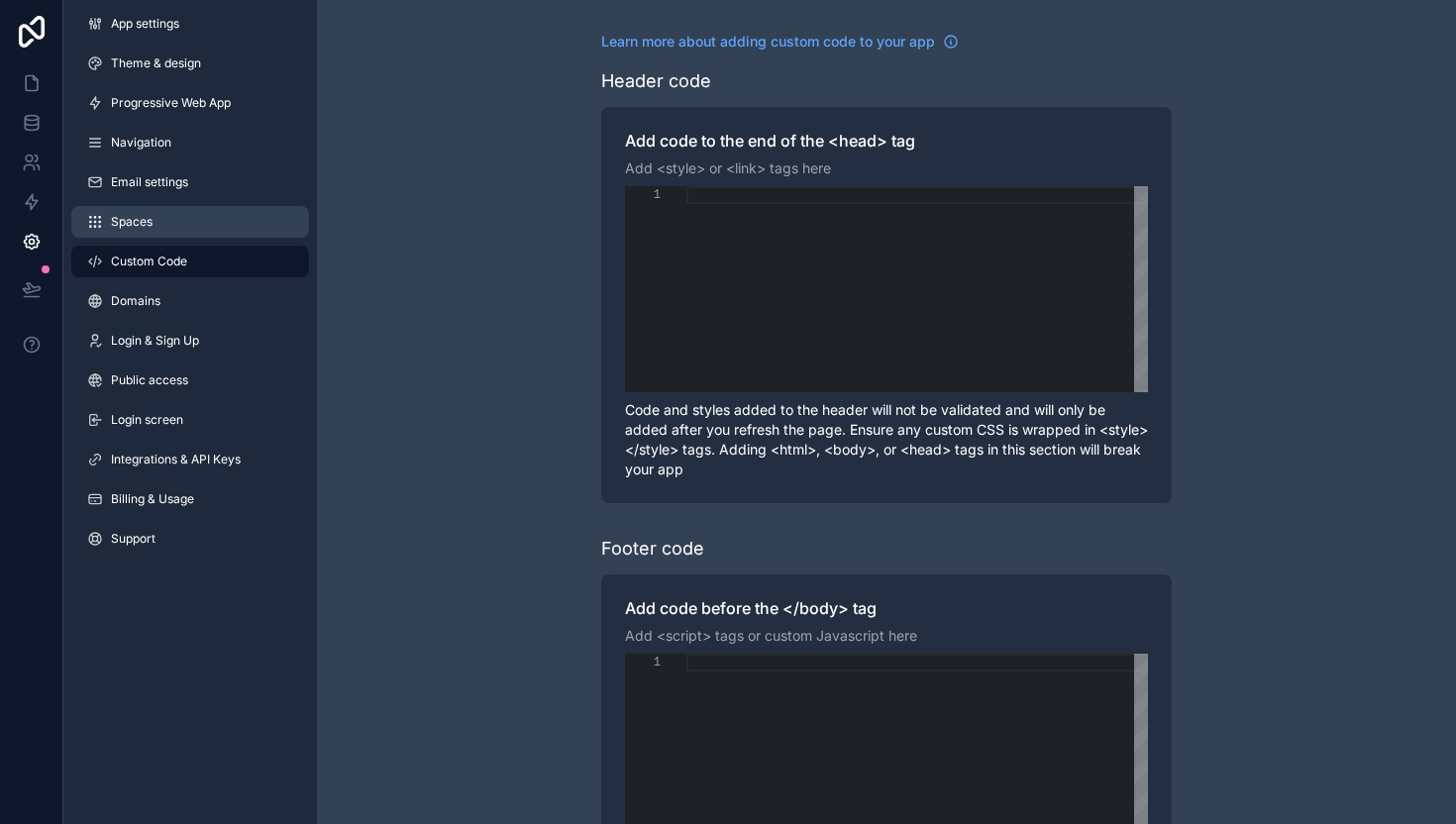 click on "Spaces" at bounding box center [190, 222] 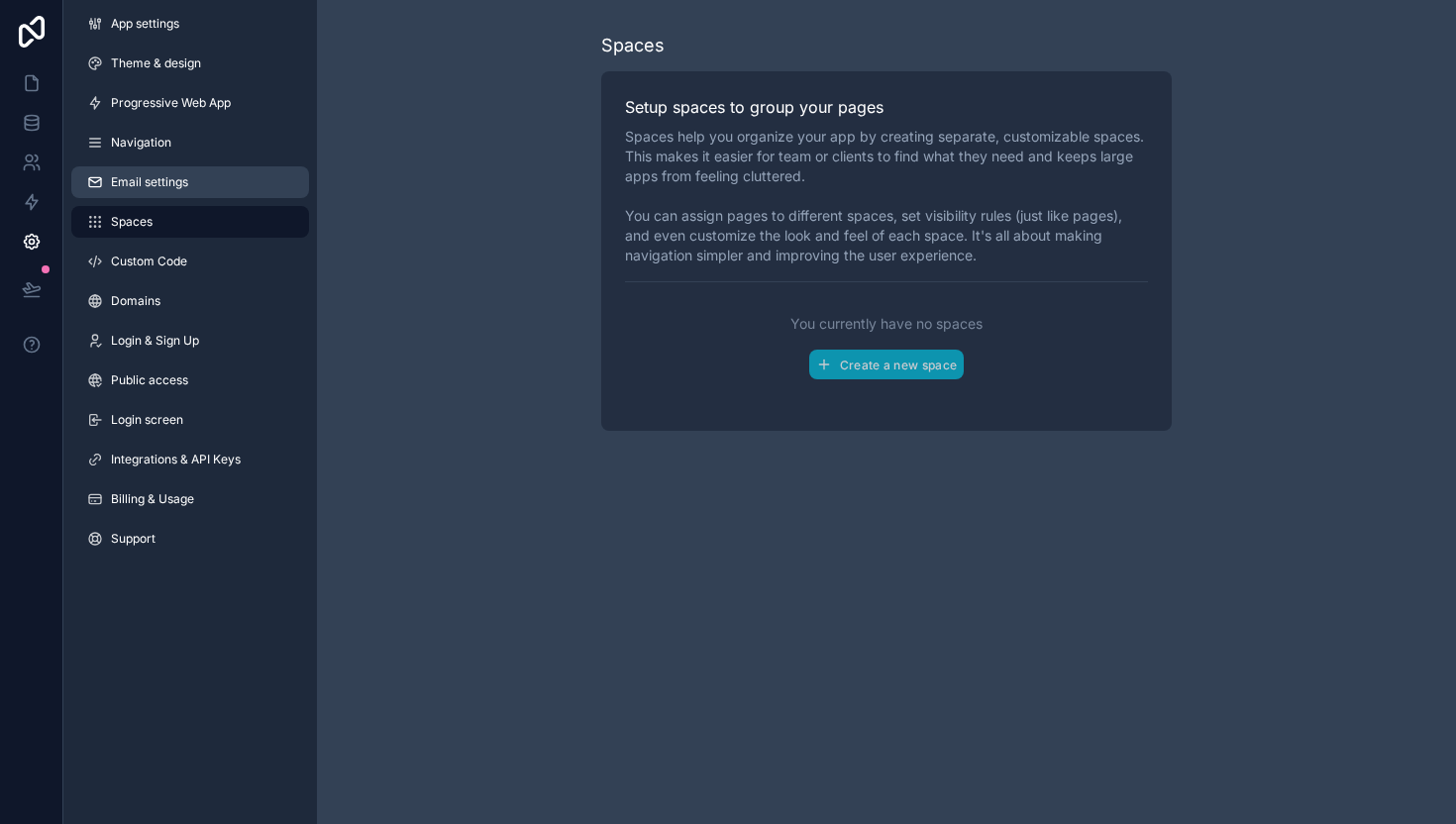click on "Email settings" at bounding box center (190, 182) 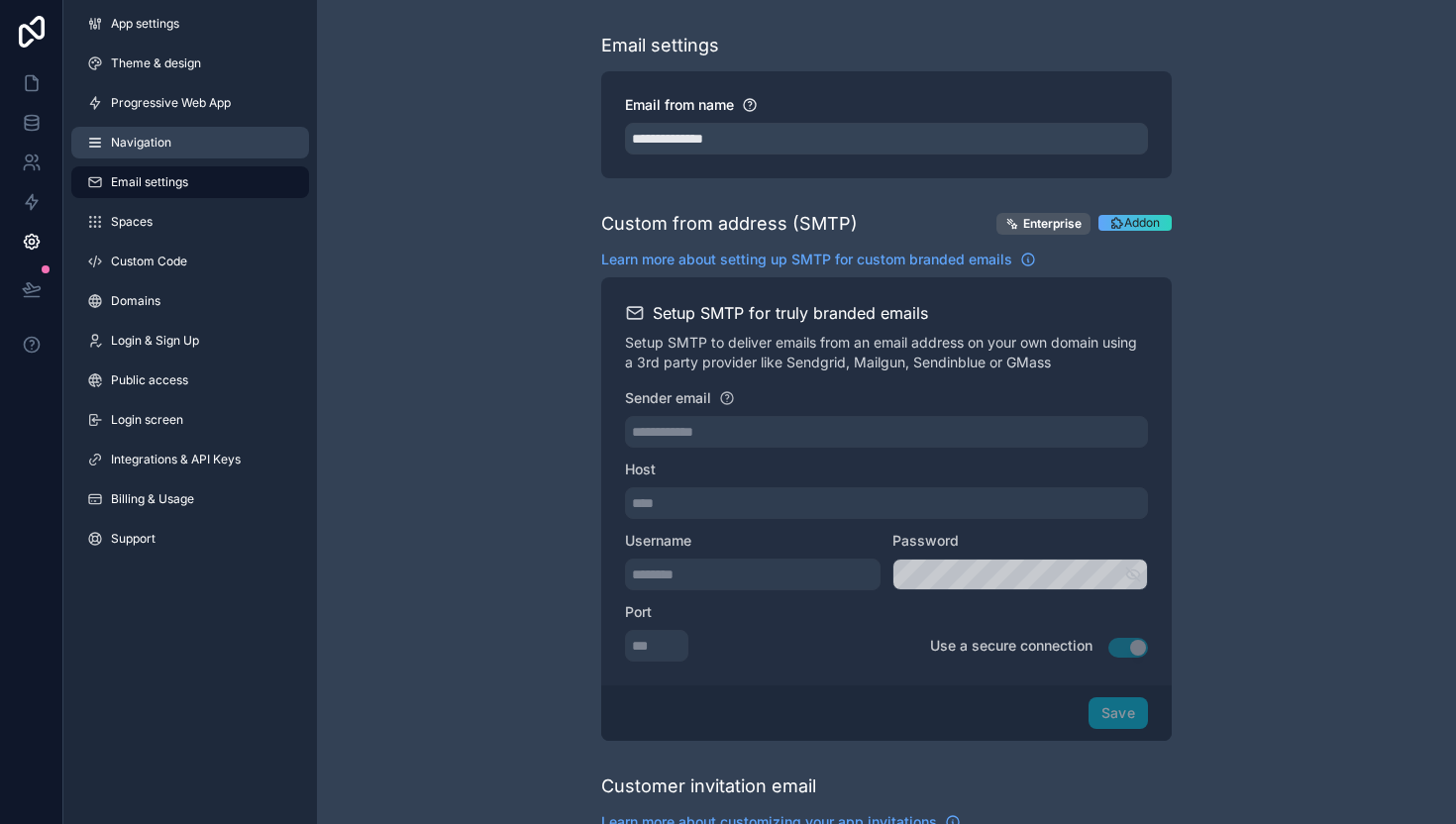 click on "Navigation" at bounding box center [190, 143] 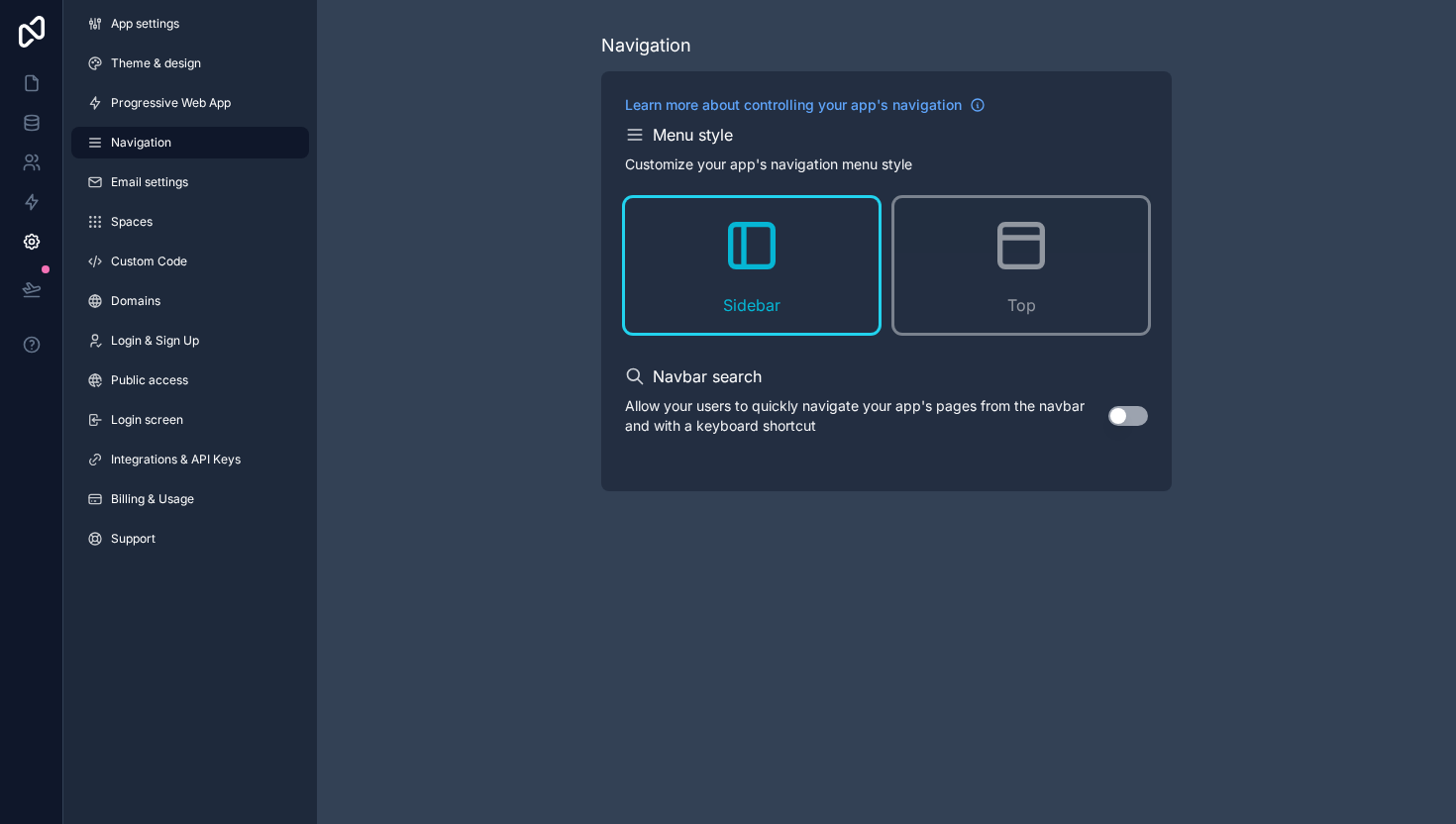 click on "Use setting" at bounding box center (1128, 416) 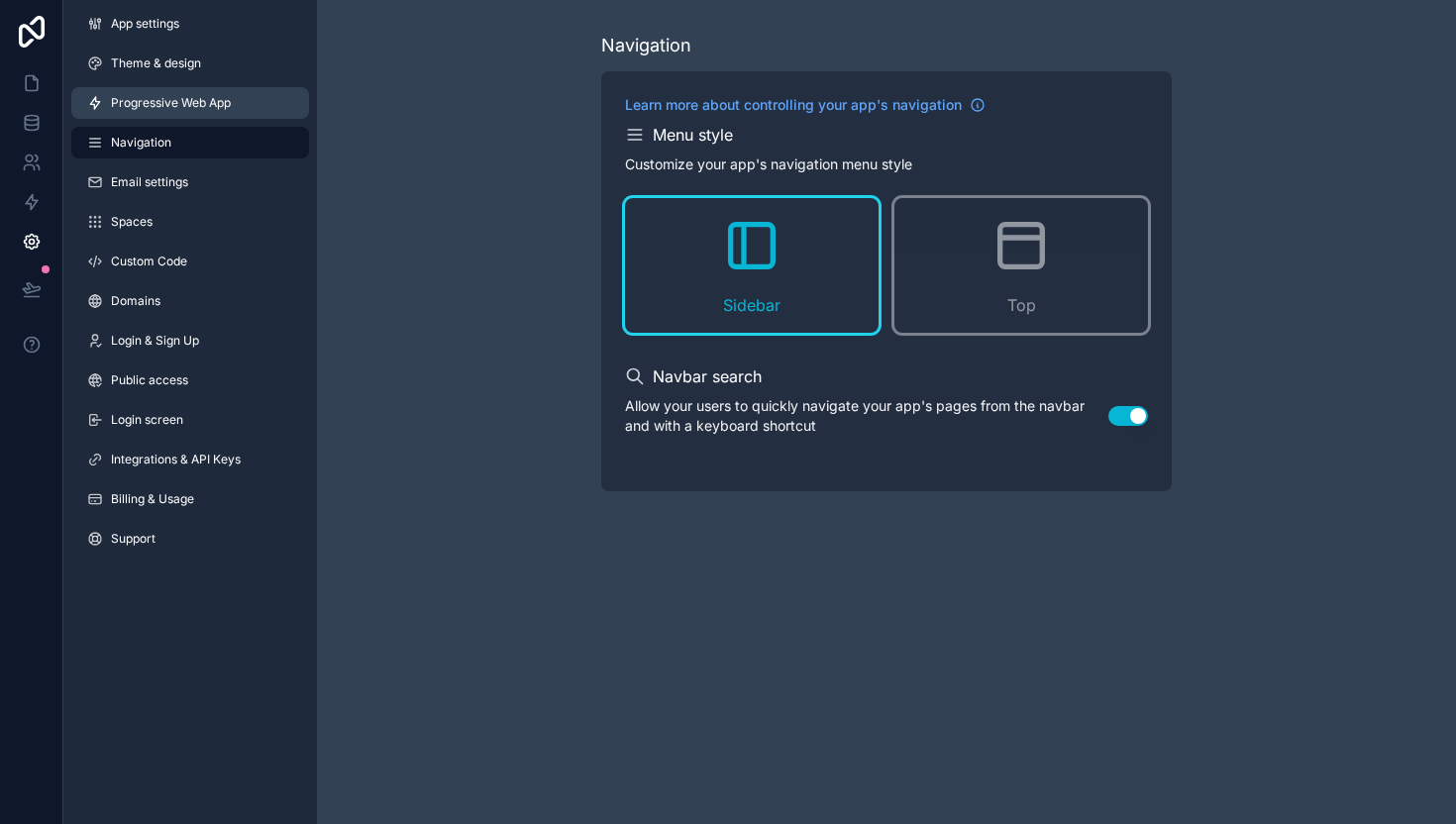 click on "Progressive Web App" at bounding box center (170, 103) 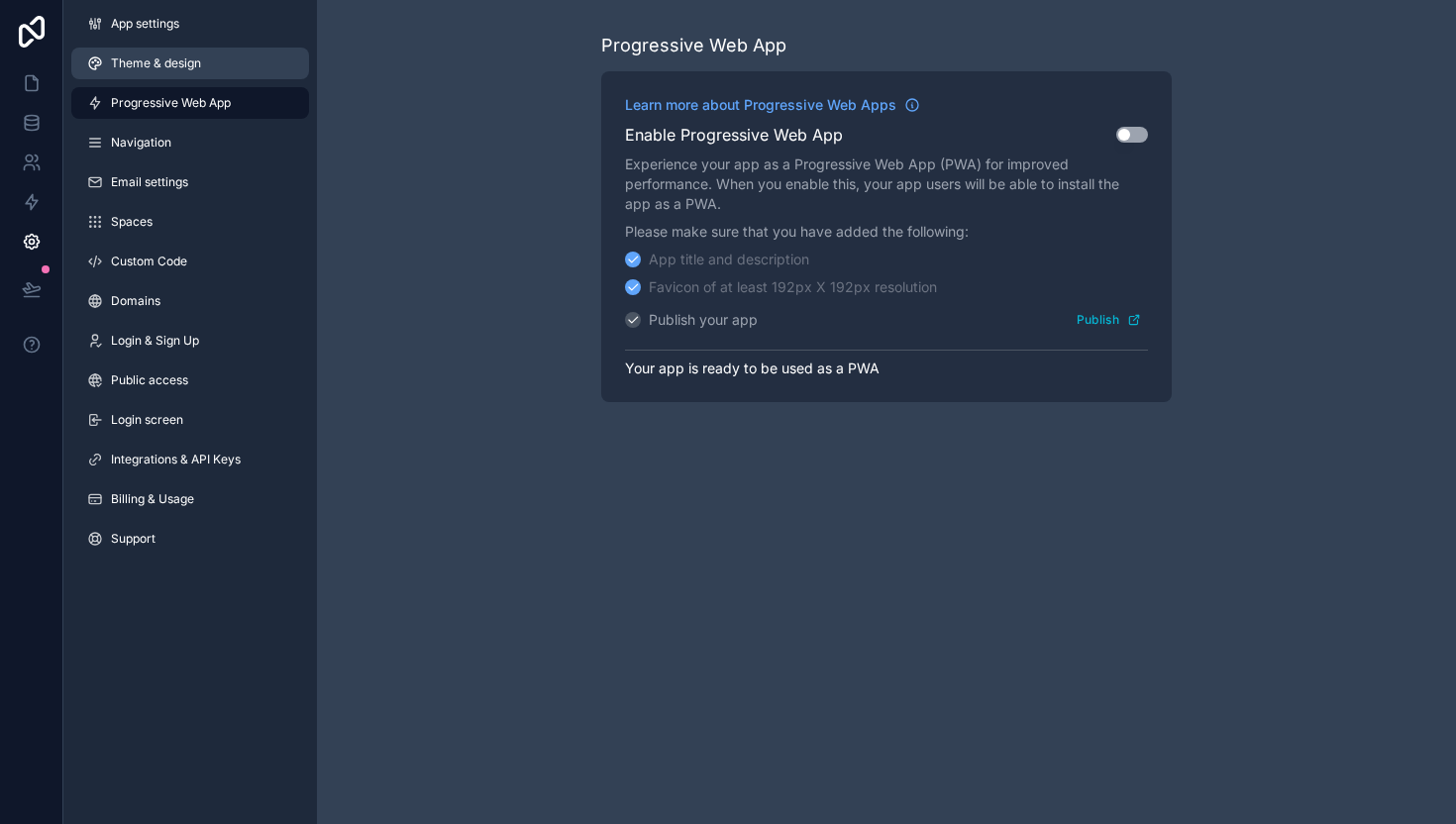 click on "Theme & design" at bounding box center (156, 63) 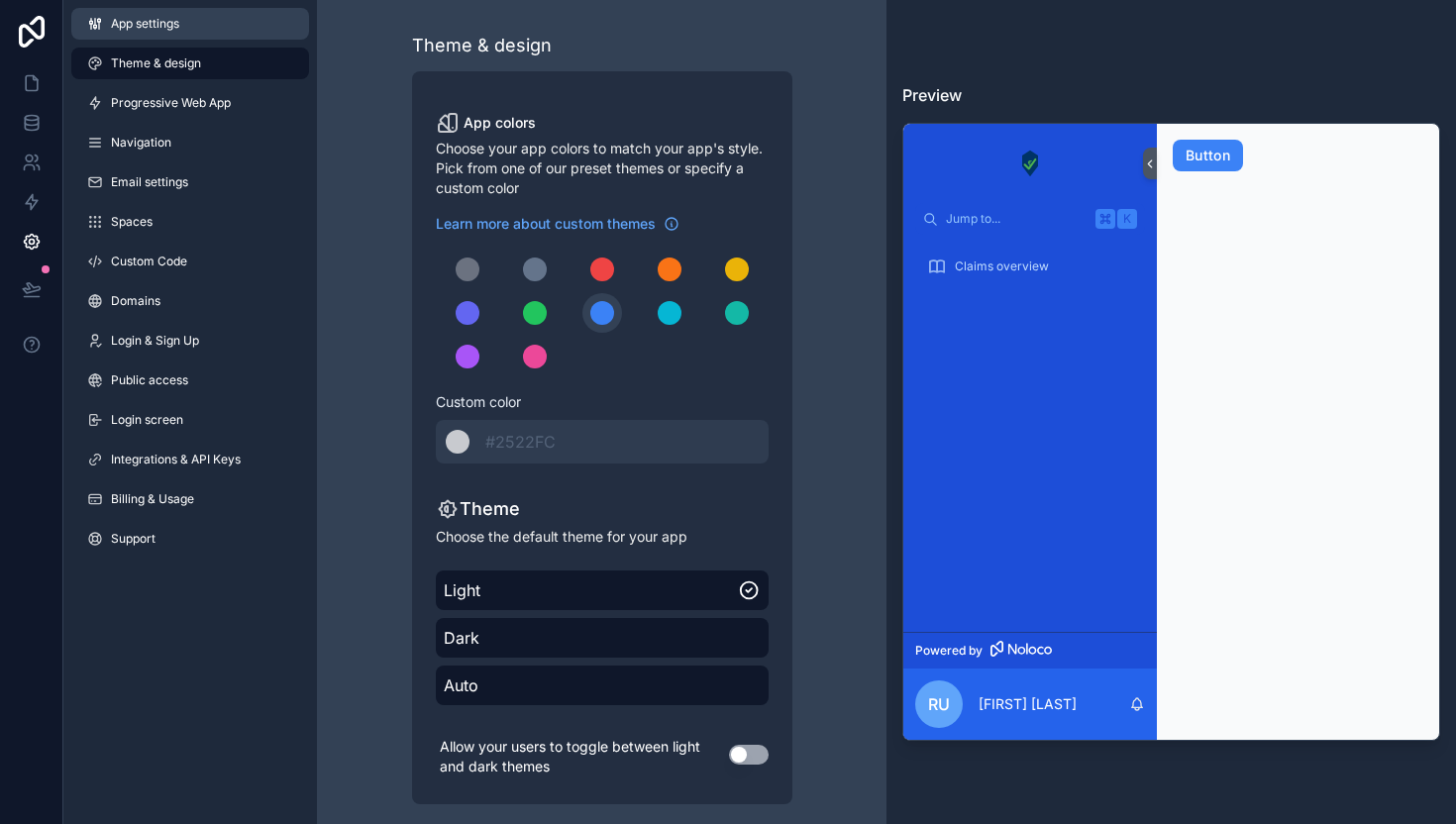 click on "App settings" at bounding box center (190, 24) 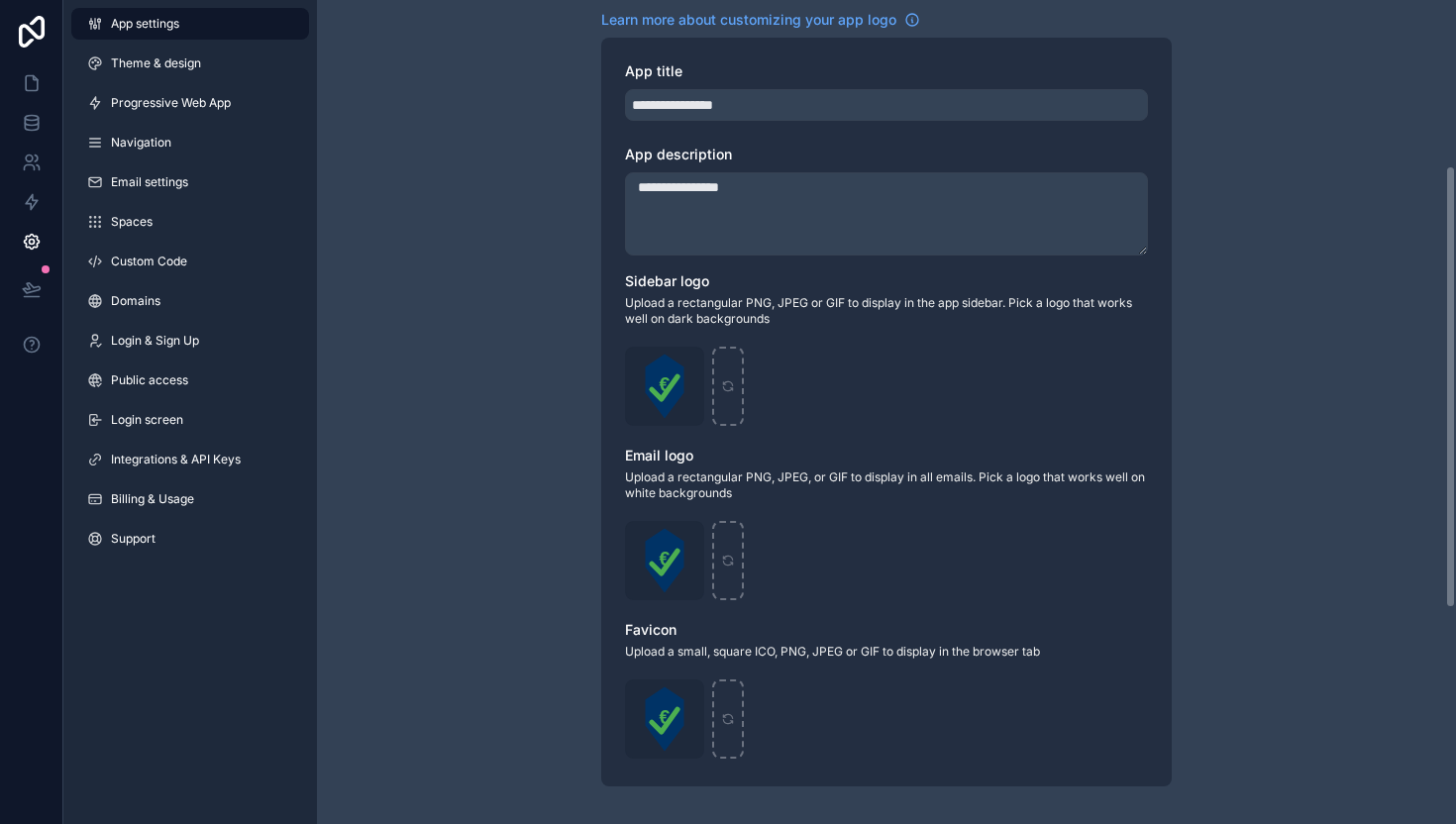 scroll, scrollTop: 709, scrollLeft: 0, axis: vertical 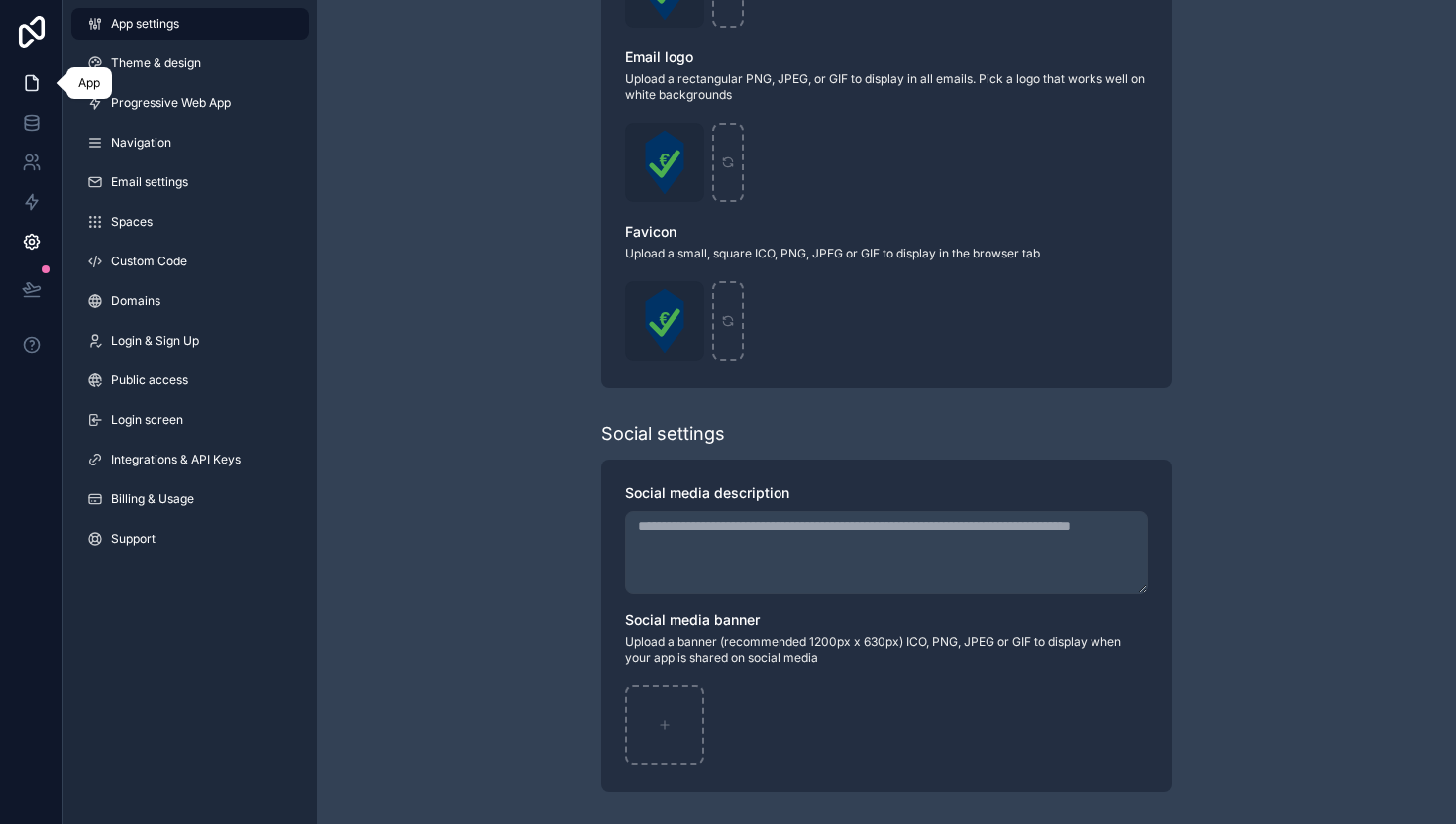 click 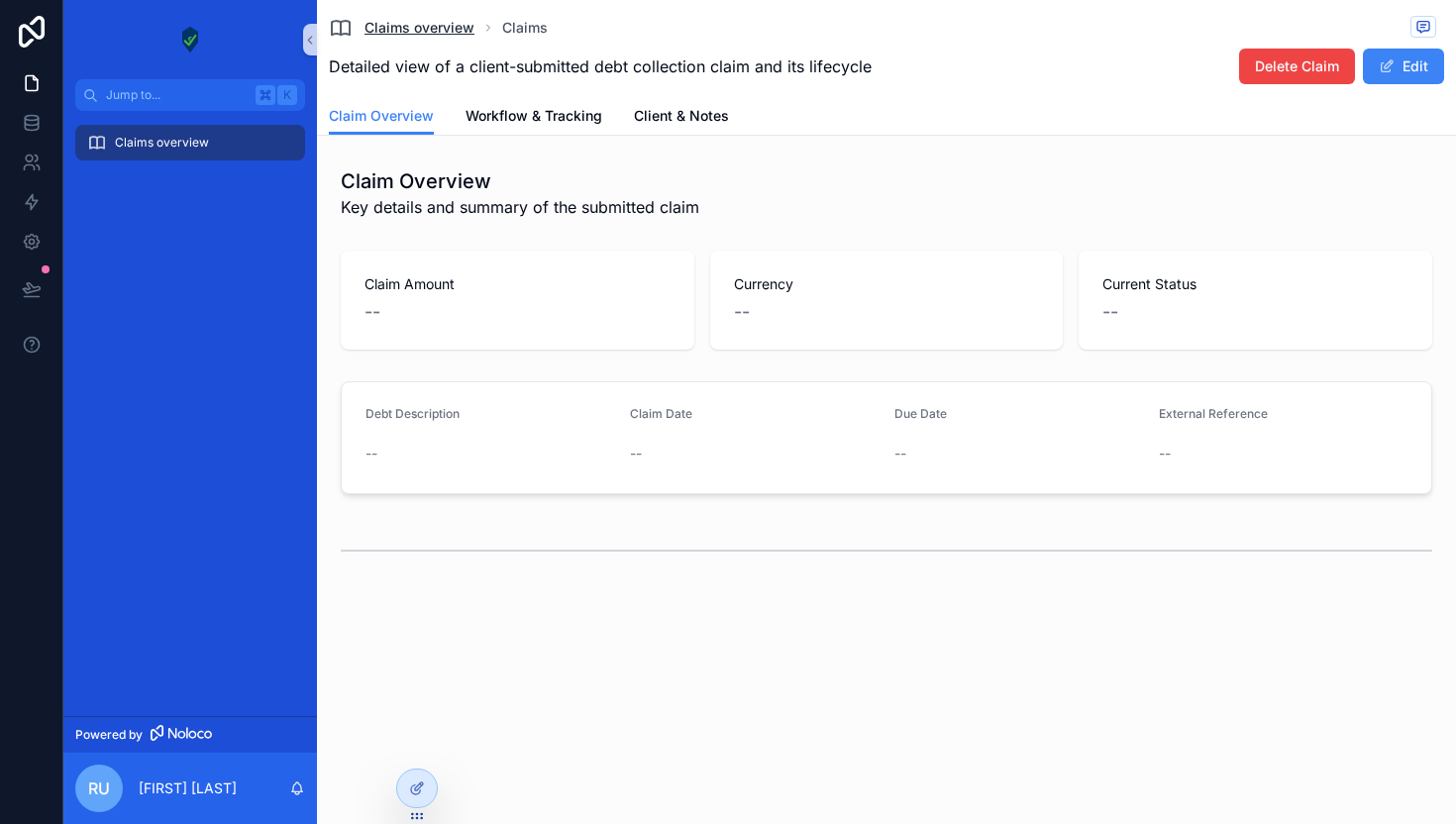 click on "Claims overview" at bounding box center (419, 28) 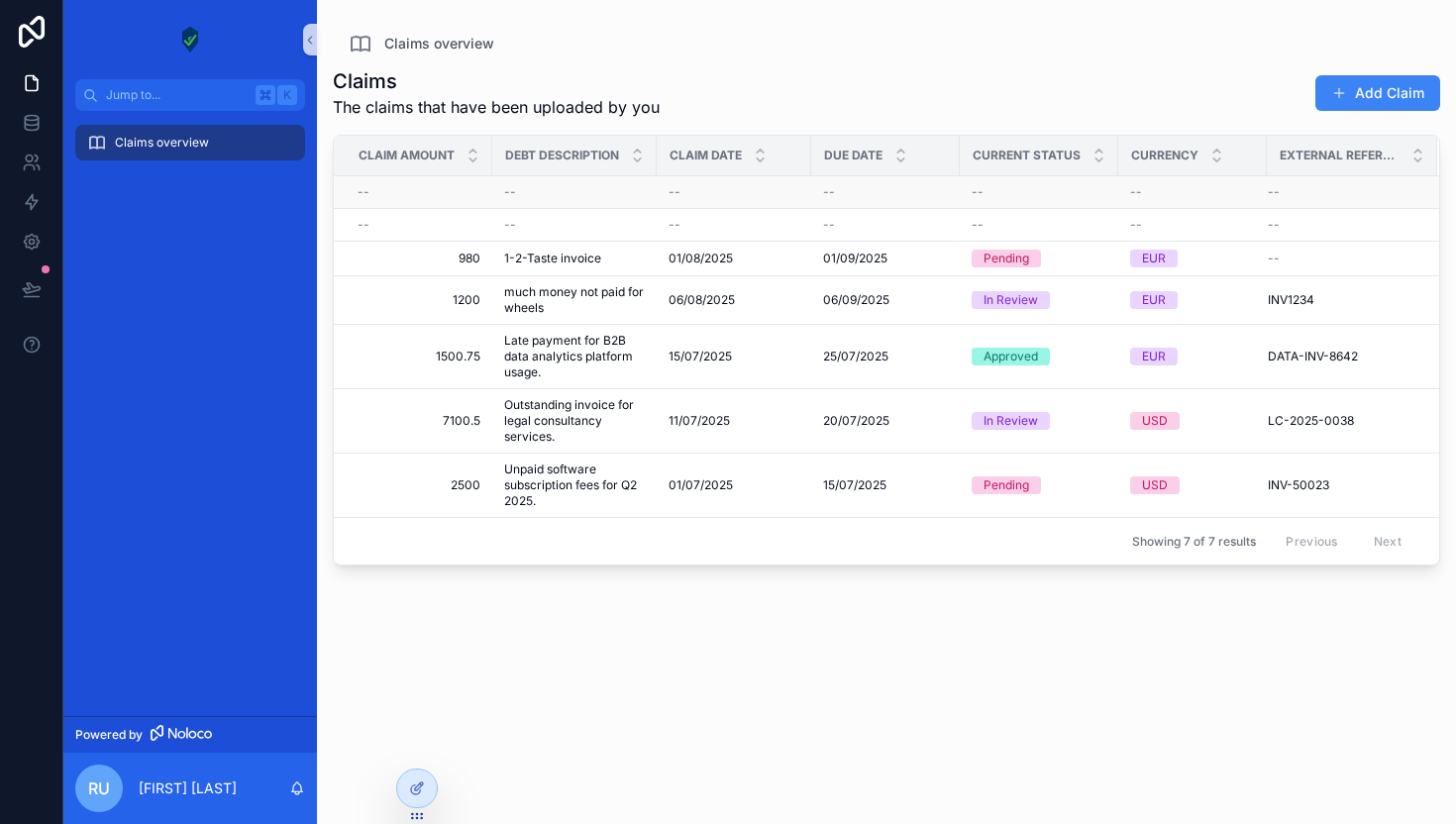 click on "--" at bounding box center [413, 192] 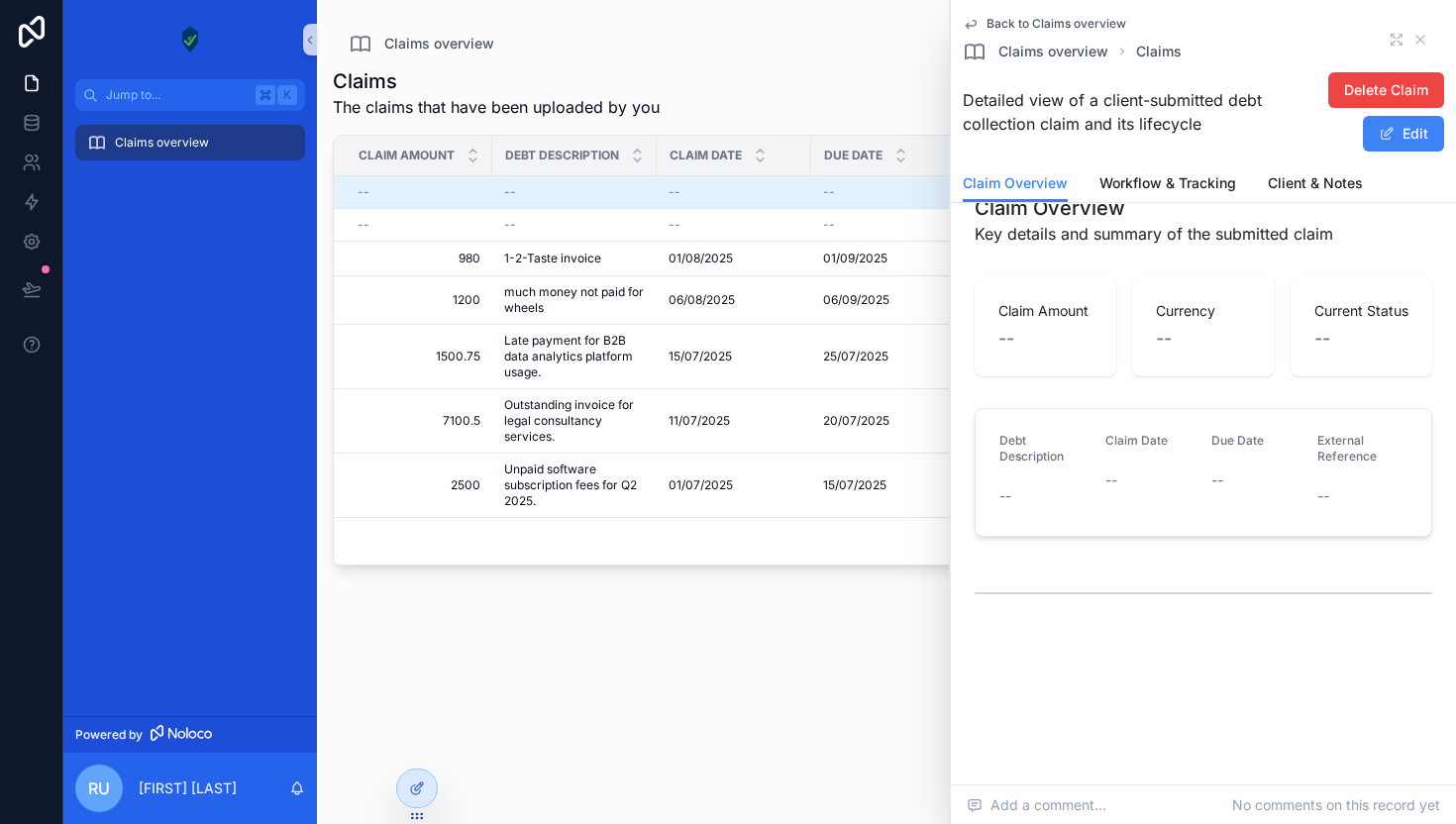 scroll, scrollTop: 0, scrollLeft: 0, axis: both 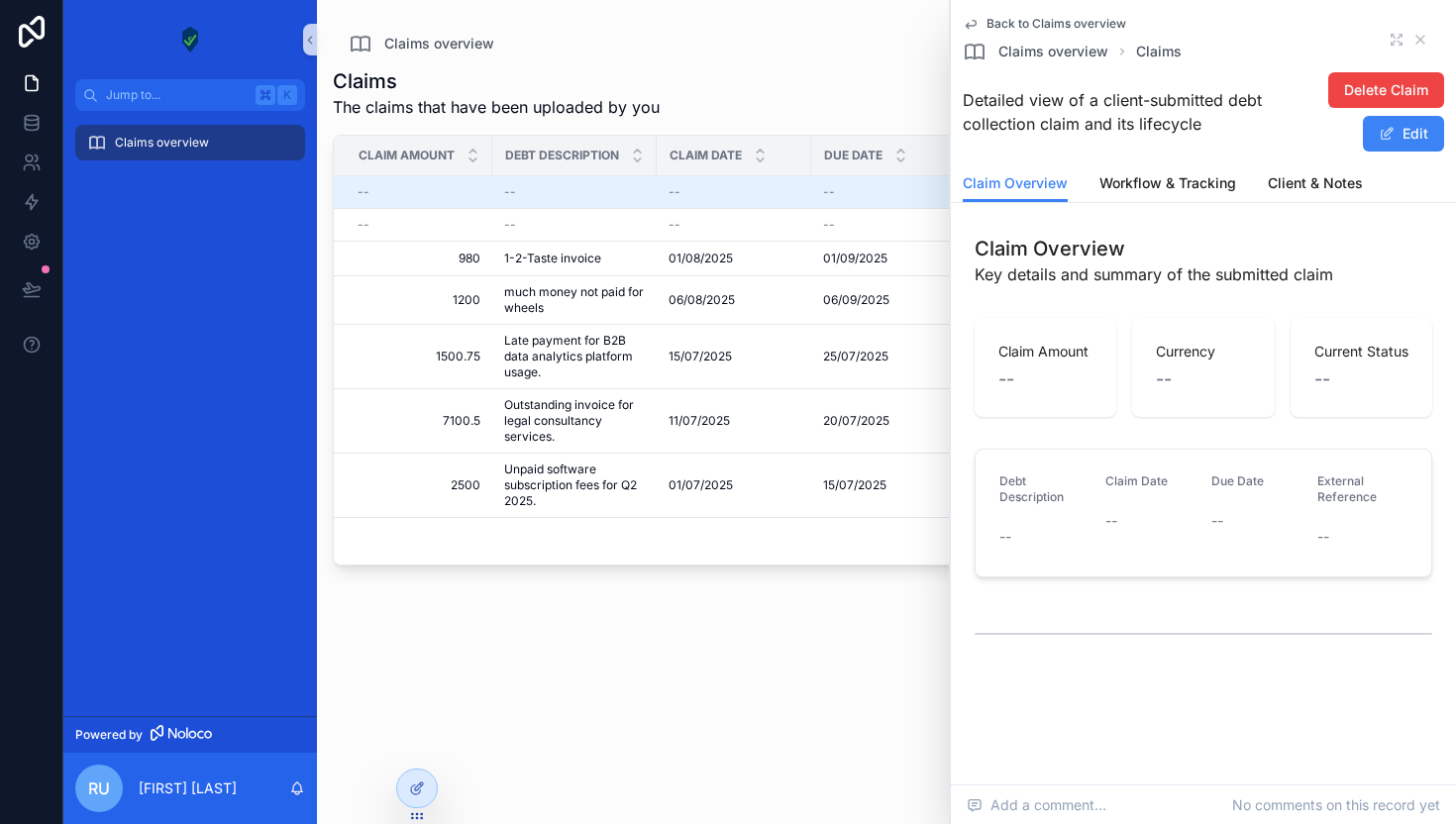 click at bounding box center [32, 412] 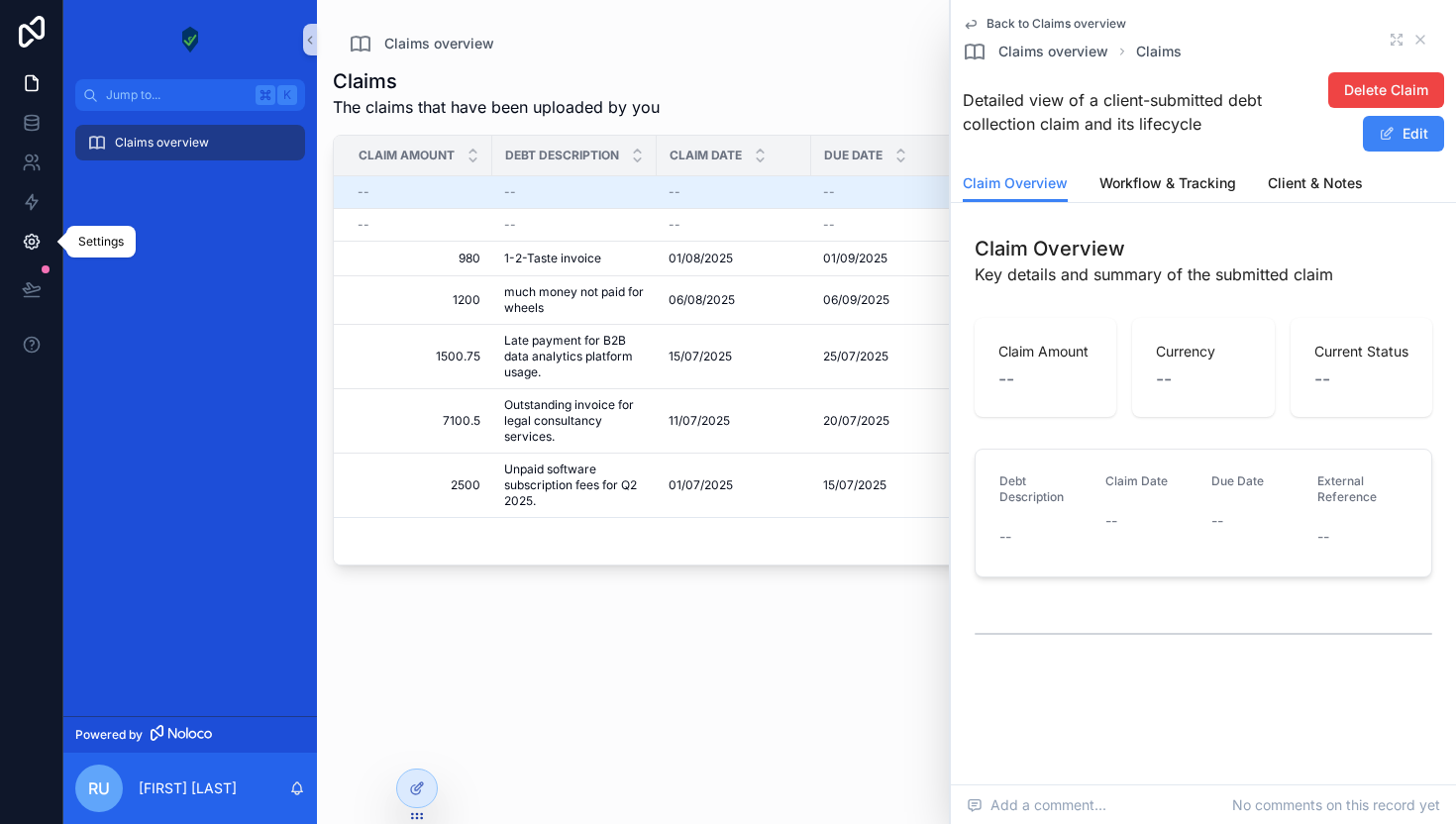 click 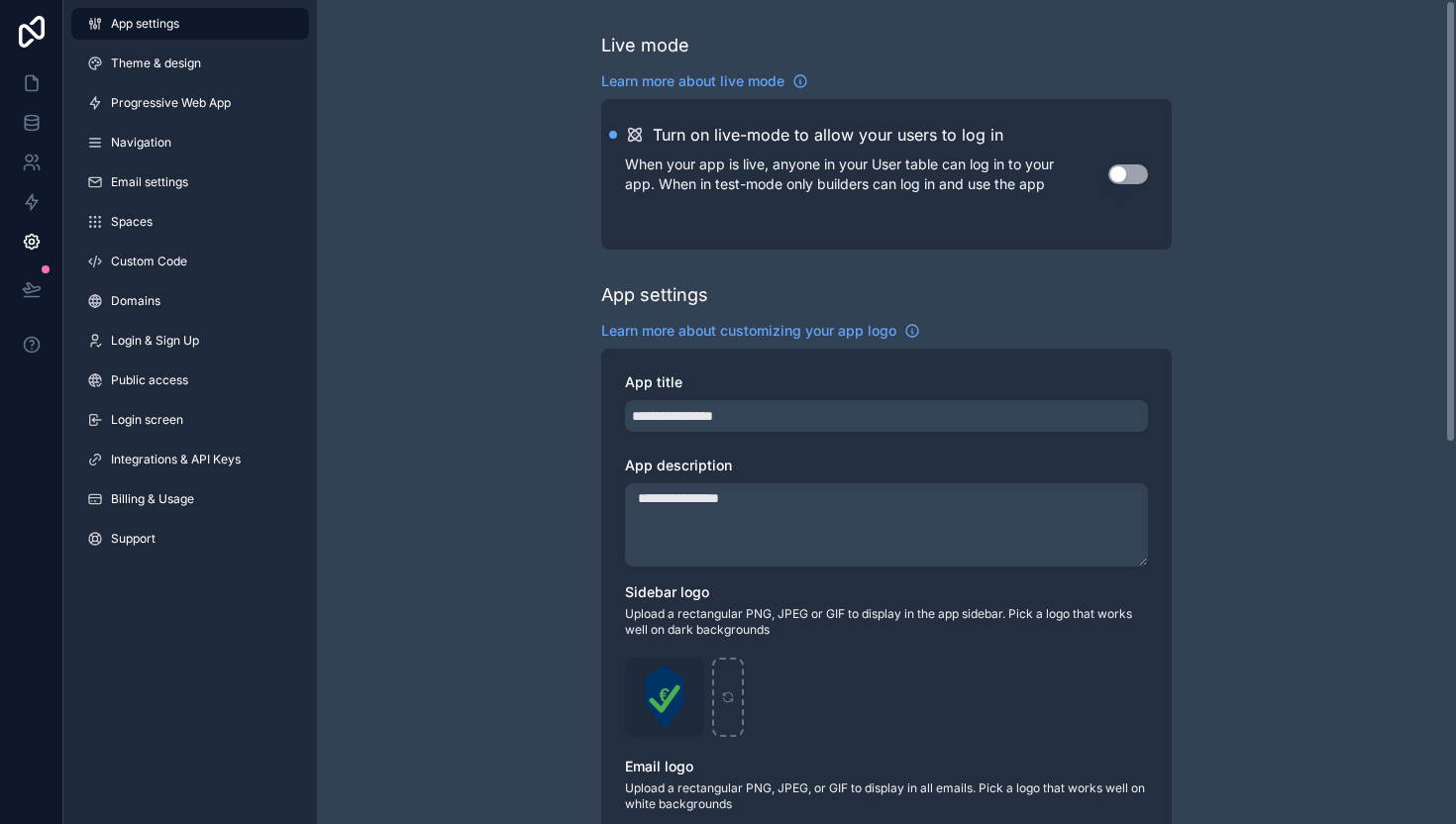 click on "App settings Theme & design Progressive Web App Navigation Email settings Spaces Custom Code Domains Login & Sign Up Public access Login screen Integrations & API Keys Billing & Usage Support" at bounding box center [190, 412] 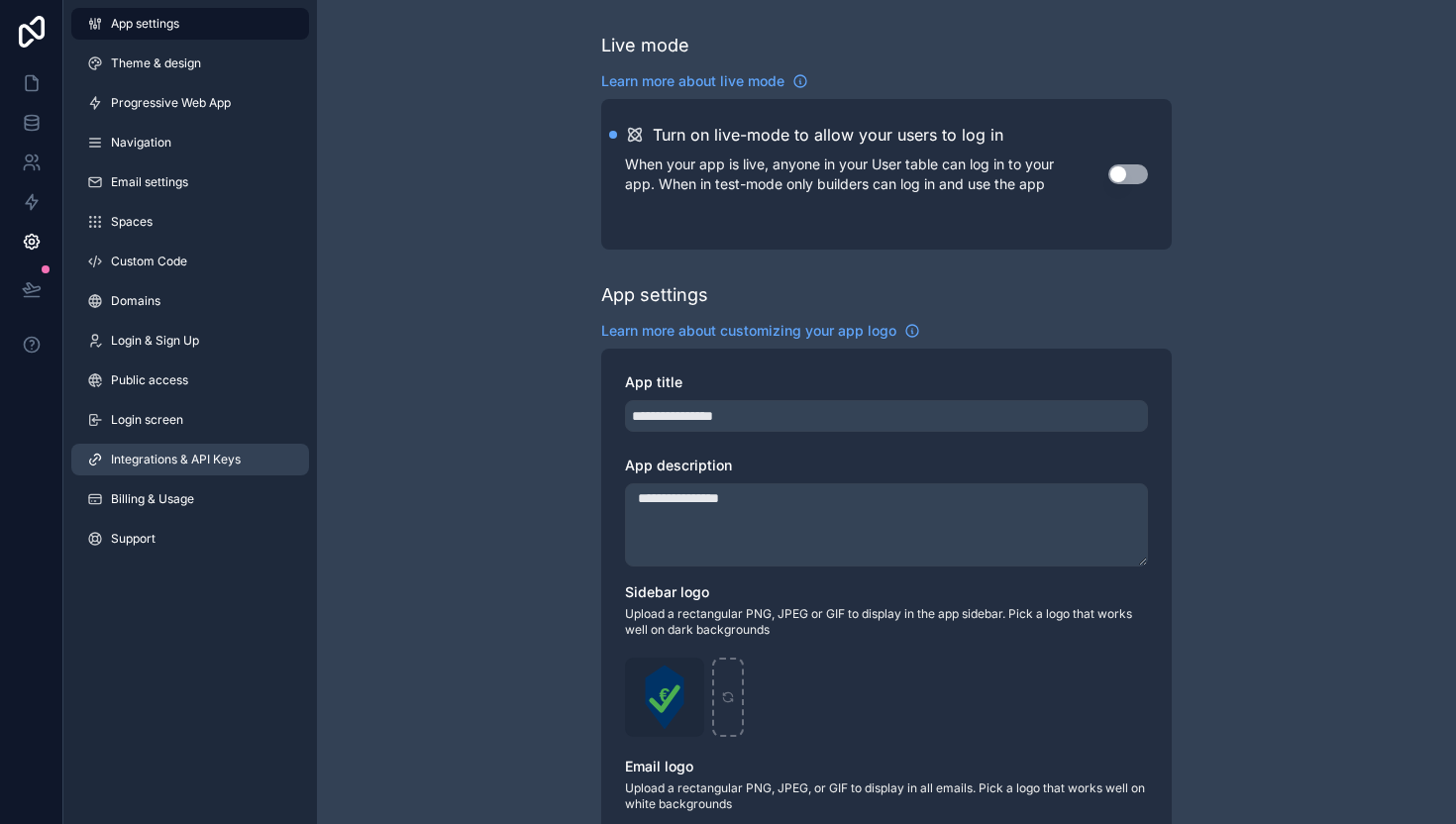 click on "Integrations & API Keys" at bounding box center (175, 460) 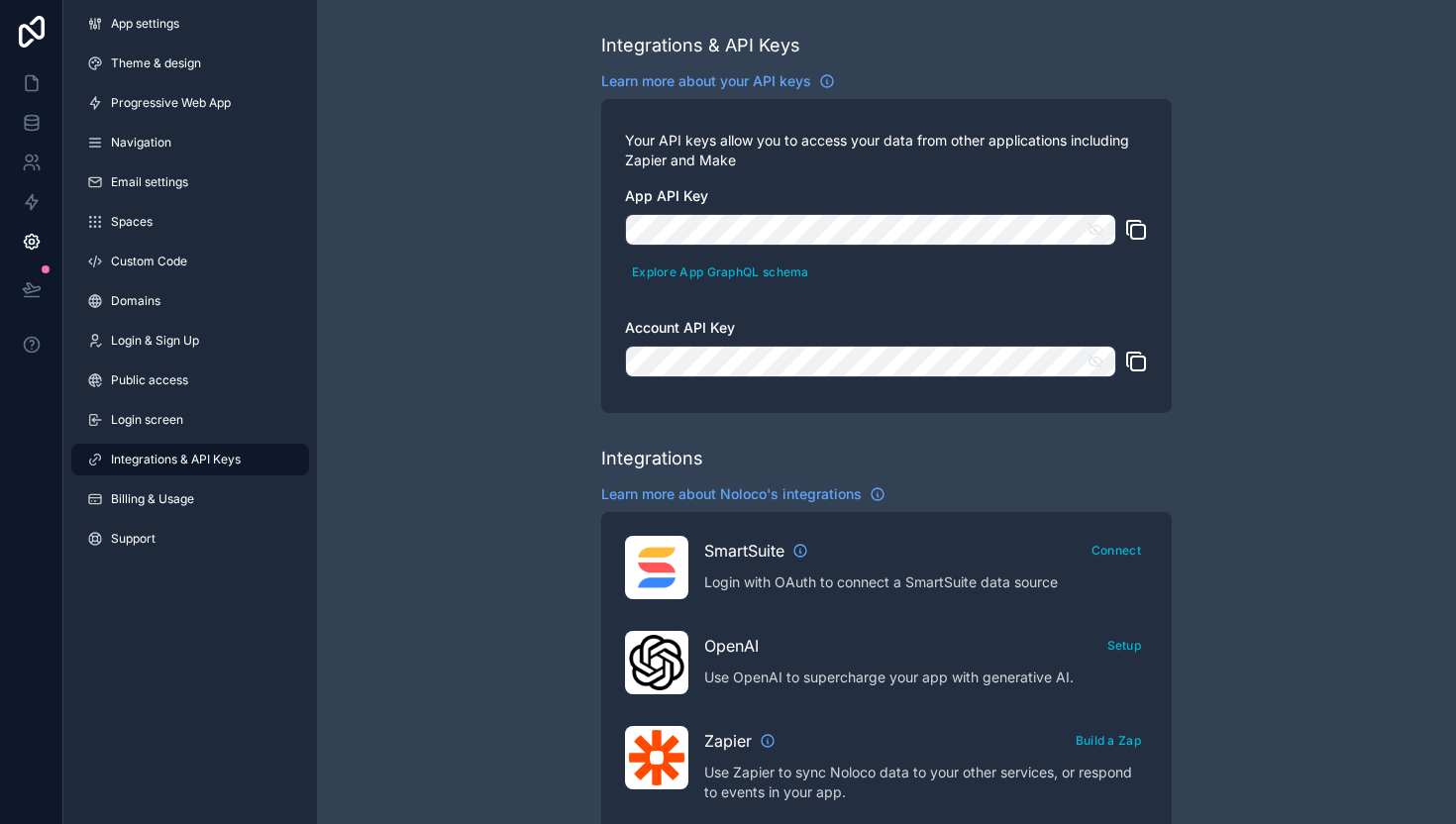 click 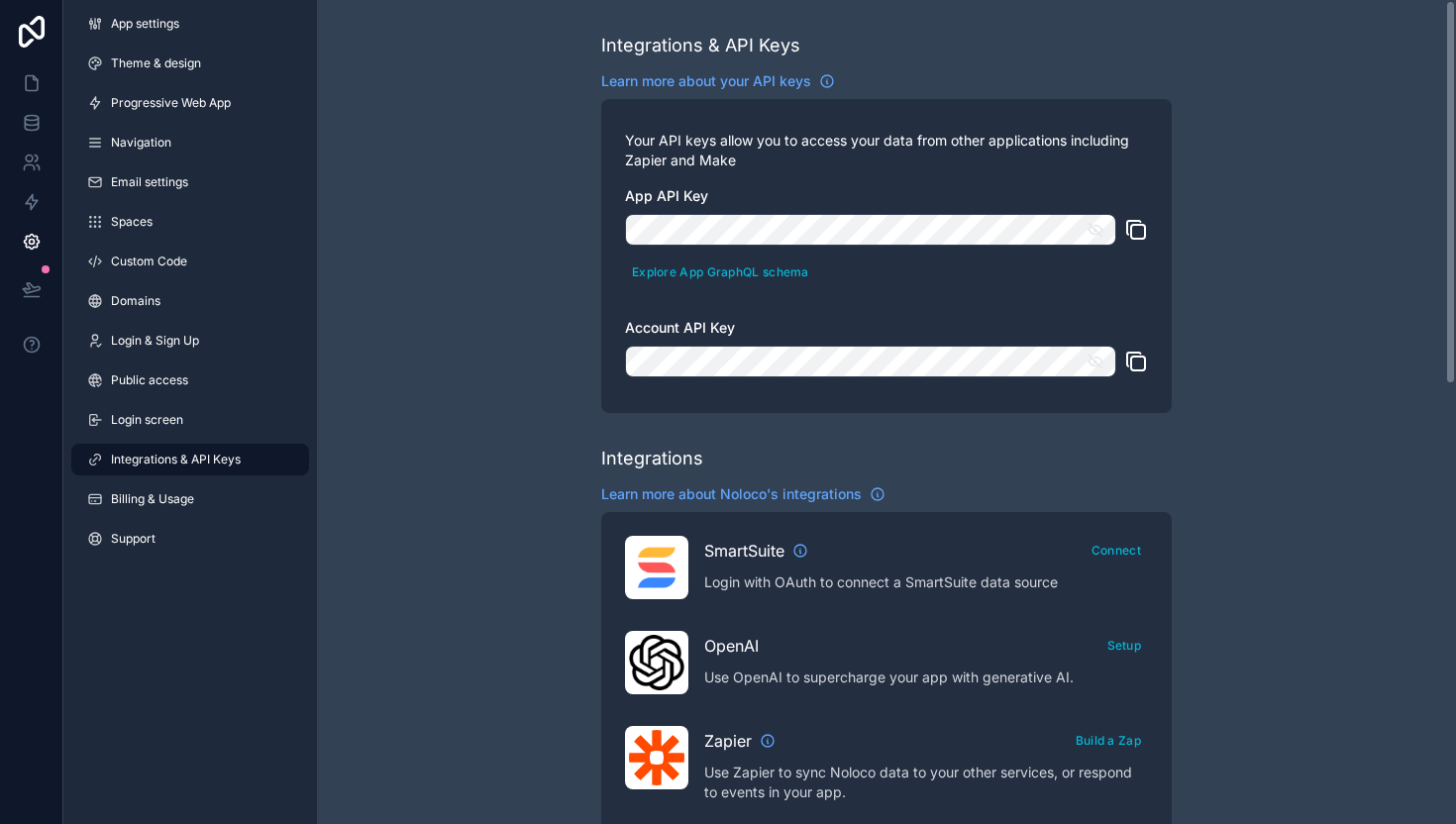 type 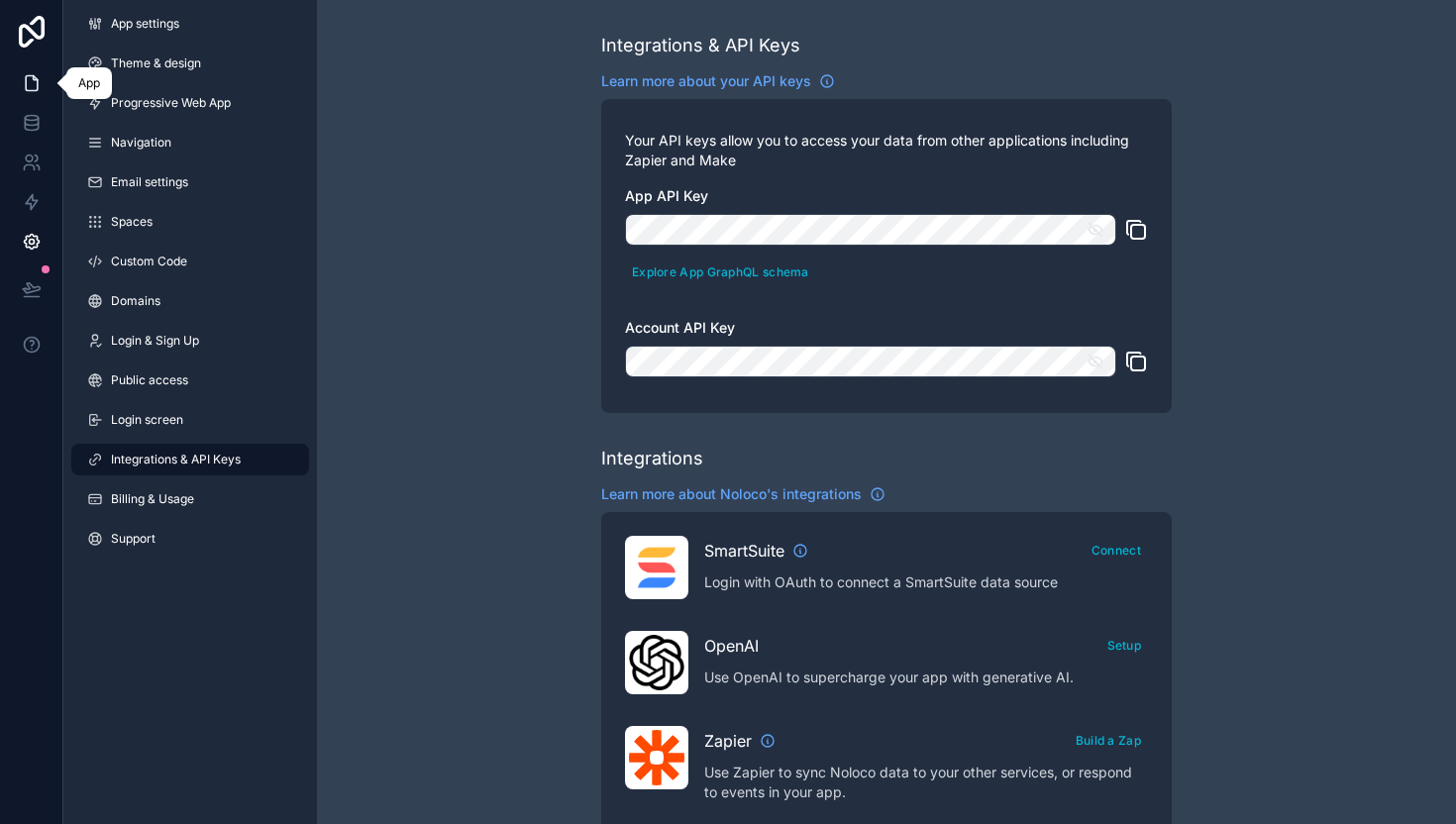 click at bounding box center (31, 83) 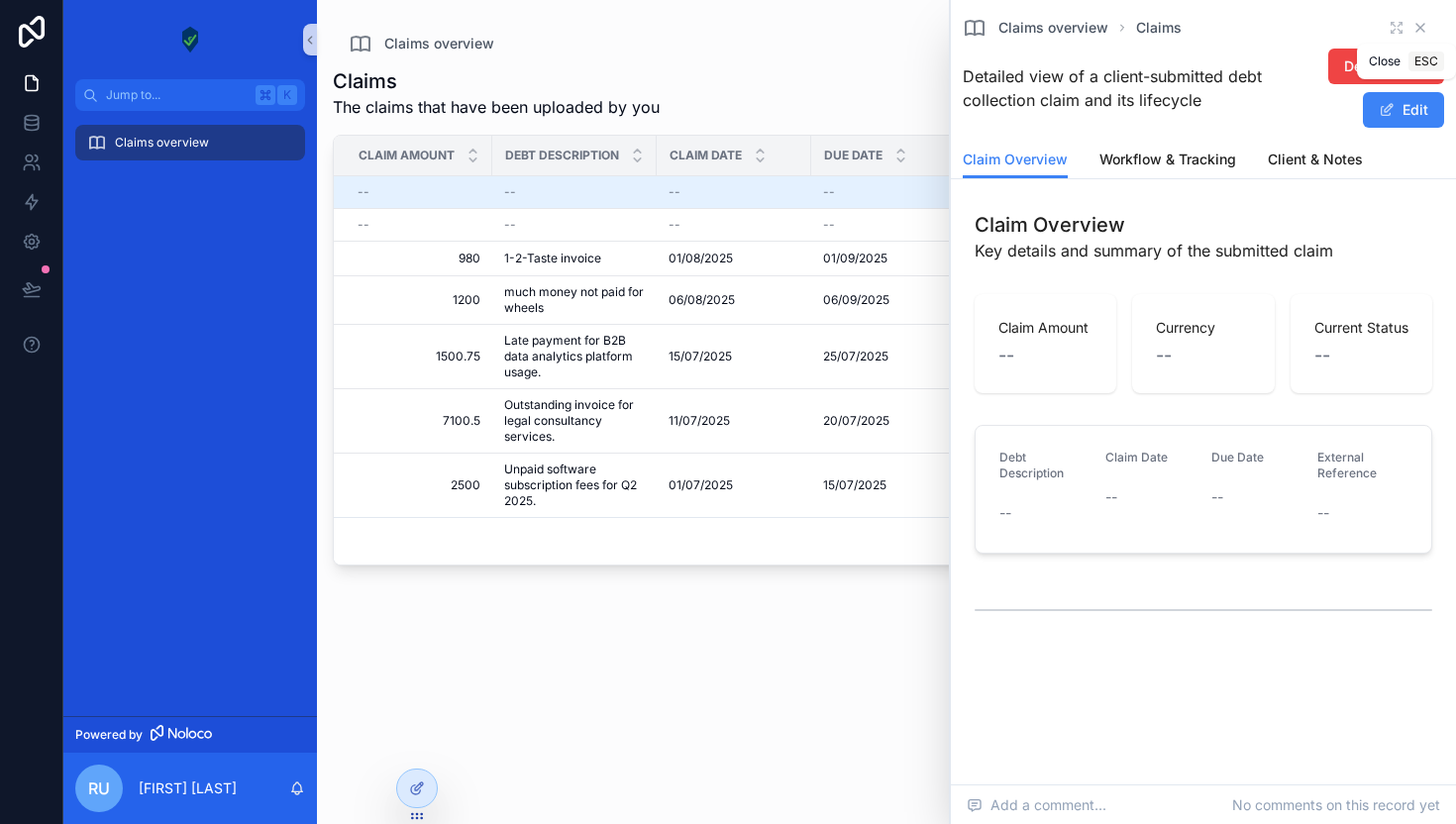 click 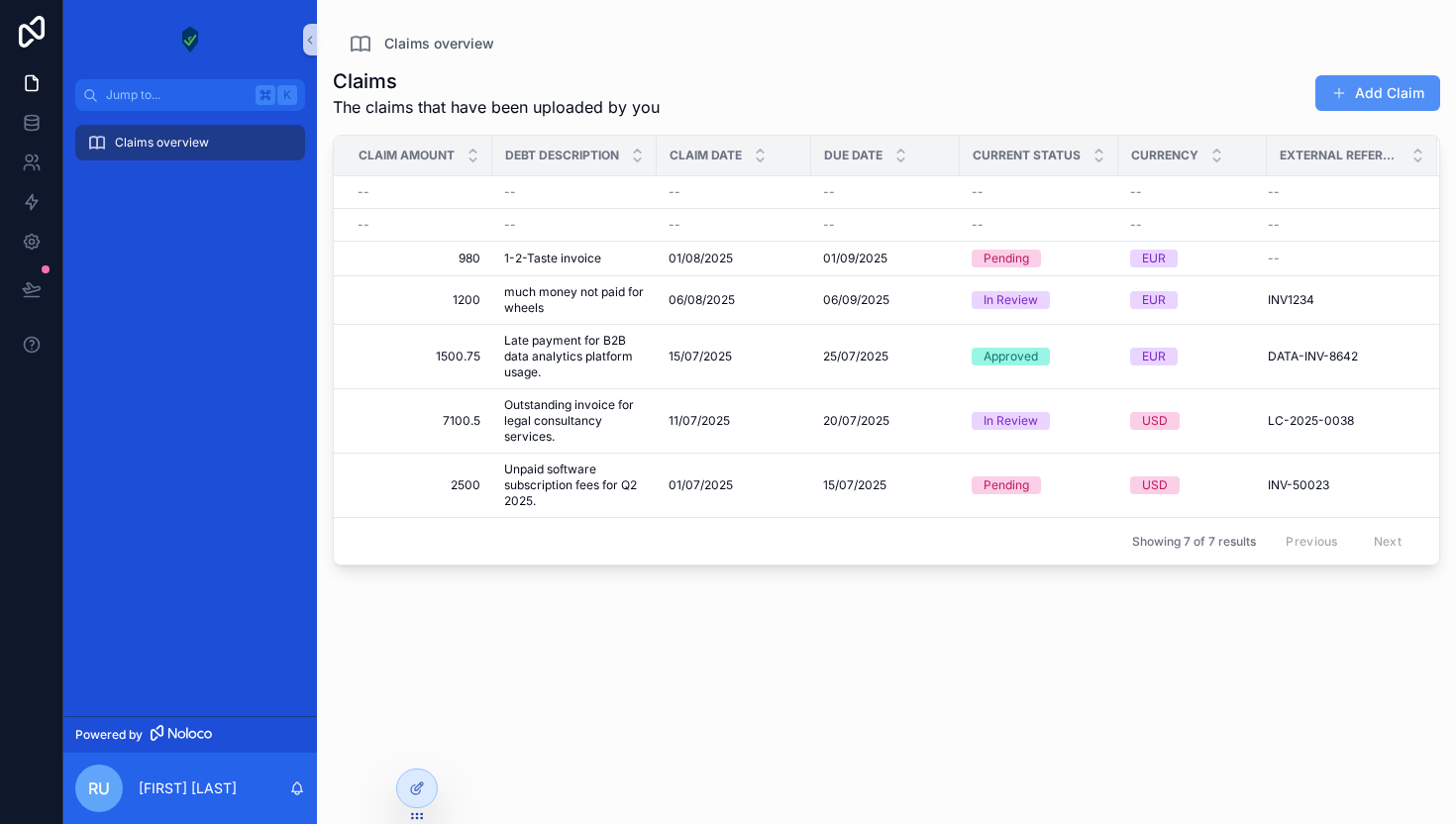 click on "Add Claim" at bounding box center [1378, 93] 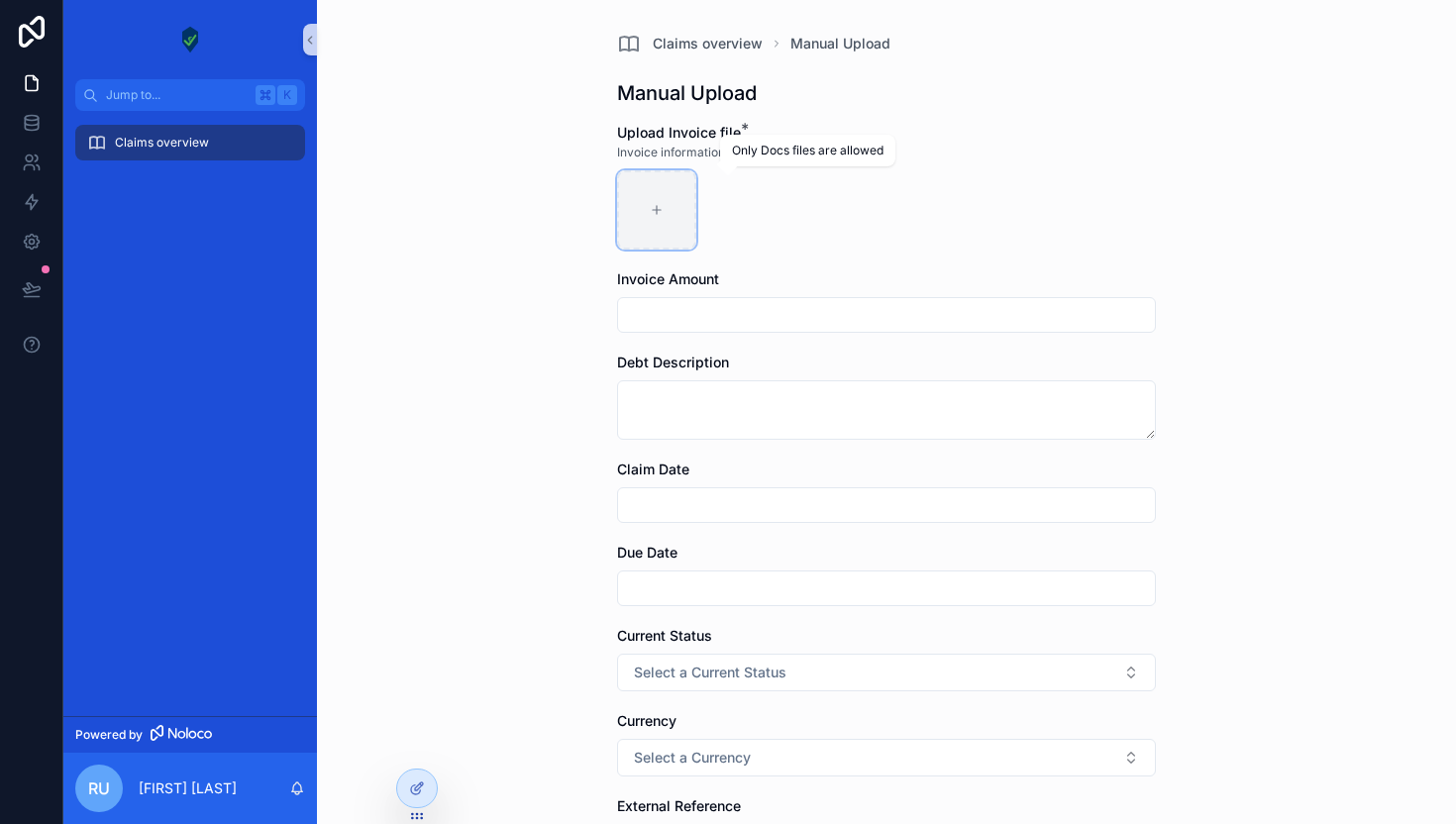 click at bounding box center [657, 210] 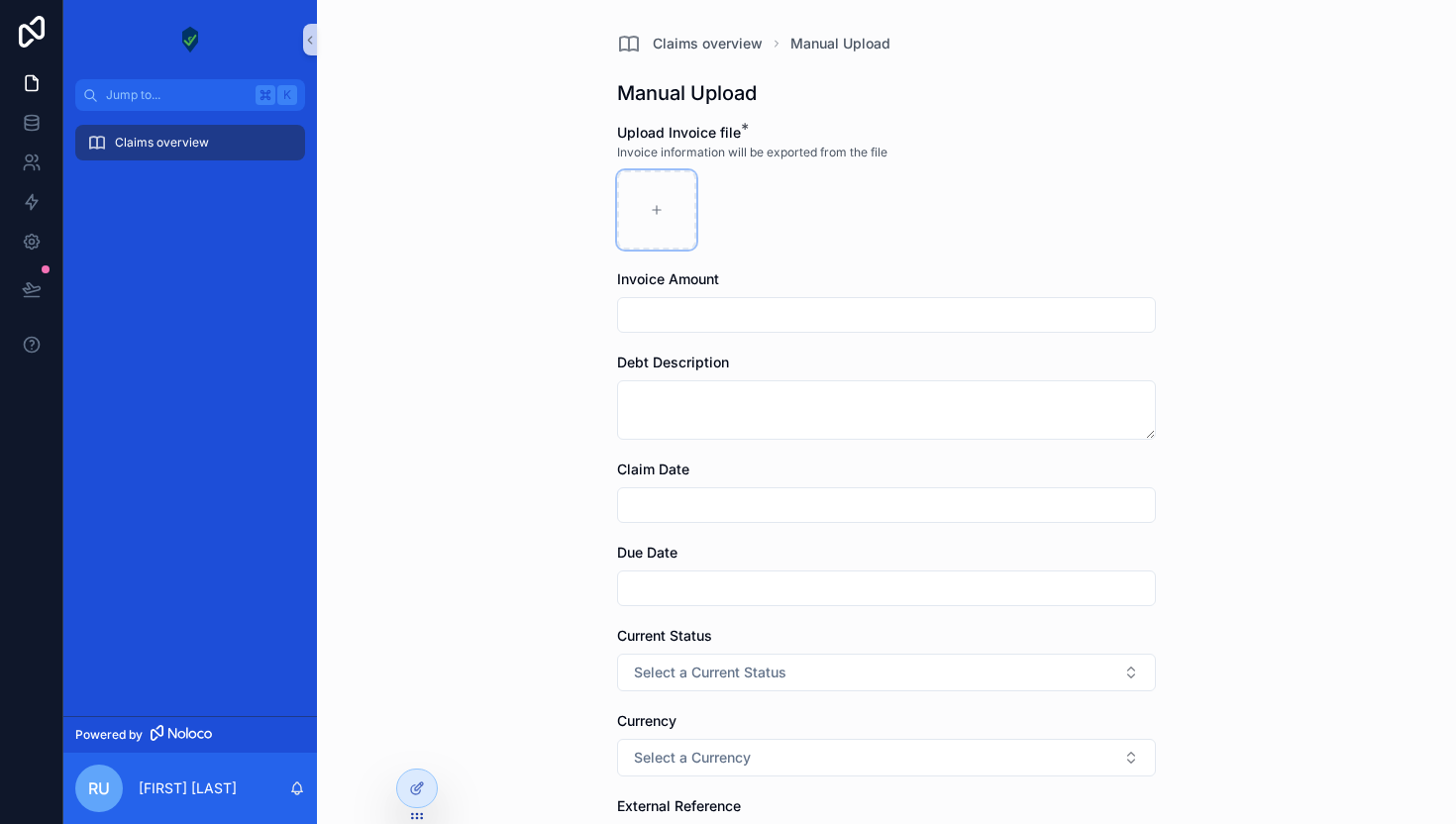 type on "**********" 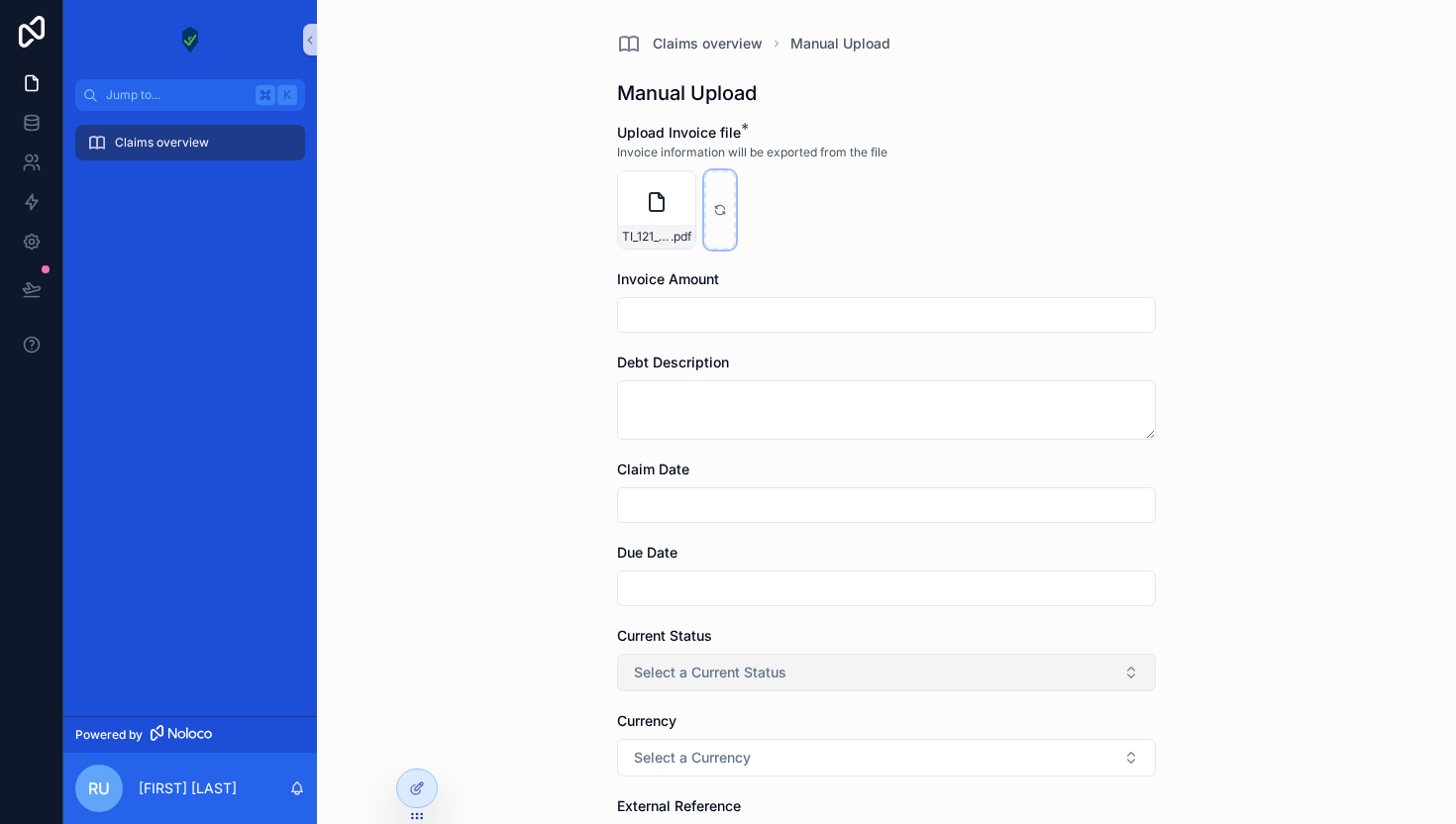 scroll, scrollTop: 254, scrollLeft: 0, axis: vertical 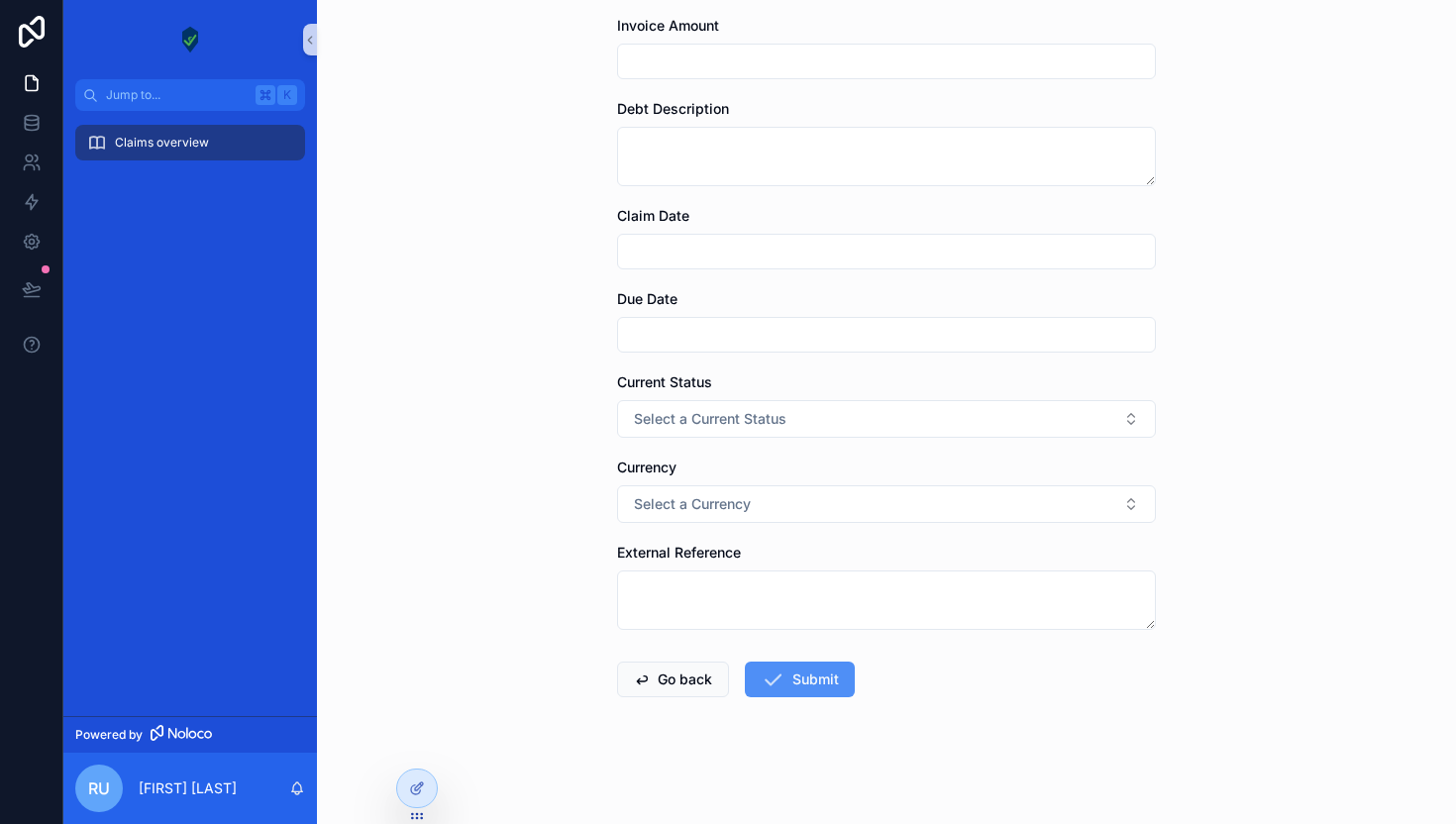 click on "Submit" at bounding box center (799, 679) 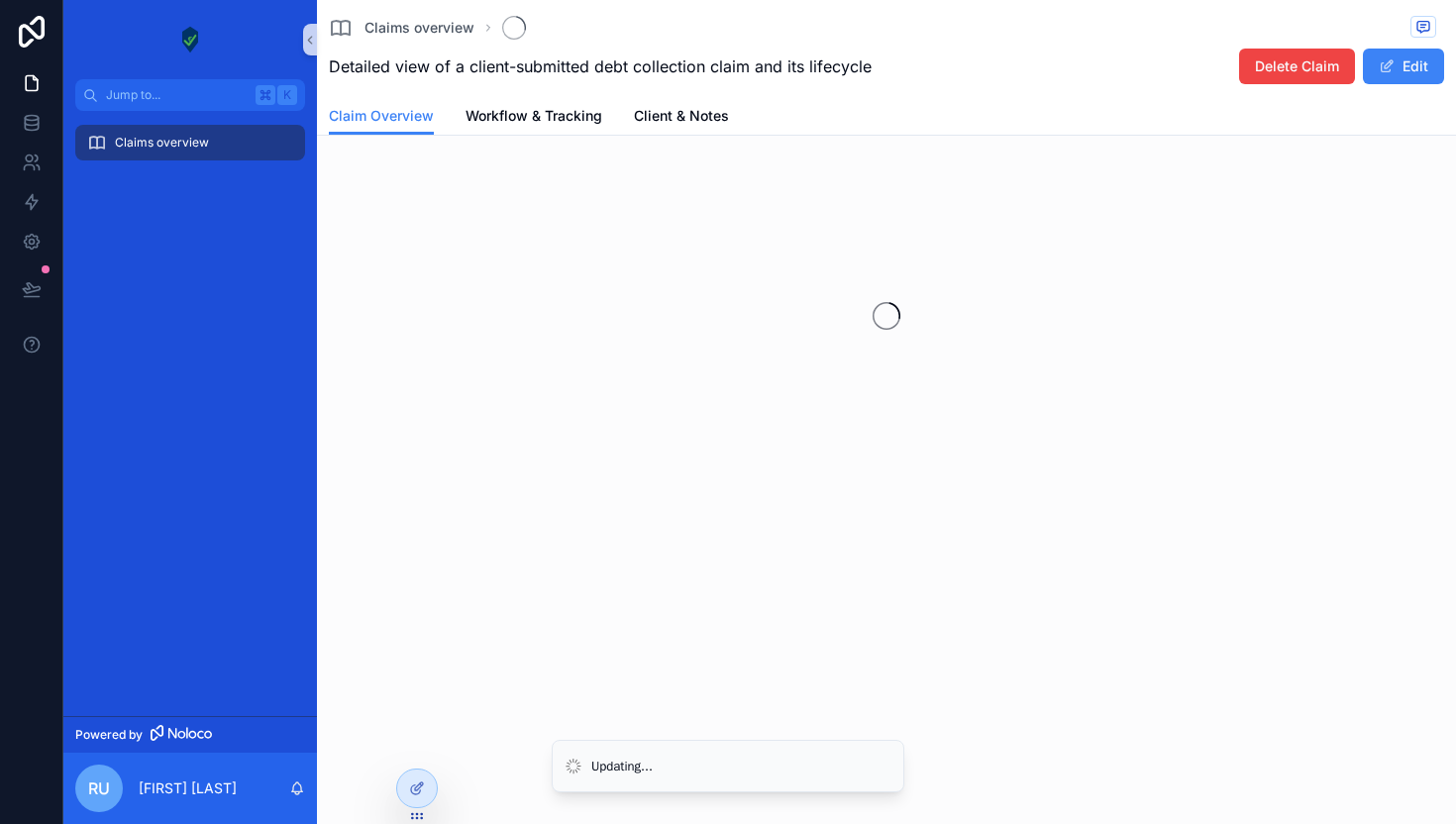 scroll, scrollTop: 0, scrollLeft: 0, axis: both 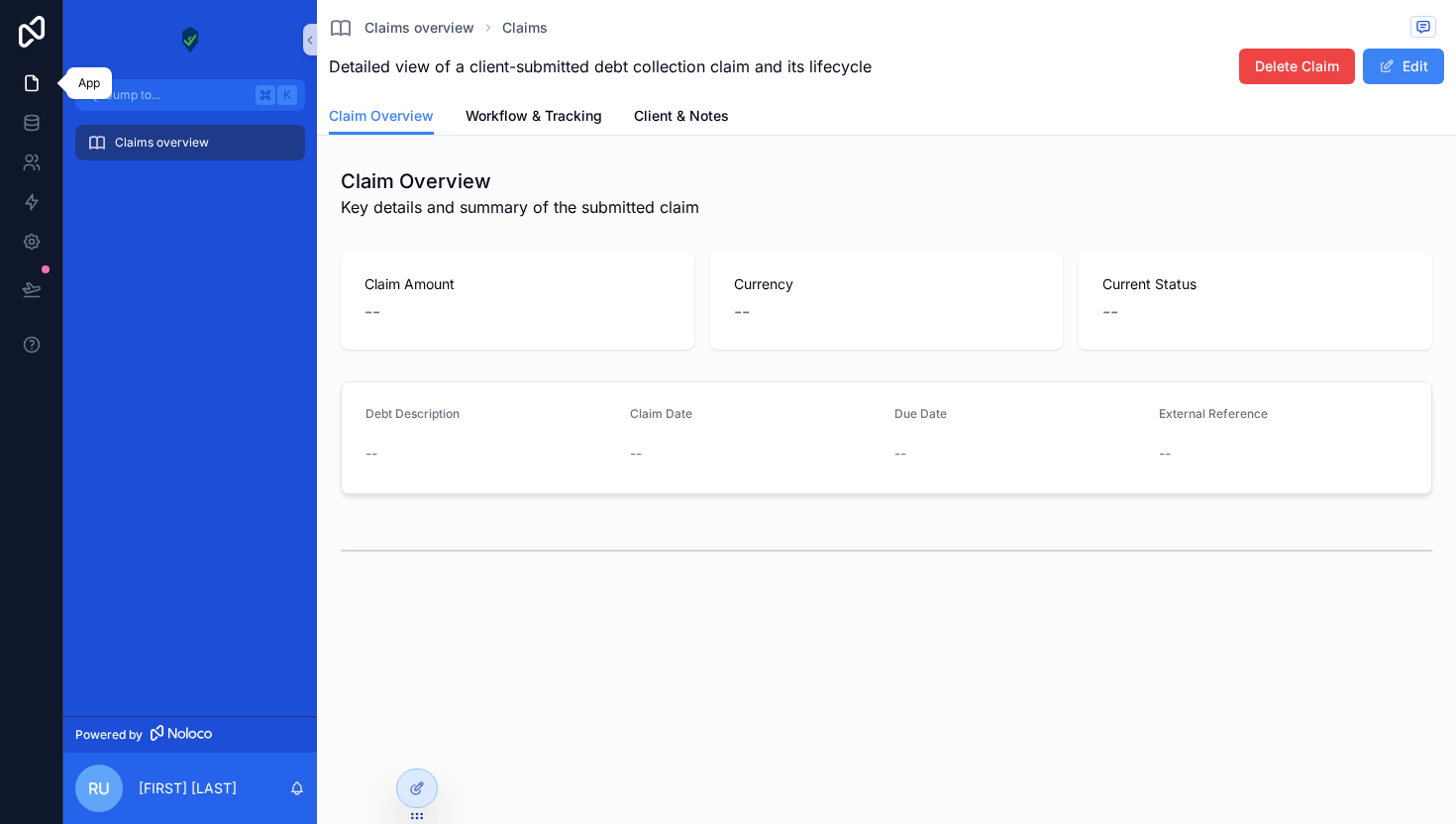 click 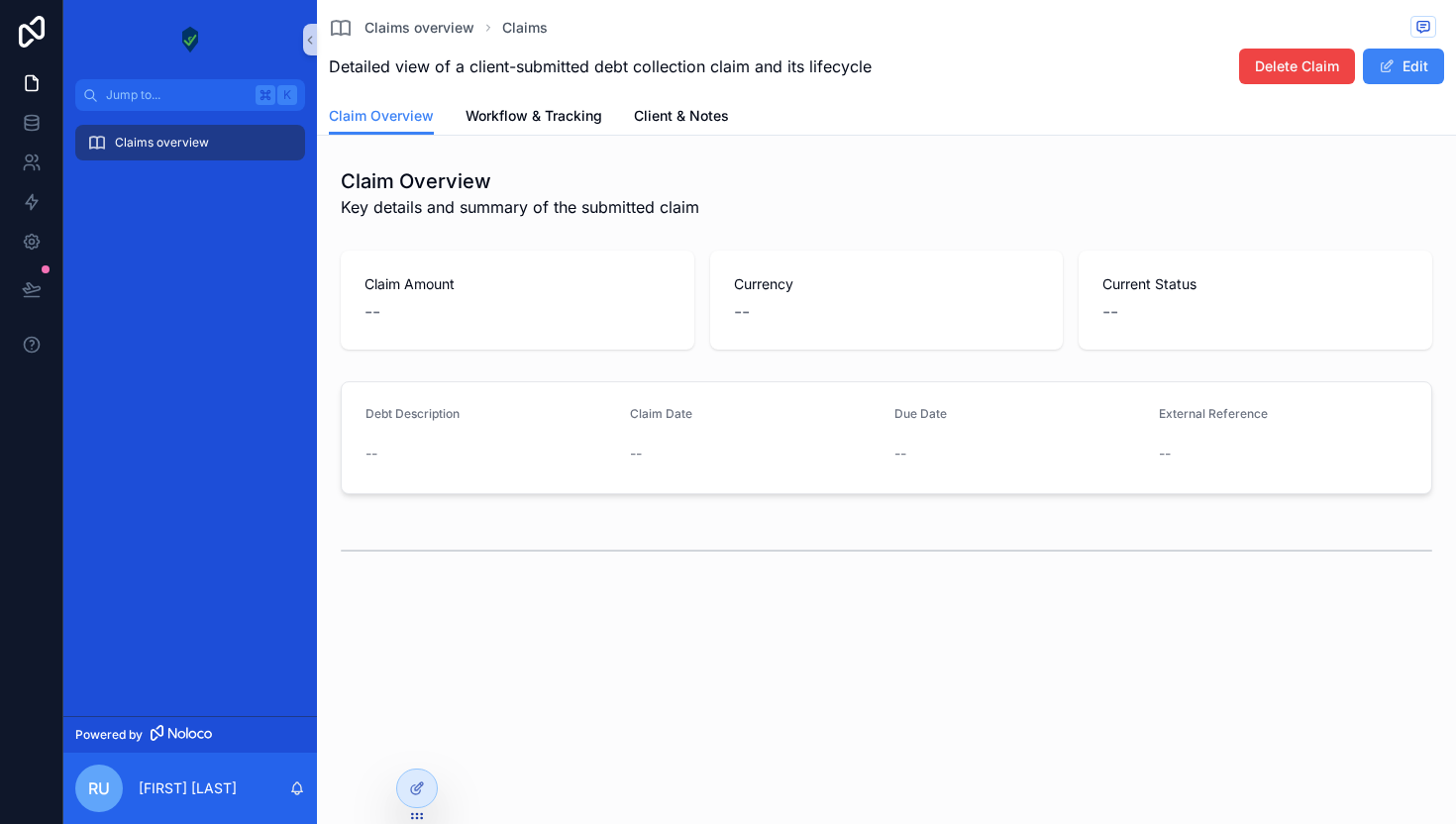 click on "Claims overview" at bounding box center [161, 143] 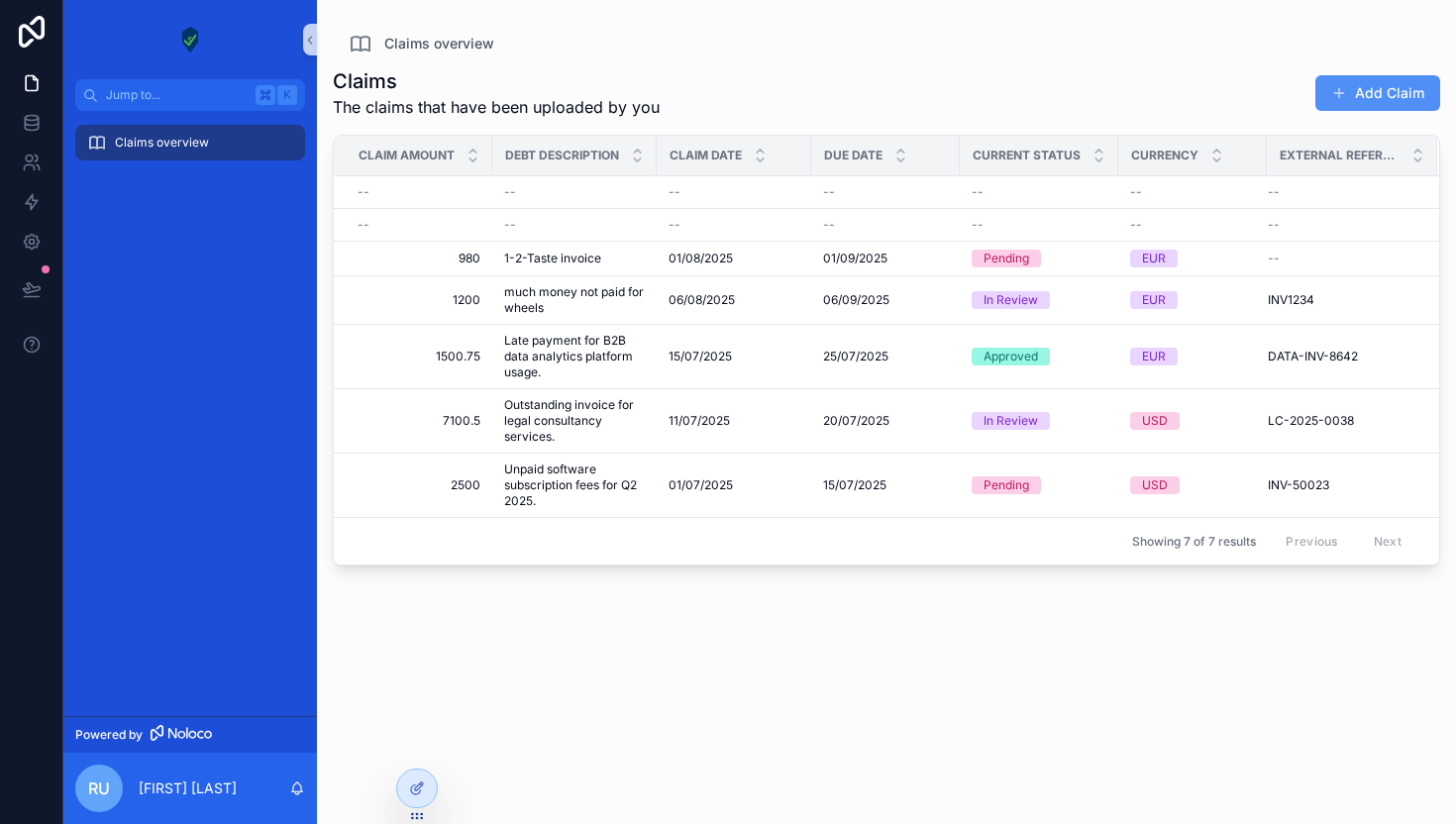 click on "Add Claim" at bounding box center (1378, 93) 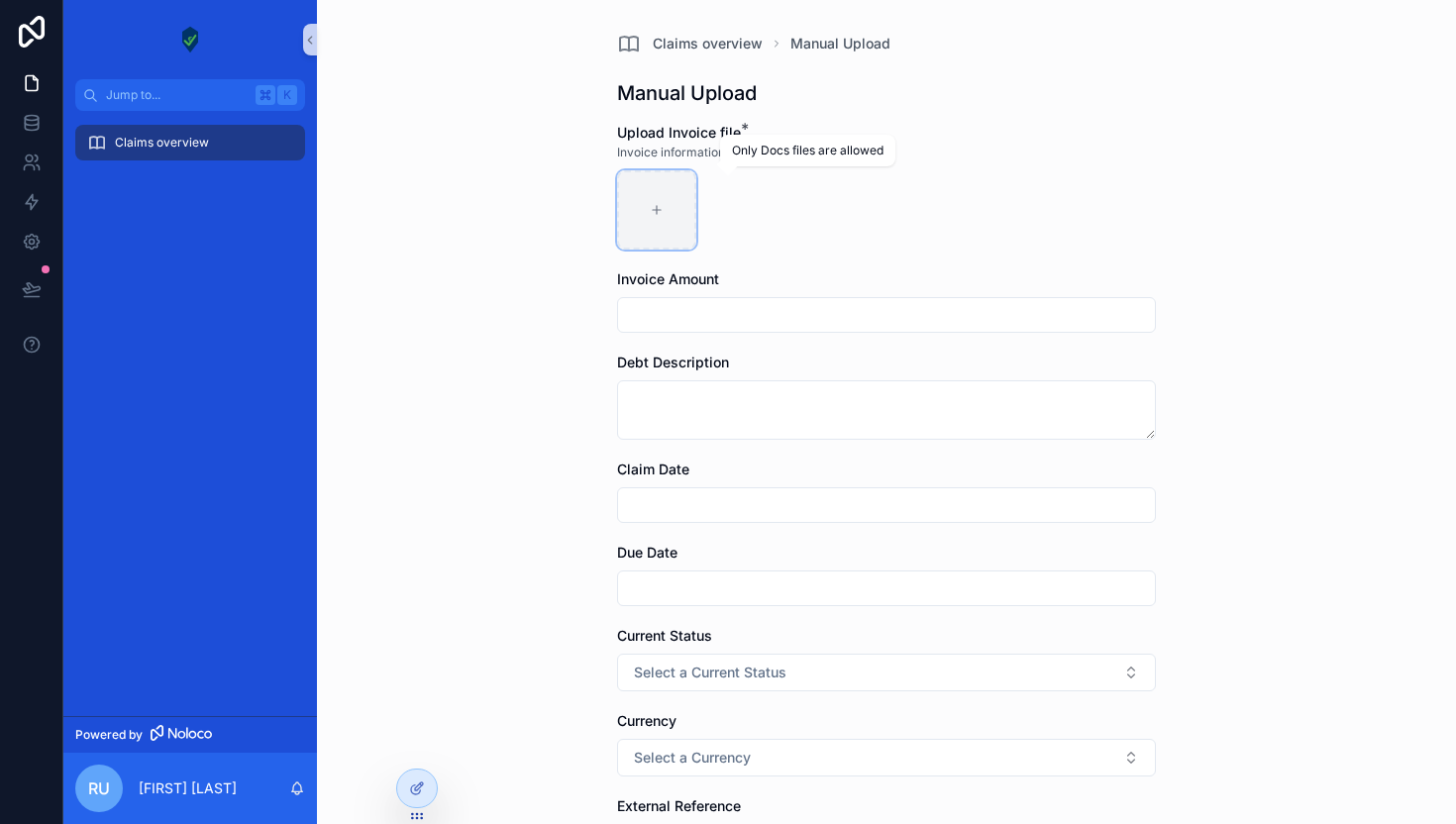 click at bounding box center (657, 210) 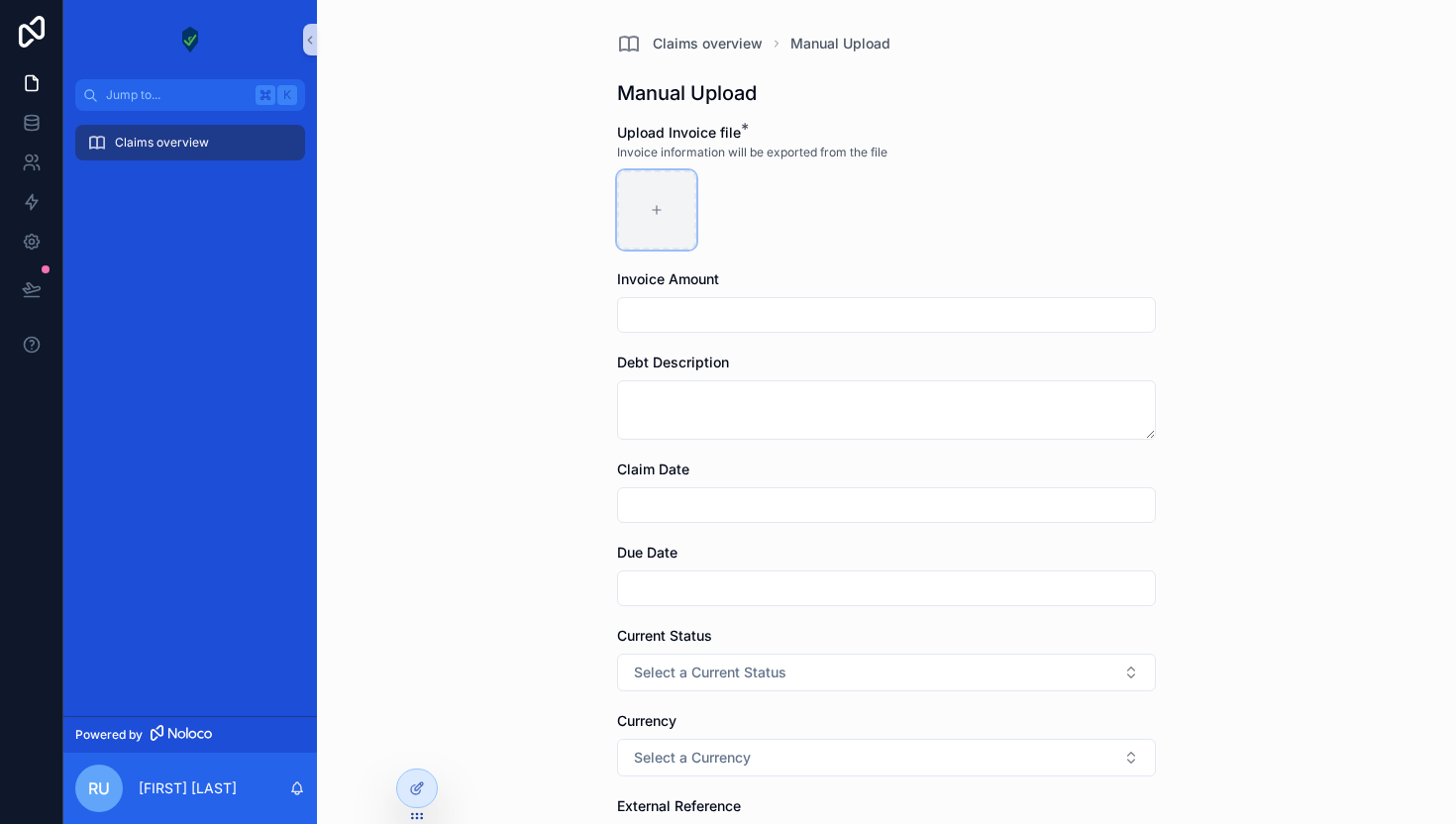 type on "**********" 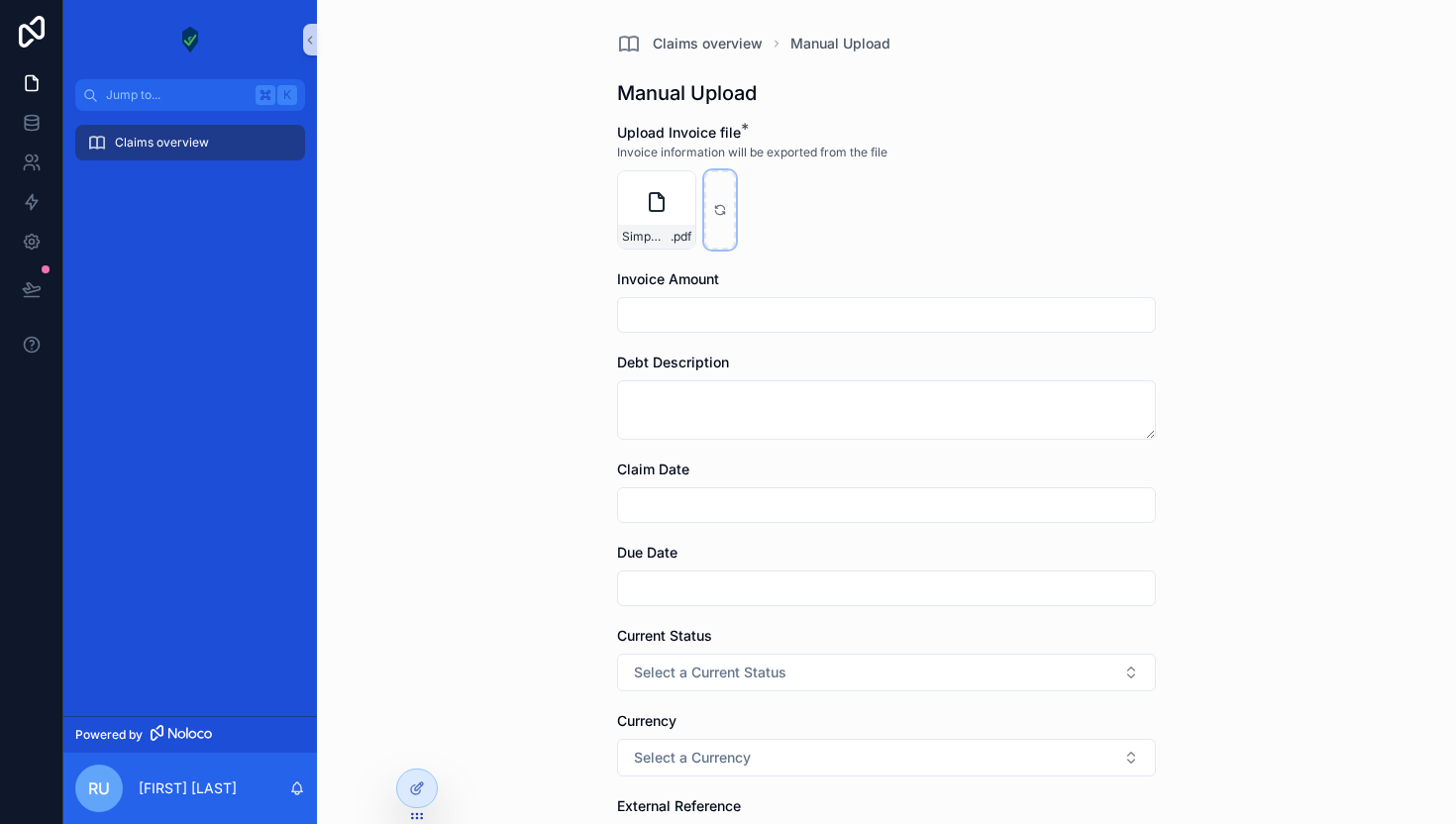 scroll, scrollTop: 254, scrollLeft: 0, axis: vertical 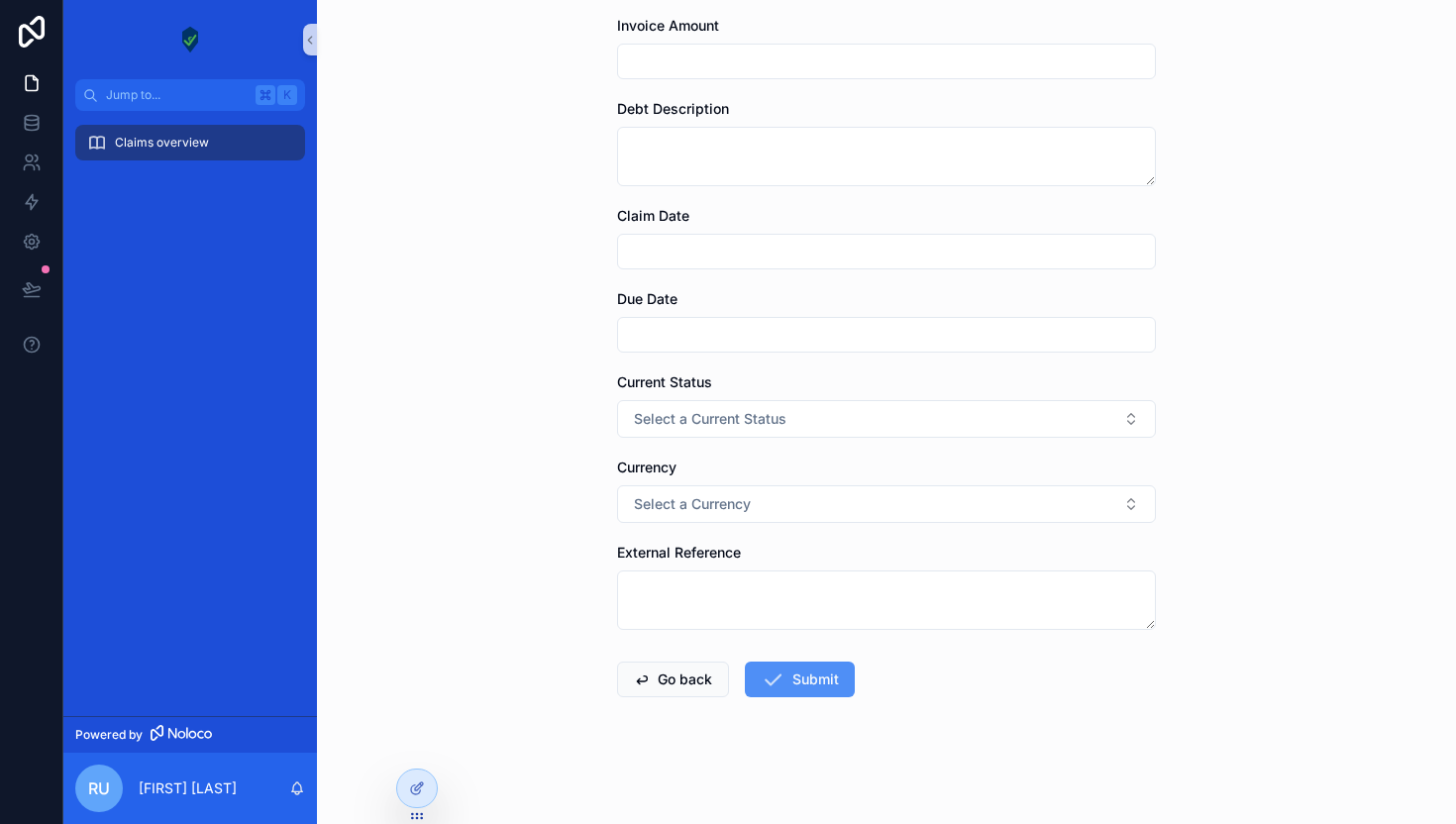 click on "Submit" at bounding box center (799, 679) 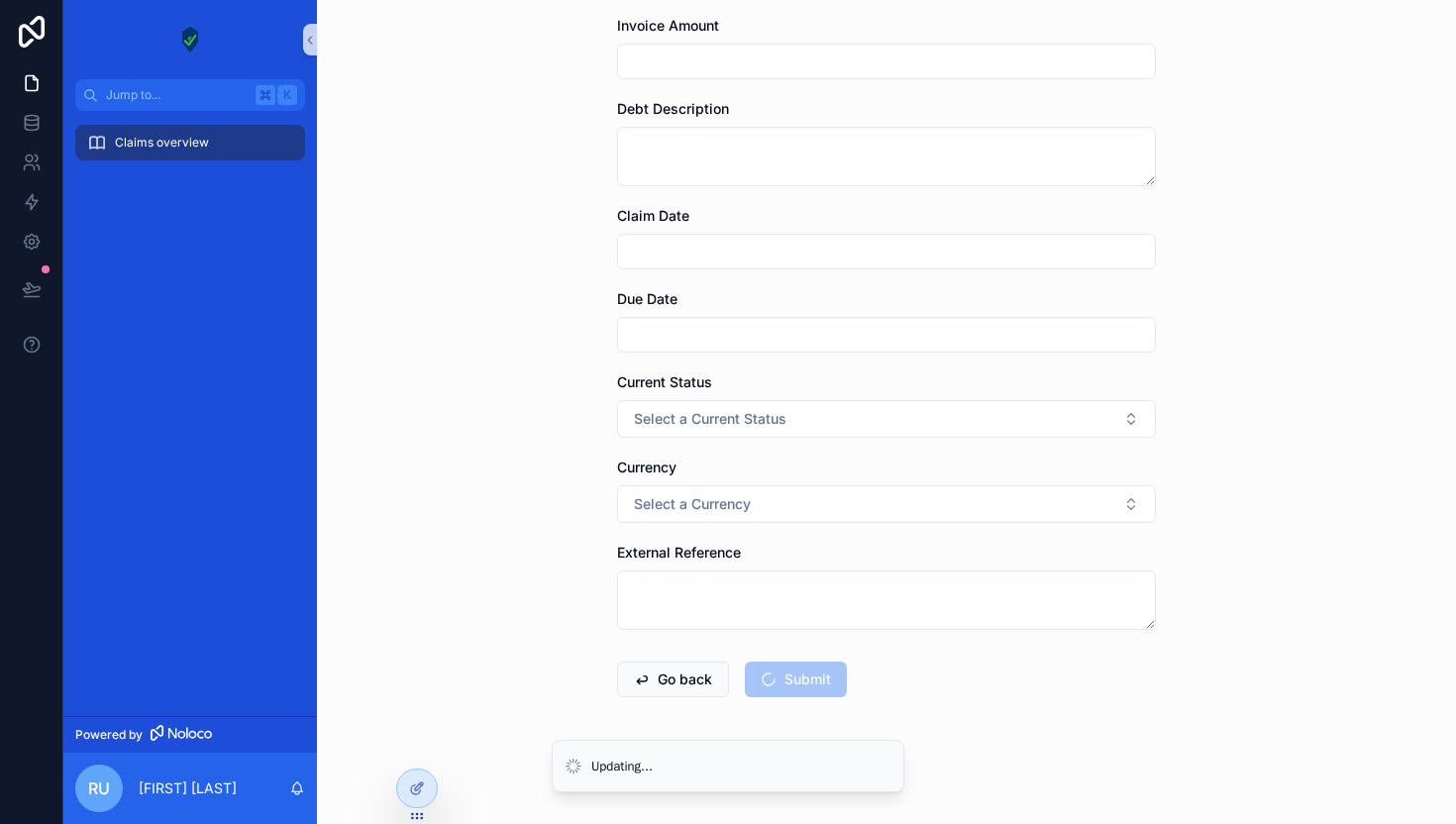 scroll, scrollTop: 0, scrollLeft: 0, axis: both 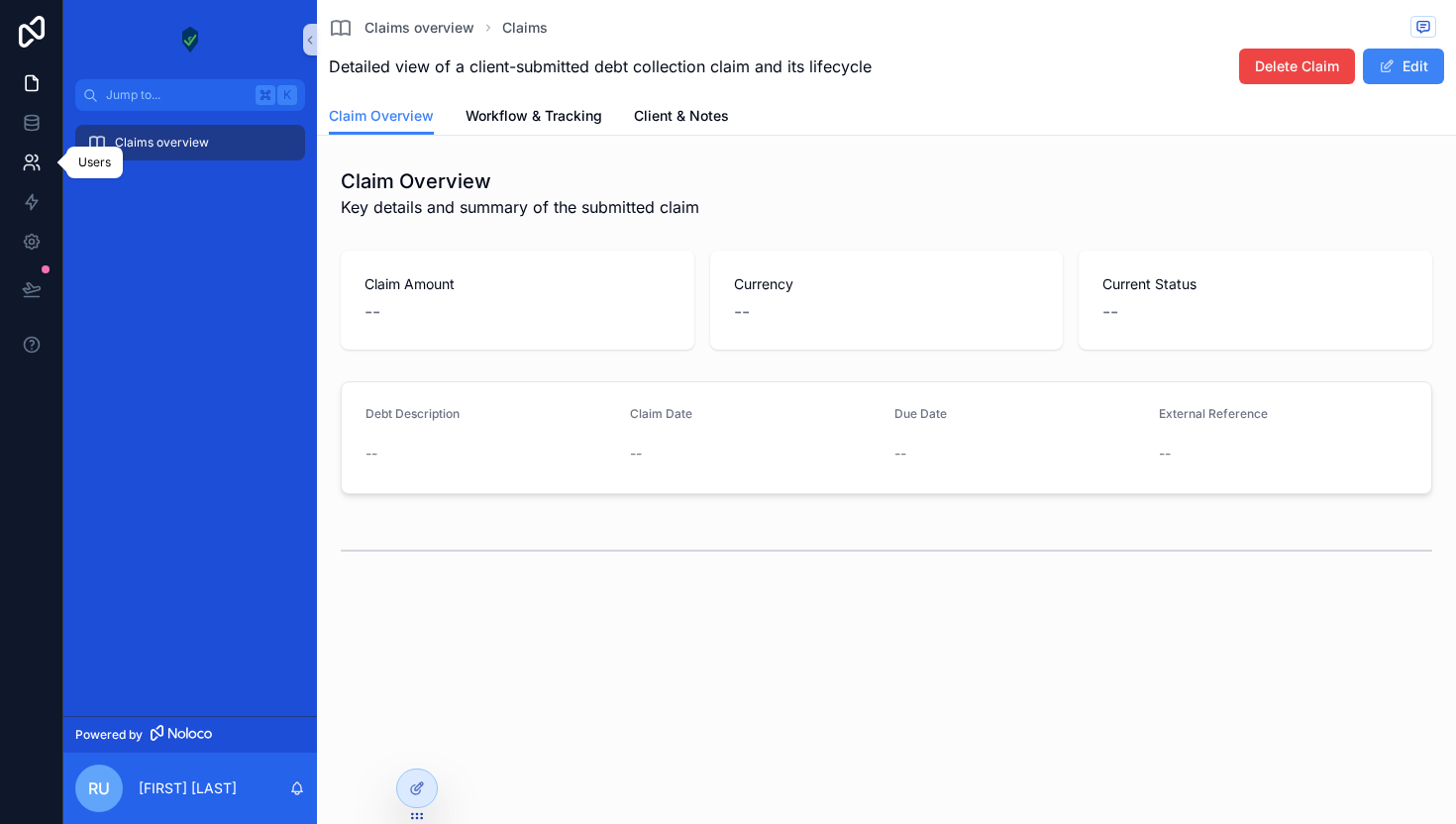 click 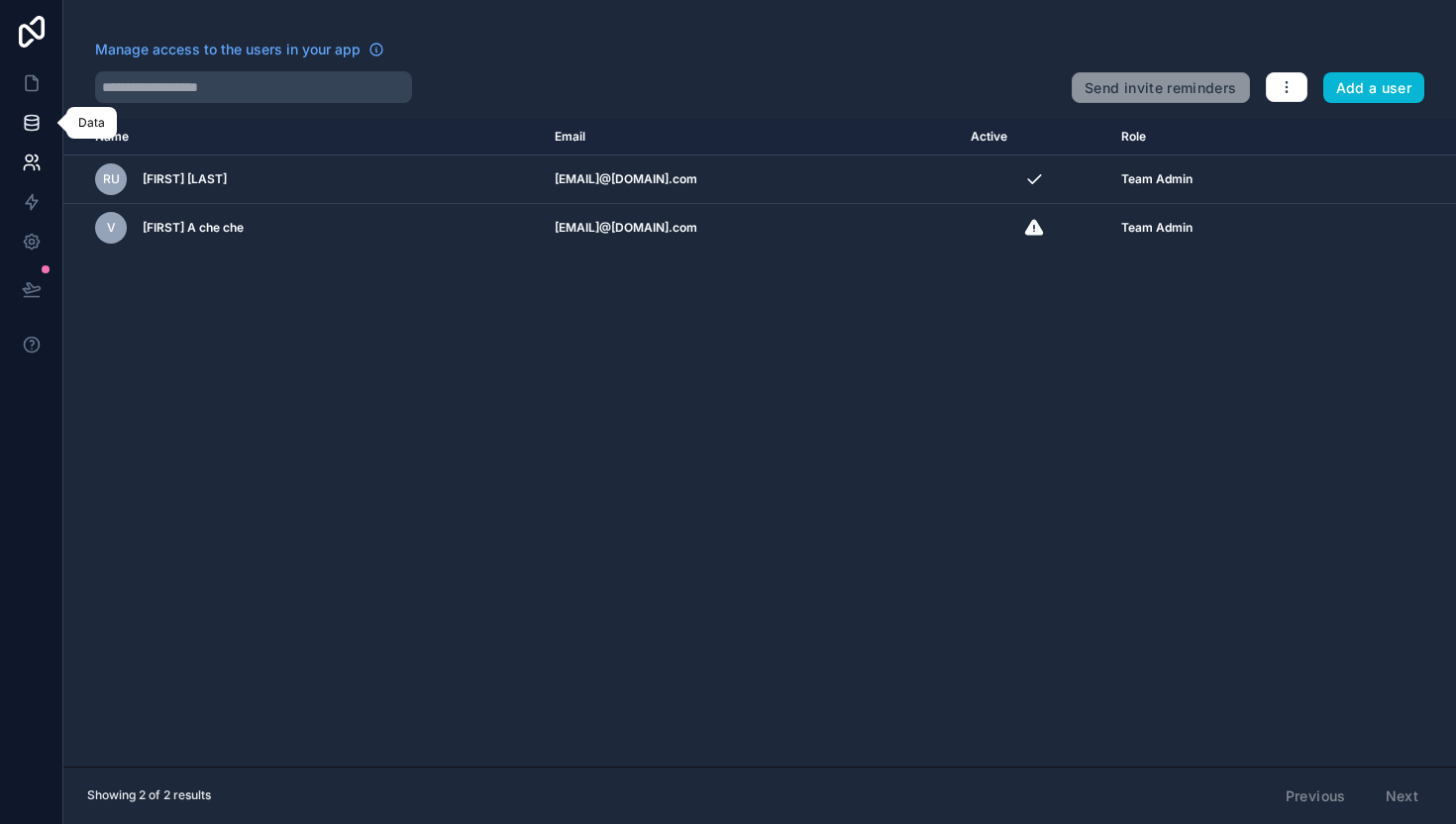 click 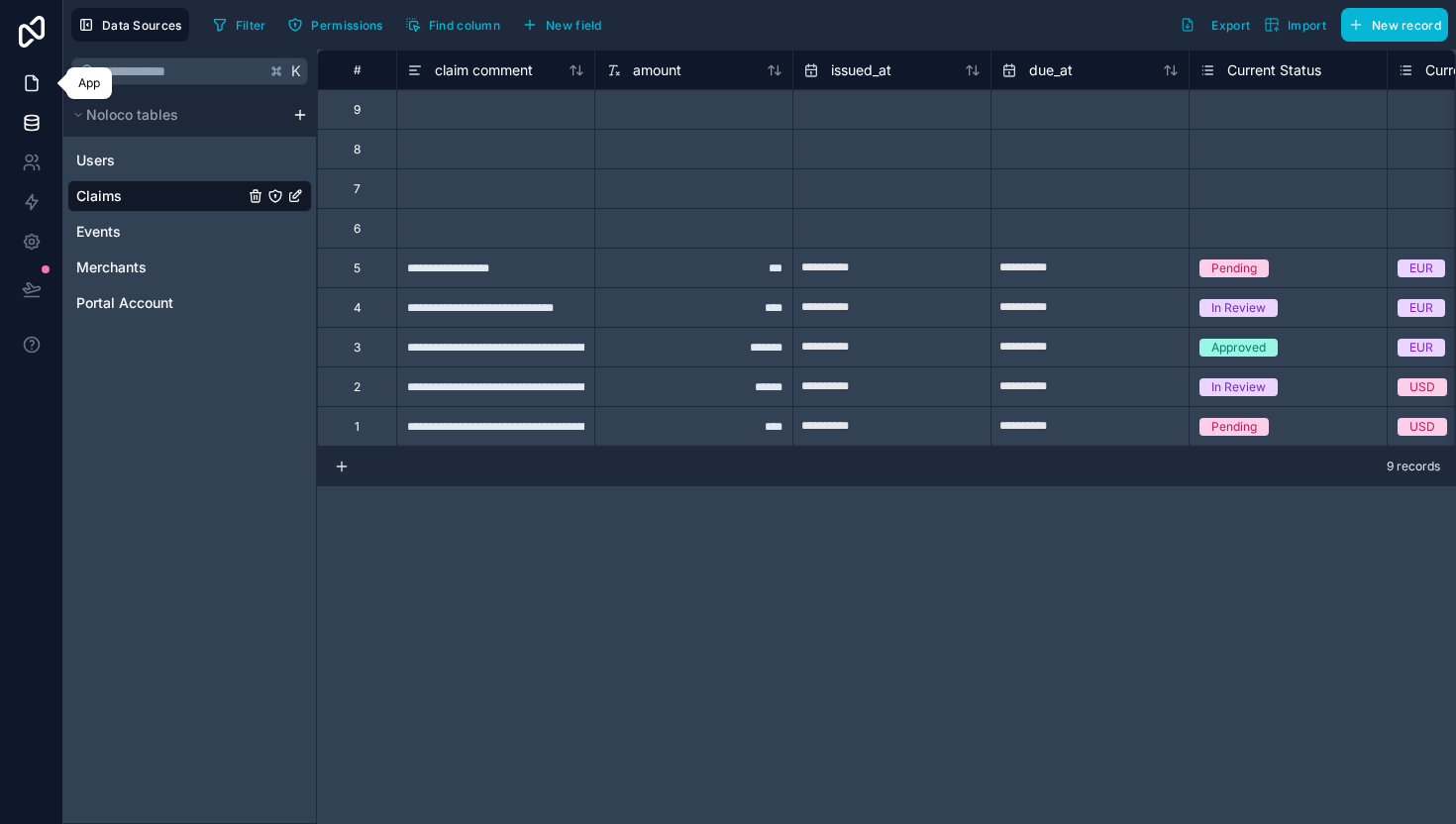 click at bounding box center (31, 83) 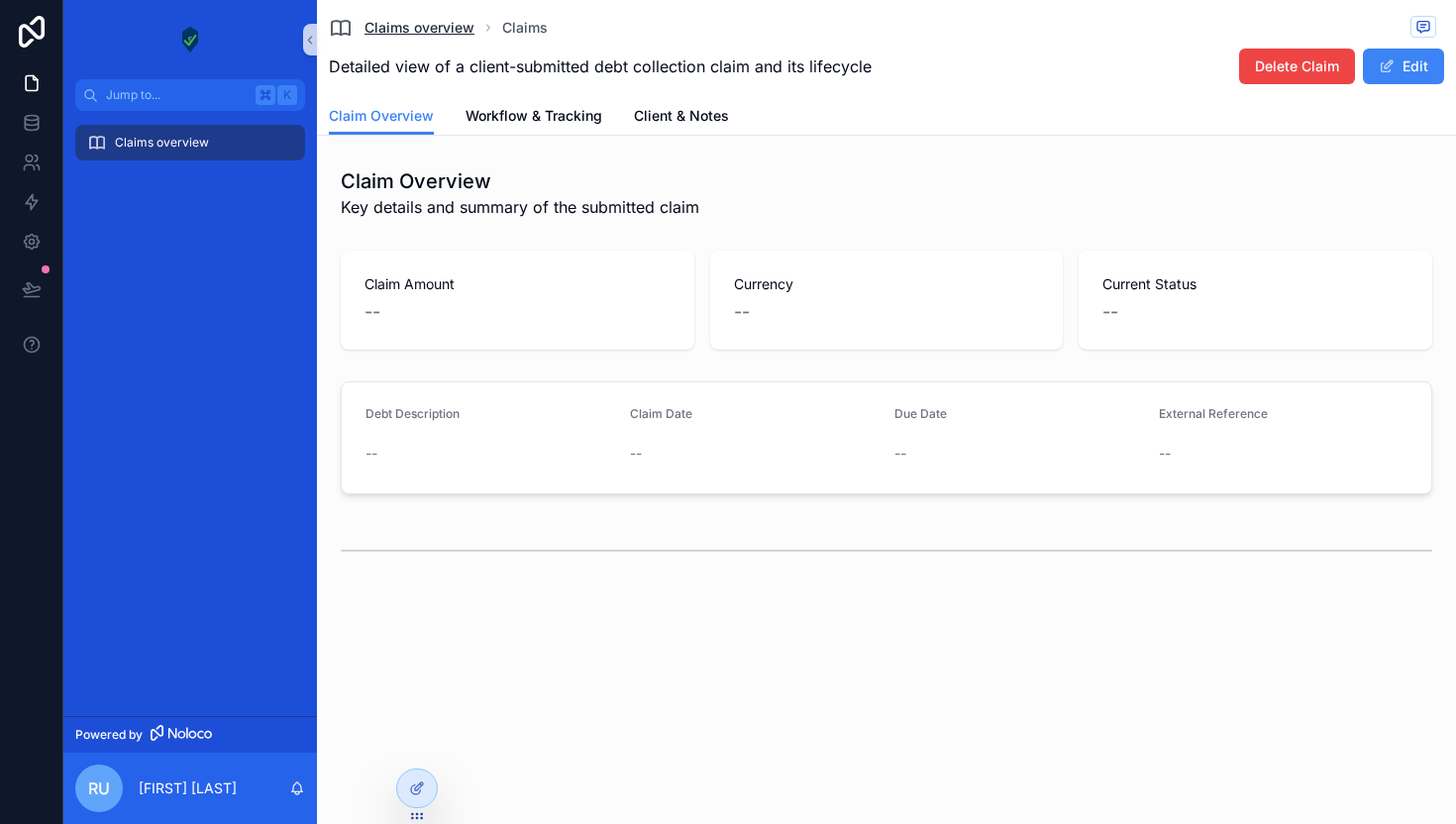 click on "Claims overview" at bounding box center (419, 28) 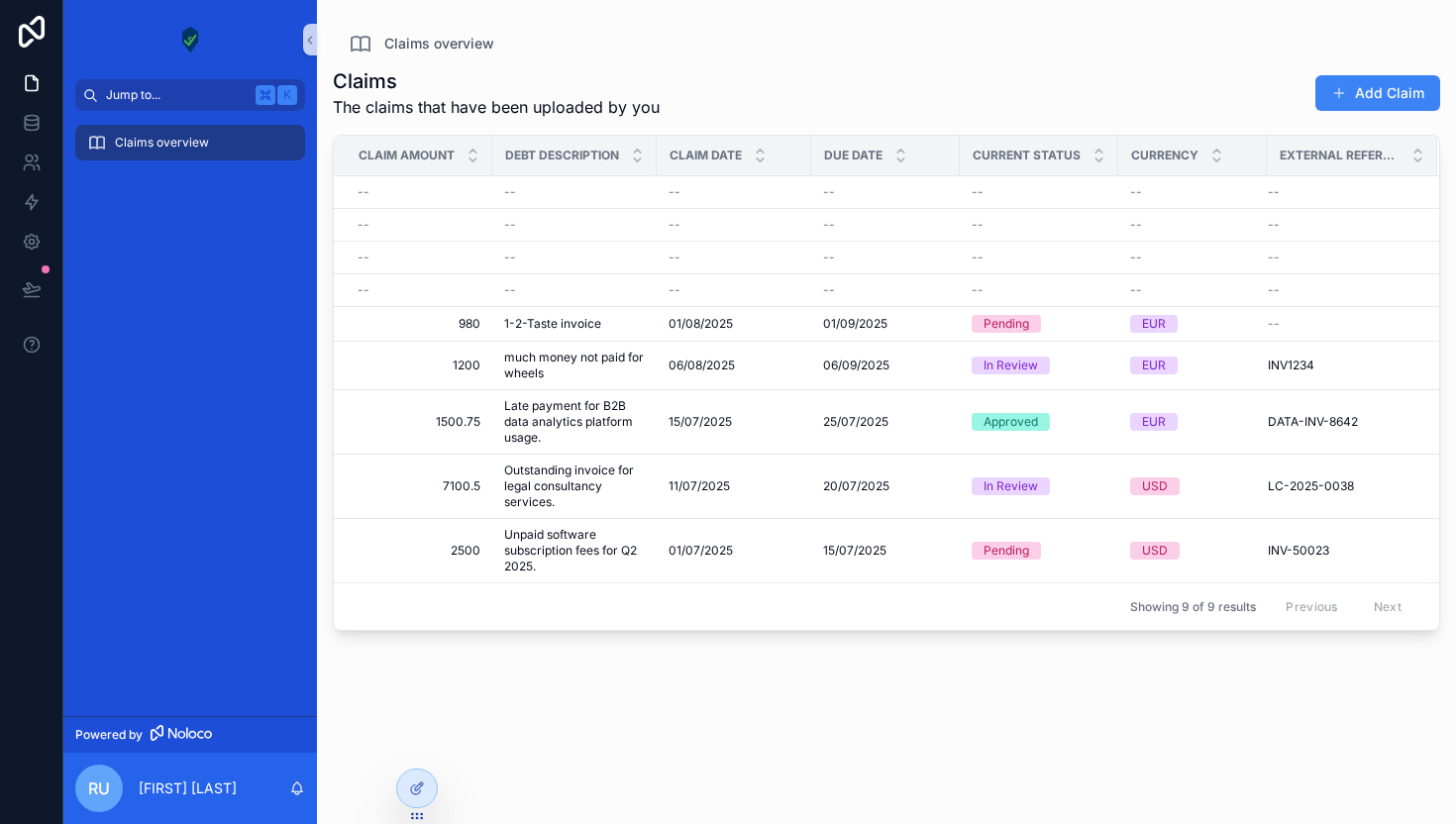 click on "Jump to..." at bounding box center (176, 95) 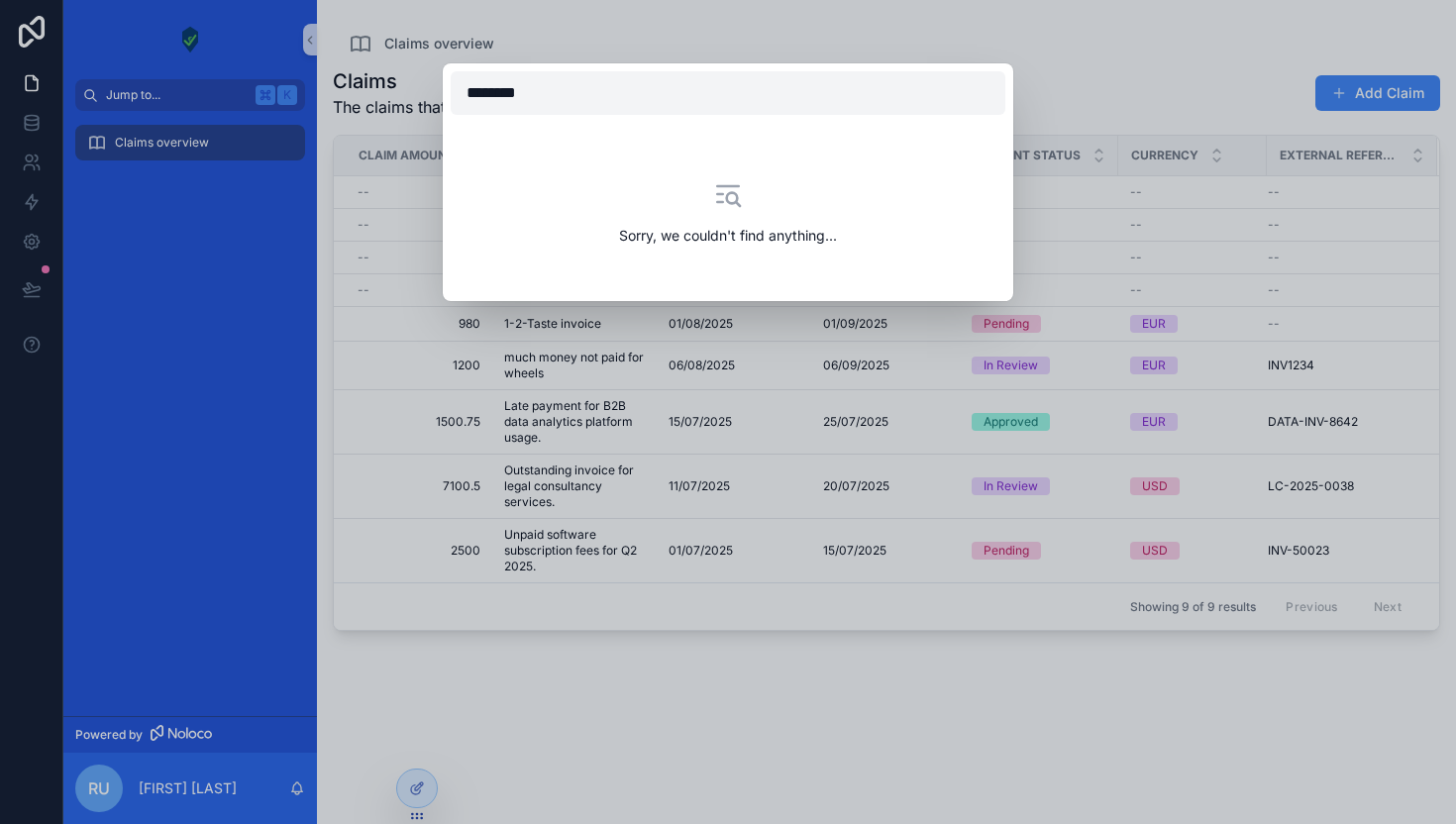 type on "*********" 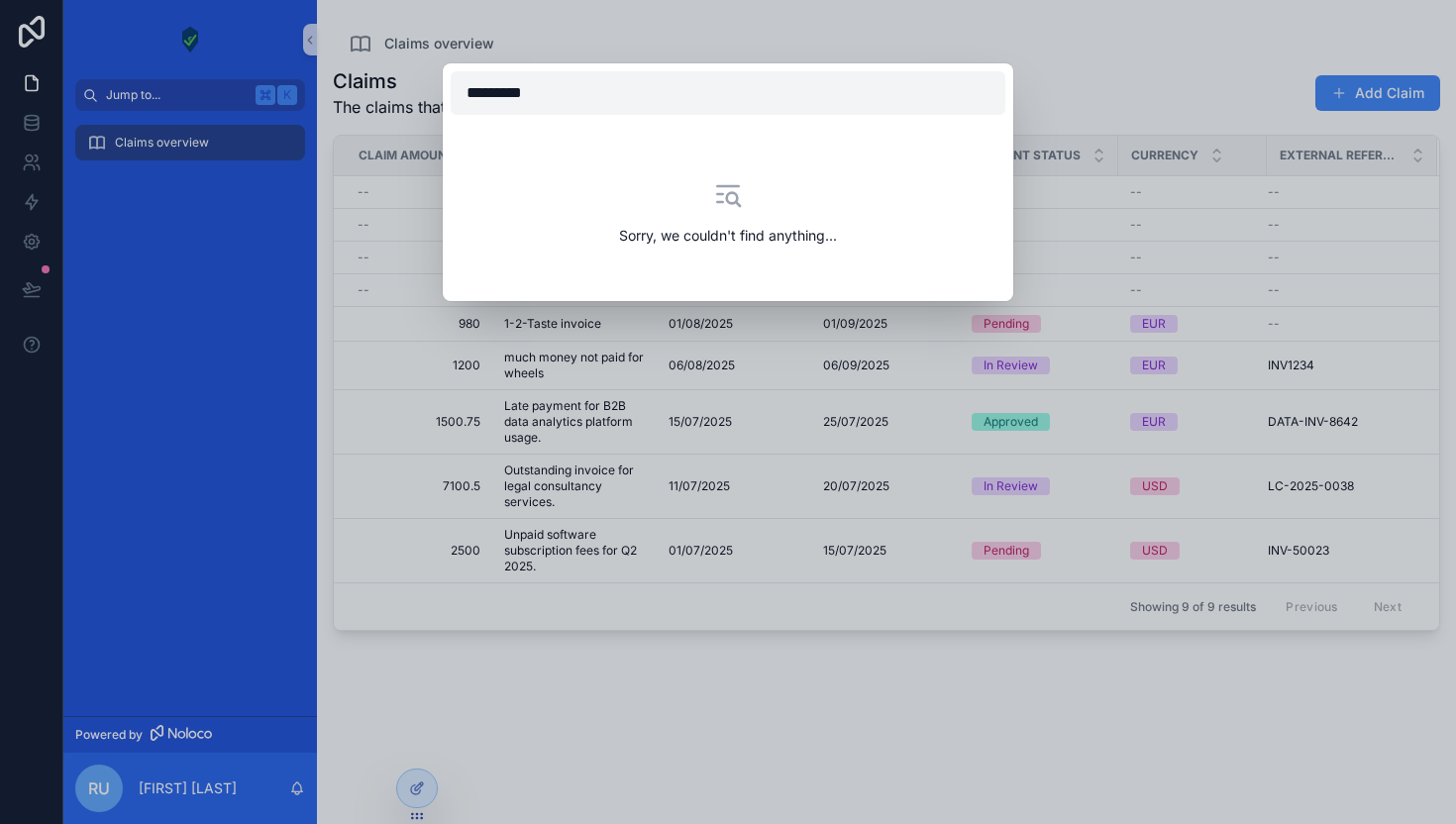 type 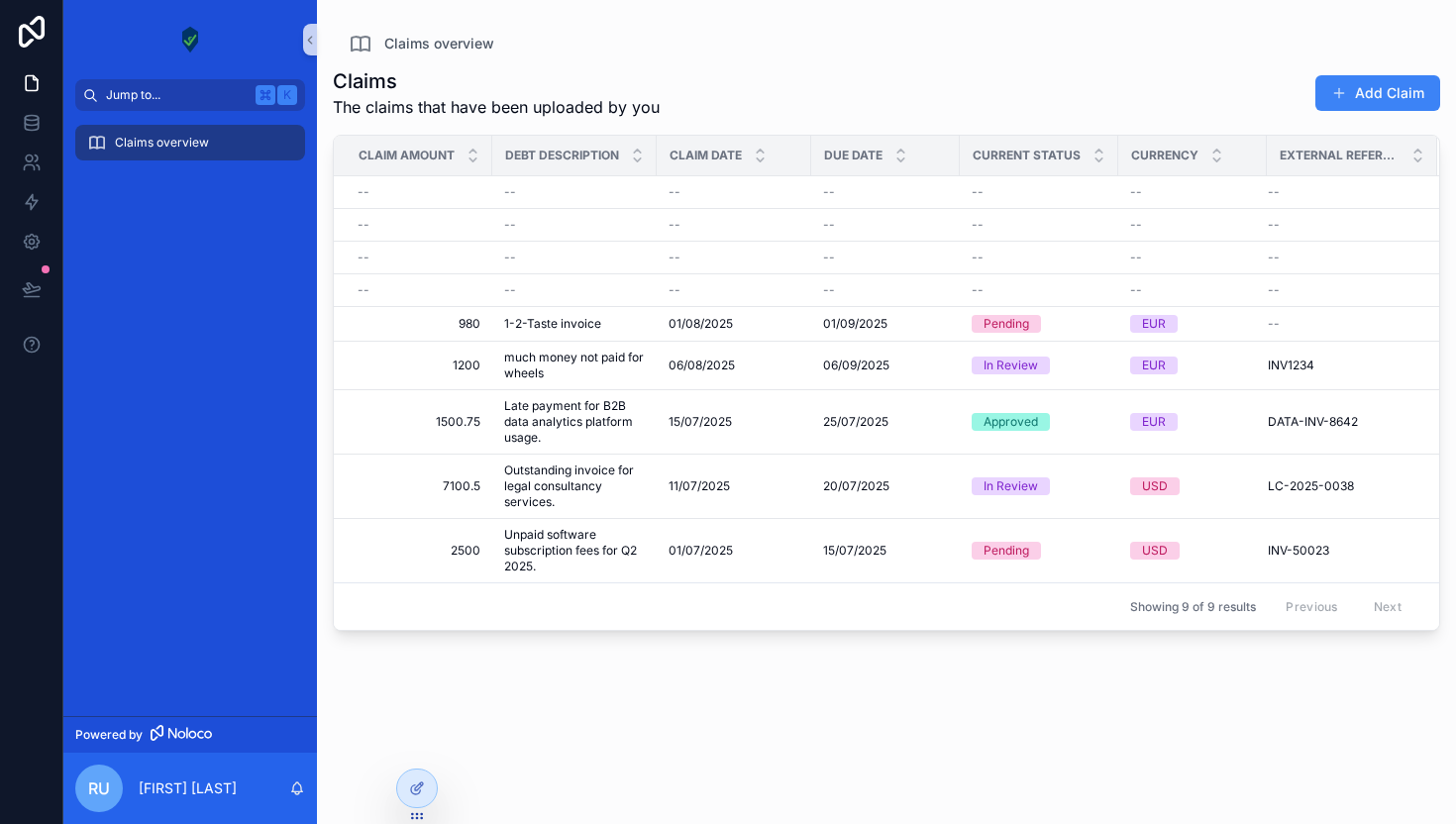 type 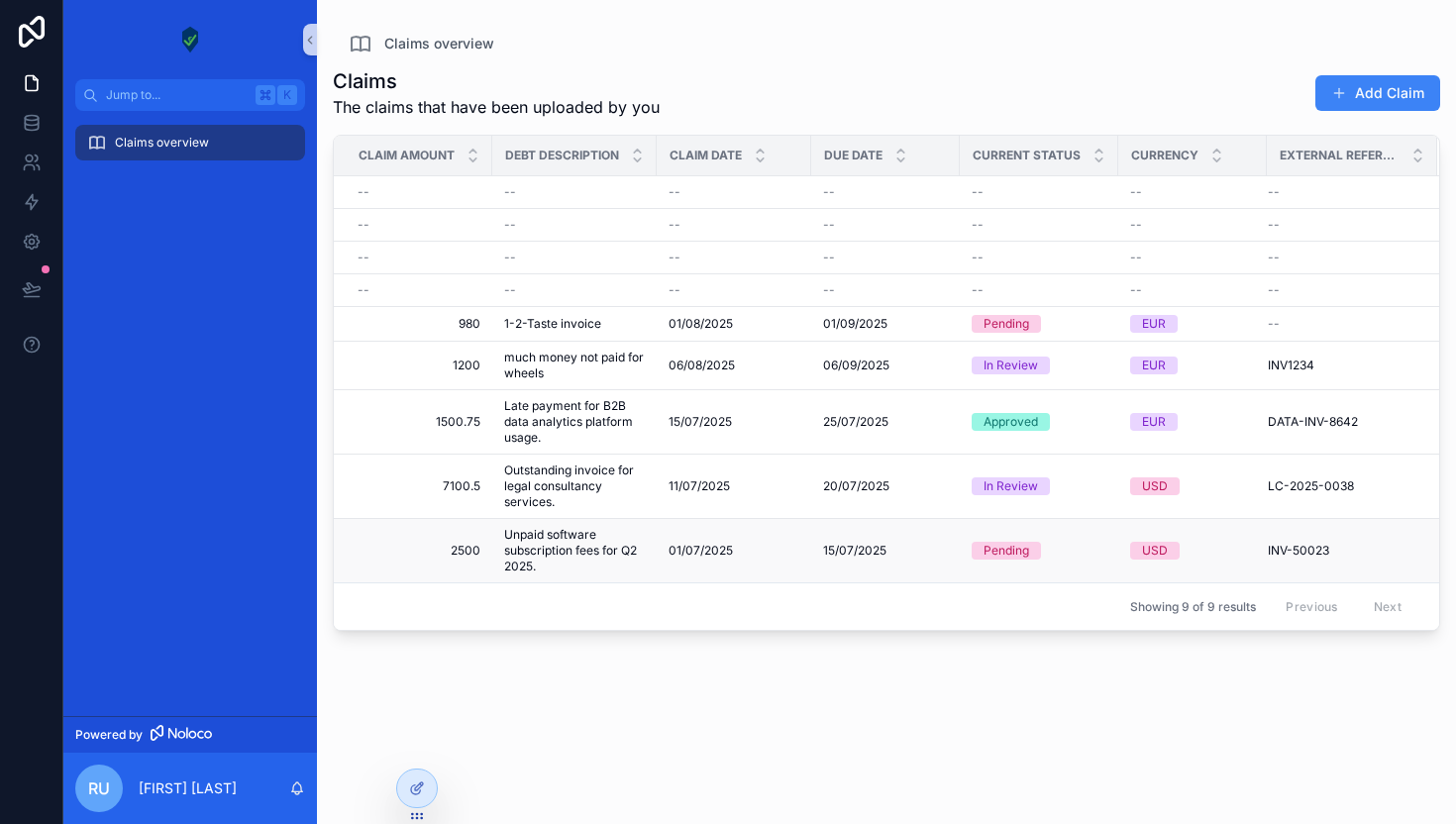 click on "INV-50023" at bounding box center (1299, 551) 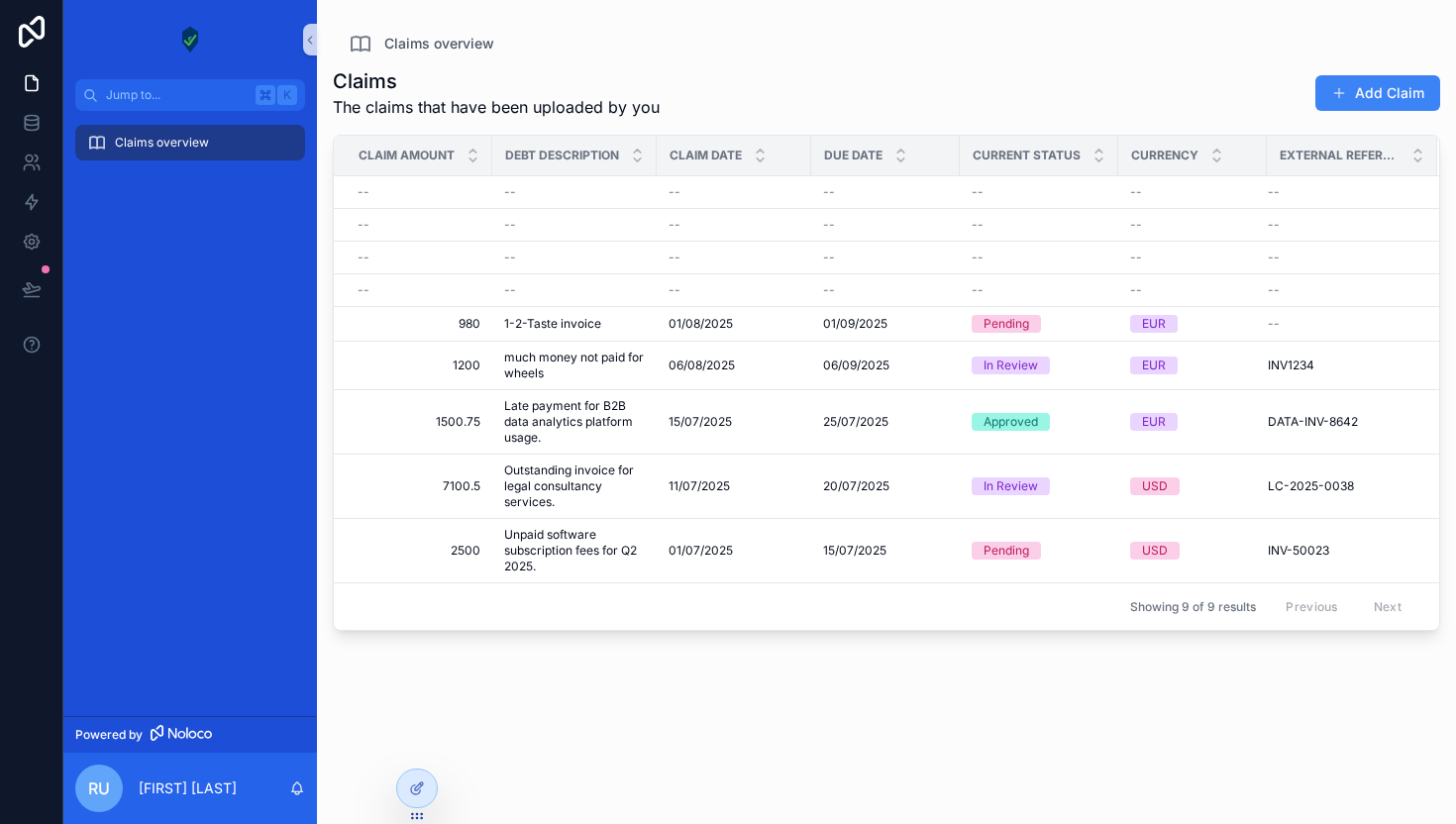 click on "INV-50023" at bounding box center [1299, 551] 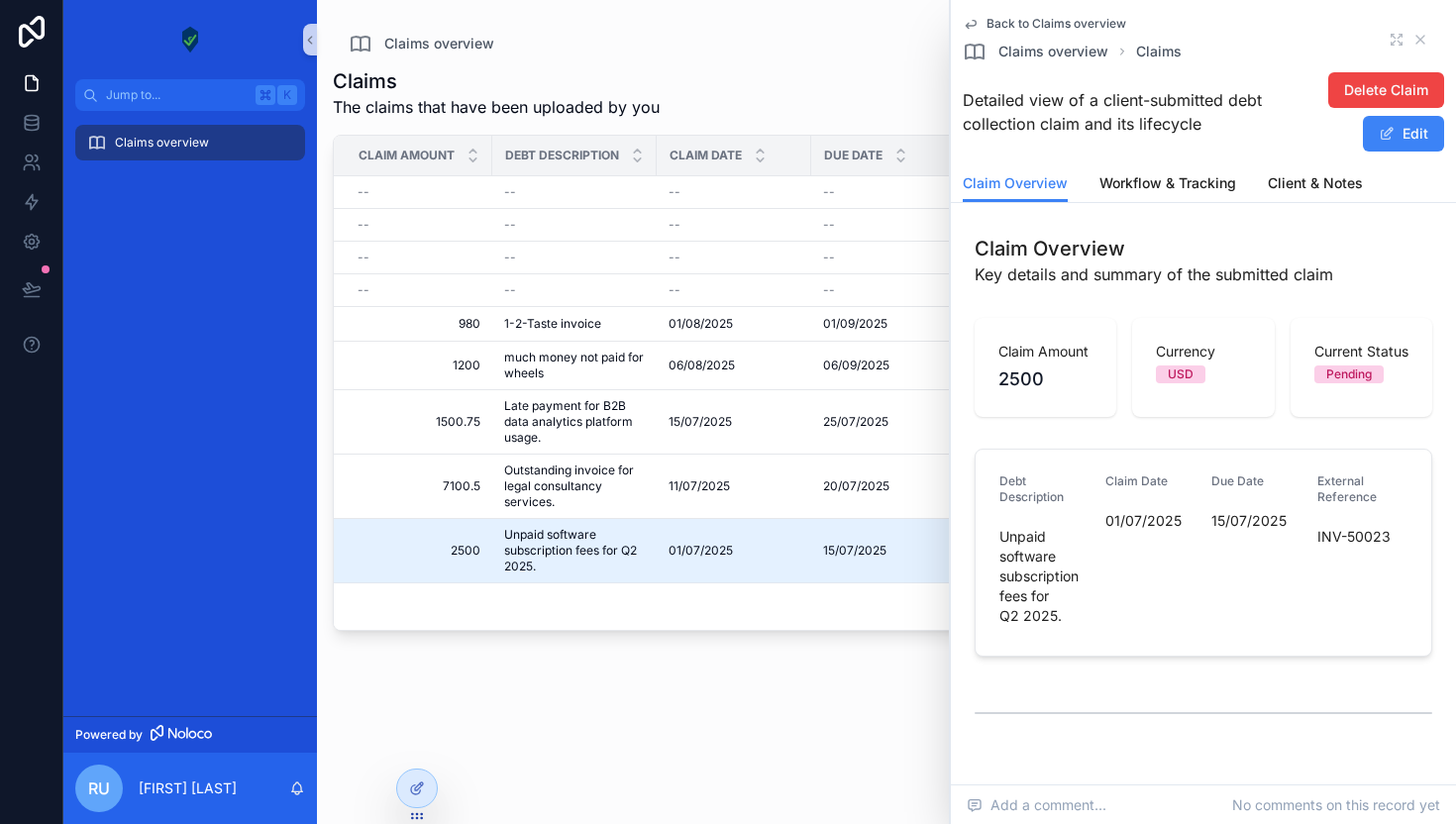 click on "15/07/2025" at bounding box center (1256, 521) 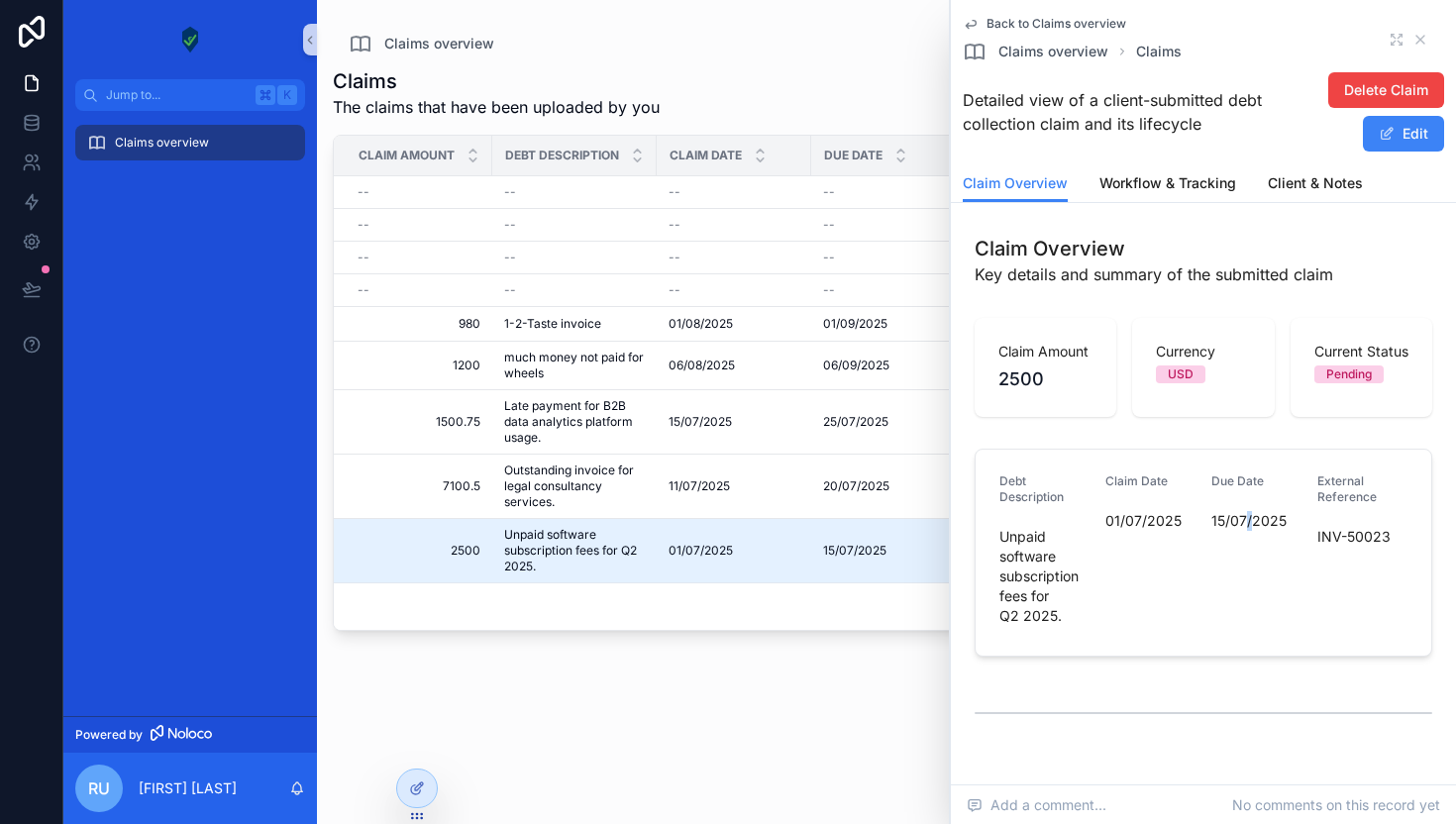 click on "15/07/2025" at bounding box center [1256, 521] 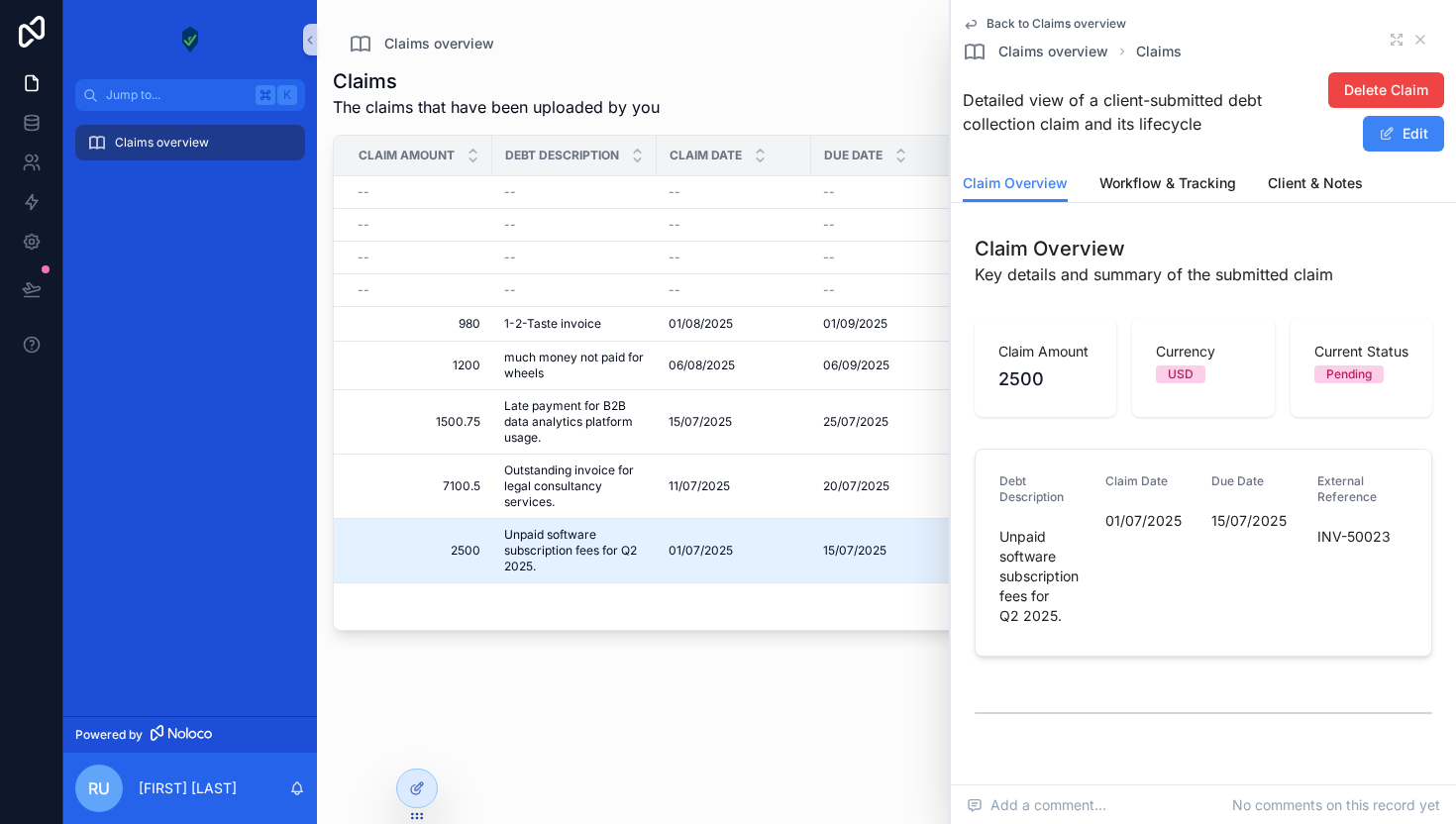 click on "INV-50023" at bounding box center (1362, 537) 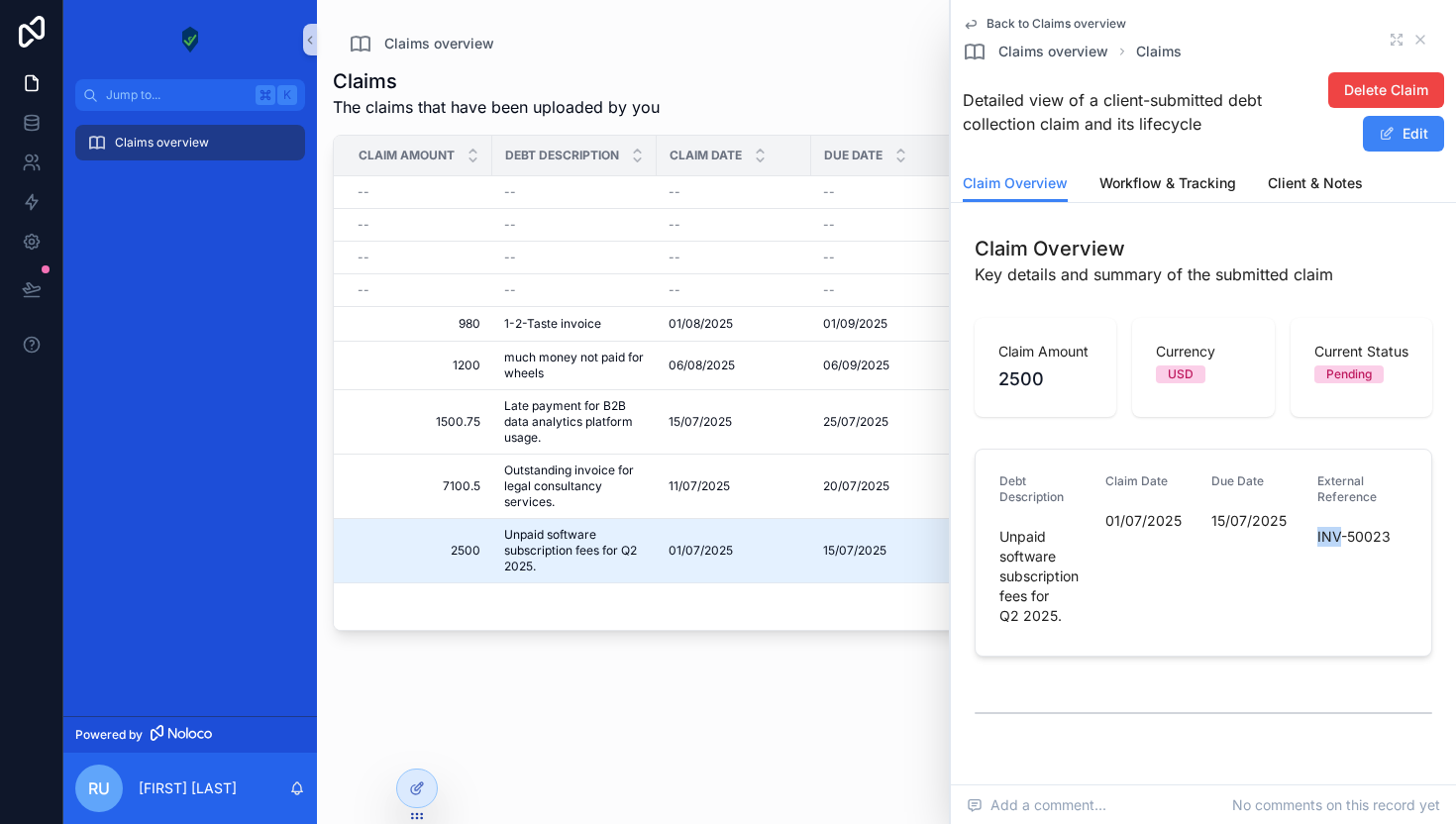 click on "INV-50023" at bounding box center (1362, 537) 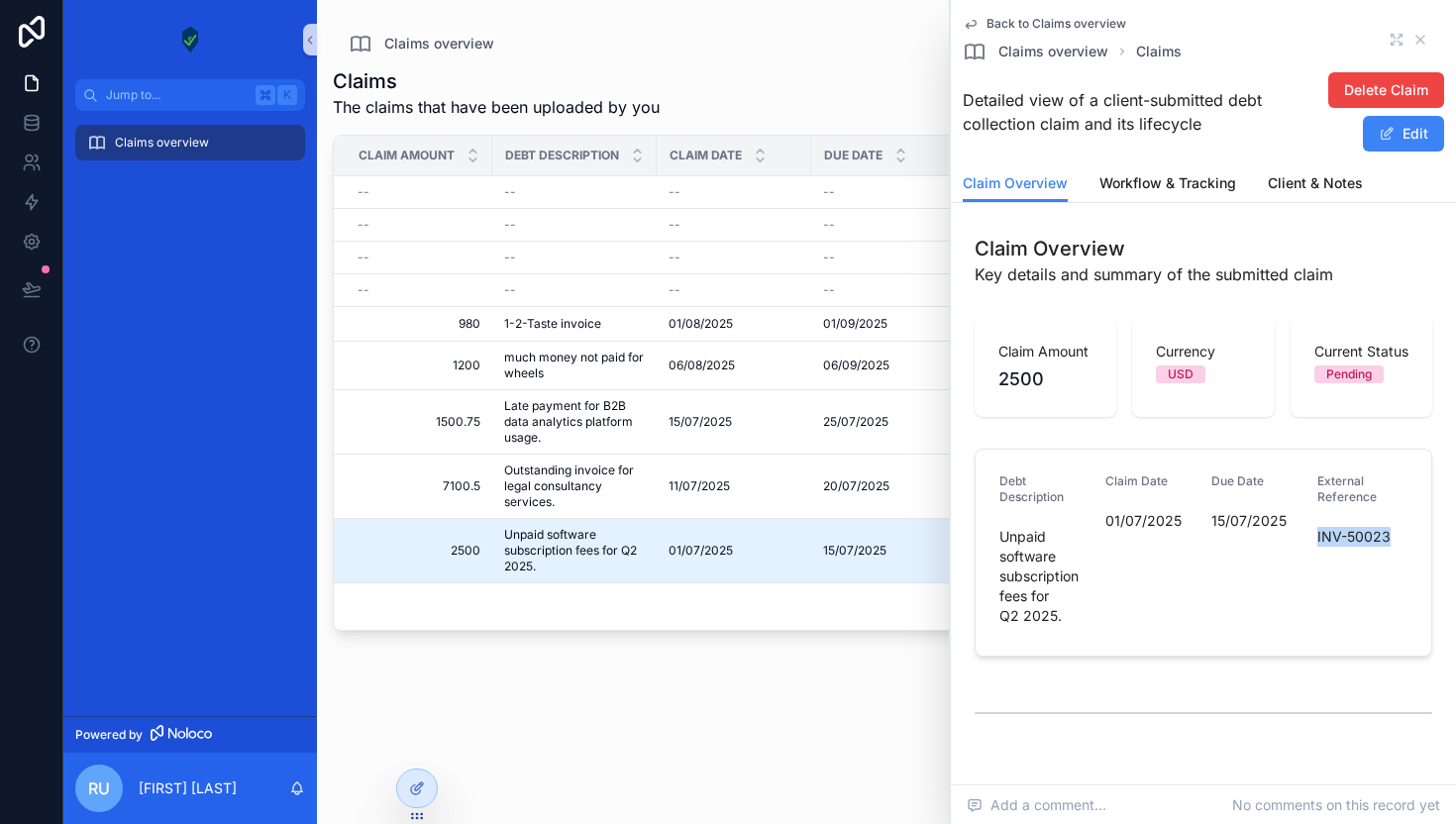 click on "INV-50023" at bounding box center [1362, 537] 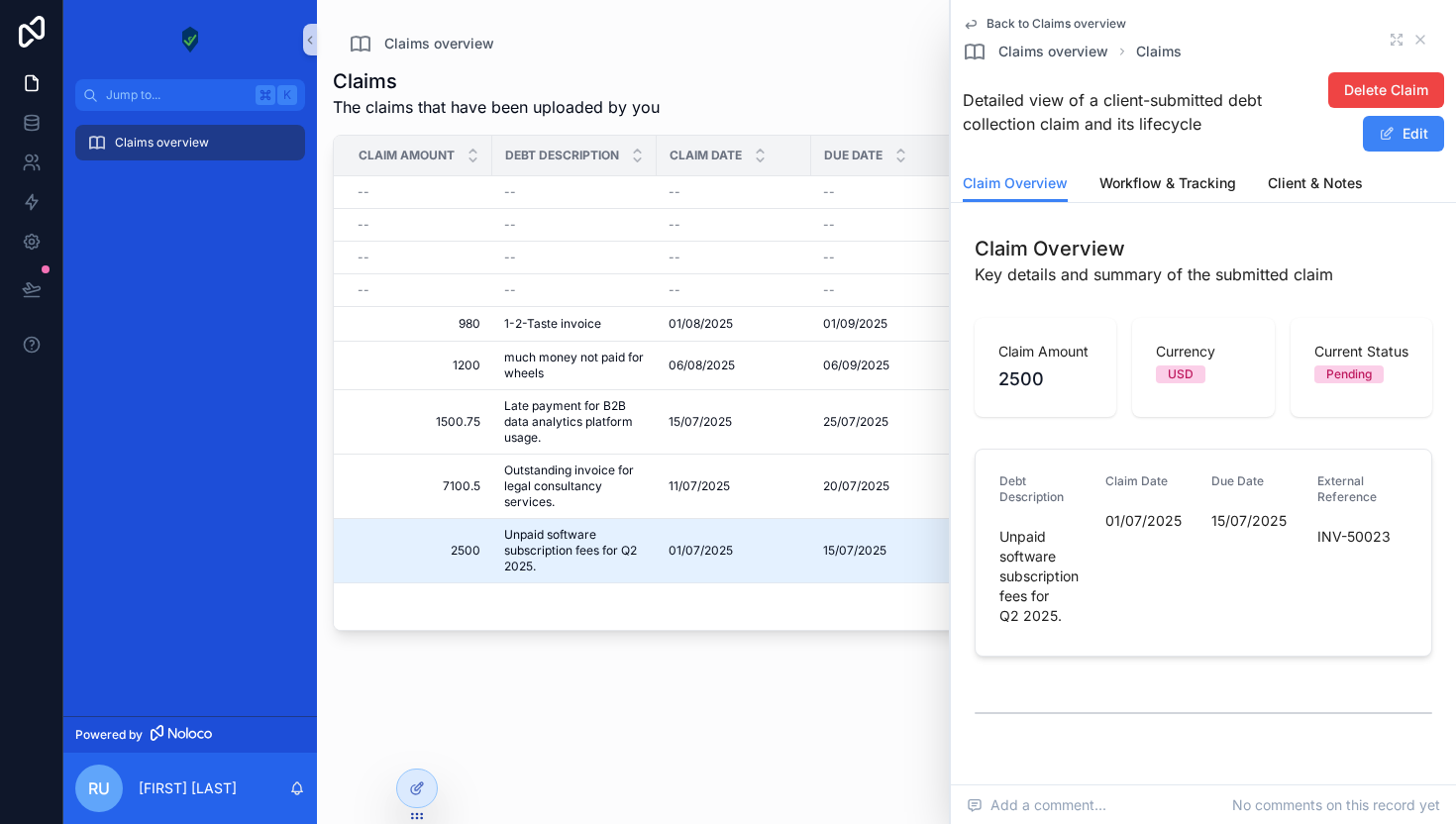 click on "Claims overview" at bounding box center [190, 413] 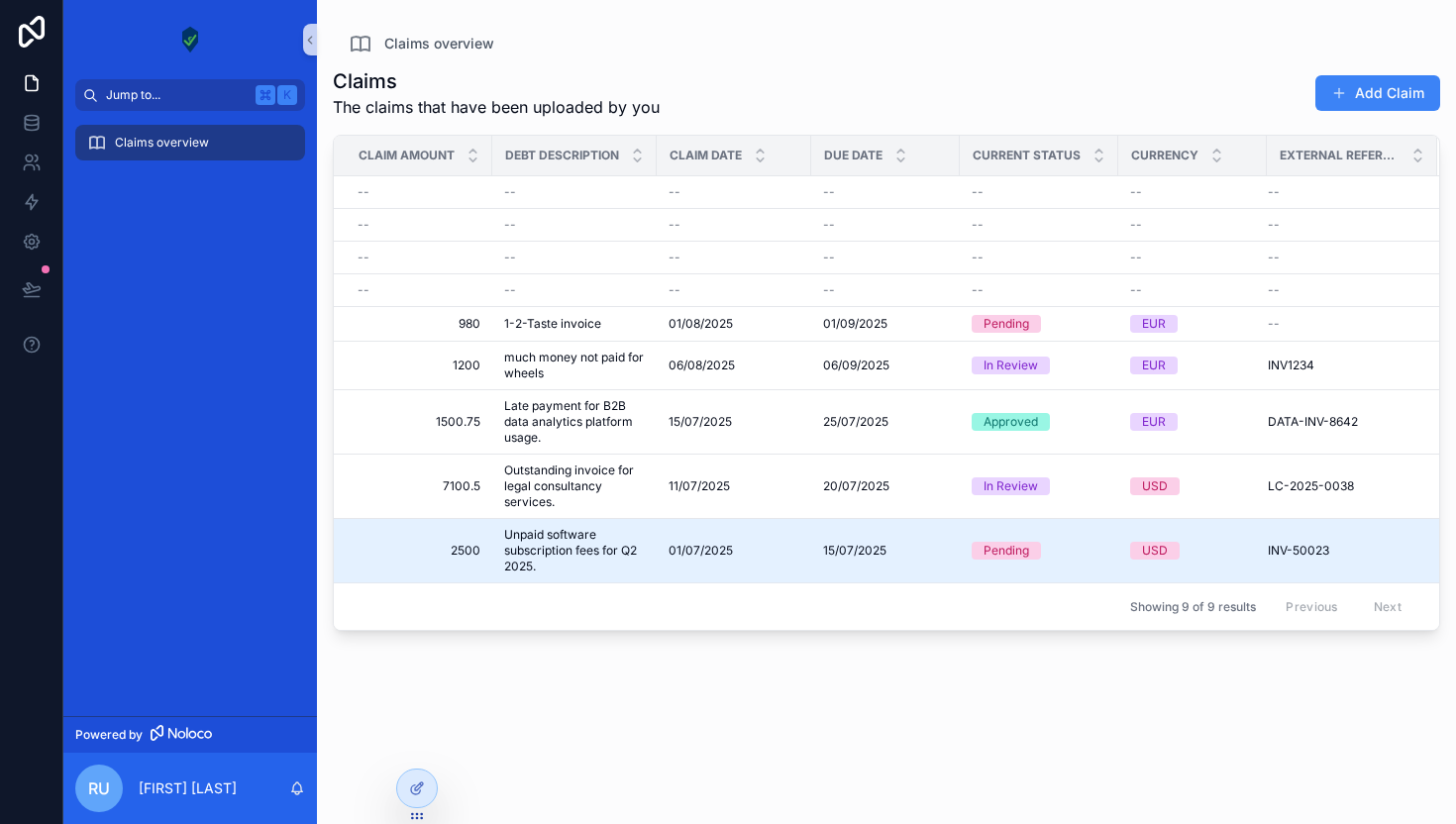 click on "Jump to..." at bounding box center (176, 95) 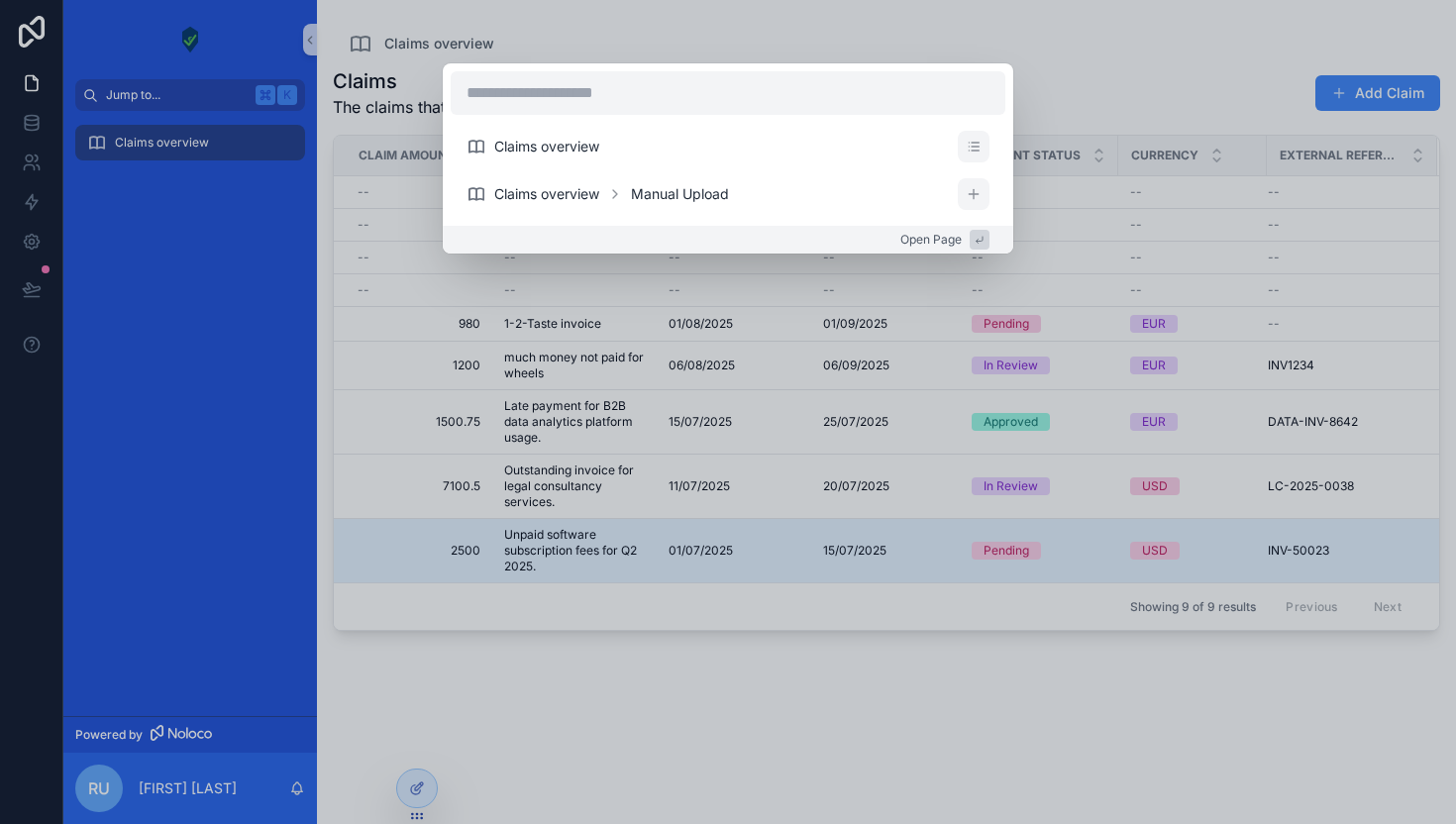 type on "*********" 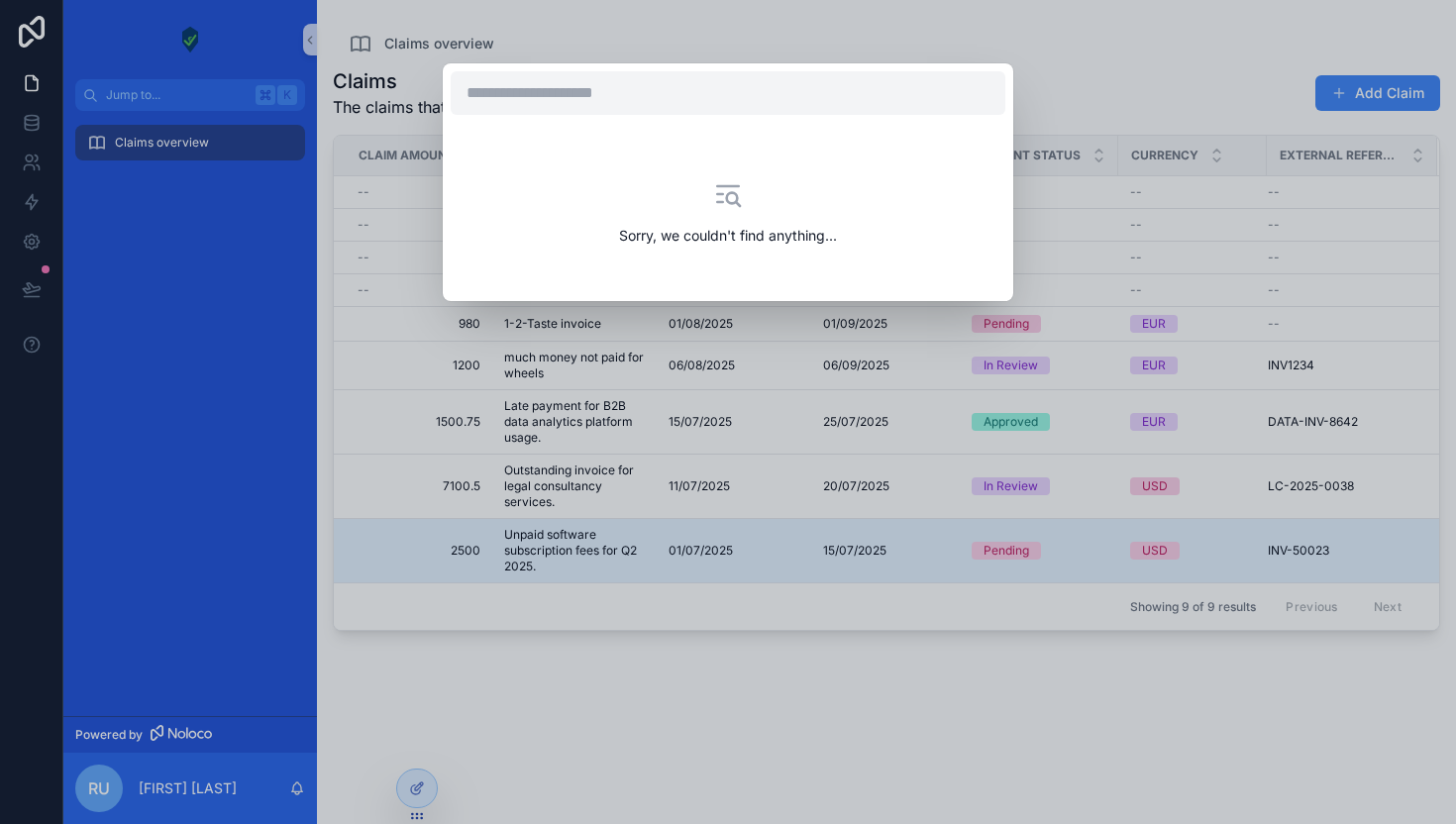 type on "*" 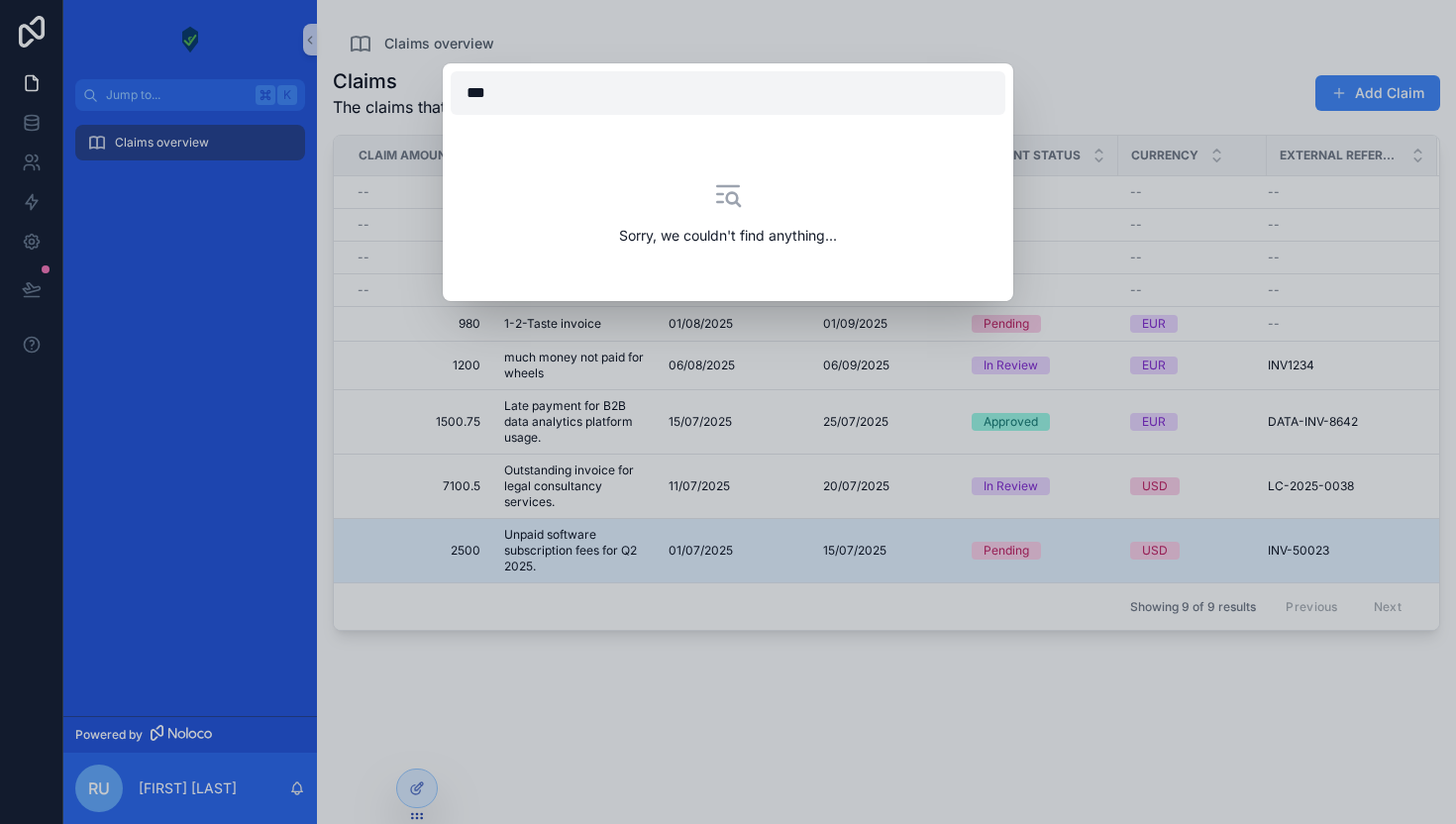 type on "****" 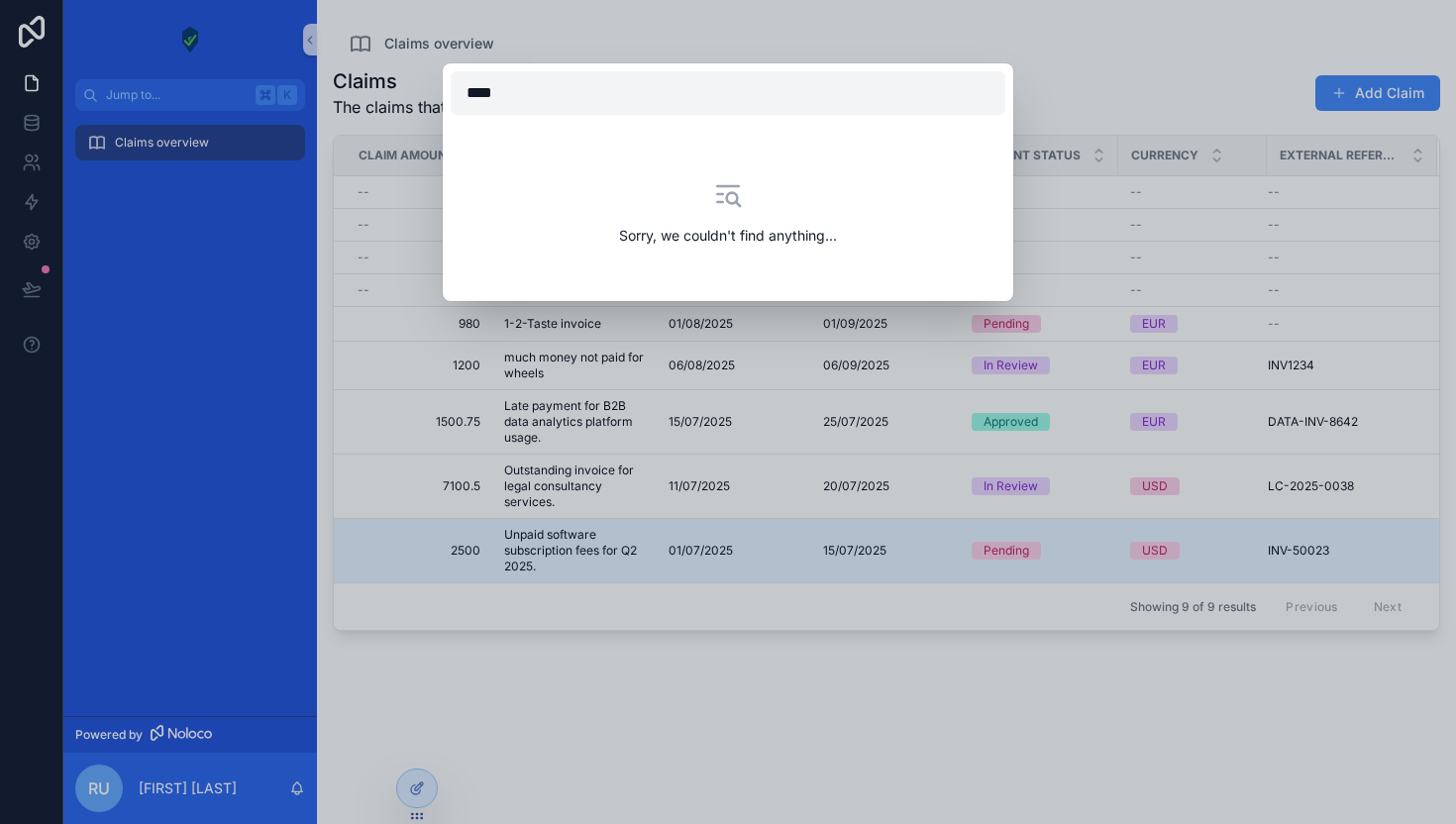 type 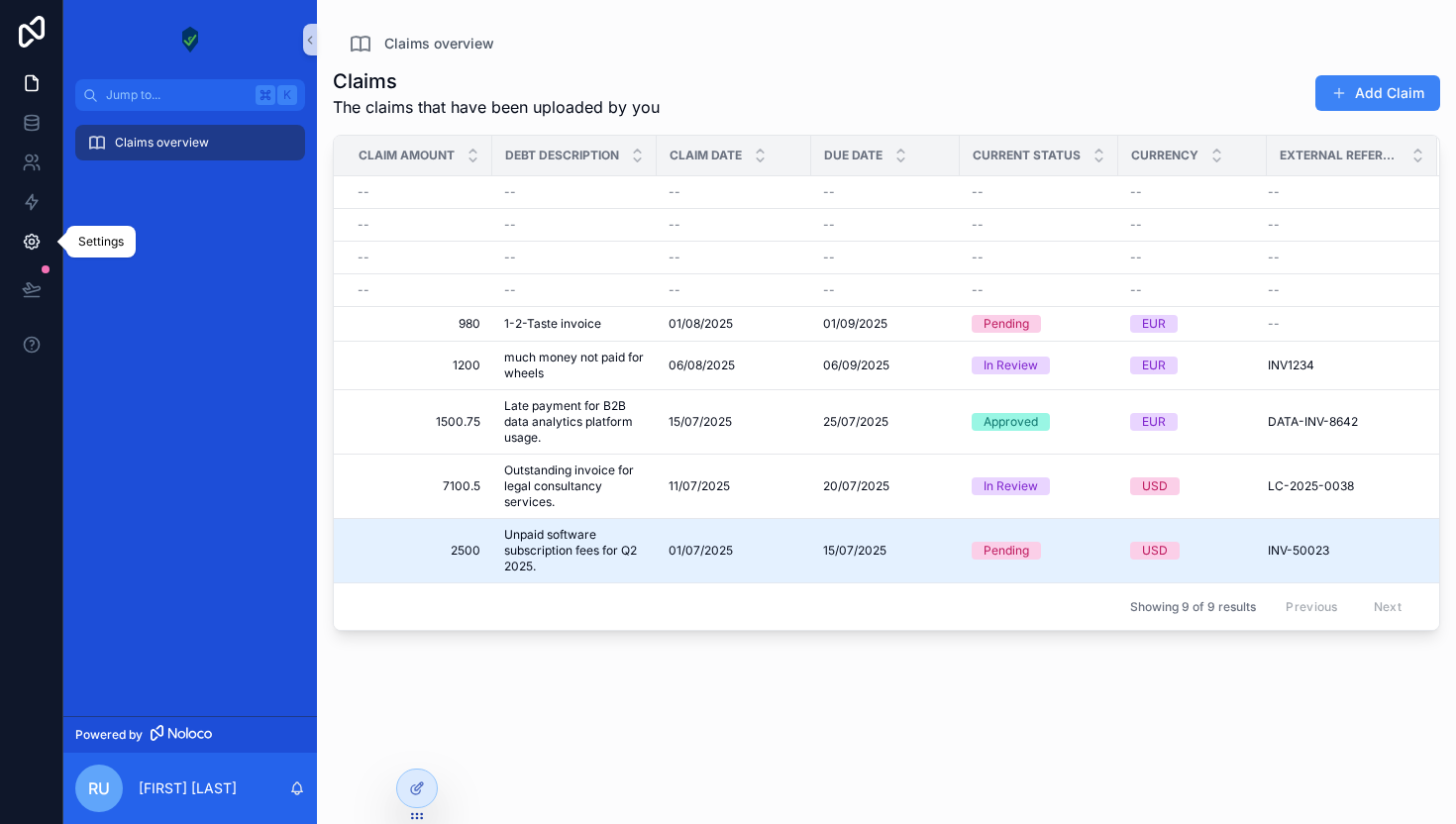 click 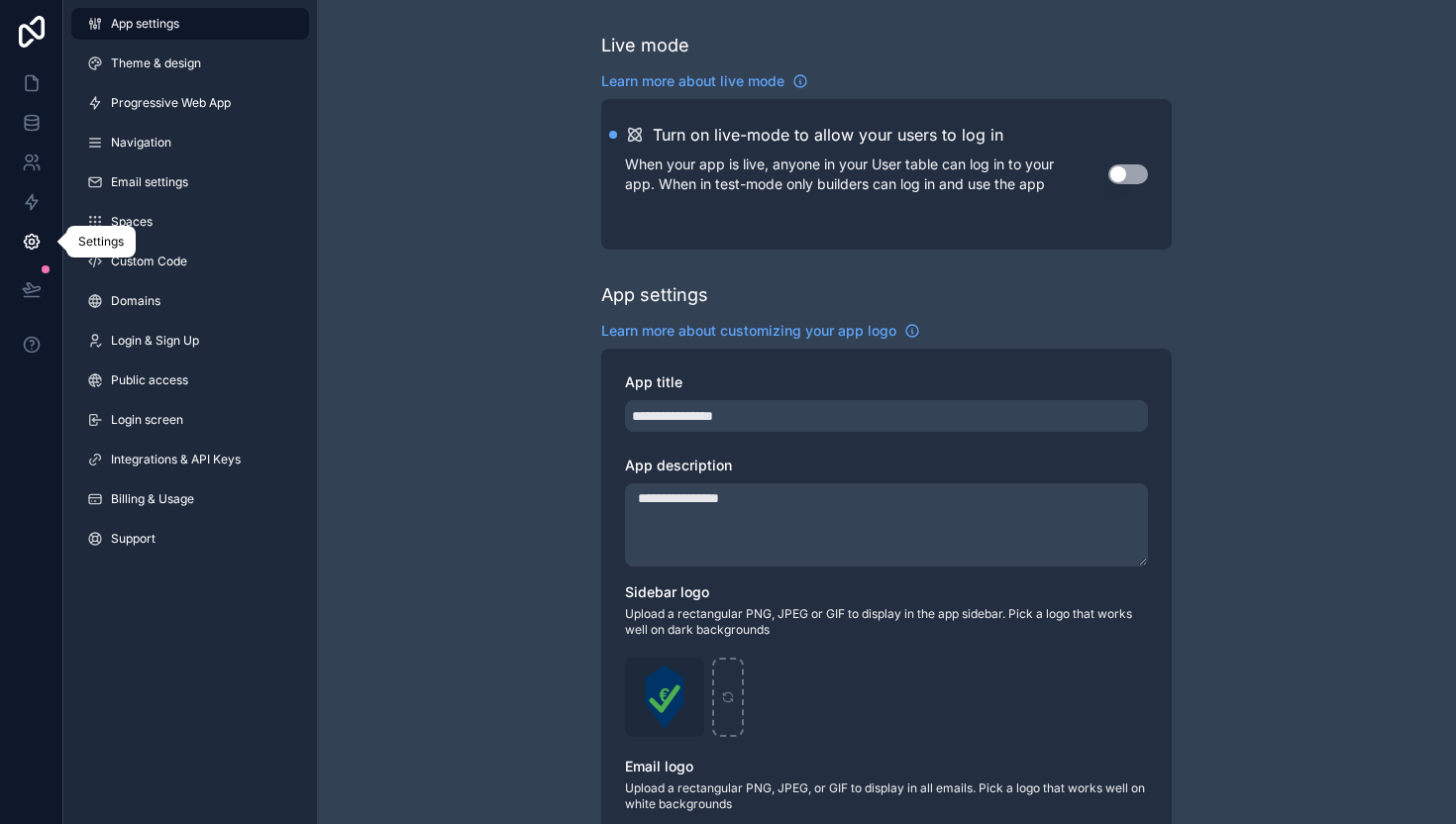 click at bounding box center (31, 242) 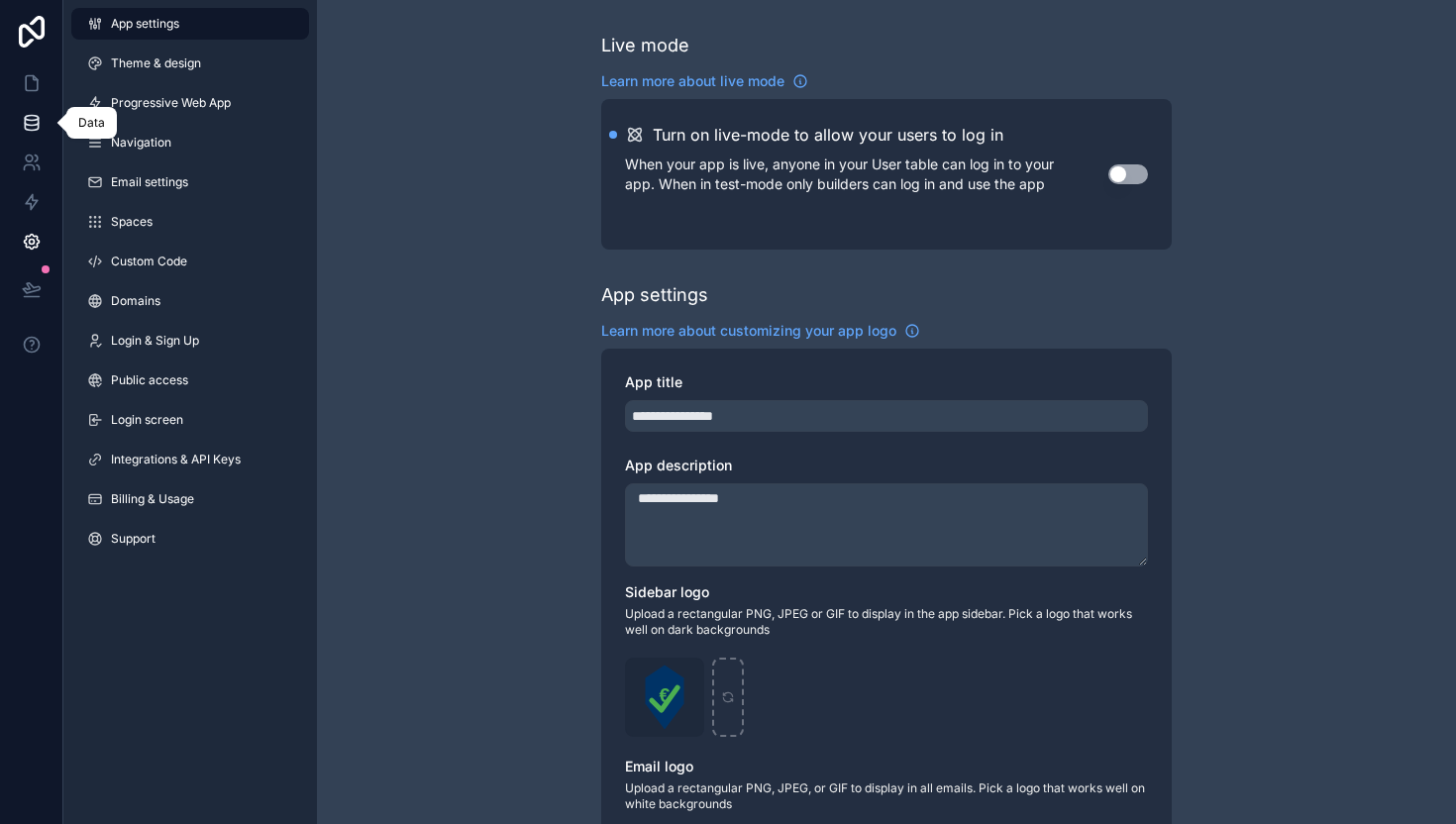 click at bounding box center (31, 123) 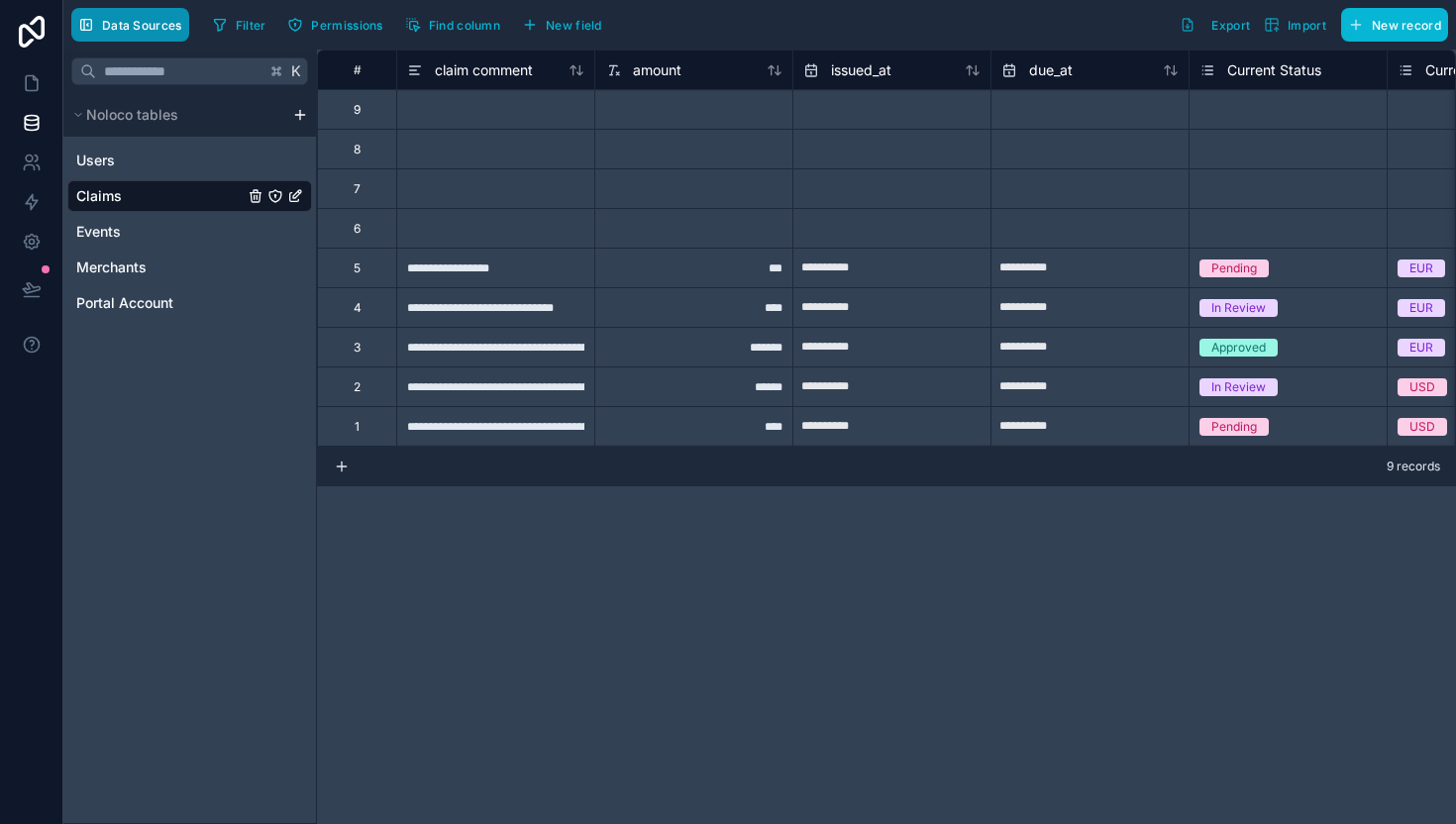 click on "Data Sources" at bounding box center [130, 25] 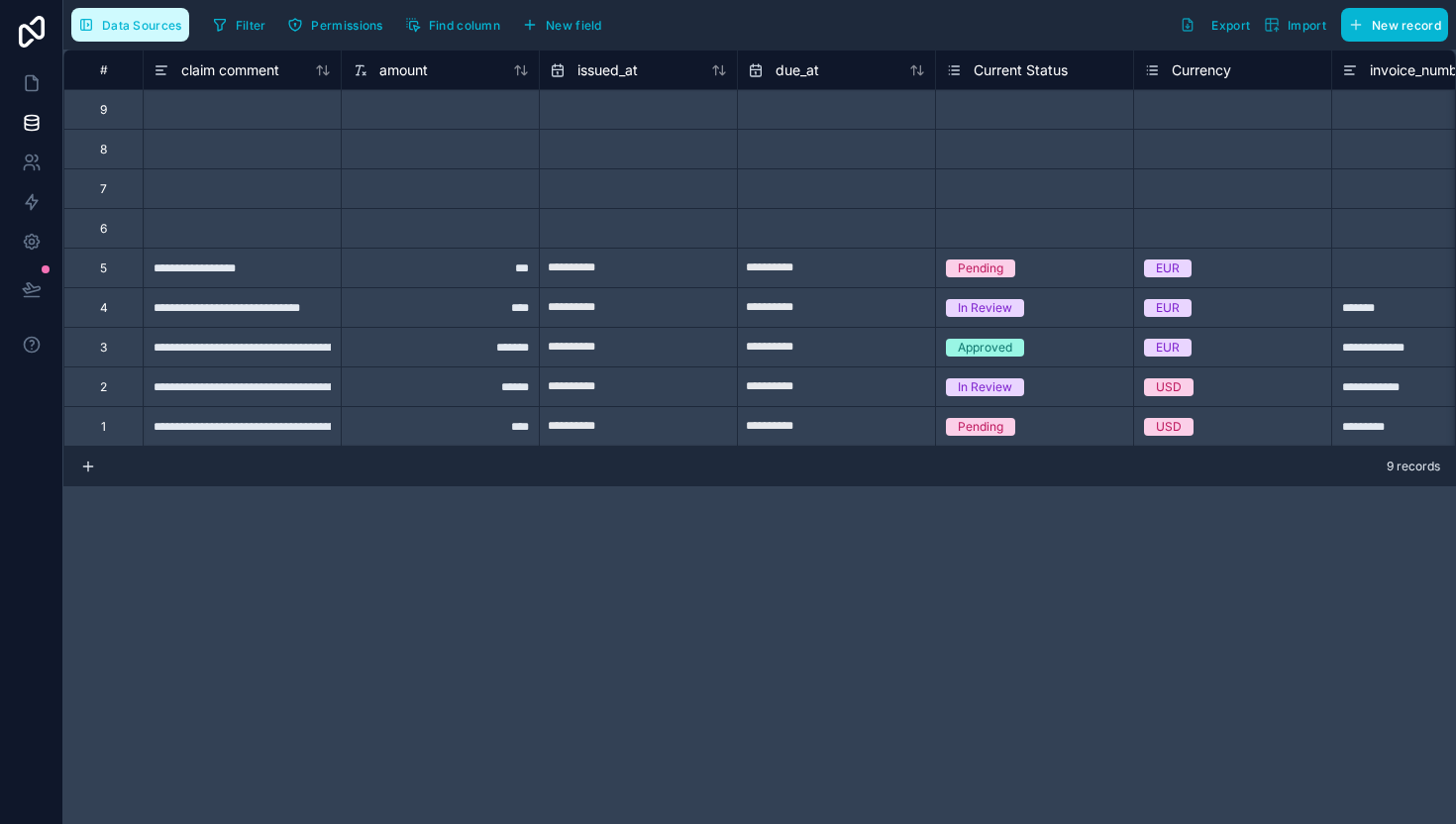click on "Data Sources" at bounding box center [130, 25] 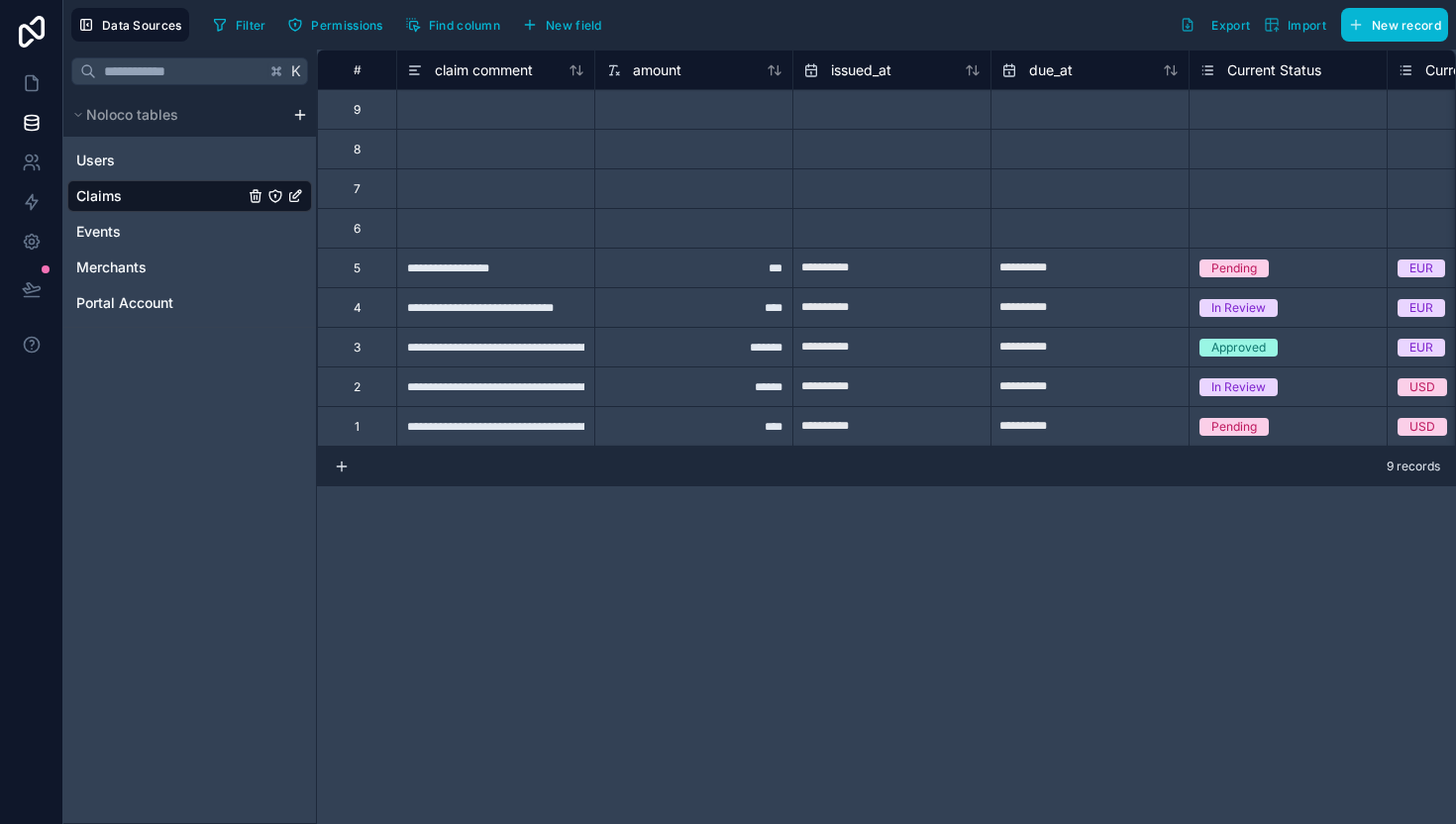 click on "Data Sources Filter Permissions Find column New field Export Import New record" at bounding box center [760, 25] 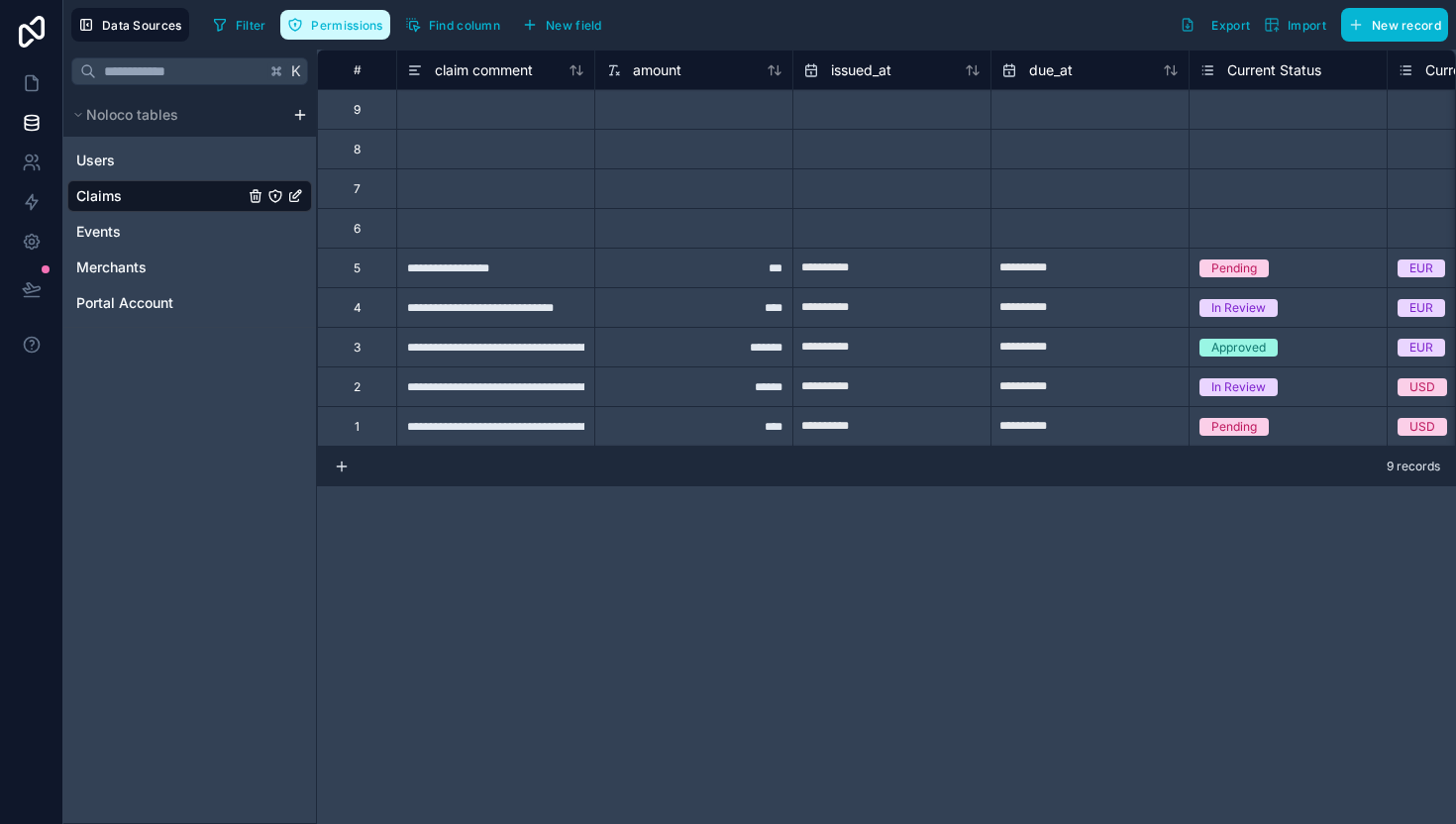 click on "Permissions" at bounding box center [347, 25] 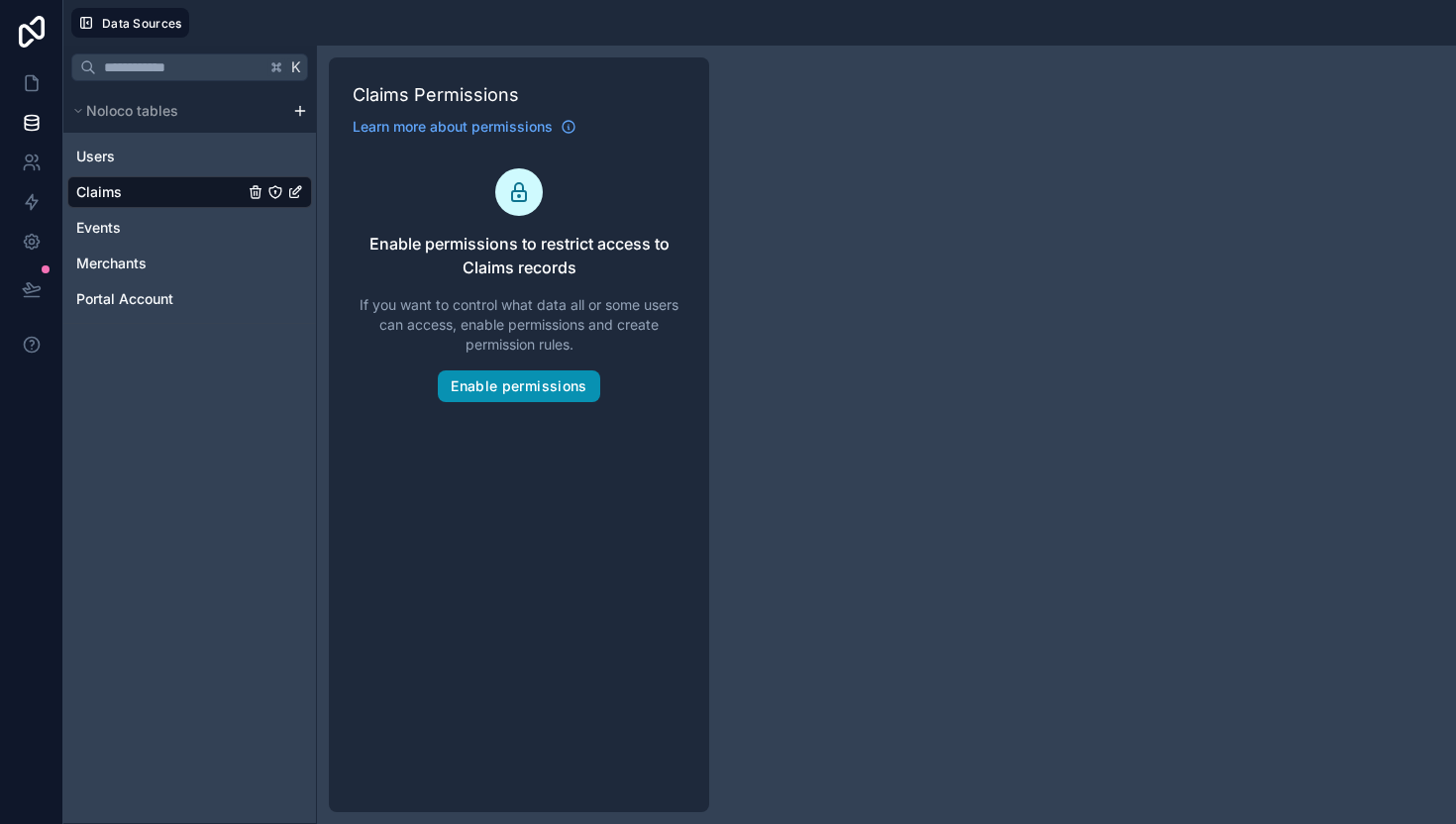 click on "Enable permissions" at bounding box center [518, 386] 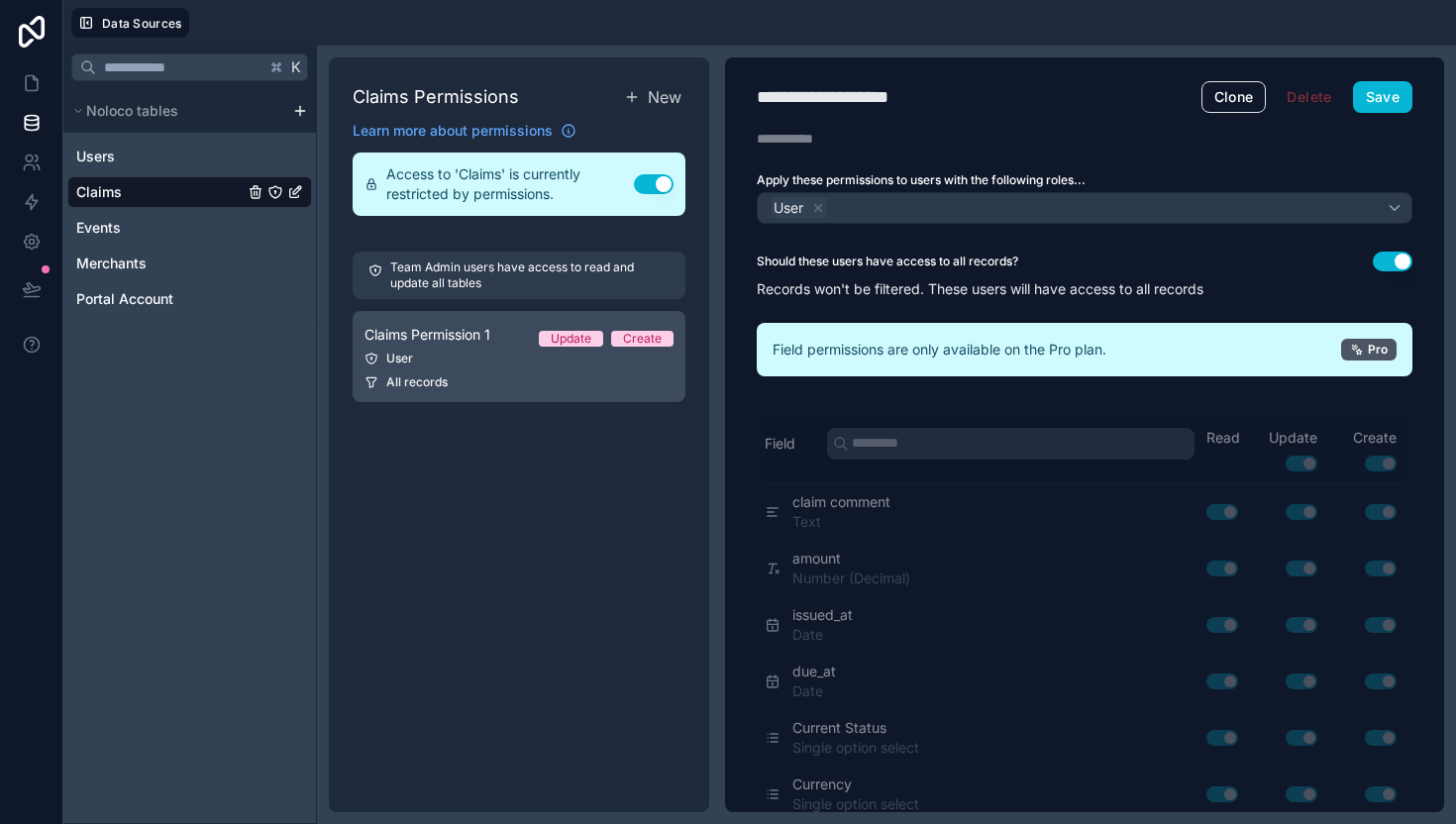 click on "User" at bounding box center [519, 359] 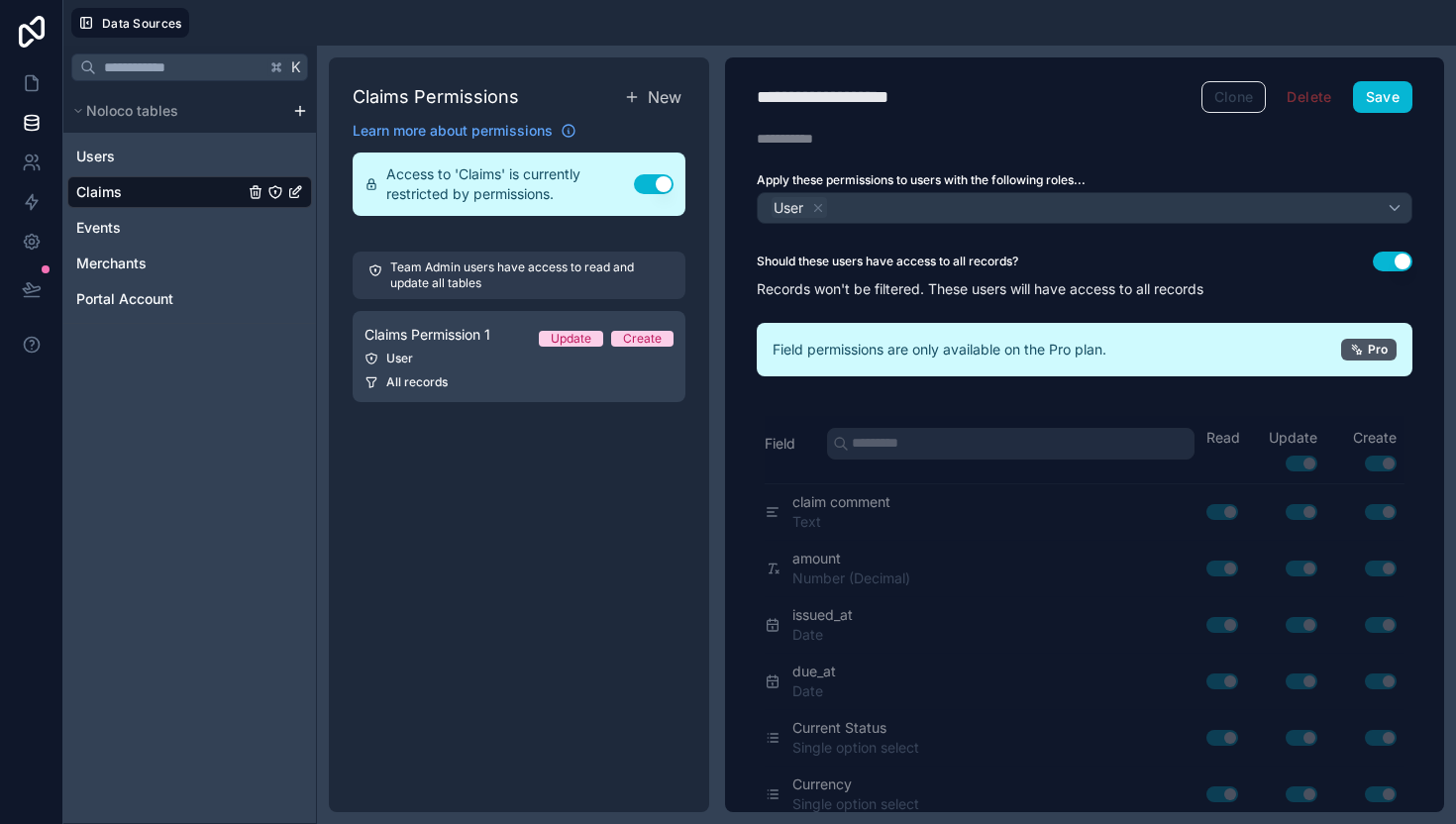 click on "Clone" at bounding box center [1234, 97] 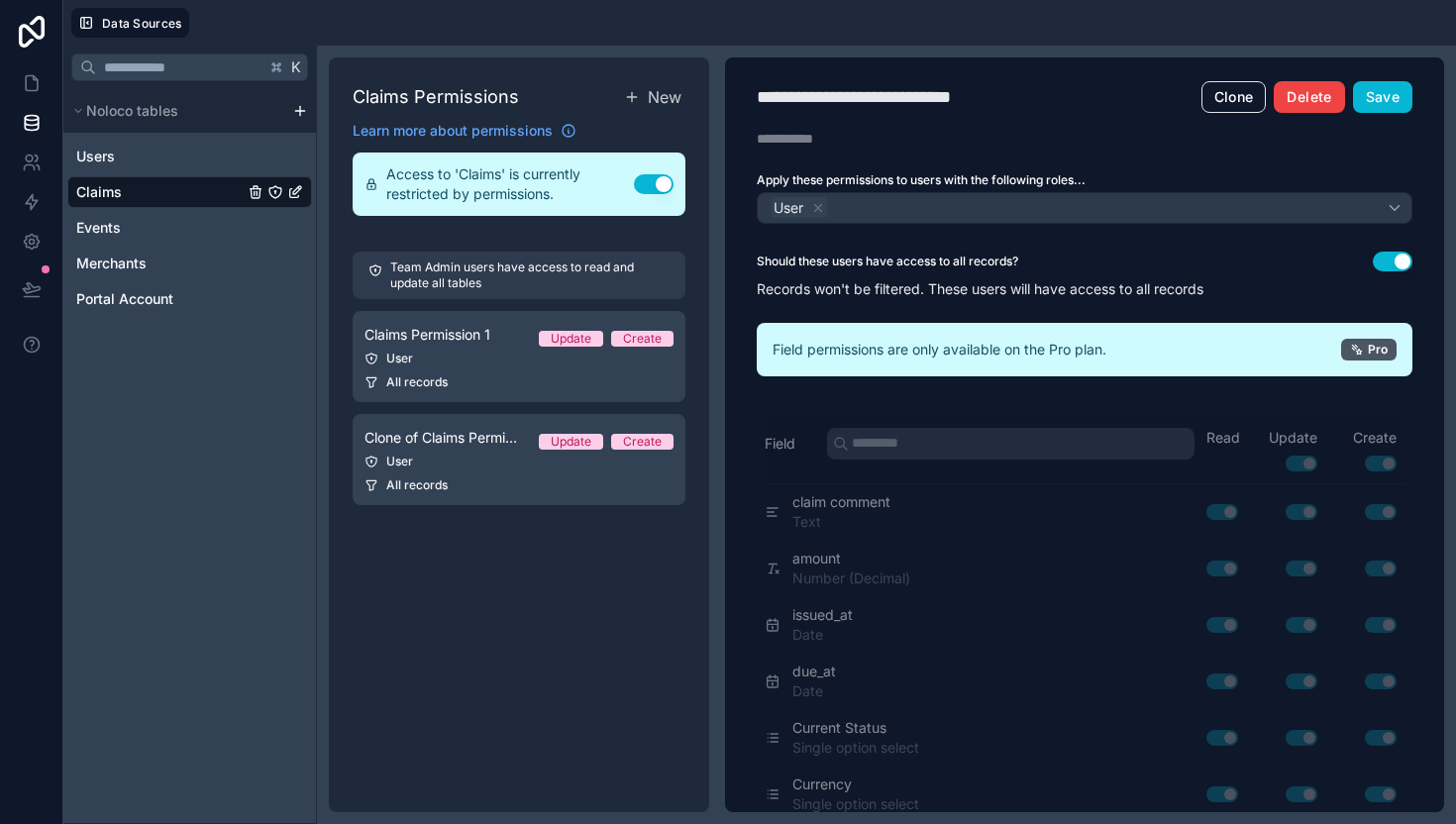 click on "Delete" at bounding box center (1308, 97) 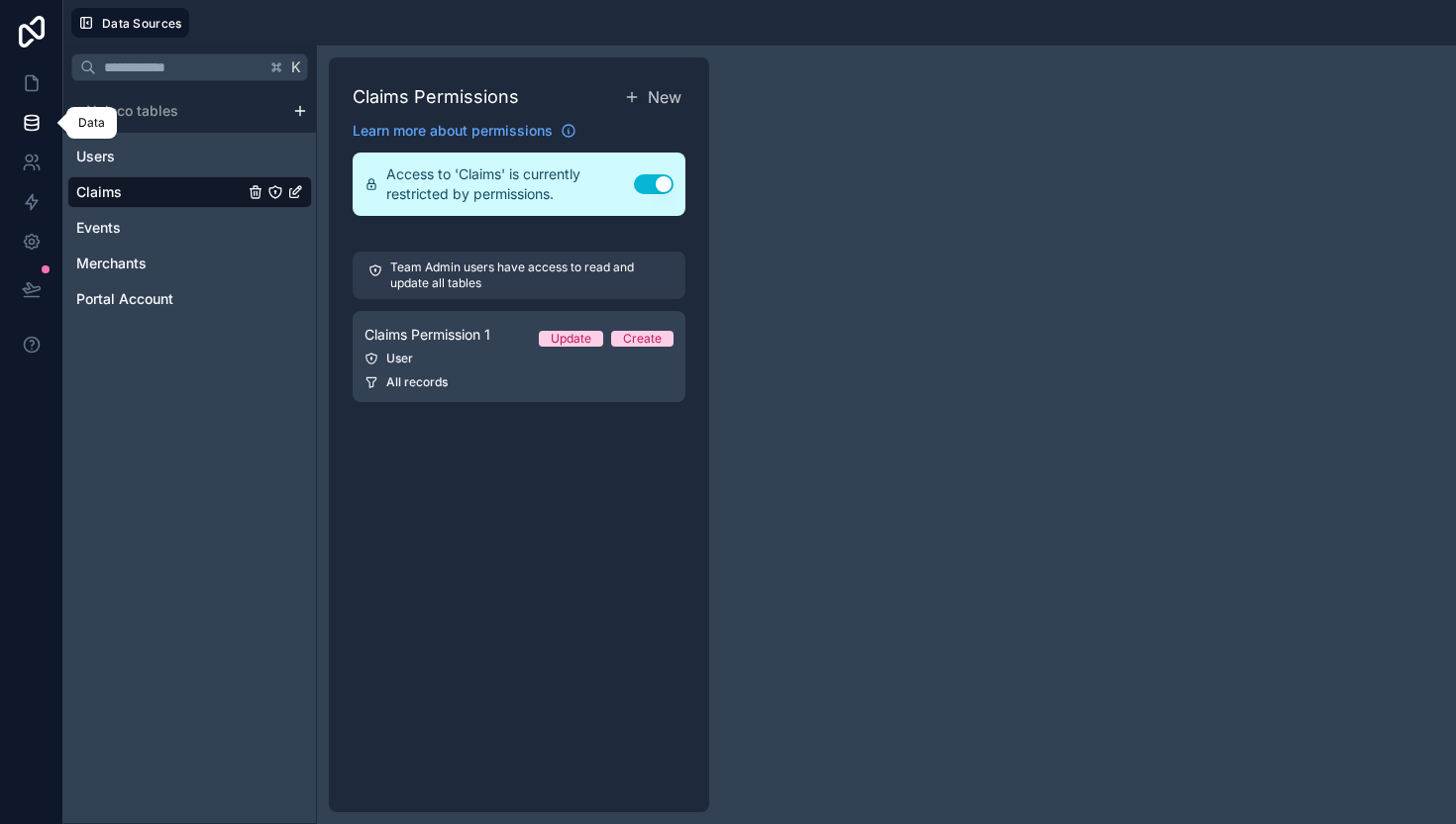 click 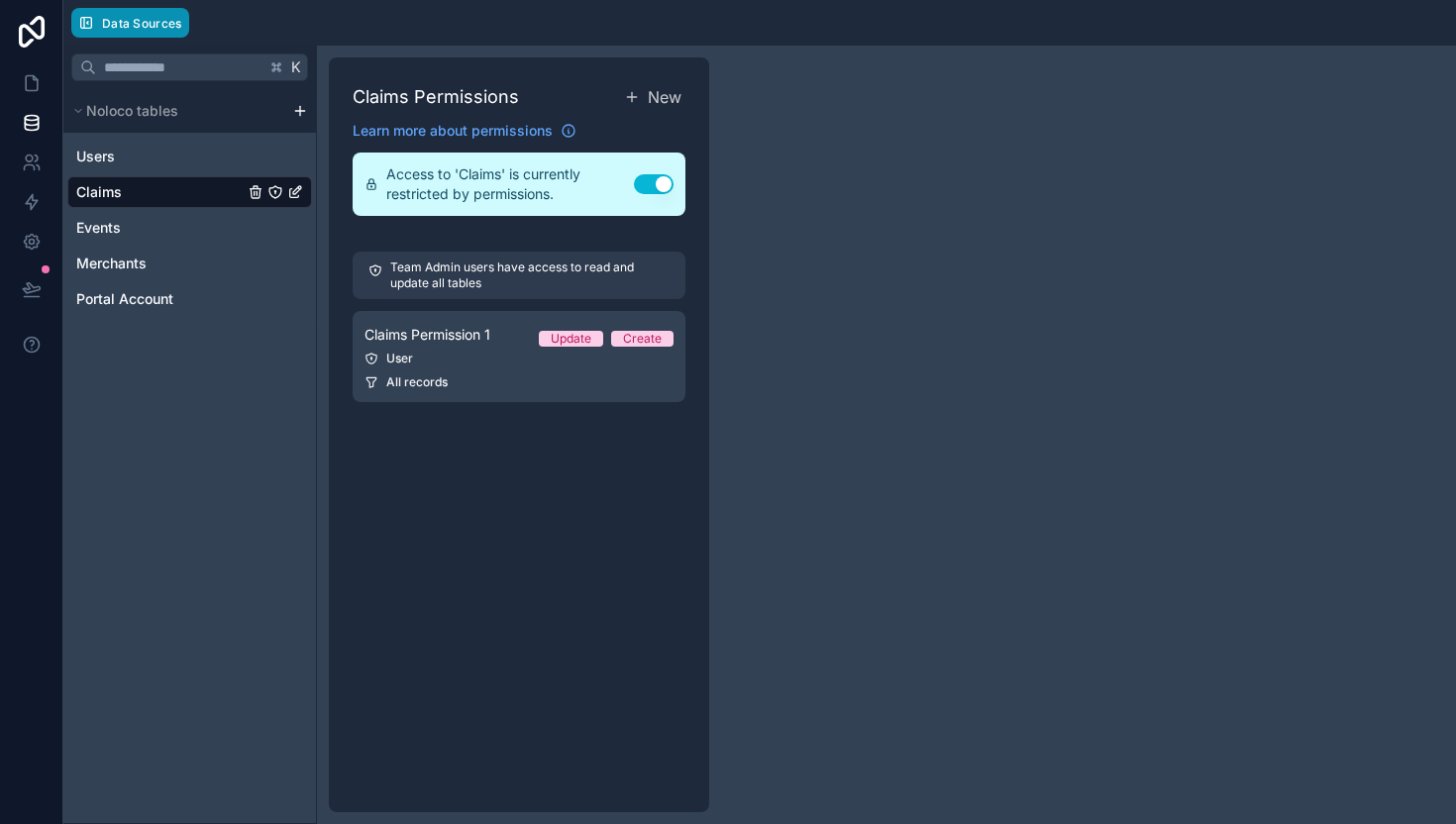 click on "Data Sources" at bounding box center [142, 23] 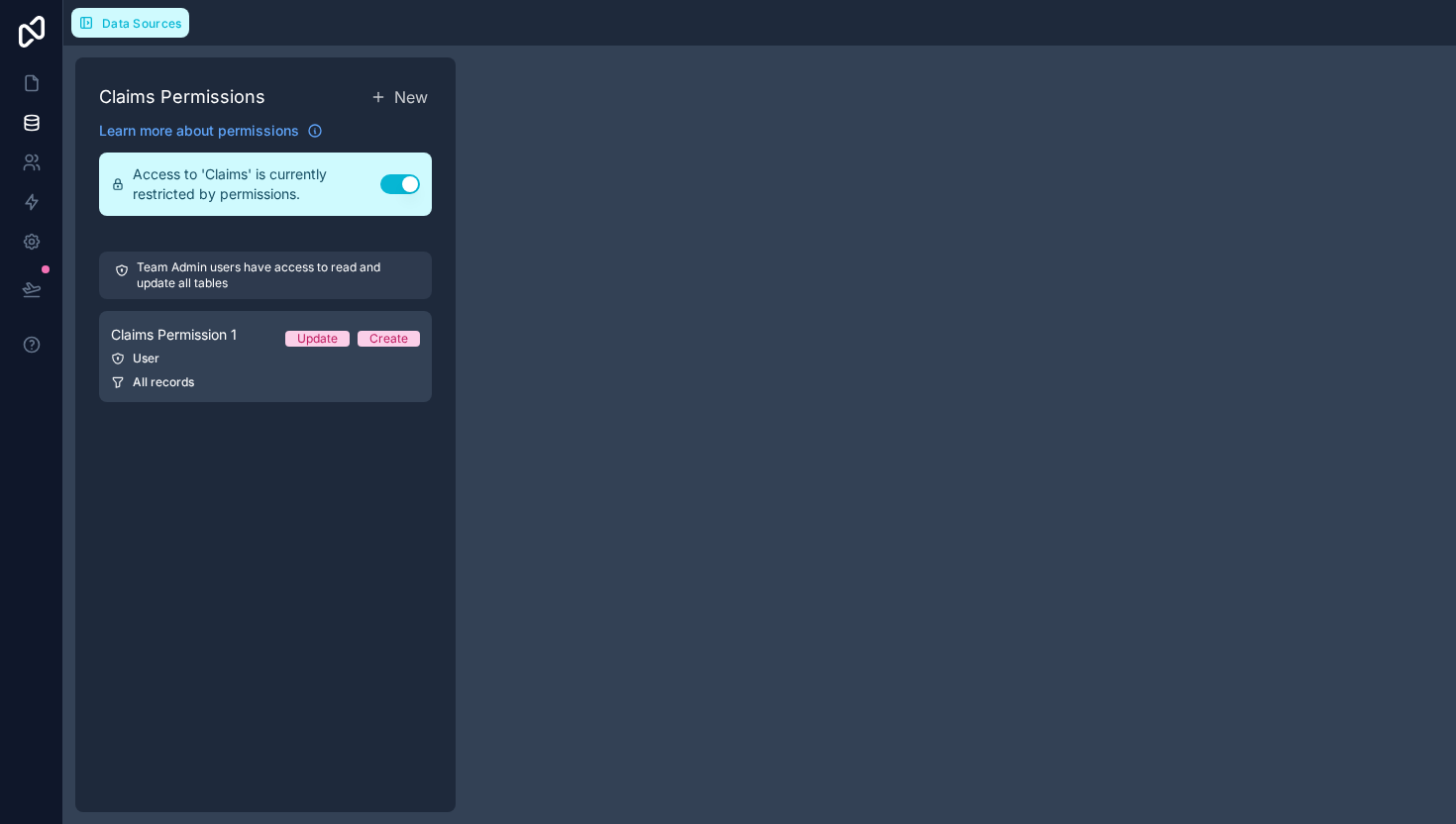 click on "Data Sources" at bounding box center [142, 23] 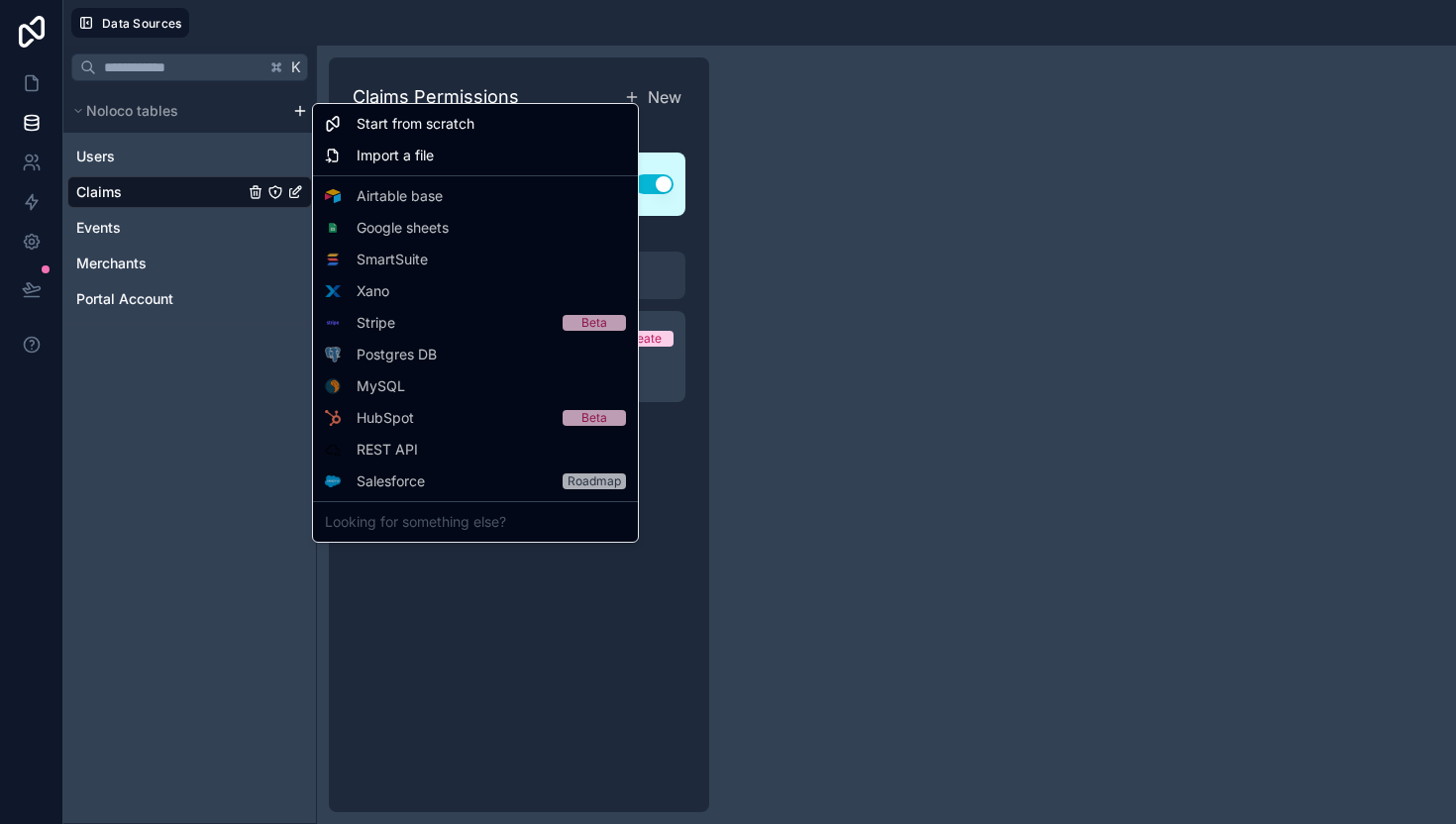 click on "Data Sources K Noloco tables Users Claims Events Merchants Portal Account Claims Permissions New Learn more about permissions Access to 'Claims' is currently restricted by permissions. Use setting Team Admin users have access to read and update all tables Claims Permission 1 Update Create User All records Start from scratch Import a file Airtable base Google sheets SmartSuite Xano Starter Stripe Beta Pro Postgres DB MySQL HubSpot Beta Business REST API Salesforce Roadmap Enterprise Looking for something else?" at bounding box center [728, 412] 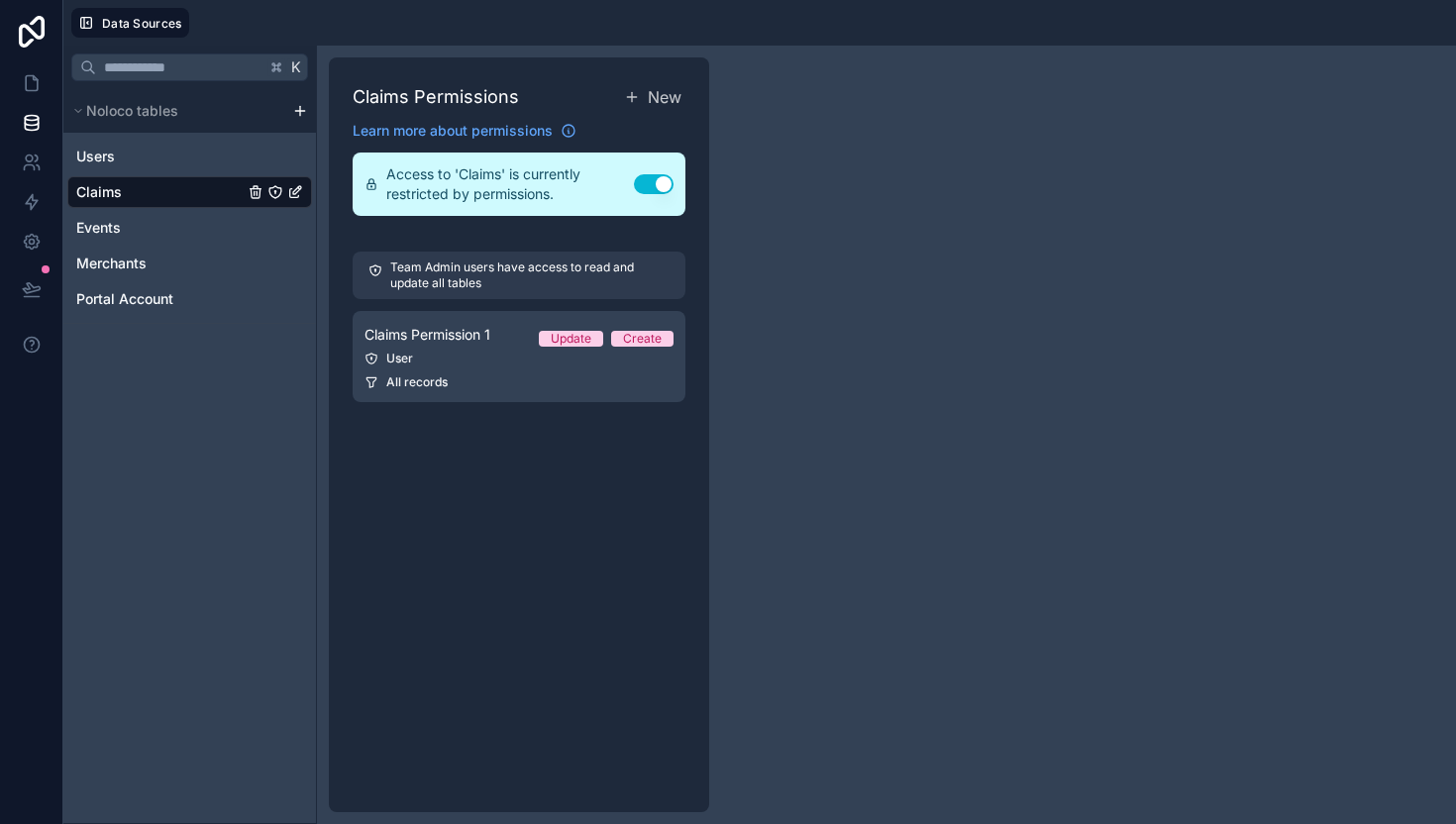 click on "Claims" at bounding box center (189, 192) 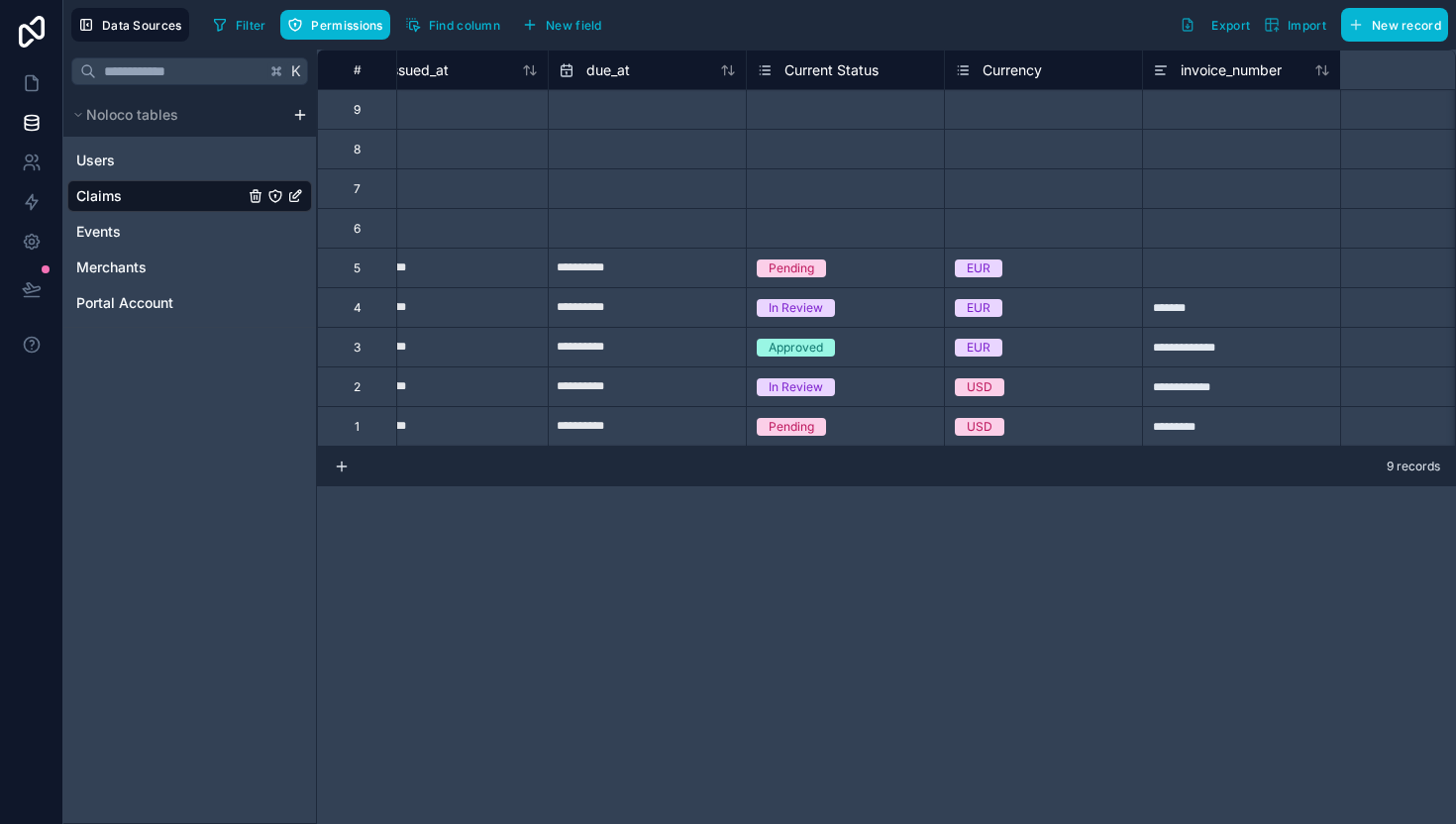 scroll, scrollTop: 0, scrollLeft: 0, axis: both 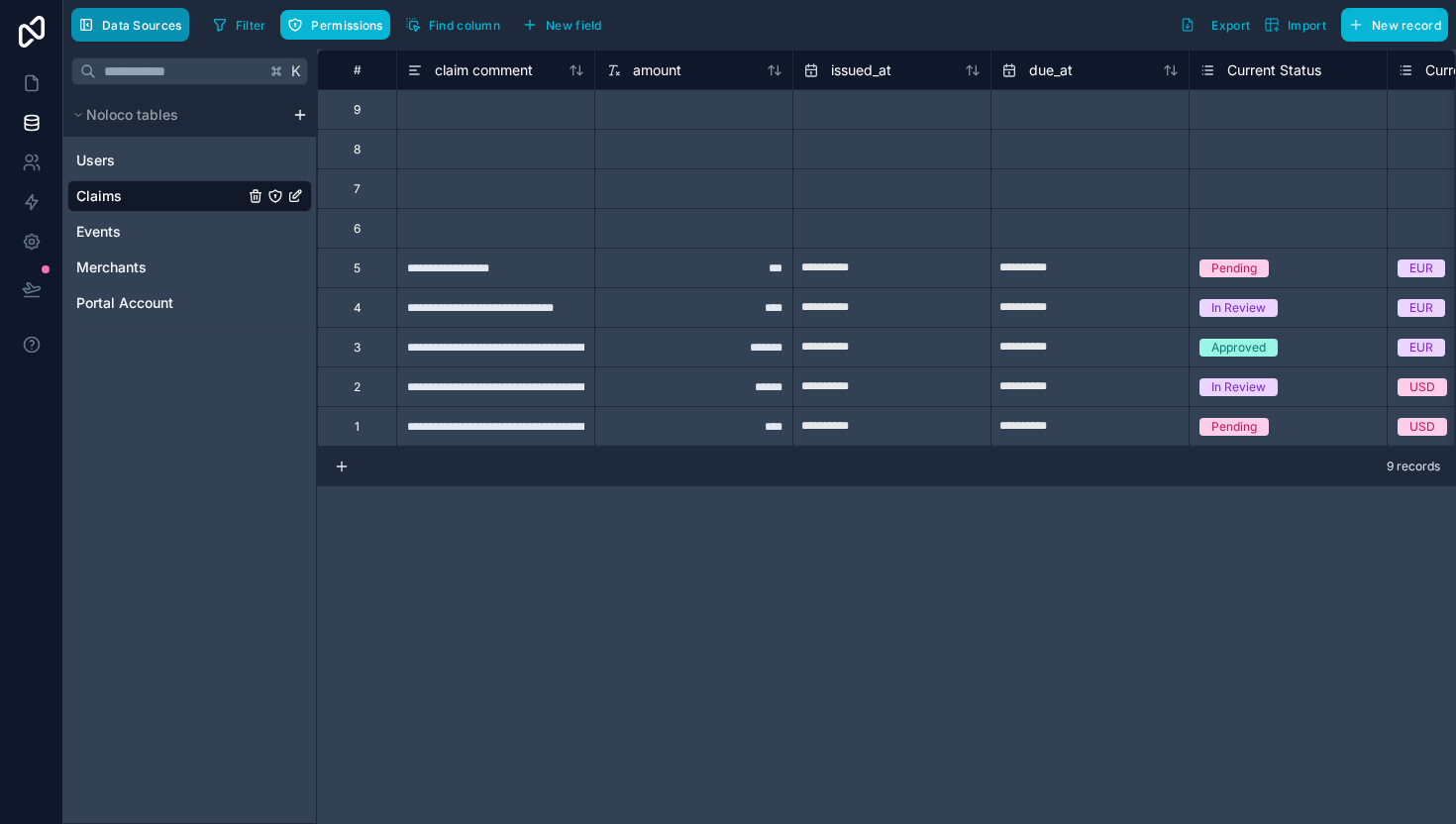 click on "Data Sources" at bounding box center (142, 25) 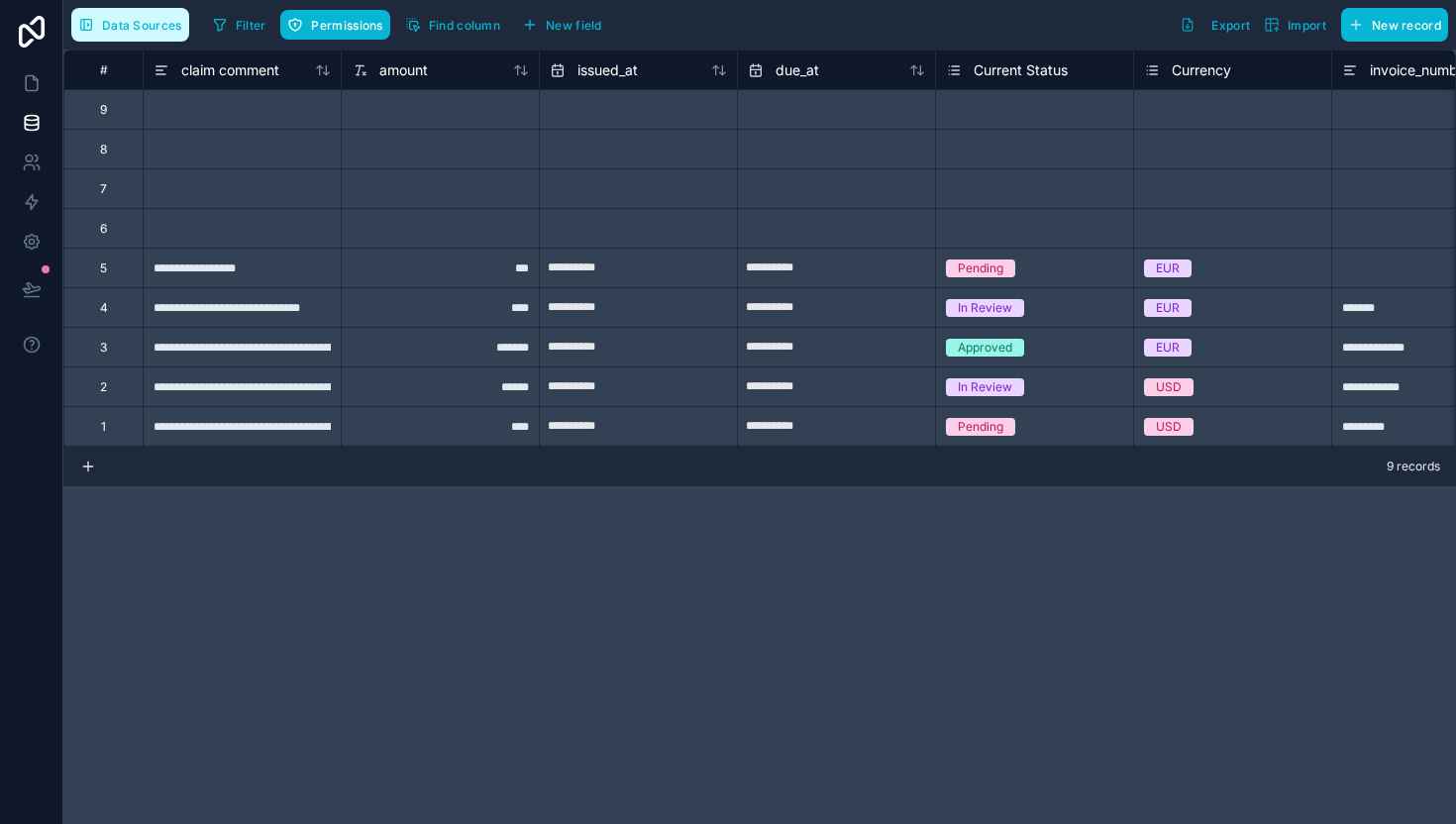 click on "Data Sources" at bounding box center (130, 25) 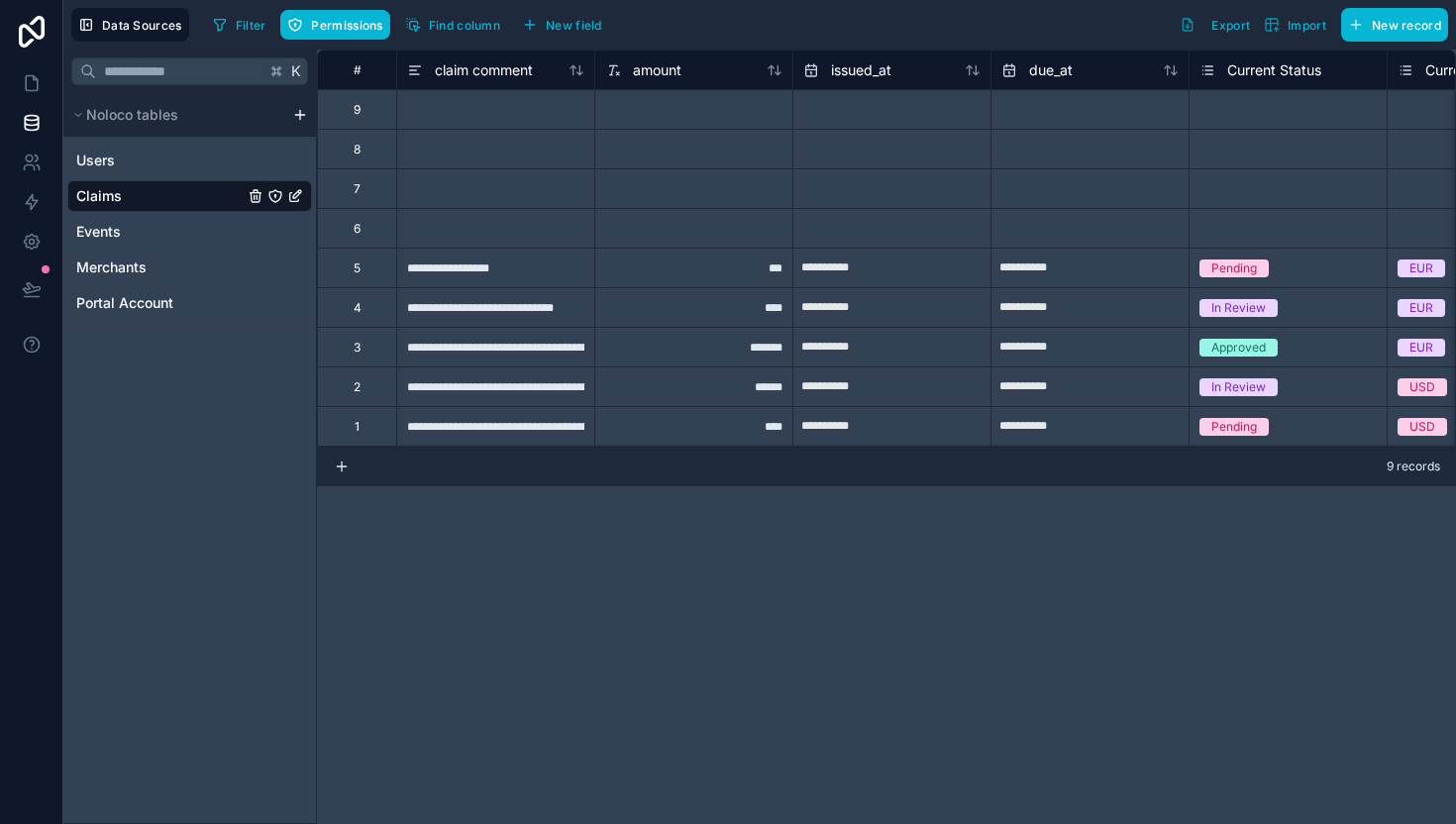 click on "**********" at bounding box center (728, 412) 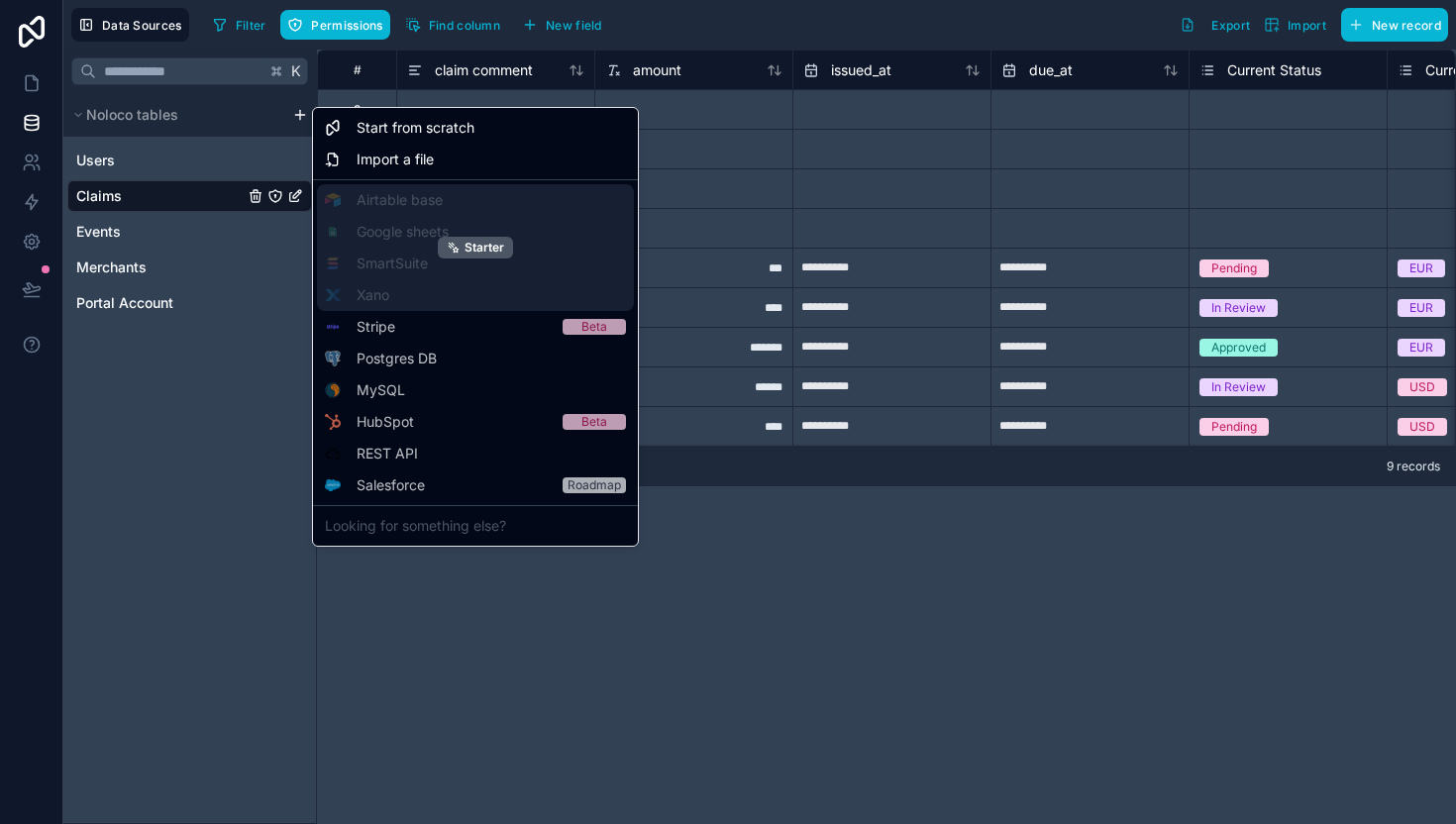click on "Starter" at bounding box center (475, 248) 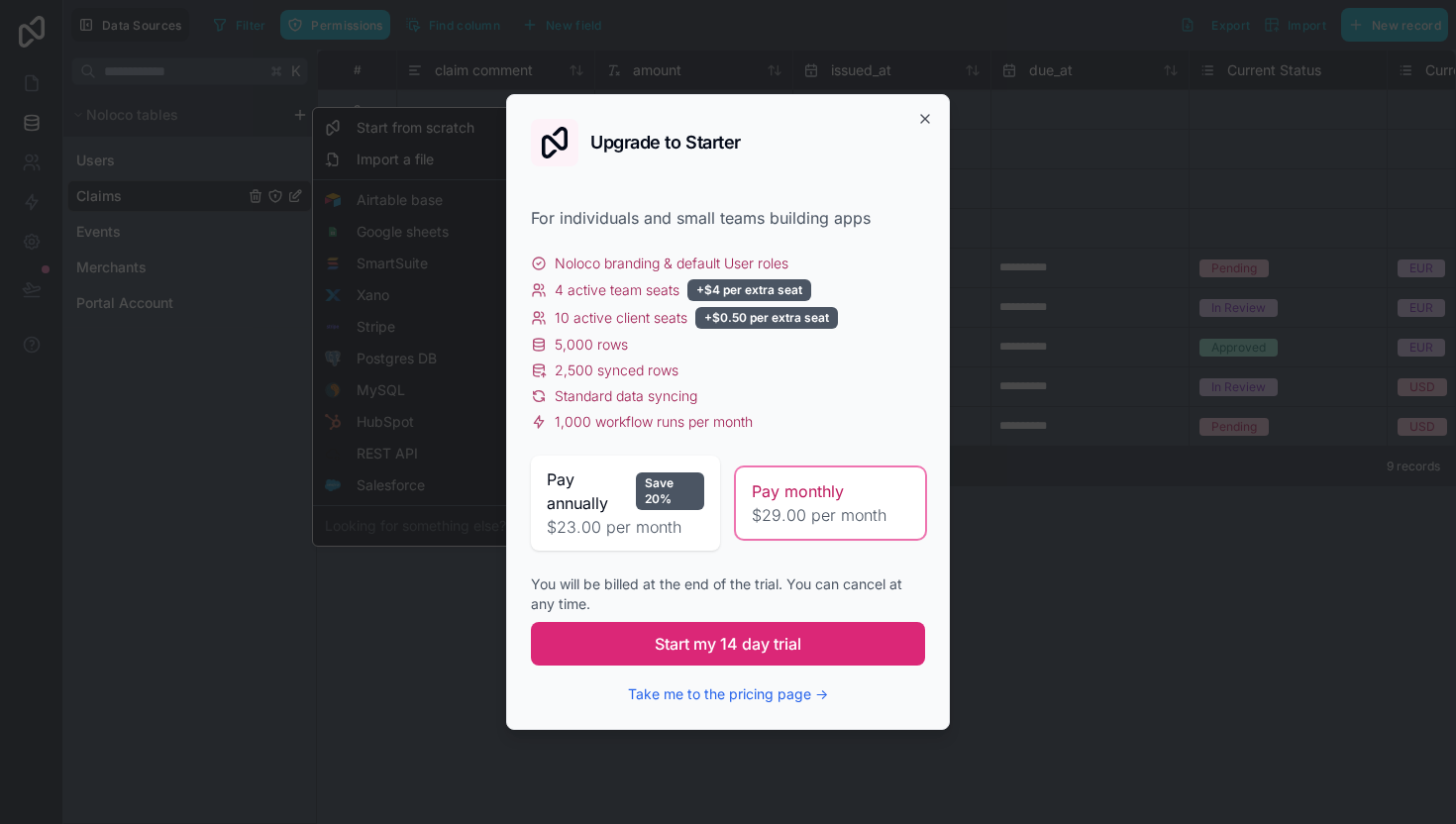 click on "Start my 14 day trial" at bounding box center (728, 644) 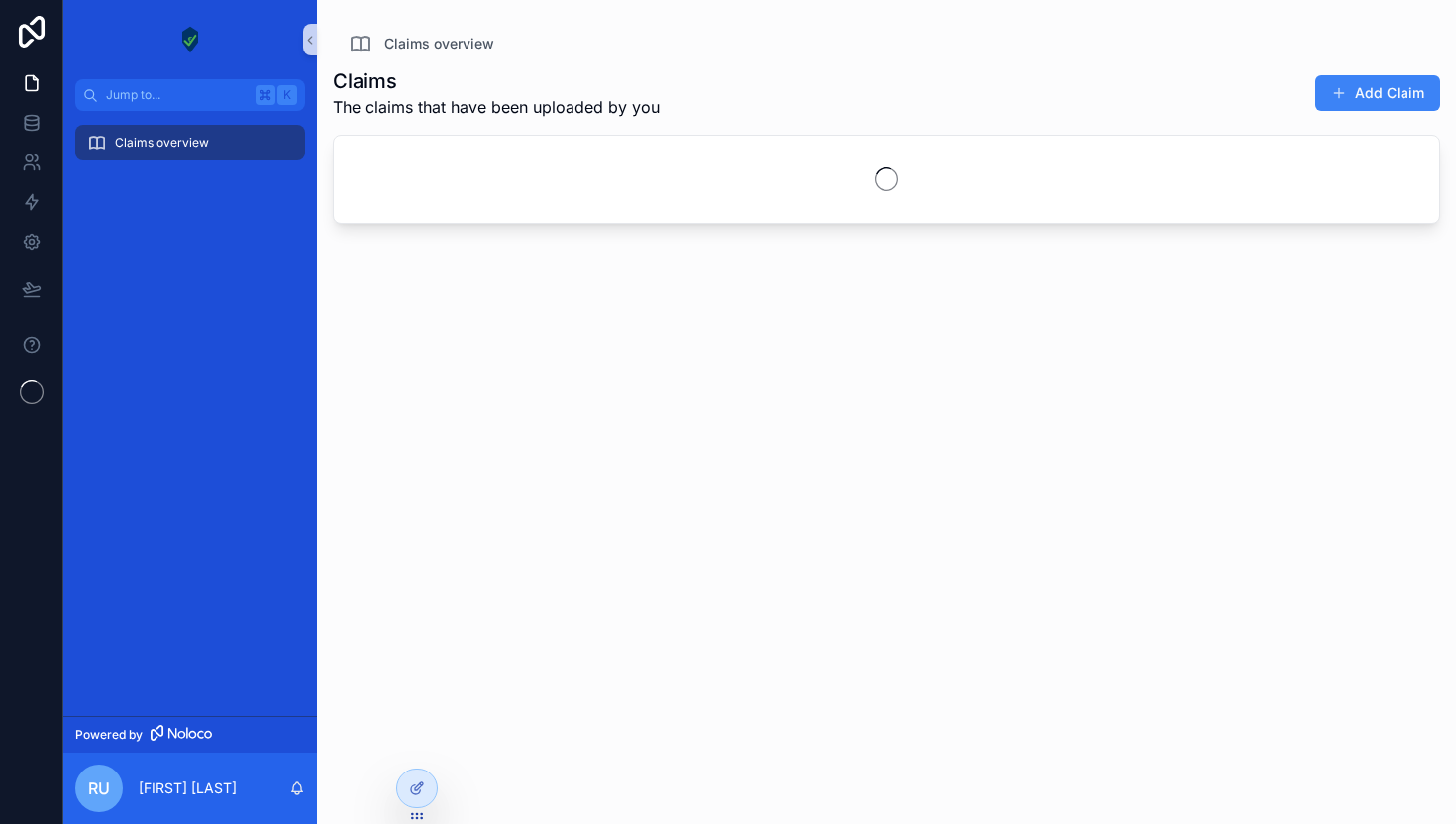 scroll, scrollTop: 0, scrollLeft: 0, axis: both 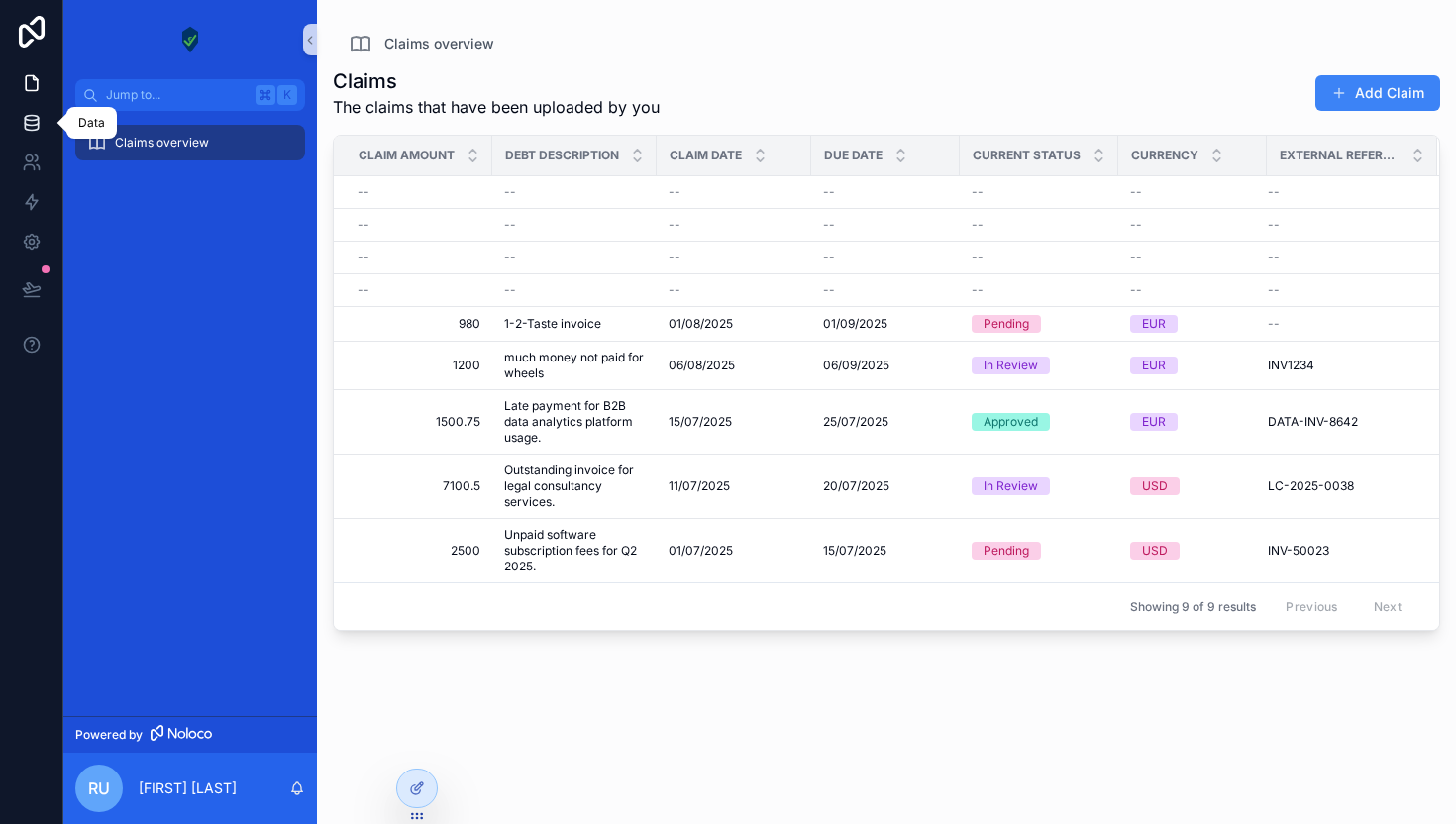click 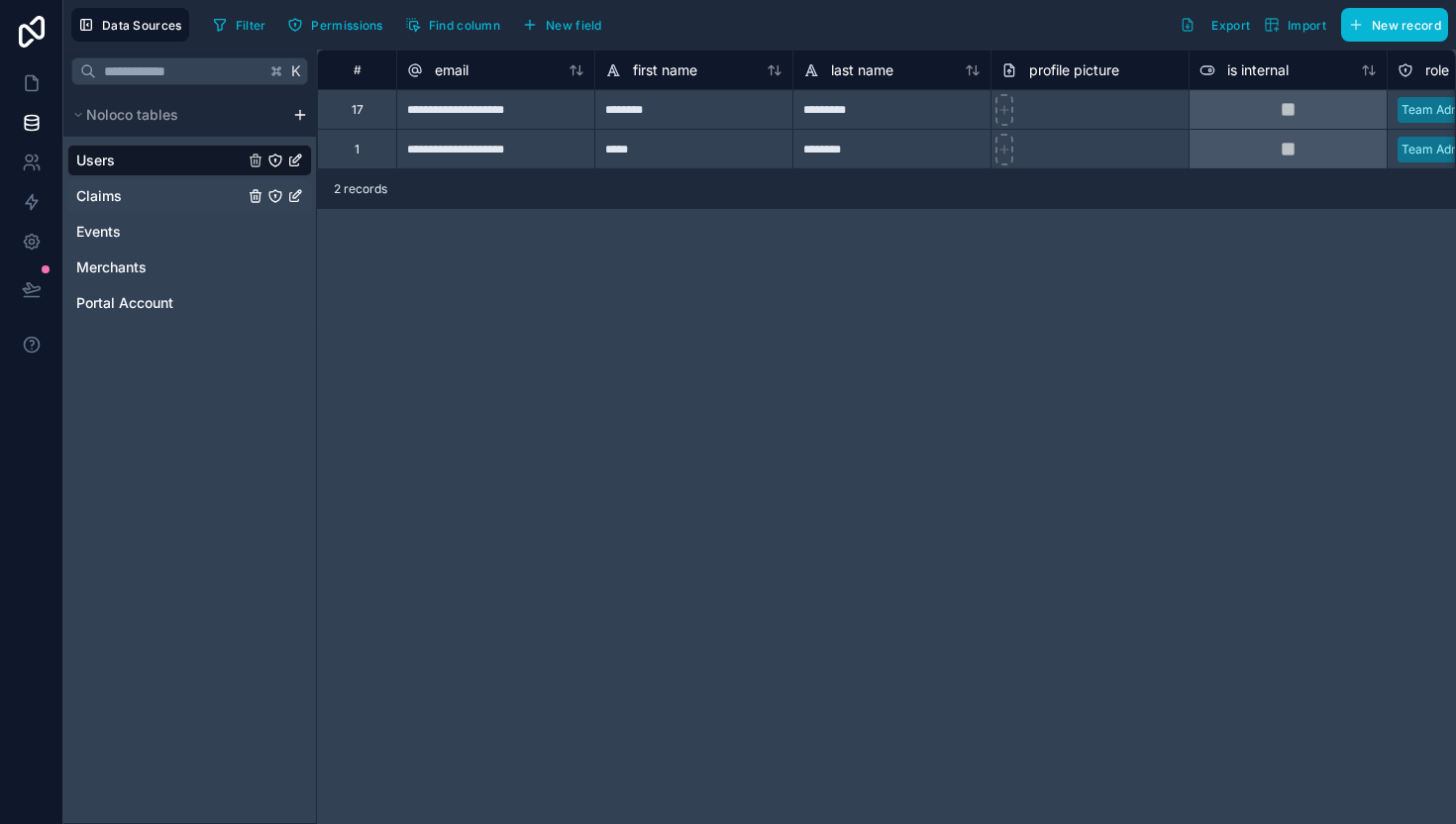 click on "Claims" at bounding box center (189, 196) 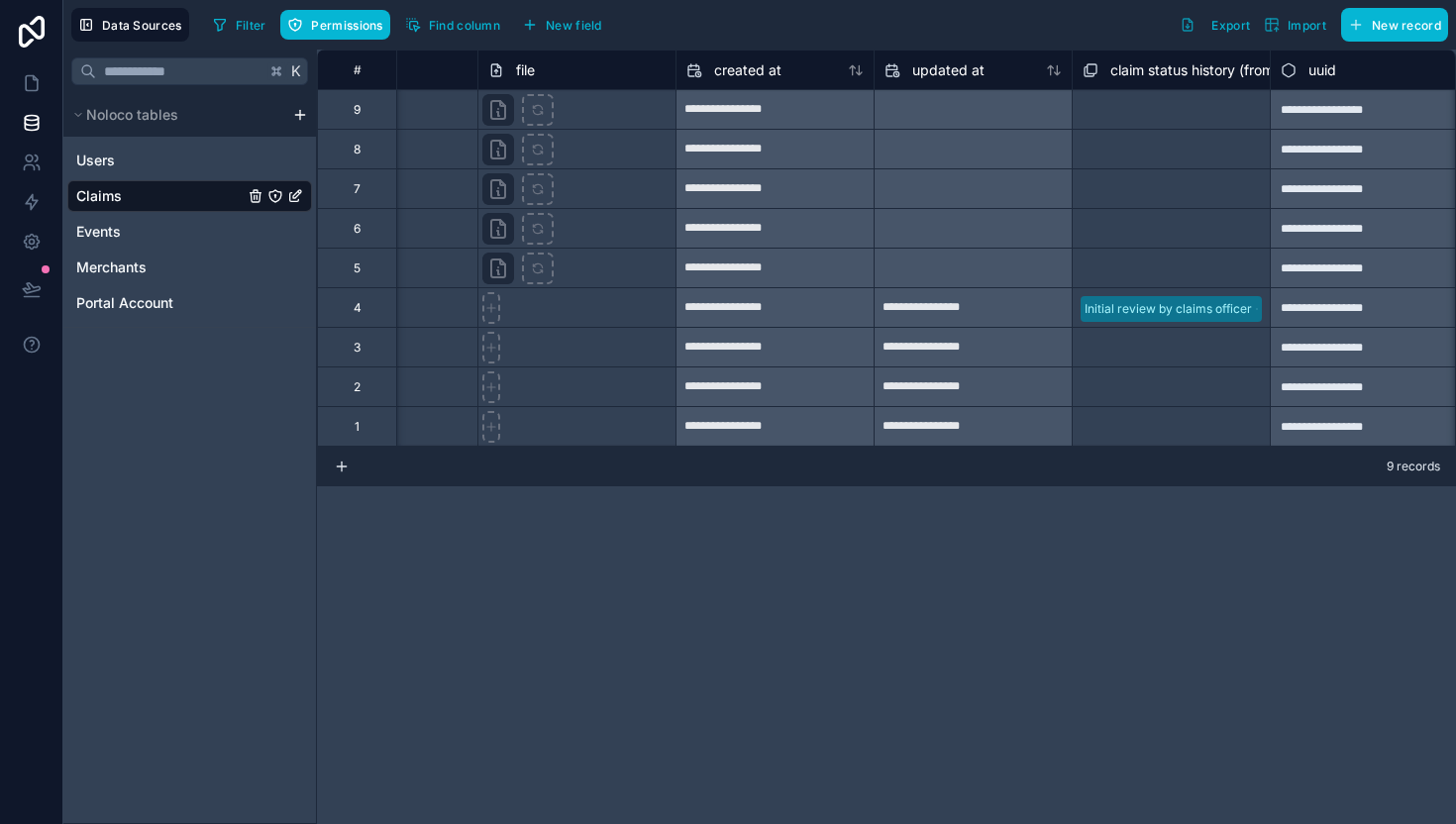 scroll, scrollTop: 0, scrollLeft: 1516, axis: horizontal 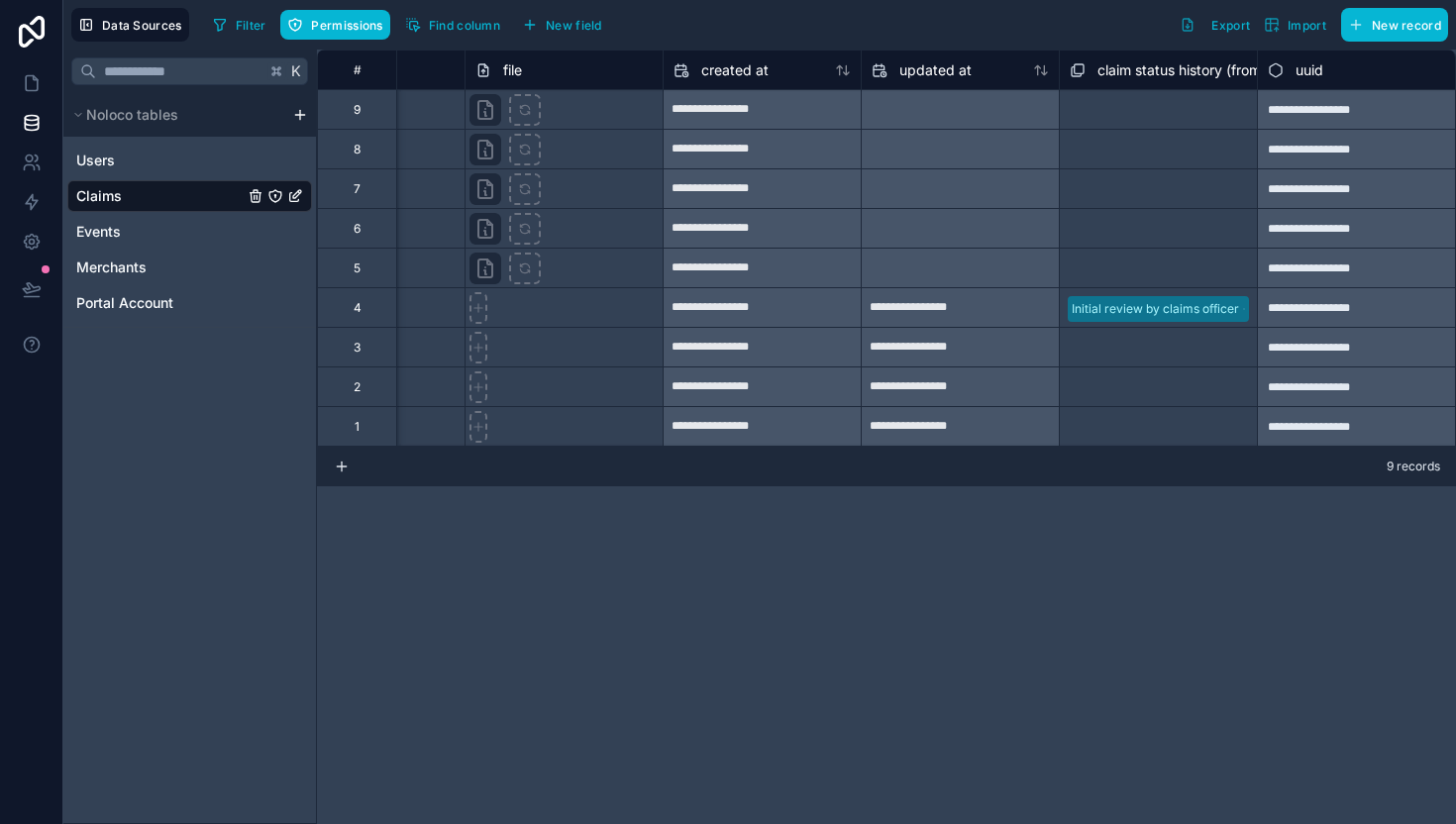 click on "**********" at bounding box center [1356, 267] 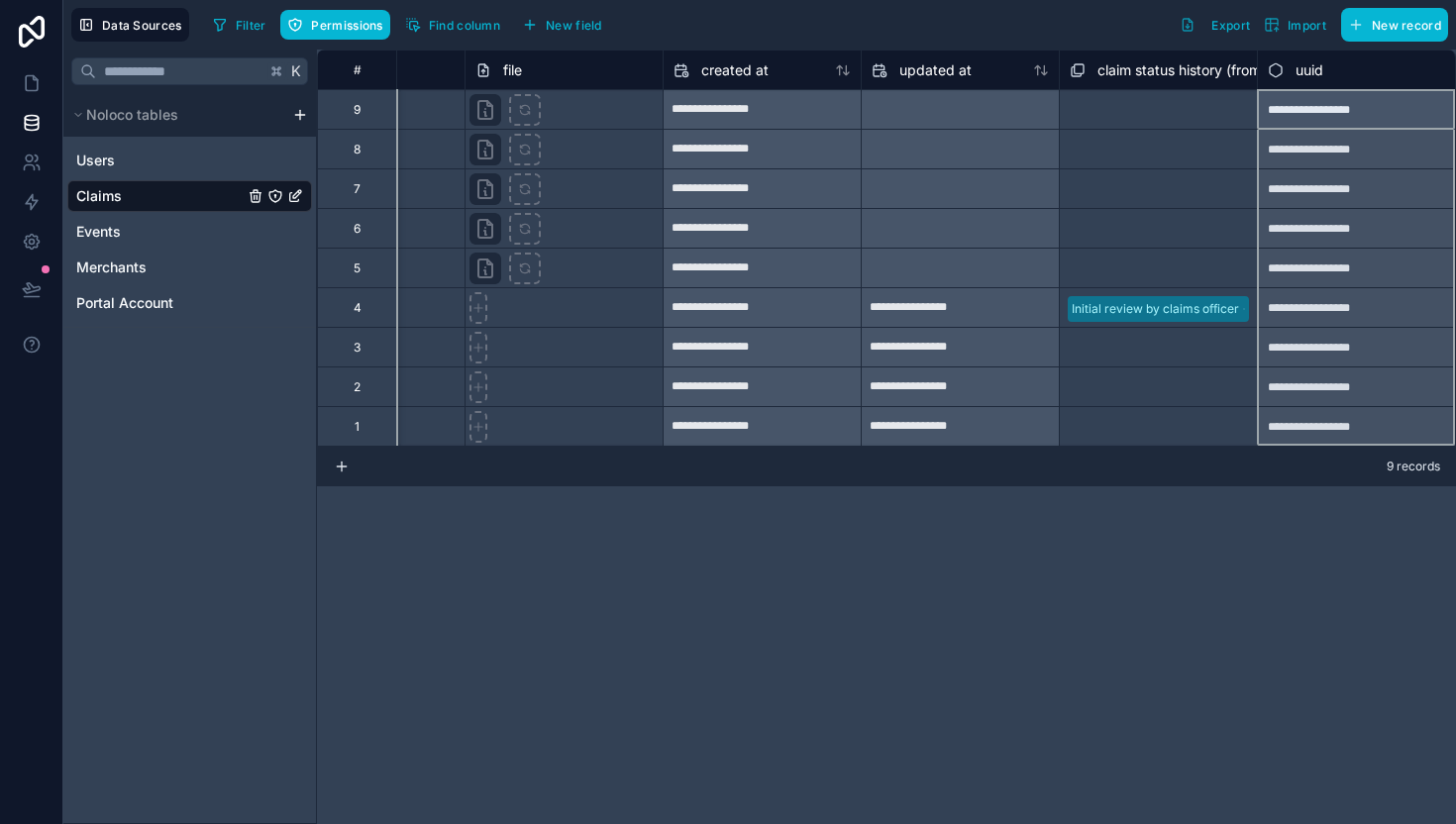 click on "uuid" at bounding box center (1309, 70) 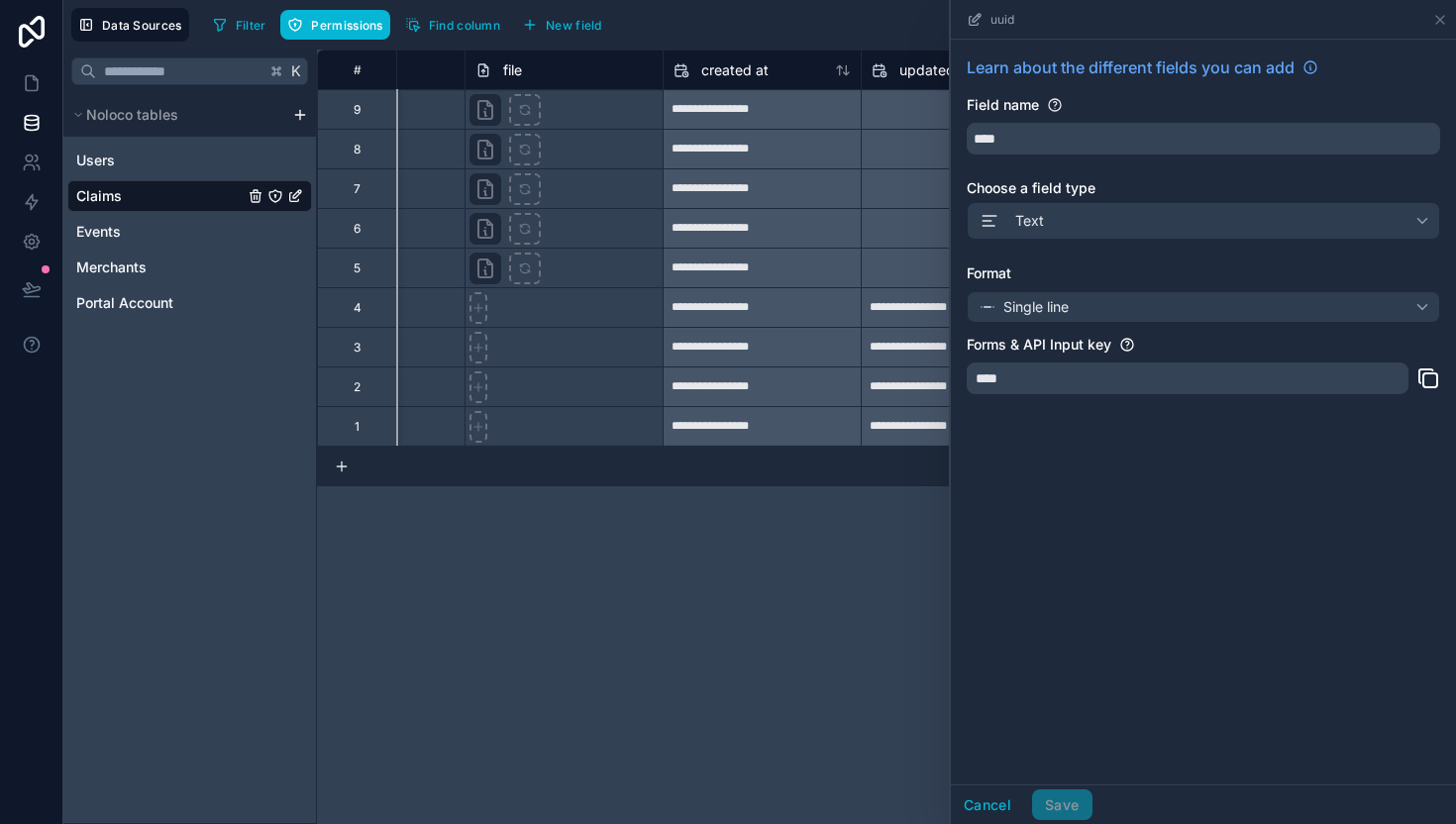 click on "**********" at bounding box center (886, 437) 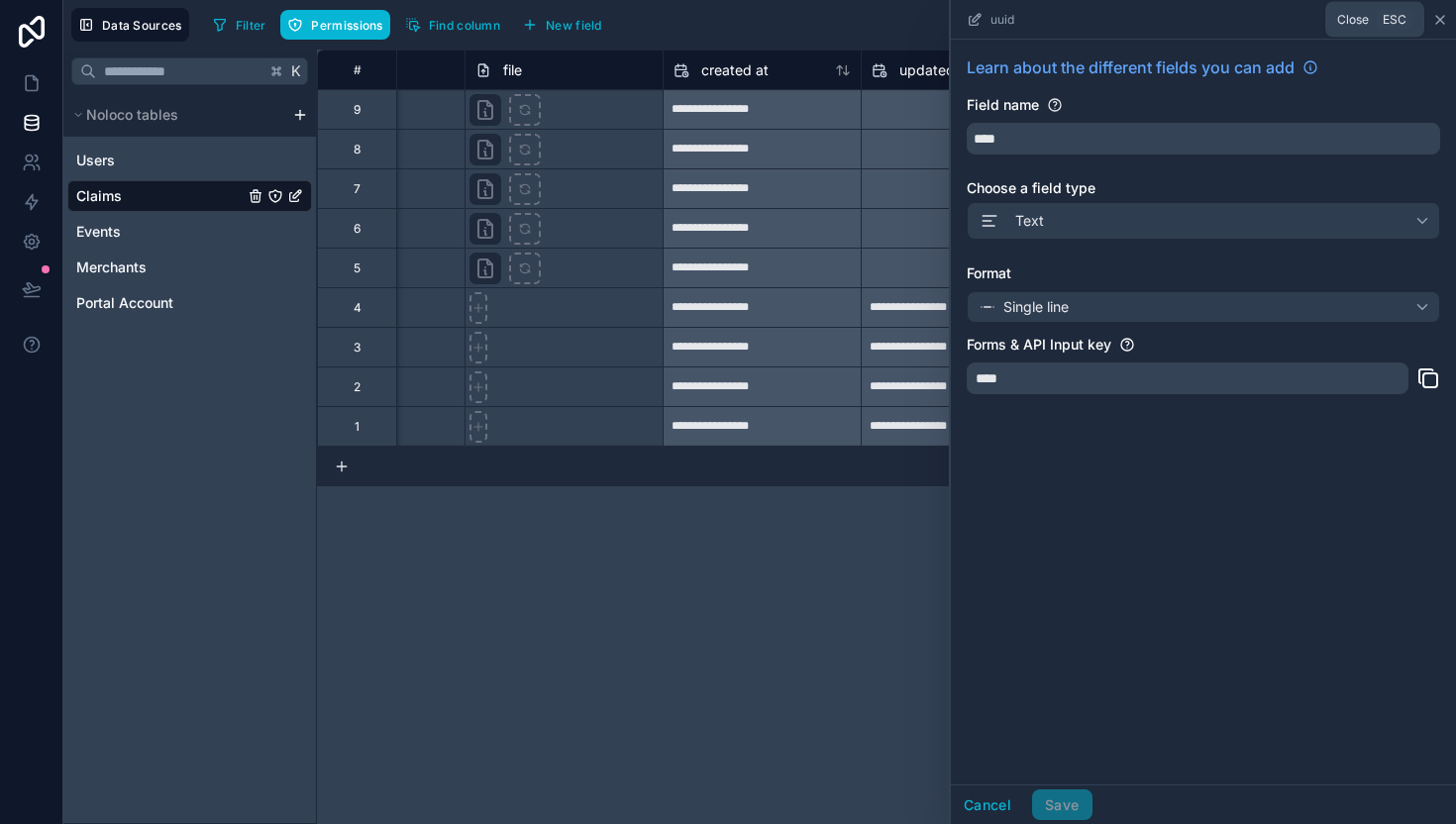 click 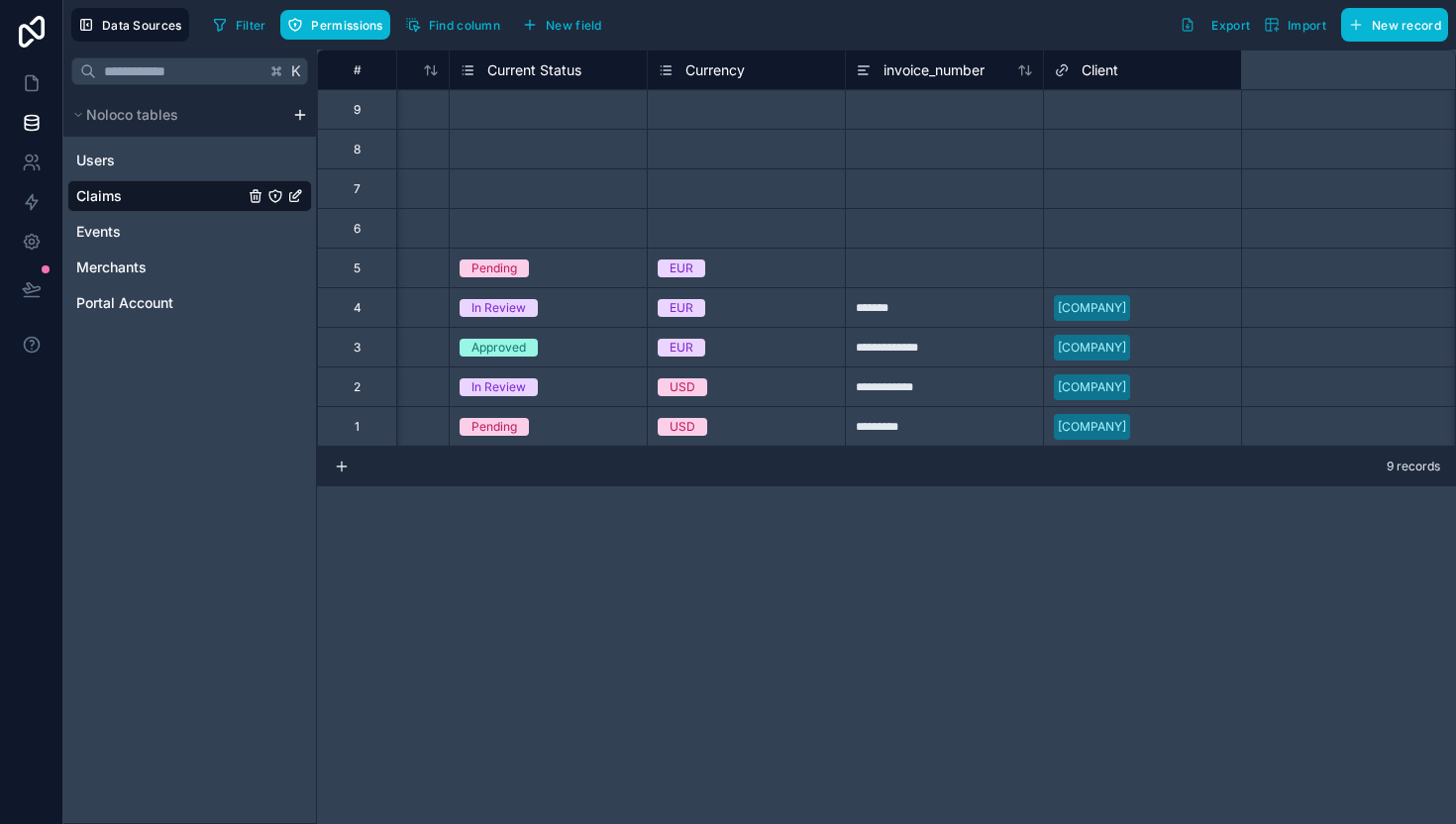 scroll, scrollTop: 0, scrollLeft: 0, axis: both 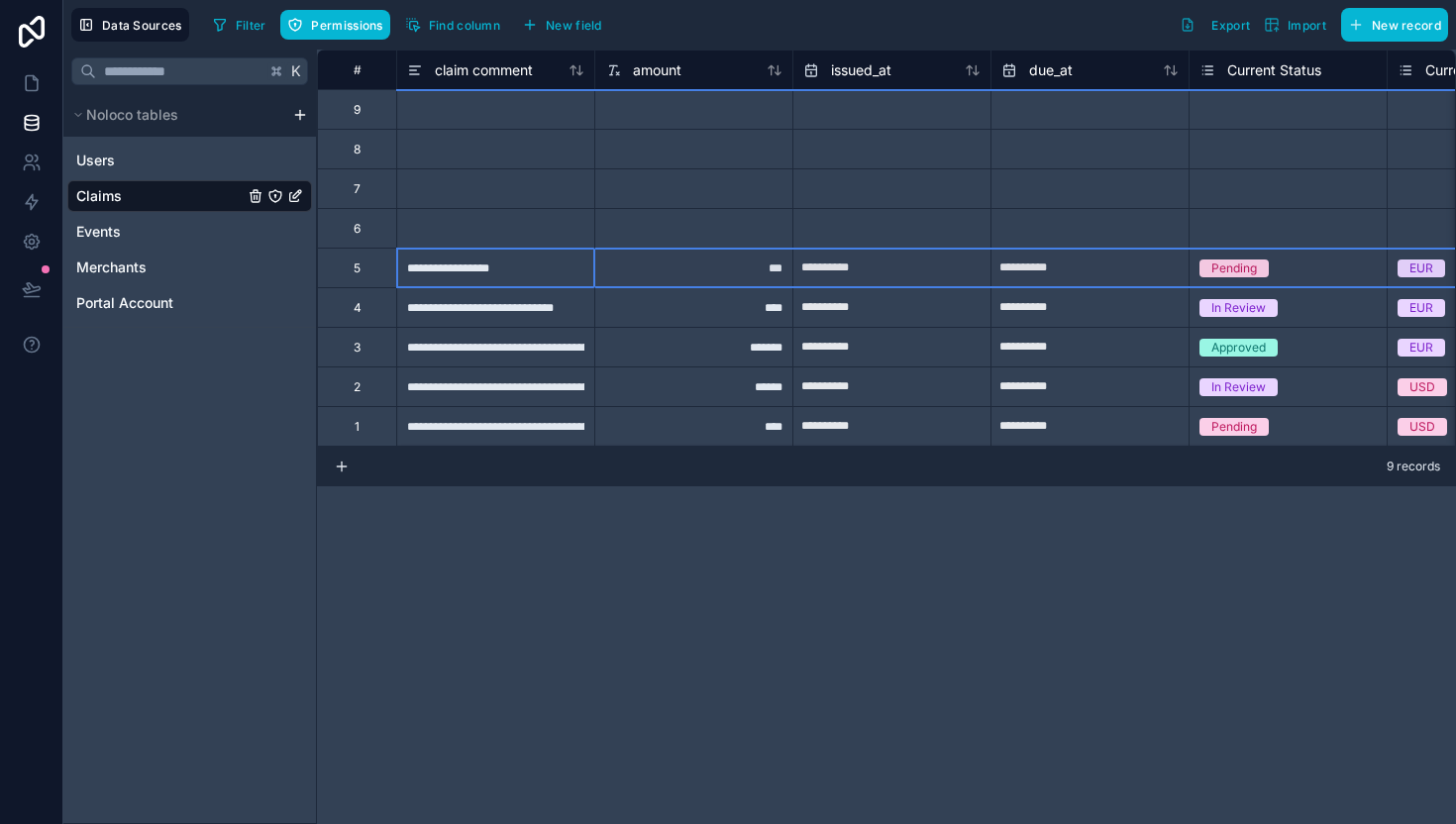 click on "5" at bounding box center [357, 267] 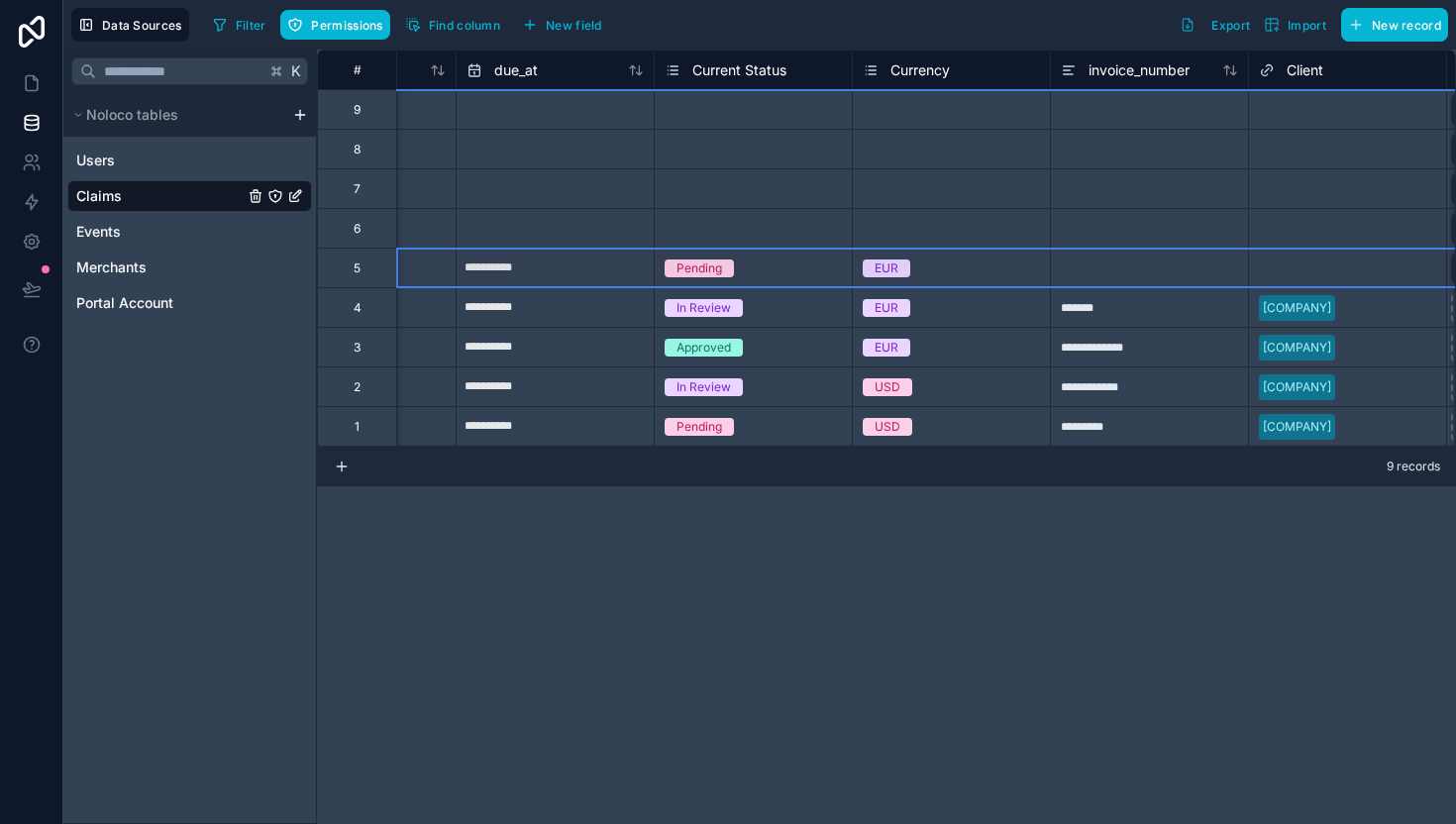 scroll, scrollTop: 0, scrollLeft: 0, axis: both 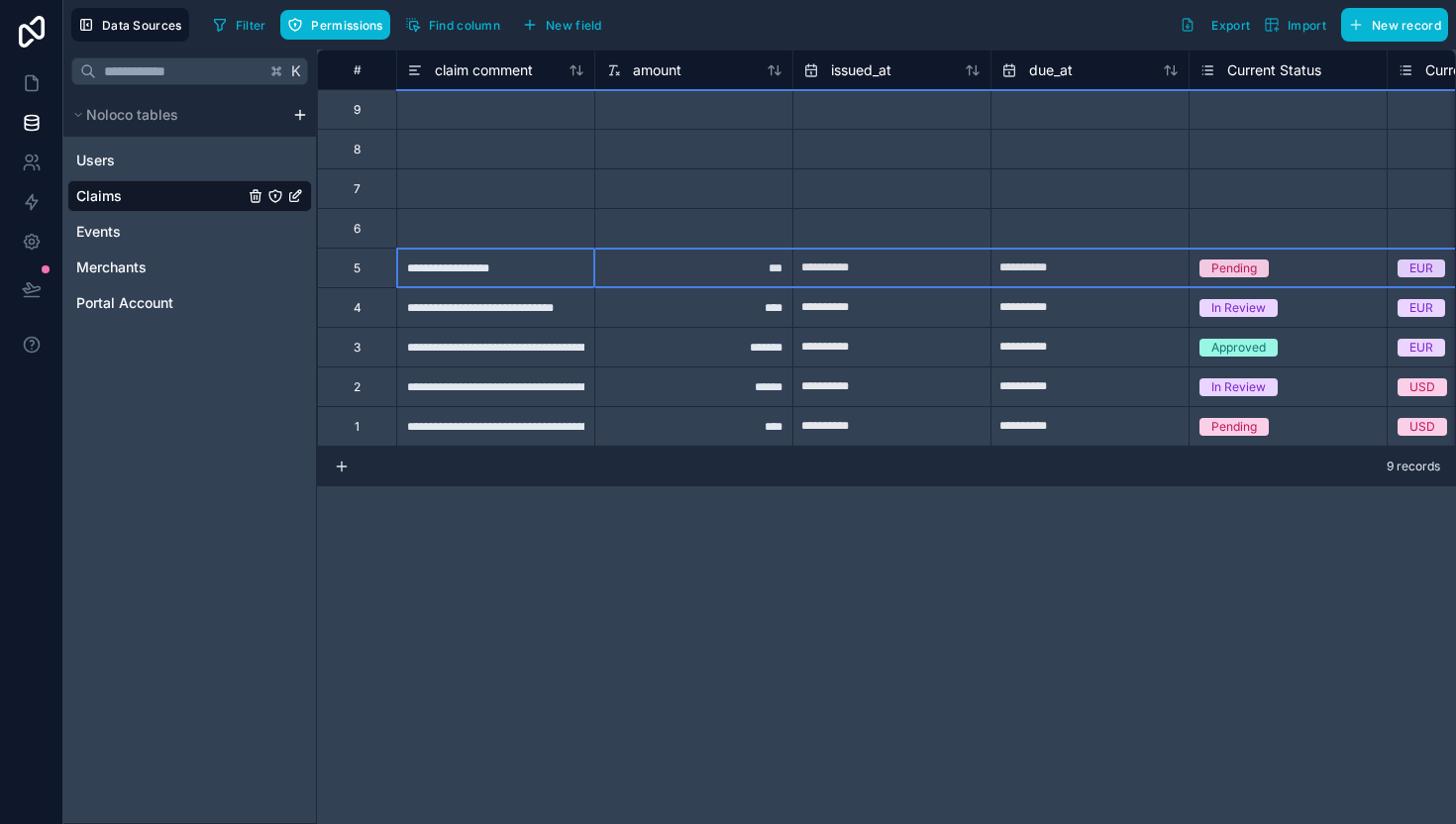 click on "**********" at bounding box center [891, 110] 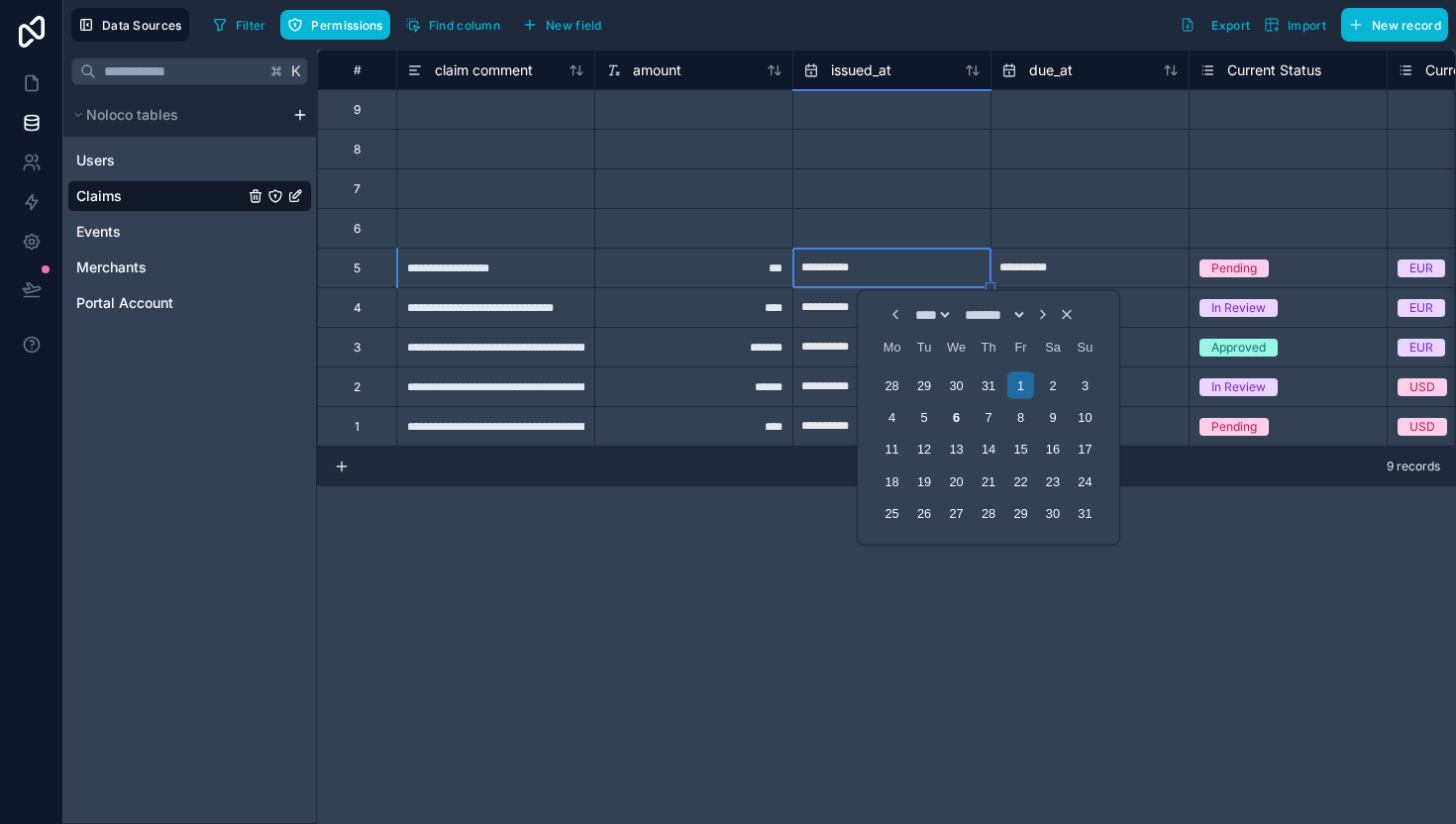 click on "**********" at bounding box center [891, 110] 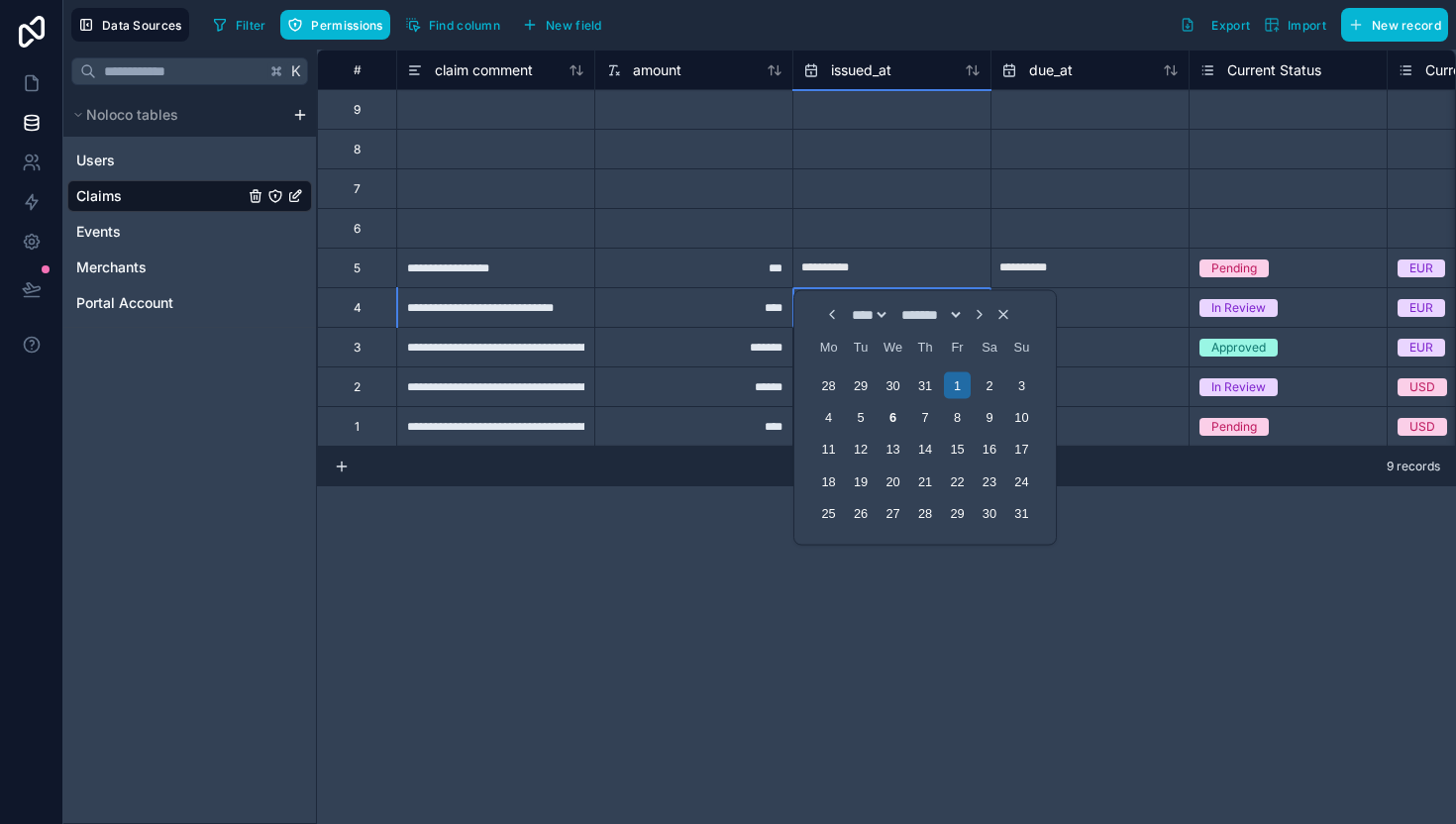 click on "**********" at bounding box center [886, 437] 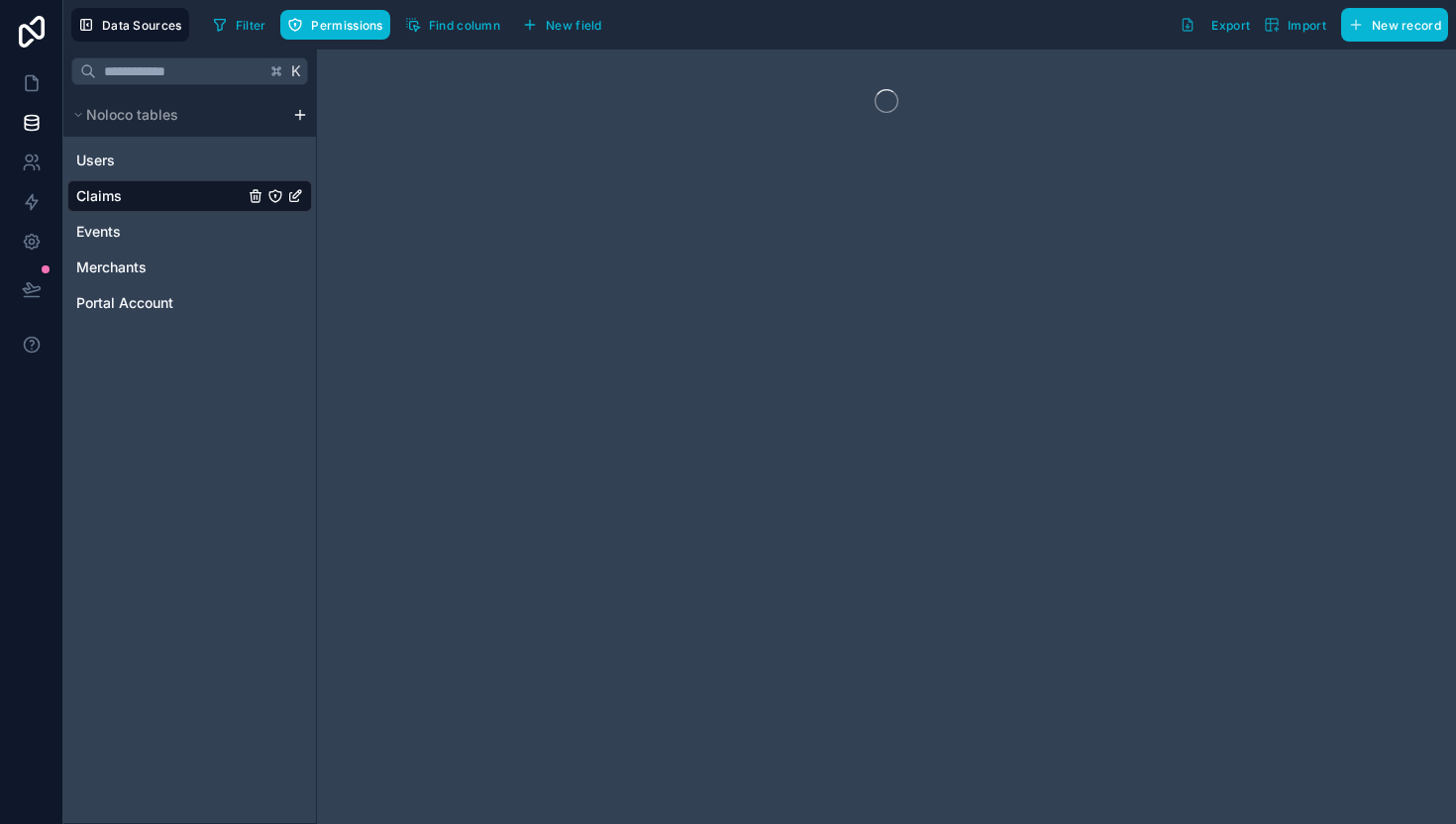 scroll, scrollTop: 0, scrollLeft: 0, axis: both 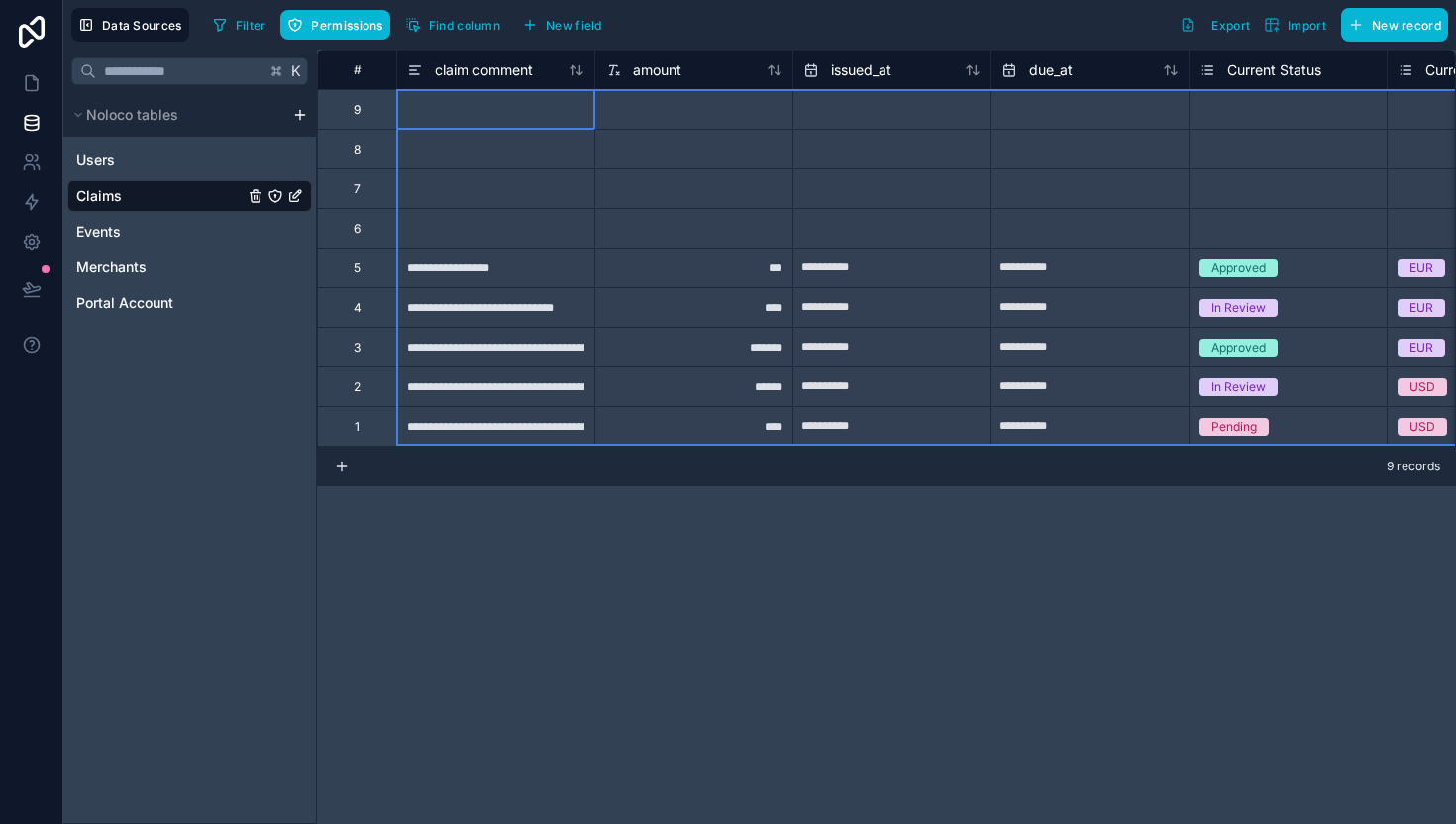 click on "#" at bounding box center (357, 69) 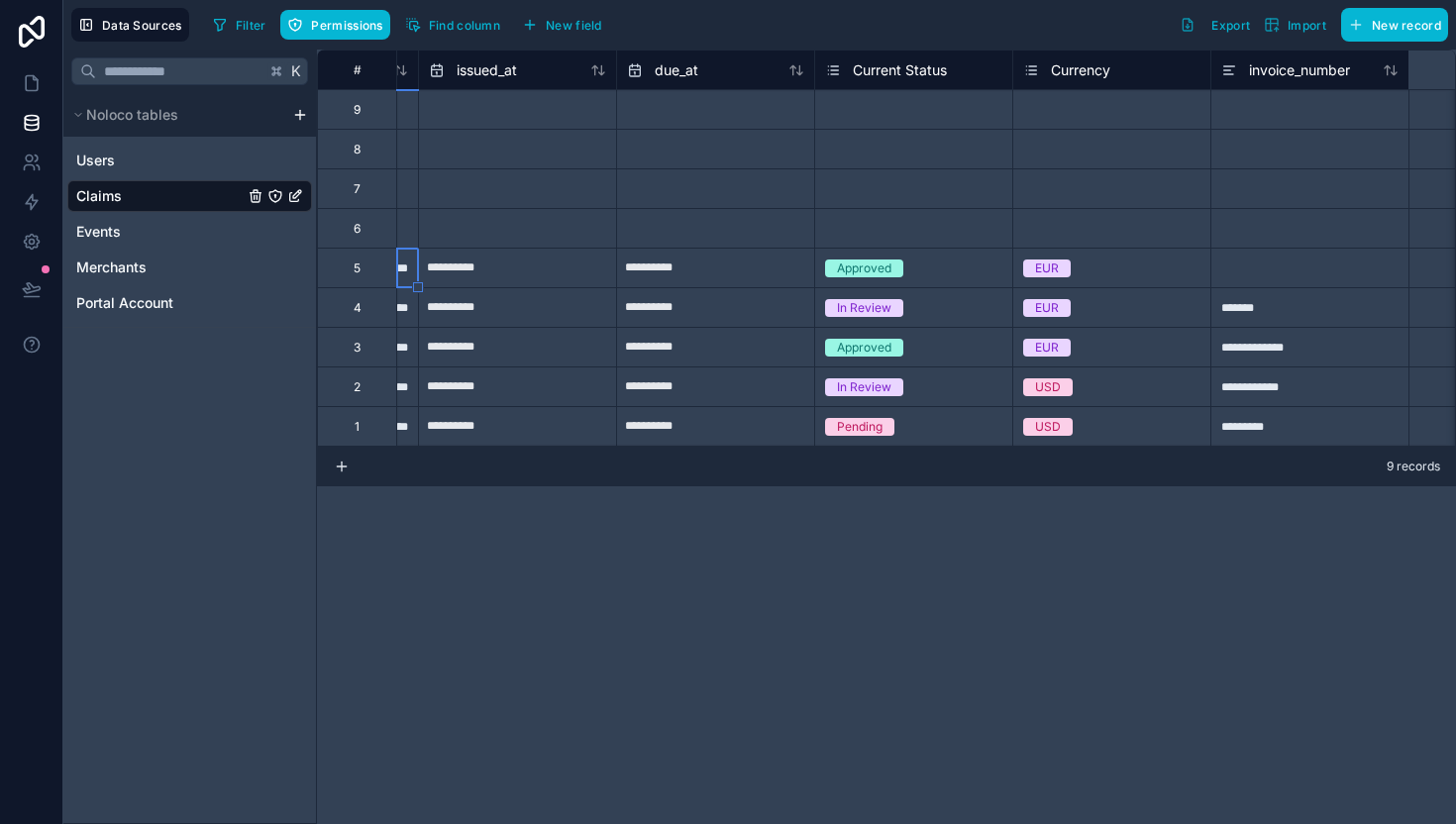 scroll, scrollTop: 0, scrollLeft: 0, axis: both 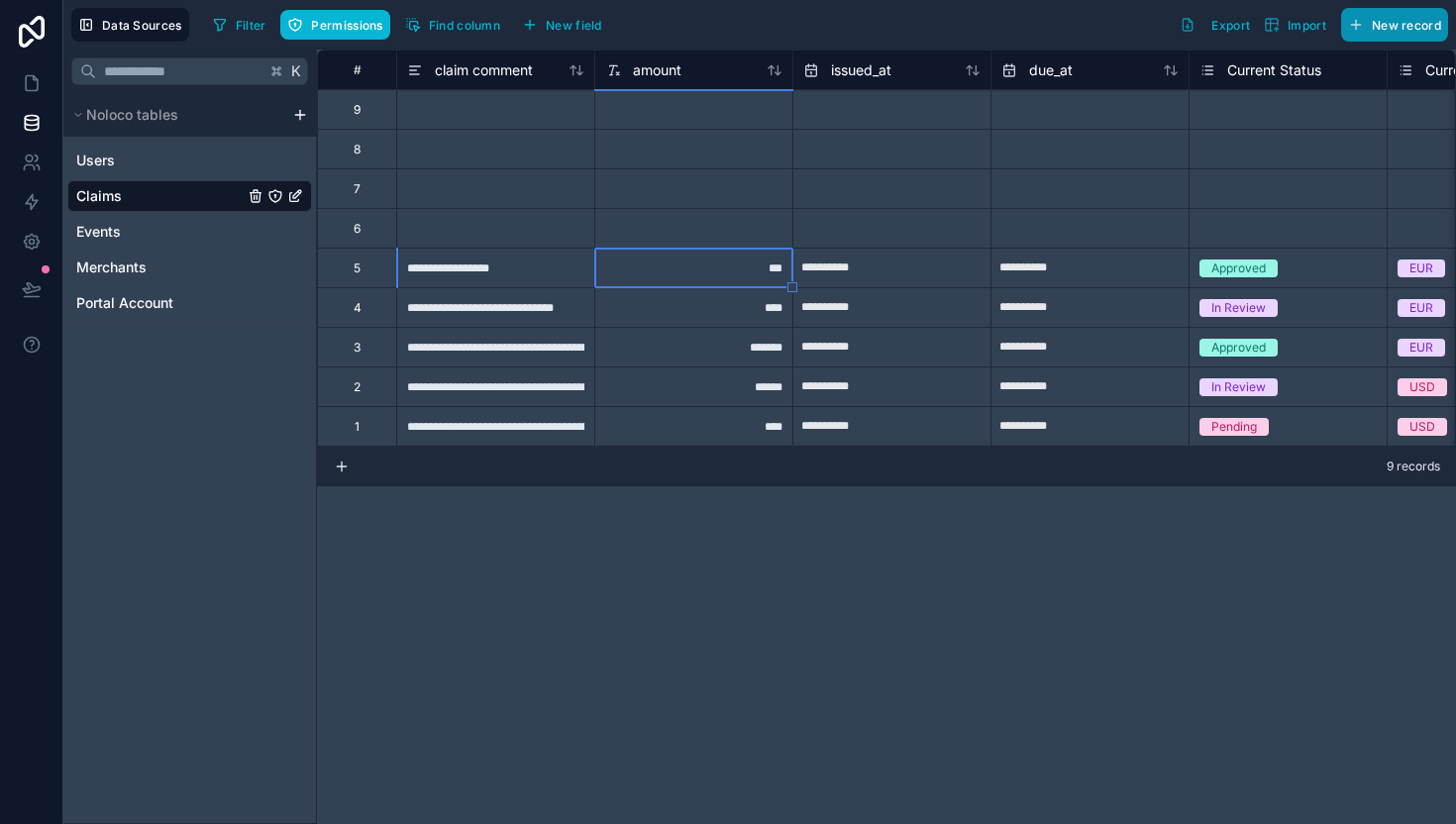 click on "New record" at bounding box center [1406, 25] 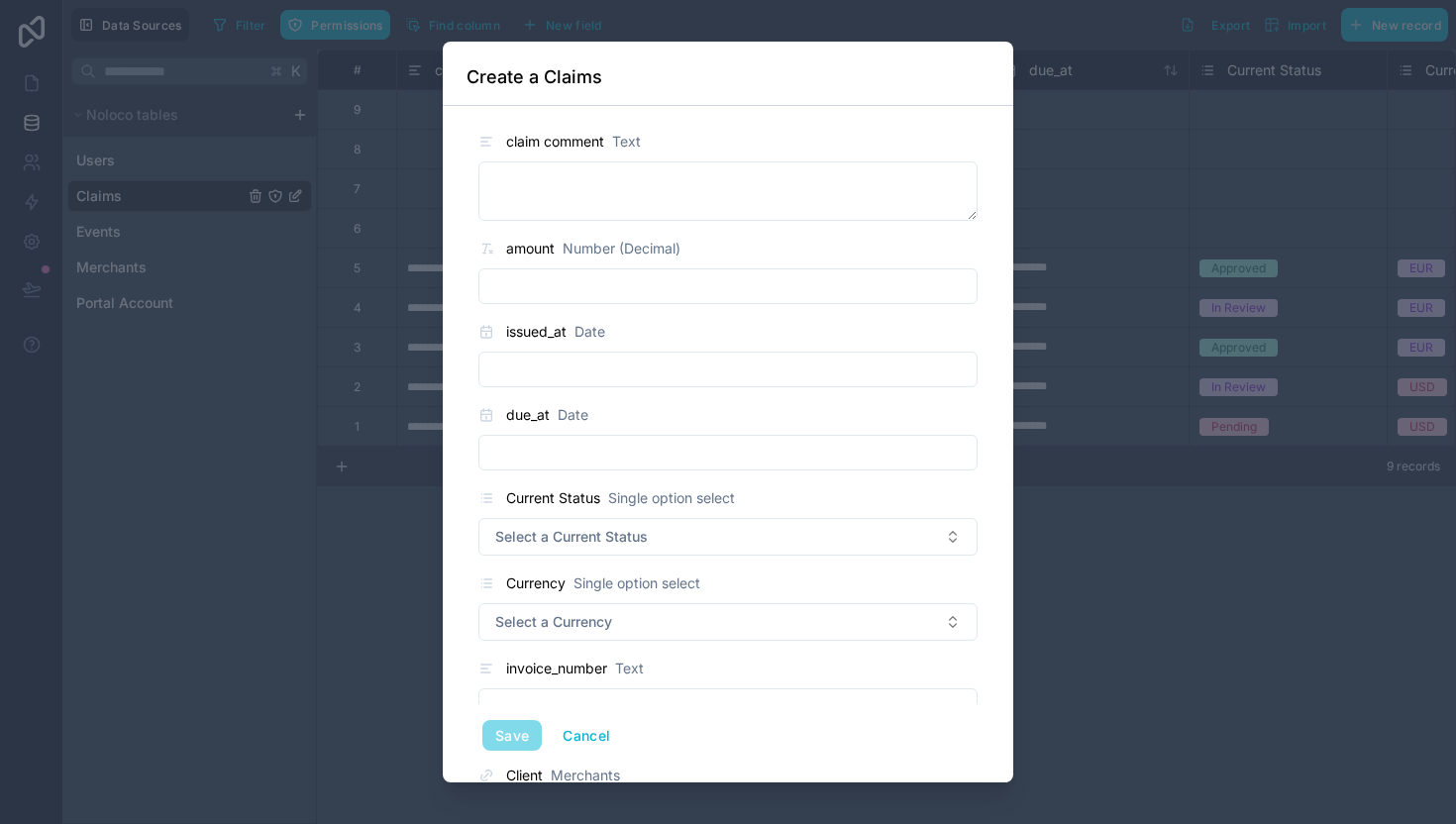 click at bounding box center [728, 412] 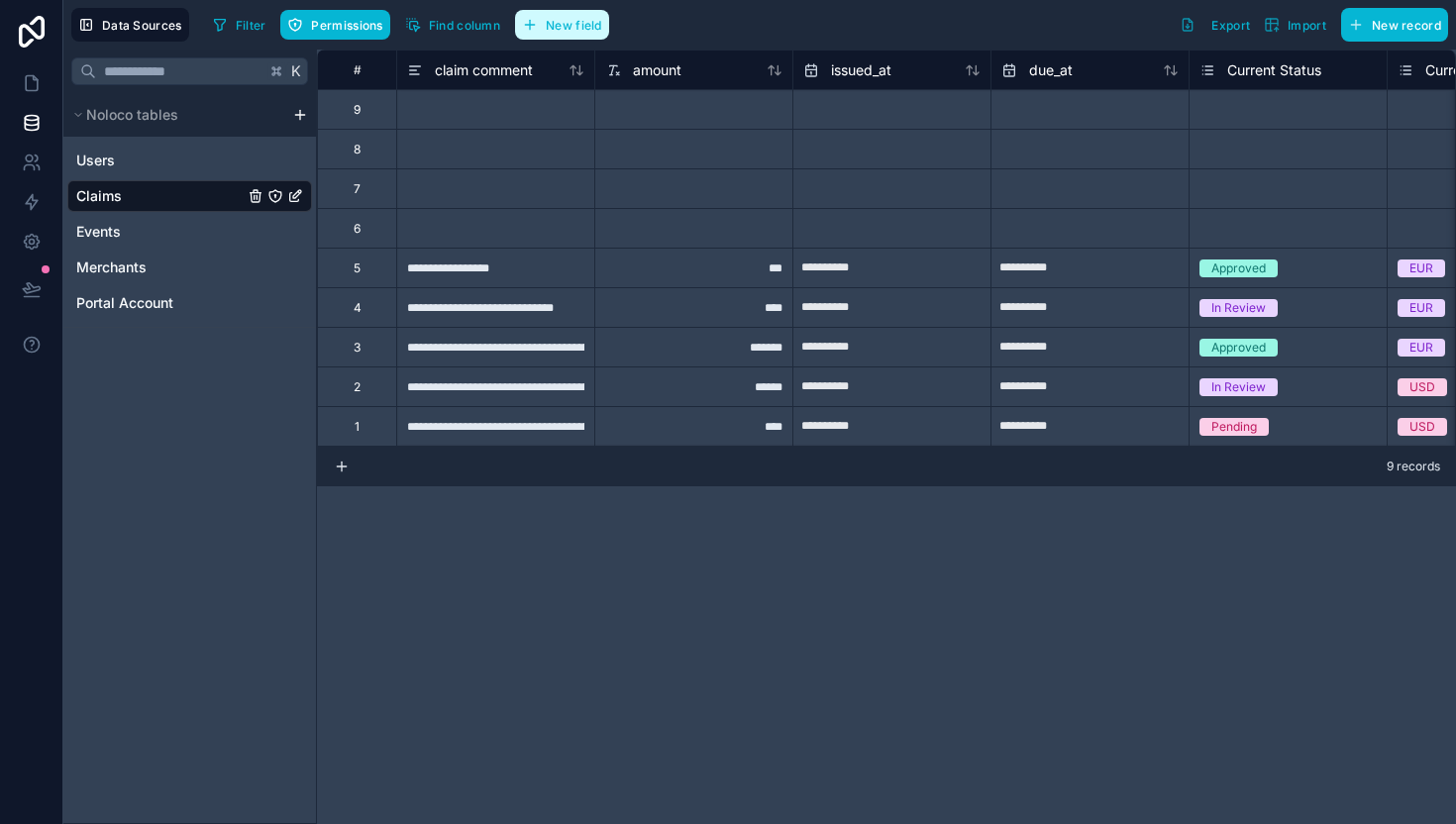 click on "New field" at bounding box center [573, 25] 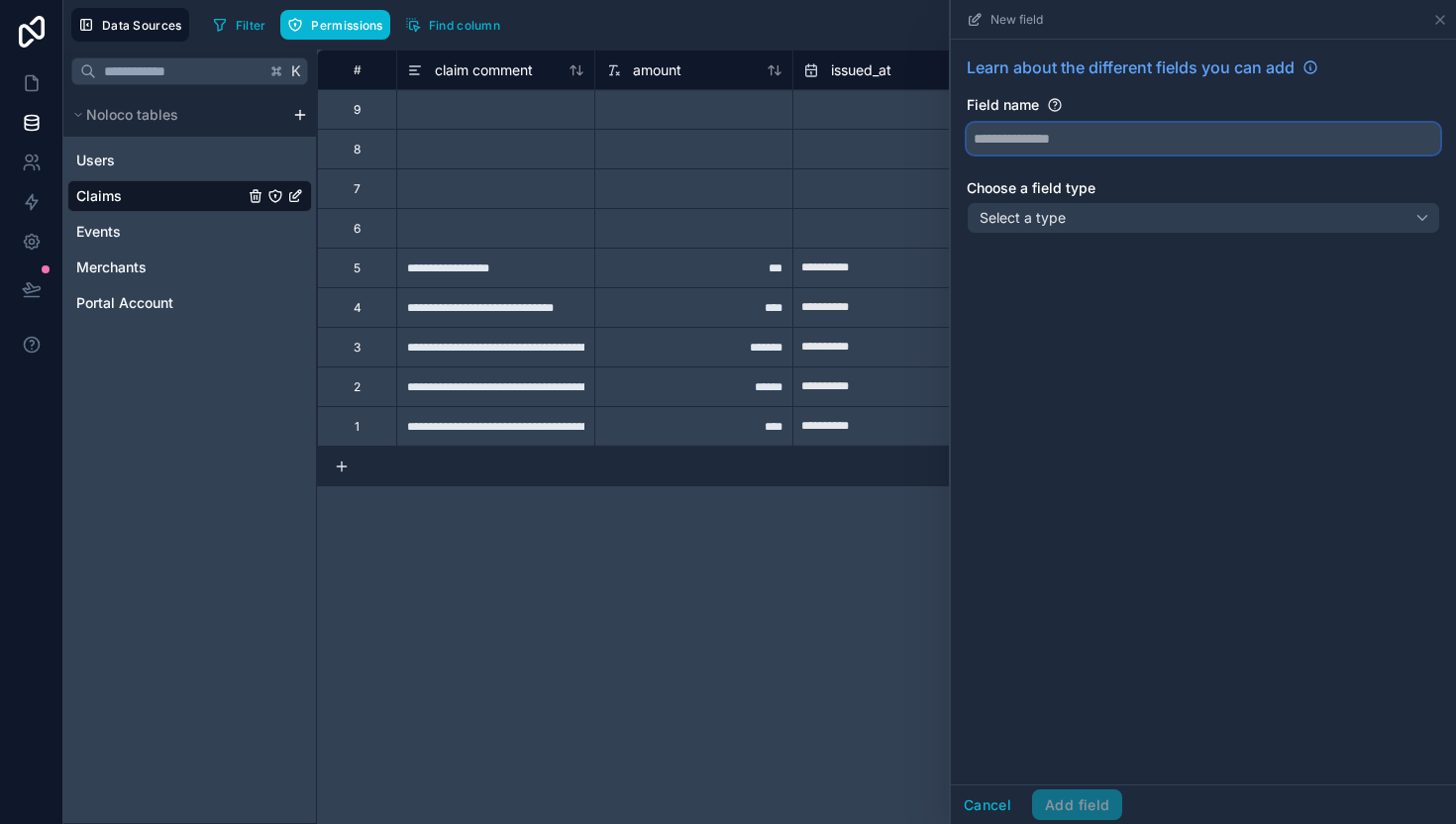 click at bounding box center (1203, 139) 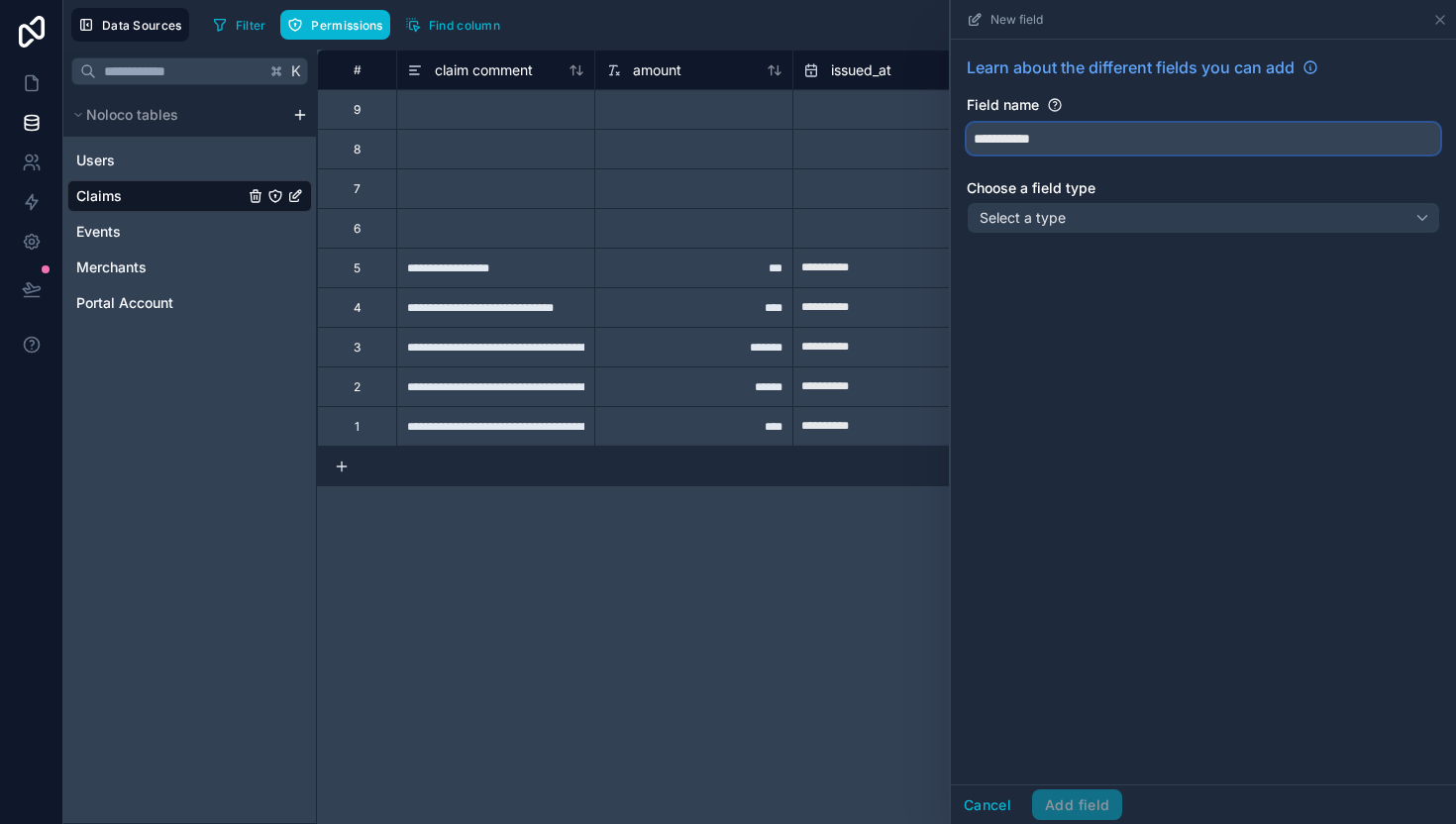 type on "**********" 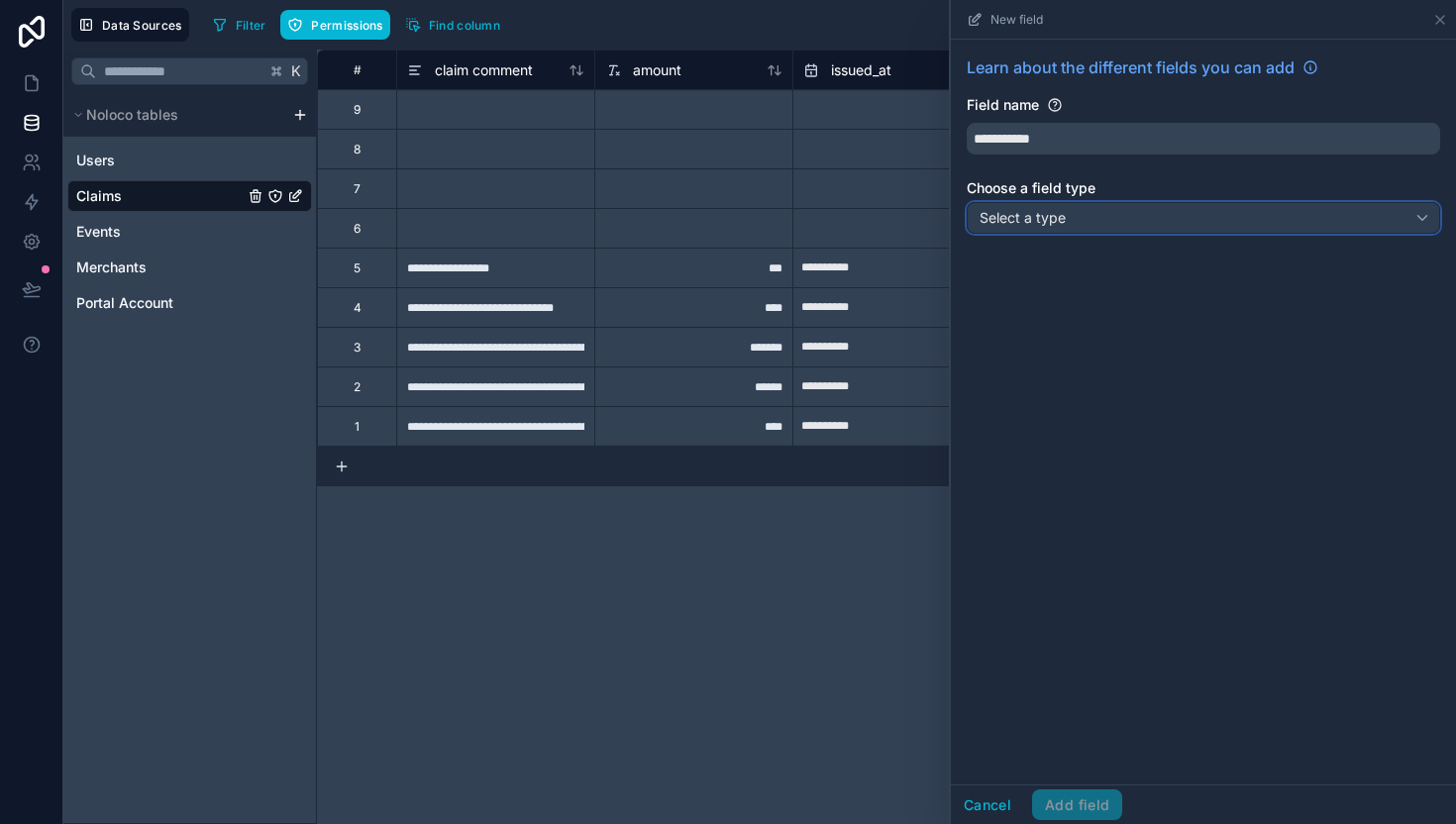 click on "Select a type" at bounding box center (1022, 217) 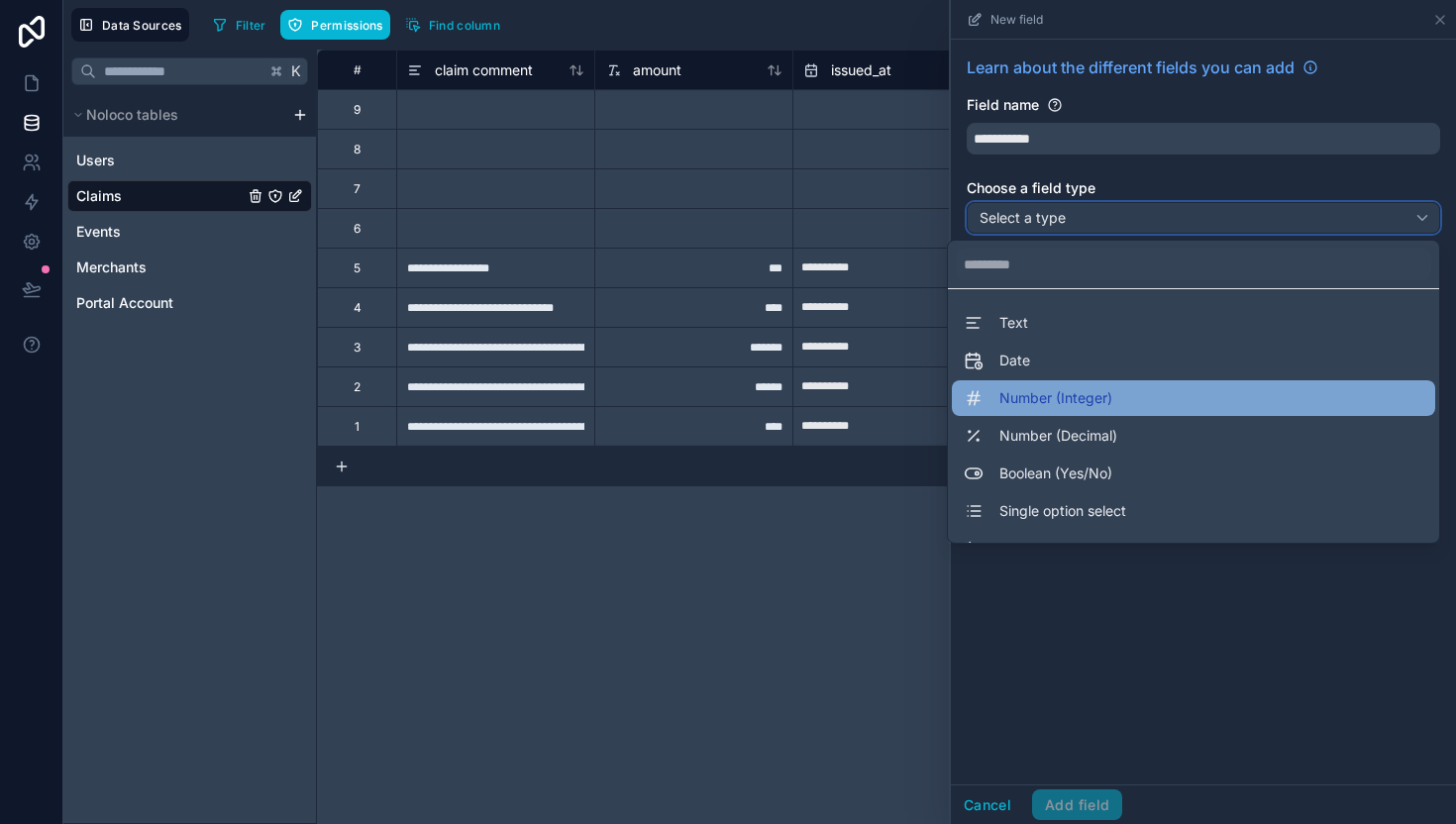 scroll, scrollTop: 543, scrollLeft: 0, axis: vertical 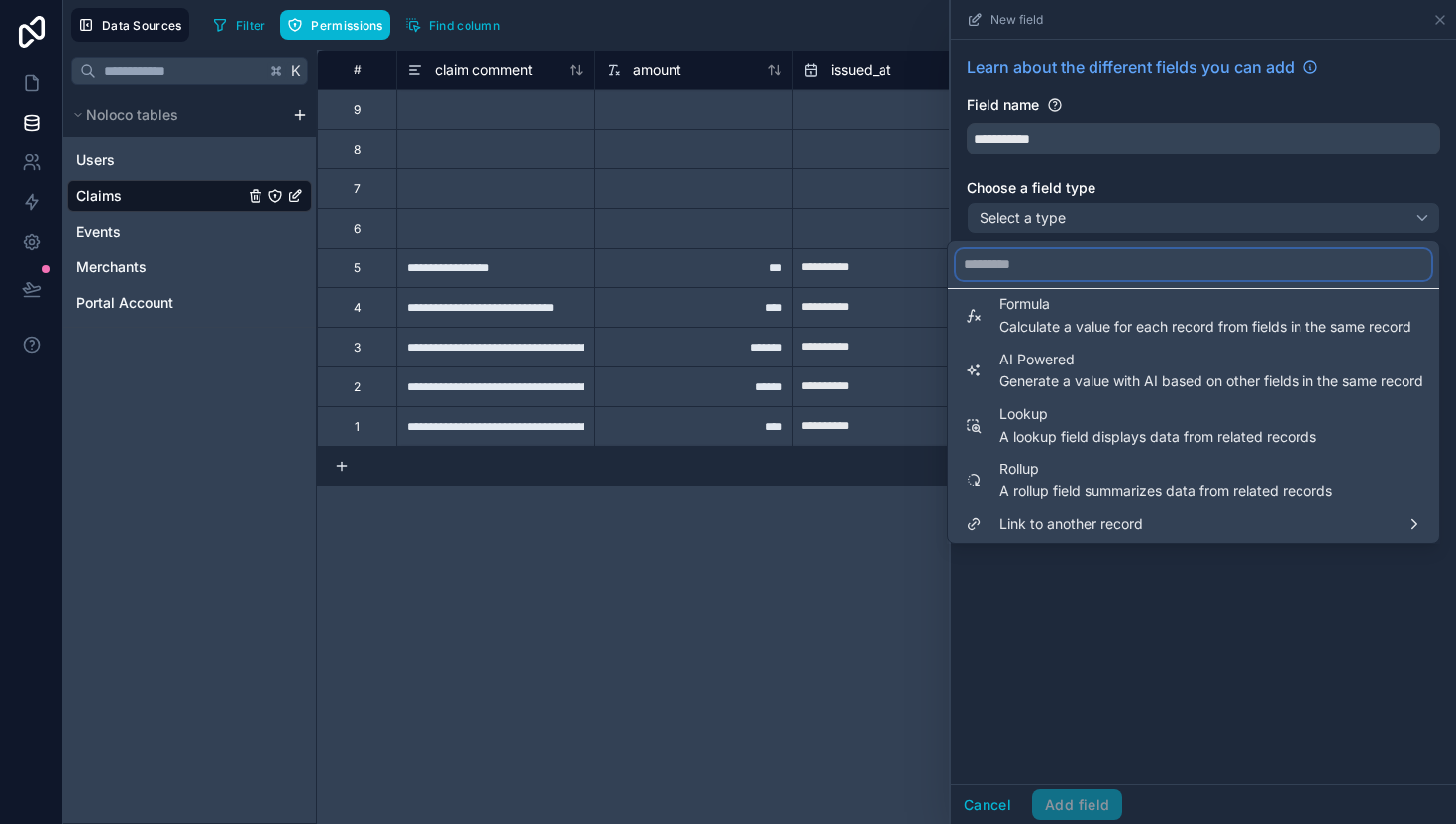 click at bounding box center [1194, 264] 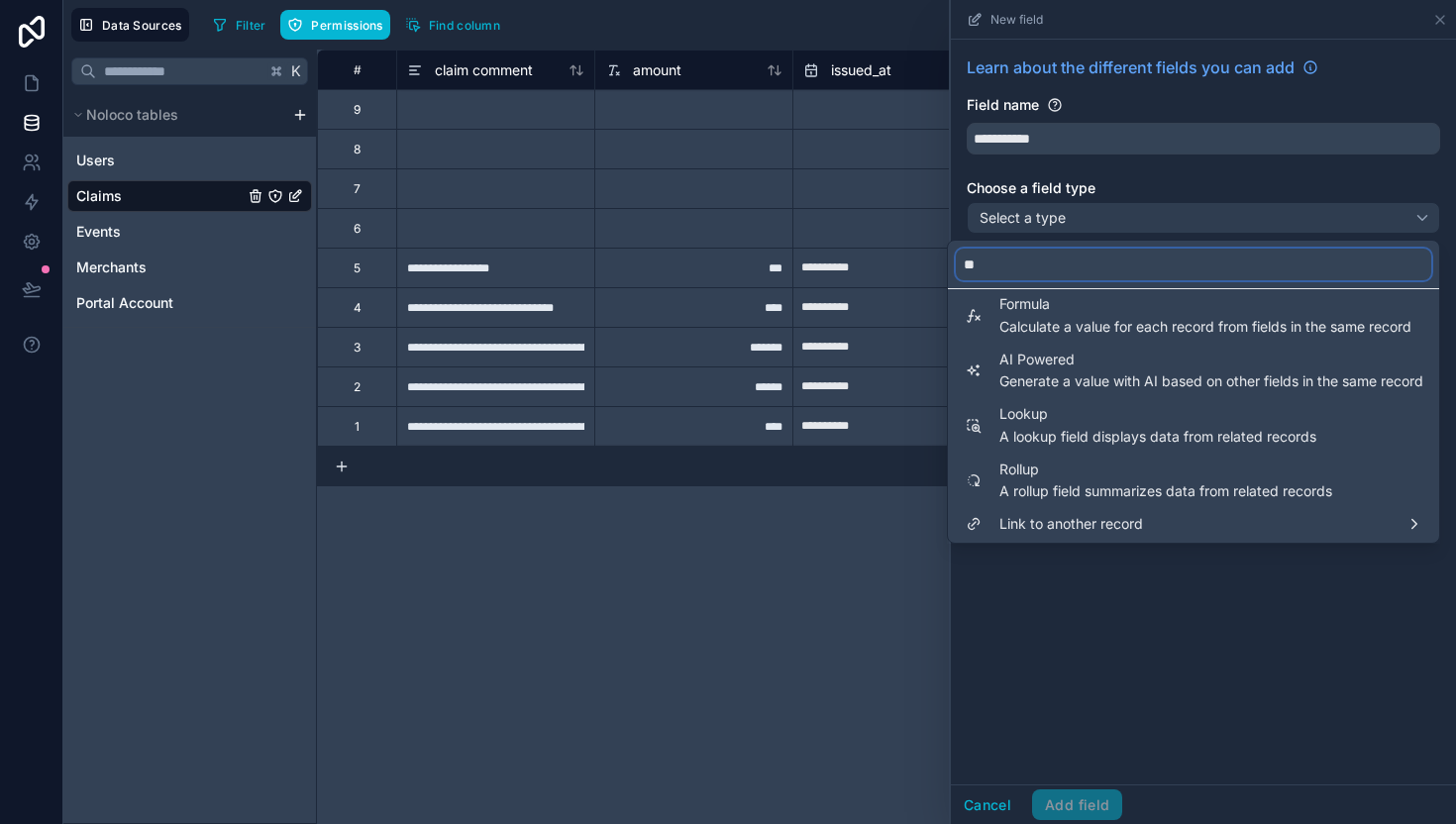 scroll, scrollTop: 0, scrollLeft: 0, axis: both 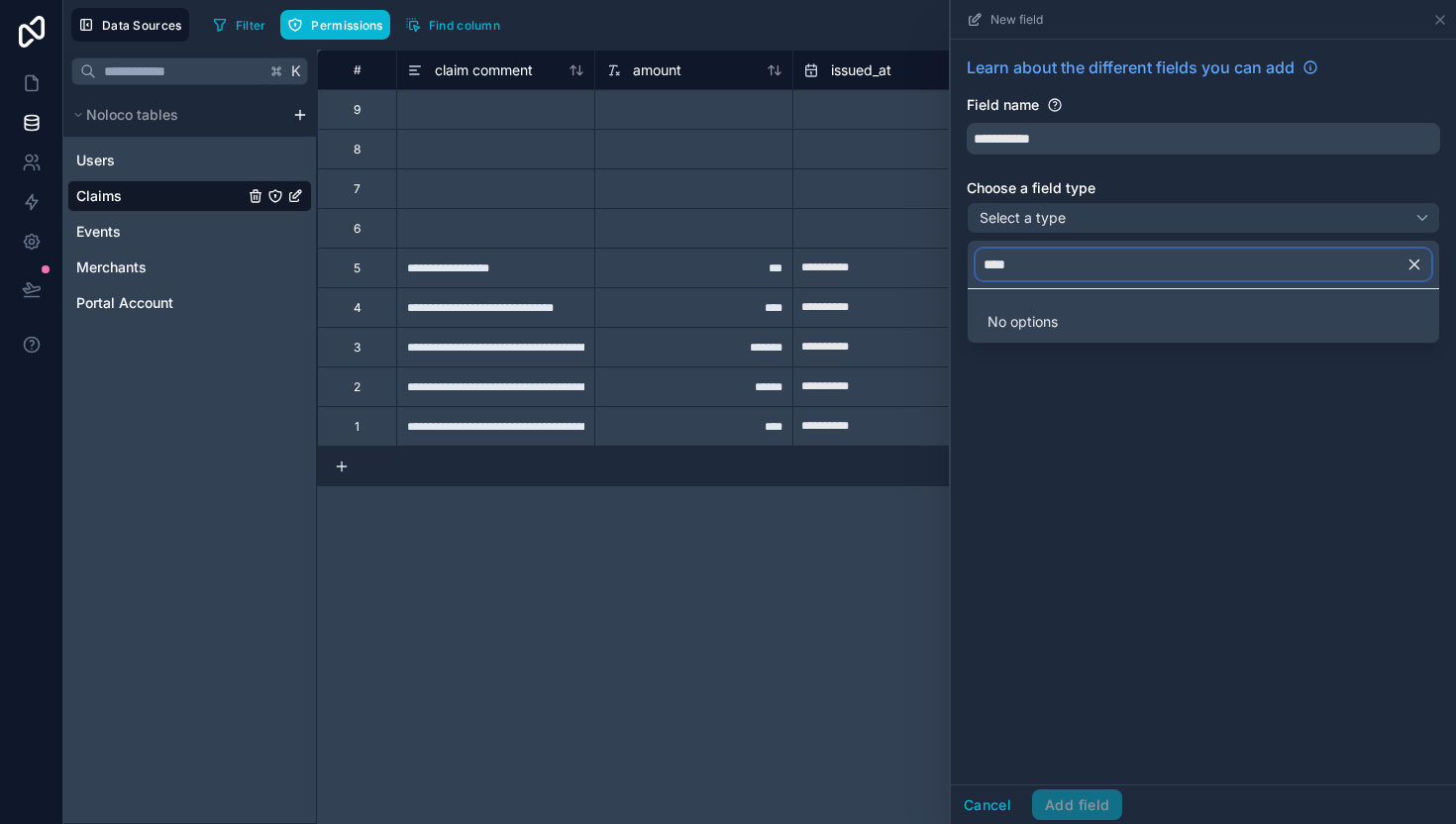 type on "*****" 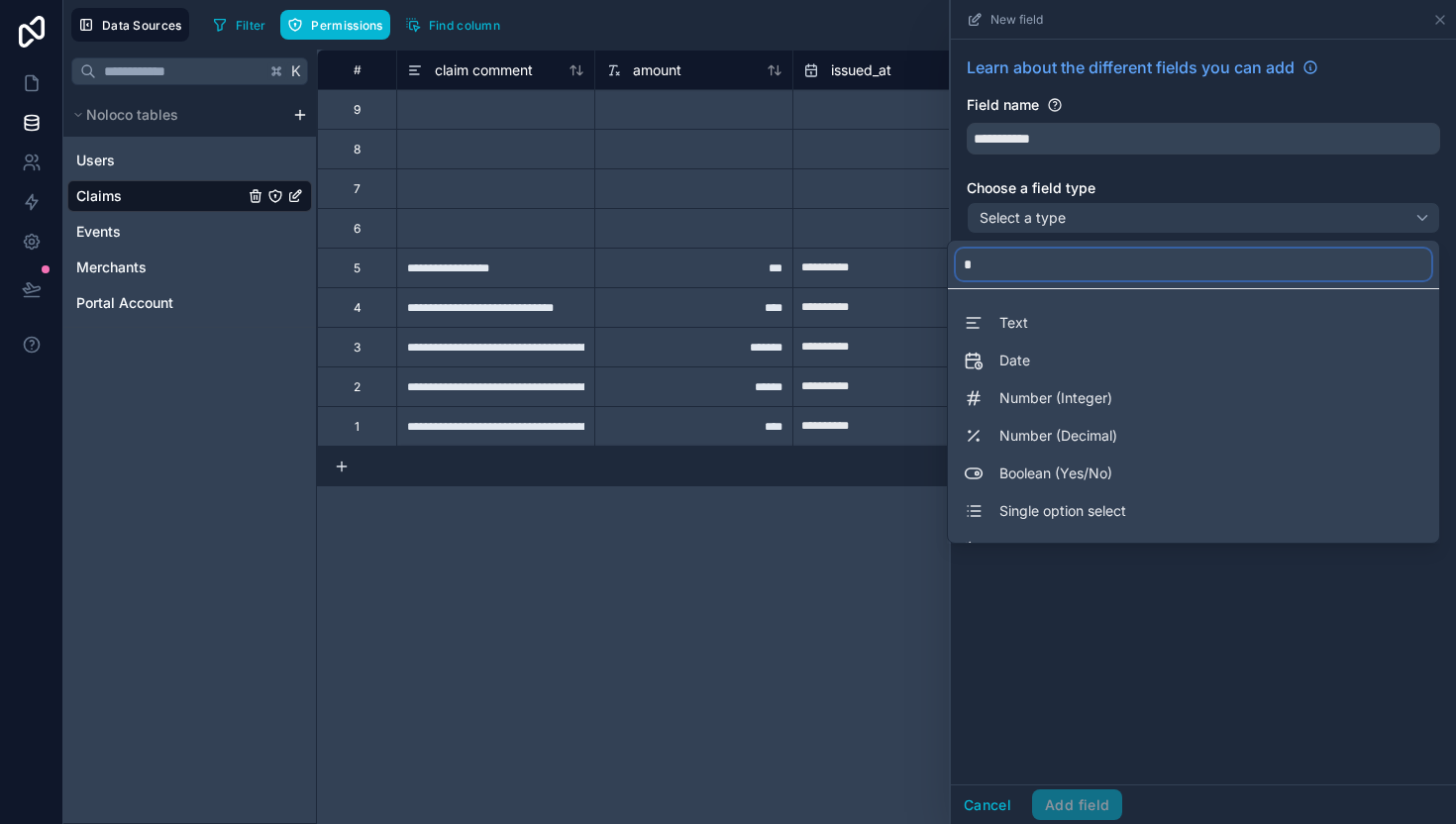 type on "**" 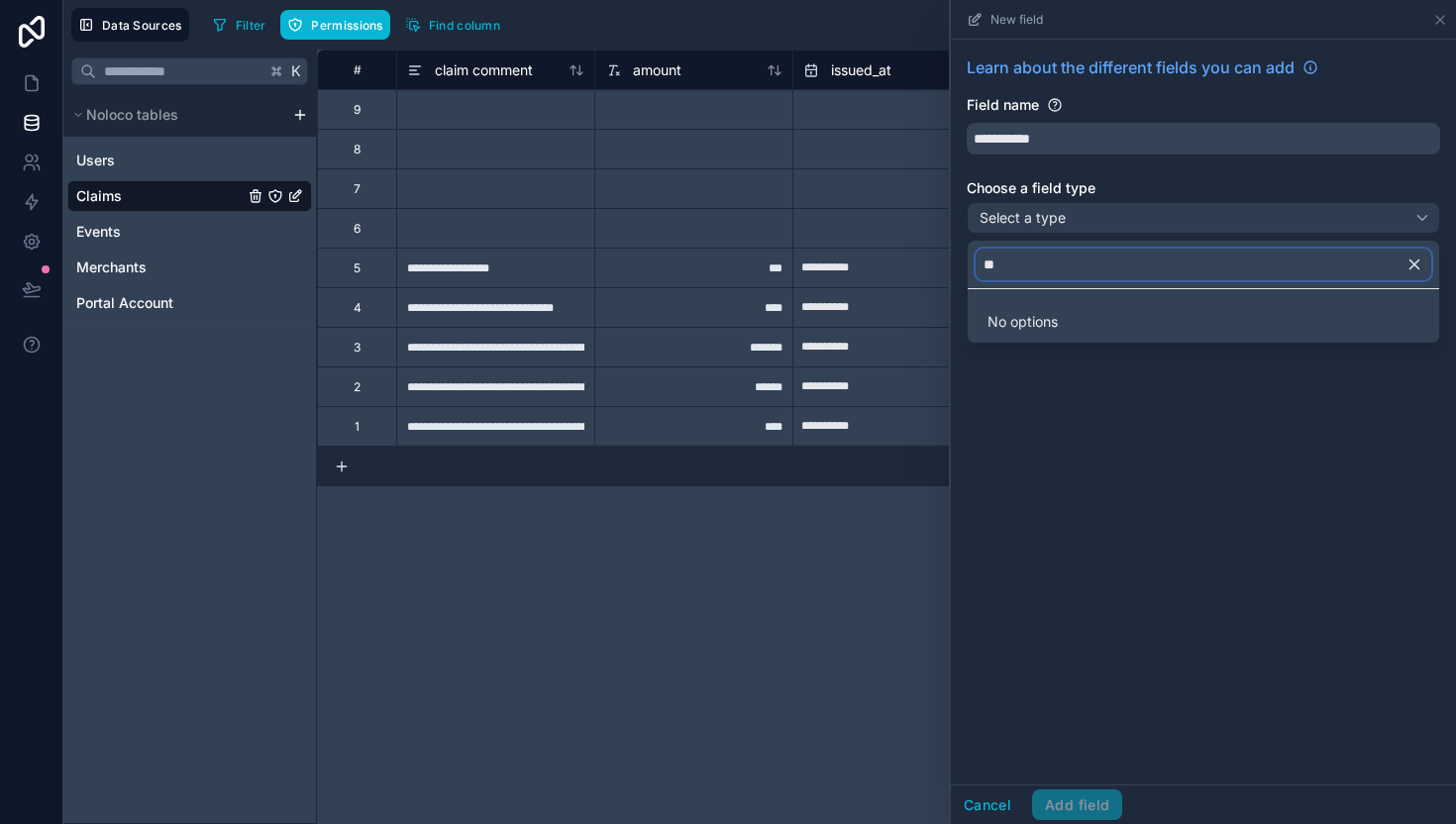 type 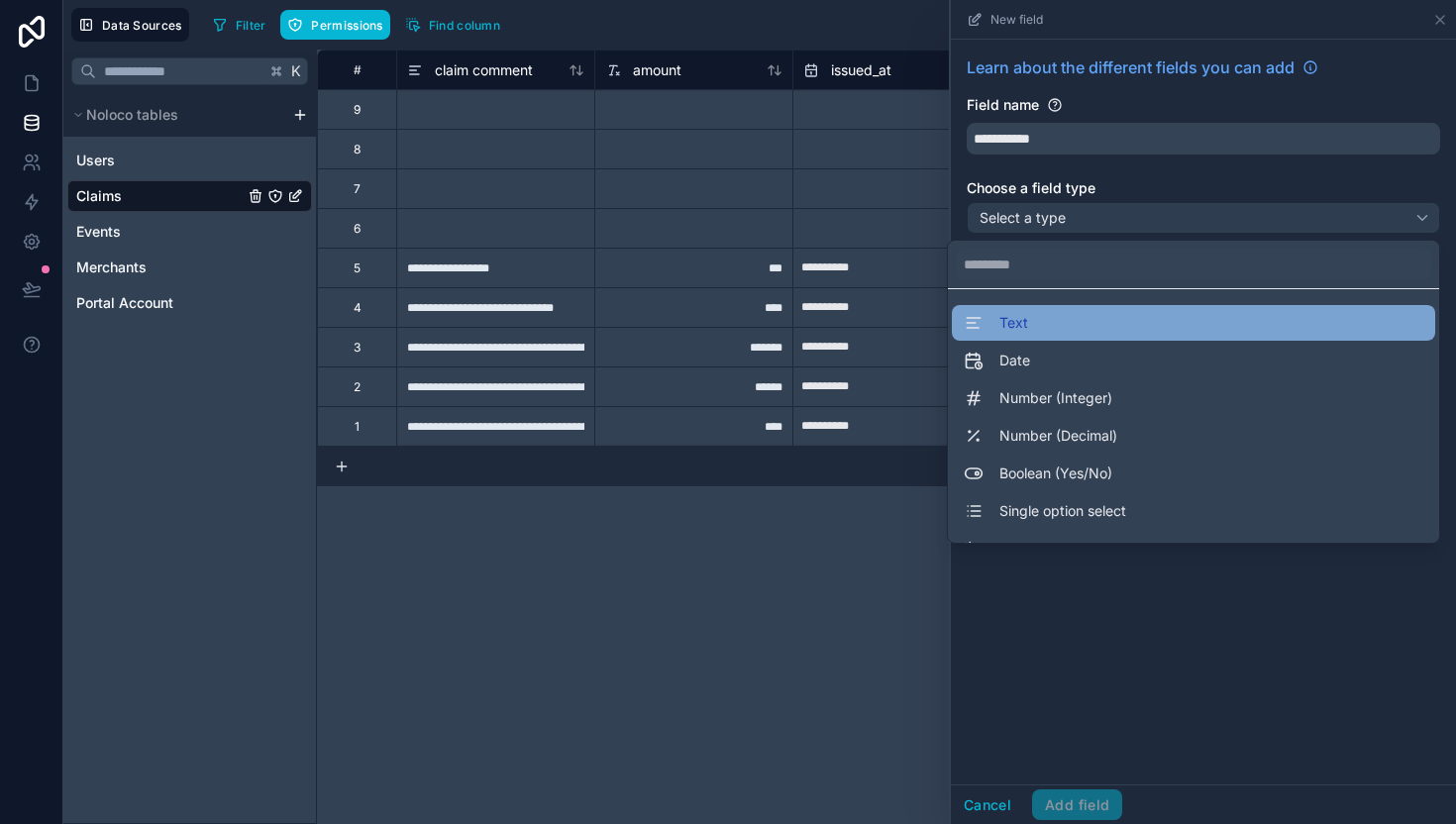 click on "Text" at bounding box center (1194, 323) 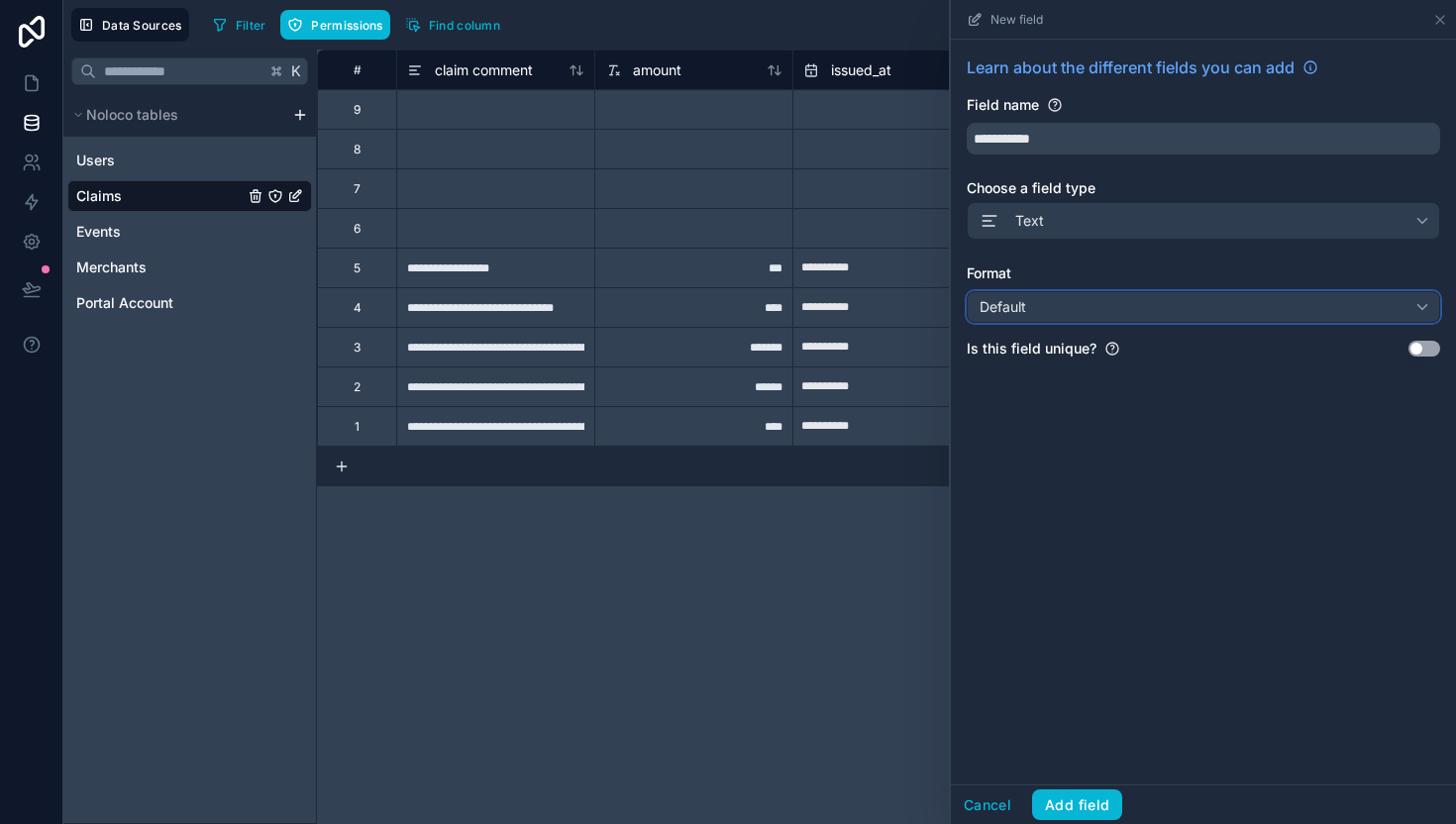 click on "Default" at bounding box center (1203, 307) 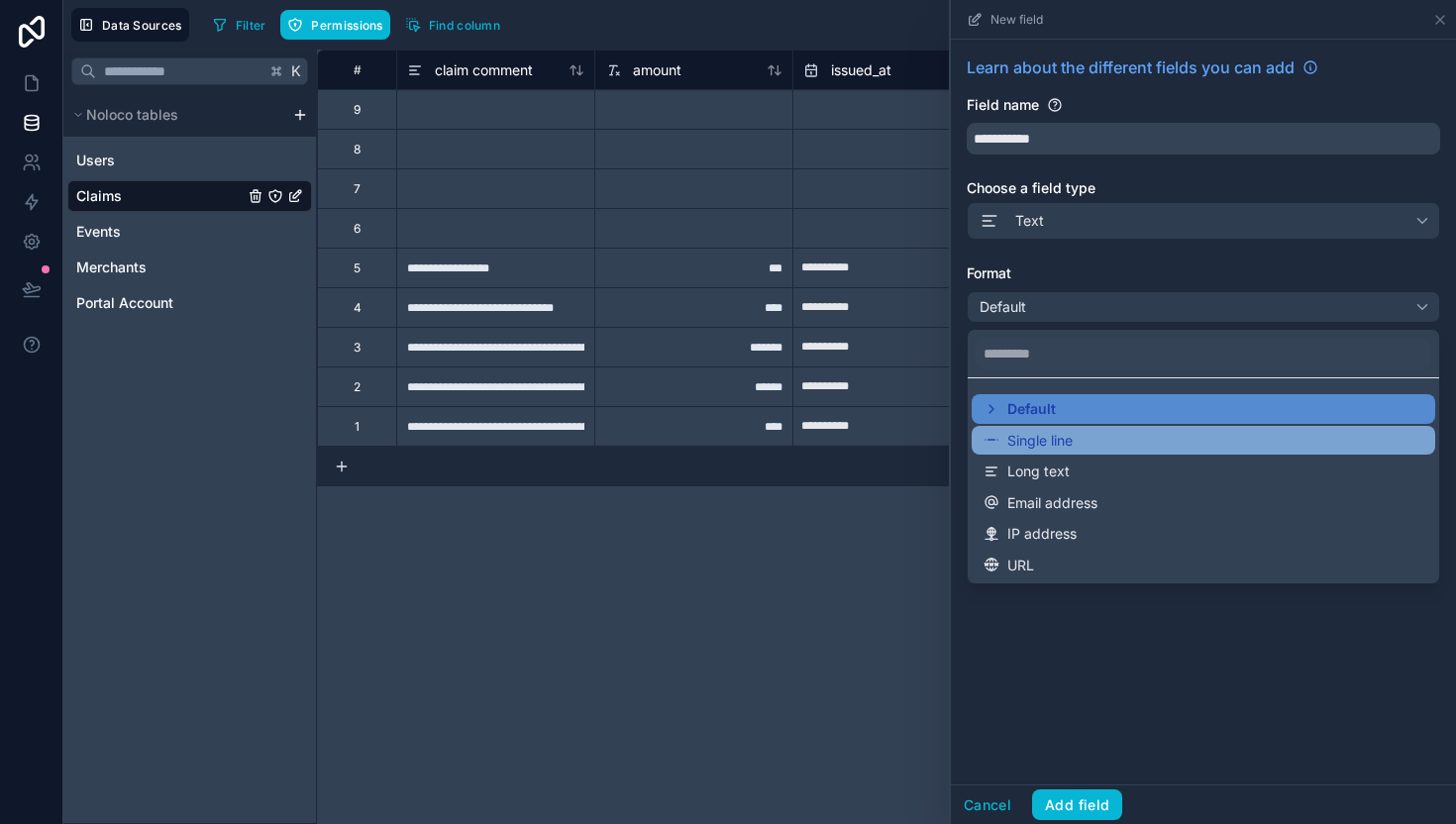 click on "Single line" at bounding box center [1203, 441] 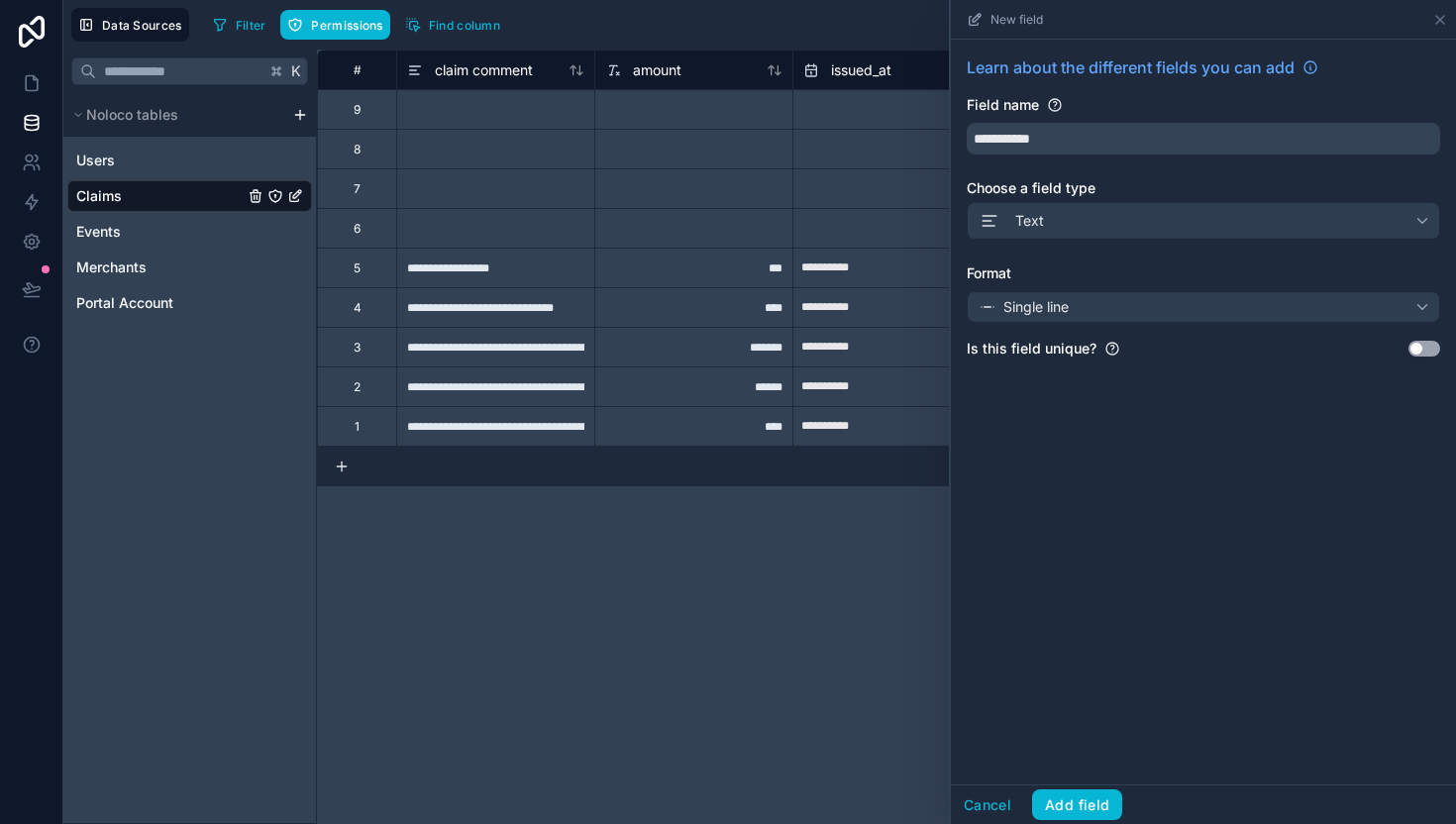 click on "Use setting" at bounding box center [1424, 349] 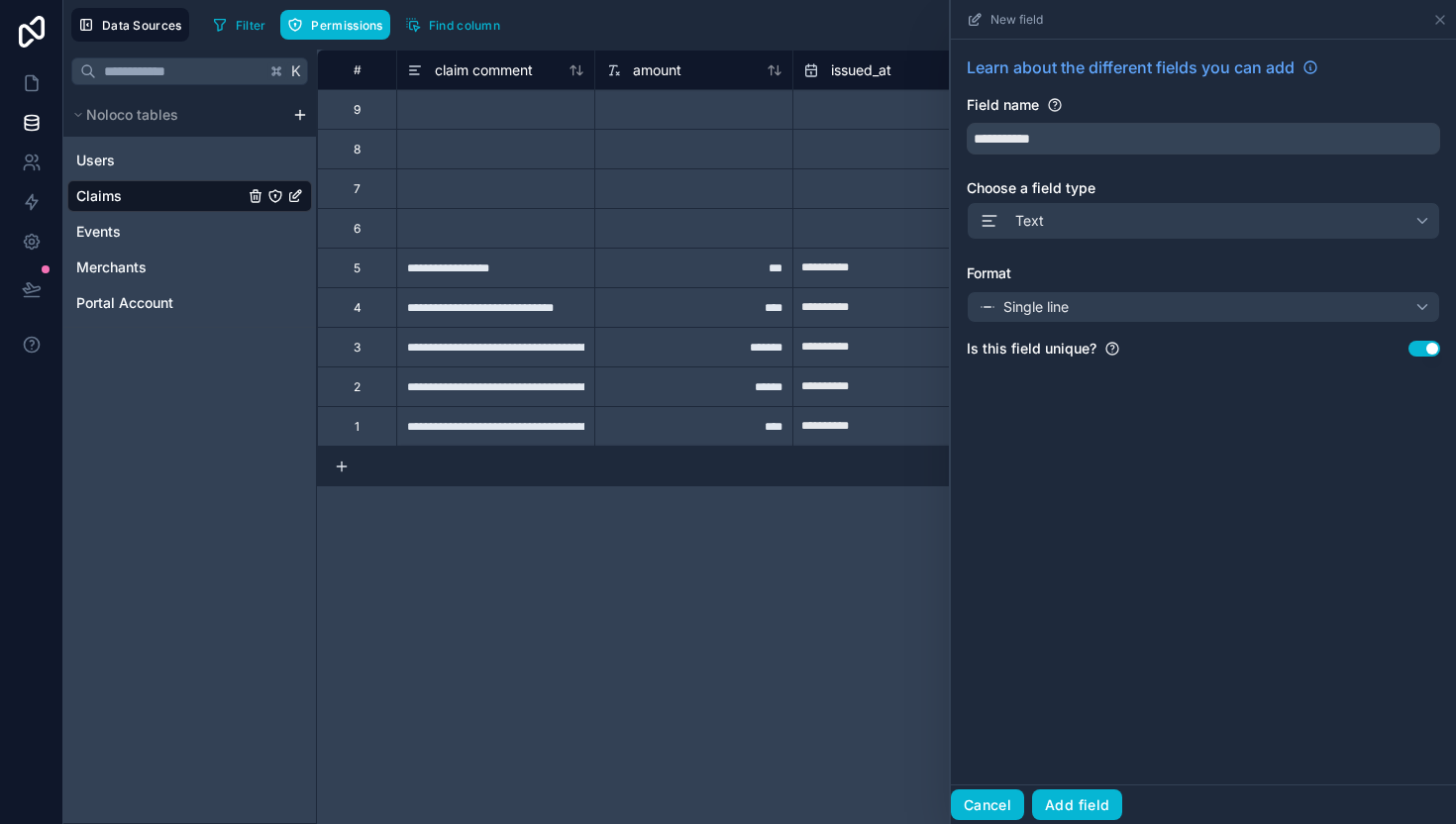 click on "Cancel" at bounding box center (988, 805) 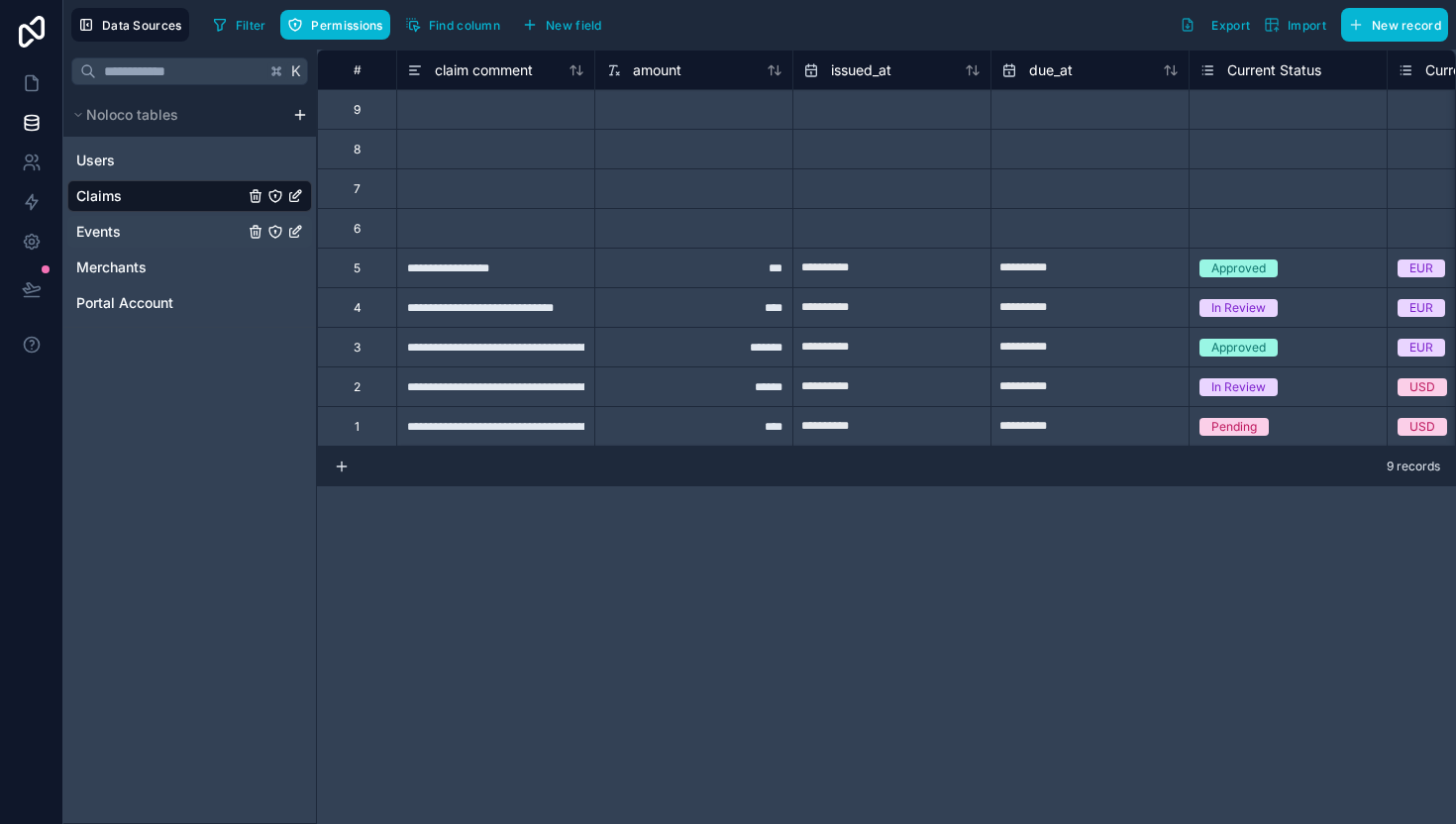 click on "Events" at bounding box center [189, 232] 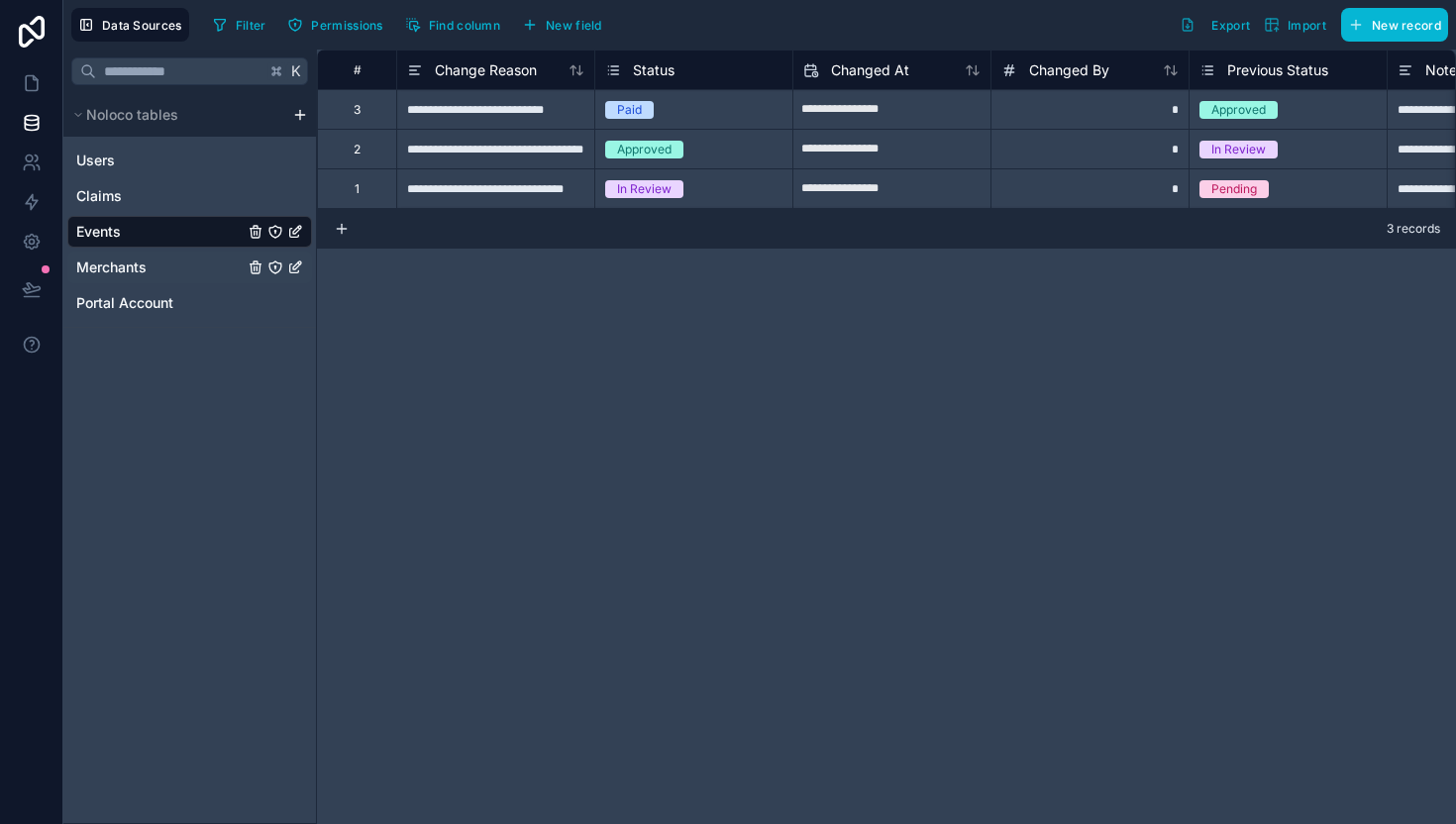 click on "Merchants" at bounding box center [189, 267] 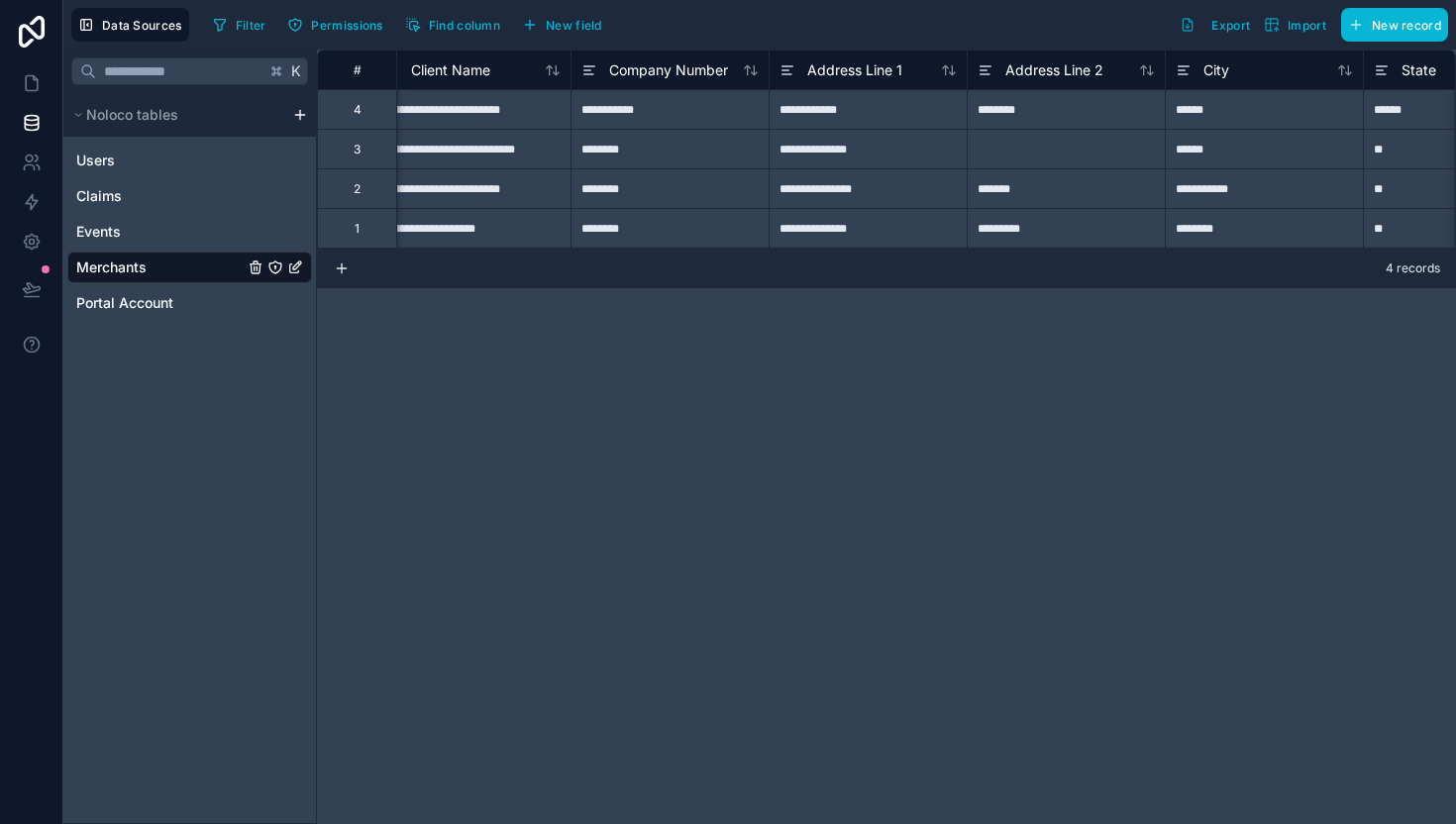 scroll, scrollTop: 0, scrollLeft: 0, axis: both 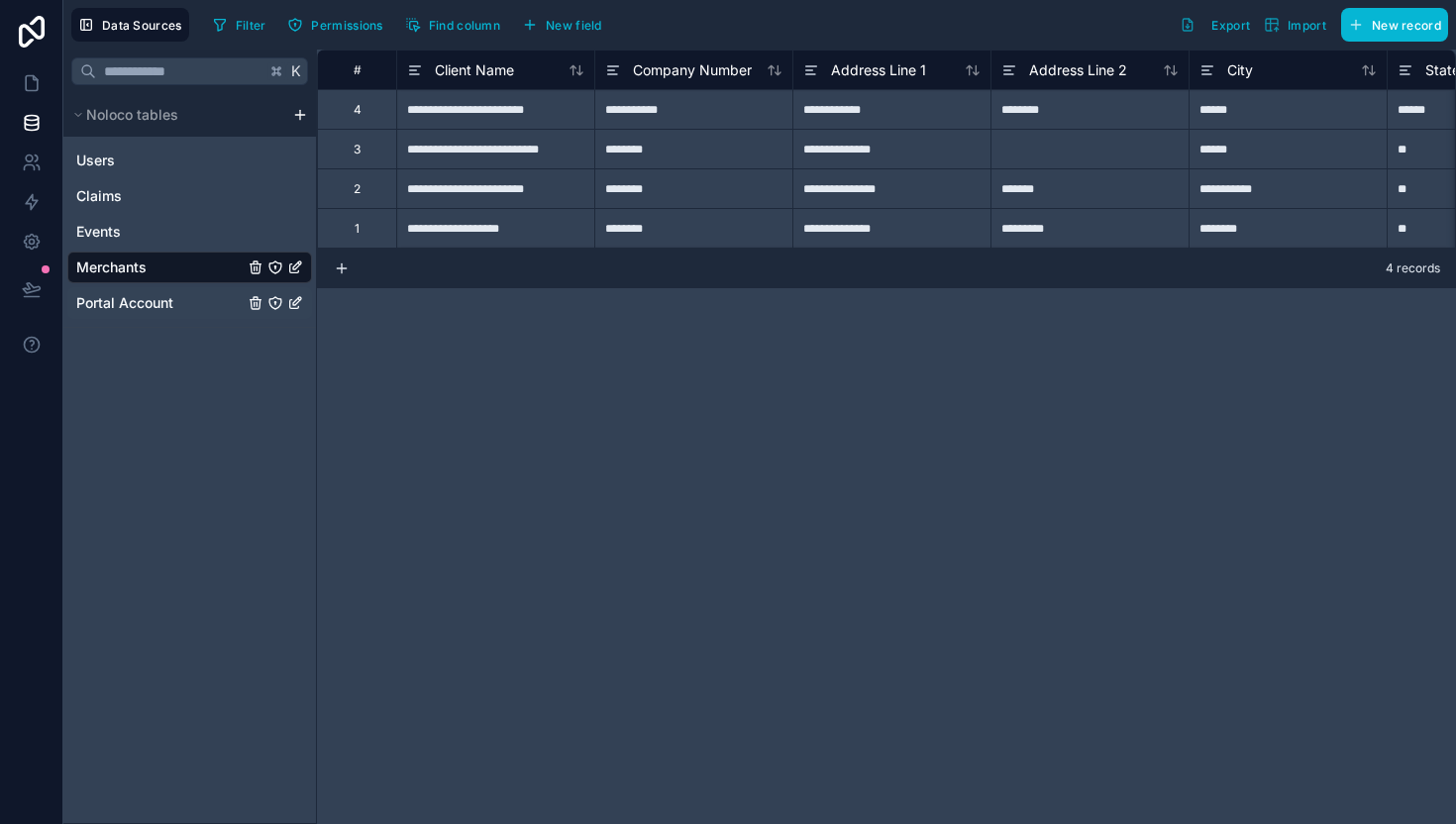 click on "Portal Account" at bounding box center [189, 303] 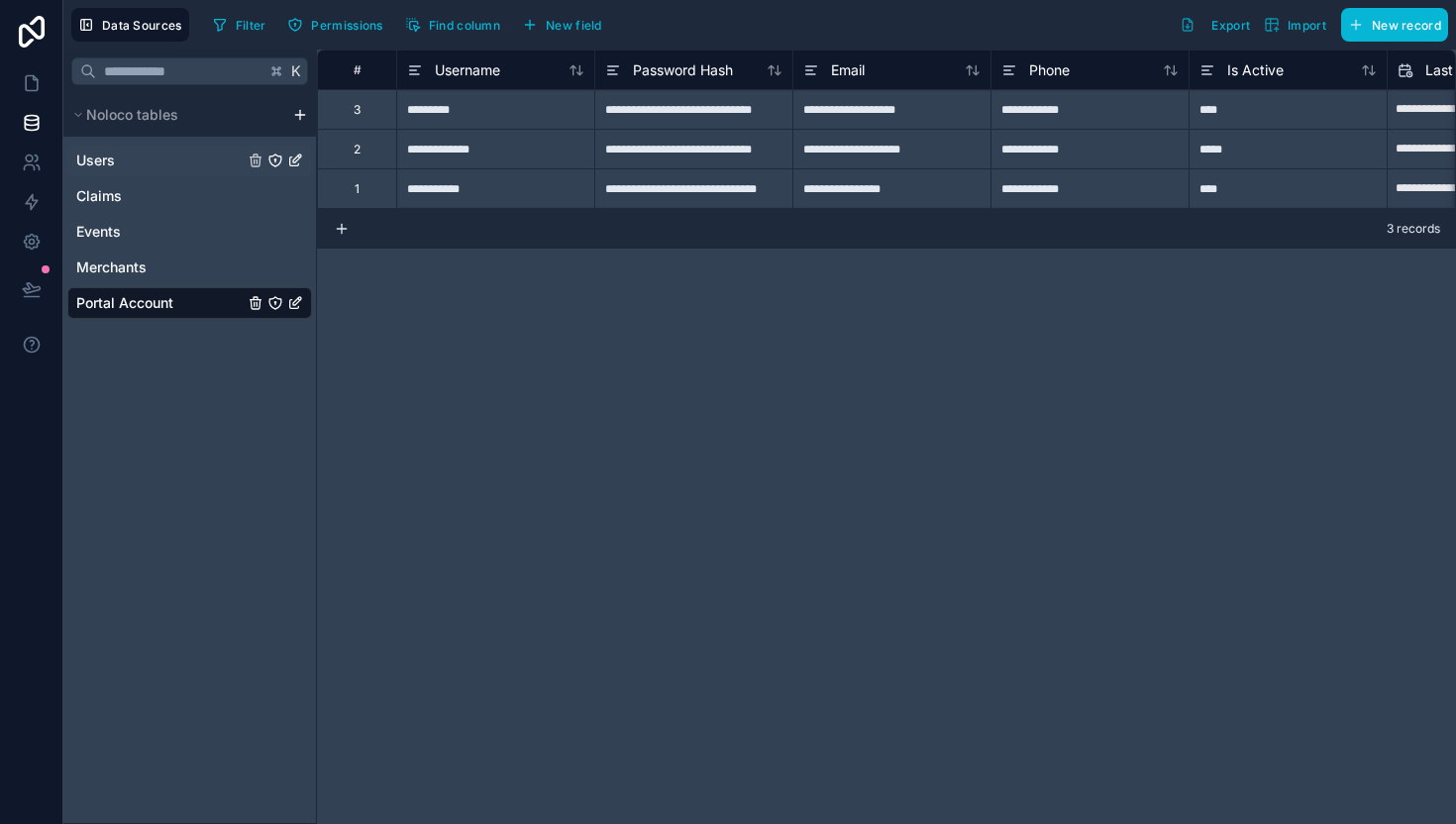 click on "Users" at bounding box center (189, 160) 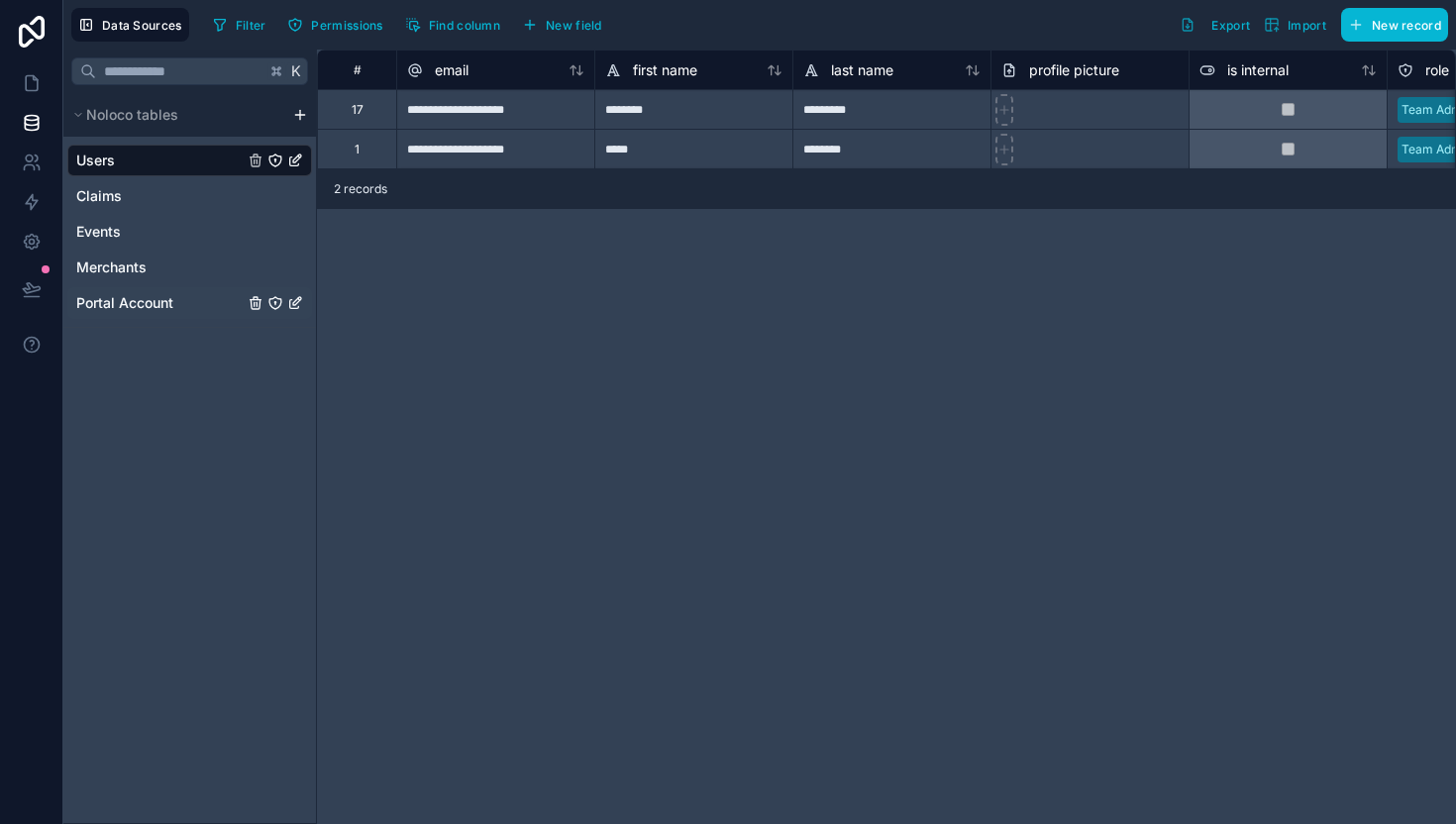 click on "Portal Account" at bounding box center (125, 303) 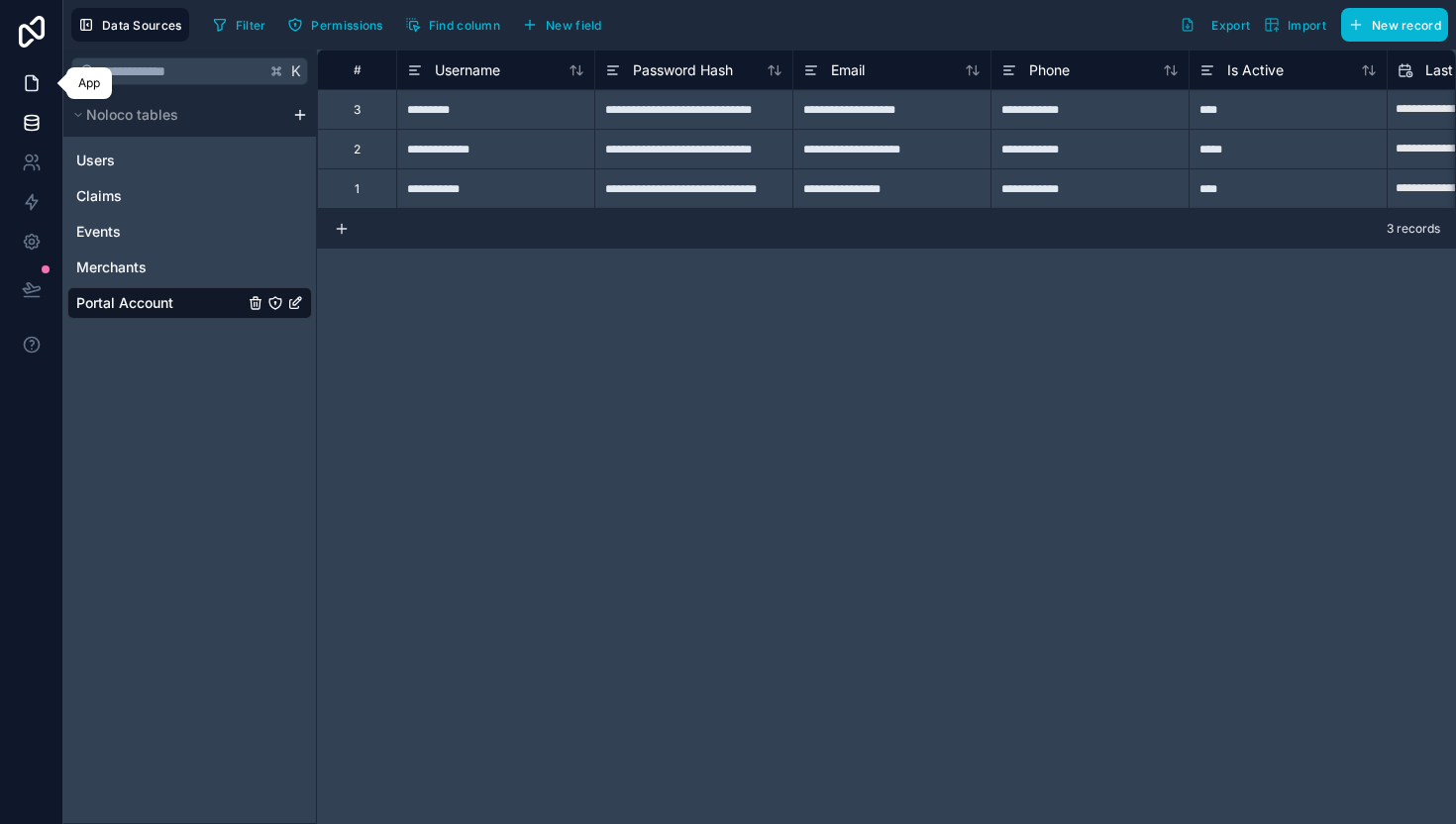click at bounding box center [31, 83] 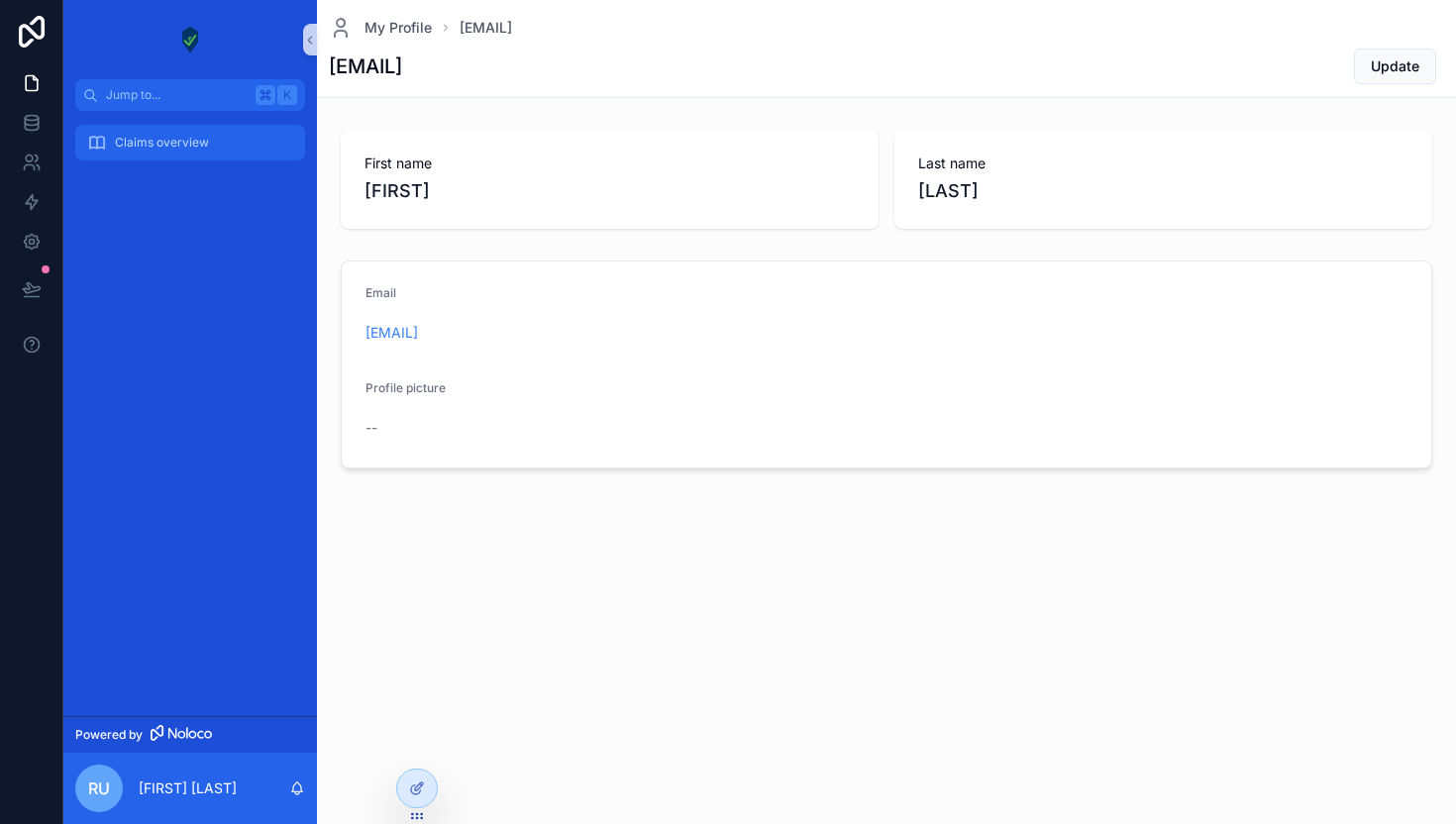 click on "Claims overview" at bounding box center (161, 143) 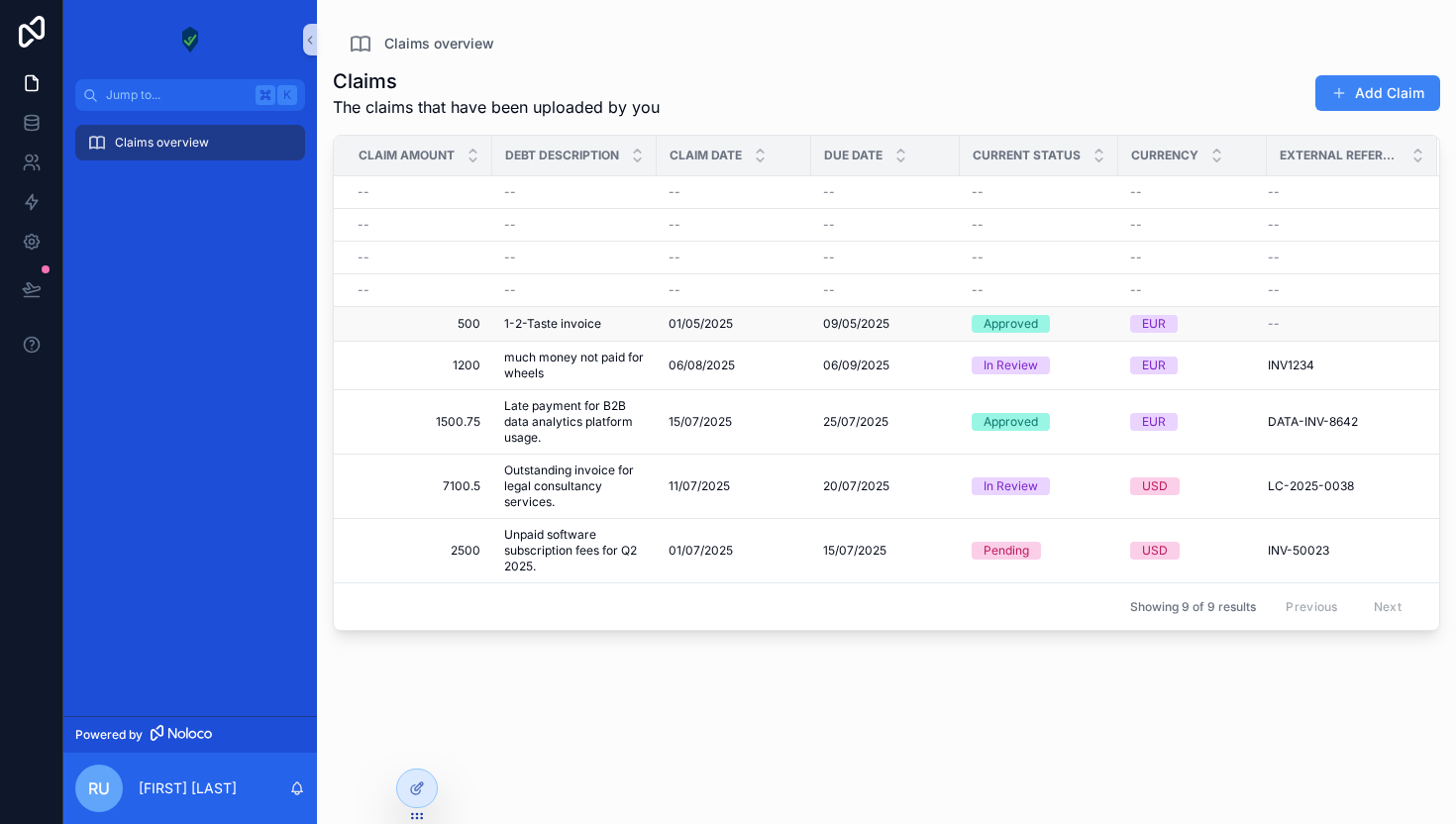 click on "500" at bounding box center [419, 324] 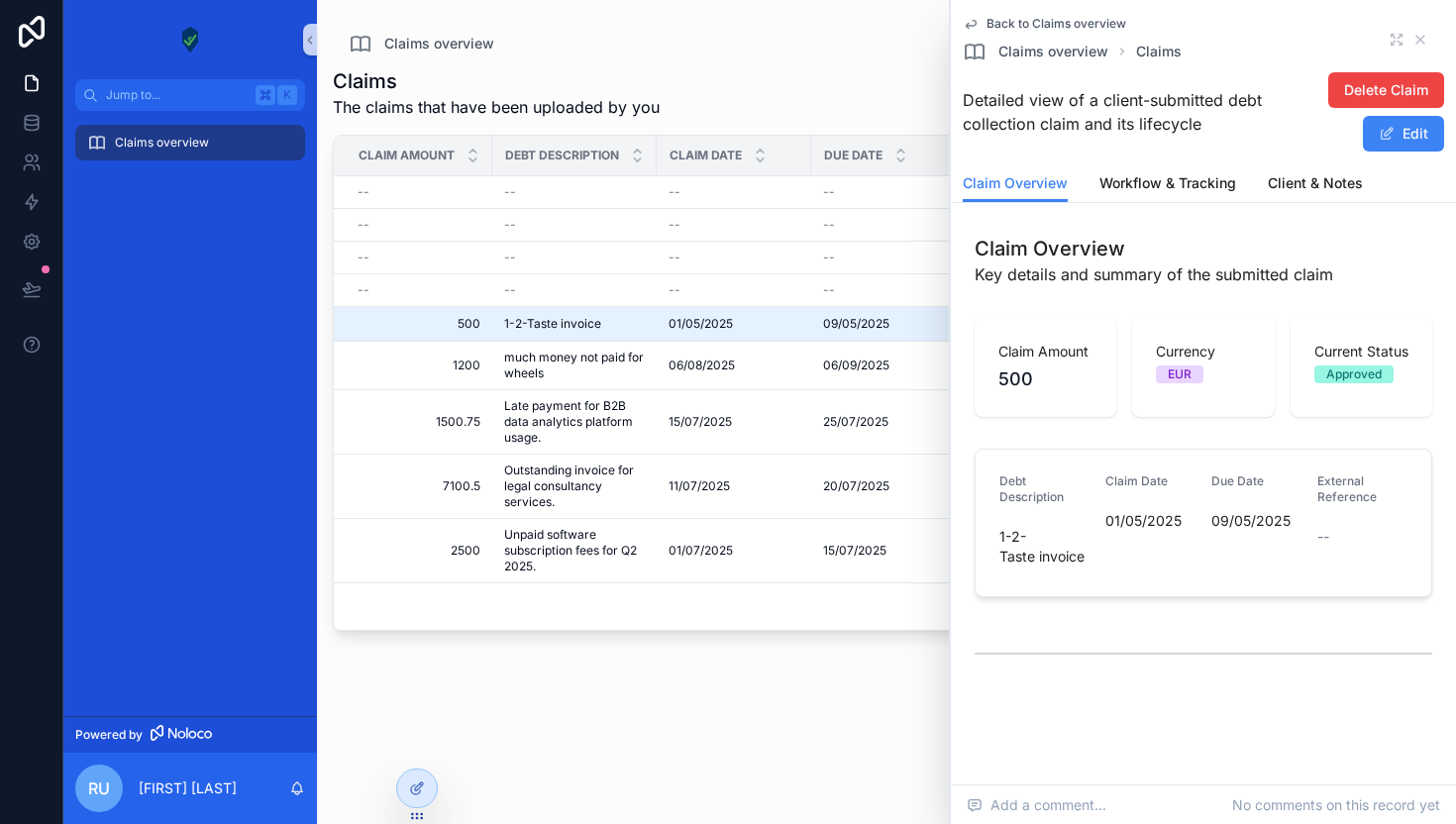 scroll, scrollTop: 60, scrollLeft: 0, axis: vertical 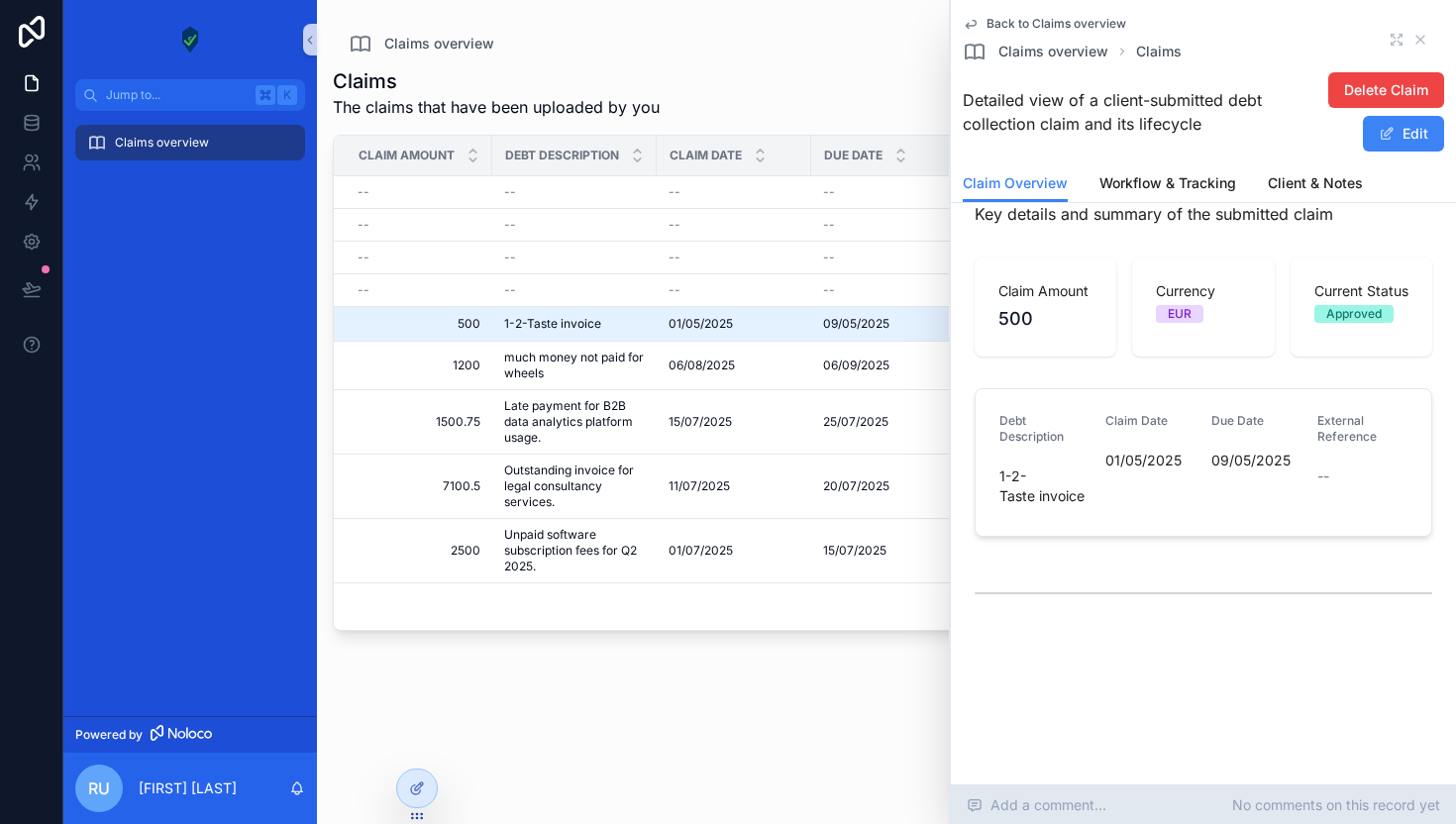 click on "Add a comment..." at bounding box center (1036, 805) 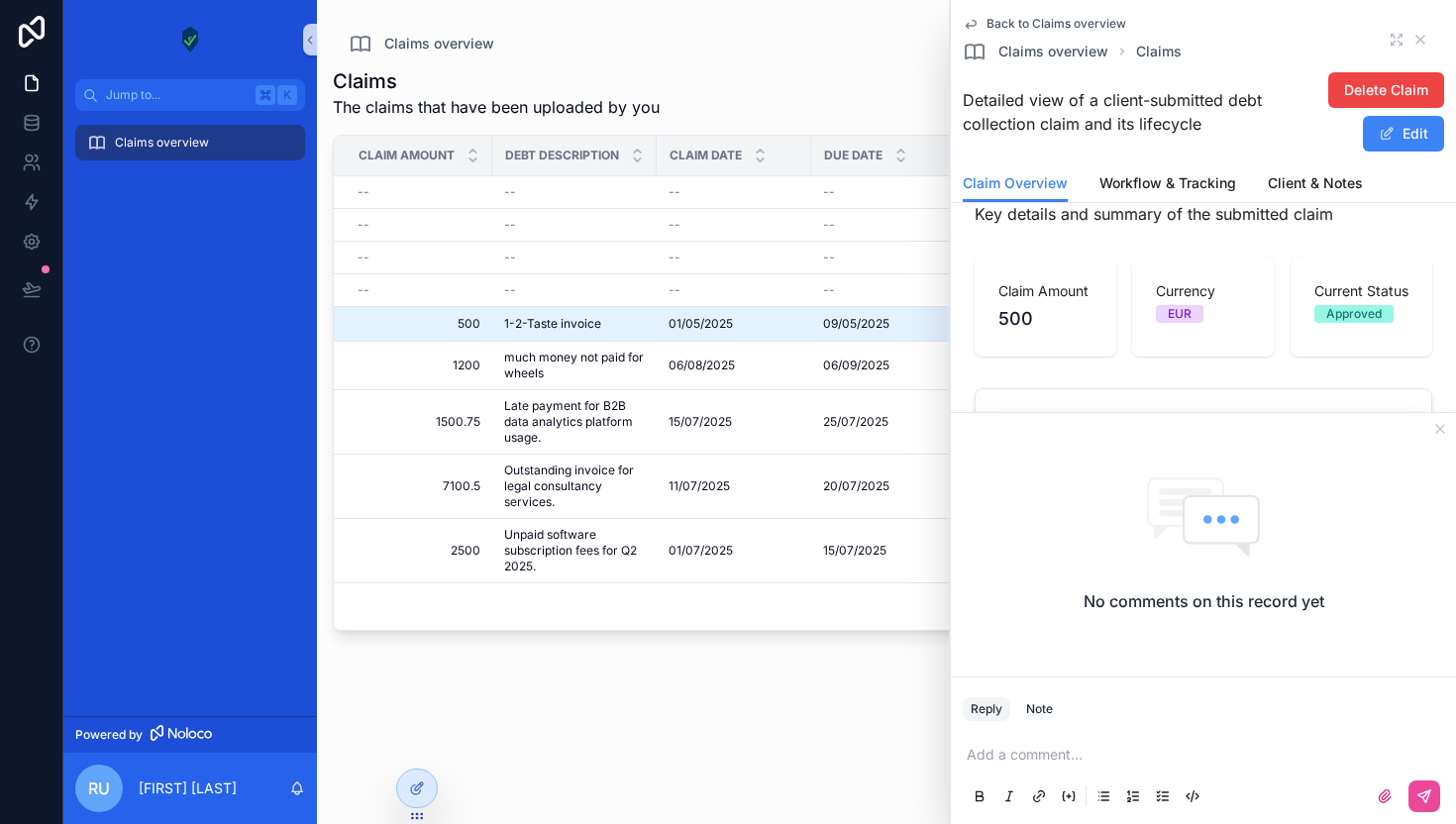 type 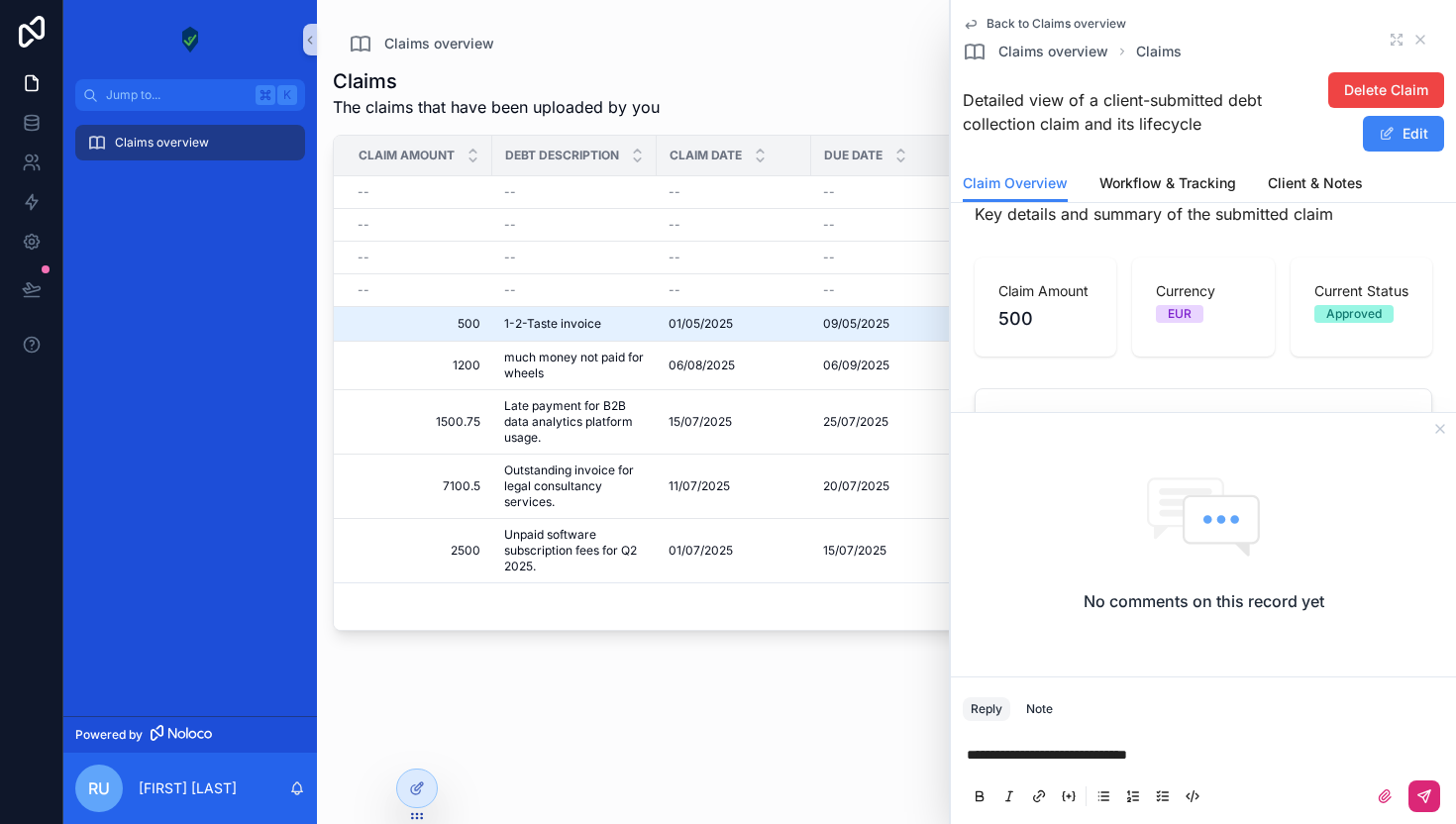 click at bounding box center (1424, 796) 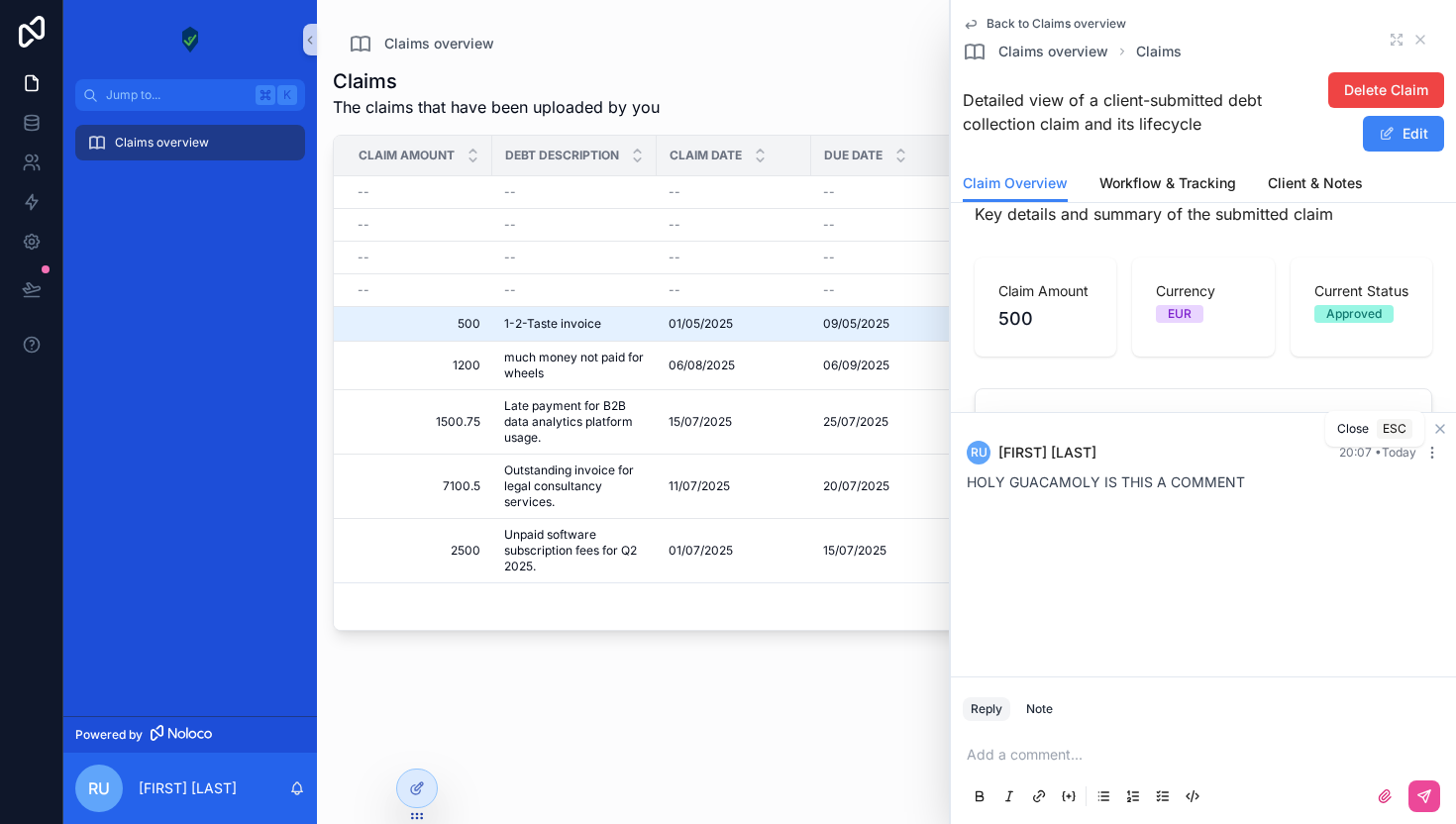 click 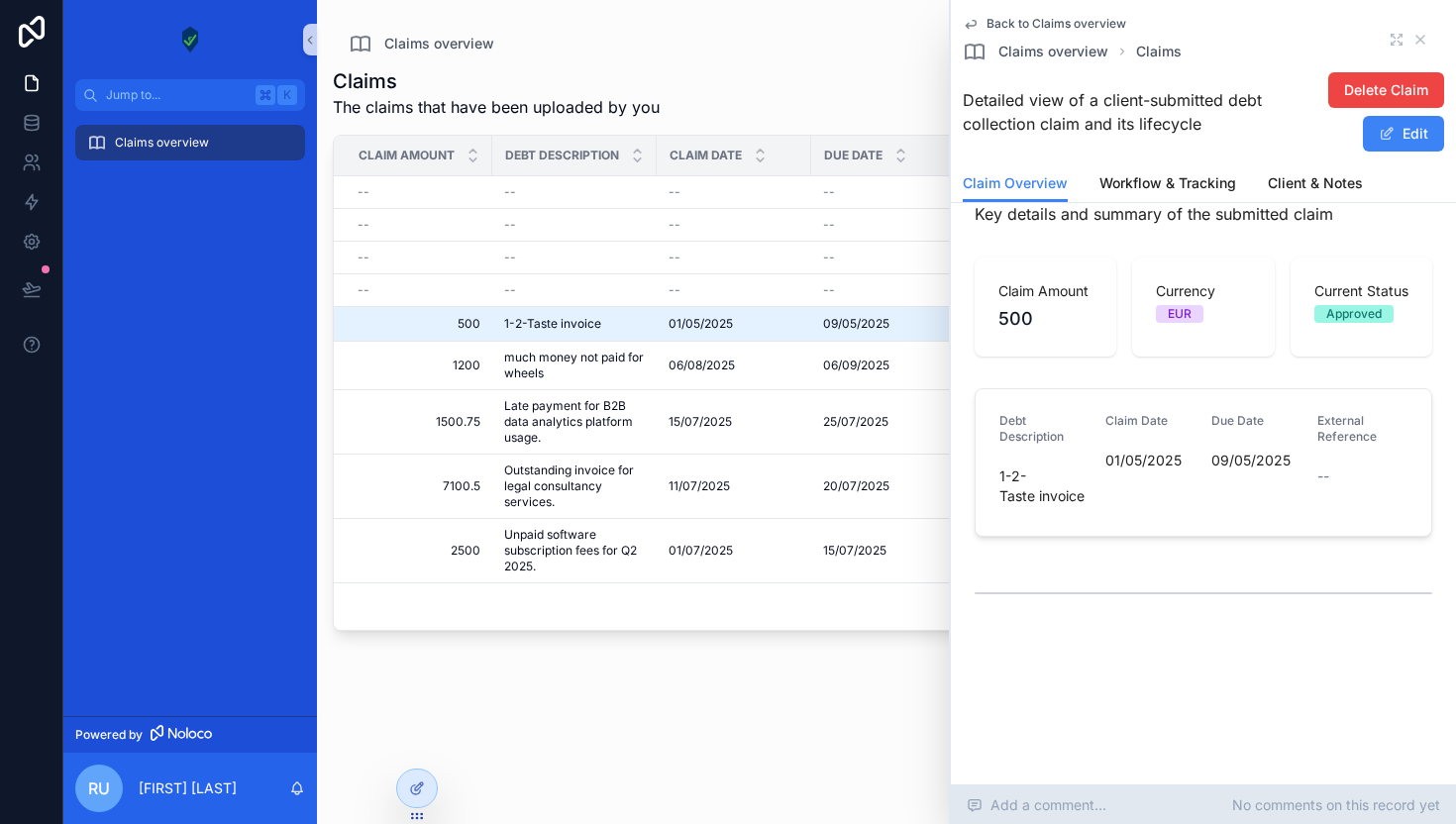 click on "Add a comment... No comments on this record yet" at bounding box center [1203, 805] 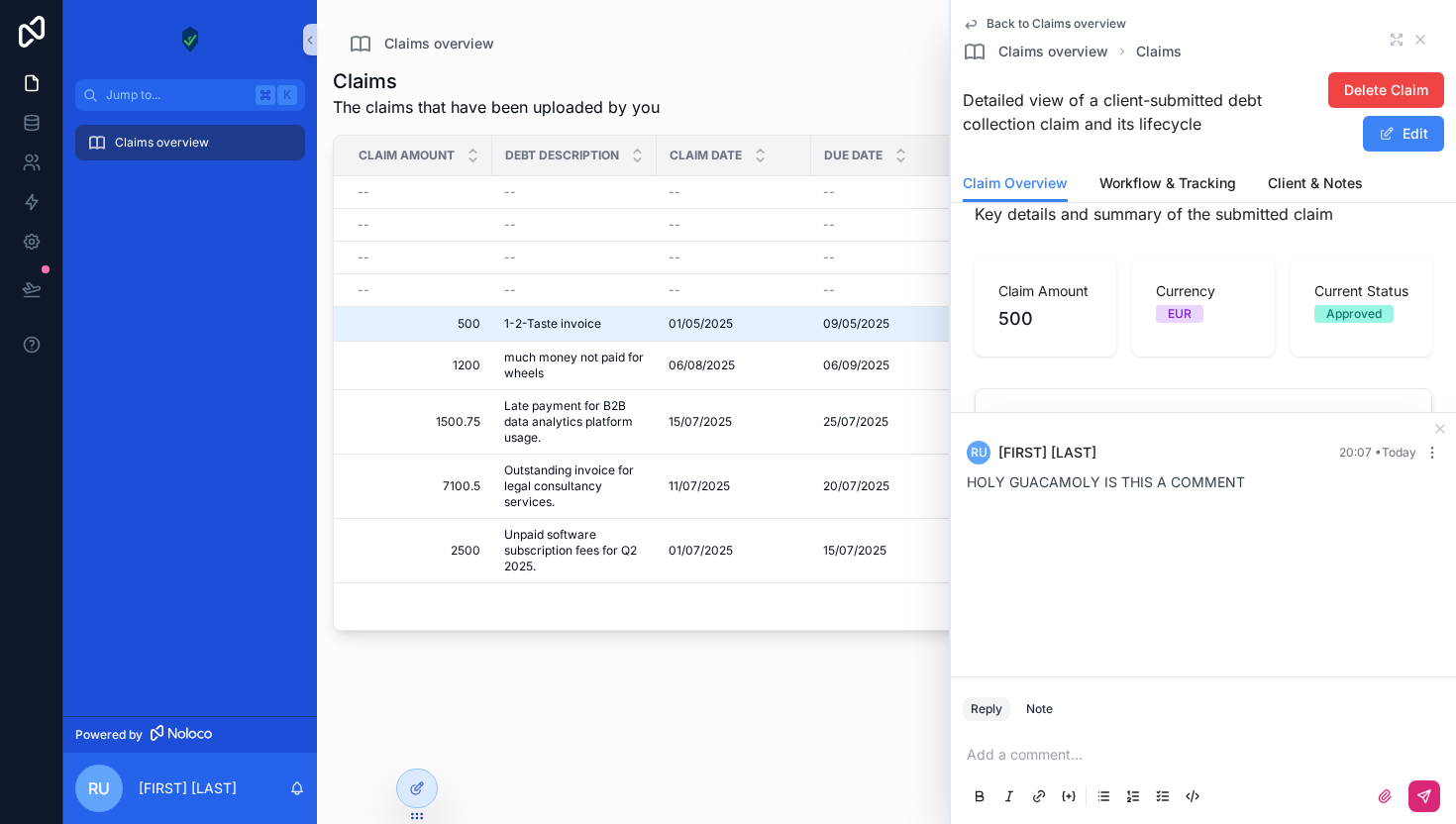 click 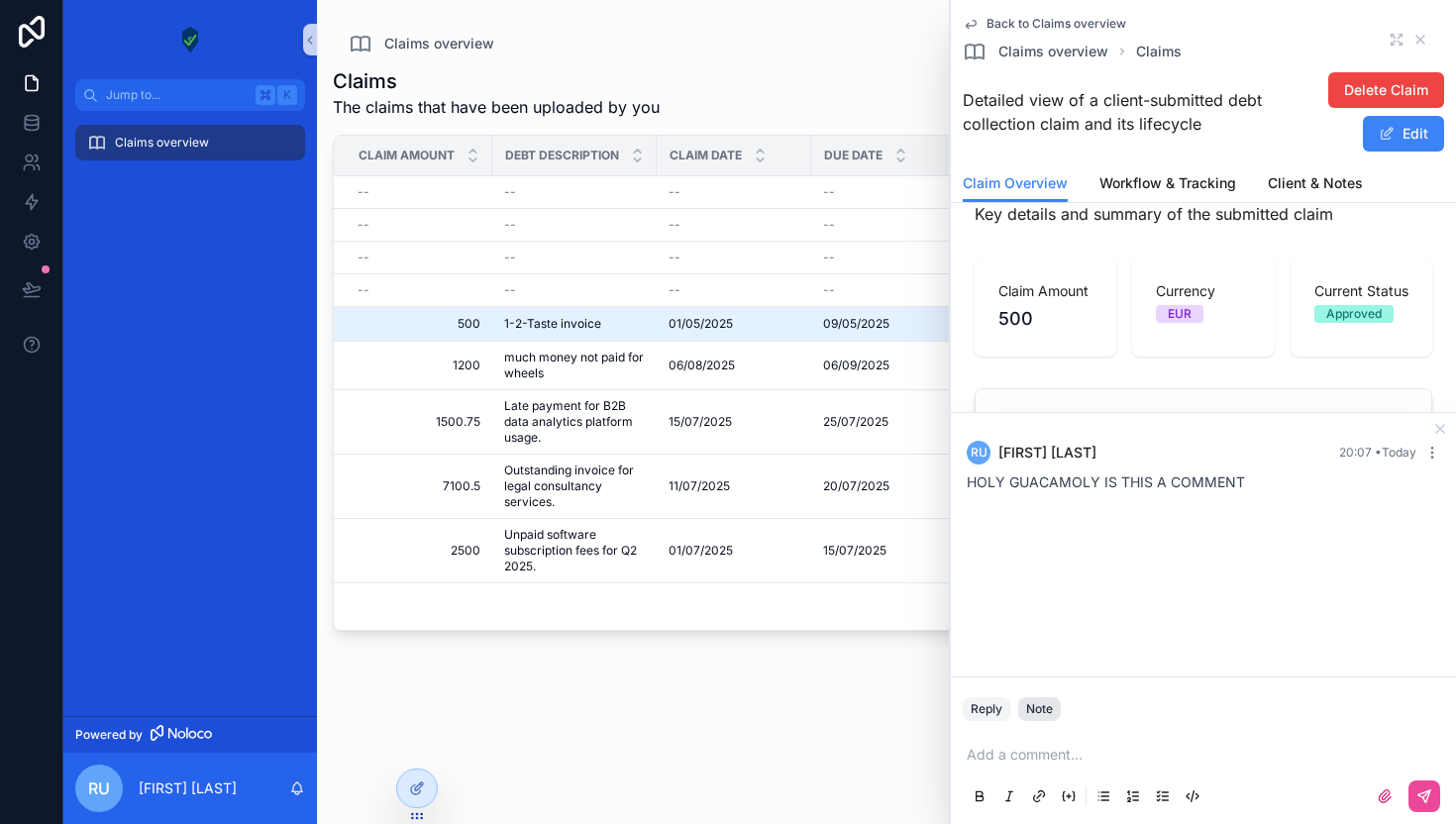 click on "Note" at bounding box center [1039, 709] 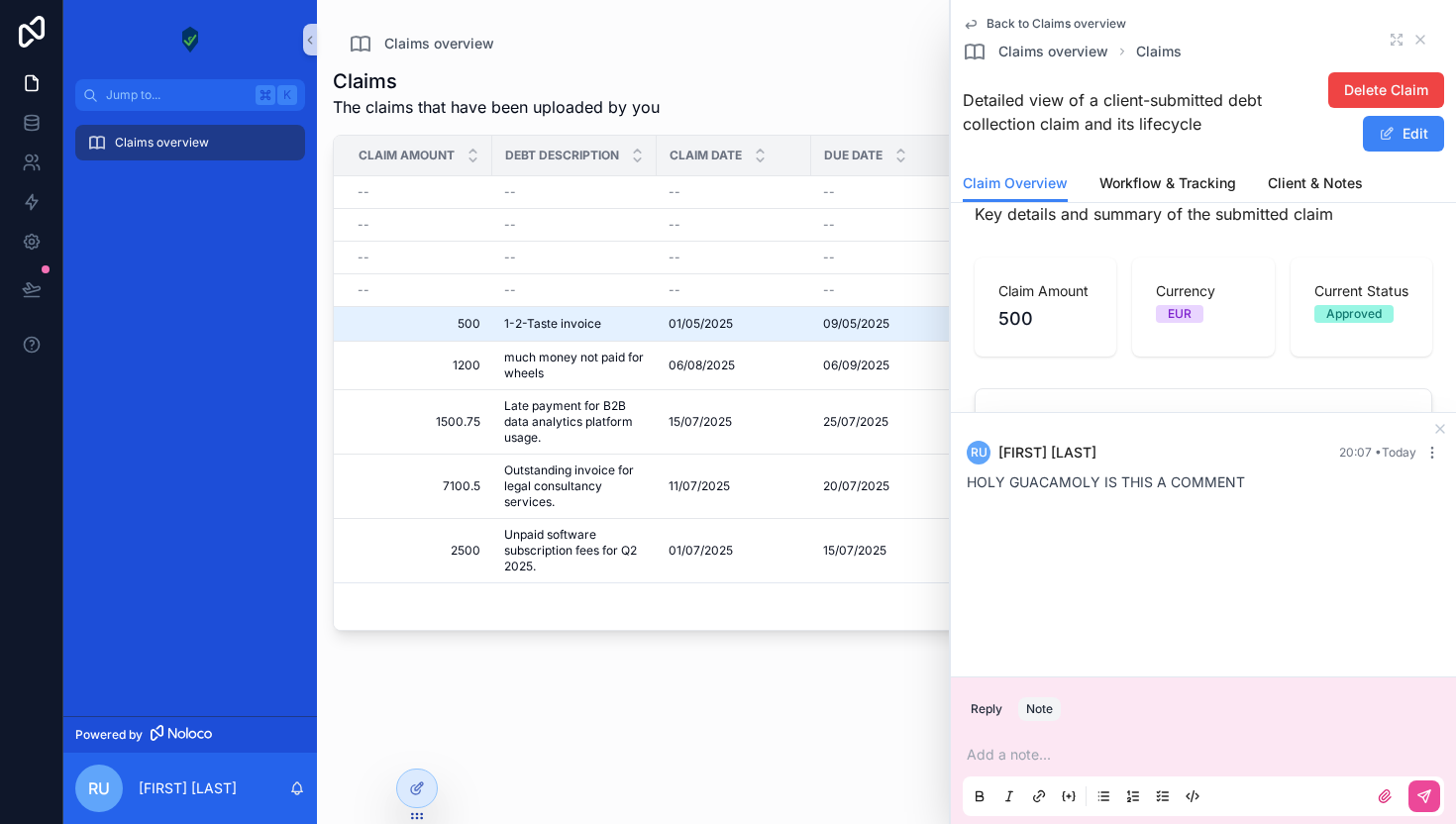 click at bounding box center (1207, 755) 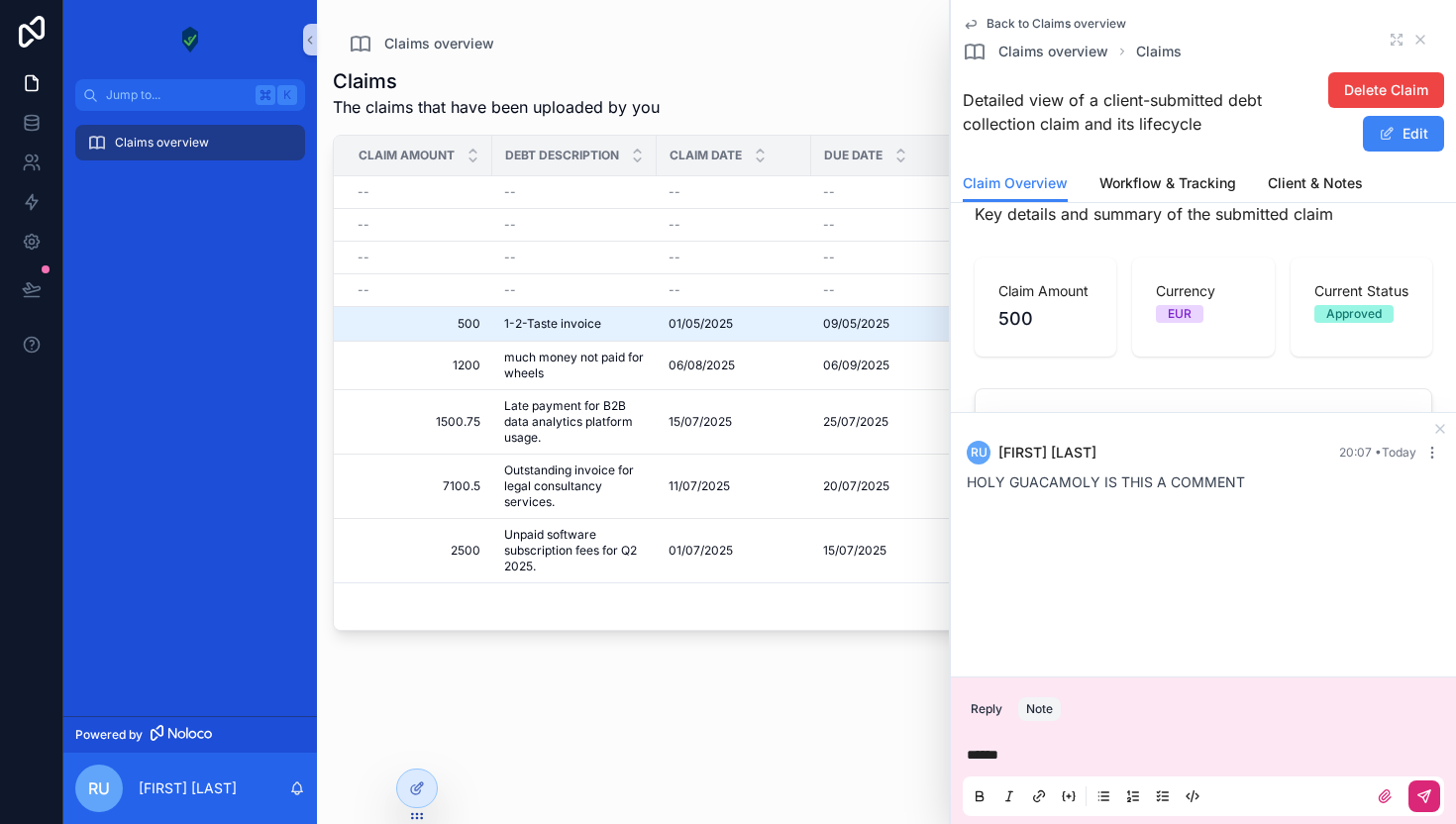click 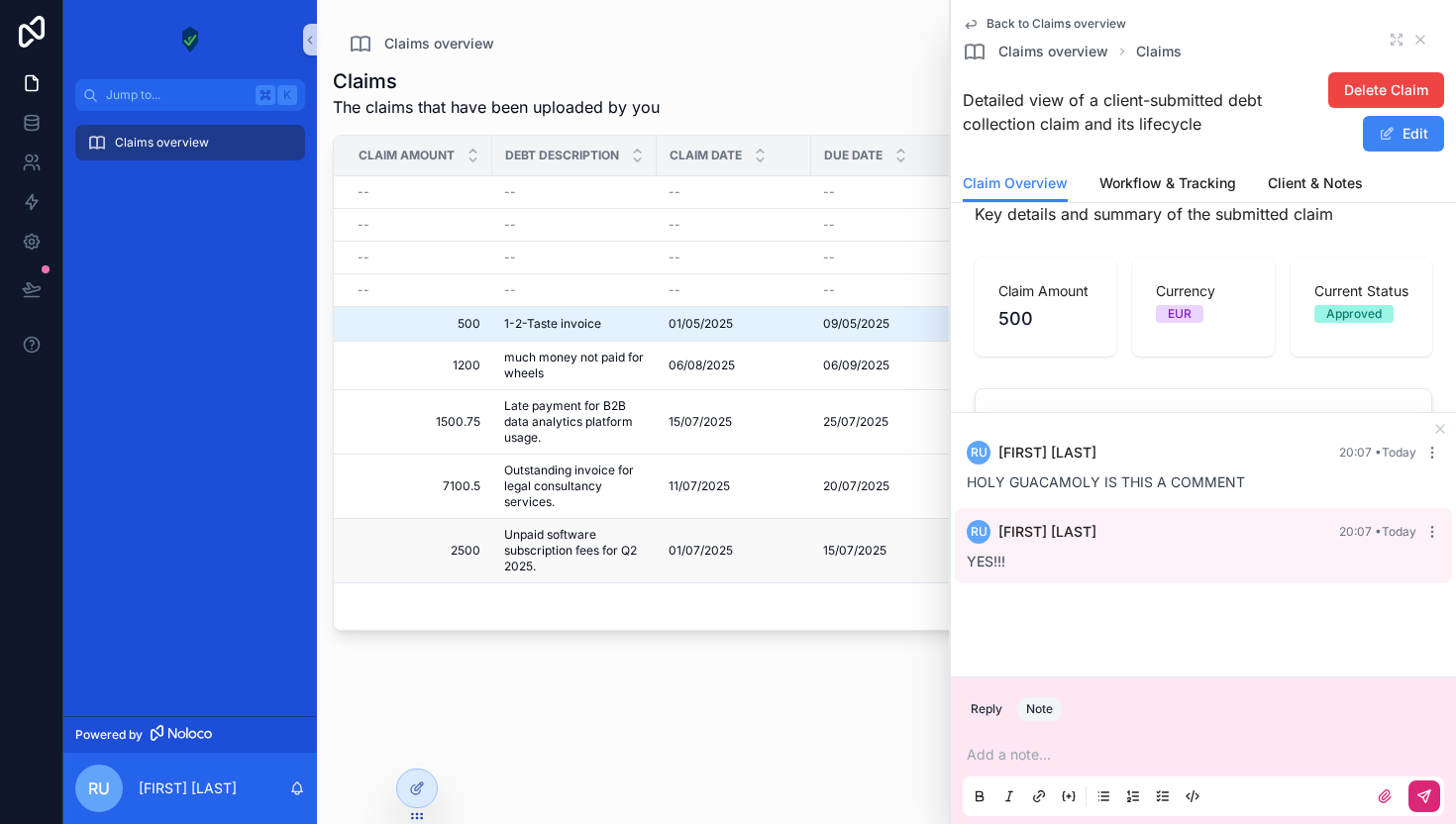 click on "01/07/2025 01/07/2025" at bounding box center [734, 551] 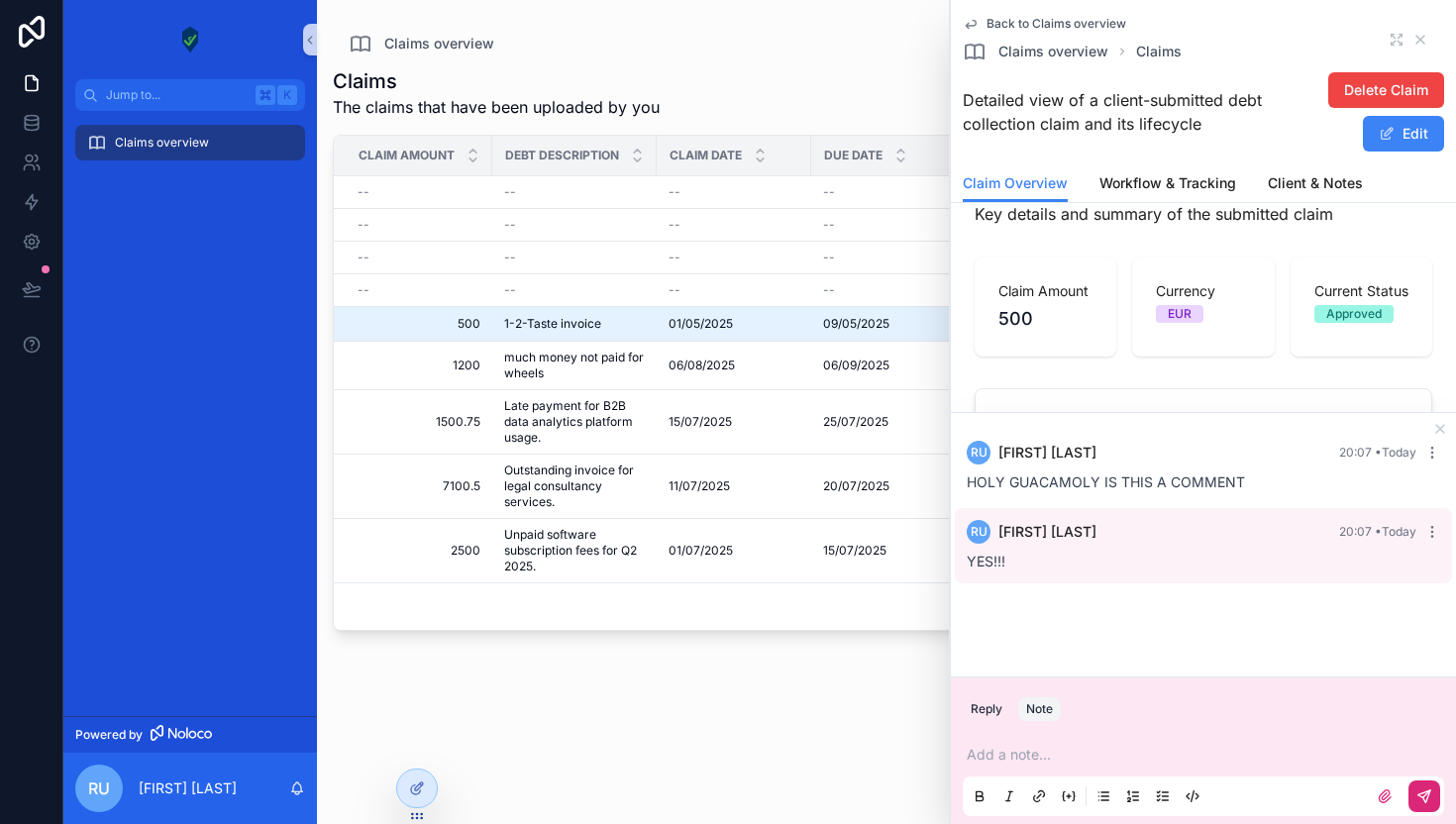 click on "Claims The claims that have been uploaded by you Add Claim Claim Amount Debt Description Claim Date Due Date Current Status Currency External Reference -- -- -- -- -- -- -- -- -- -- -- -- -- -- -- -- -- -- -- -- -- -- -- -- -- -- -- -- 500 500 1-2-Taste invoice 1-2-Taste invoice 01/05/2025 01/05/2025 09/05/2025 09/05/2025 Approved EUR -- 1200 1200 much money not paid for wheels much money not paid for wheels 06/08/2025 06/08/2025 06/09/2025 06/09/2025 In Review EUR INV1234 INV1234 1500.75 1500.75 Late payment for B2B data analytics platform usage. Late payment for B2B data analytics platform usage. 15/07/2025 15/07/2025 25/07/2025 25/07/2025 Approved EUR DATA-INV-8642 DATA-INV-8642 7100.5 7100.5 Outstanding invoice for legal consultancy services. Outstanding invoice for legal consultancy services. 11/07/2025 11/07/2025 20/07/2025 20/07/2025 In Review USD LC-2025-0038 LC-2025-0038 2500 2500 Unpaid software subscription fees for Q2 2025. Unpaid software subscription fees for Q2 2025. 01/07/2025 01/07/2025 USD" at bounding box center [886, 428] 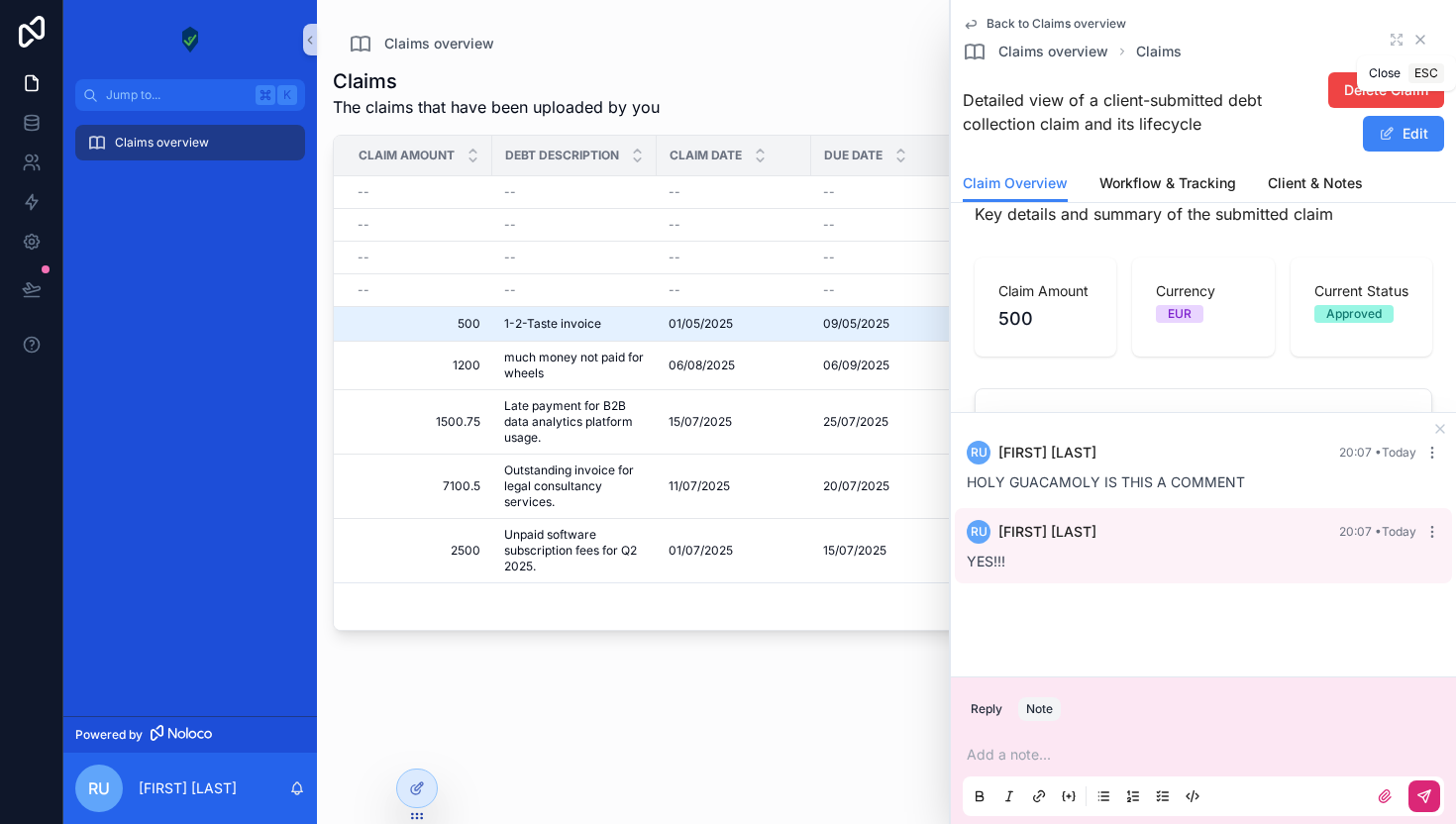 click 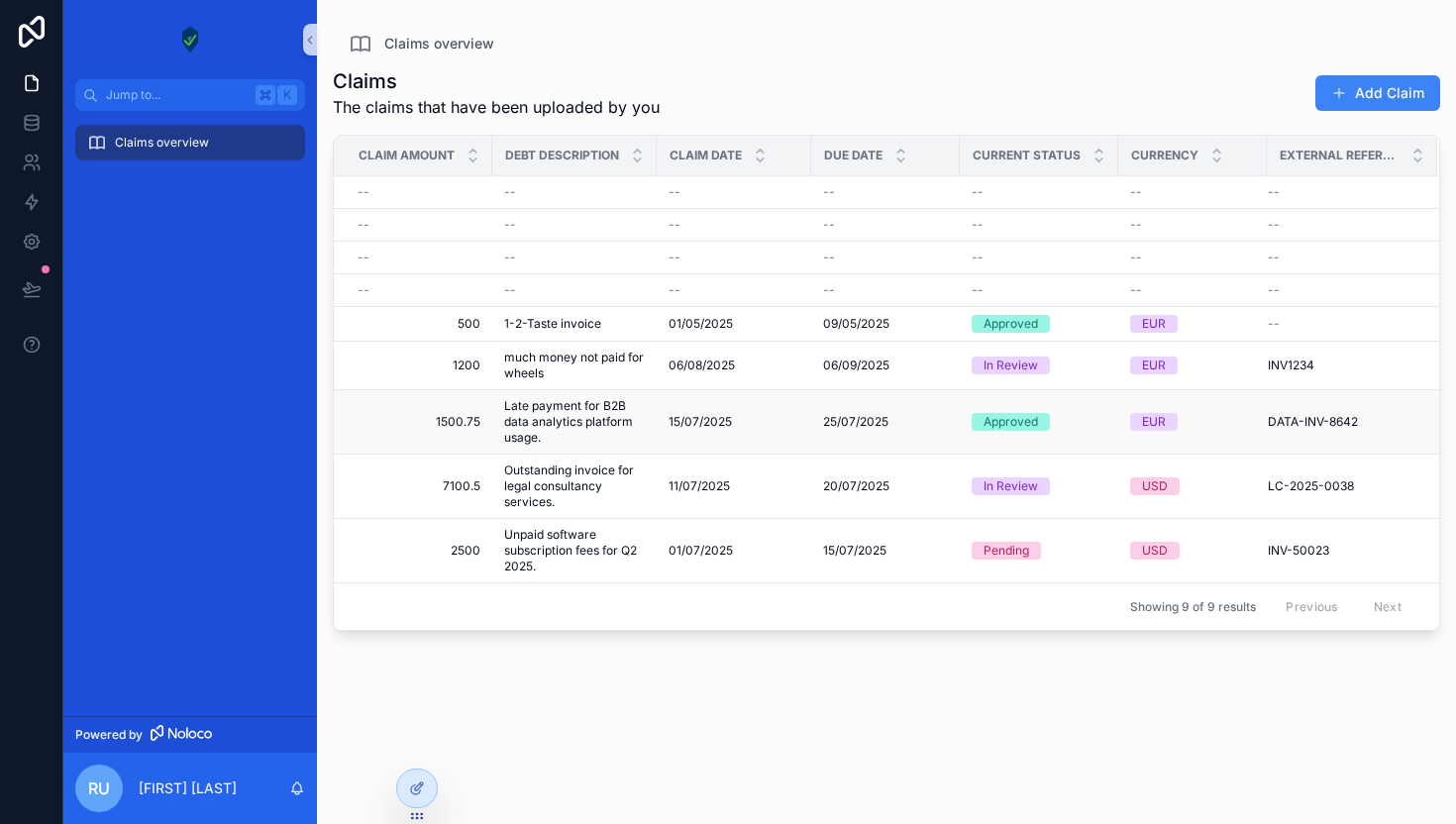 click on "Late payment for B2B data analytics platform usage." at bounding box center [574, 422] 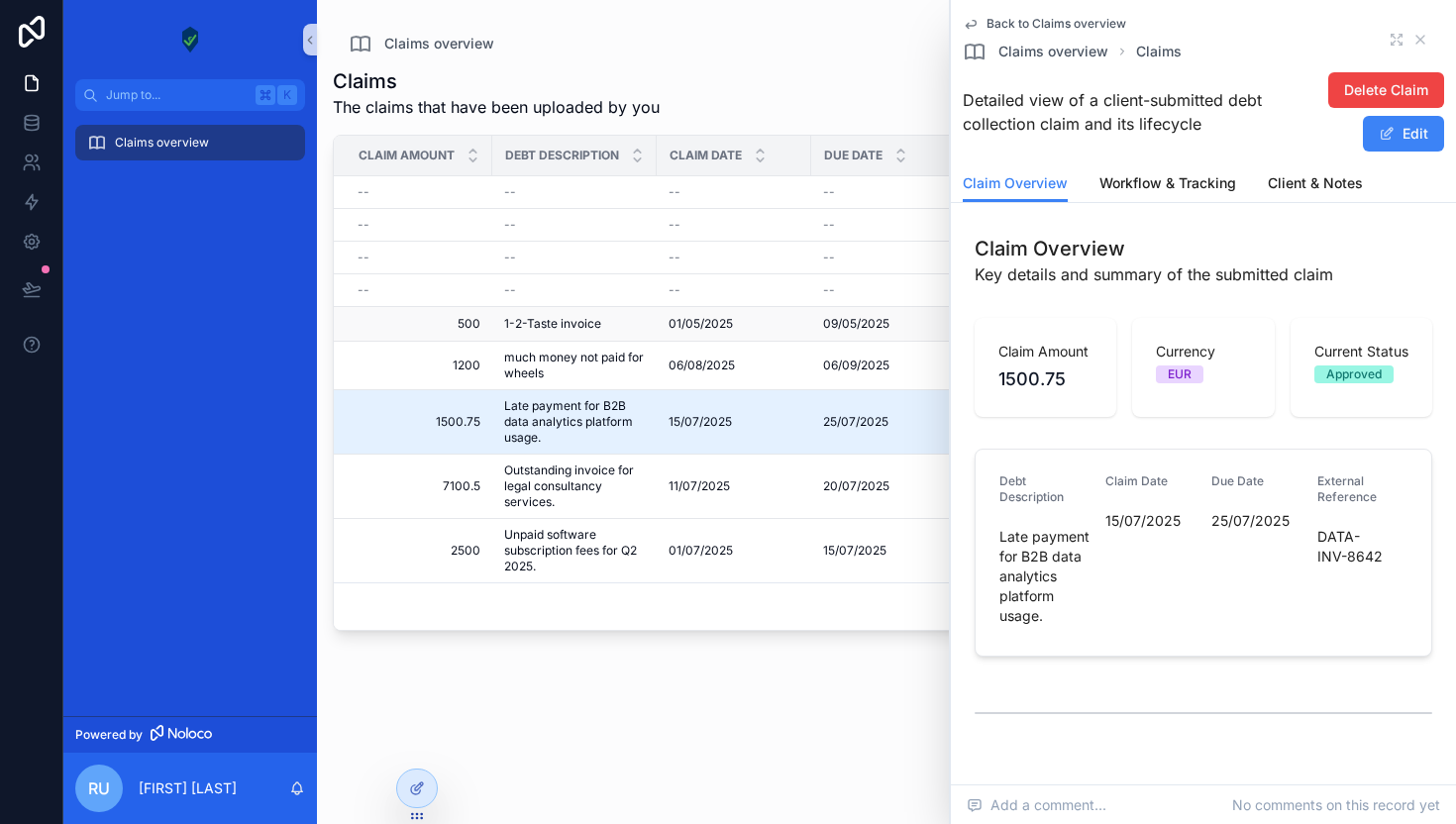 click on "1-2-Taste invoice 1-2-Taste invoice" at bounding box center [574, 324] 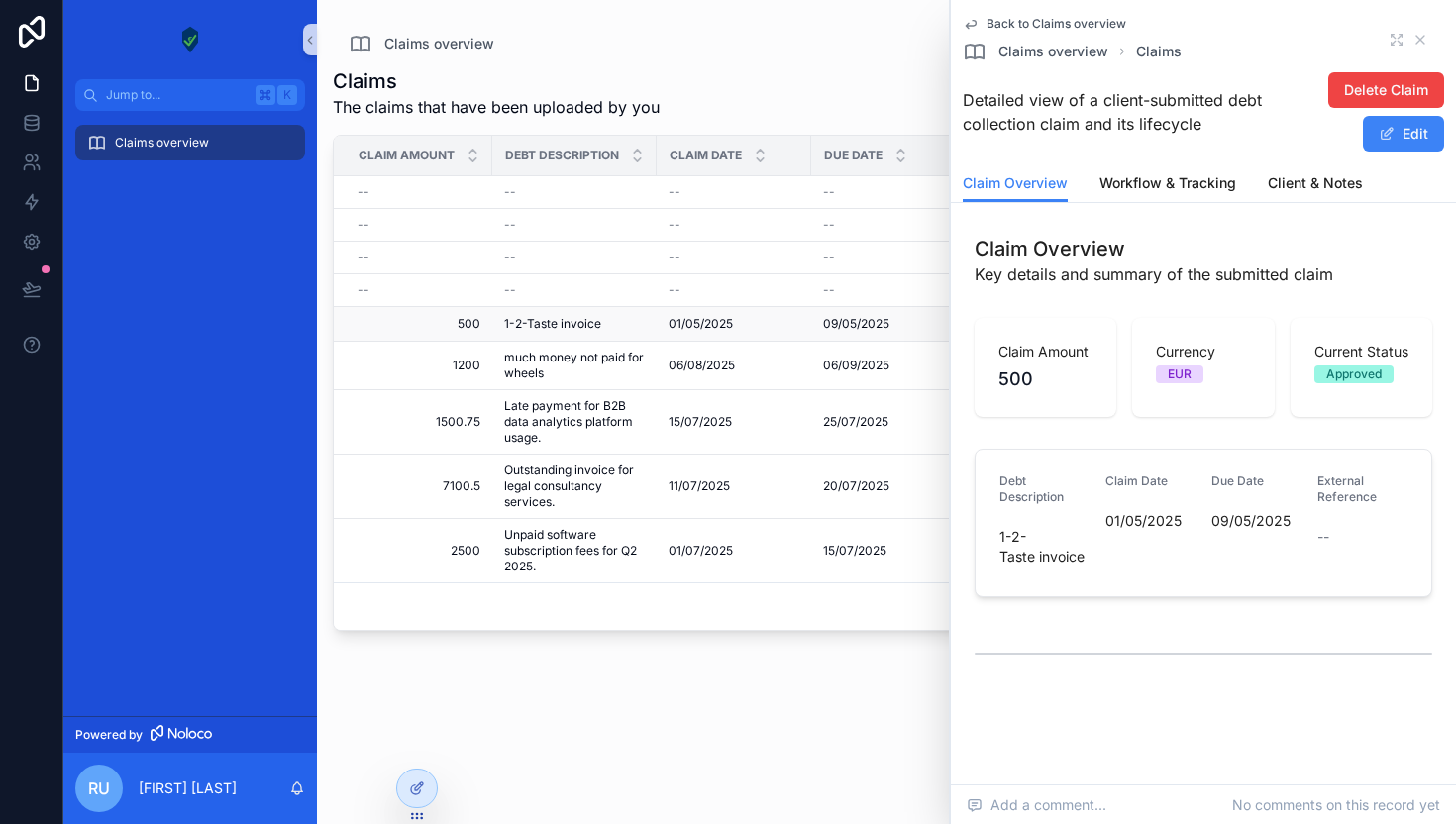 click on "1-2-Taste invoice" at bounding box center (553, 324) 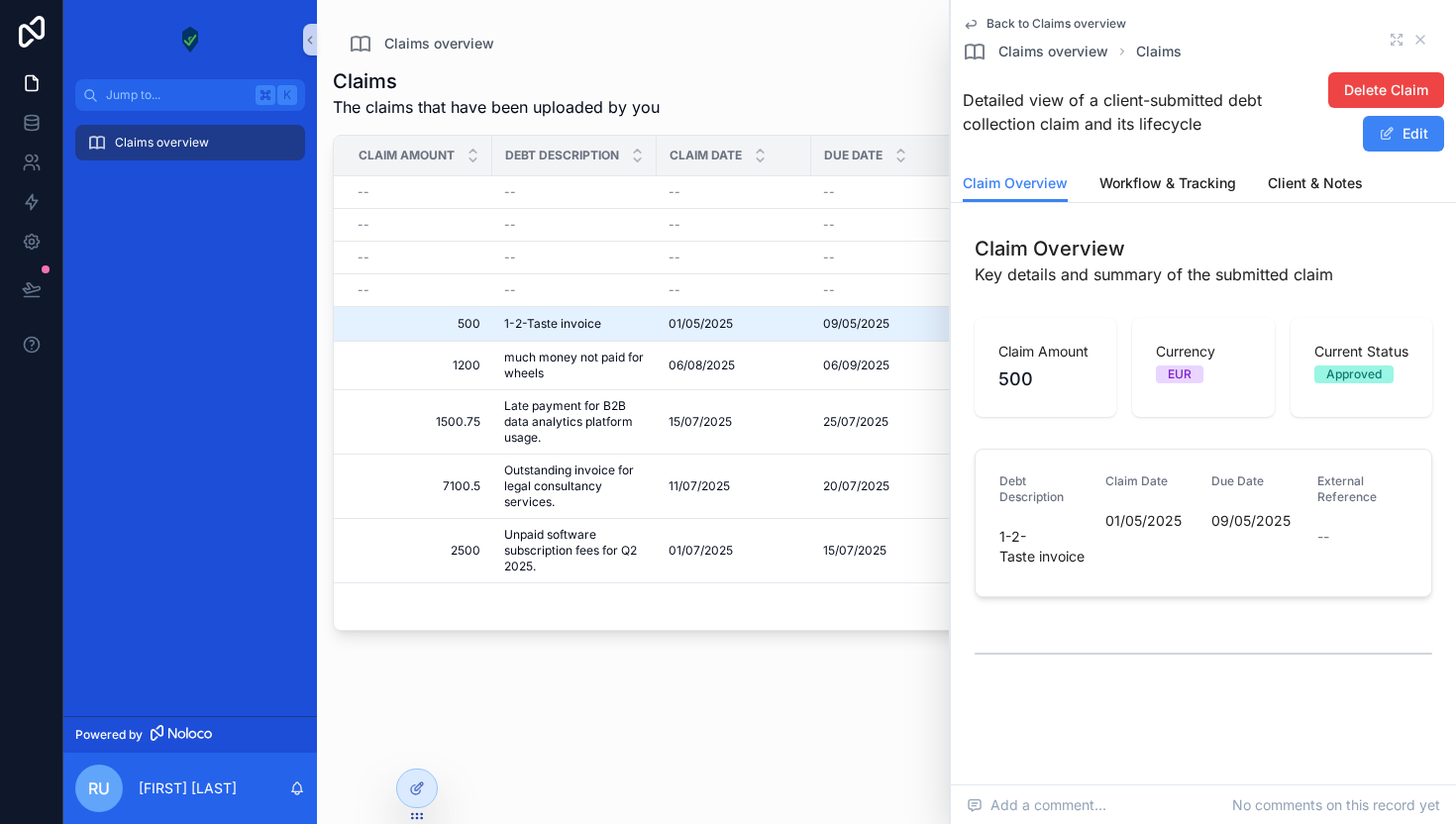 scroll, scrollTop: 60, scrollLeft: 0, axis: vertical 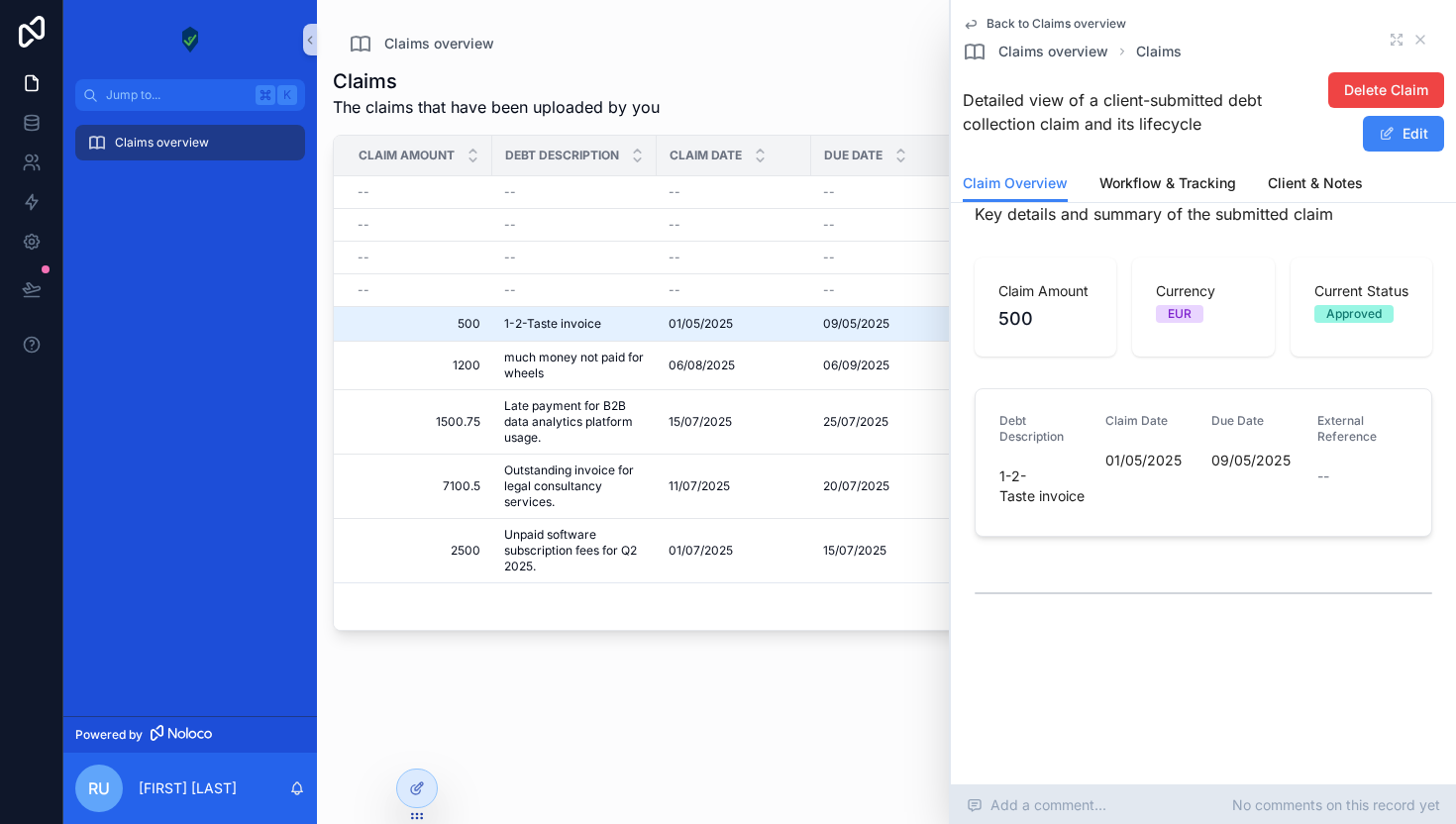 click on "No comments on this record yet" at bounding box center (1336, 805) 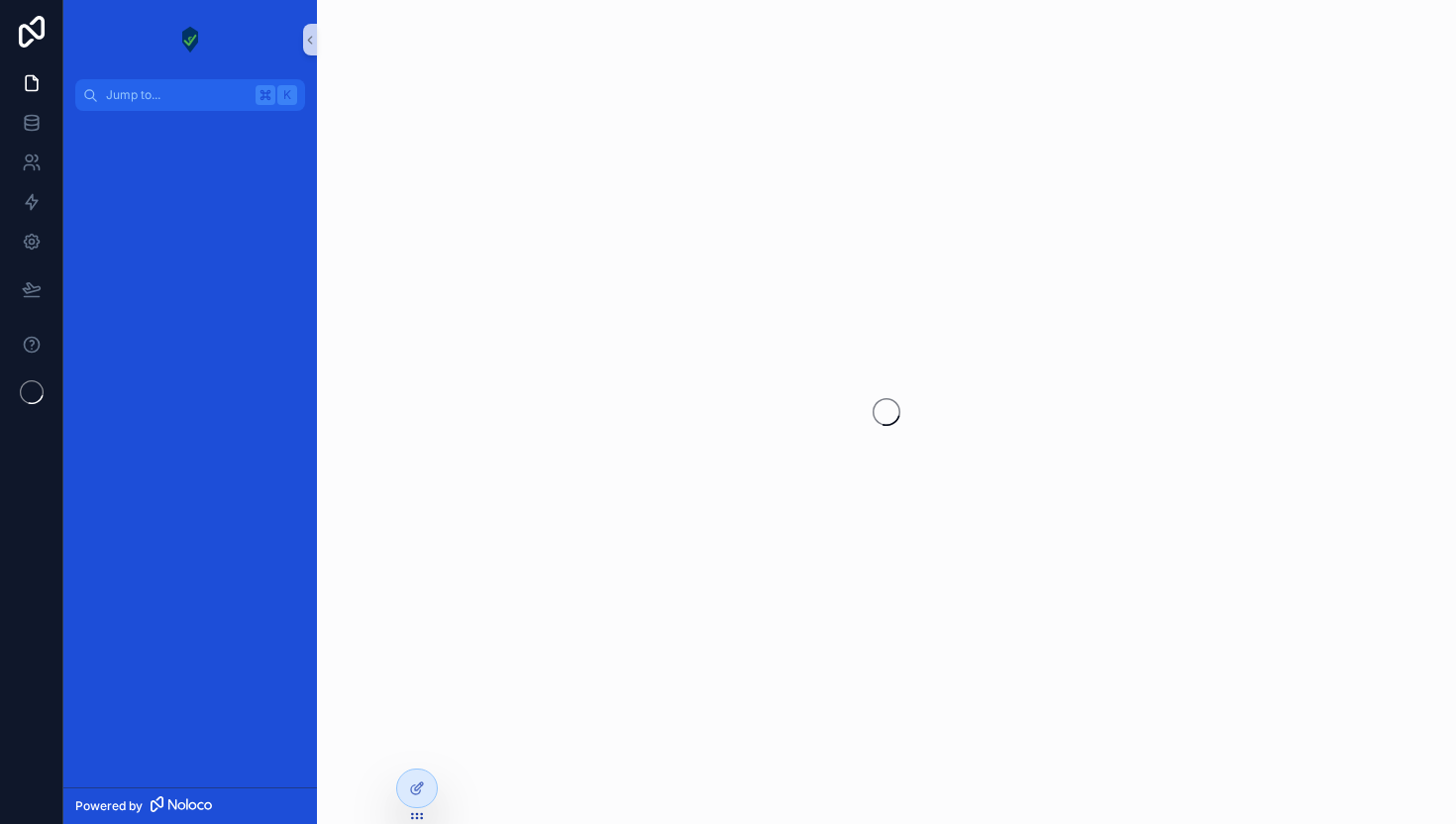 scroll, scrollTop: 0, scrollLeft: 0, axis: both 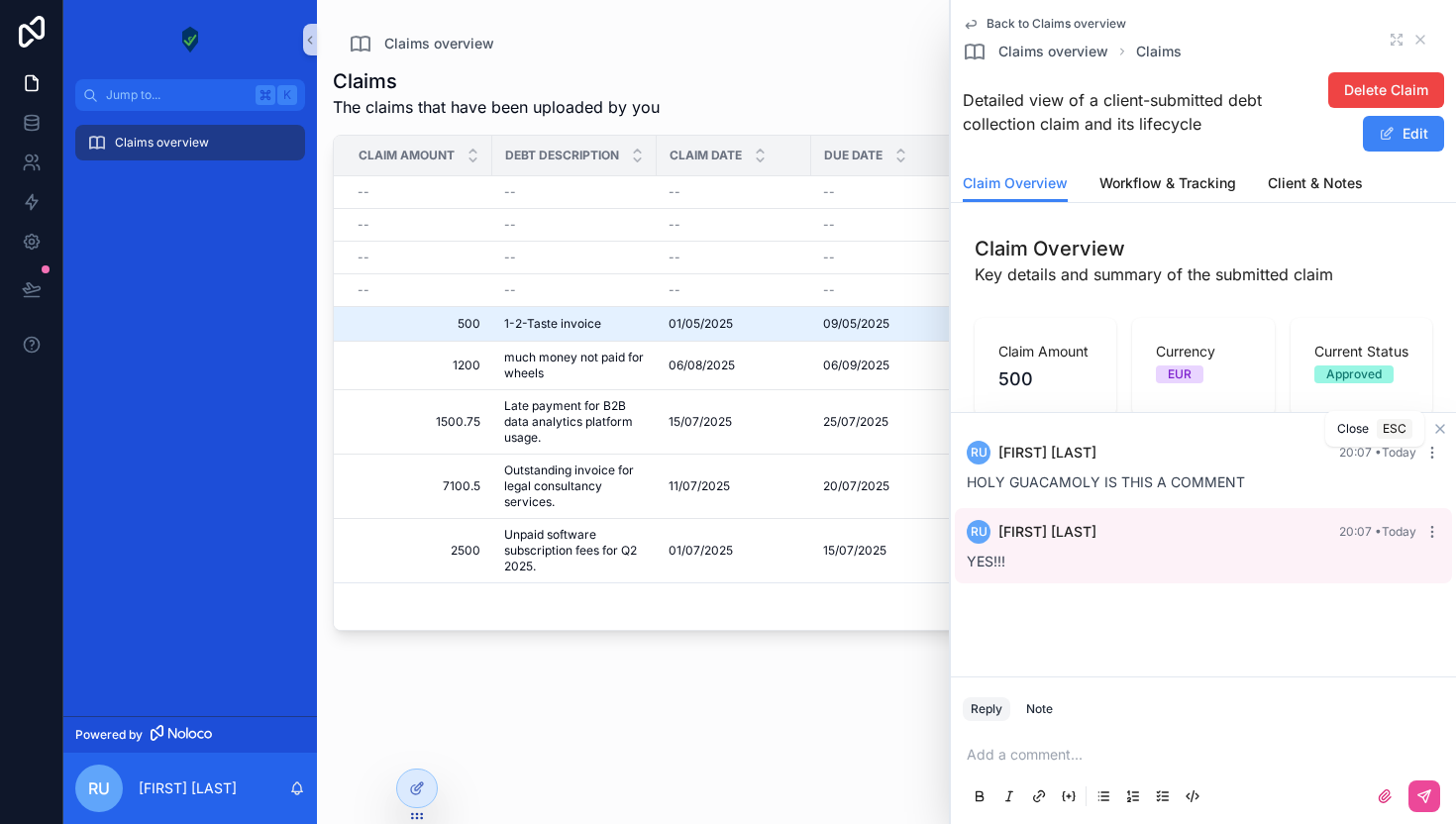 click 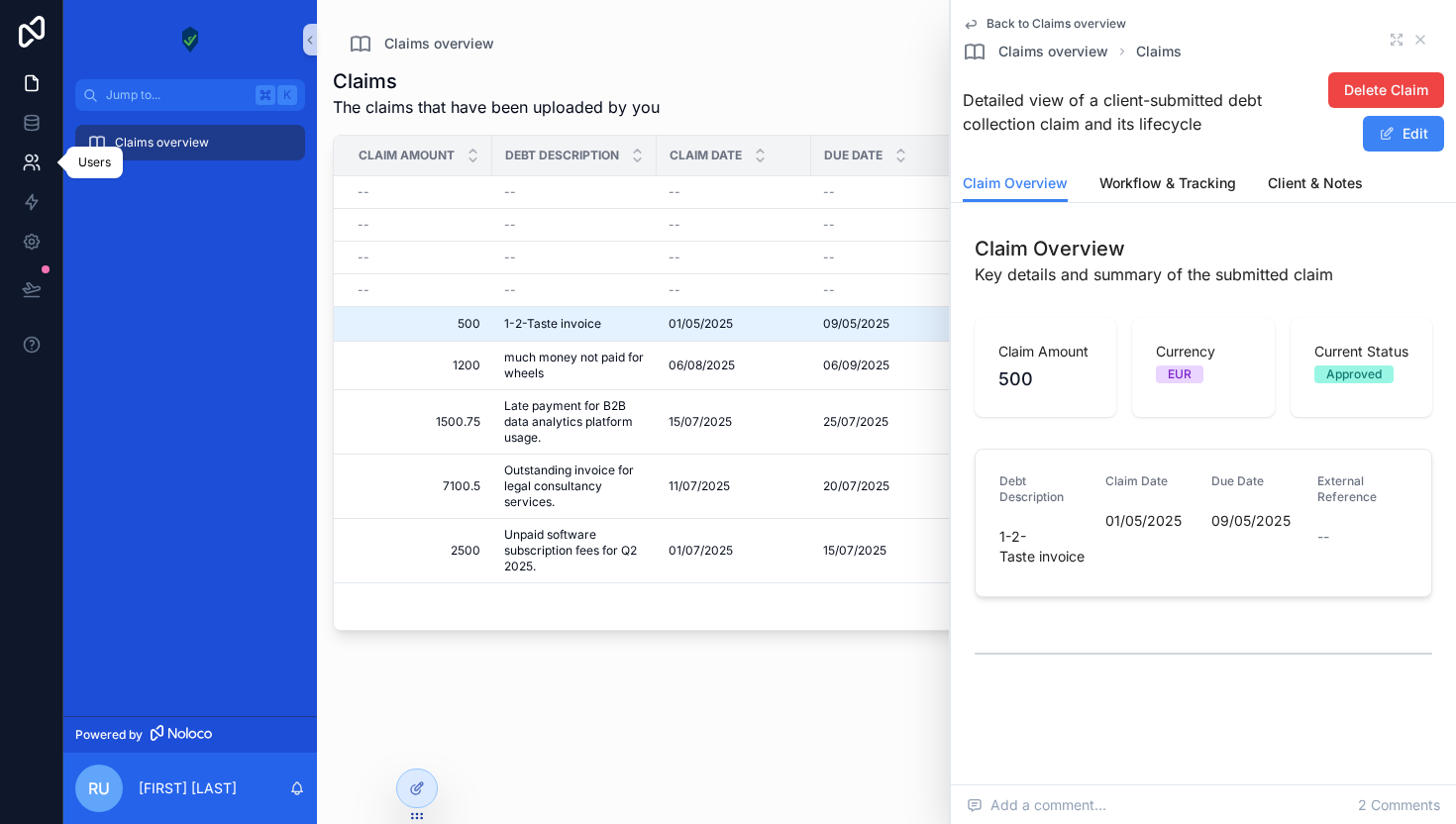 click 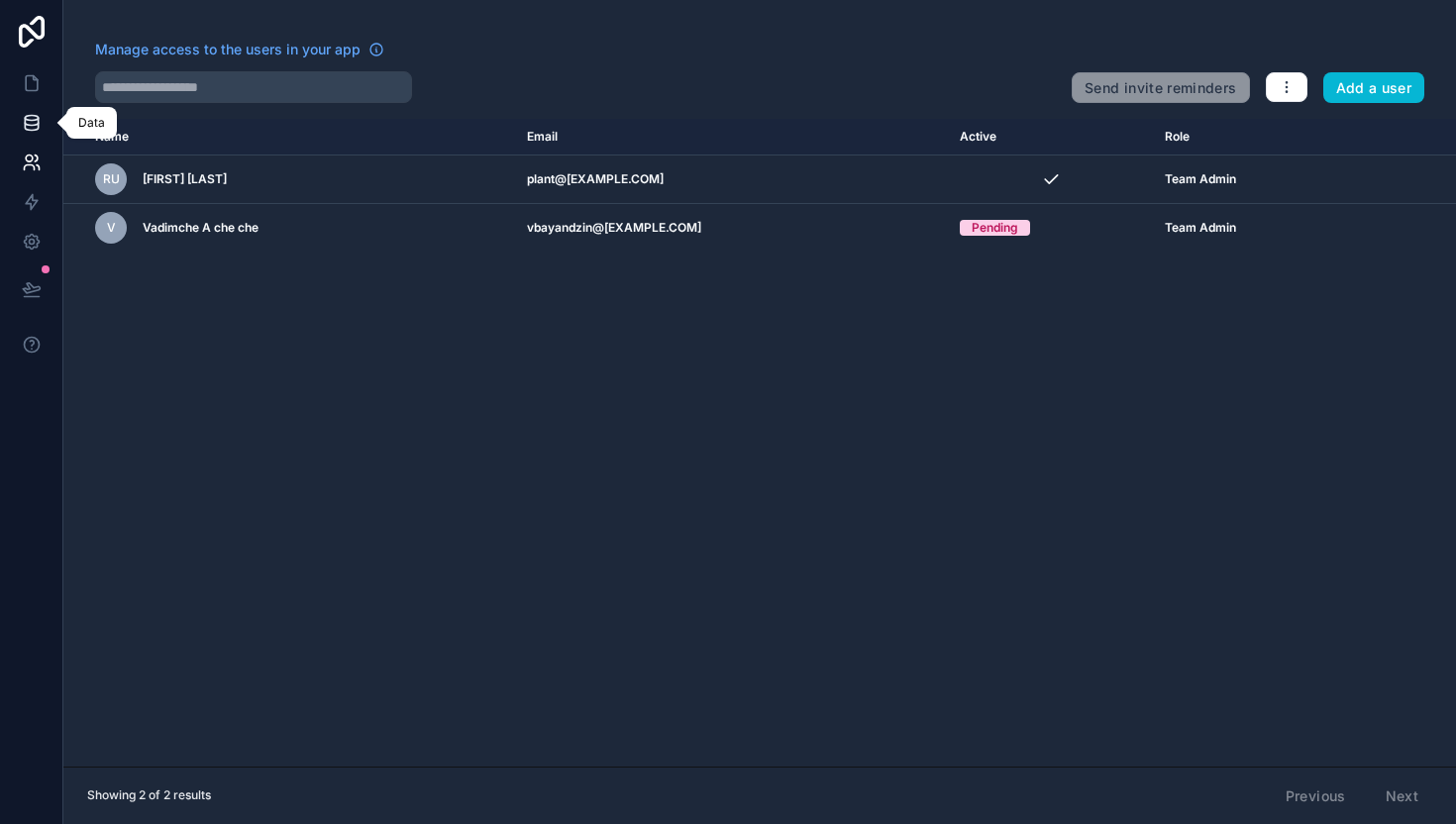 click at bounding box center (31, 123) 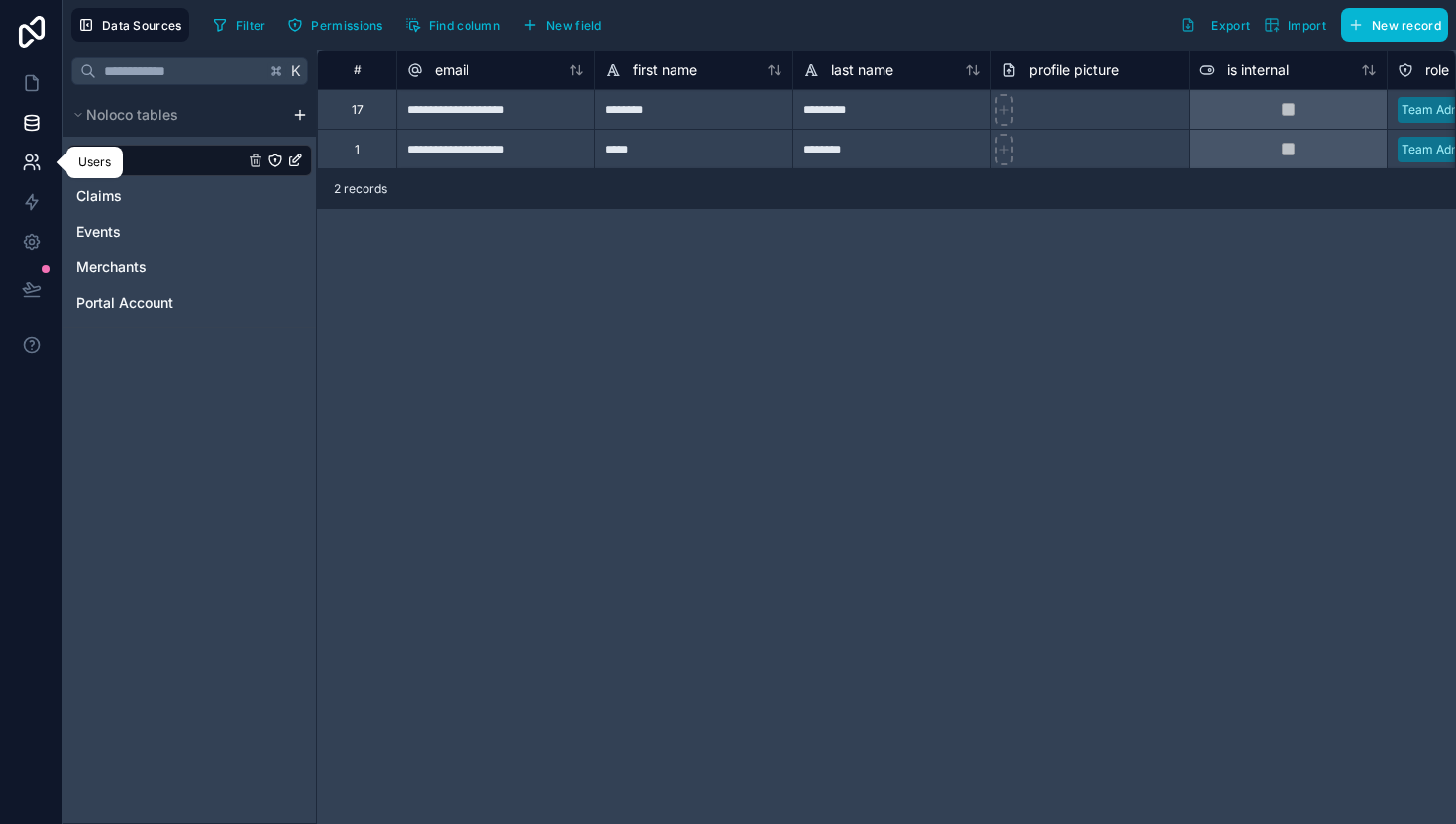 click 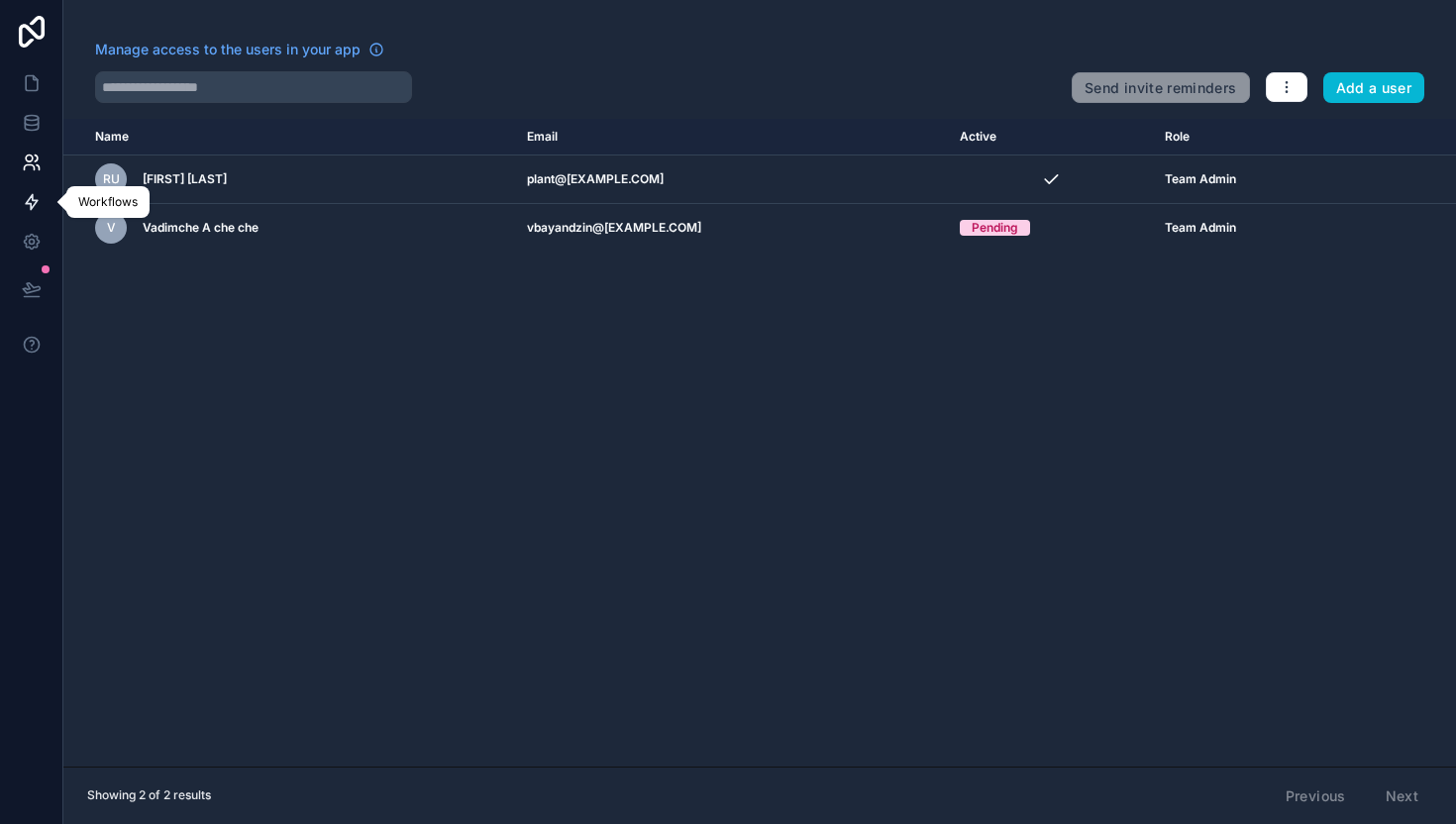 click 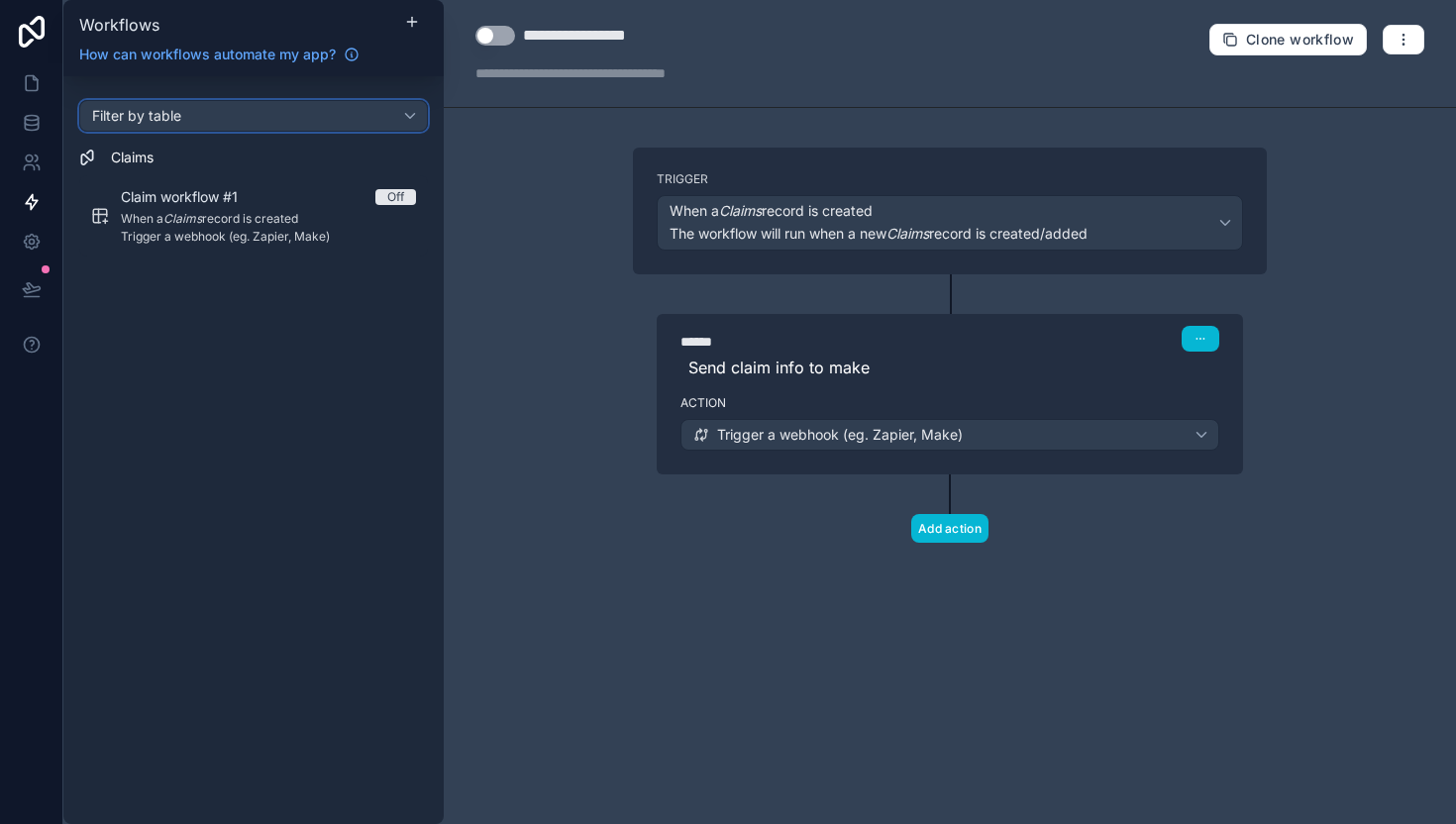 click on "Filter by table" at bounding box center [254, 116] 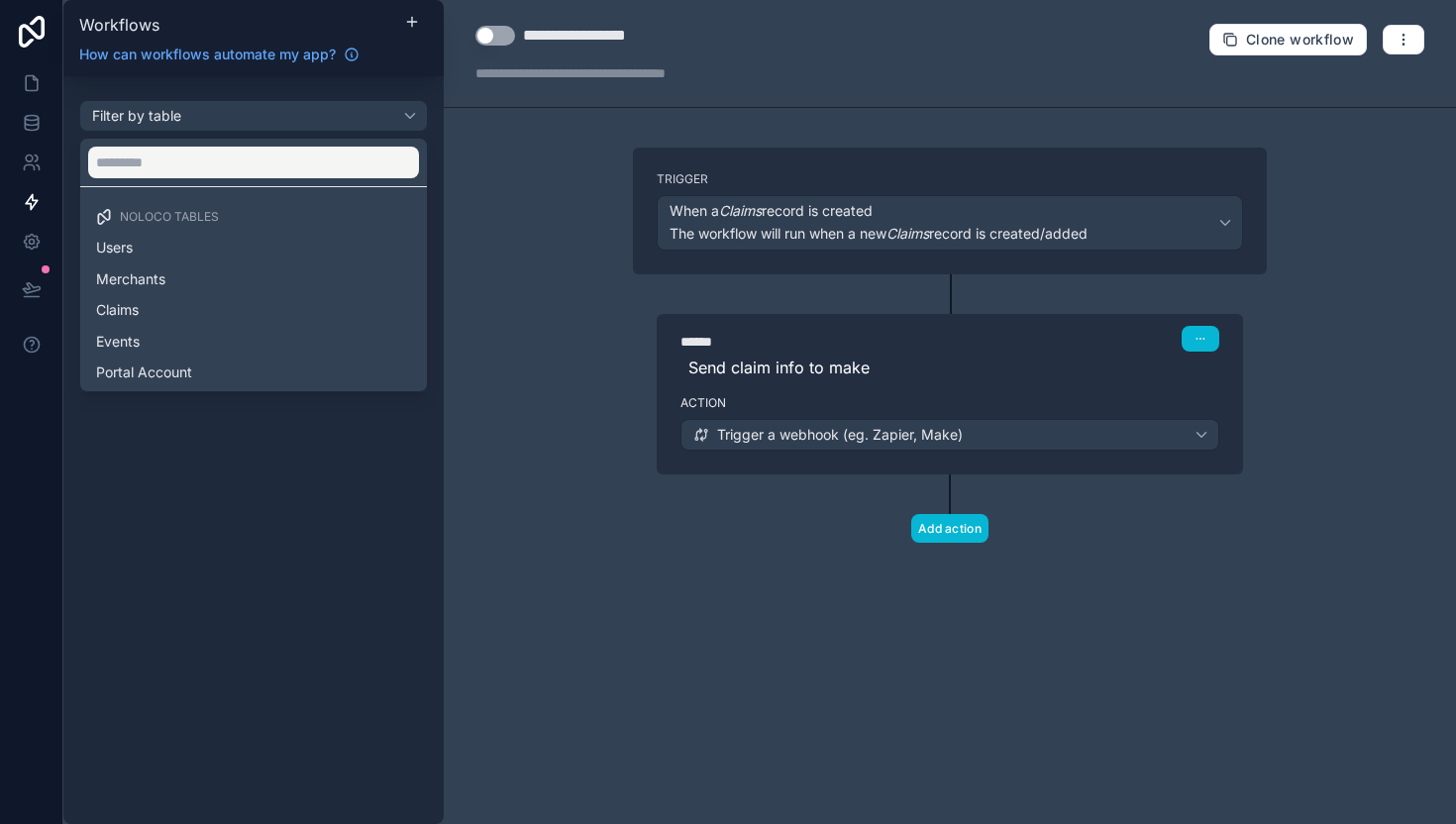 click at bounding box center [728, 412] 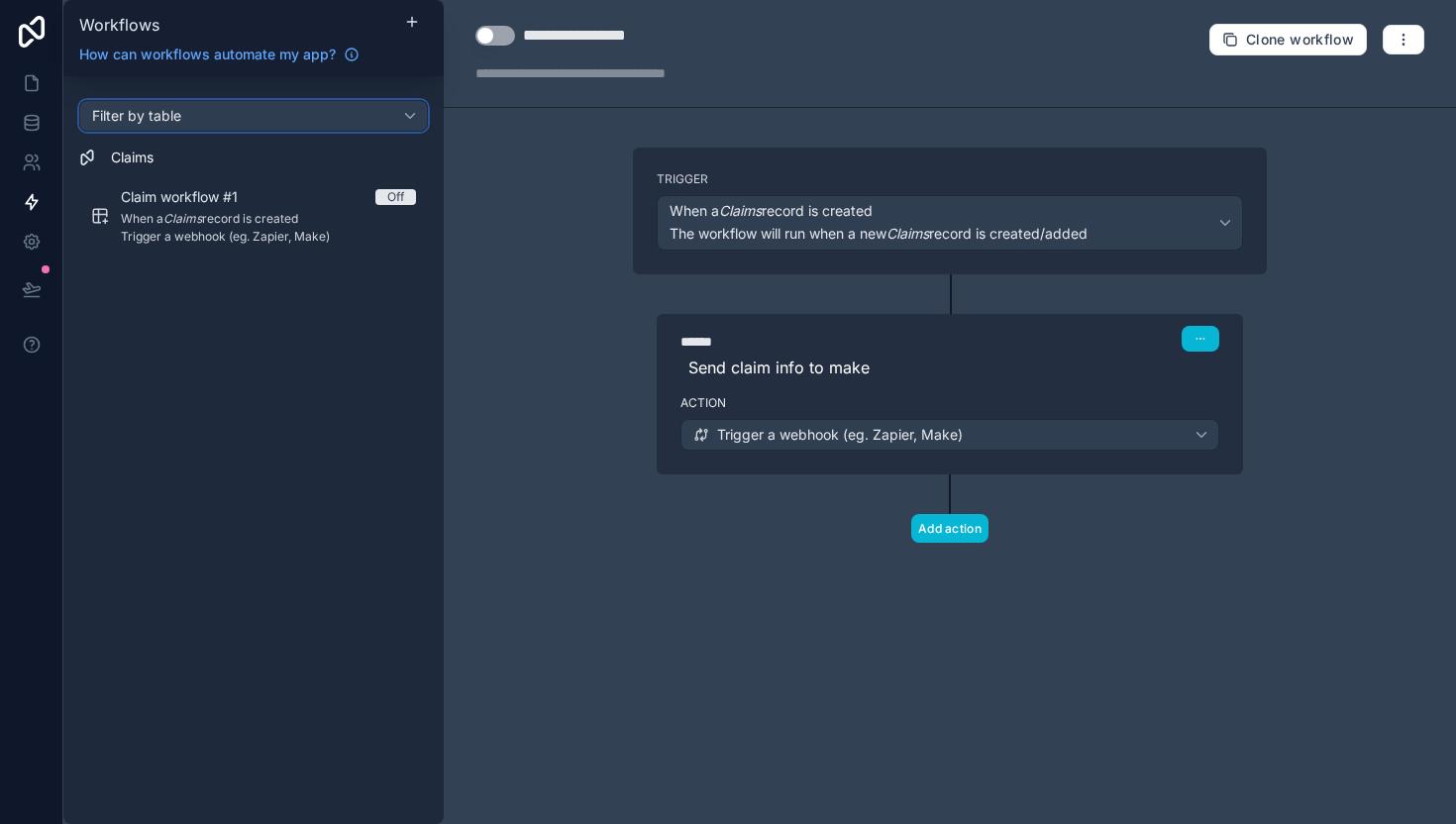 click on "Filter by table" at bounding box center [254, 116] 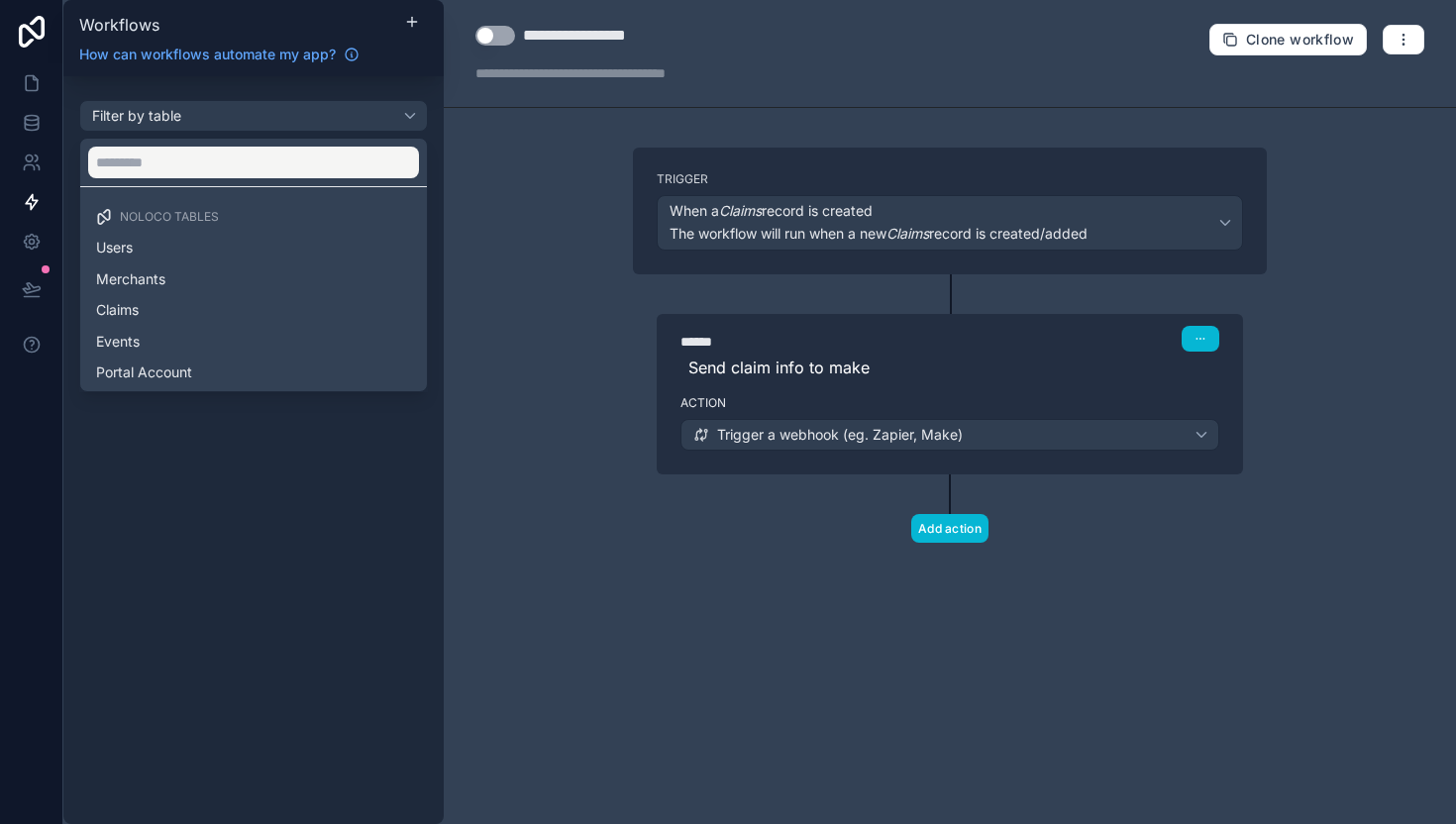 click at bounding box center (728, 412) 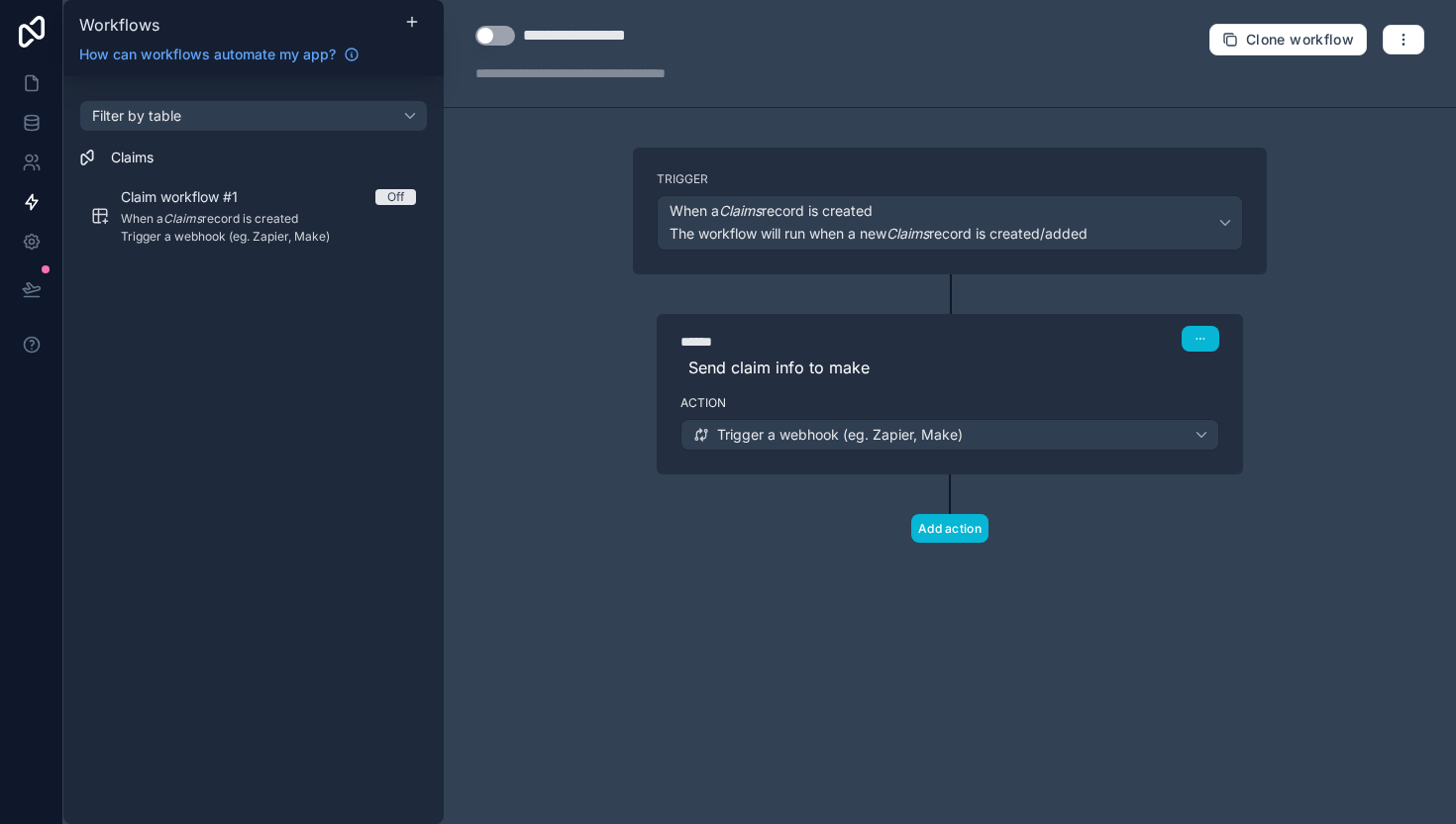 click on "Filter by table Claims Claim workflow #1 Off When a Claims record is created Trigger a webhook (eg. Zapier, Make)" at bounding box center [254, 182] 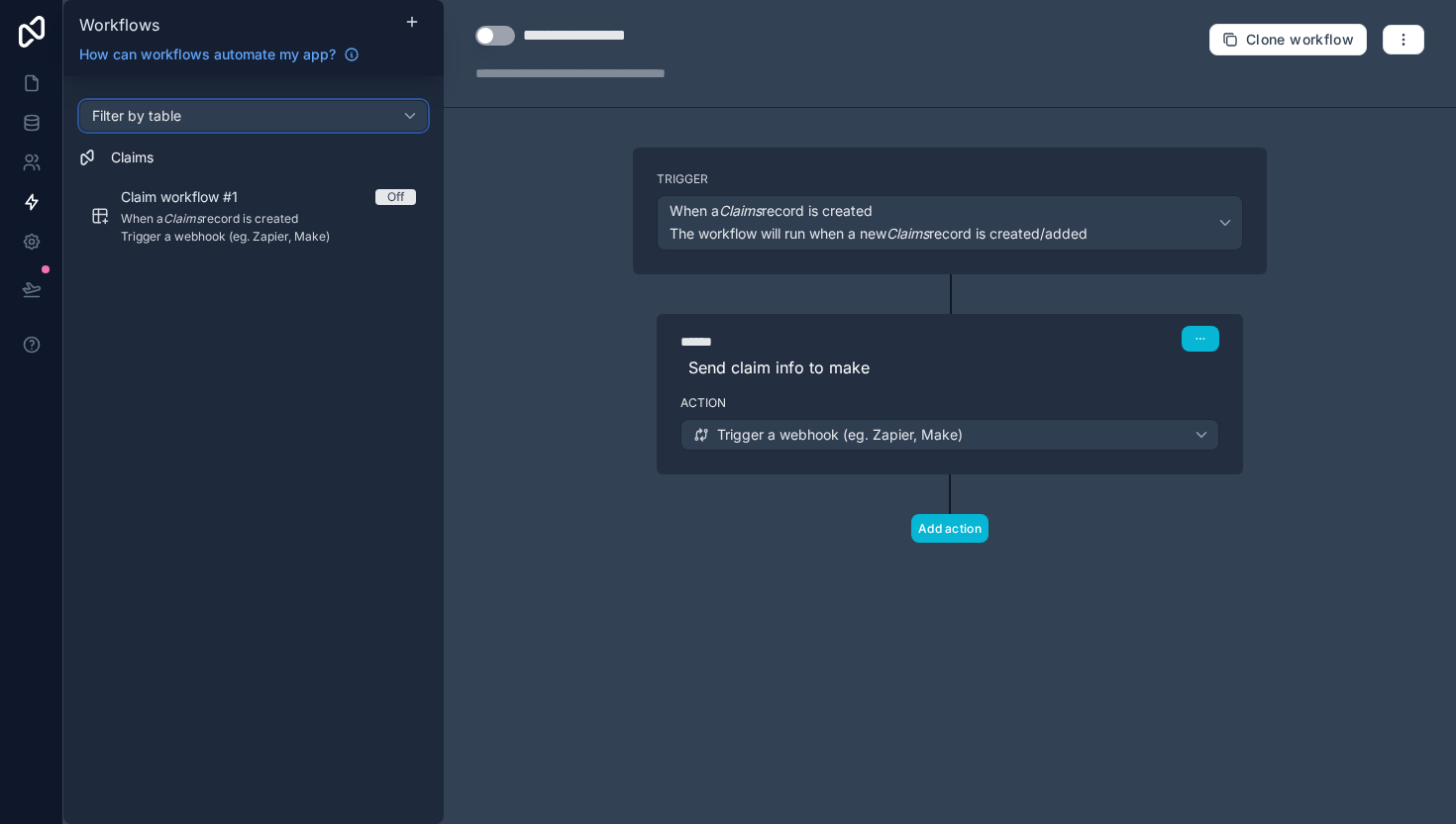 click on "Filter by table" at bounding box center (254, 116) 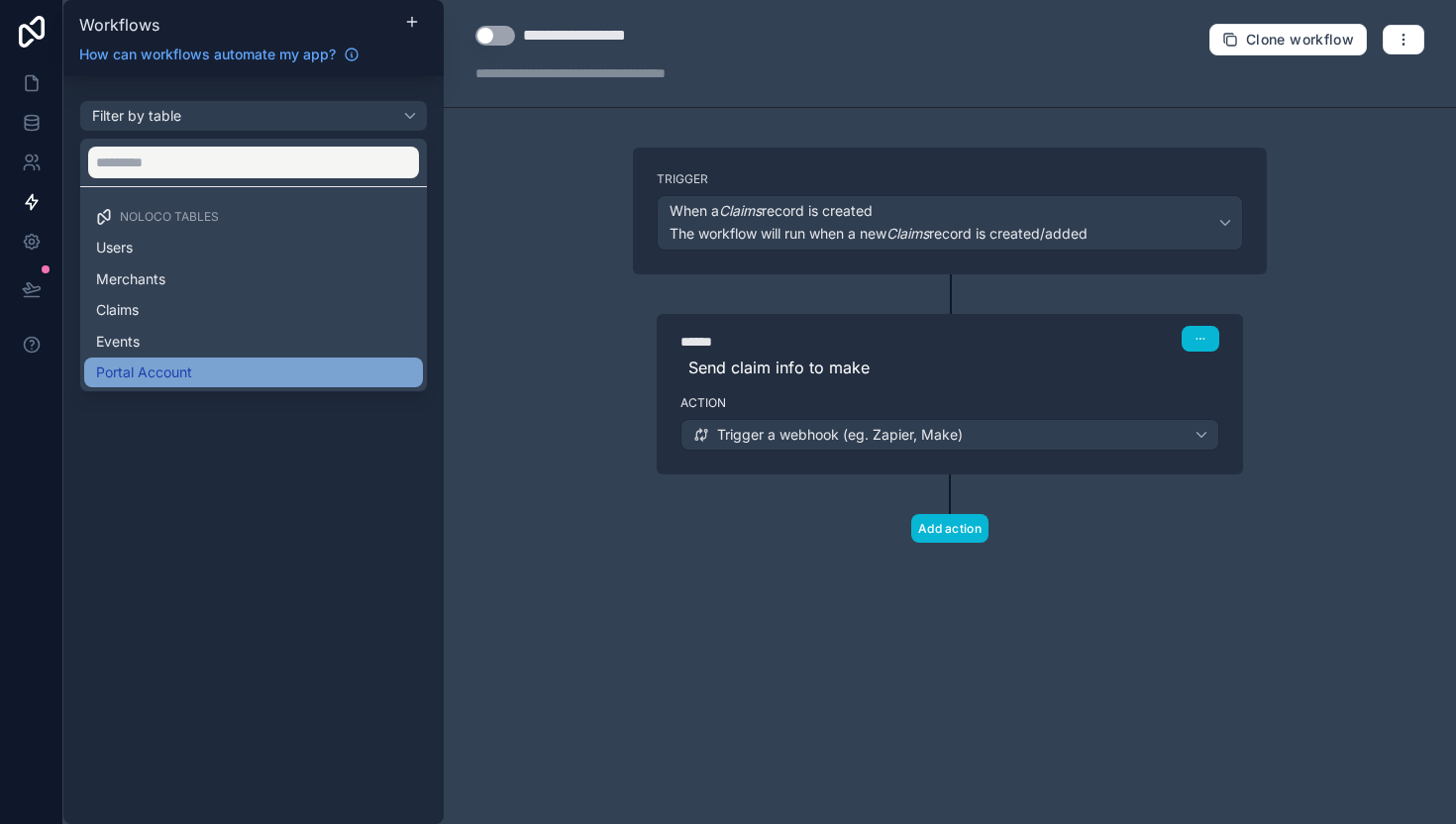click on "Portal Account" at bounding box center (144, 372) 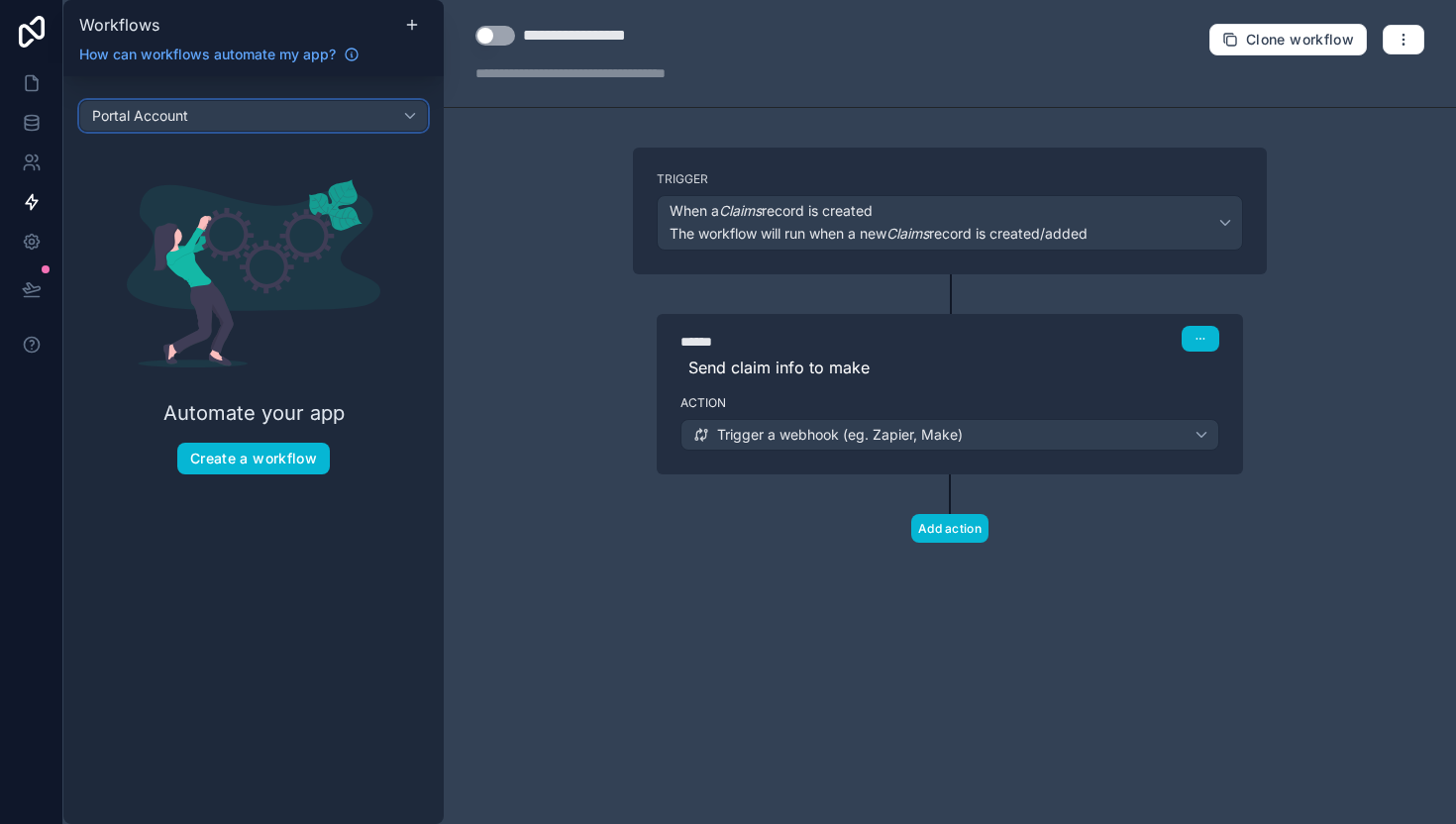 click on "Portal Account" at bounding box center [140, 116] 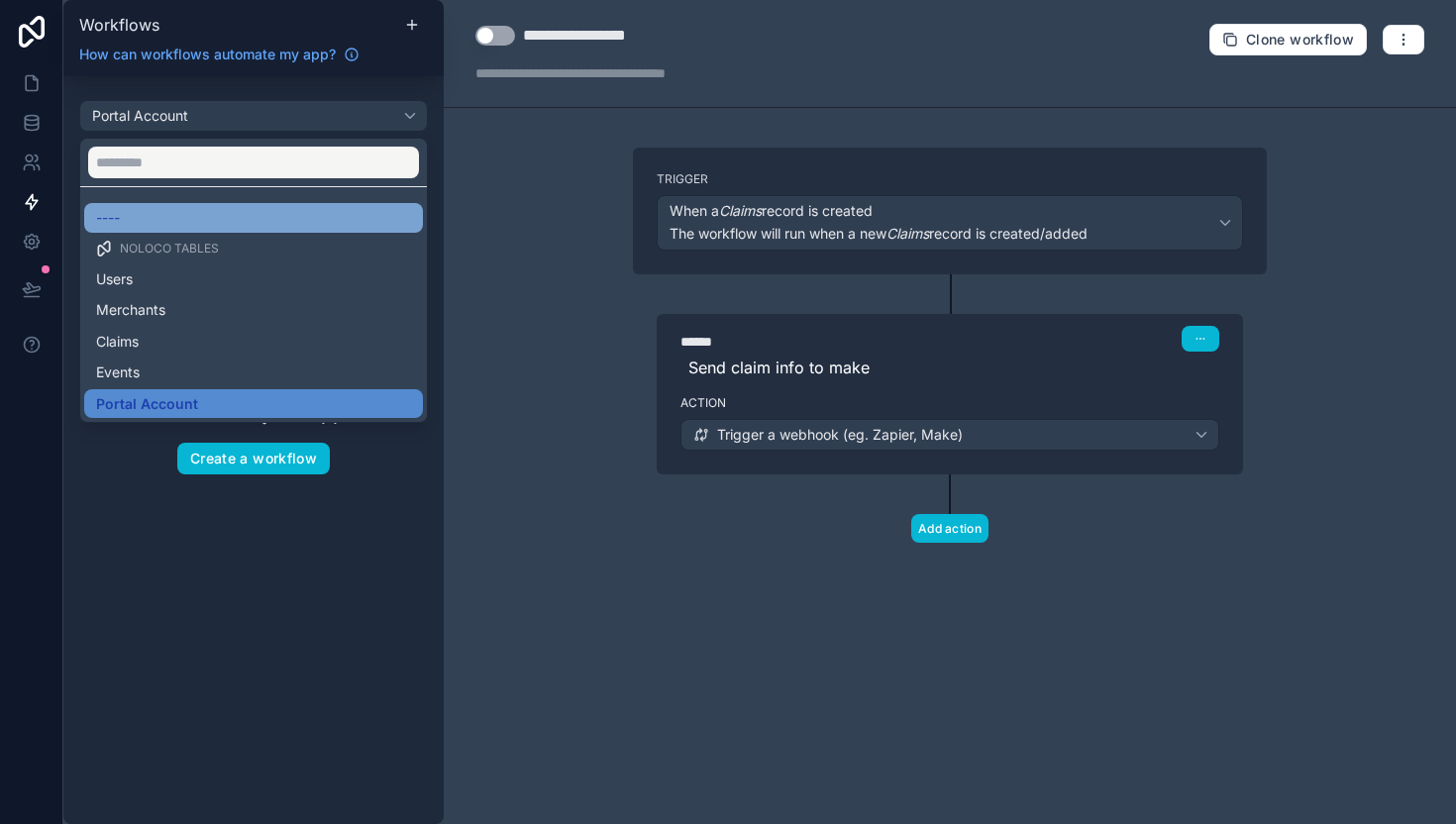click on "----" at bounding box center (254, 218) 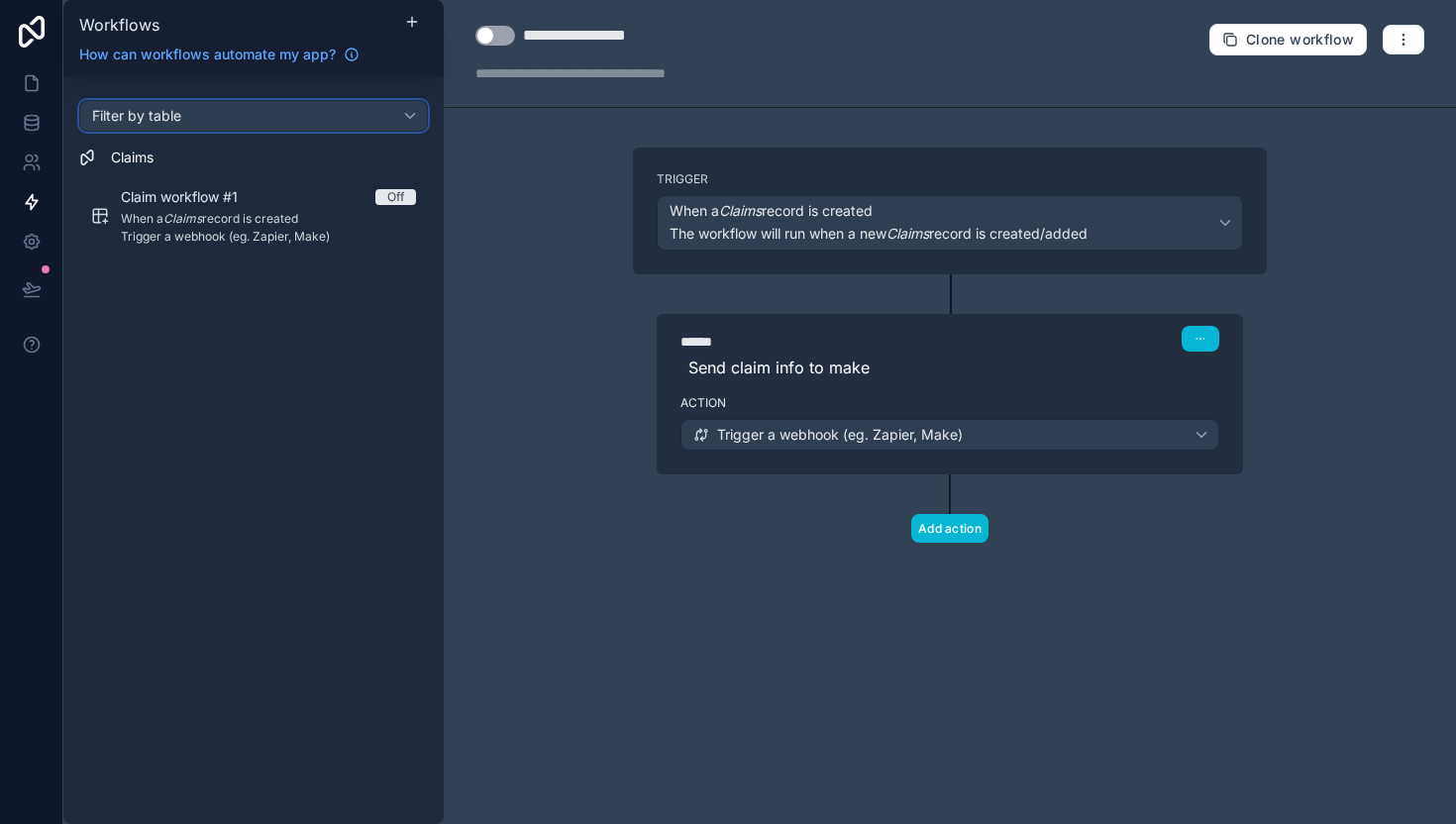 click on "Filter by table" at bounding box center [254, 116] 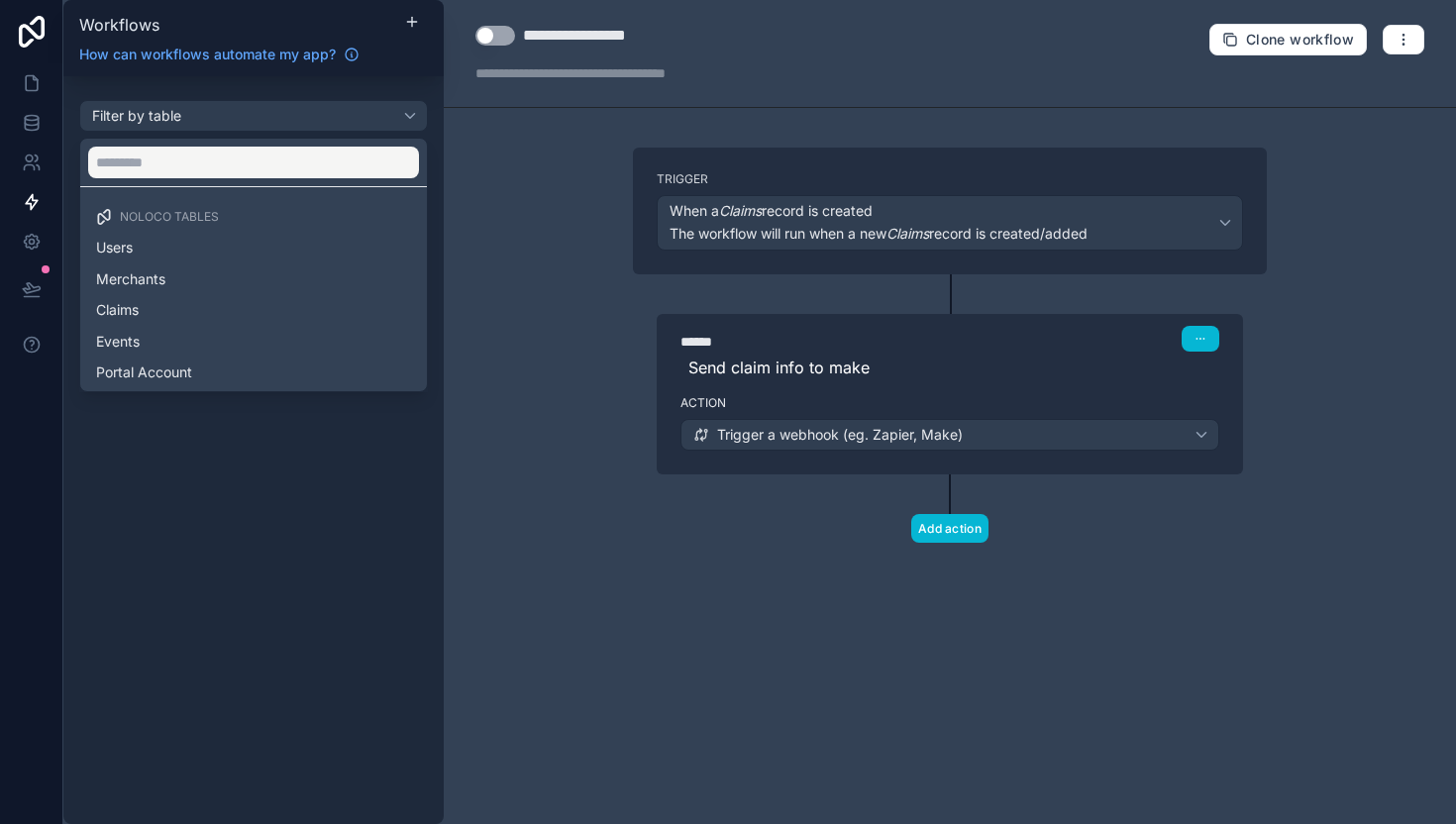 click at bounding box center [728, 412] 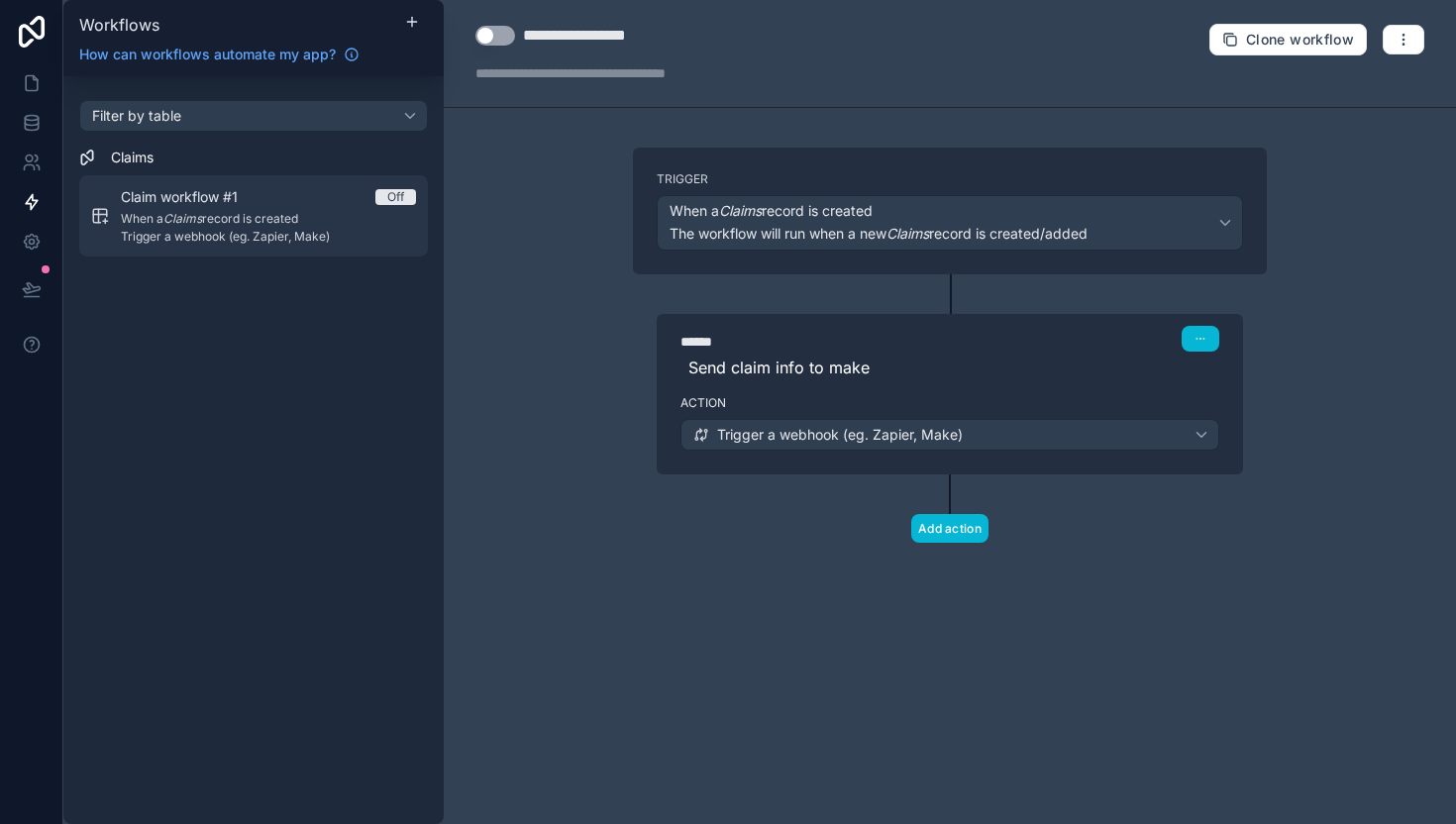 click on "Claim workflow #1 Off When a Claims record is created Trigger a webhook (eg. Zapier, Make)" at bounding box center [268, 216] 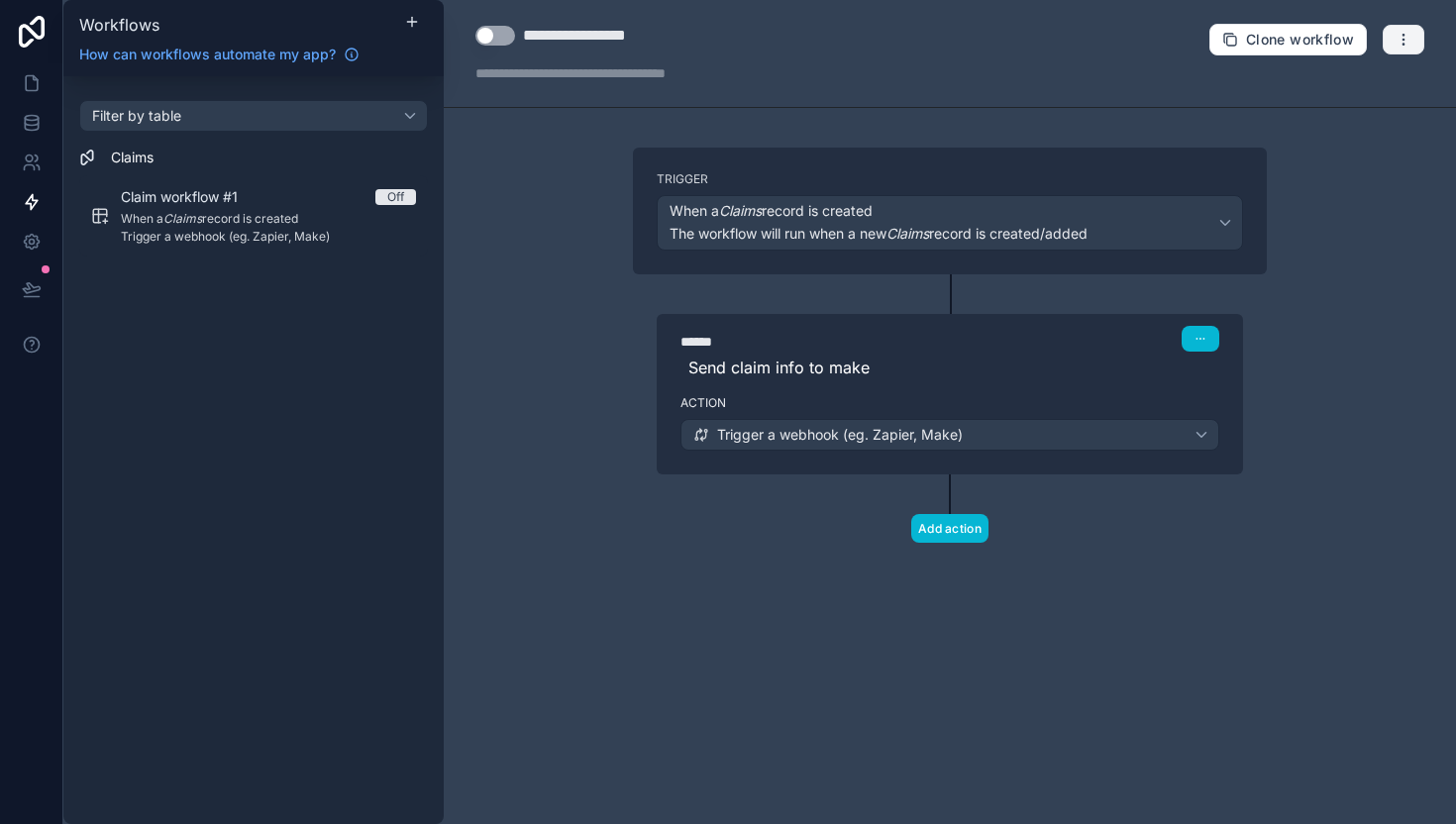 click 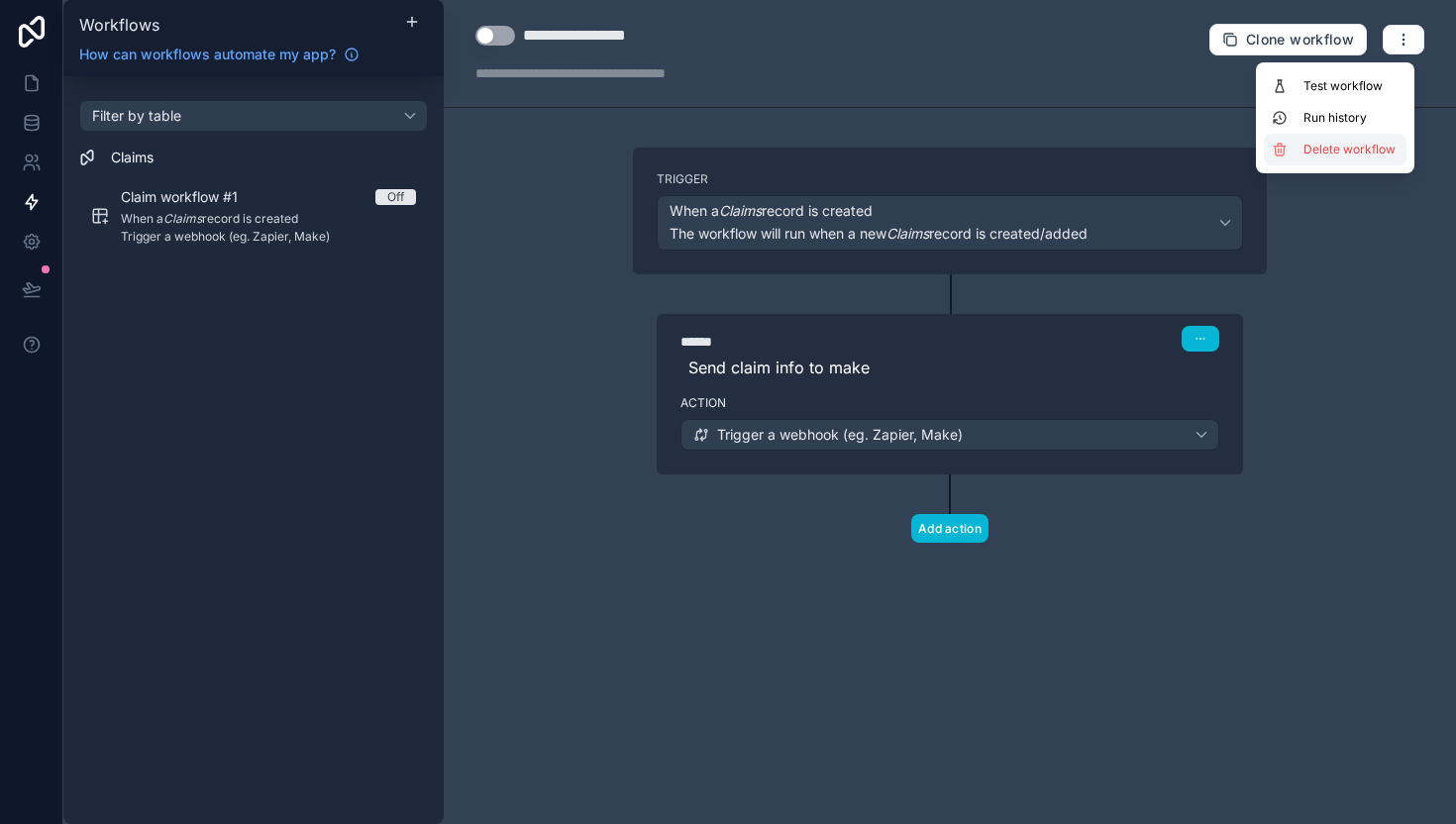click on "Delete workflow" at bounding box center (1351, 150) 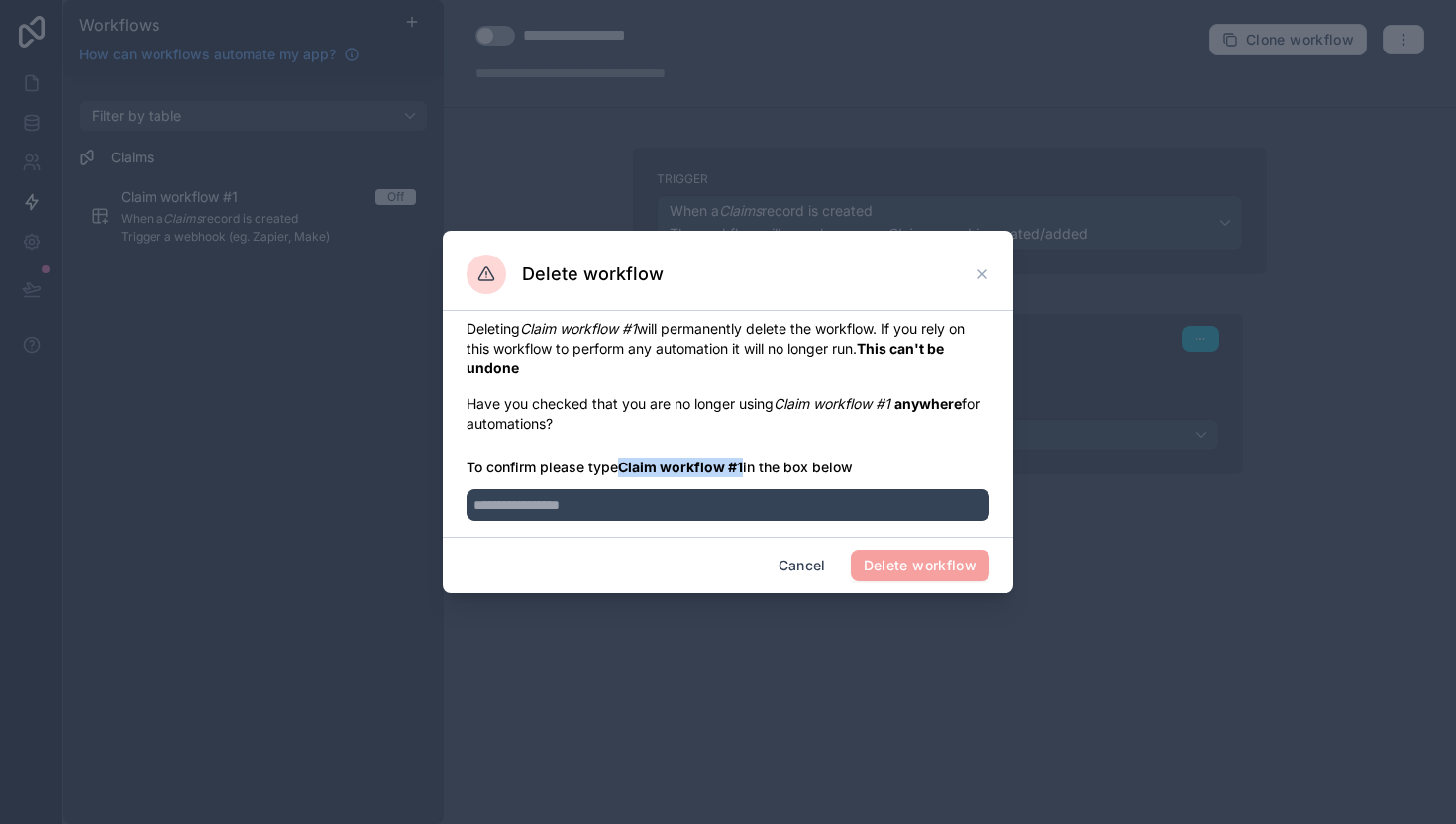 drag, startPoint x: 621, startPoint y: 467, endPoint x: 745, endPoint y: 460, distance: 124.19742 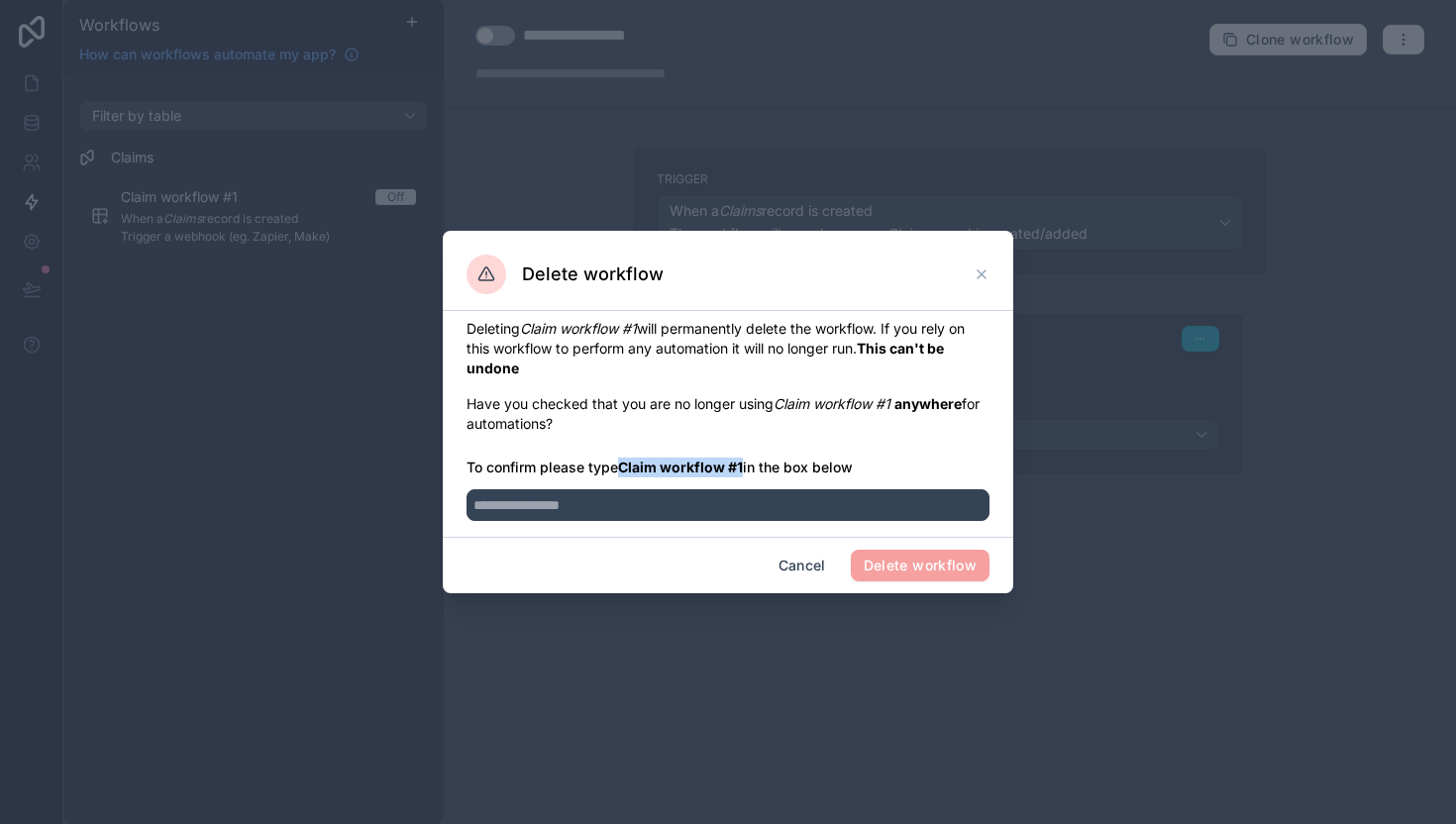 click on "To confirm please type  Claim workflow #1  in the box below" at bounding box center [728, 467] 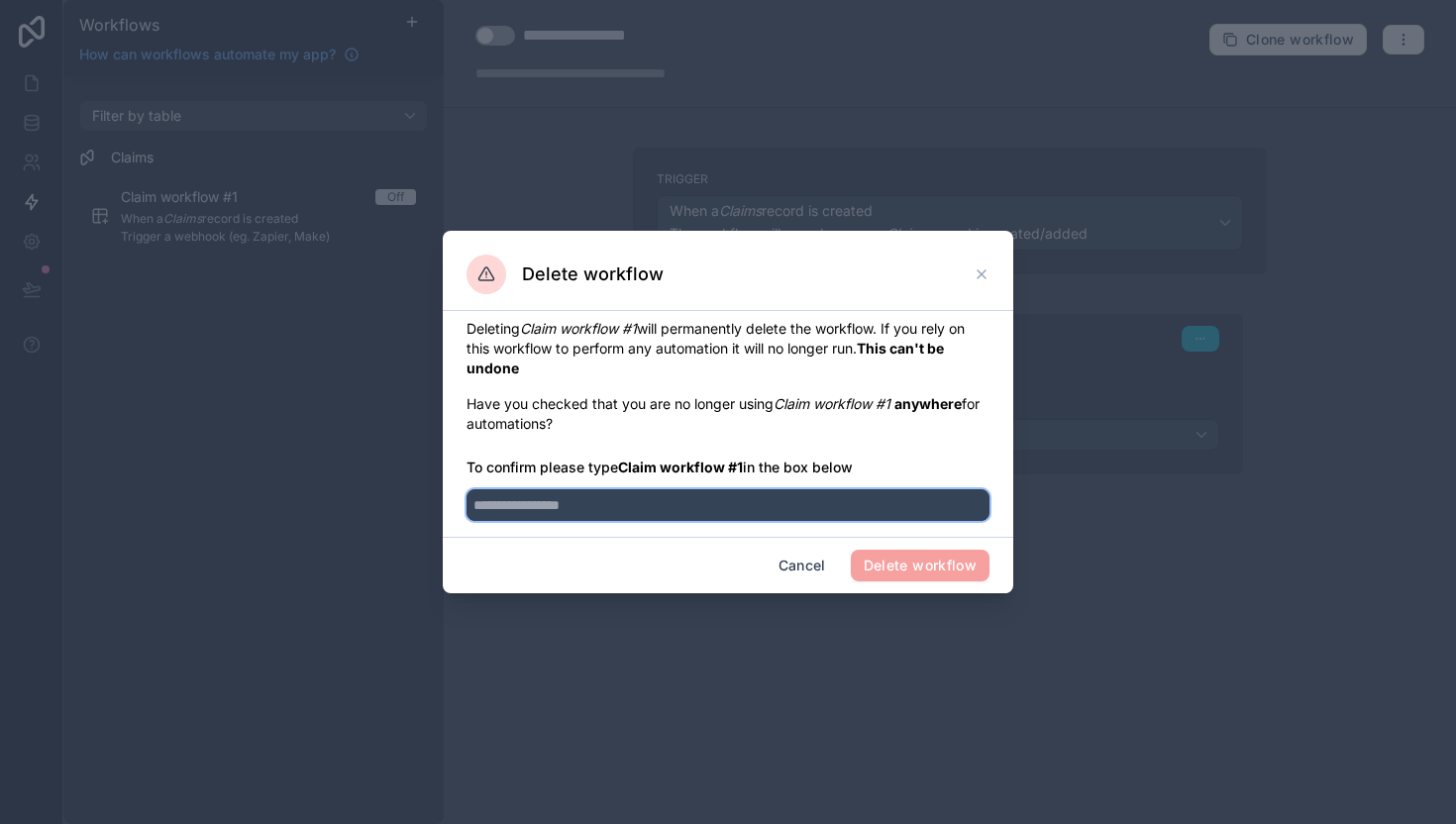 click at bounding box center (728, 505) 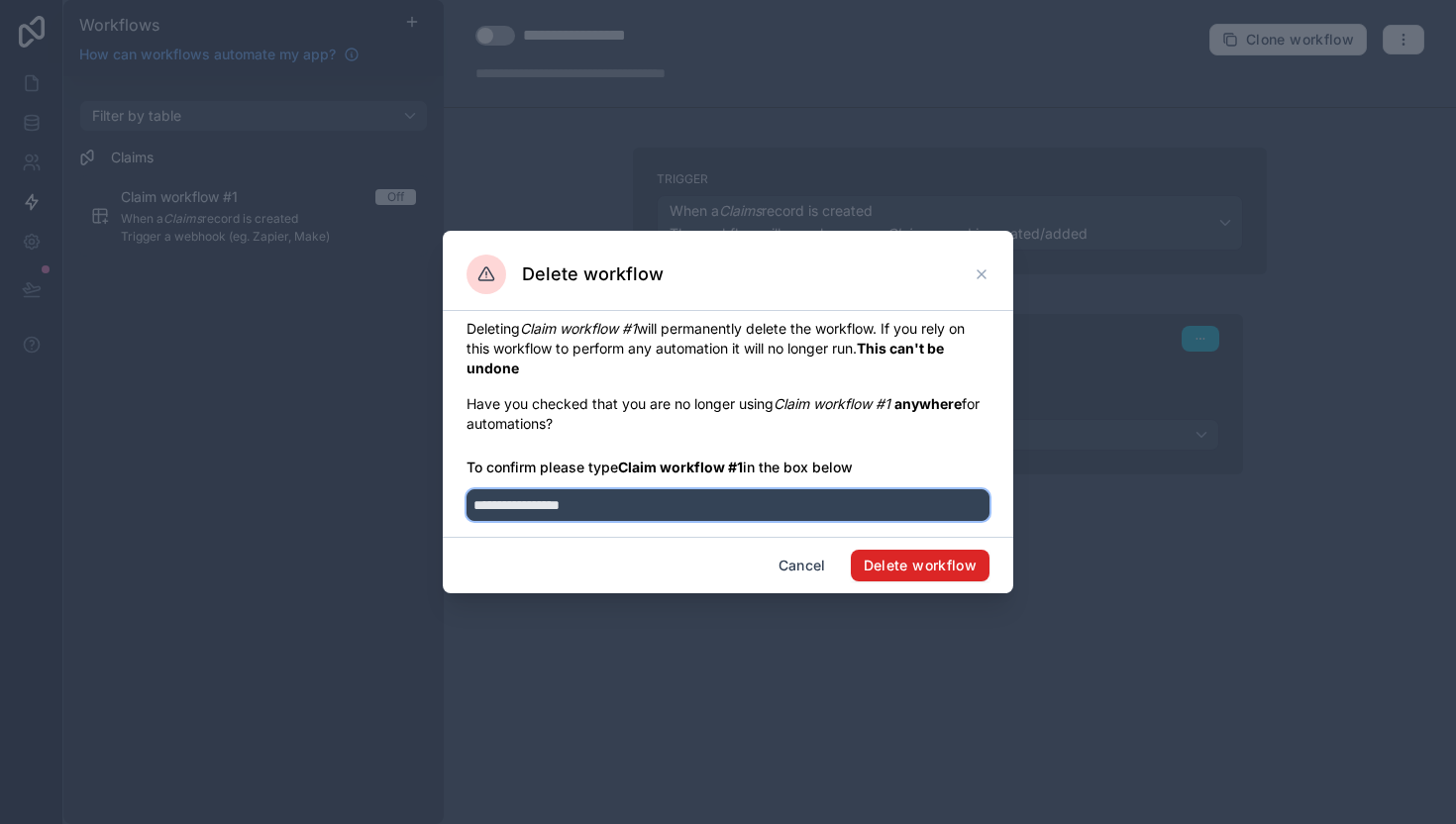 type on "**********" 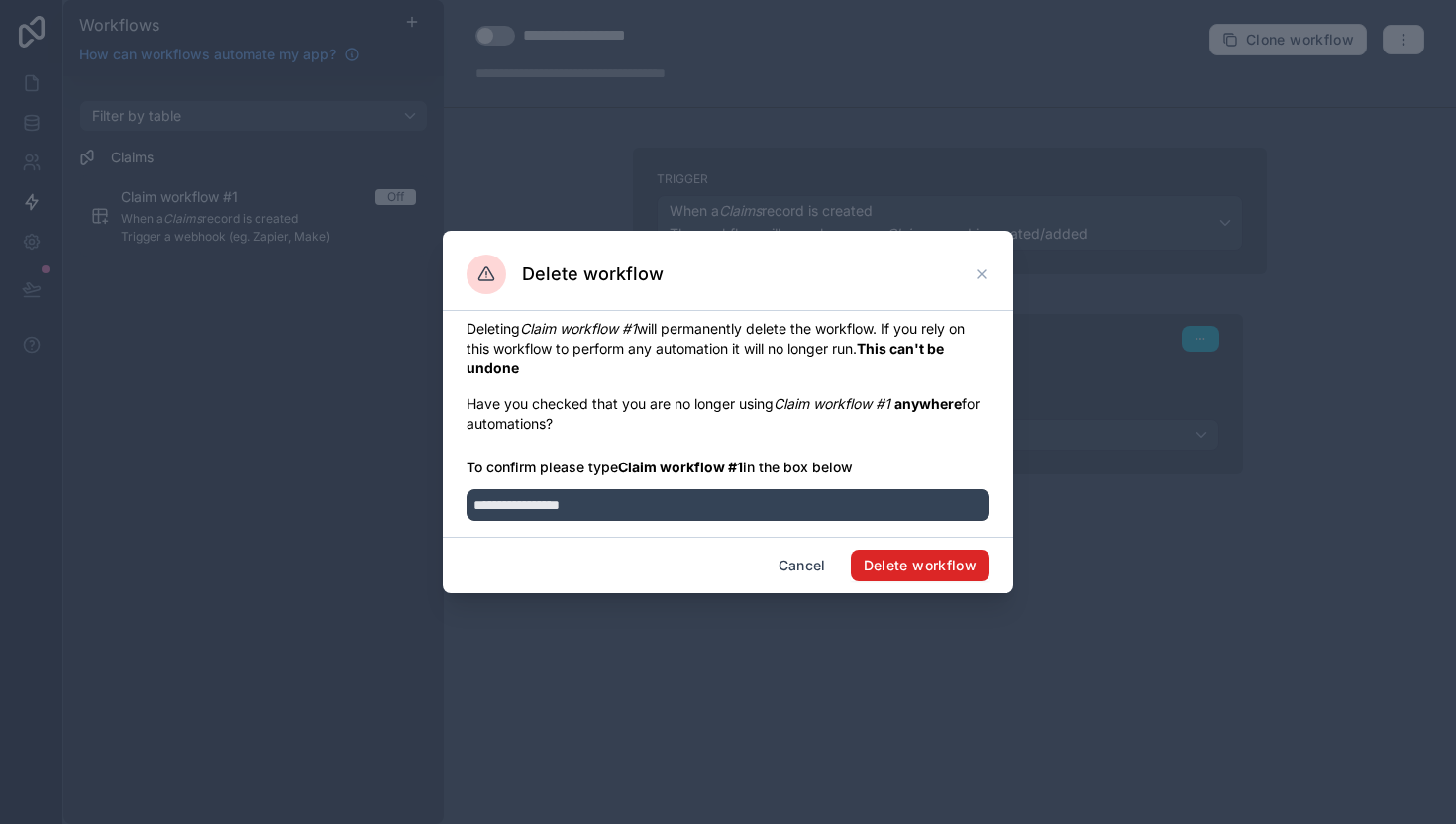 click on "Delete workflow" at bounding box center [920, 566] 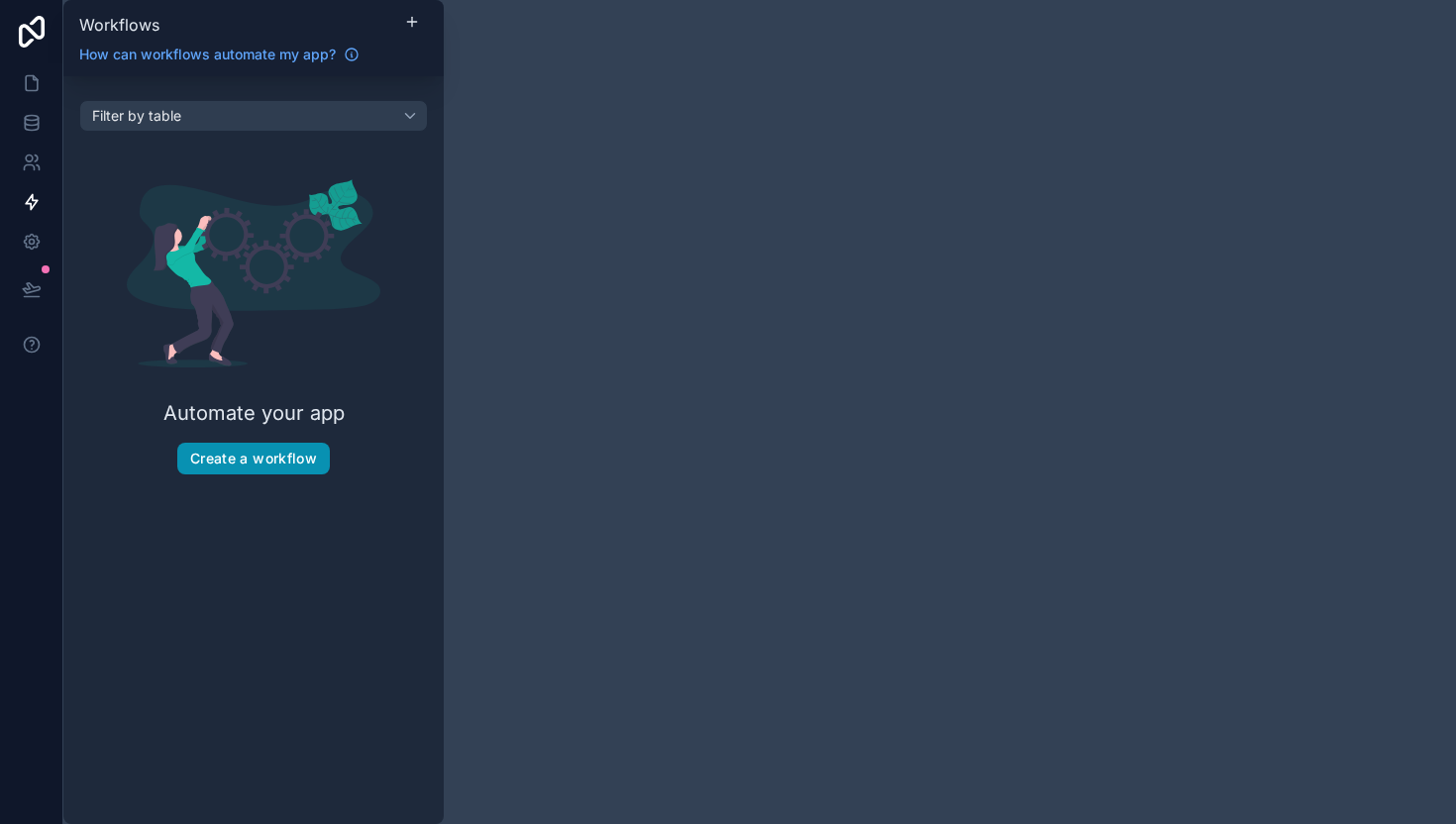 click on "Create a workflow" at bounding box center [254, 459] 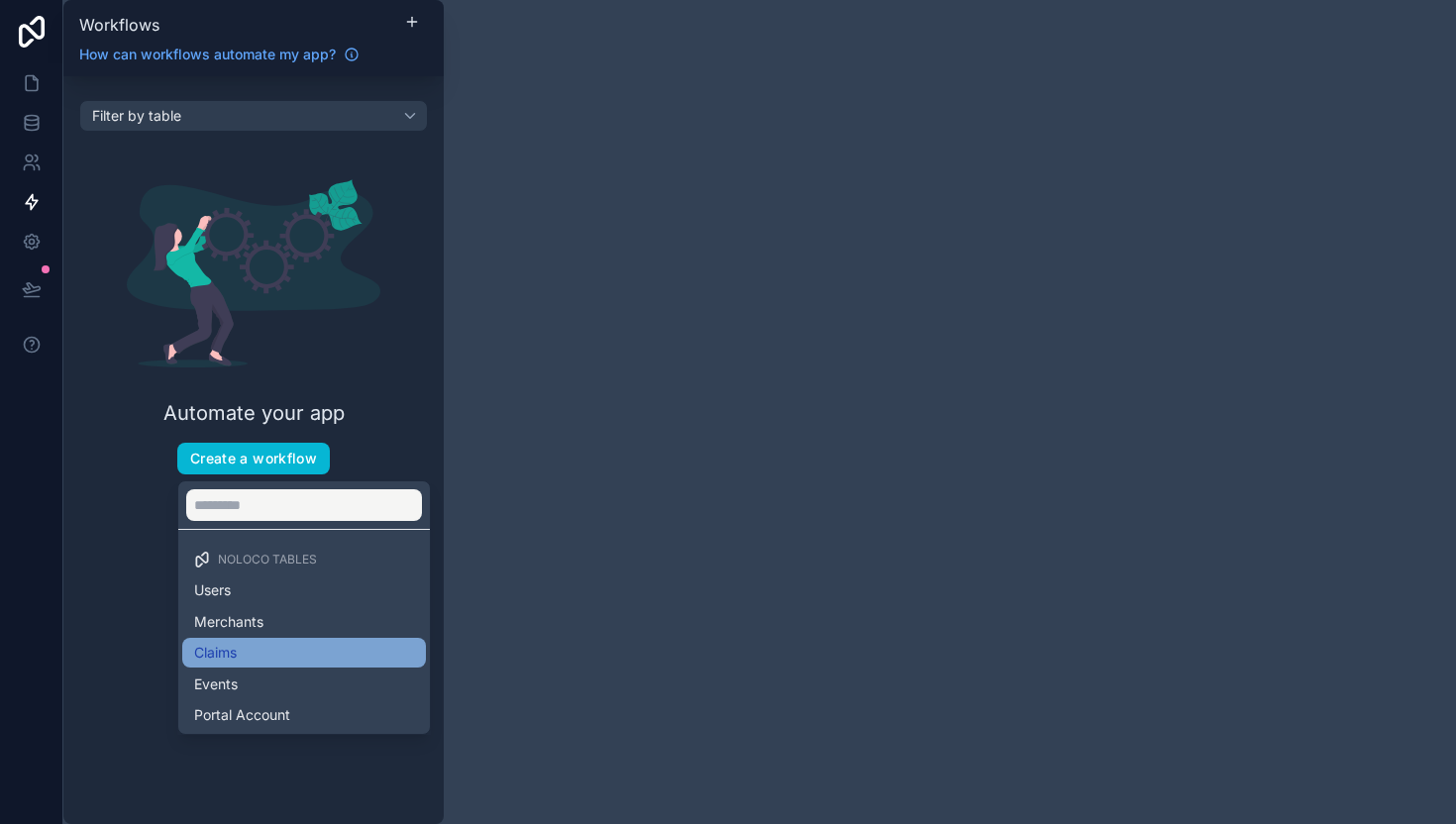 click on "Claims" at bounding box center [304, 653] 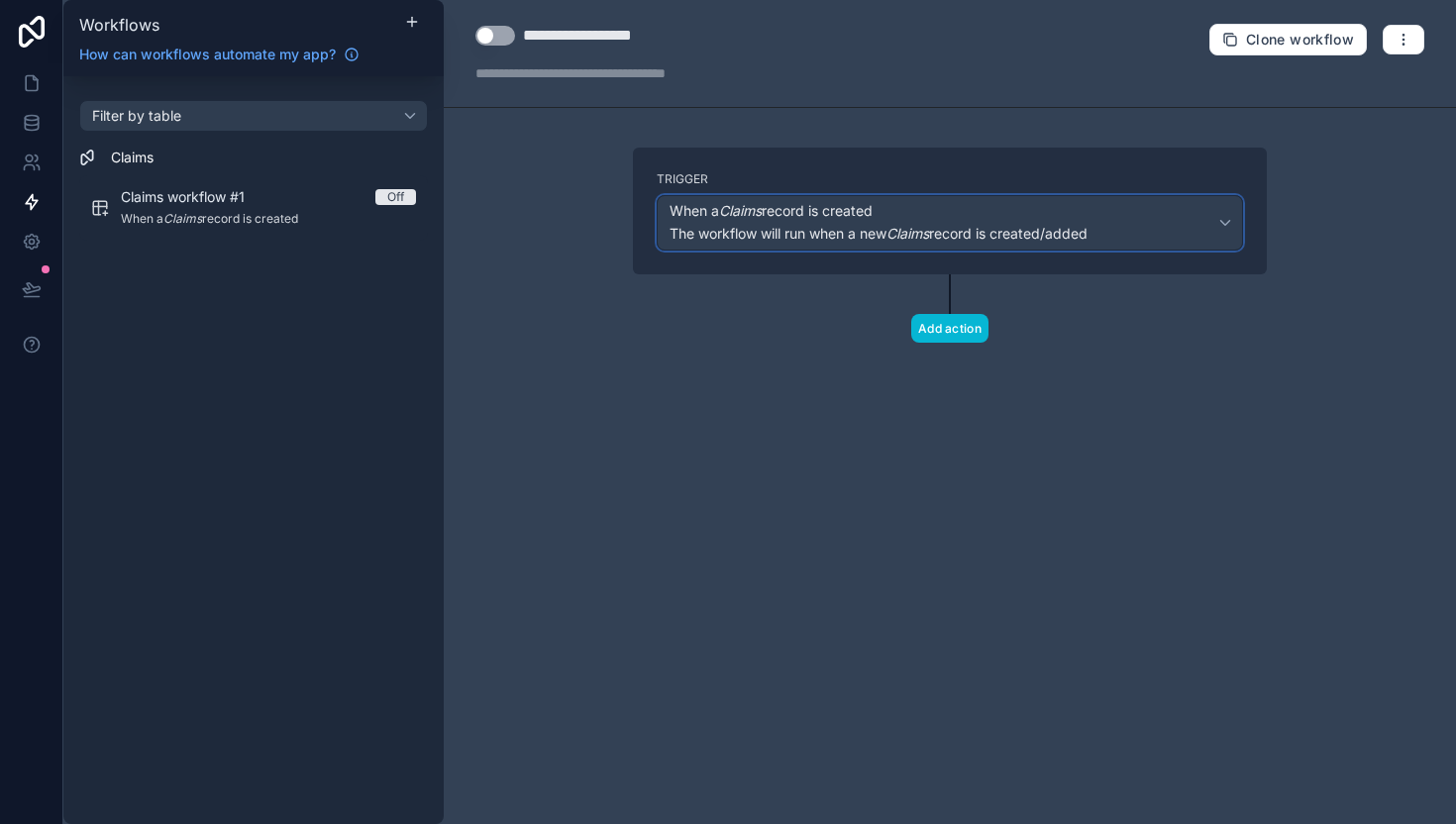 click on "When a  Claims  record is created" at bounding box center (771, 211) 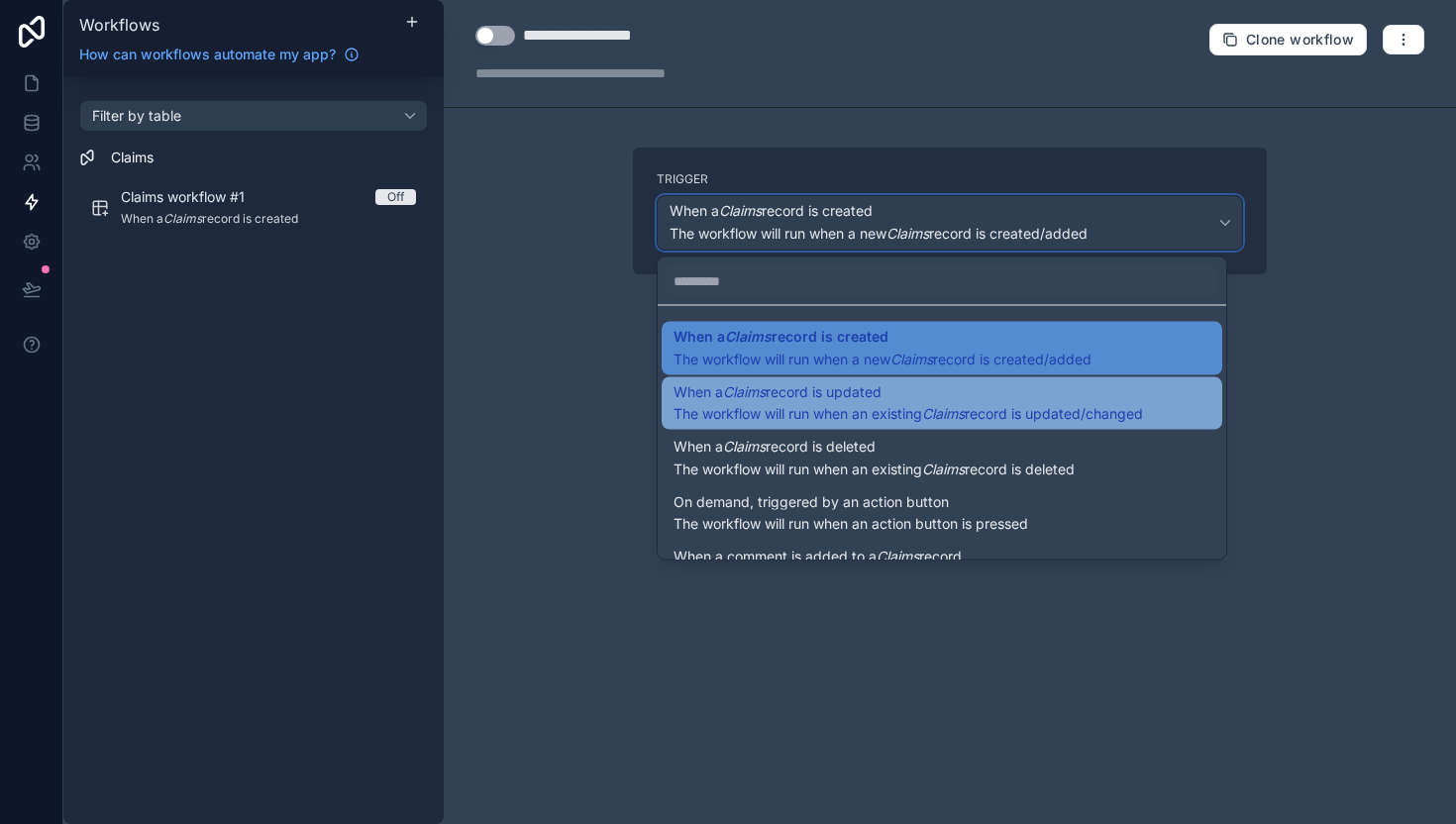 scroll, scrollTop: 39, scrollLeft: 0, axis: vertical 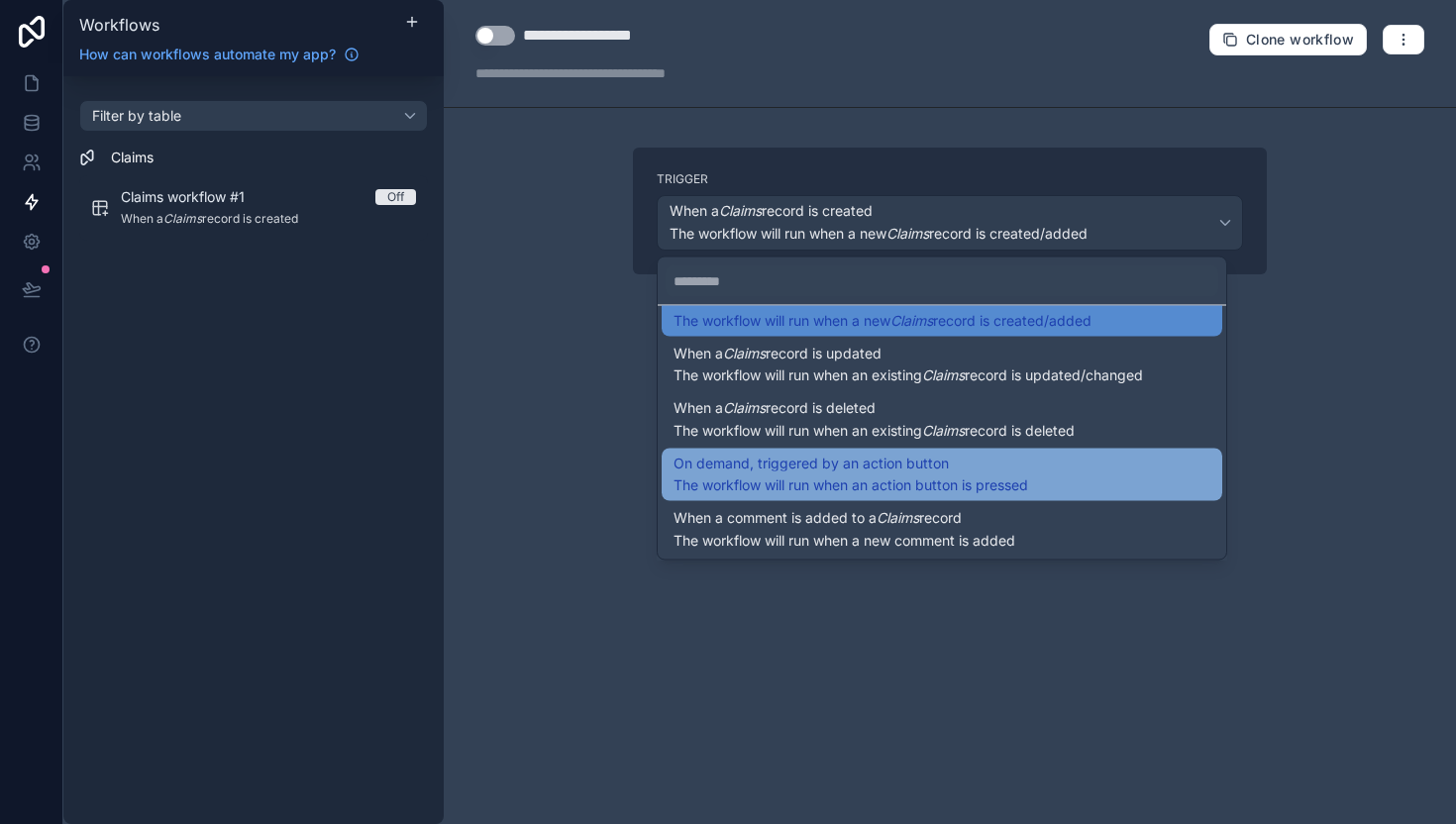 click on "On demand, triggered by an action button" at bounding box center (811, 463) 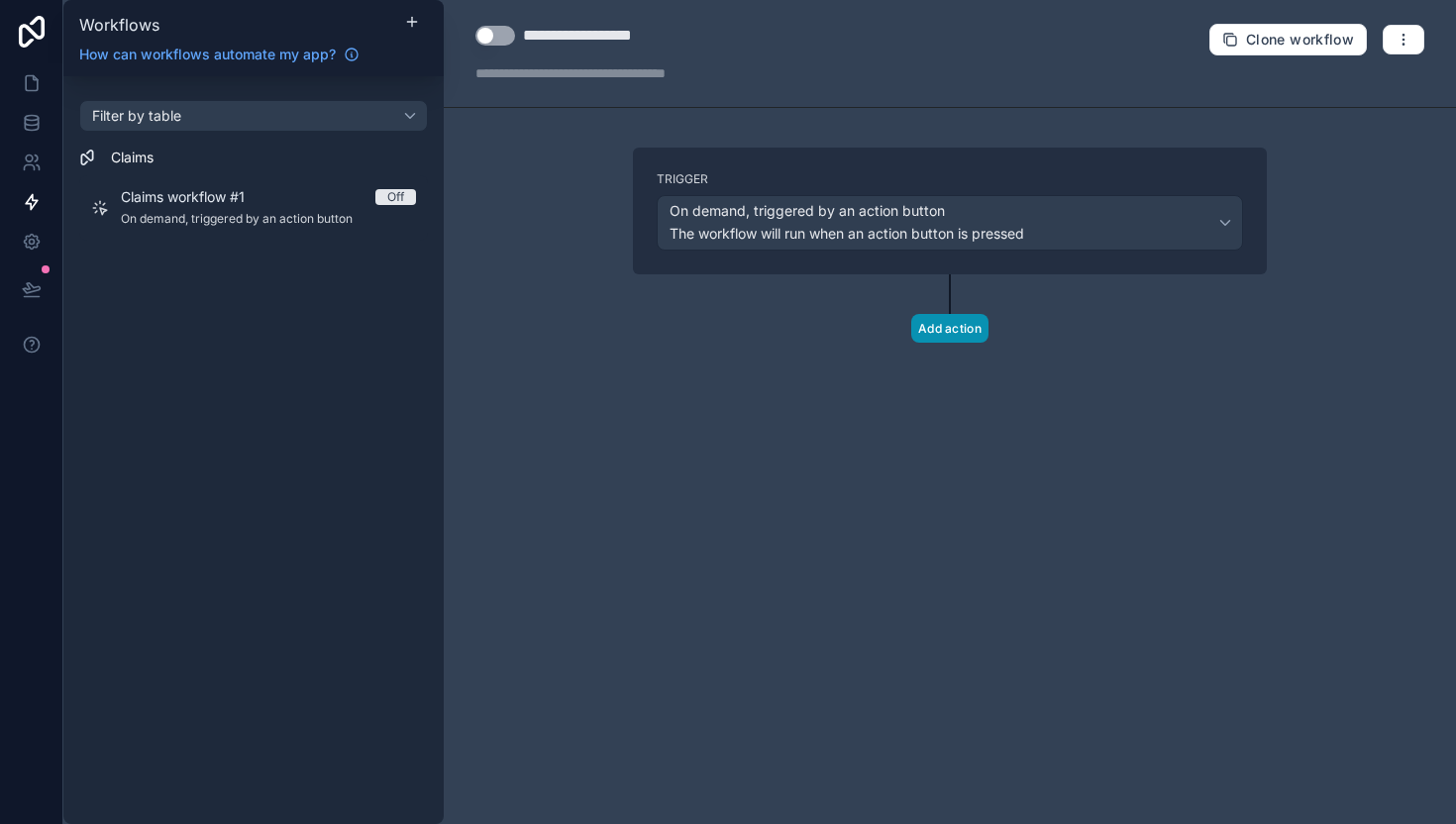 click on "Add action" at bounding box center [950, 328] 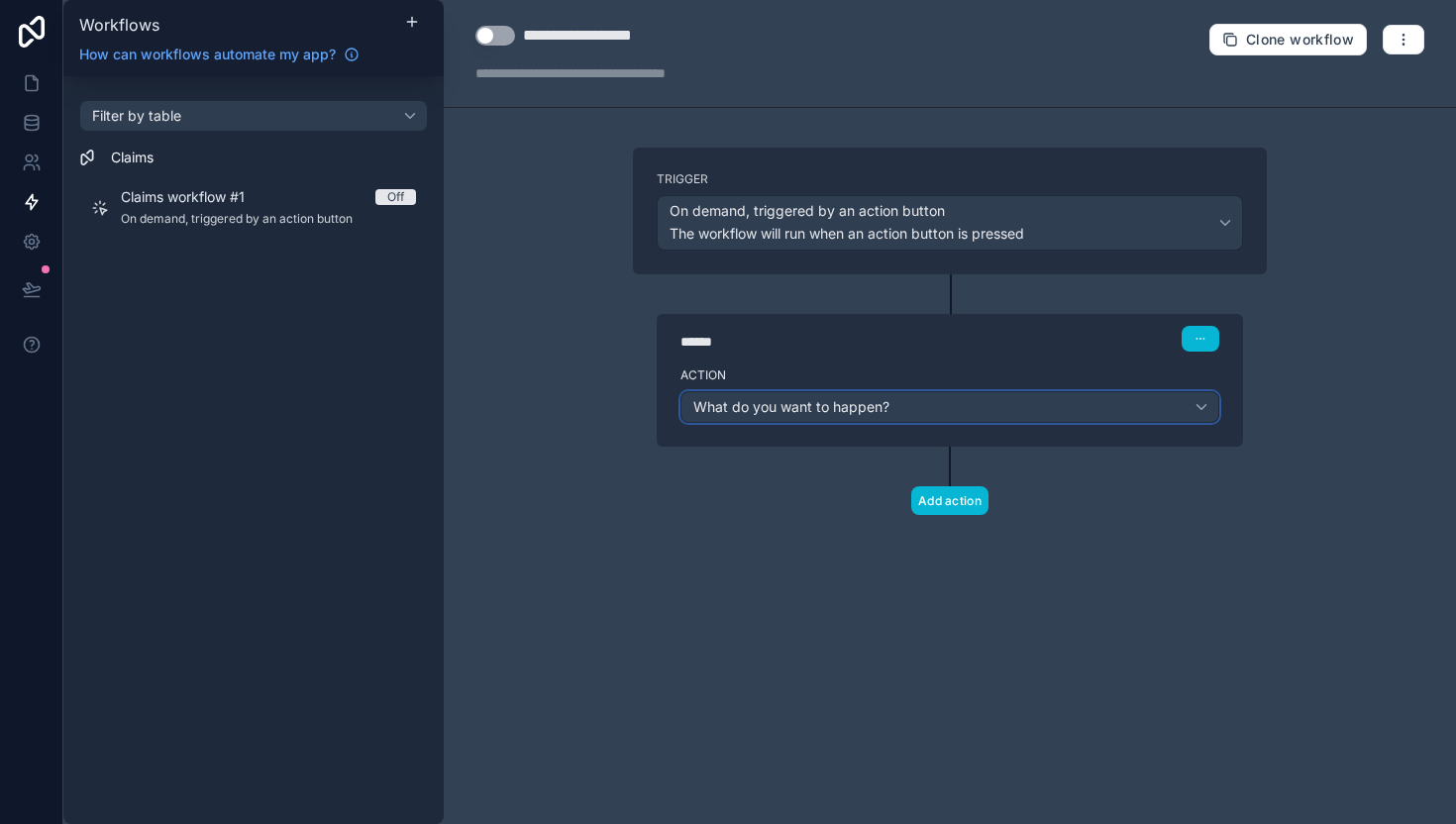 click on "What do you want to happen?" at bounding box center (791, 406) 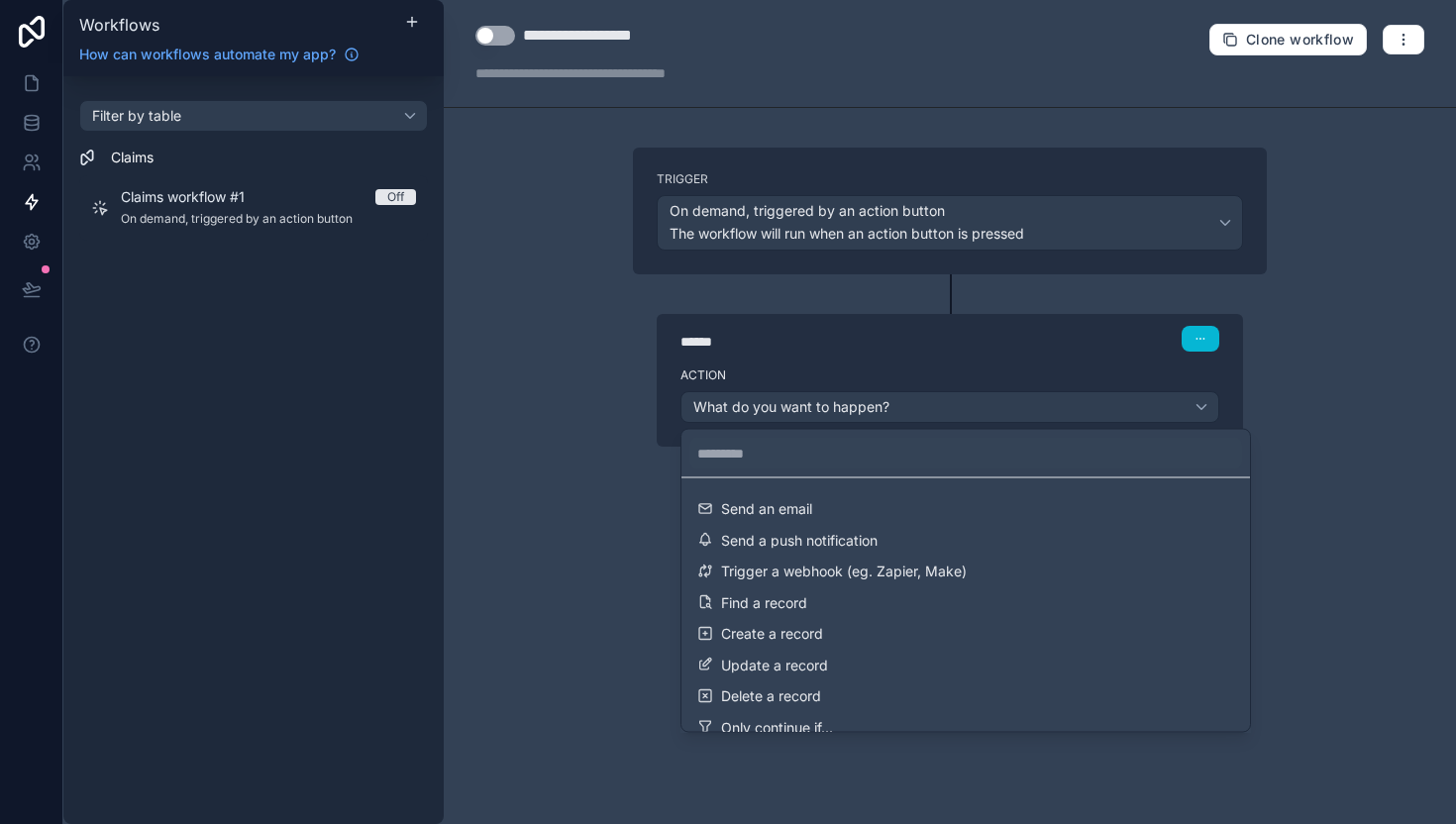 click at bounding box center (728, 412) 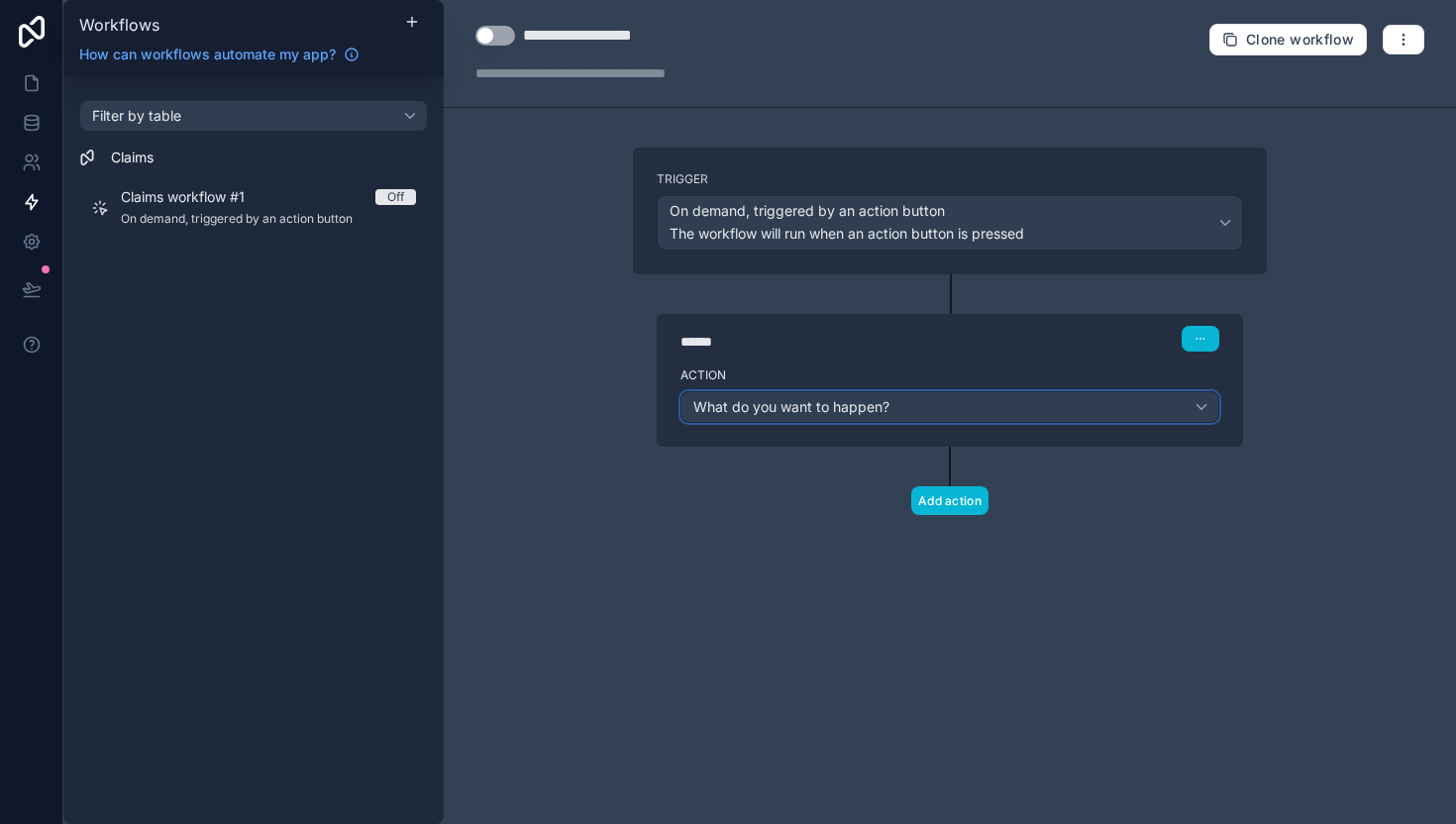 click on "What do you want to happen?" at bounding box center (791, 406) 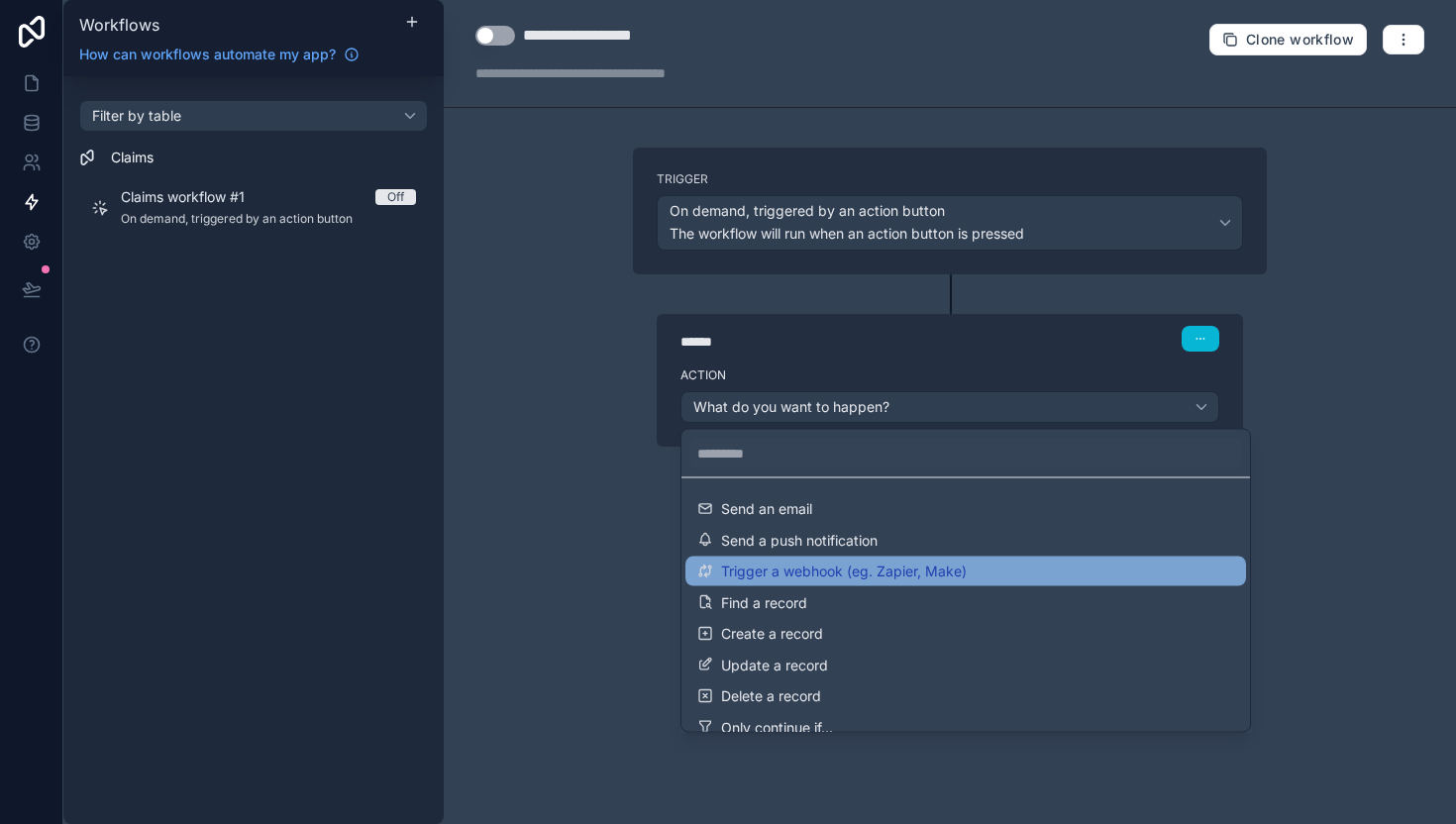 click on "Trigger a webhook (eg. Zapier, Make)" at bounding box center [844, 571] 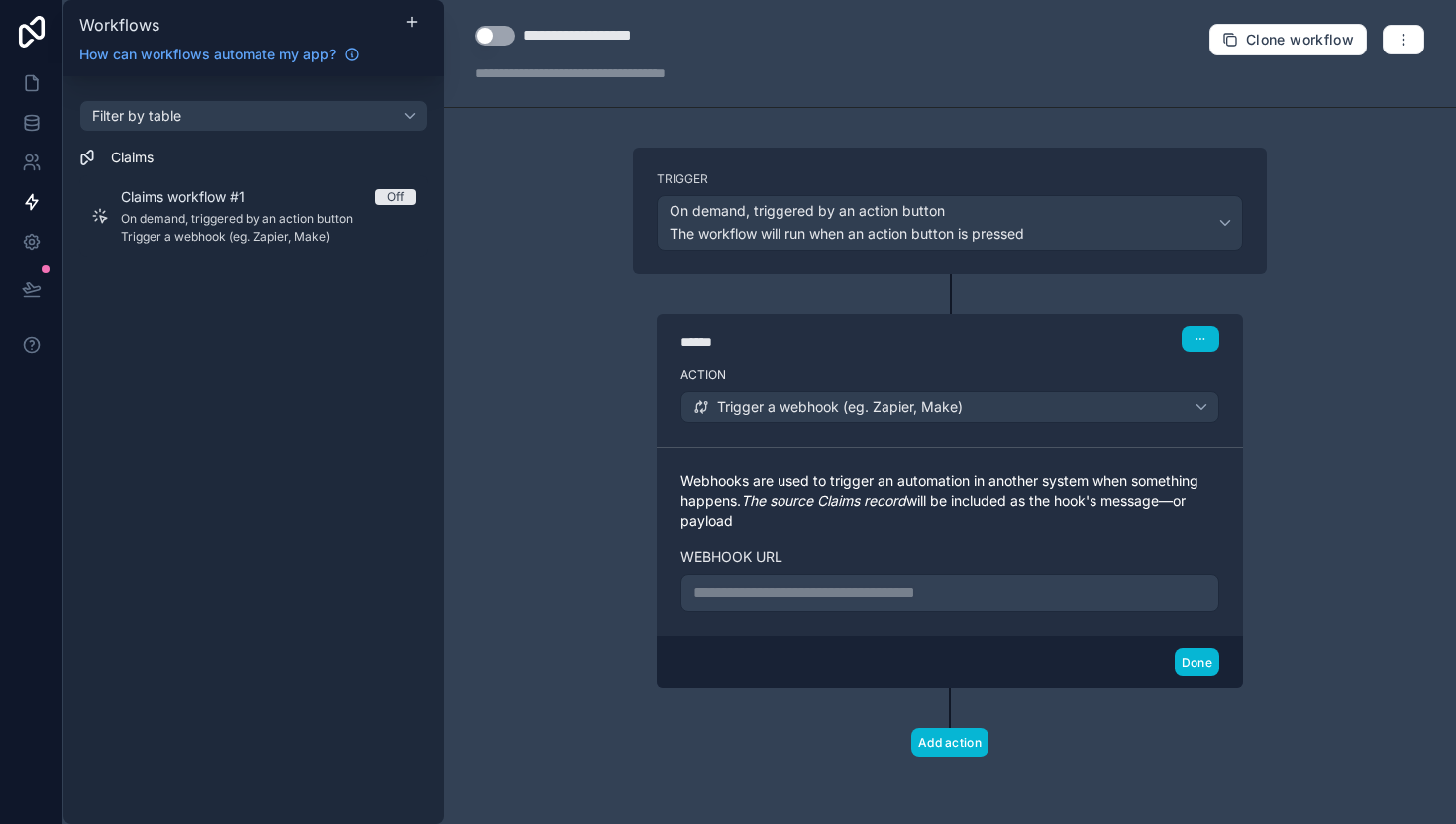 click on "**********" at bounding box center (950, 593) 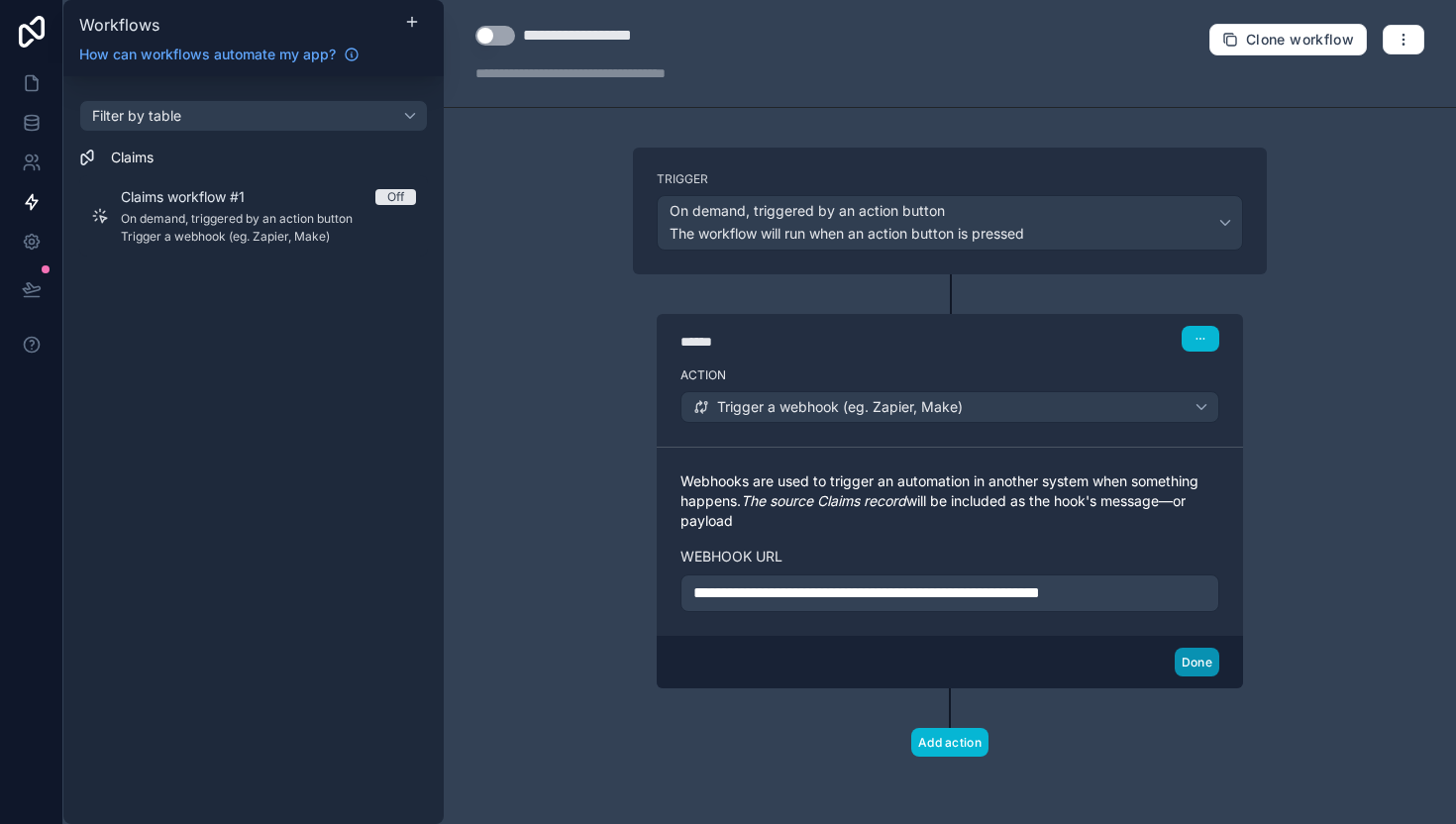 click on "Done" at bounding box center (1196, 662) 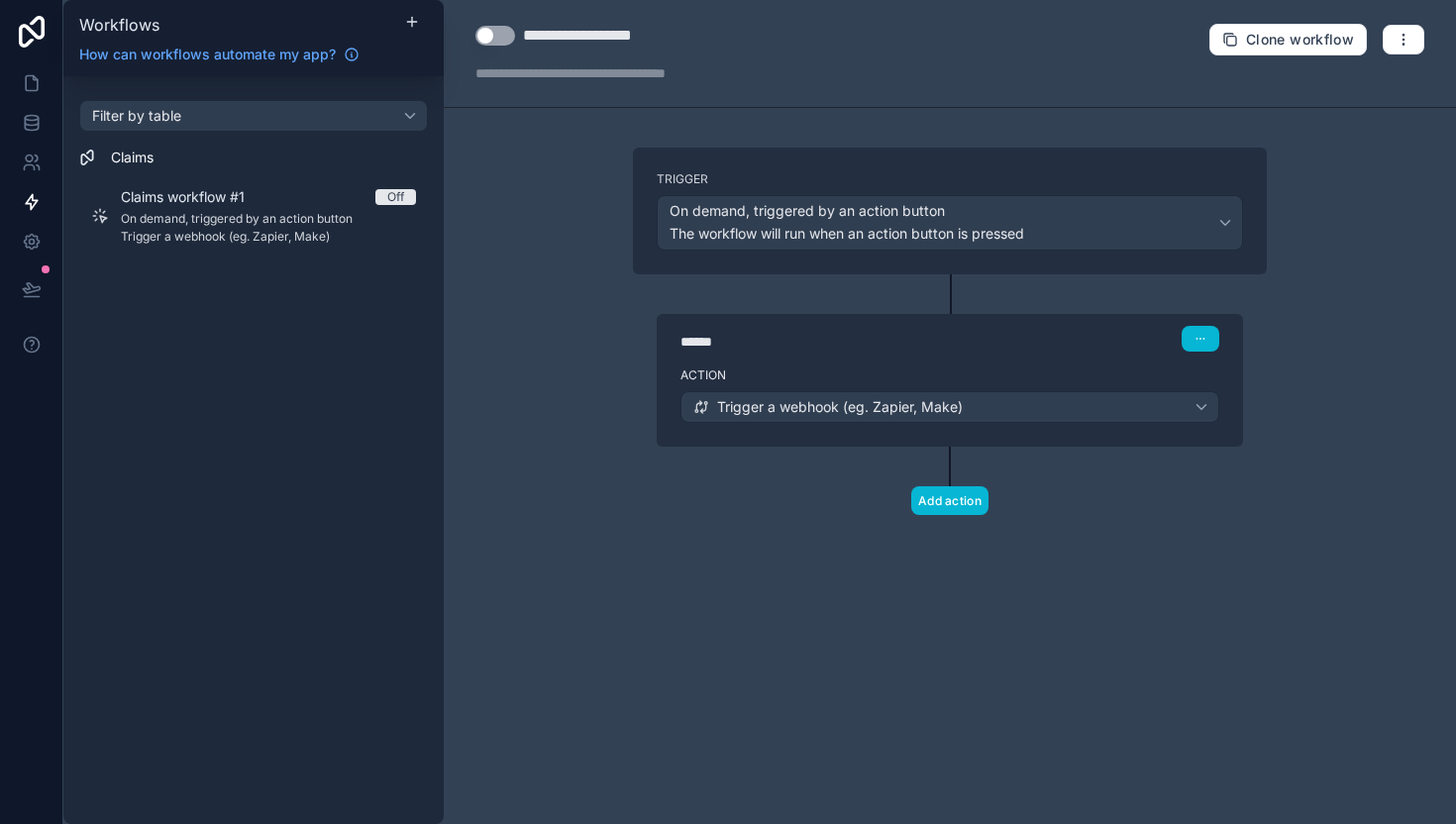 click on "**********" at bounding box center [950, 53] 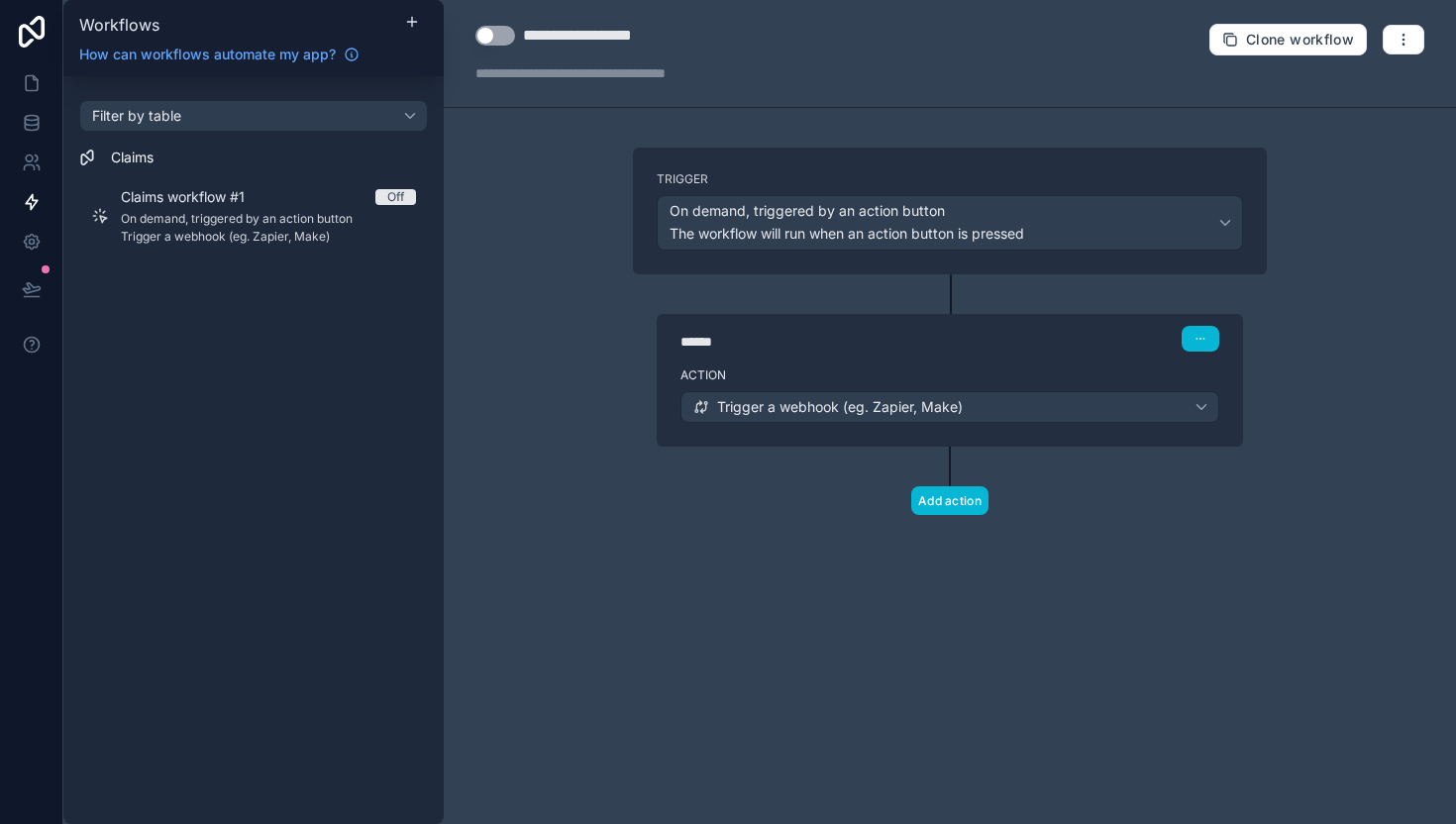 click on "Use setting" at bounding box center (495, 36) 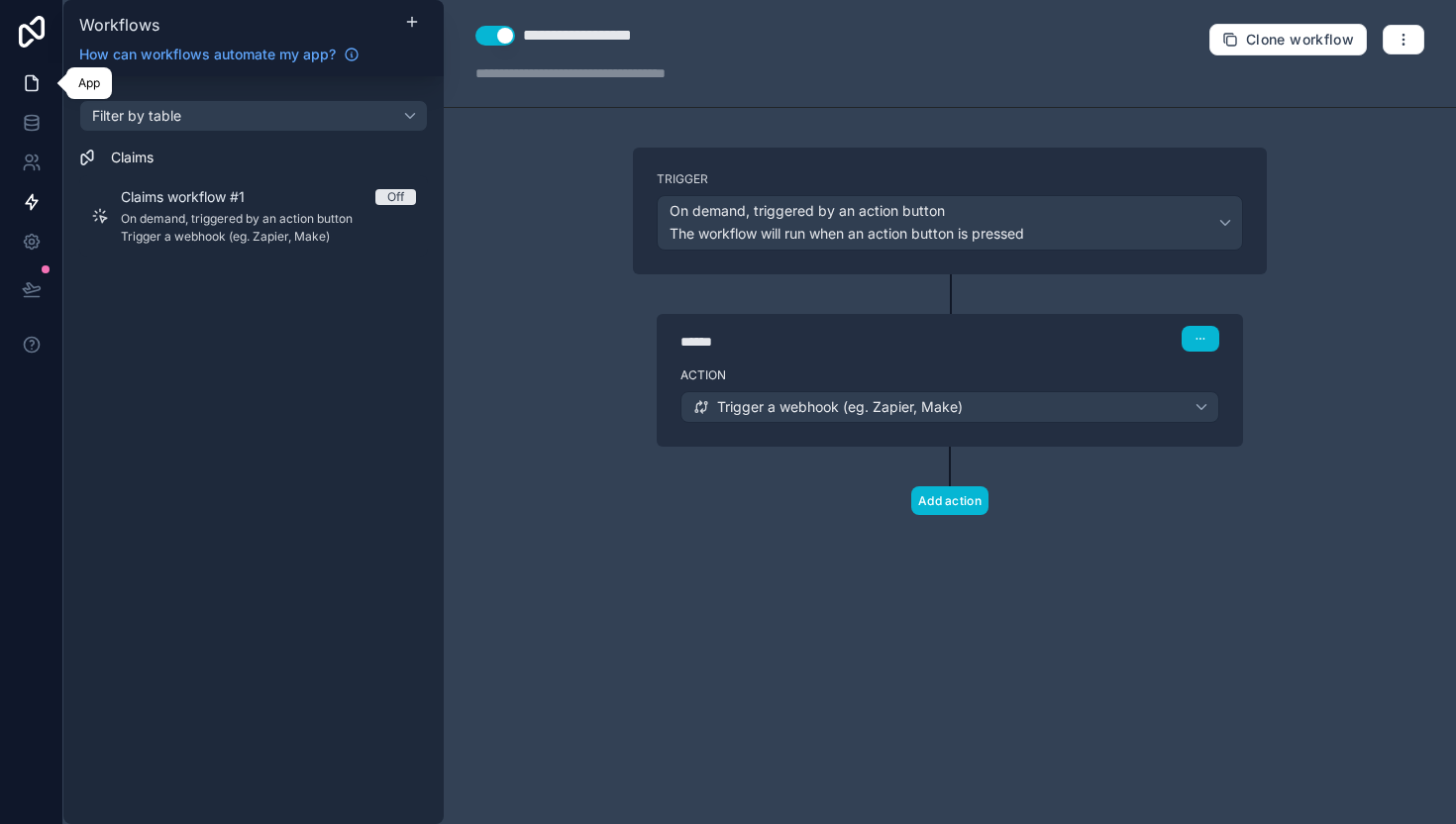 click 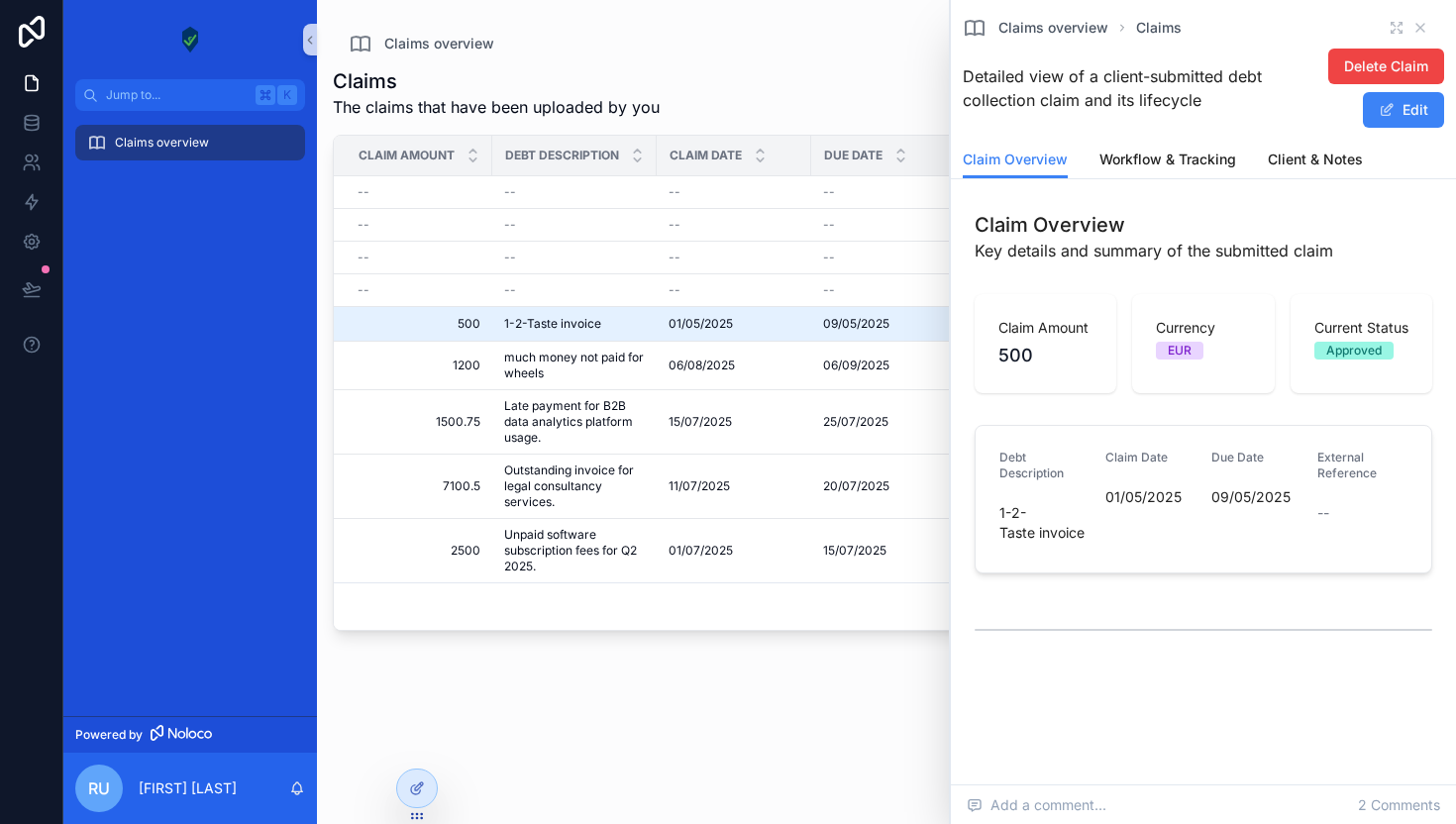 click on "Claims overview Claims" at bounding box center [1203, 28] 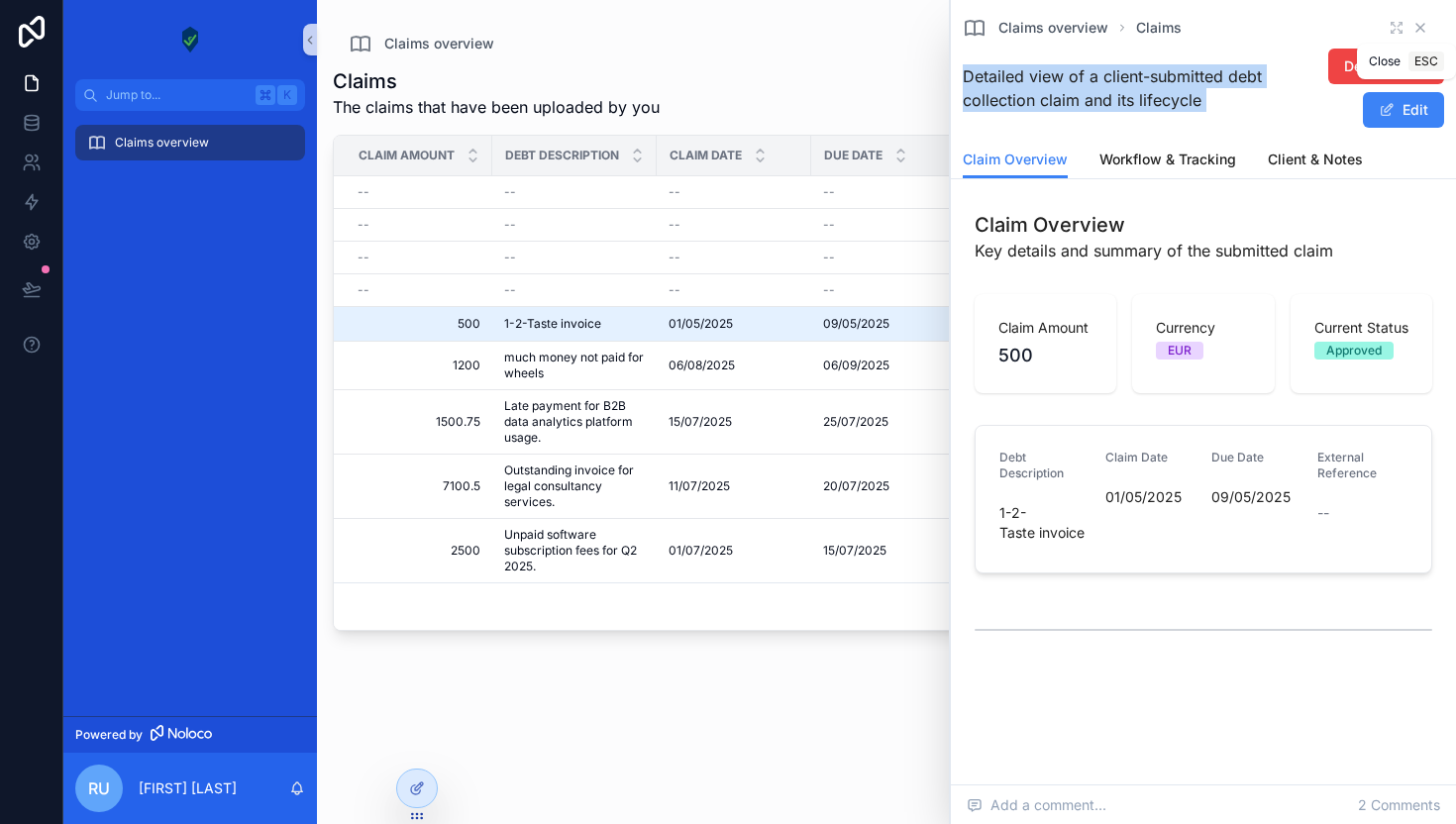 click 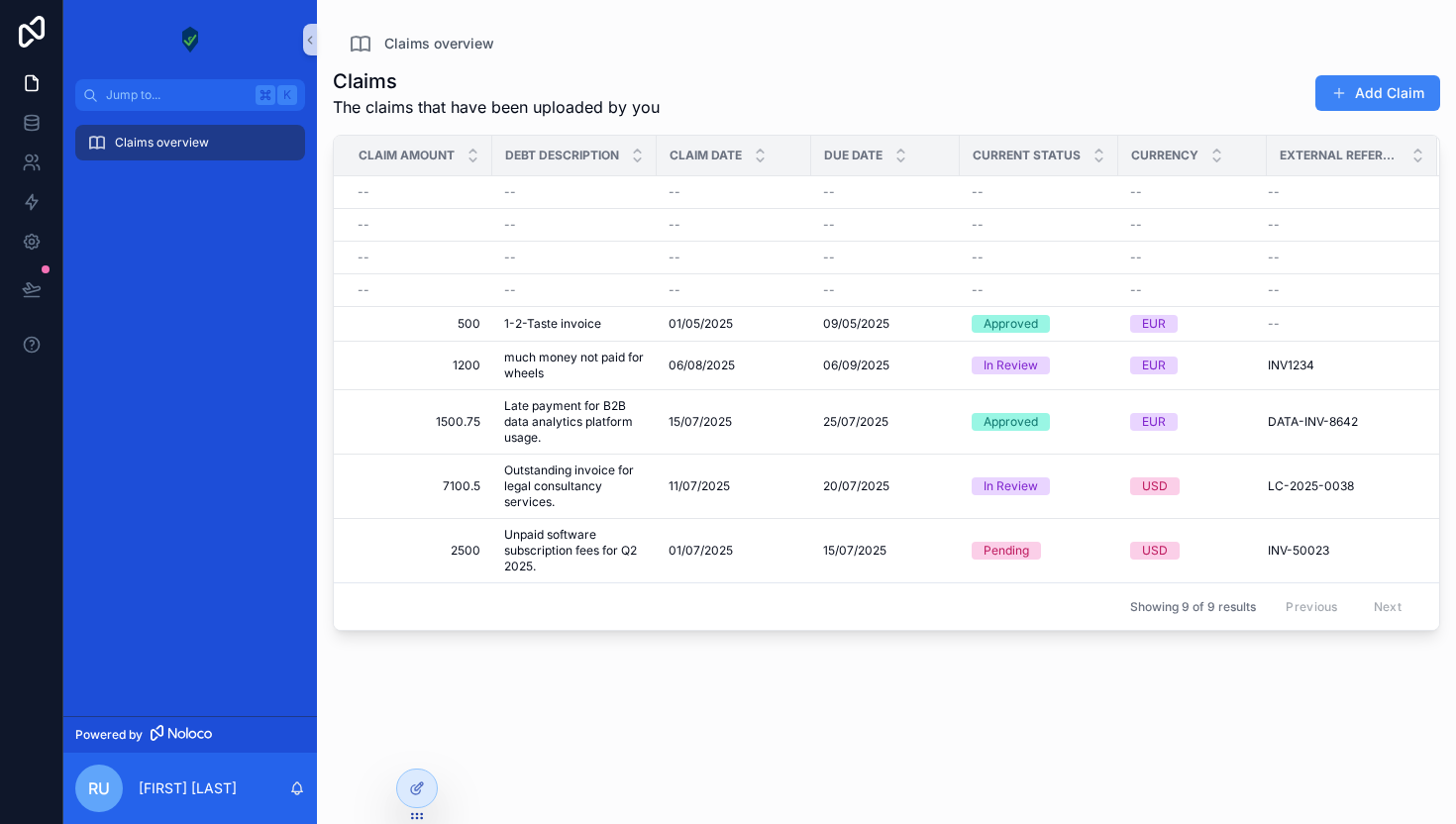 click on "Claims The claims that have been uploaded by you Add Claim" at bounding box center (886, 93) 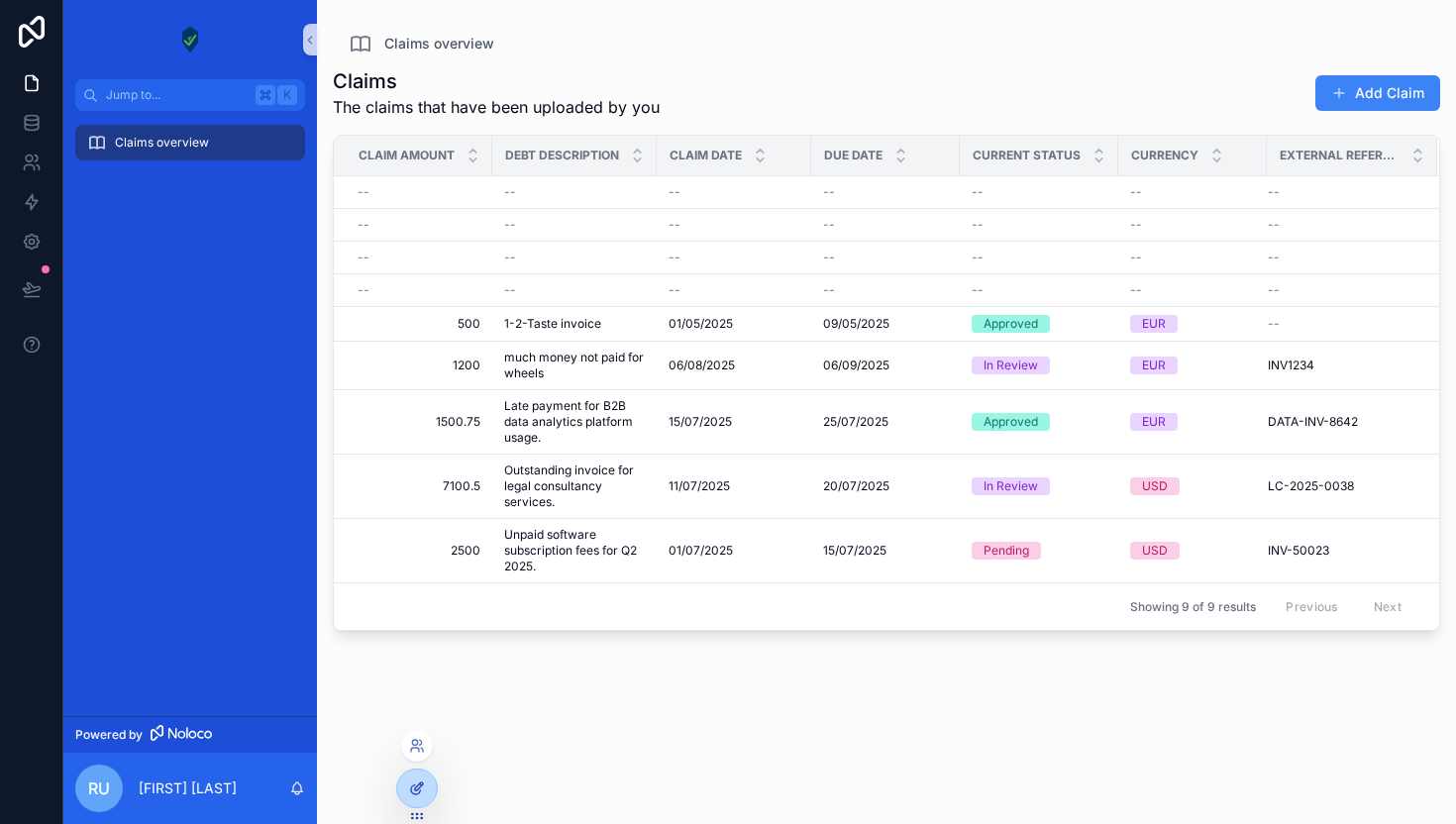 click 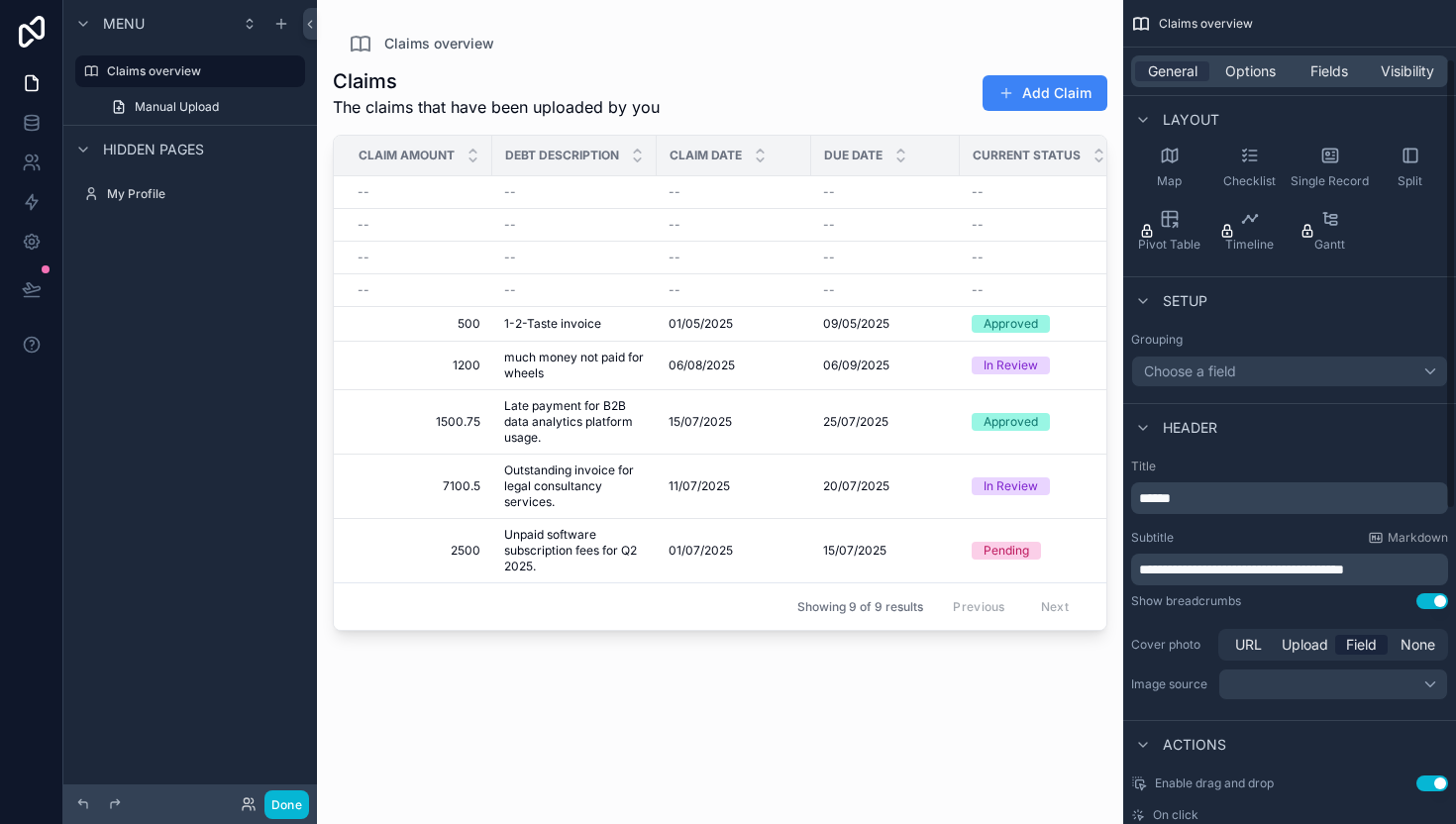 scroll, scrollTop: 0, scrollLeft: 0, axis: both 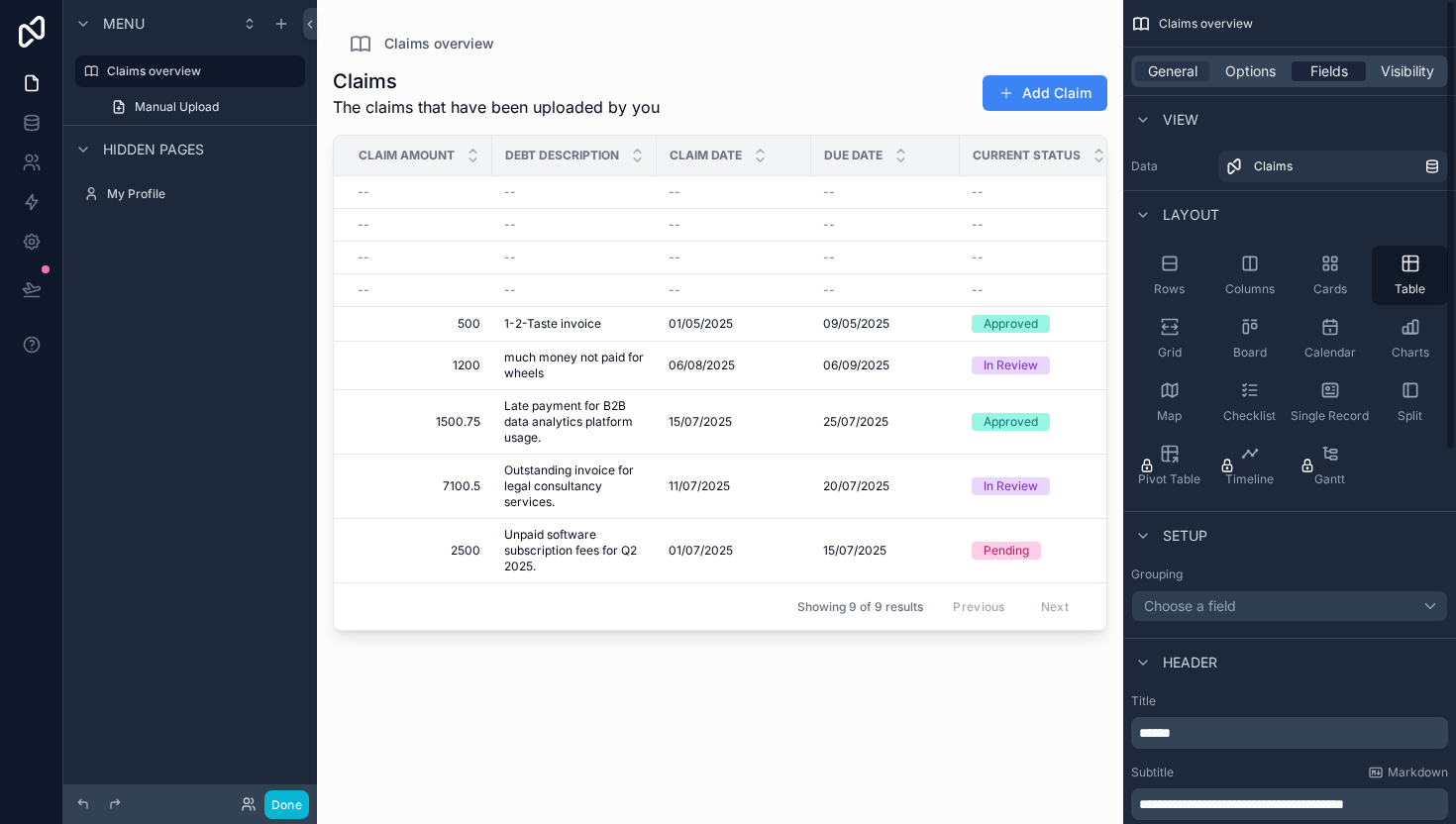 click on "Fields" at bounding box center [1329, 71] 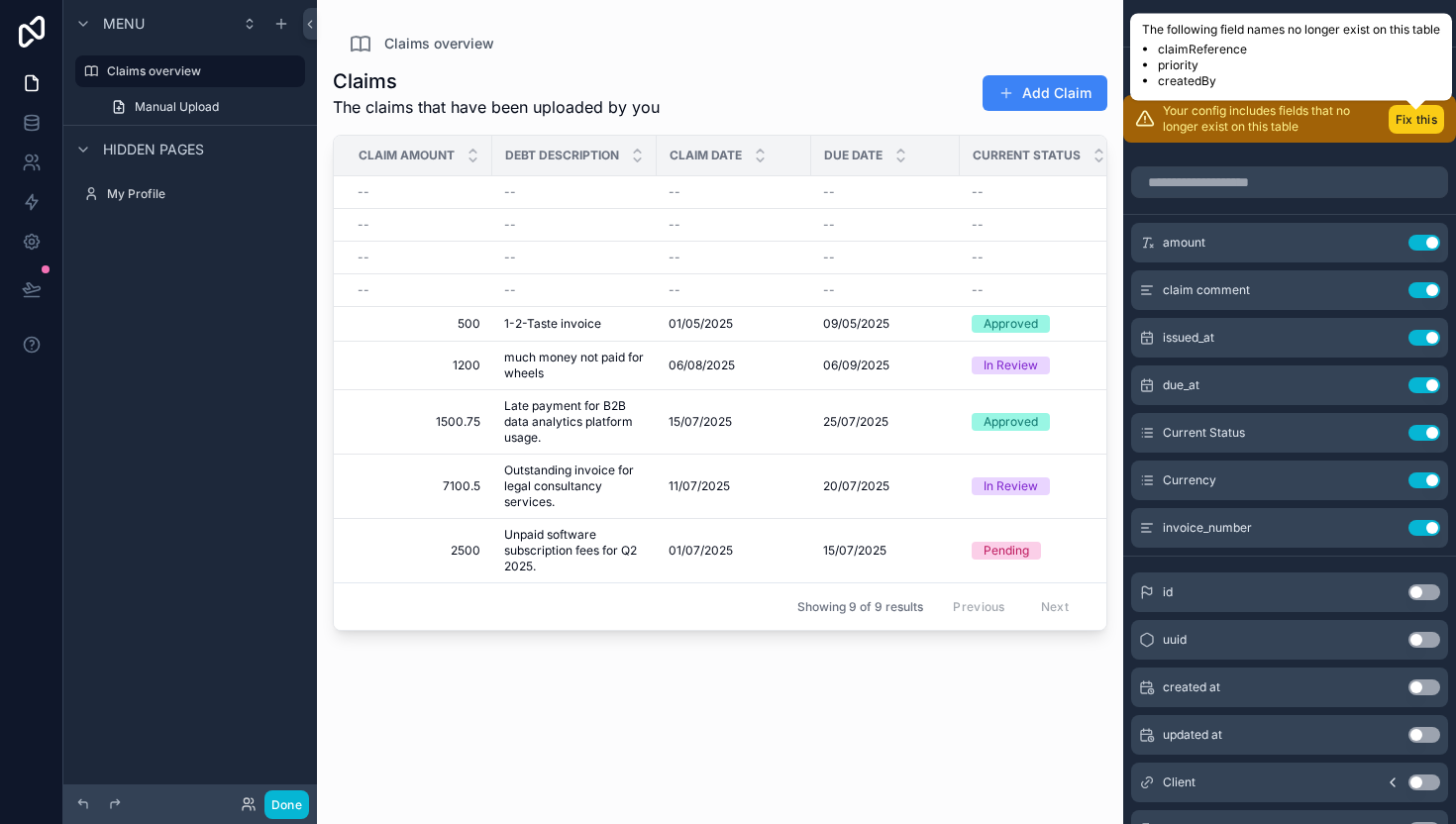 click on "Fix this" at bounding box center (1416, 119) 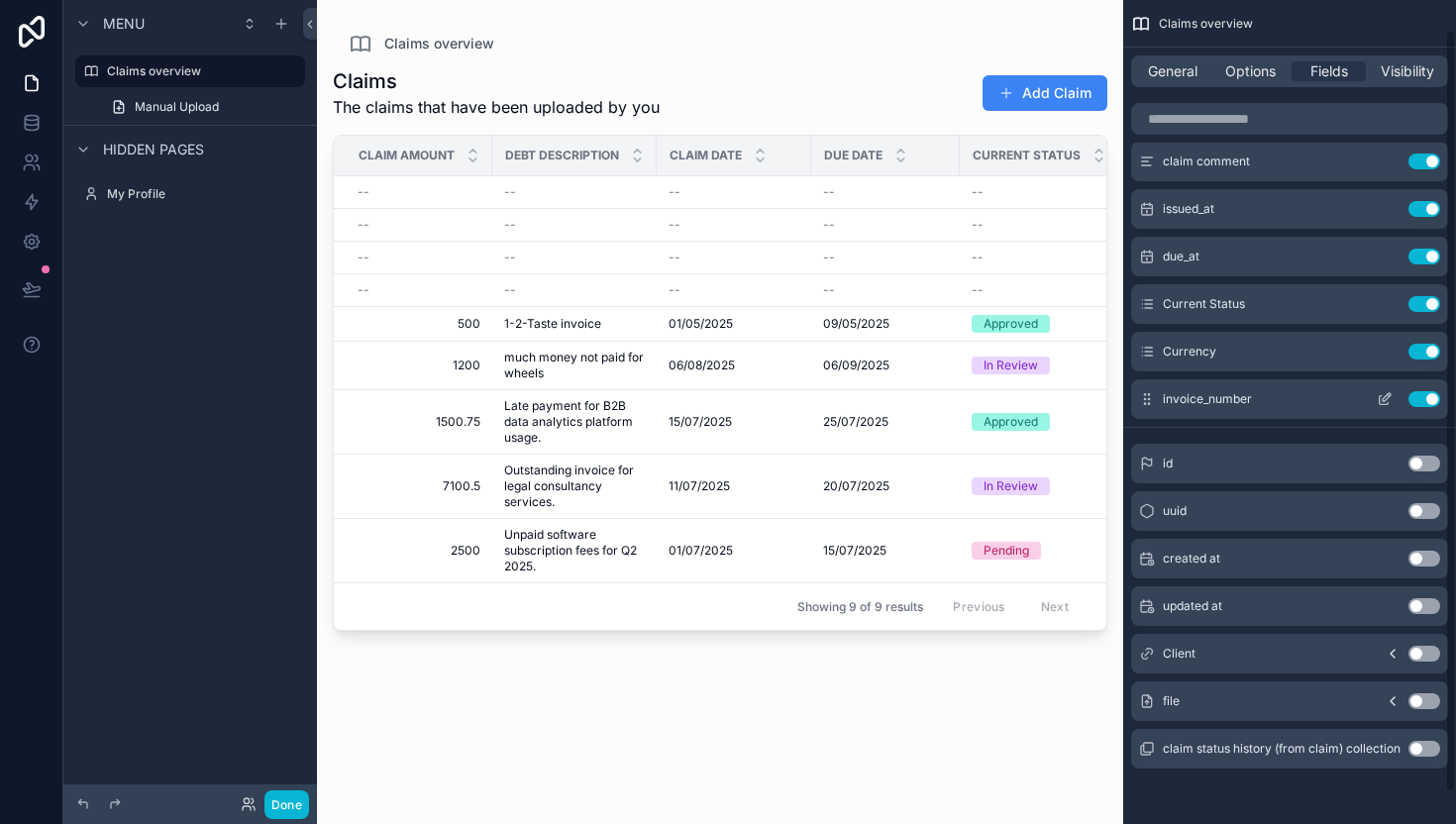 scroll, scrollTop: 0, scrollLeft: 0, axis: both 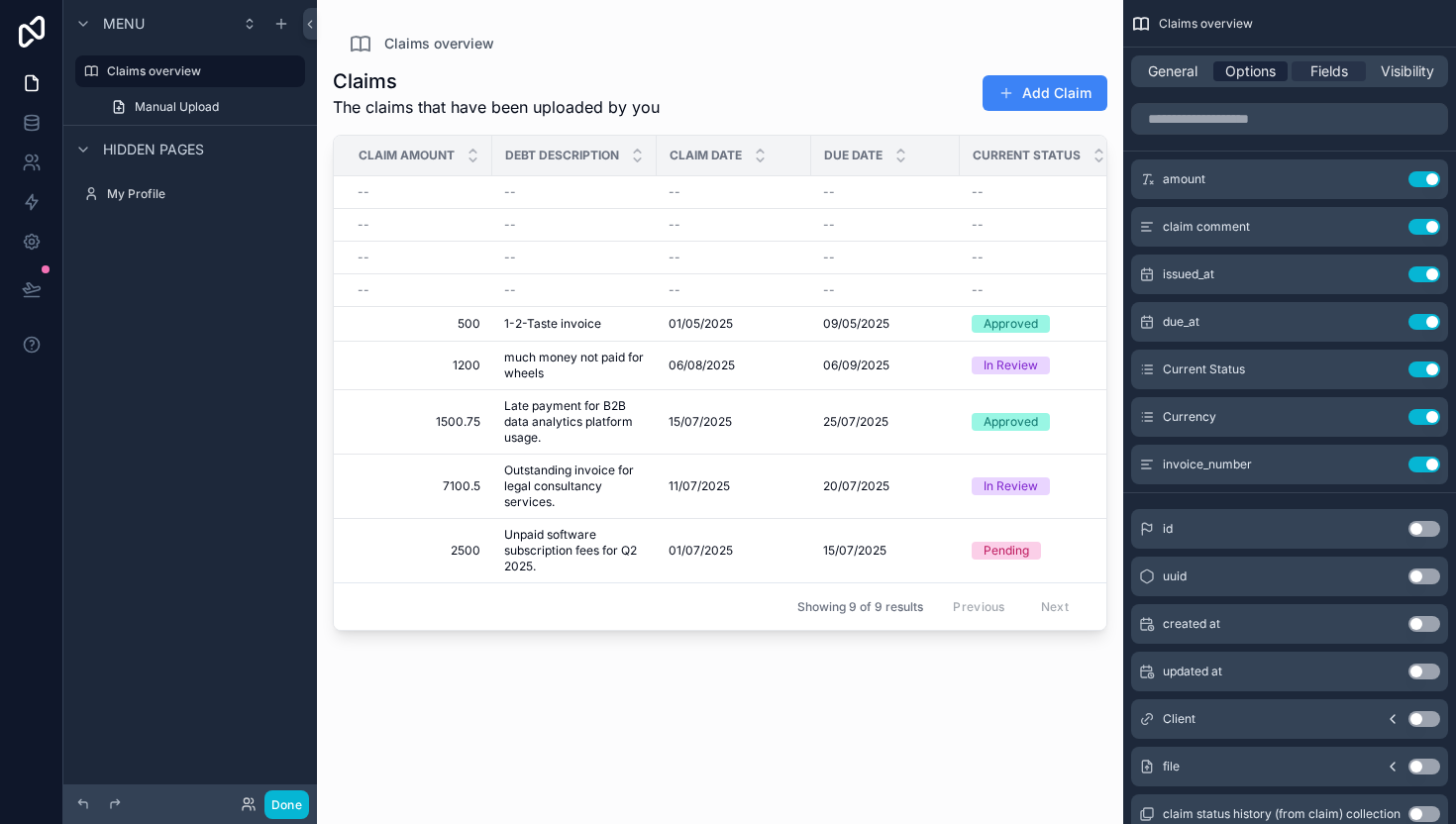 click on "Options" at bounding box center (1250, 71) 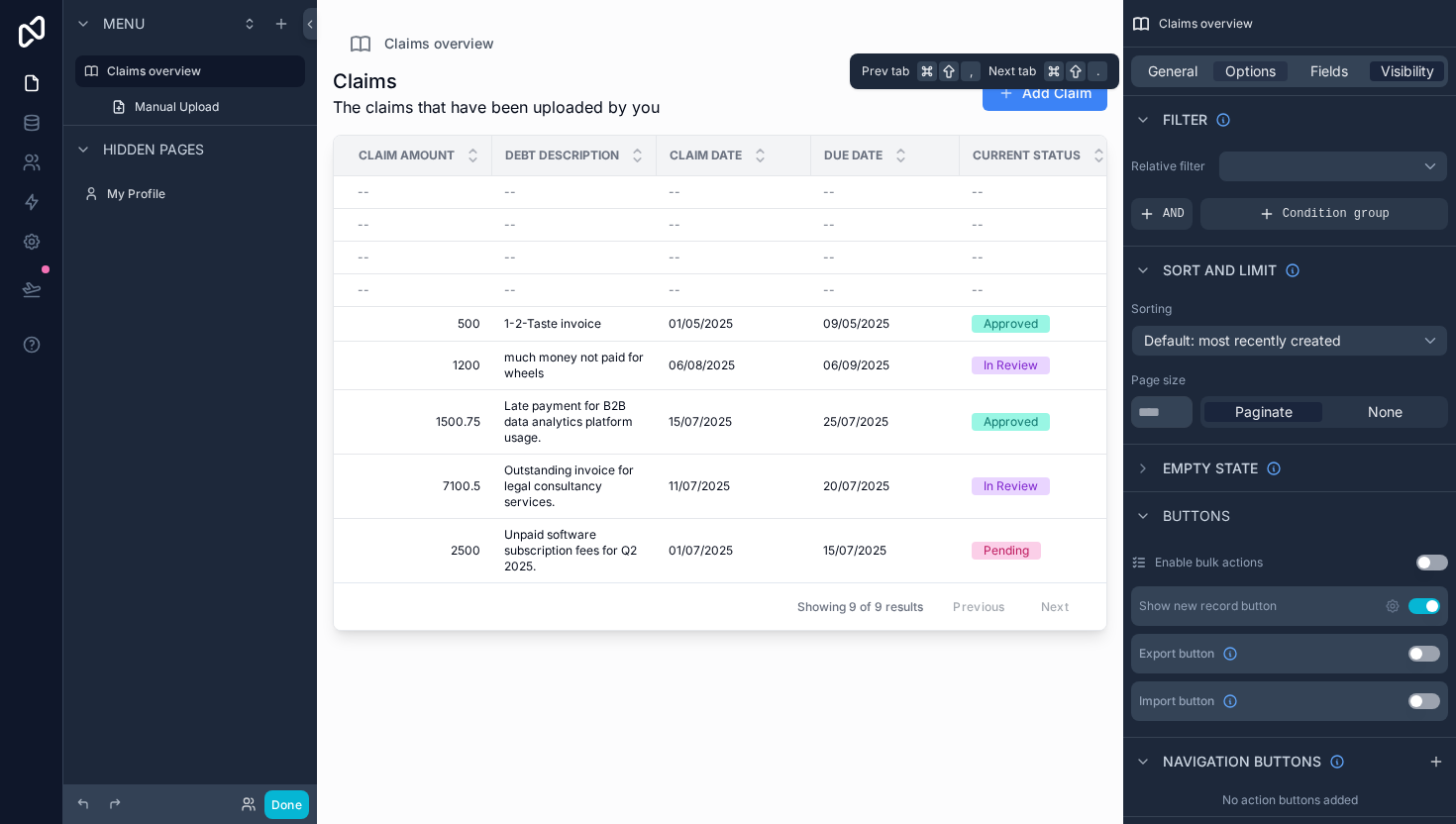 click on "Visibility" at bounding box center [1407, 71] 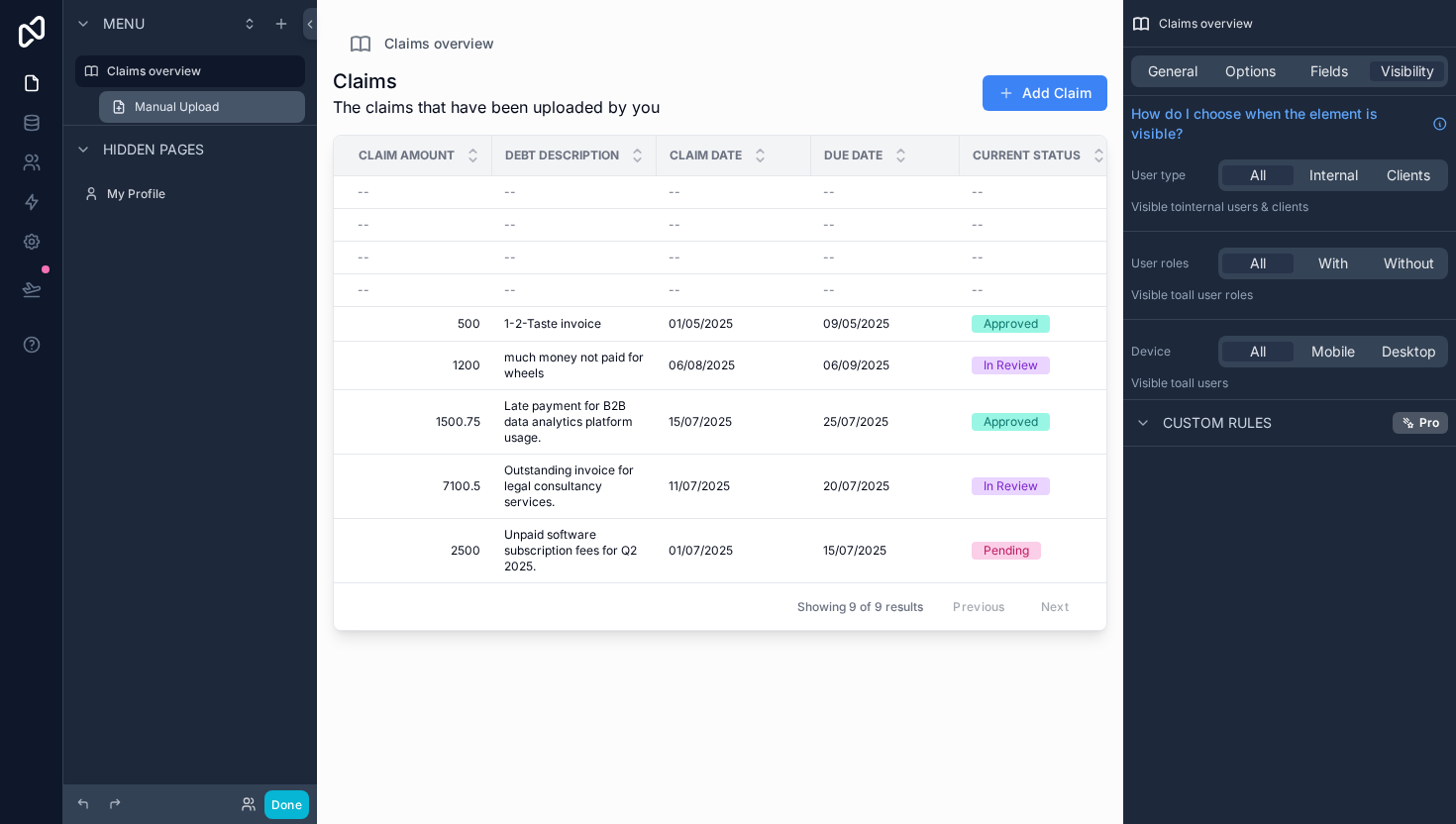 click on "Manual Upload" at bounding box center (202, 107) 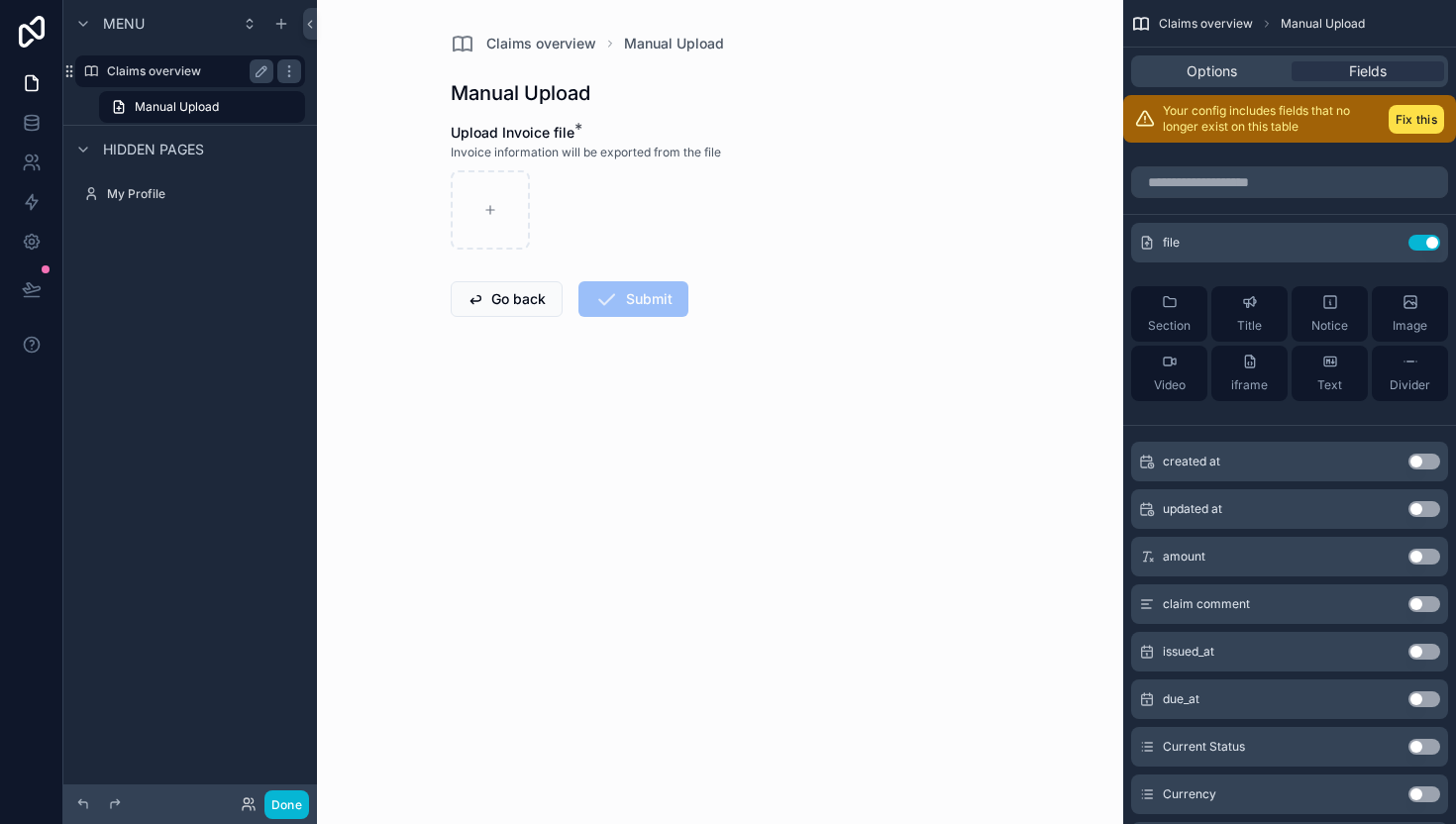 click on "Claims overview" at bounding box center (186, 71) 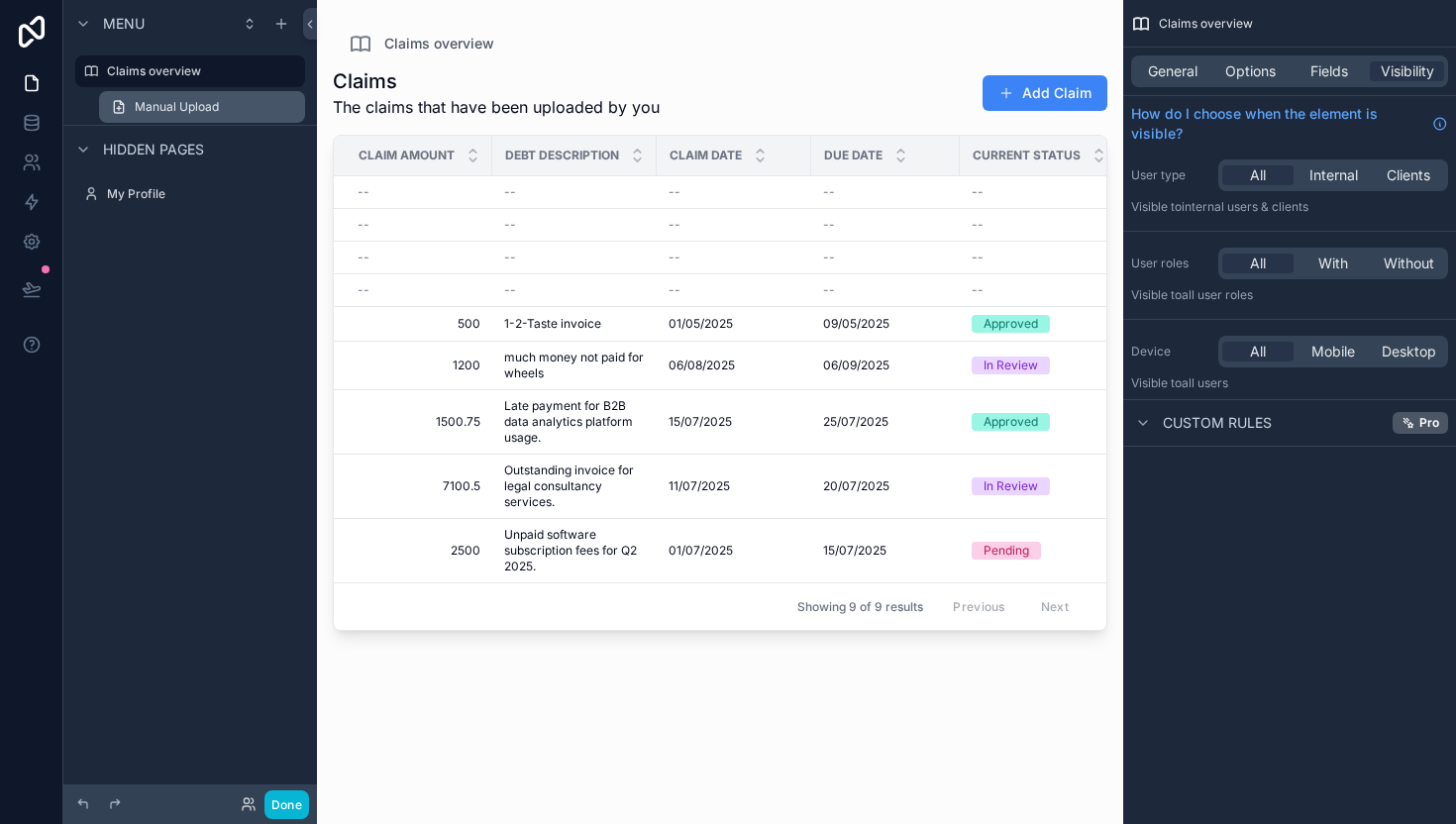click on "Manual Upload" at bounding box center [176, 107] 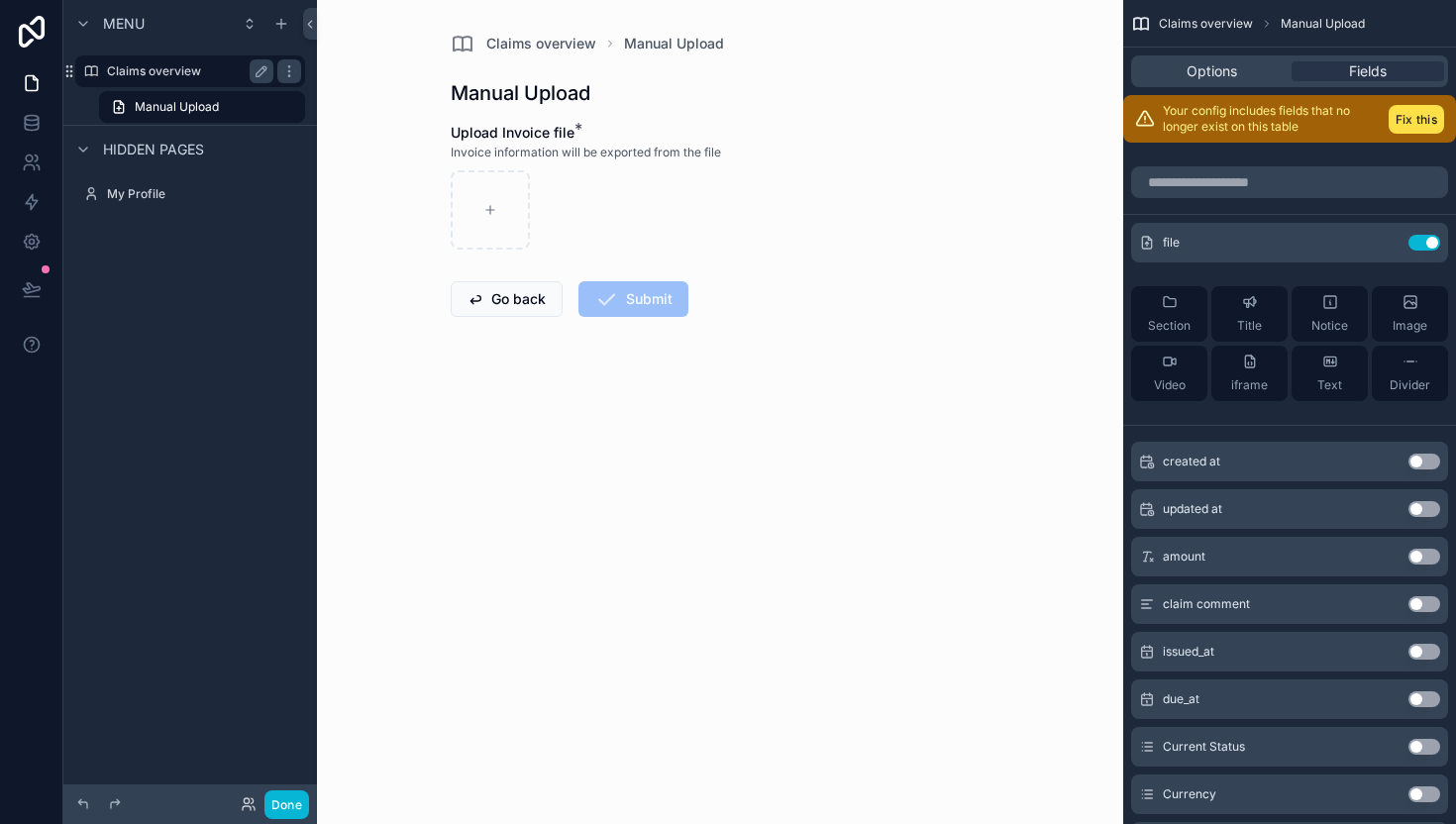 click on "Claims overview" at bounding box center [186, 71] 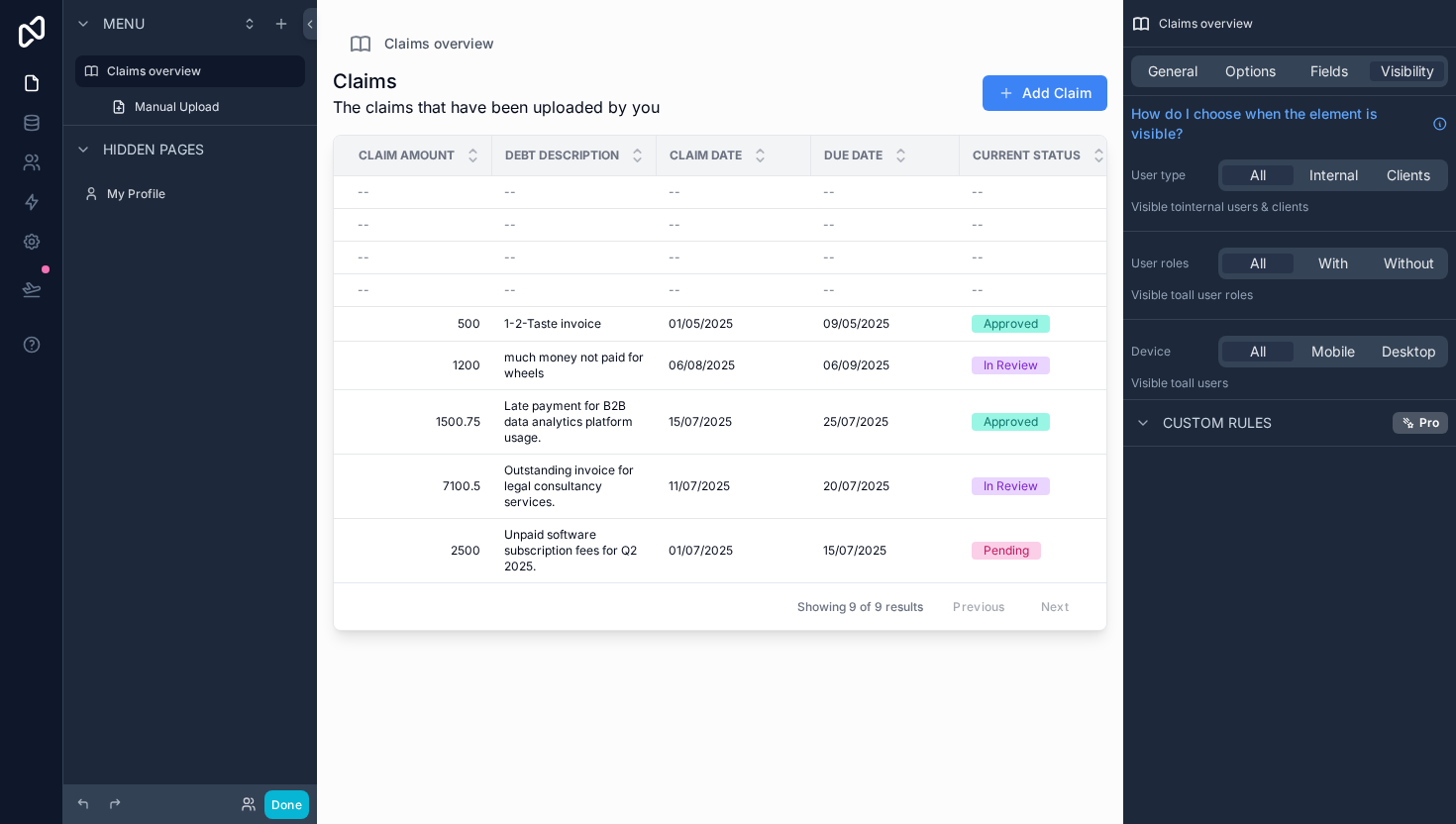 click at bounding box center [720, 400] 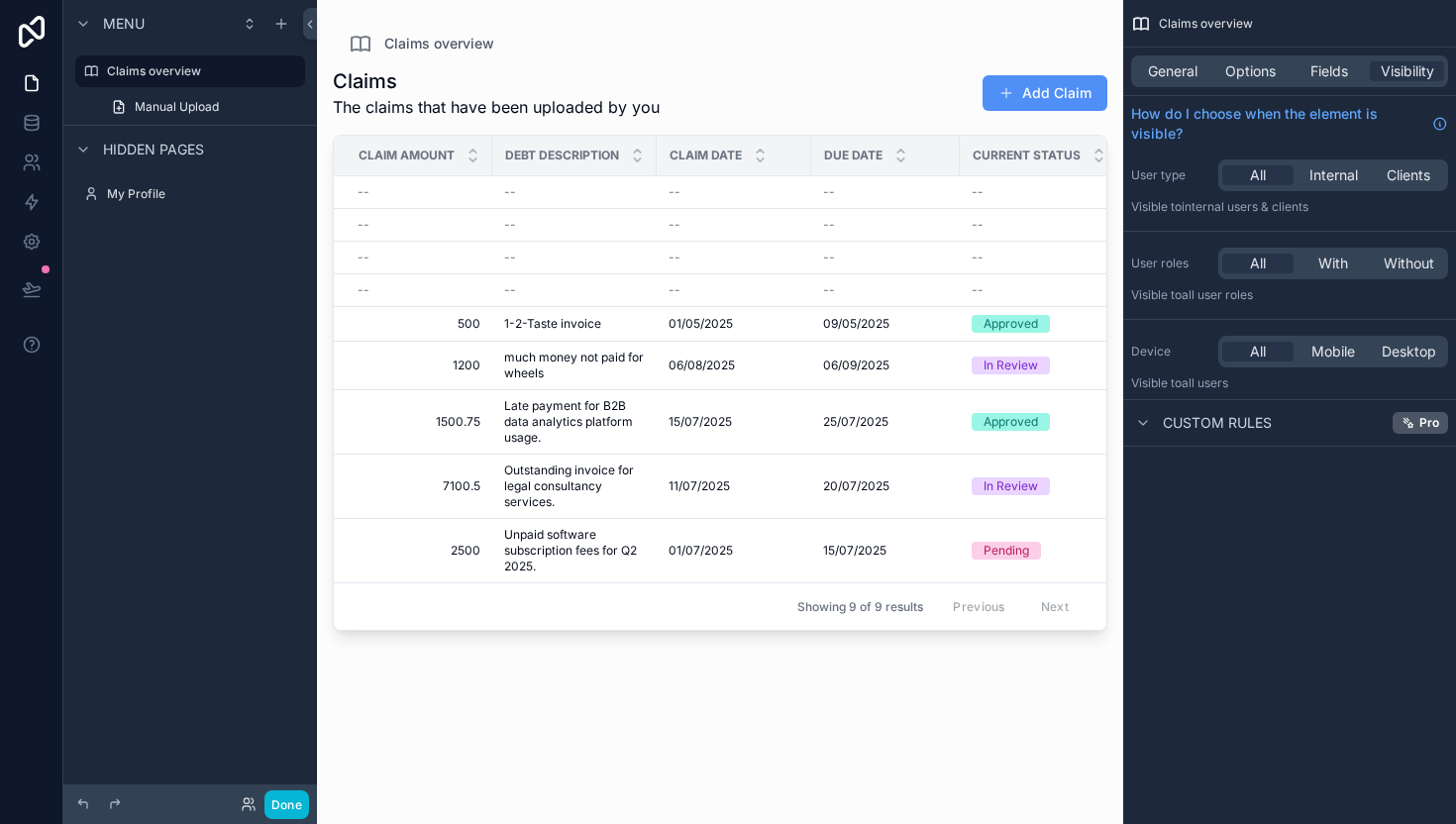 click on "Add Claim" at bounding box center (1045, 93) 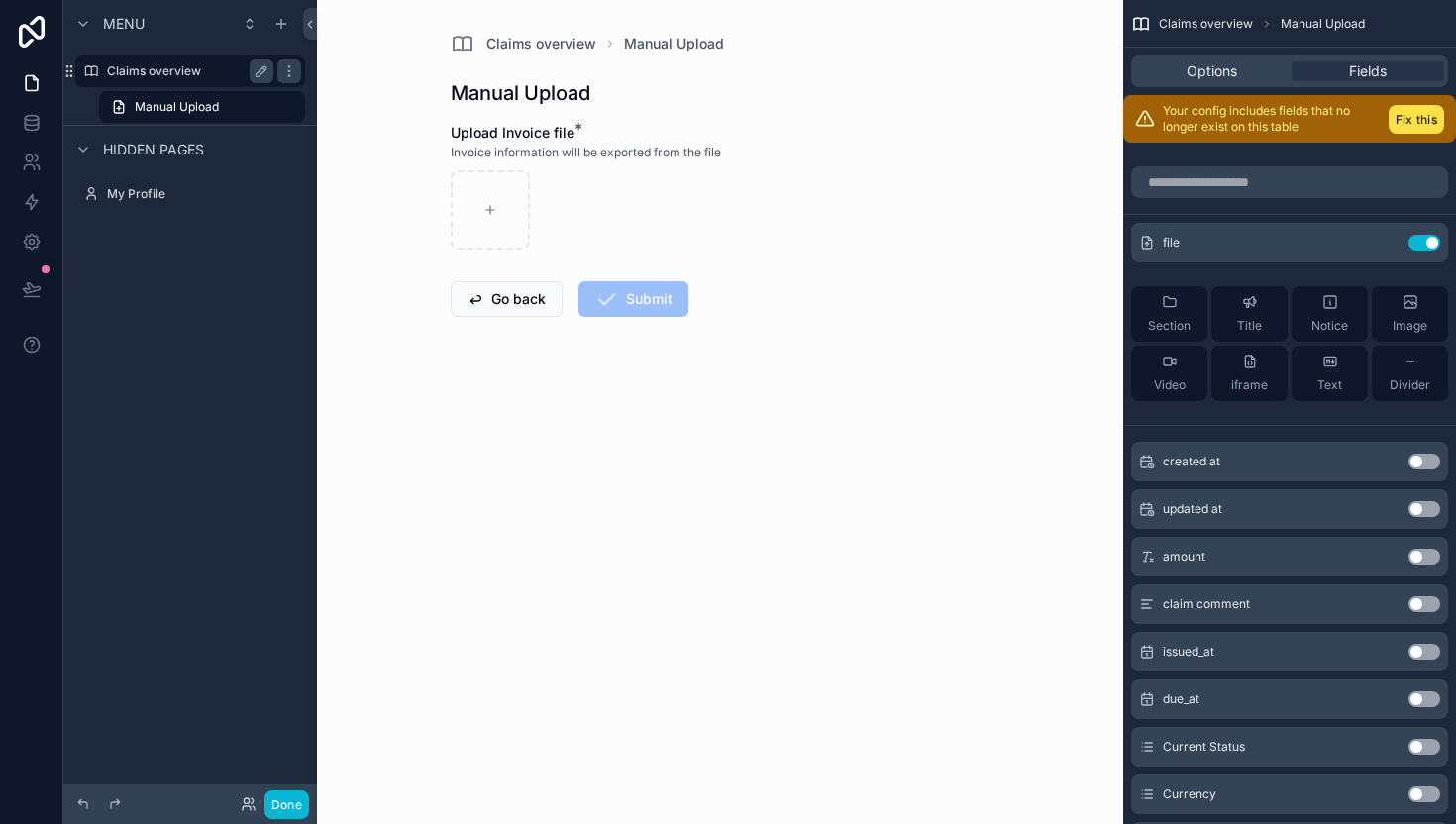 click on "Claims overview" at bounding box center [186, 71] 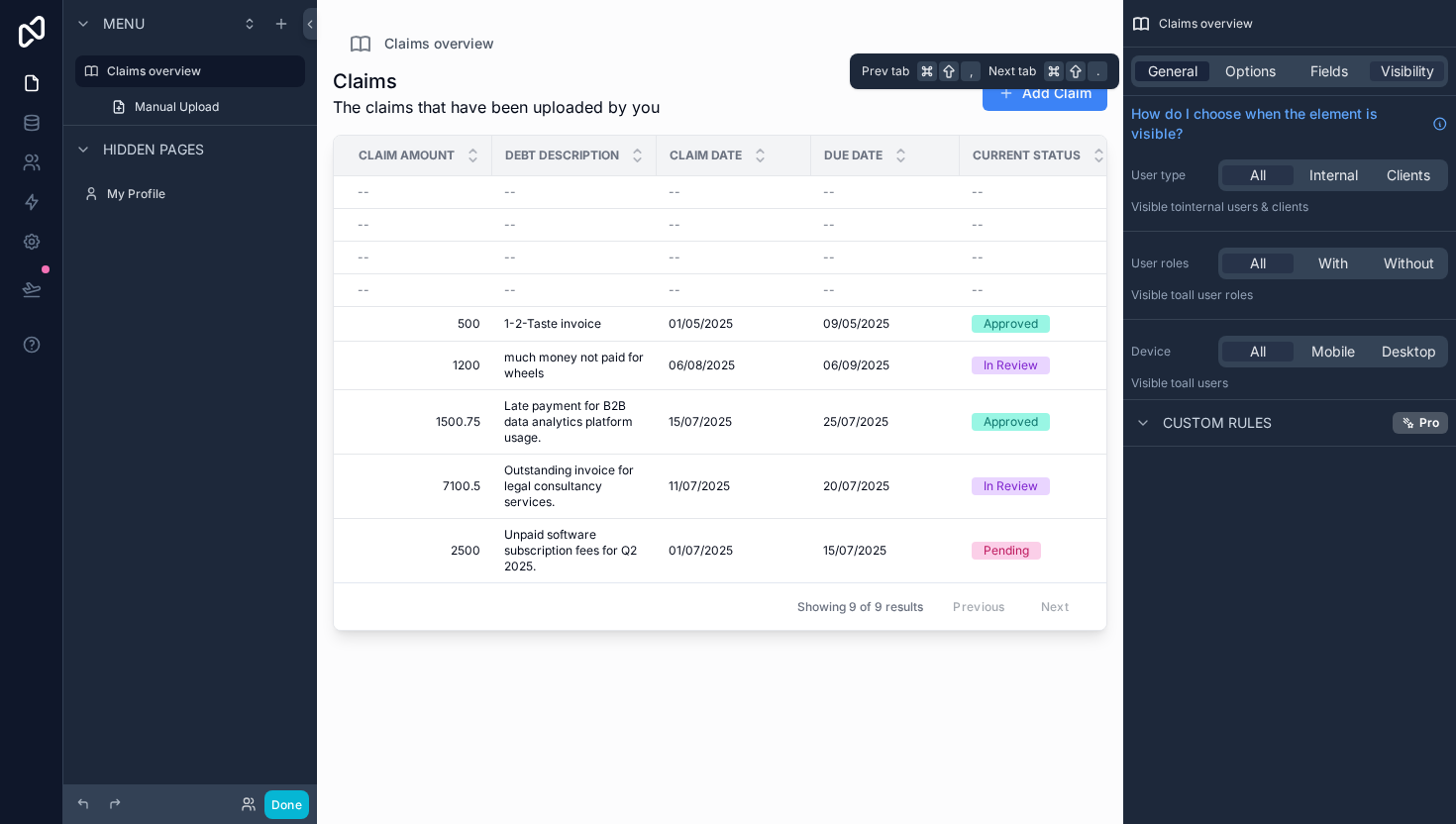 click on "General" at bounding box center (1173, 71) 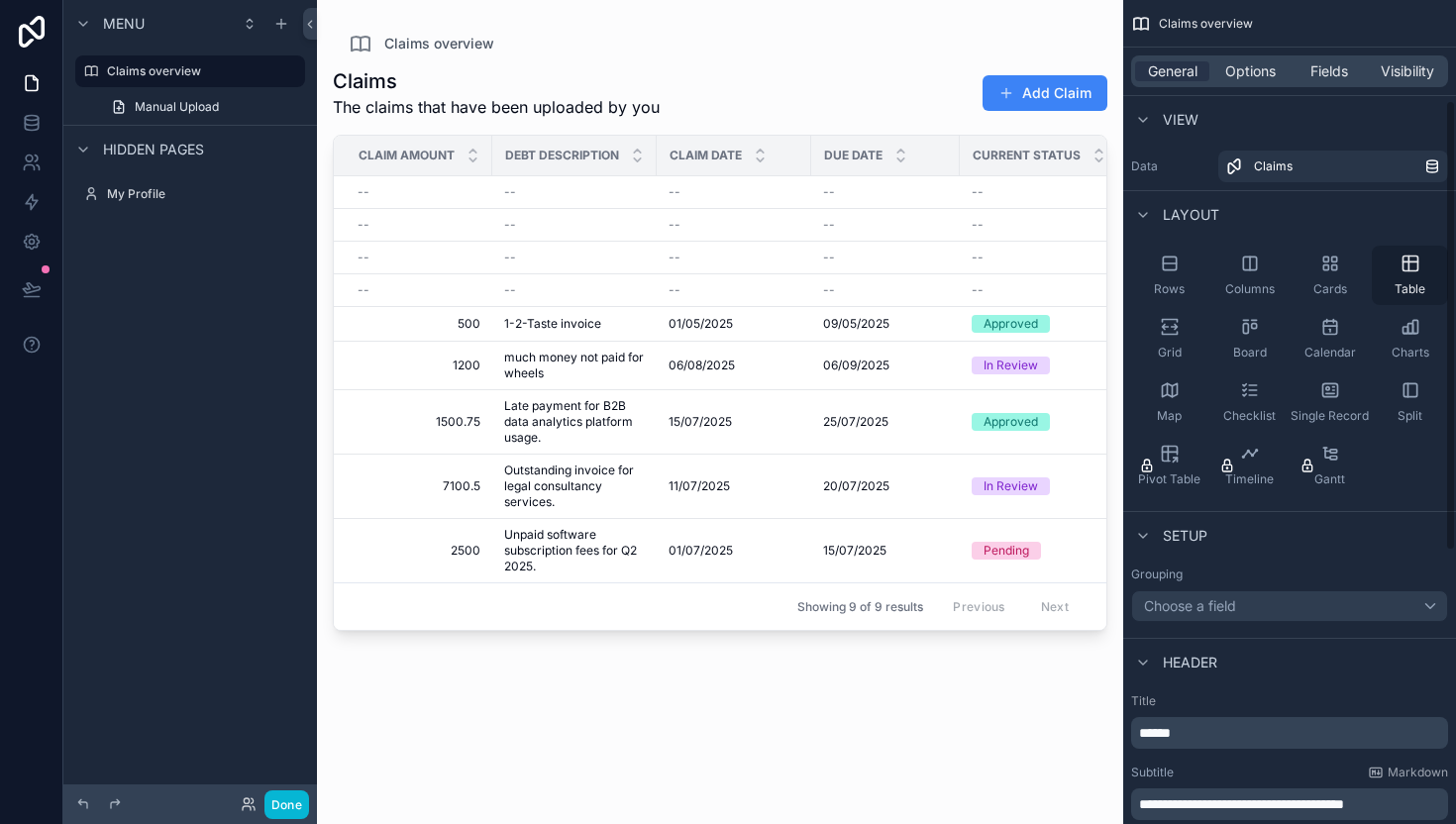 scroll, scrollTop: 681, scrollLeft: 0, axis: vertical 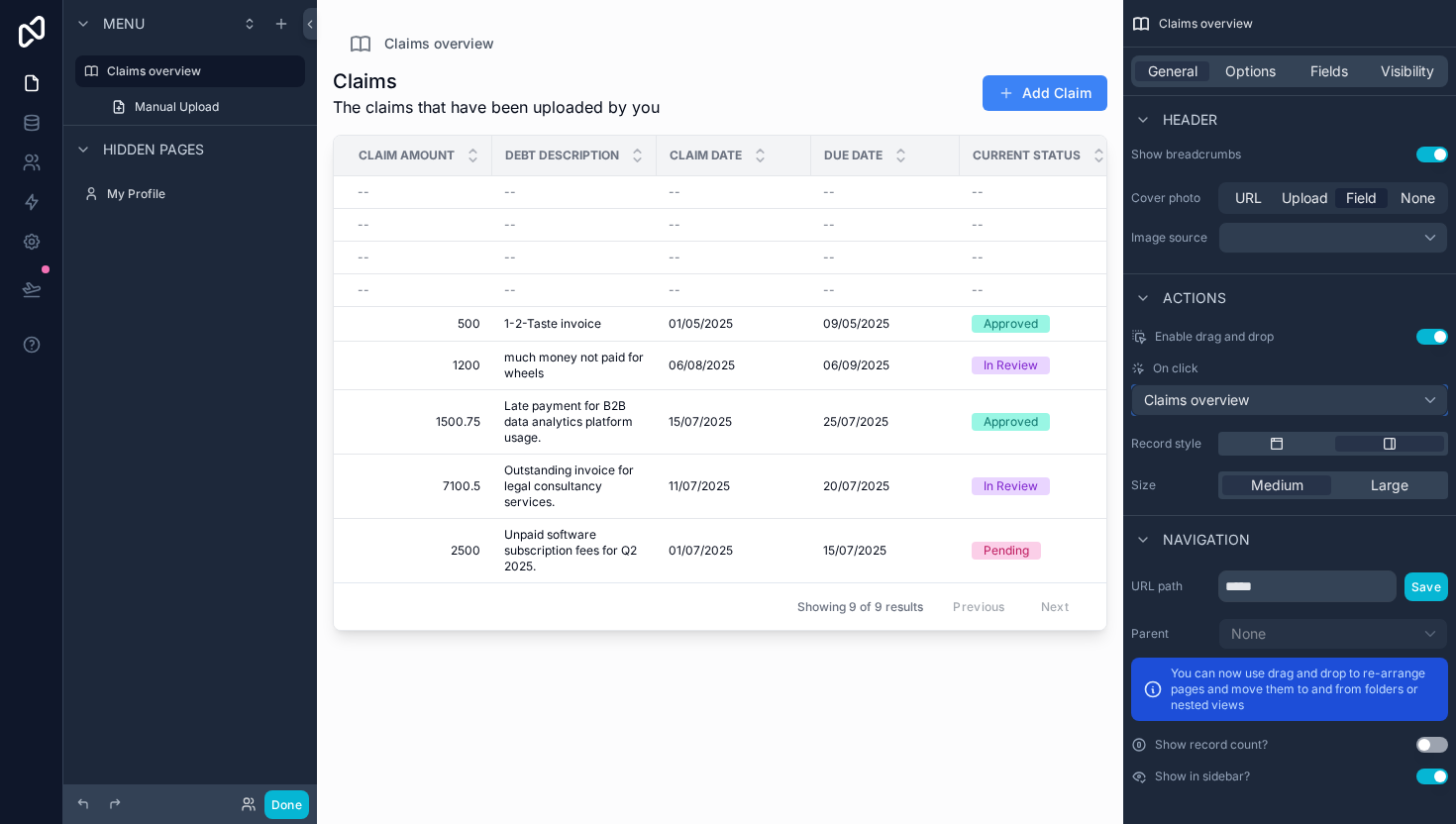 click on "Claims overview" at bounding box center (1290, 400) 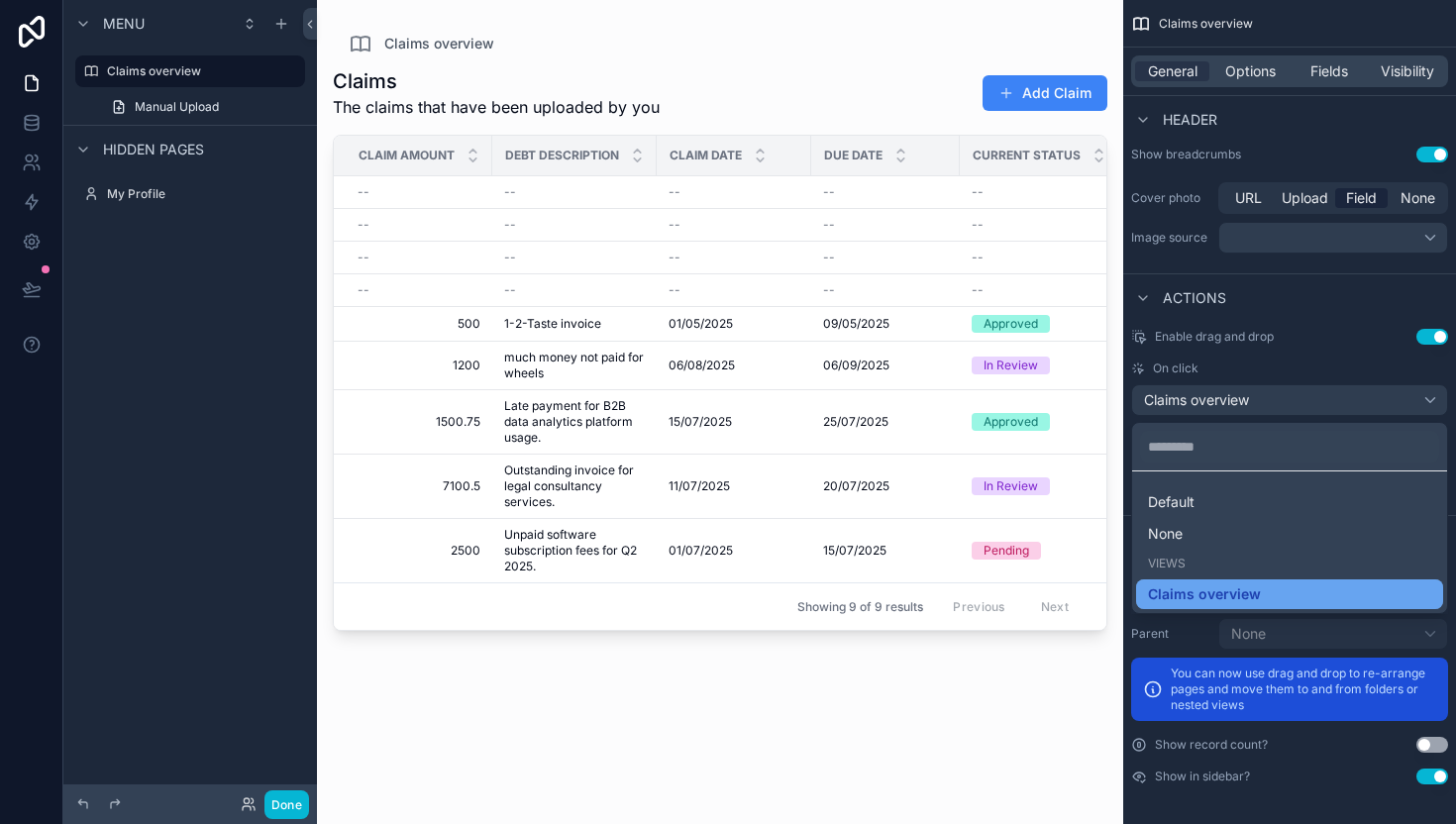 click on "Claims overview" at bounding box center [1204, 594] 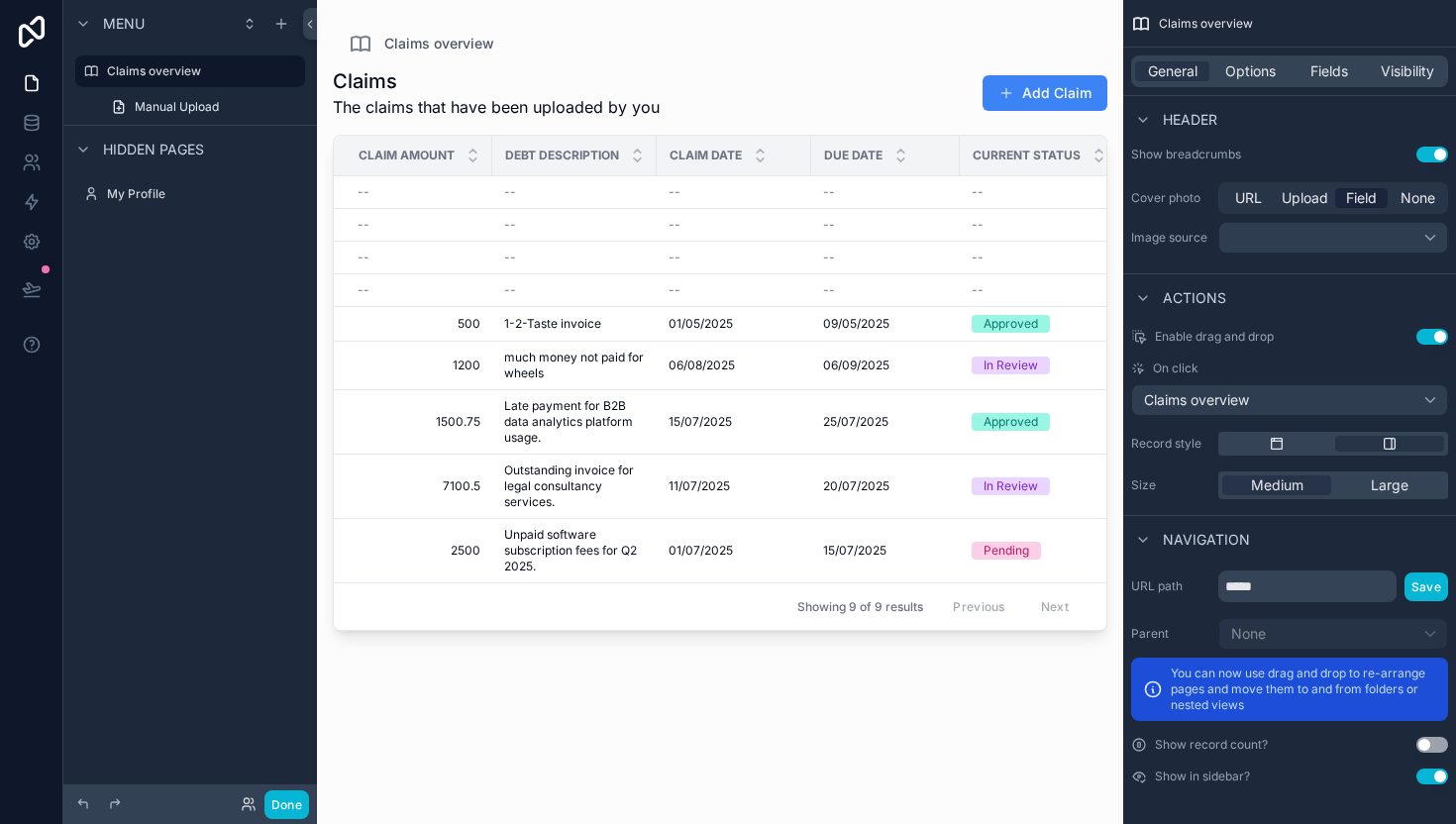 click on "Use setting" at bounding box center [1432, 337] 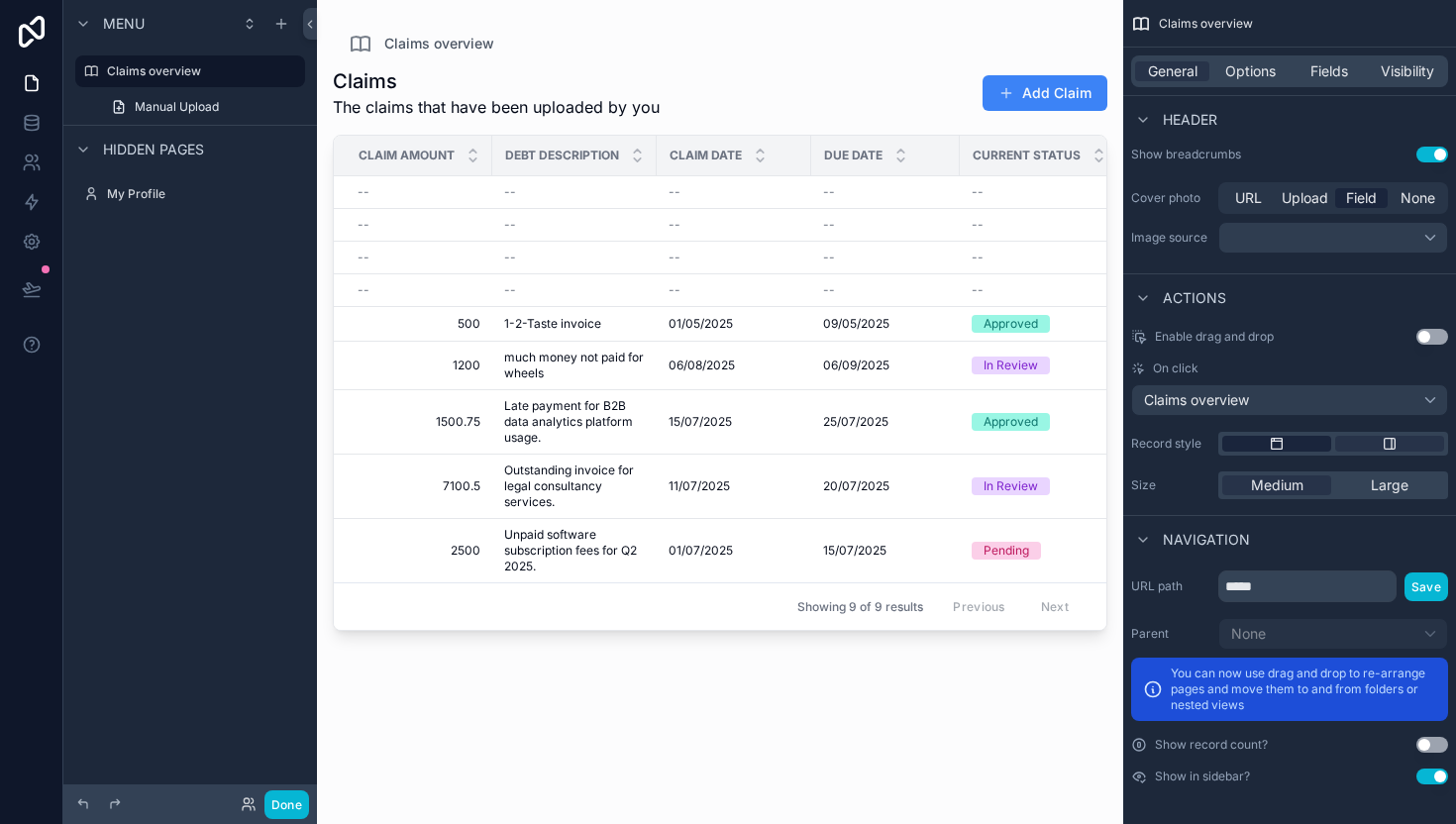click at bounding box center [1277, 444] 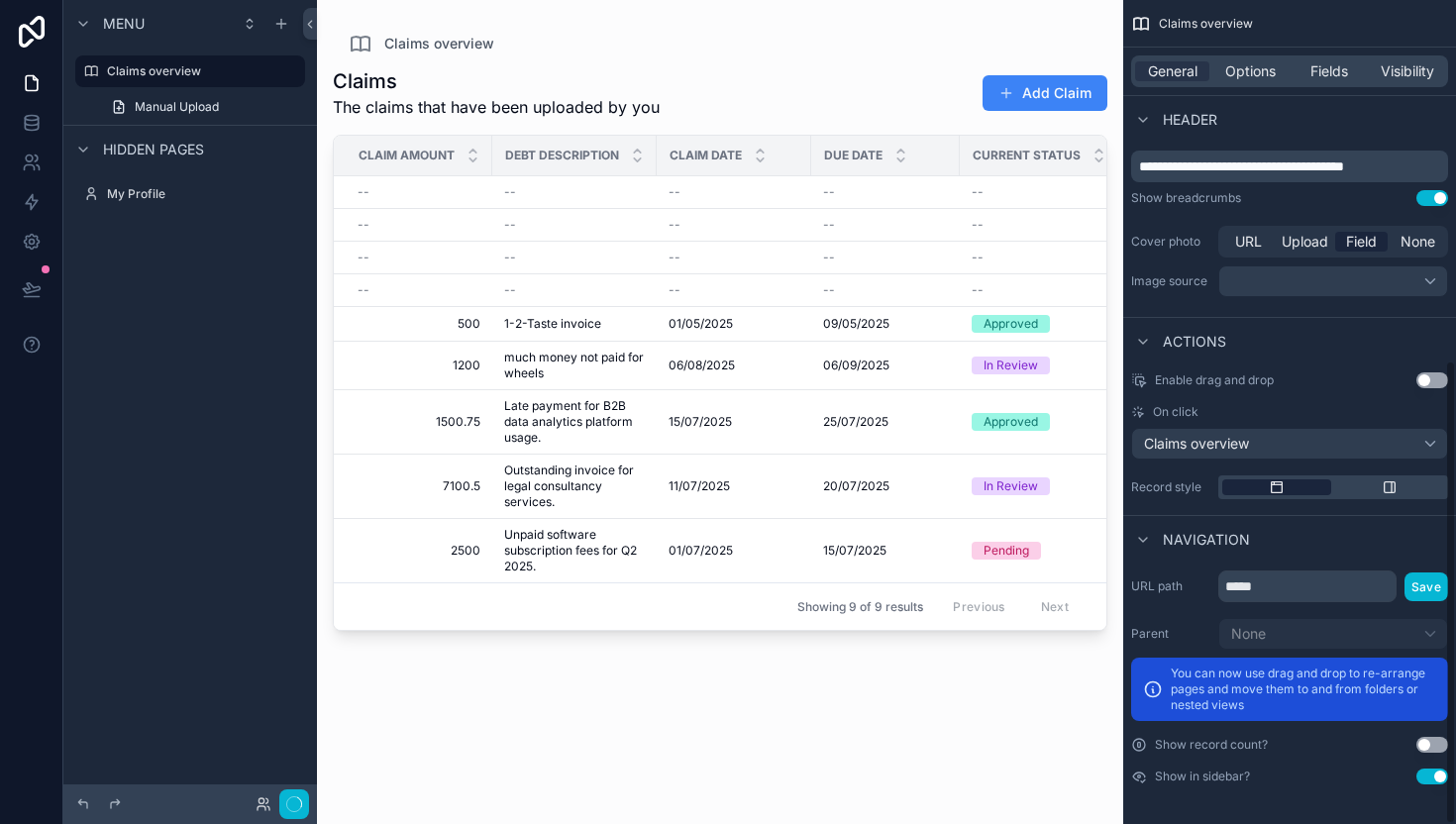 scroll, scrollTop: 638, scrollLeft: 0, axis: vertical 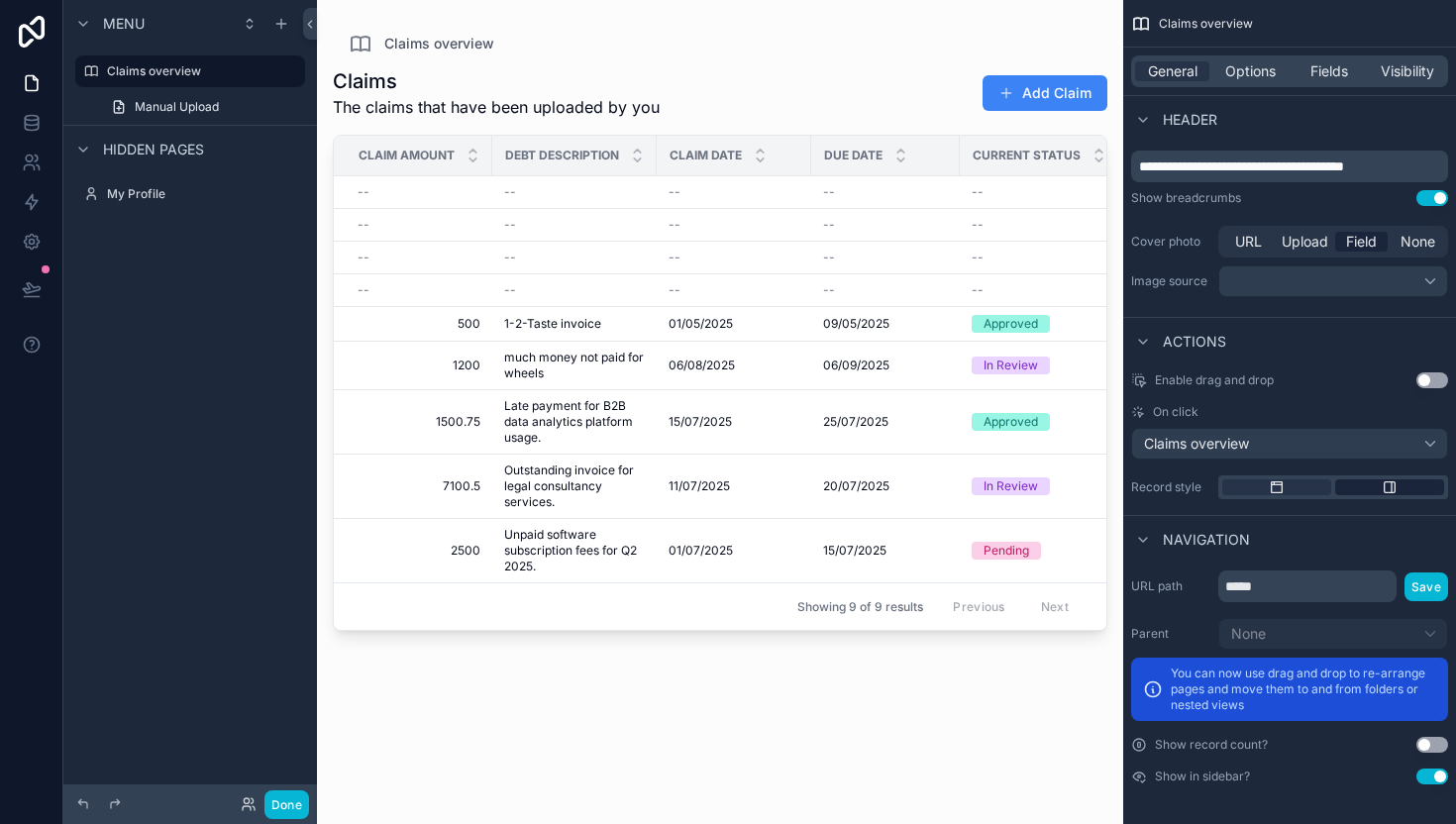 click 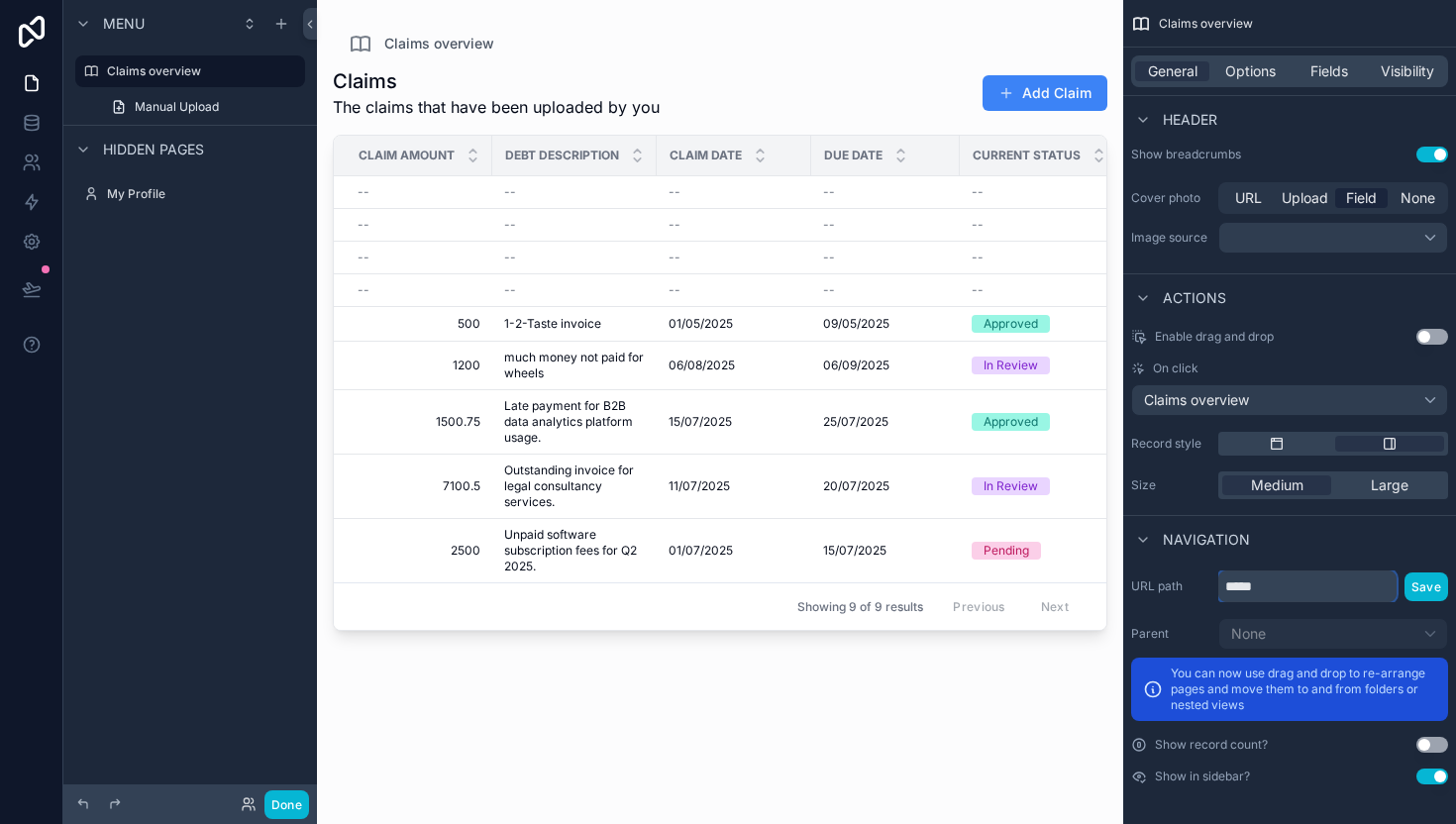 click on "*****" at bounding box center [1307, 586] 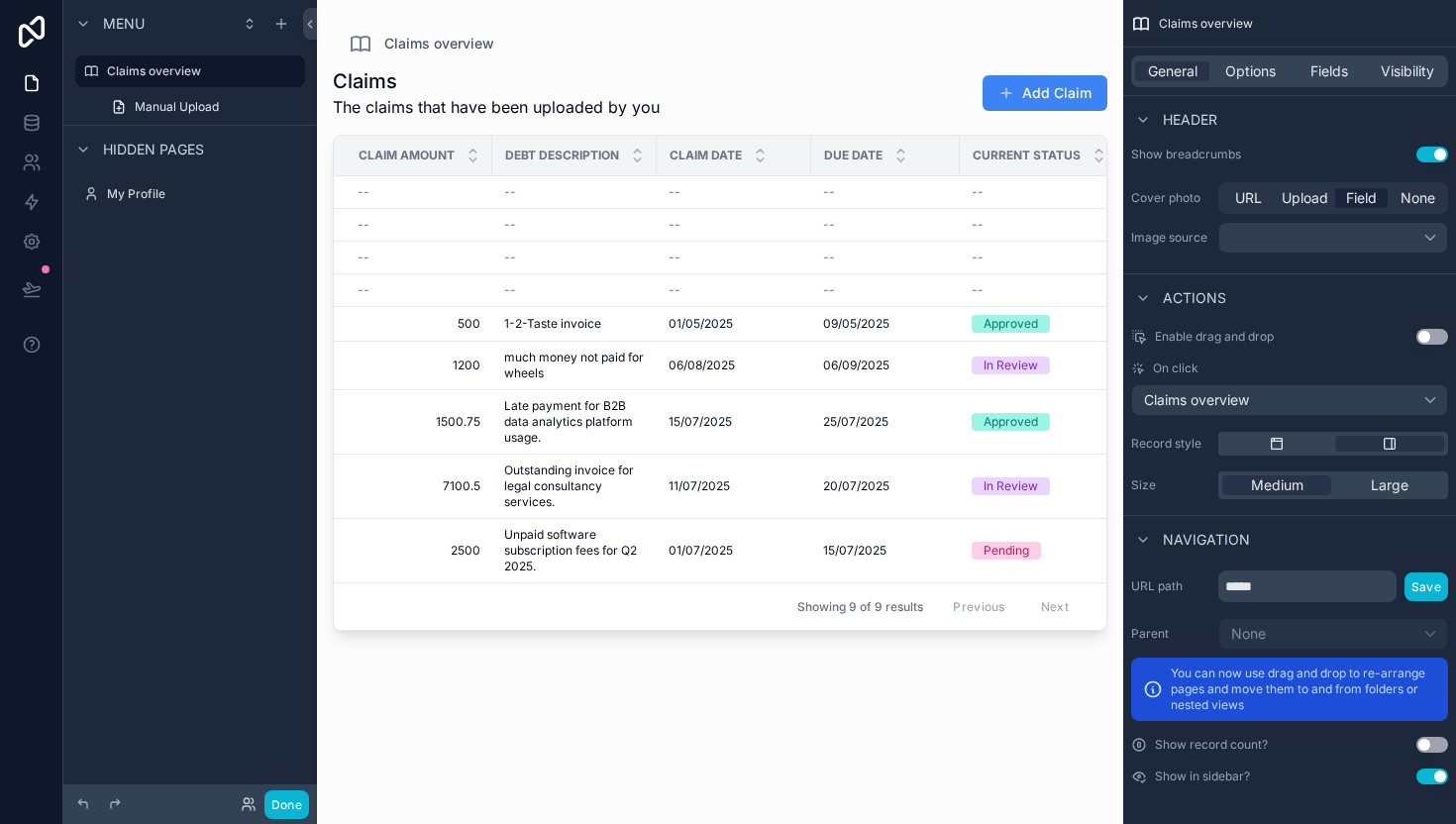 click on "Use setting" at bounding box center (1432, 745) 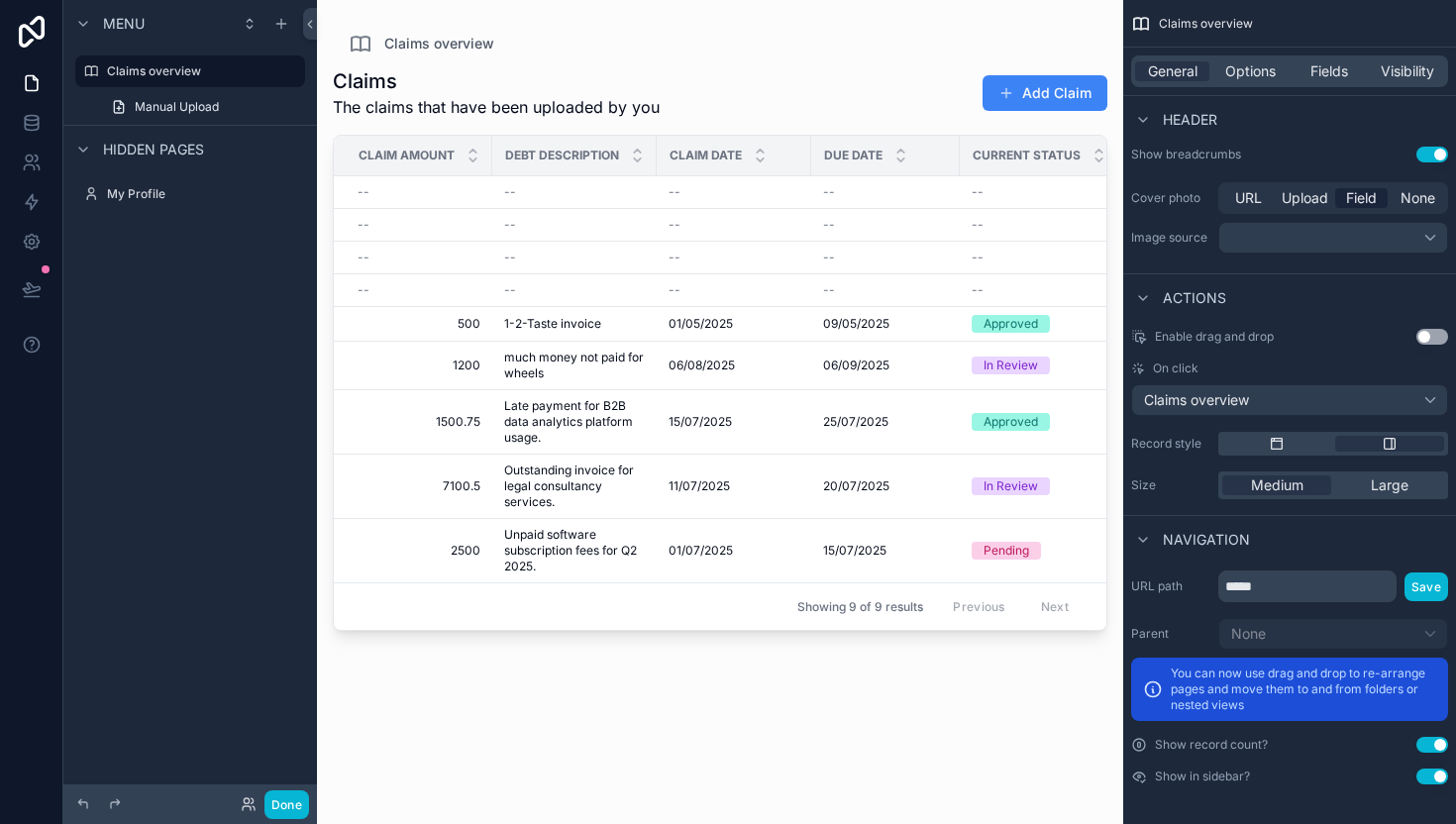 click on "Use setting" at bounding box center (1432, 776) 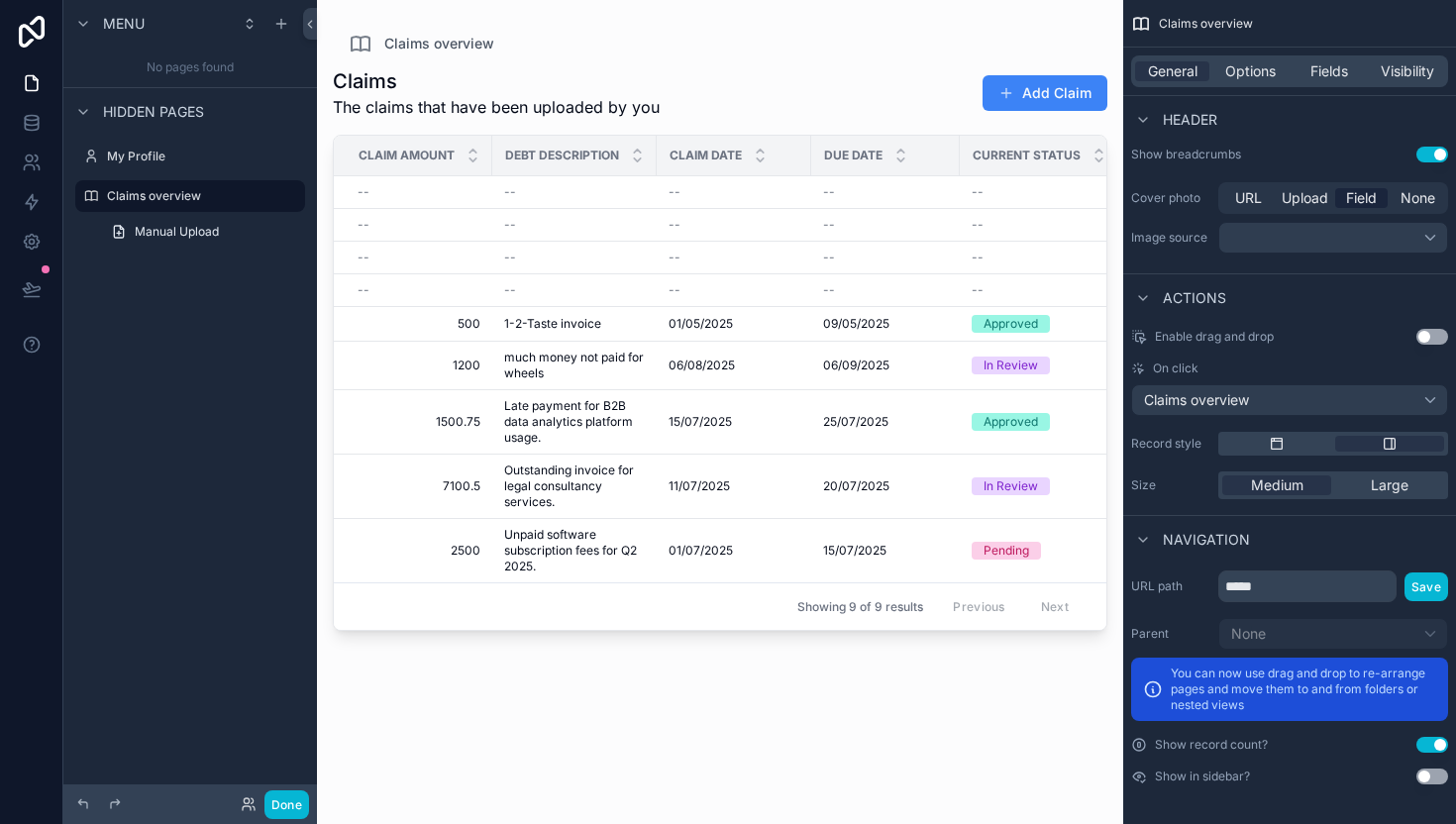 click on "Use setting" at bounding box center (1432, 776) 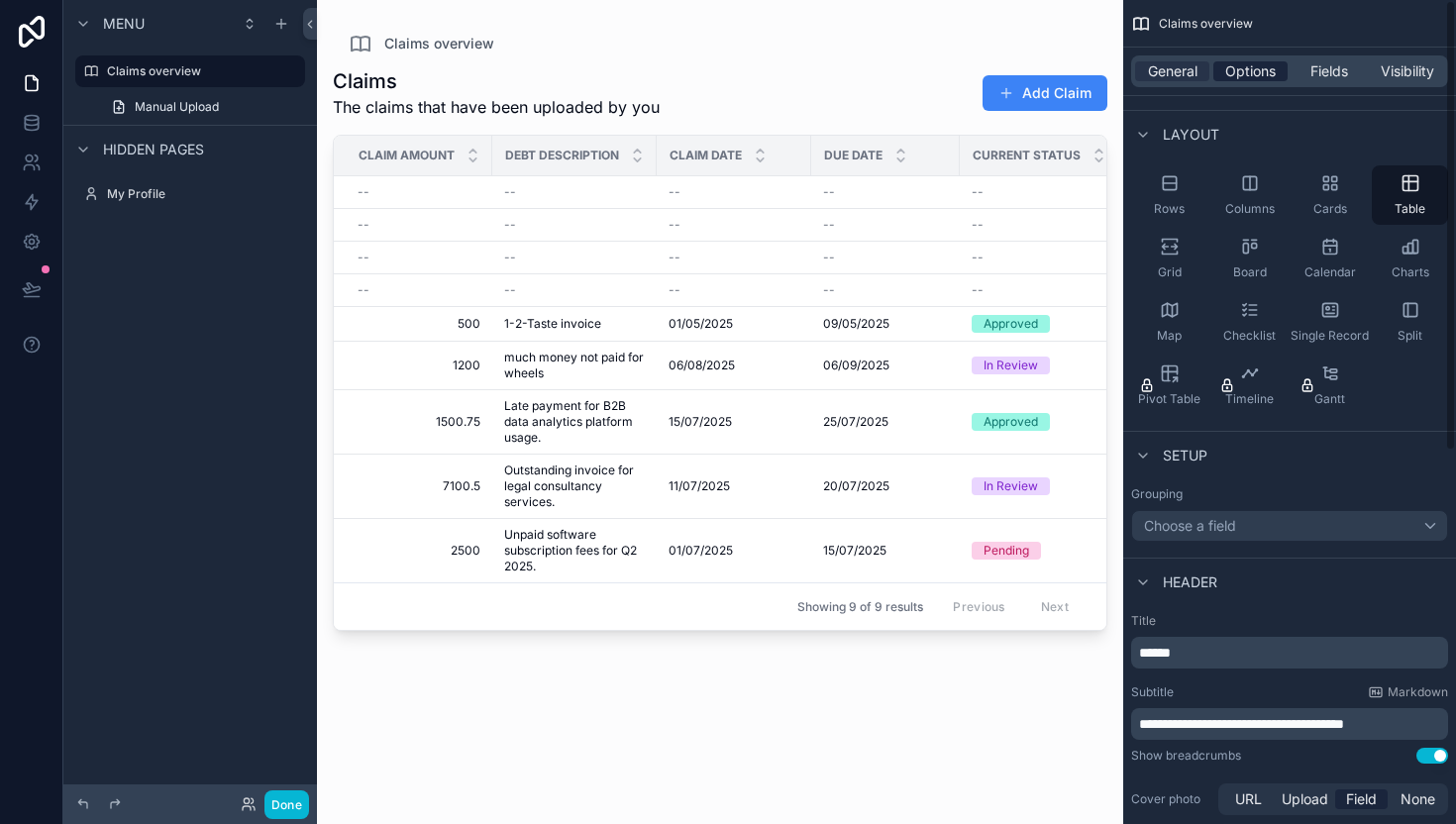 scroll, scrollTop: 0, scrollLeft: 0, axis: both 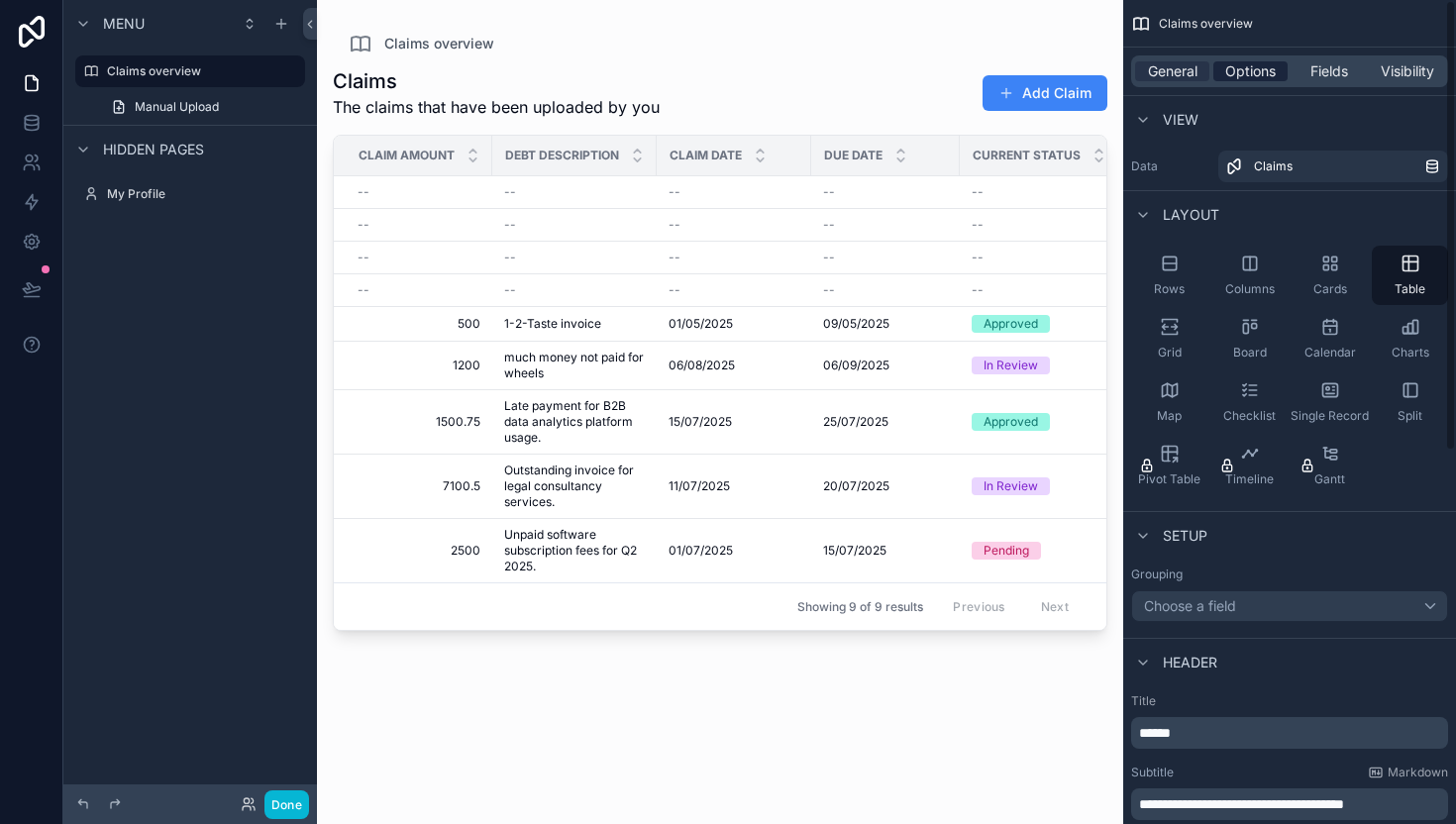 click on "Options" at bounding box center [1250, 71] 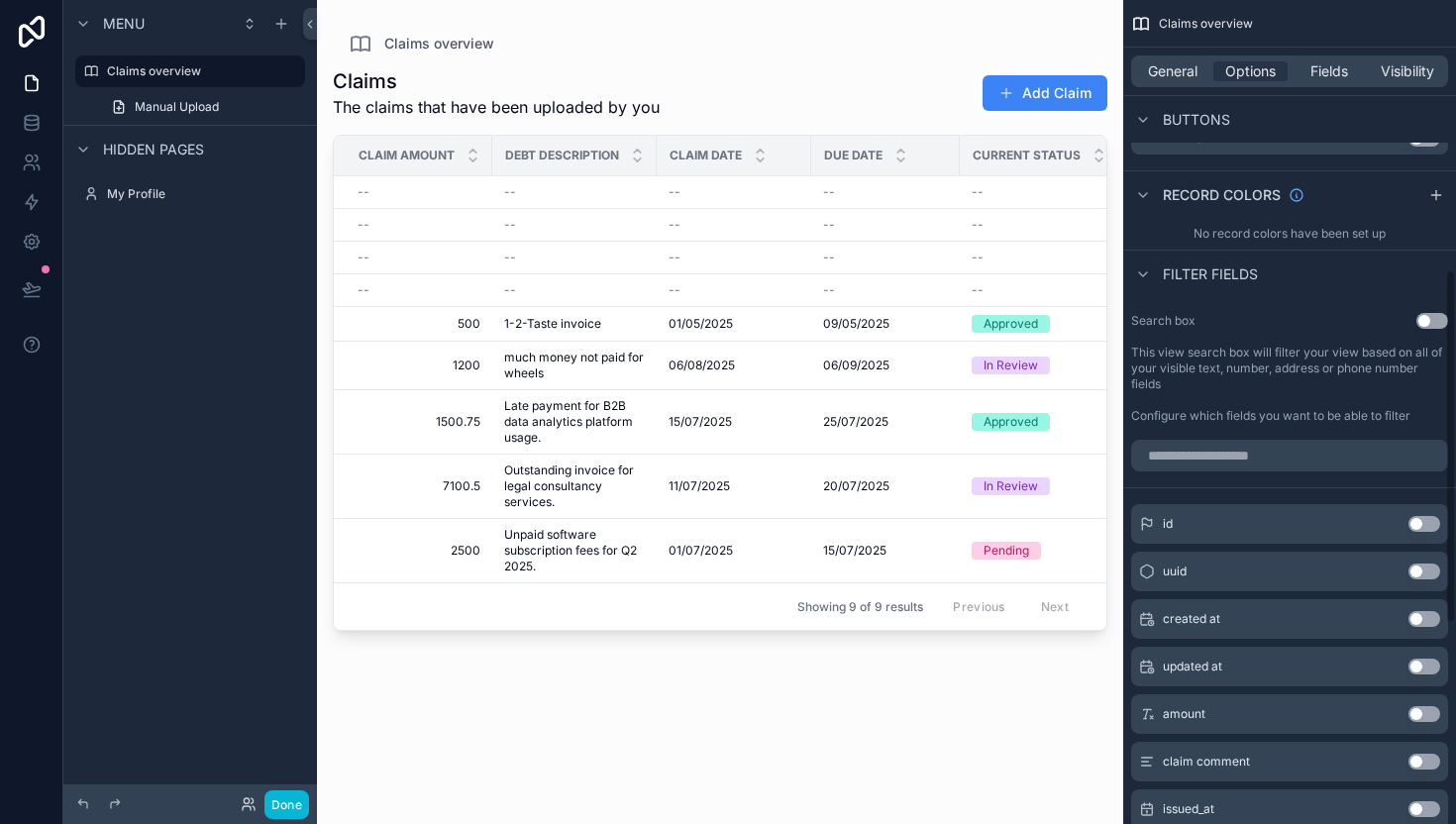 scroll, scrollTop: 0, scrollLeft: 0, axis: both 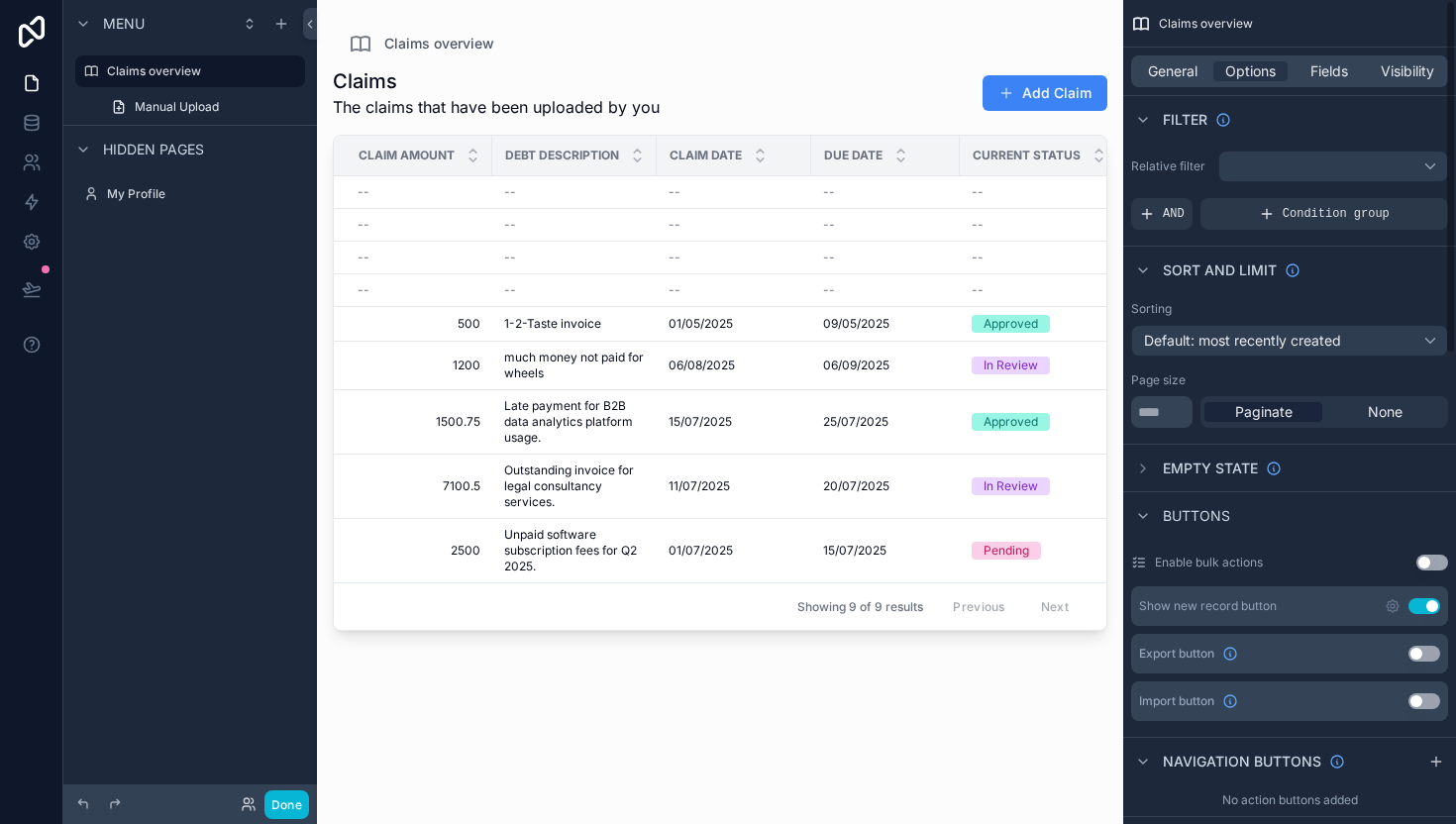 click on "General Options Fields Visibility" at bounding box center [1290, 71] 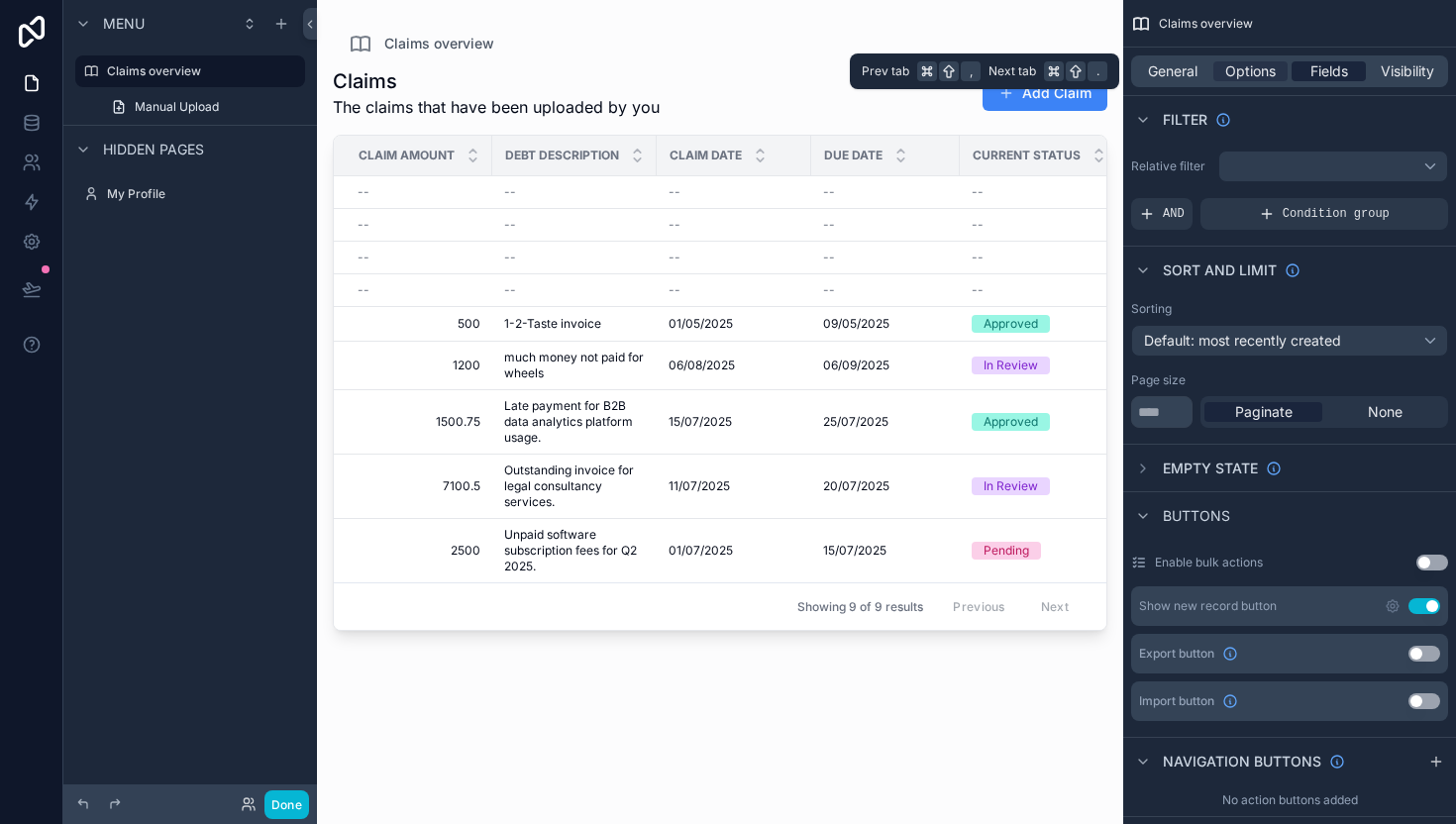 click on "Fields" at bounding box center [1329, 71] 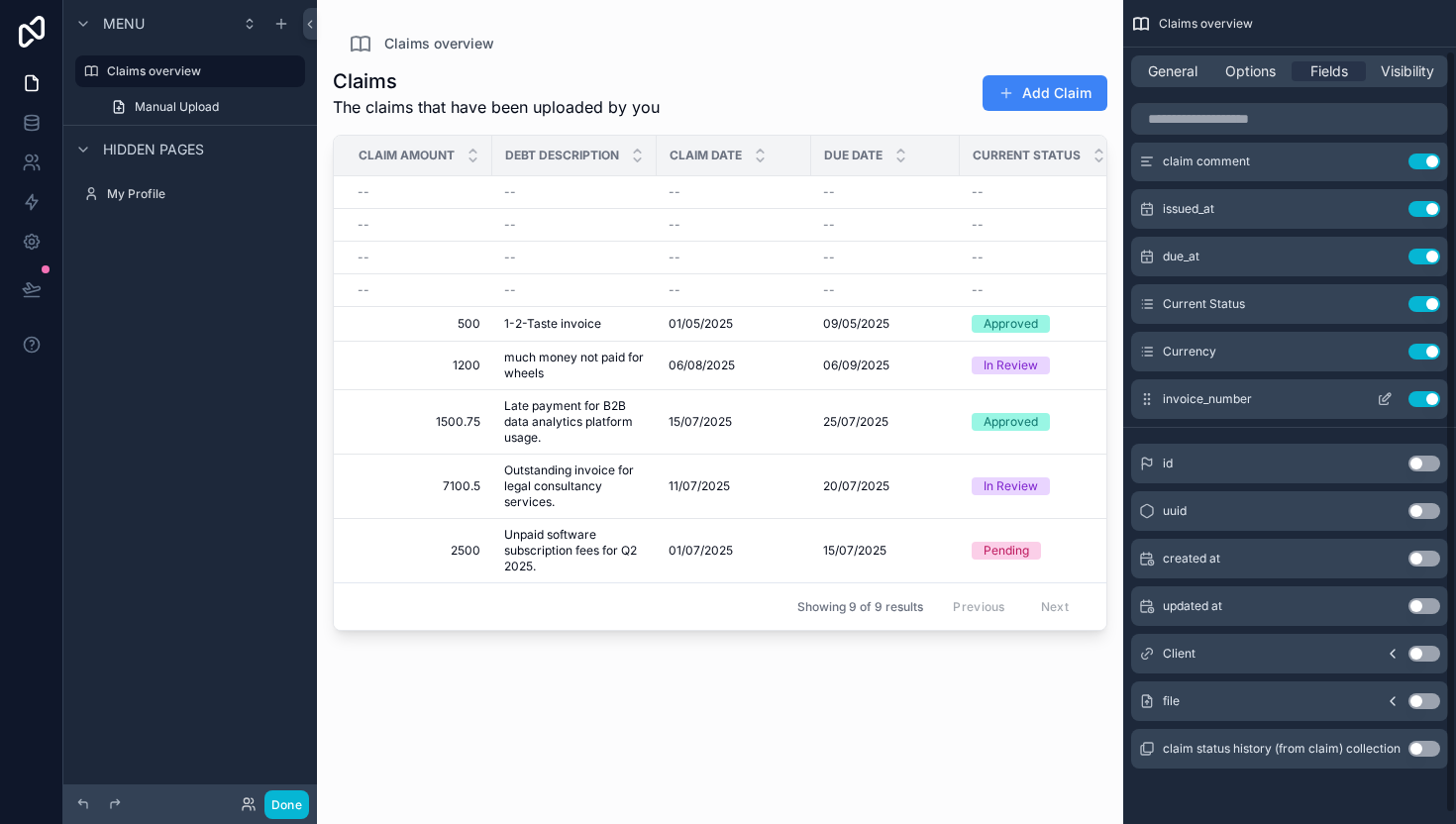 scroll, scrollTop: 0, scrollLeft: 0, axis: both 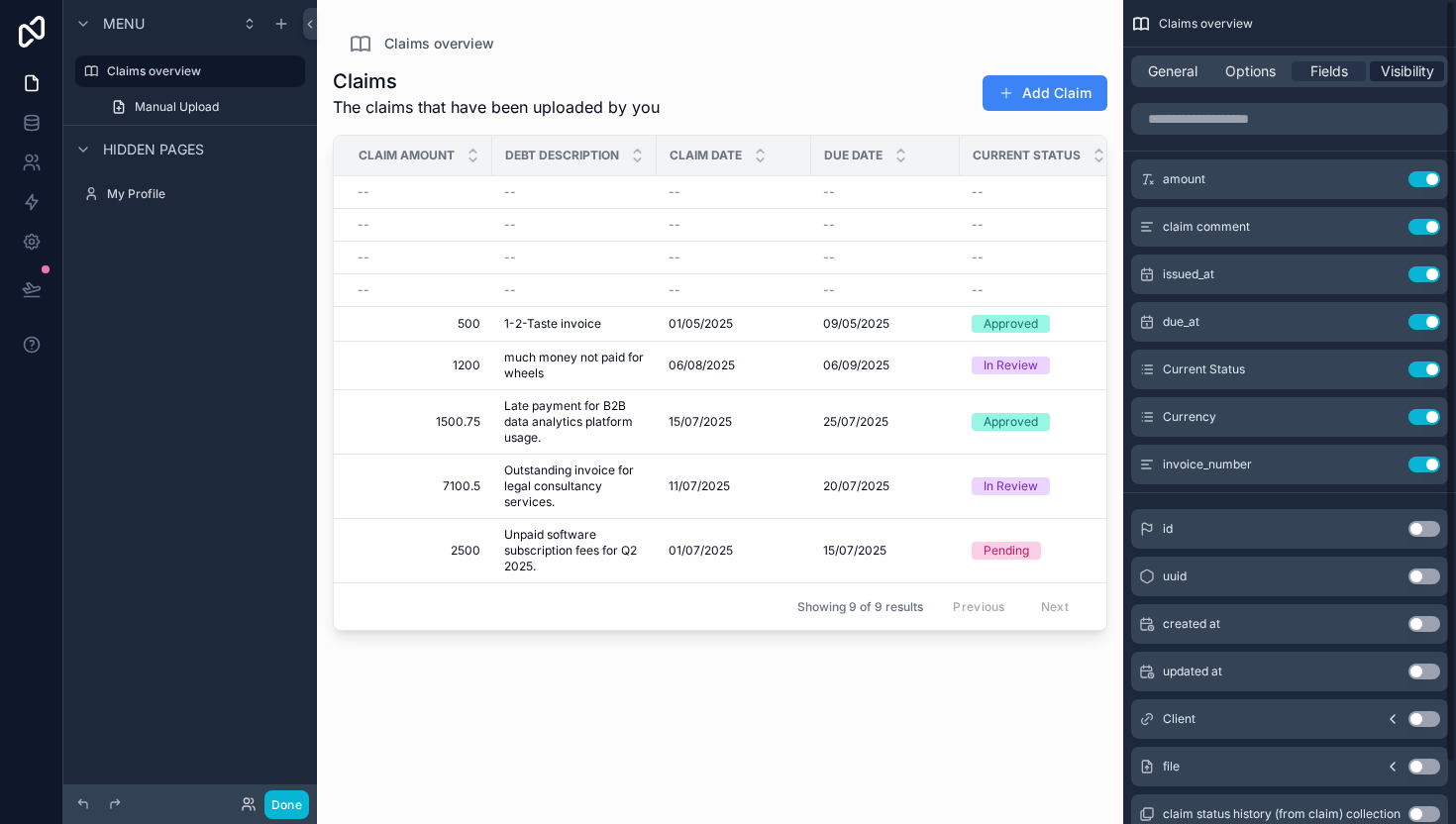 click on "Visibility" at bounding box center (1407, 71) 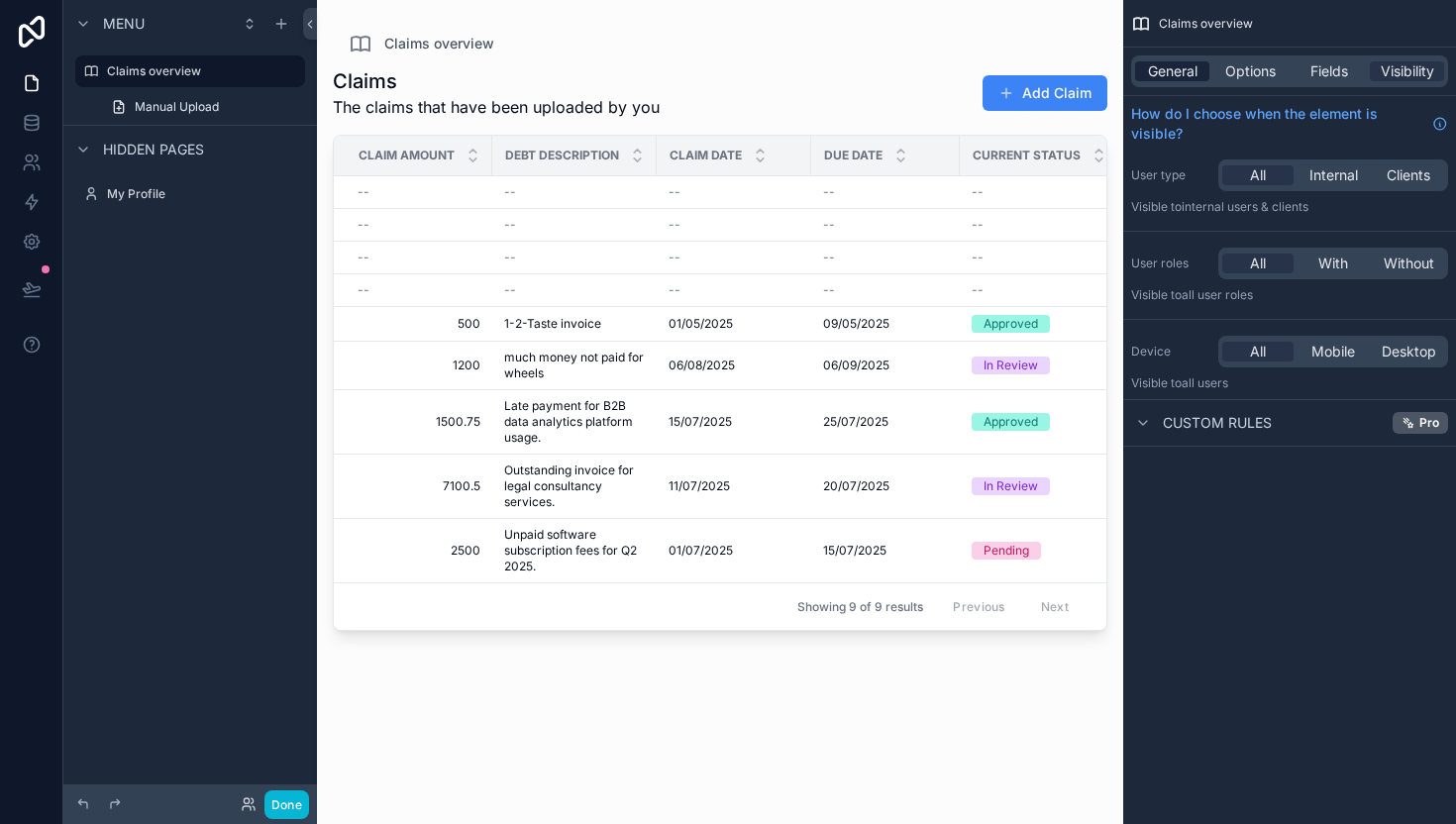 click on "General" at bounding box center (1172, 71) 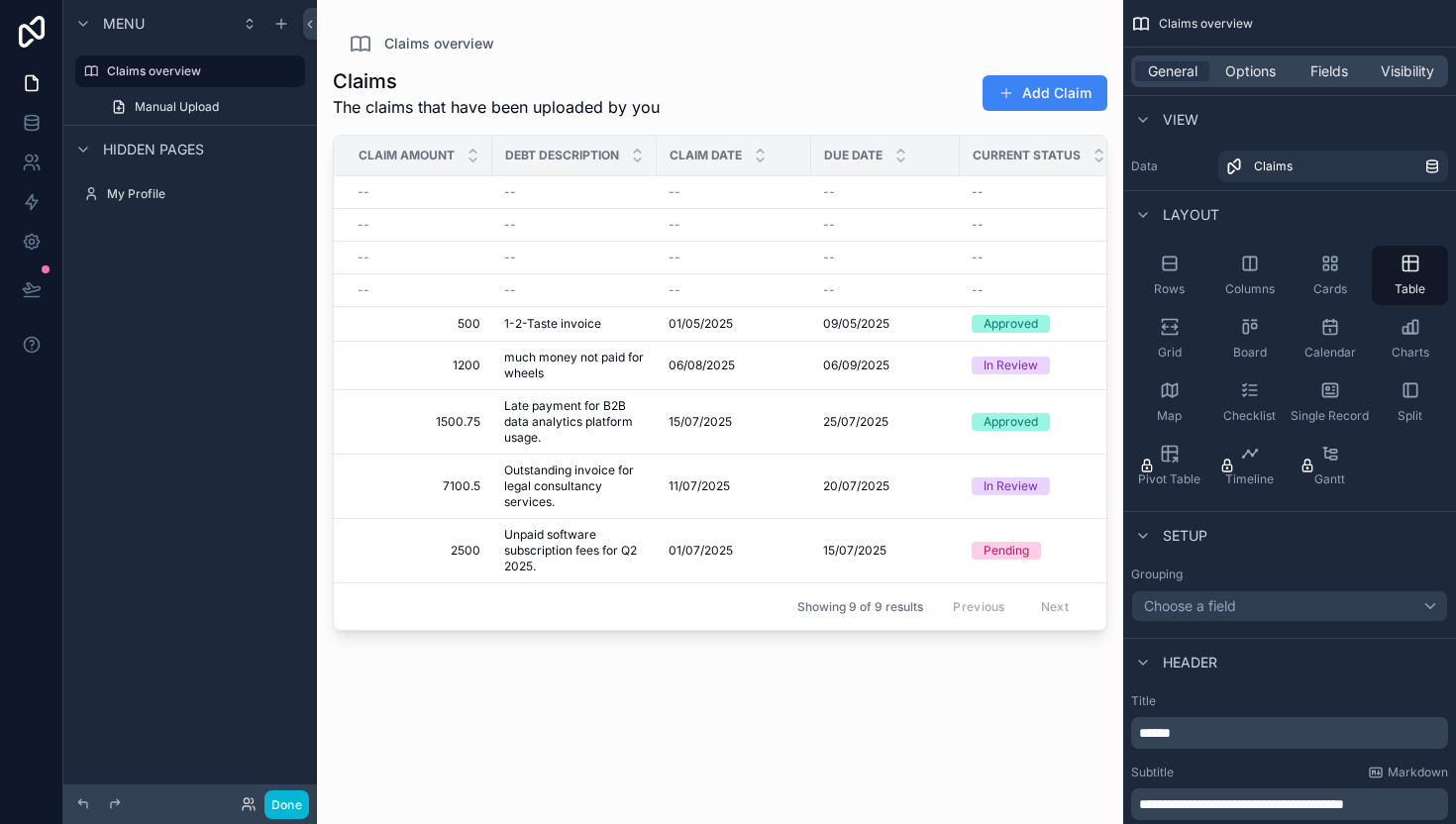 click on "Claims The claims that have been uploaded by you Add Claim" at bounding box center [720, 93] 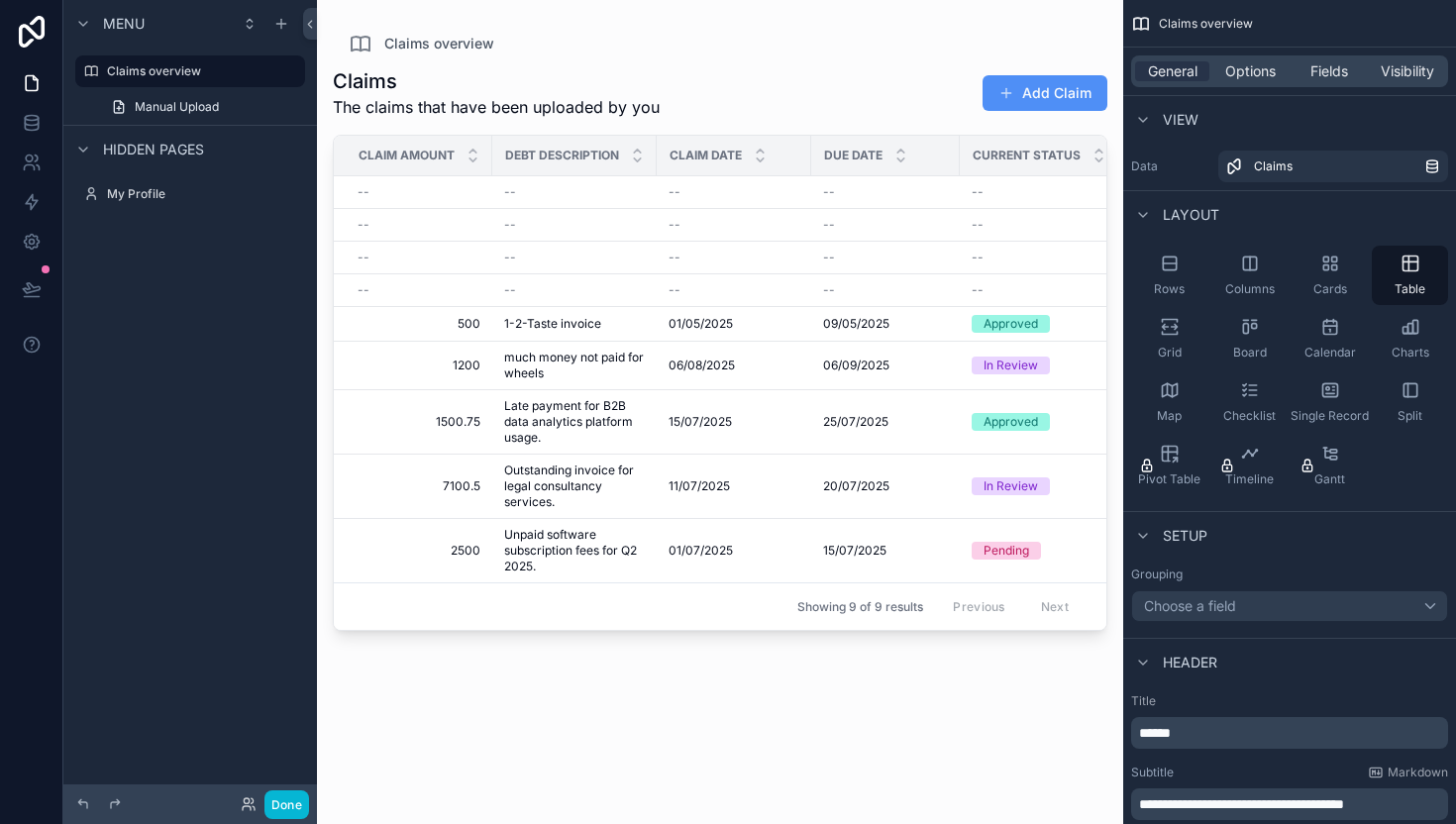 click on "Add Claim" at bounding box center (1045, 93) 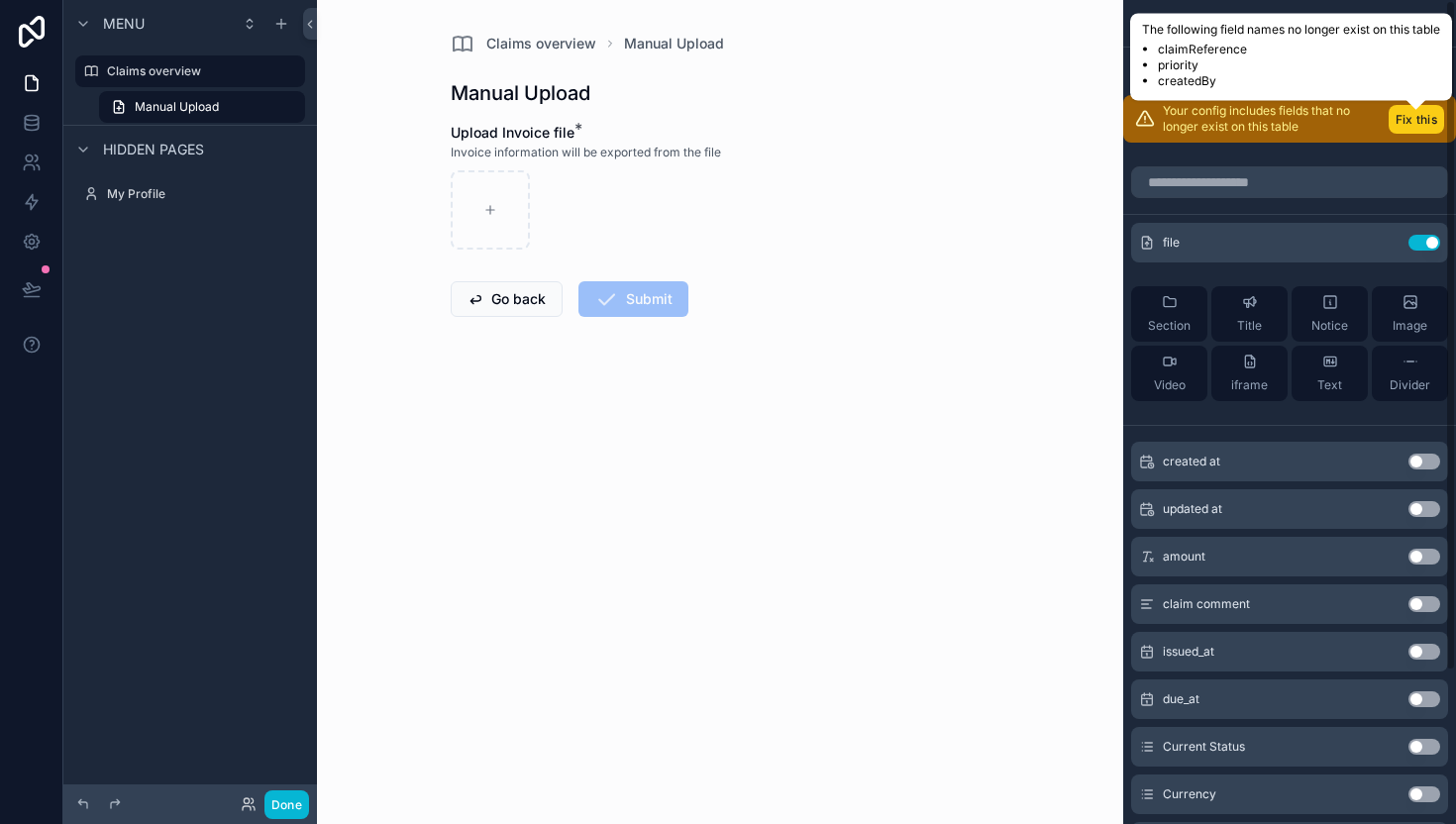 click on "Fix this" at bounding box center (1416, 119) 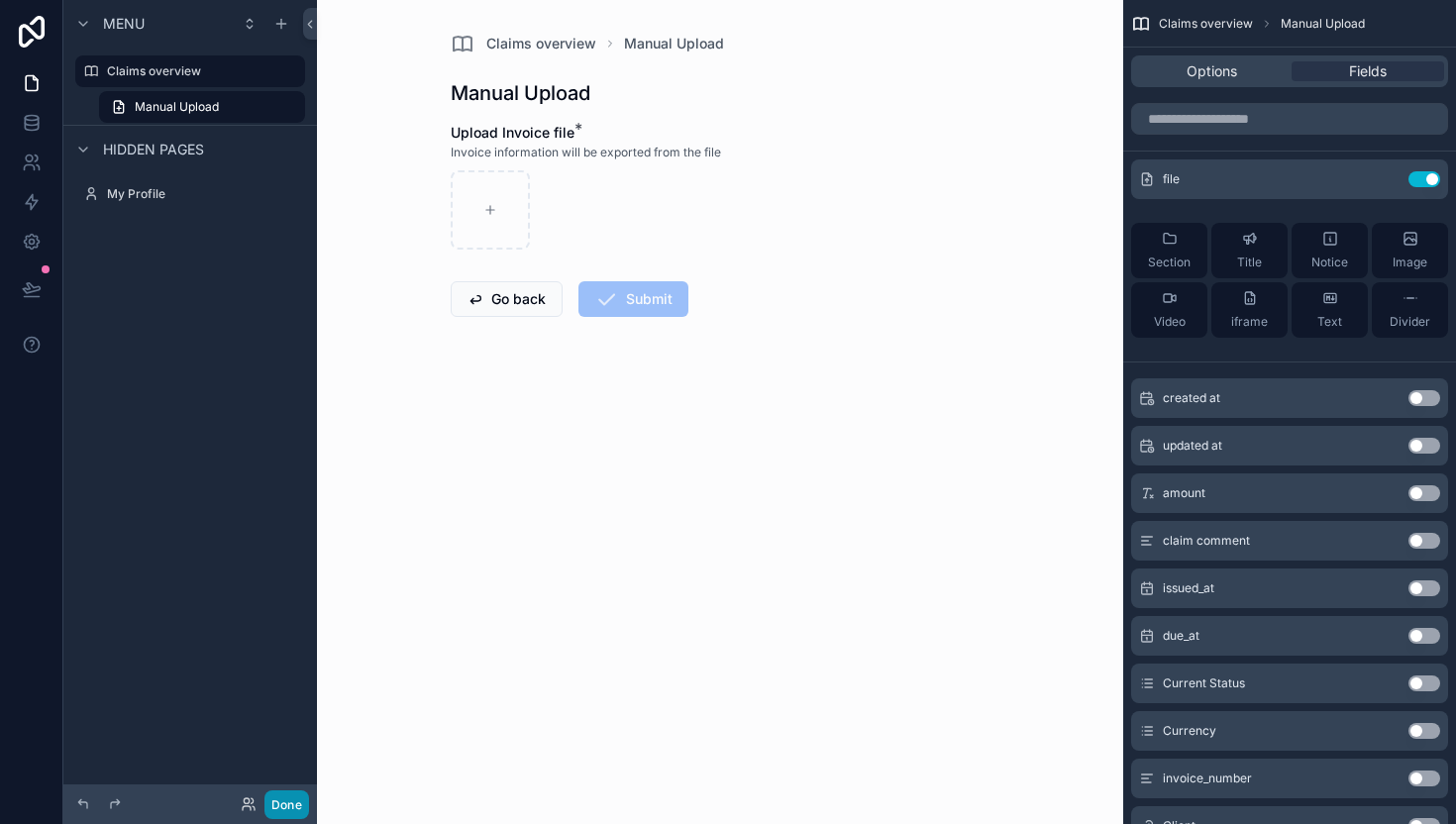 click on "Done" at bounding box center (286, 804) 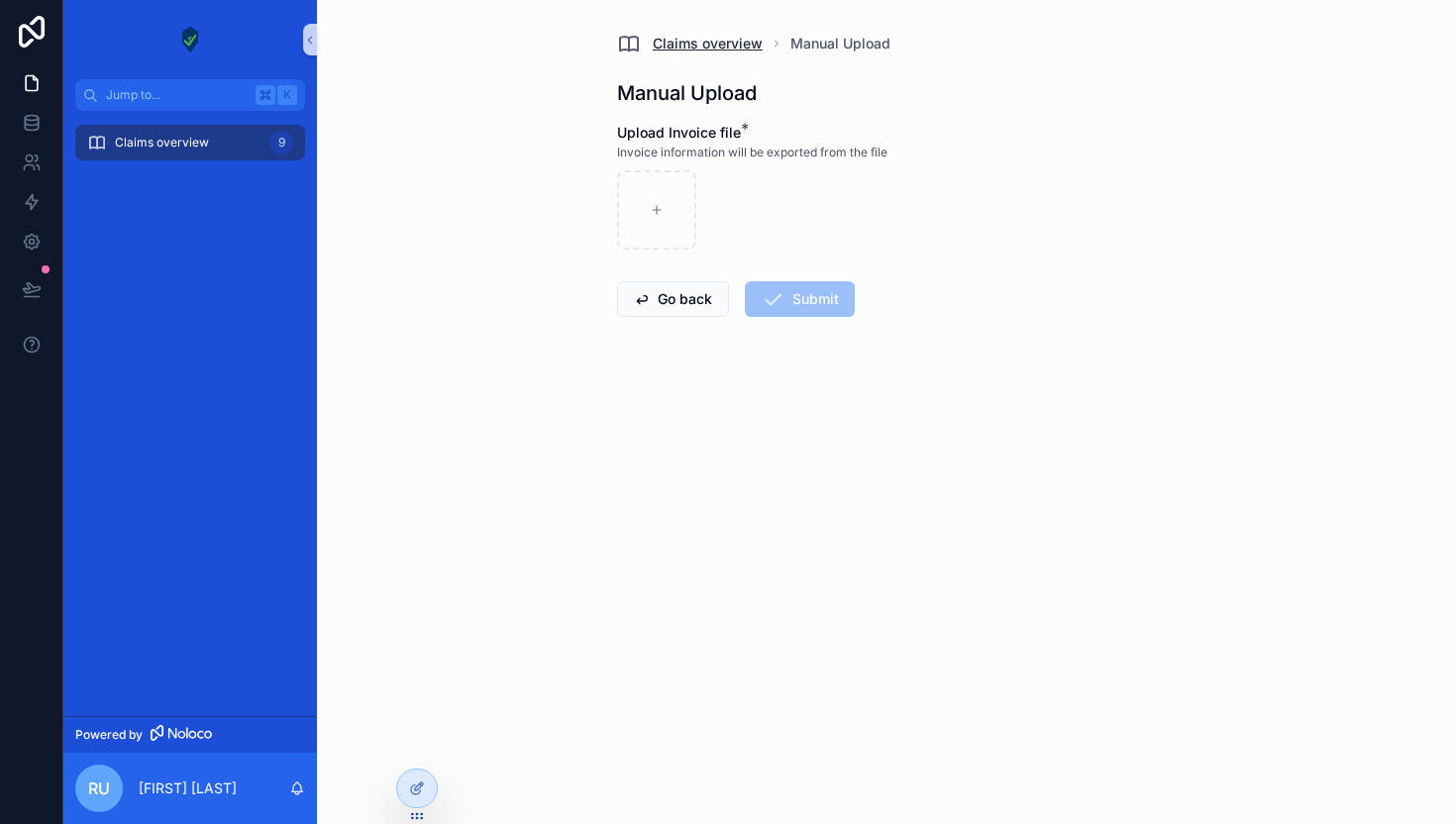 click on "Claims overview" at bounding box center [707, 44] 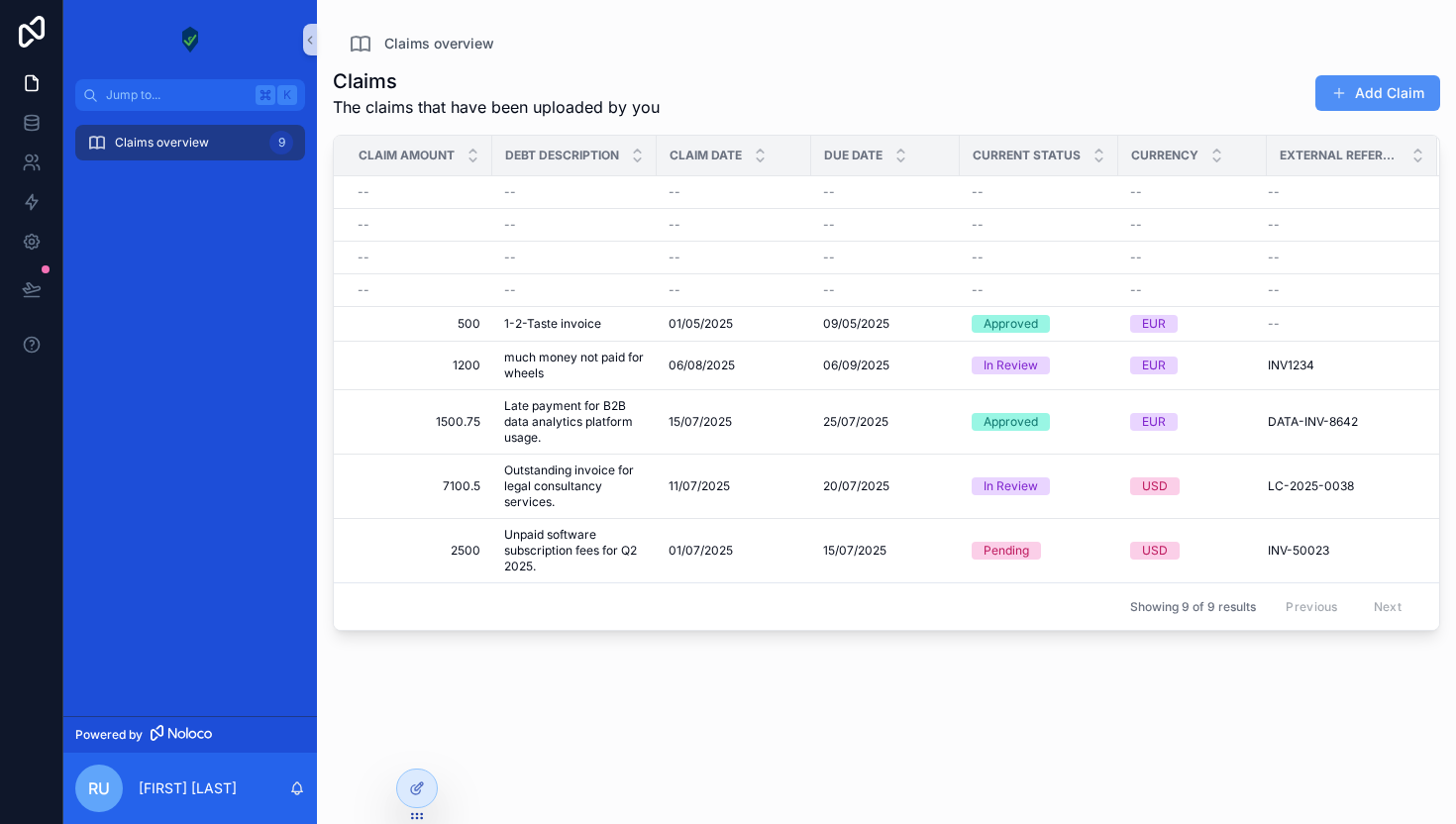 click on "Add Claim" at bounding box center (1378, 93) 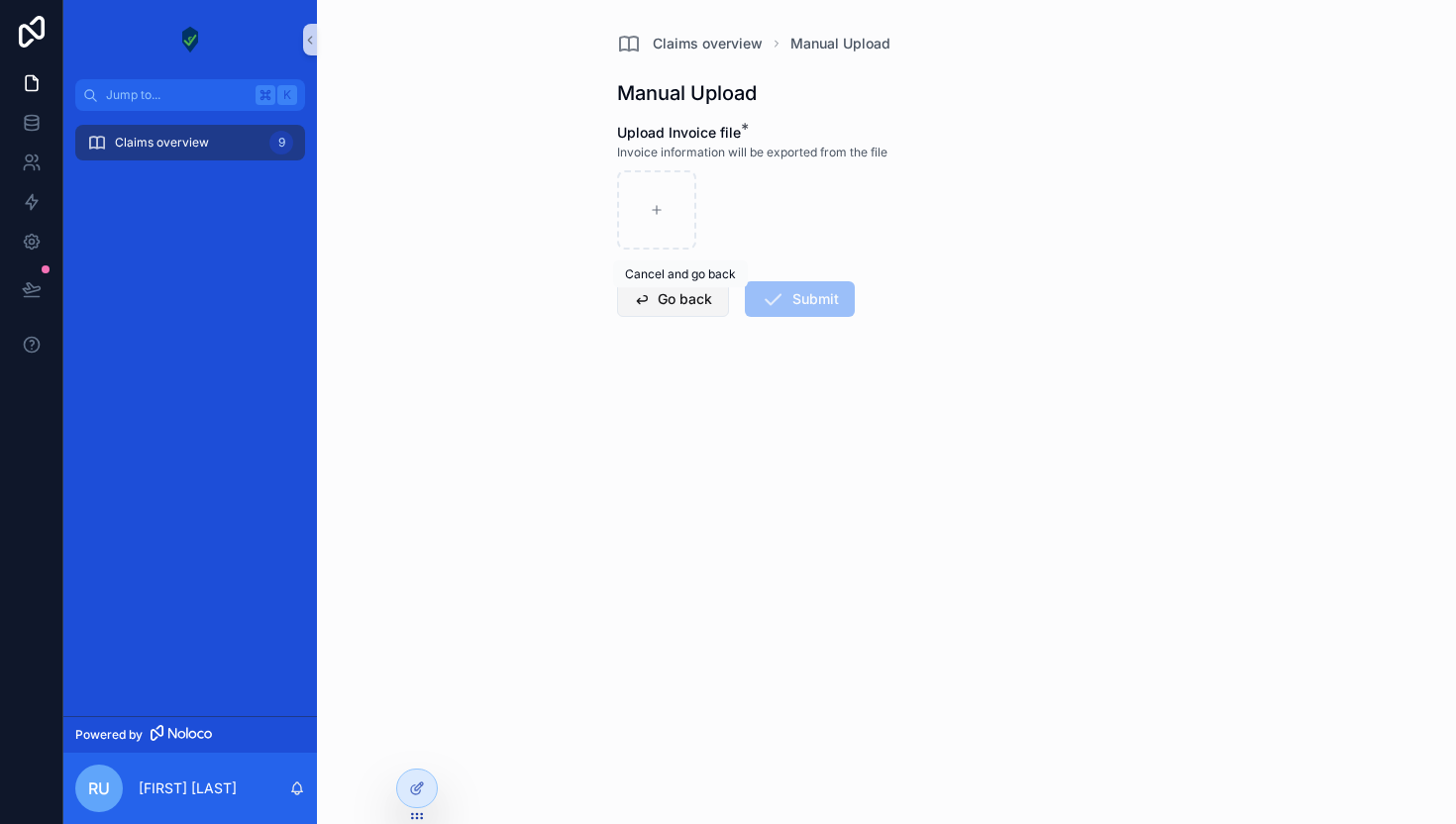 click on "Go back" at bounding box center (673, 299) 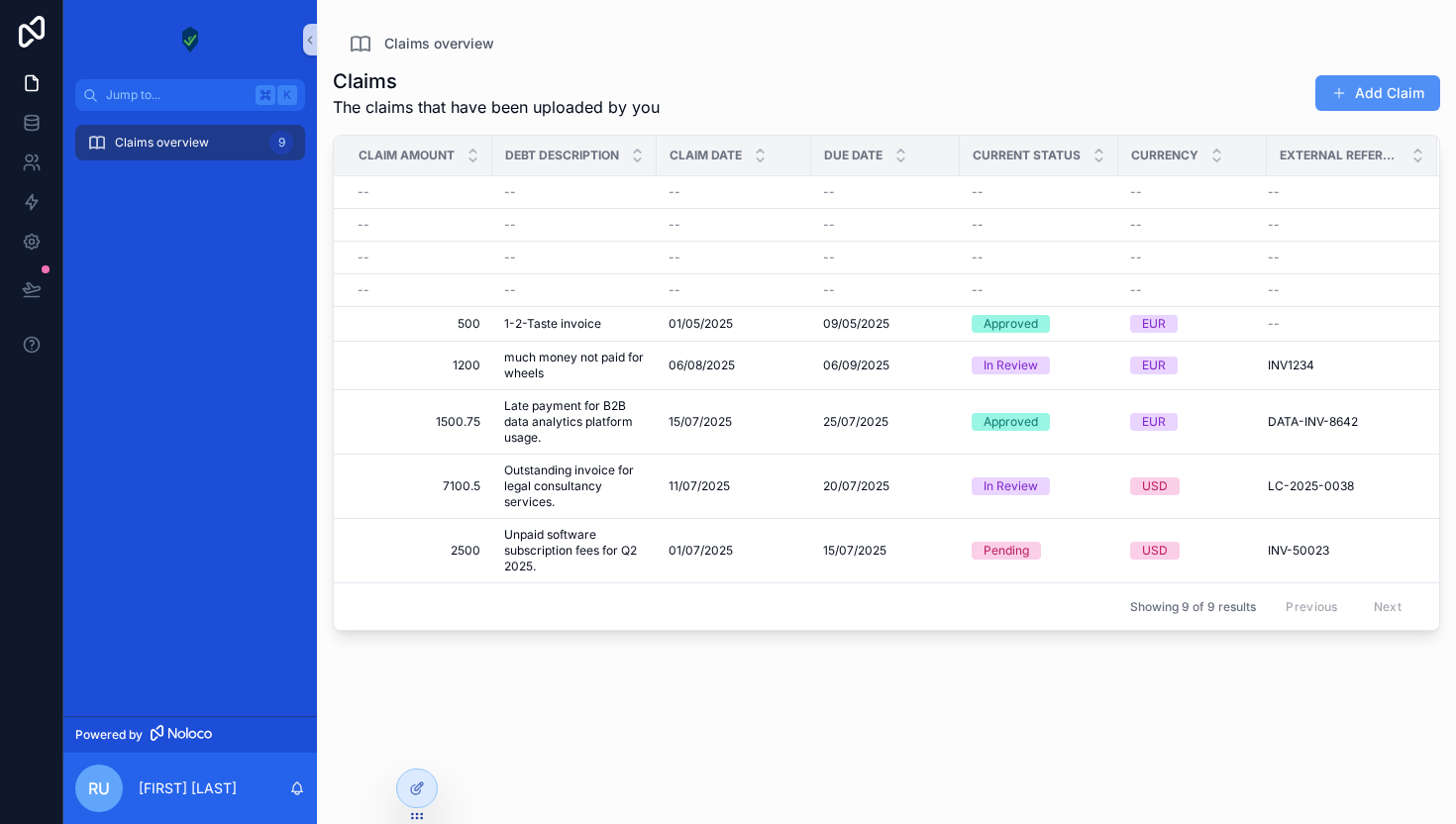 click on "Add Claim" at bounding box center [1378, 93] 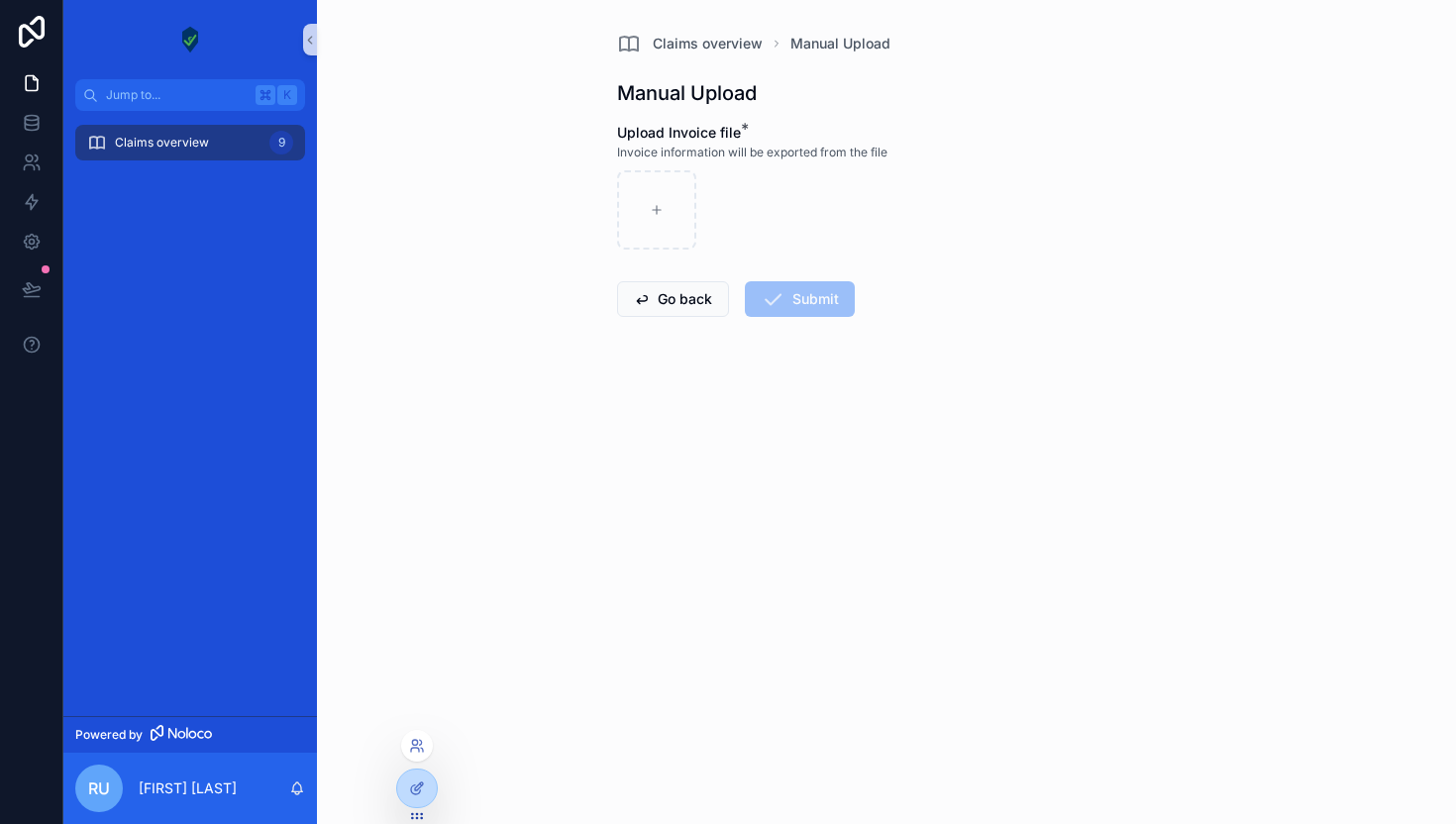 click at bounding box center (417, 750) 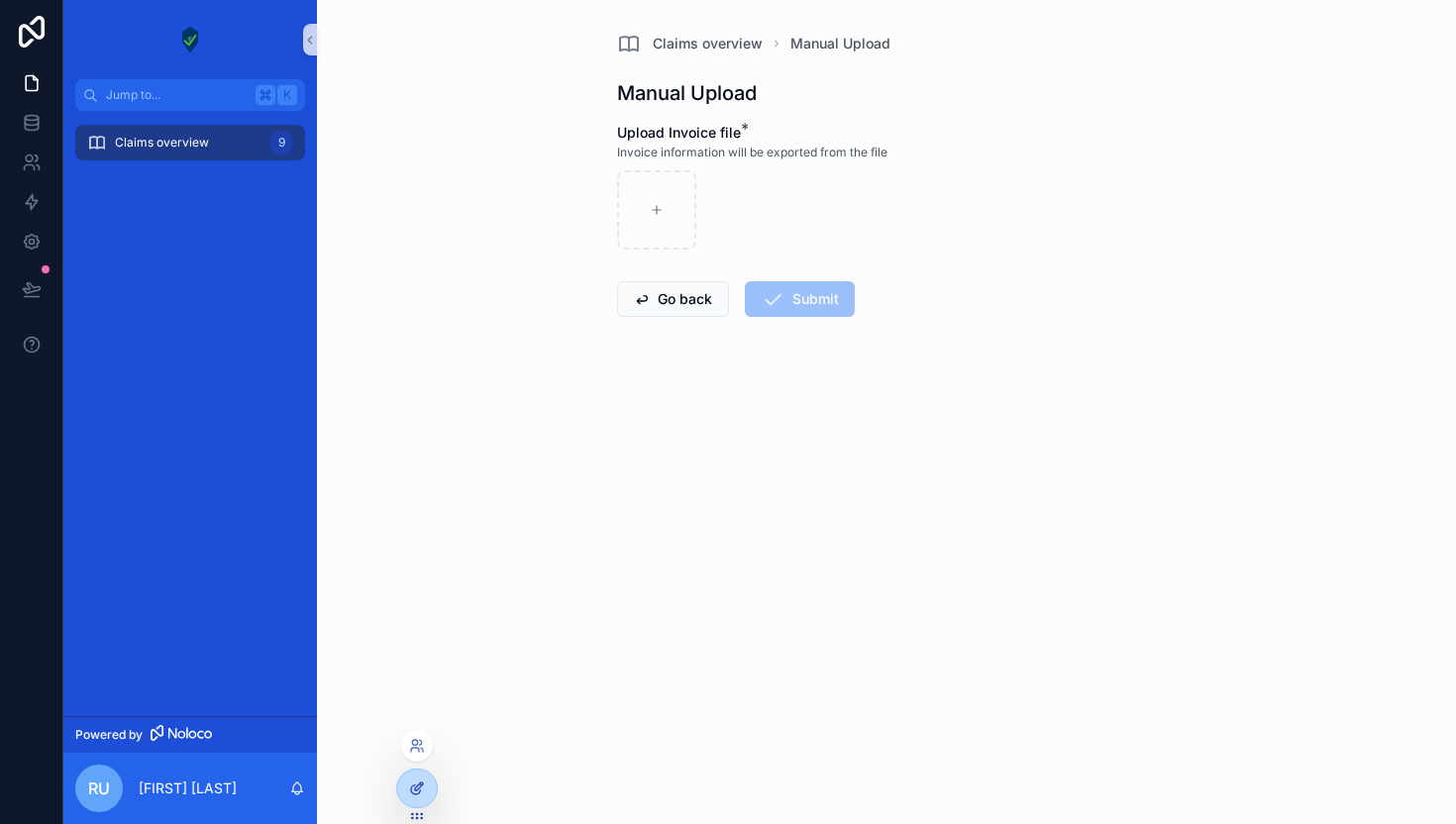 click at bounding box center (417, 788) 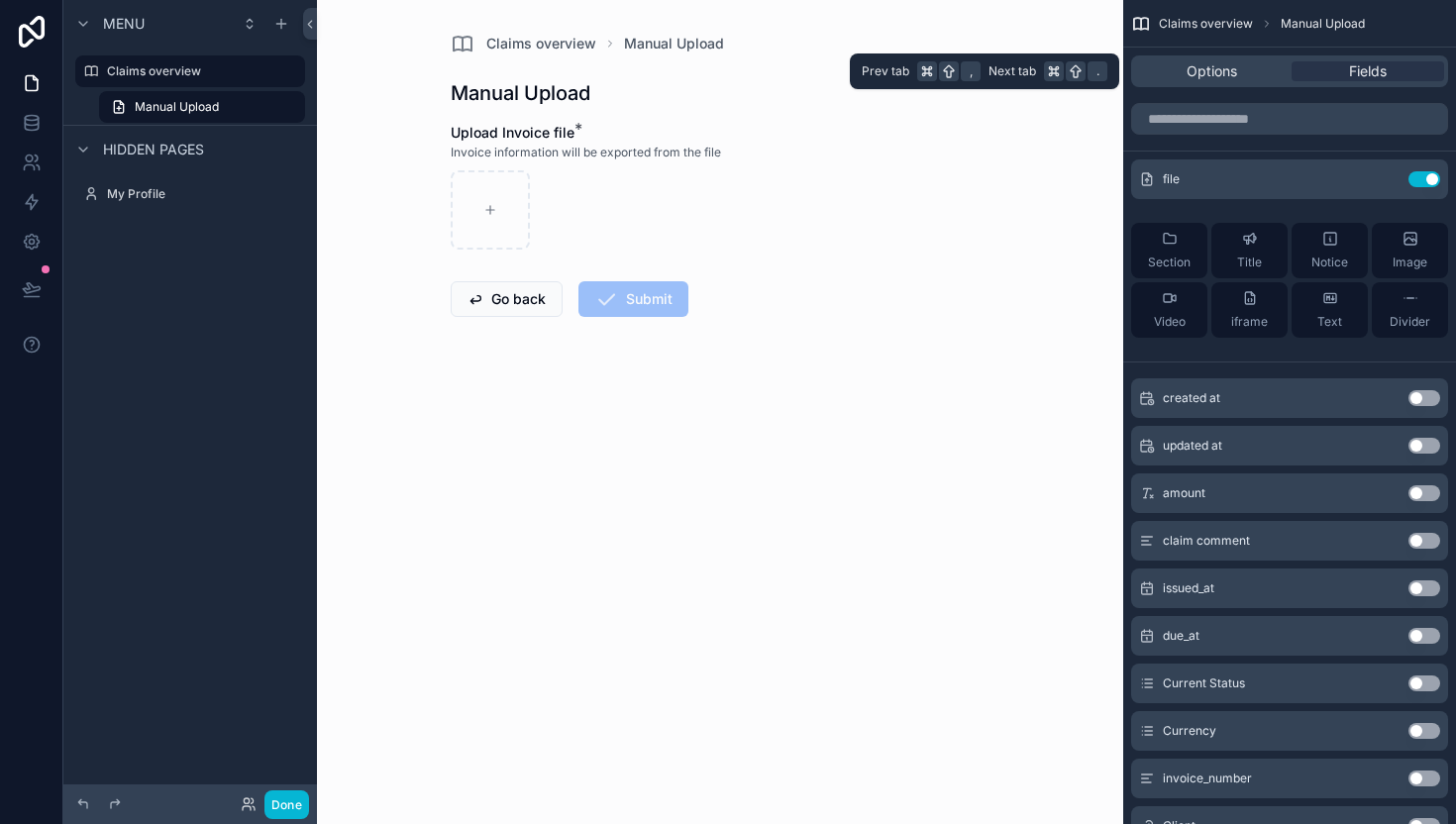click on "Options Fields" at bounding box center [1290, 71] 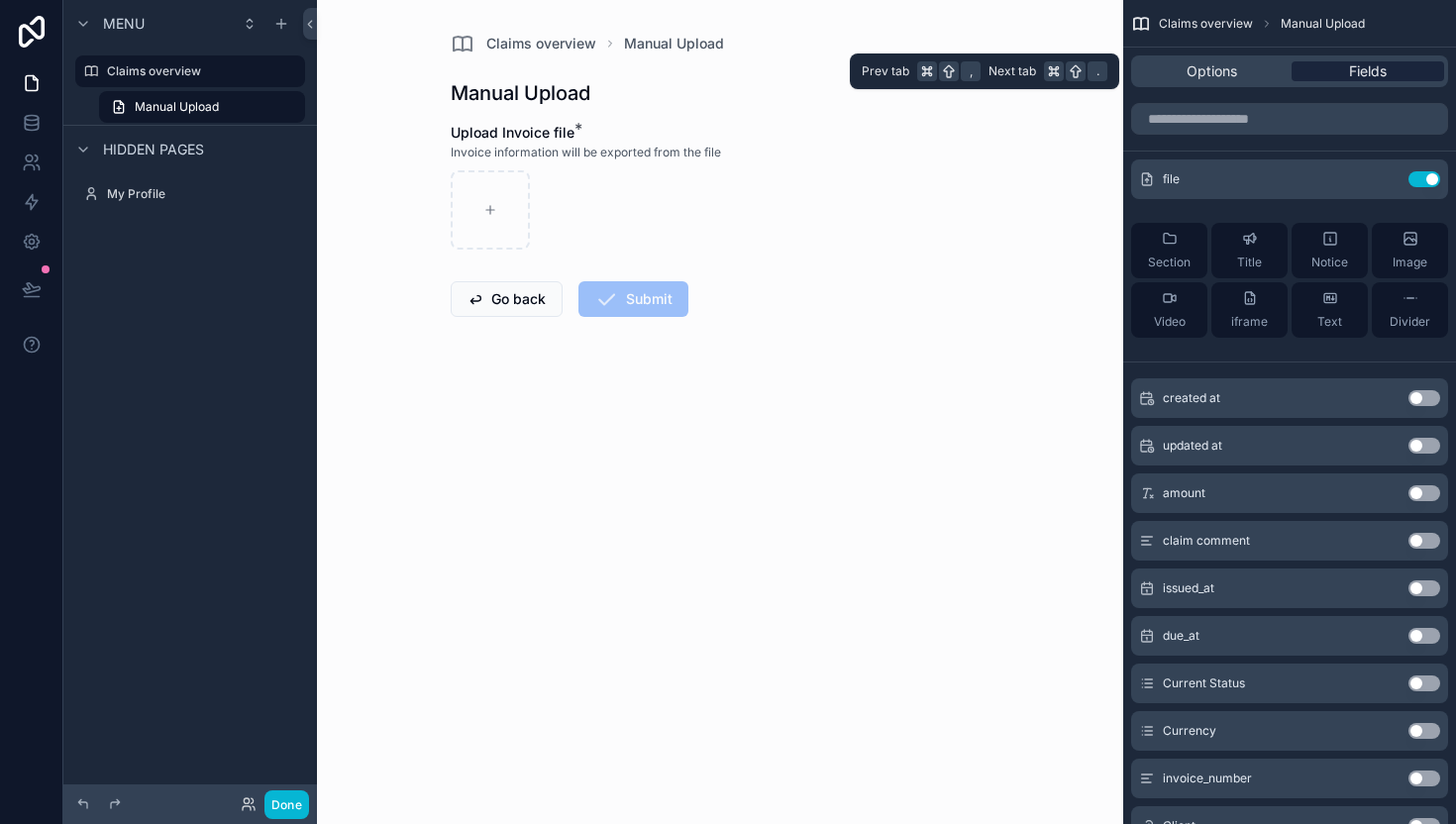click on "Fields" at bounding box center (1368, 71) 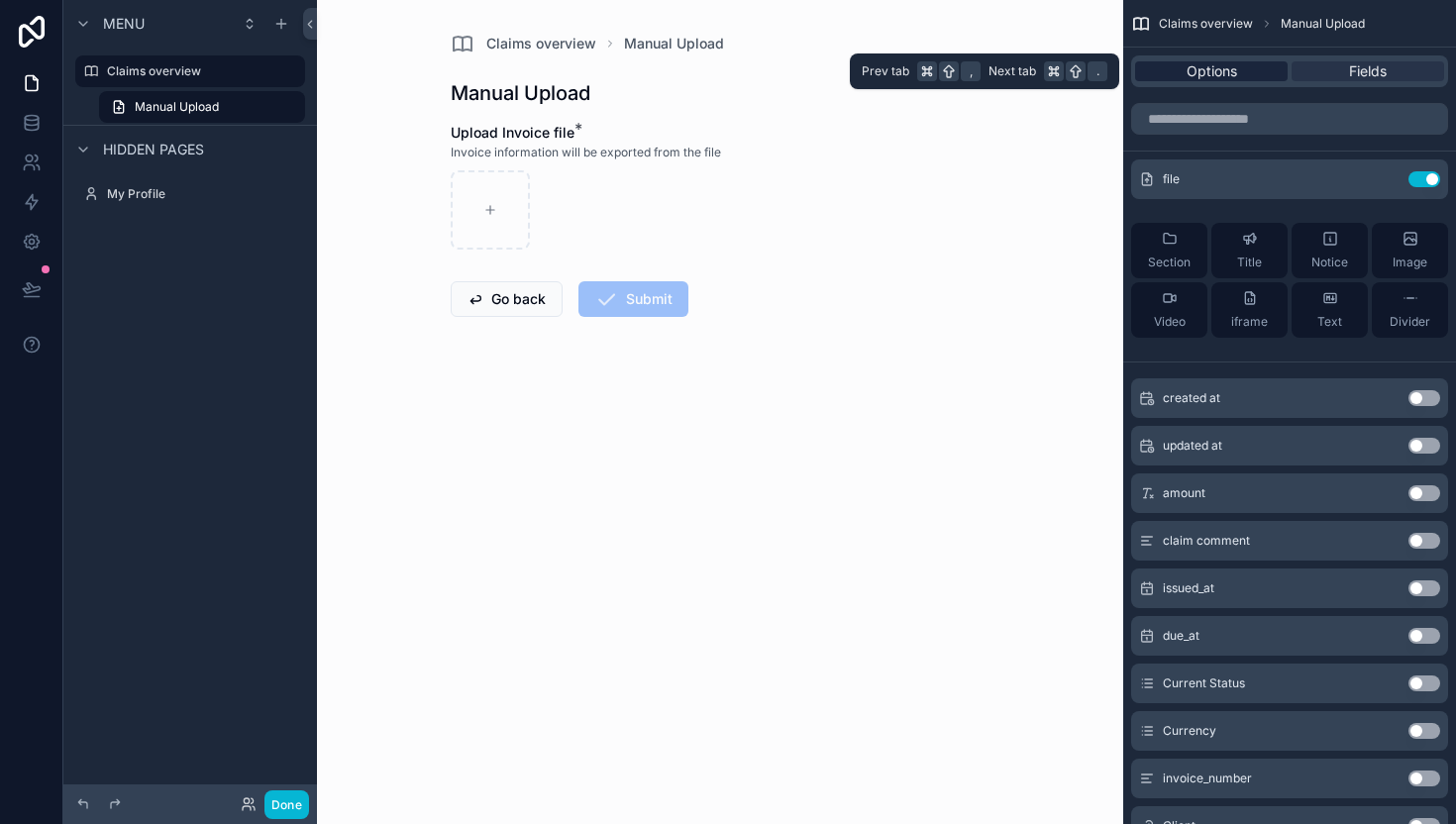 click on "Options" at bounding box center (1211, 71) 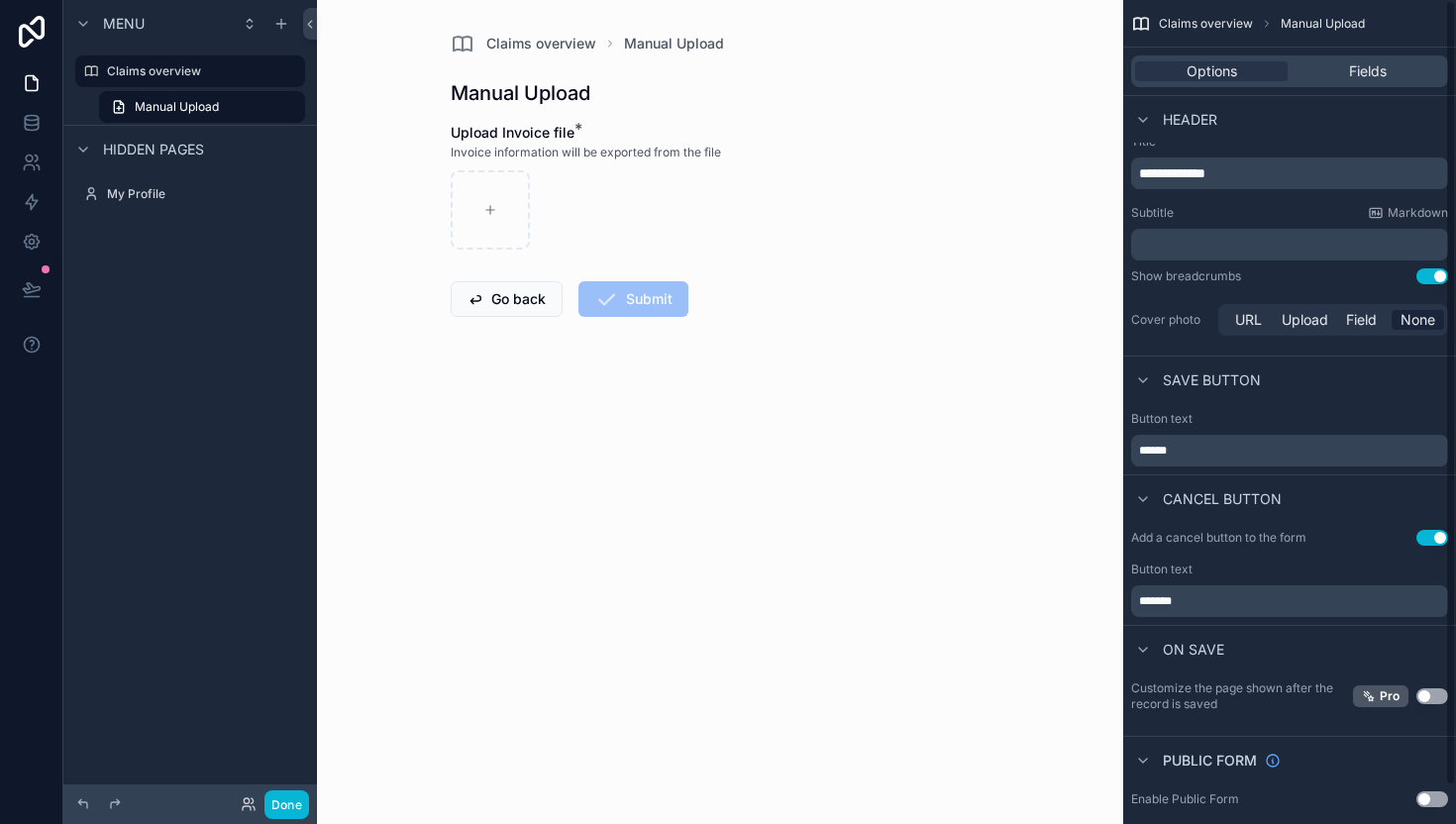 scroll, scrollTop: 0, scrollLeft: 0, axis: both 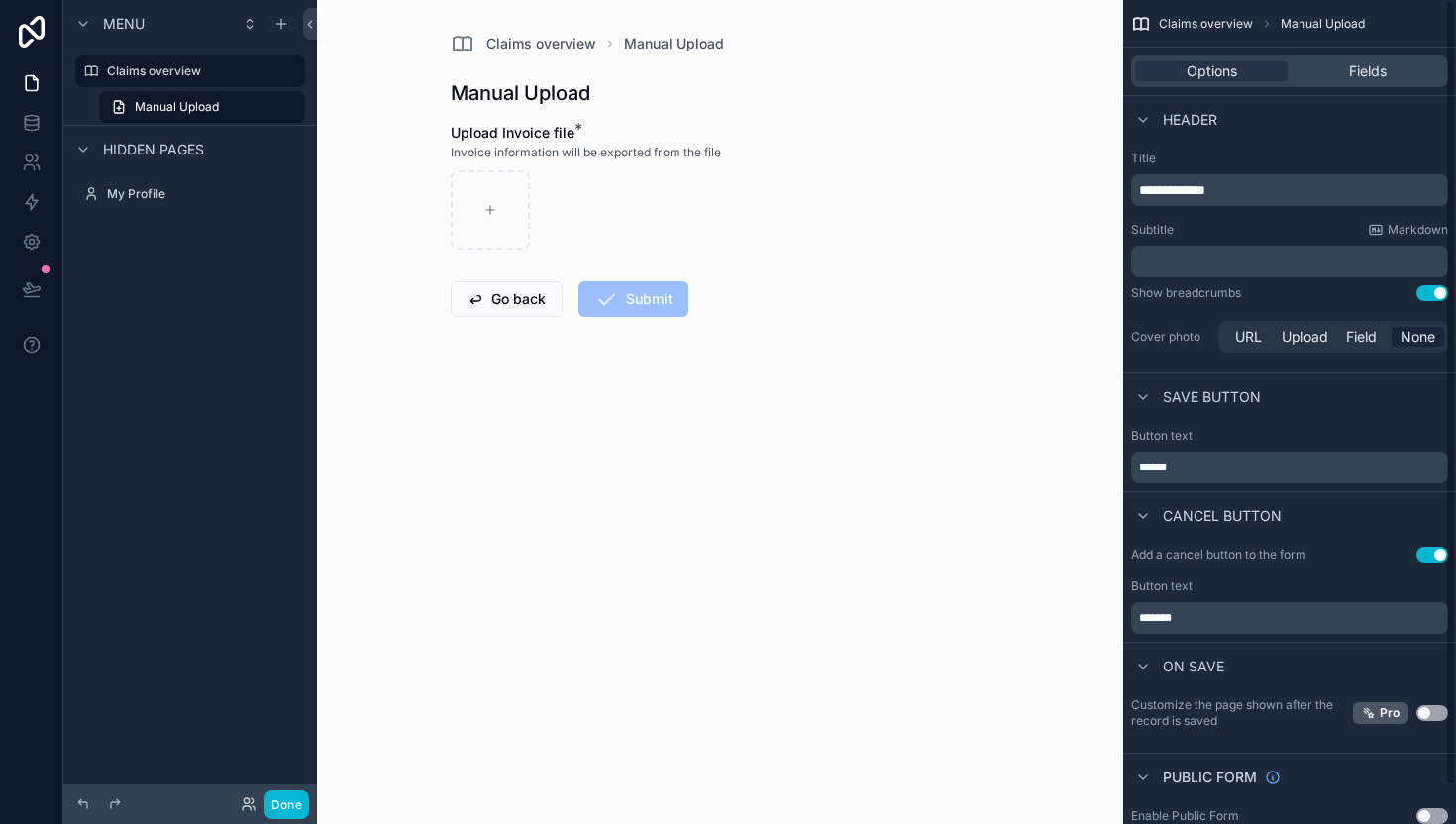 click on "Button text" at bounding box center [1290, 436] 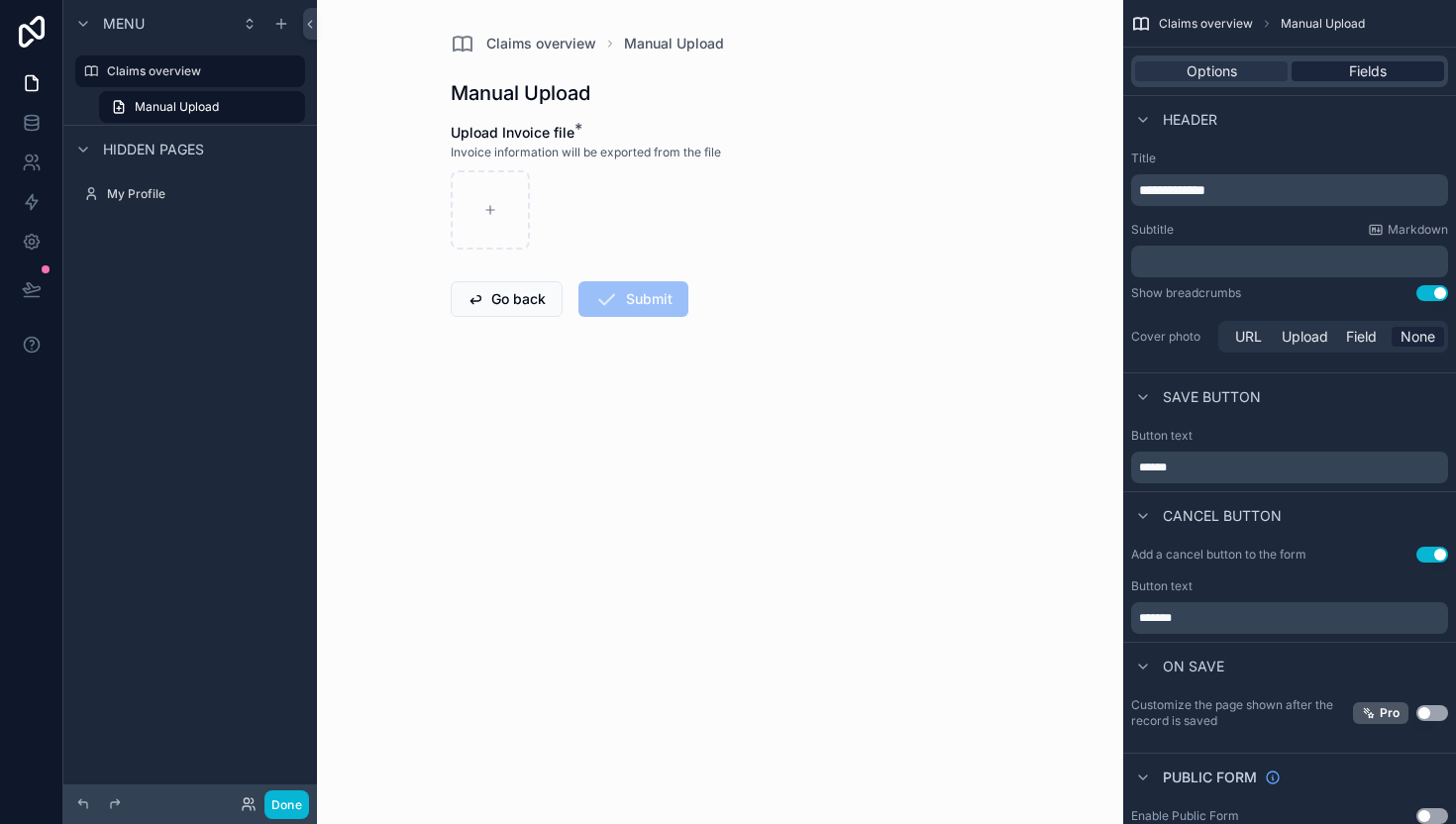 click on "Fields" at bounding box center [1368, 71] 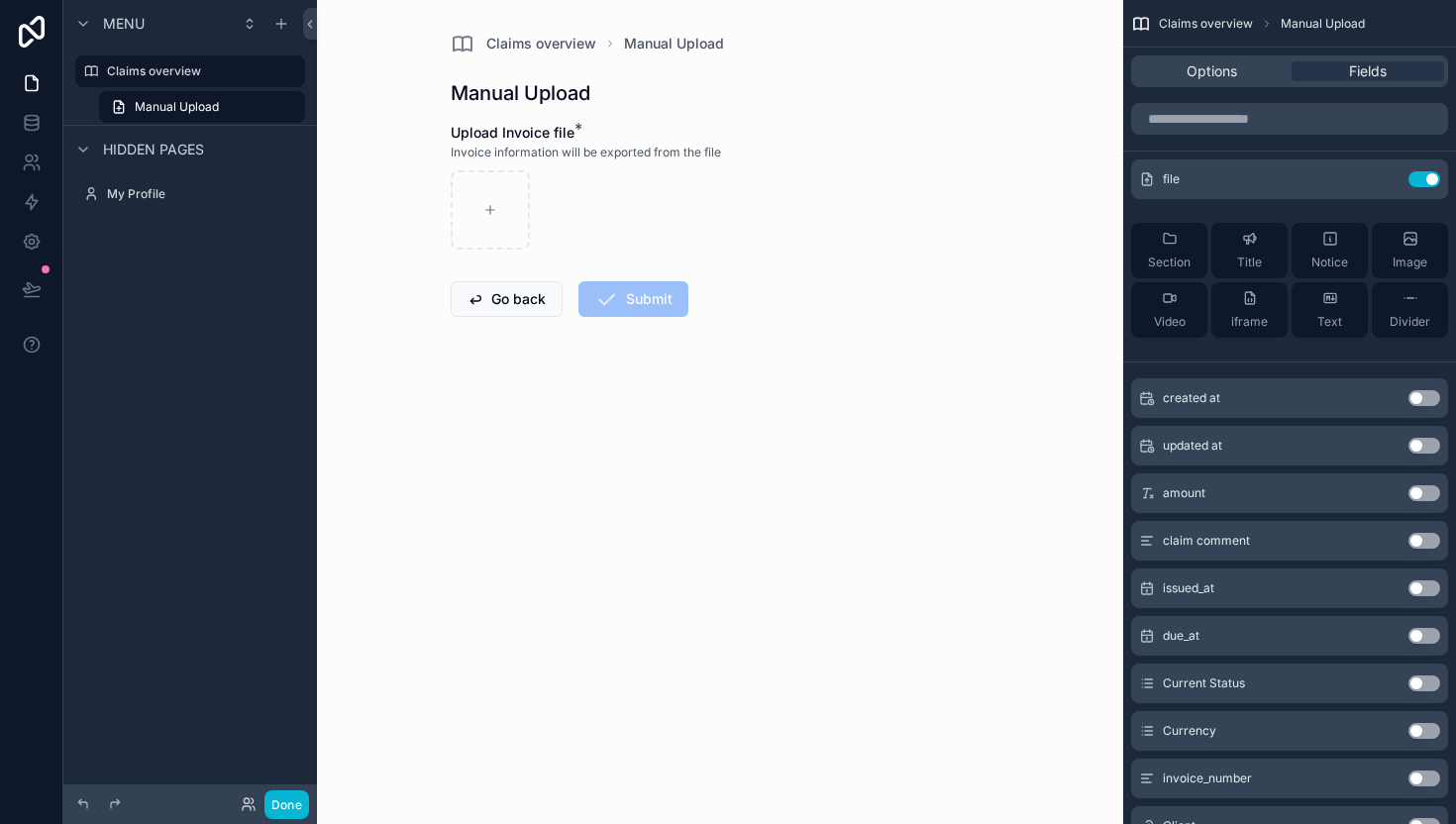 click on "created at Use setting updated at Use setting amount Use setting claim comment Use setting issued_at Use setting due_at Use setting Current Status Use setting Currency Use setting invoice_number Use setting Client Use setting claim status history (from claim) collection Use setting" at bounding box center (1290, 632) 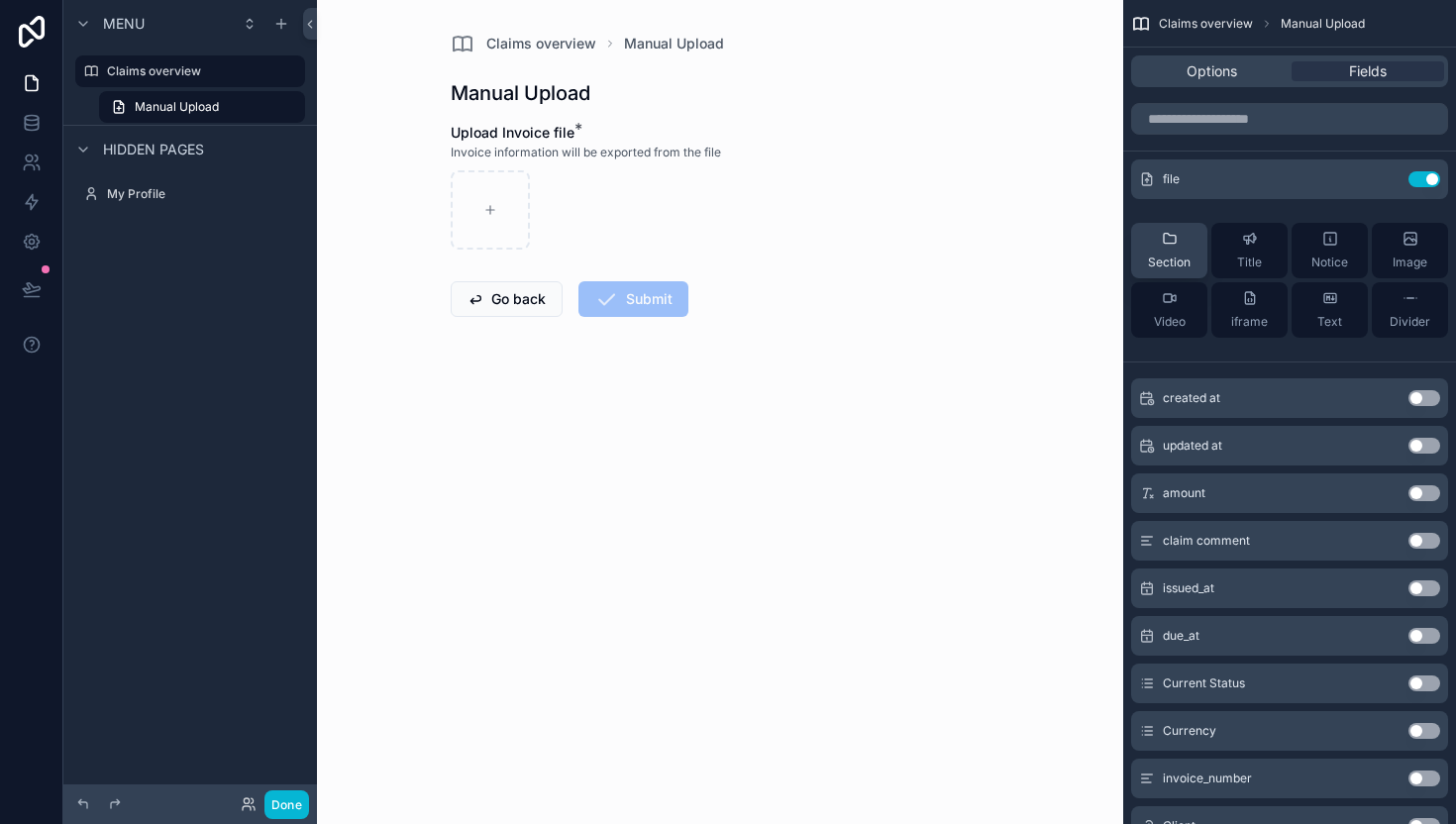 click on "Section" at bounding box center (1169, 262) 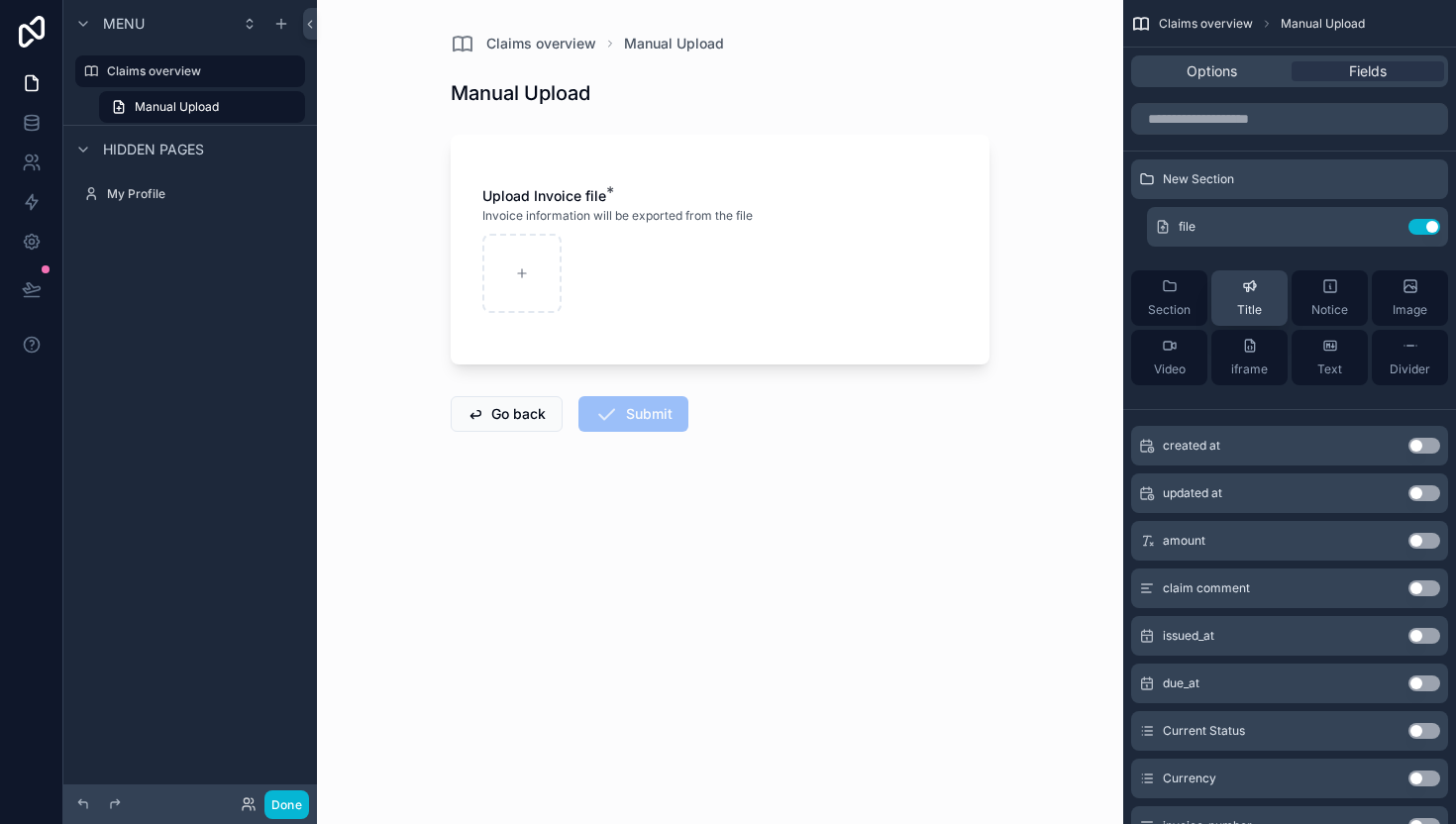 click 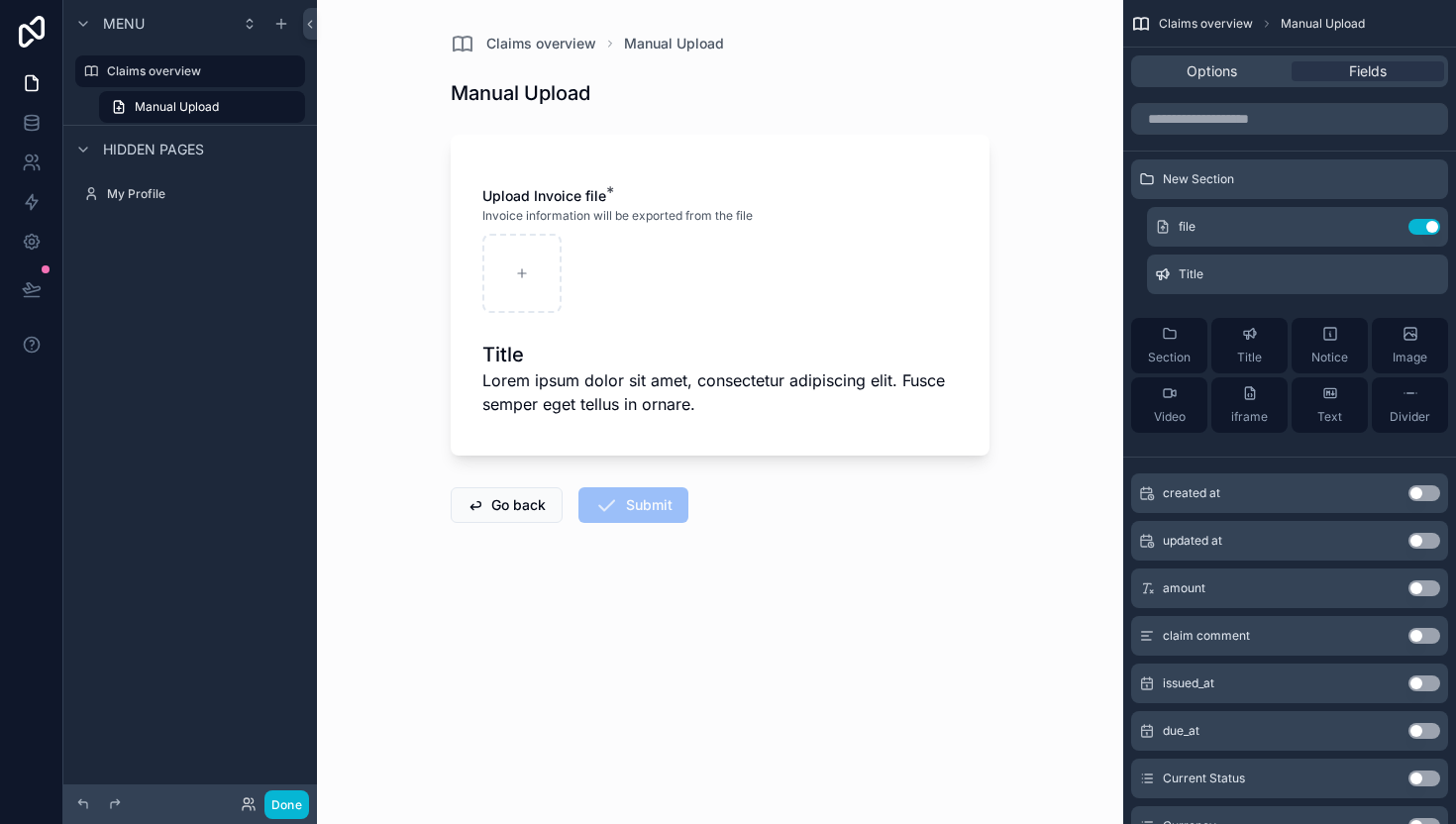 click on "Lorem ipsum dolor sit amet, consectetur adipiscing elit. Fusce semper eget tellus in ornare." at bounding box center [720, 392] 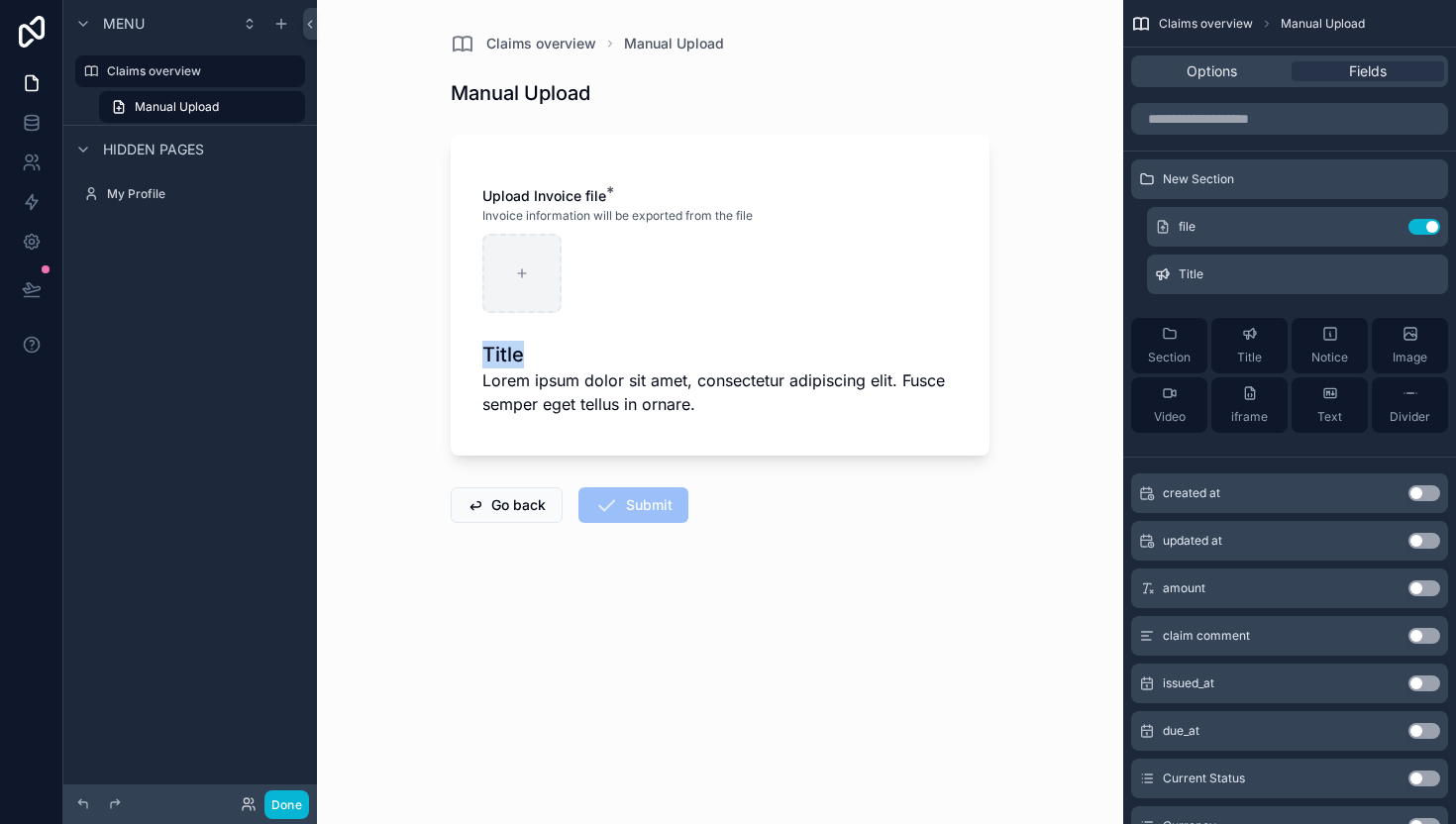 drag, startPoint x: 465, startPoint y: 379, endPoint x: 485, endPoint y: 295, distance: 86.348133 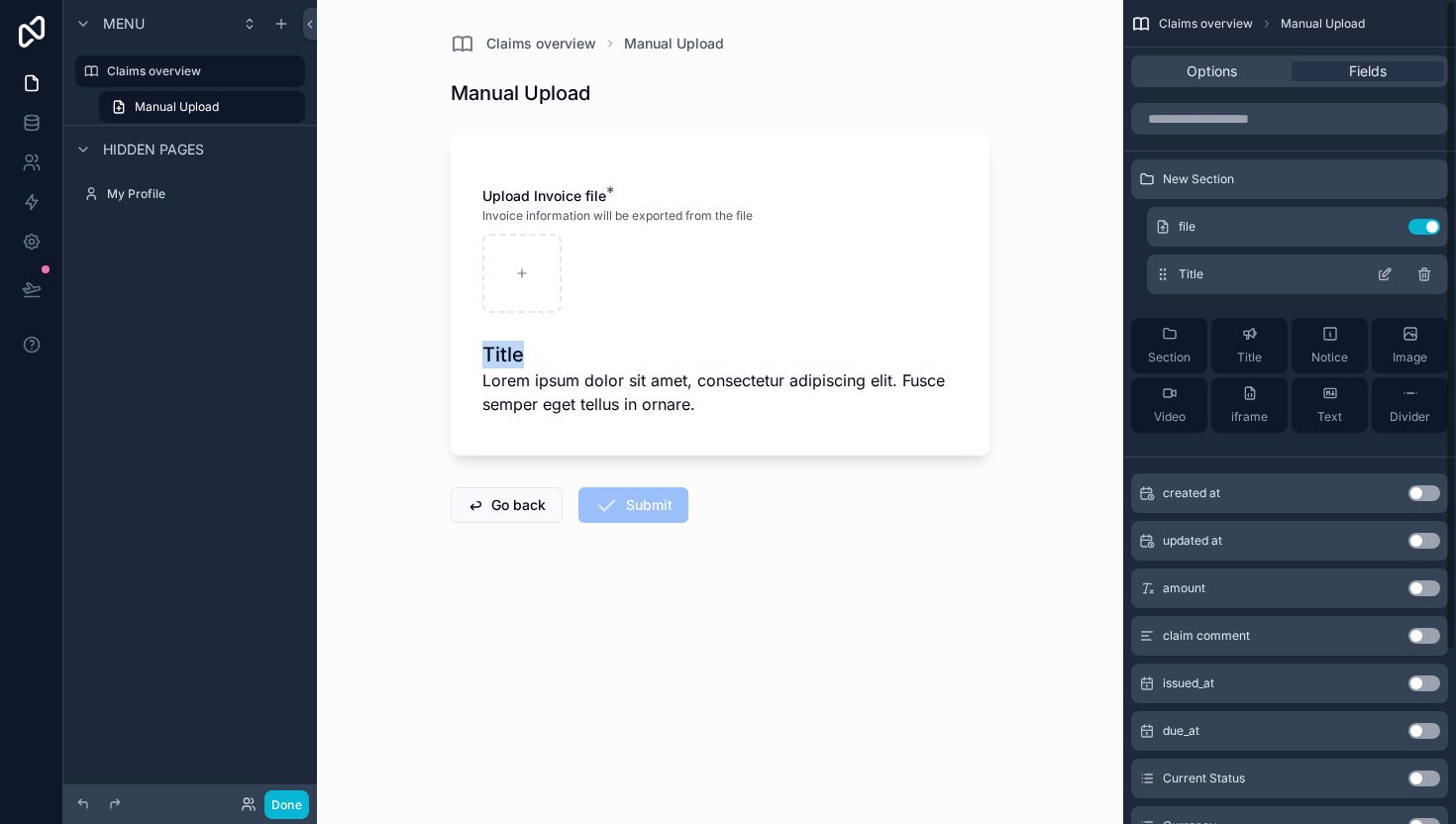 click on "Title" at bounding box center (1298, 274) 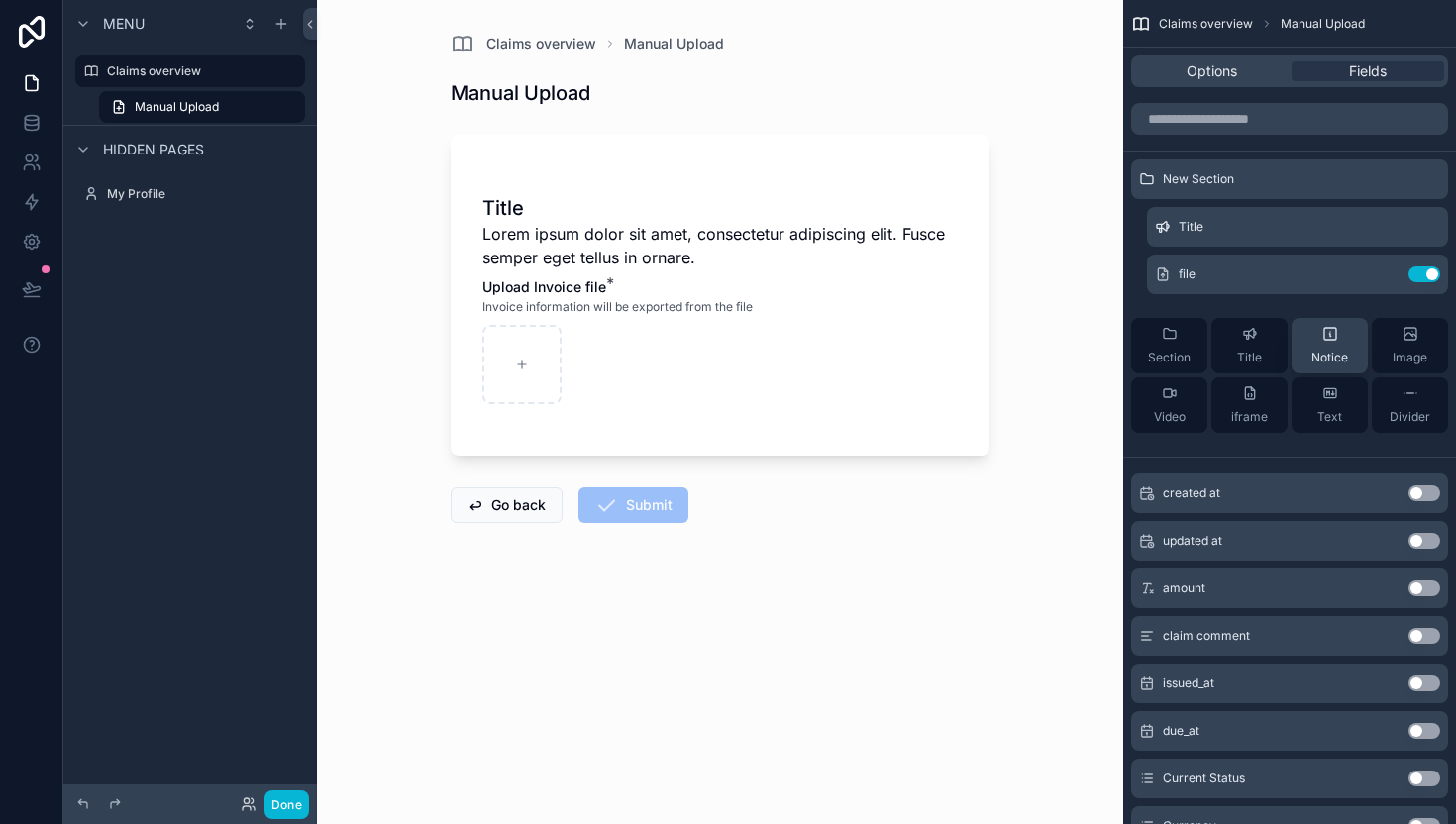 click on "Notice" at bounding box center (1329, 346) 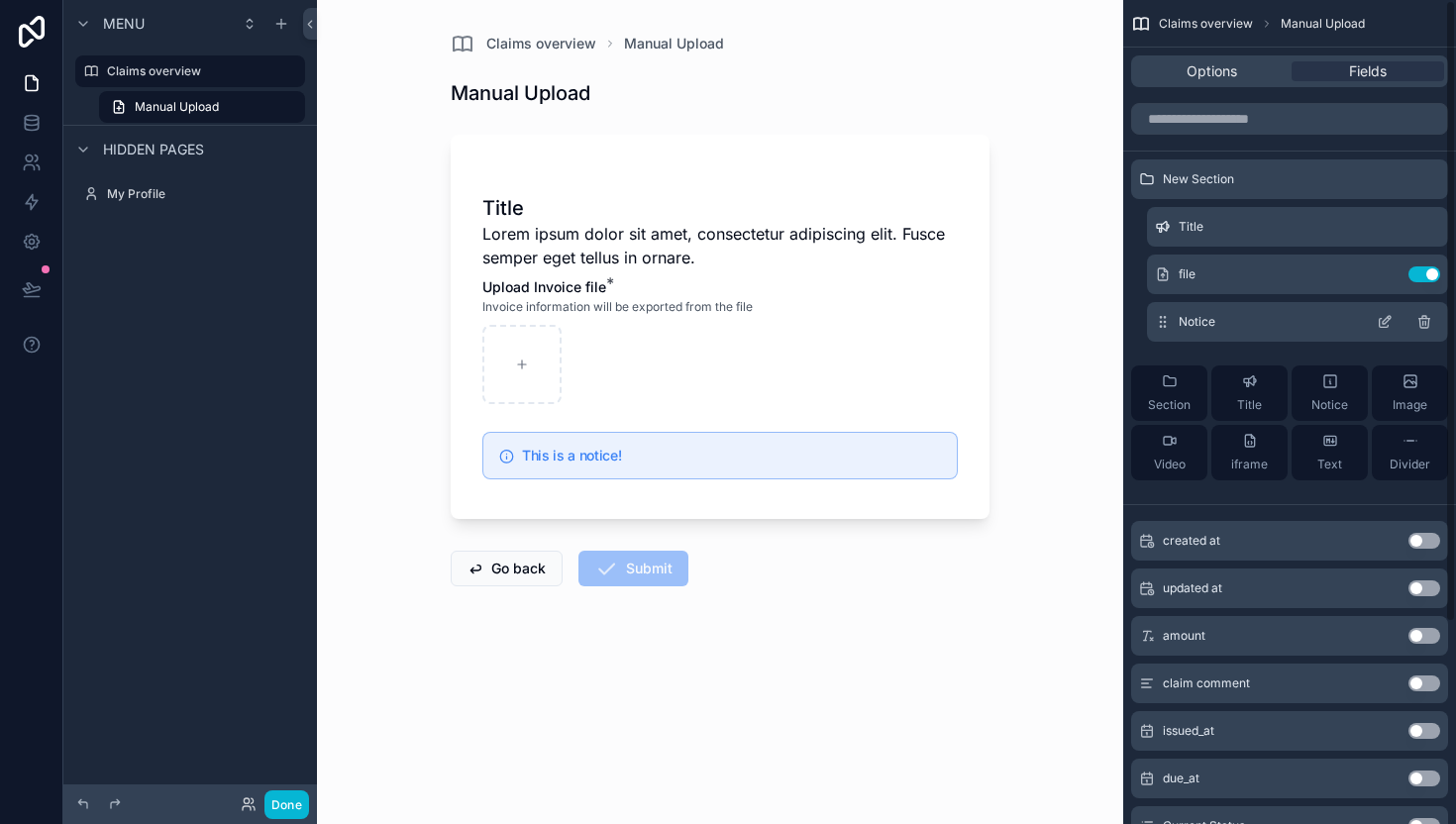 click 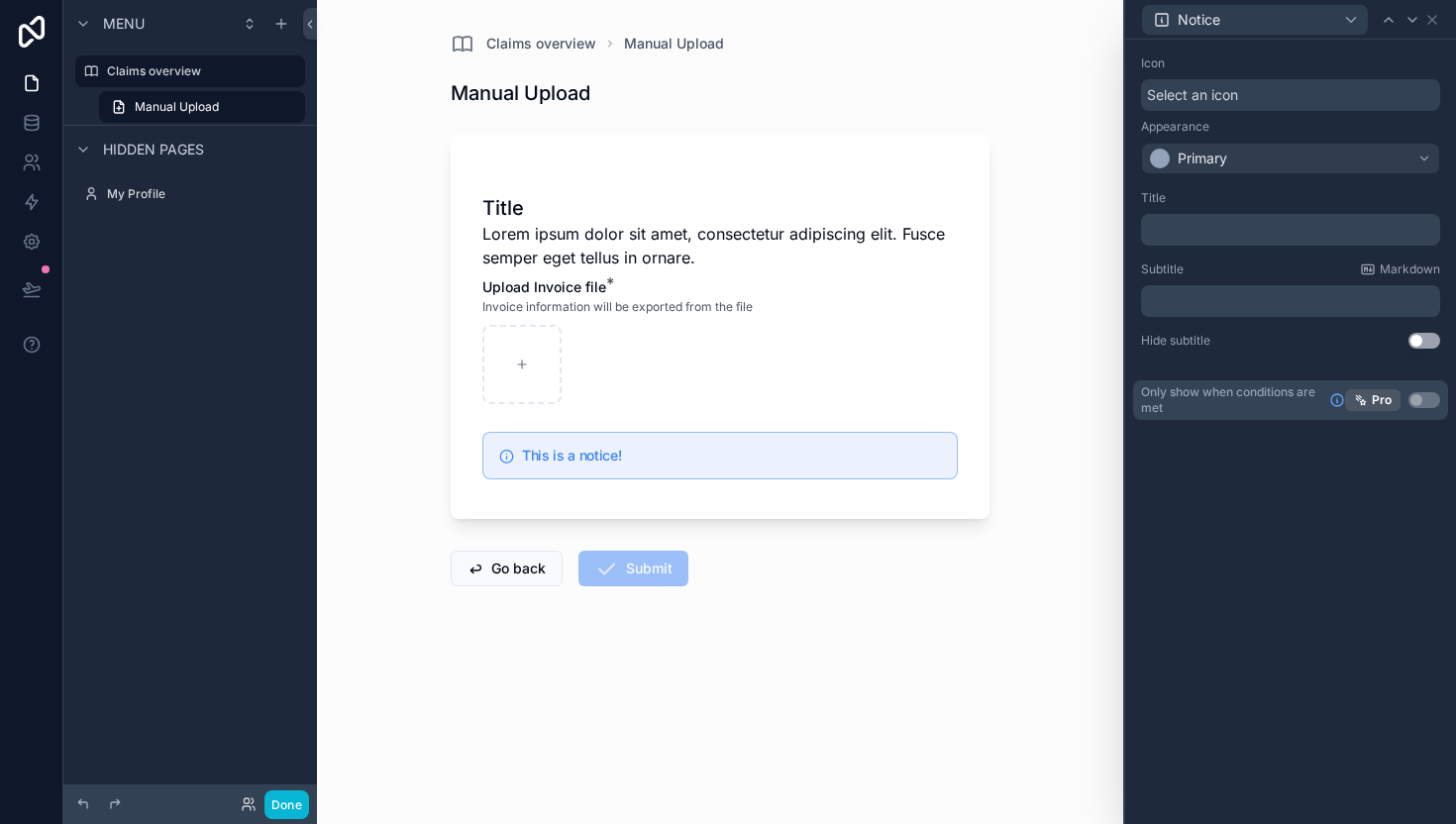 click on "﻿" at bounding box center (1293, 230) 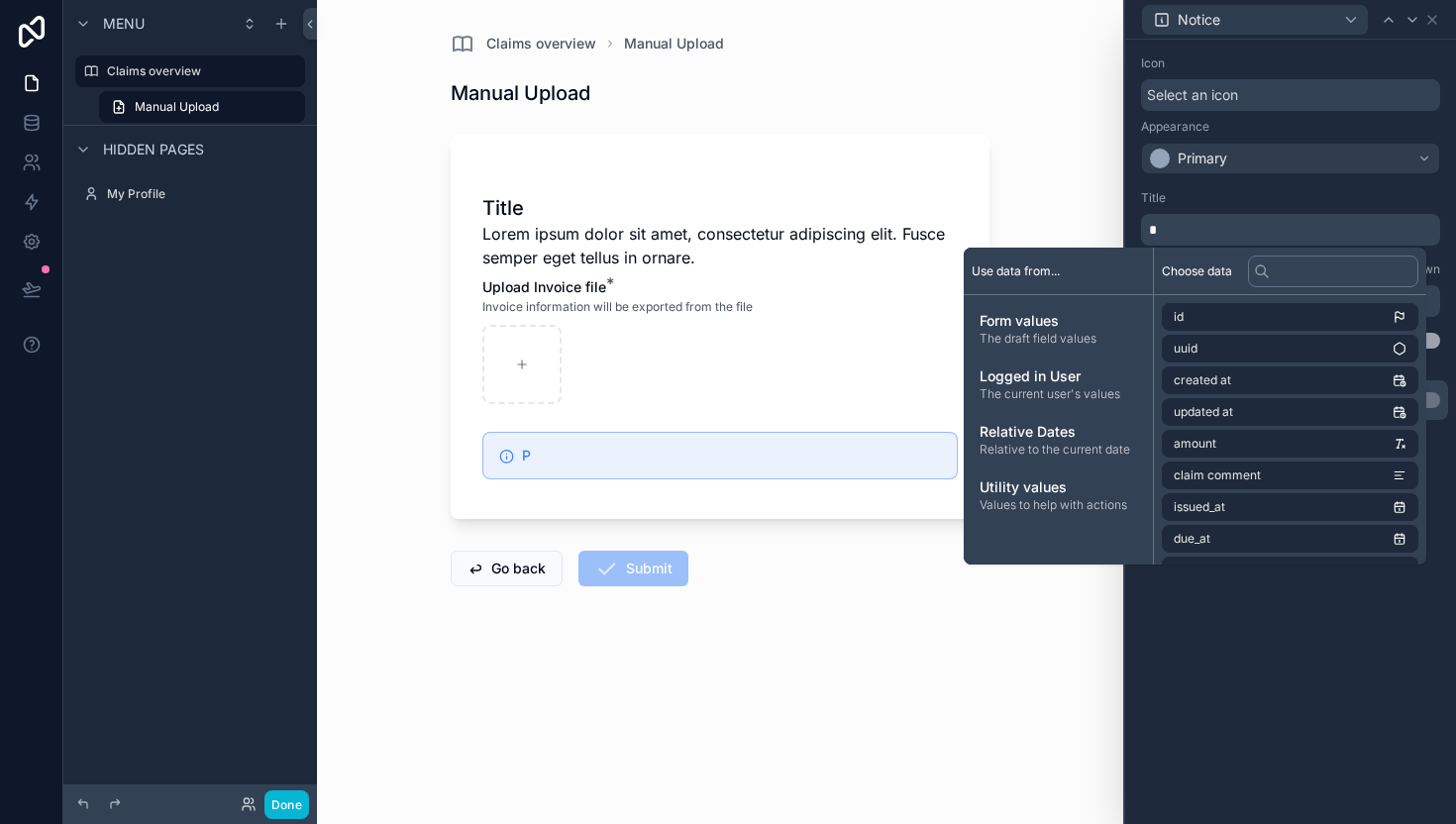 type 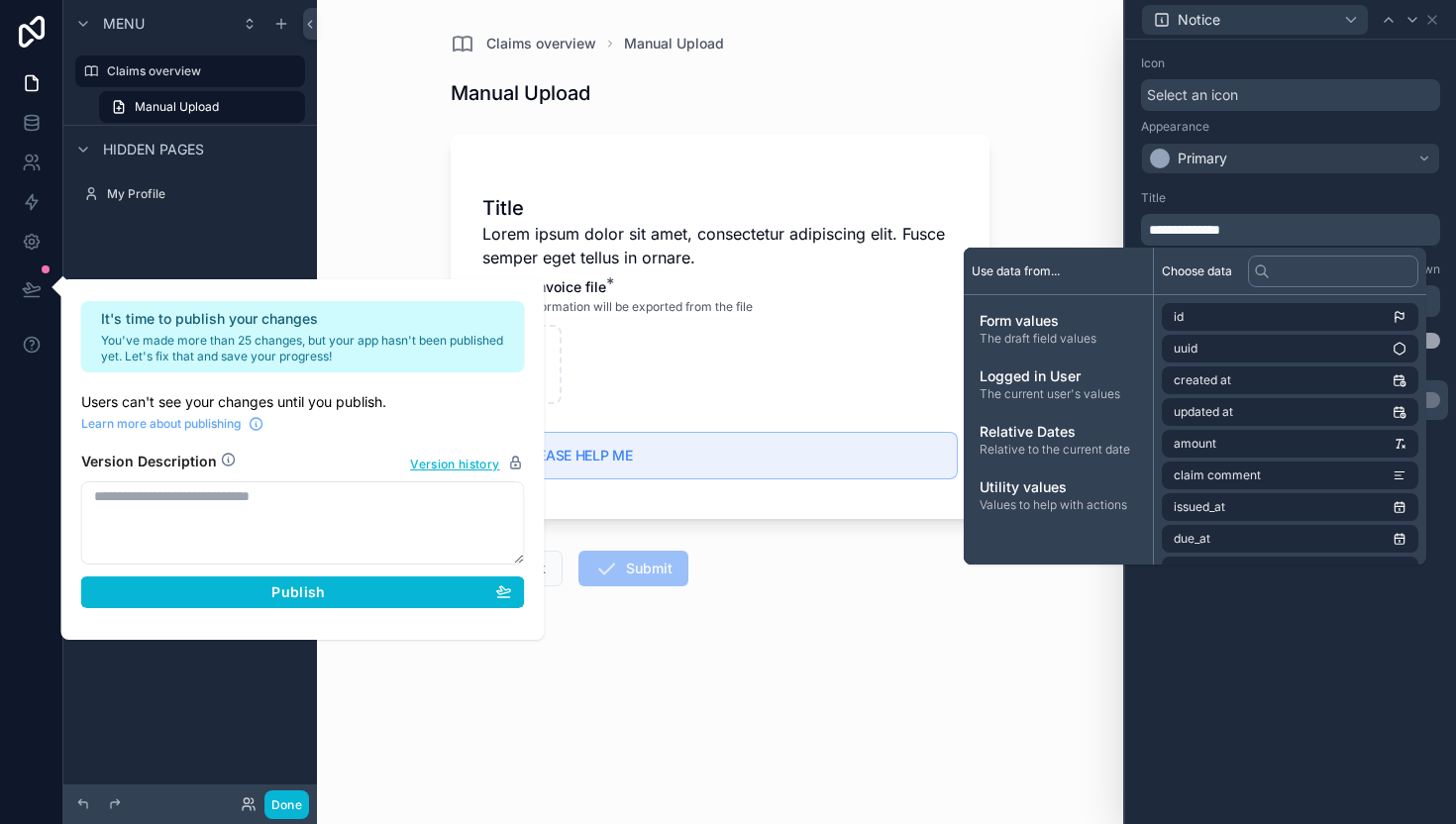 click on "Title  Lorem ipsum dolor sit amet, consectetur adipiscing elit. Fusce semper eget tellus in ornare. Upload Invoice file * Invoice information will be exported from the file PLEASE HELP ME Go back Submit" at bounding box center [720, 418] 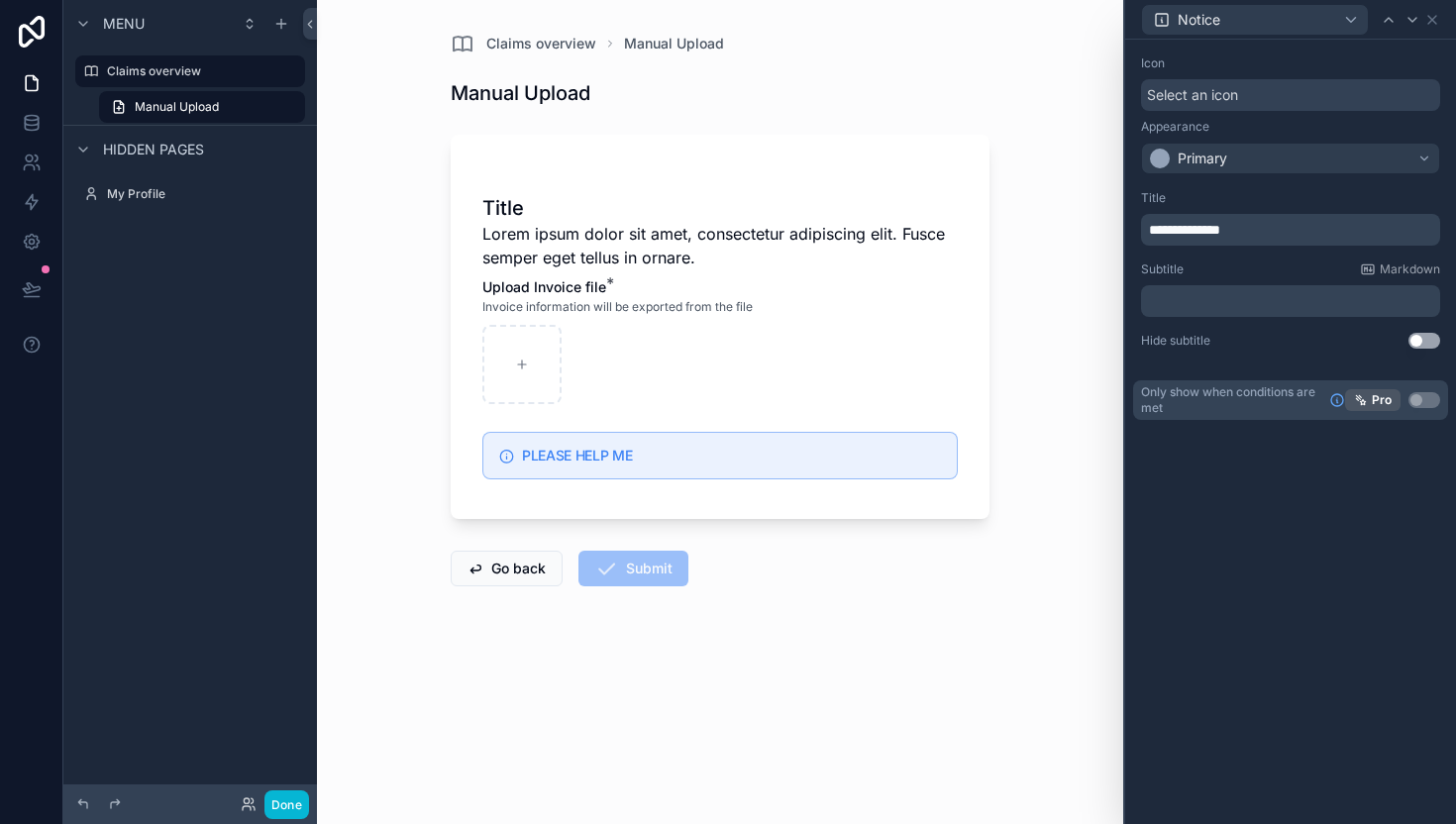 click on "﻿" at bounding box center (1293, 301) 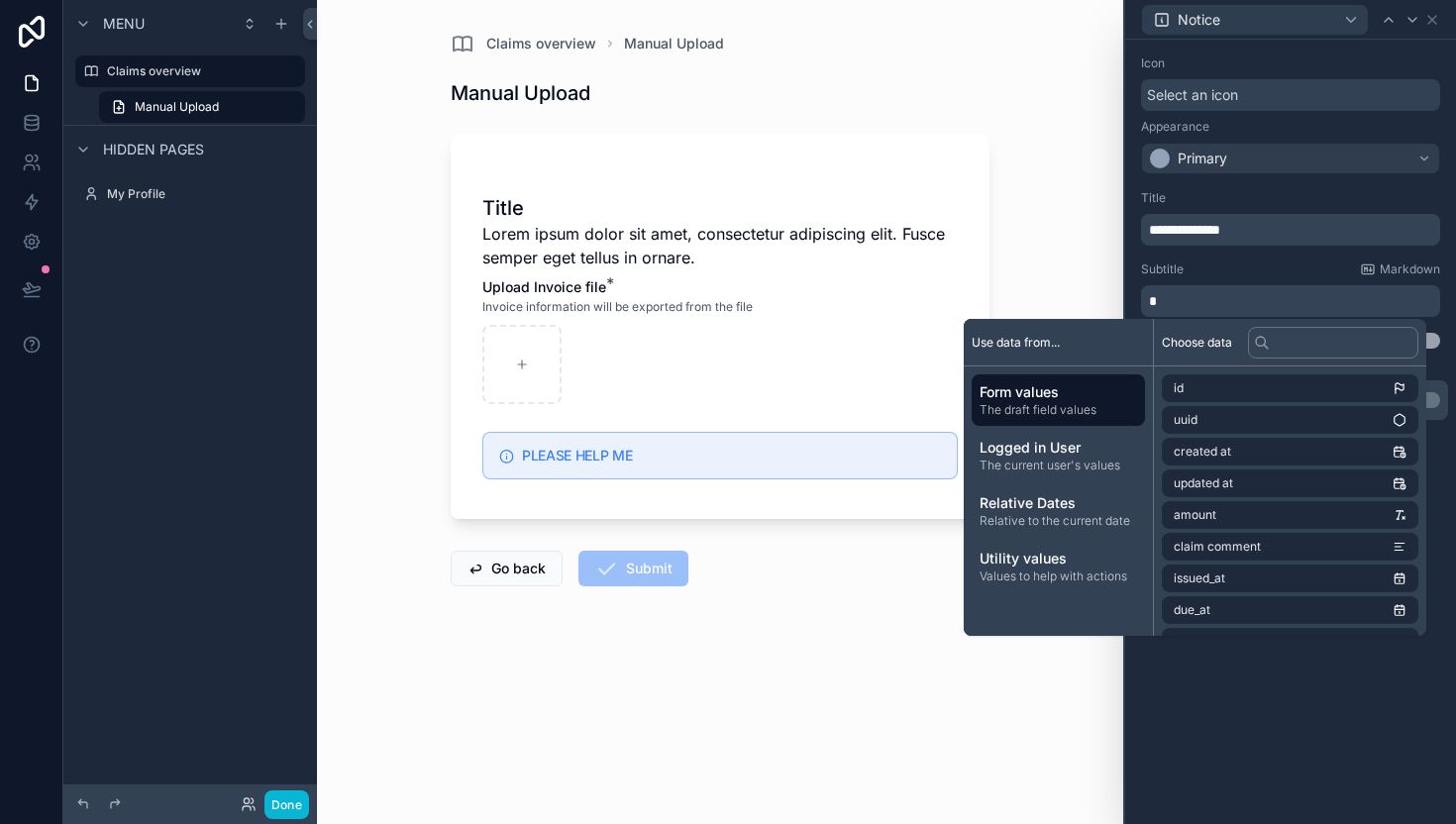 type 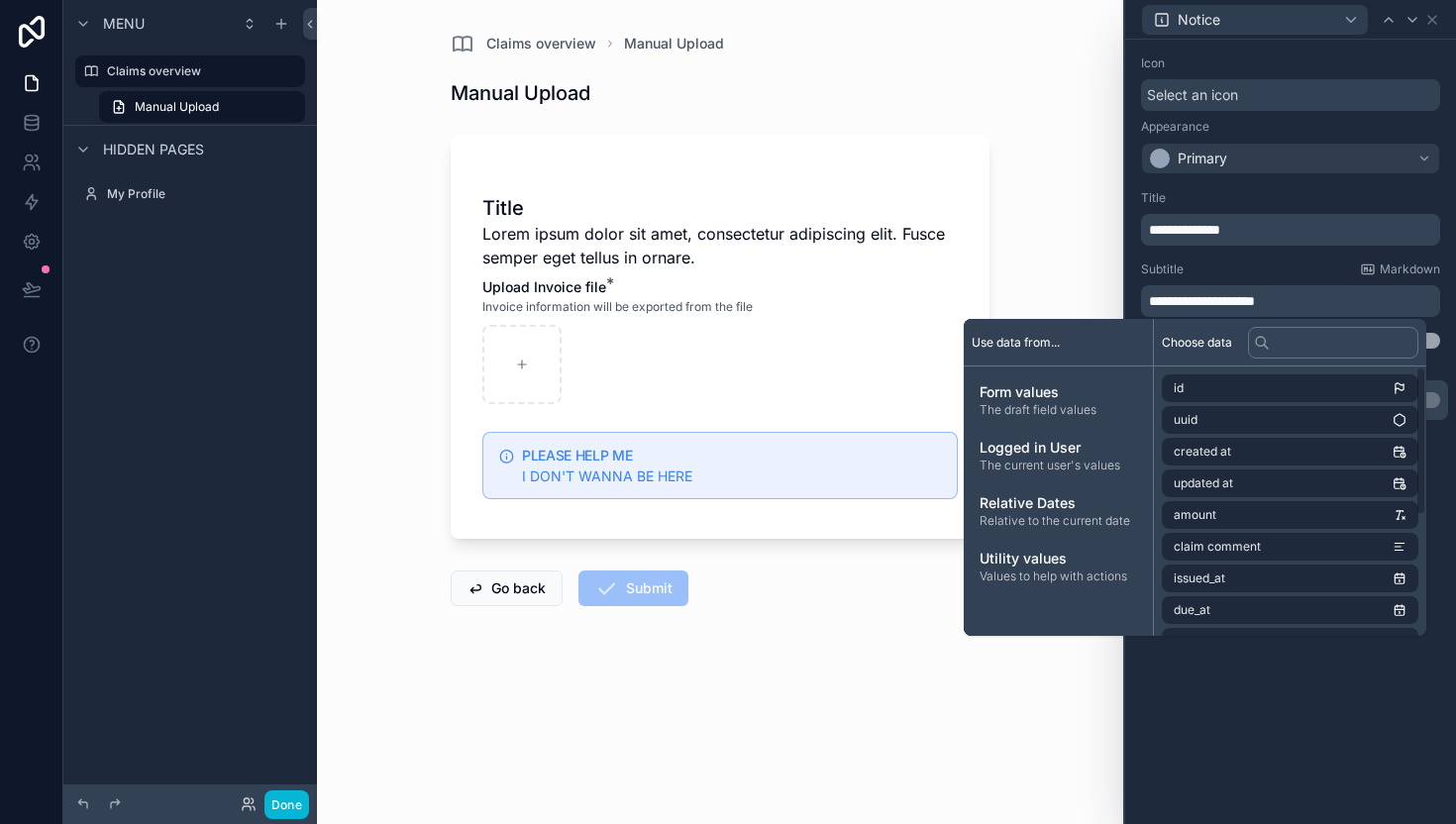 click on "**********" at bounding box center (1291, 432) 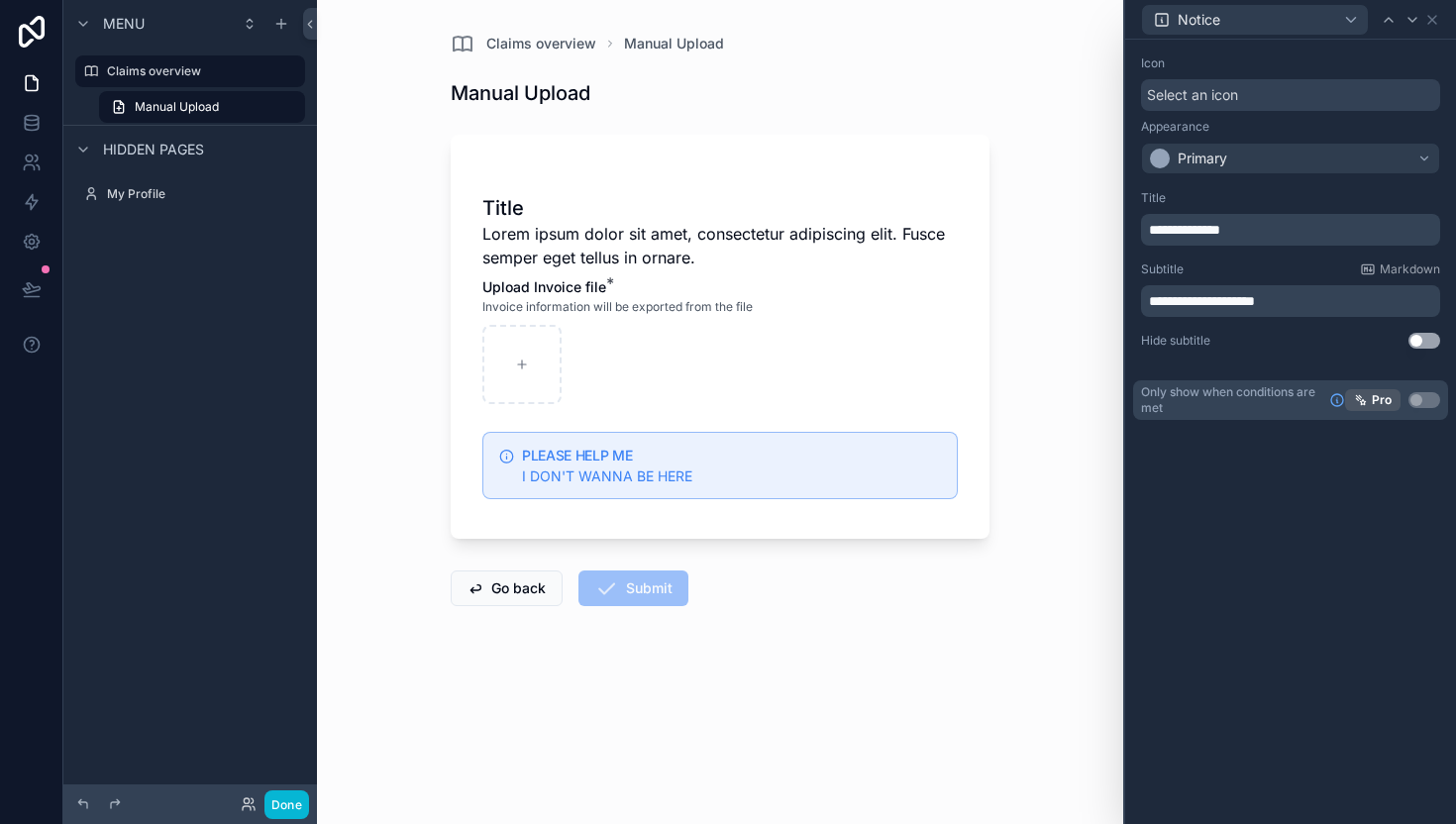 click on "Use setting" at bounding box center (1424, 341) 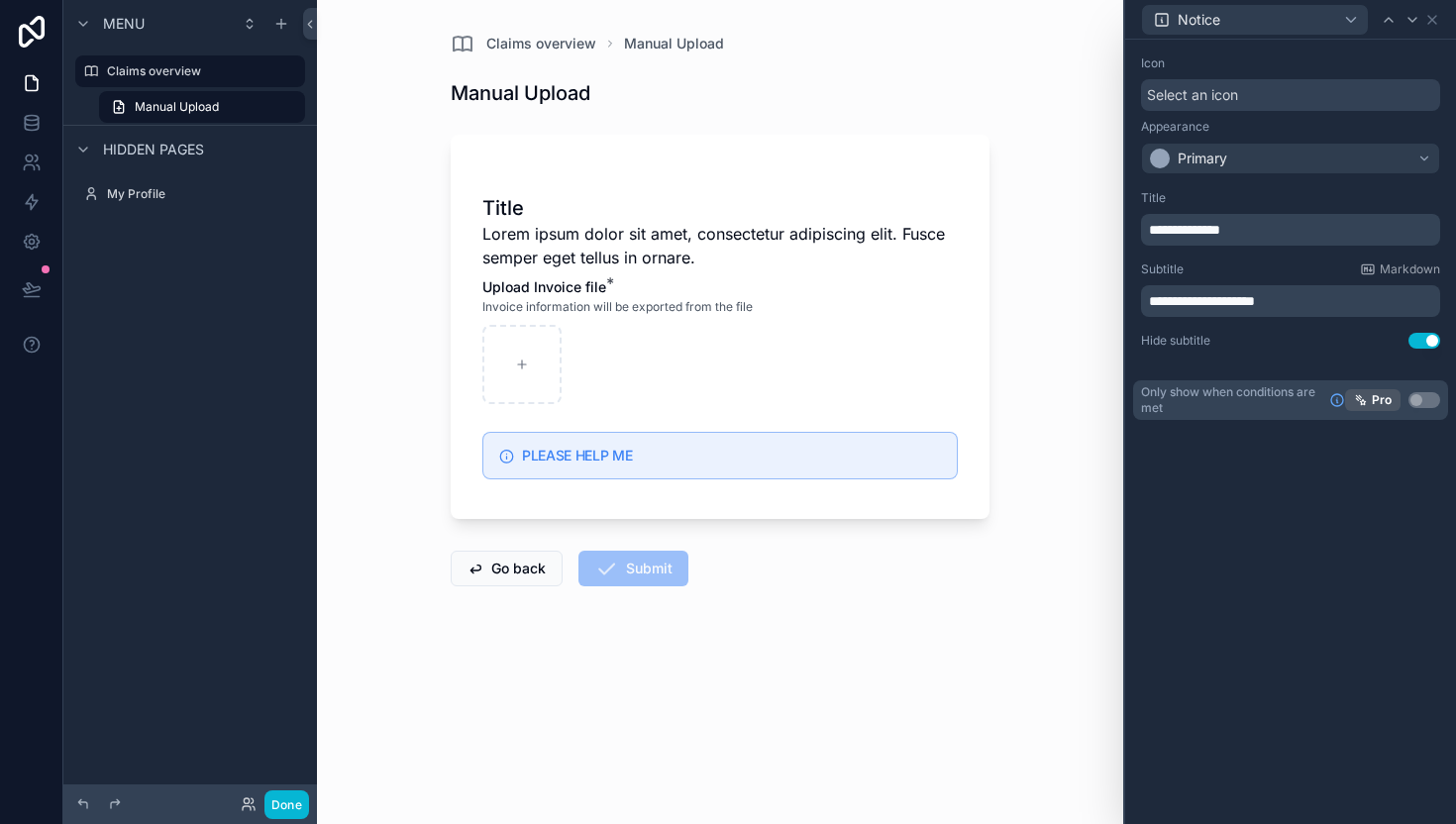 click on "Use setting" at bounding box center (1424, 341) 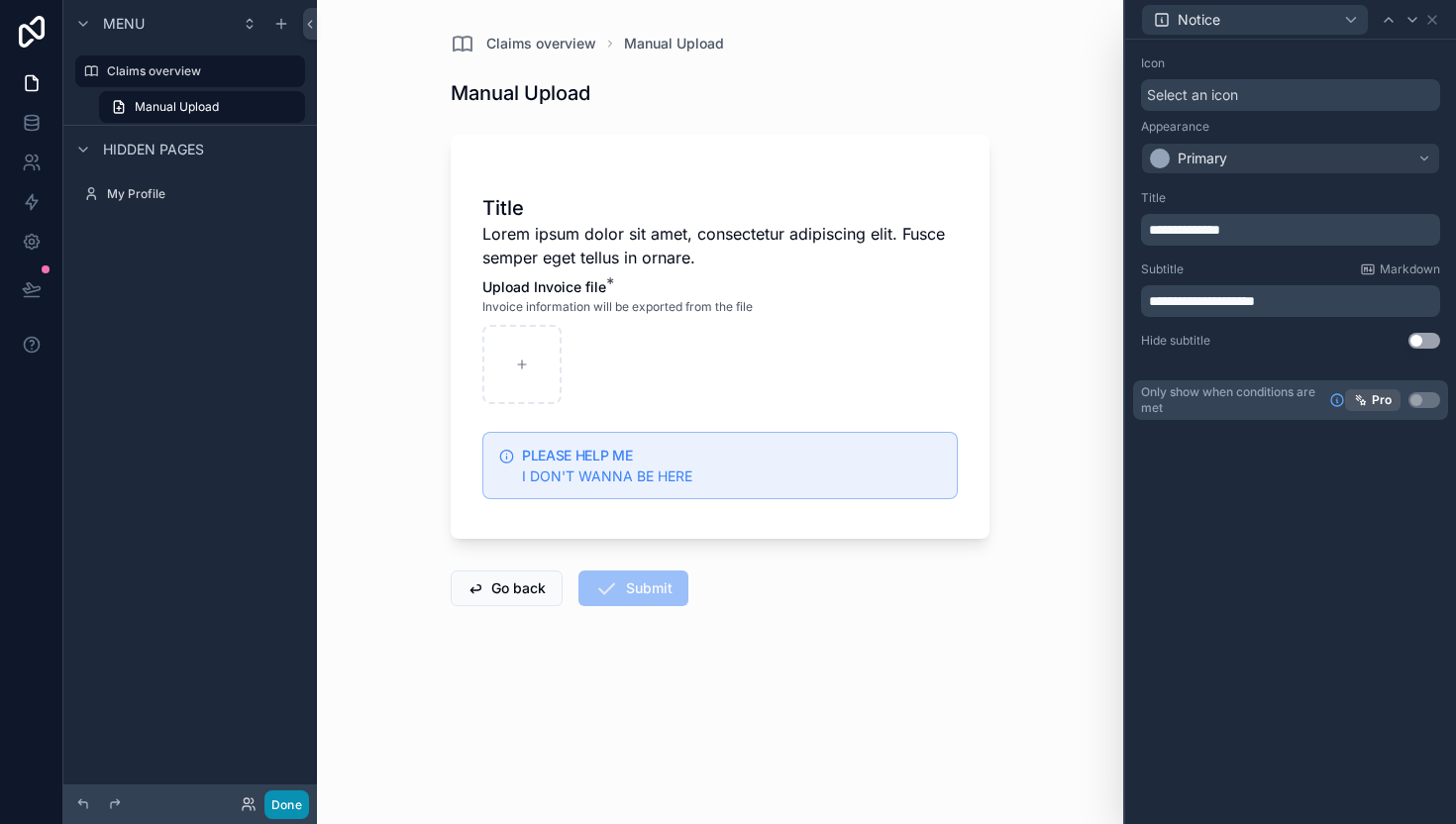click on "Done" at bounding box center [286, 804] 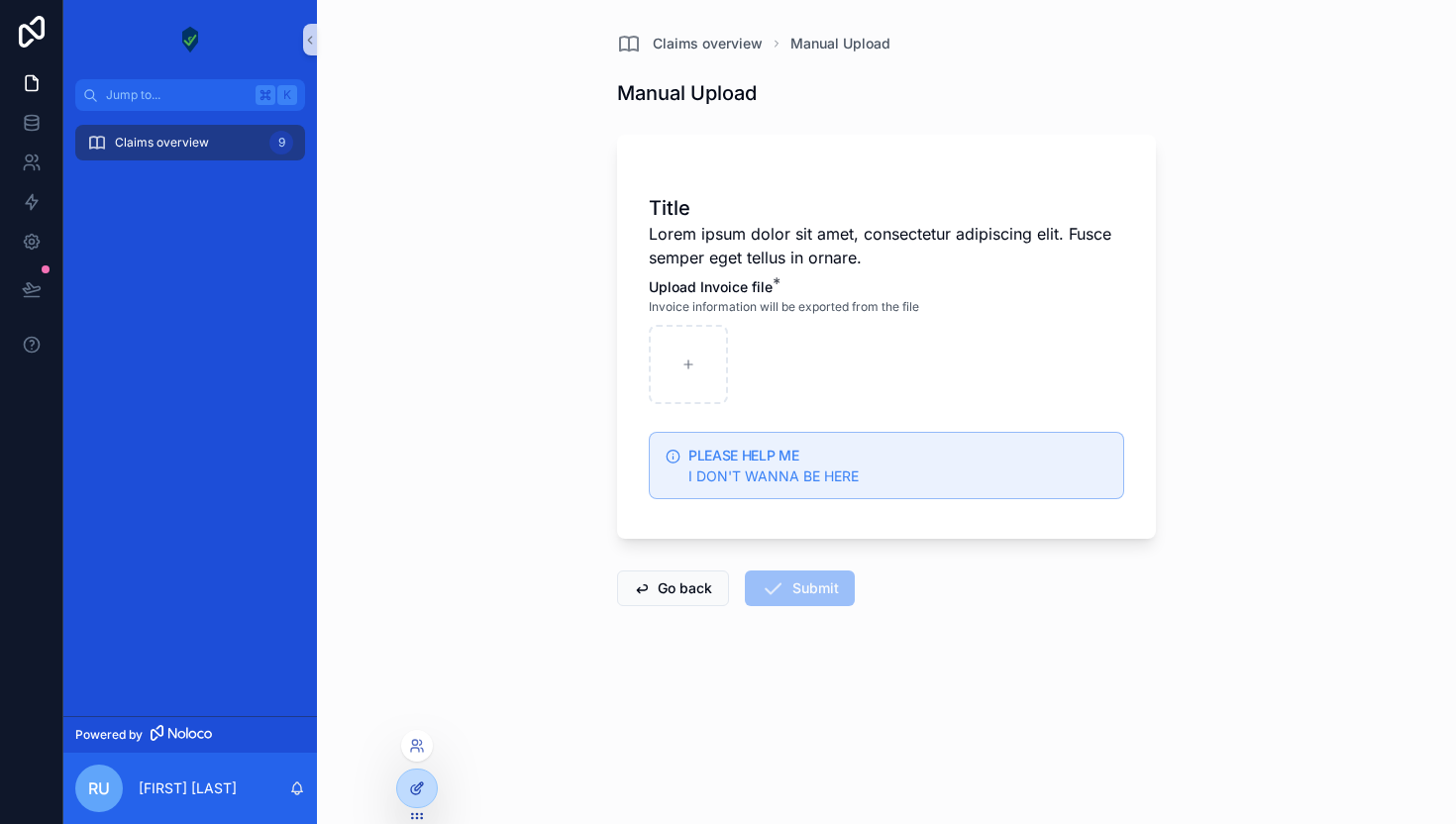 click at bounding box center (417, 788) 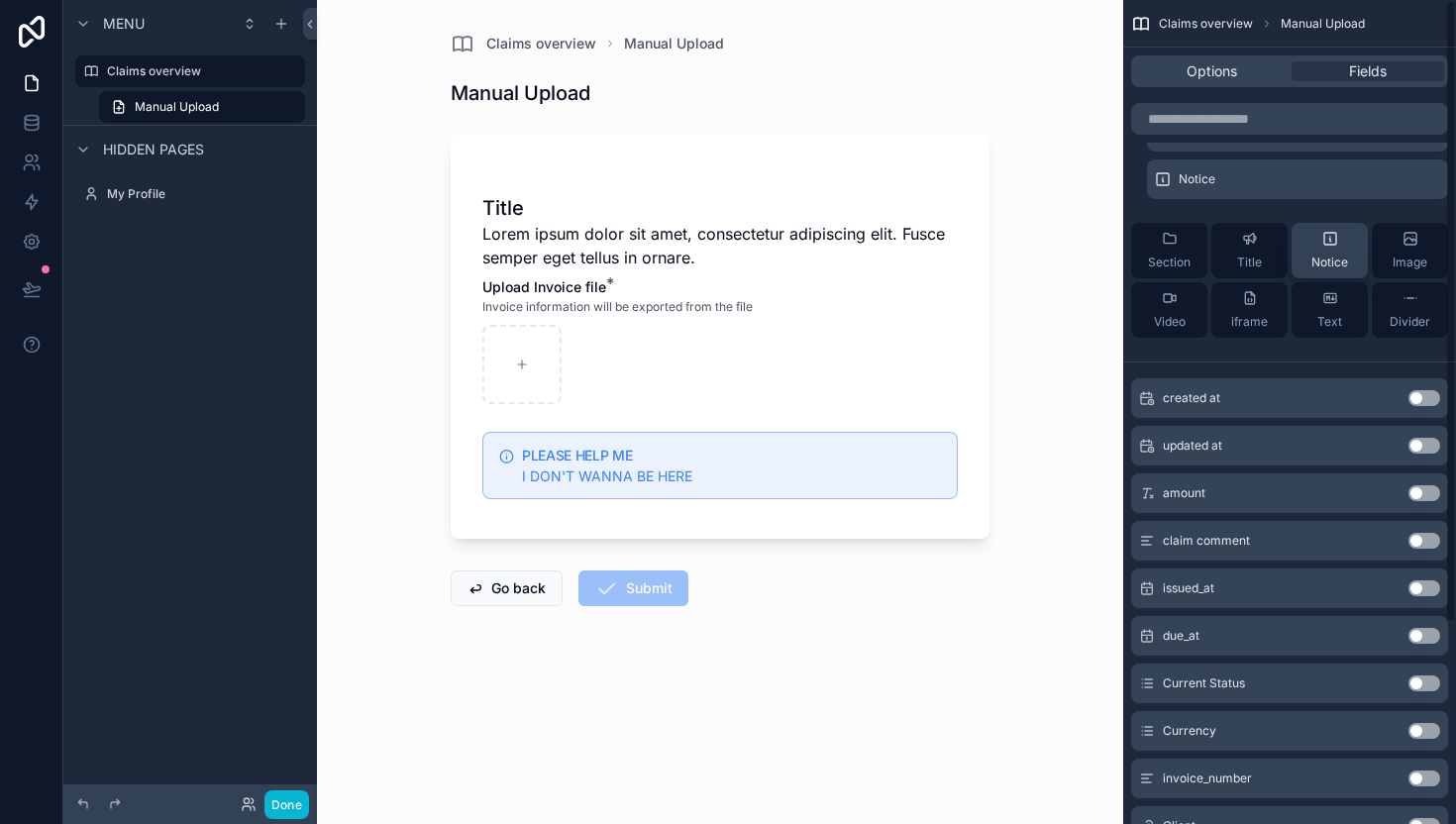 scroll, scrollTop: 0, scrollLeft: 0, axis: both 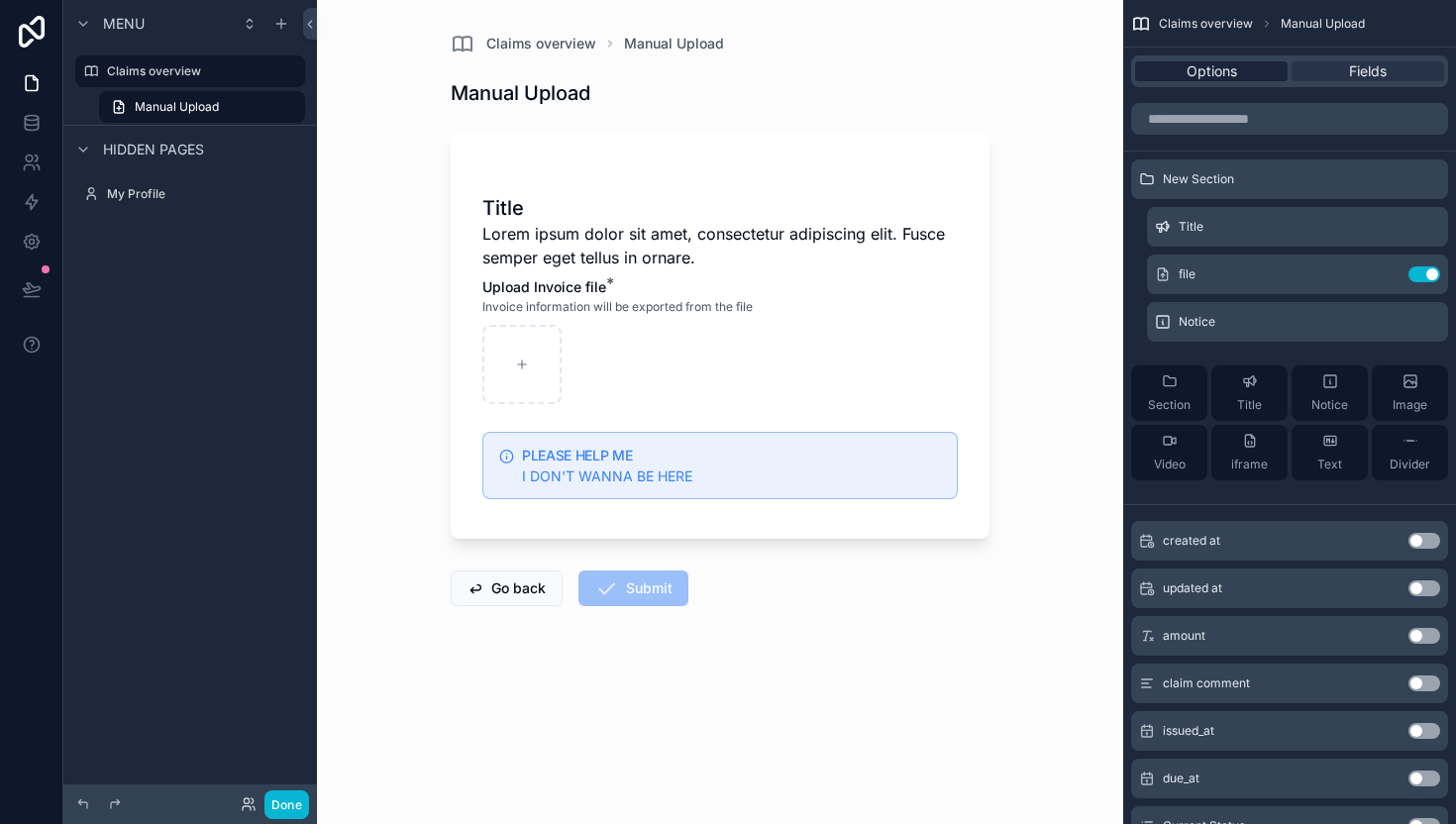 click on "Options" at bounding box center (1211, 71) 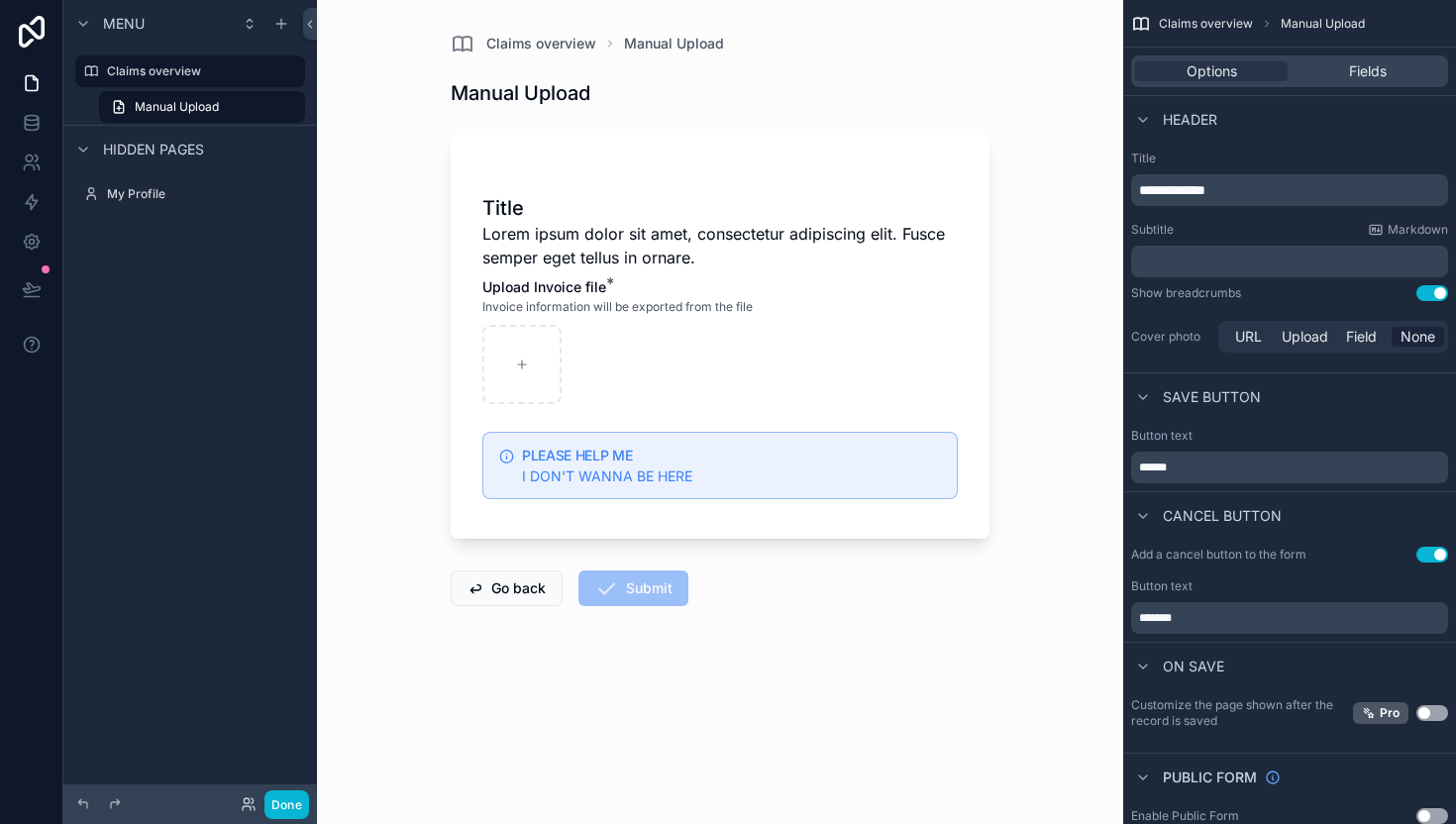 click on "Lorem ipsum dolor sit amet, consectetur adipiscing elit. Fusce semper eget tellus in ornare." at bounding box center (720, 246) 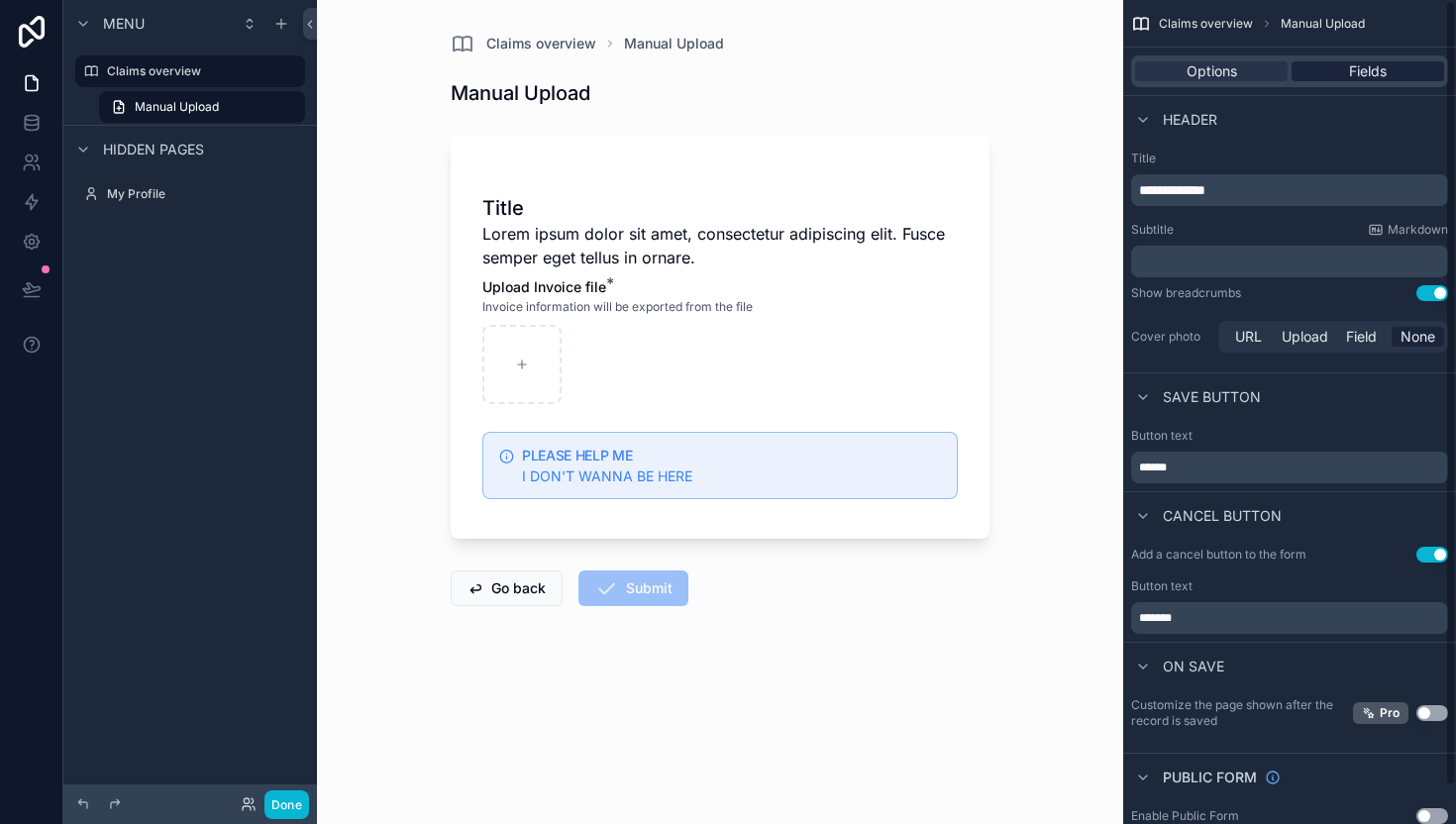 click on "Fields" at bounding box center (1368, 71) 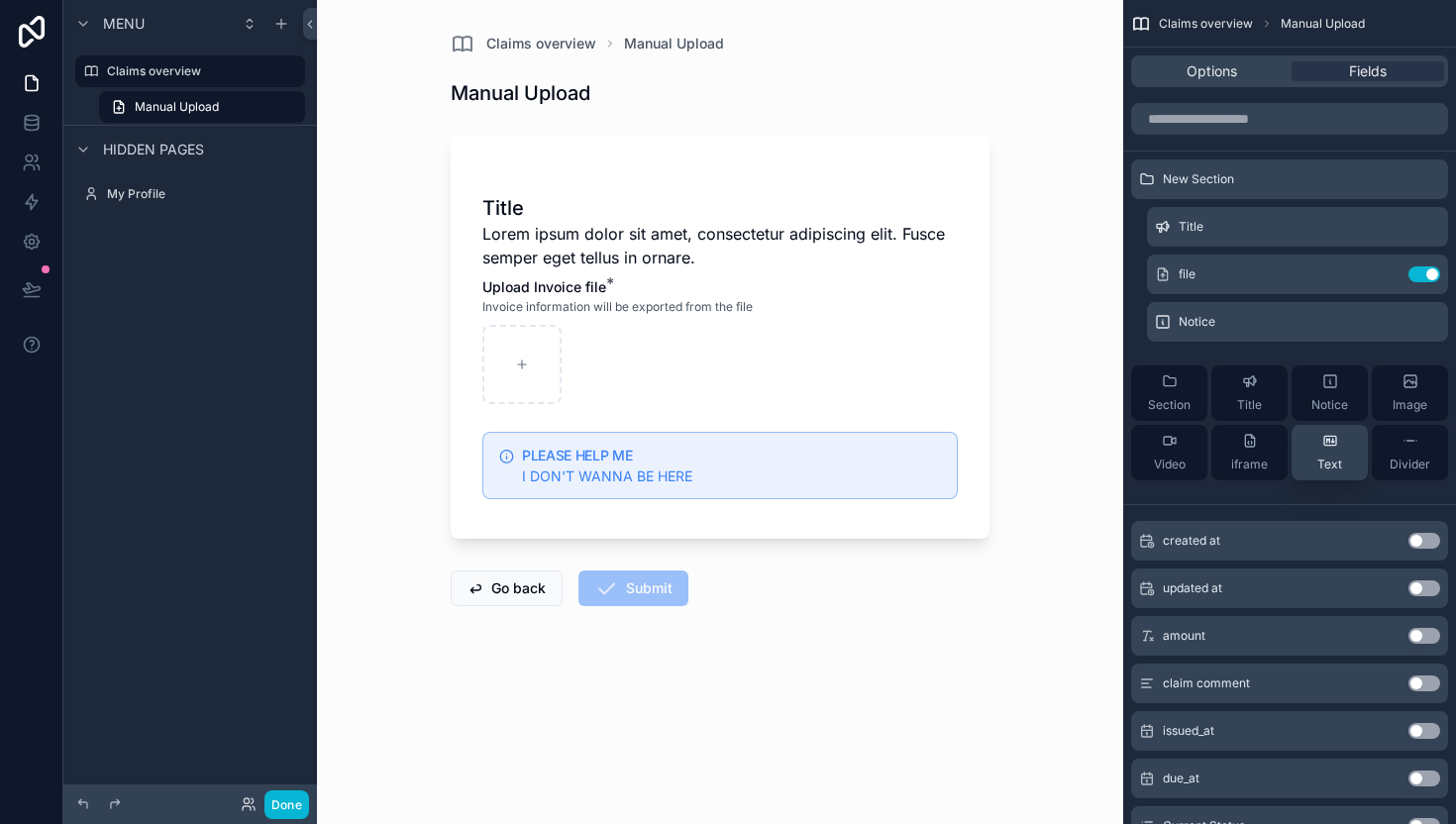 click on "Text" at bounding box center [1329, 453] 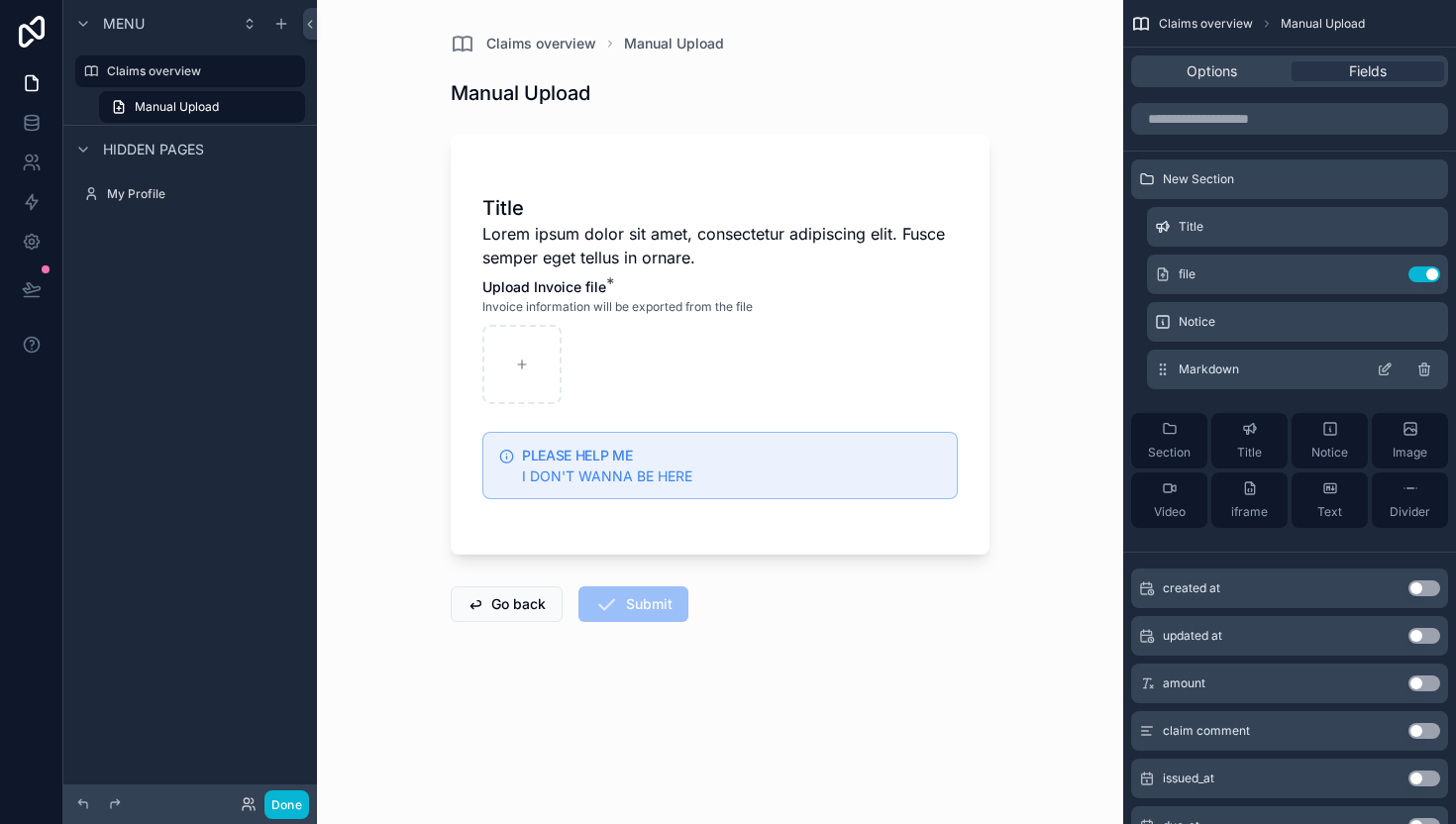 click on "Markdown" at bounding box center [1298, 369] 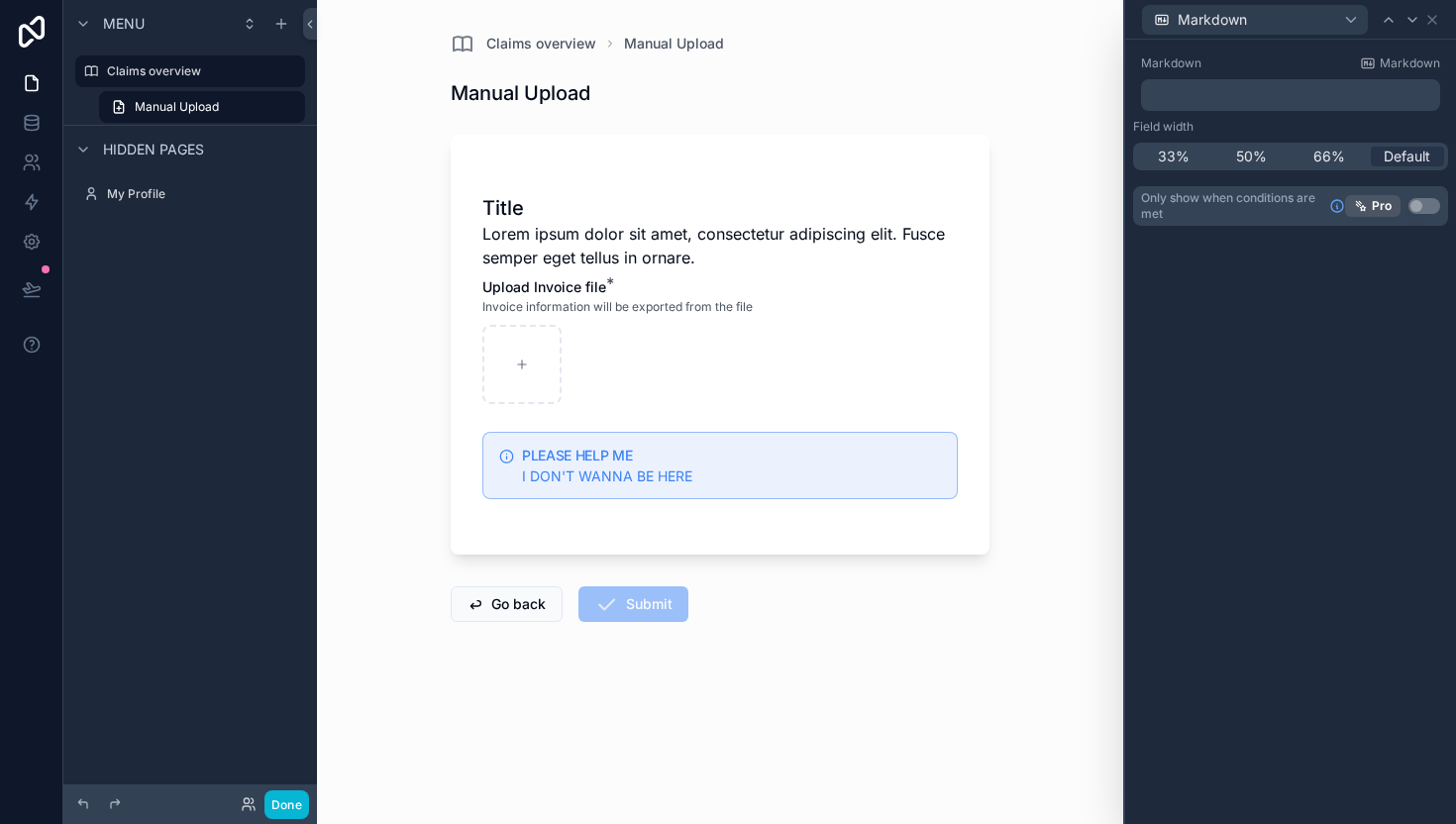 click on "﻿" at bounding box center (1293, 95) 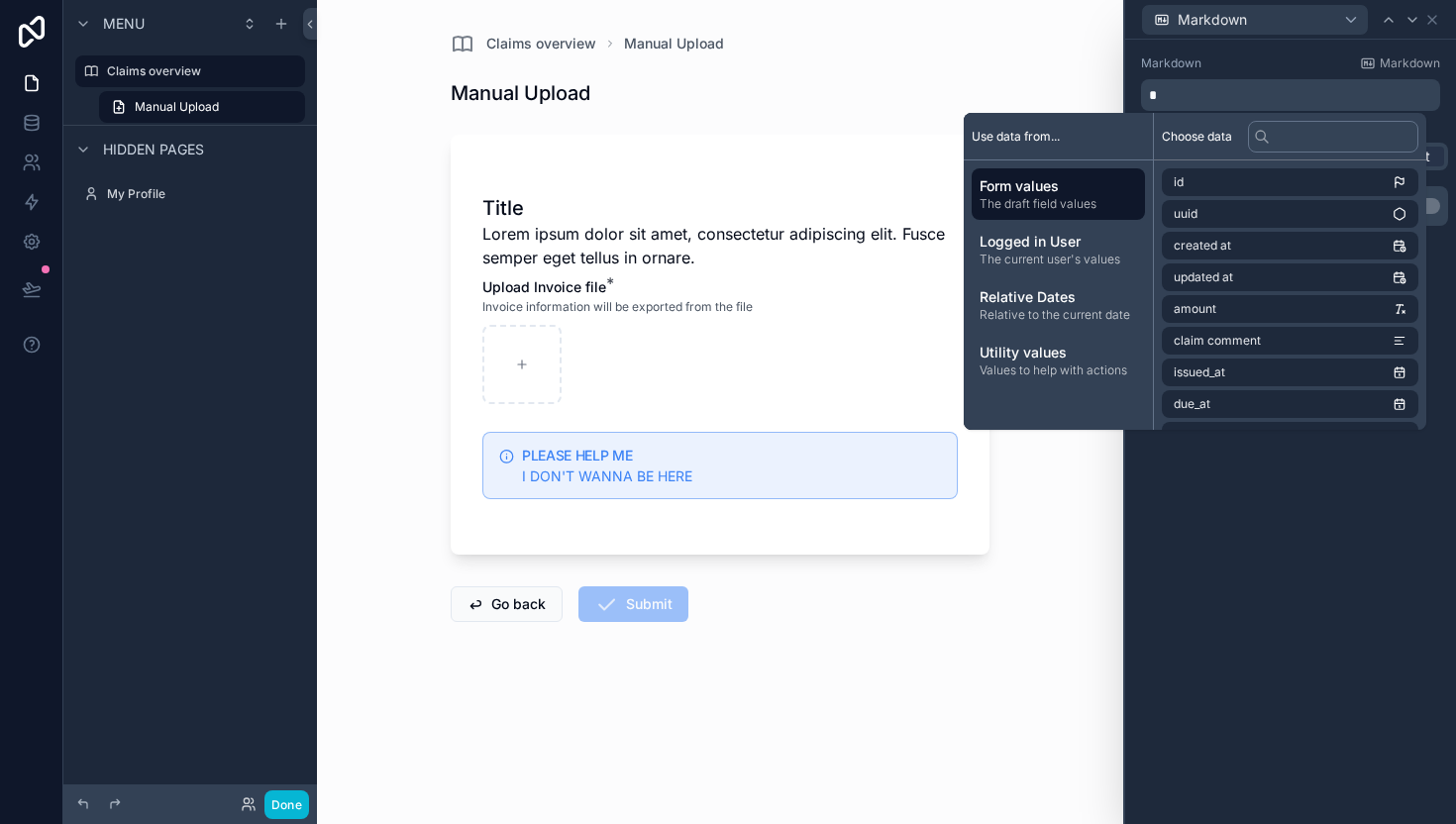 type 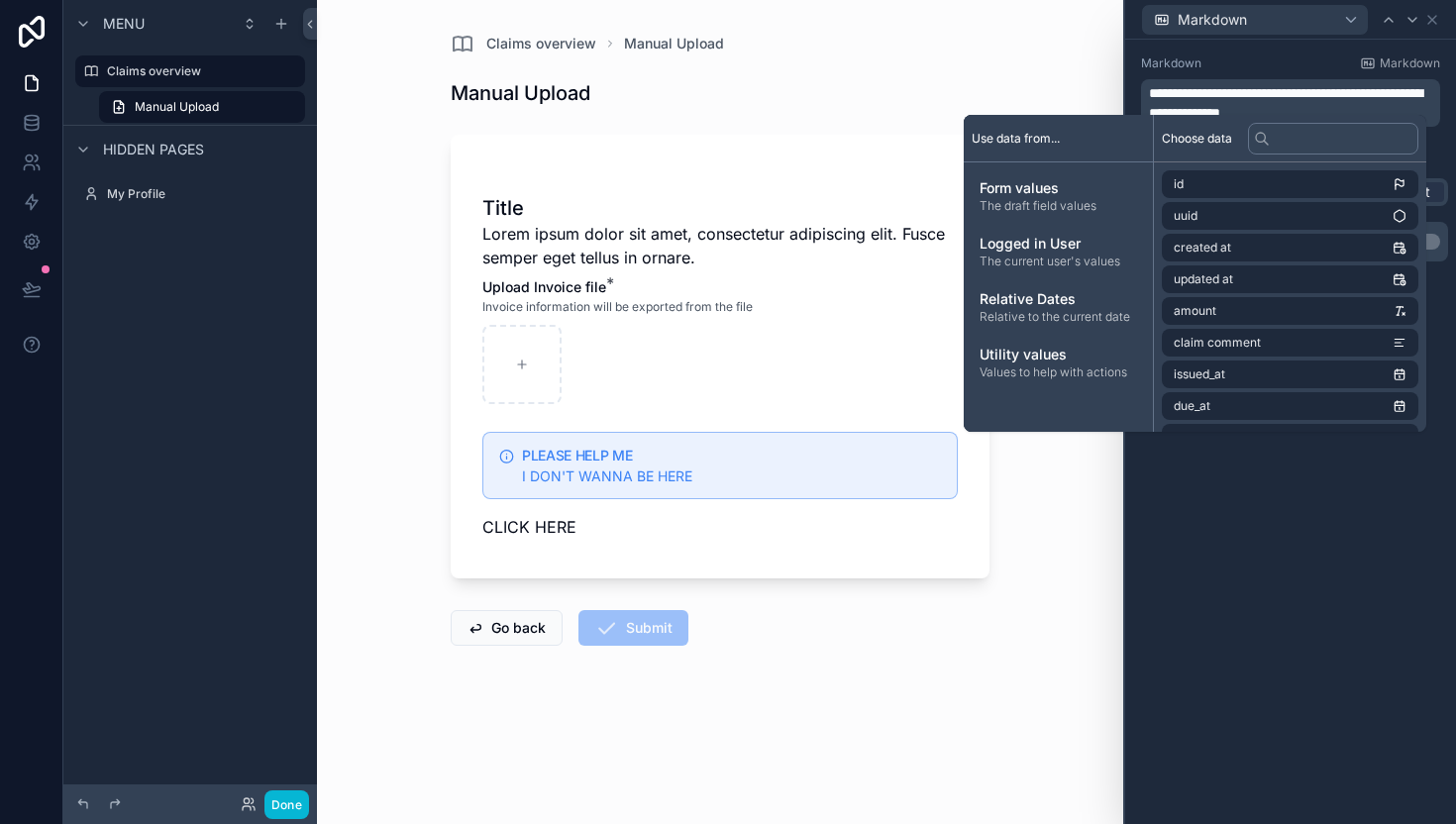 scroll, scrollTop: 0, scrollLeft: 0, axis: both 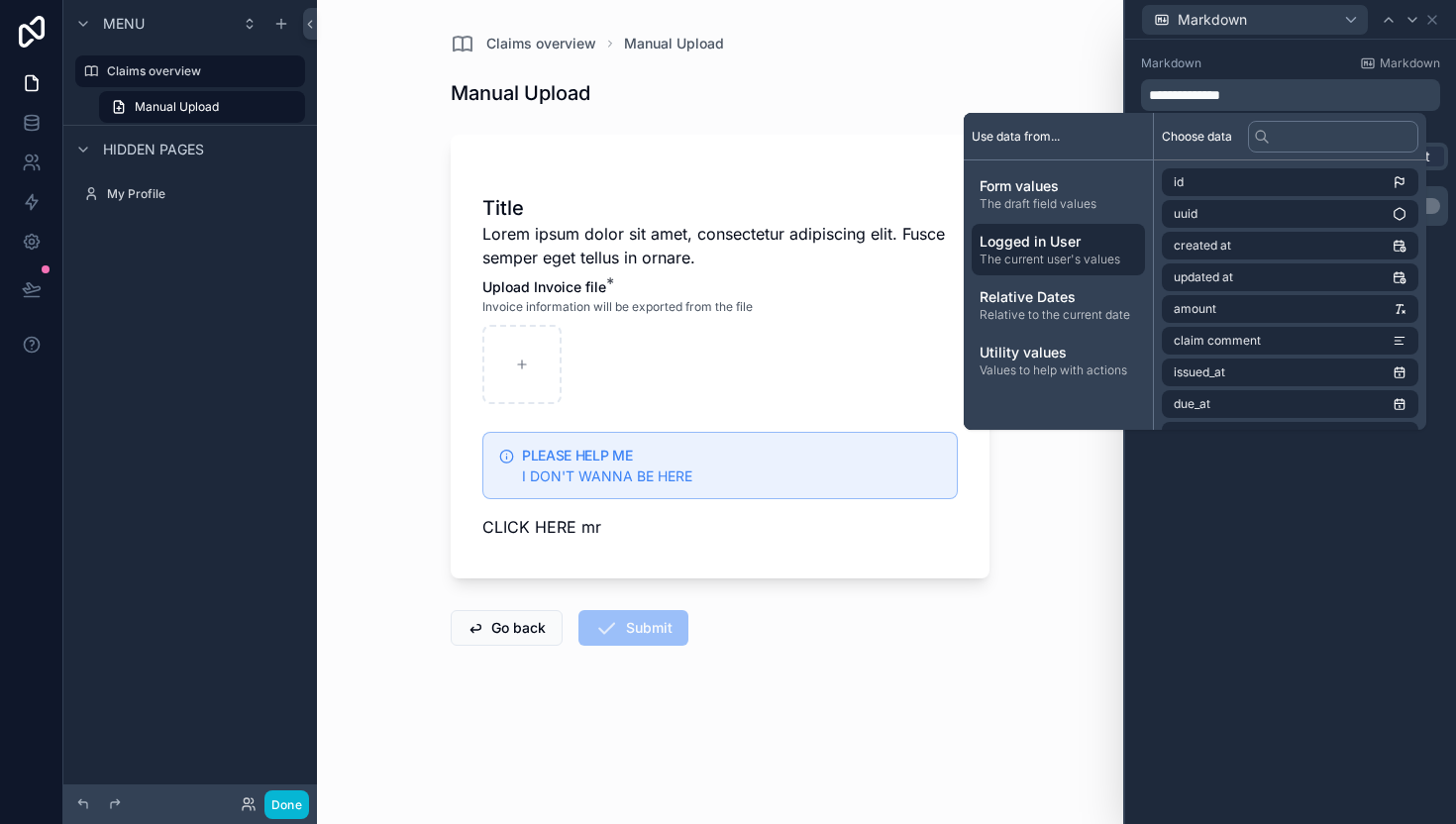 click on "Logged in User" at bounding box center [1058, 242] 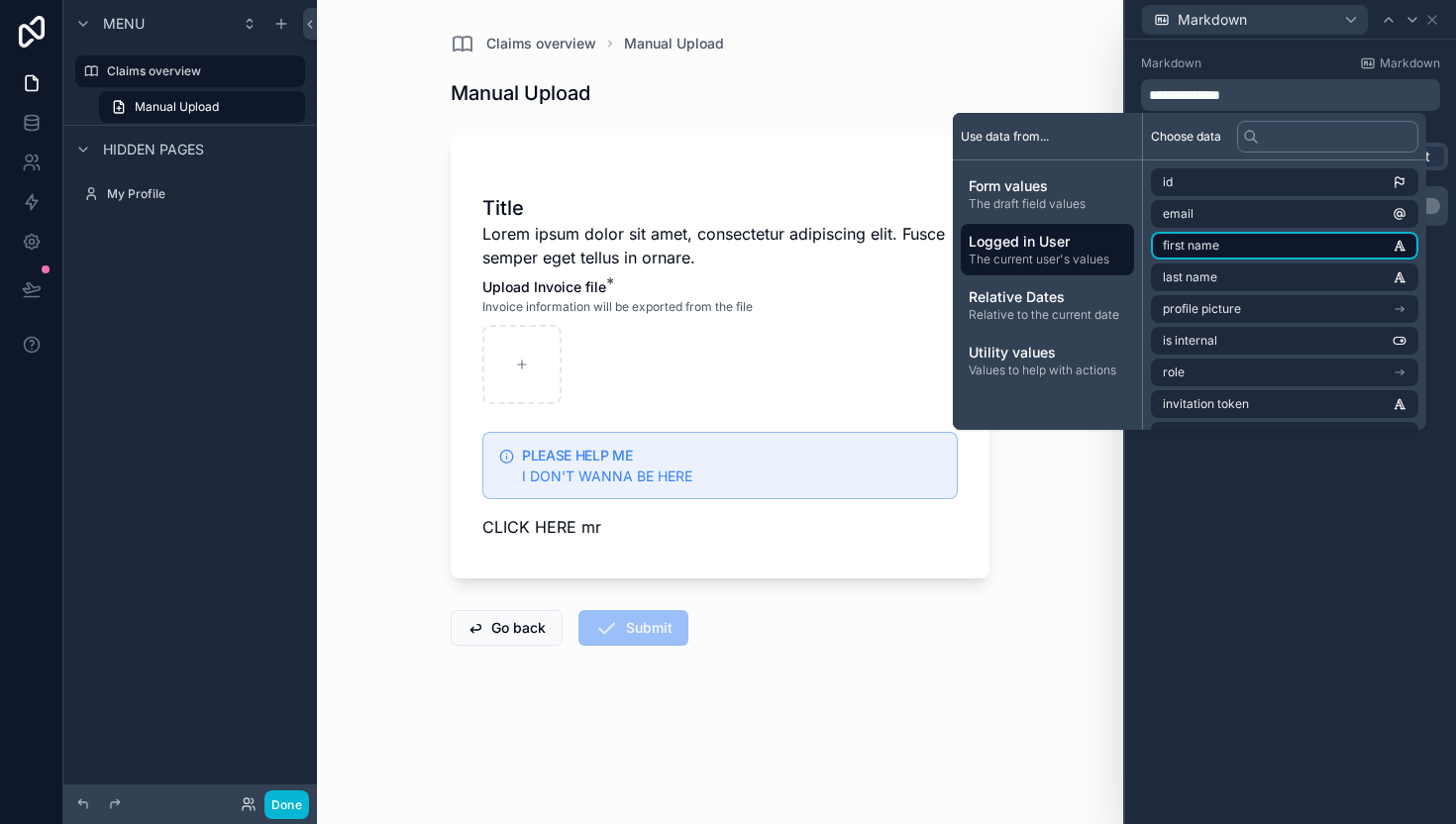 click on "first name" at bounding box center [1191, 246] 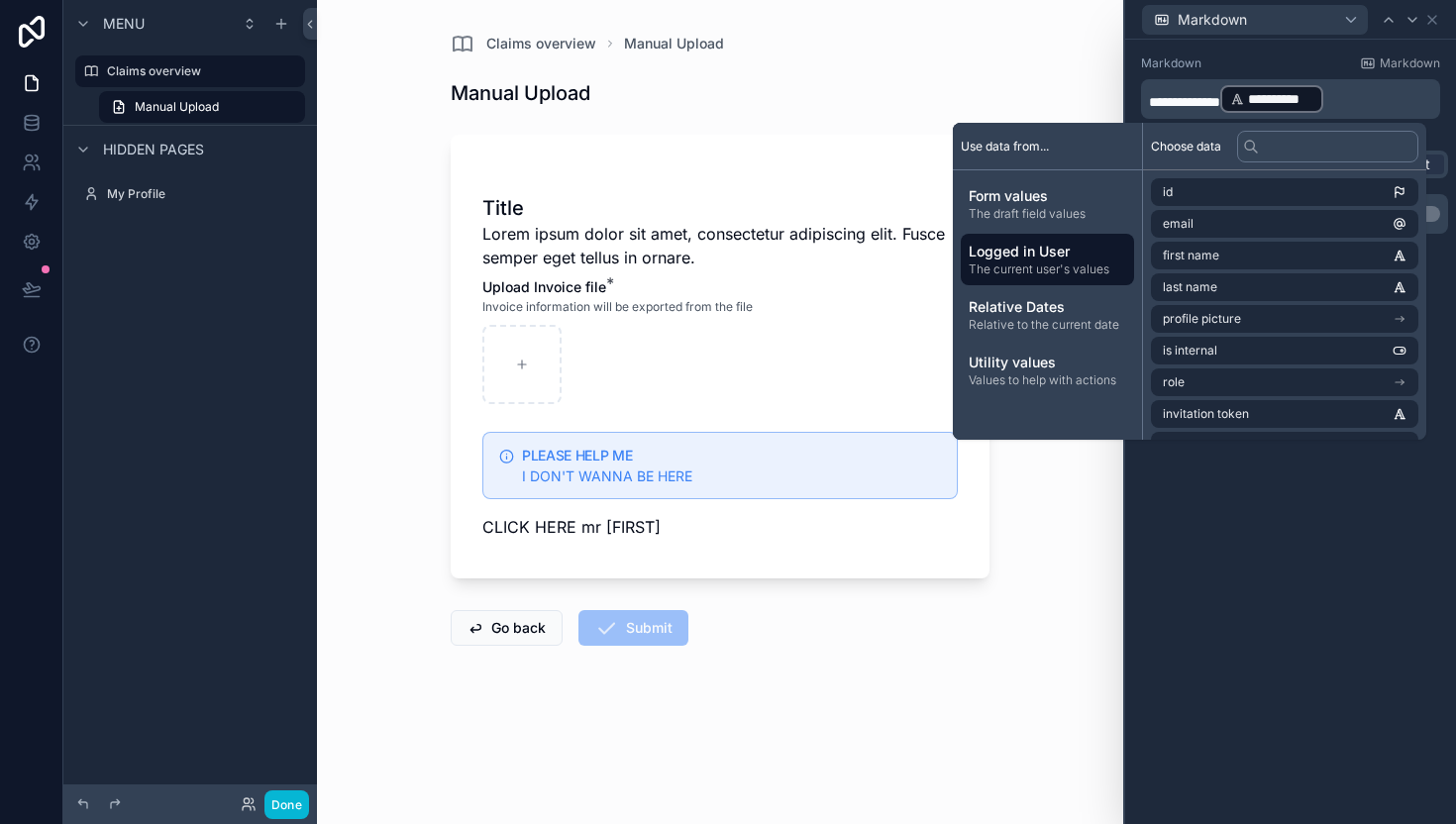 click on "**********" at bounding box center (1291, 432) 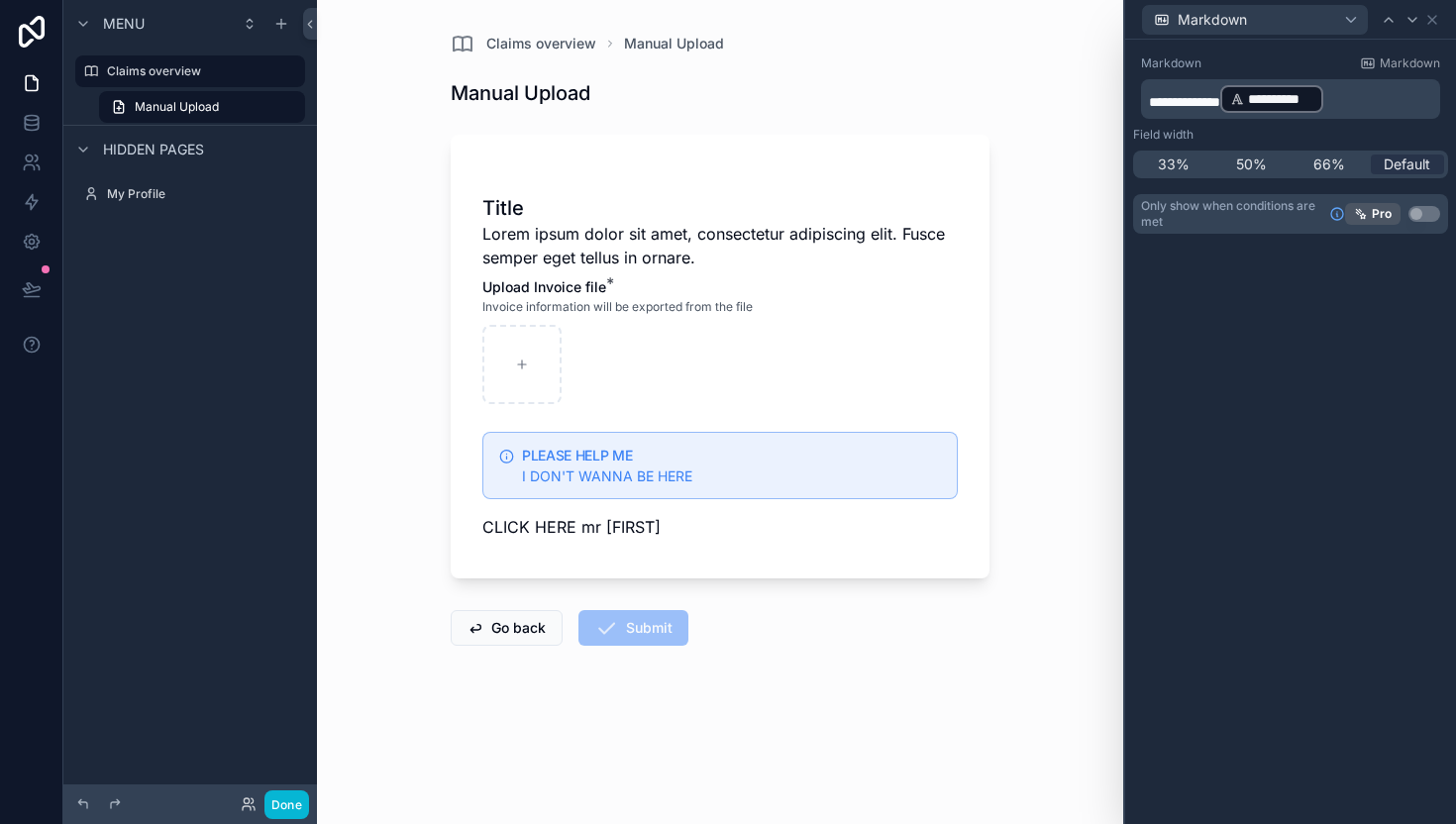 click on "**********" at bounding box center (1185, 102) 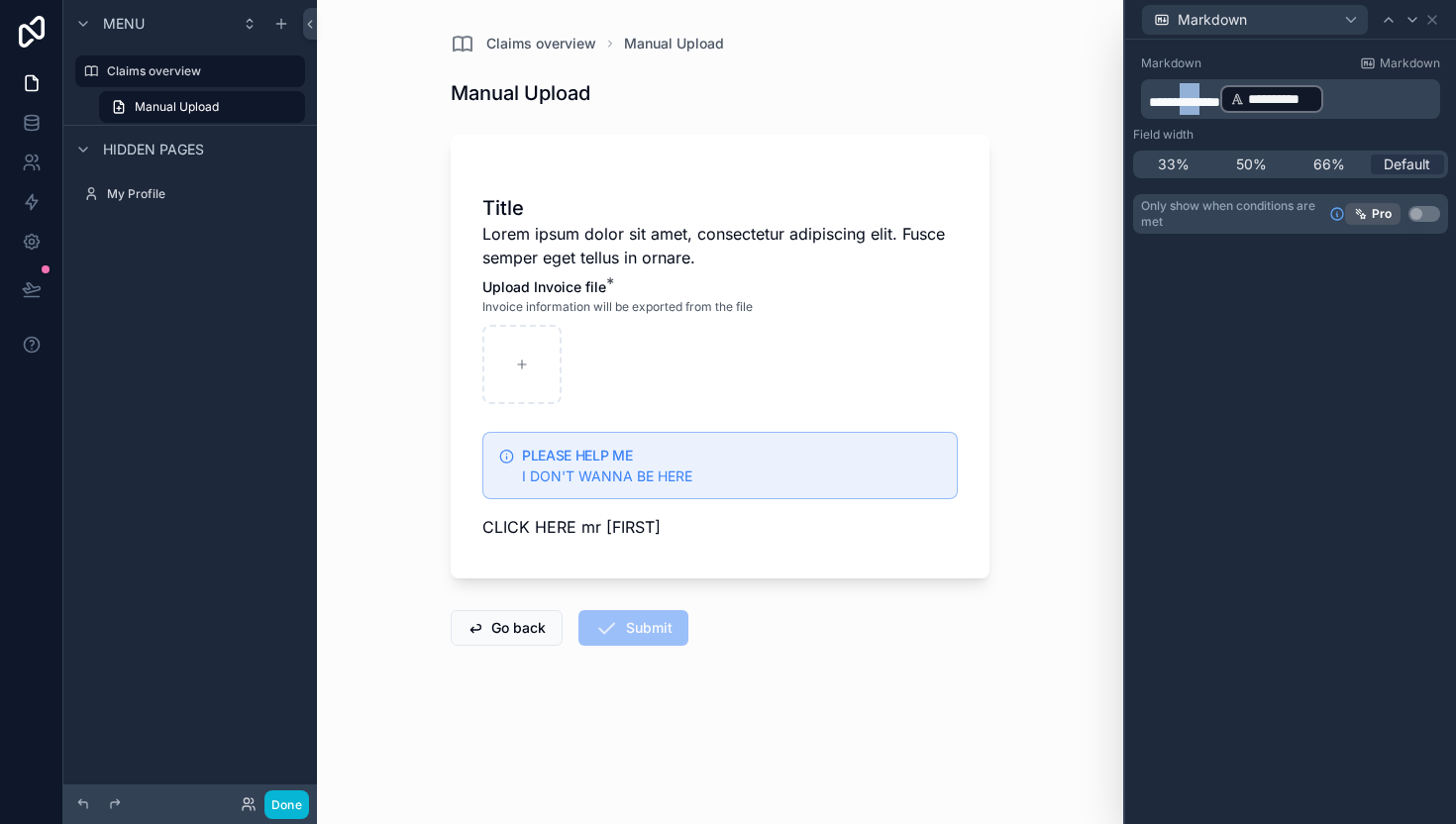 click on "**********" at bounding box center [1185, 102] 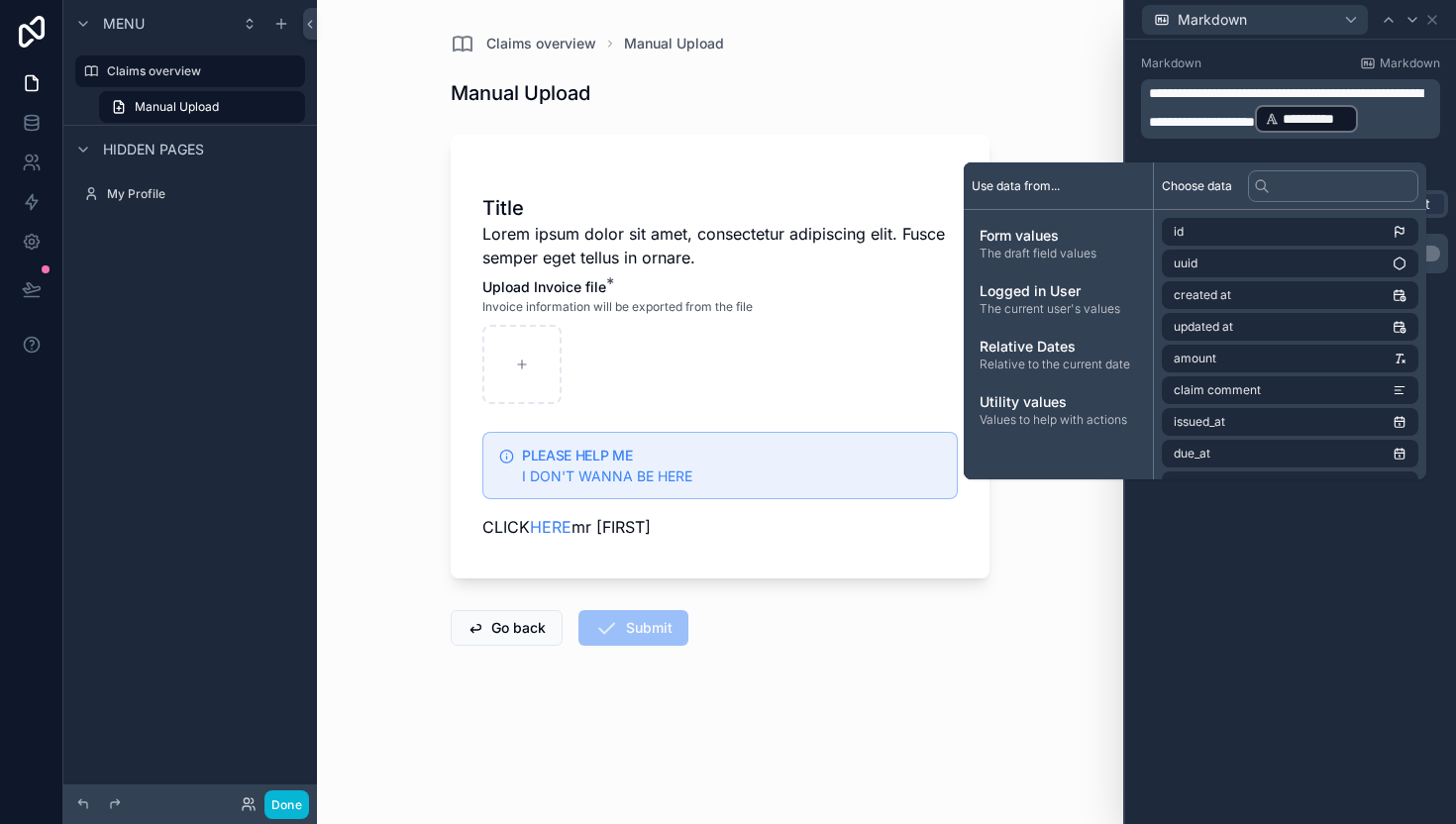 scroll, scrollTop: 0, scrollLeft: 0, axis: both 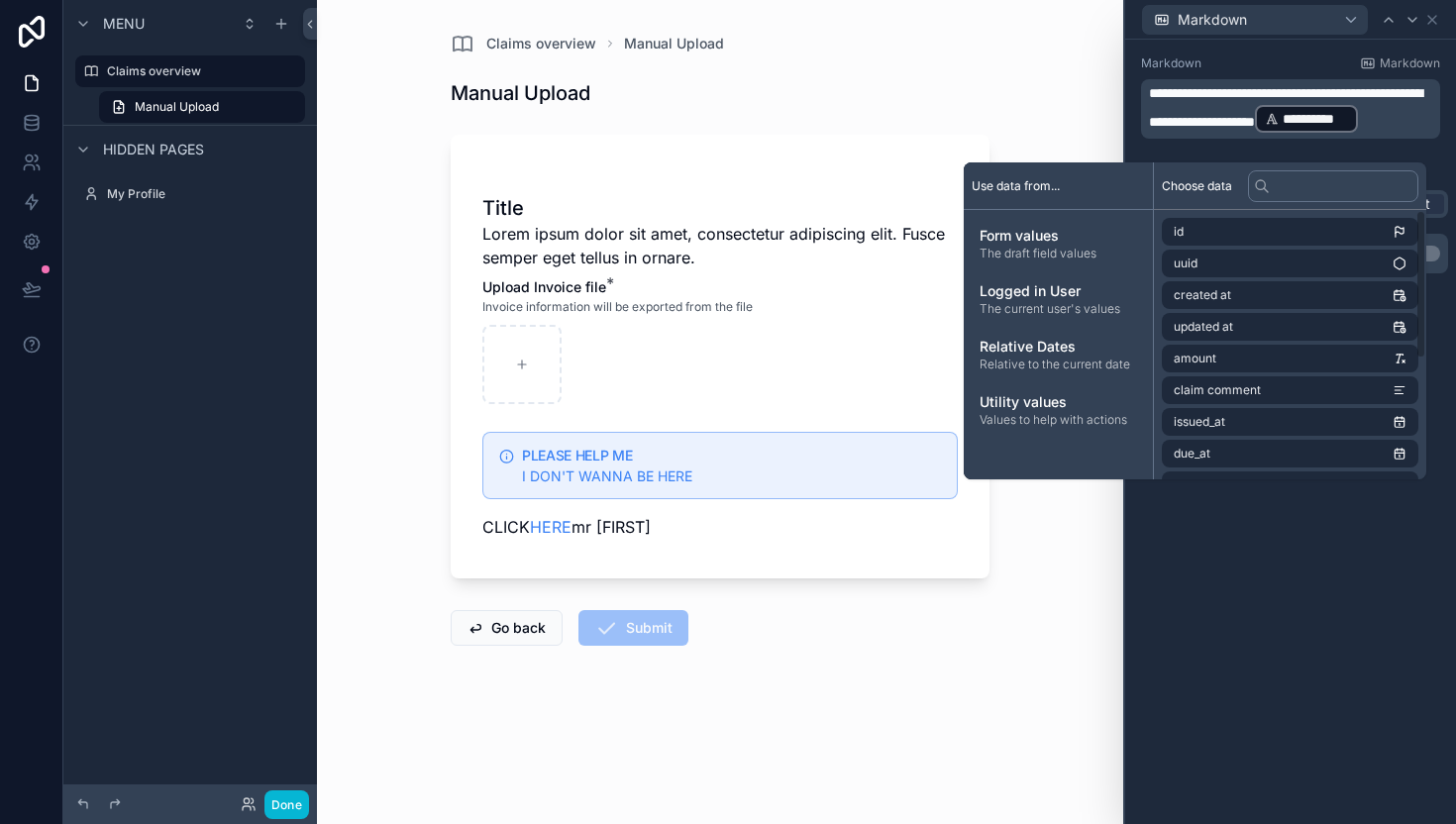 click on "**********" at bounding box center [1291, 432] 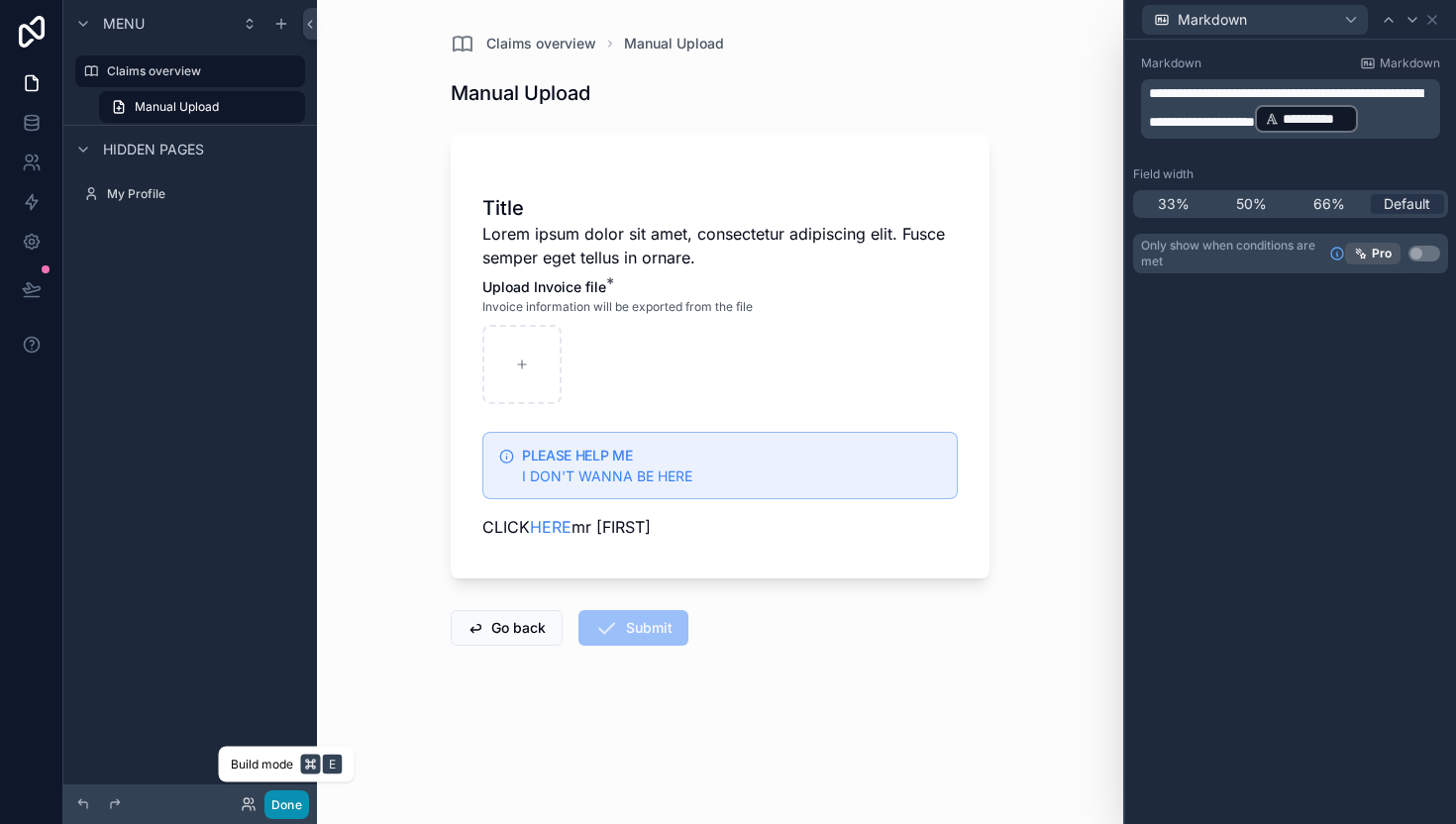 click on "Done" at bounding box center [286, 804] 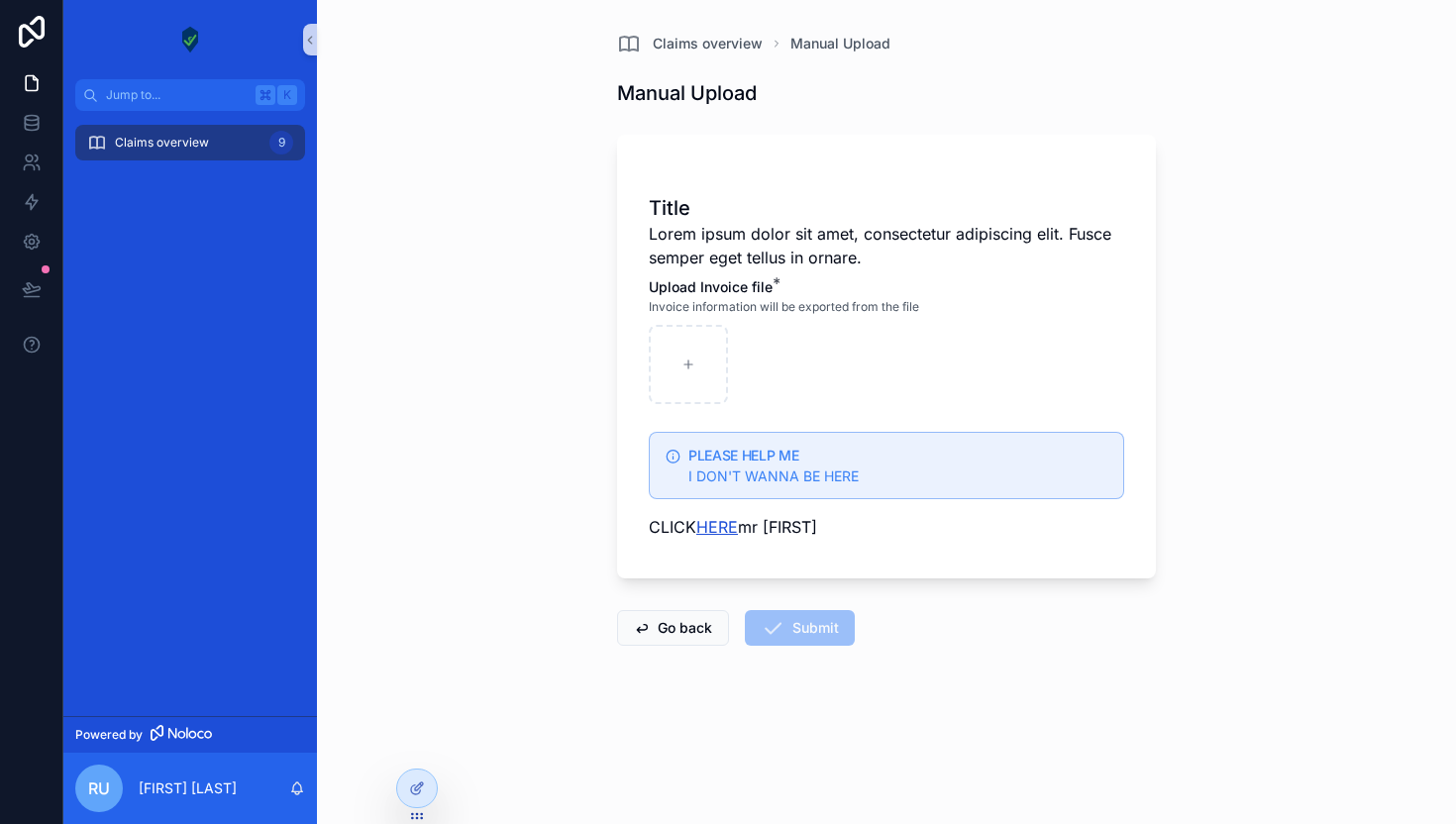 click on "HERE" at bounding box center [717, 527] 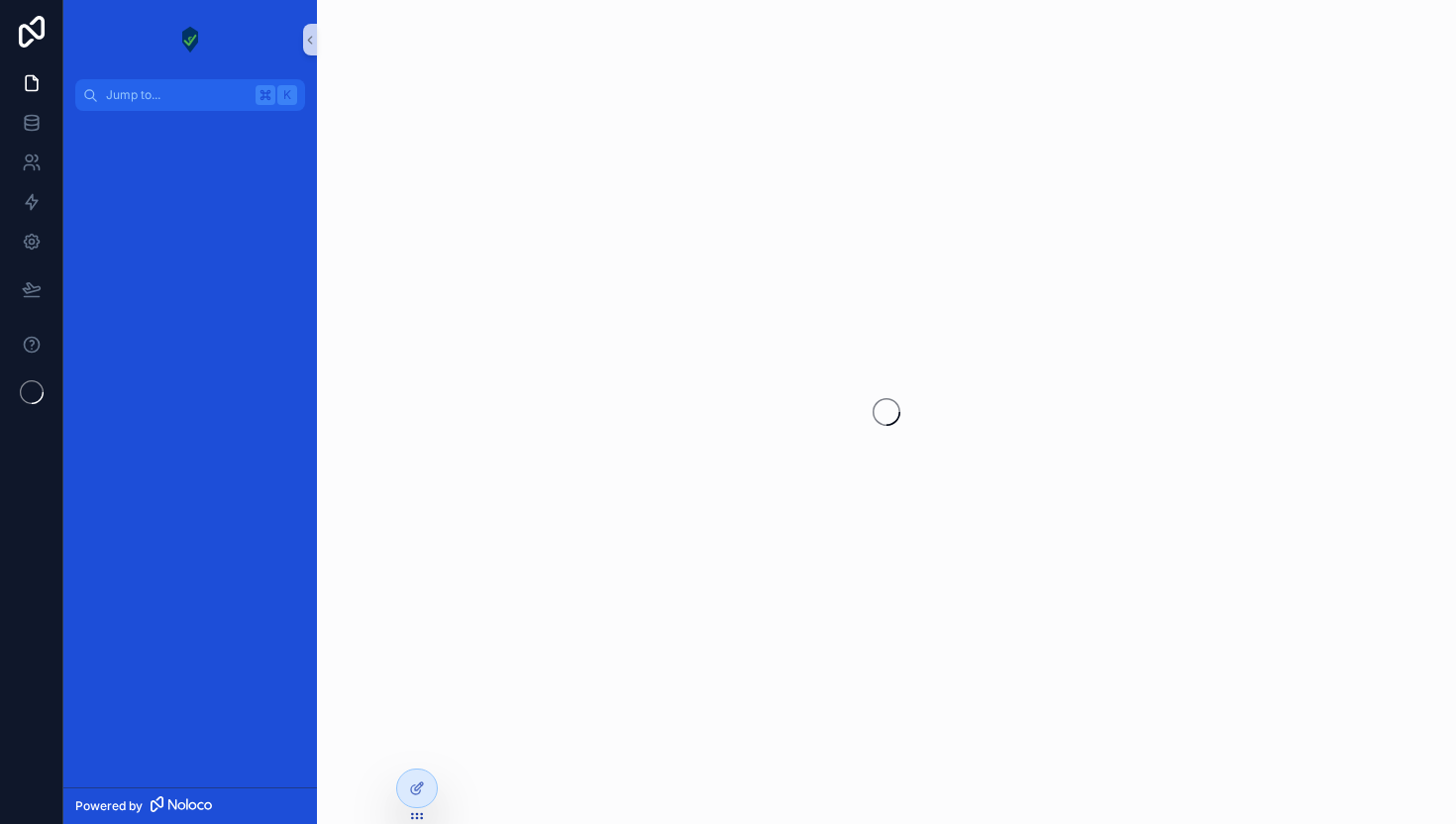 scroll, scrollTop: 0, scrollLeft: 0, axis: both 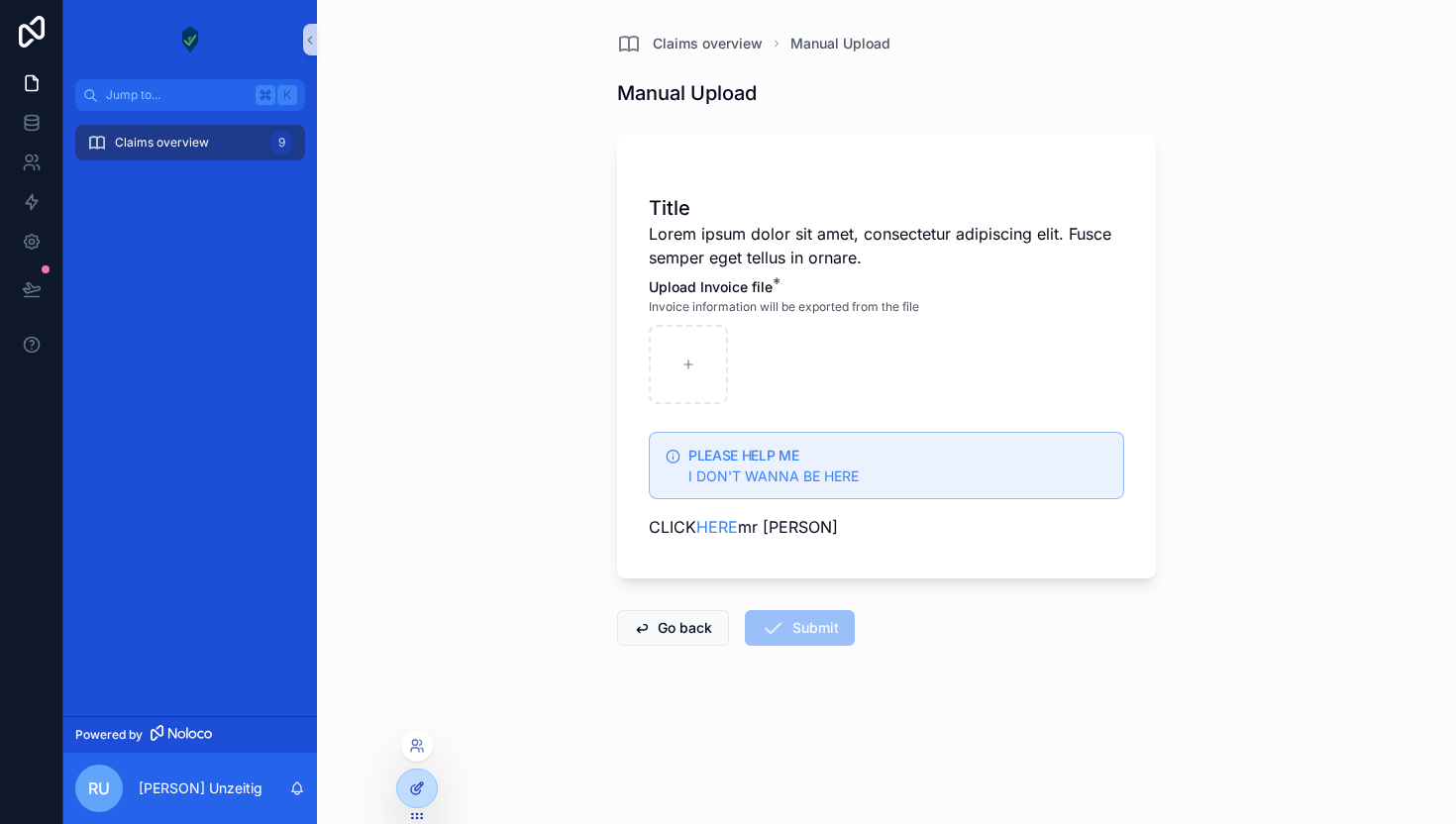 click 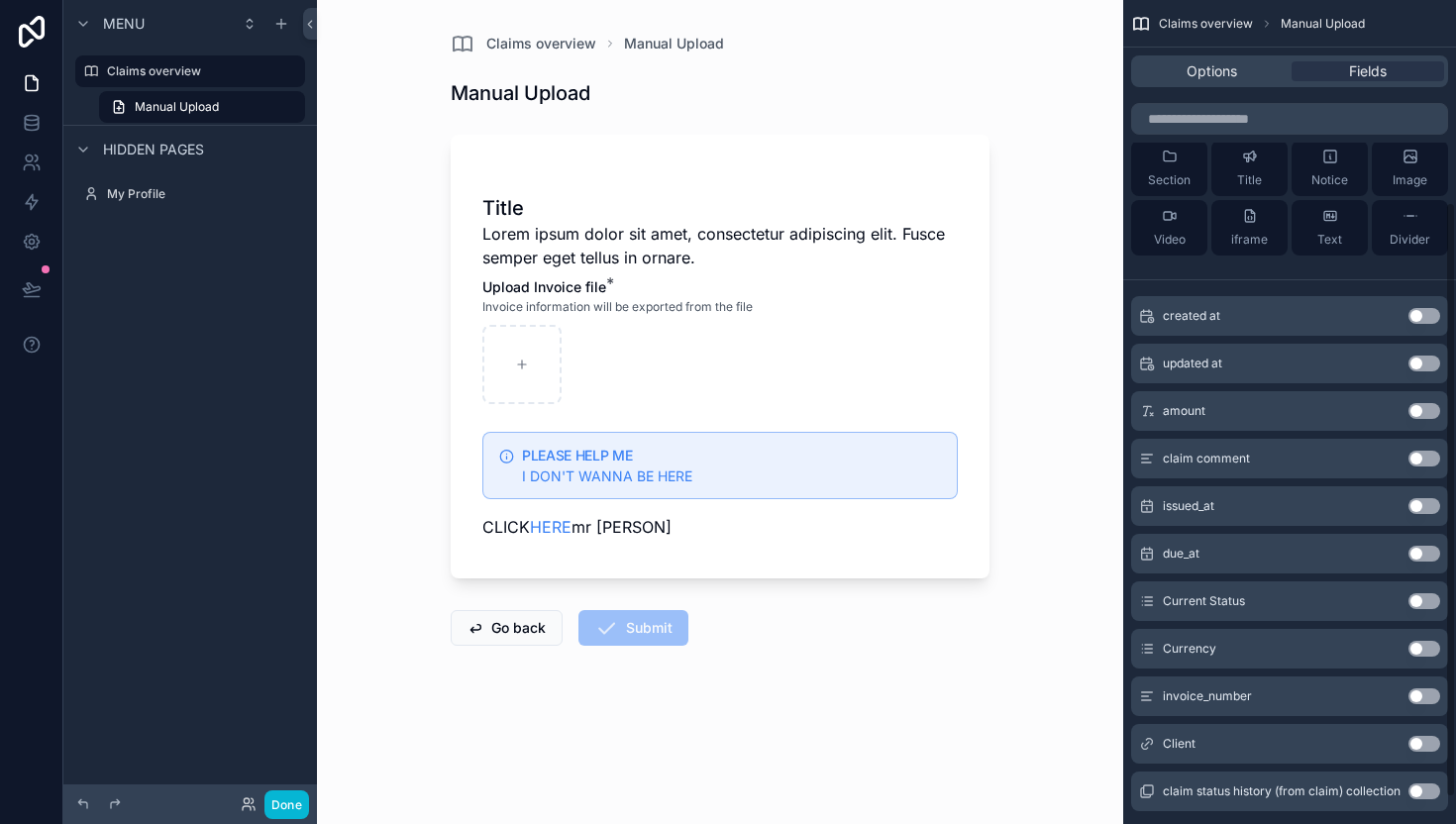 scroll, scrollTop: 315, scrollLeft: 0, axis: vertical 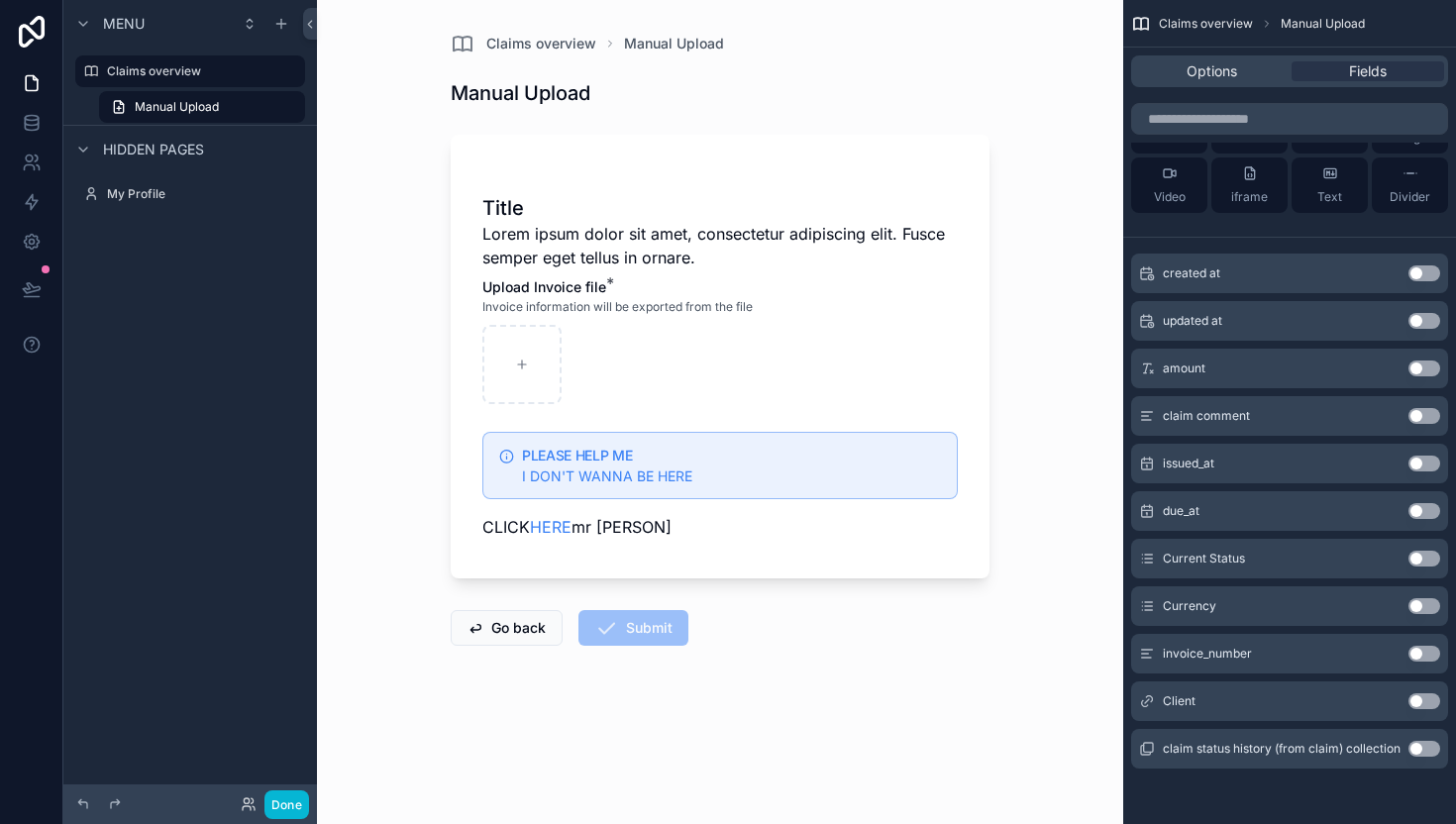 click on "Use setting" at bounding box center [1424, 701] 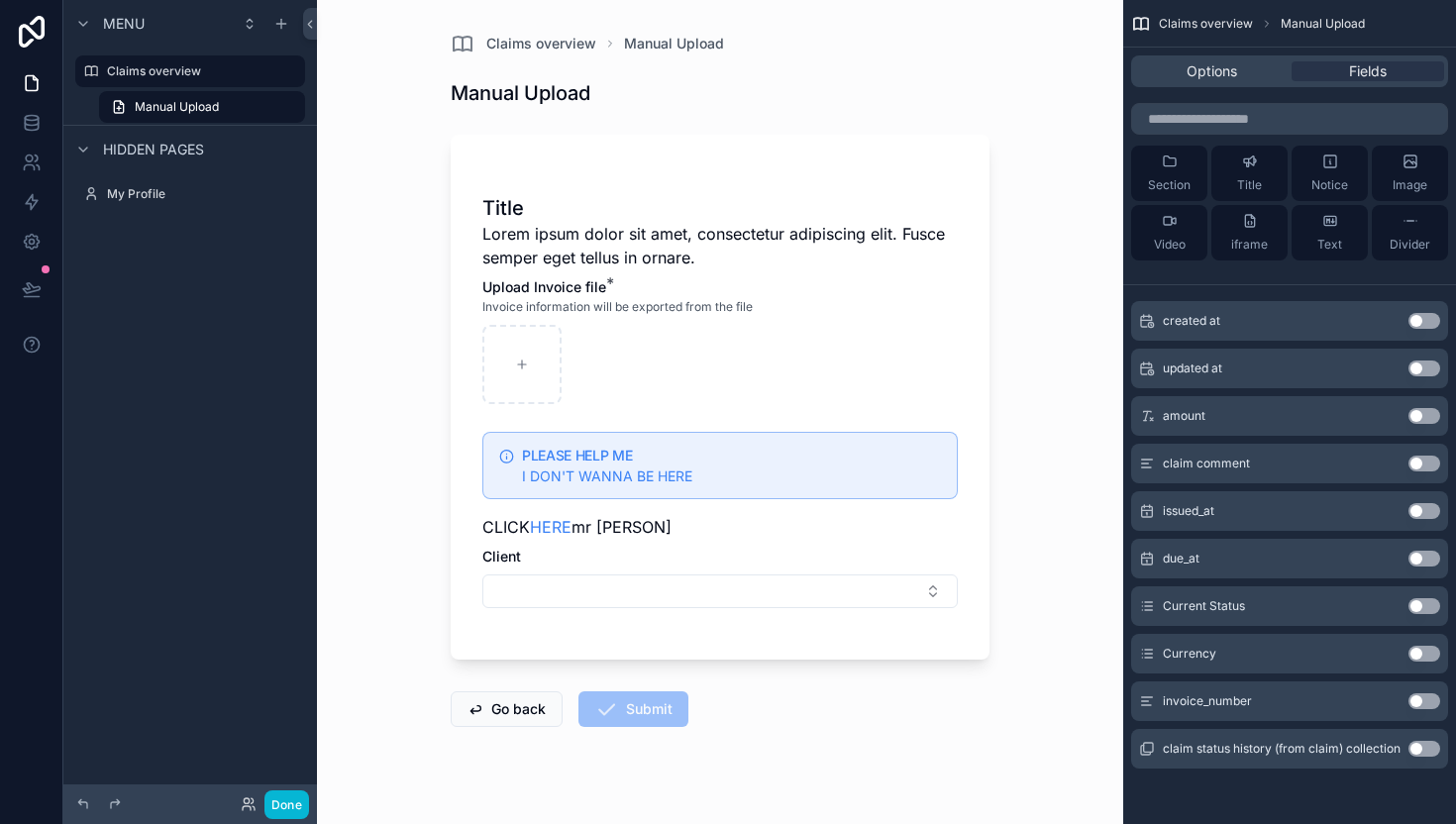 click on "Use setting" at bounding box center [1424, 701] 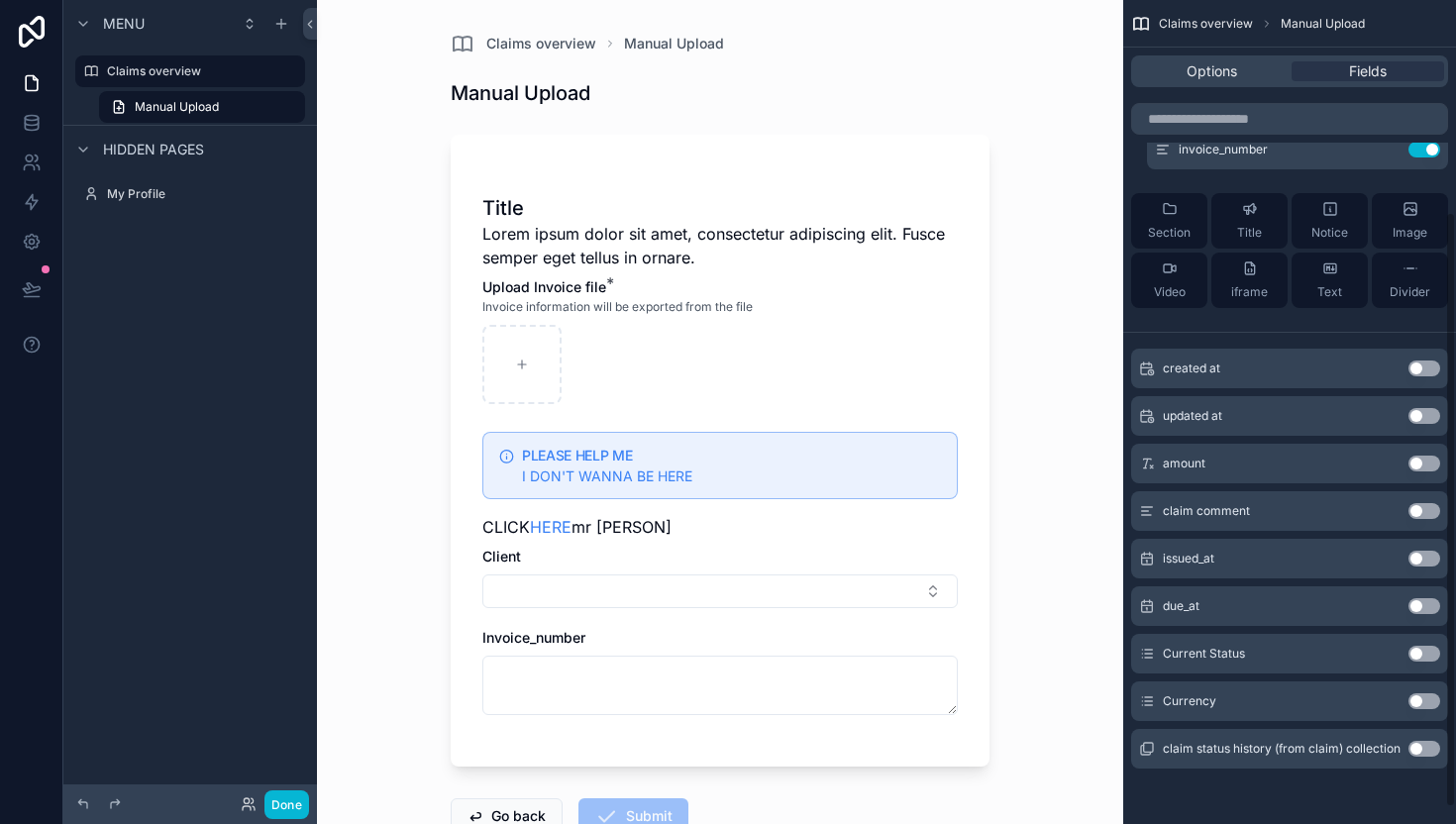 scroll, scrollTop: 0, scrollLeft: 0, axis: both 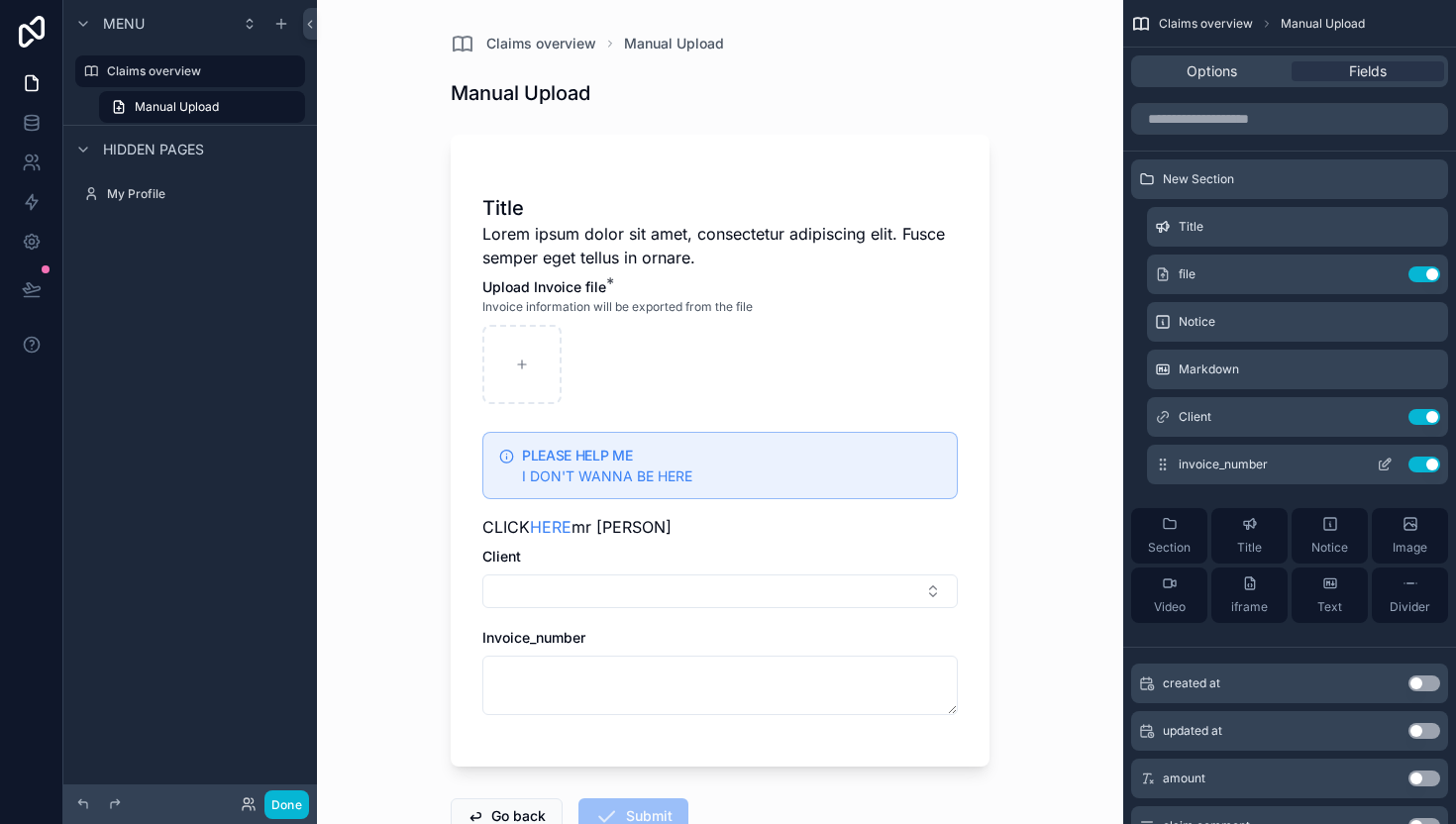 click on "Use setting" at bounding box center [1424, 464] 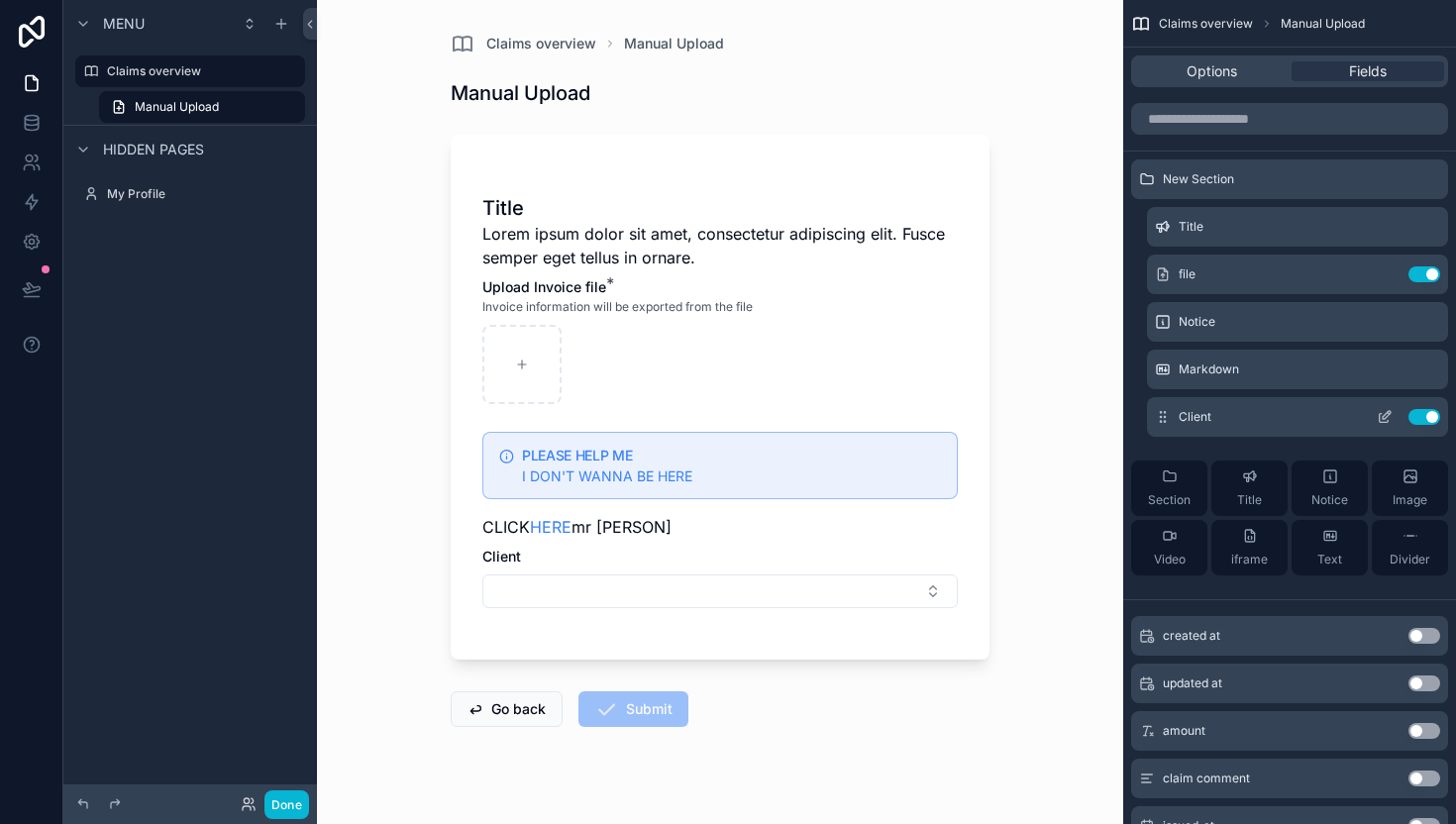 click on "Use setting" at bounding box center (1424, 417) 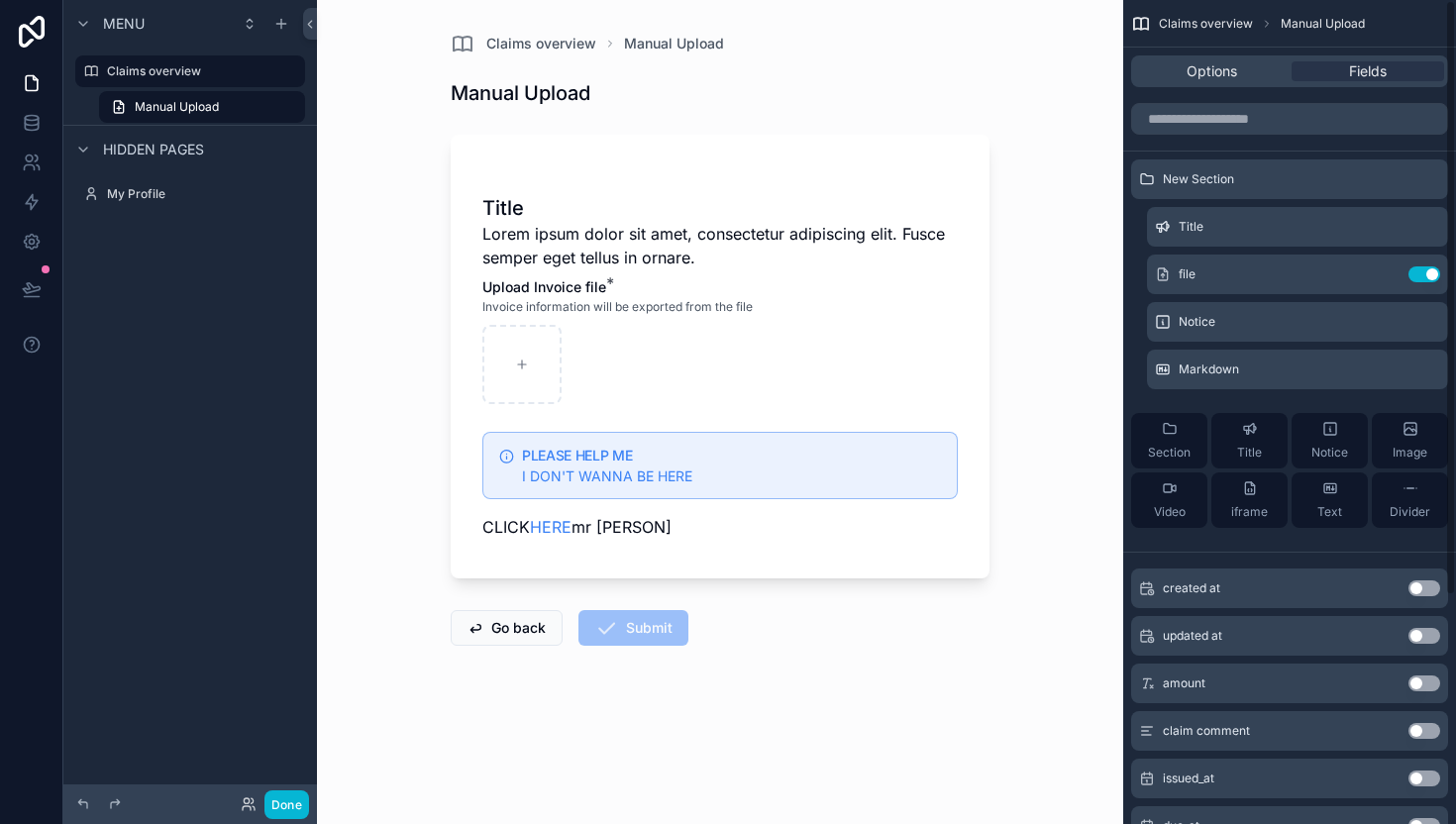 click on "Claims overview Manual Upload" at bounding box center (1290, 24) 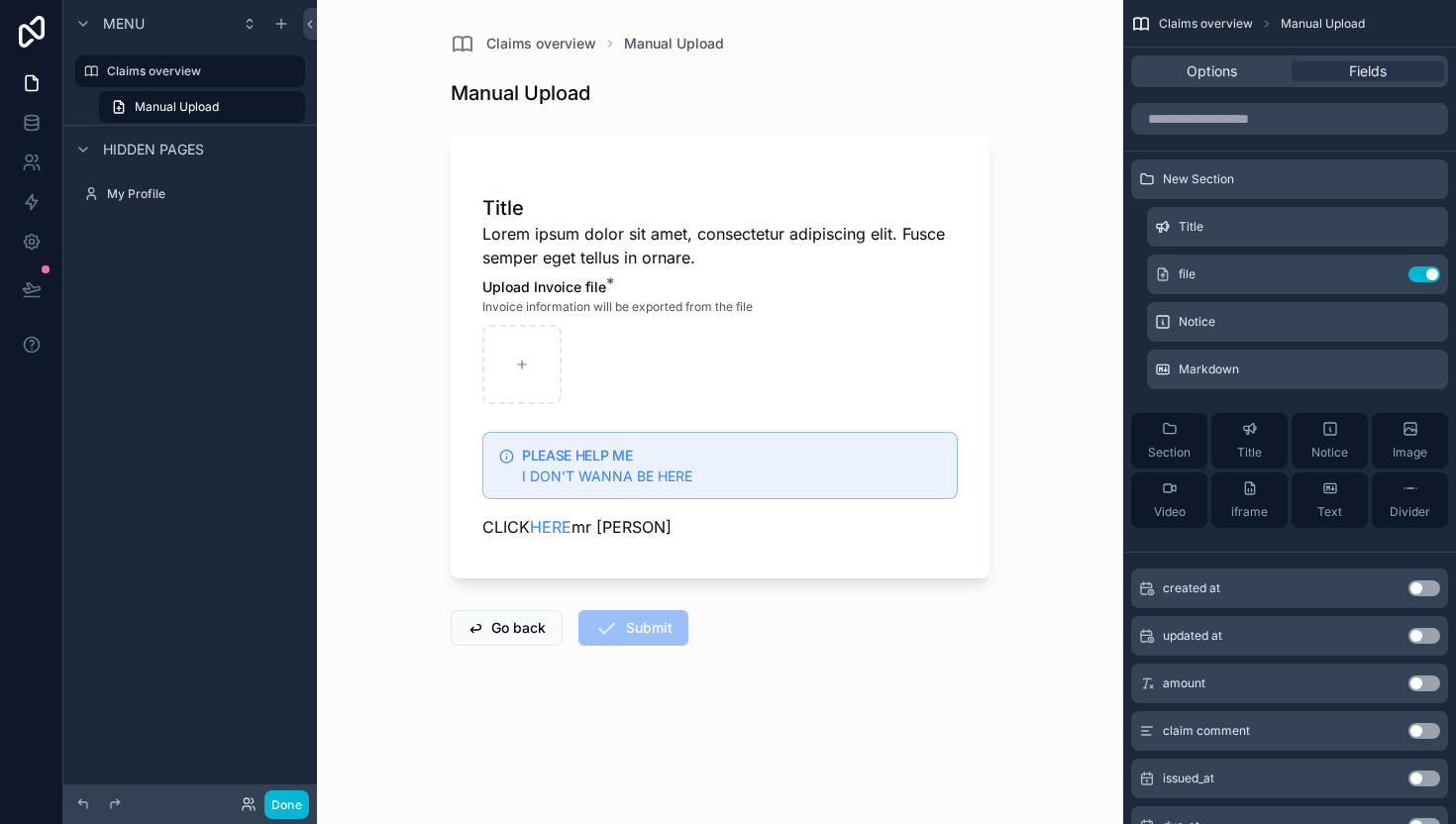 click on "Claims overview" at bounding box center [1205, 24] 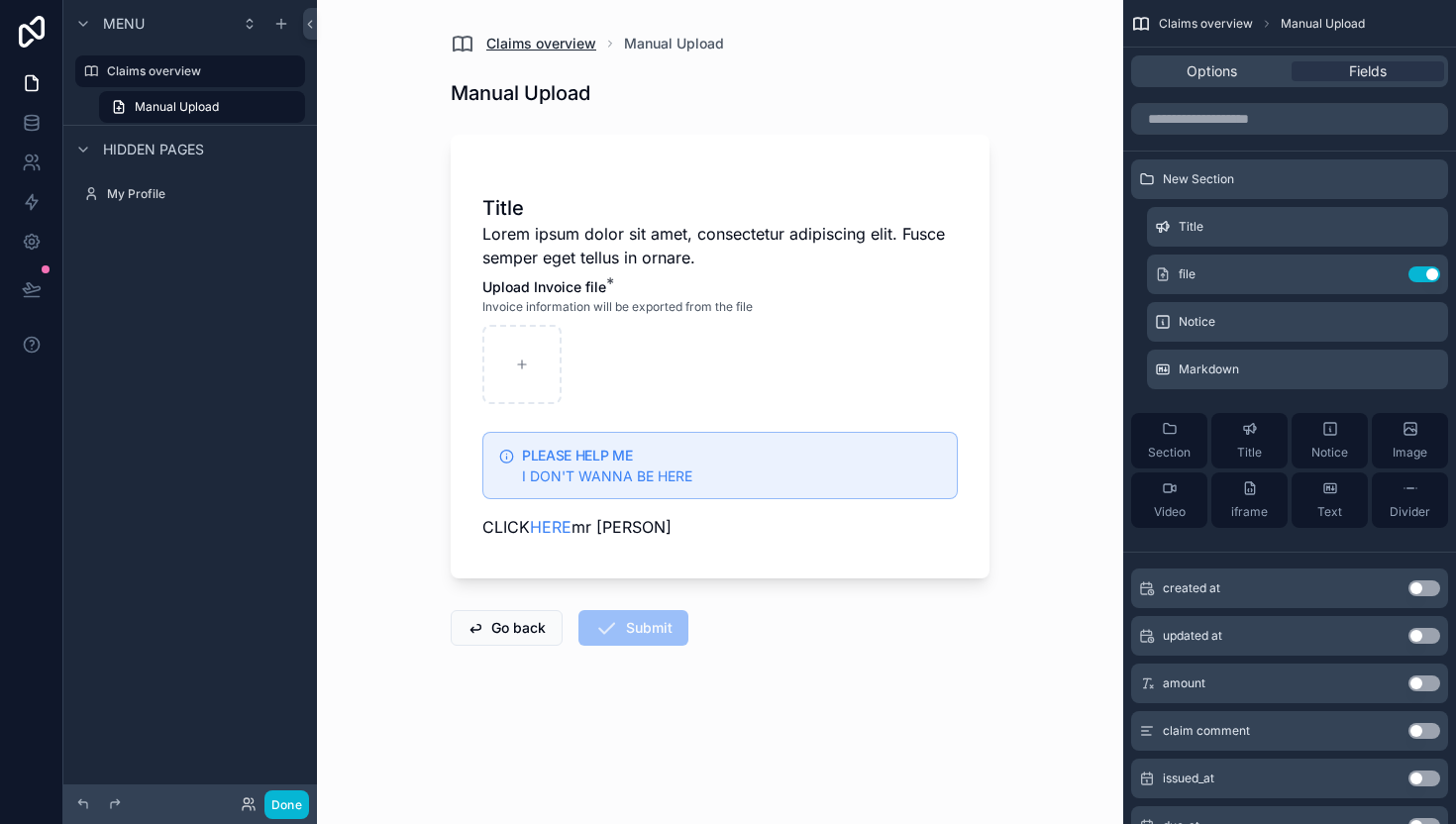 click on "Claims overview" at bounding box center [541, 44] 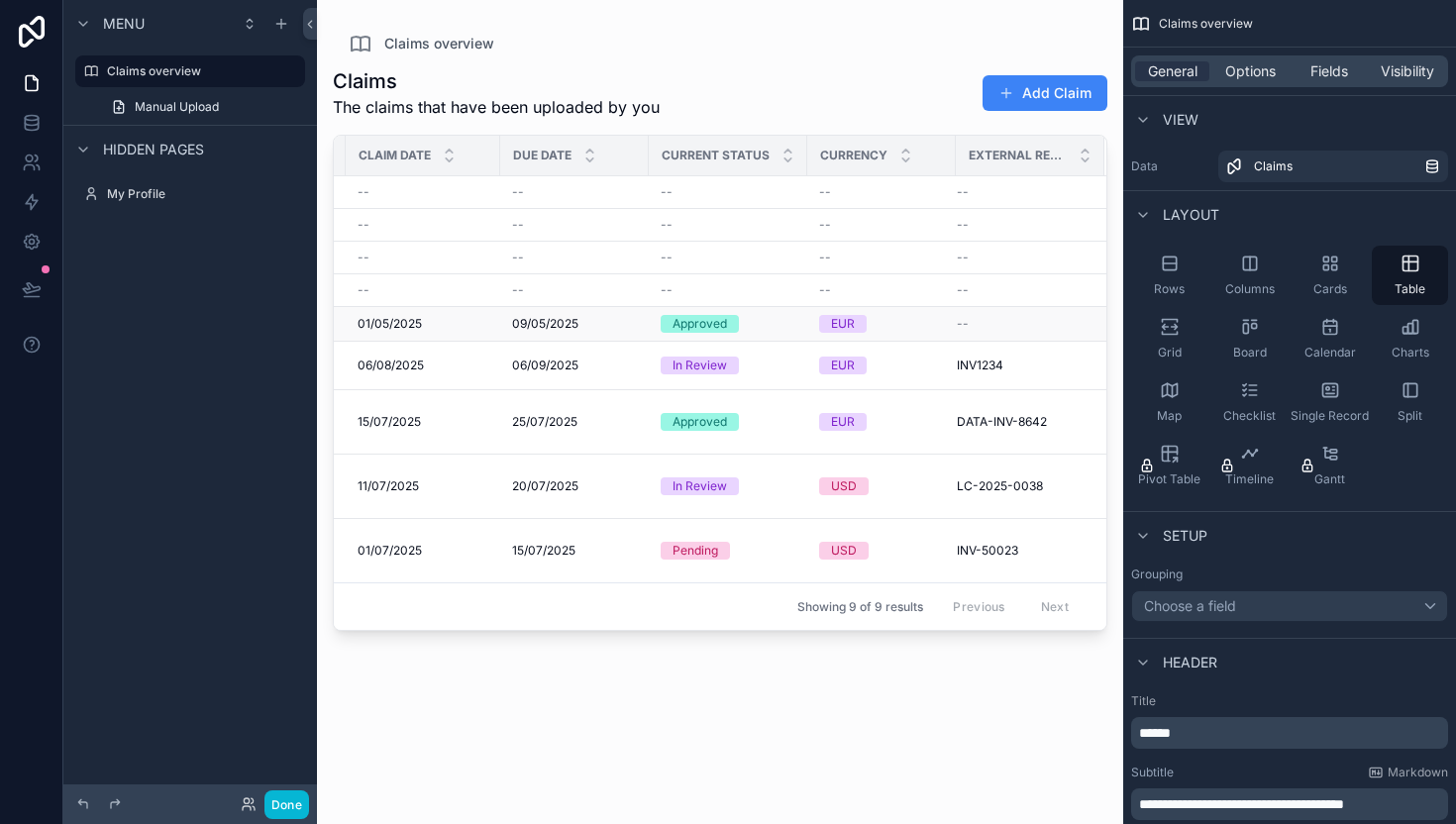 scroll, scrollTop: 0, scrollLeft: 0, axis: both 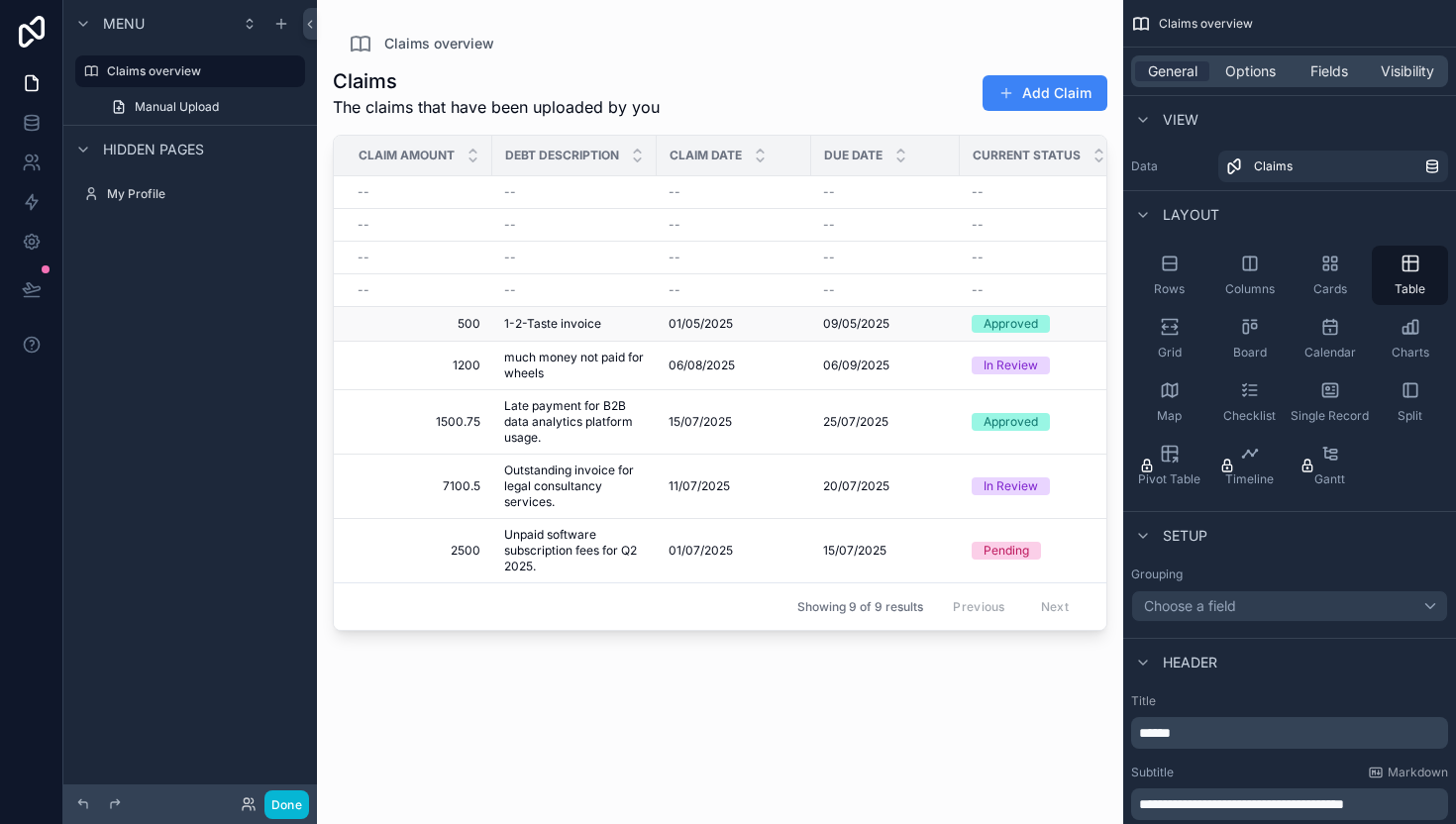 click on "1-2-Taste invoice 1-2-Taste invoice" at bounding box center [574, 324] 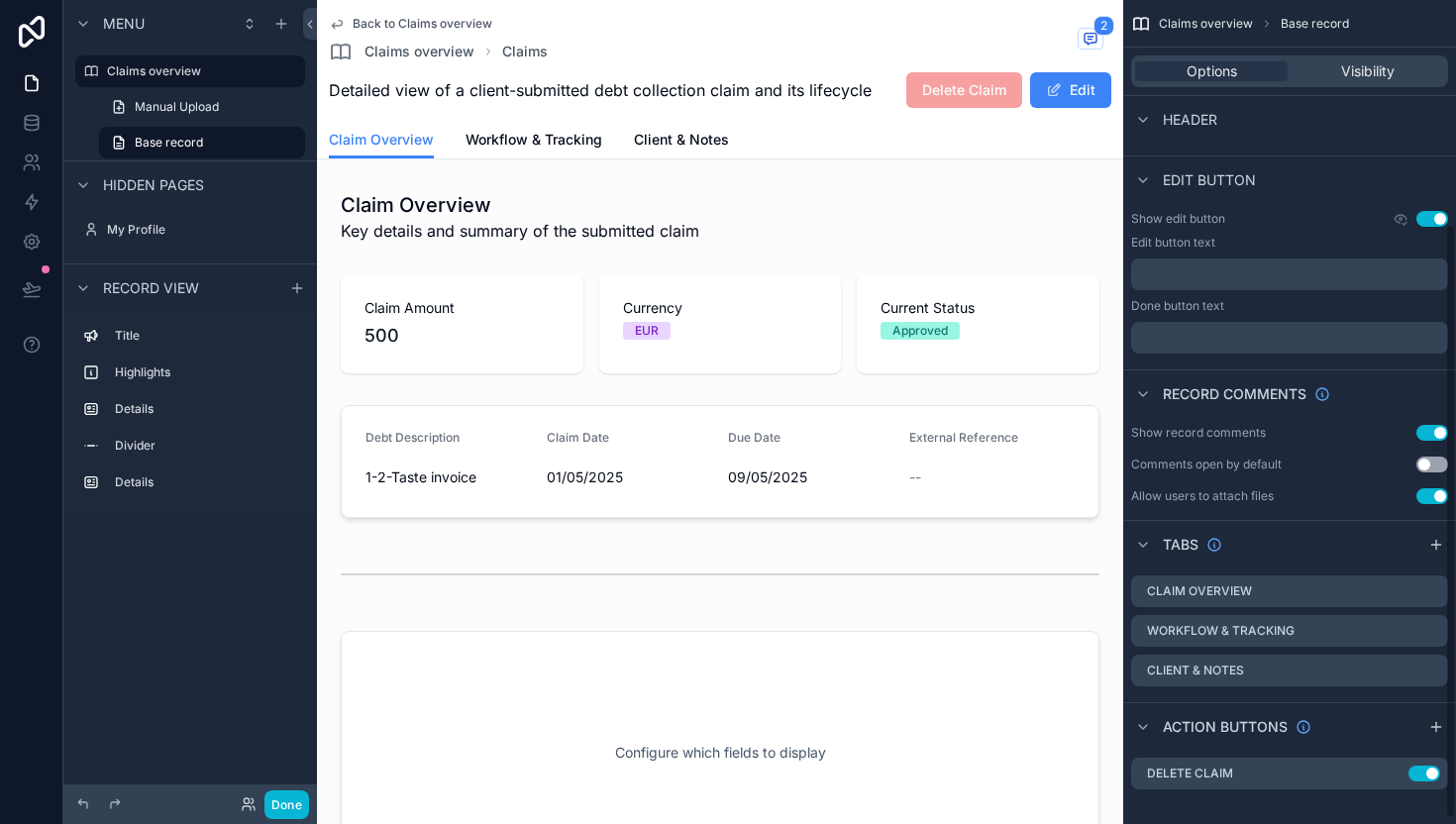 scroll, scrollTop: 309, scrollLeft: 0, axis: vertical 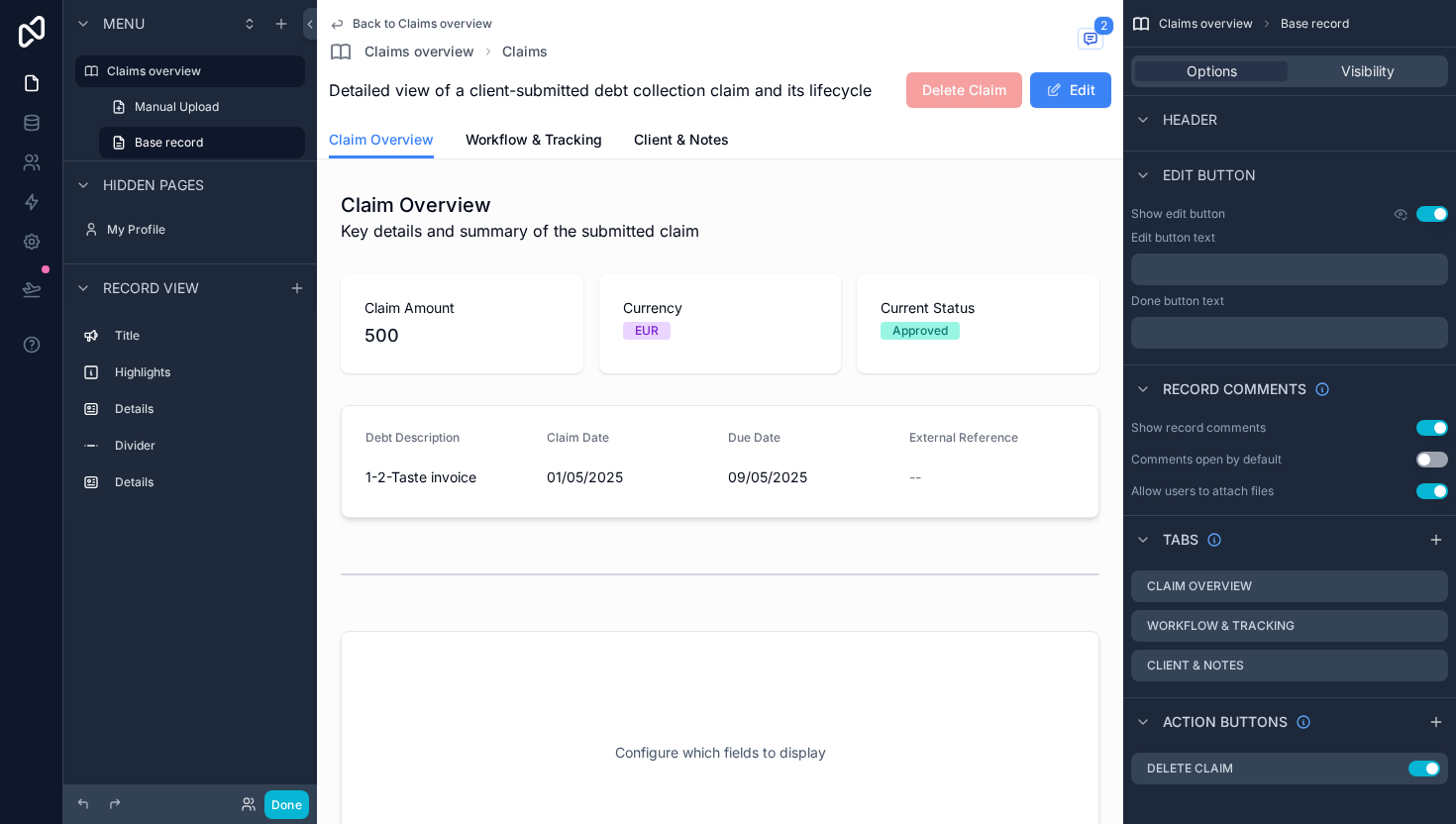 click on "﻿" at bounding box center (1292, 333) 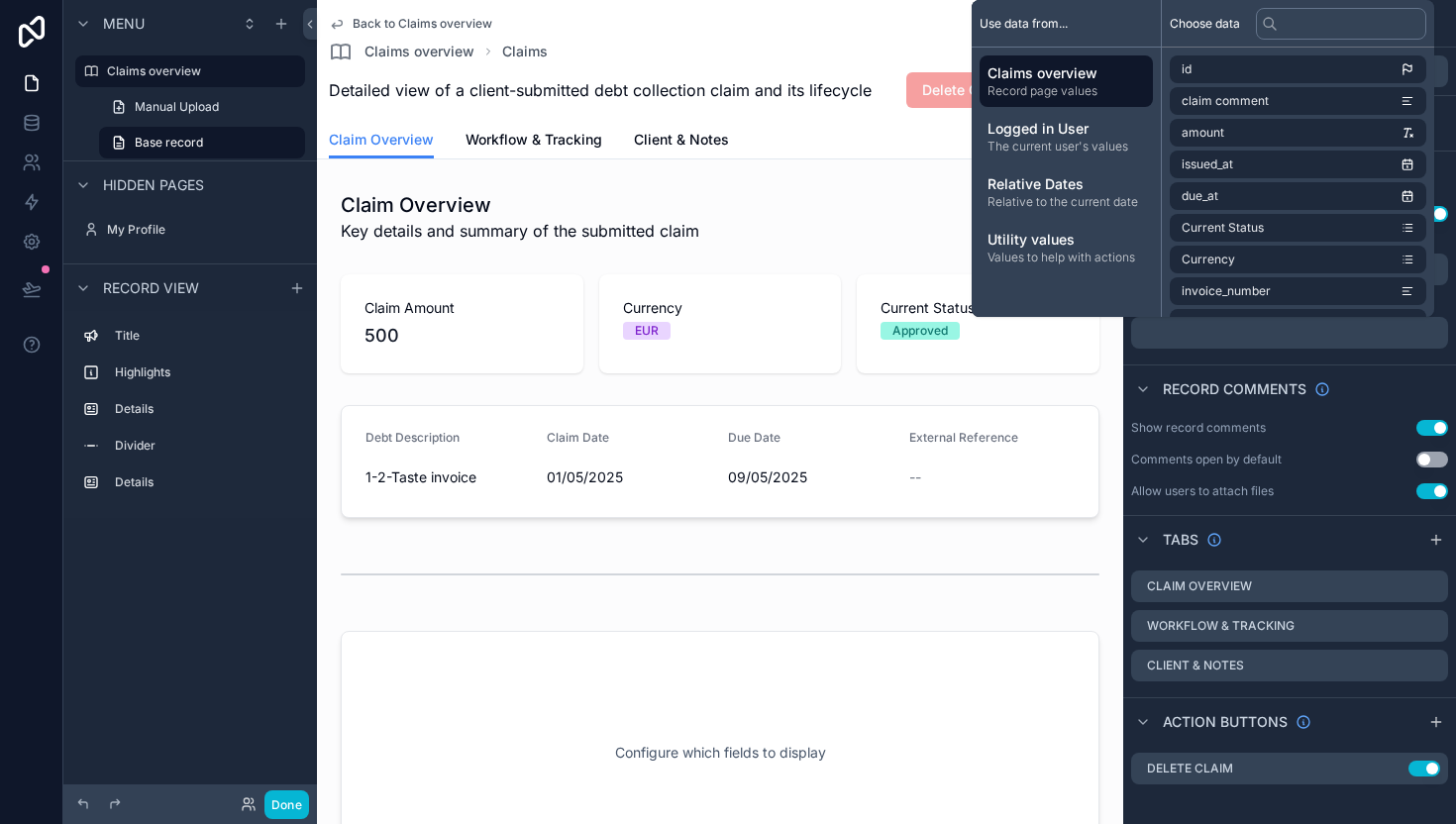 type 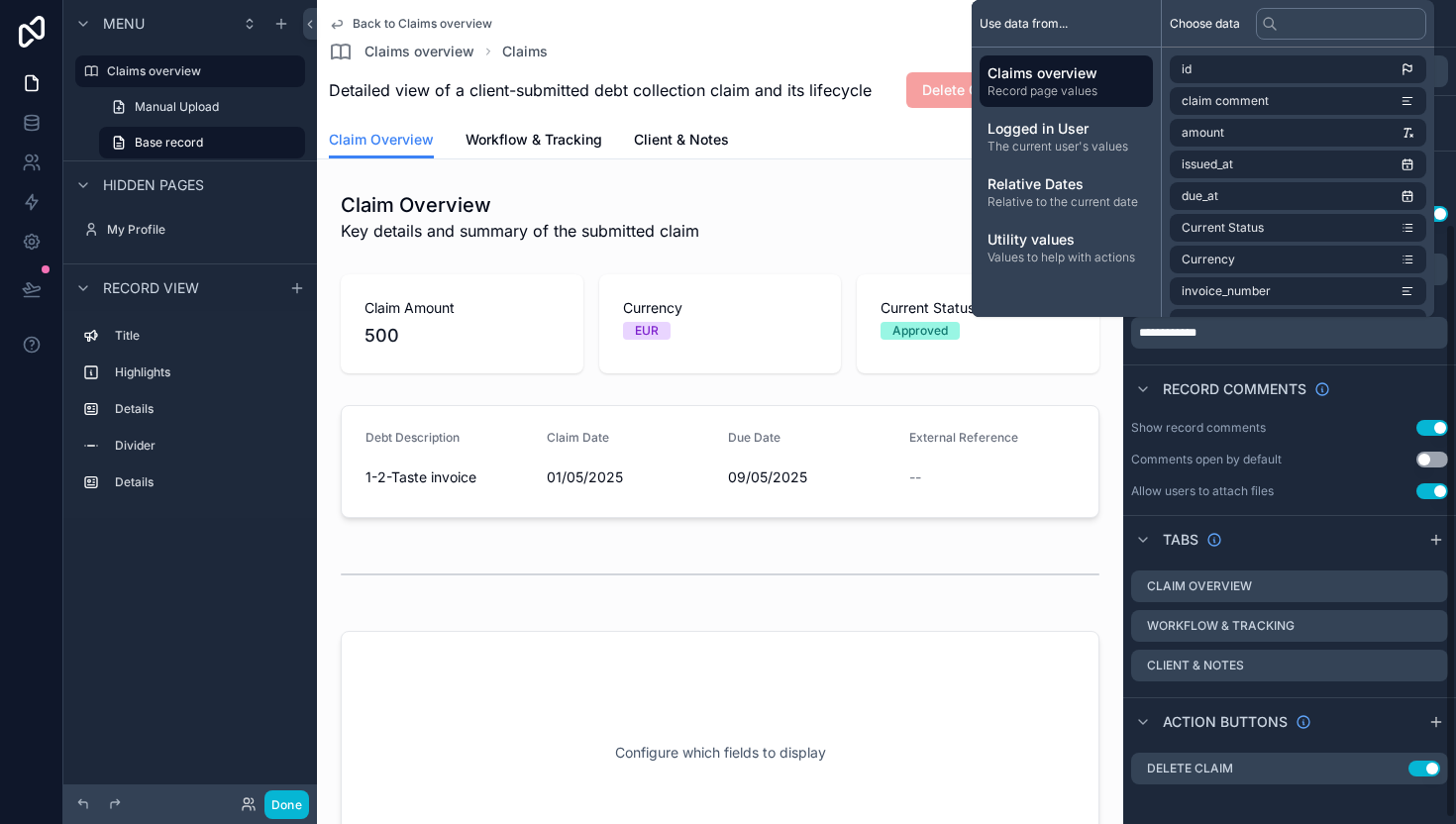 click on "**********" at bounding box center [1290, 277] 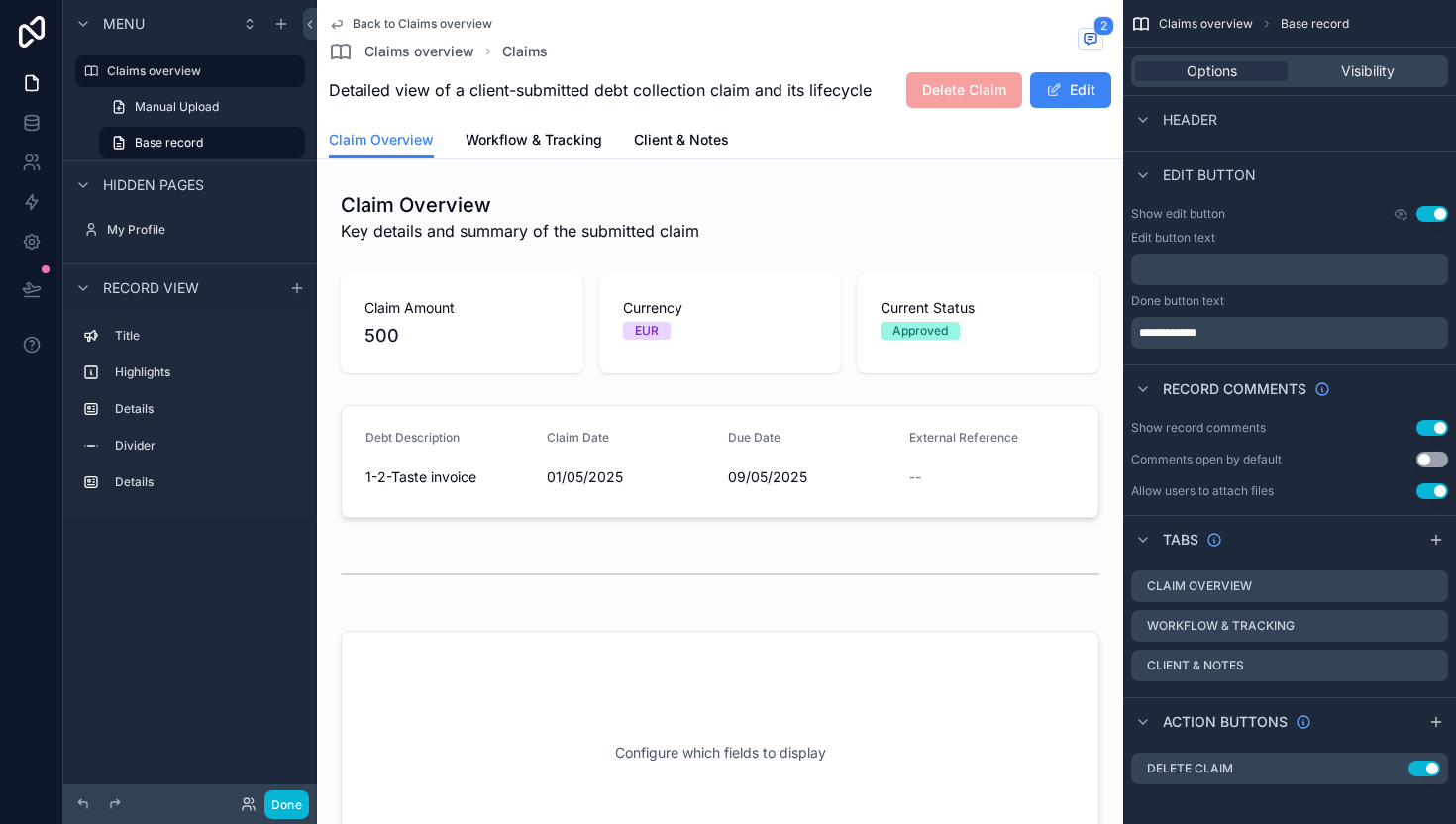 click on "﻿" at bounding box center [1292, 269] 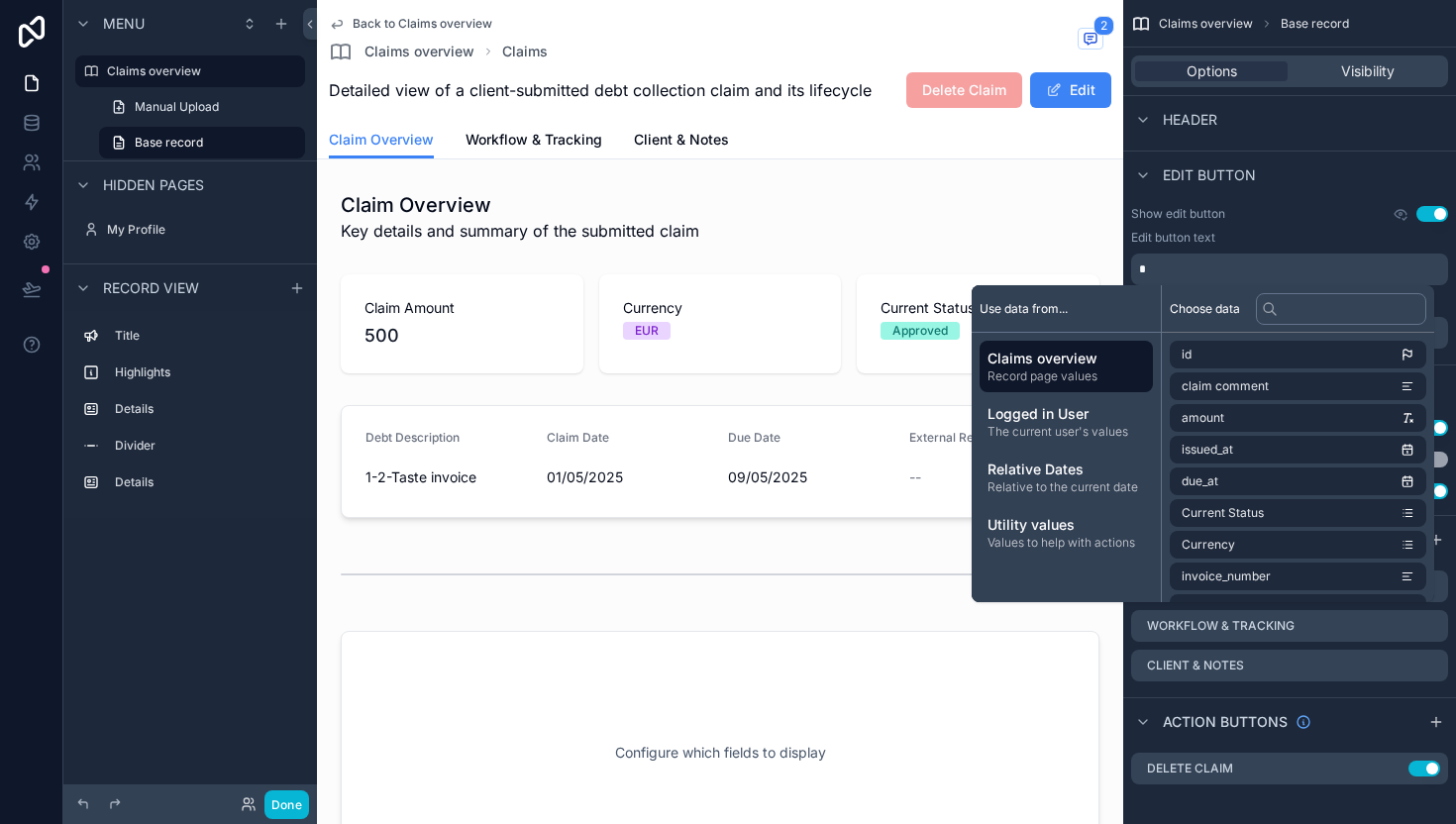 type 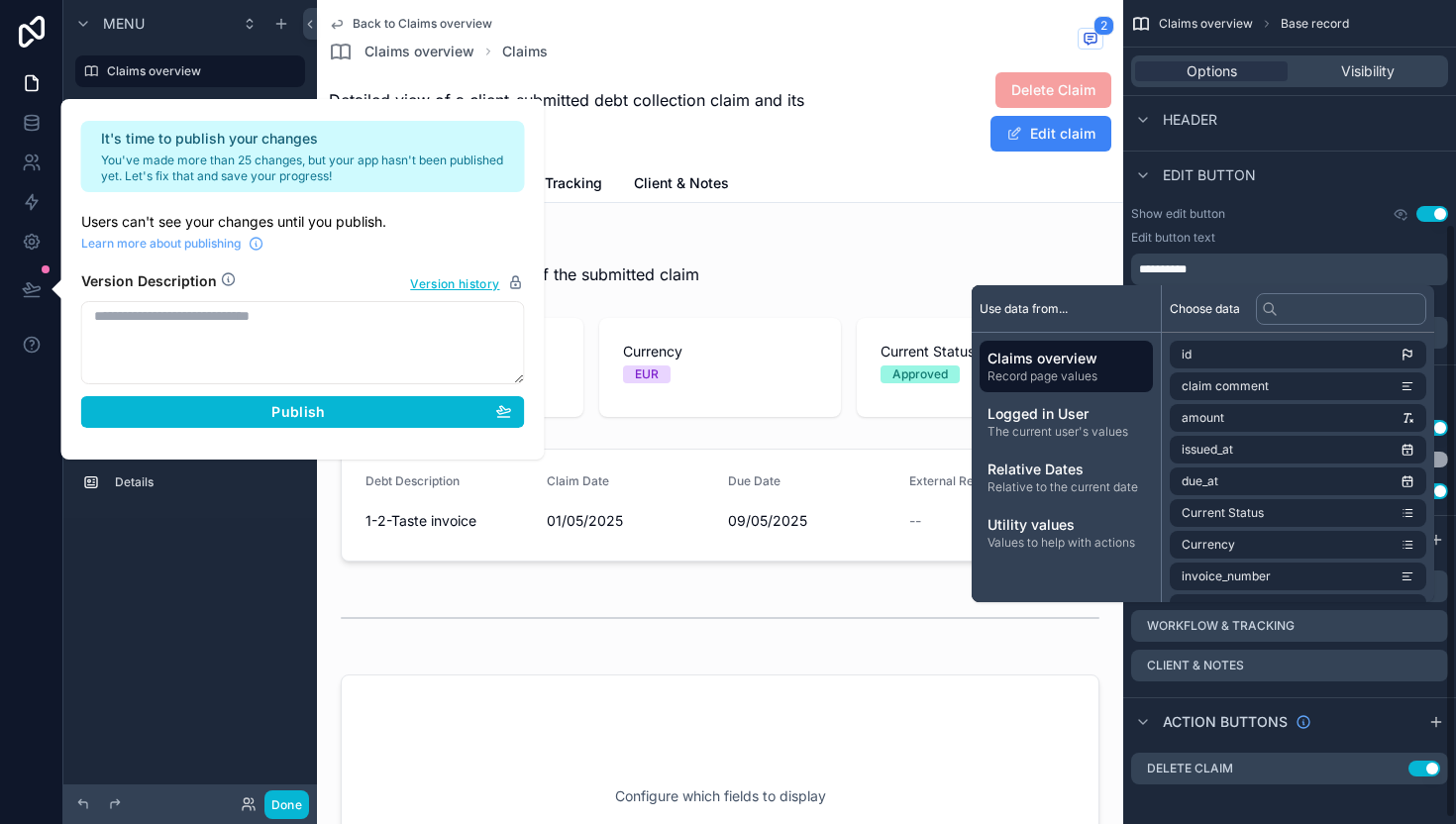 click on "Edit button text" at bounding box center (1290, 238) 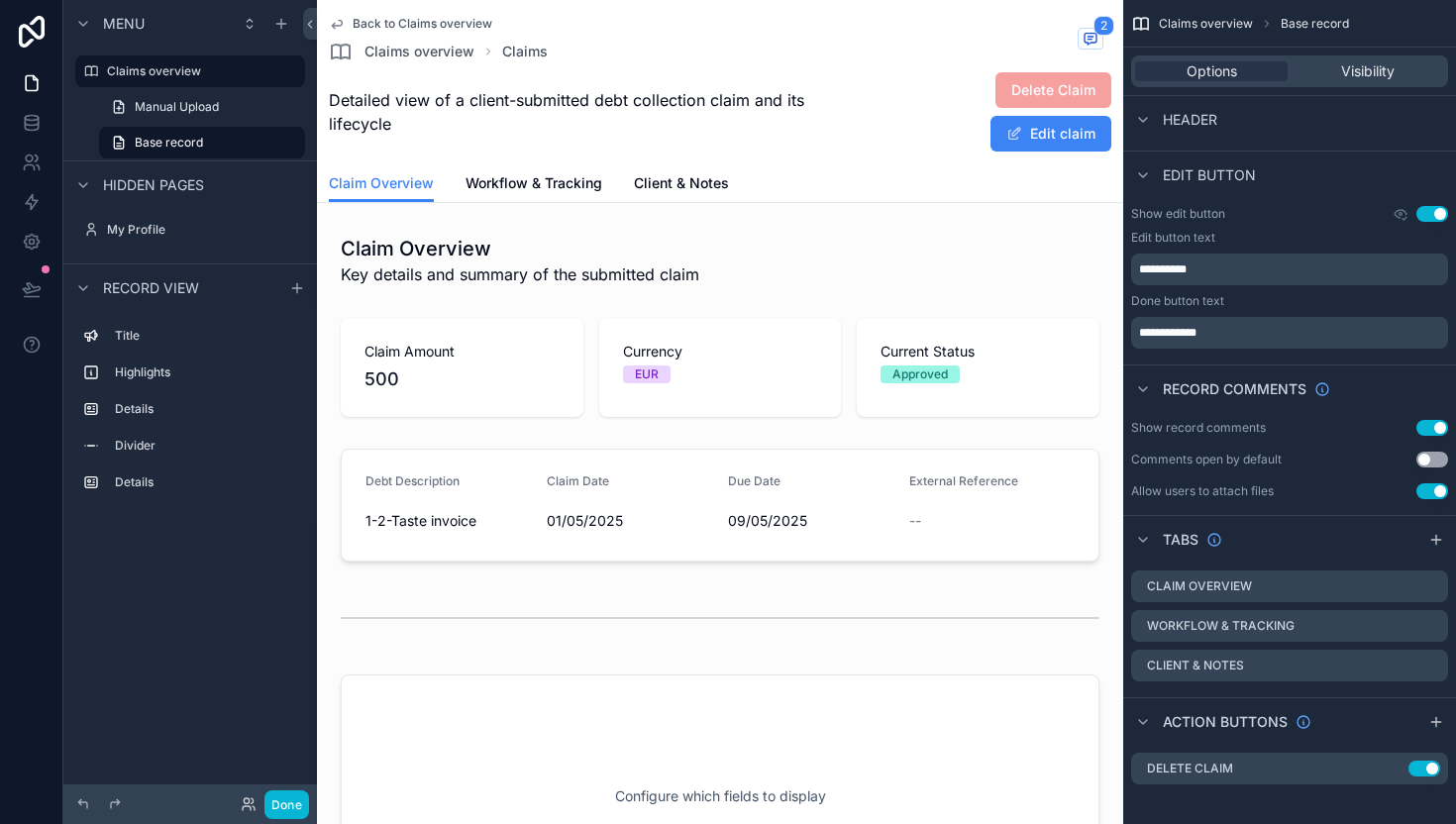 click on "Use setting" at bounding box center [1432, 428] 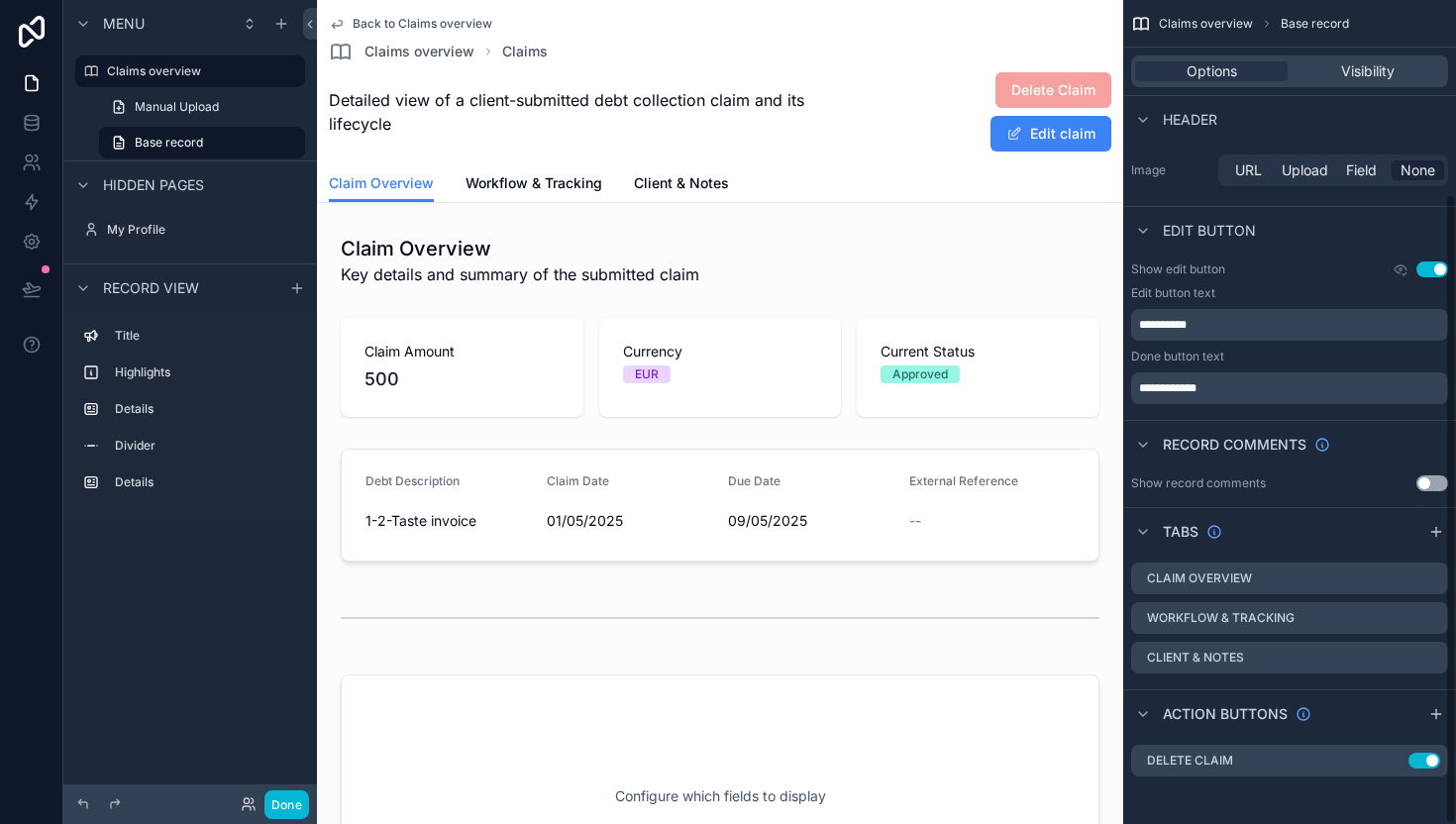 scroll, scrollTop: 254, scrollLeft: 0, axis: vertical 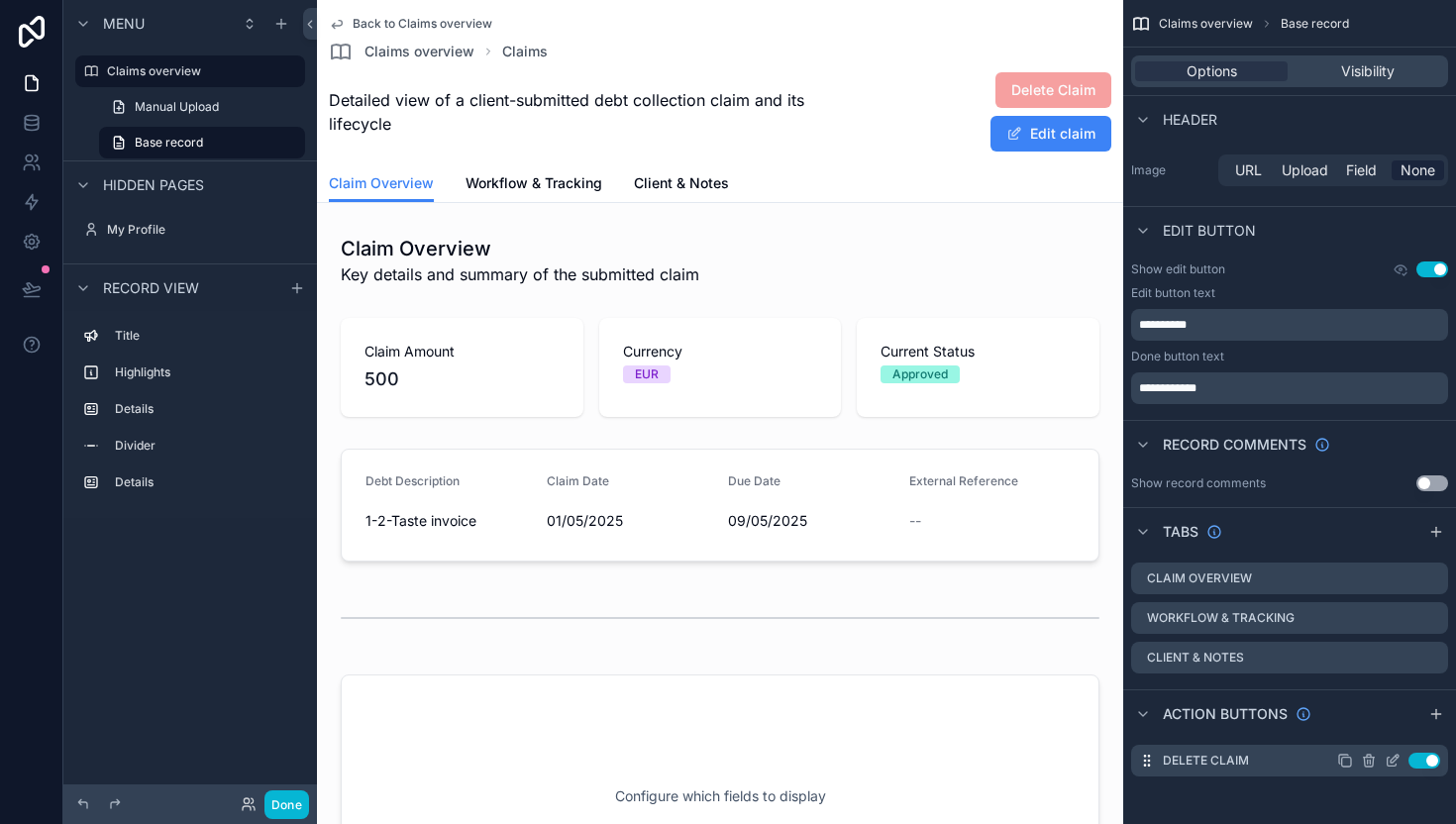 click on "Use setting" at bounding box center [1424, 761] 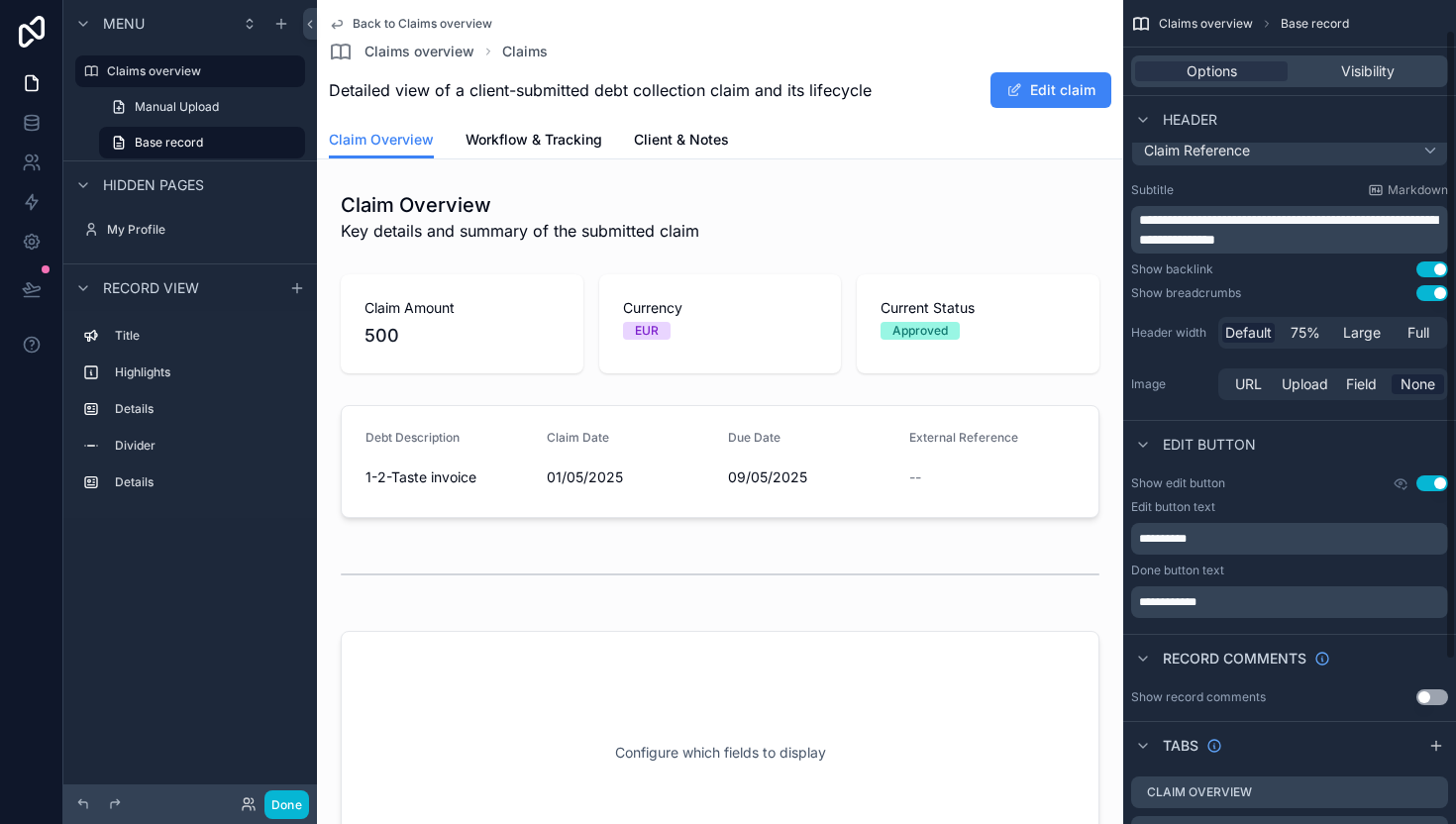 scroll, scrollTop: 0, scrollLeft: 0, axis: both 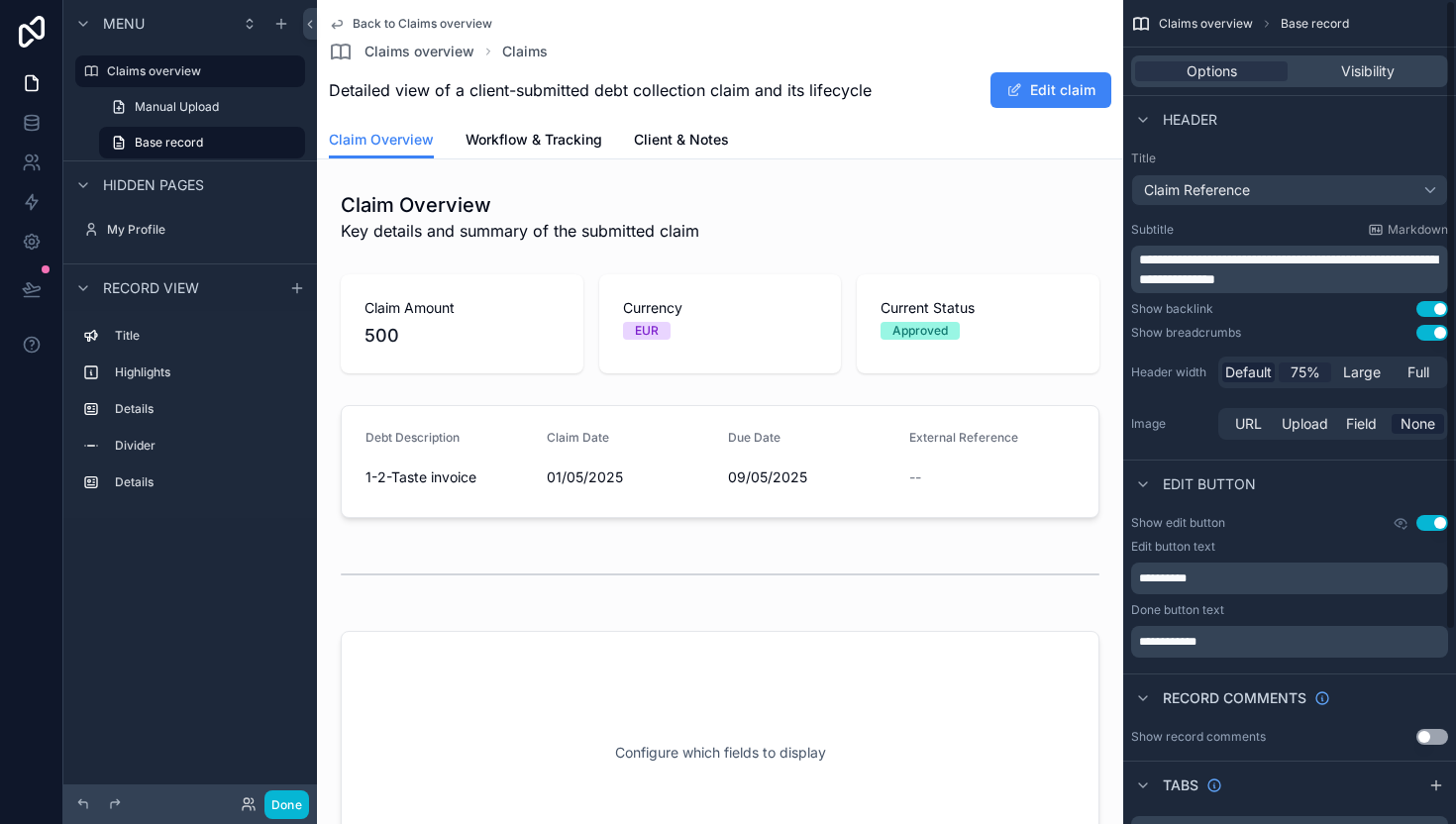 click on "75%" at bounding box center (1305, 372) 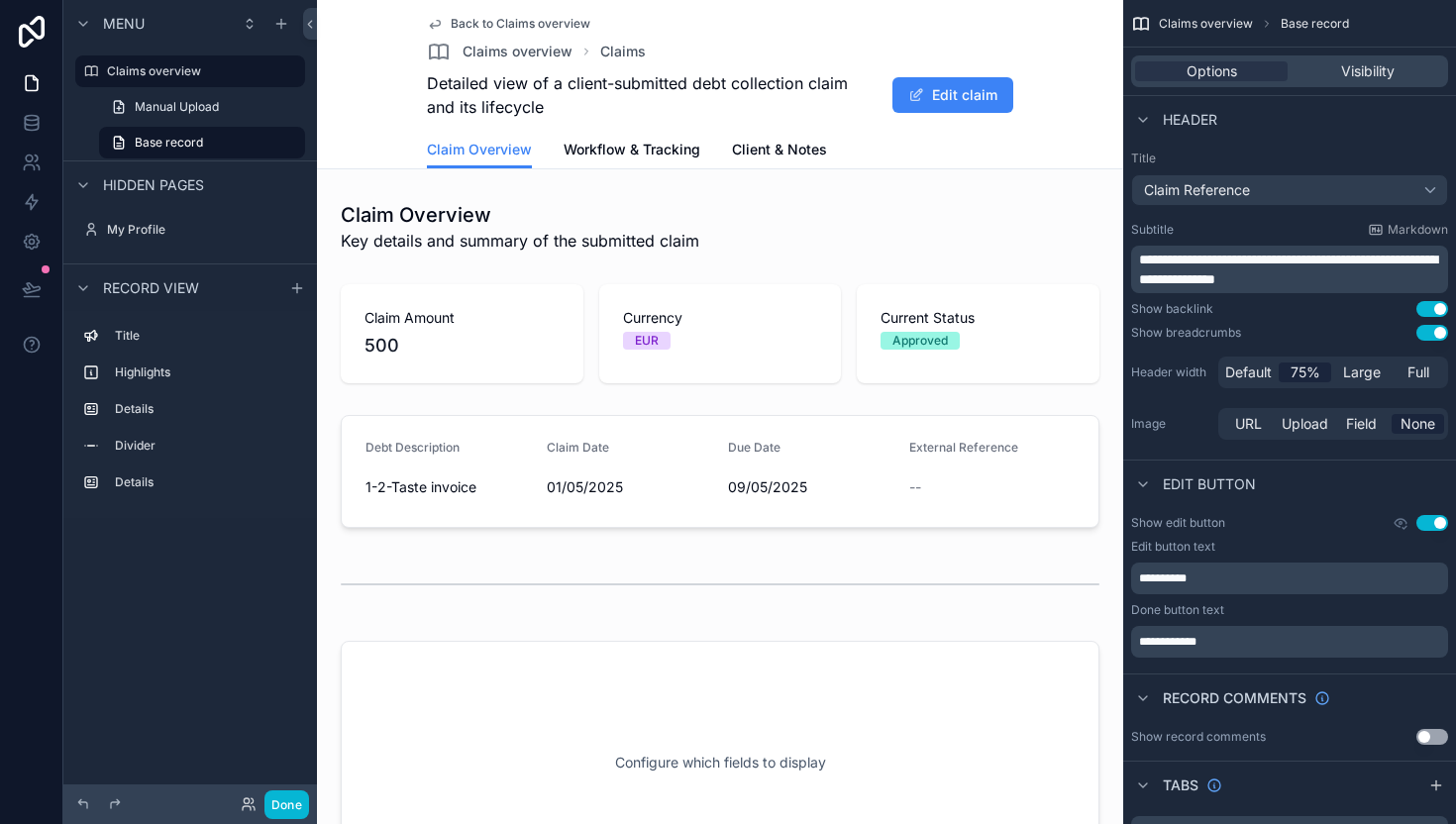 click on "**********" at bounding box center [1290, 297] 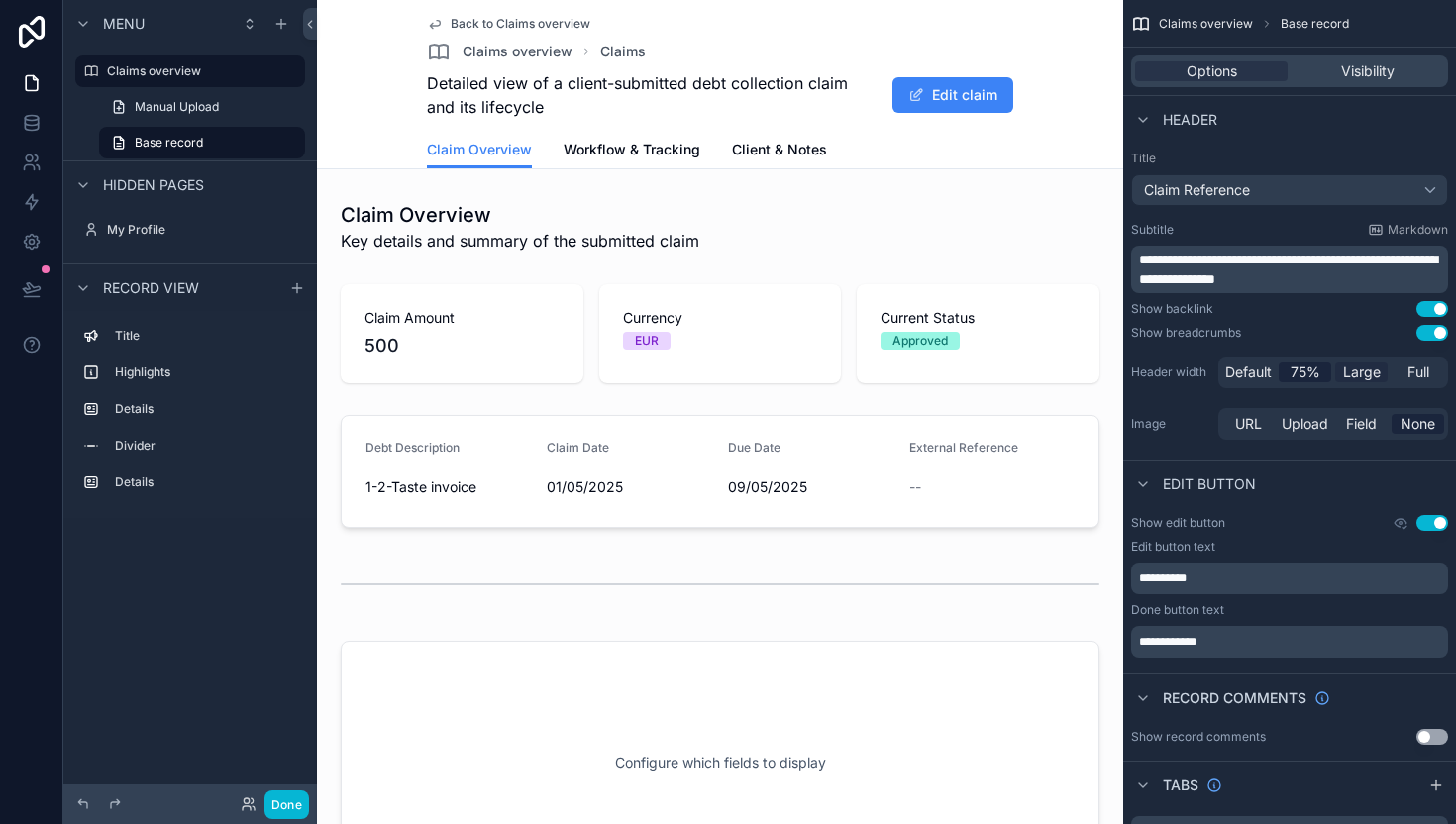 click on "Large" at bounding box center (1362, 372) 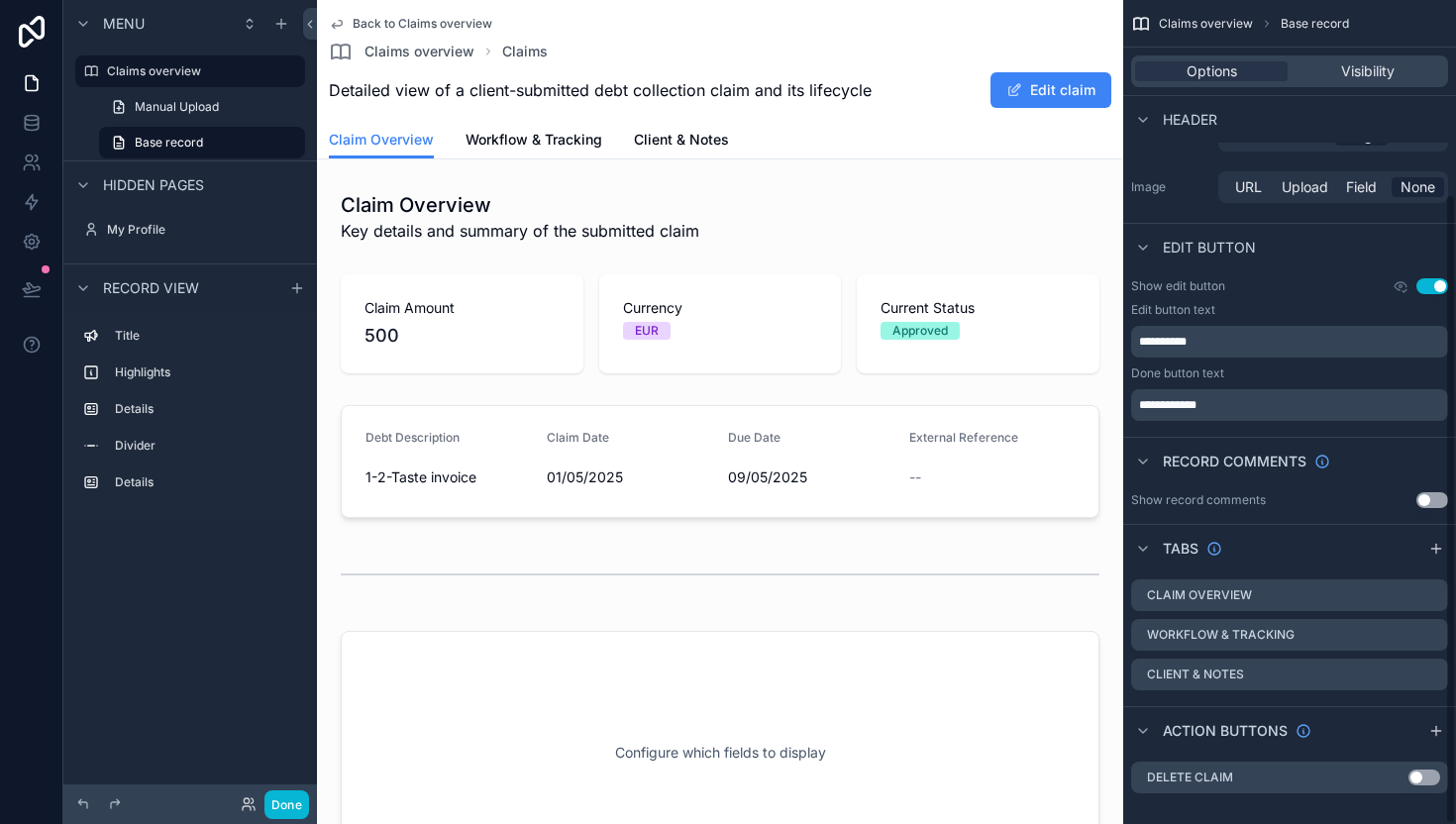 scroll, scrollTop: 254, scrollLeft: 0, axis: vertical 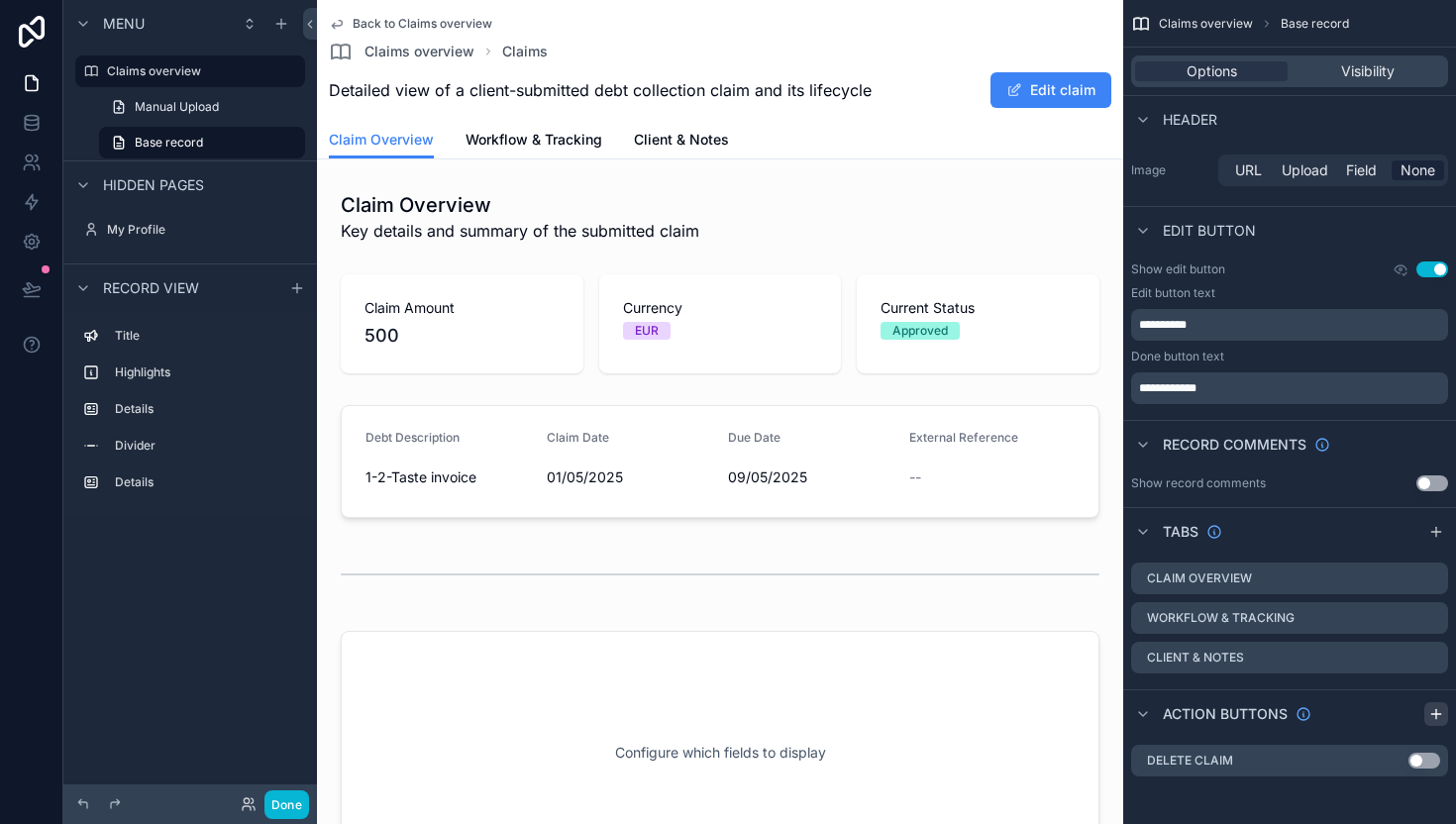click 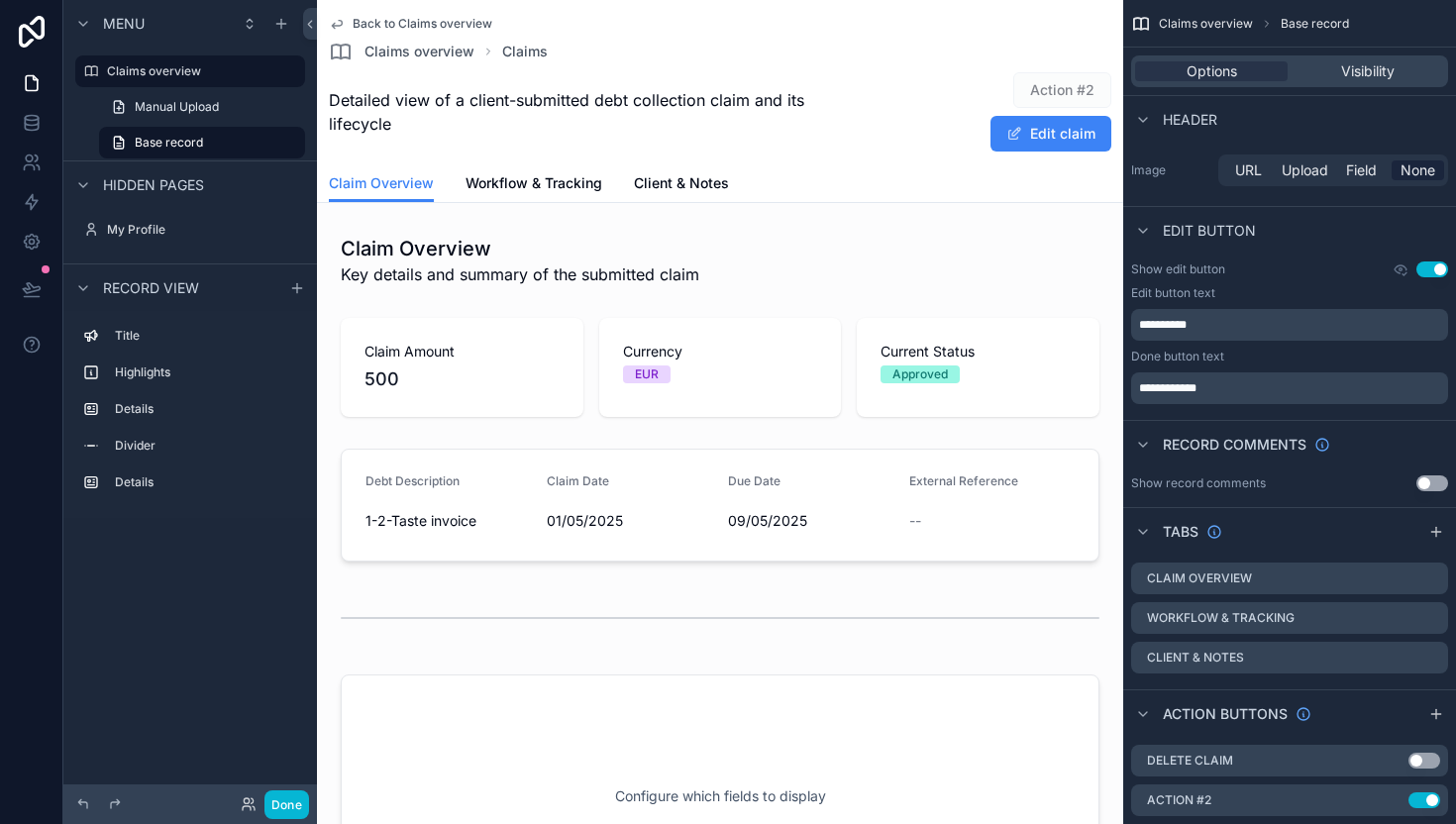 scroll, scrollTop: 293, scrollLeft: 0, axis: vertical 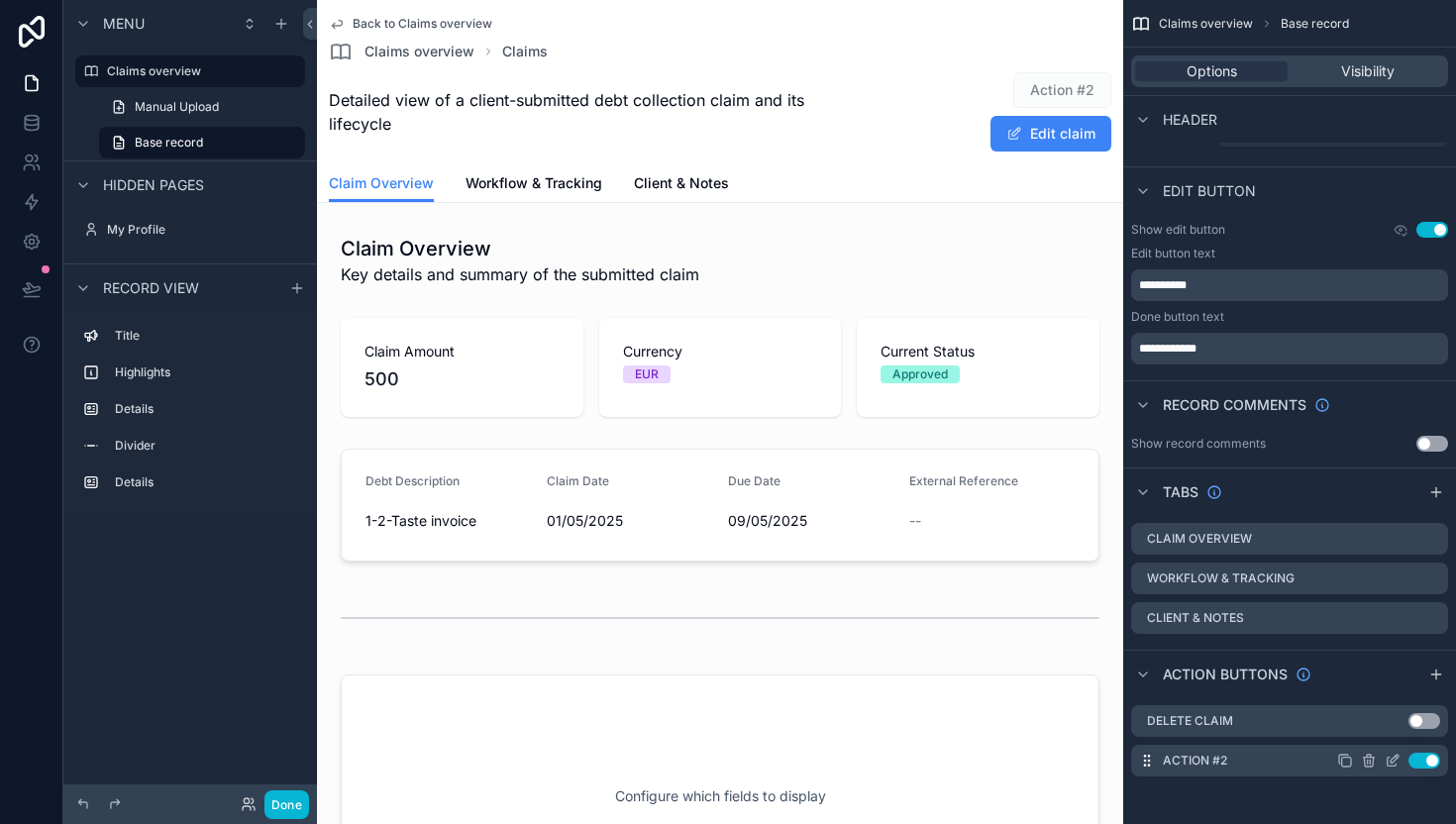 click 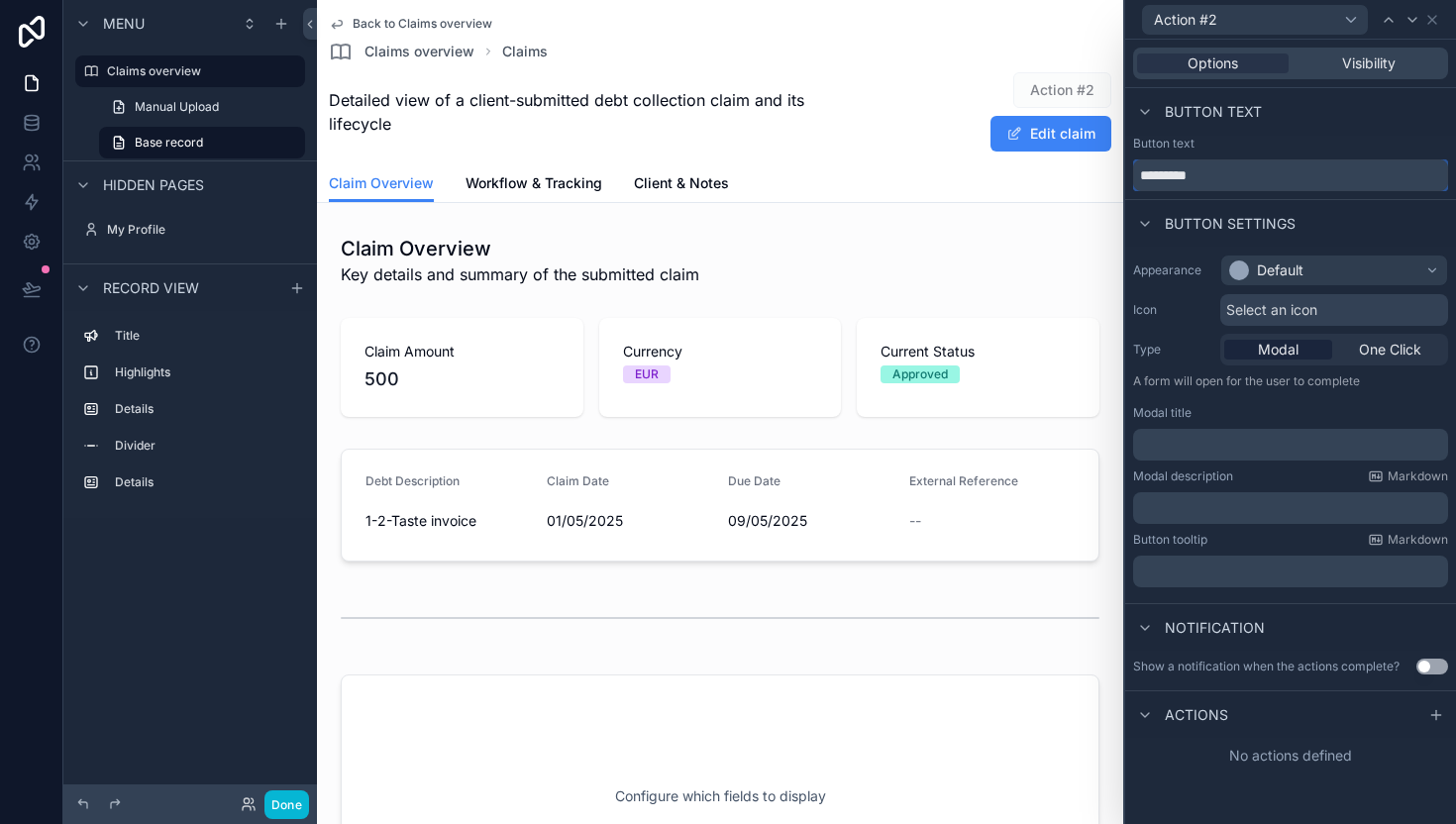 click on "*********" at bounding box center [1291, 175] 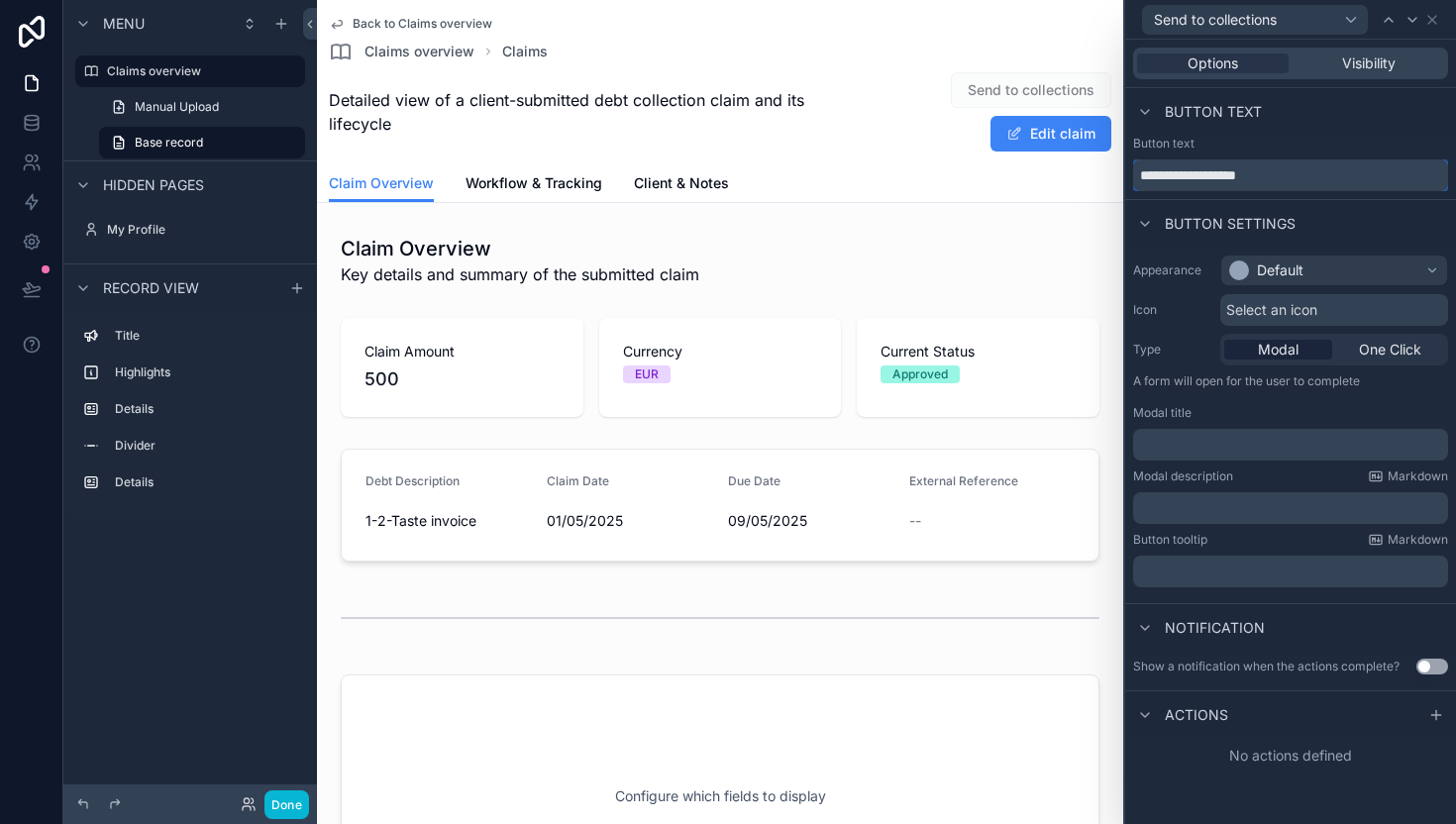 type on "**********" 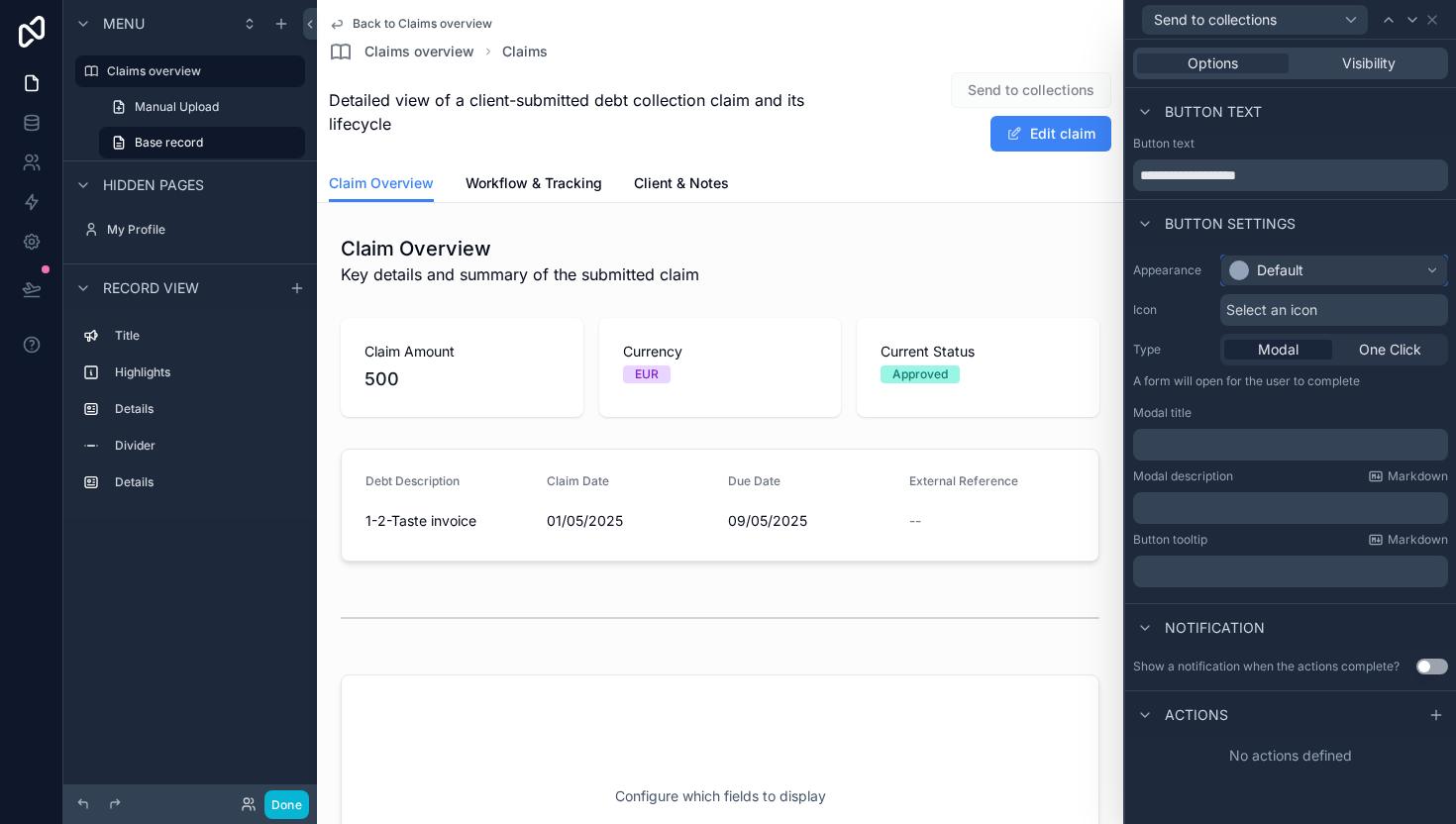 click on "Default" at bounding box center (1334, 270) 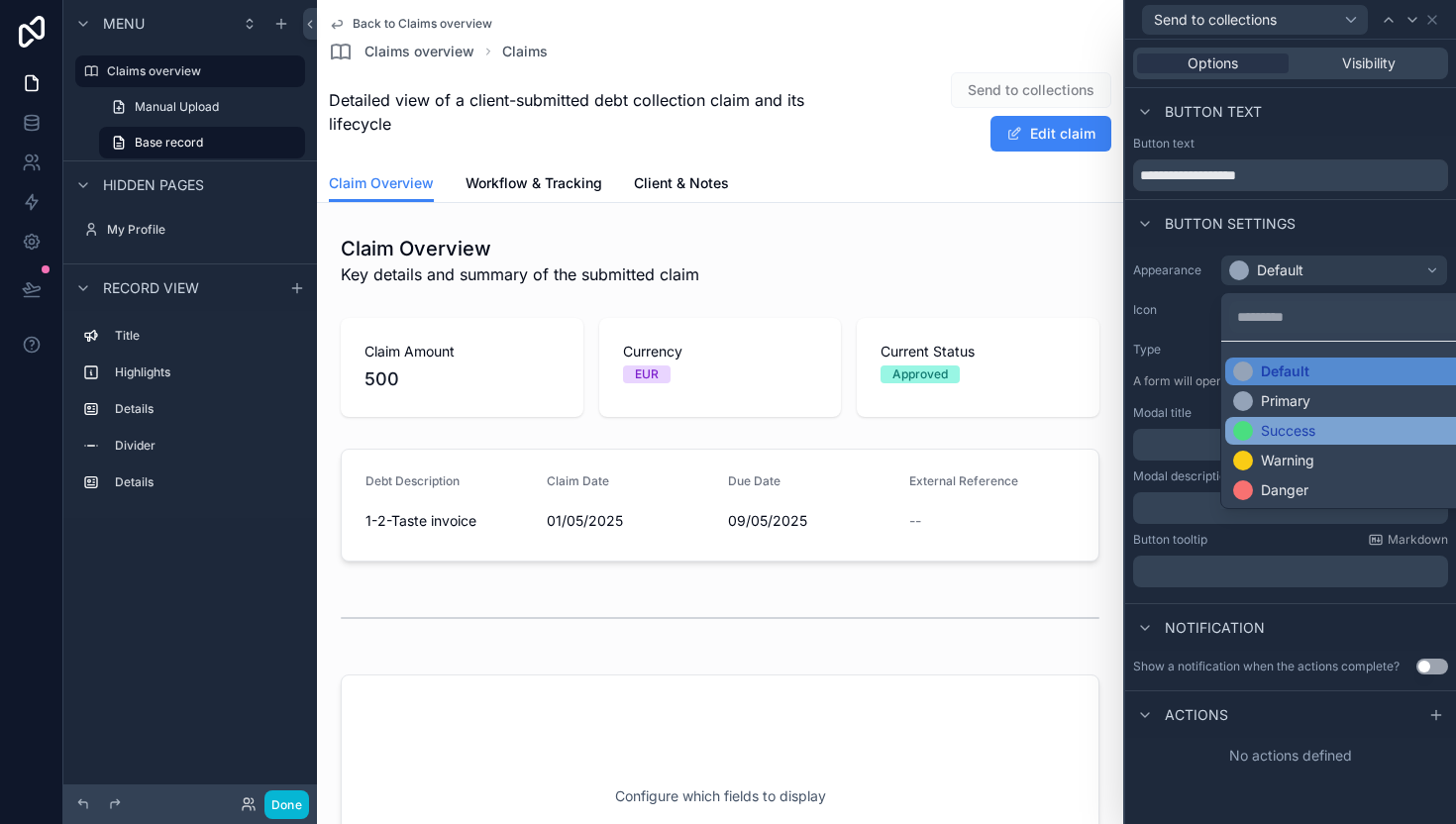 click on "Success" at bounding box center (1288, 431) 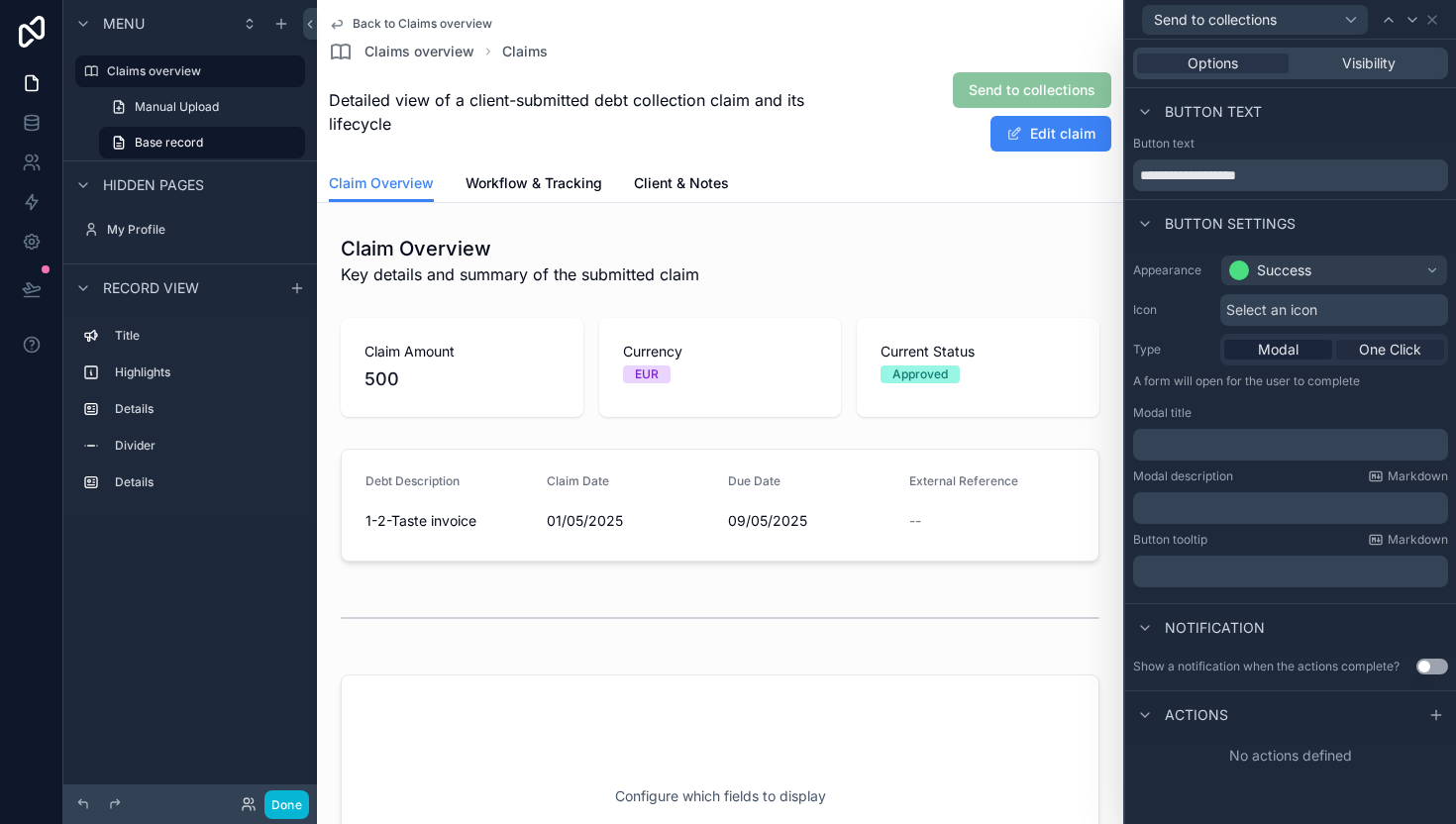 click on "One Click" at bounding box center [1390, 350] 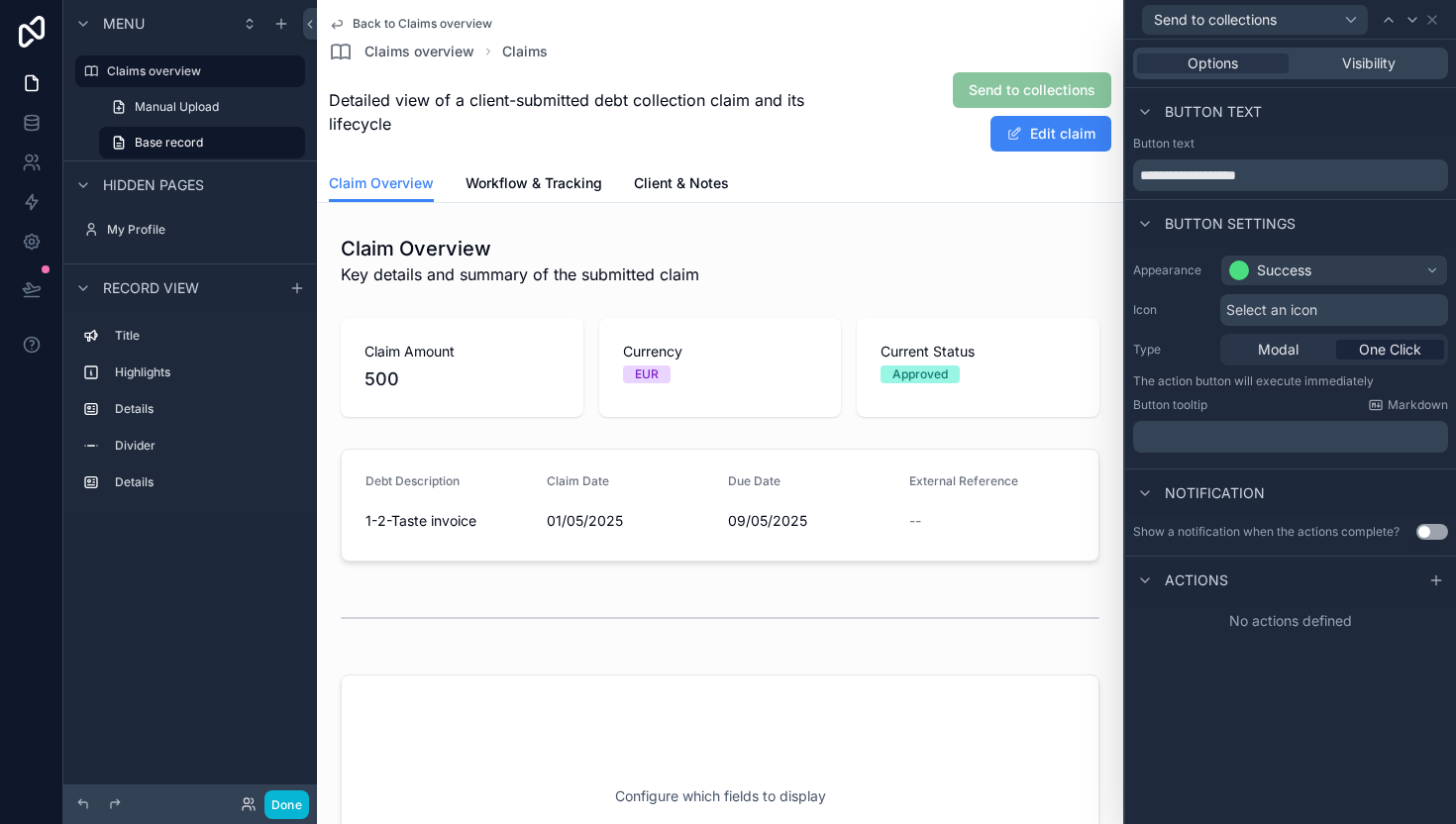 click on "﻿" at bounding box center (1293, 437) 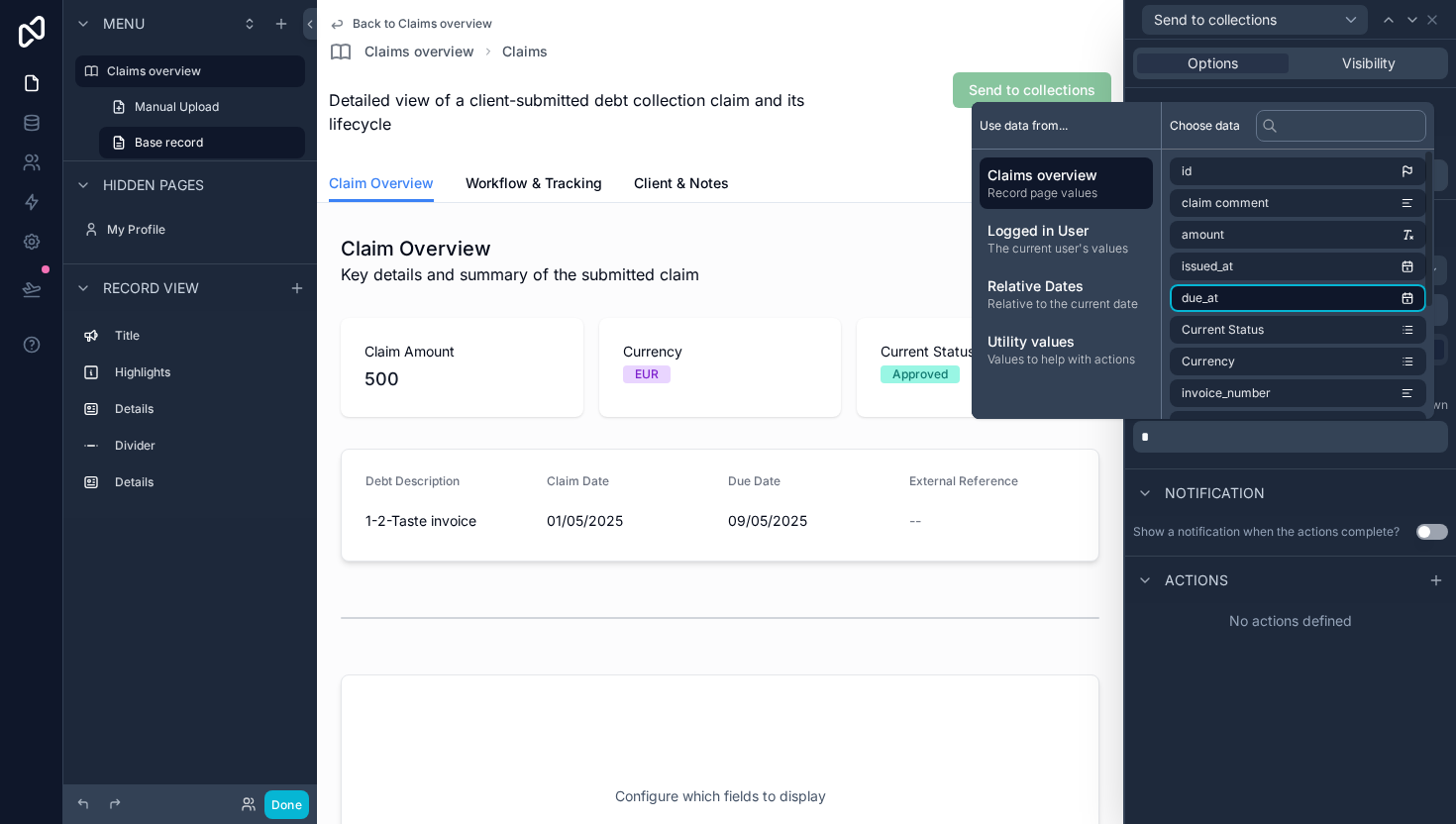 type 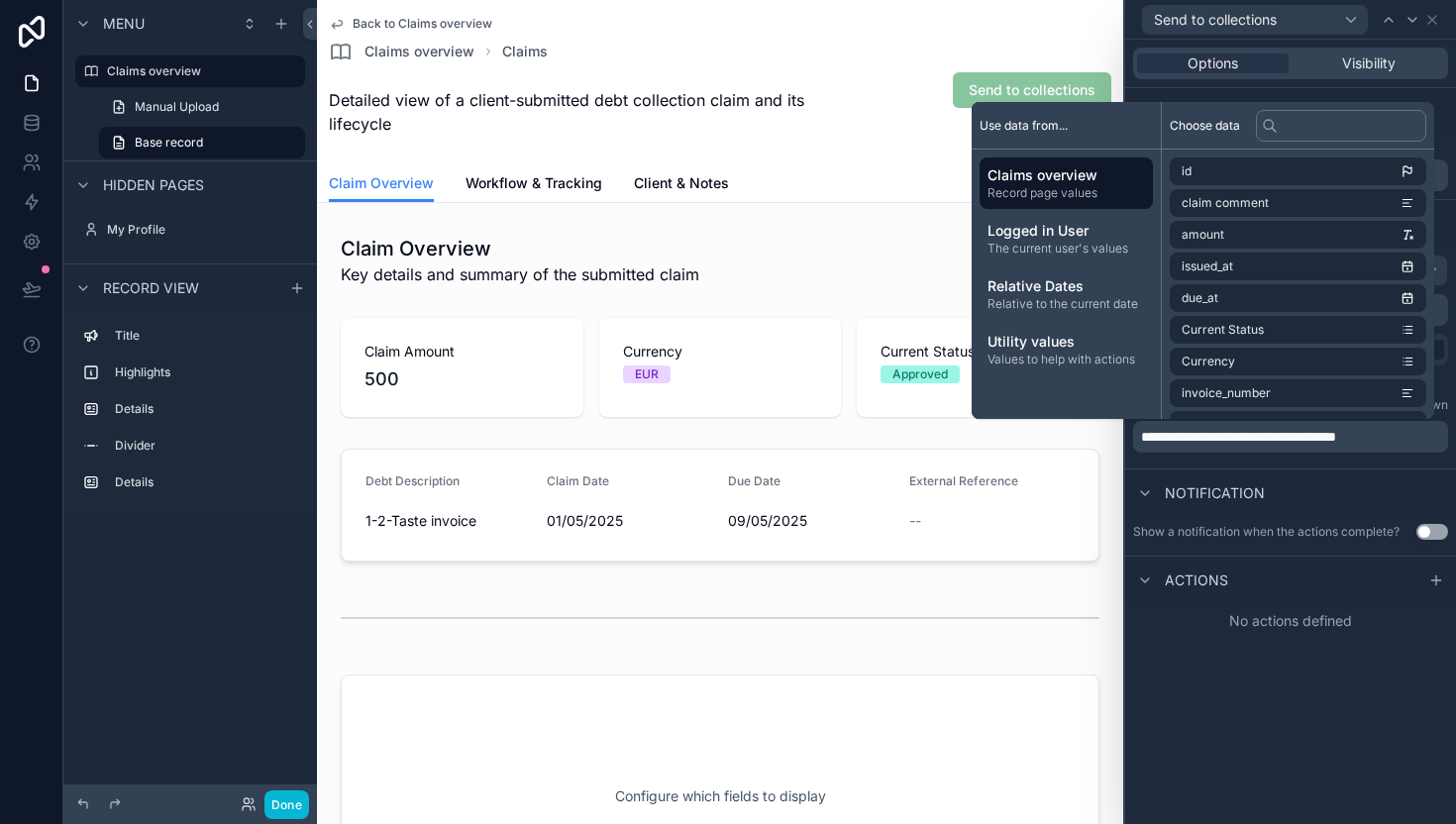 click on "**********" at bounding box center [1291, 432] 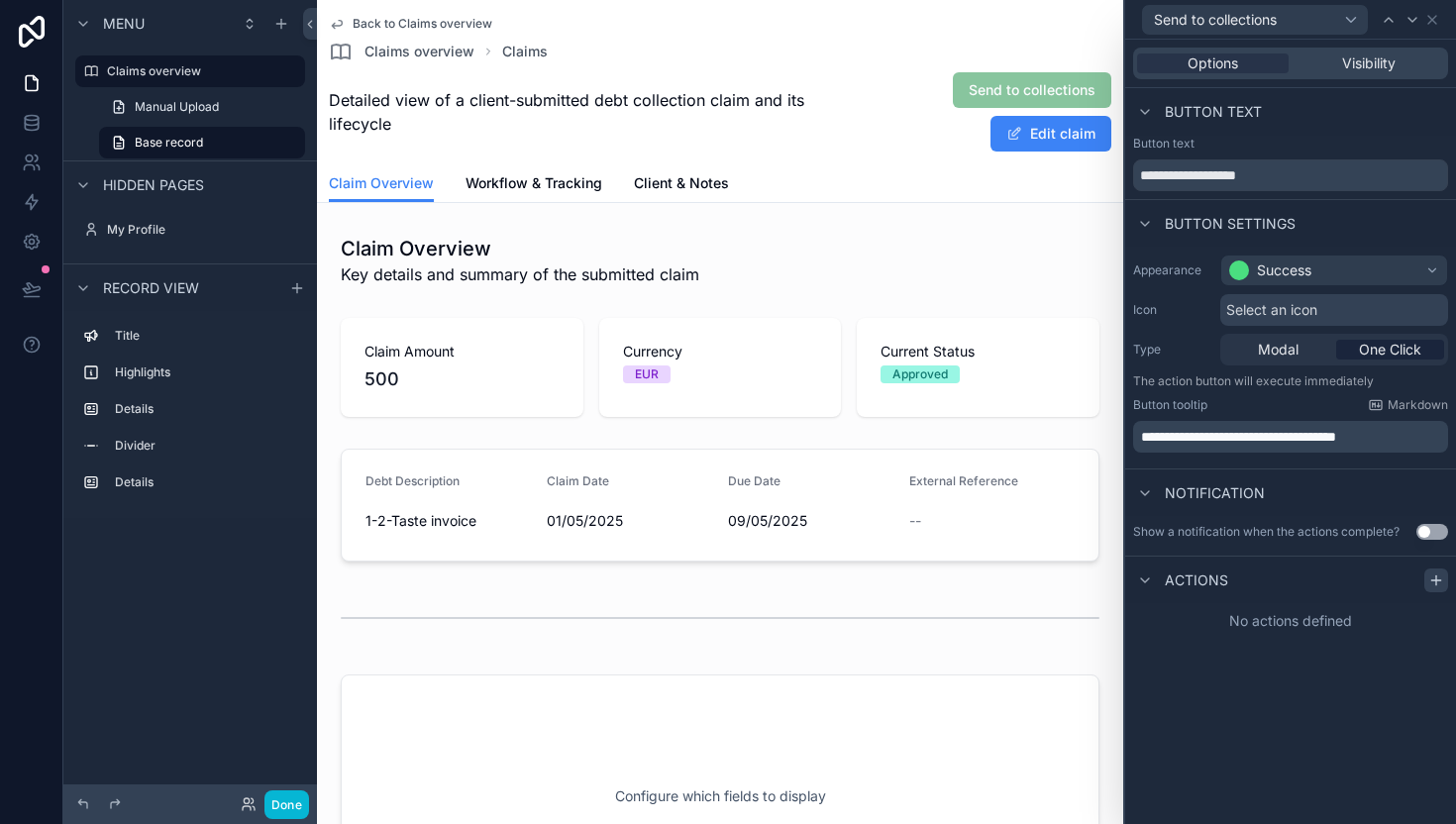 click 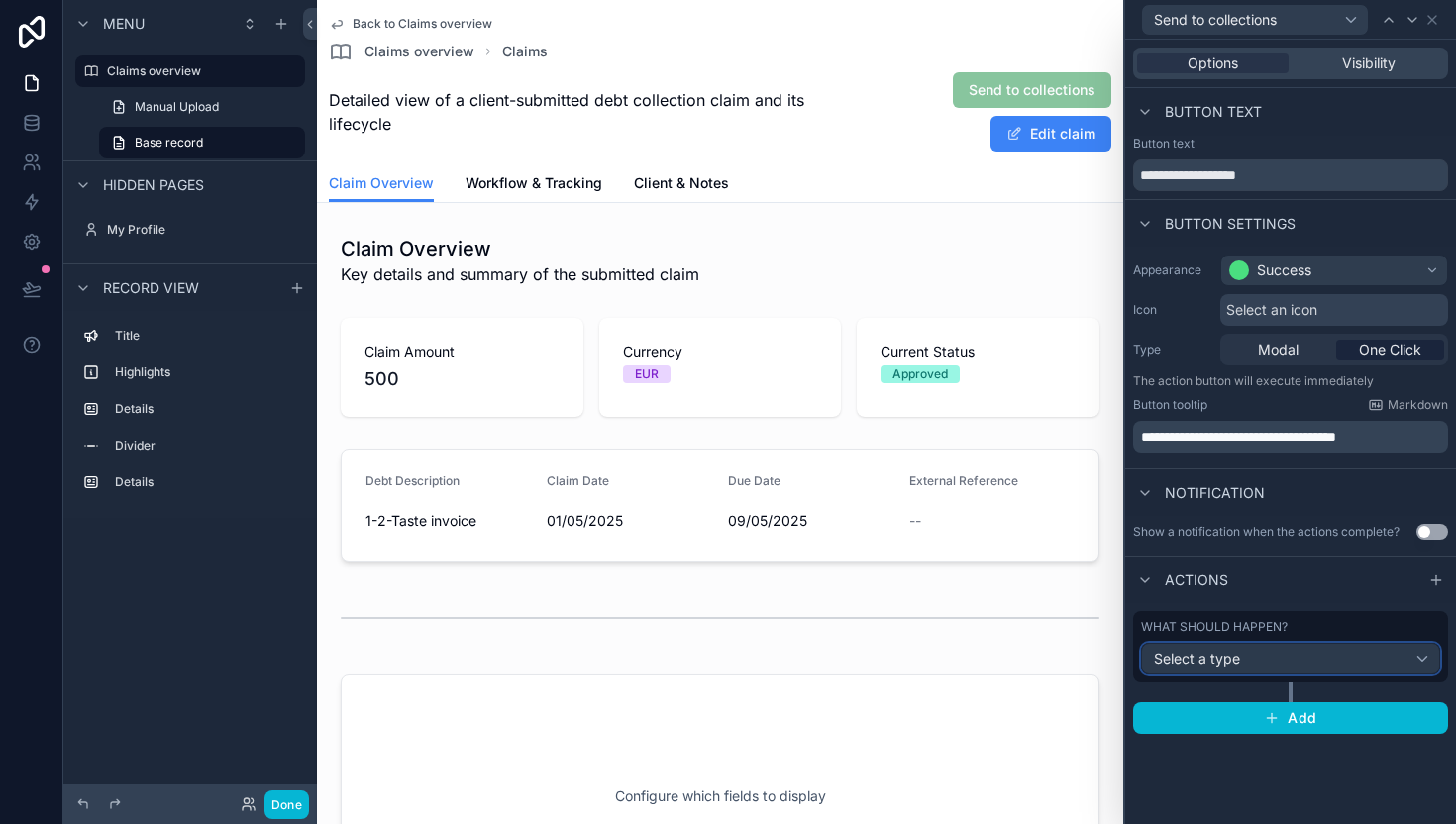 click on "Select a type" at bounding box center (1196, 658) 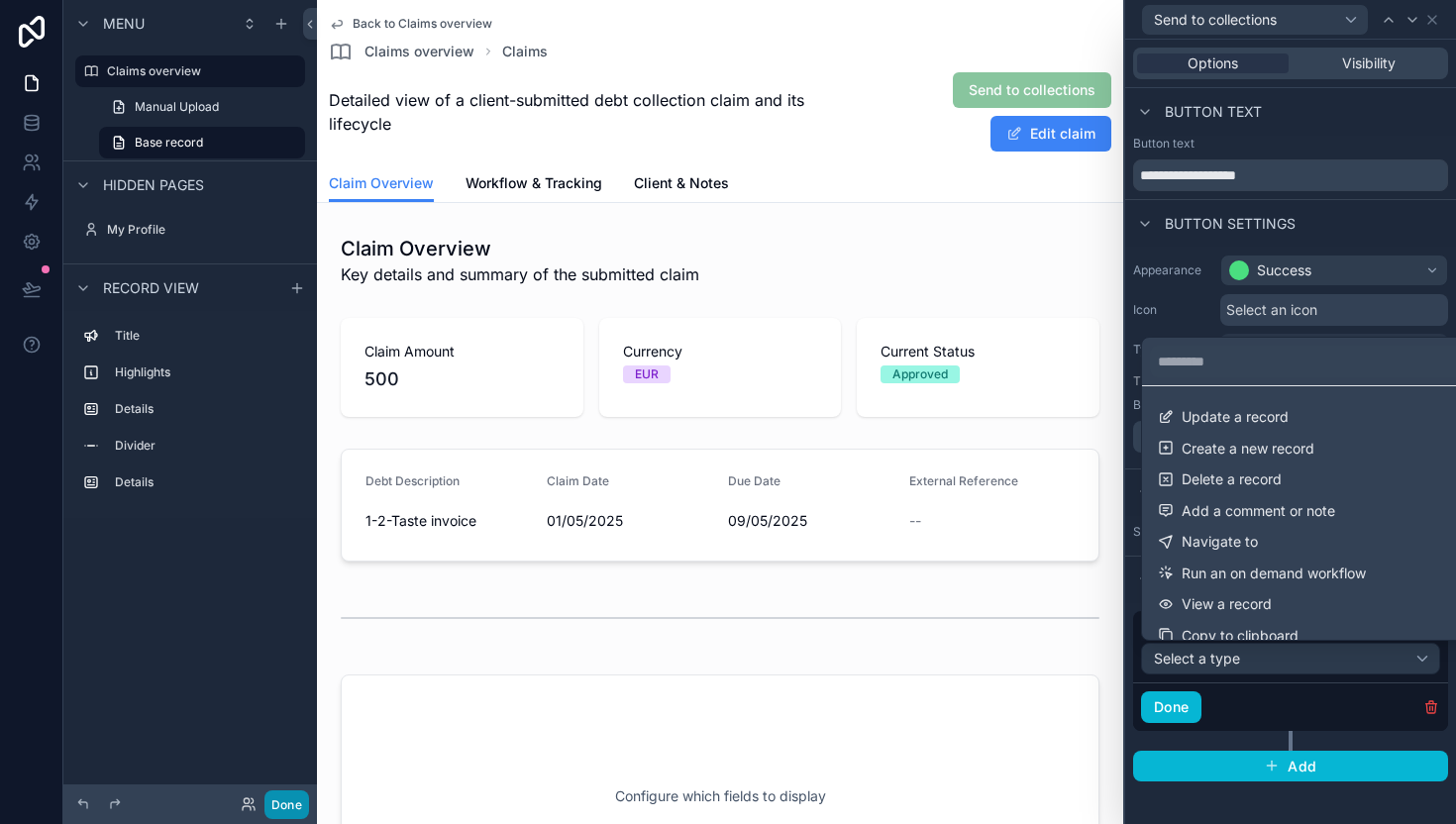 click on "Done" at bounding box center [286, 804] 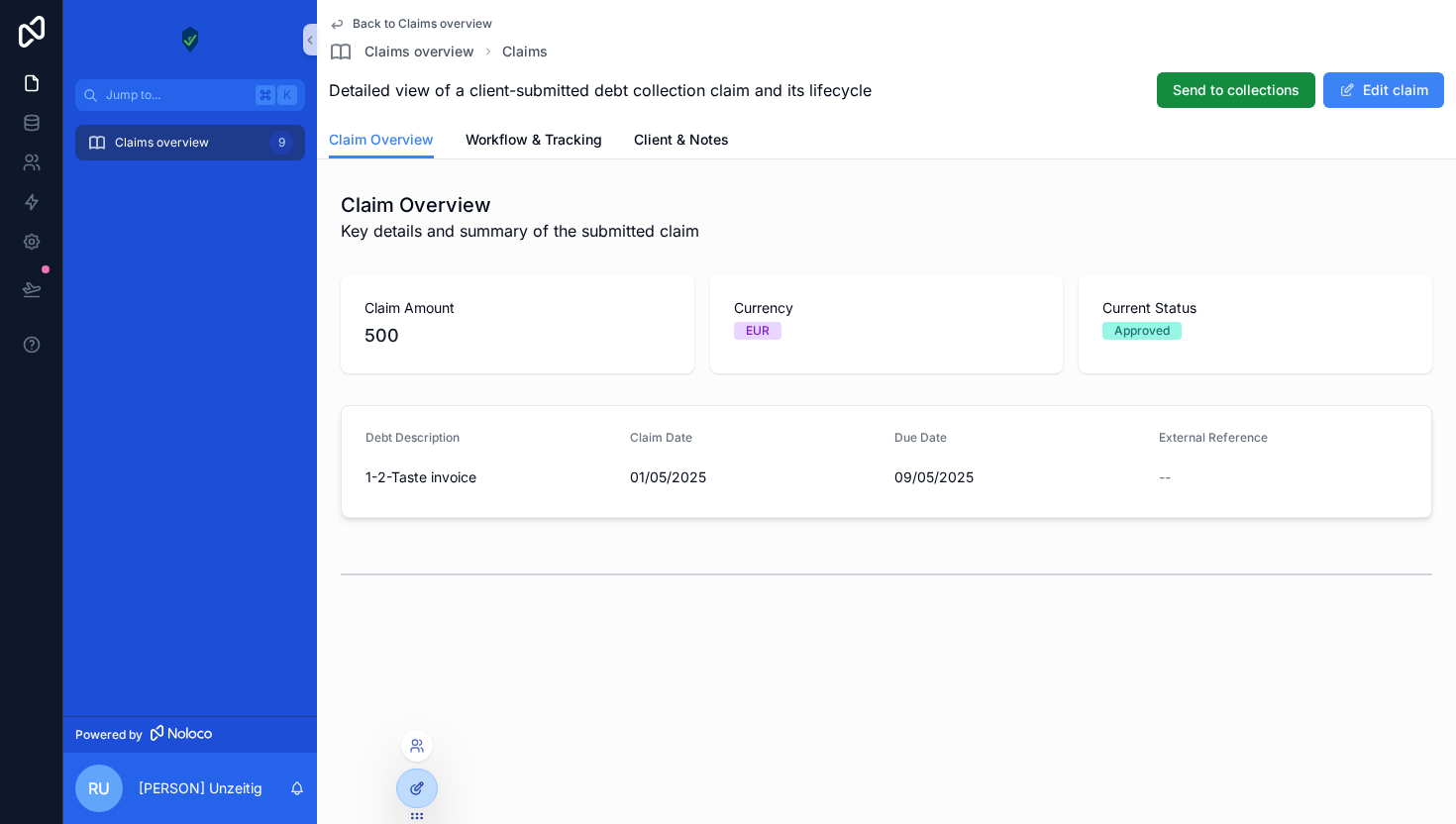 click at bounding box center [417, 788] 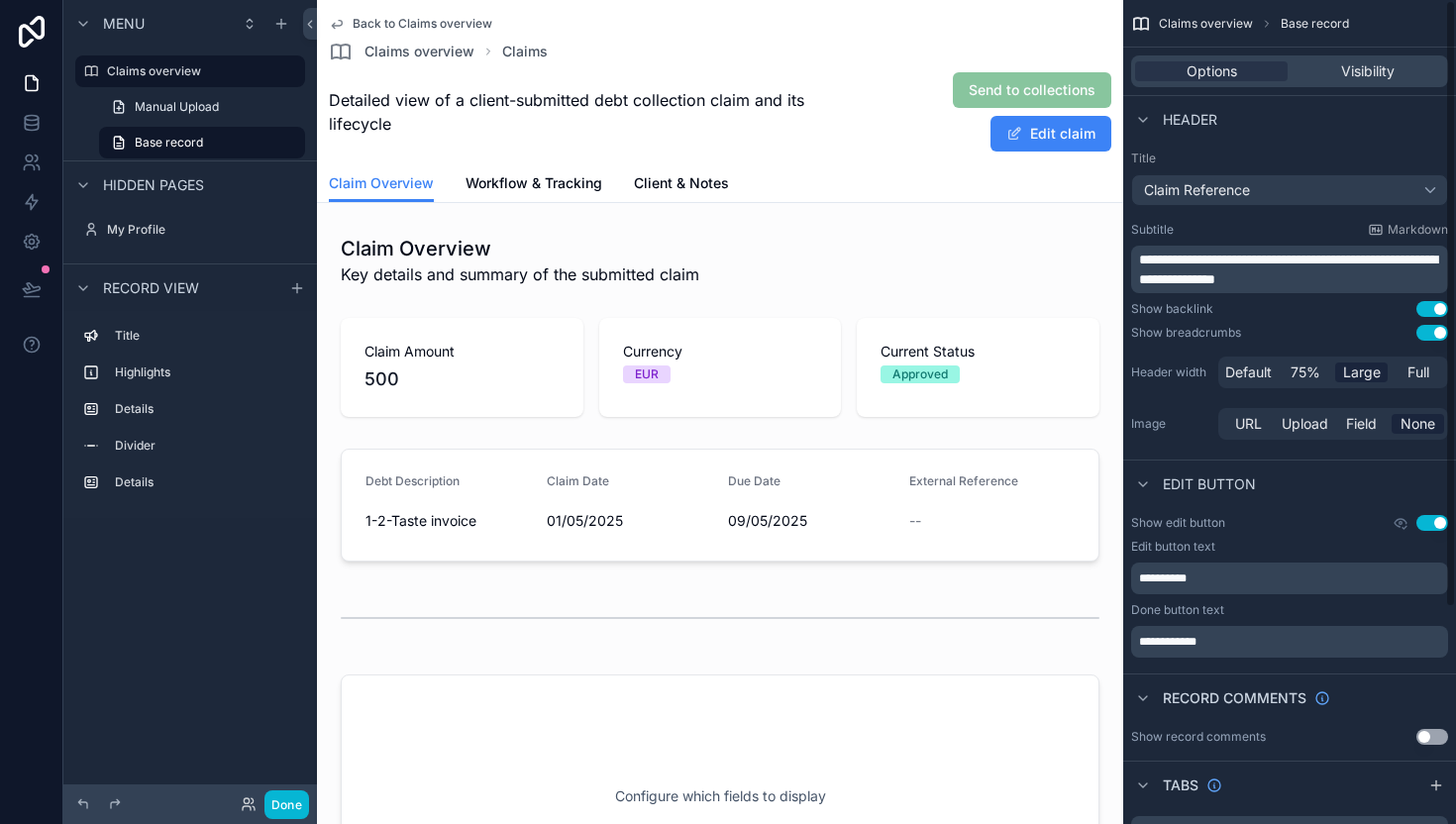 click on "Send to collections" at bounding box center (1032, 89) 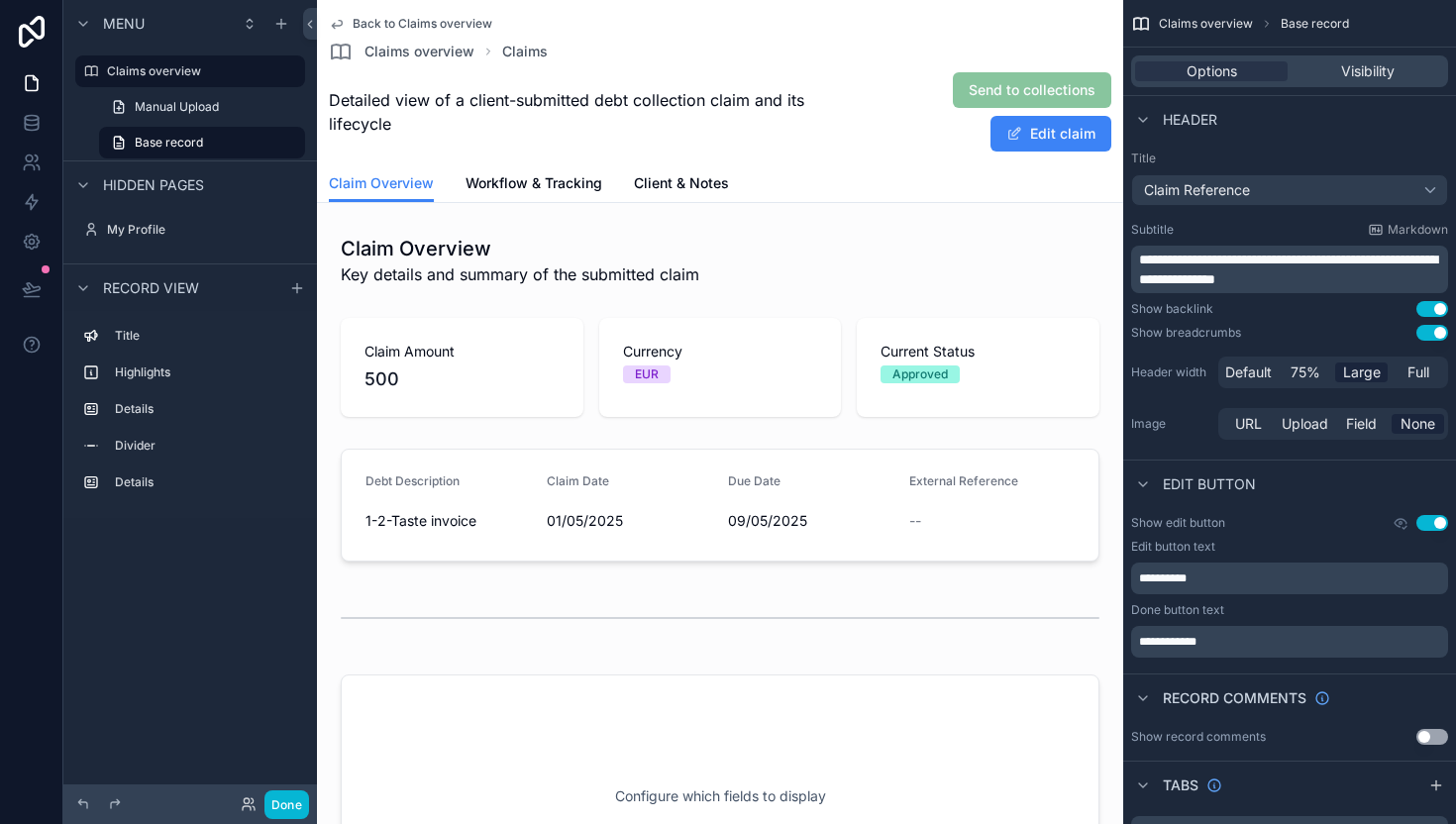 scroll, scrollTop: 293, scrollLeft: 0, axis: vertical 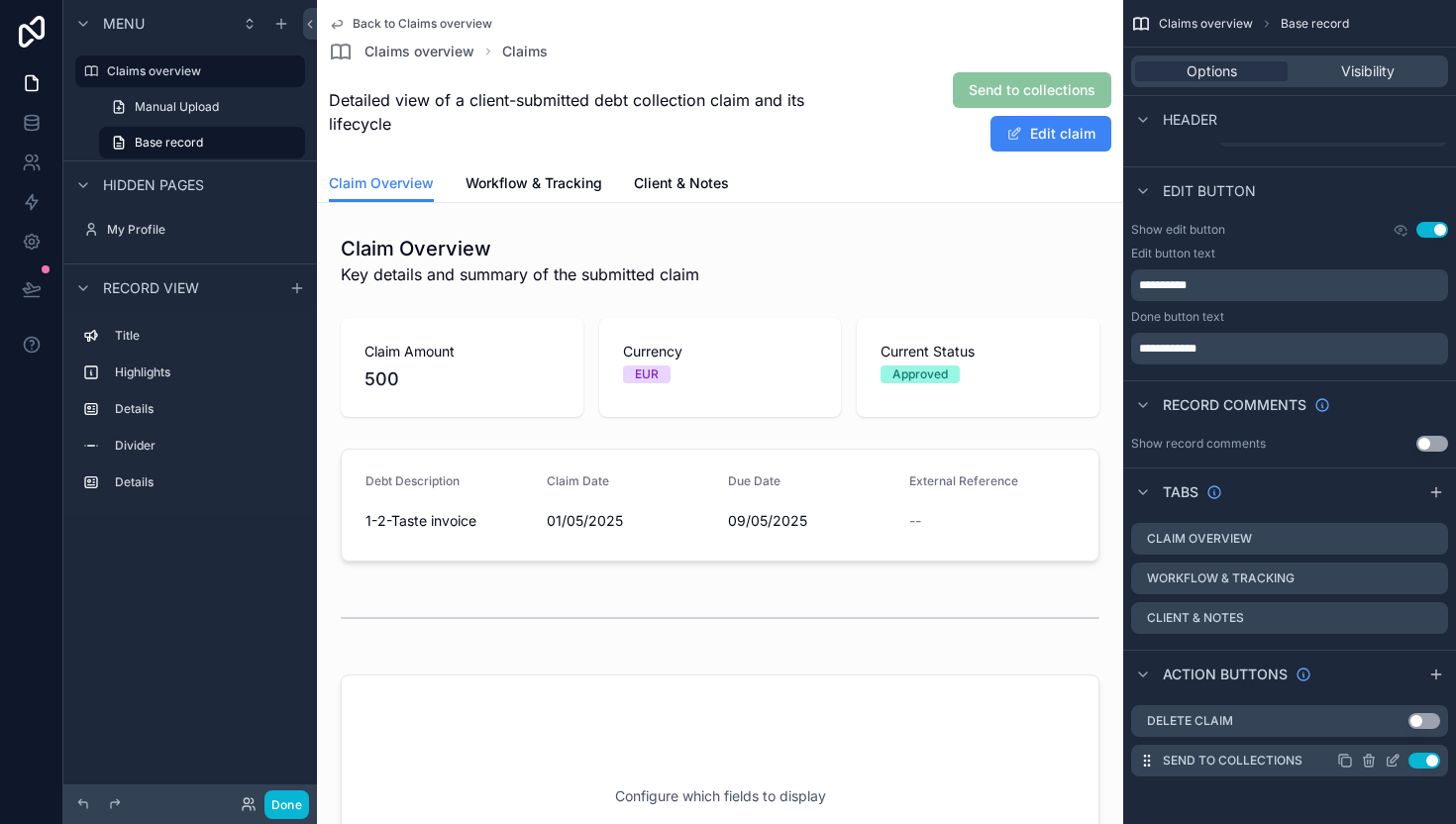 click 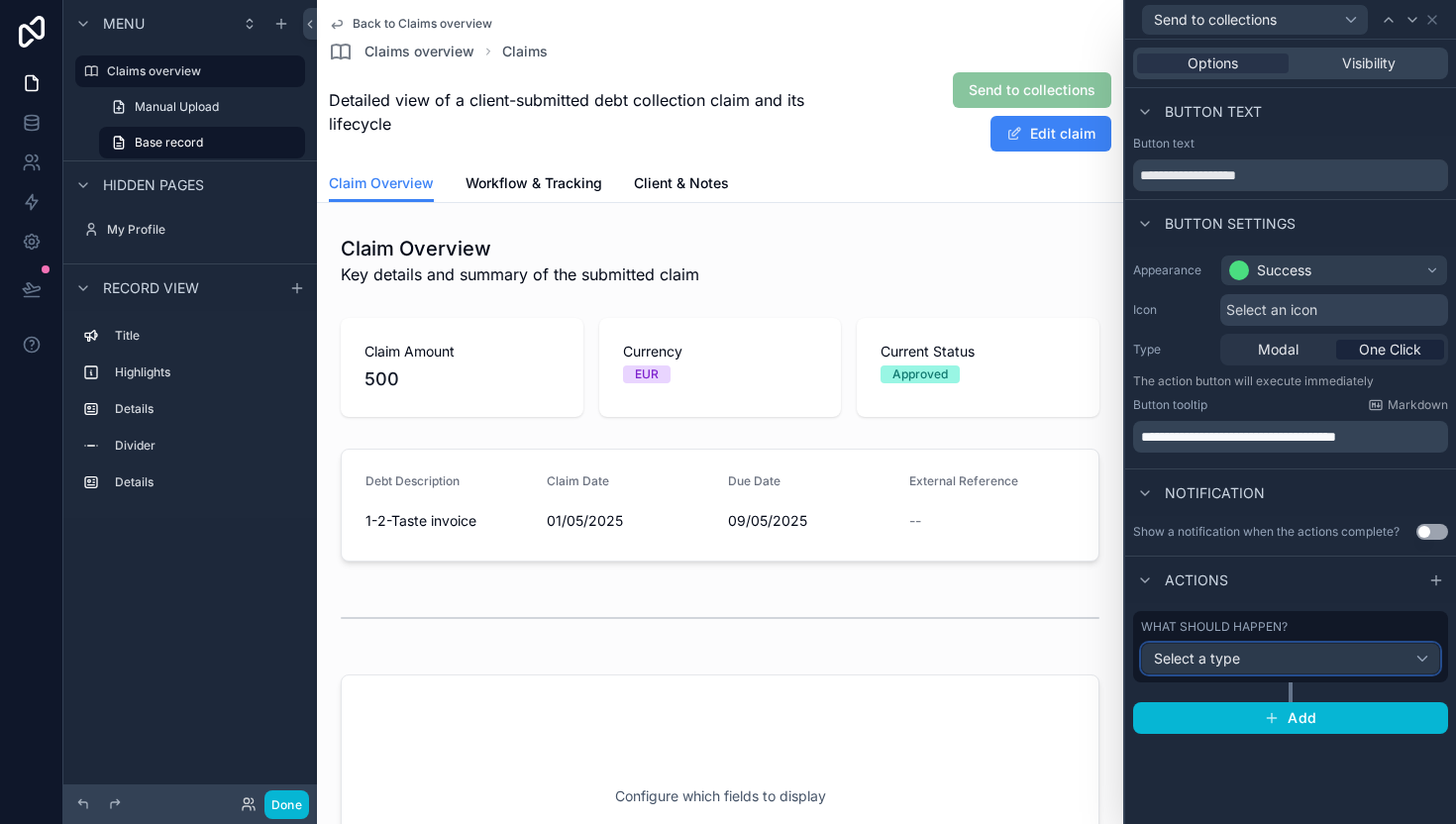 click on "Select a type" at bounding box center (1291, 659) 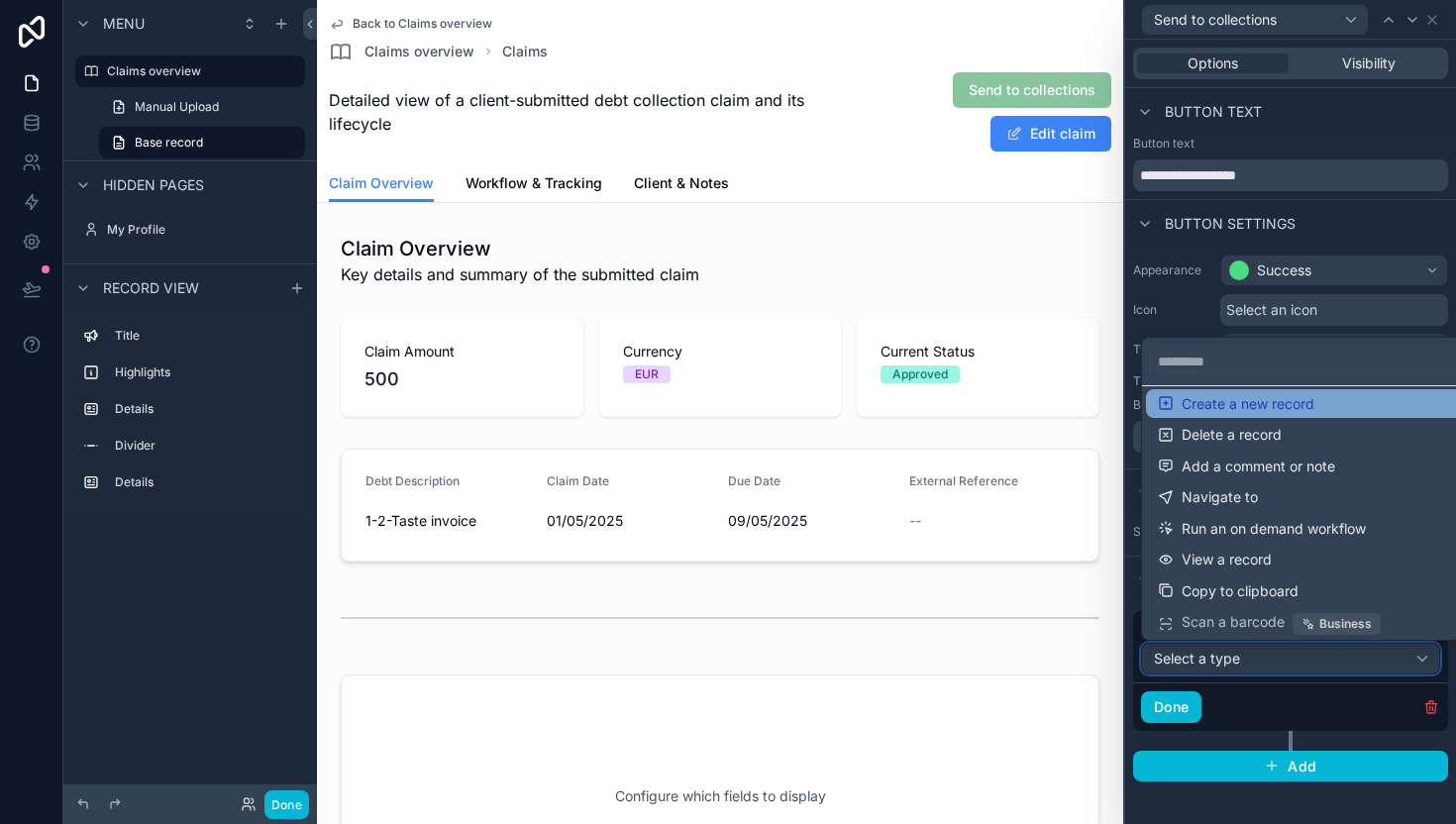 scroll, scrollTop: 80, scrollLeft: 0, axis: vertical 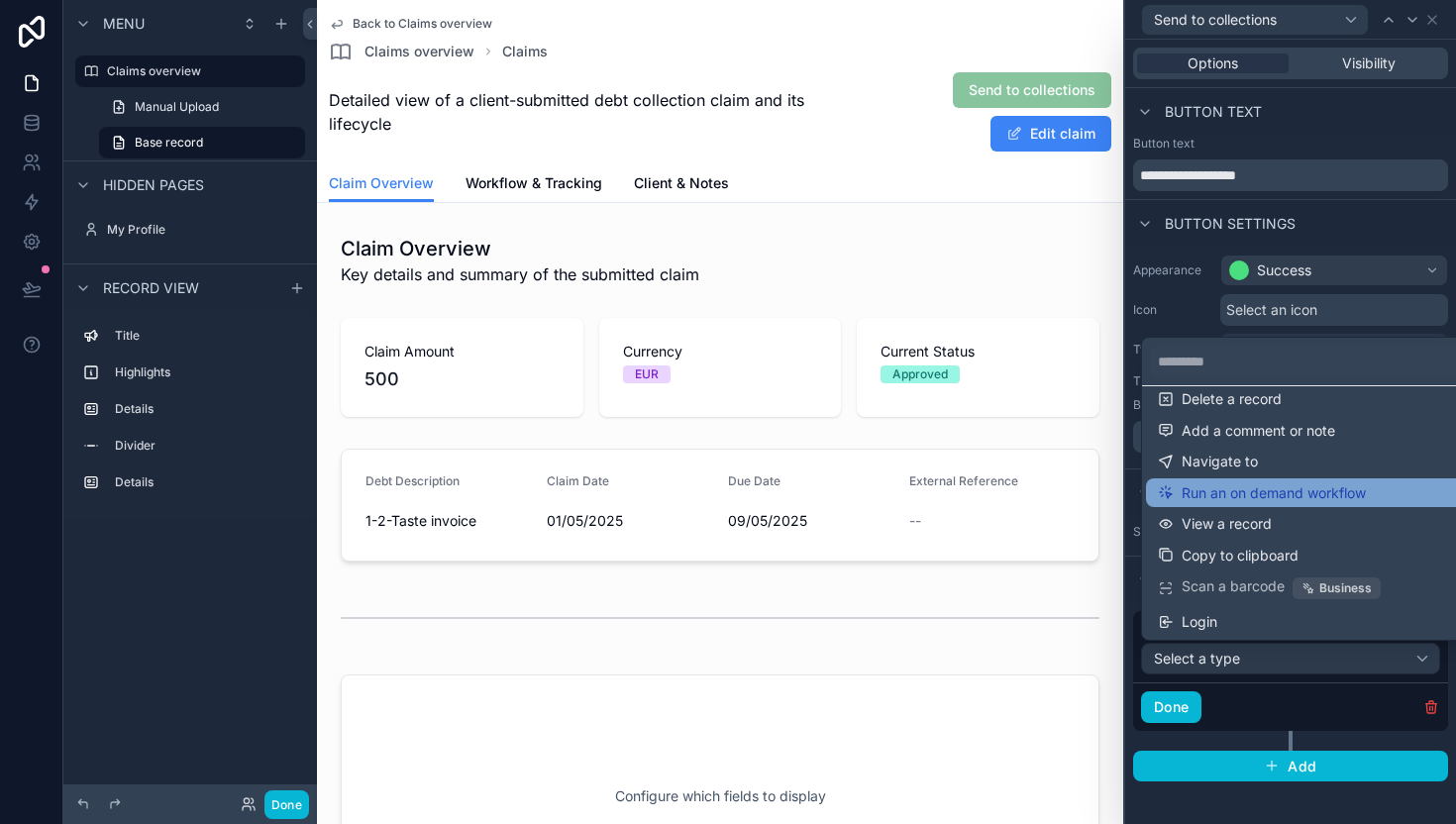 click on "Run an on demand workflow" at bounding box center (1274, 493) 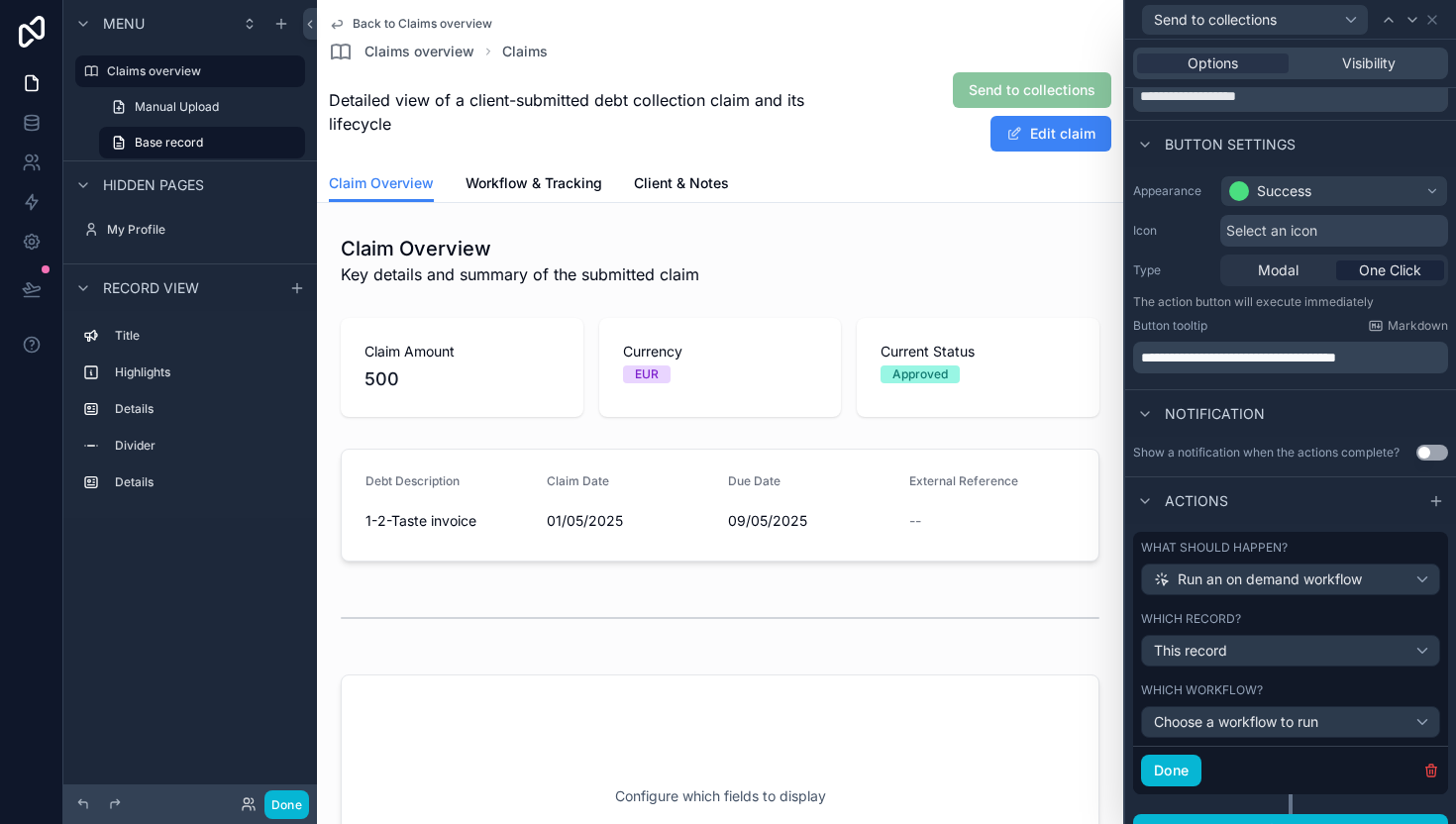 scroll, scrollTop: 108, scrollLeft: 0, axis: vertical 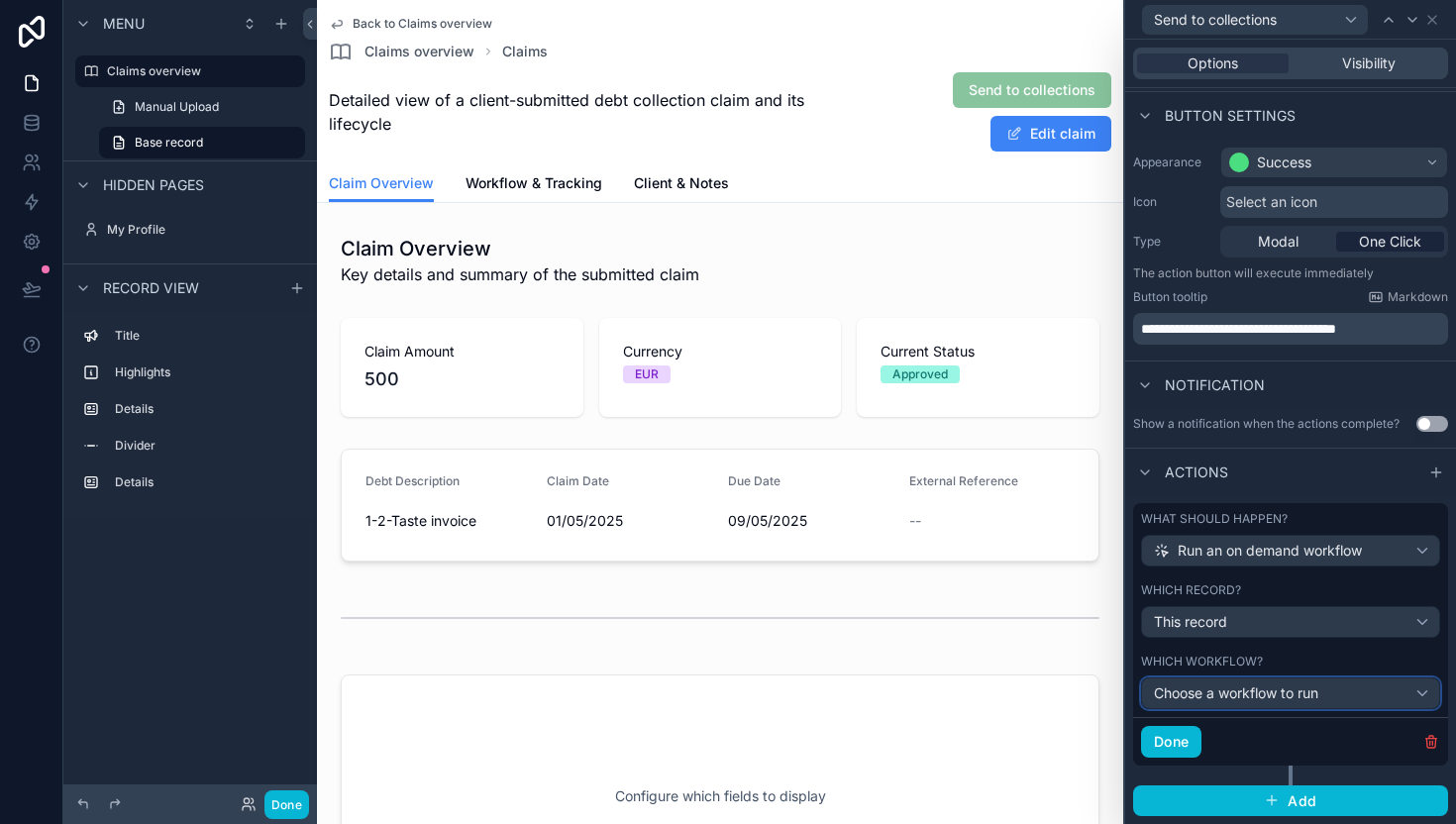 click on "Choose a workflow to run" at bounding box center [1291, 693] 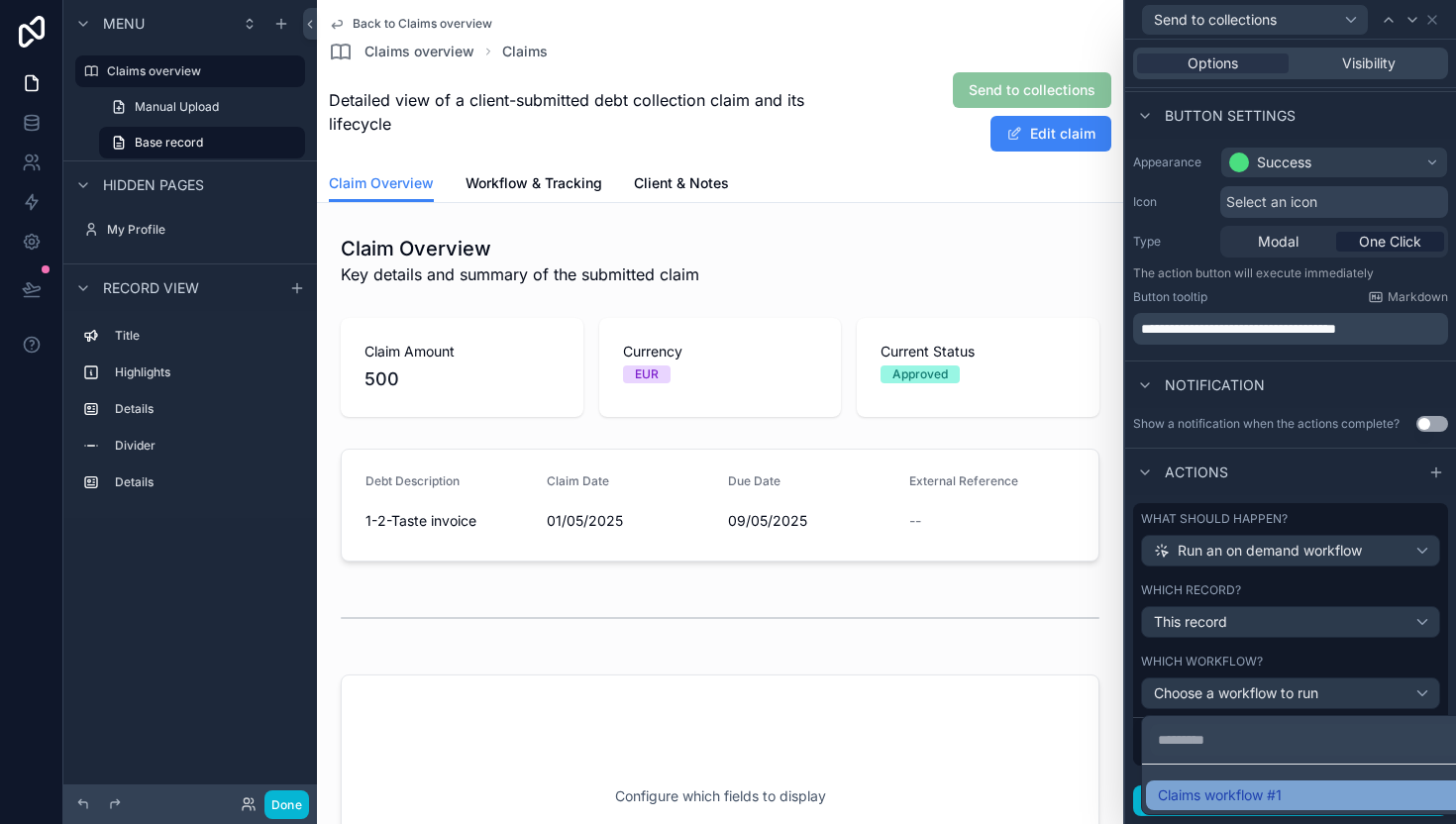 click on "Claims workflow #1" at bounding box center (1219, 795) 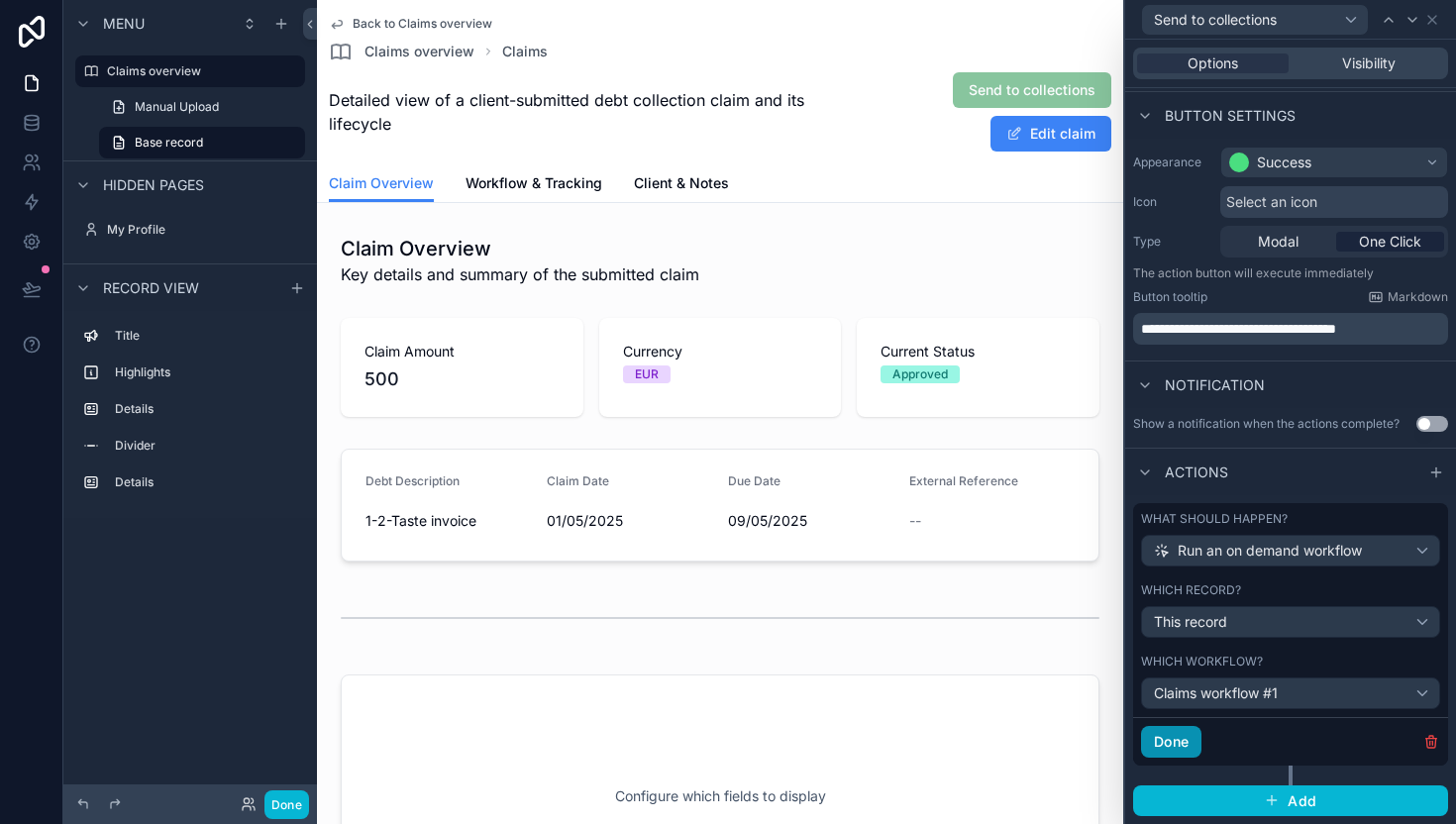 click on "Done" at bounding box center (1171, 742) 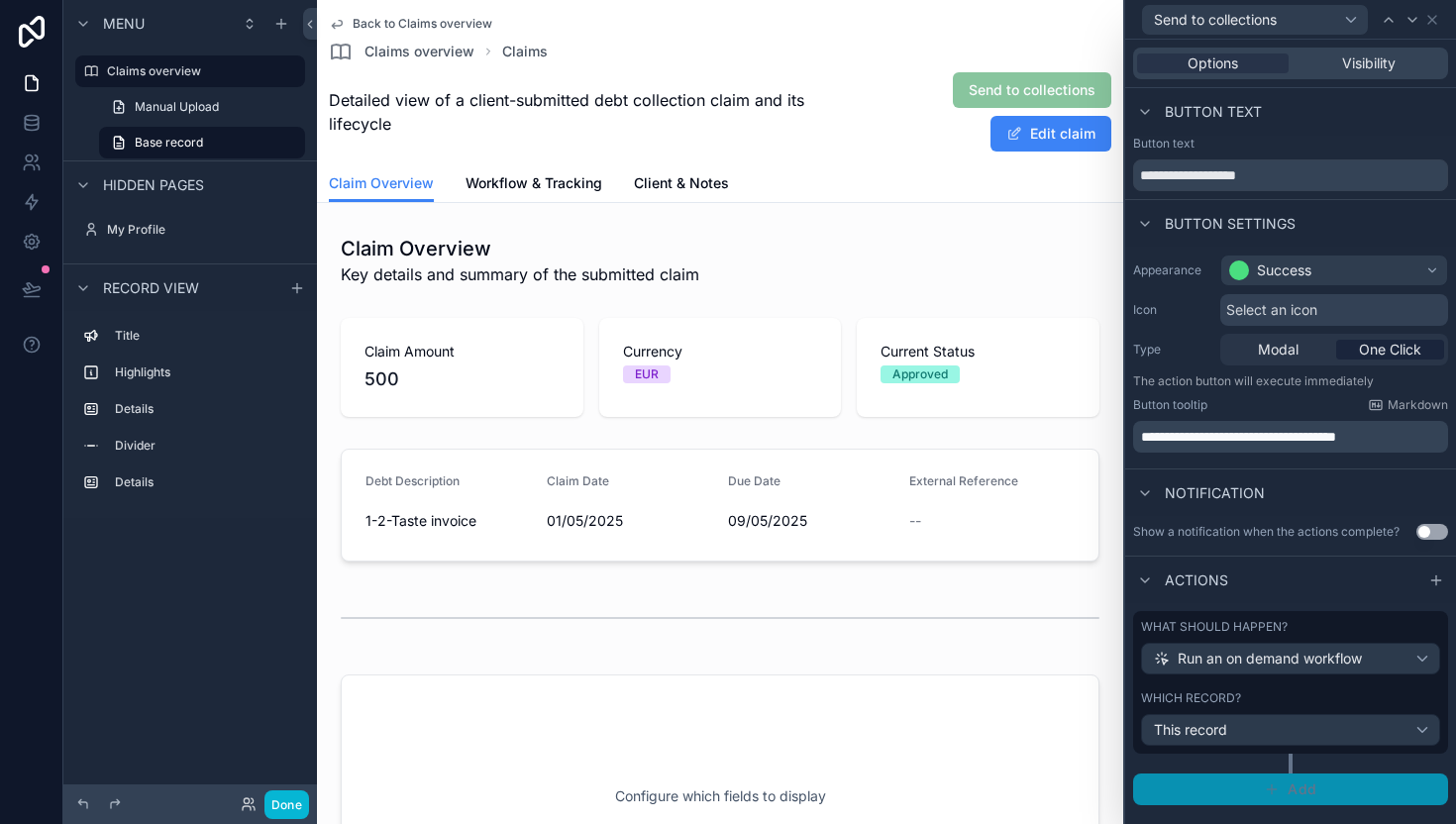 click on "Add" at bounding box center (1301, 789) 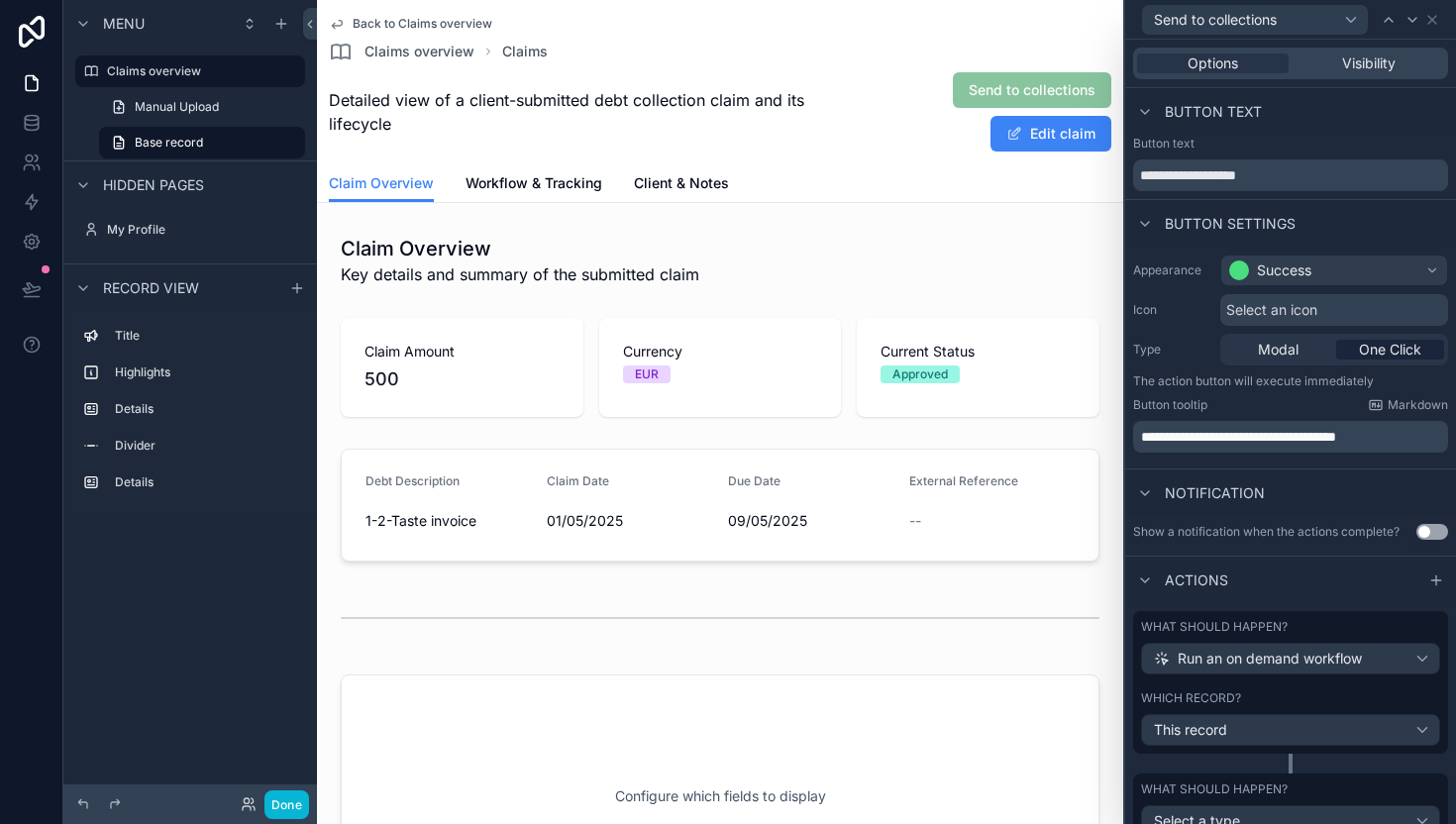 scroll, scrollTop: 79, scrollLeft: 0, axis: vertical 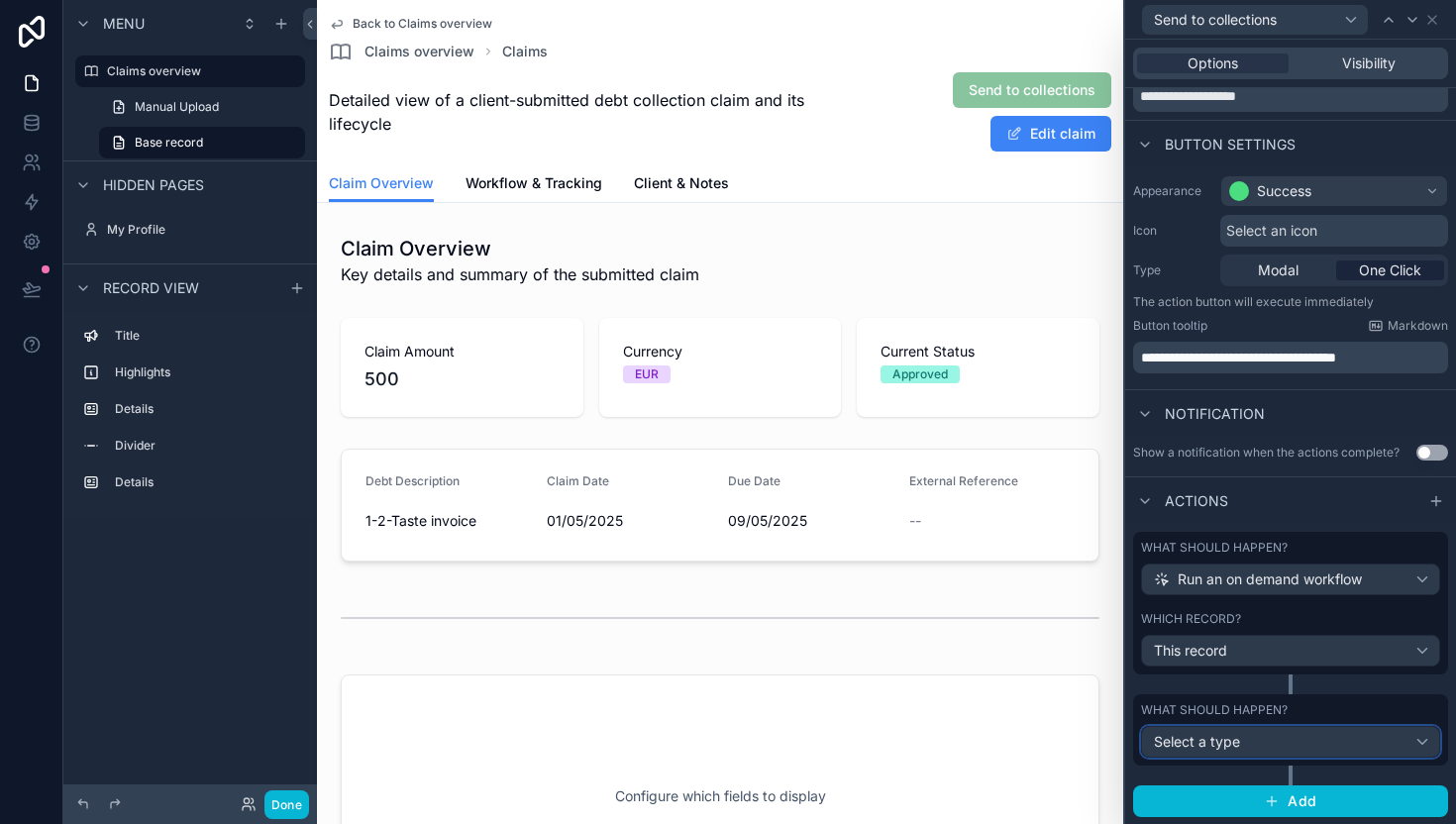 click on "Select a type" at bounding box center [1196, 741] 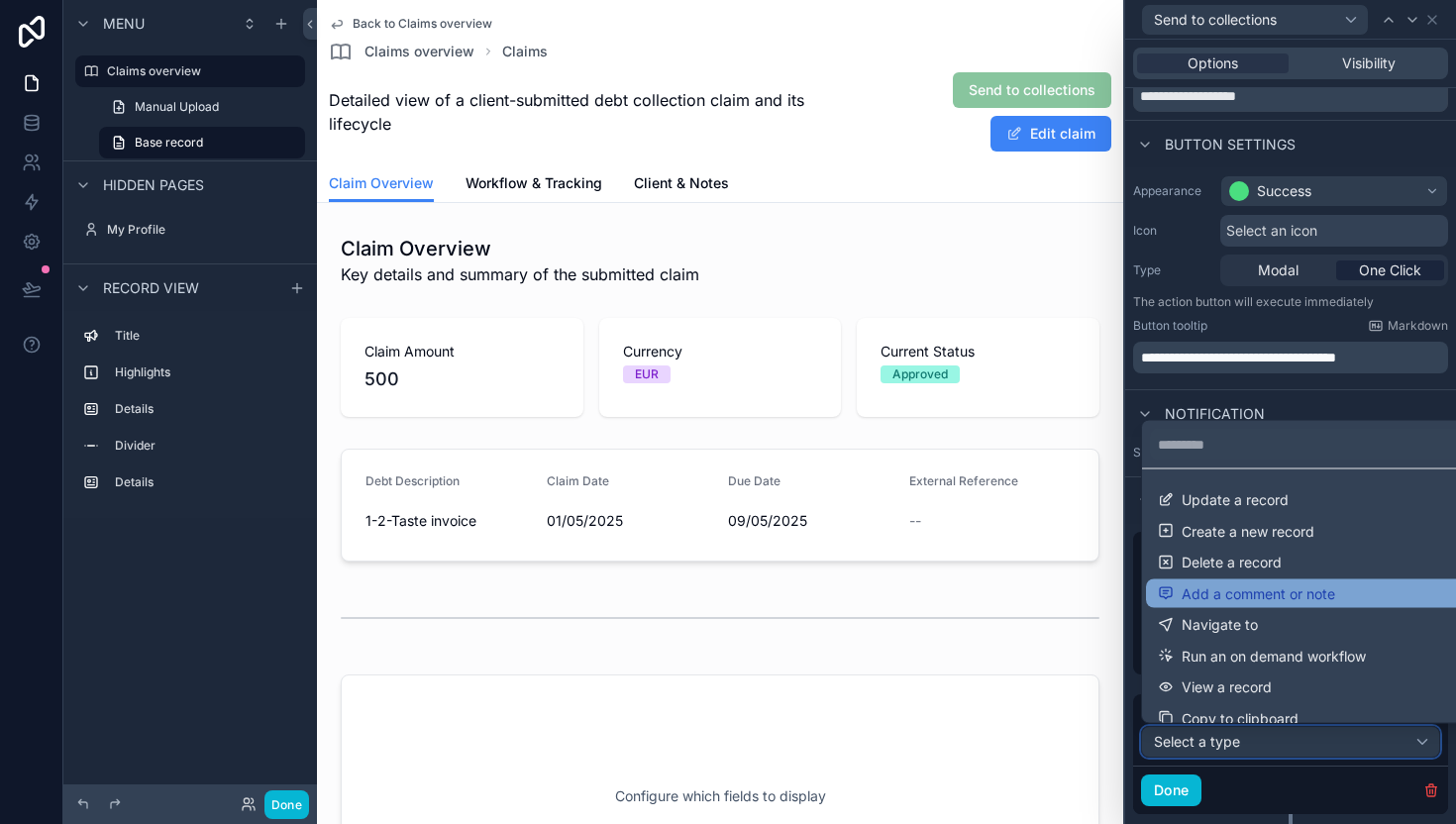 scroll, scrollTop: 50, scrollLeft: 0, axis: vertical 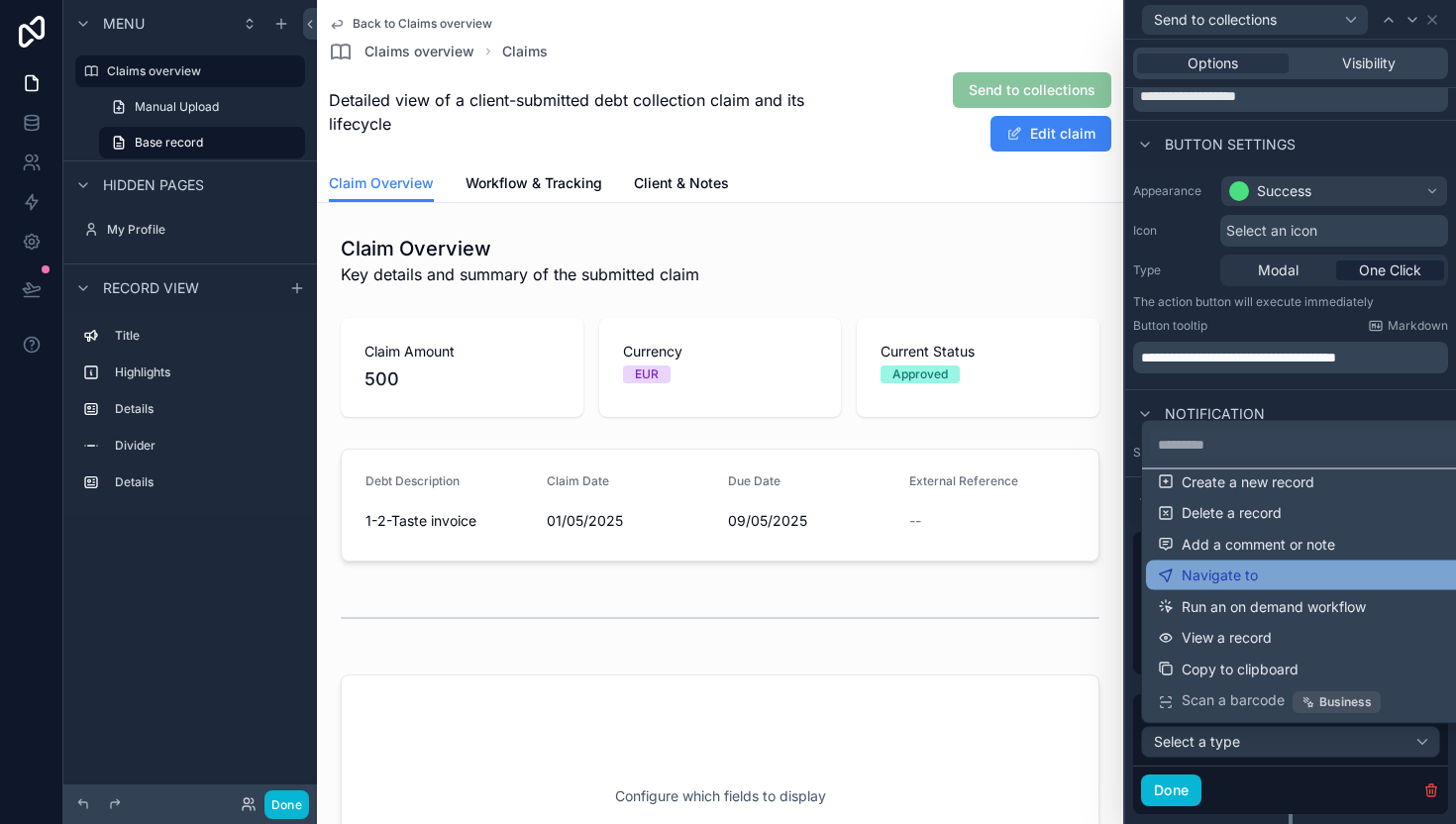 click on "Navigate to" at bounding box center [1314, 575] 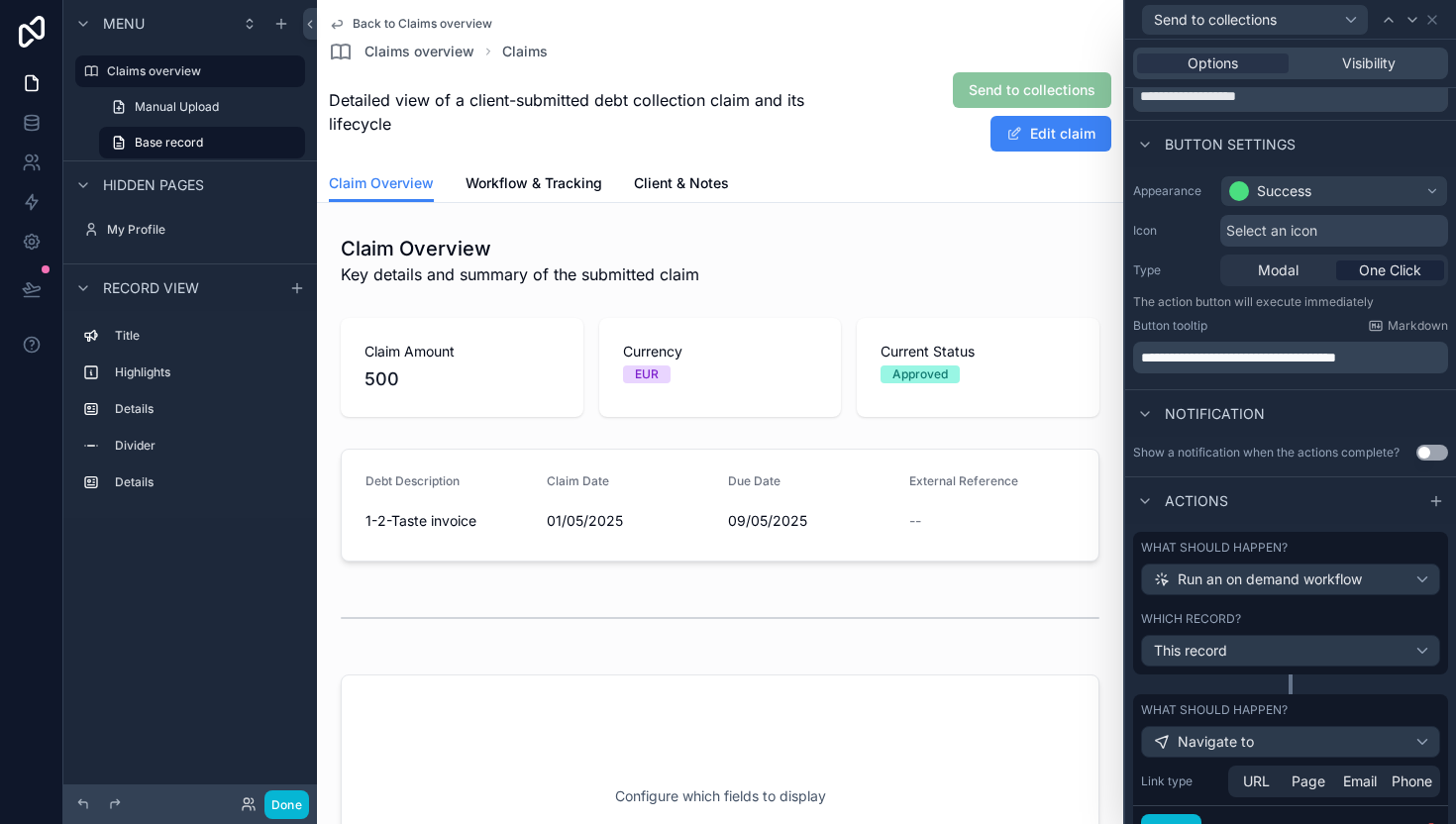 scroll, scrollTop: 167, scrollLeft: 0, axis: vertical 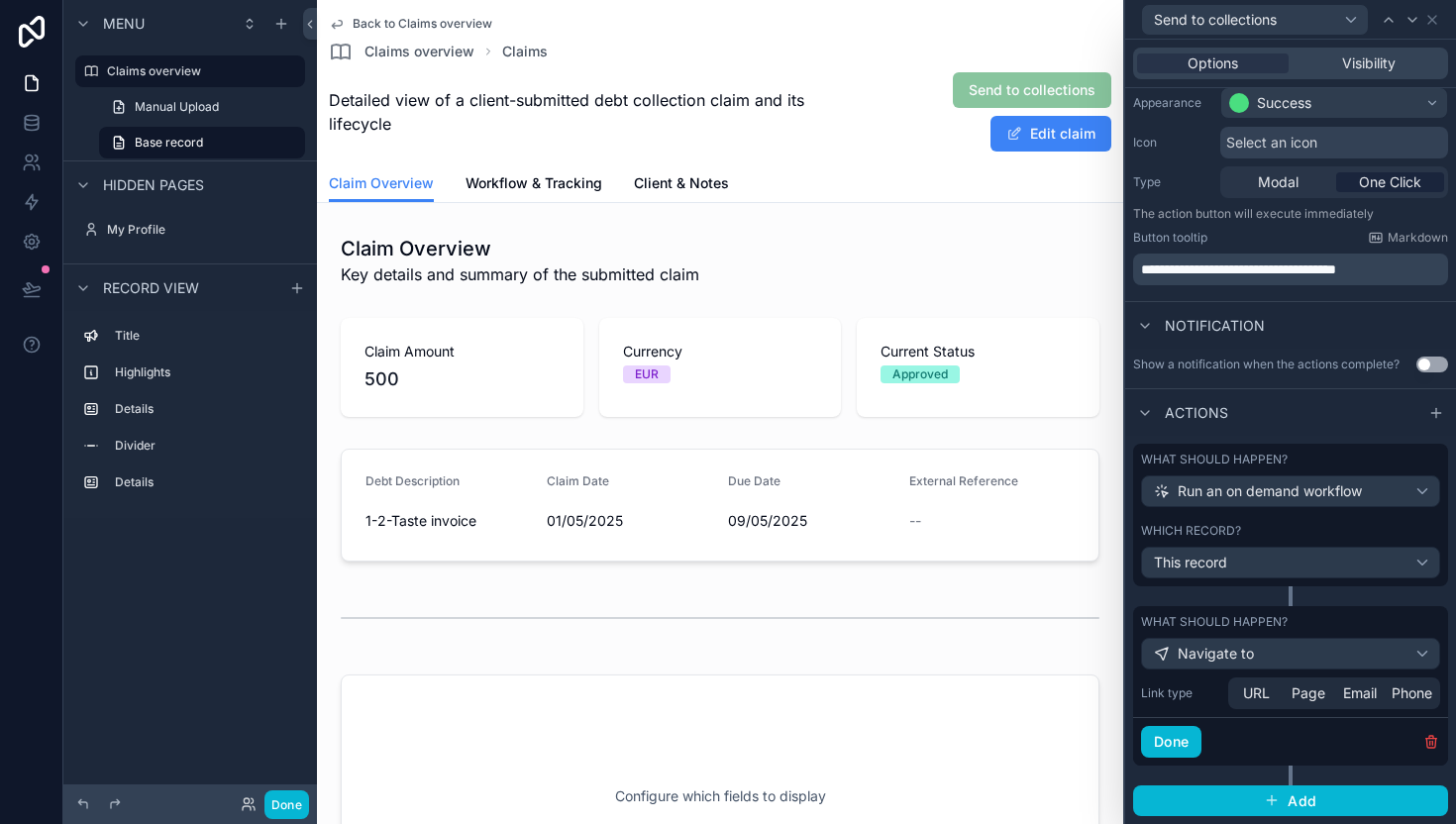 click on "Link type" at bounding box center (1181, 693) 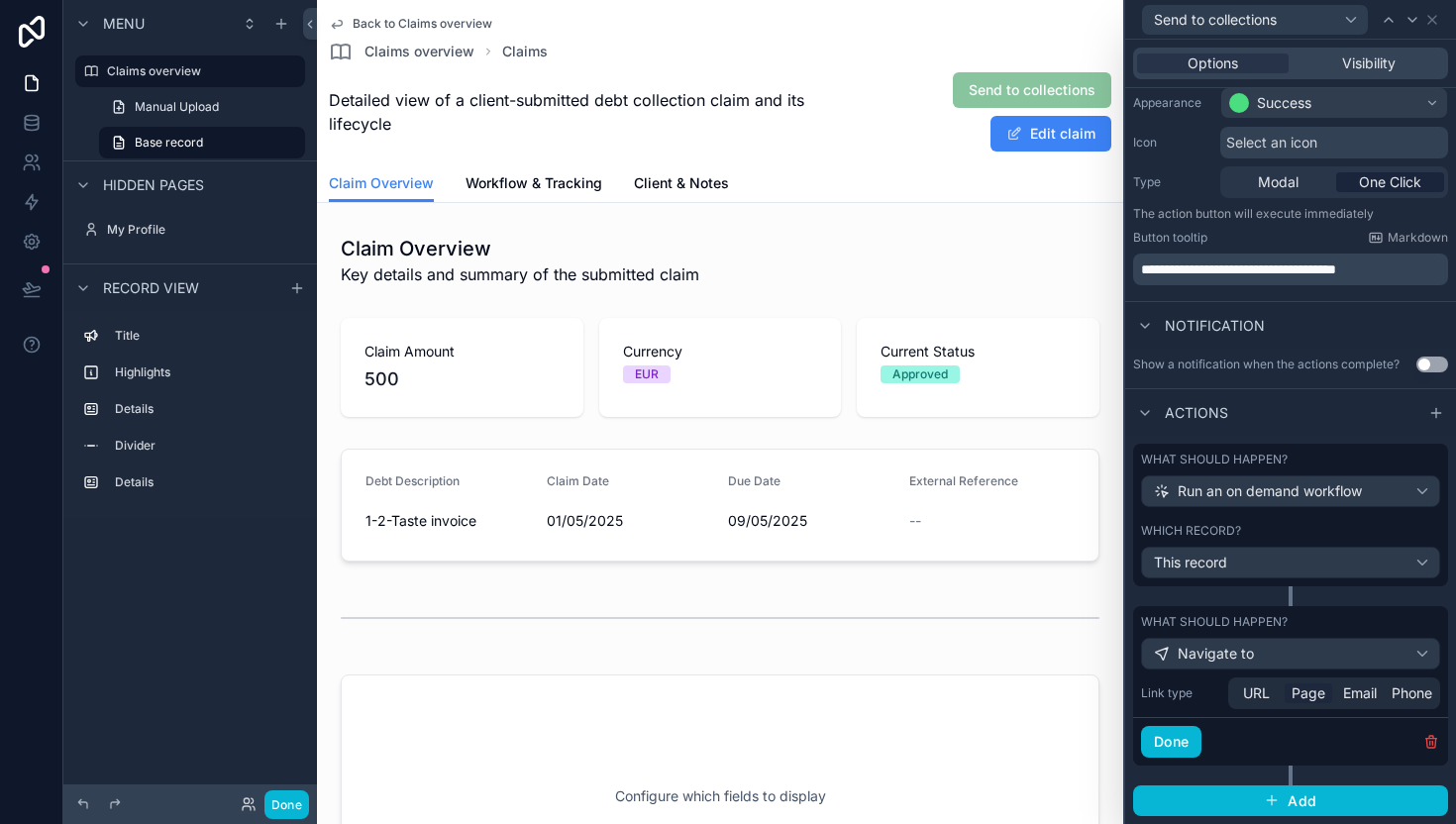 click on "Page" at bounding box center [1308, 693] 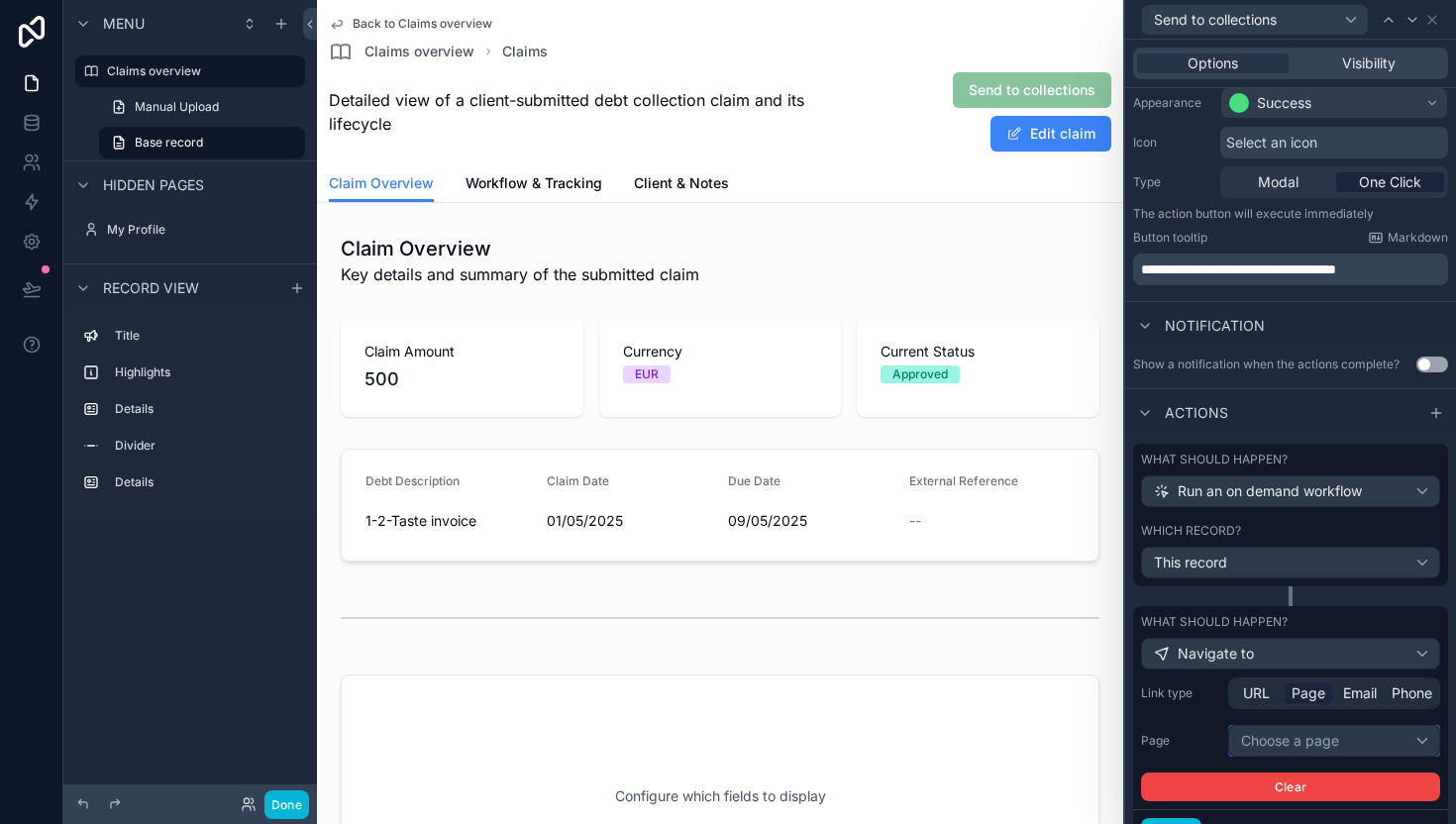 click on "Choose a page" at bounding box center [1334, 741] 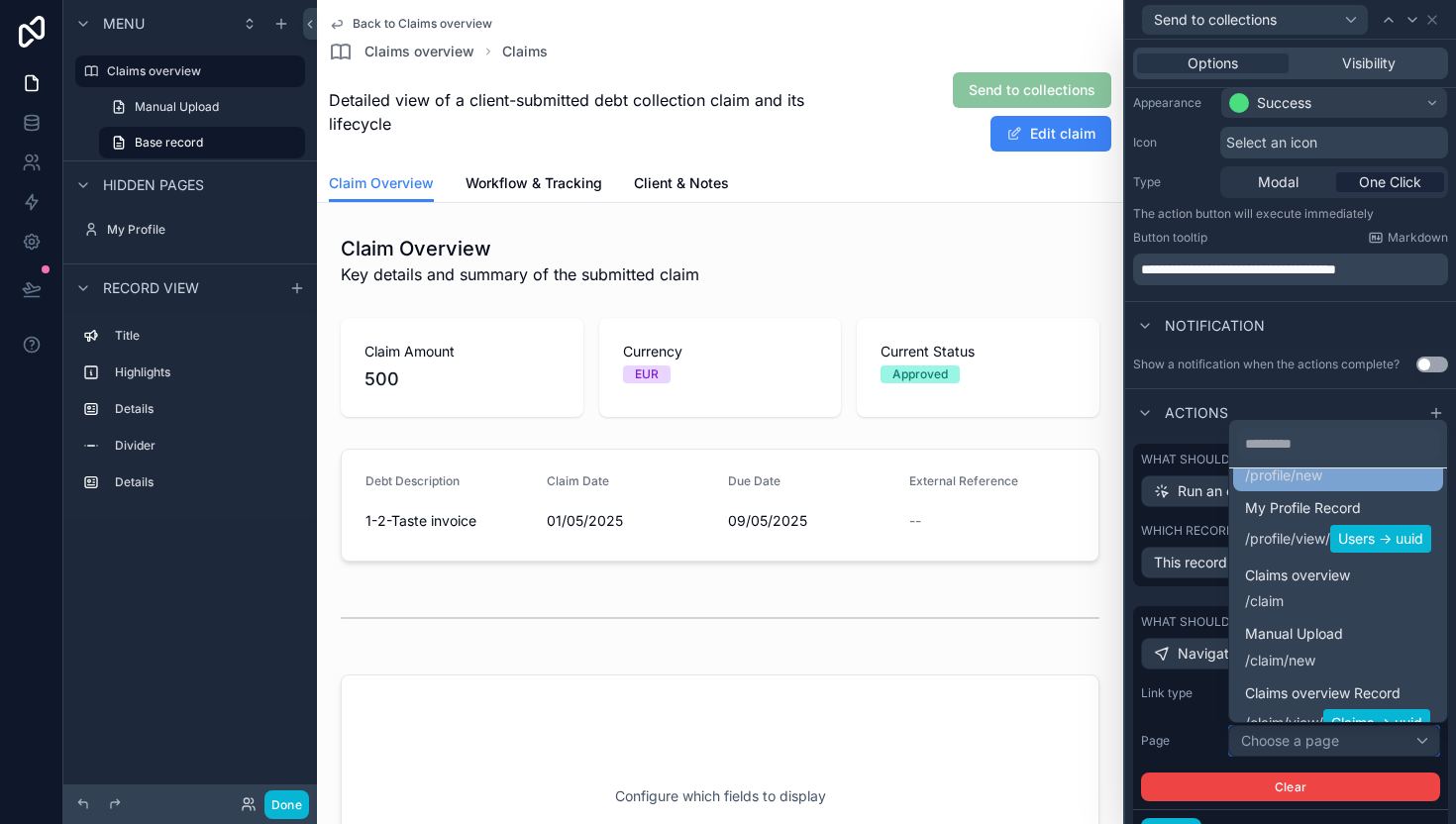 scroll, scrollTop: 131, scrollLeft: 0, axis: vertical 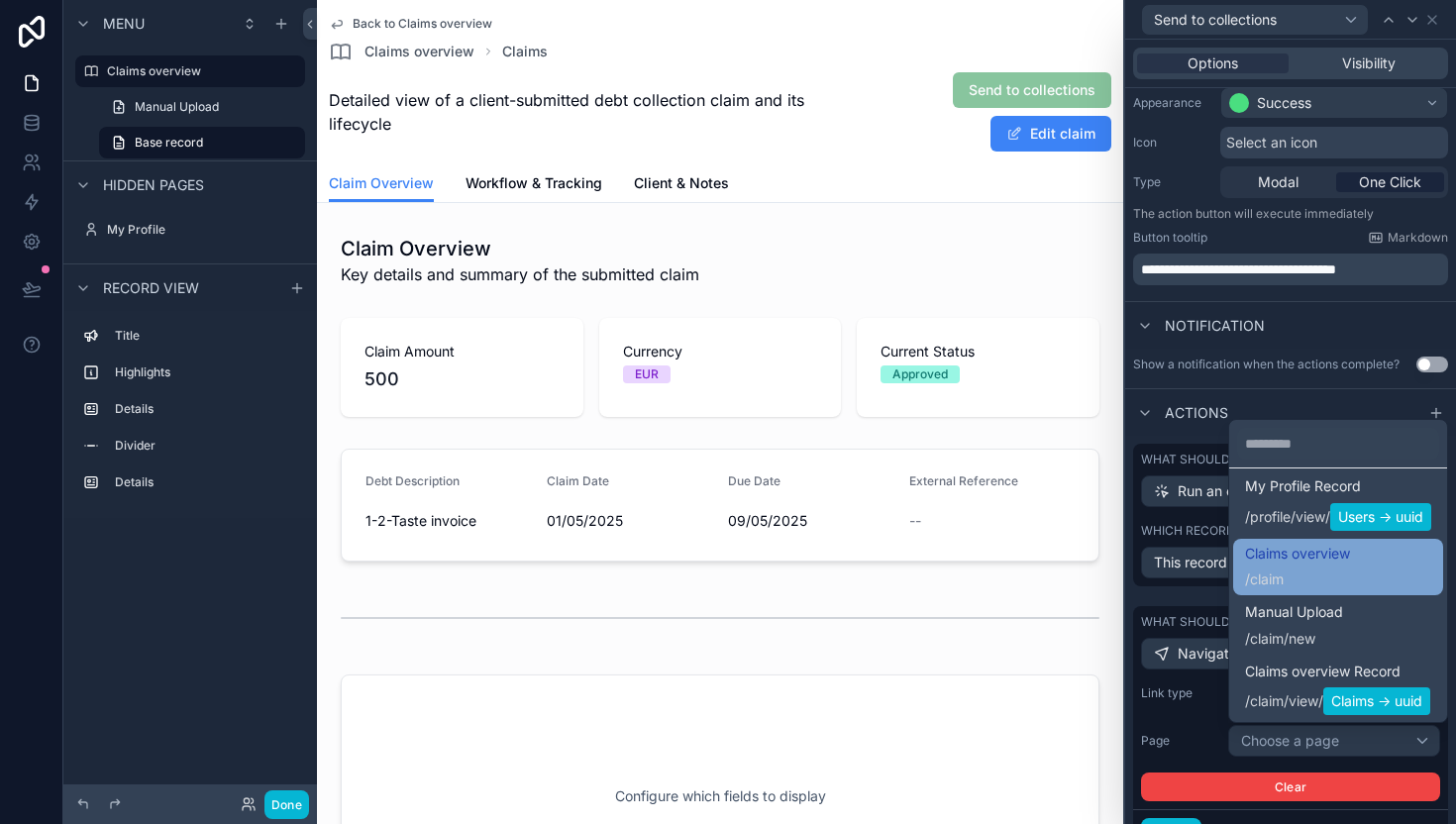 click on "Claims overview" at bounding box center [1298, 554] 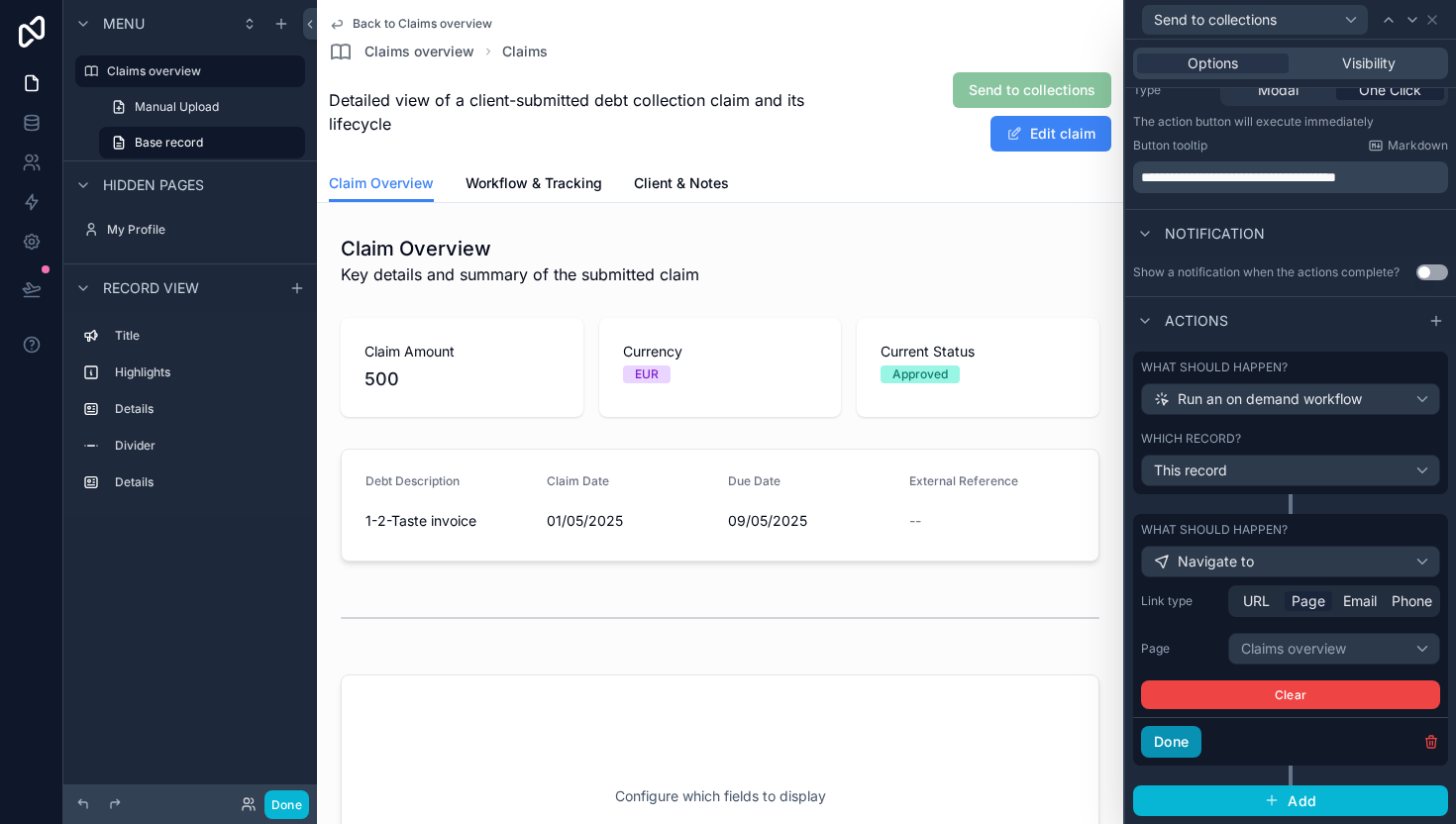 click on "Done" at bounding box center (1171, 742) 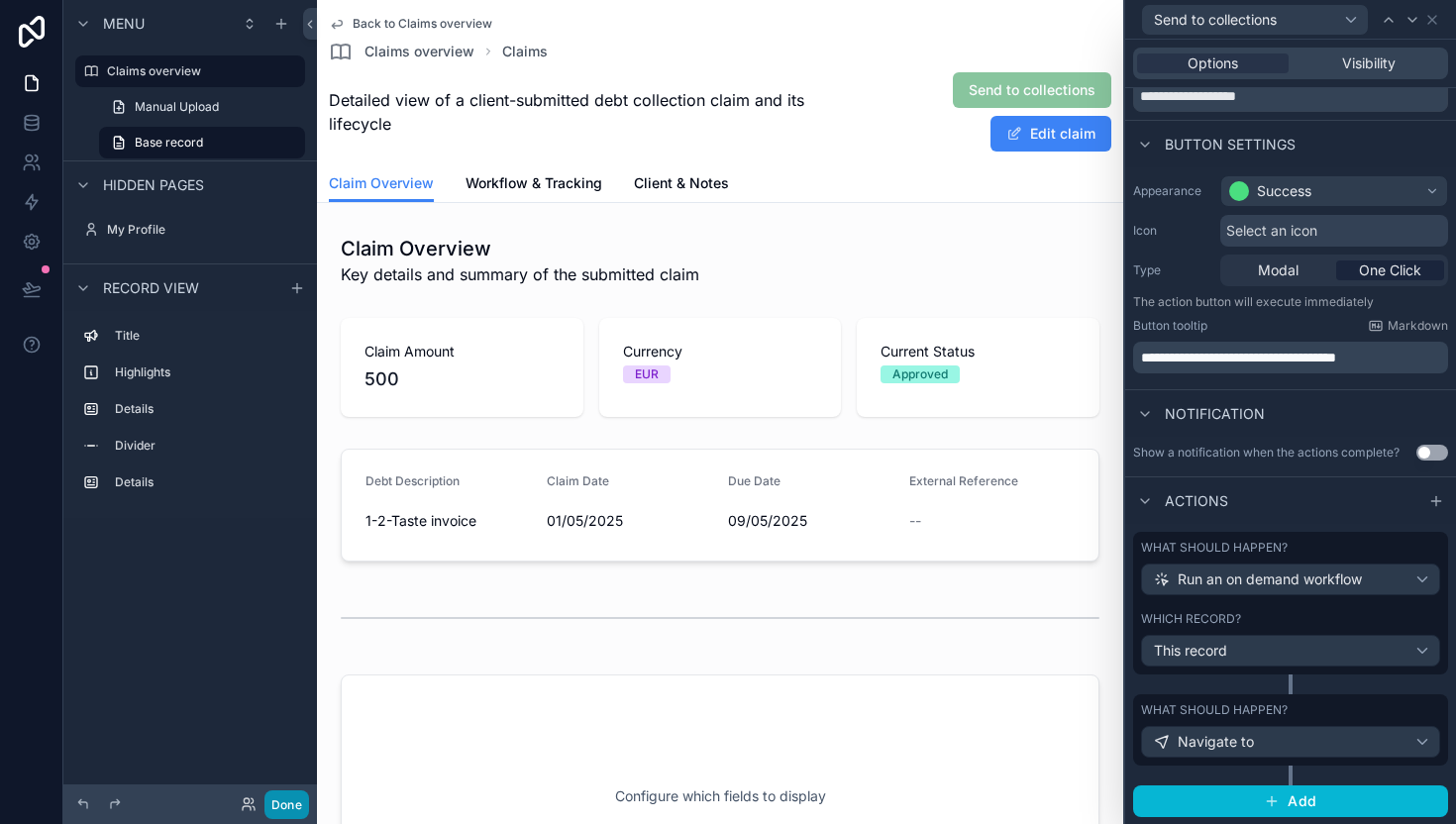 click on "Done" at bounding box center (286, 804) 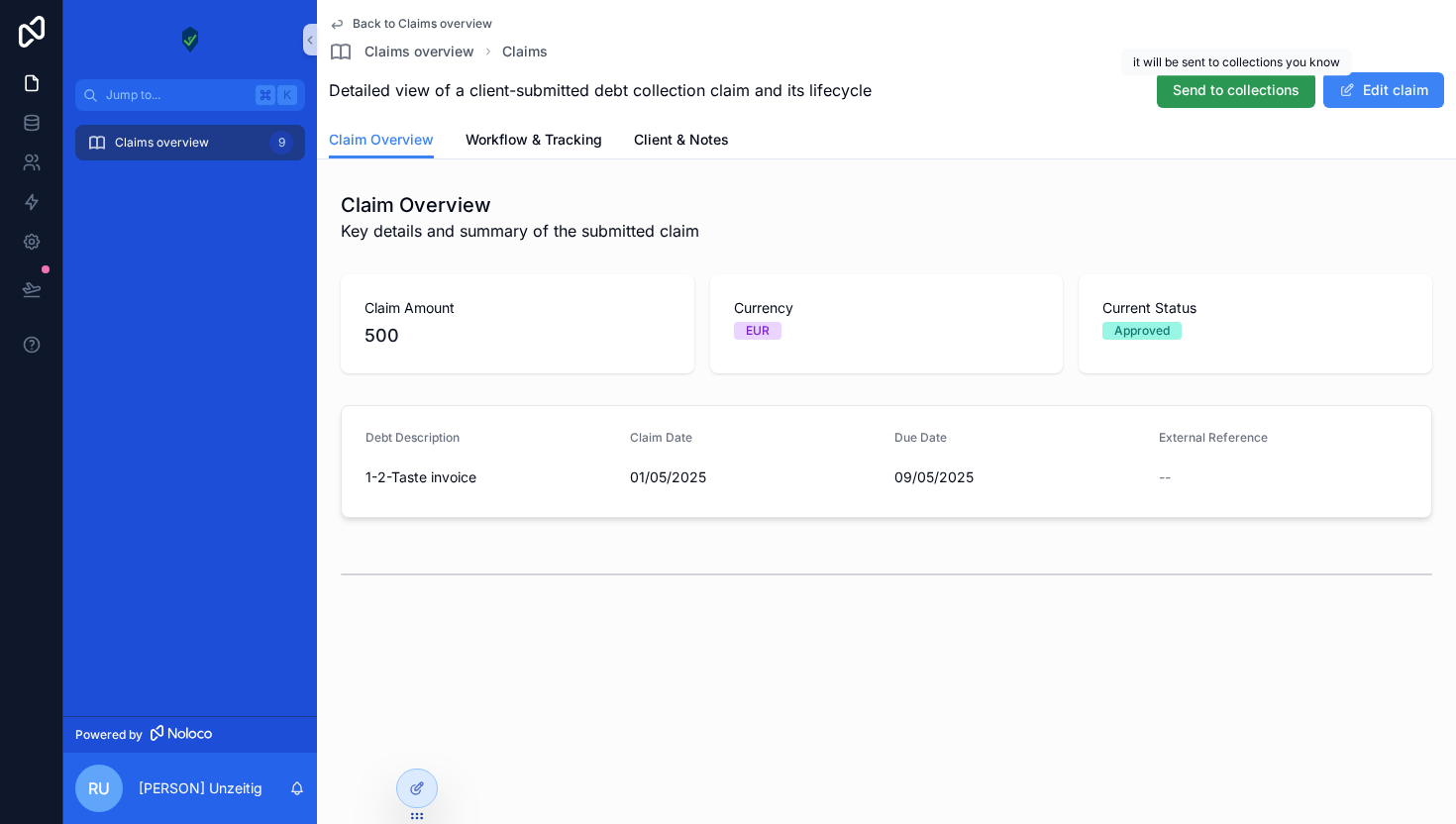 click on "Send to collections" at bounding box center (1236, 90) 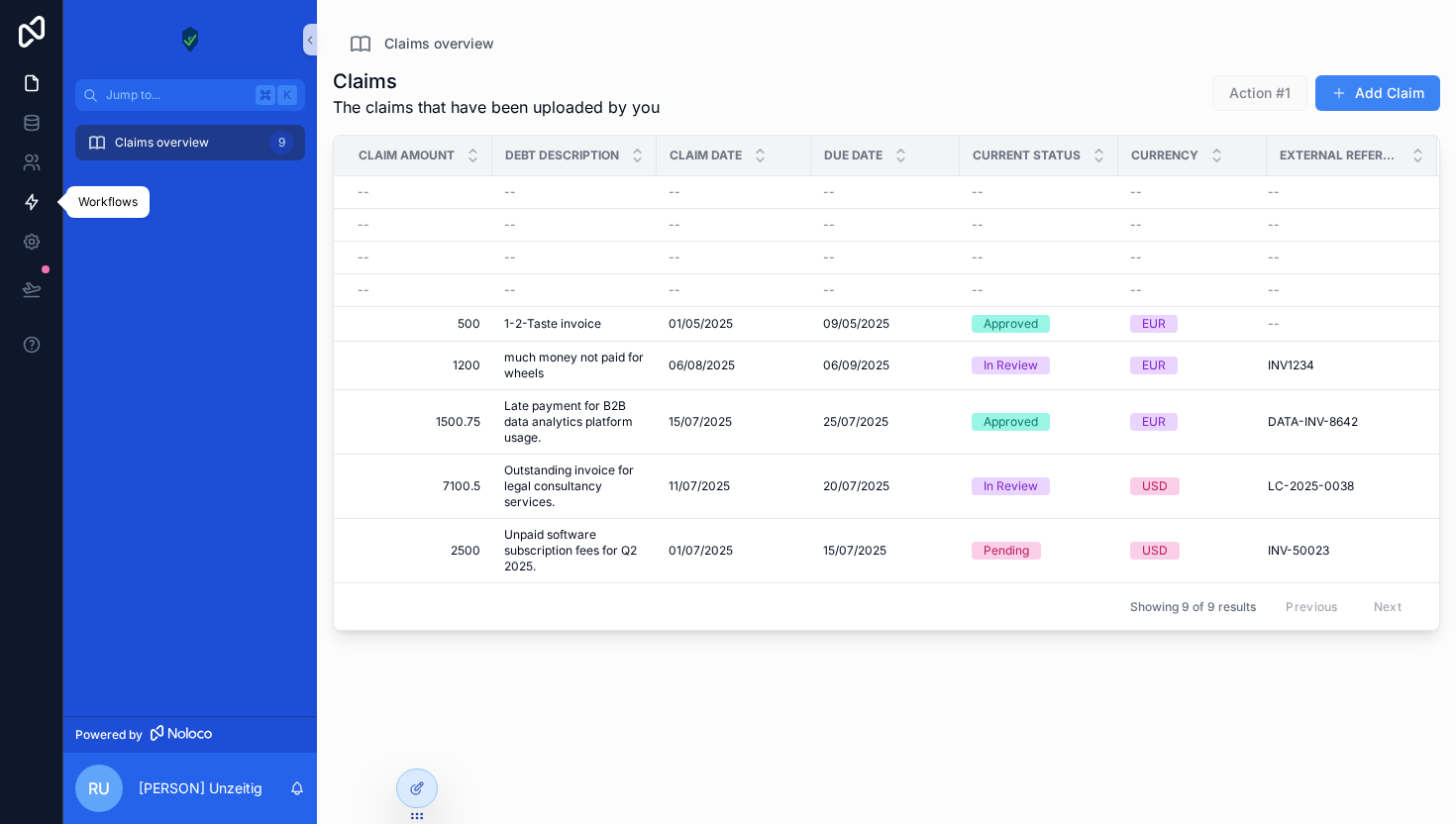 click 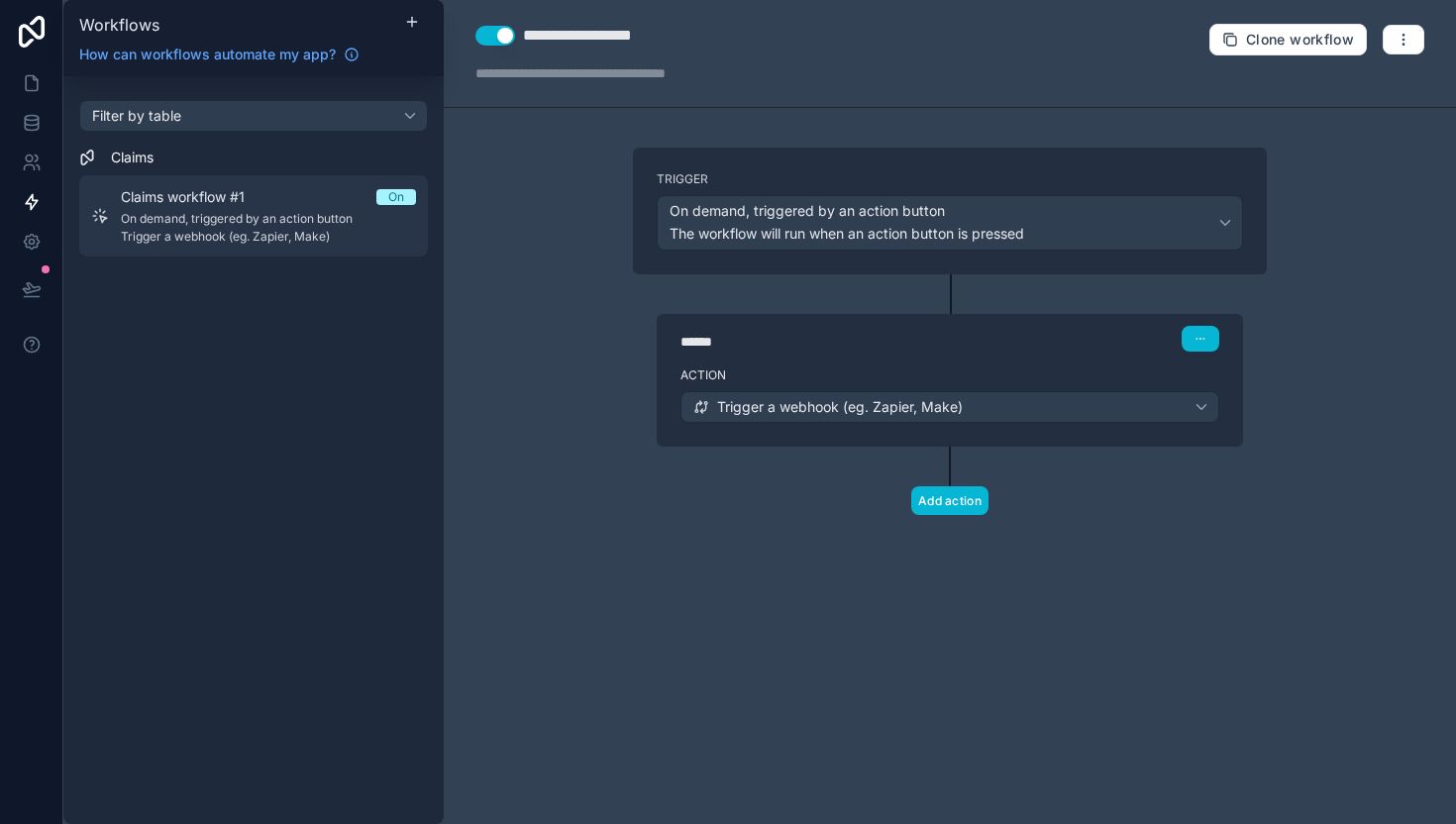click on "Claims workflow #1 On On demand, triggered by an action button Trigger a webhook (eg. Zapier, Make)" at bounding box center [254, 216] 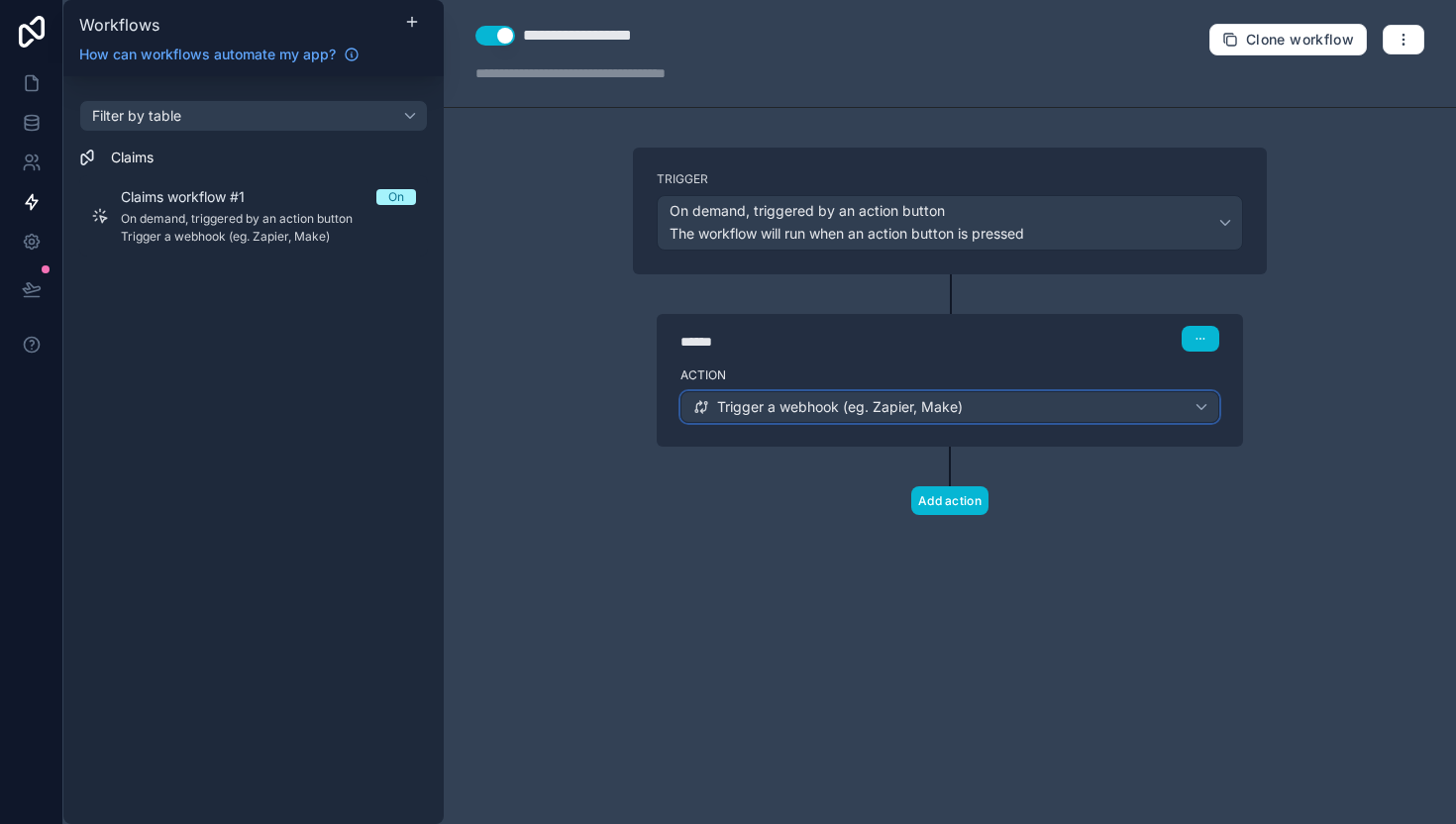 click on "Trigger a webhook (eg. Zapier, Make)" at bounding box center [950, 407] 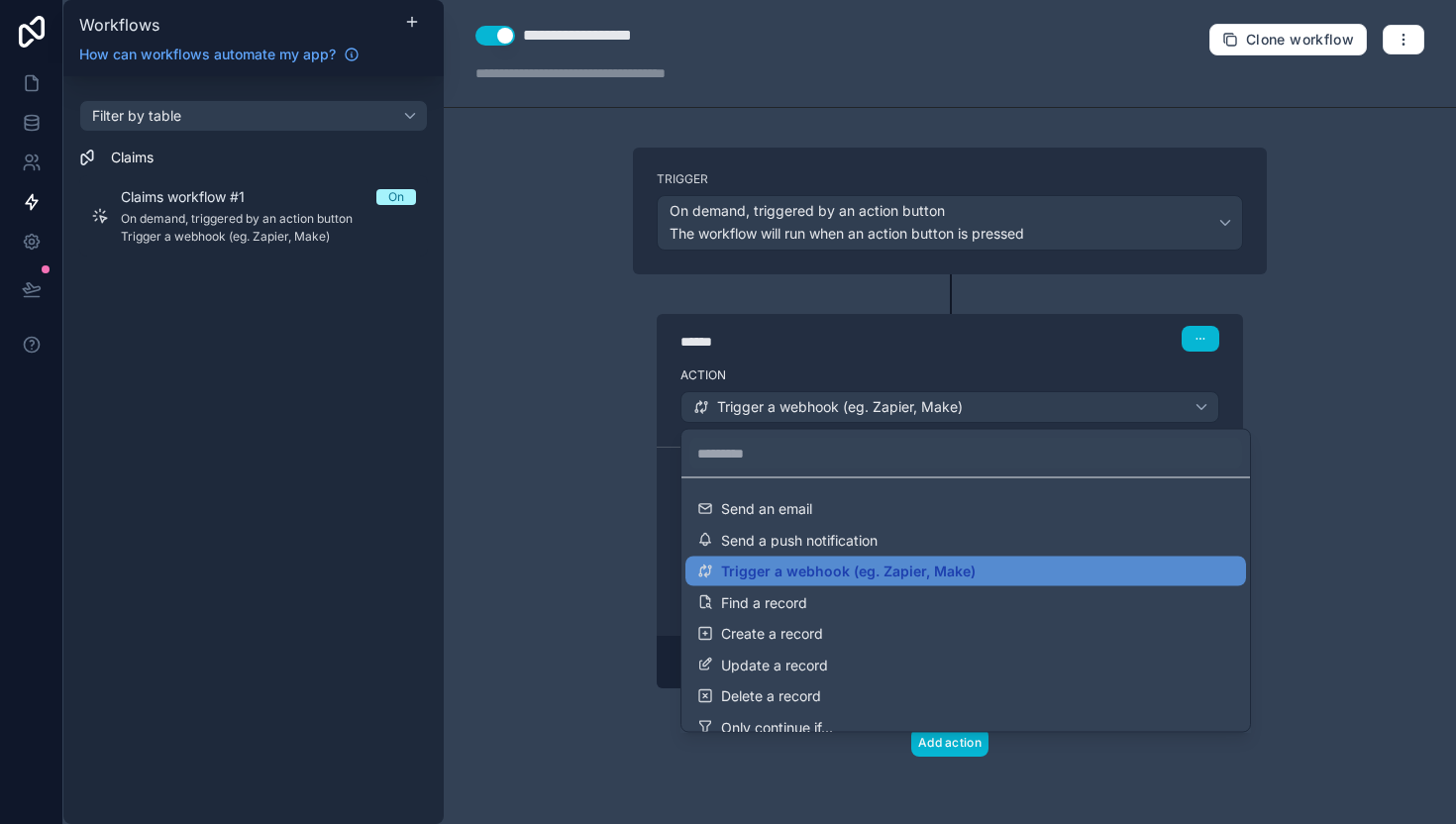 click at bounding box center [728, 412] 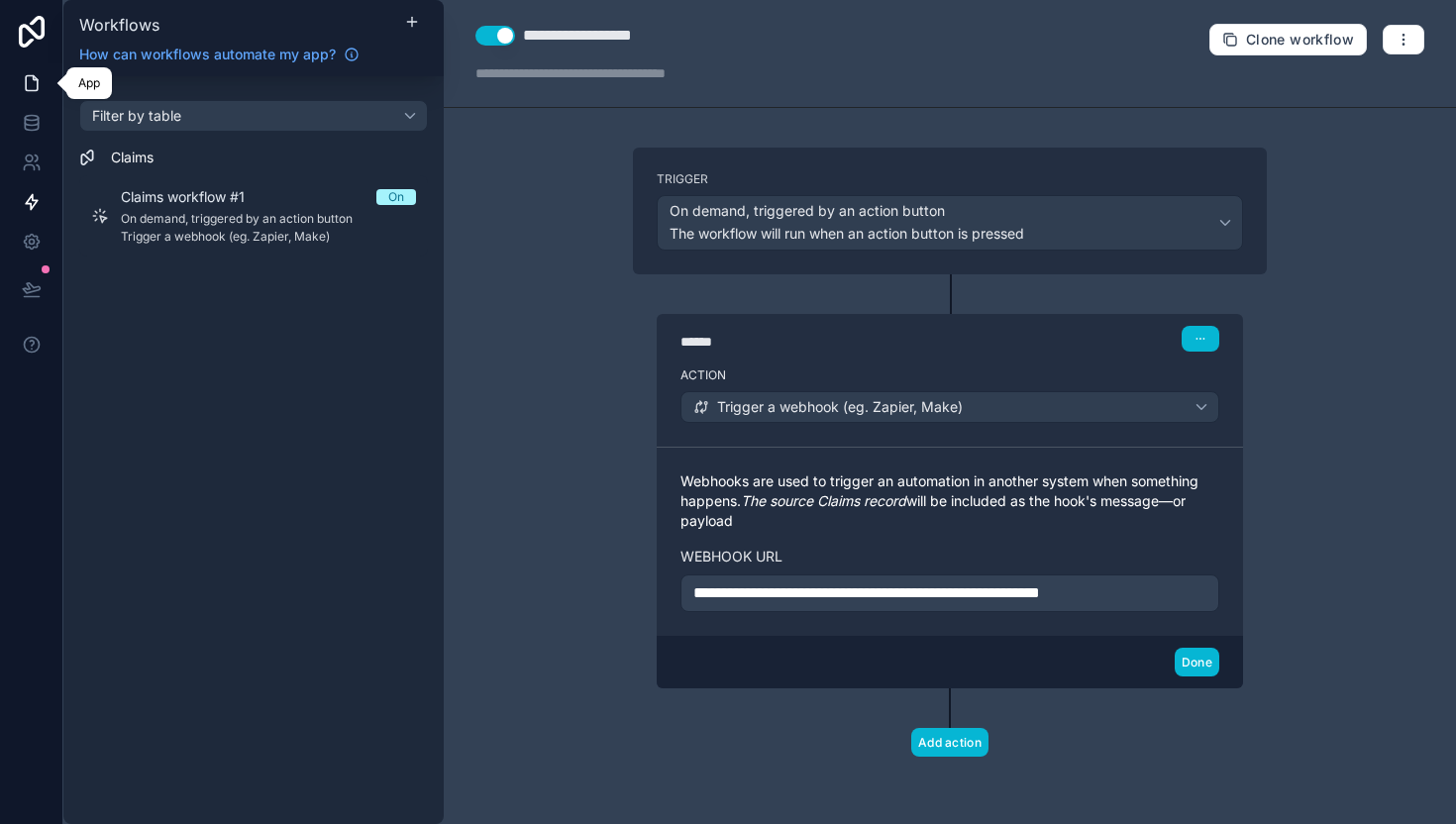 click 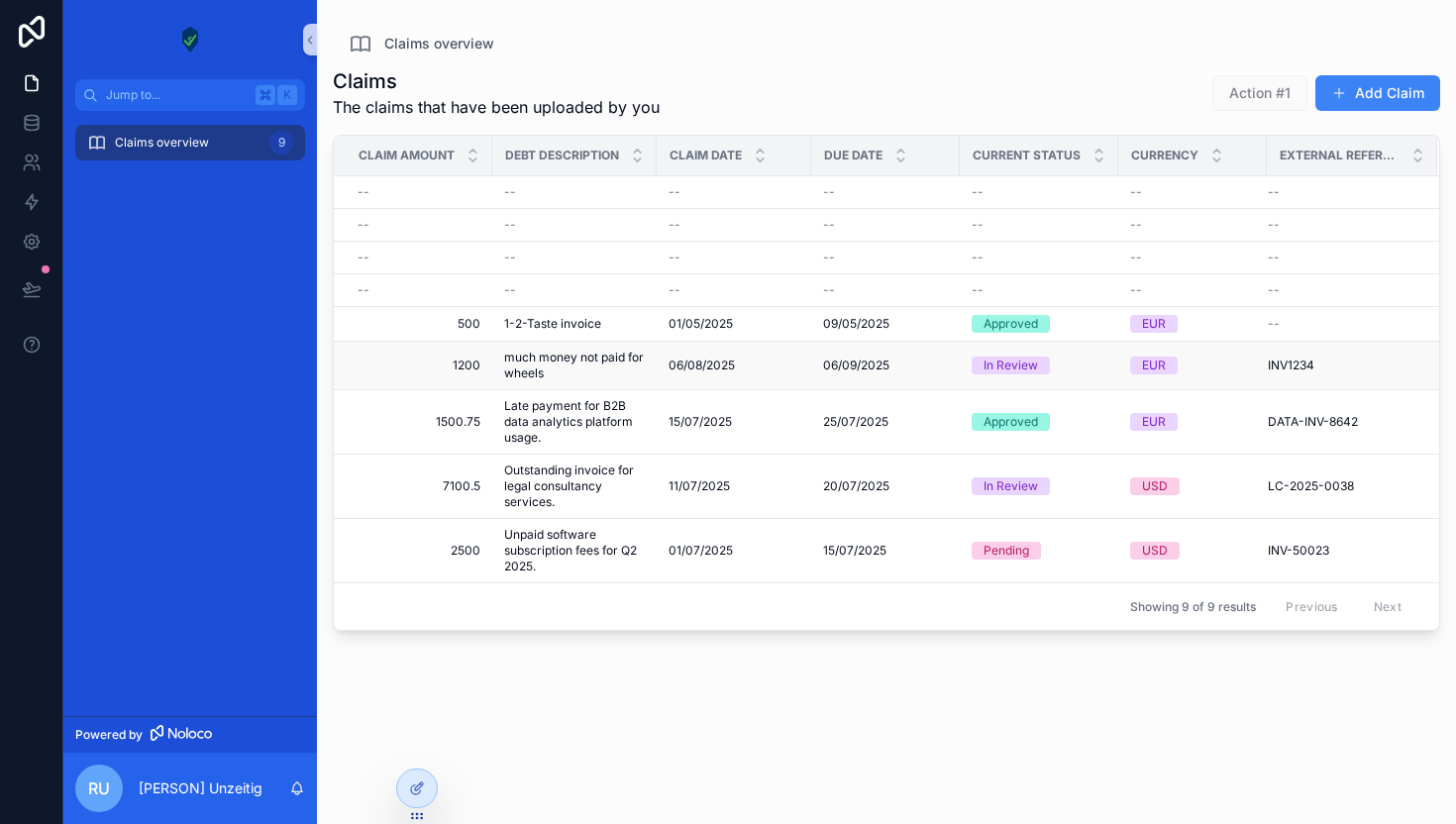 click on "much money not paid for wheels much money not paid for wheels" at bounding box center [574, 365] 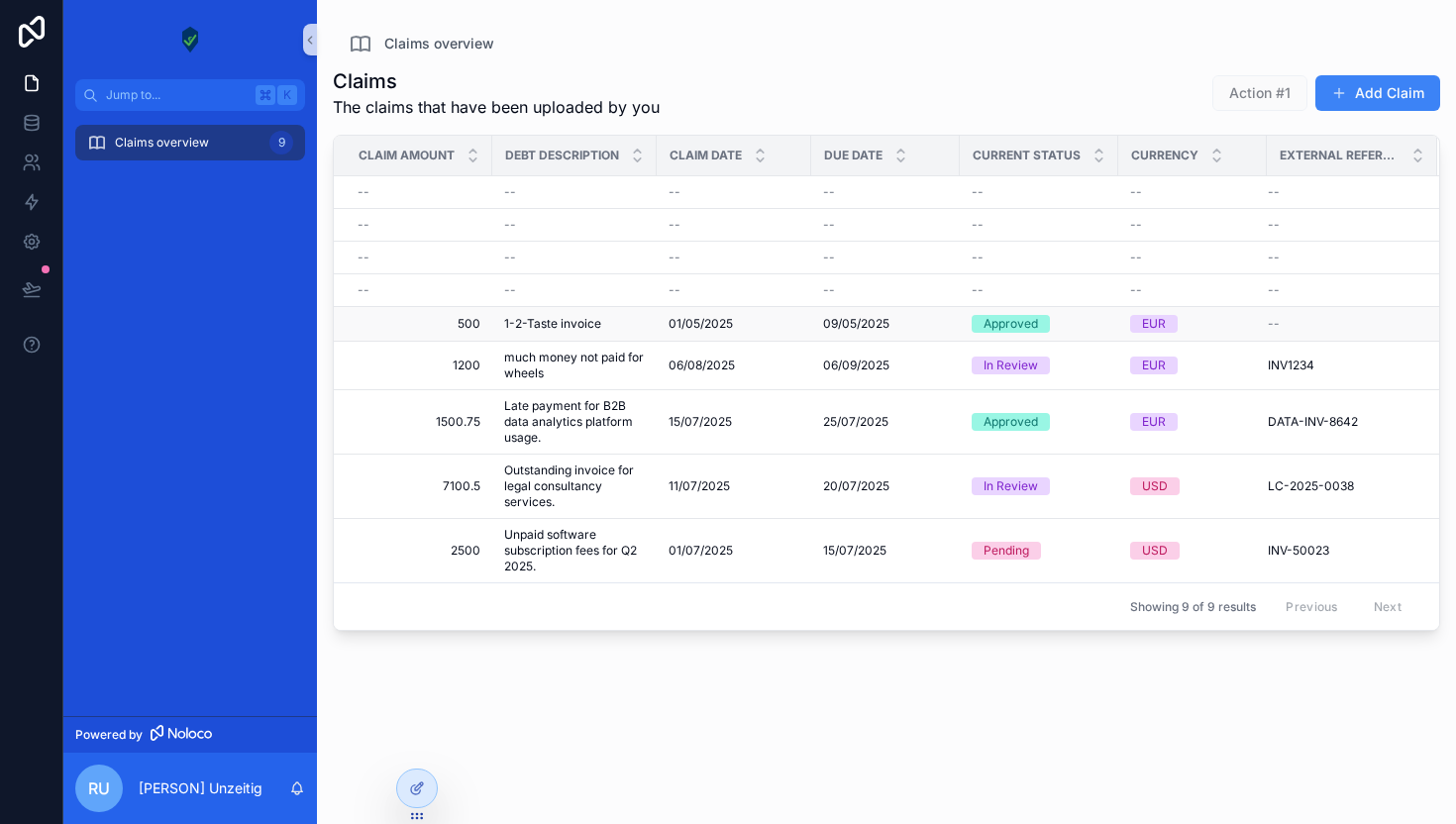 click on "1-2-Taste invoice 1-2-Taste invoice" at bounding box center [574, 324] 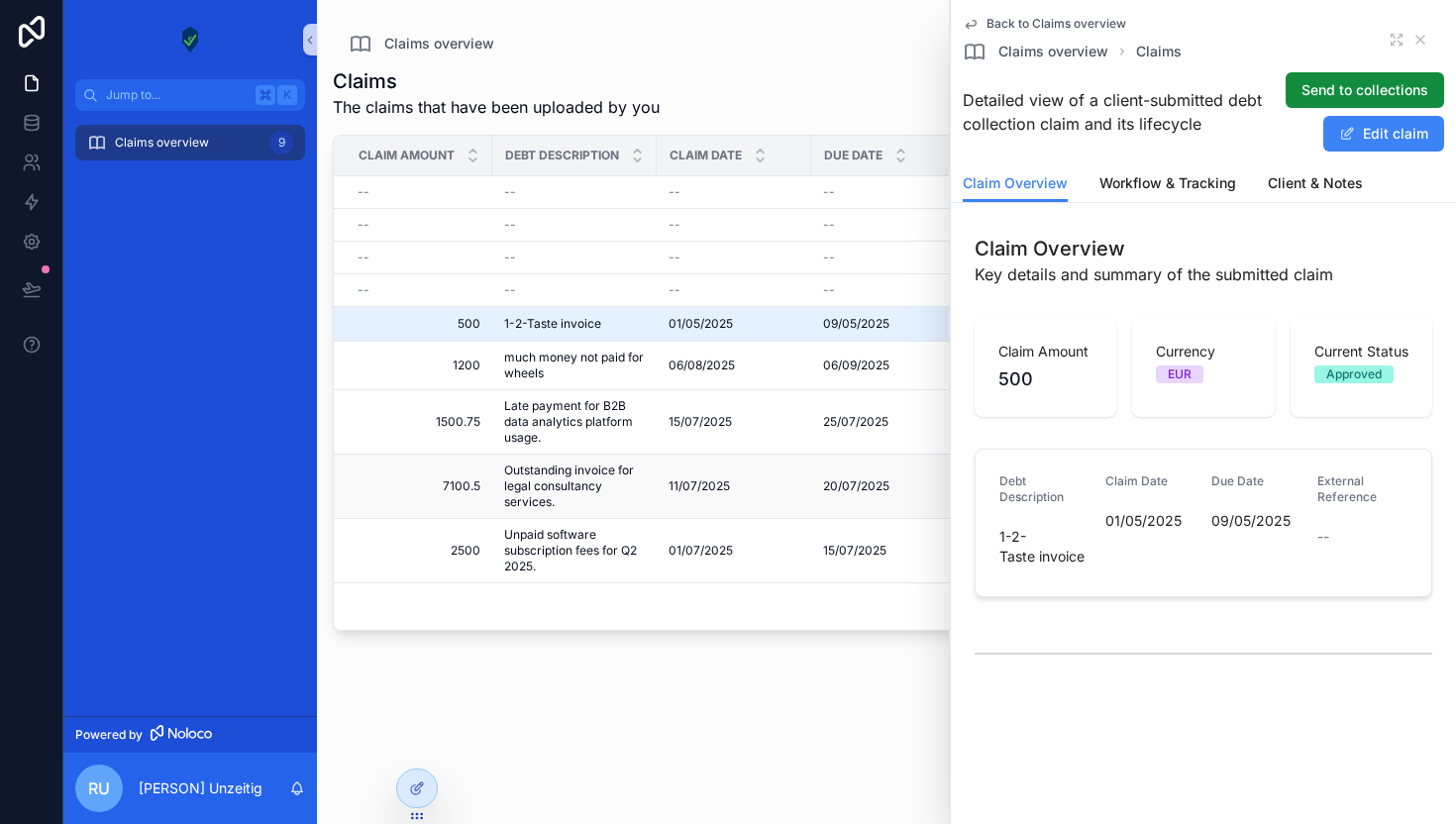 click on "Outstanding invoice for legal consultancy services." at bounding box center (574, 486) 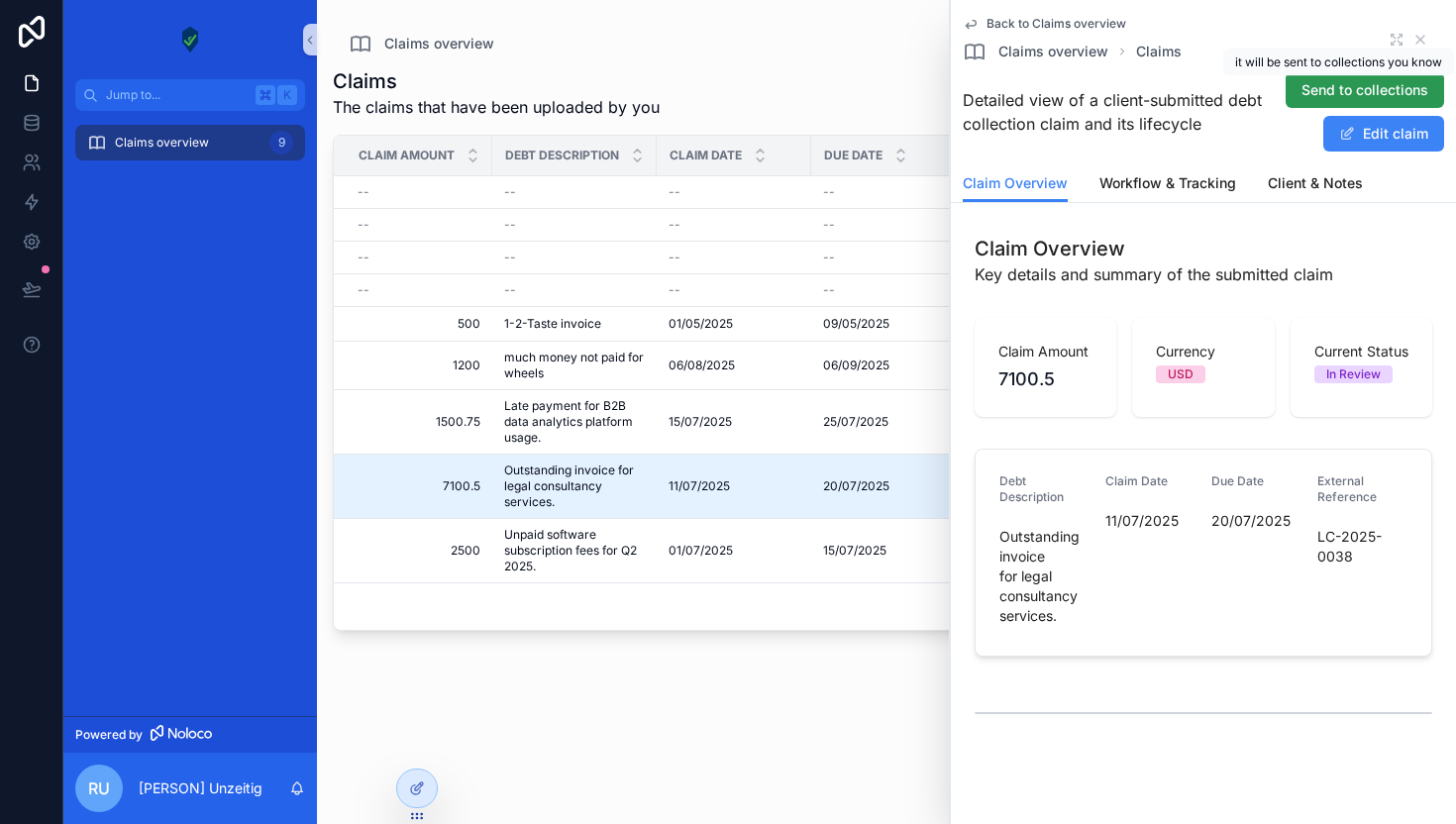 click on "Send to collections" at bounding box center [1365, 90] 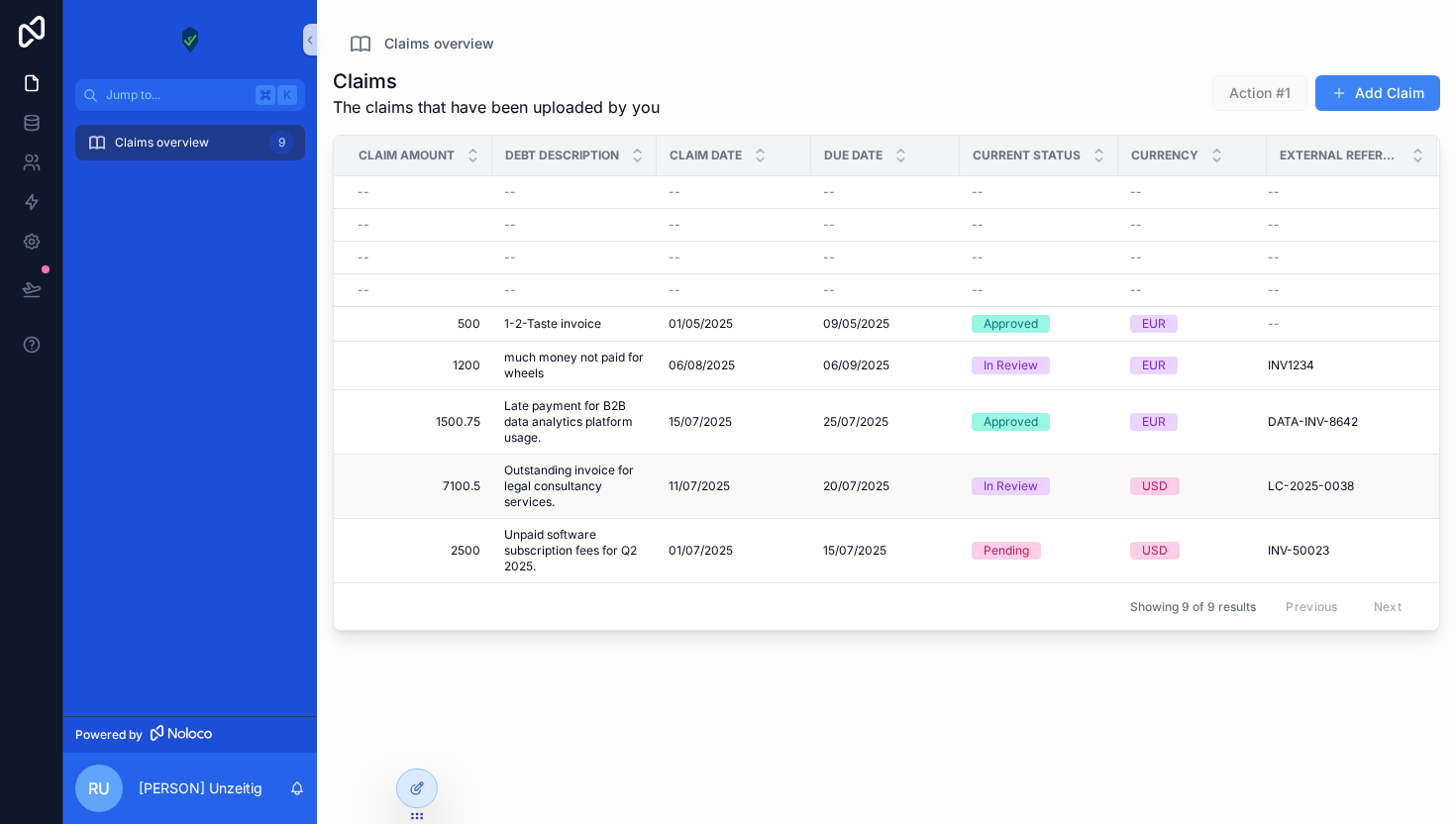 click on "Outstanding invoice for legal consultancy services." at bounding box center (574, 486) 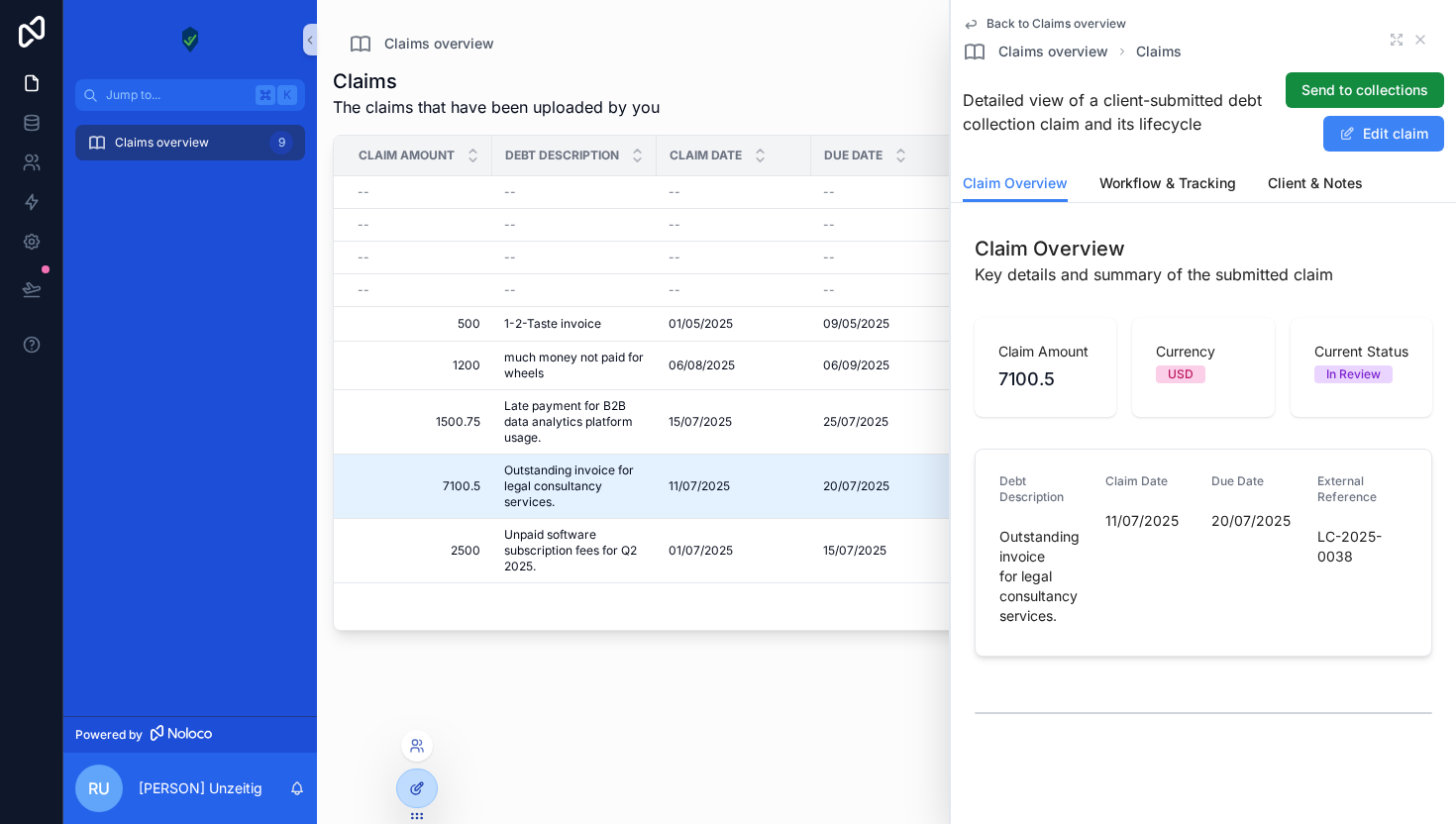 click 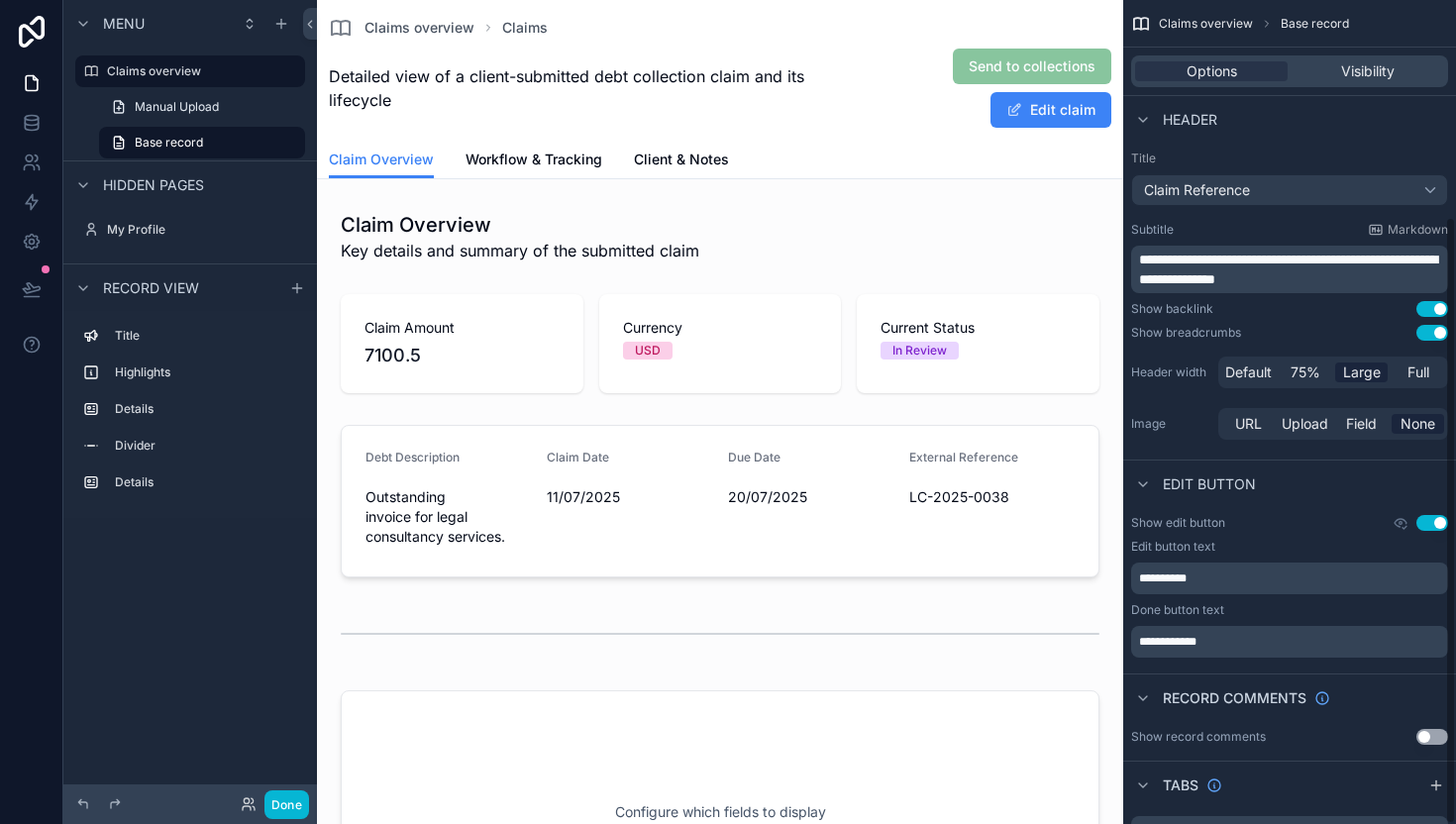 scroll, scrollTop: 293, scrollLeft: 0, axis: vertical 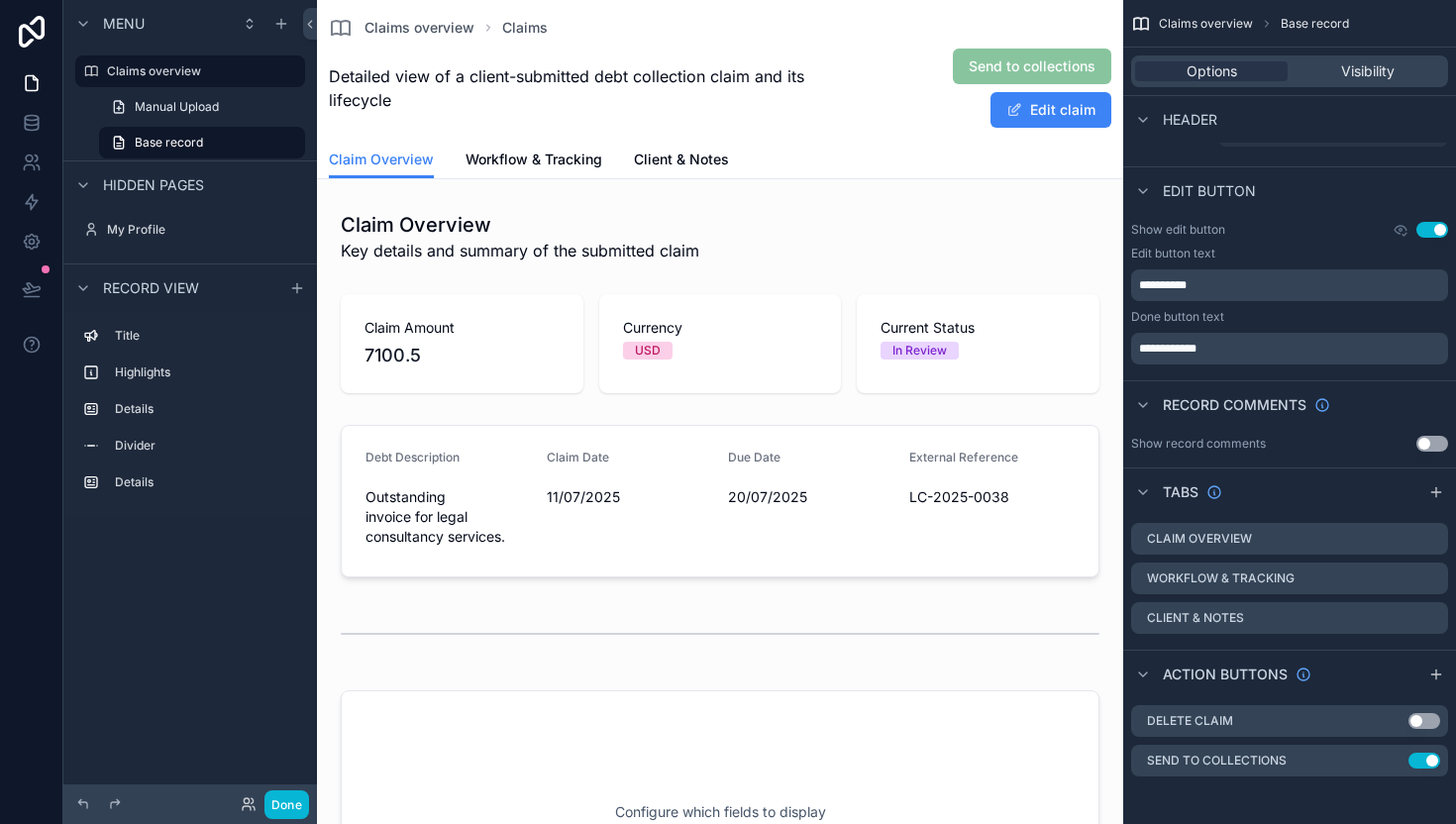click on "Send to collections" at bounding box center [1032, 65] 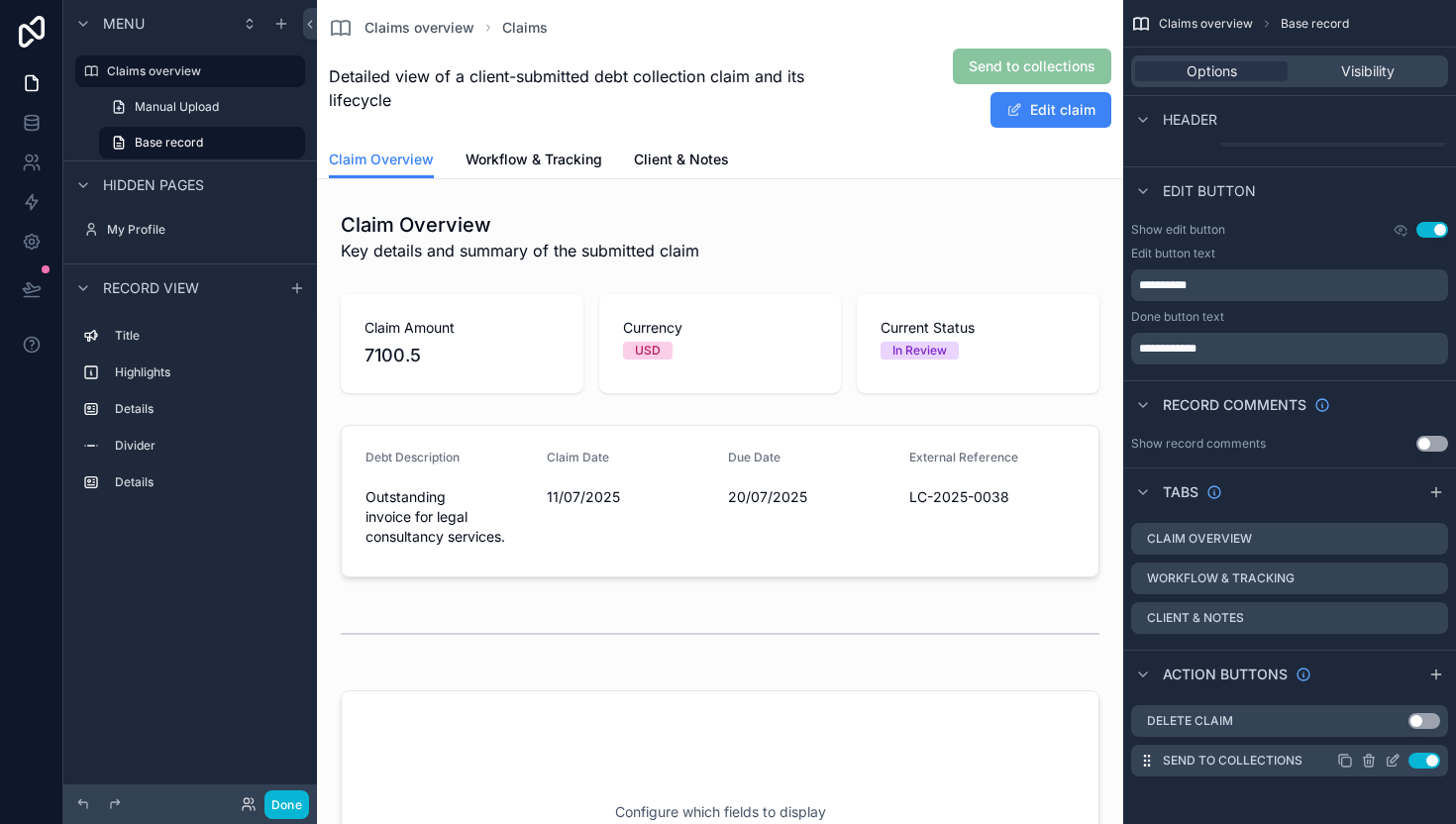 click 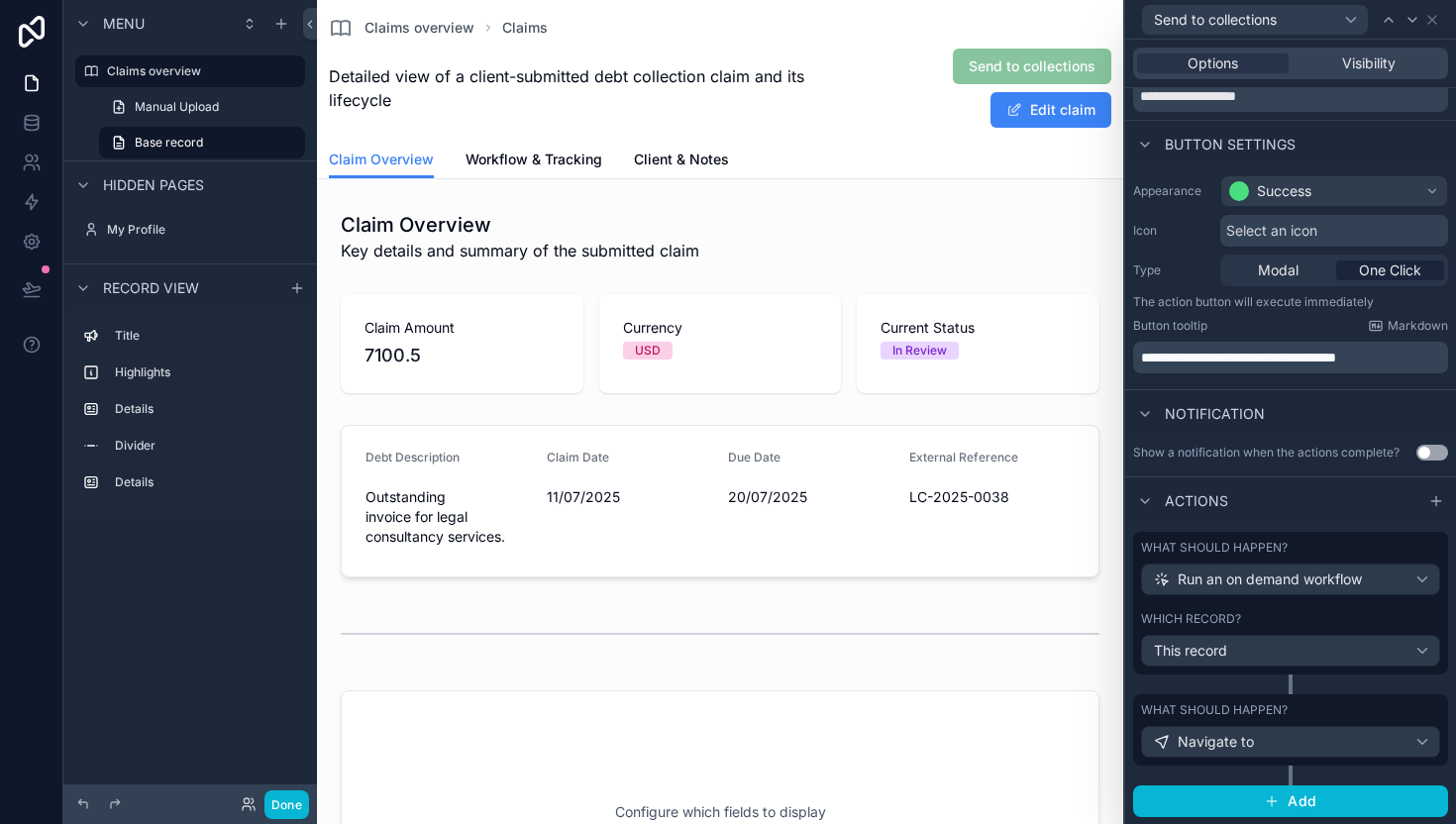 scroll, scrollTop: 0, scrollLeft: 0, axis: both 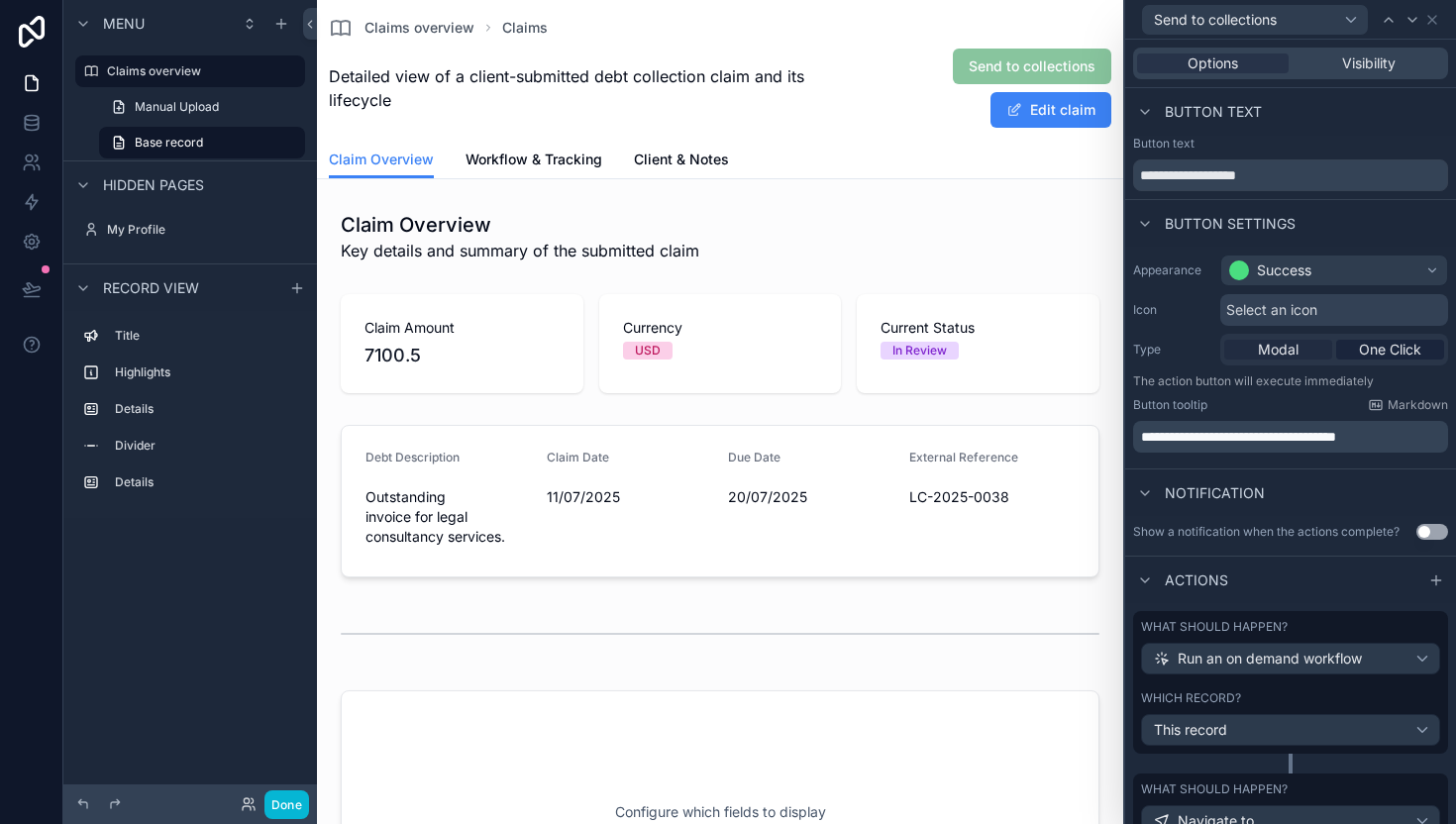 click on "Modal" at bounding box center [1278, 350] 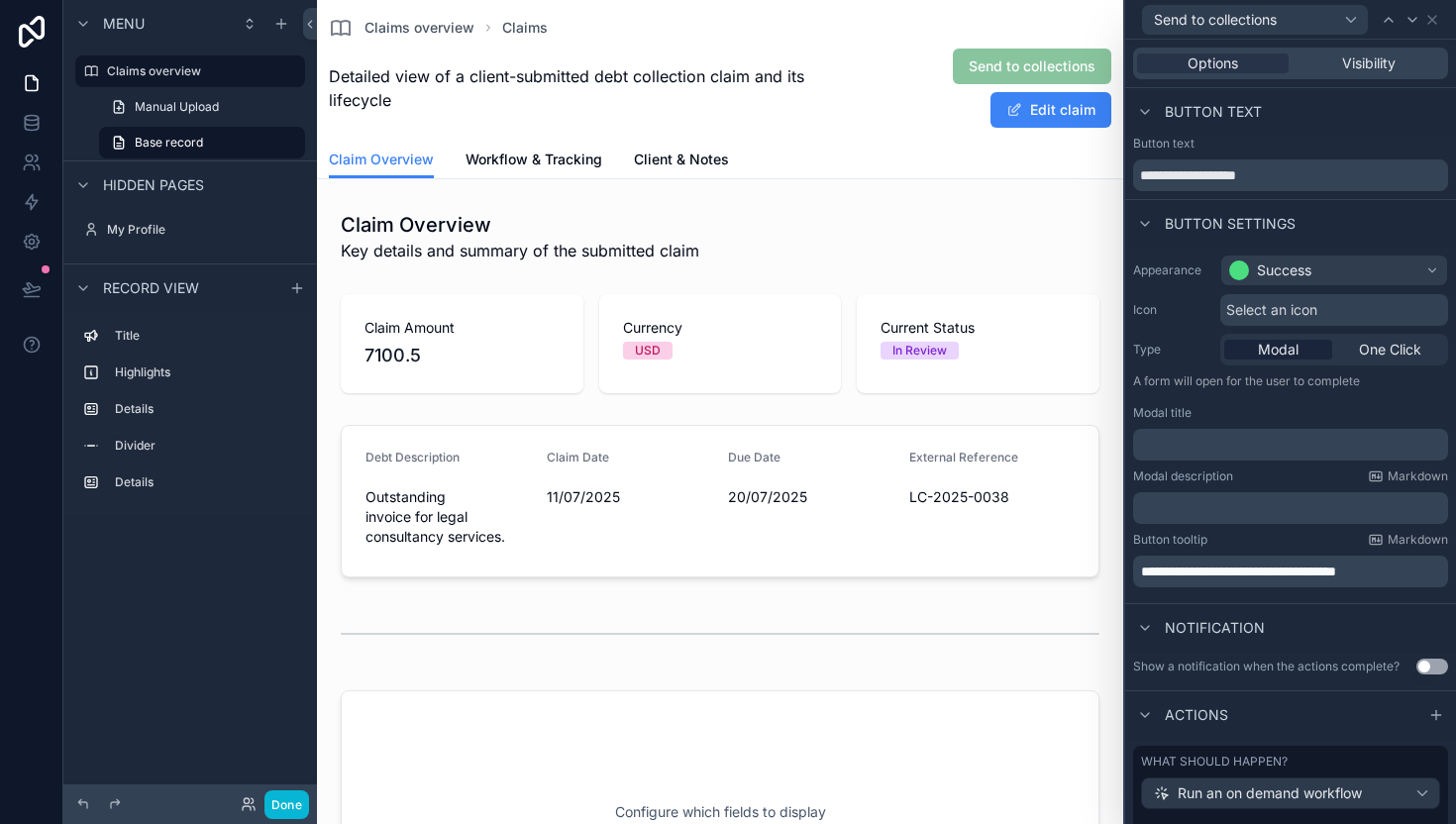 click on "﻿" at bounding box center [1291, 445] 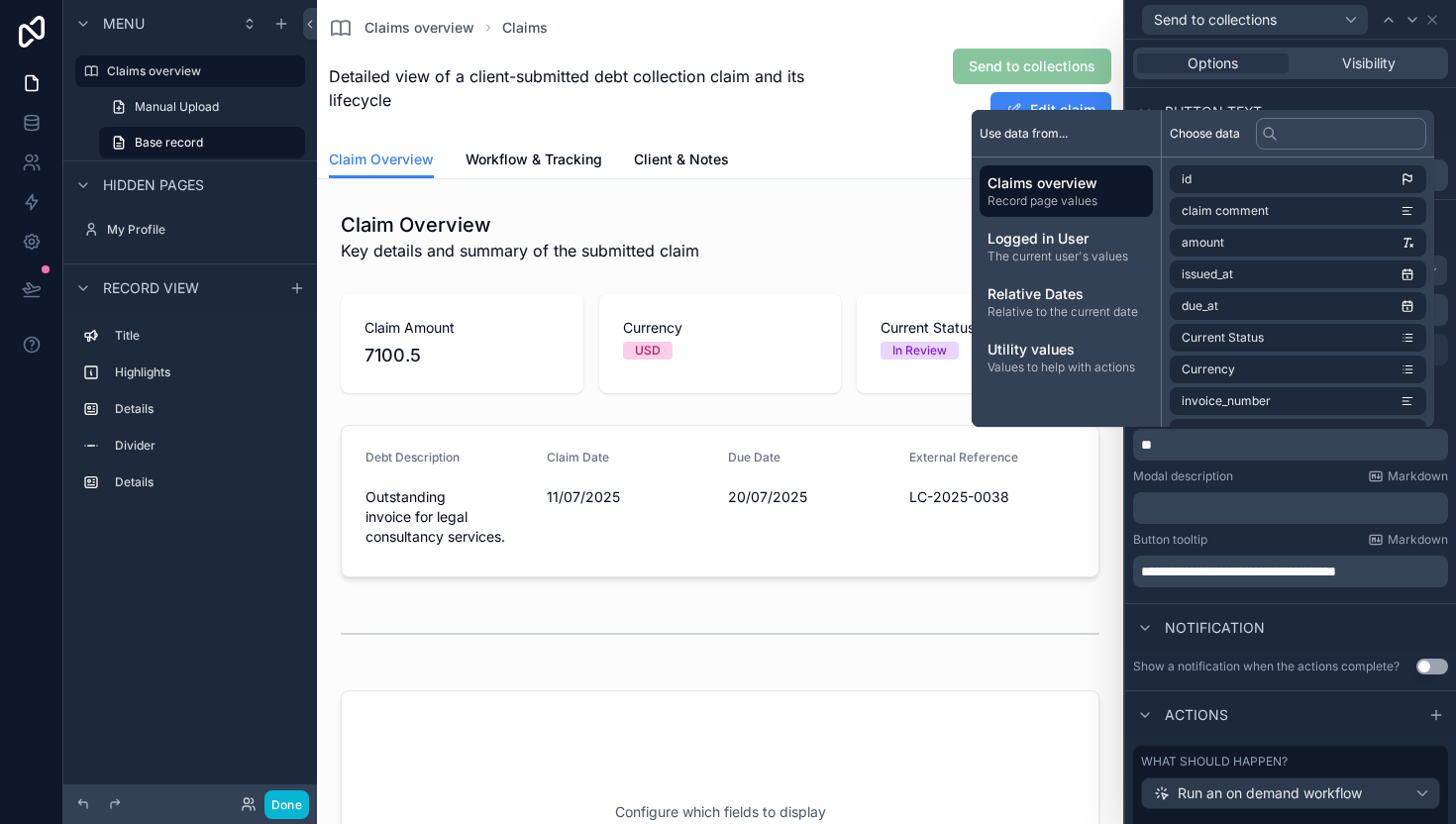 type 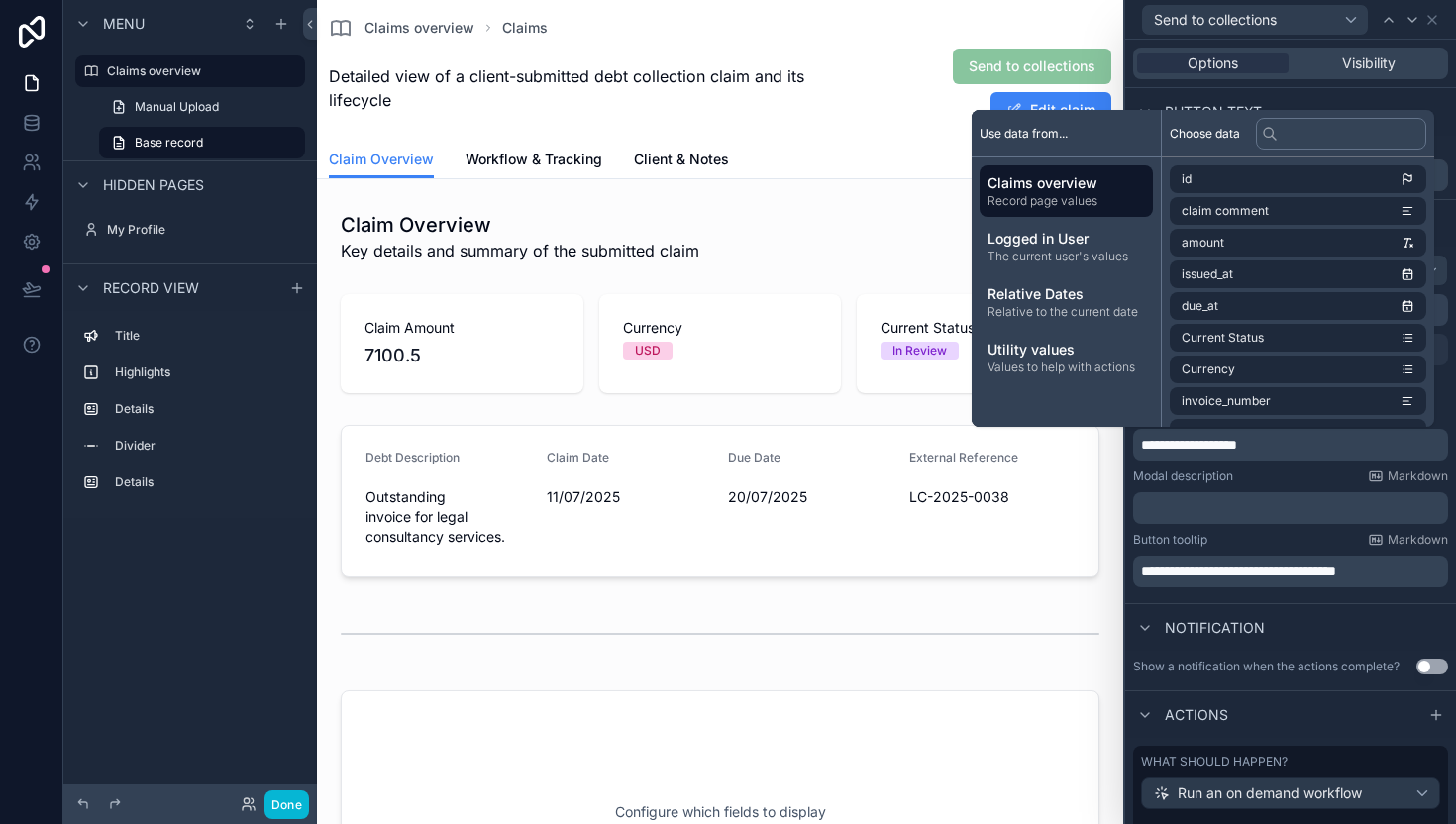 click on "﻿" at bounding box center (1291, 508) 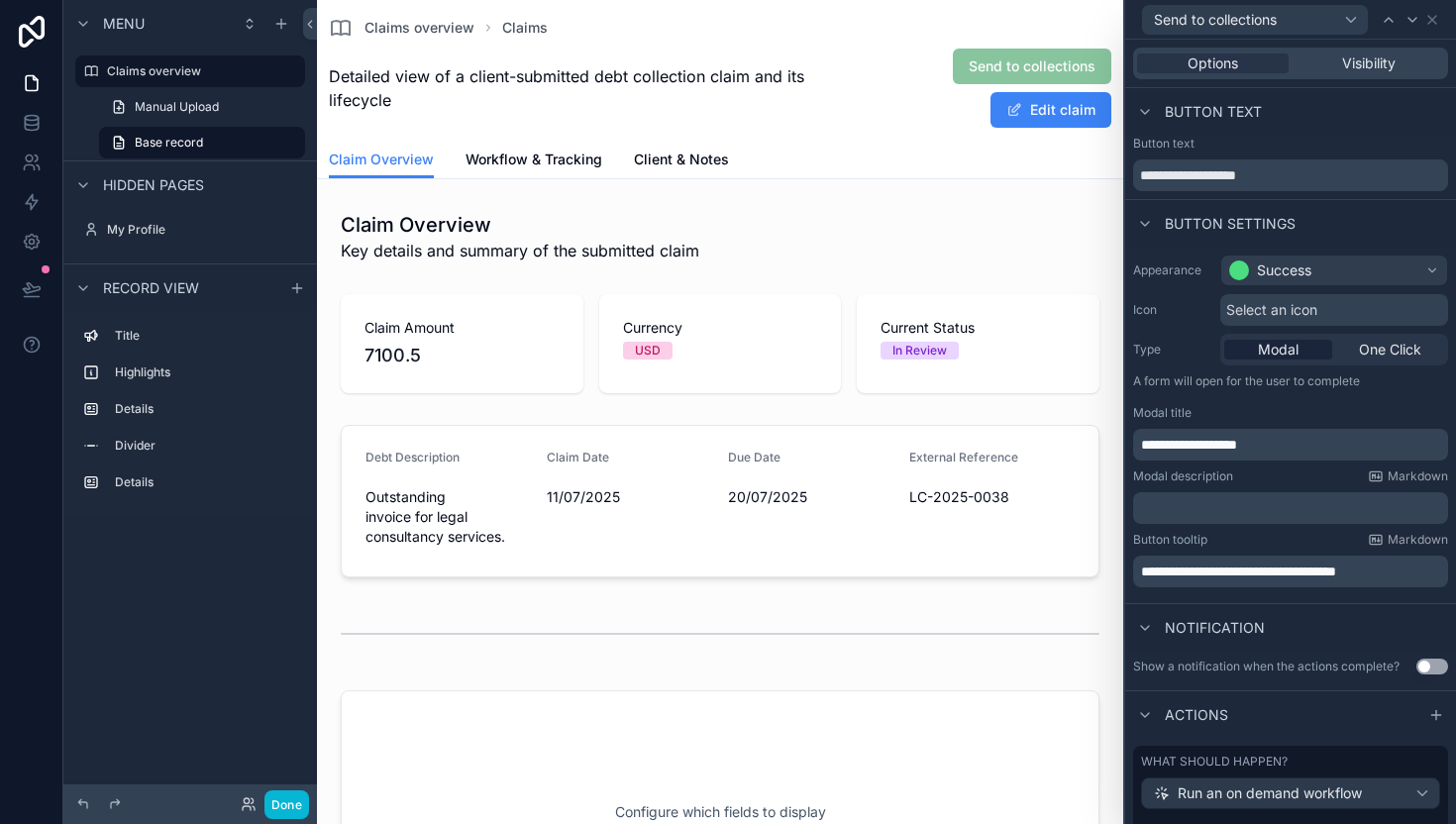 click on "﻿" at bounding box center [1293, 508] 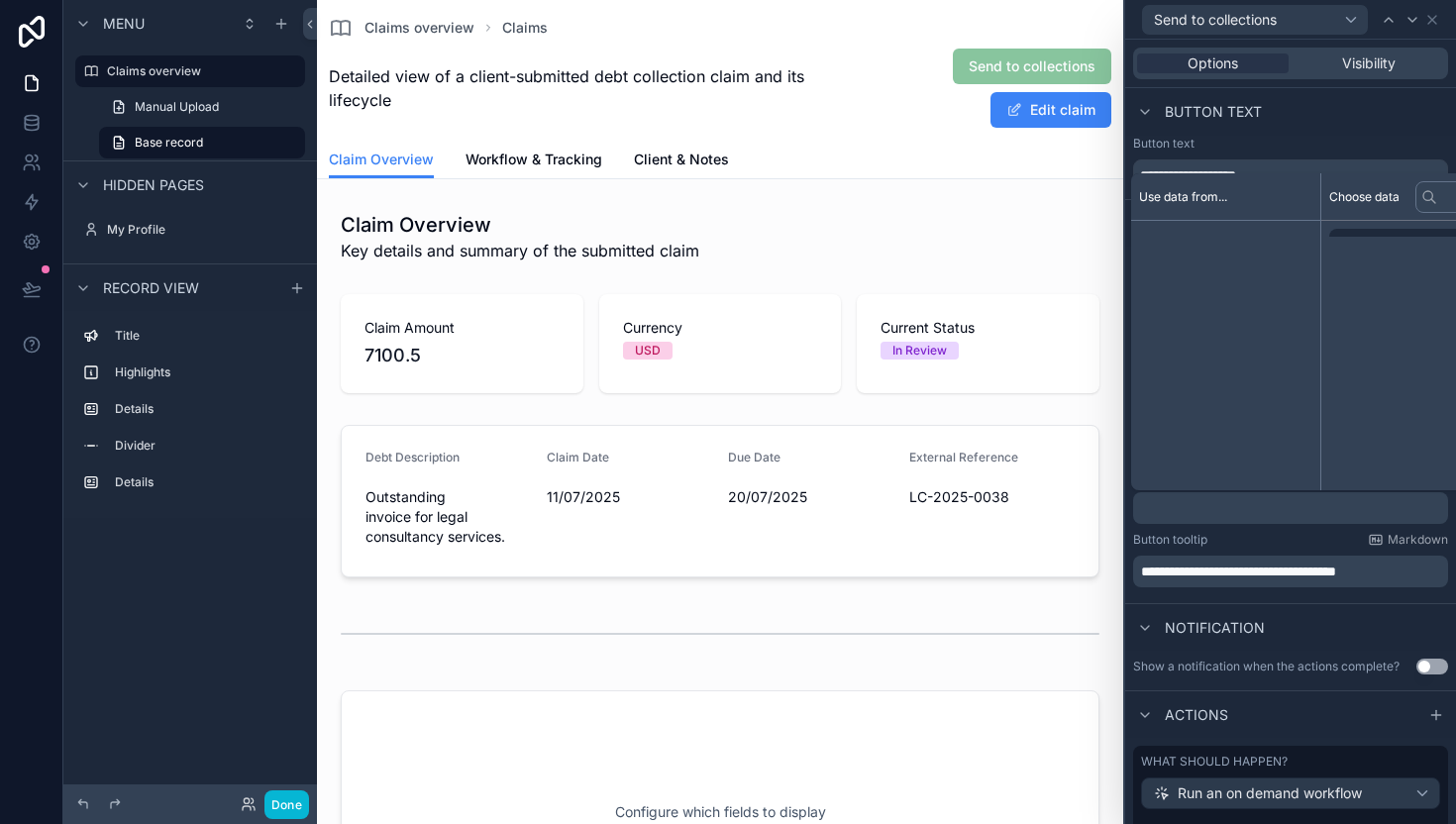 type 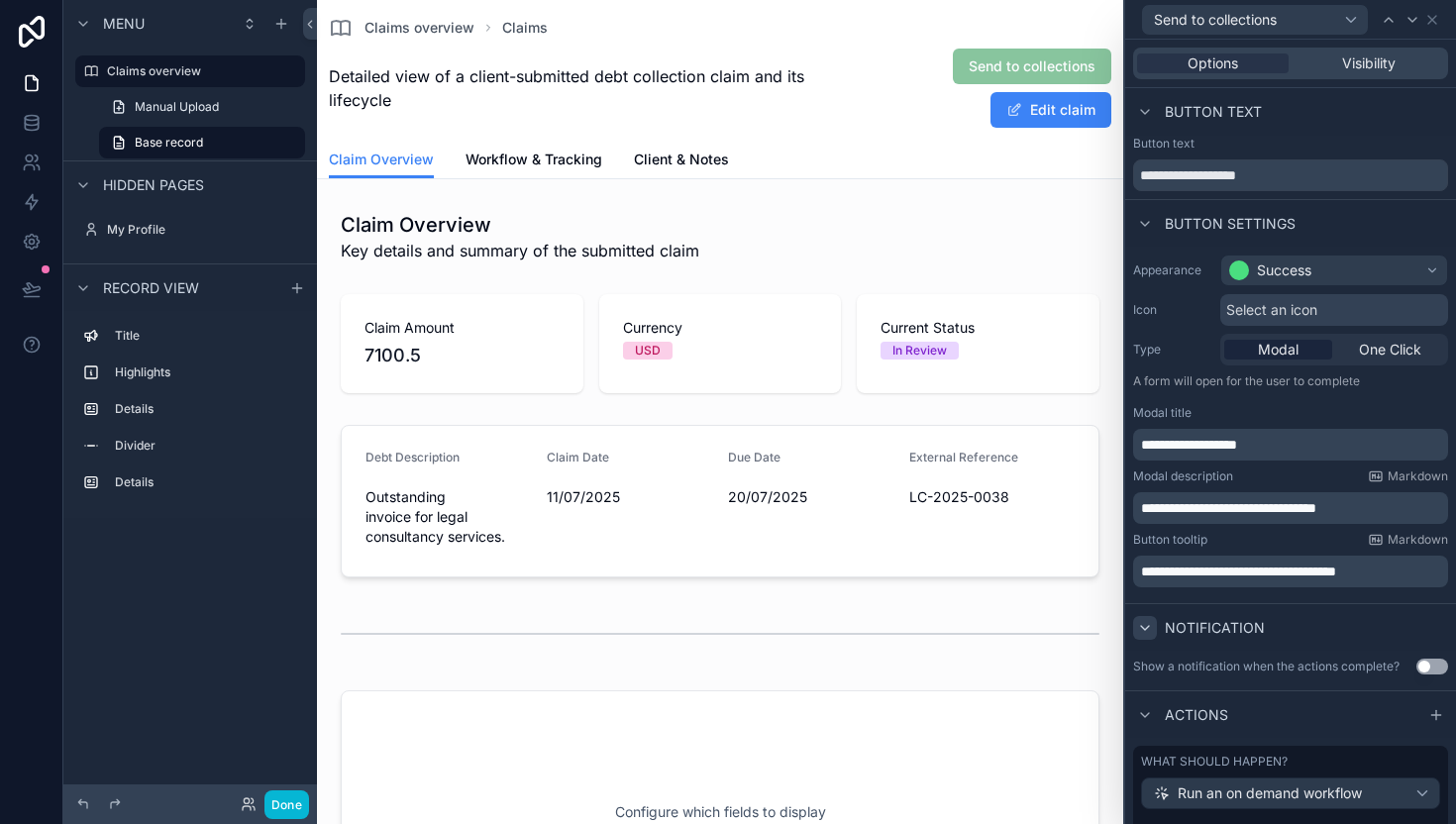 click 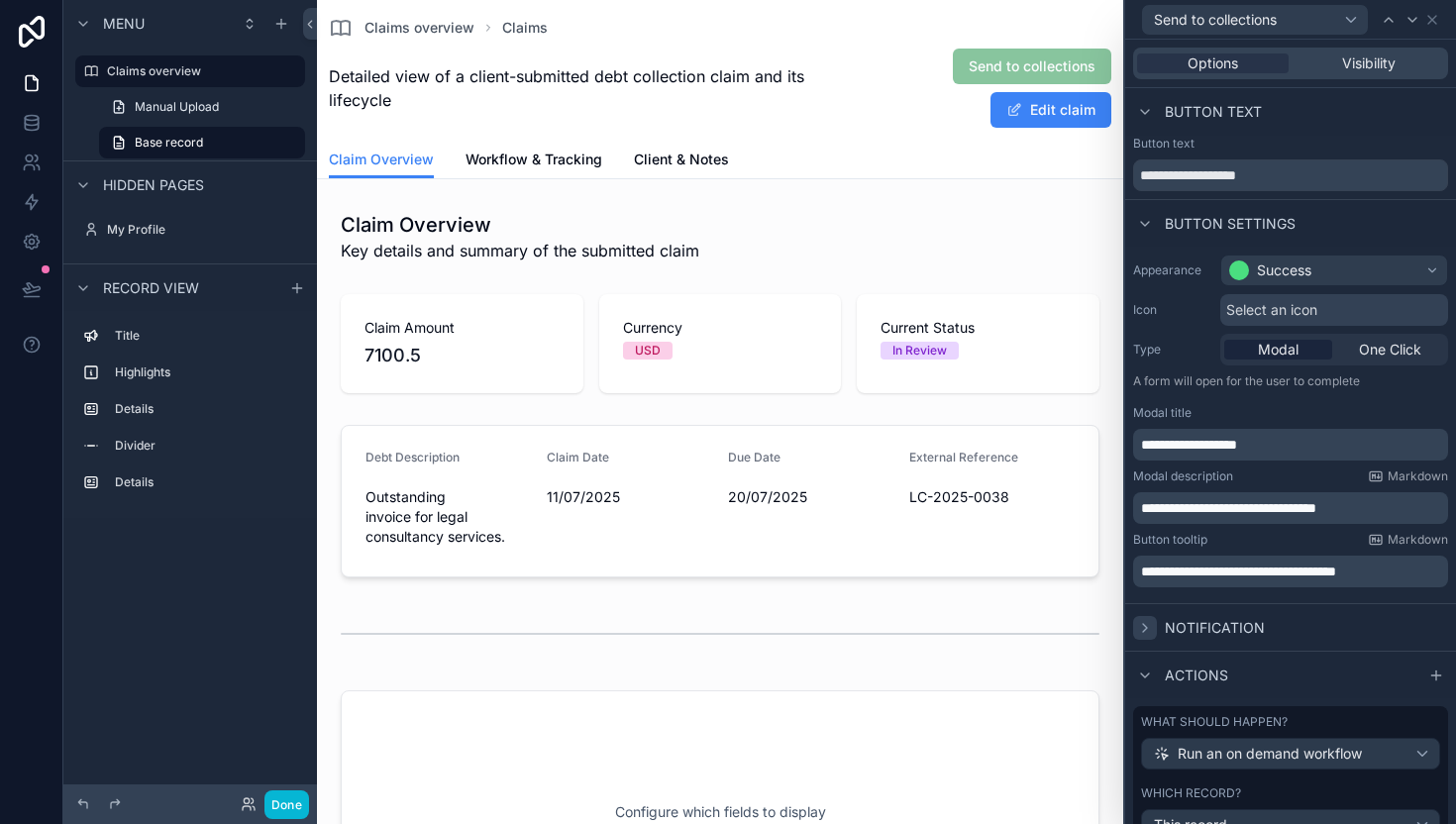 click 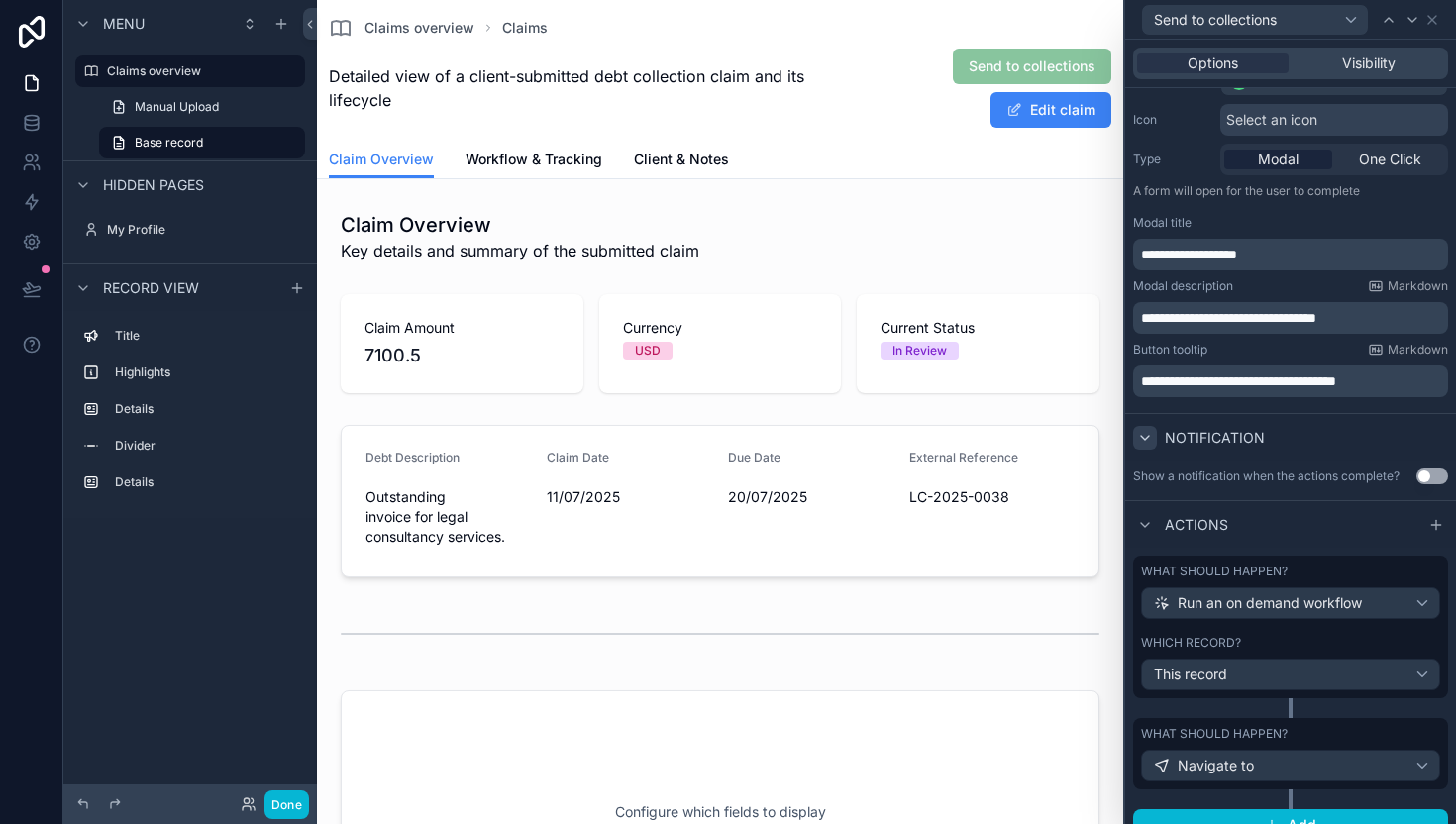 scroll, scrollTop: 213, scrollLeft: 0, axis: vertical 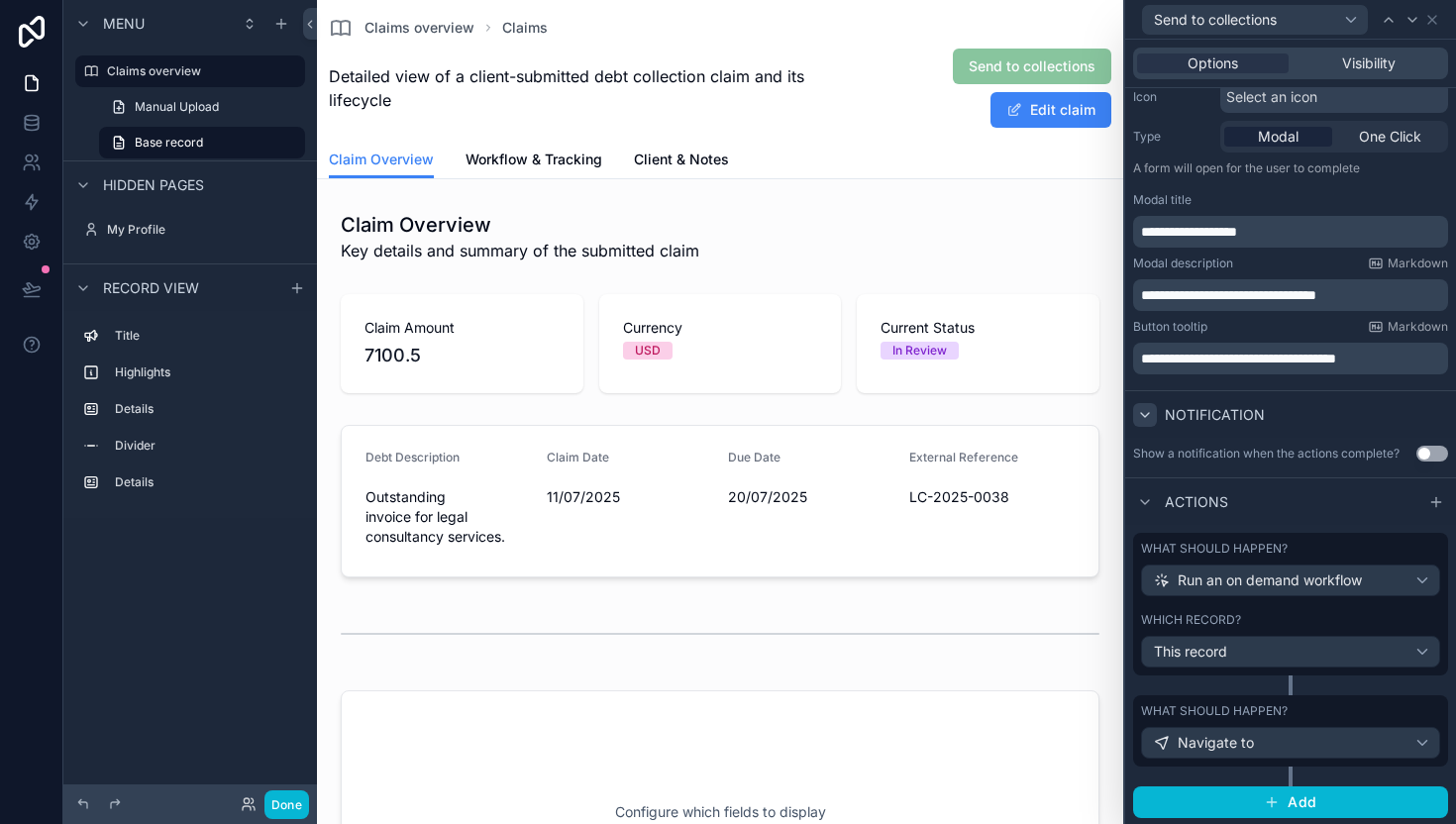 click on "Use setting" at bounding box center [1432, 454] 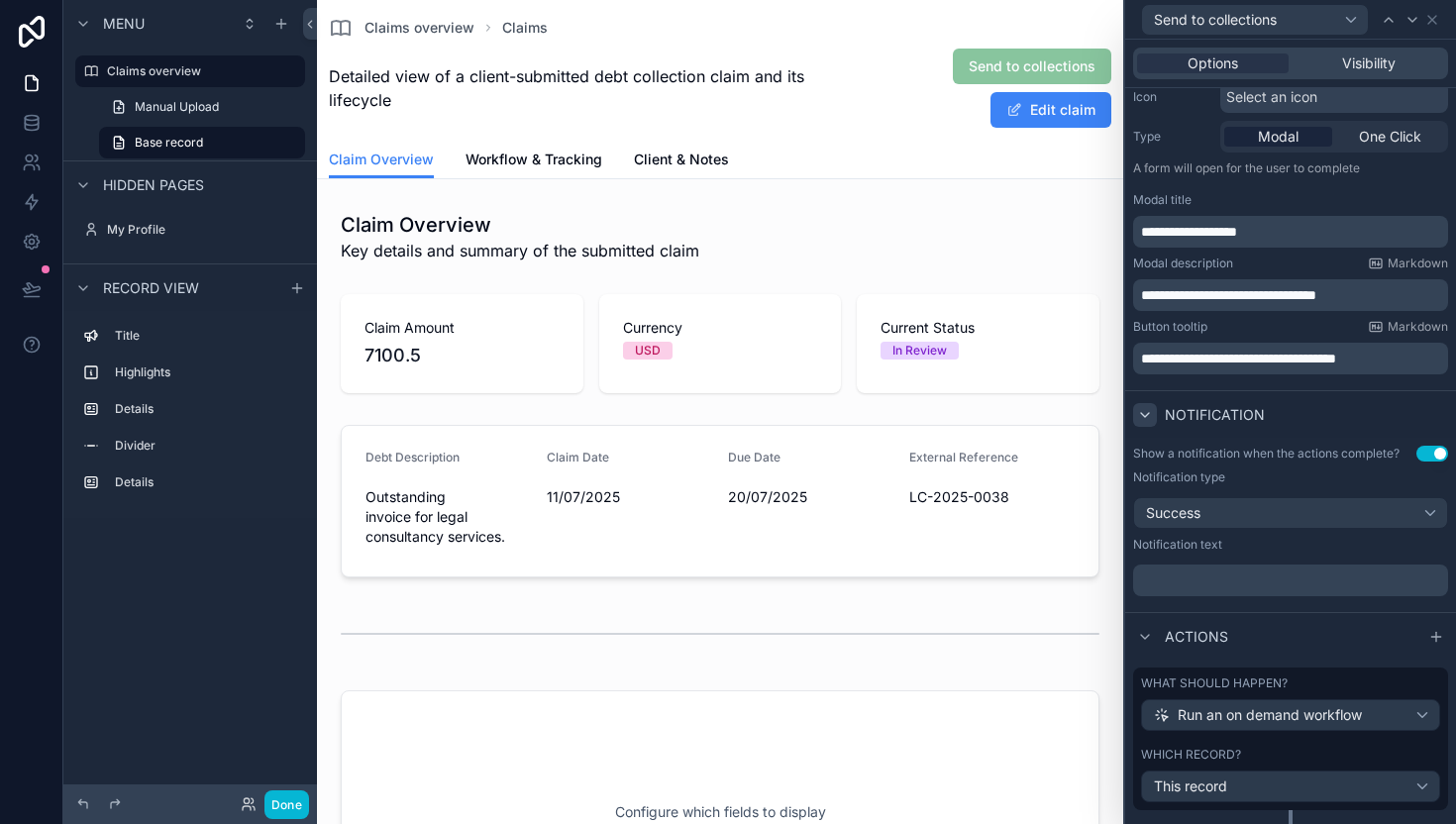 click on "﻿" at bounding box center [1293, 580] 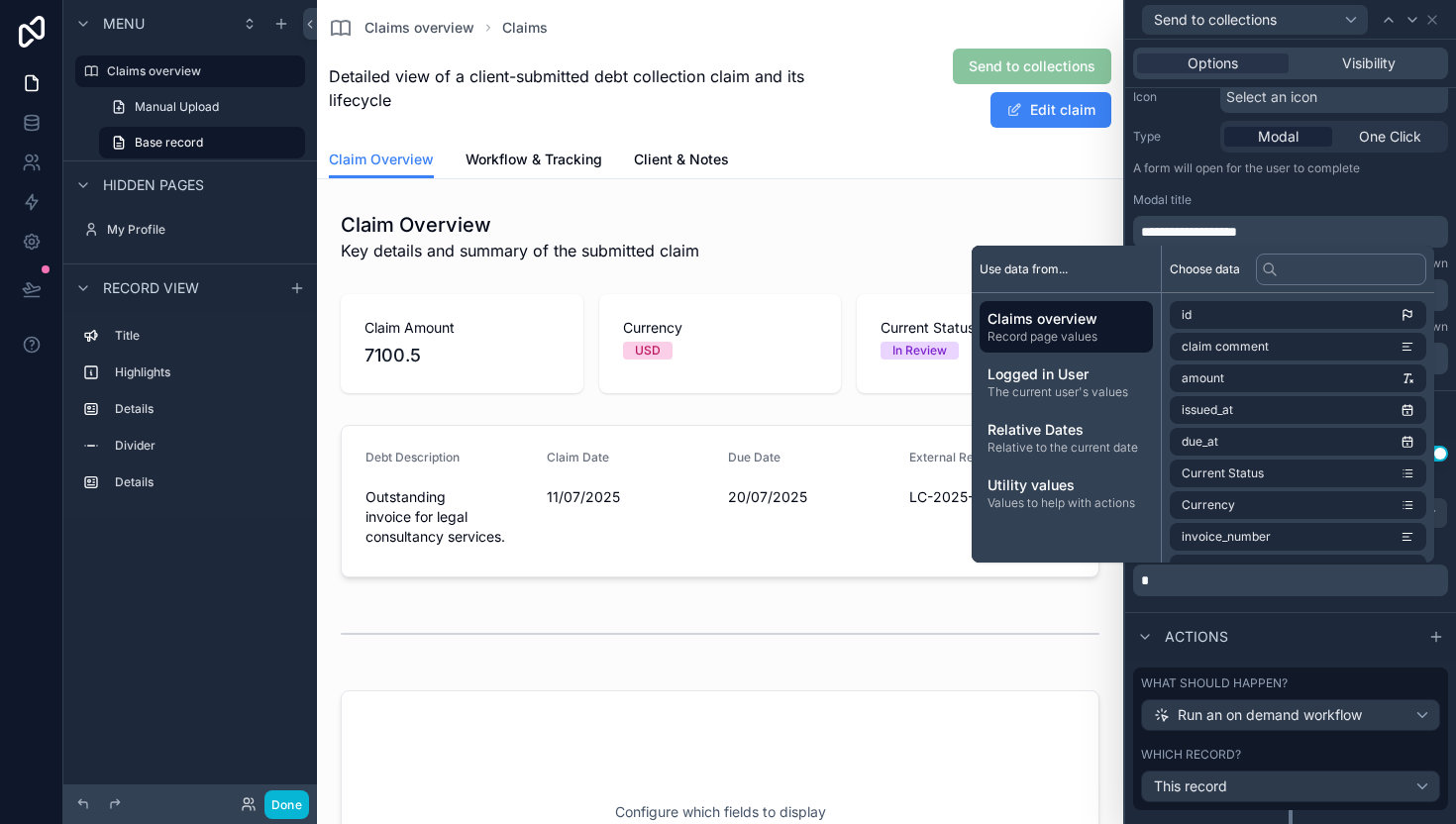 type 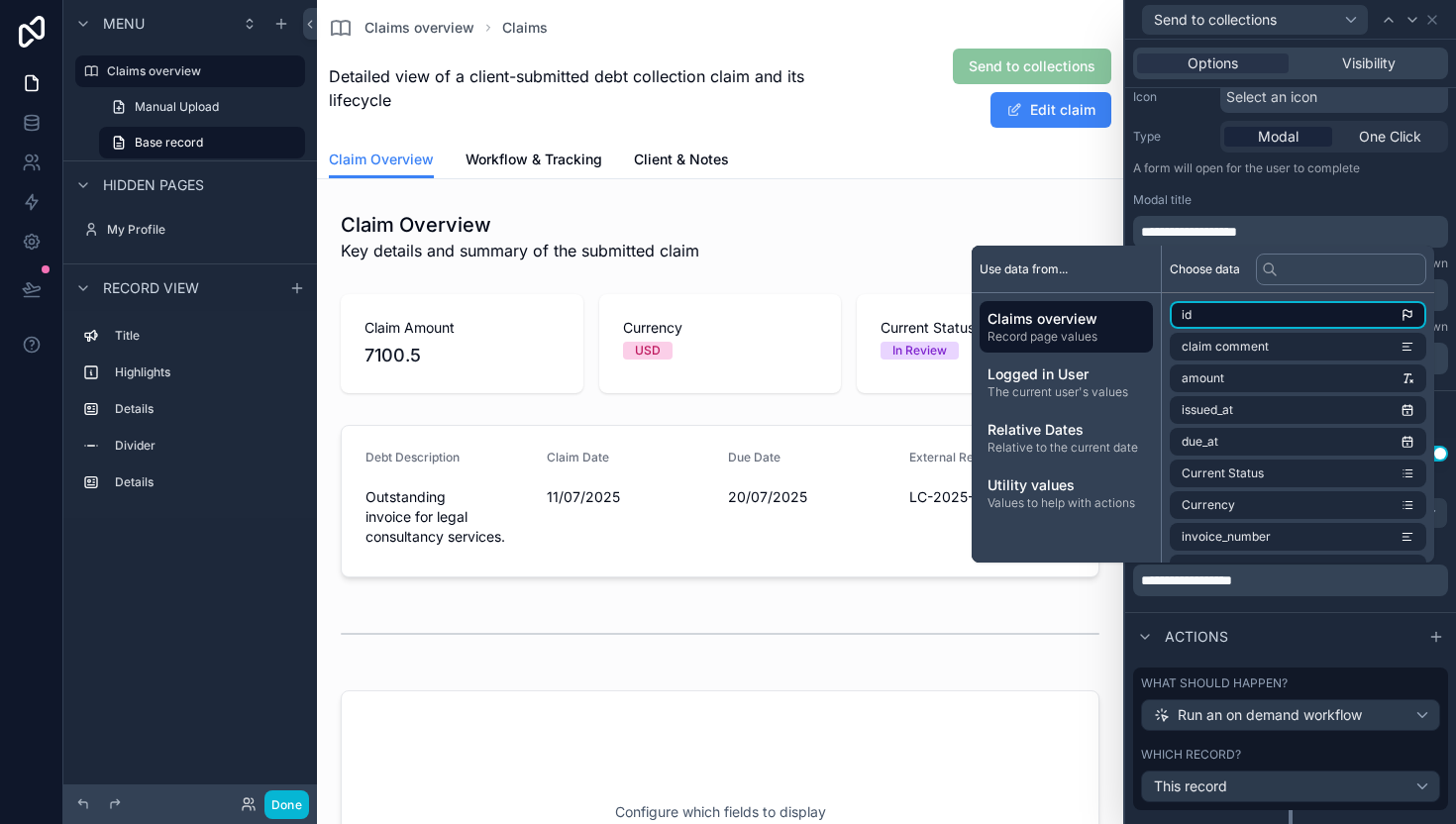click on "id" at bounding box center [1298, 315] 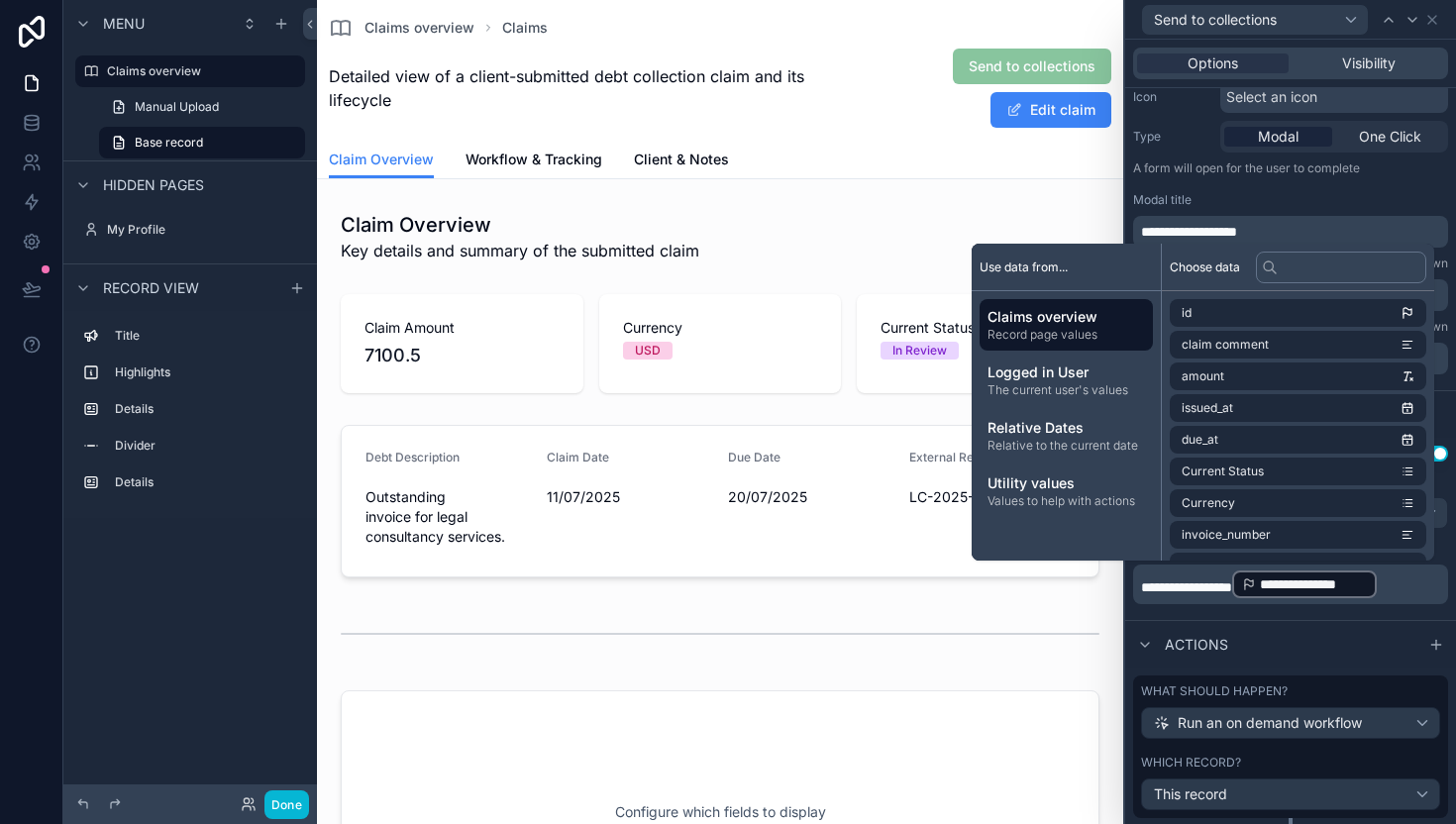 click on "**********" at bounding box center (1187, 587) 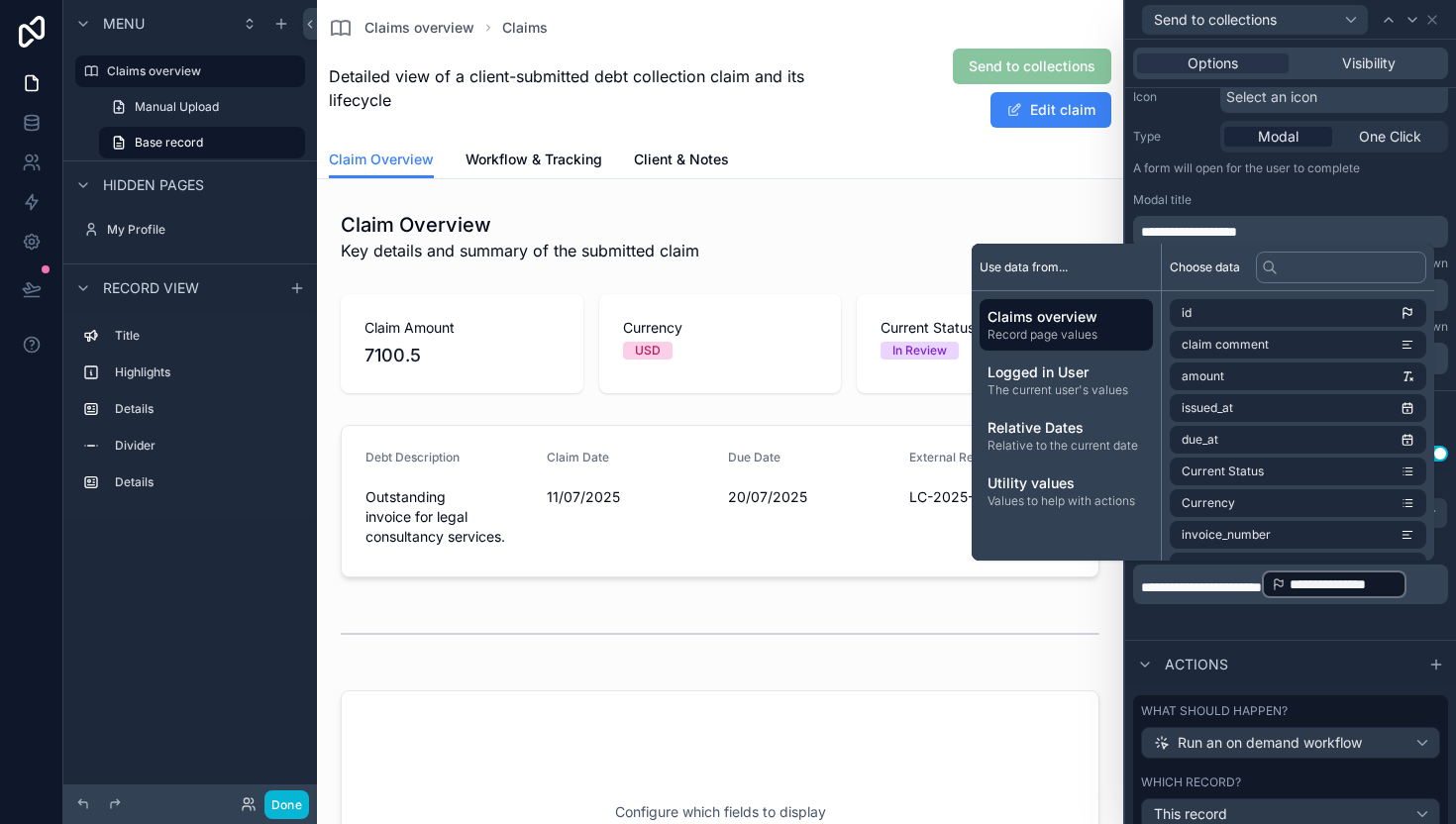 click on "Actions" at bounding box center (1291, 664) 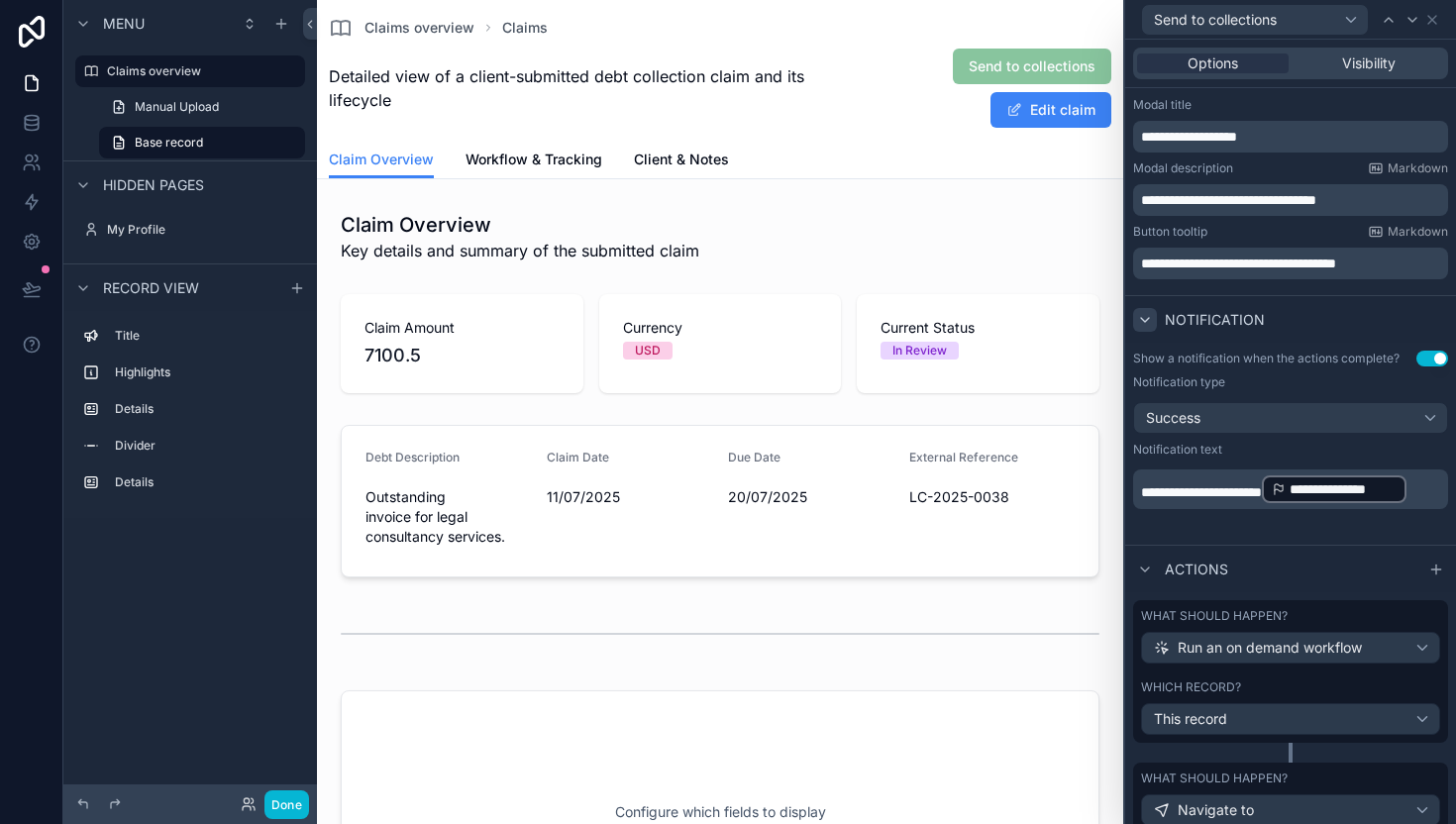 scroll, scrollTop: 376, scrollLeft: 0, axis: vertical 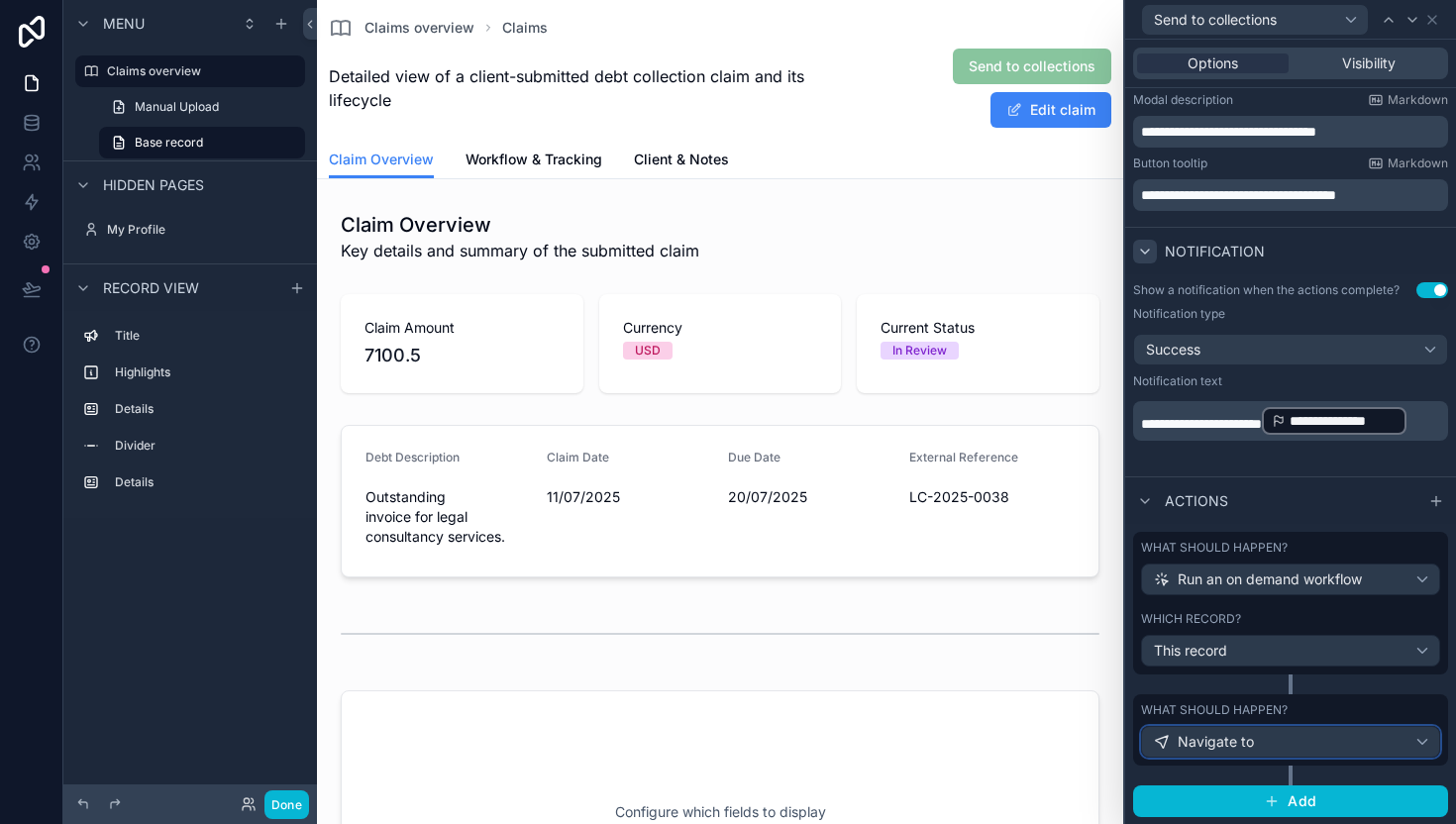 click on "Navigate to" at bounding box center (1291, 742) 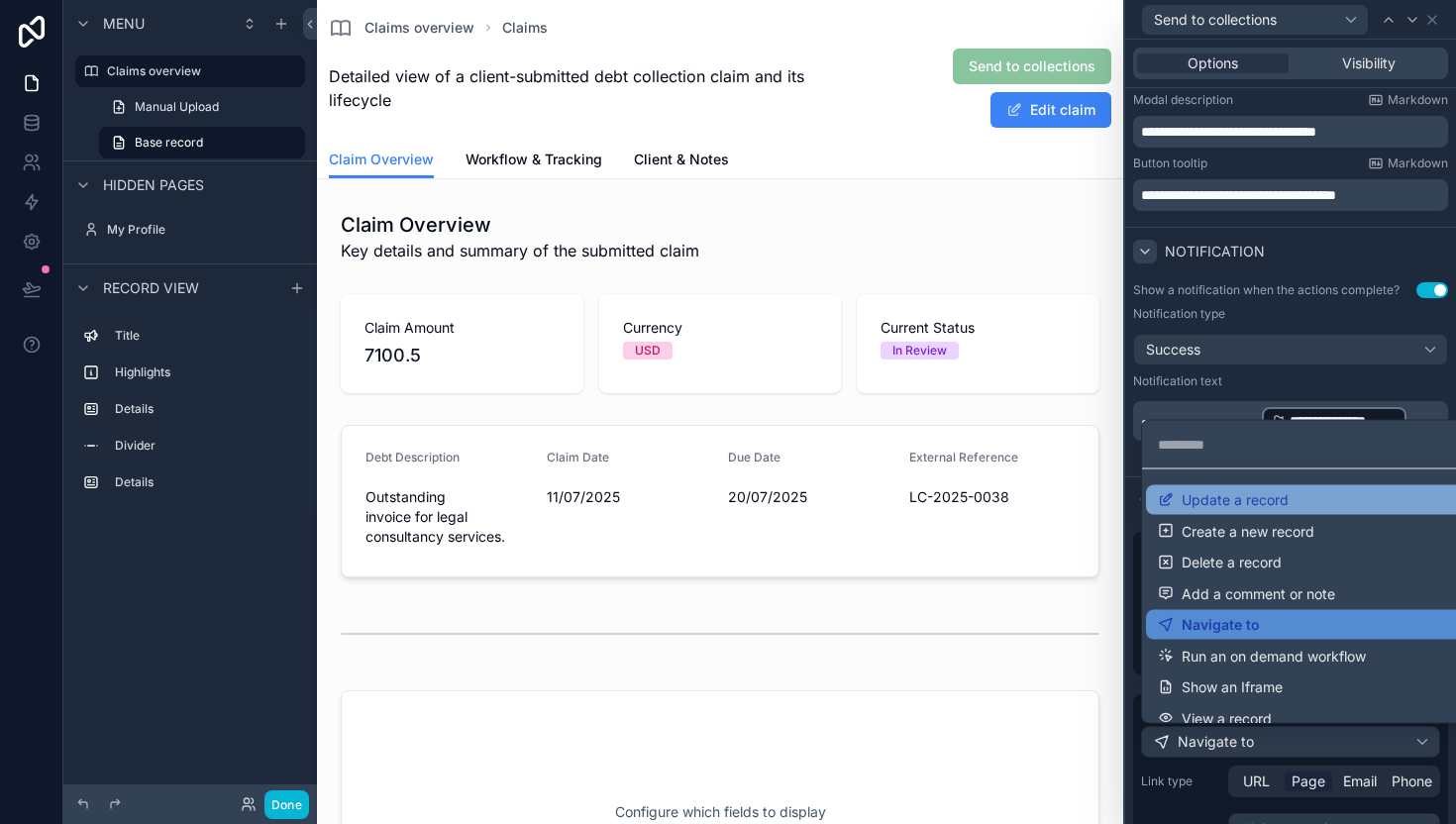 click on "Update a record" at bounding box center [1314, 500] 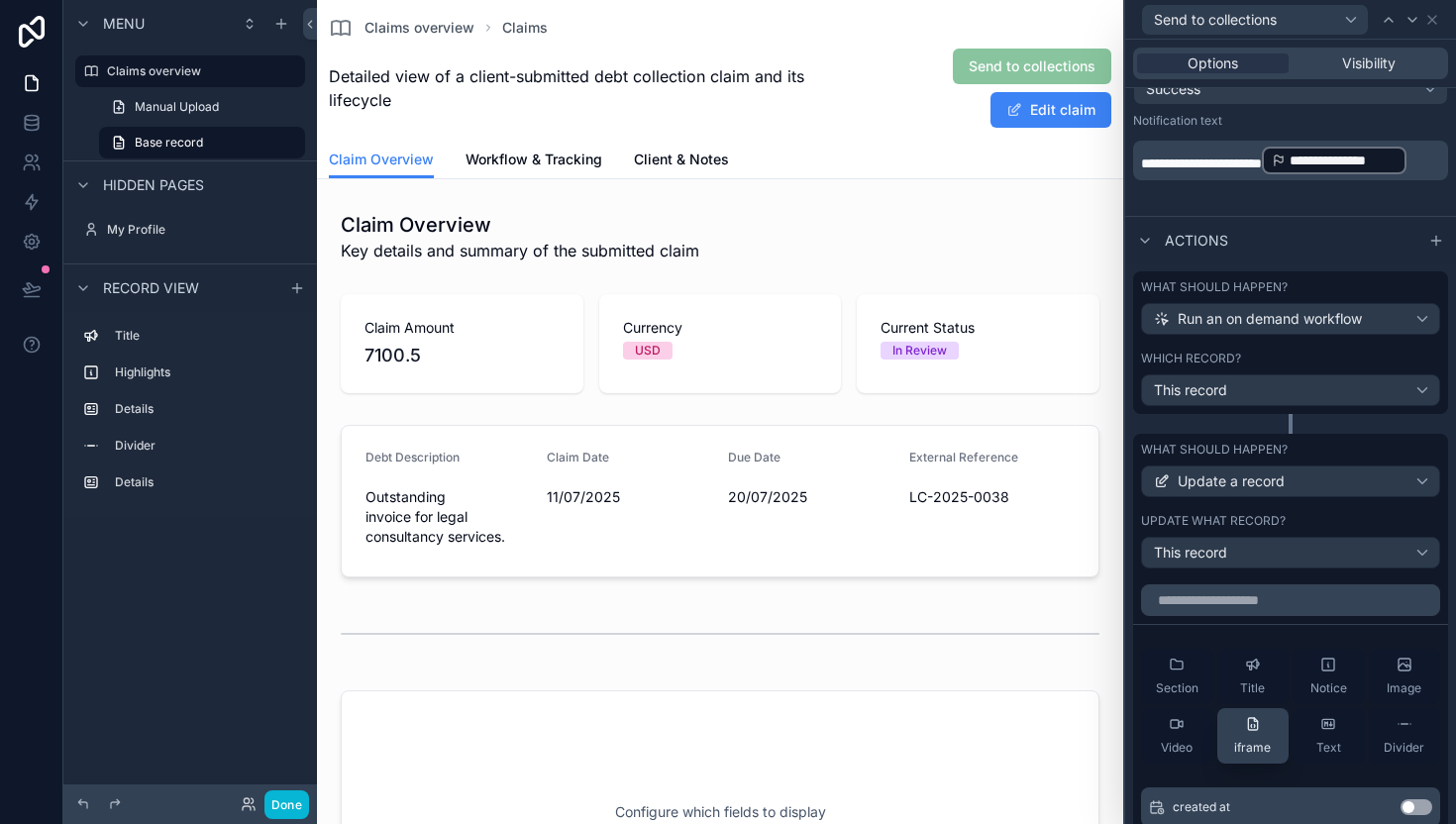 scroll, scrollTop: 638, scrollLeft: 0, axis: vertical 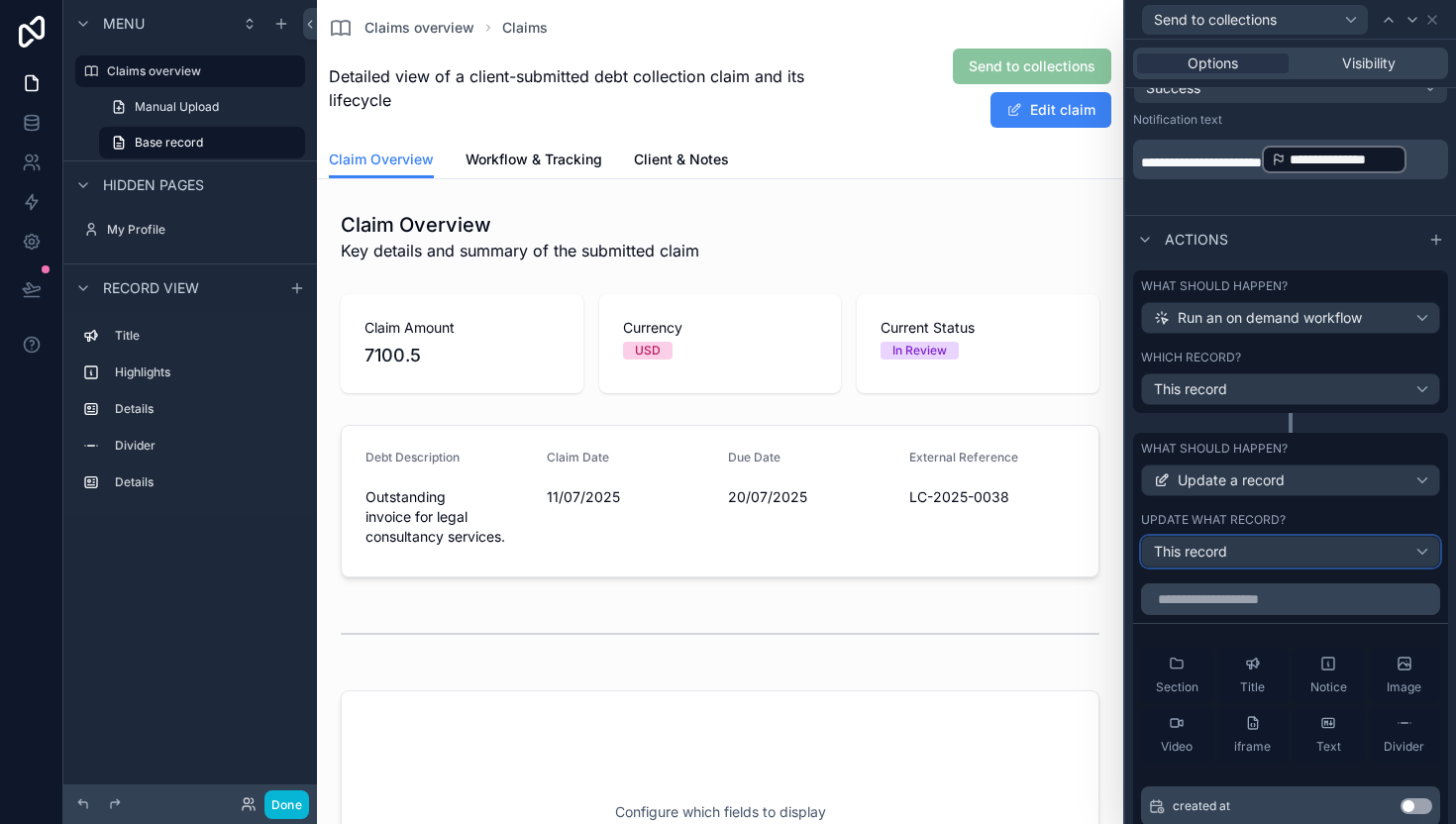 click on "This record" at bounding box center (1191, 552) 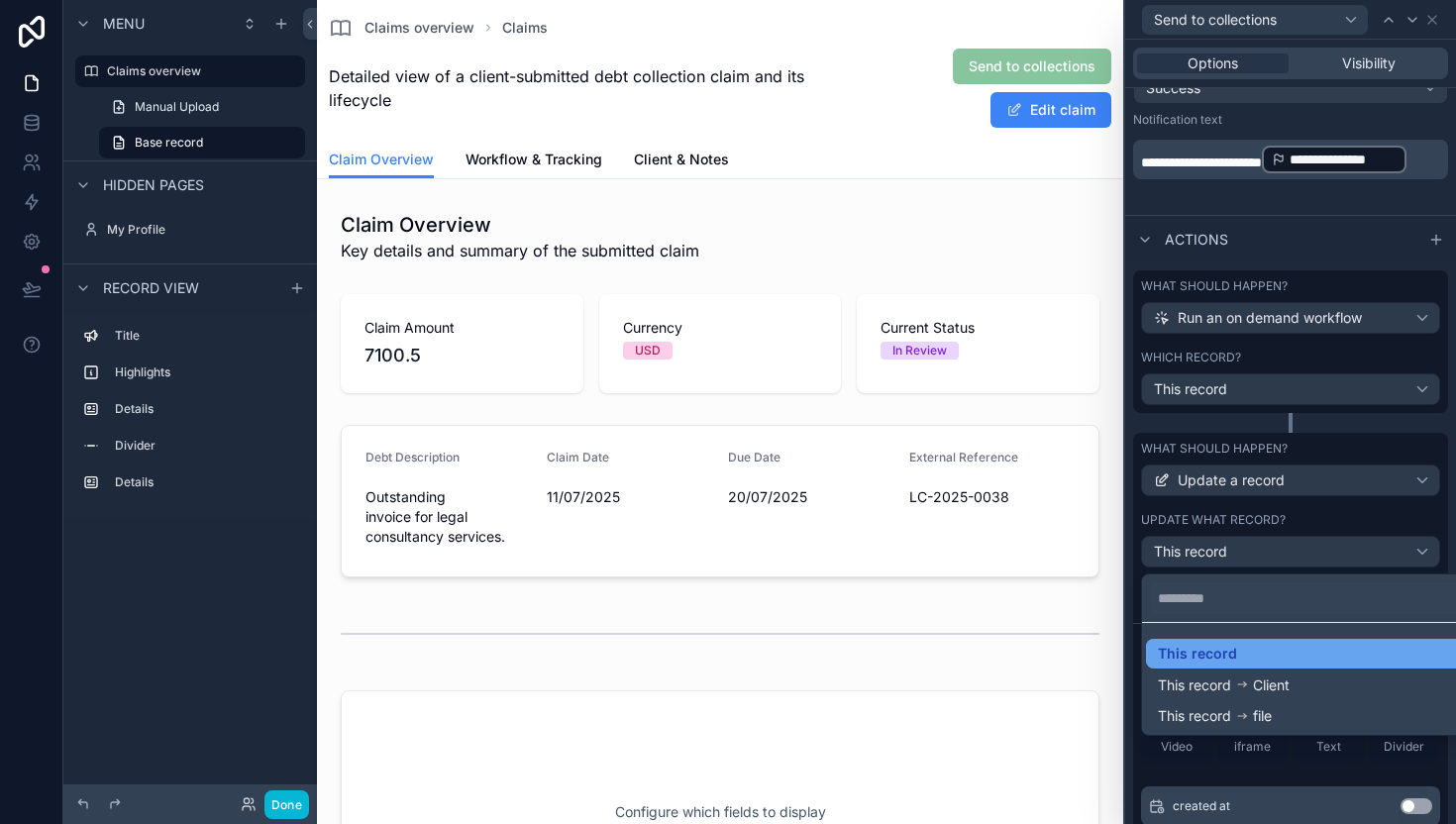 click on "This record" at bounding box center [1197, 654] 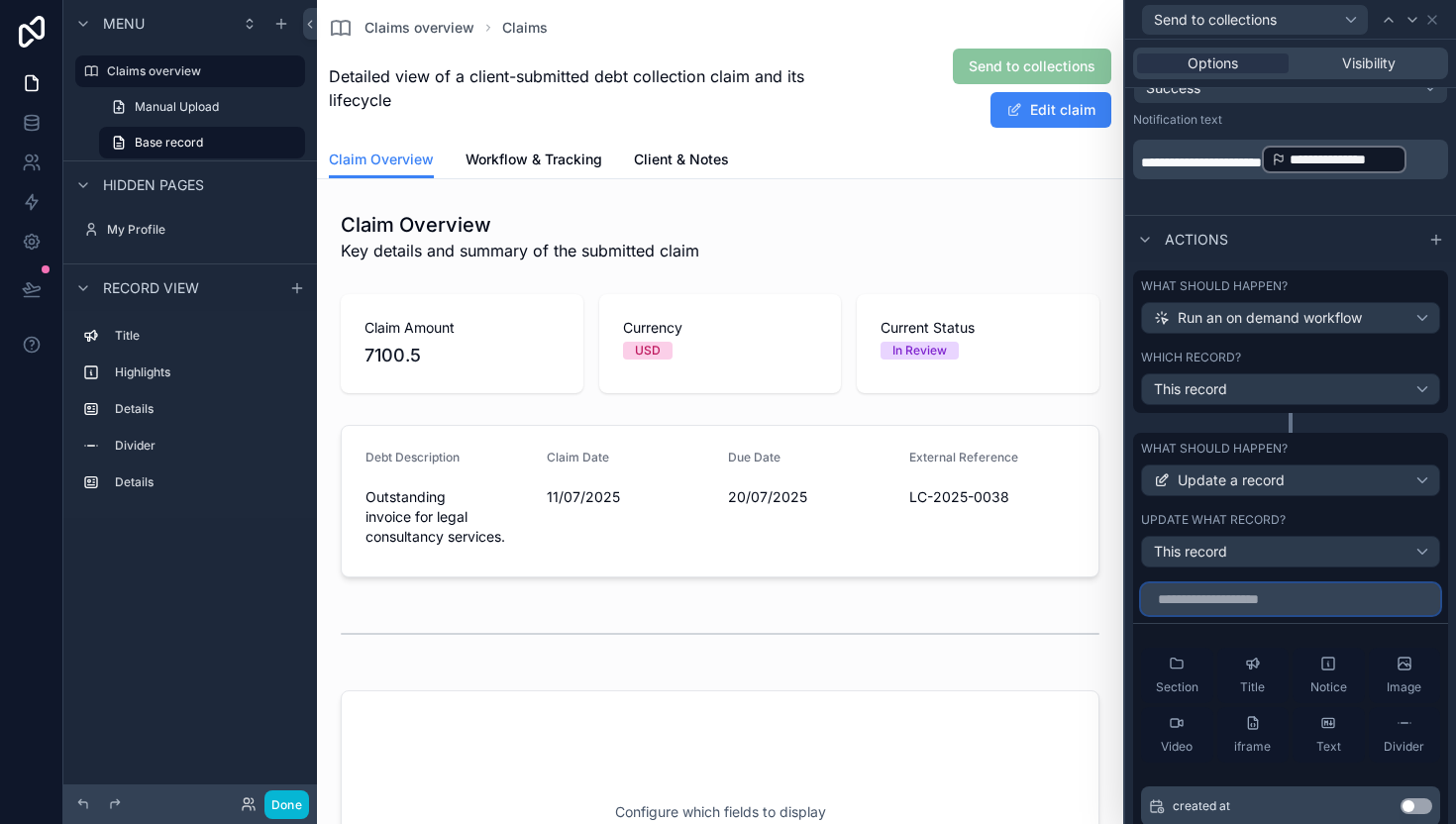 click at bounding box center (1291, 599) 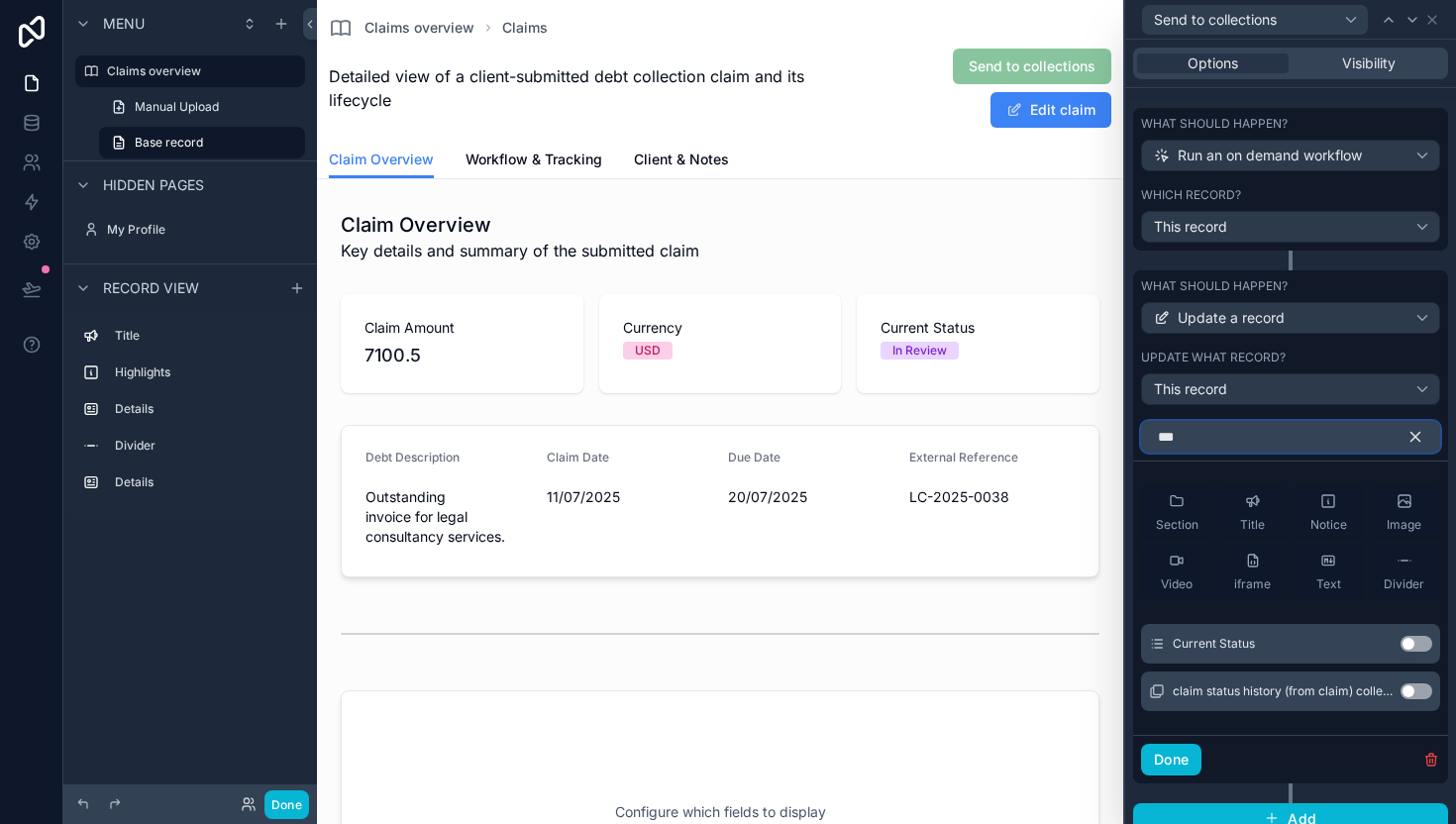 scroll, scrollTop: 818, scrollLeft: 0, axis: vertical 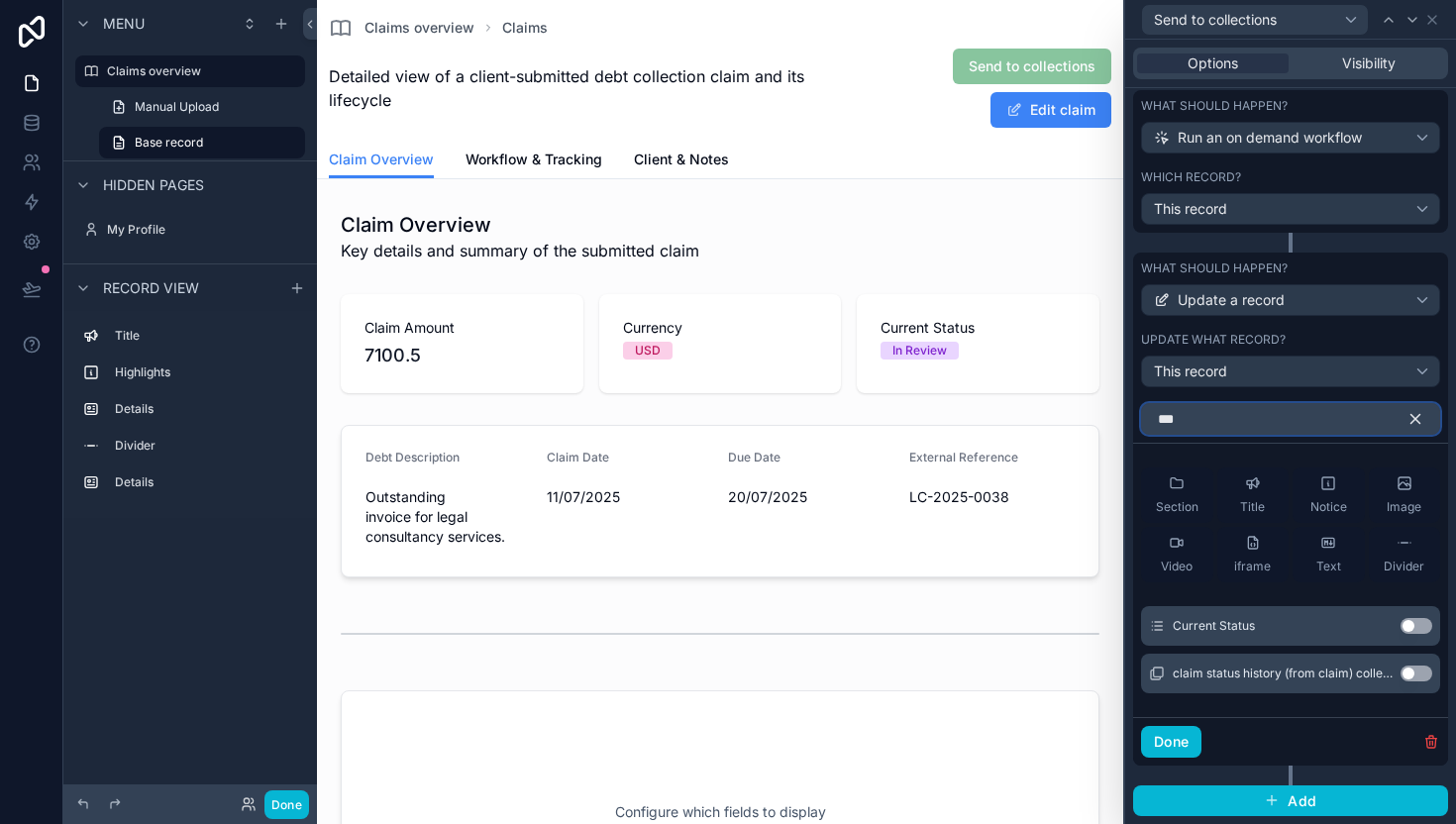 type on "***" 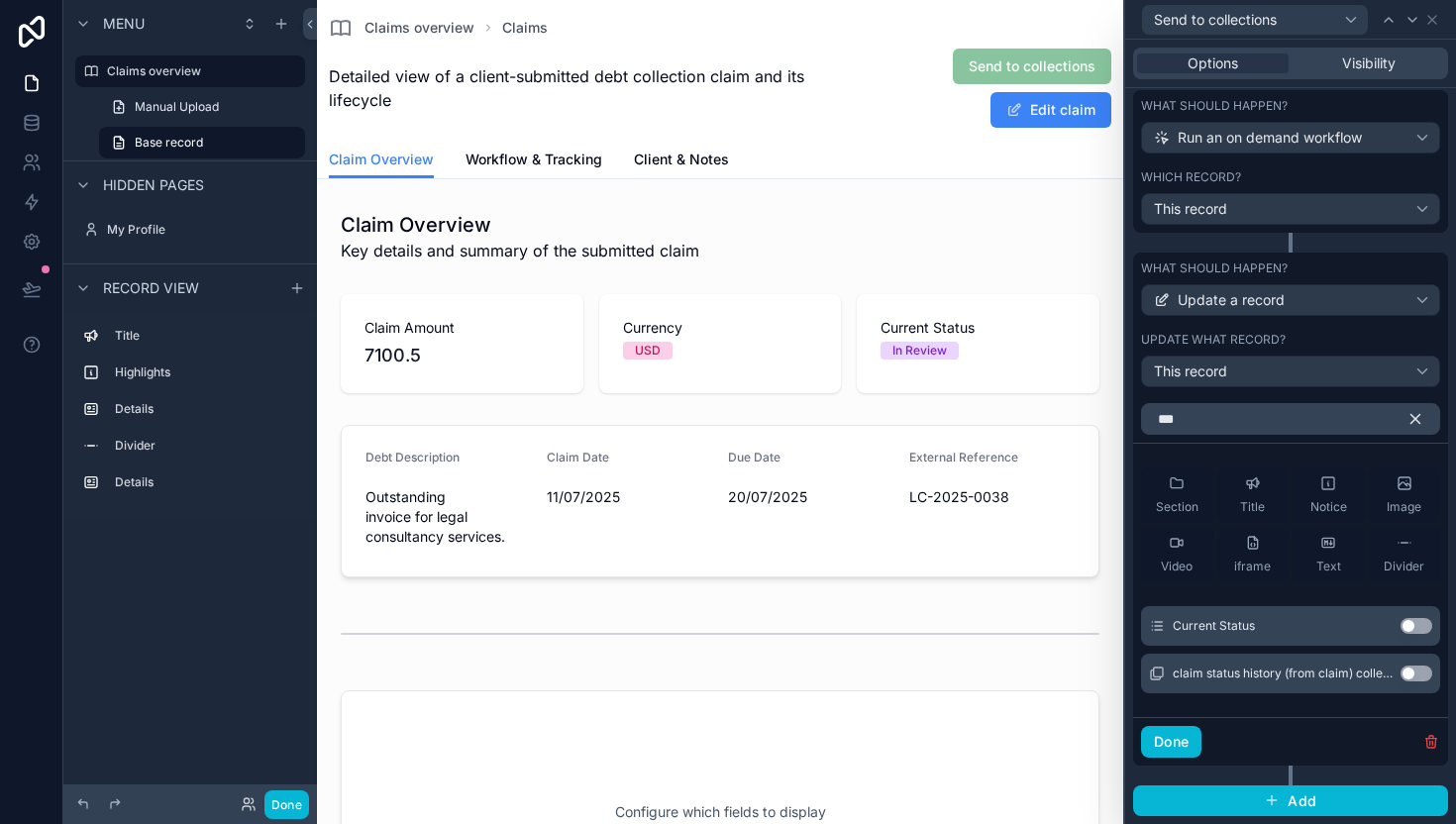 click on "Use setting" at bounding box center (1416, 626) 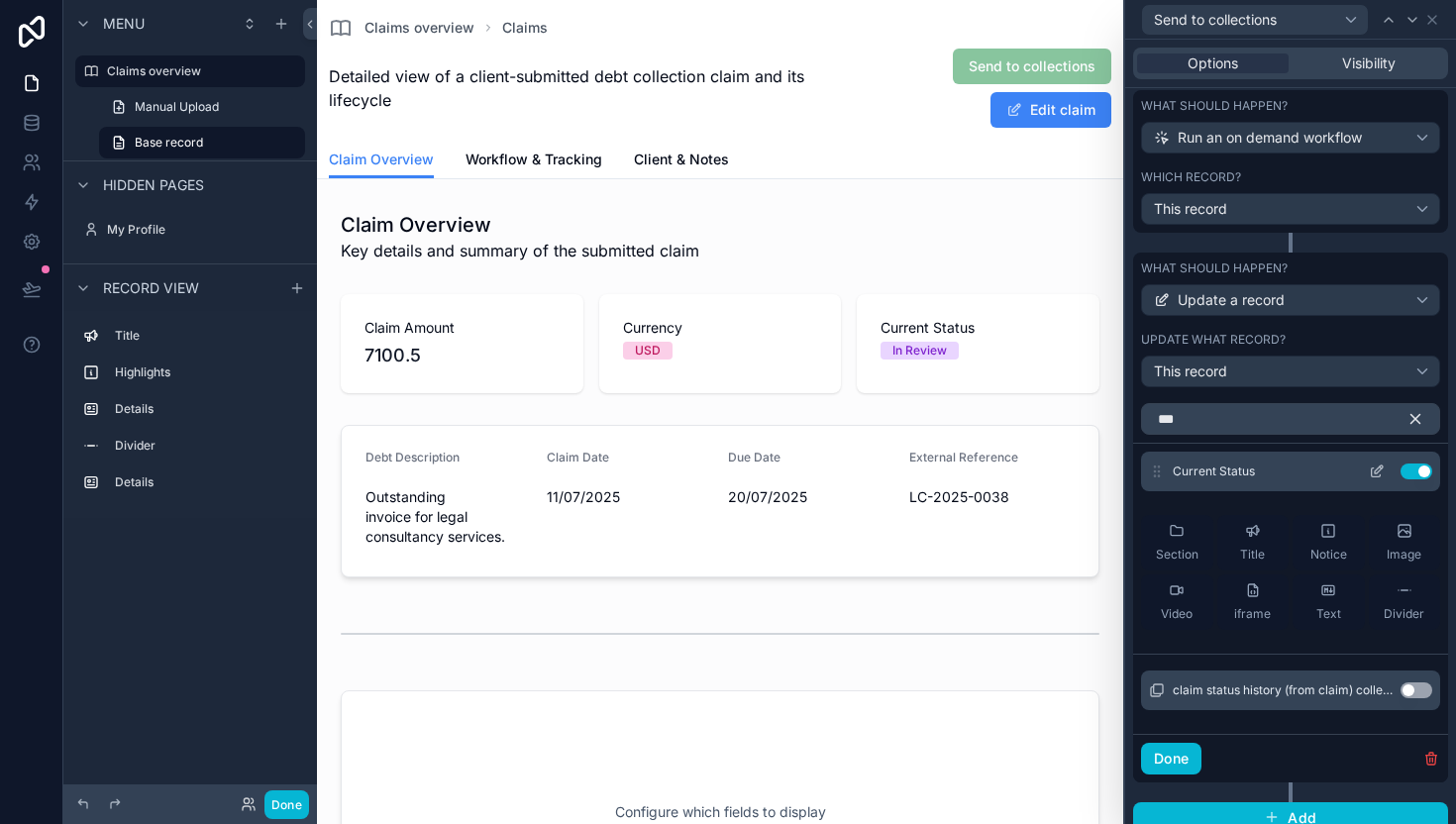 click on "Use setting" at bounding box center (1416, 471) 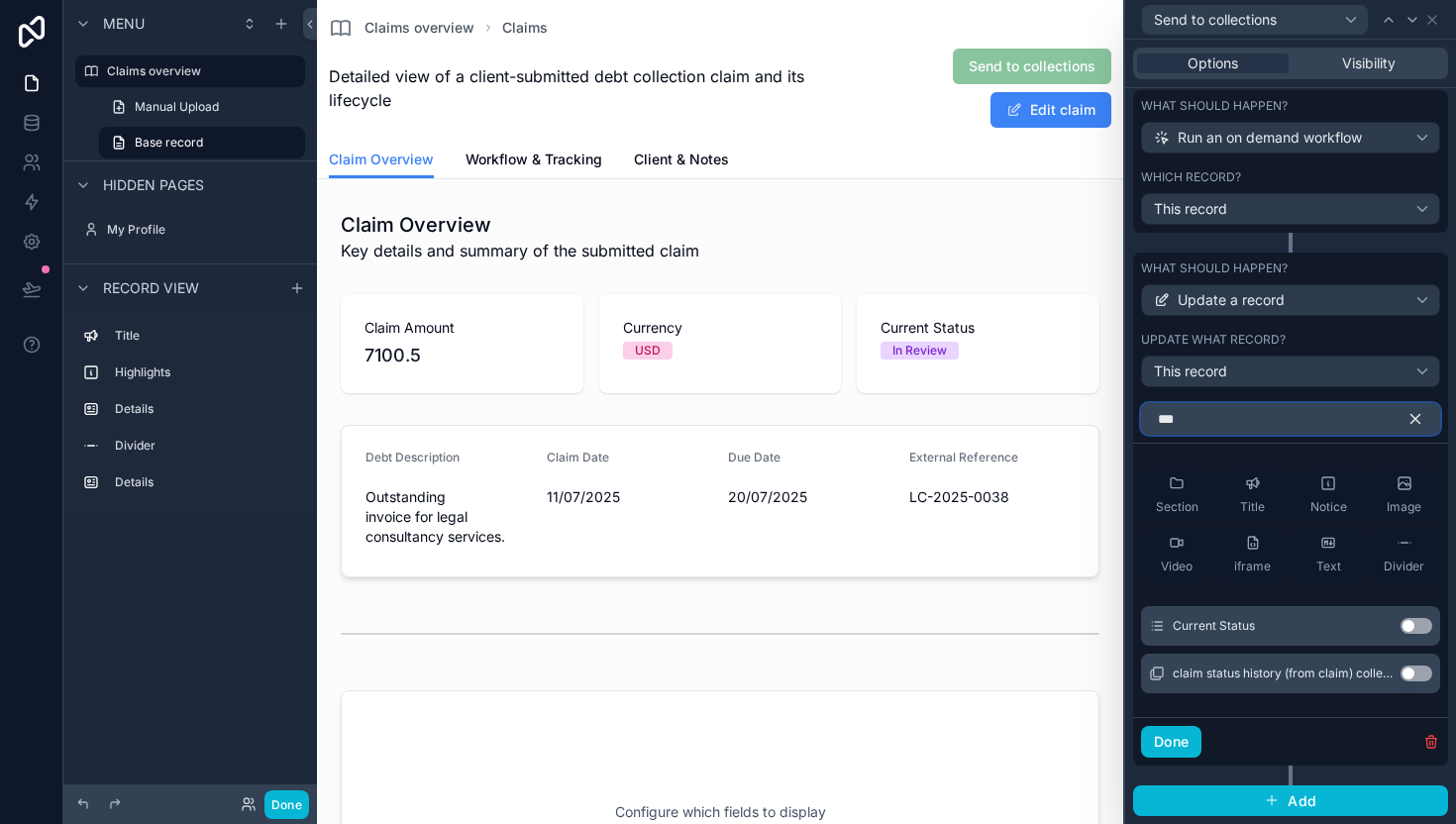 click on "***" at bounding box center [1291, 419] 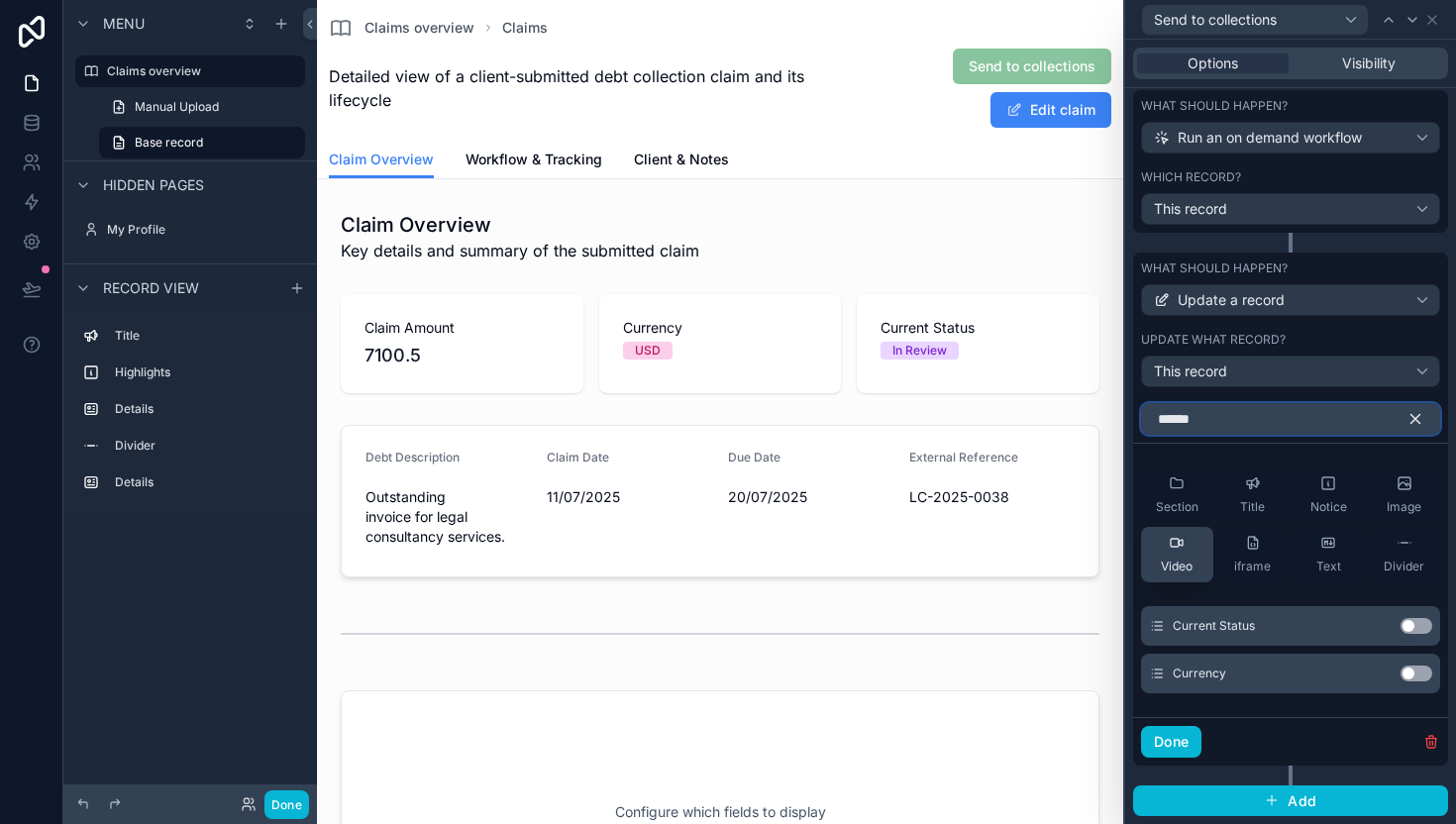 scroll, scrollTop: 731, scrollLeft: 0, axis: vertical 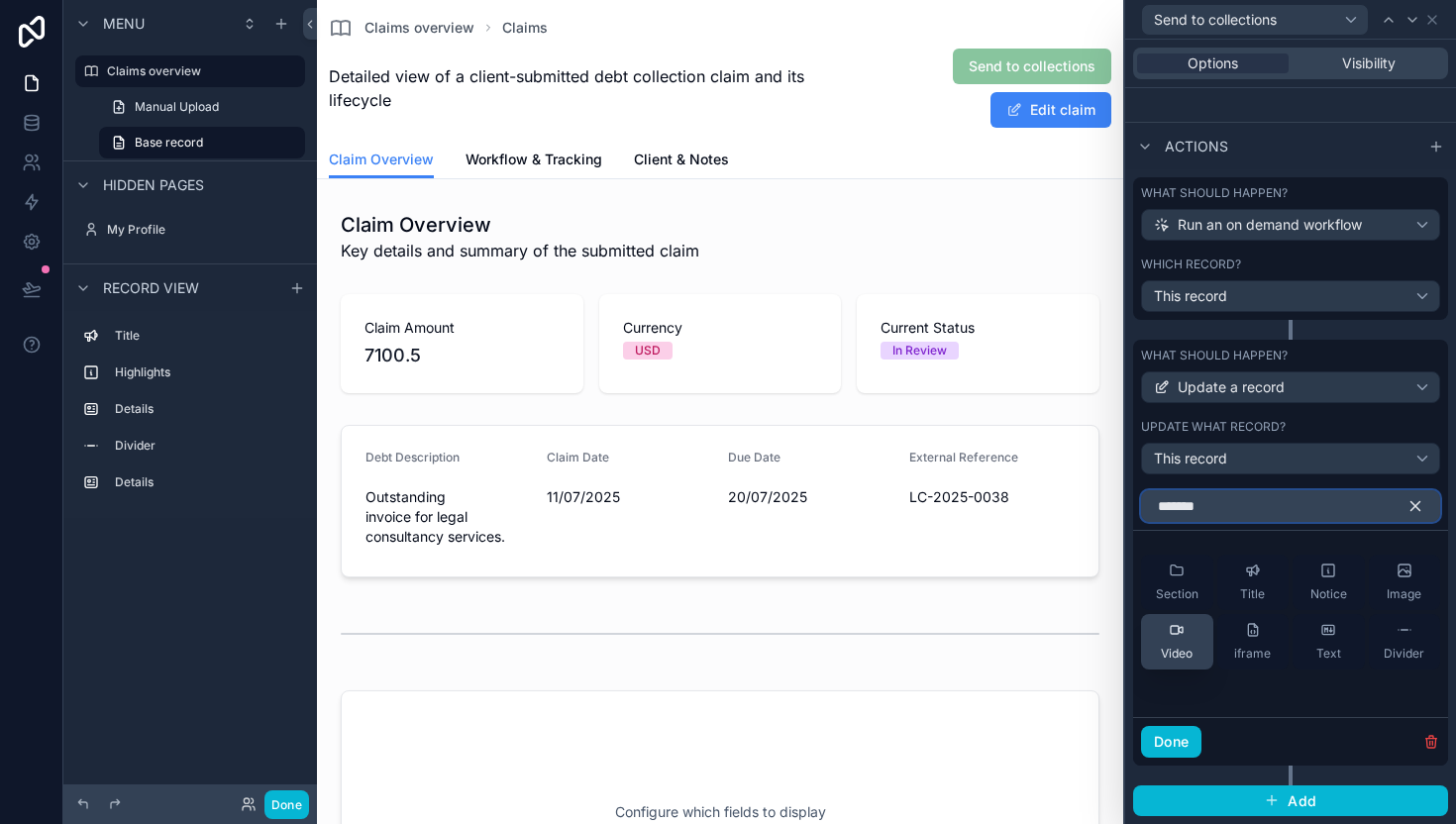 type on "******" 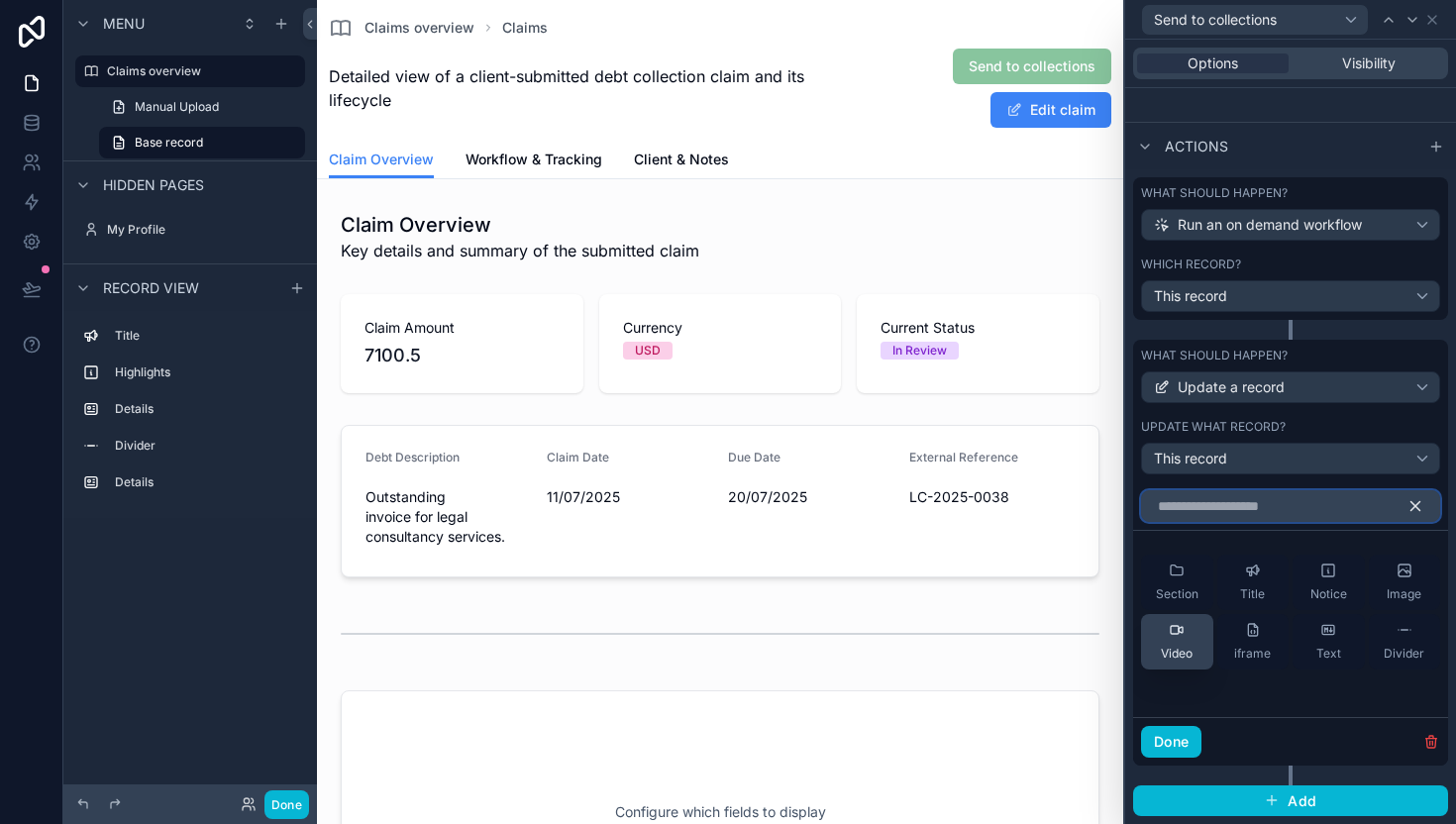 scroll, scrollTop: 818, scrollLeft: 0, axis: vertical 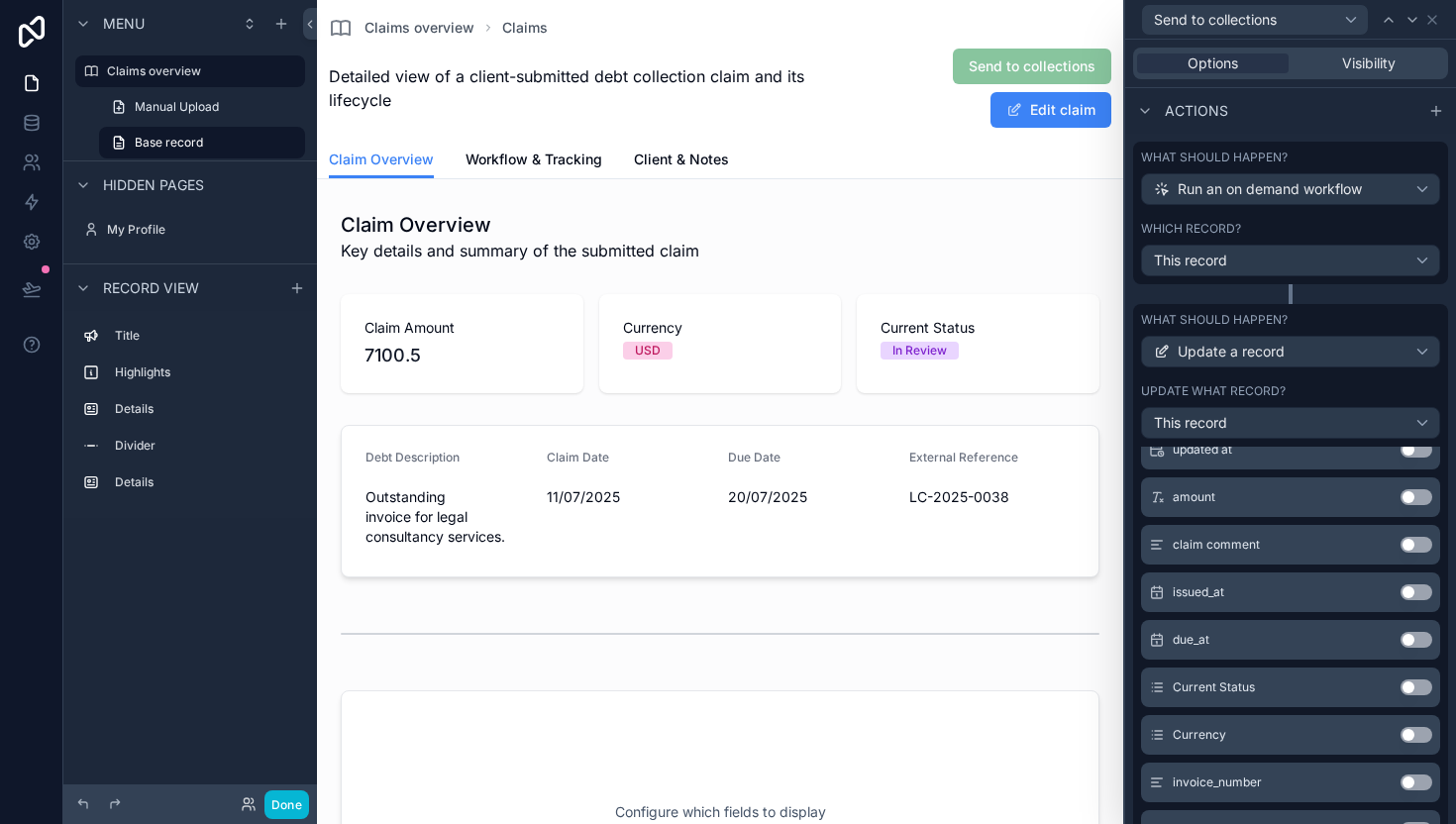 type 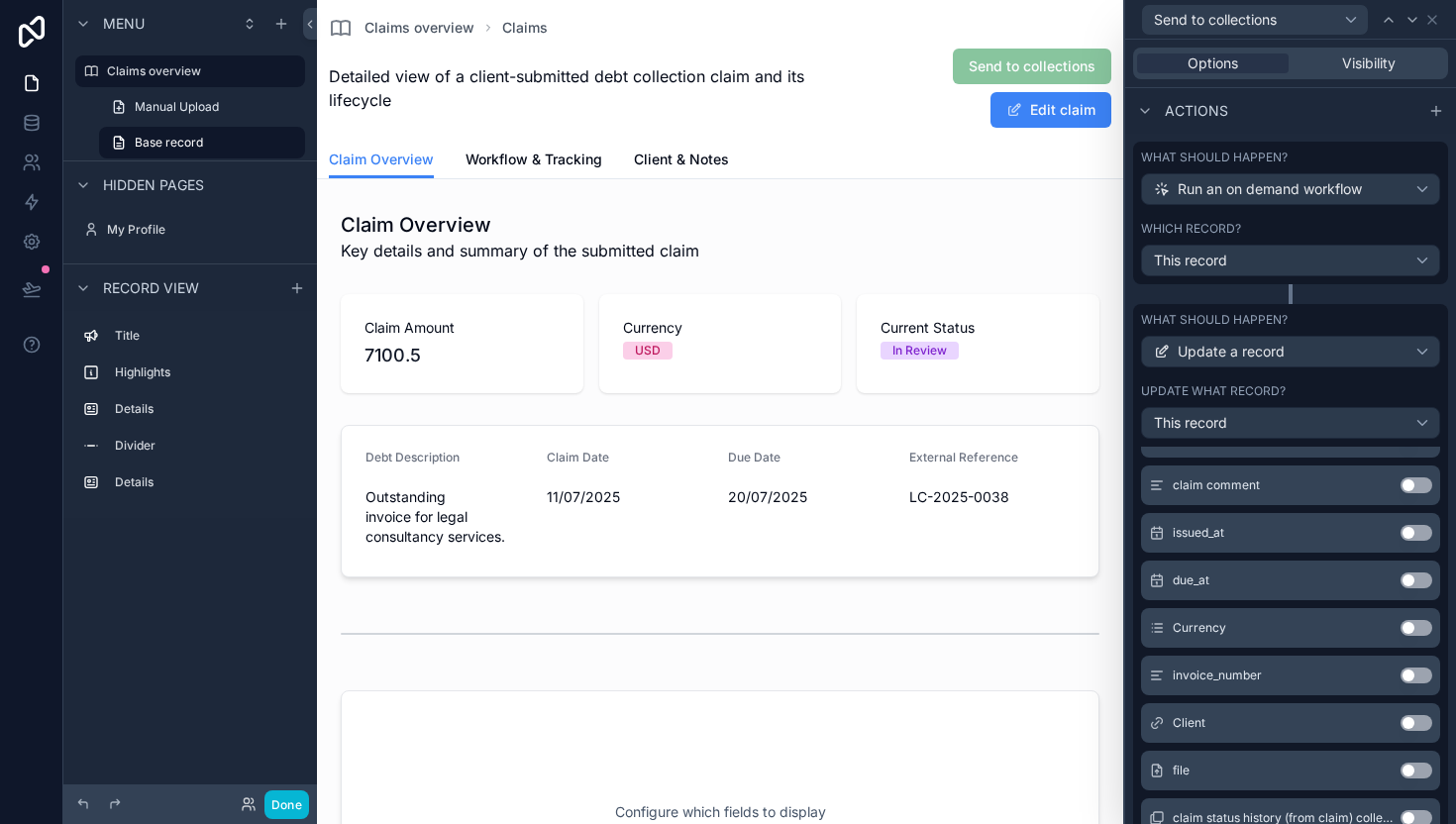 scroll, scrollTop: 402, scrollLeft: 0, axis: vertical 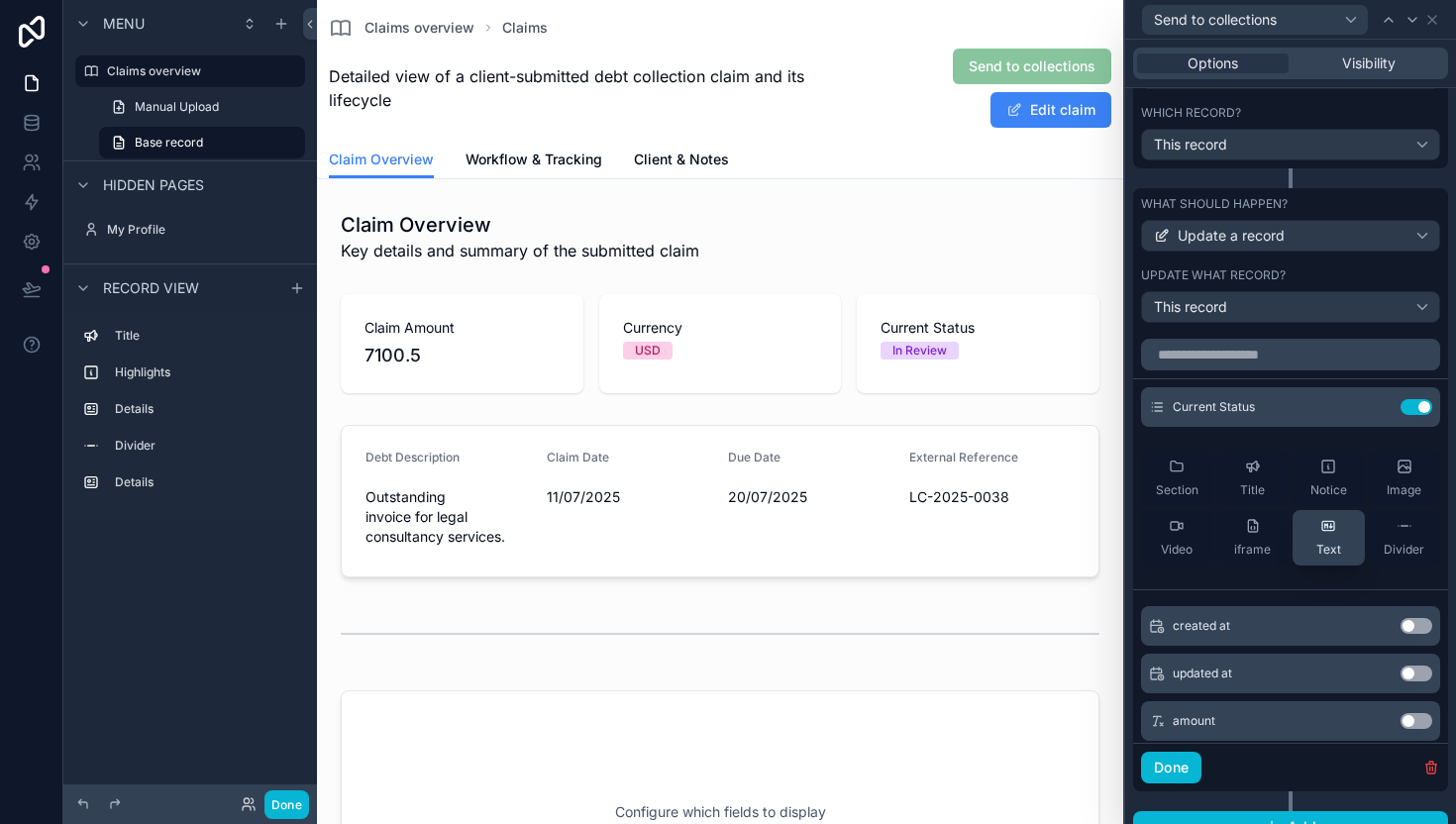 click 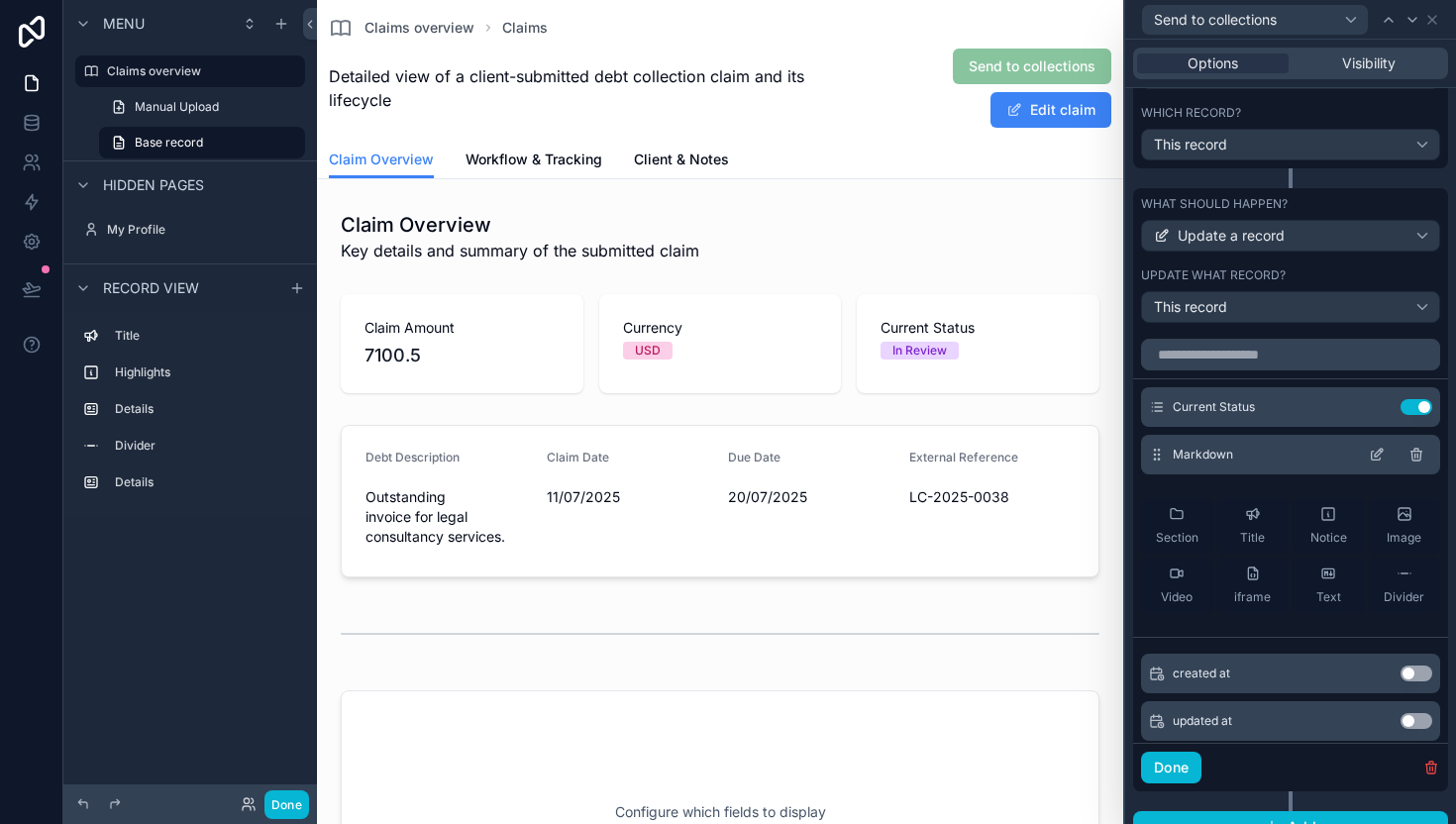 click on "Markdown" at bounding box center [1291, 455] 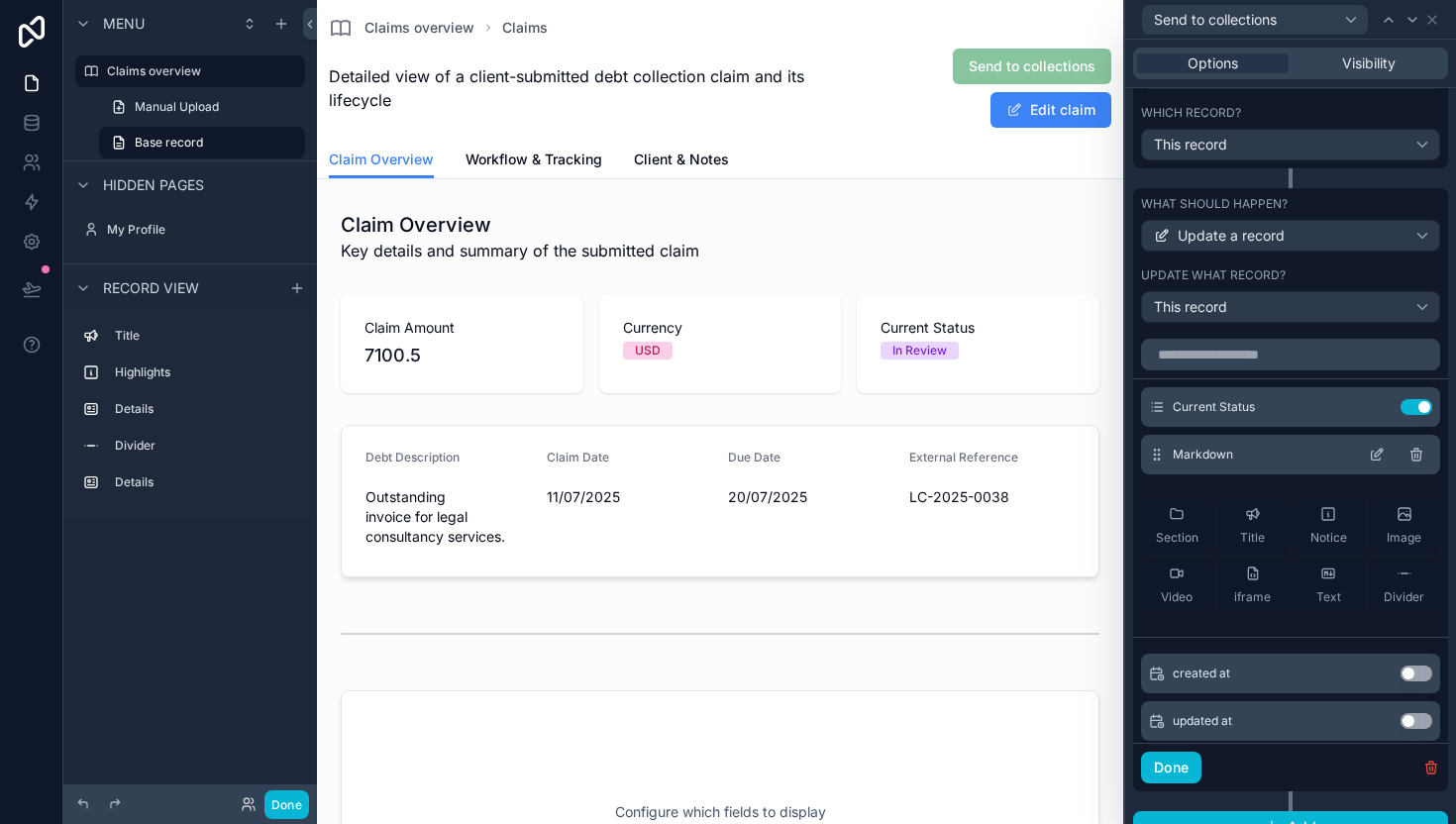click on "Markdown" at bounding box center (1202, 455) 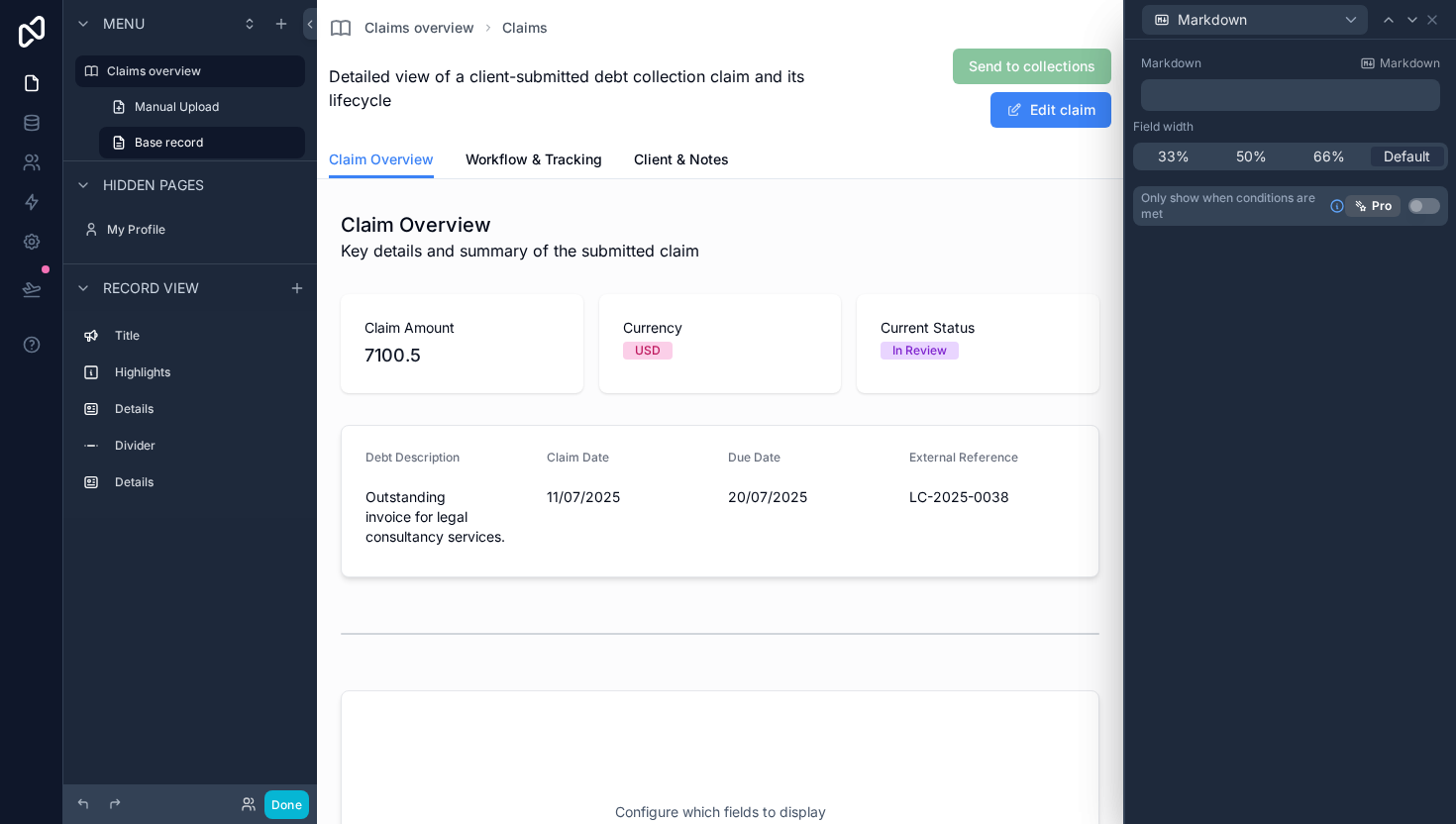 click on "﻿" at bounding box center [1293, 95] 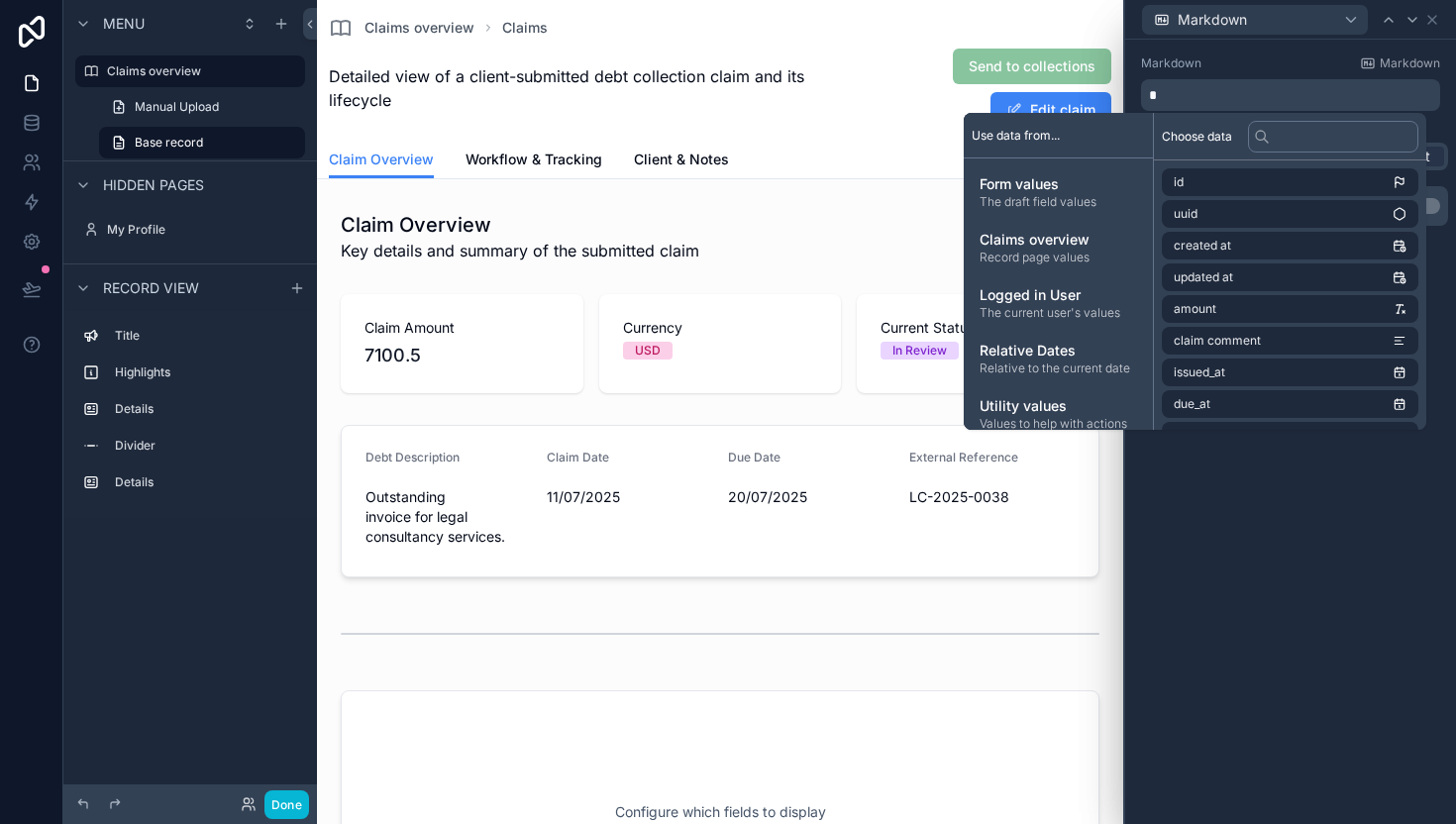 type 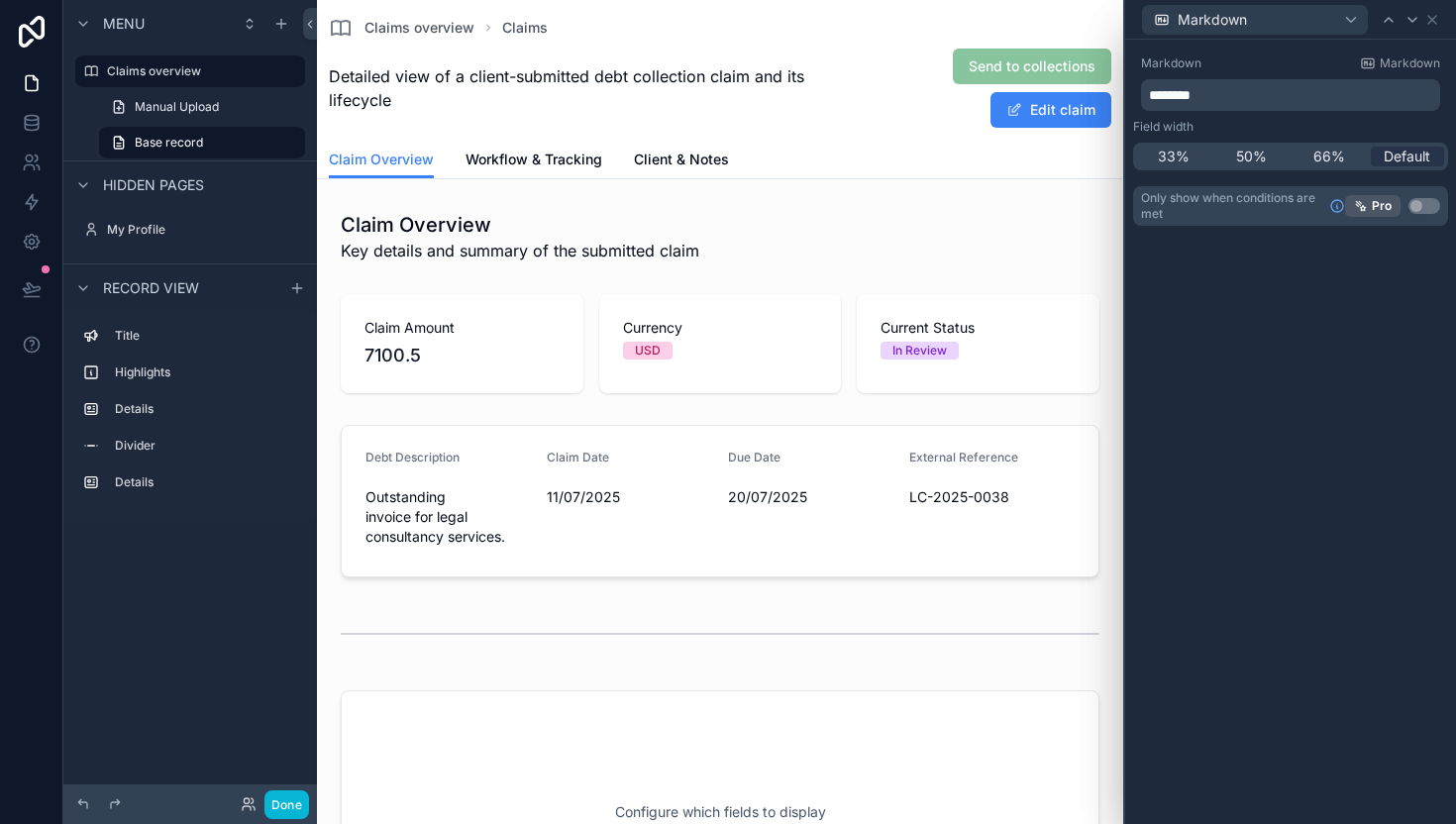 click on "Markdown Markdown ******** Field width 33% 50% 66% Default Only show when conditions are met Pro Use setting" at bounding box center (1291, 432) 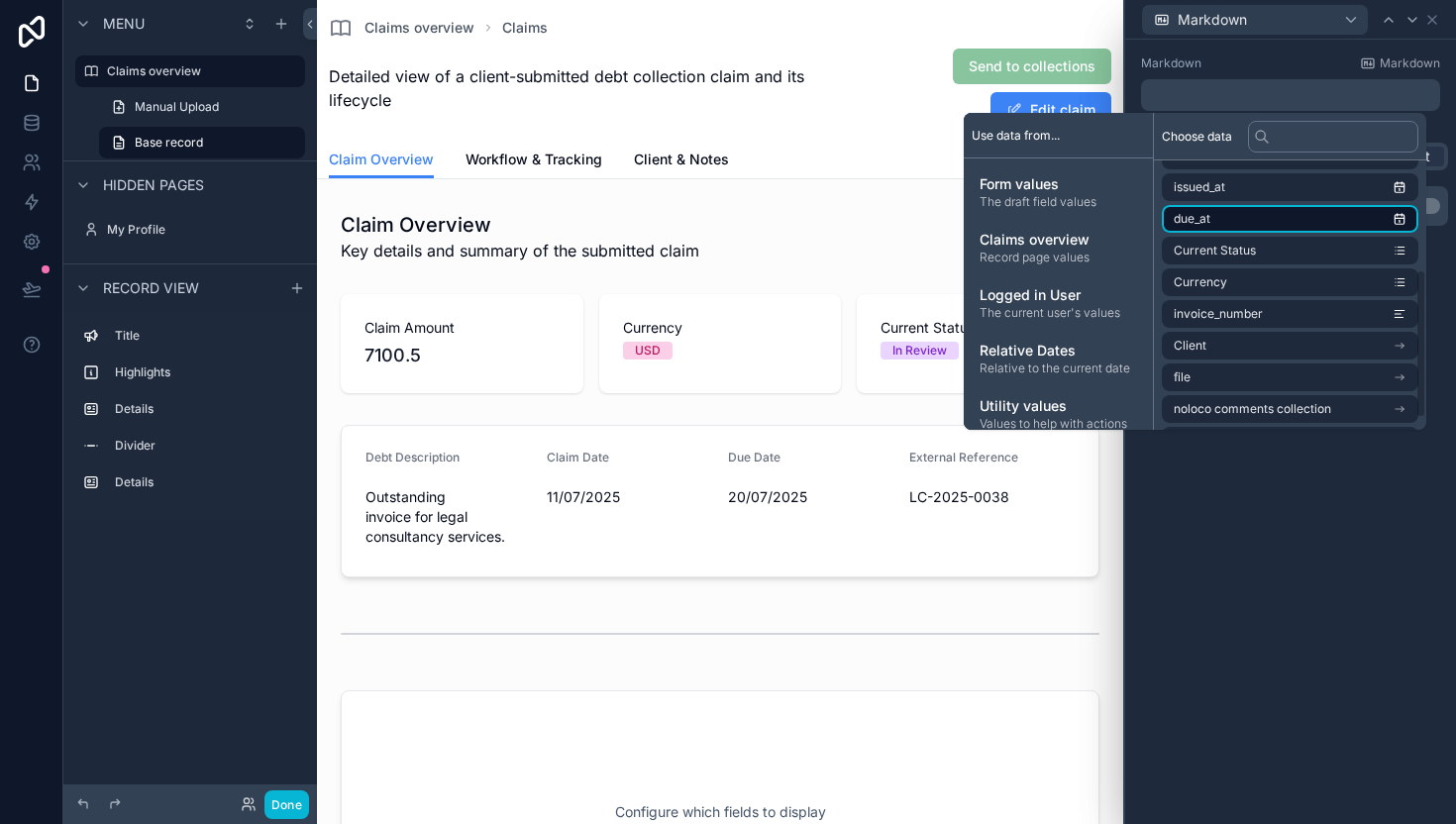 scroll, scrollTop: 218, scrollLeft: 0, axis: vertical 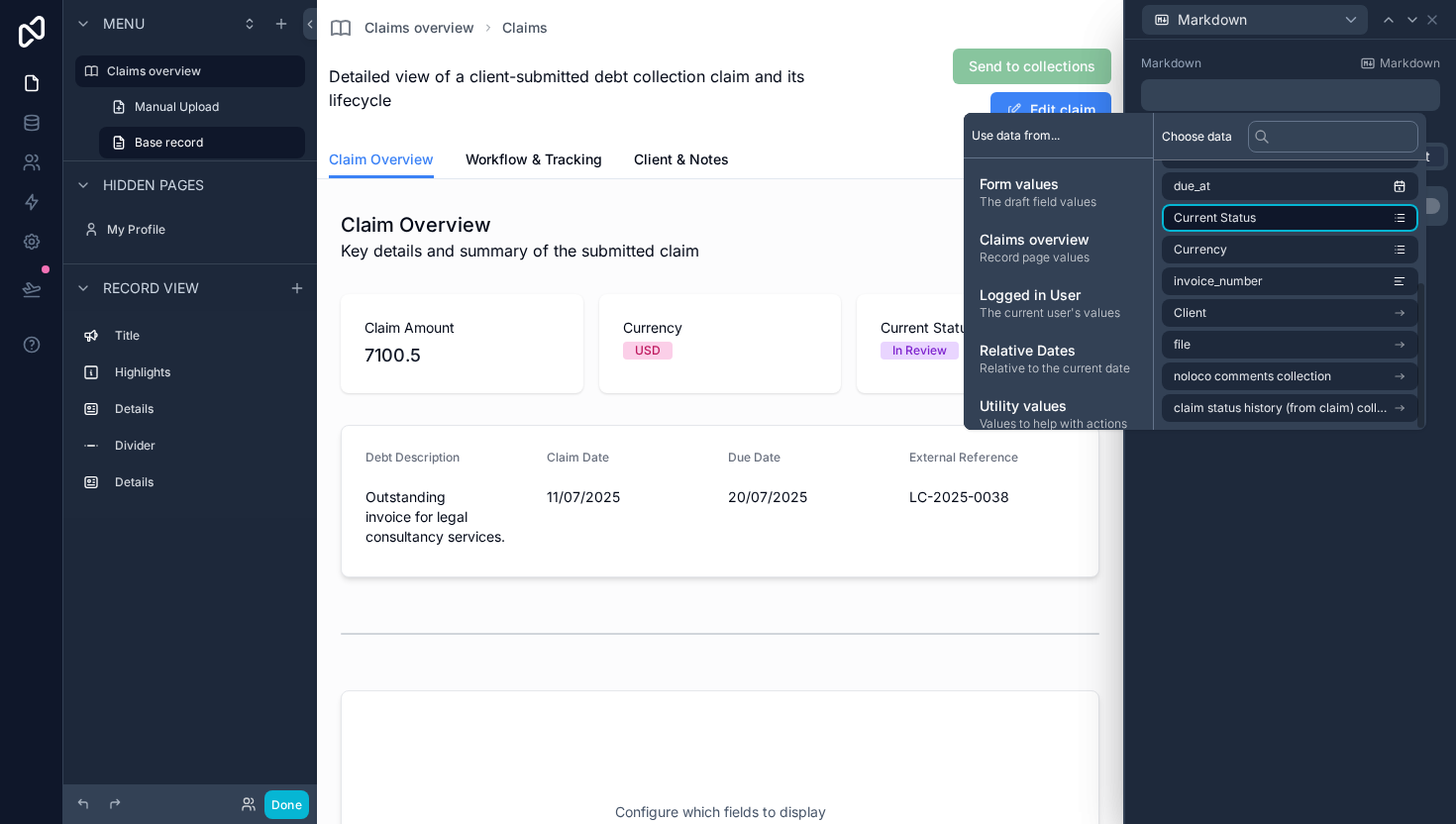 click on "Current Status" at bounding box center (1290, 218) 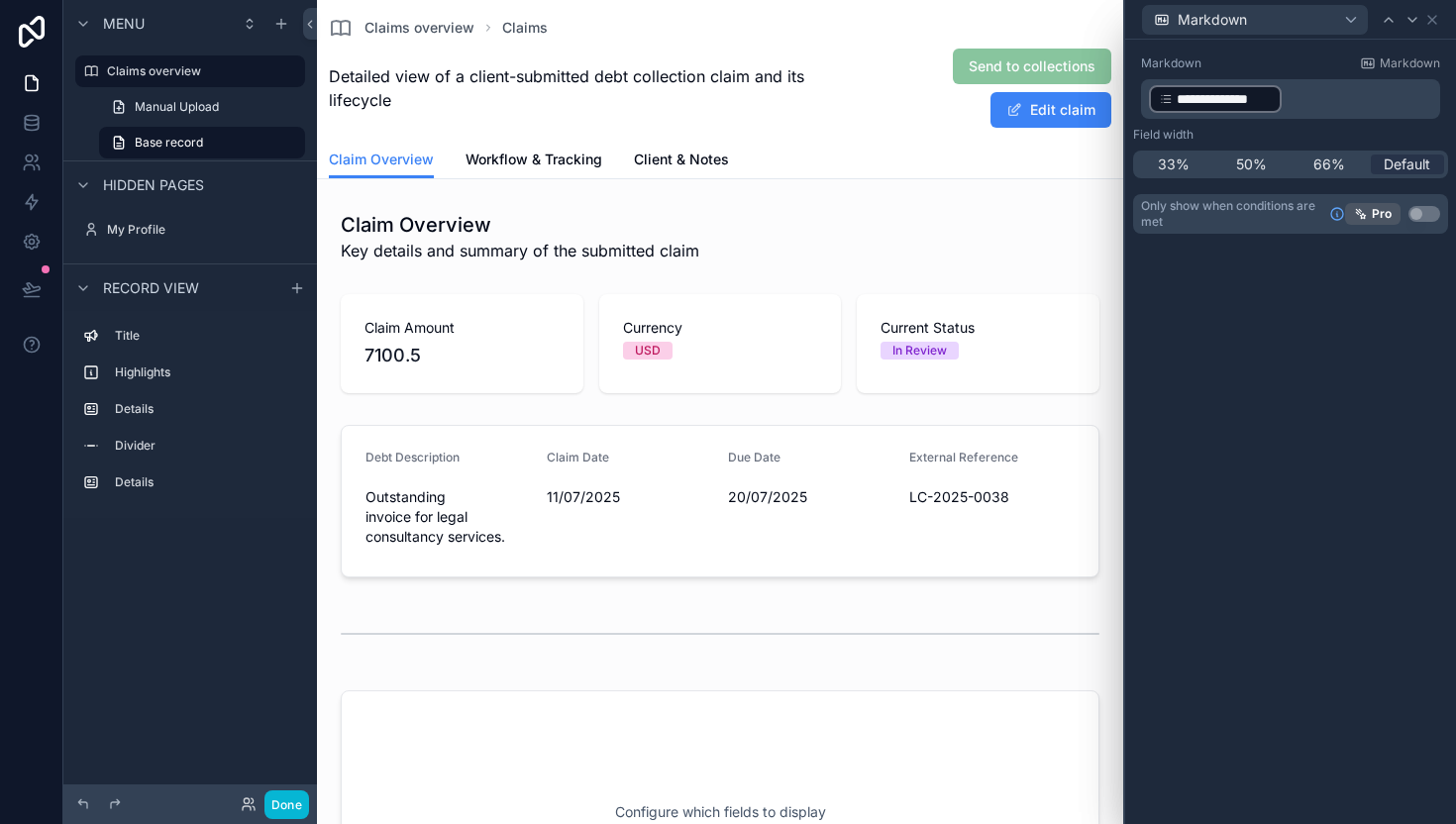 click on "**********" at bounding box center (1291, 432) 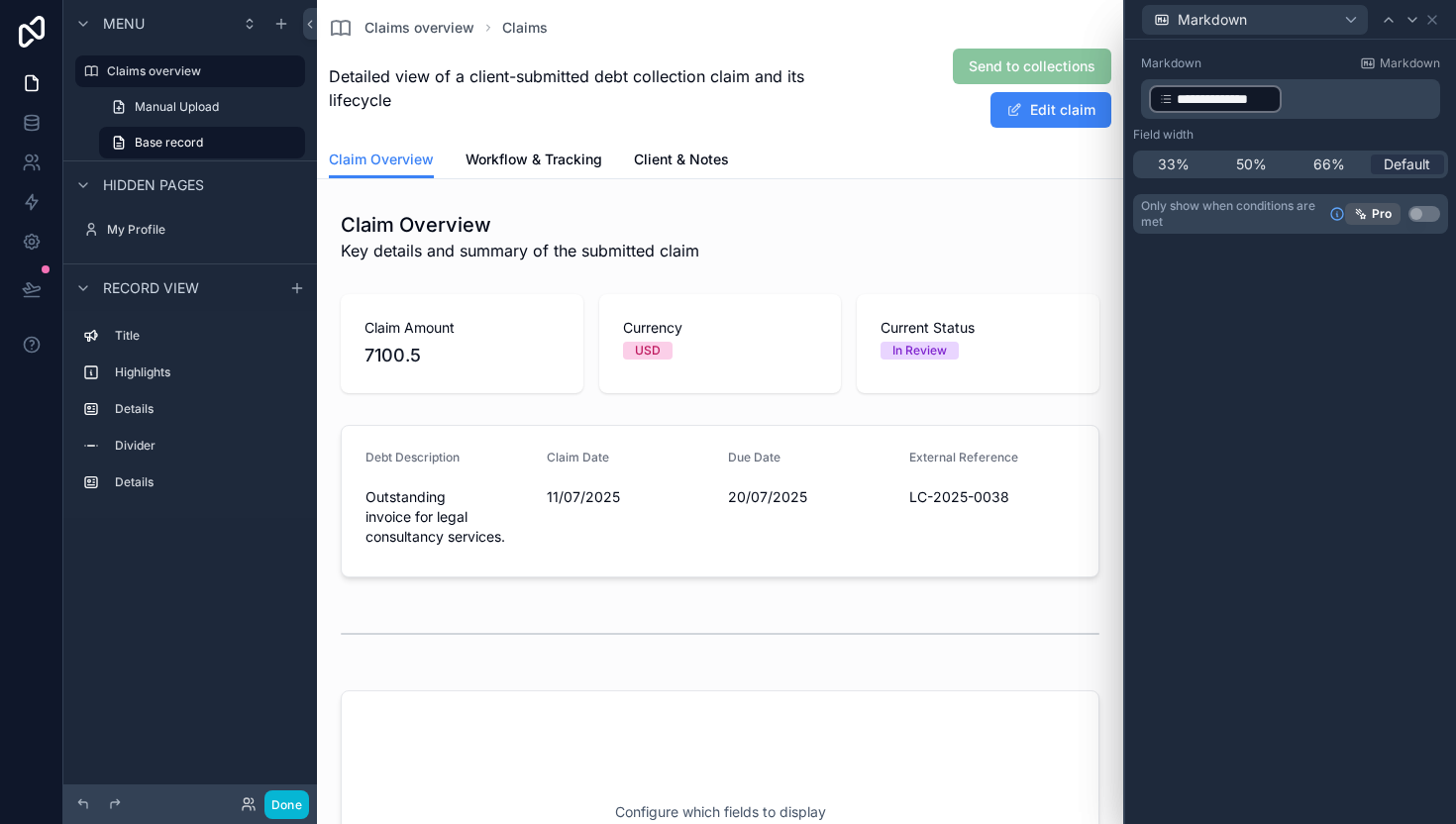 click on "**********" at bounding box center [1293, 99] 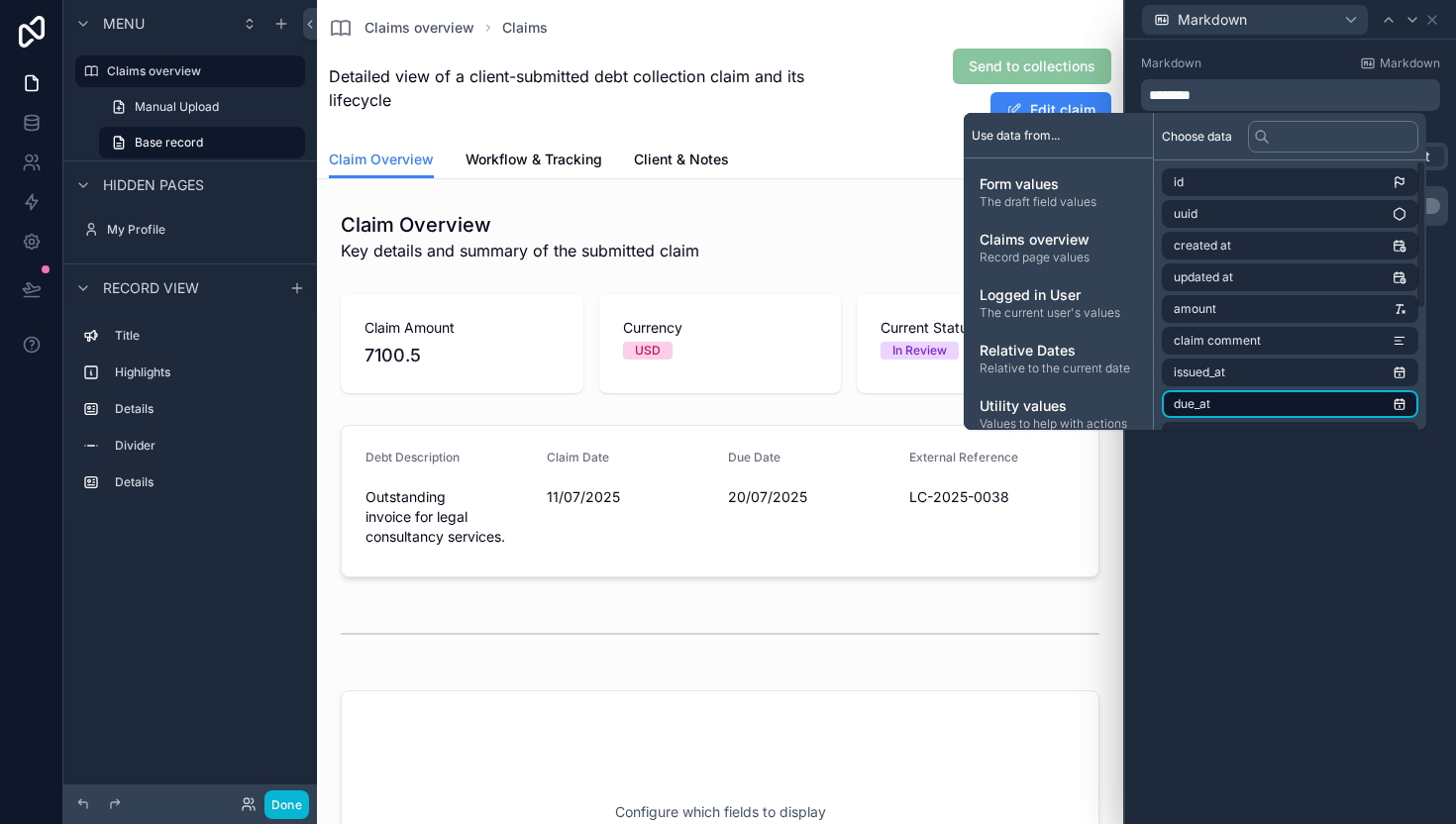 click on "due_at" at bounding box center [1290, 404] 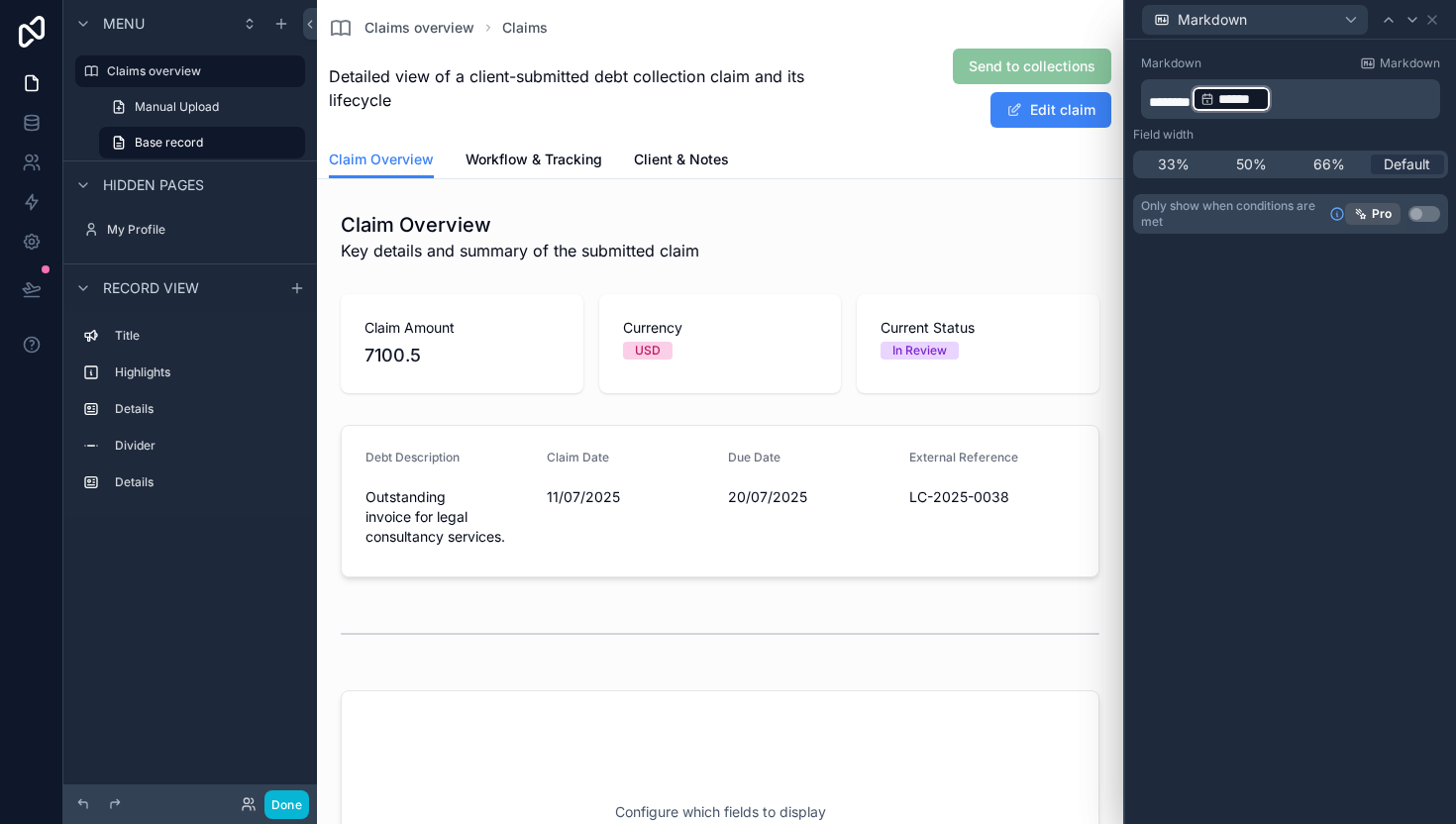 click on "******** ****** ﻿ ﻿" at bounding box center [1293, 99] 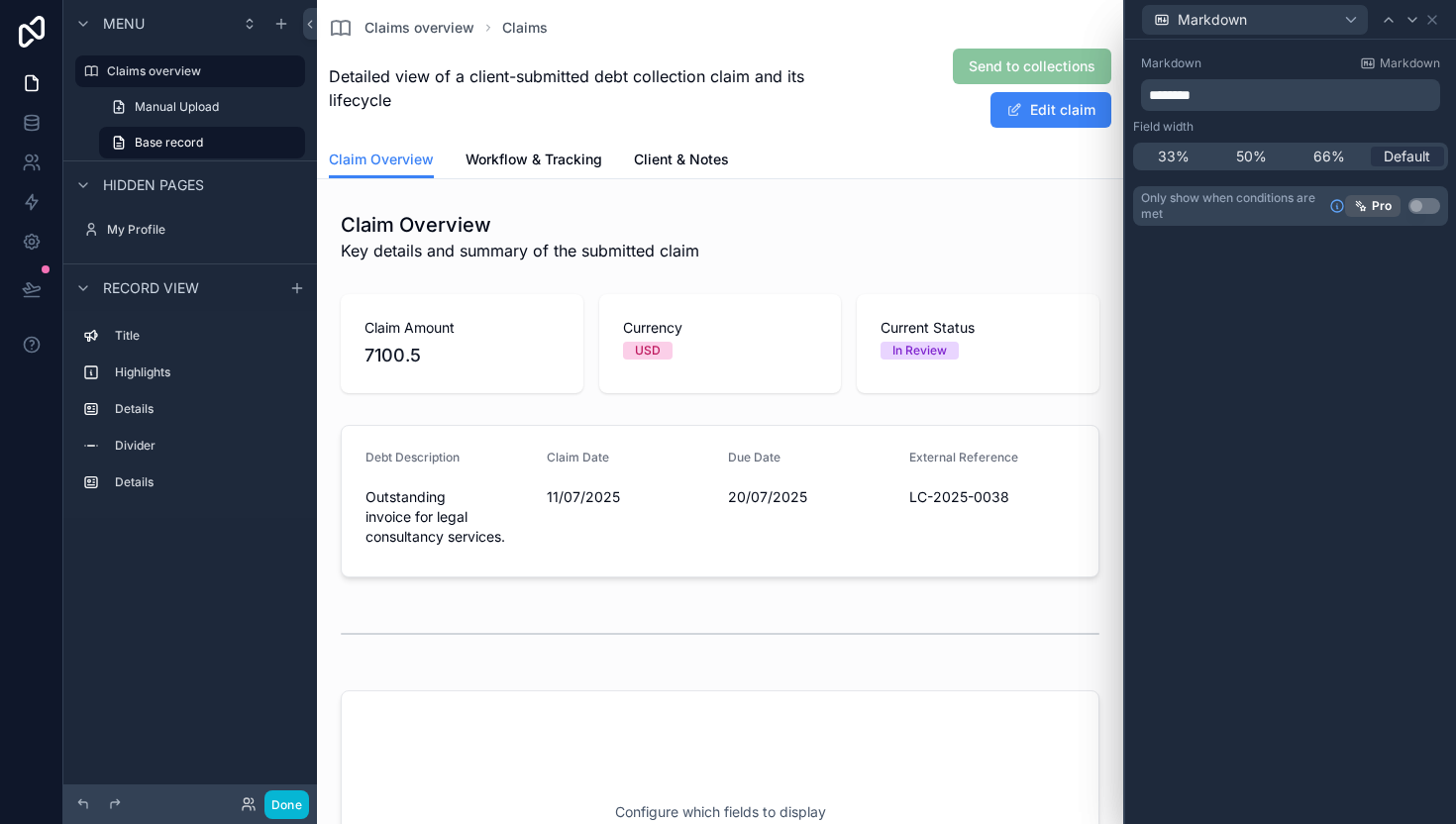 click on "Markdown Markdown ******** Field width 33% 50% 66% Default Only show when conditions are met Pro Use setting" at bounding box center [1291, 432] 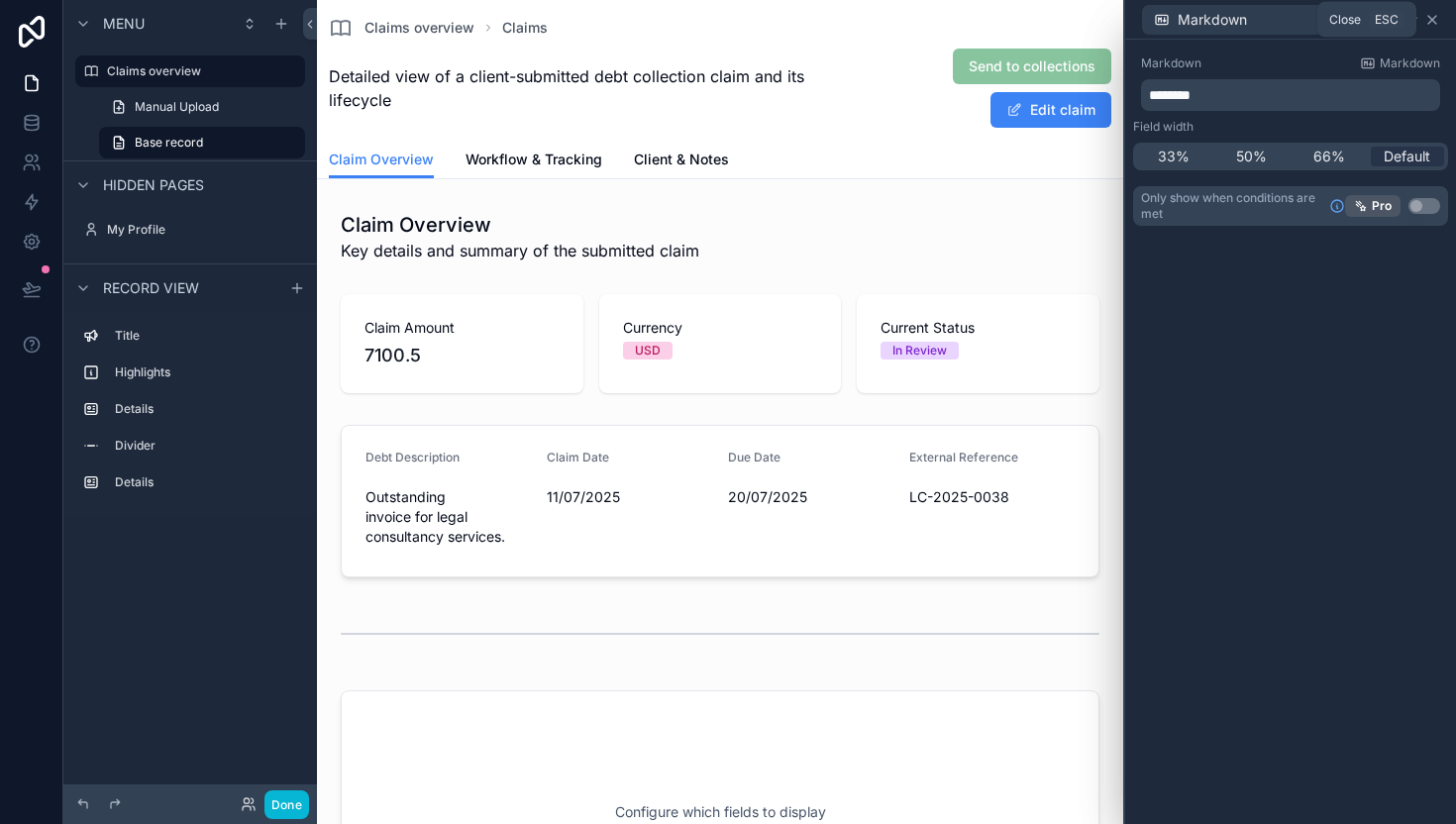 click 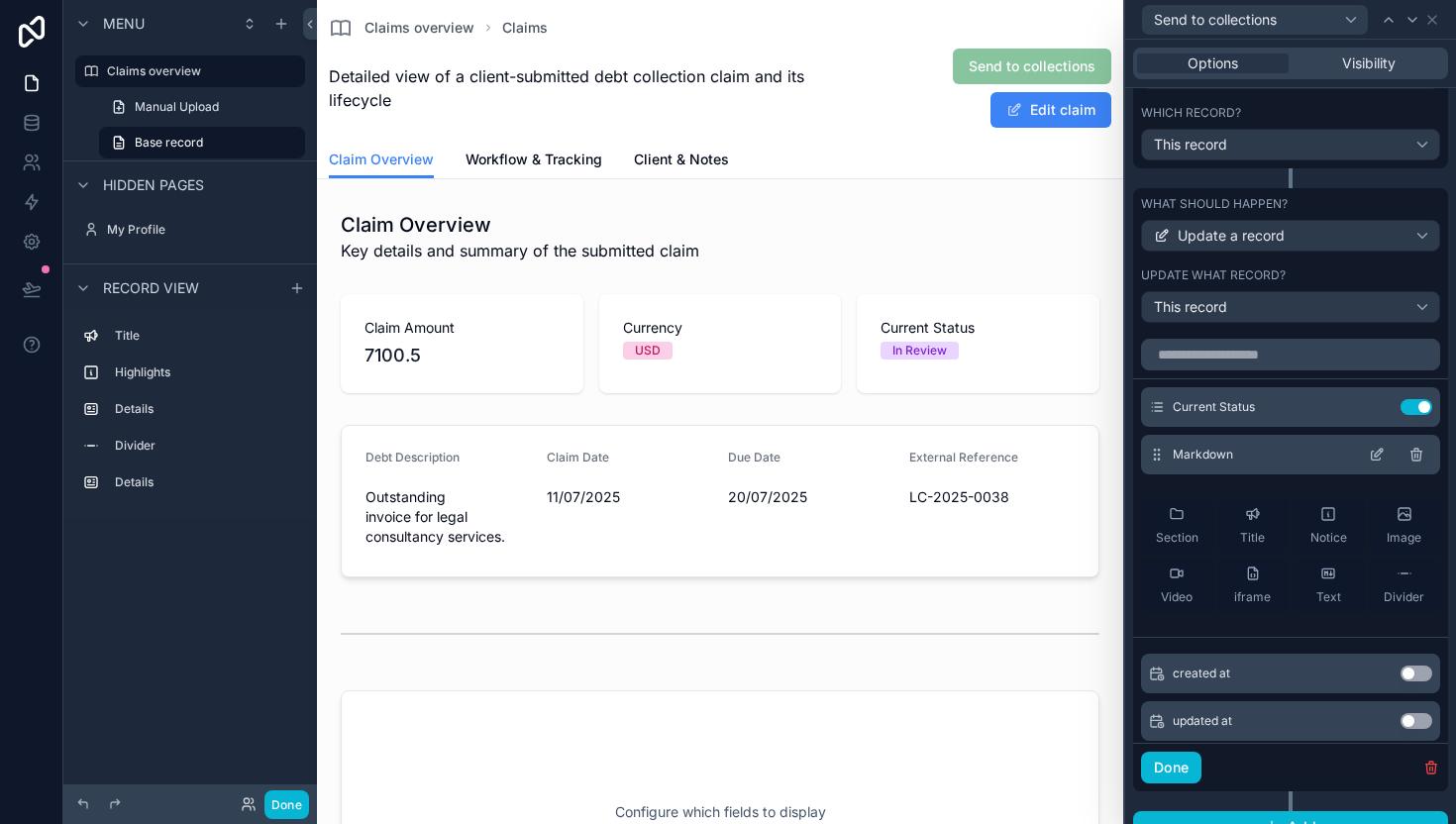 click 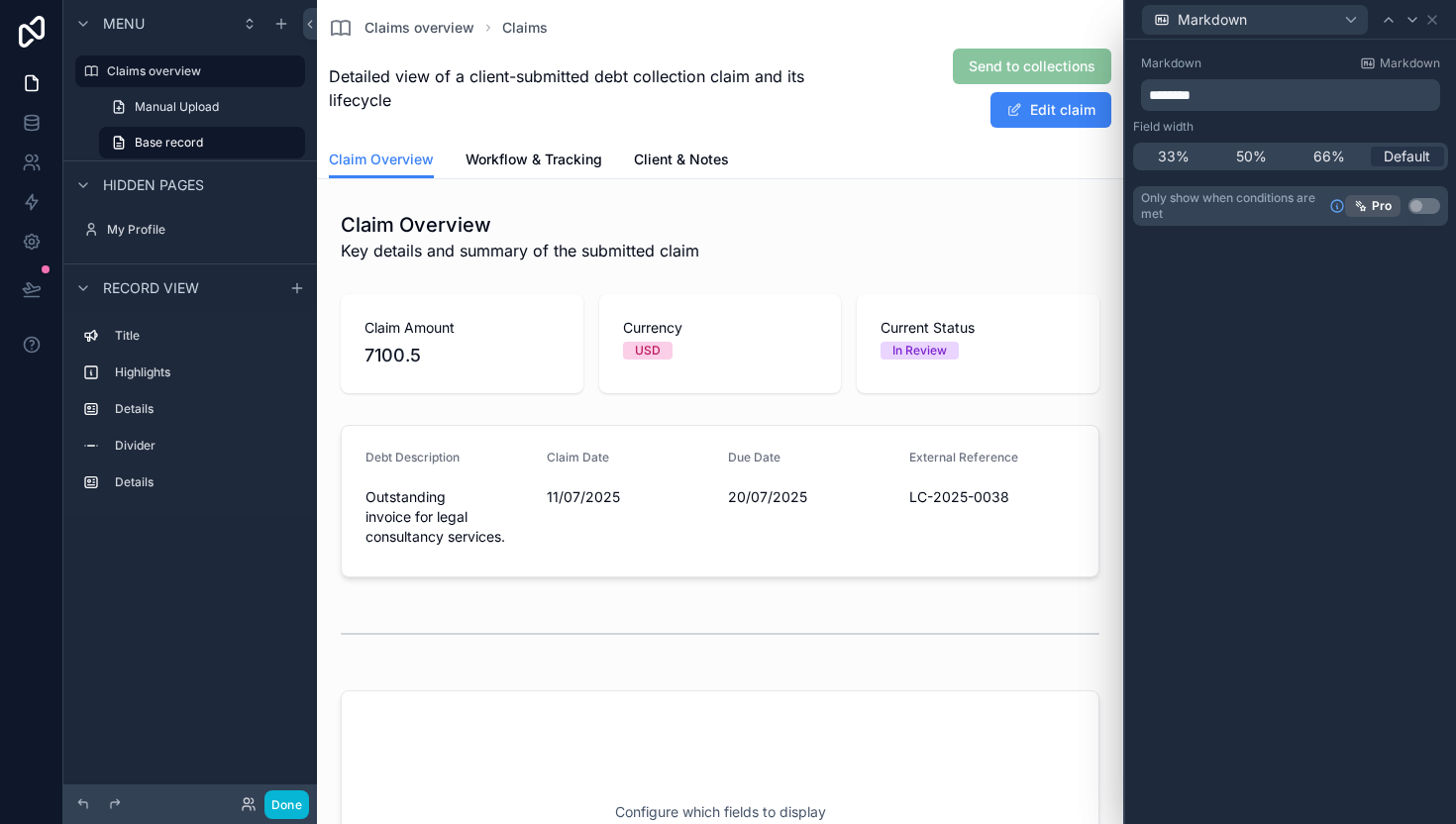 click on "Markdown" at bounding box center [1291, 19] 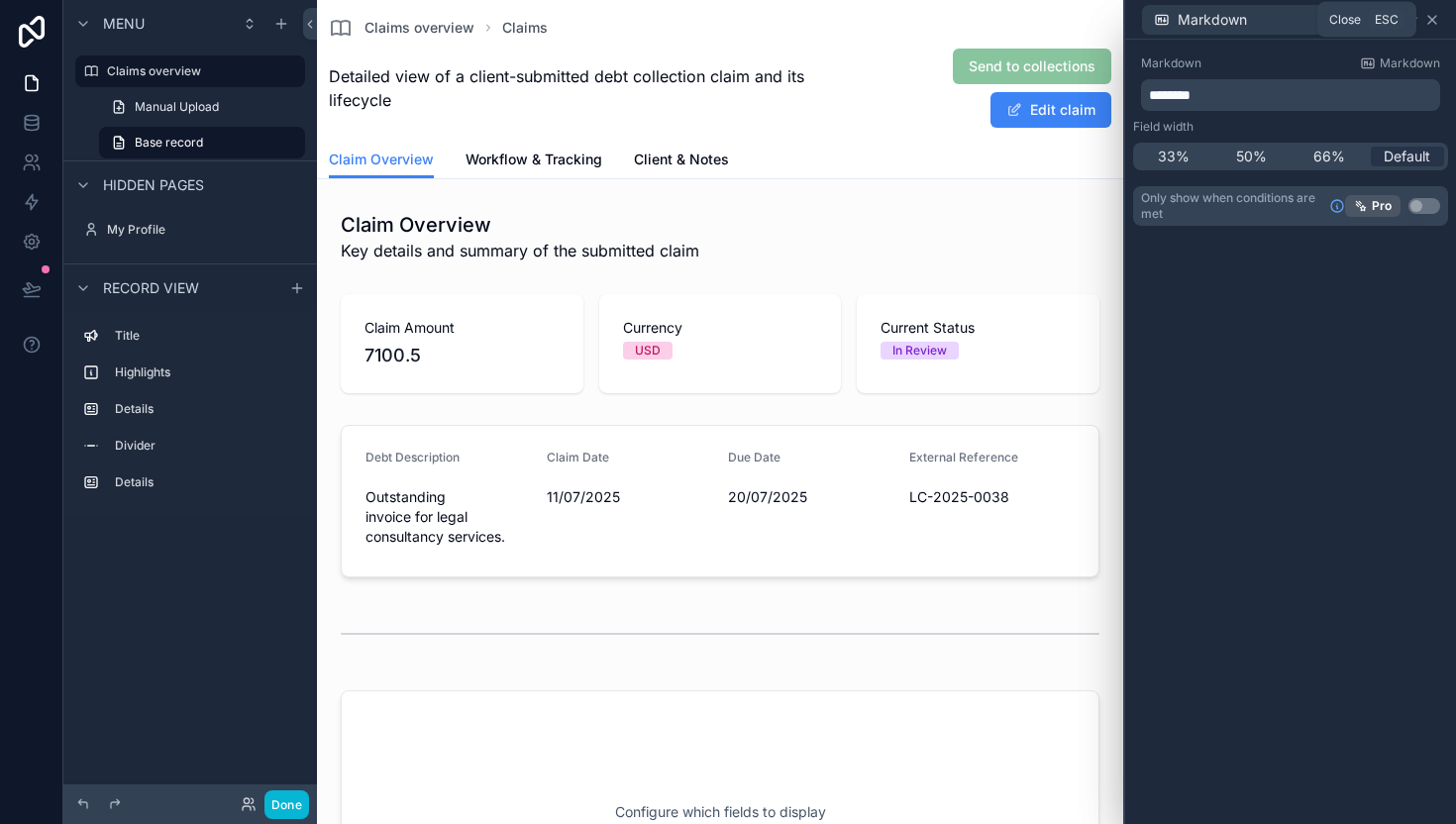 click 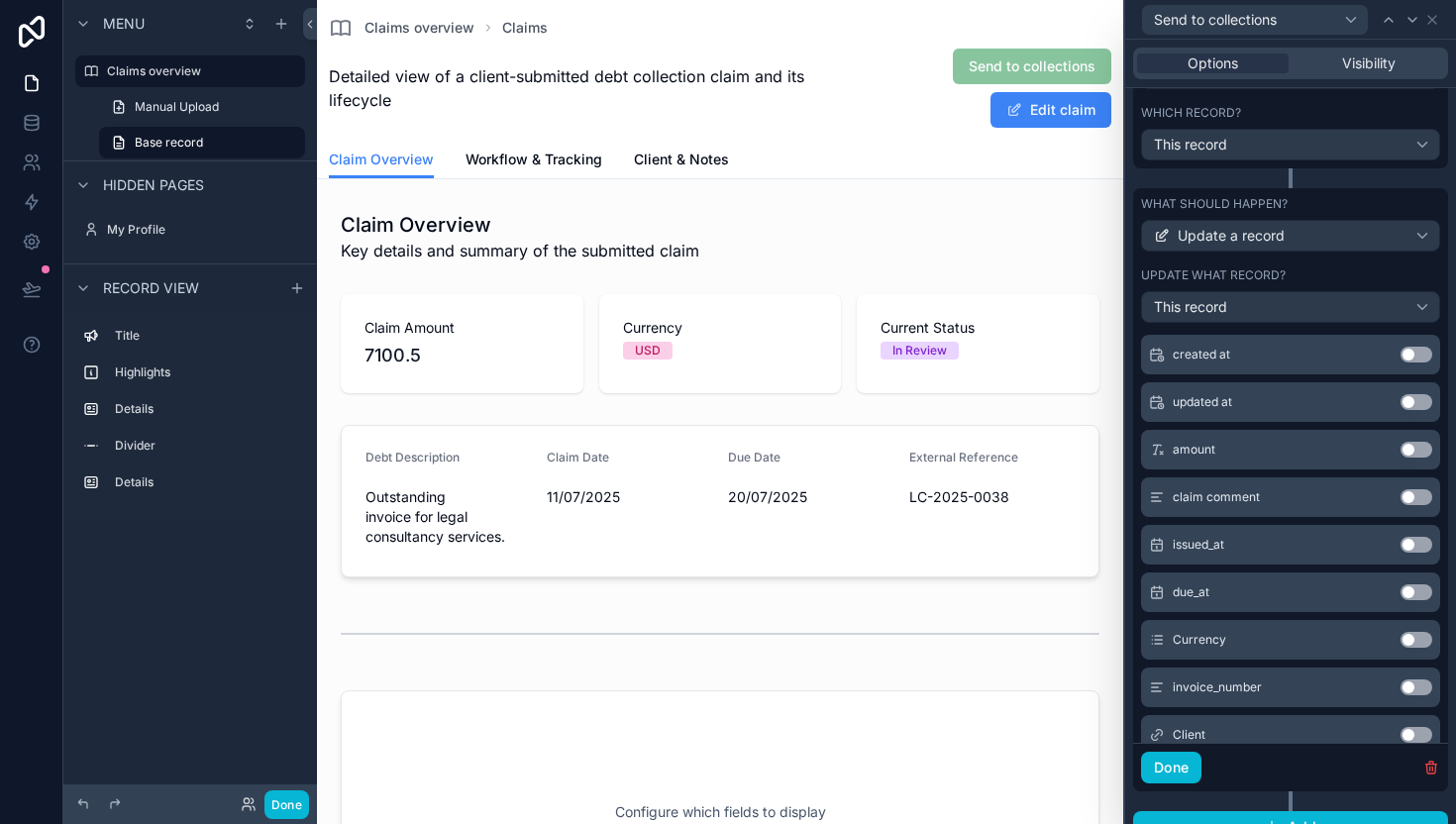 scroll, scrollTop: 450, scrollLeft: 0, axis: vertical 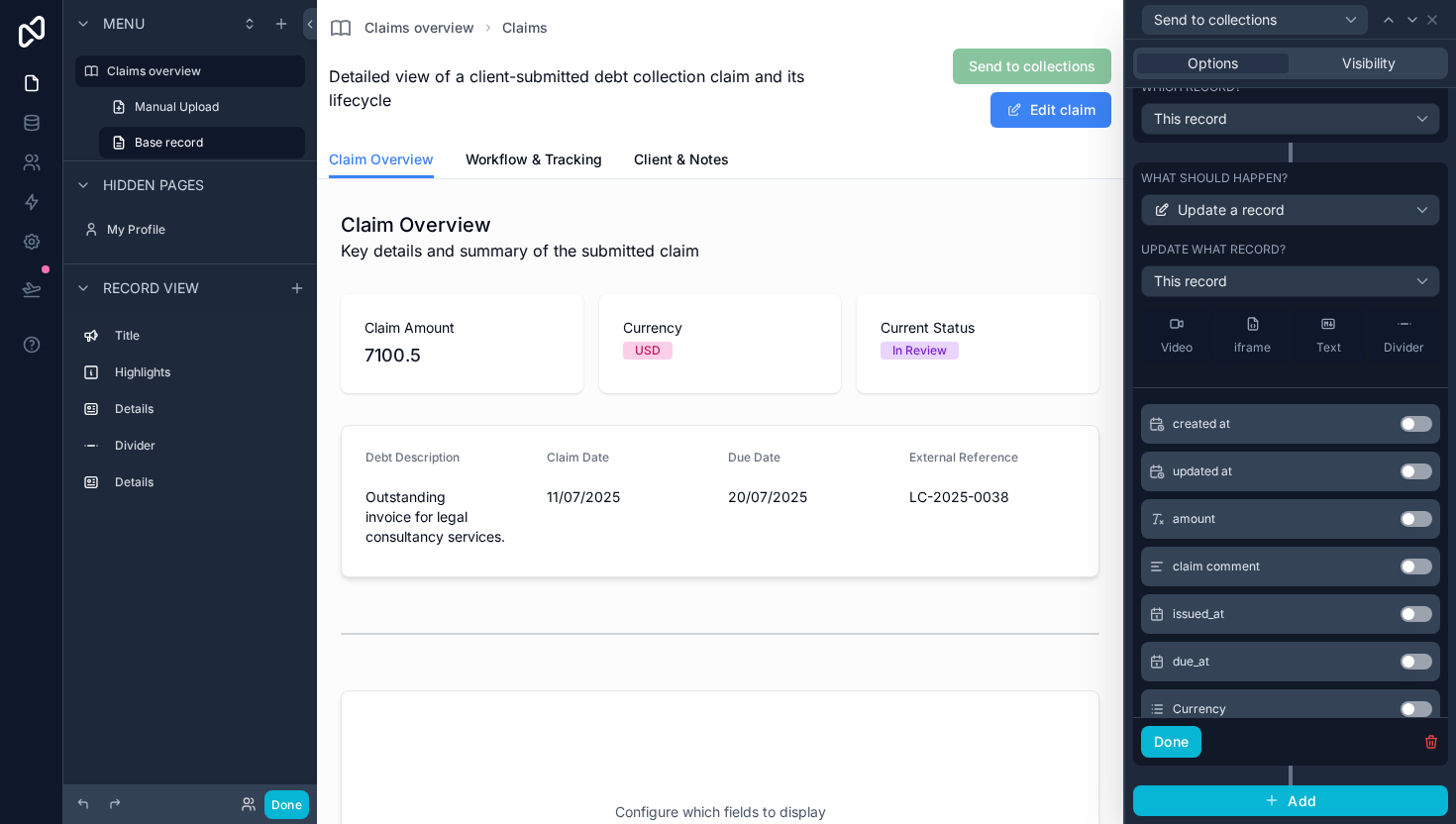 click on "Use setting" at bounding box center (1416, 471) 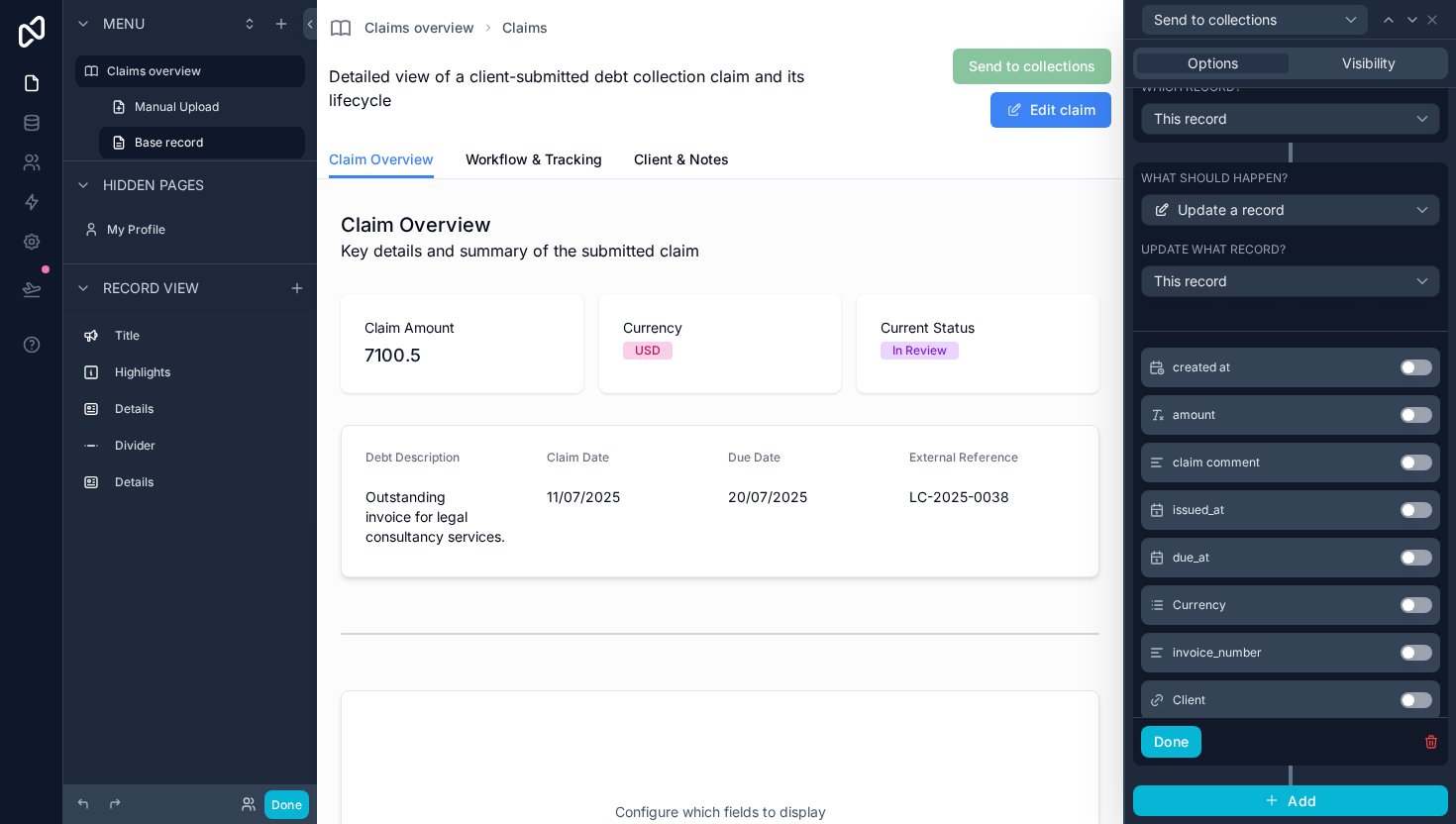 scroll, scrollTop: 450, scrollLeft: 0, axis: vertical 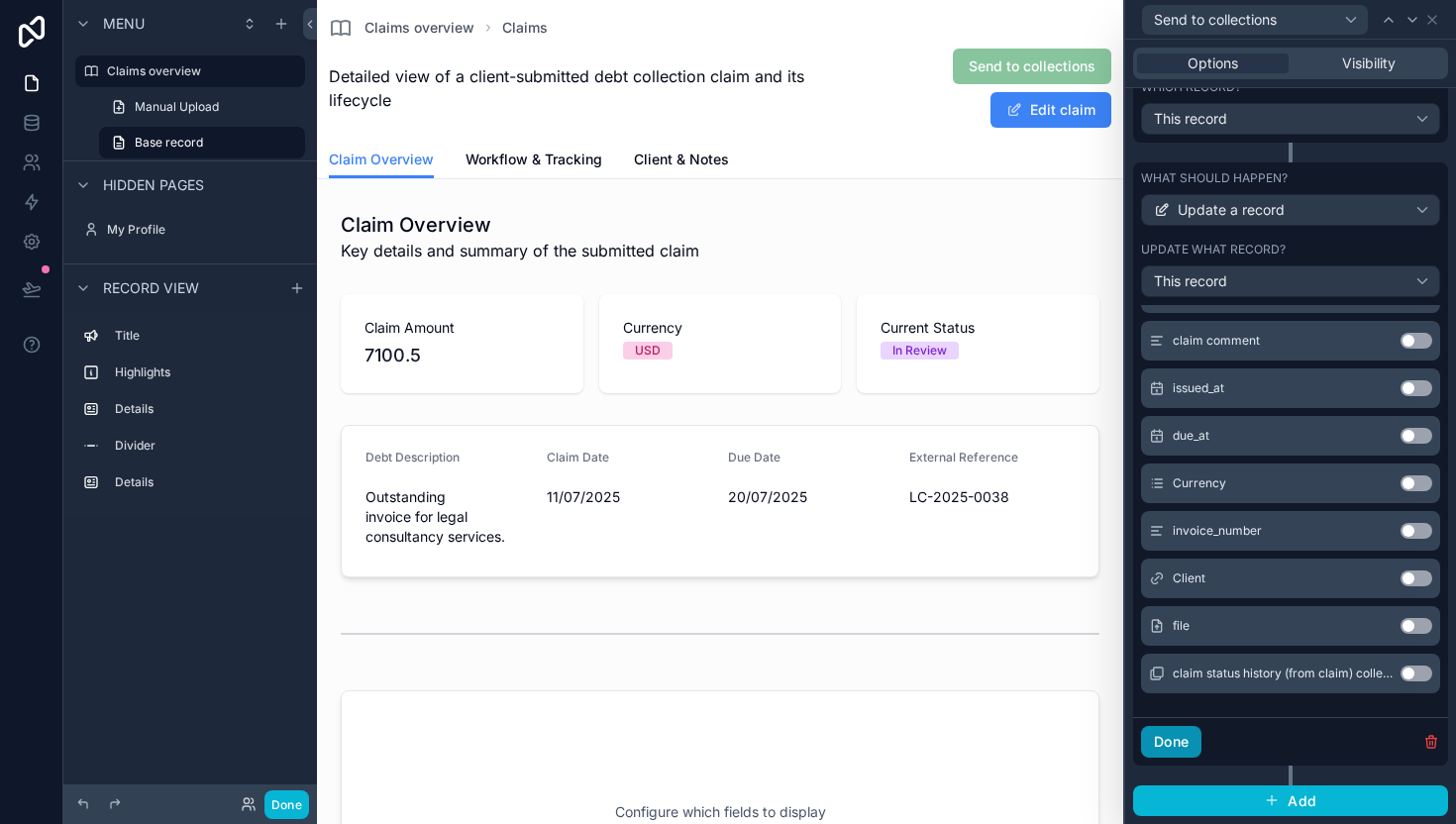 click on "Done" at bounding box center [1171, 742] 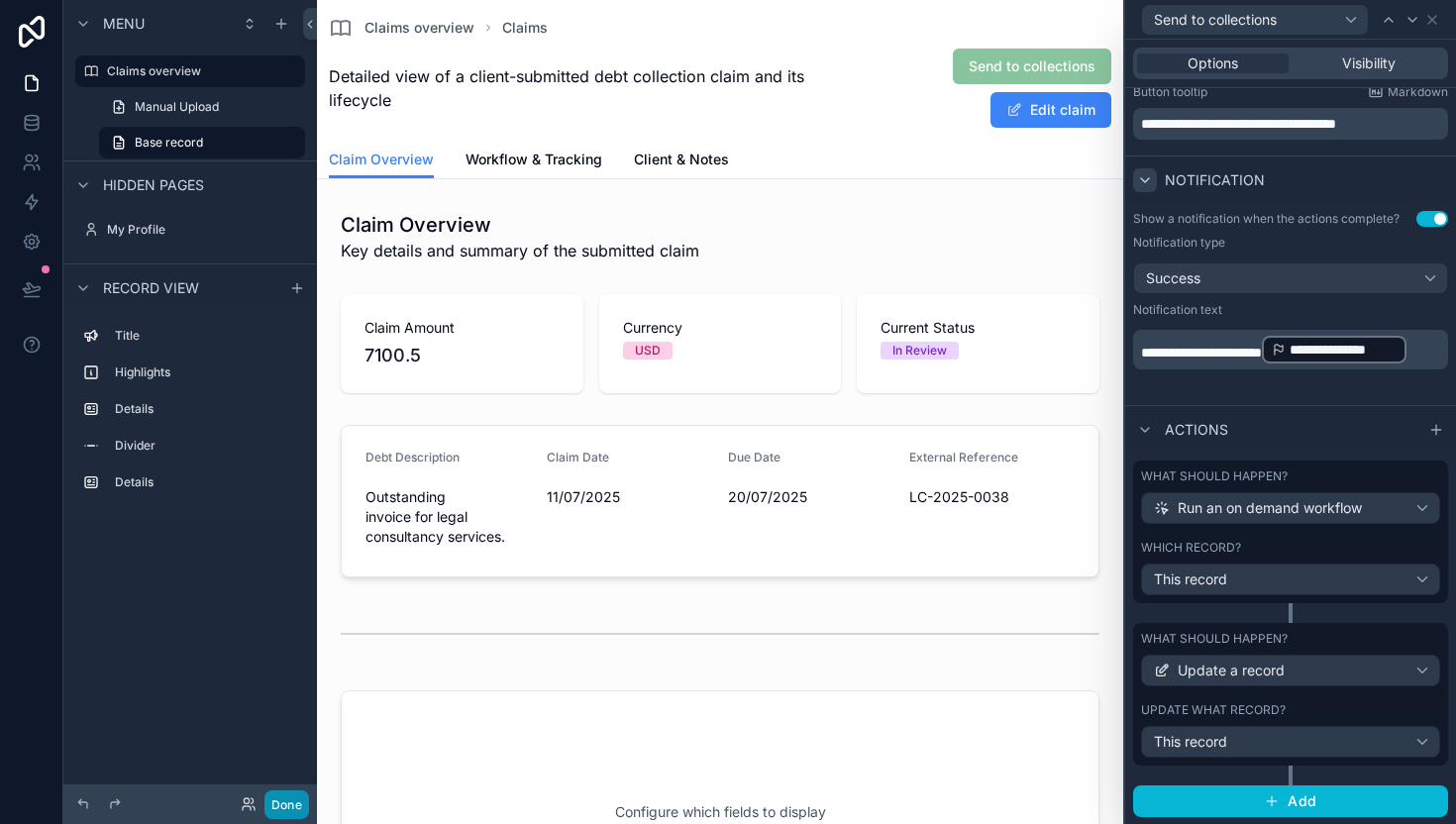 click on "Done" at bounding box center (286, 804) 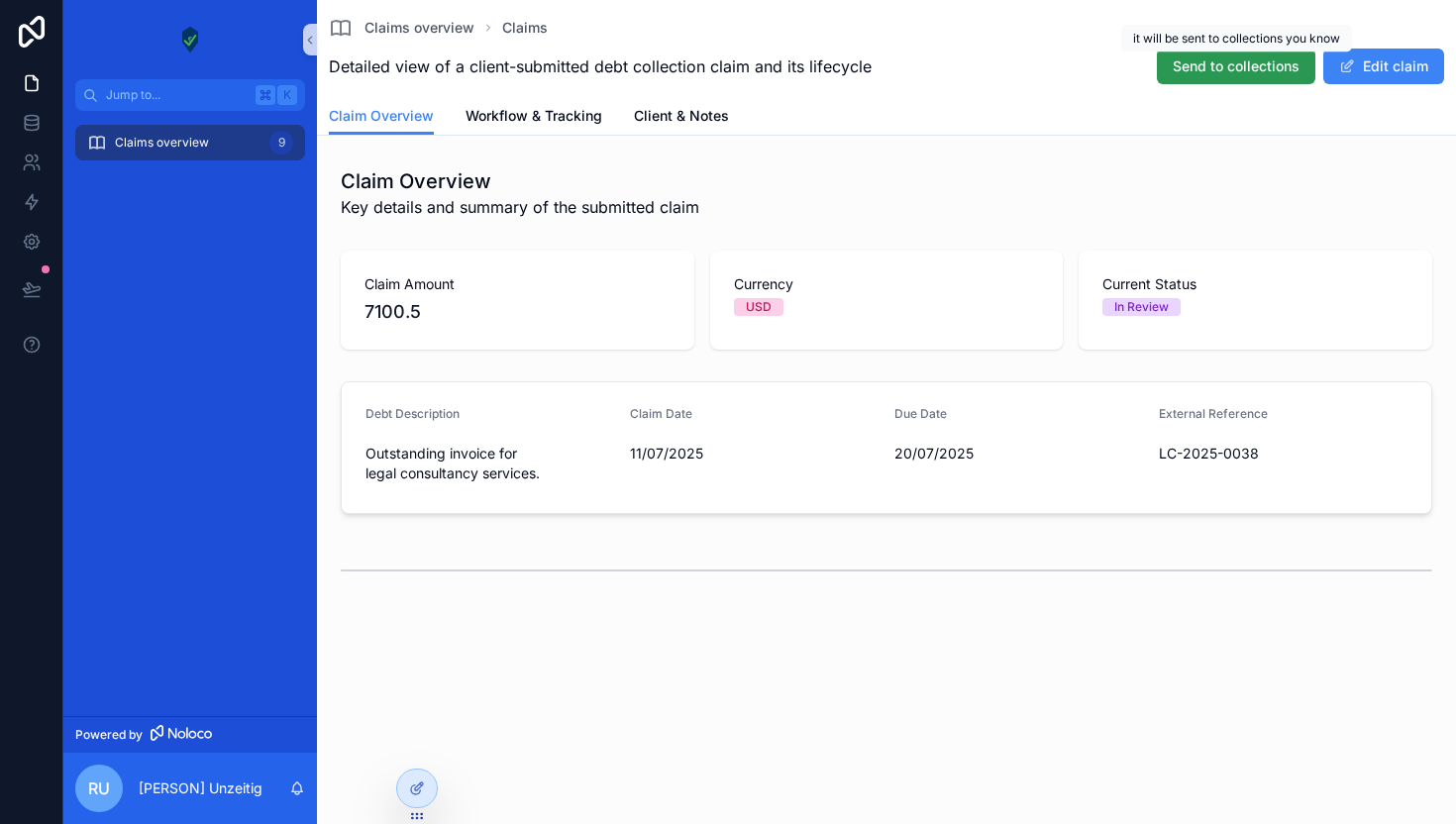 click on "Send to collections" at bounding box center [1236, 66] 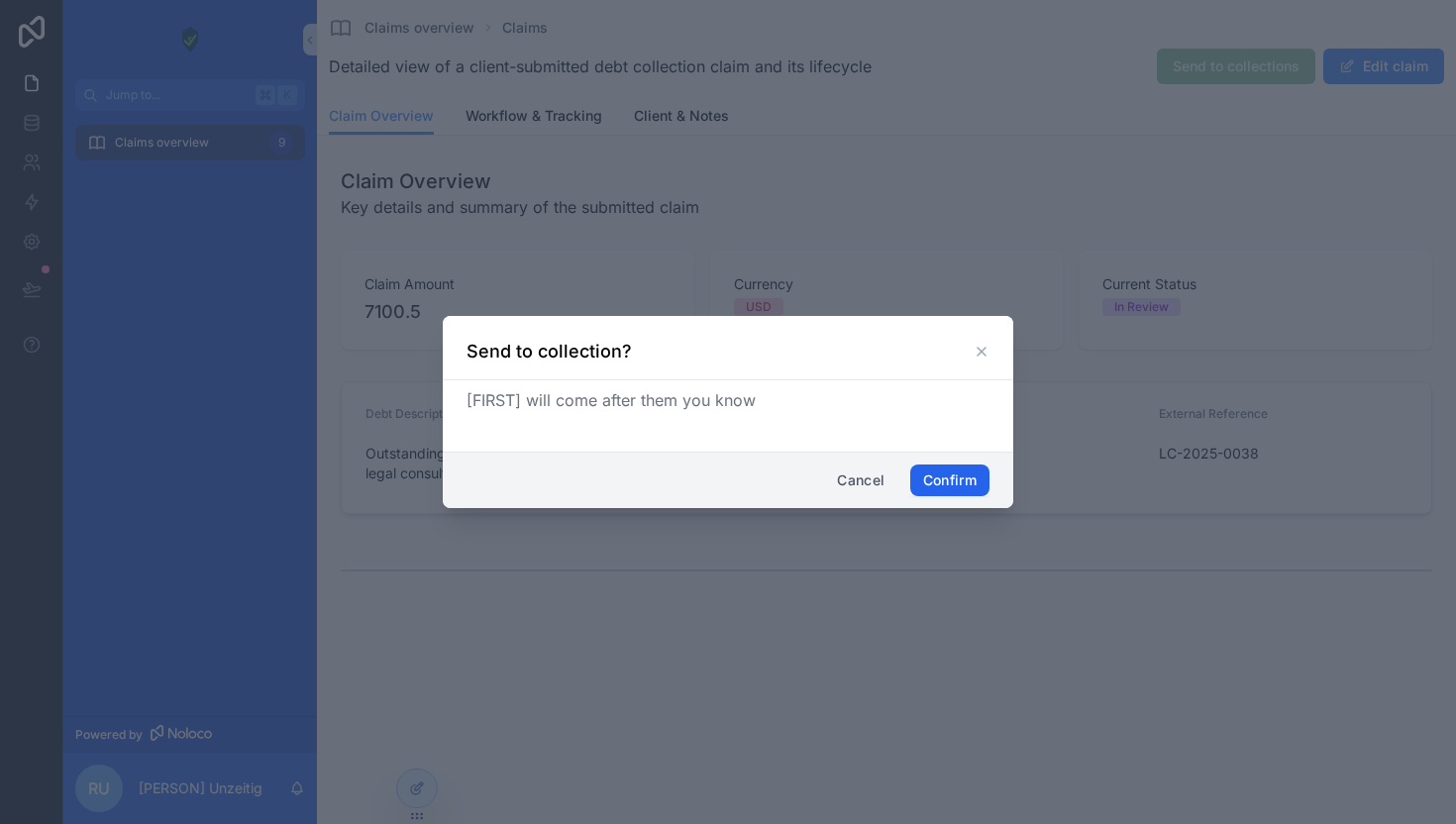 click on "Confirm" at bounding box center [950, 480] 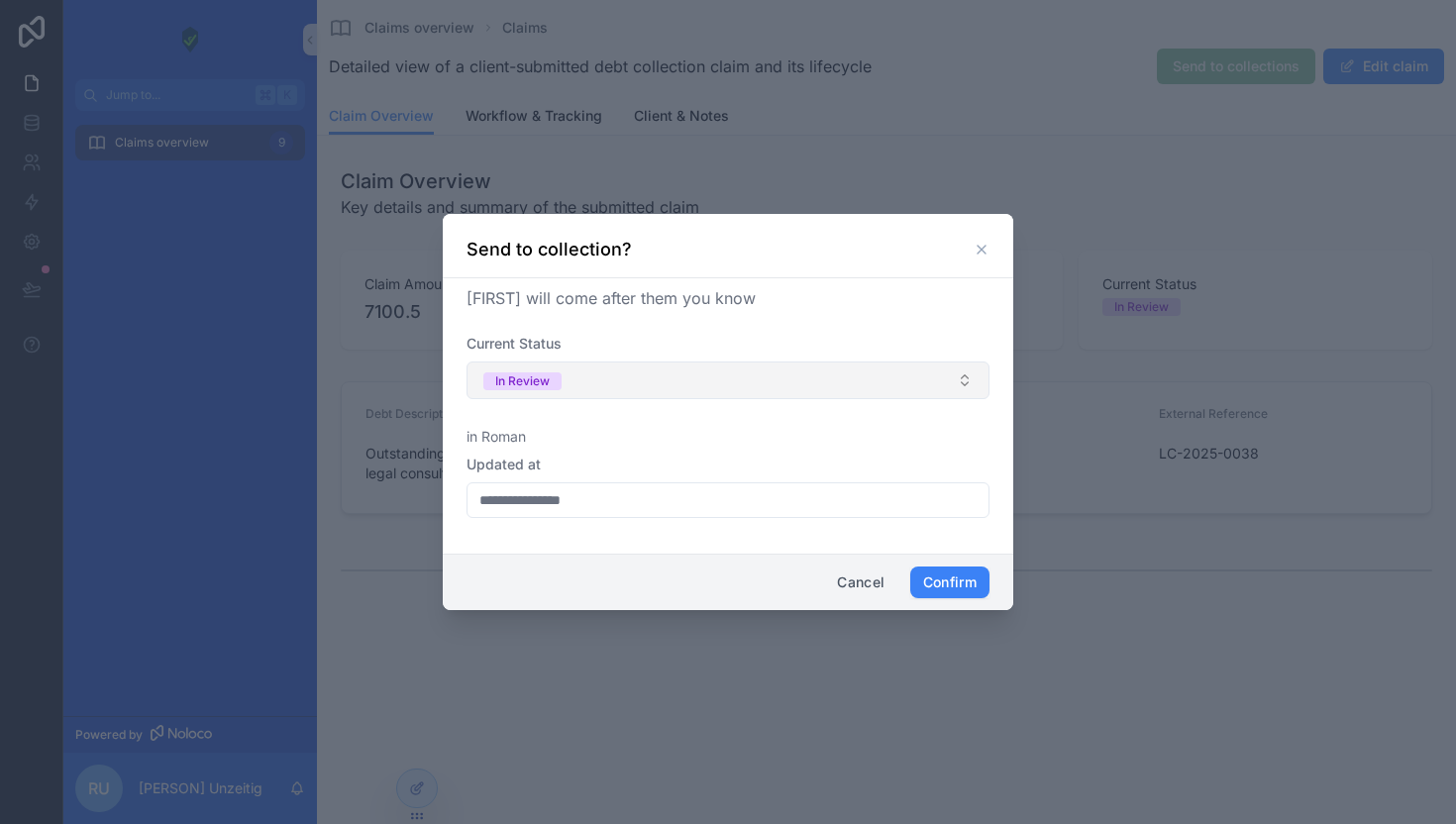 click on "In Review" at bounding box center [728, 380] 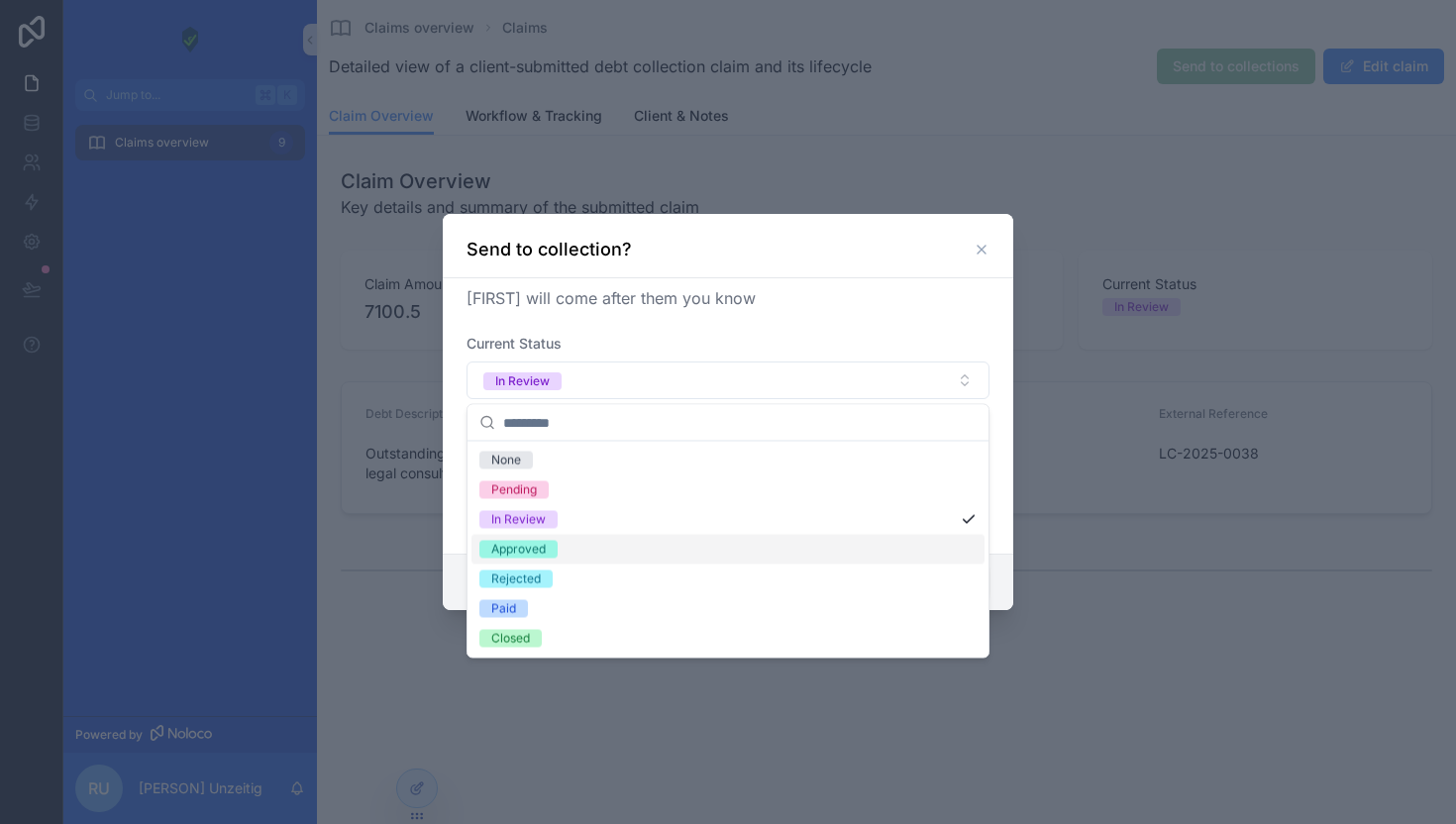 click on "**********" at bounding box center [728, 416] 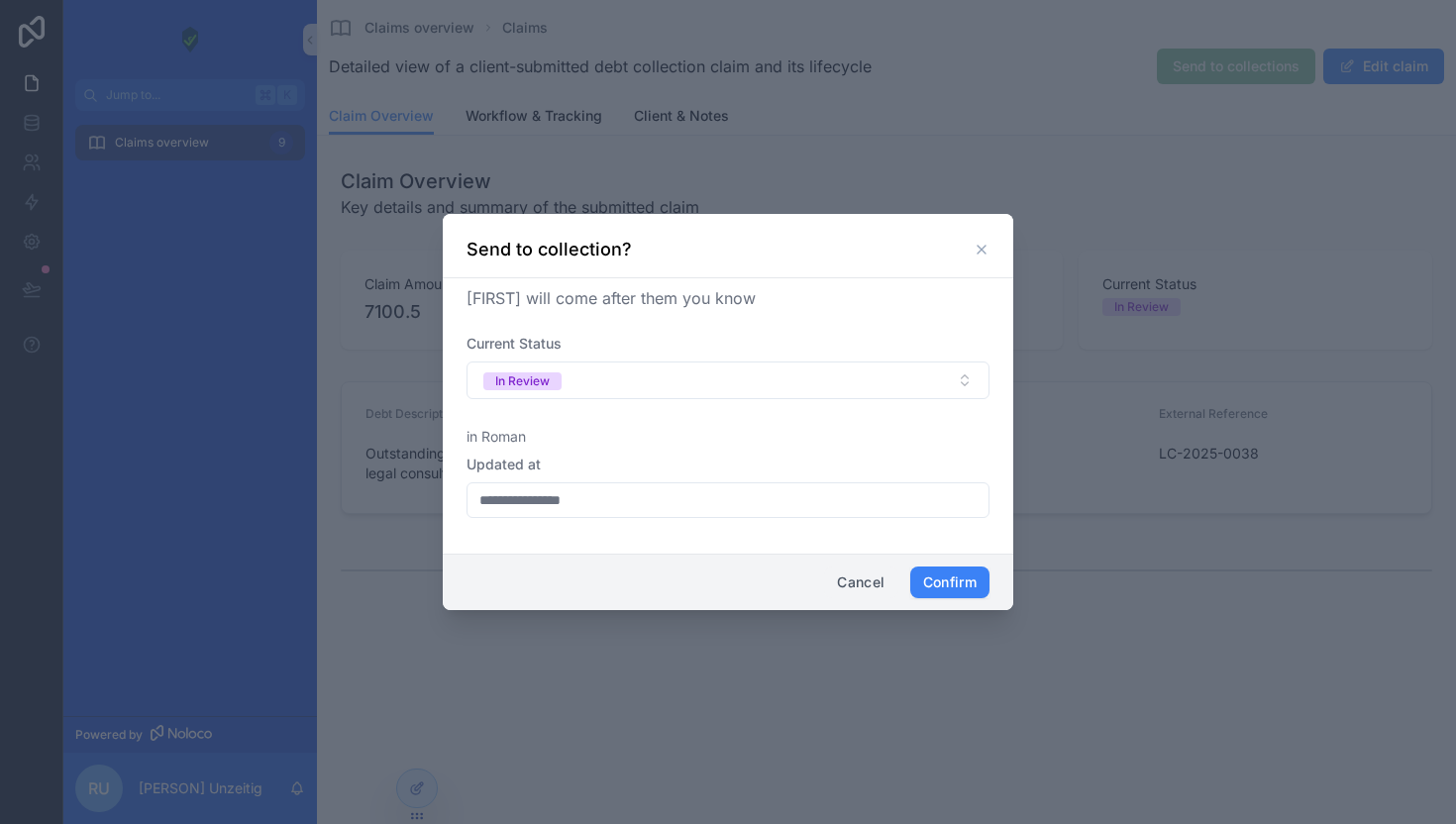 click on "Cancel" at bounding box center (861, 582) 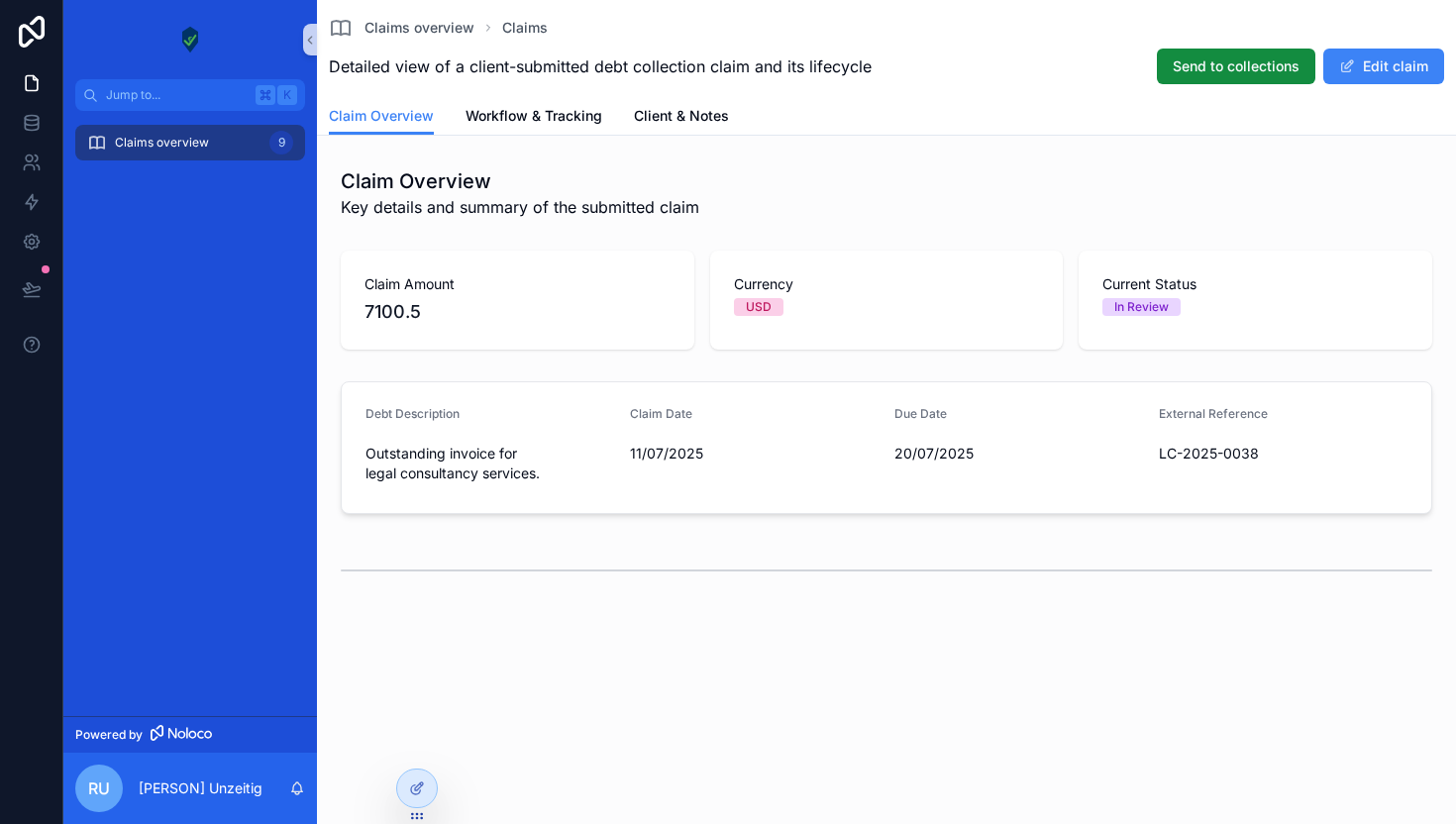 click on "Claims overview" at bounding box center (161, 143) 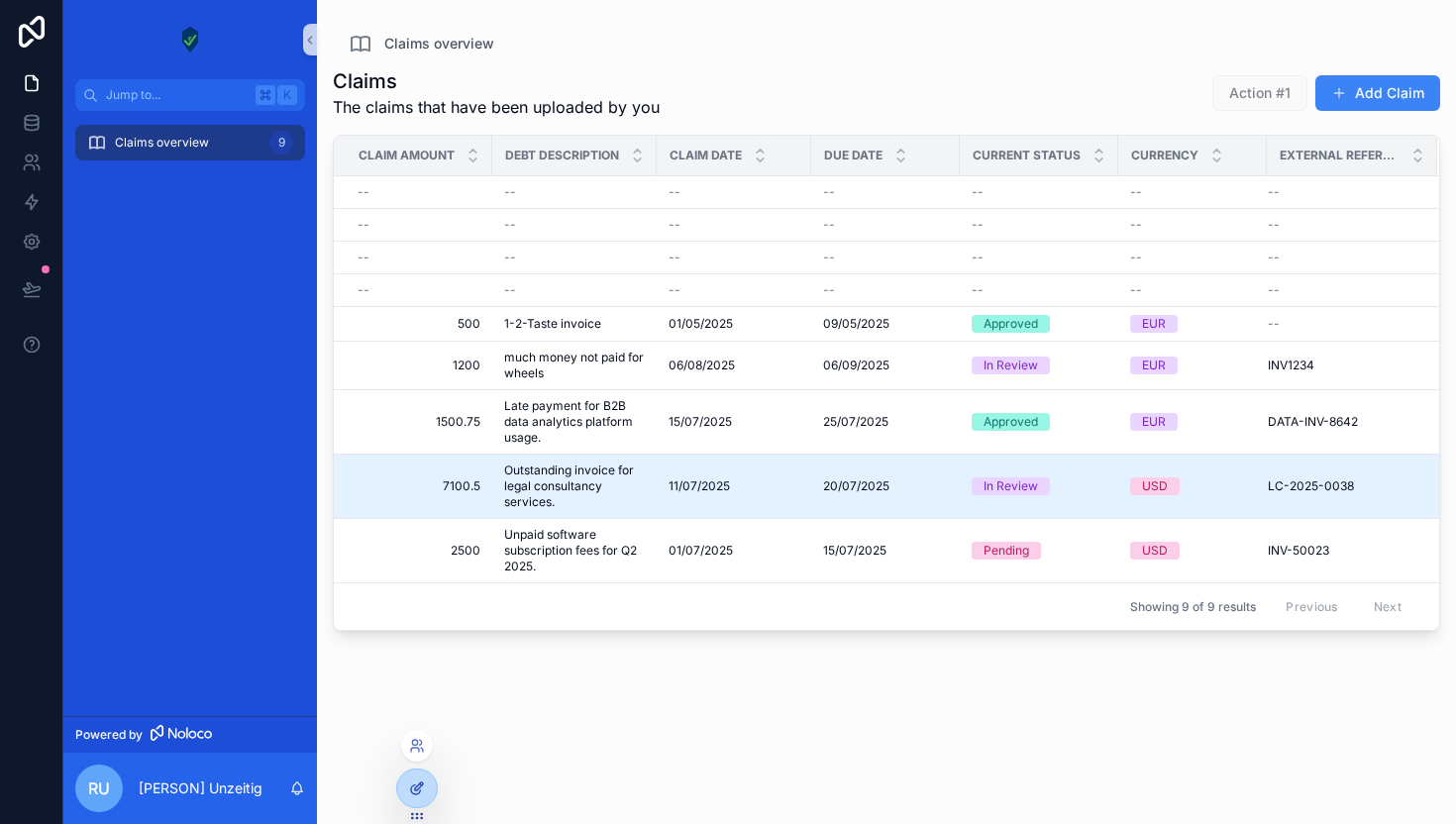 click 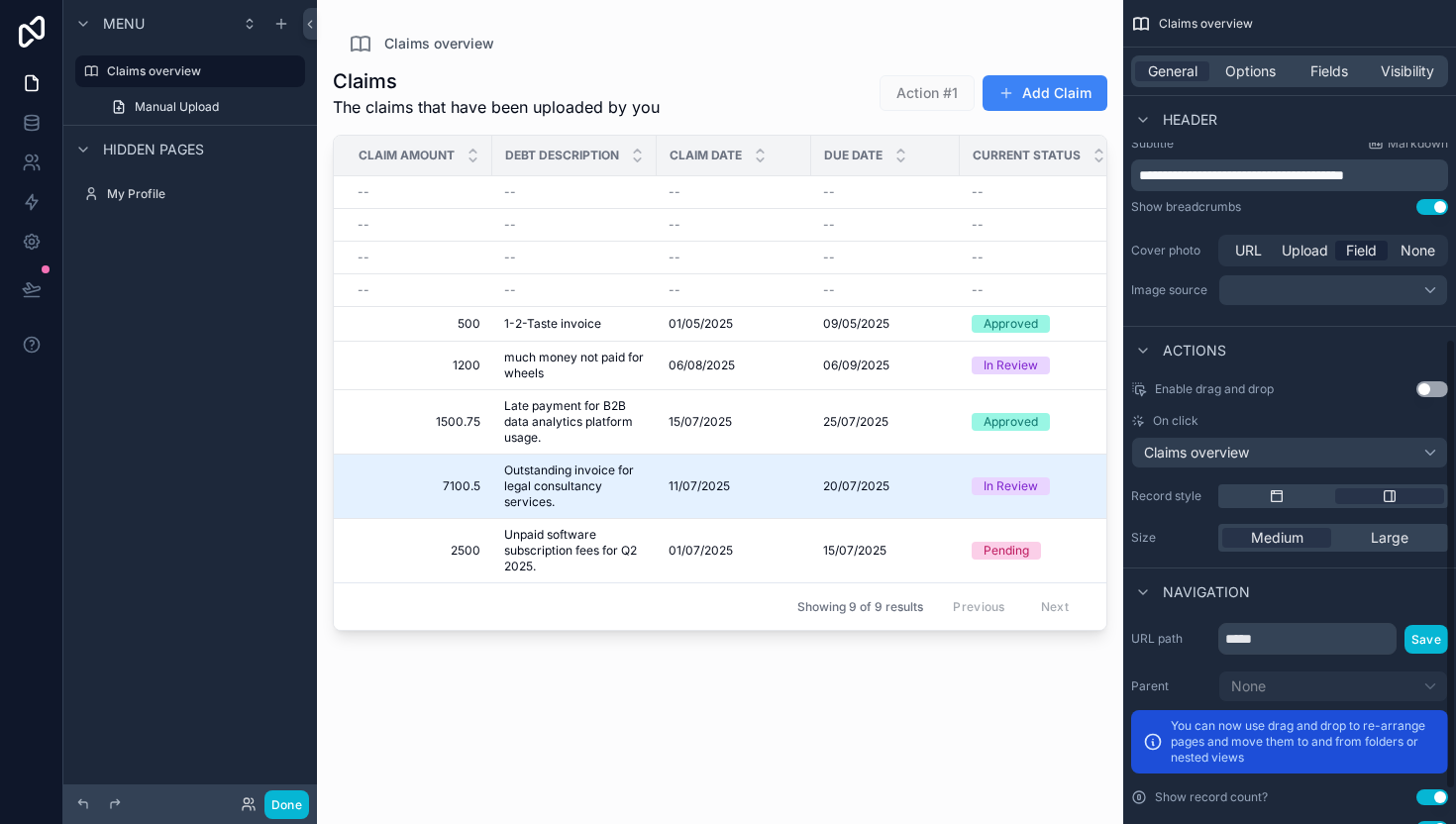 scroll, scrollTop: 619, scrollLeft: 0, axis: vertical 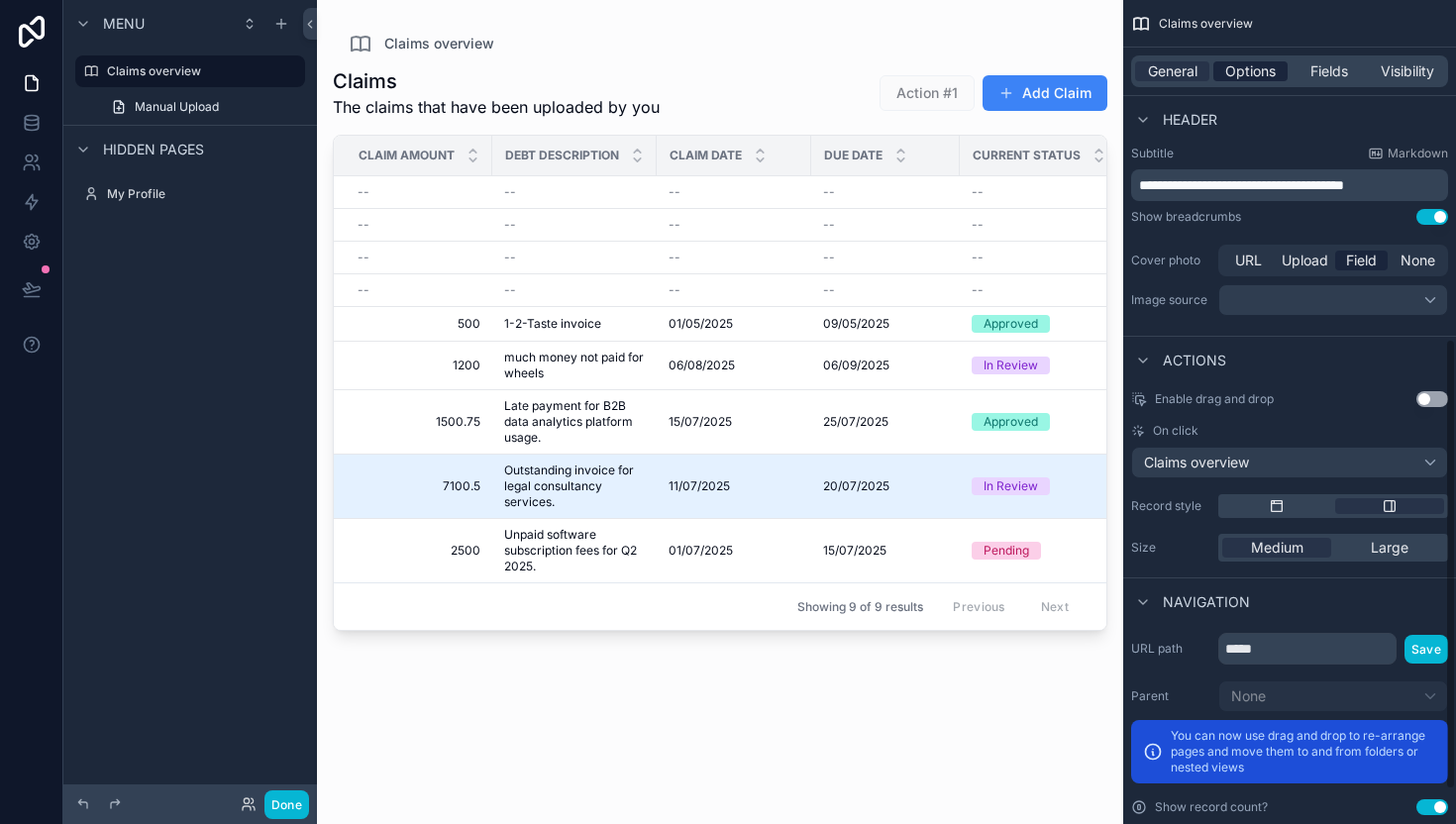 click on "Options" at bounding box center (1250, 71) 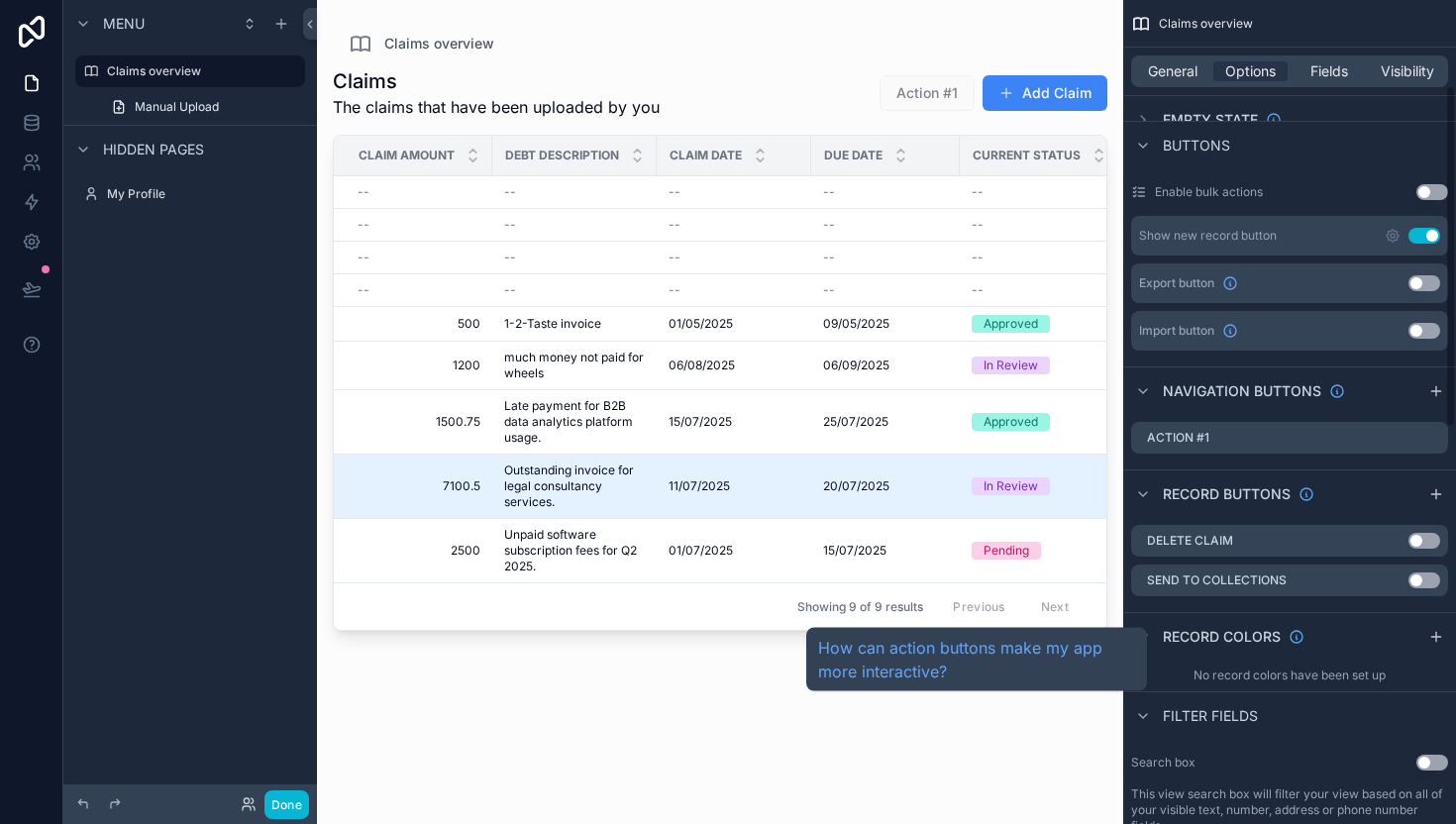 scroll, scrollTop: 0, scrollLeft: 0, axis: both 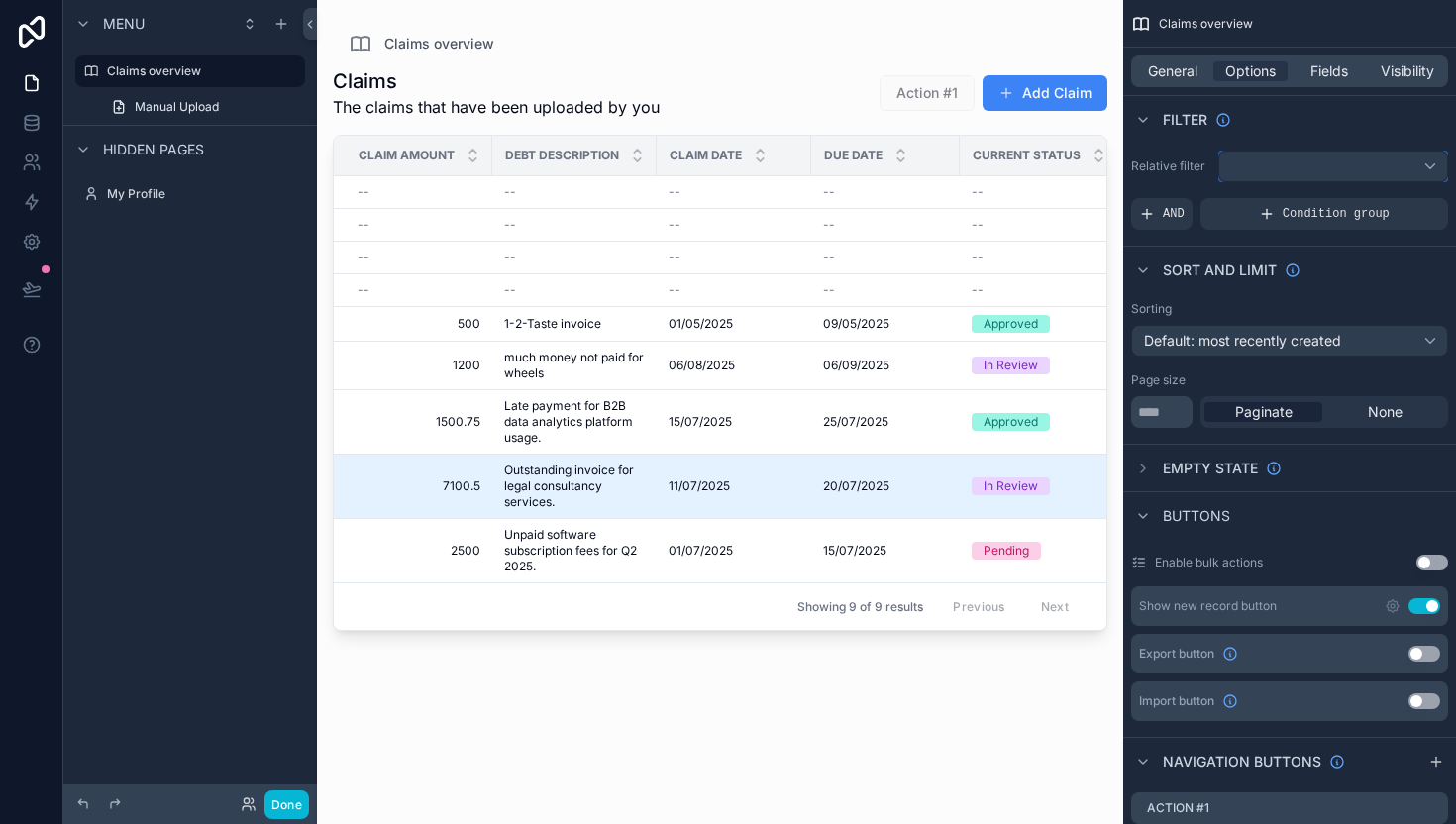 click at bounding box center [1333, 166] 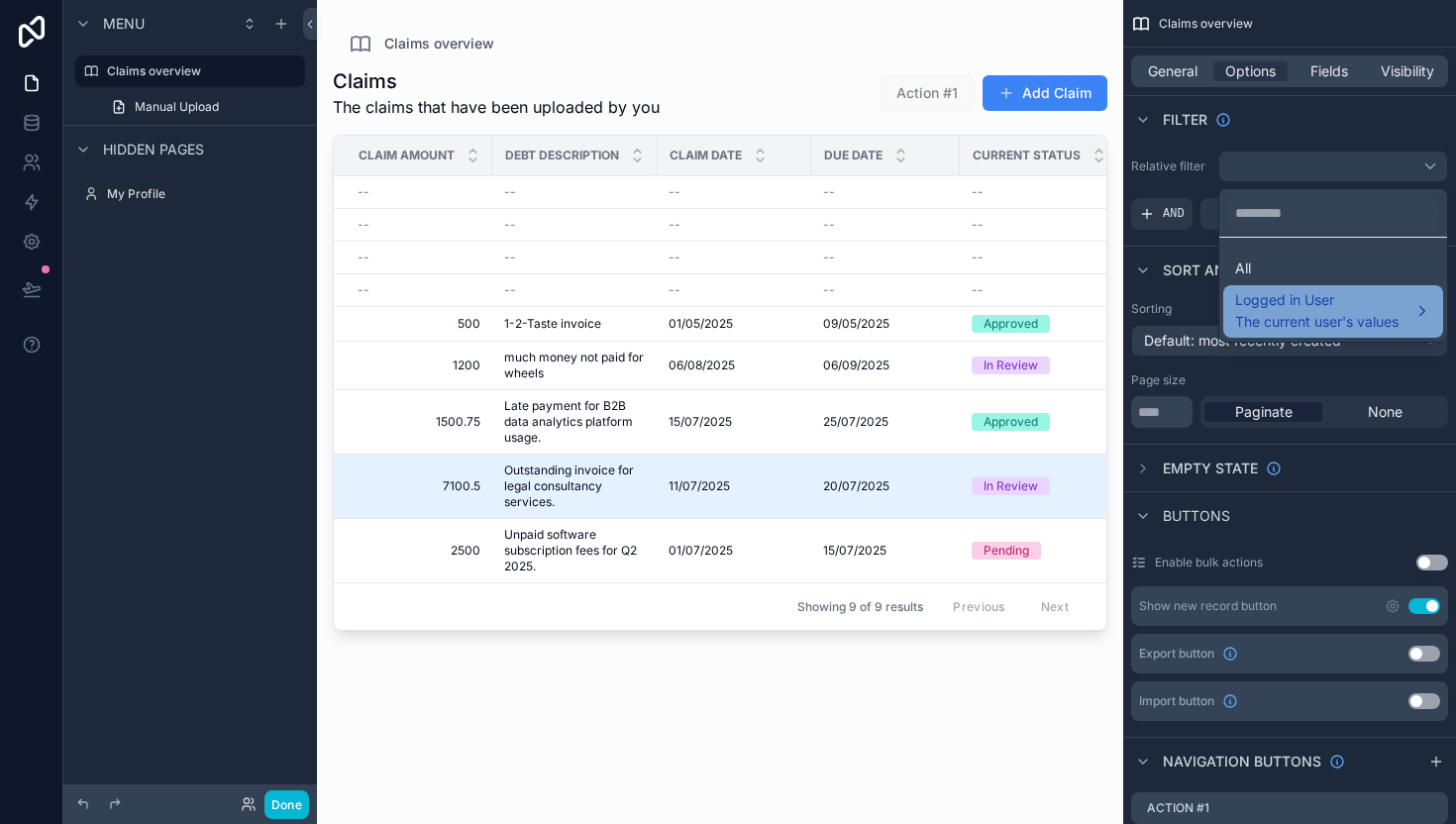 click on "The current user's values" at bounding box center (1316, 322) 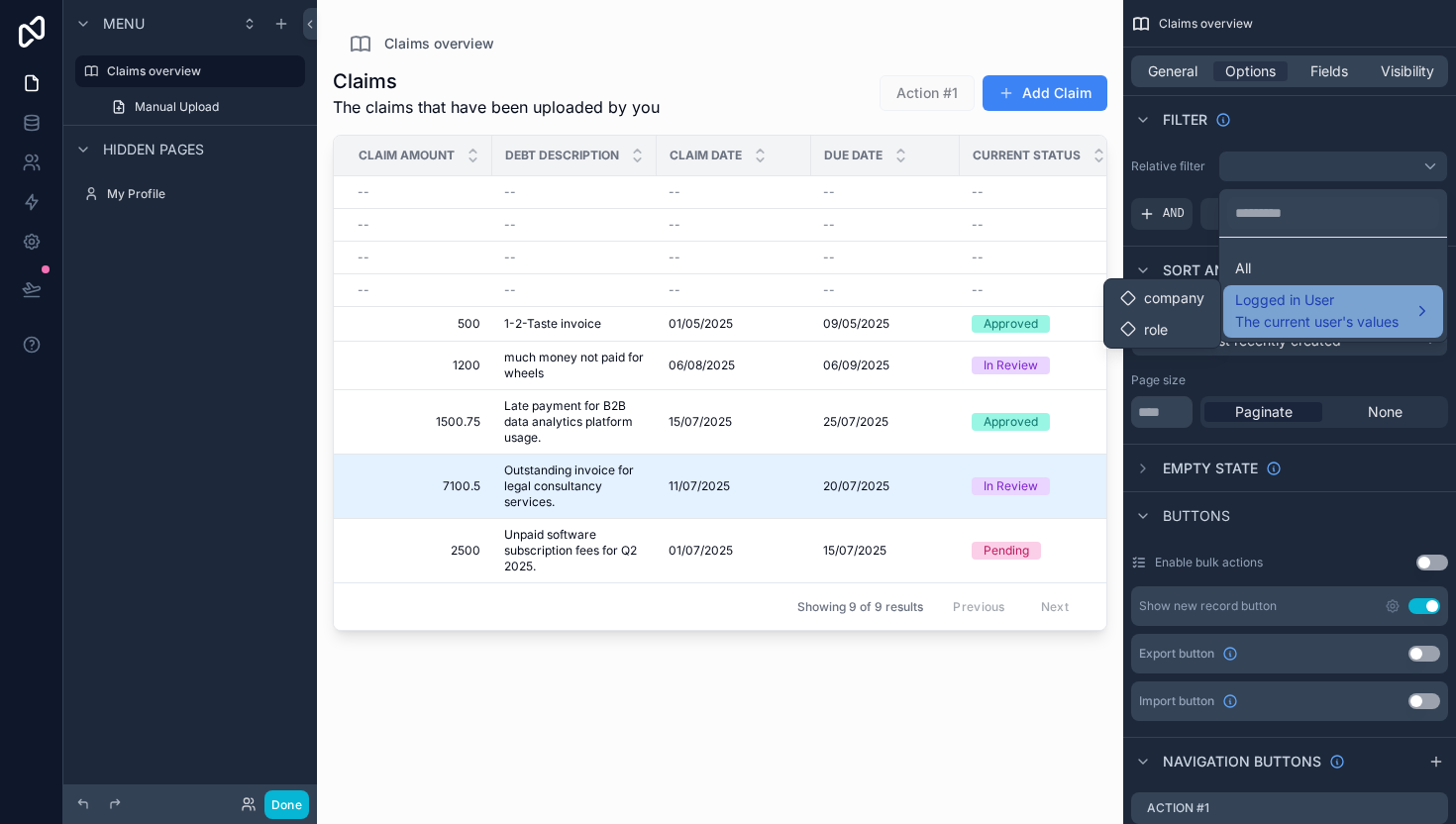 click on "The current user's values" at bounding box center [1316, 322] 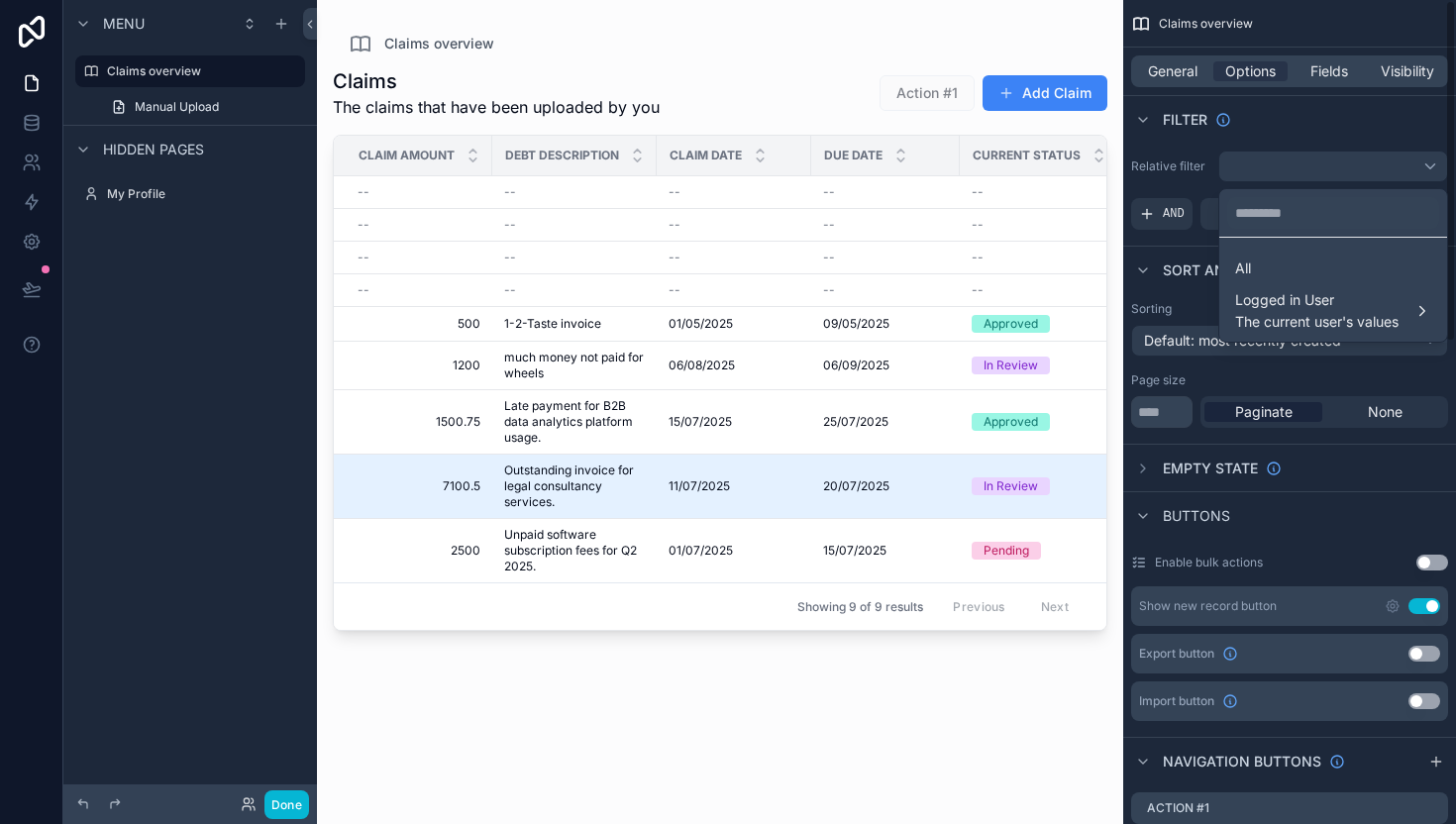click at bounding box center (728, 412) 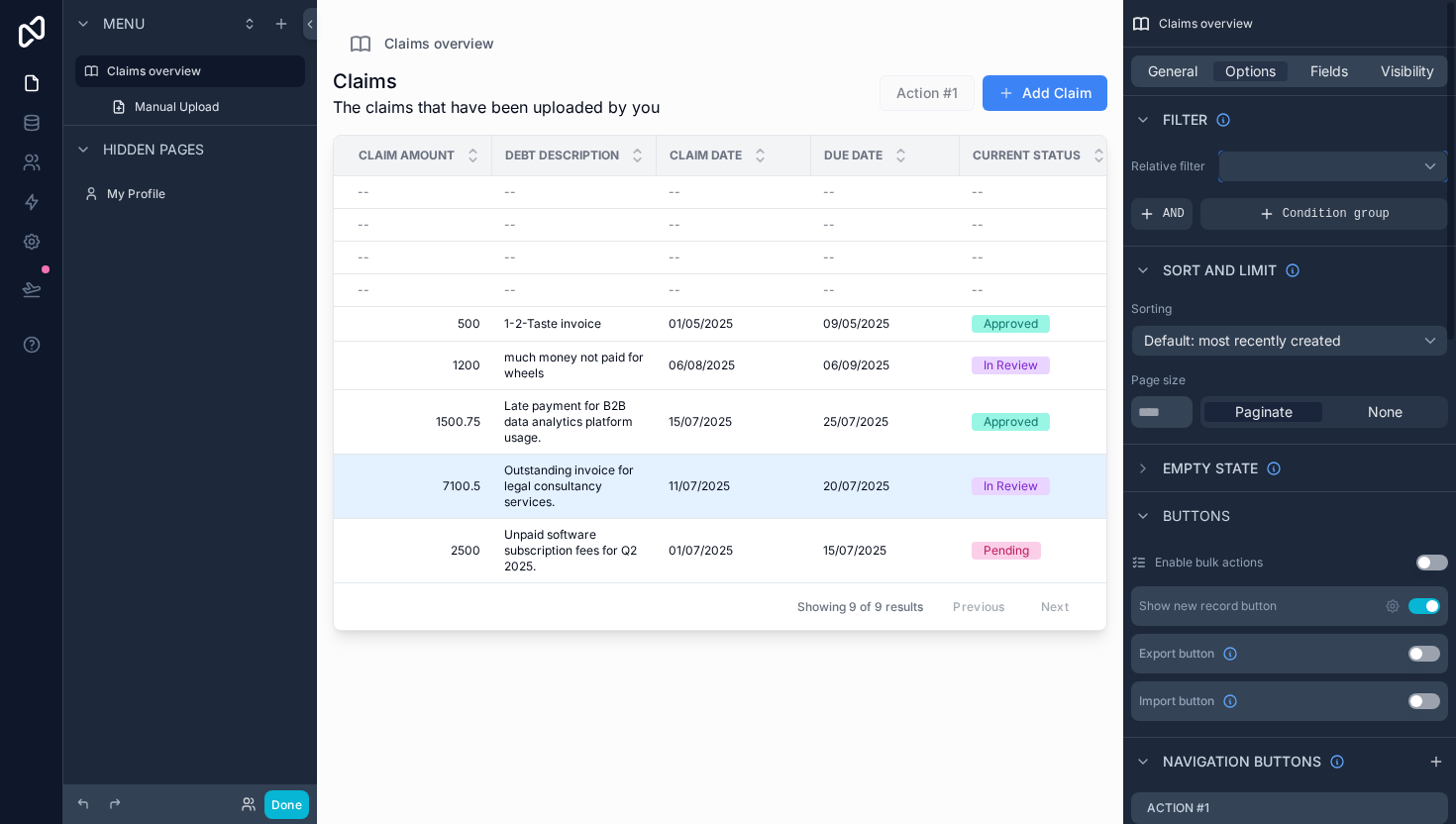click at bounding box center (1333, 166) 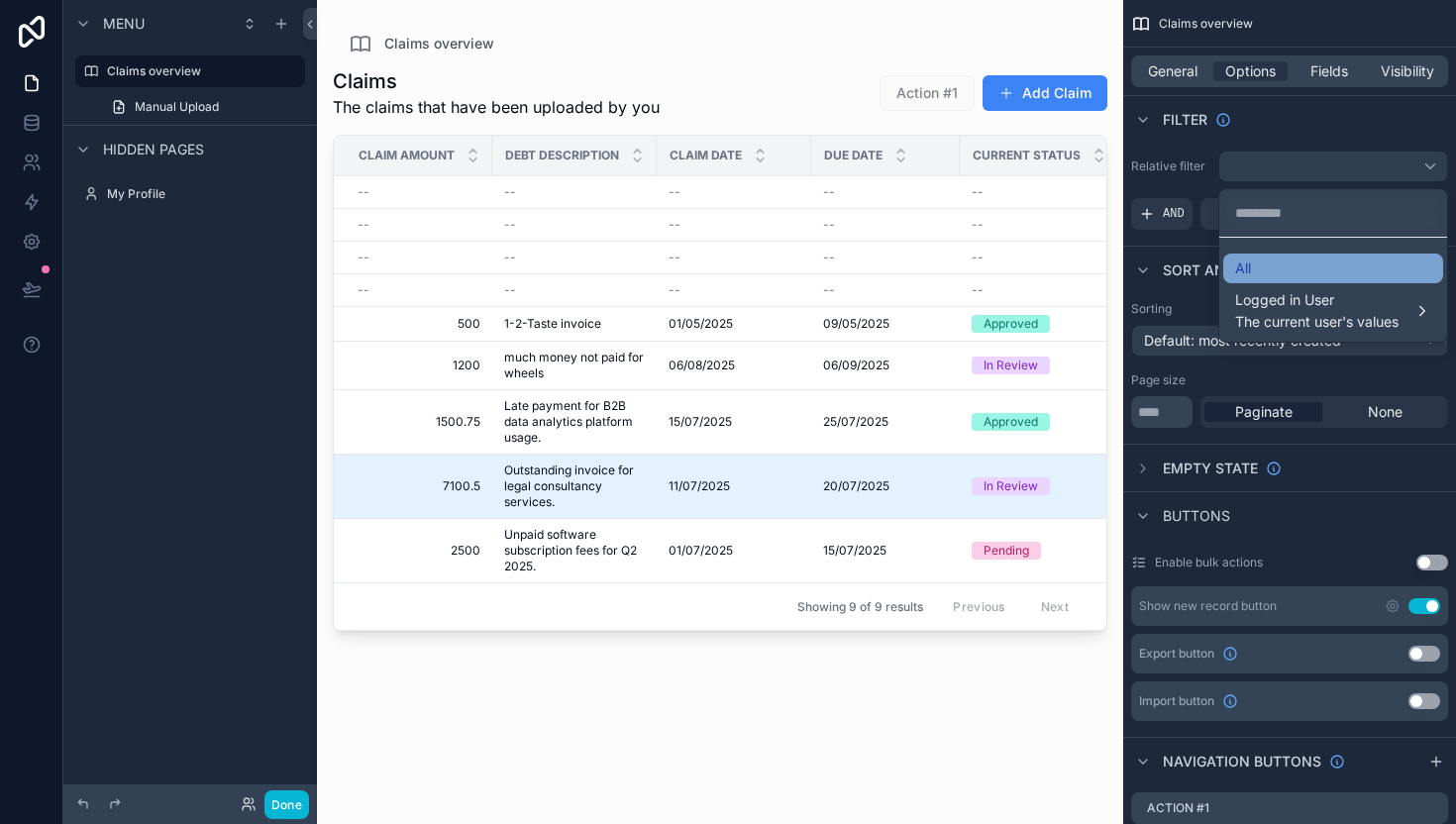 click on "All" at bounding box center (1333, 268) 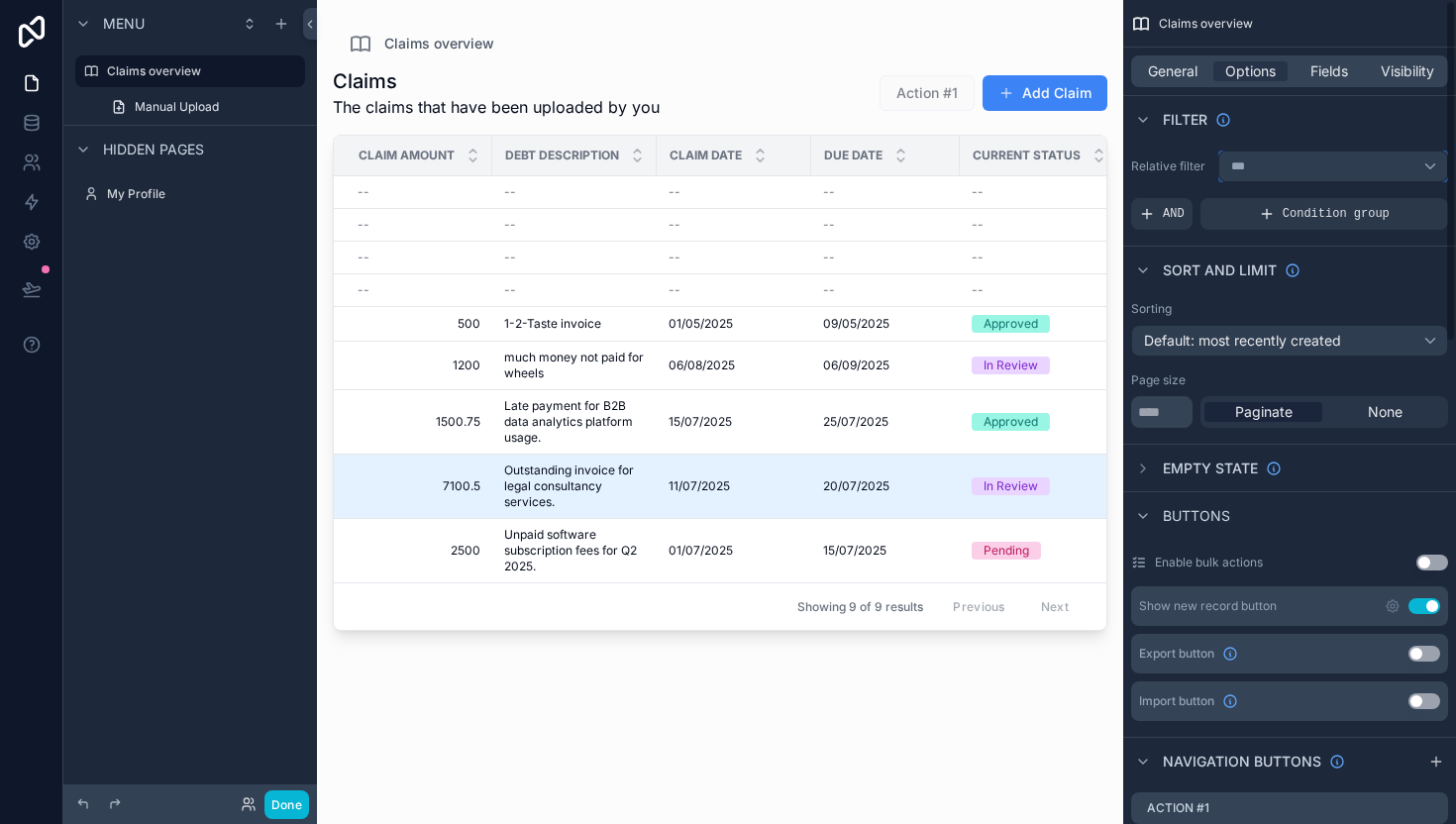 click on "***" at bounding box center (1333, 166) 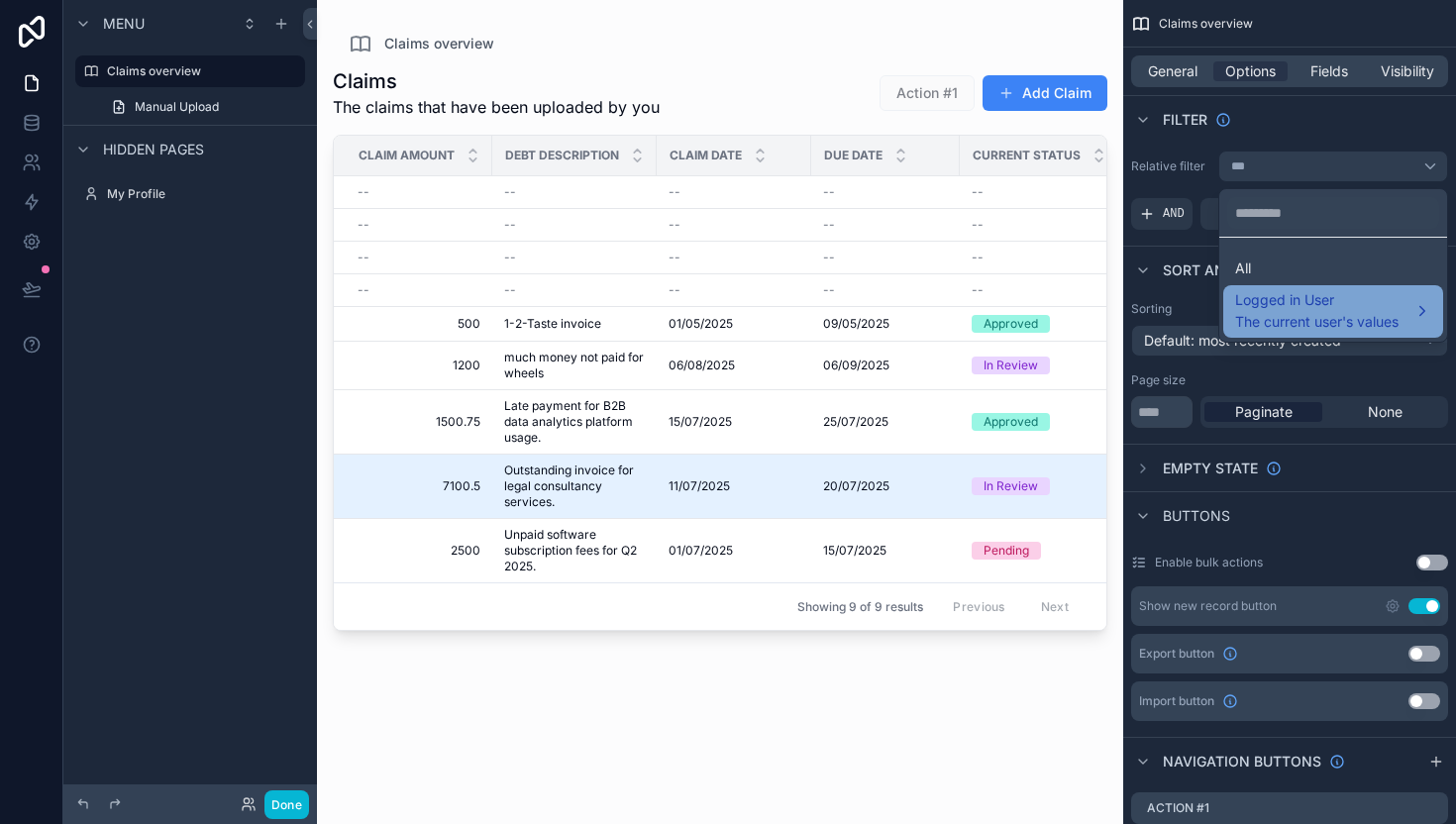 click on "The current user's values" at bounding box center (1316, 322) 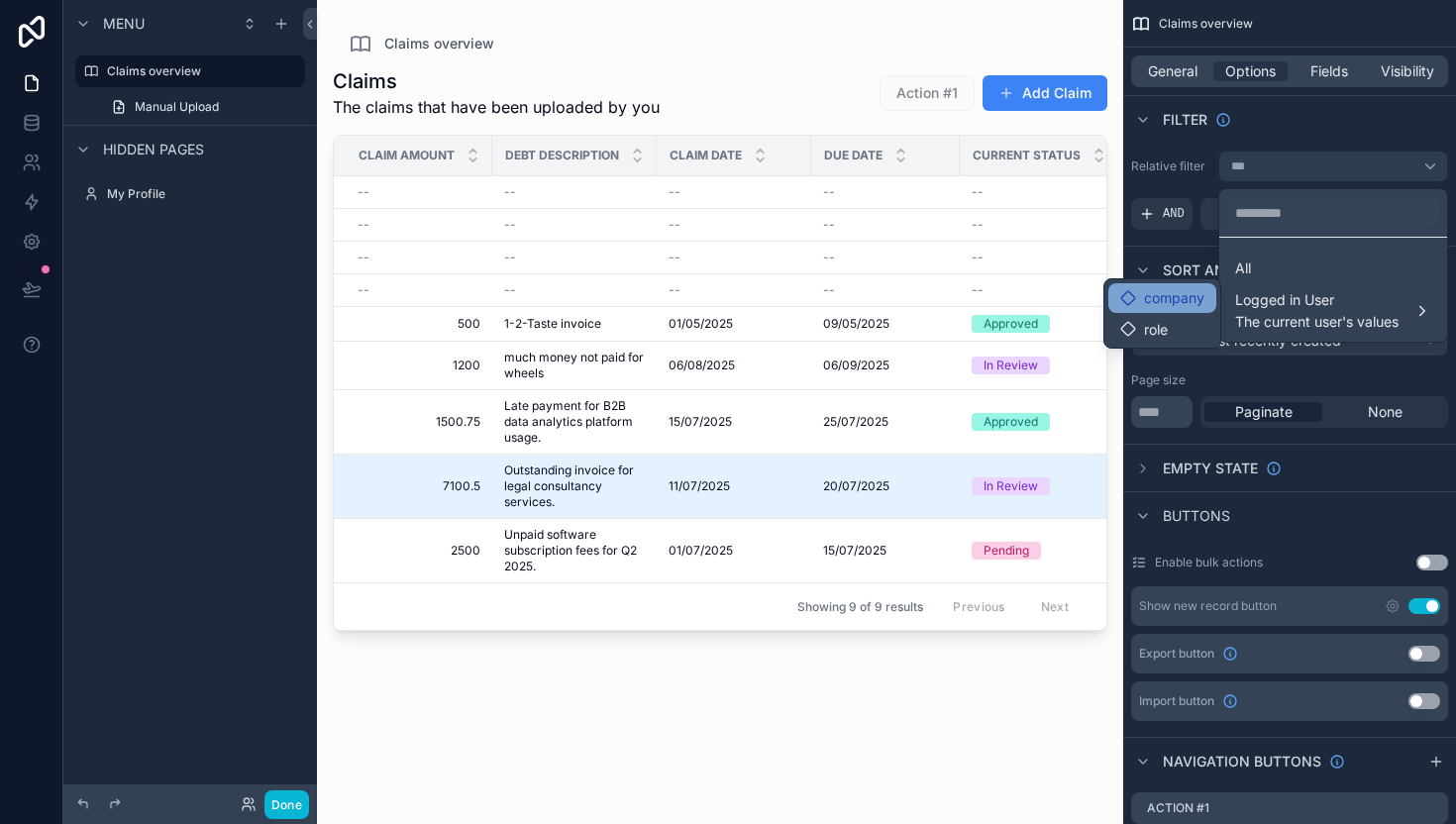 click on "company" at bounding box center [1174, 298] 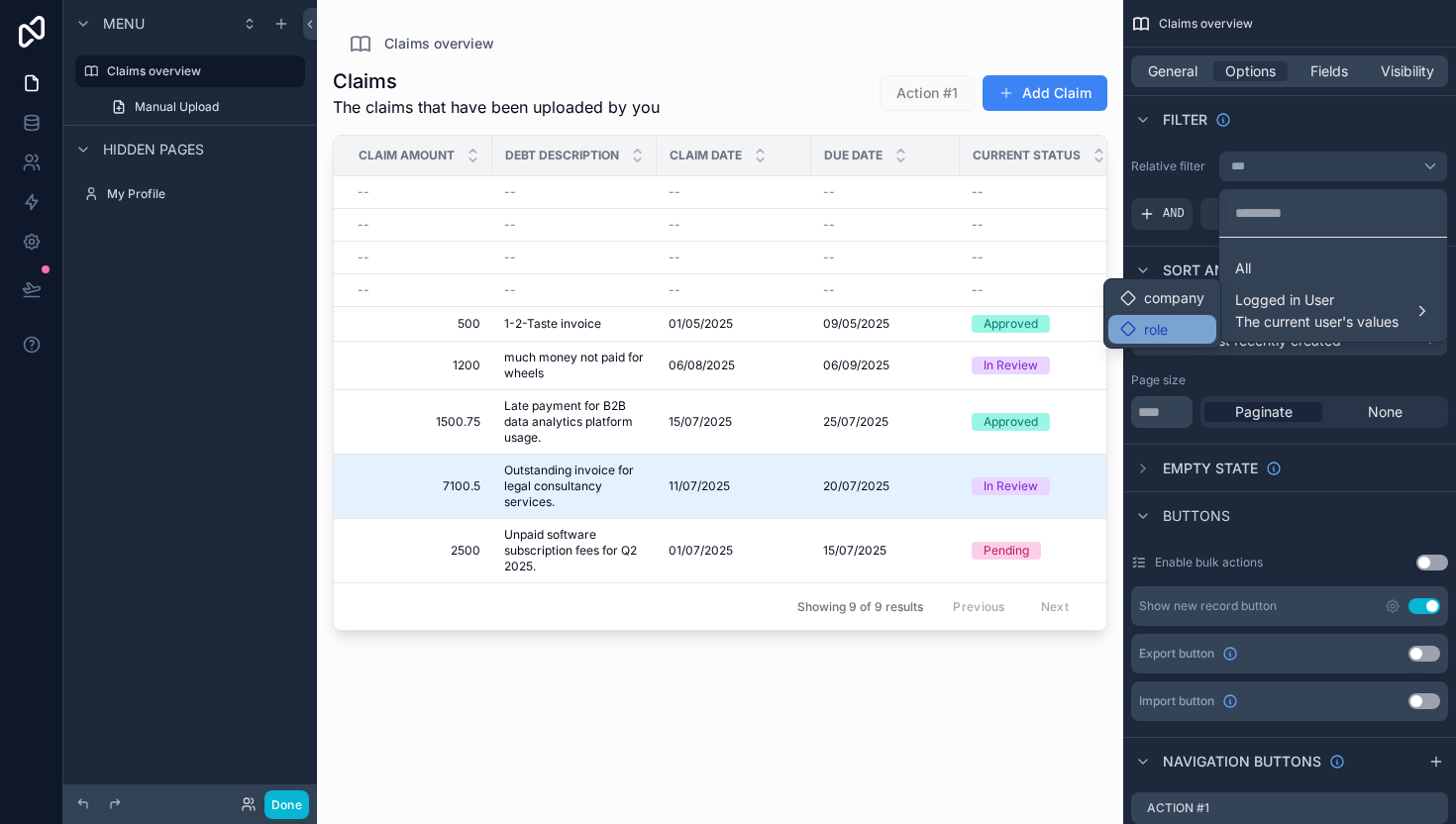 click on "role" at bounding box center [1162, 330] 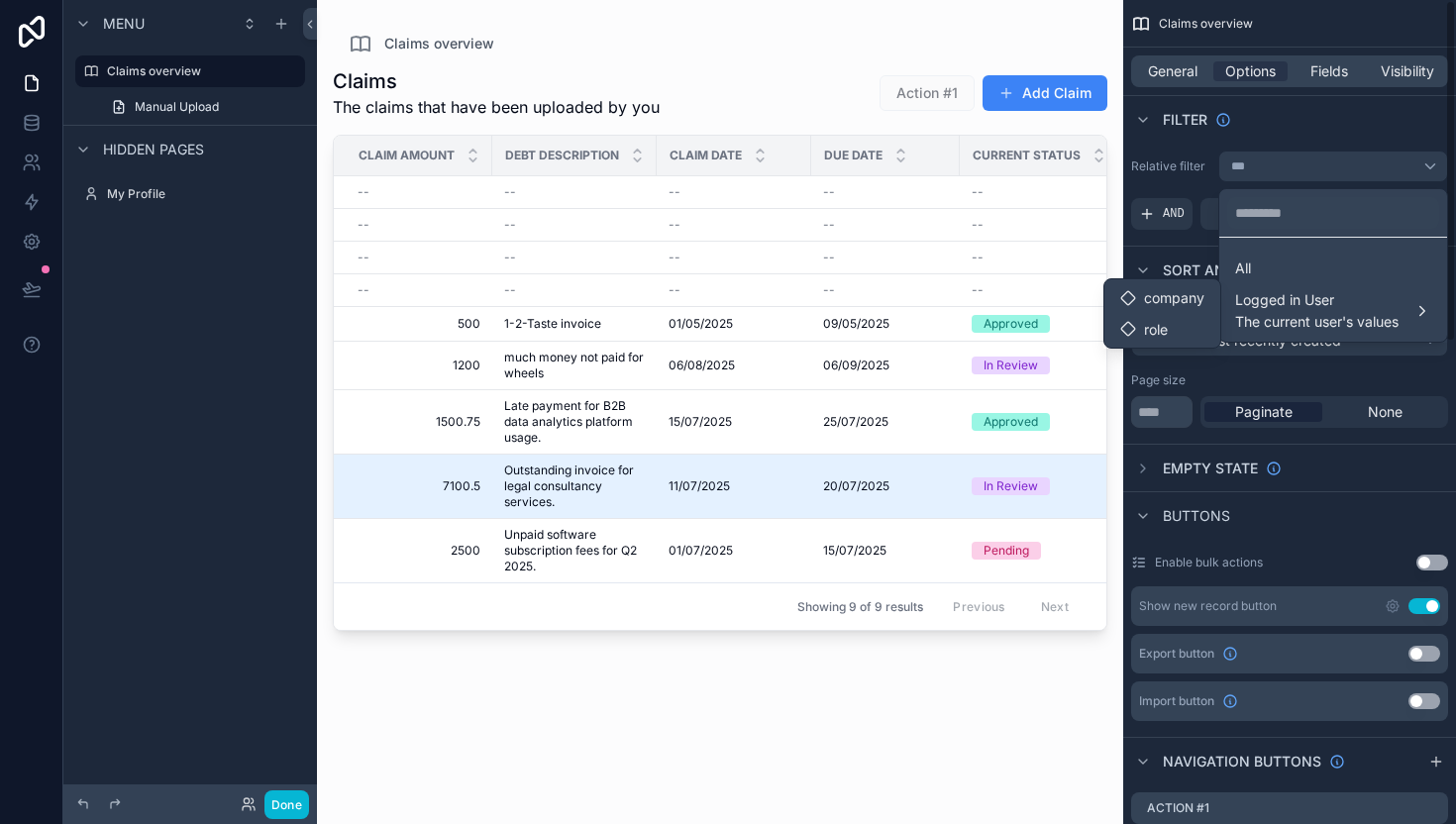click at bounding box center [728, 412] 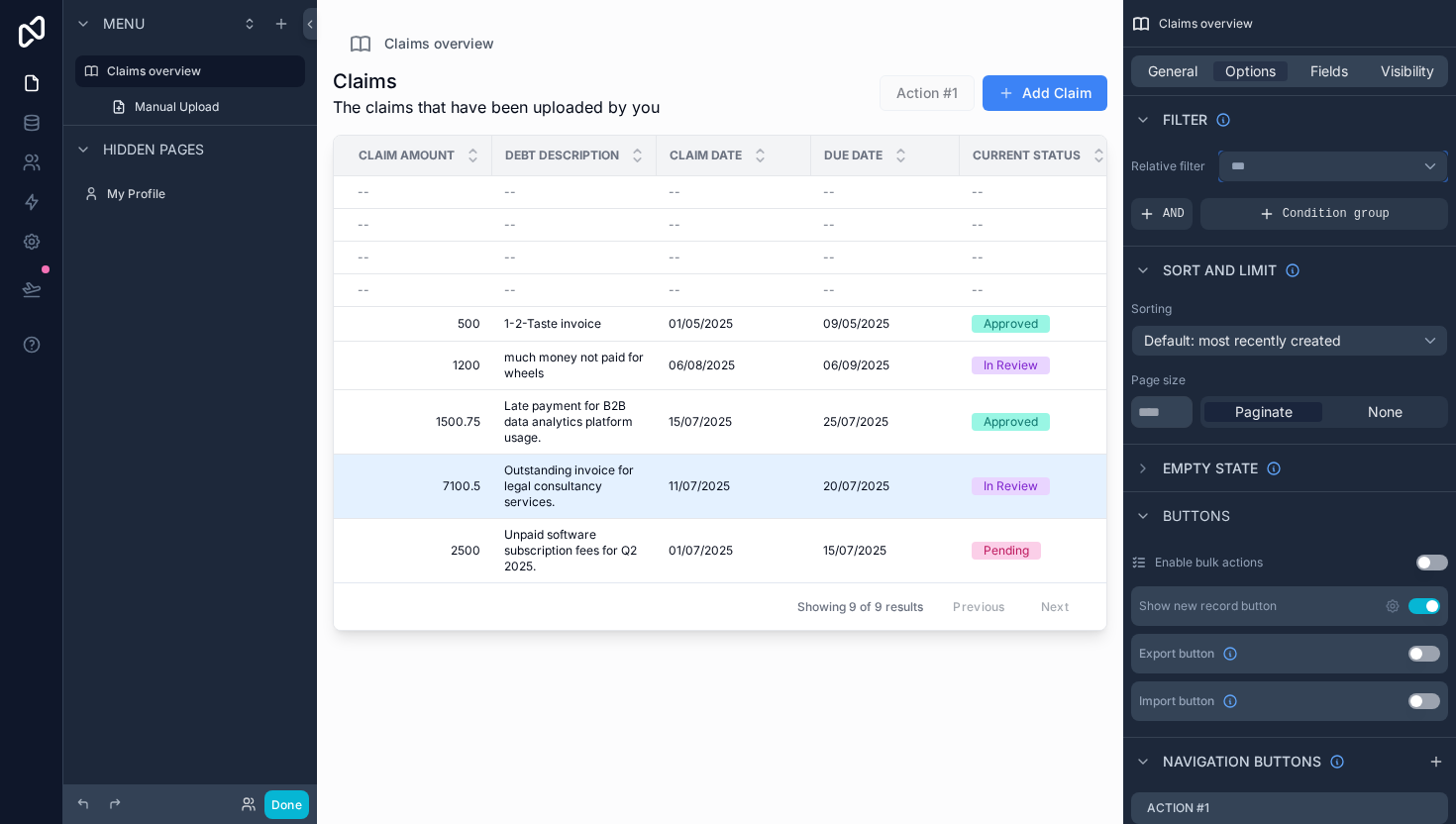 click on "***" at bounding box center [1333, 166] 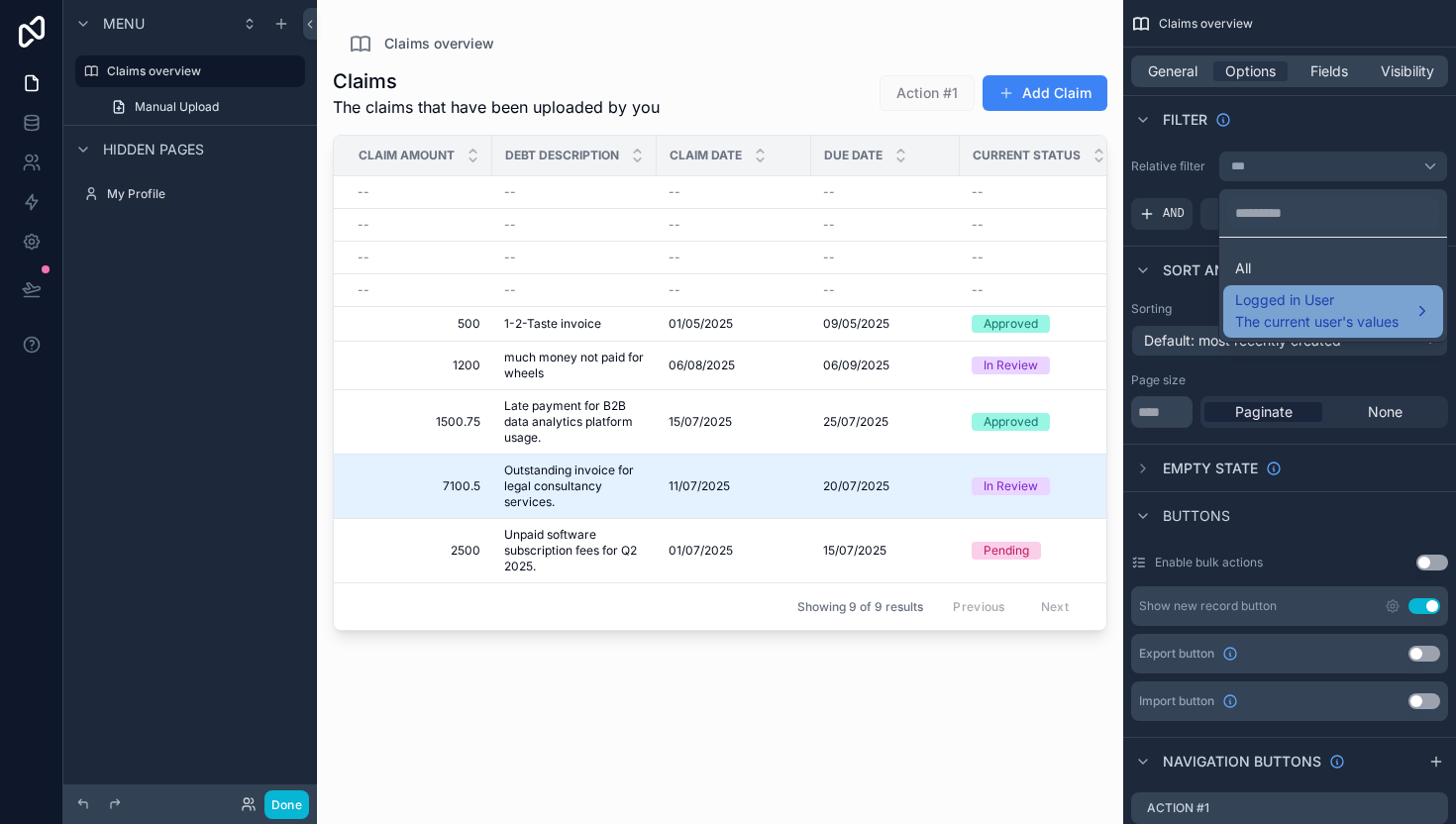 click on "Logged in User The current user's values" at bounding box center [1333, 312] 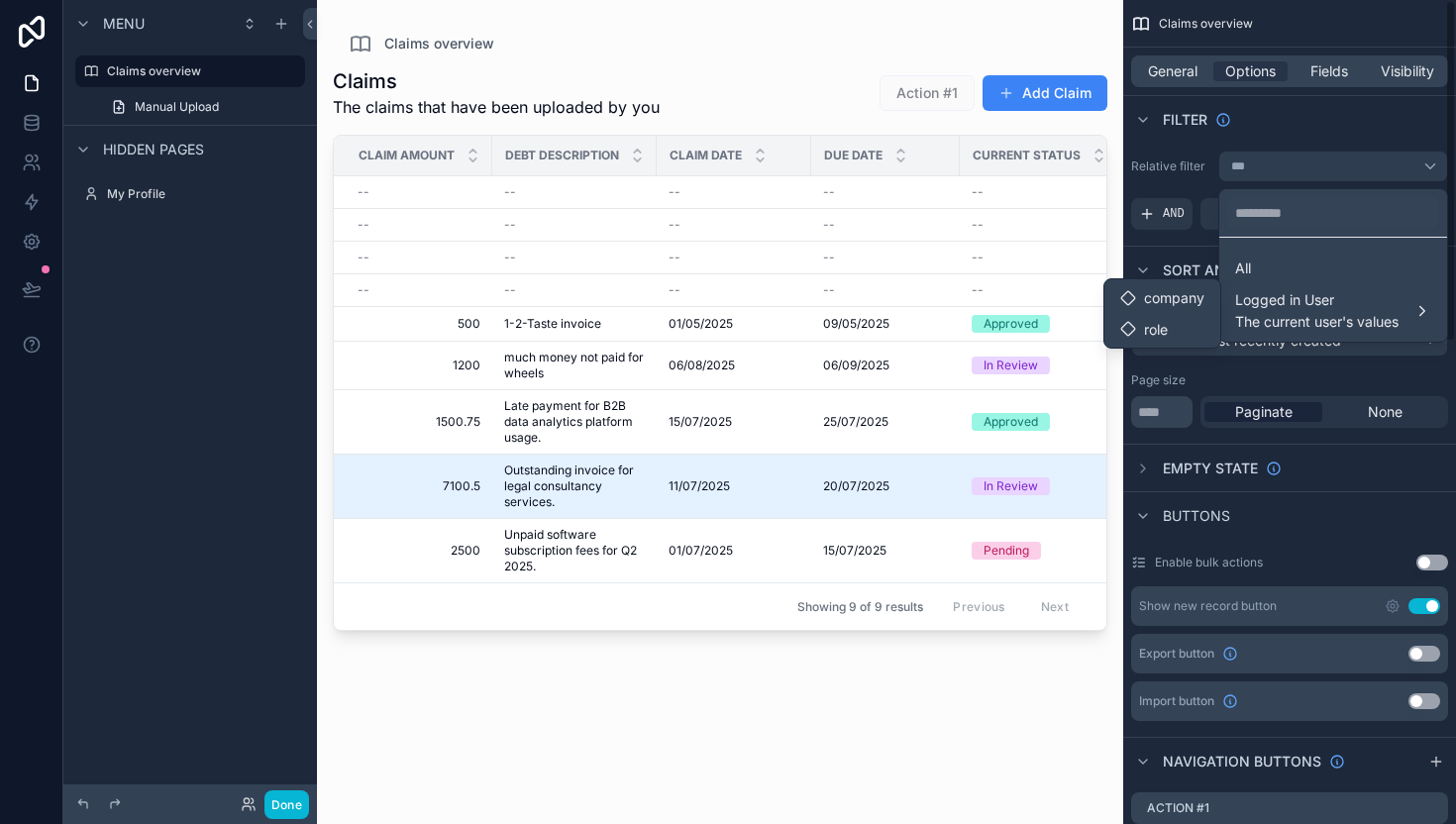 click at bounding box center (728, 412) 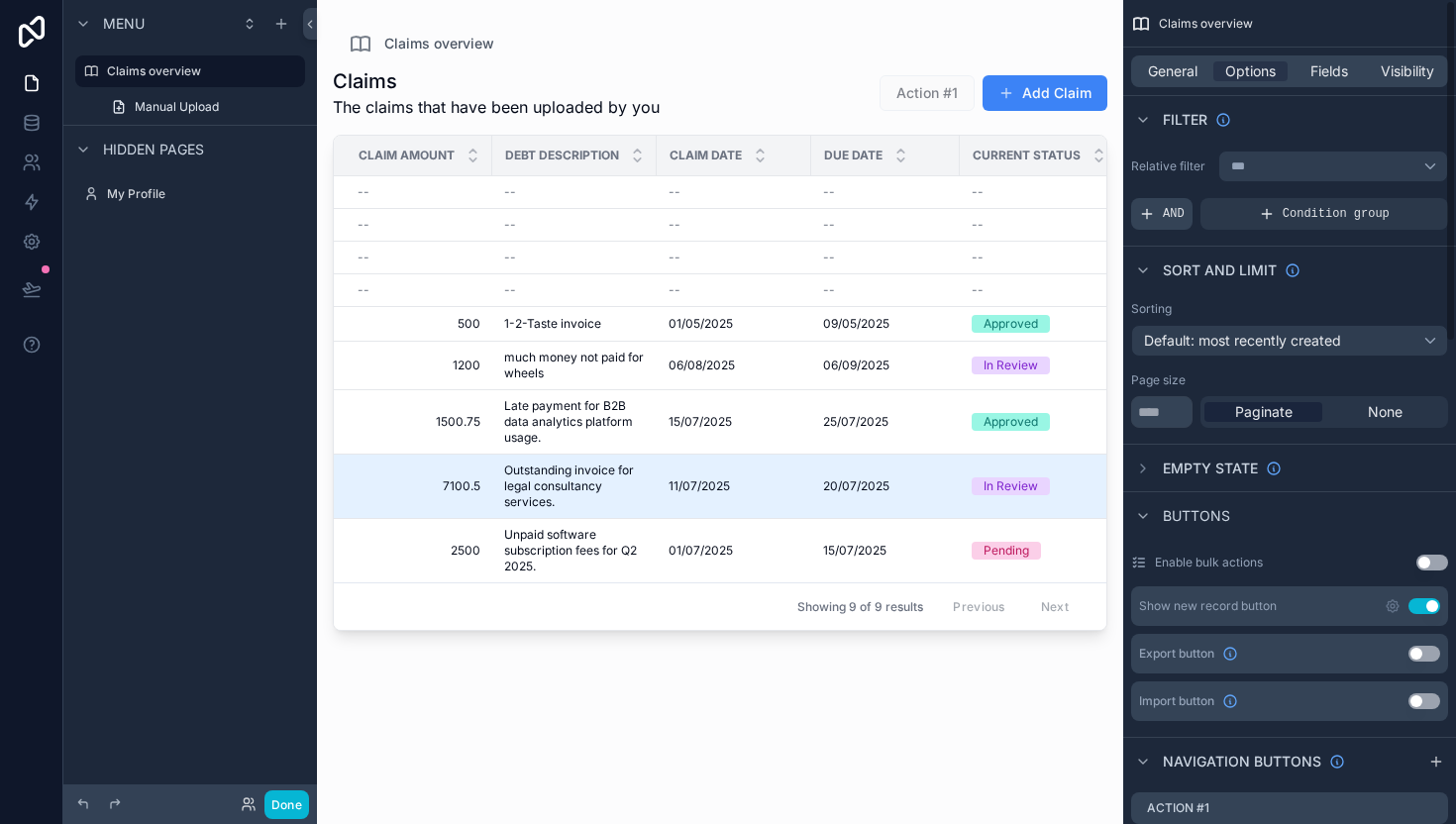 click on "AND" at bounding box center [1162, 214] 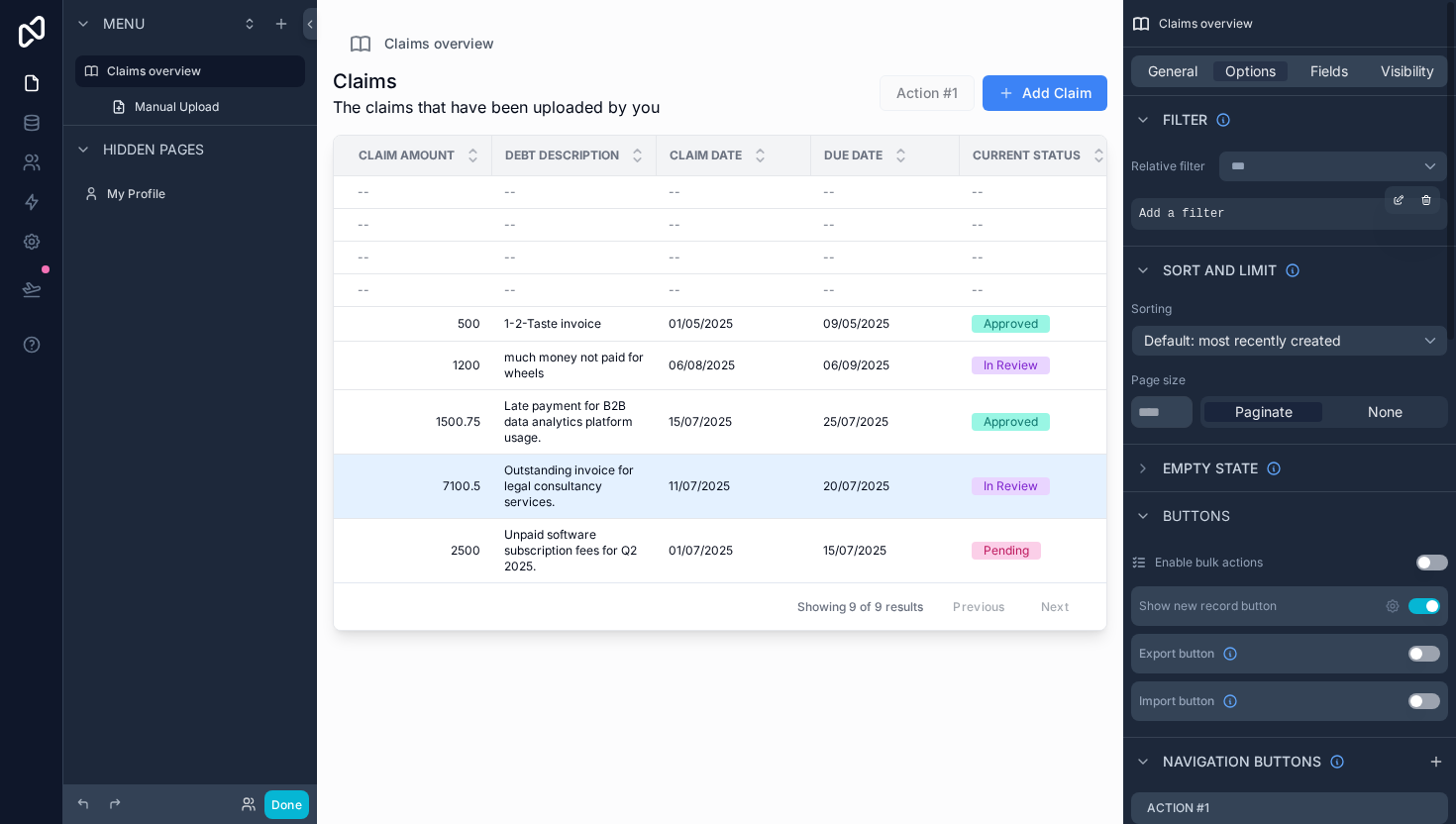 click on "Add a filter" at bounding box center (1182, 214) 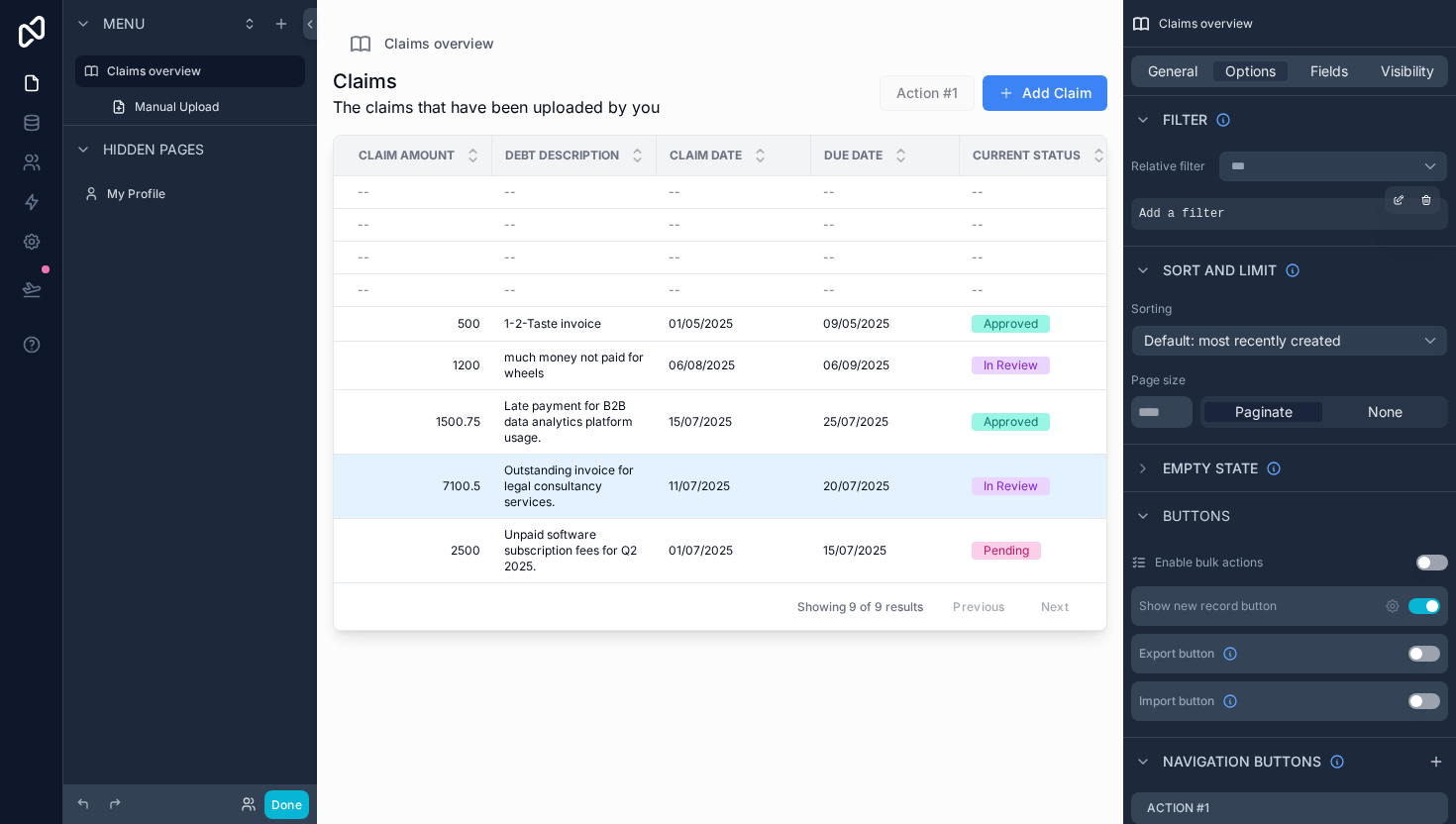 click on "Add a filter" at bounding box center (1290, 214) 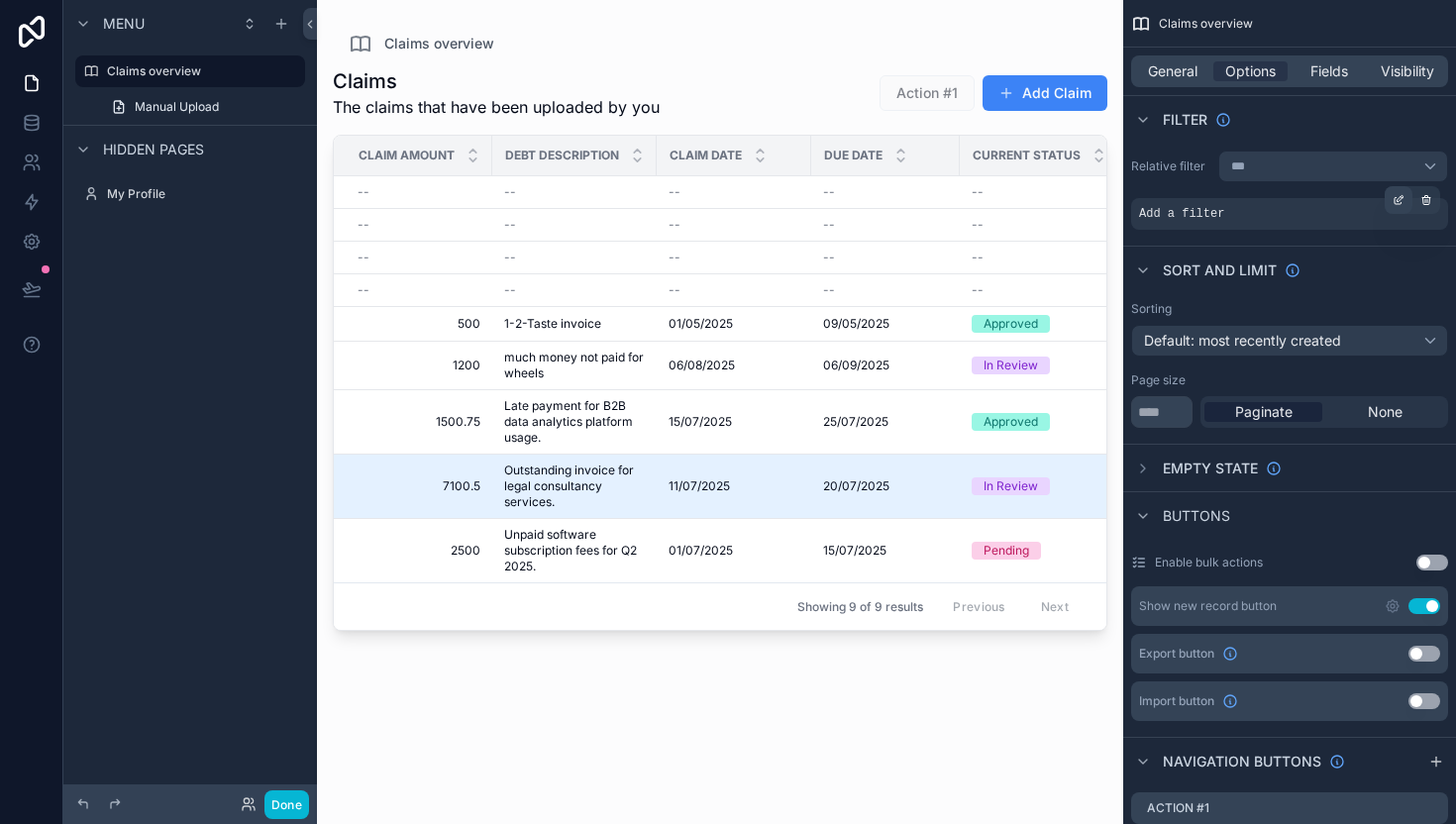 click 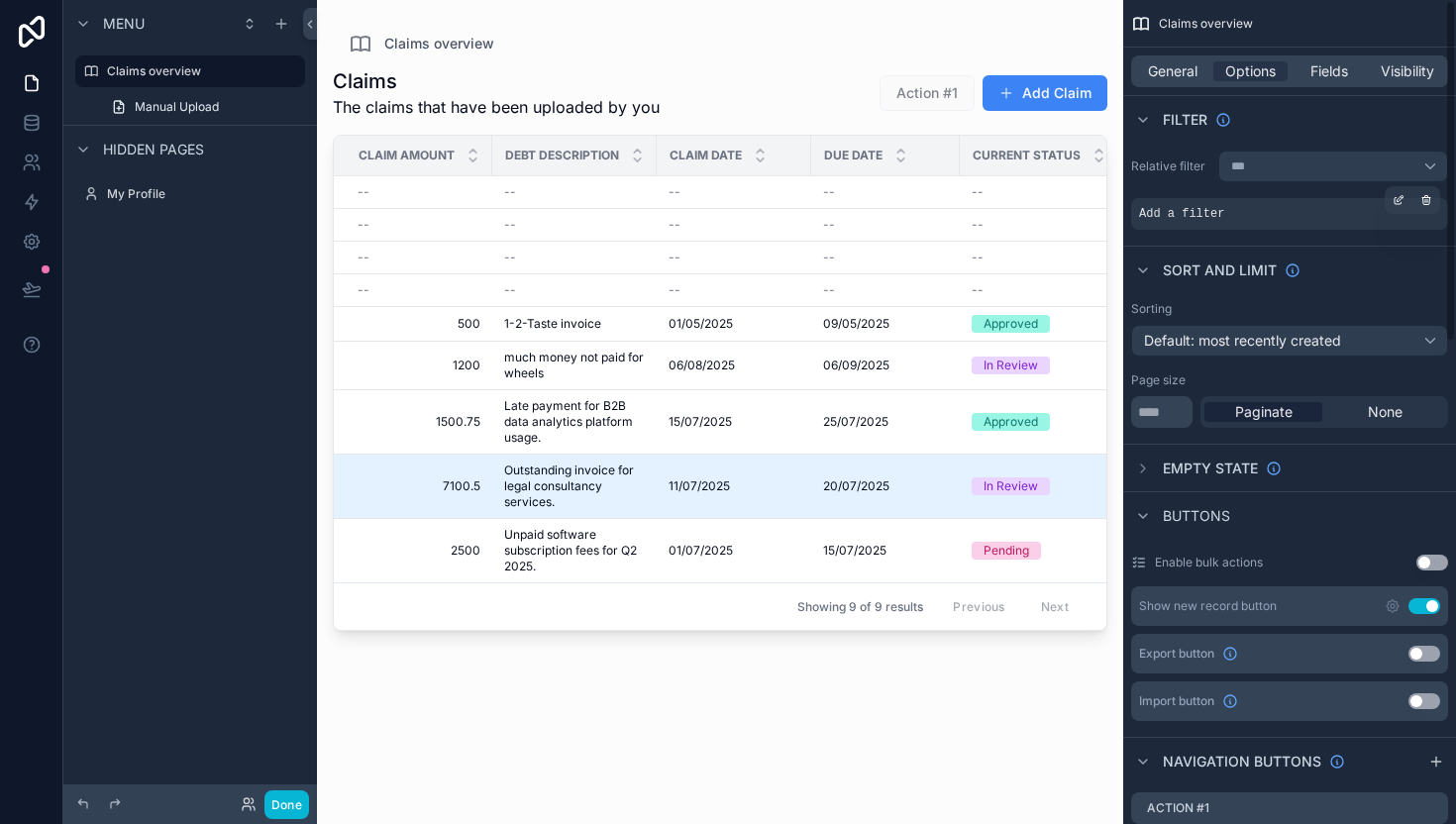 click on "Add a filter" at bounding box center [1182, 214] 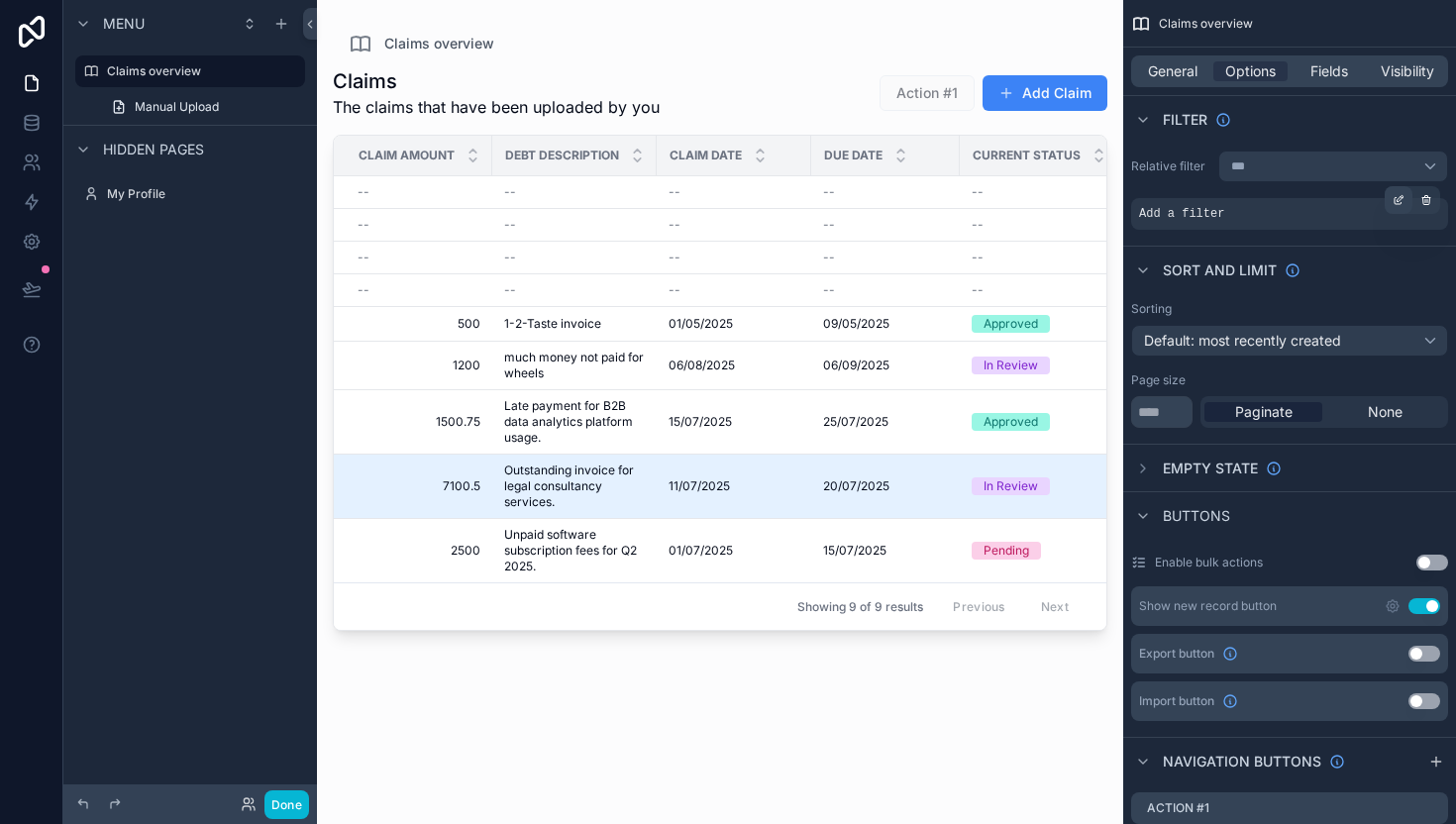 click 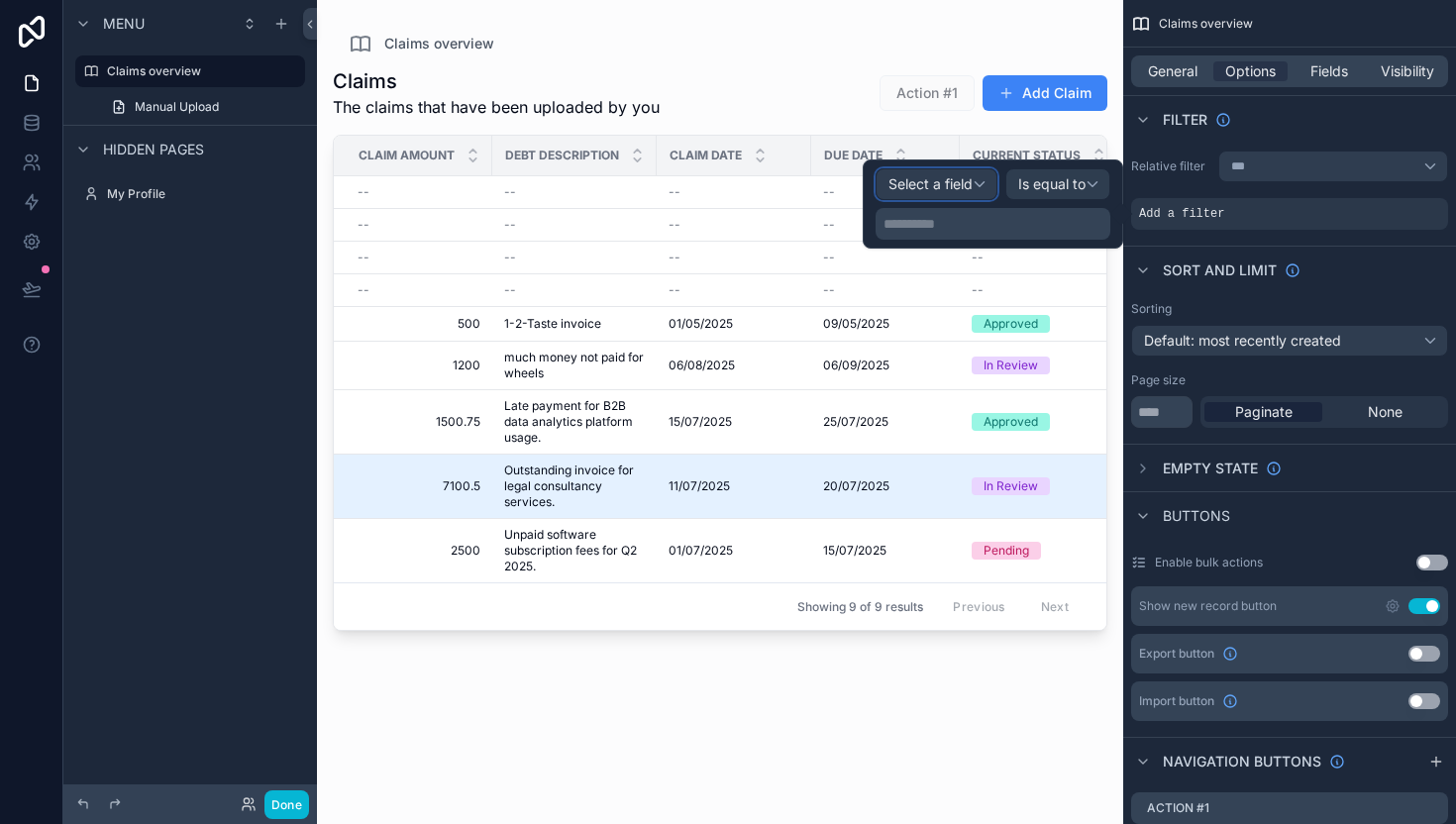 click on "Select a field" at bounding box center [930, 183] 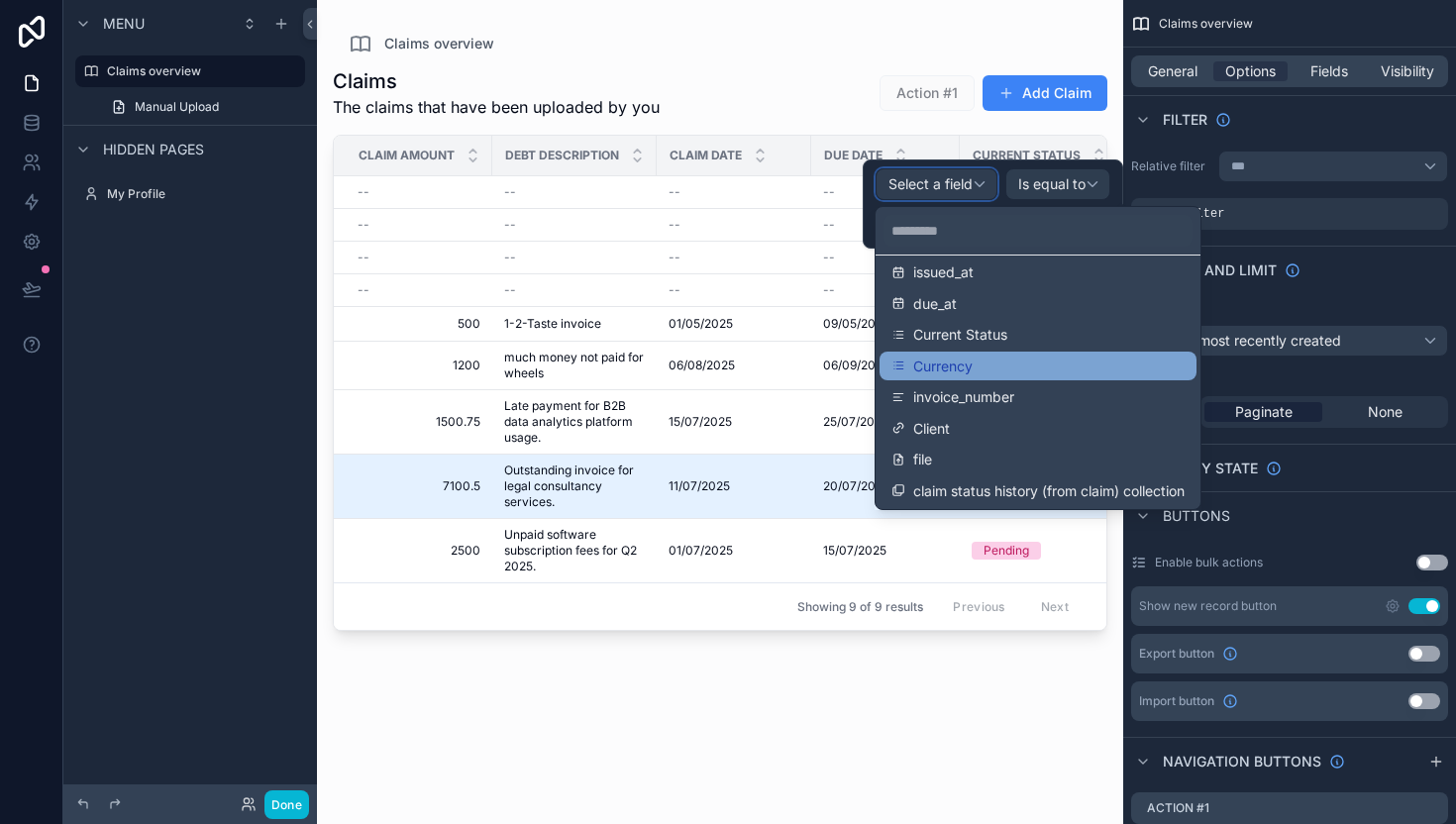 scroll, scrollTop: 0, scrollLeft: 0, axis: both 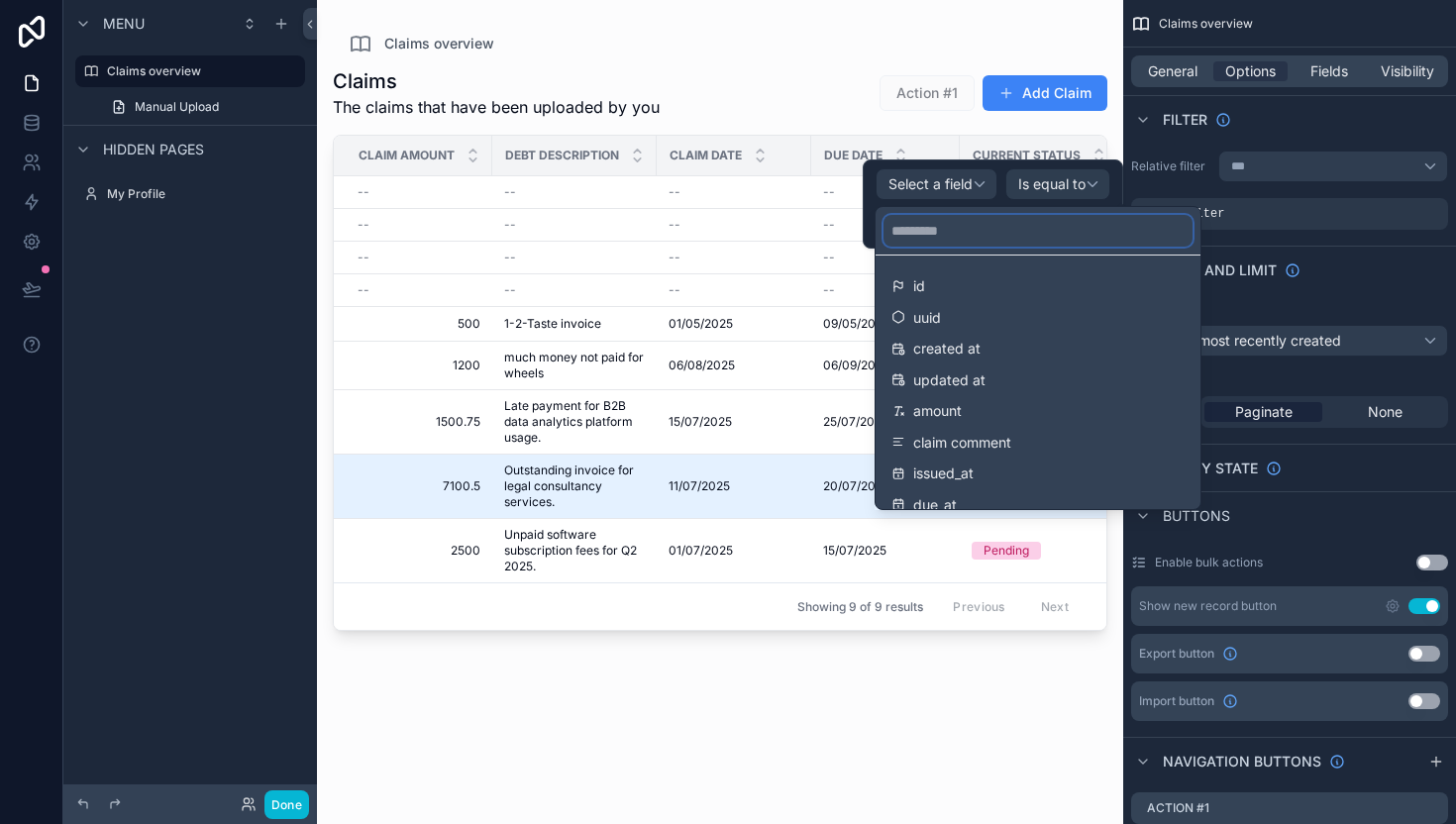 click at bounding box center (1038, 231) 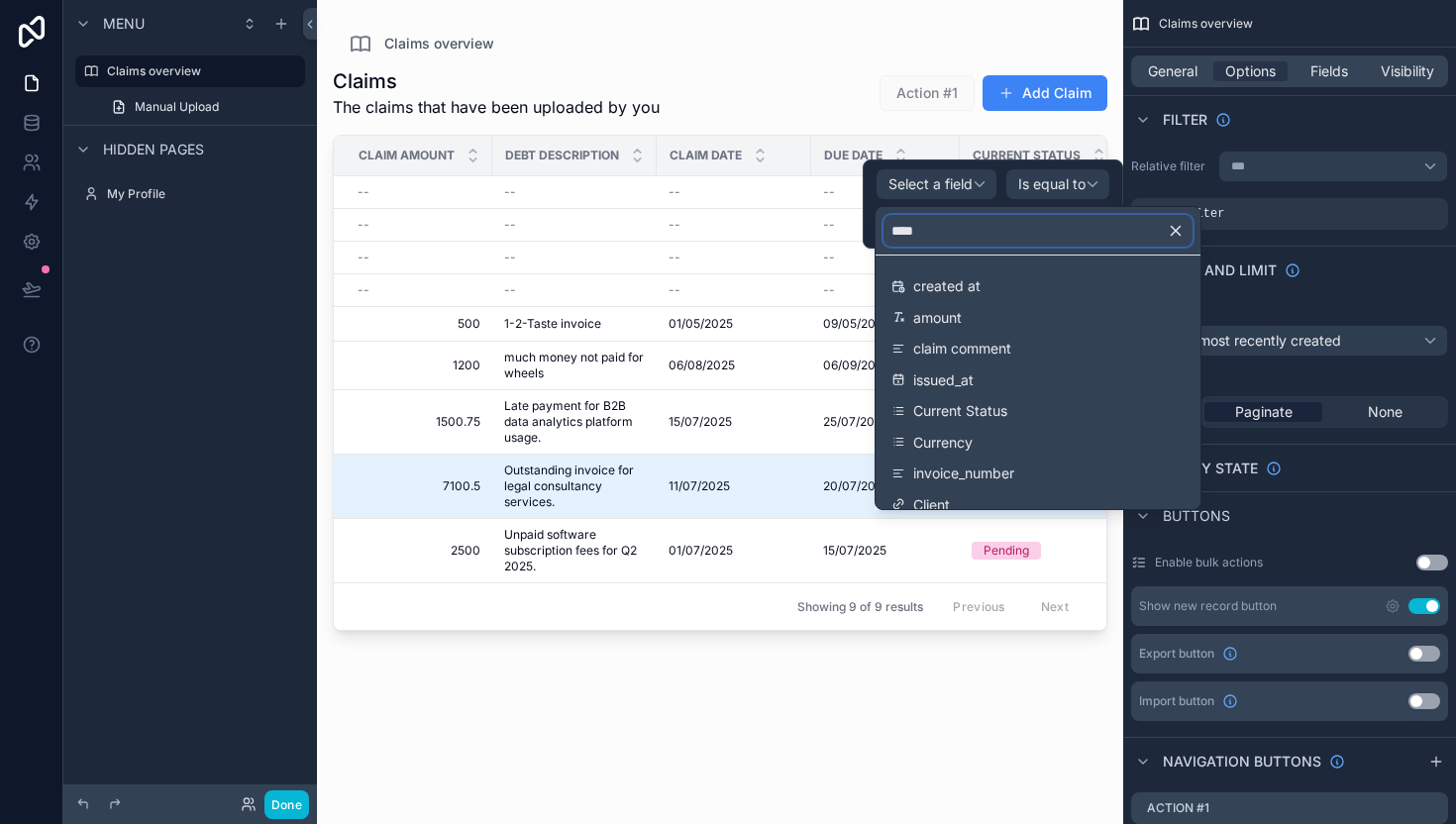 type on "*****" 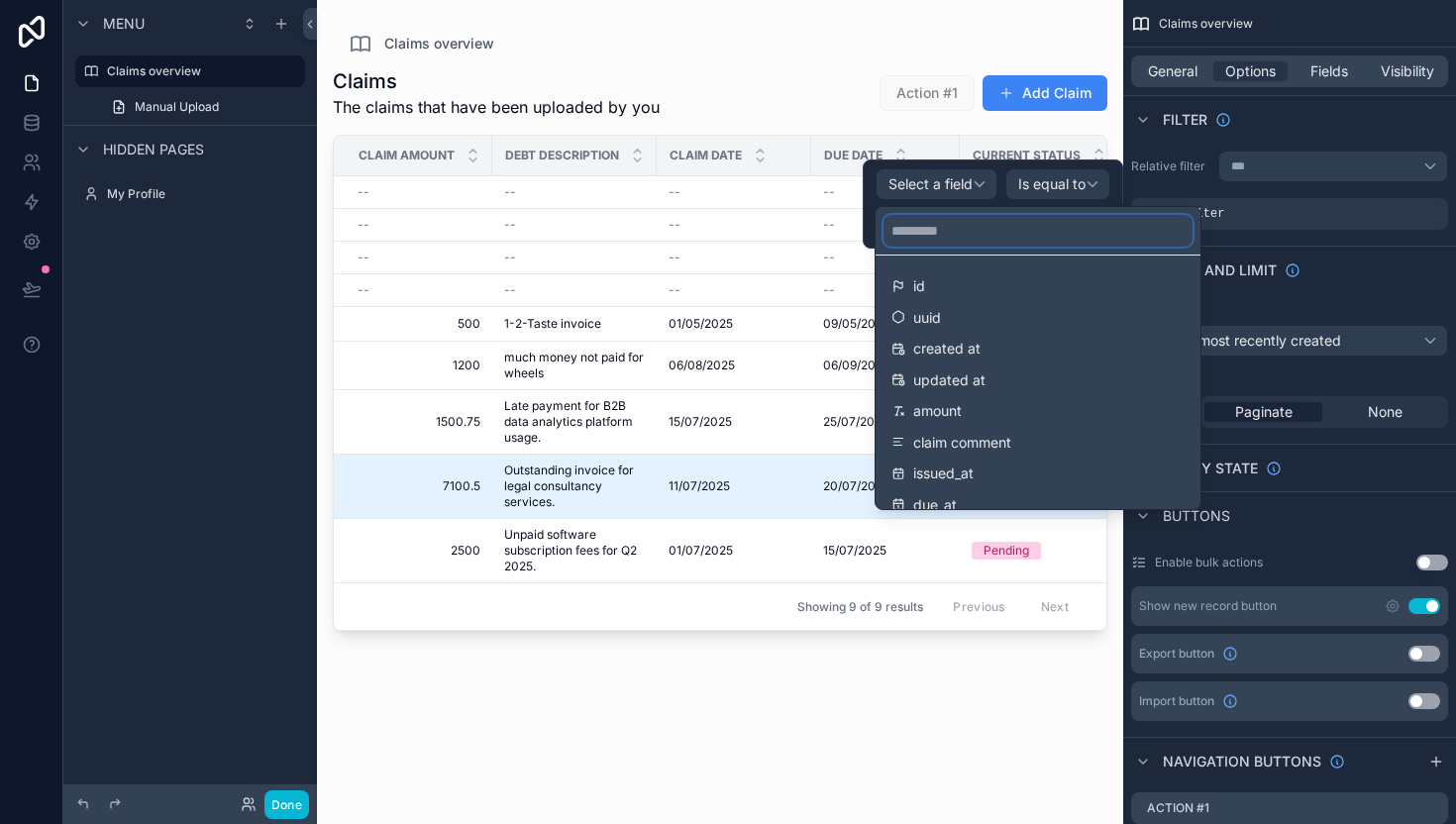 type on "*" 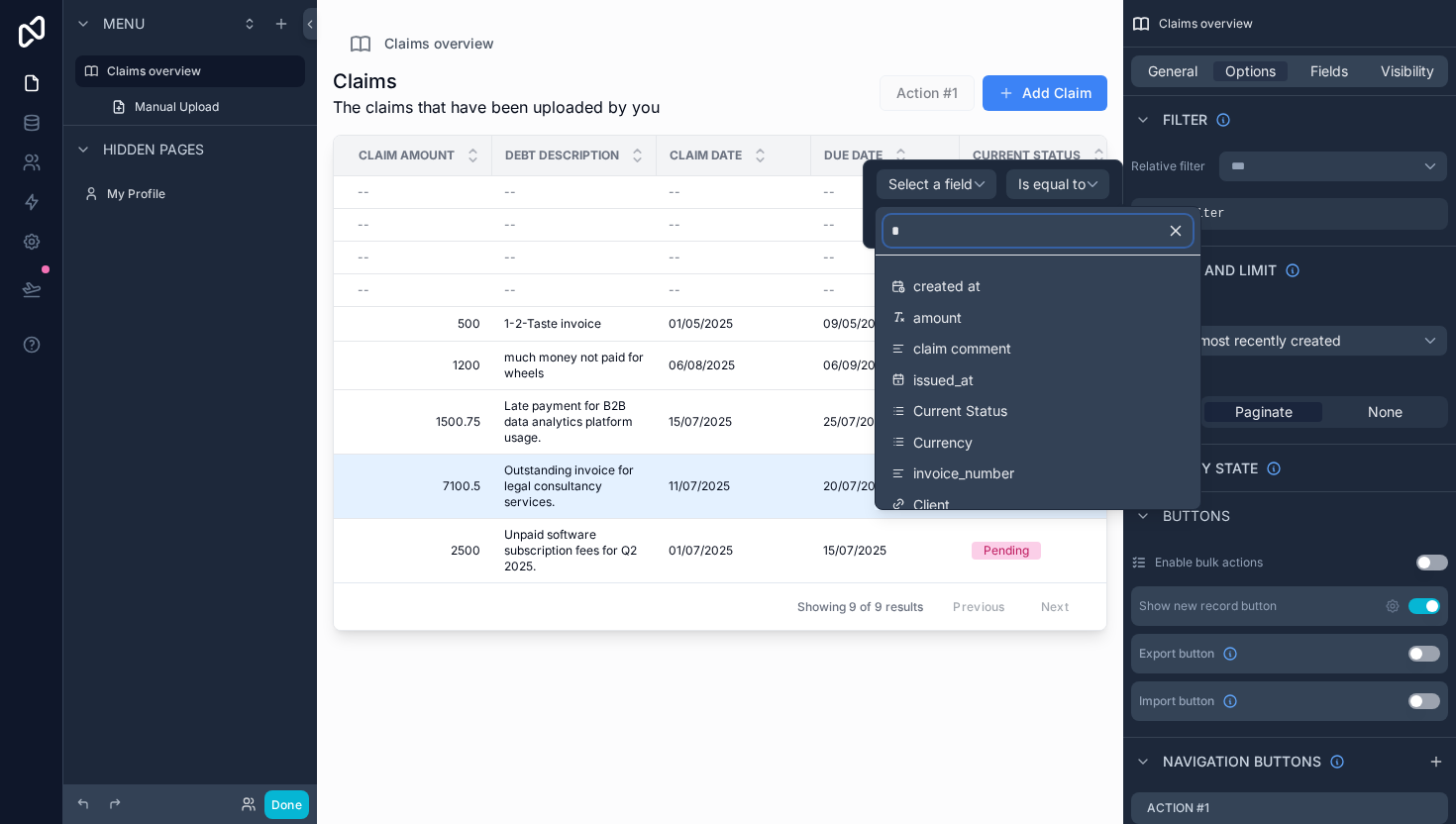 type 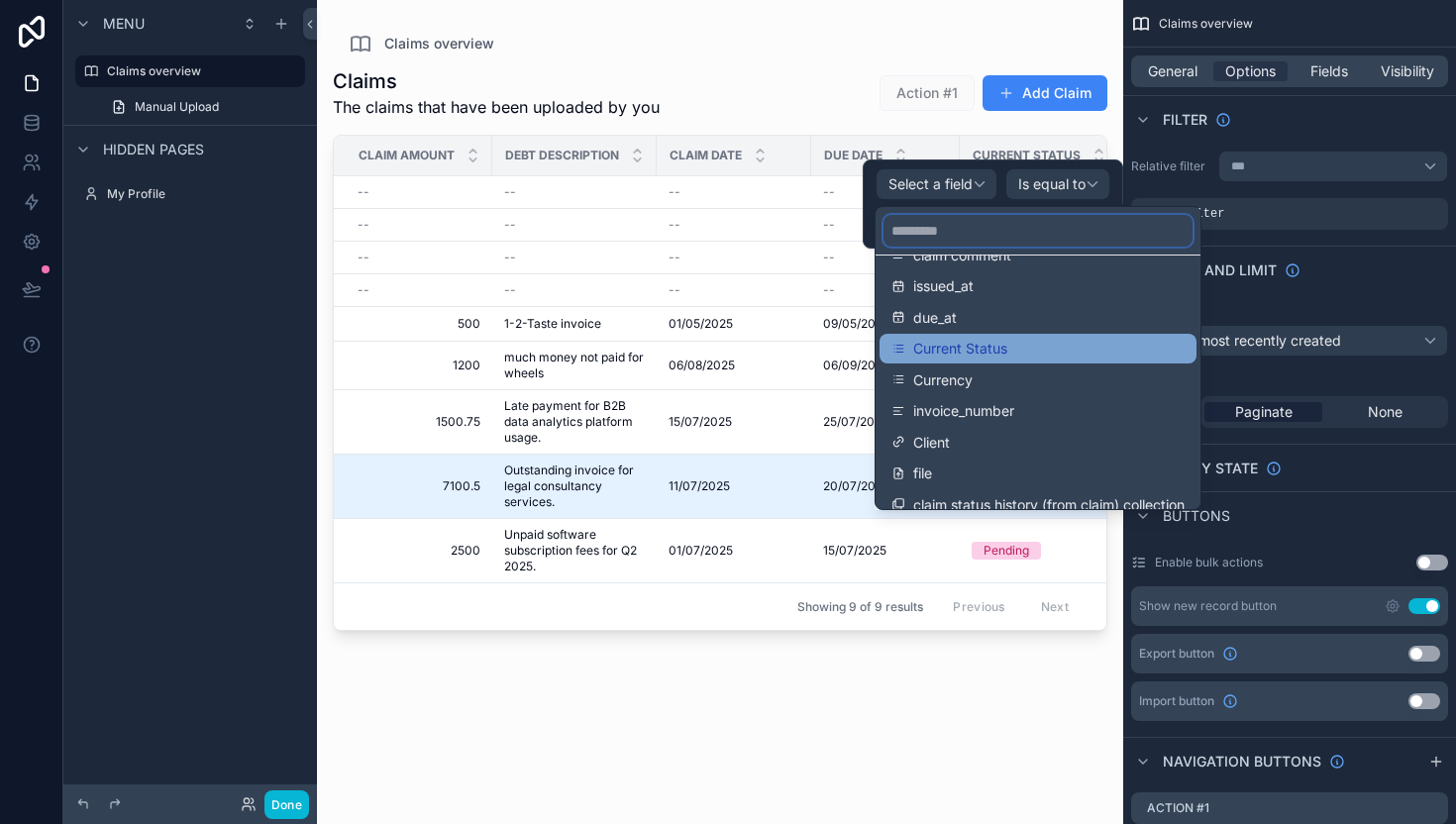 scroll, scrollTop: 201, scrollLeft: 0, axis: vertical 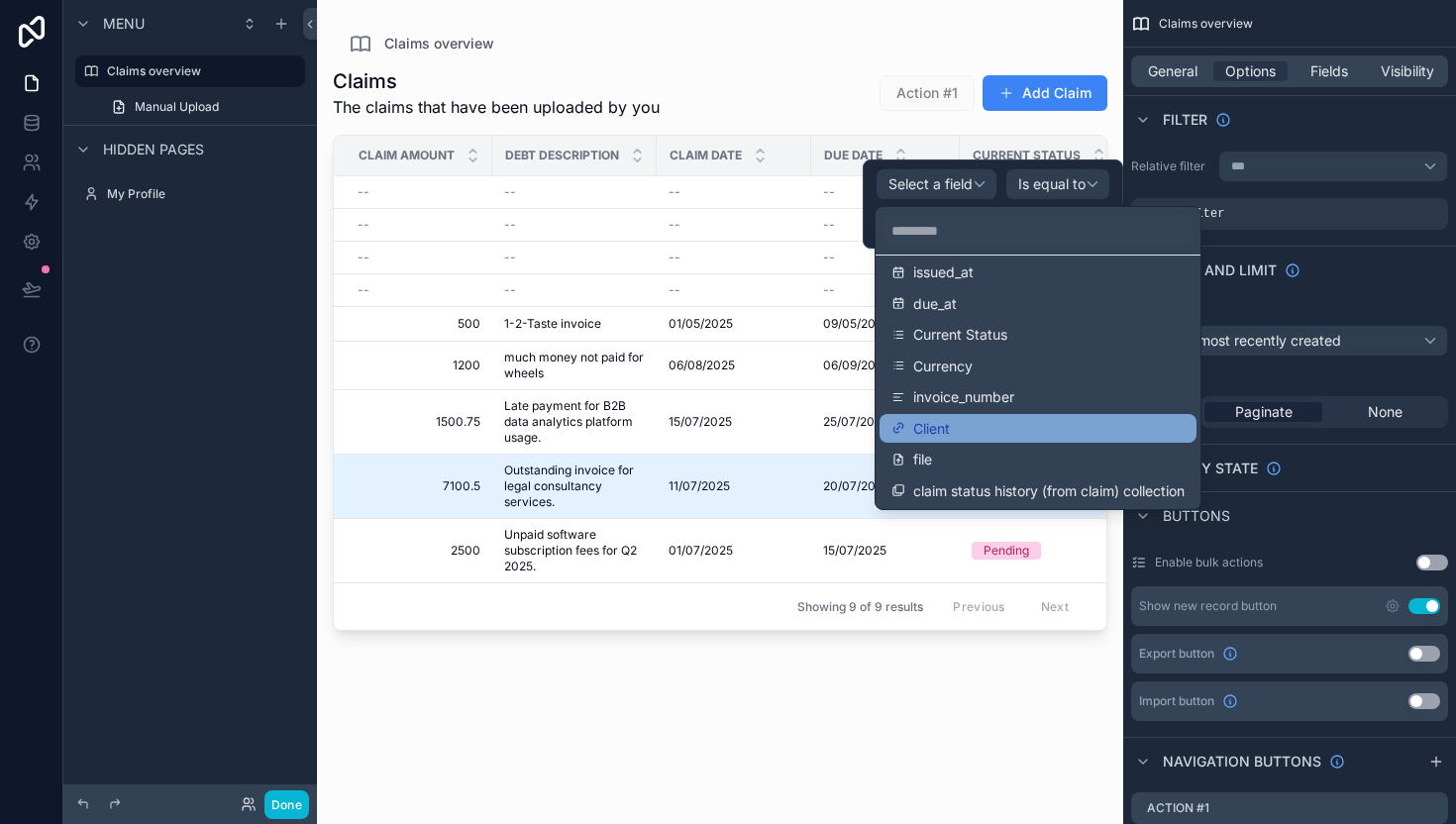 click on "Client" at bounding box center [1038, 429] 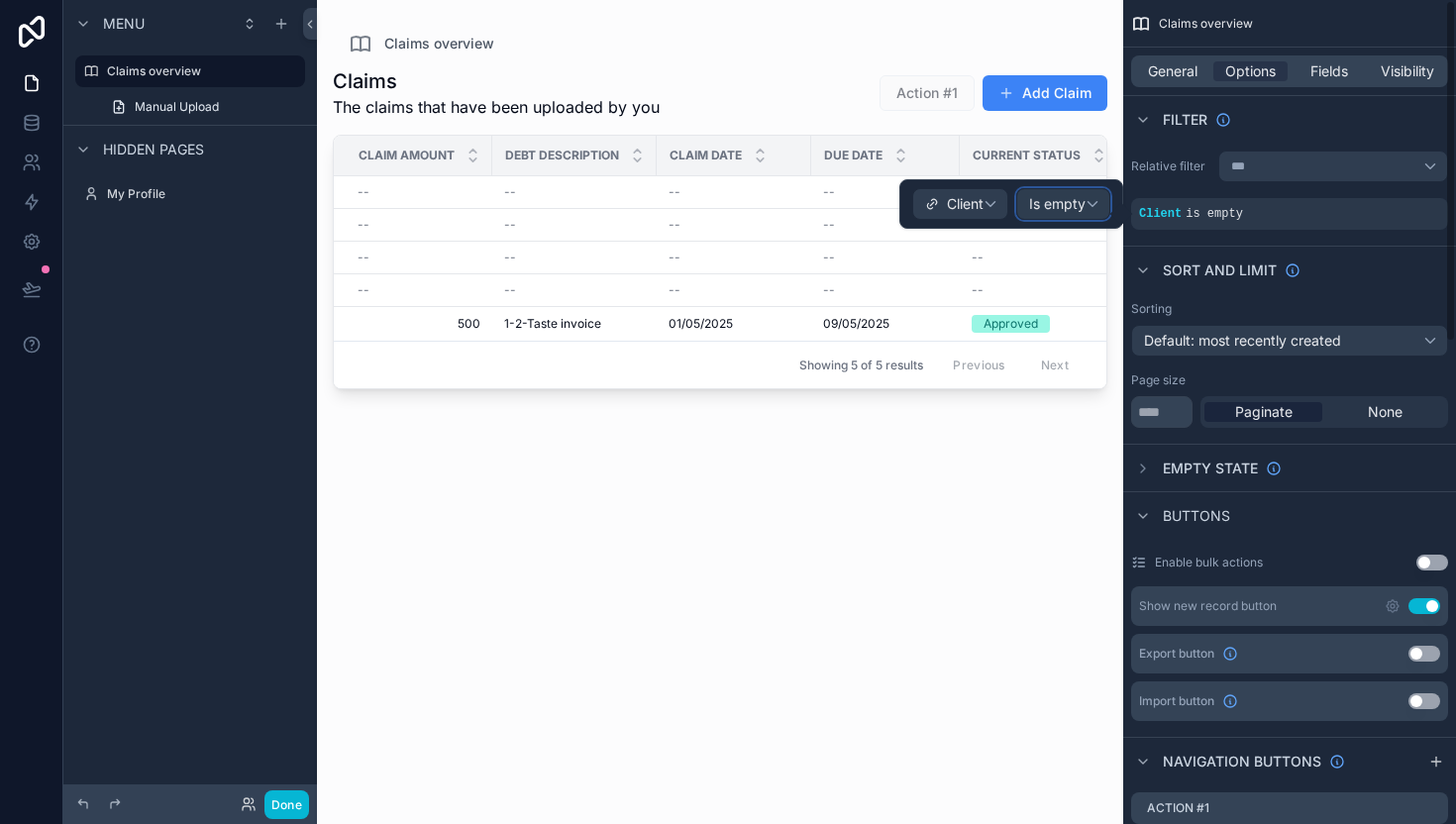 click on "Is empty" at bounding box center (1063, 204) 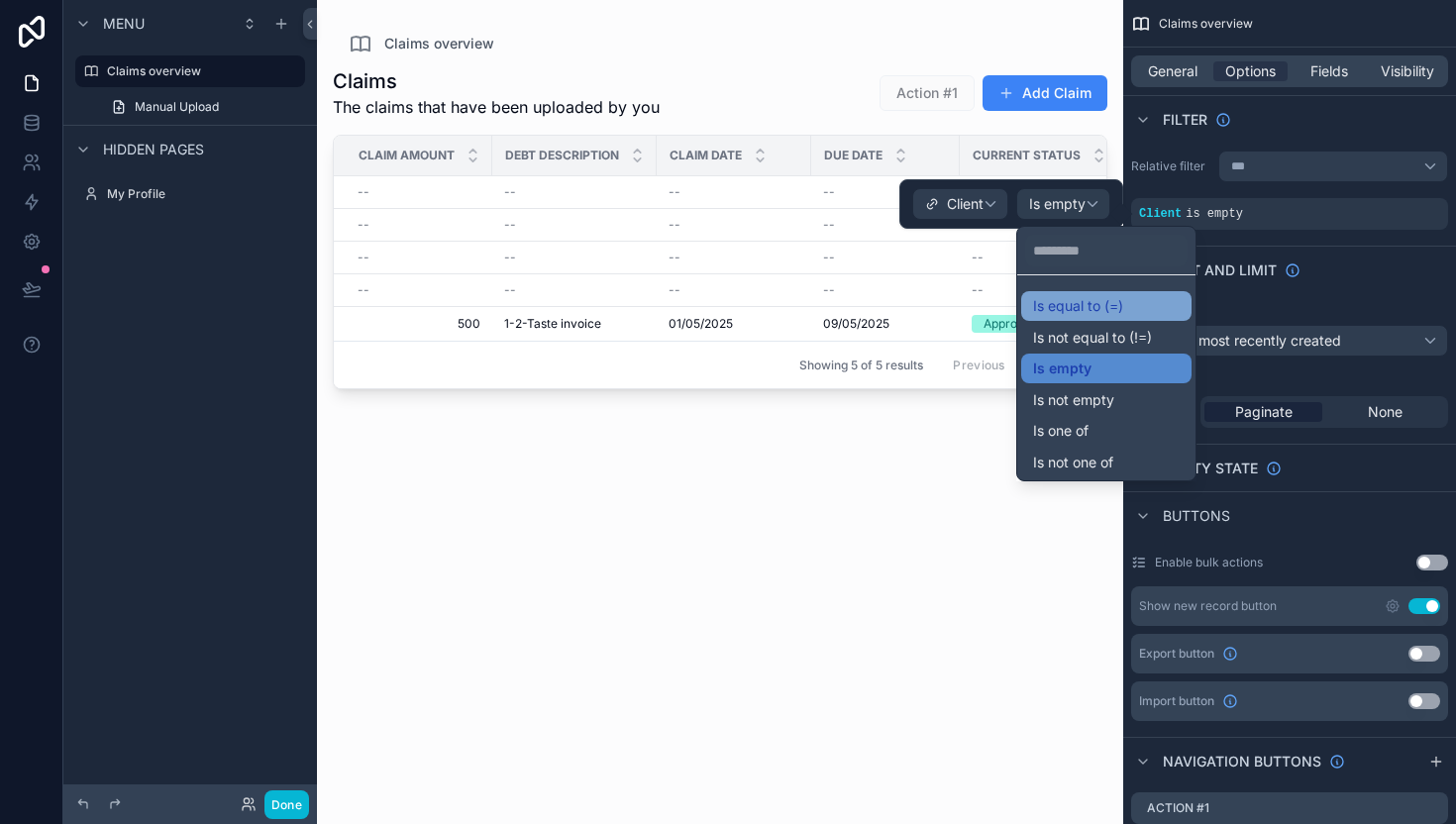 click on "Is equal to (=)" at bounding box center (1078, 306) 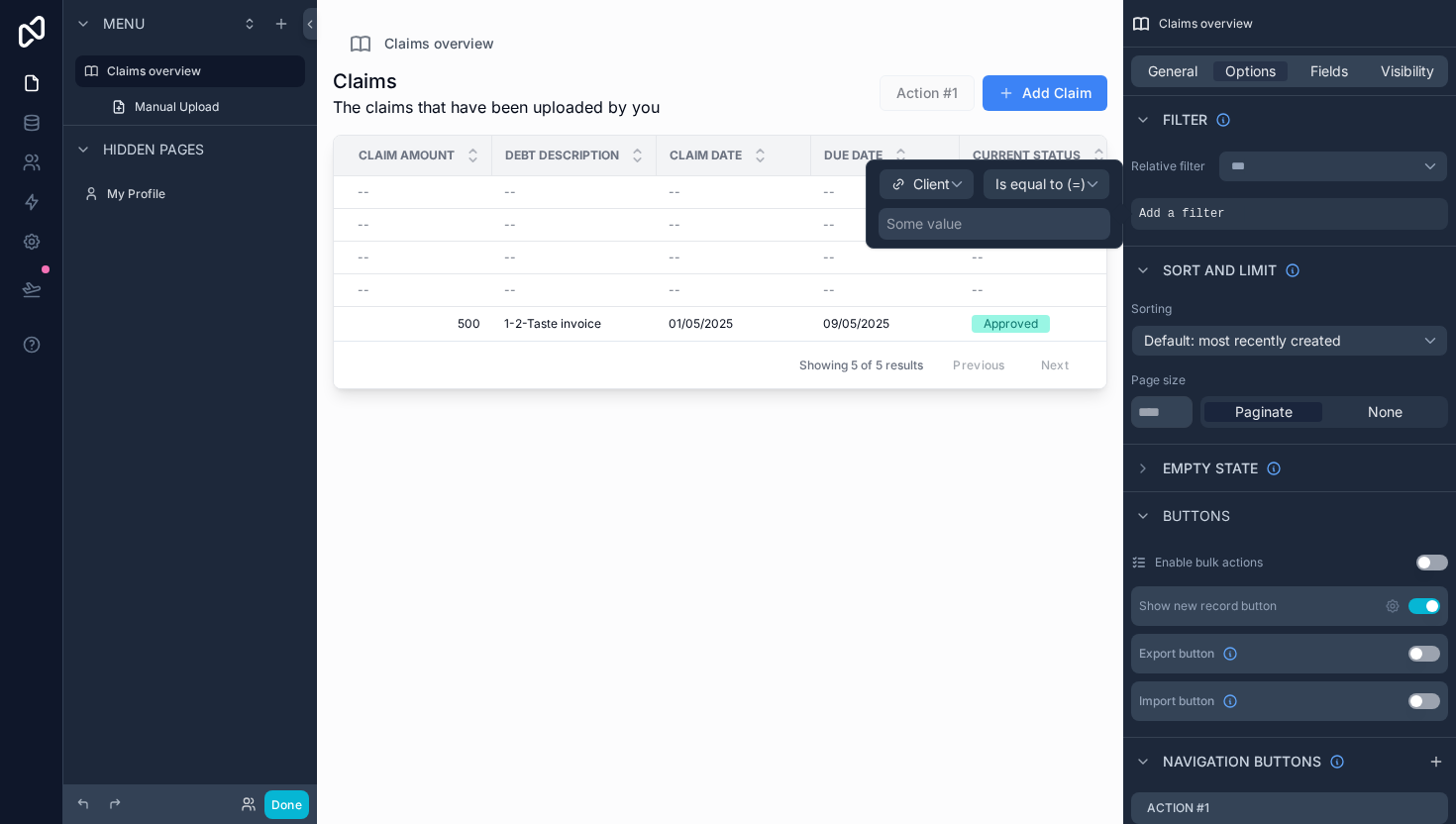 click on "Some value" at bounding box center [994, 224] 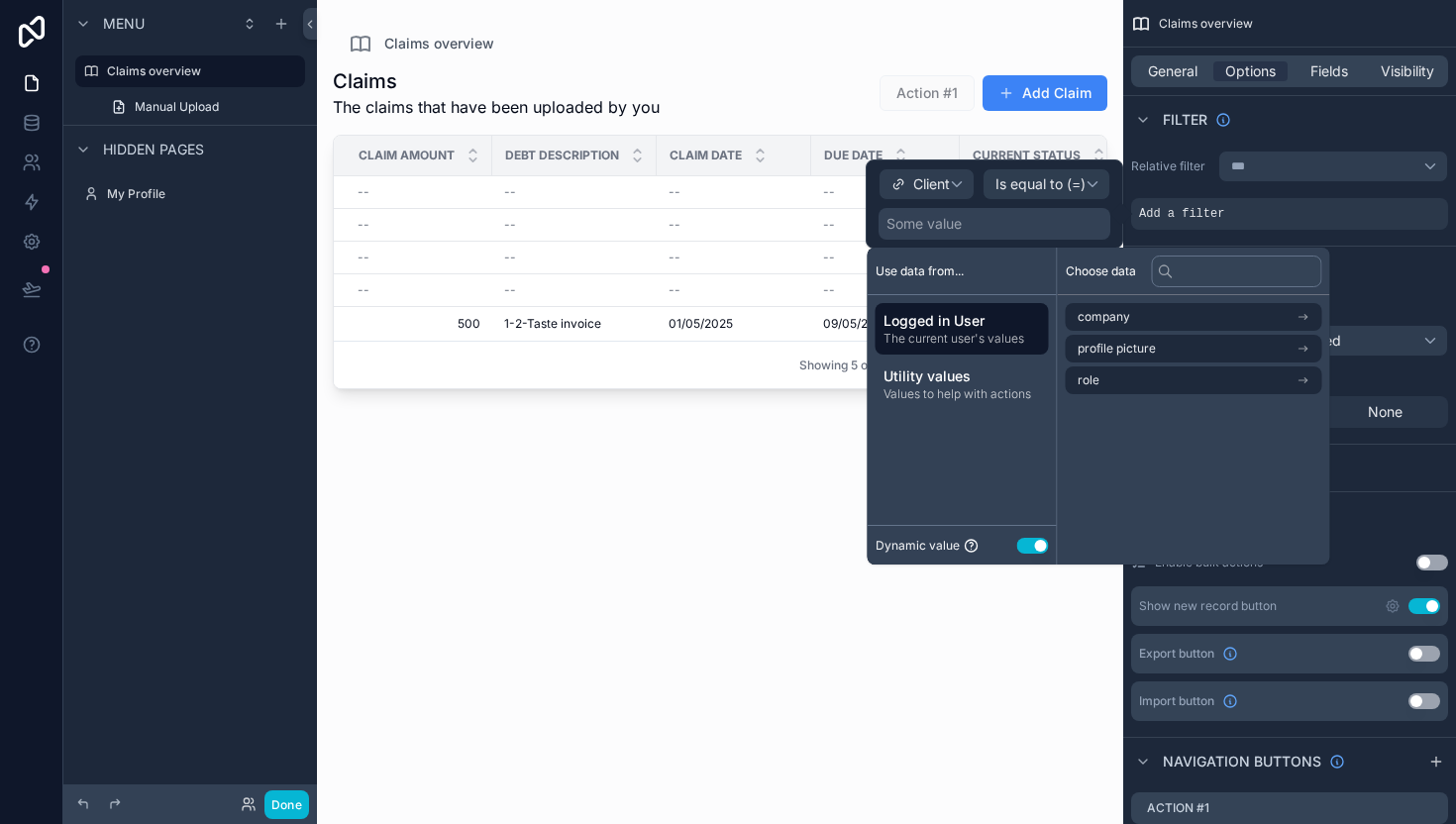 click on "The current user's values" at bounding box center (962, 339) 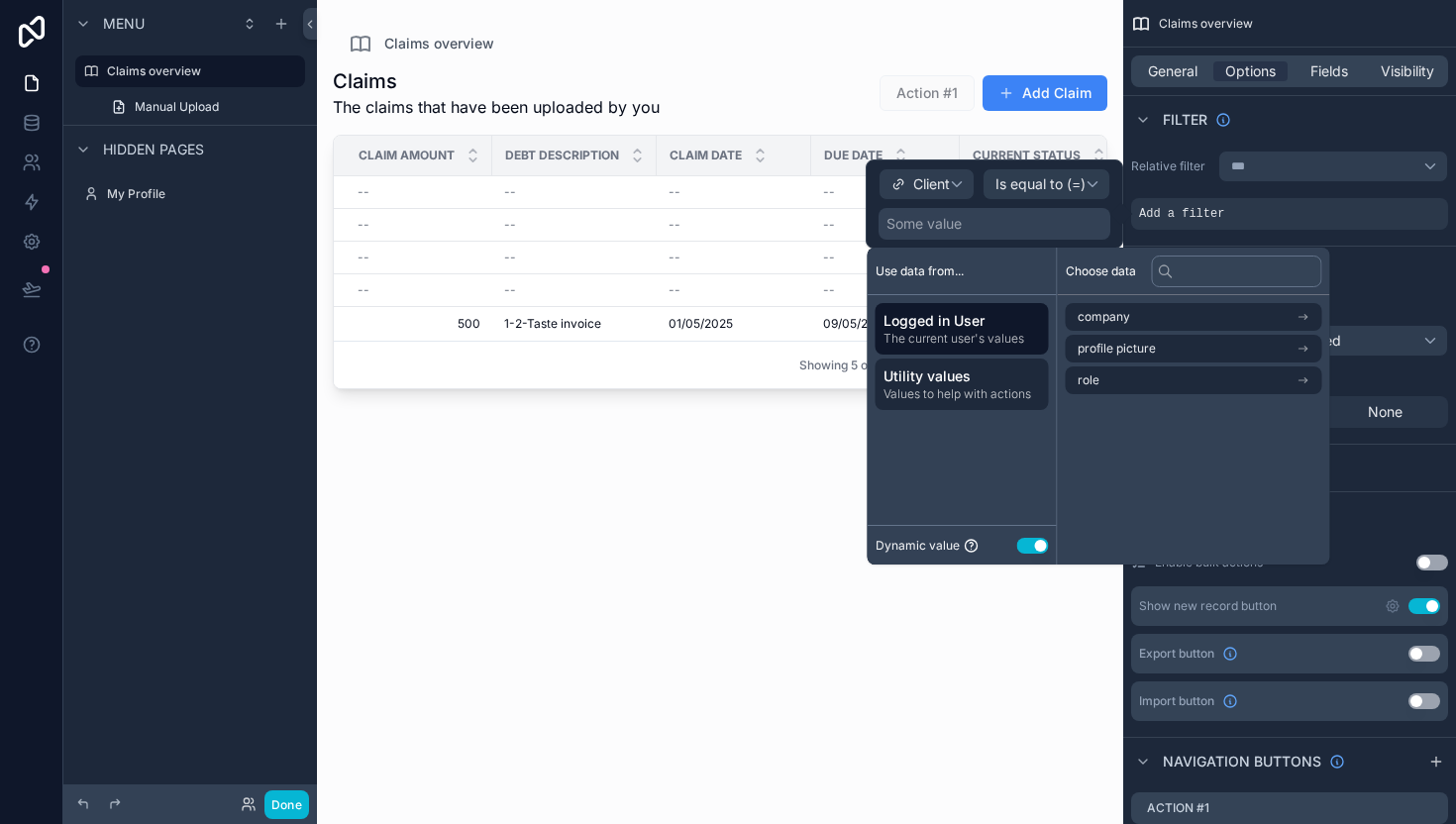 click on "Values to help with actions" at bounding box center [962, 394] 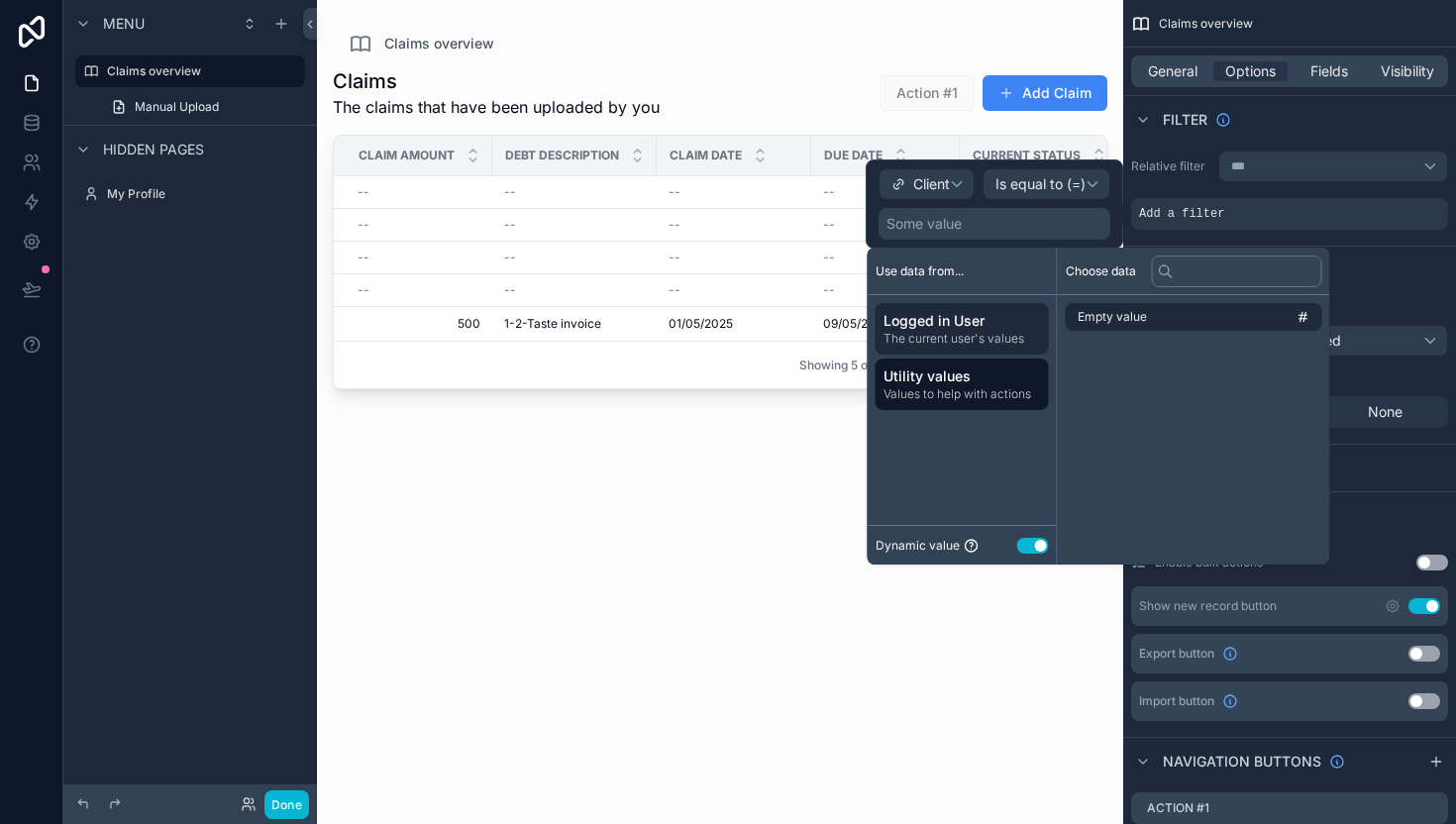 click on "The current user's values" at bounding box center [962, 339] 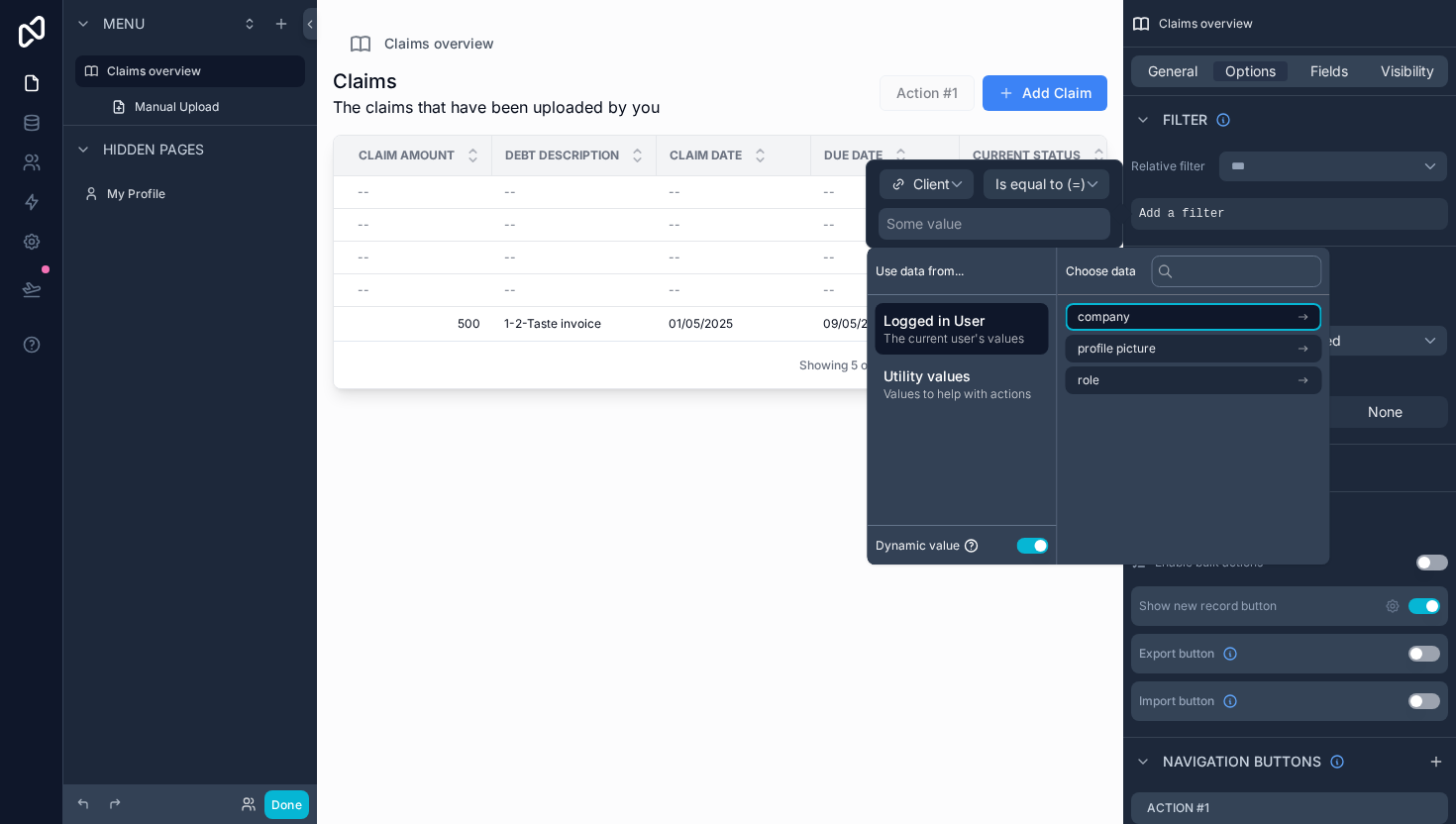 click on "company" at bounding box center [1194, 317] 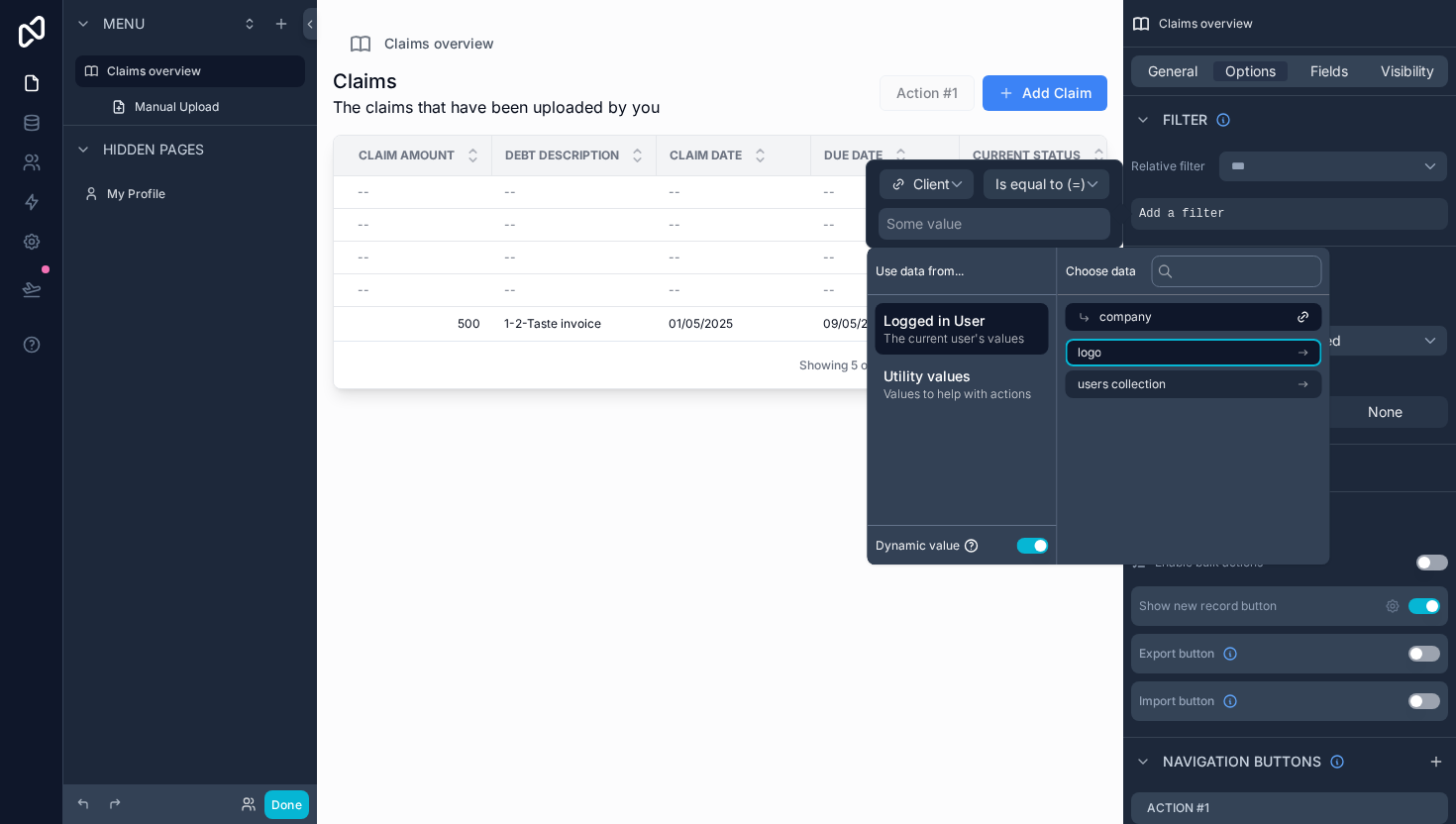 click on "logo" at bounding box center [1194, 353] 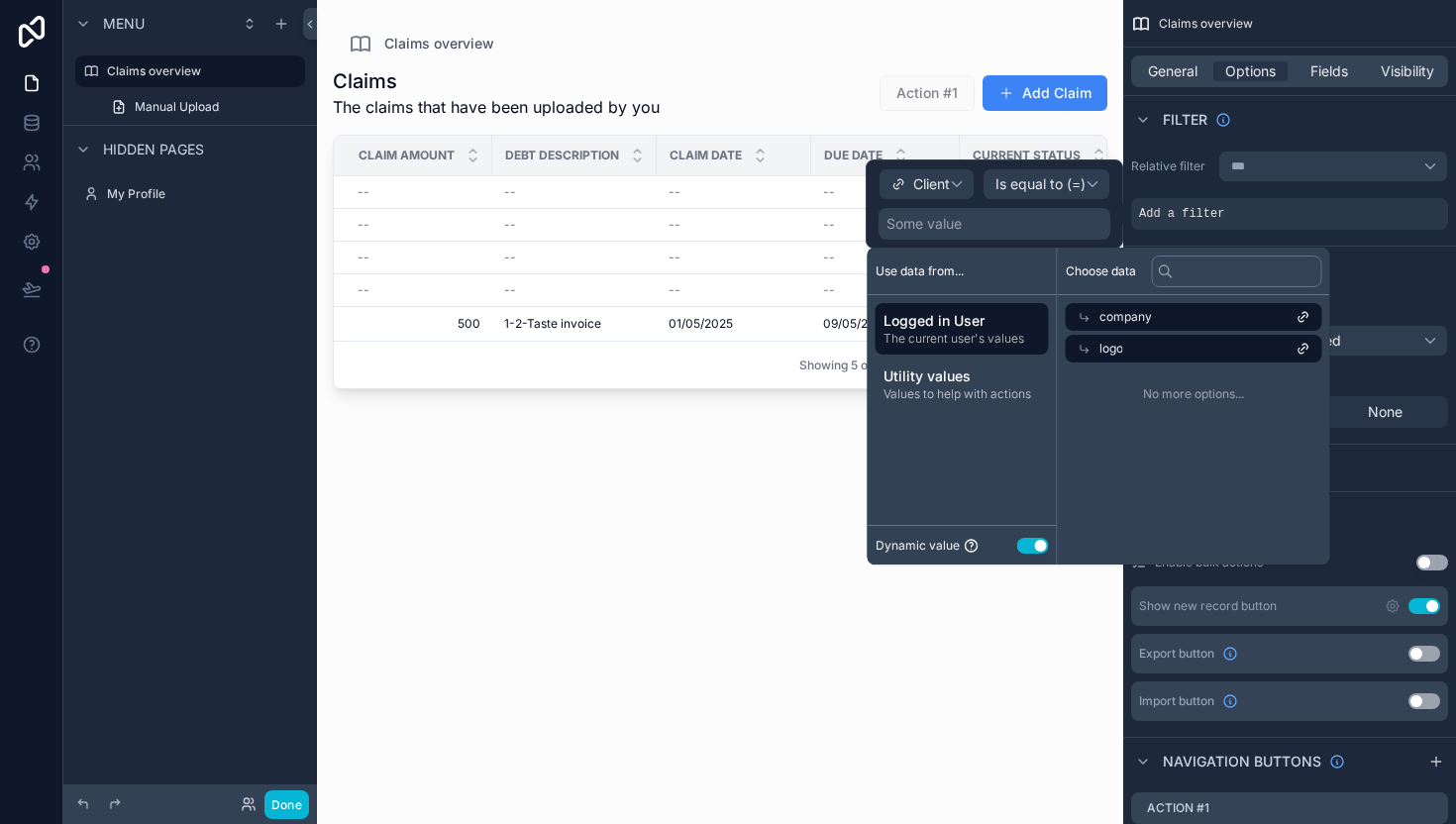 click on "logo" at bounding box center (1194, 349) 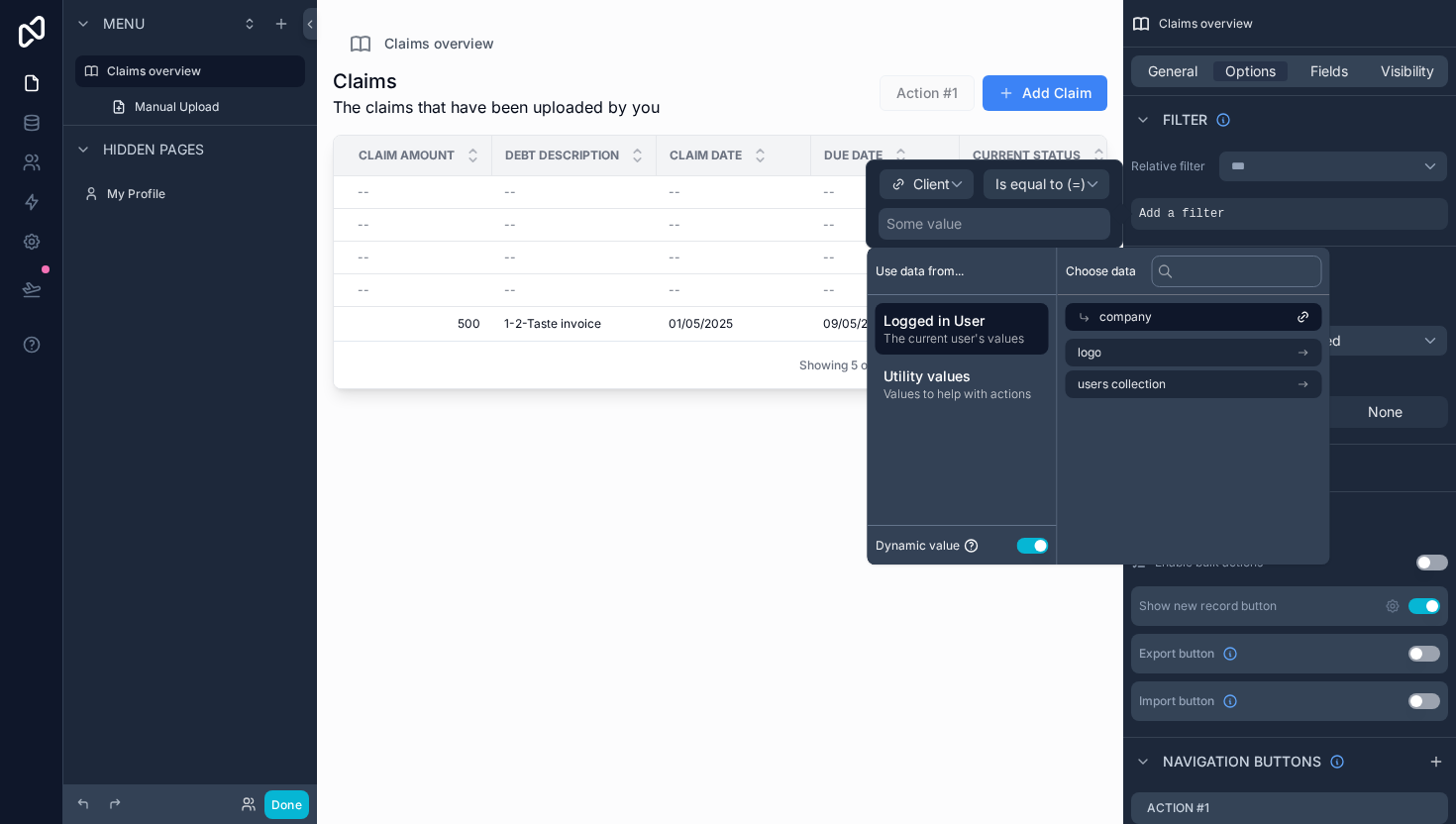 click at bounding box center [720, 400] 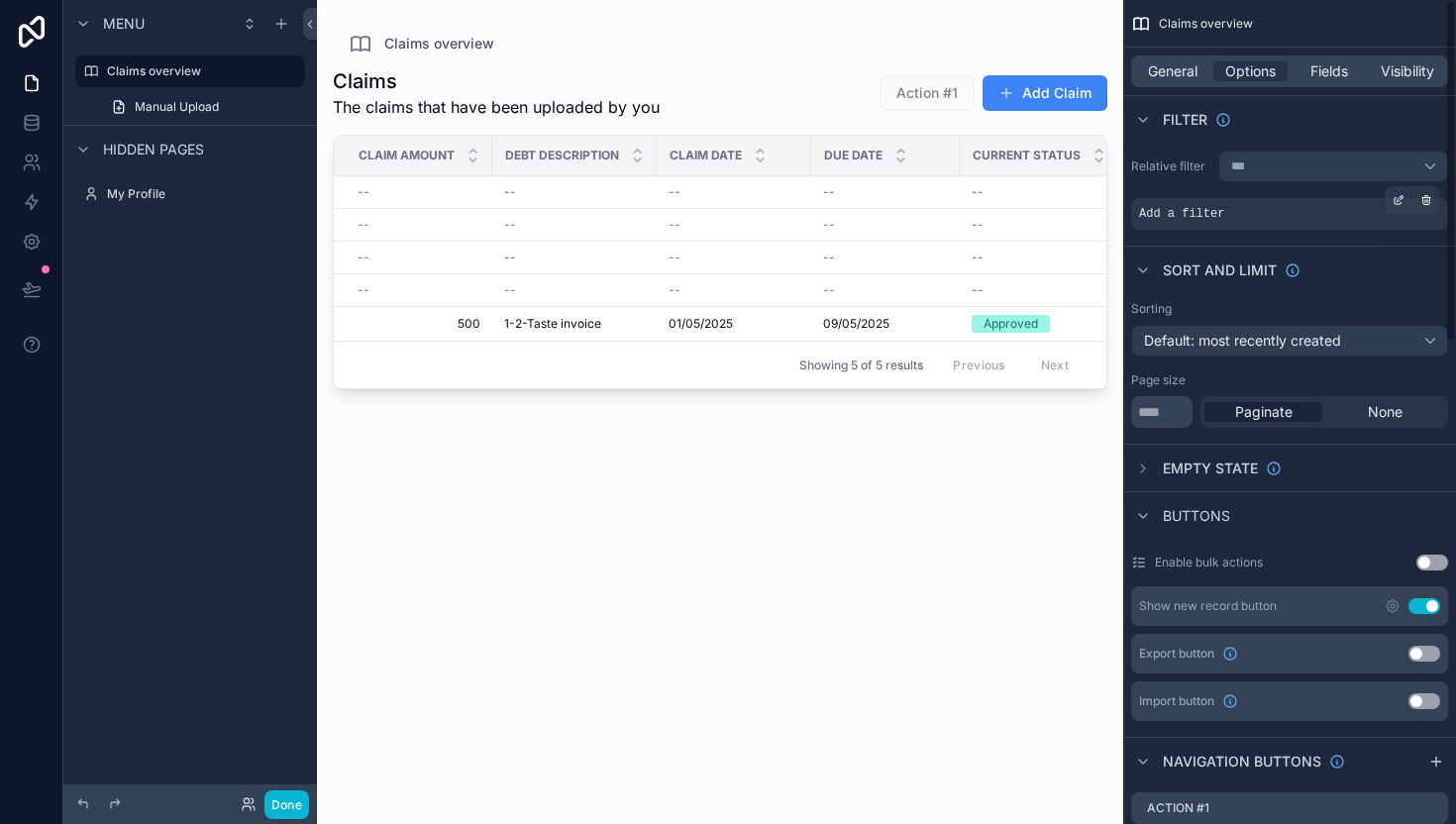 click on "Add a filter" at bounding box center [1290, 214] 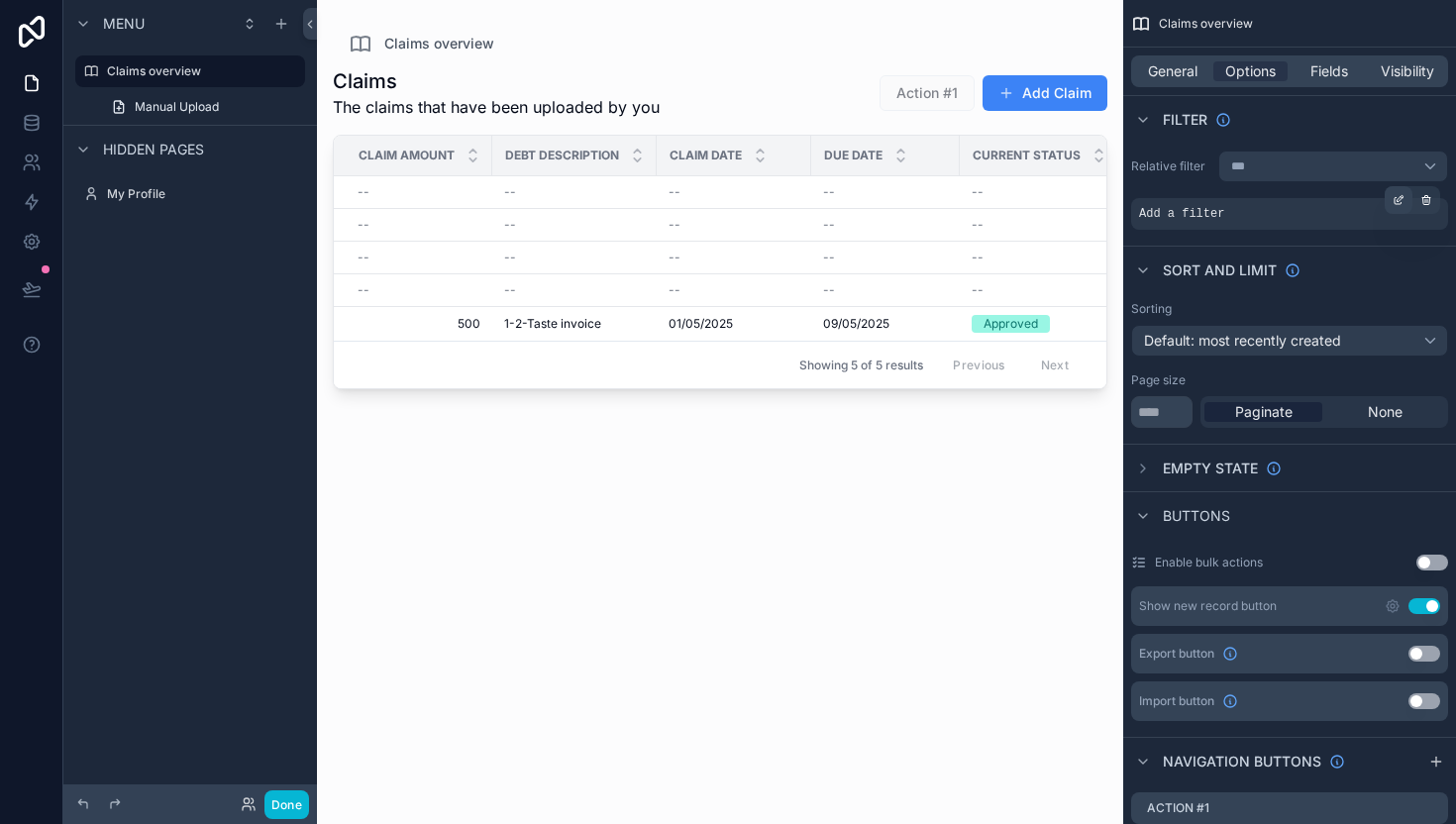 click 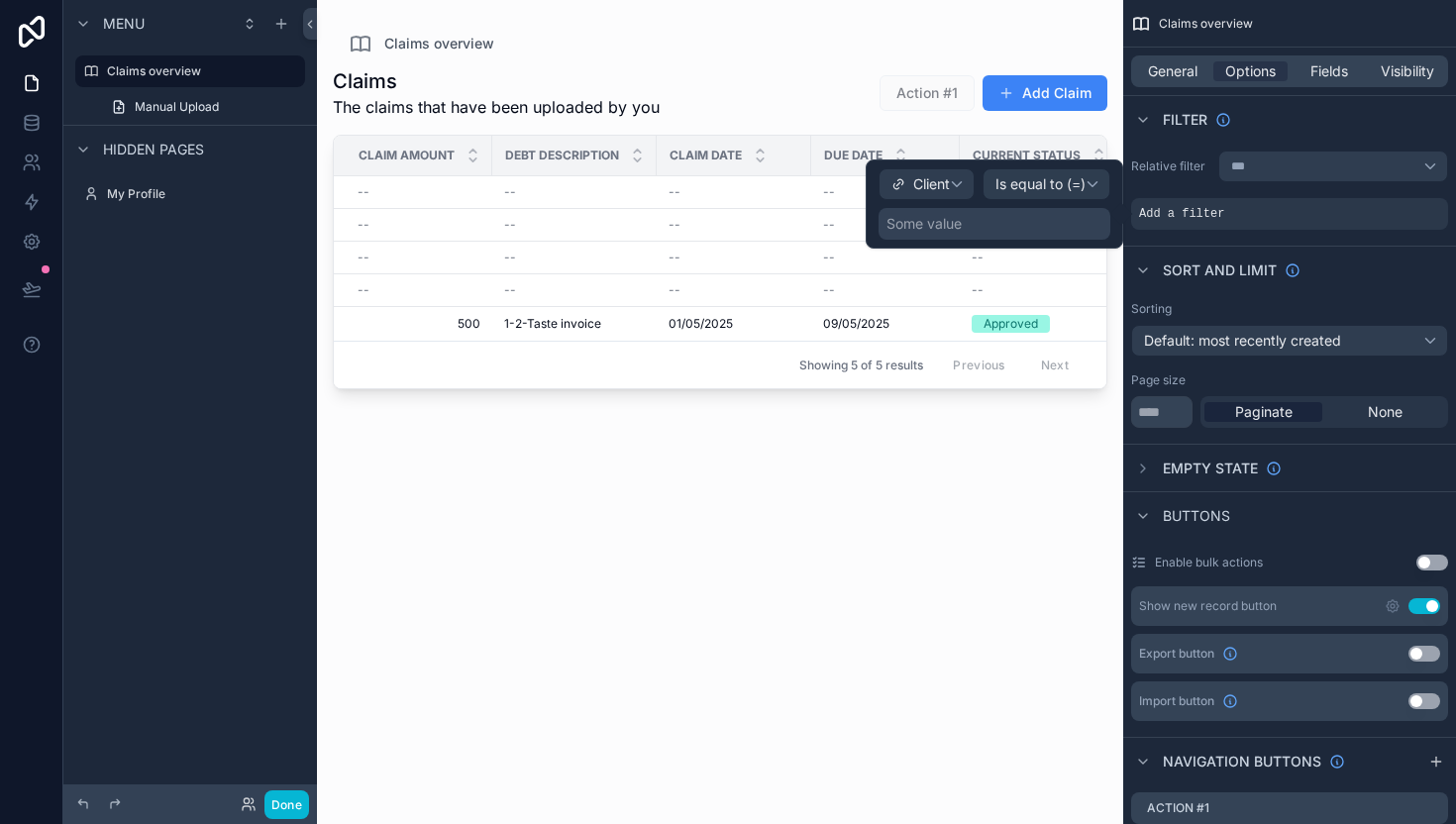 click on "Some value" at bounding box center (994, 224) 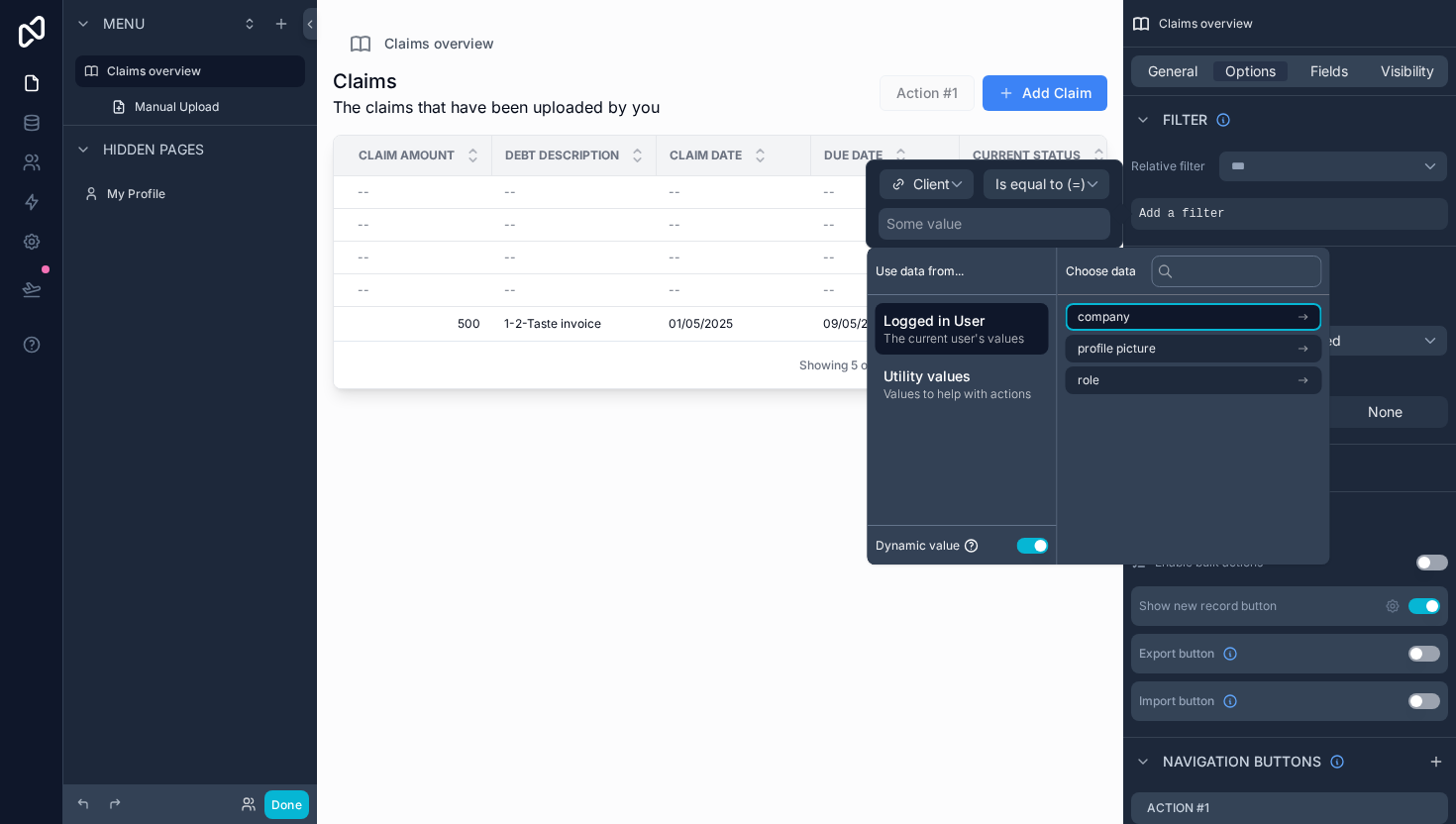click on "company" at bounding box center (1103, 317) 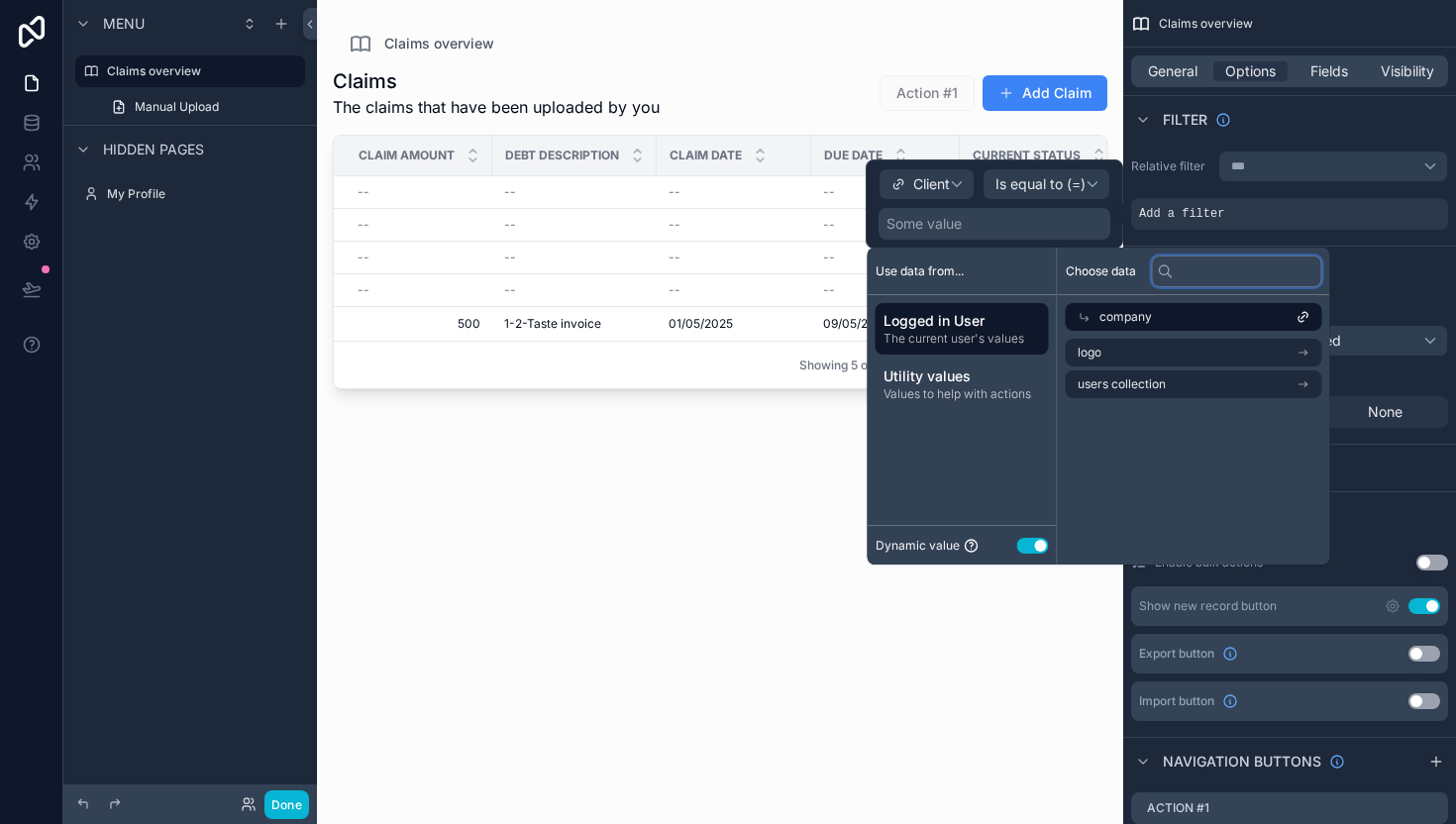 click at bounding box center [1237, 271] 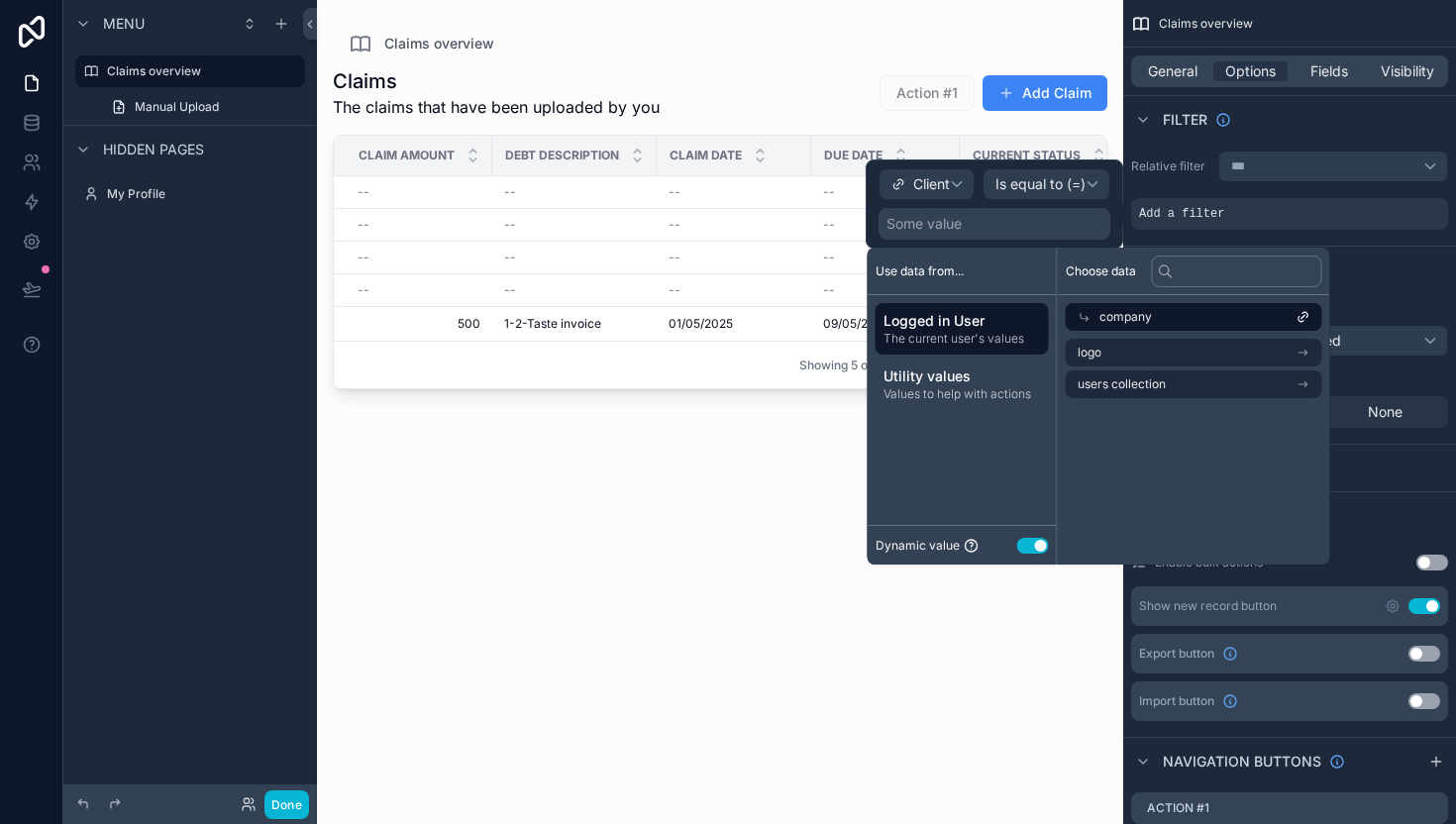 click on "Logged in User" at bounding box center (962, 321) 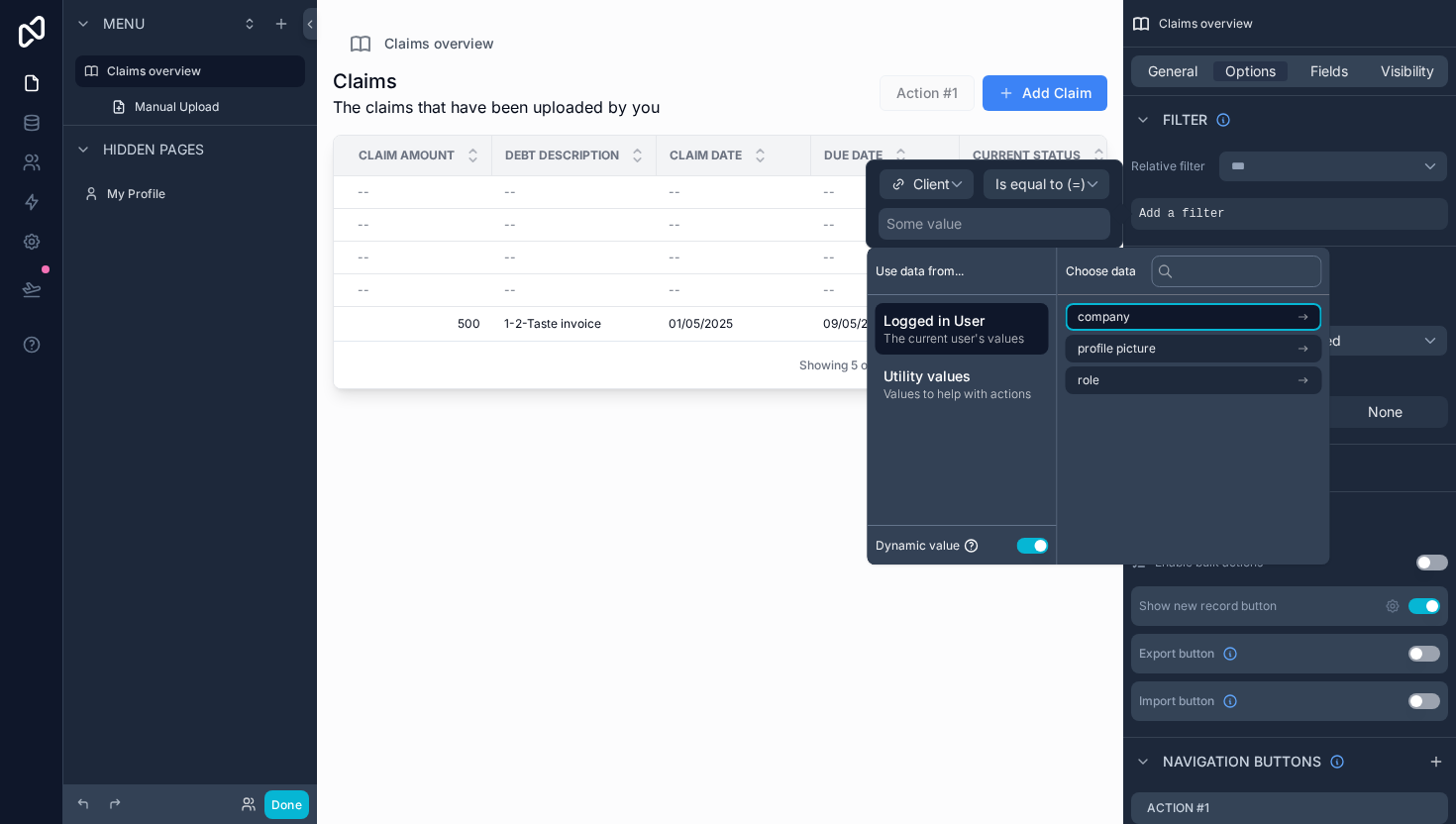 click on "company" at bounding box center [1103, 317] 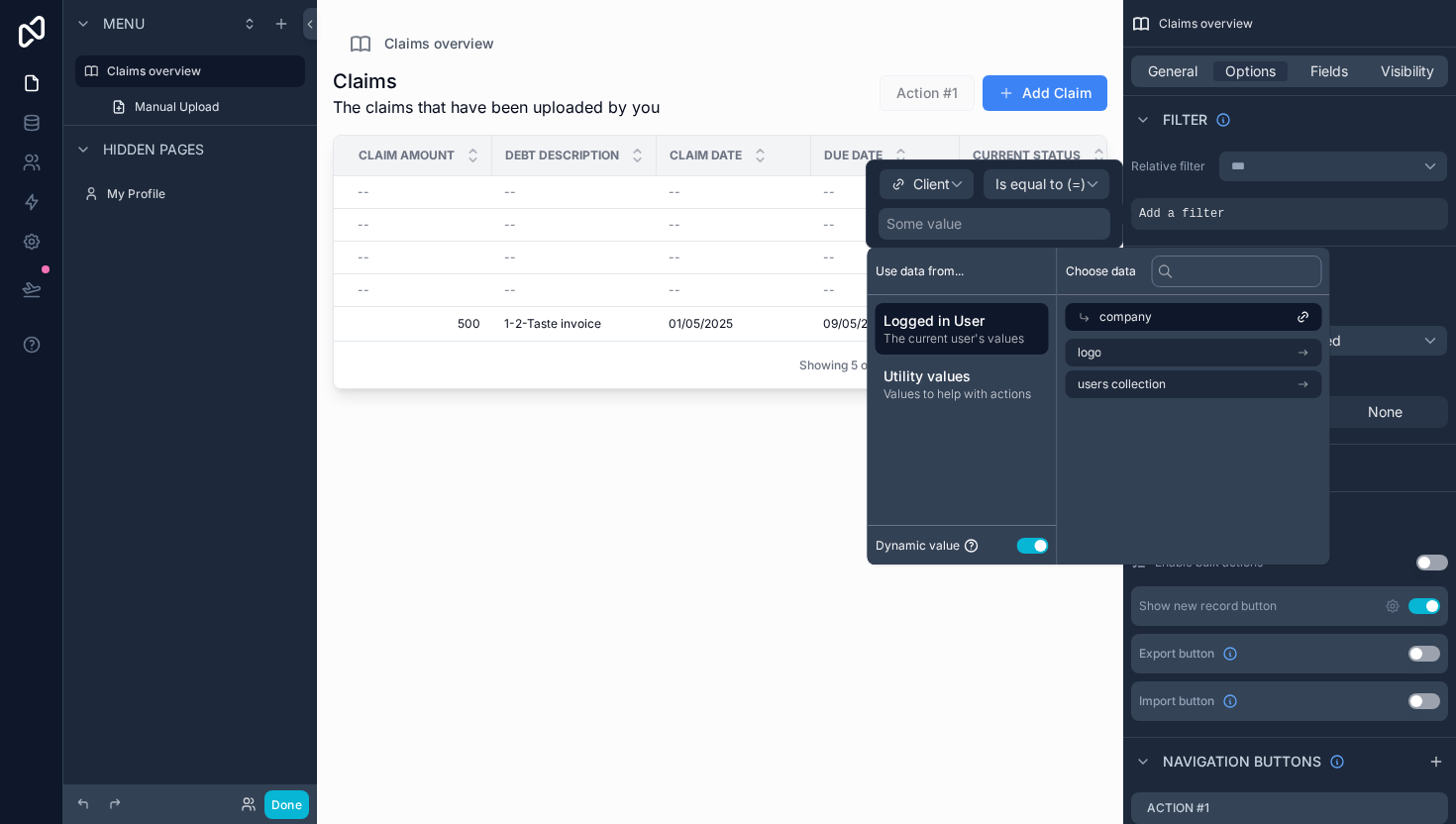 click 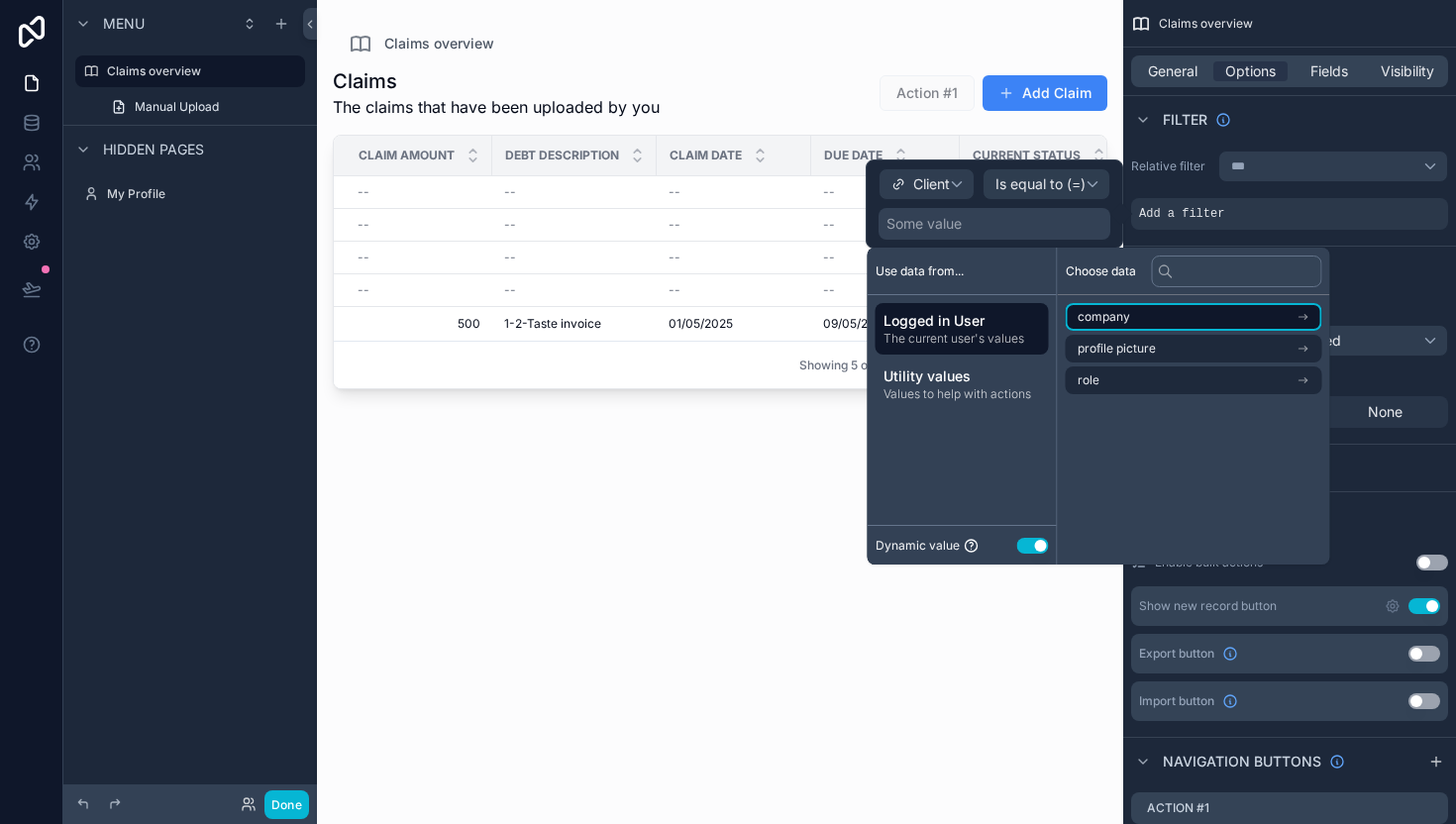 click on "company" at bounding box center [1194, 317] 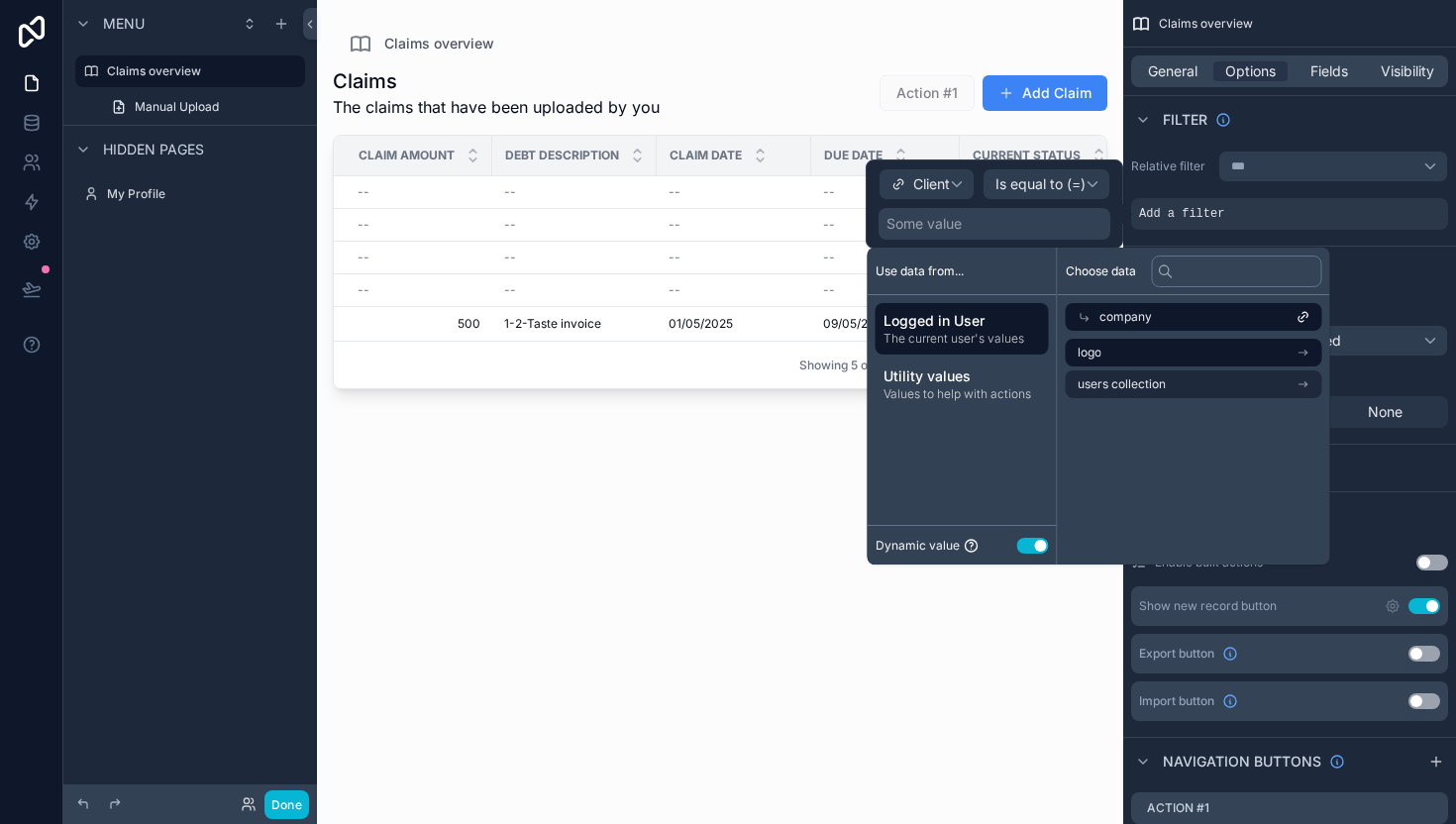 click on "company" at bounding box center (1194, 317) 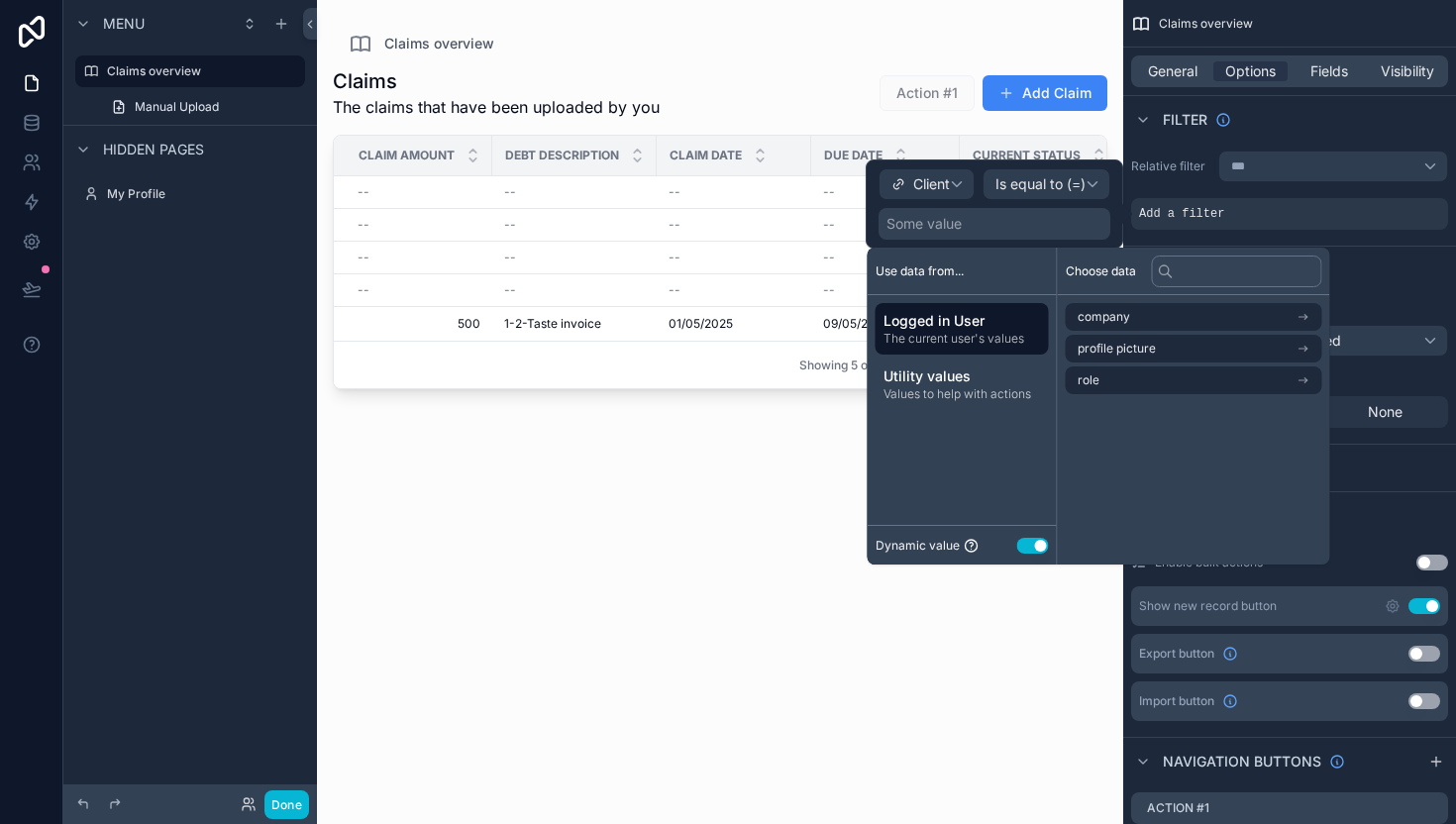 click on "Dynamic value Use setting" at bounding box center (962, 545) 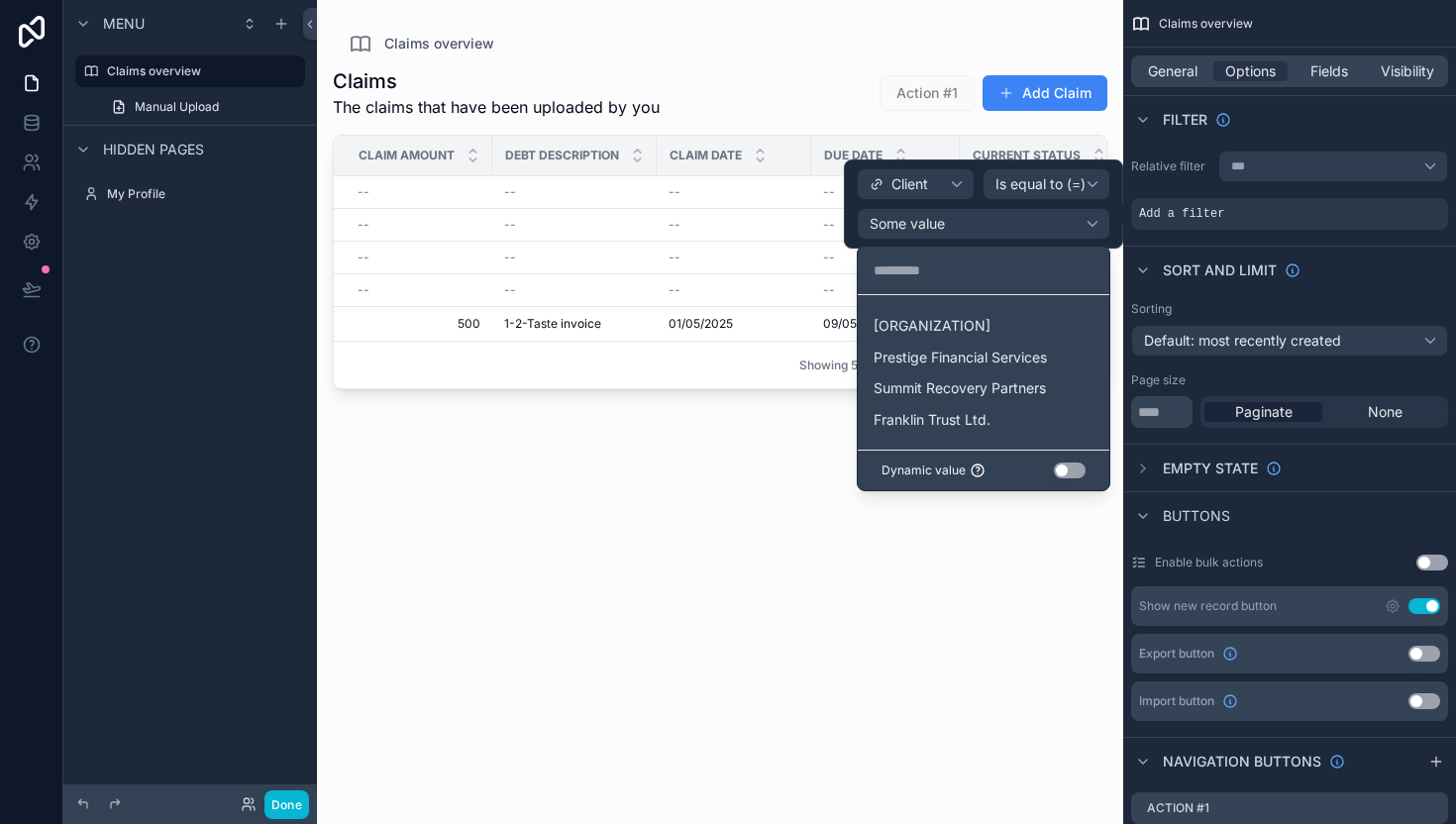 click on "Use setting" at bounding box center (1070, 470) 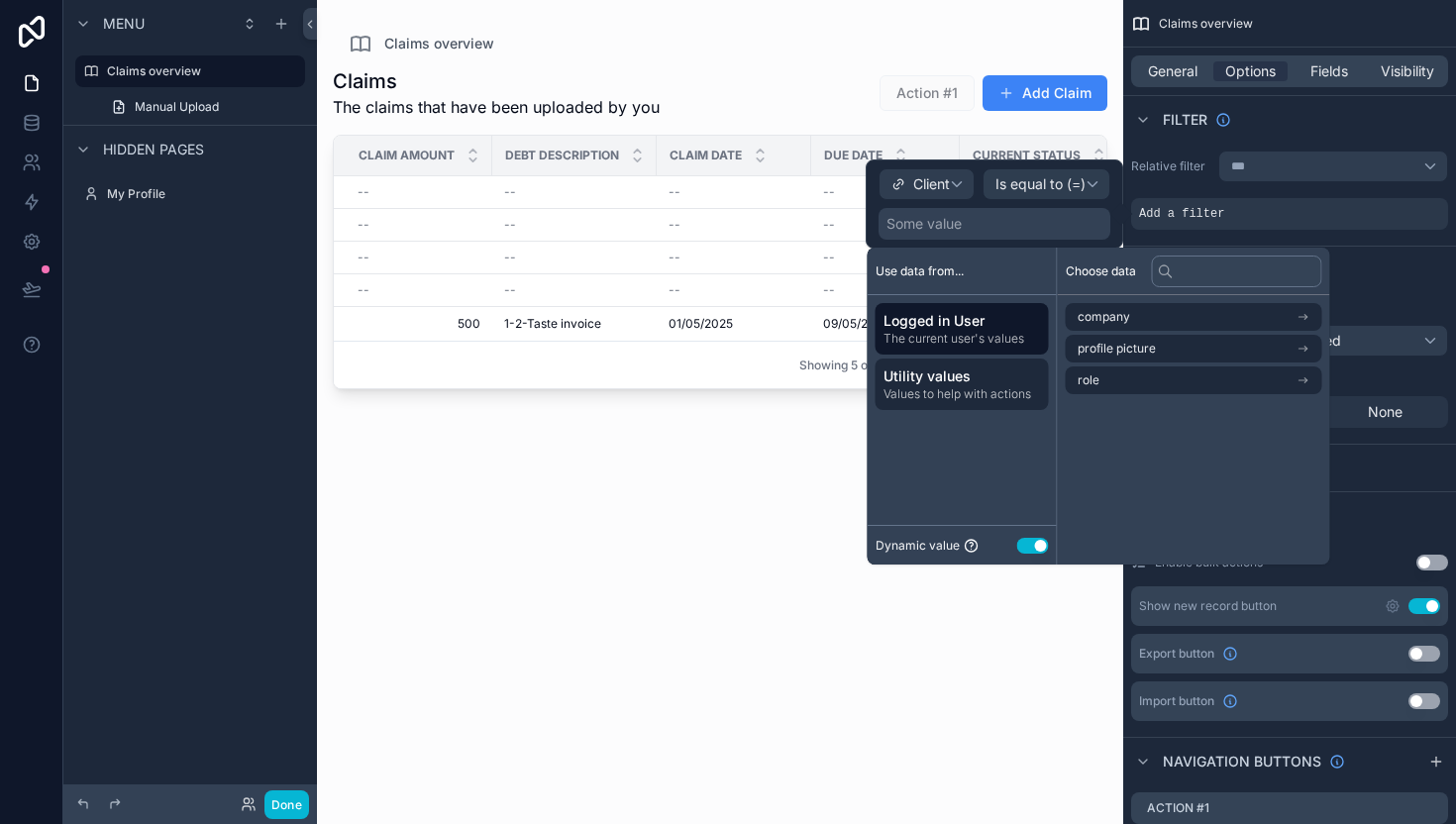 click on "Utility values" at bounding box center [962, 376] 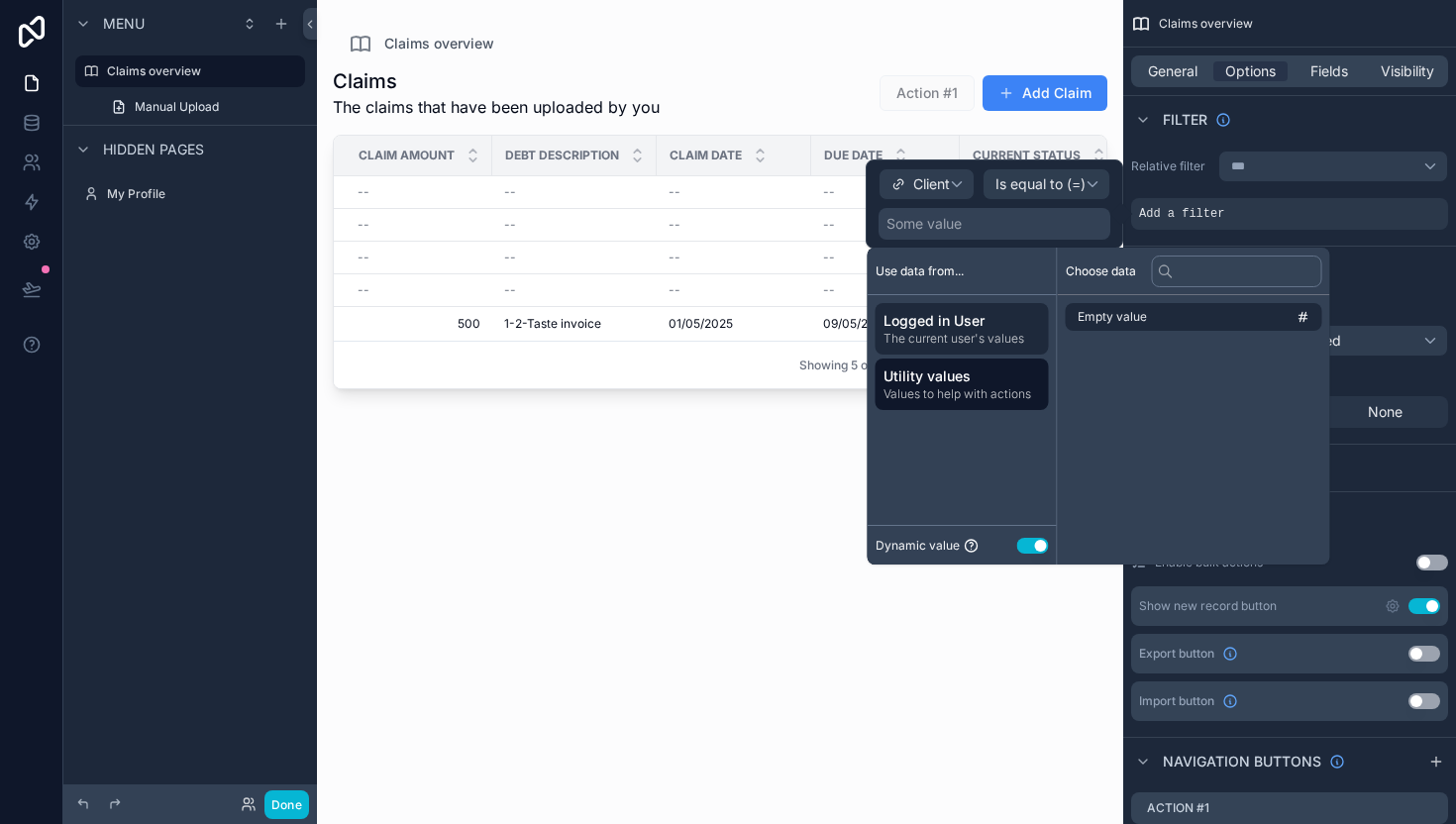 click on "Logged in User" at bounding box center (962, 321) 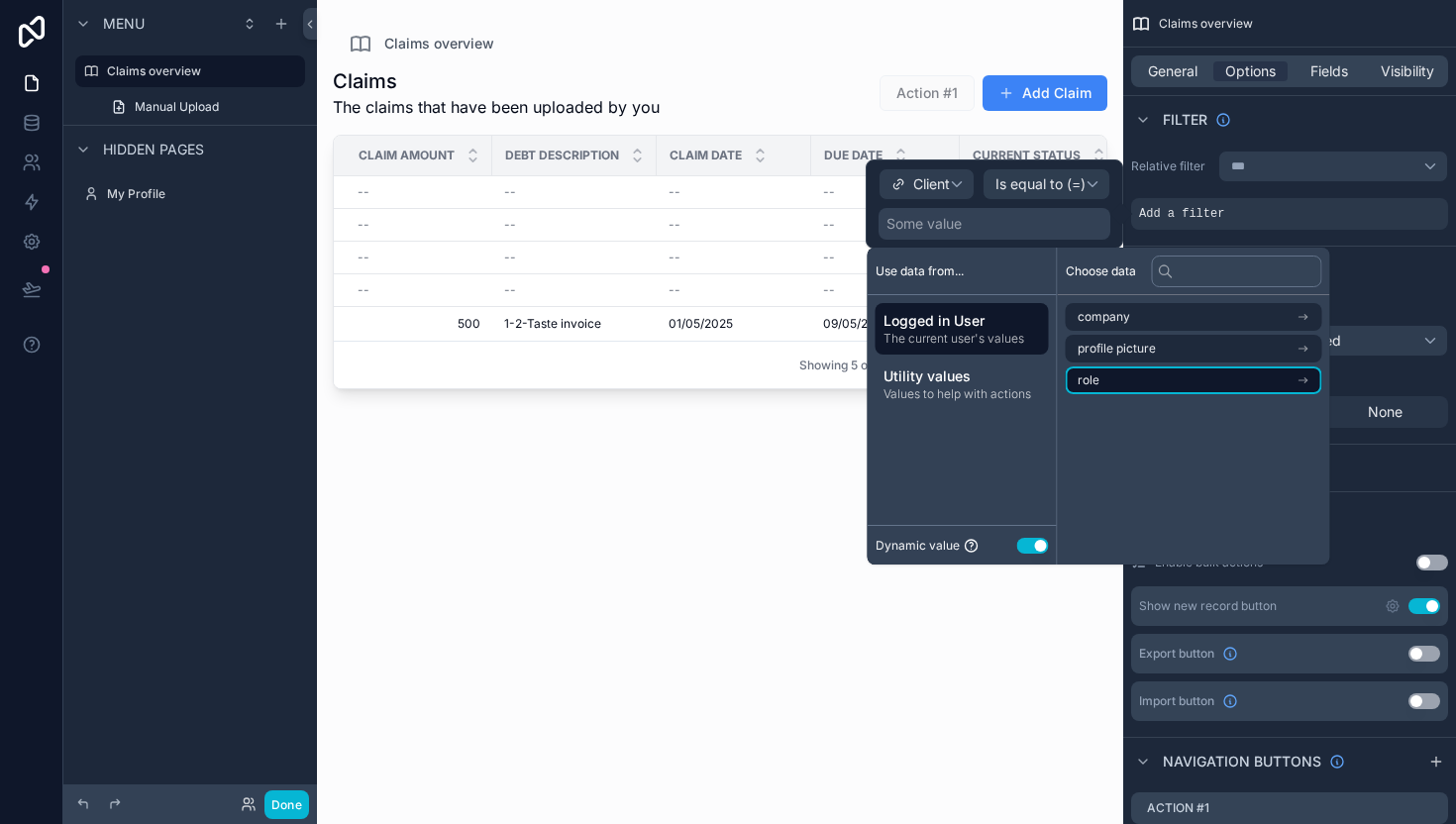 click on "role" at bounding box center [1194, 380] 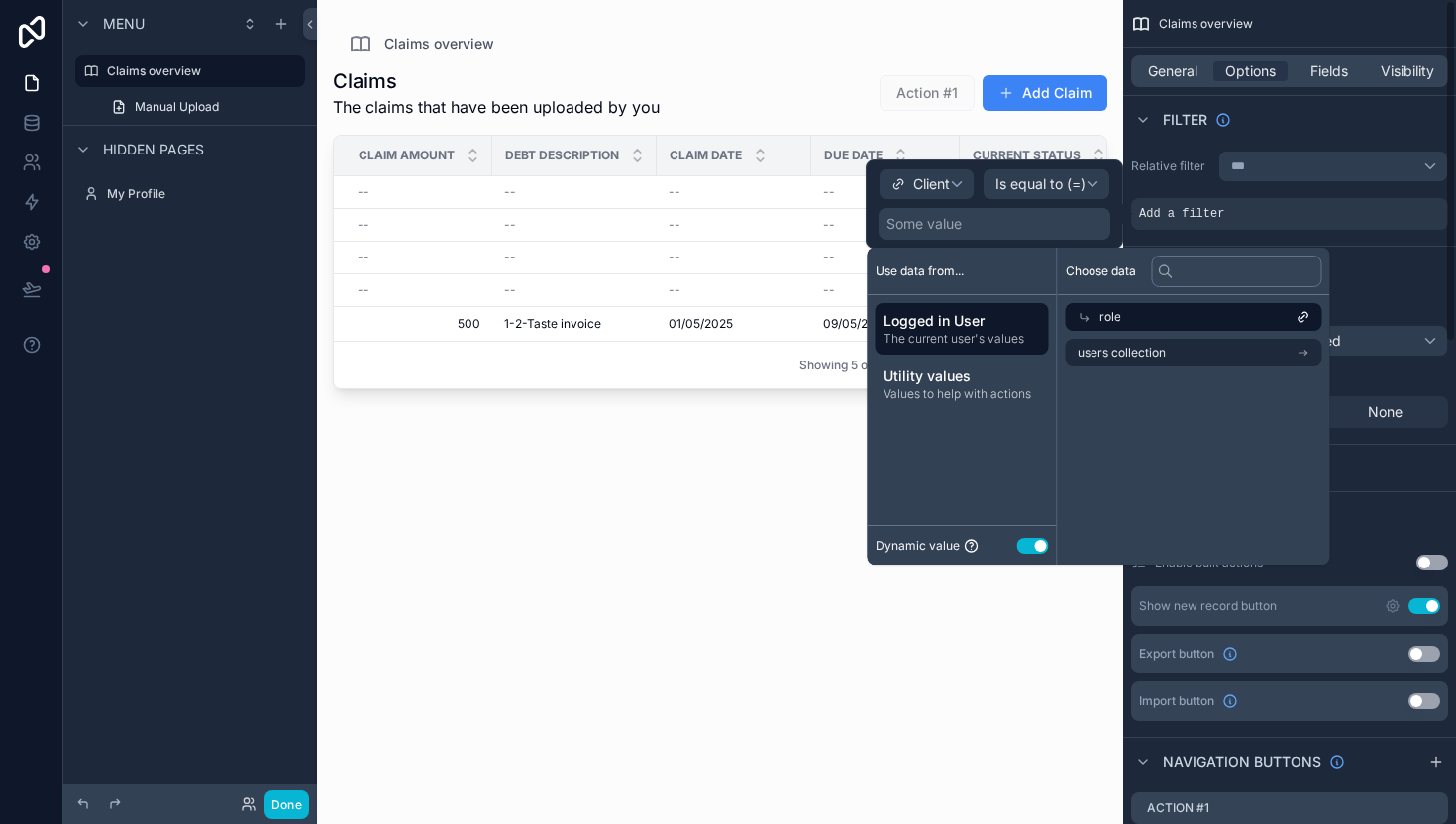 click on "Sort And Limit" at bounding box center (1290, 269) 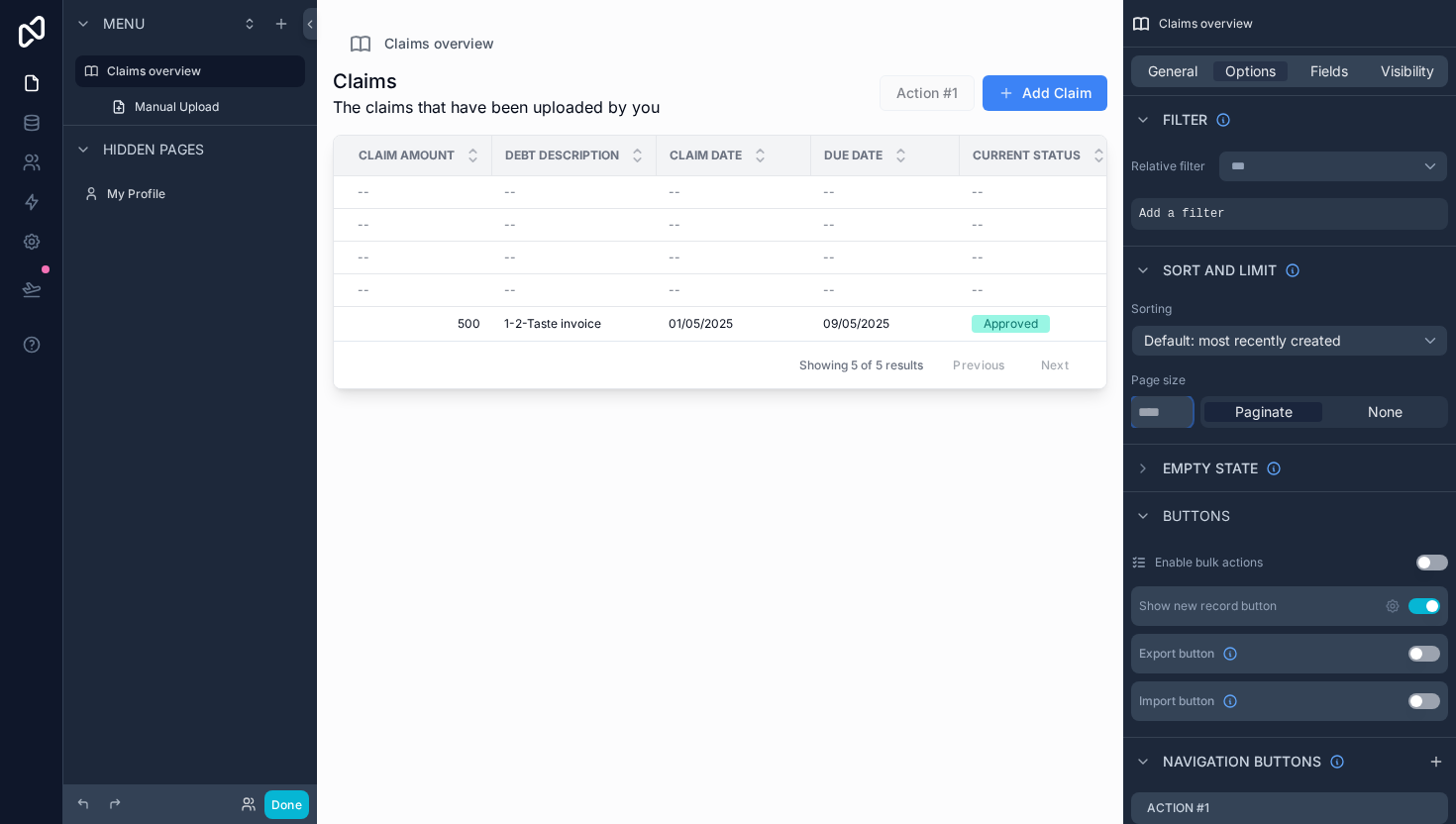drag, startPoint x: 1156, startPoint y: 414, endPoint x: 1070, endPoint y: 427, distance: 86.977008 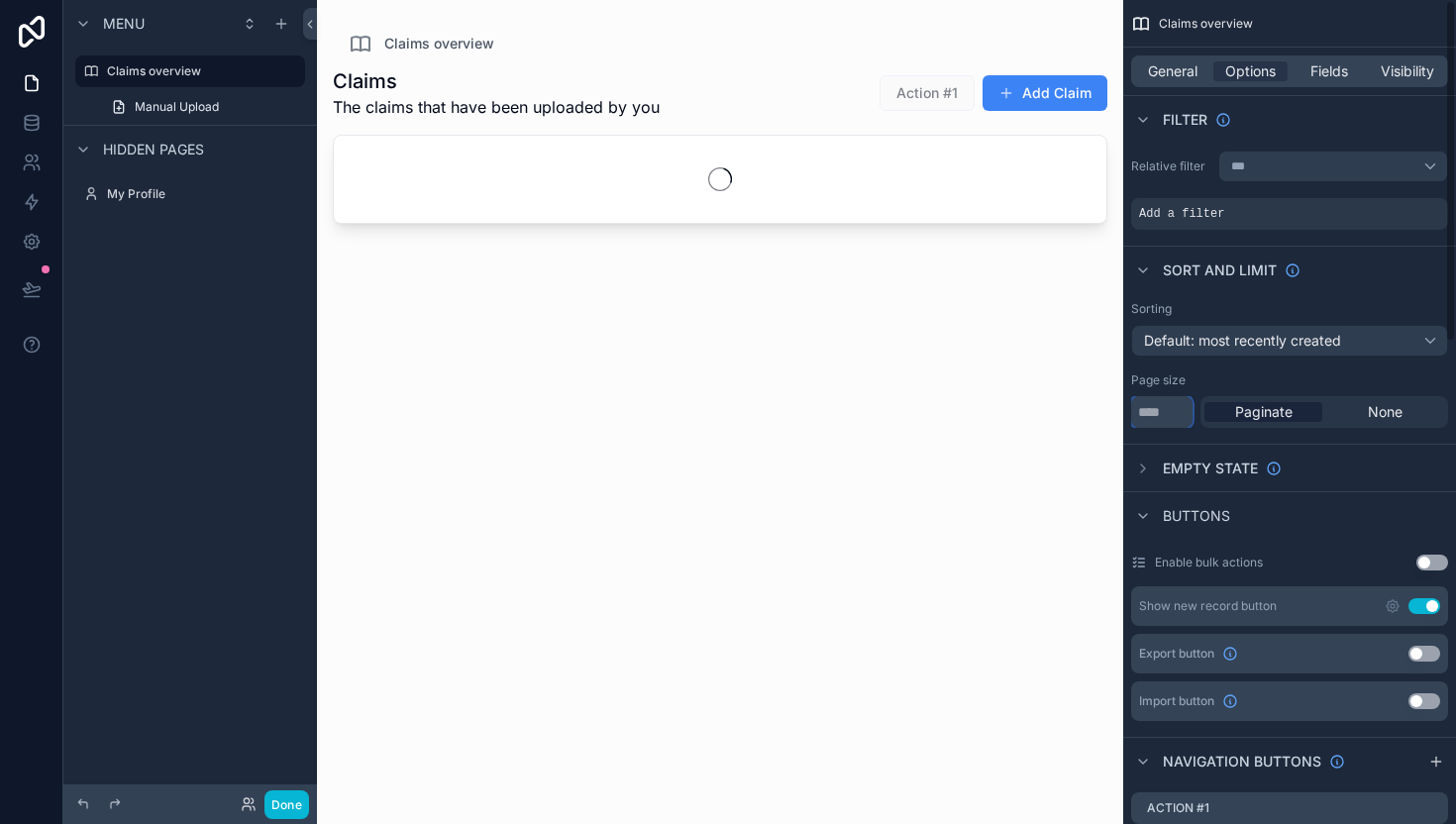 type on "**" 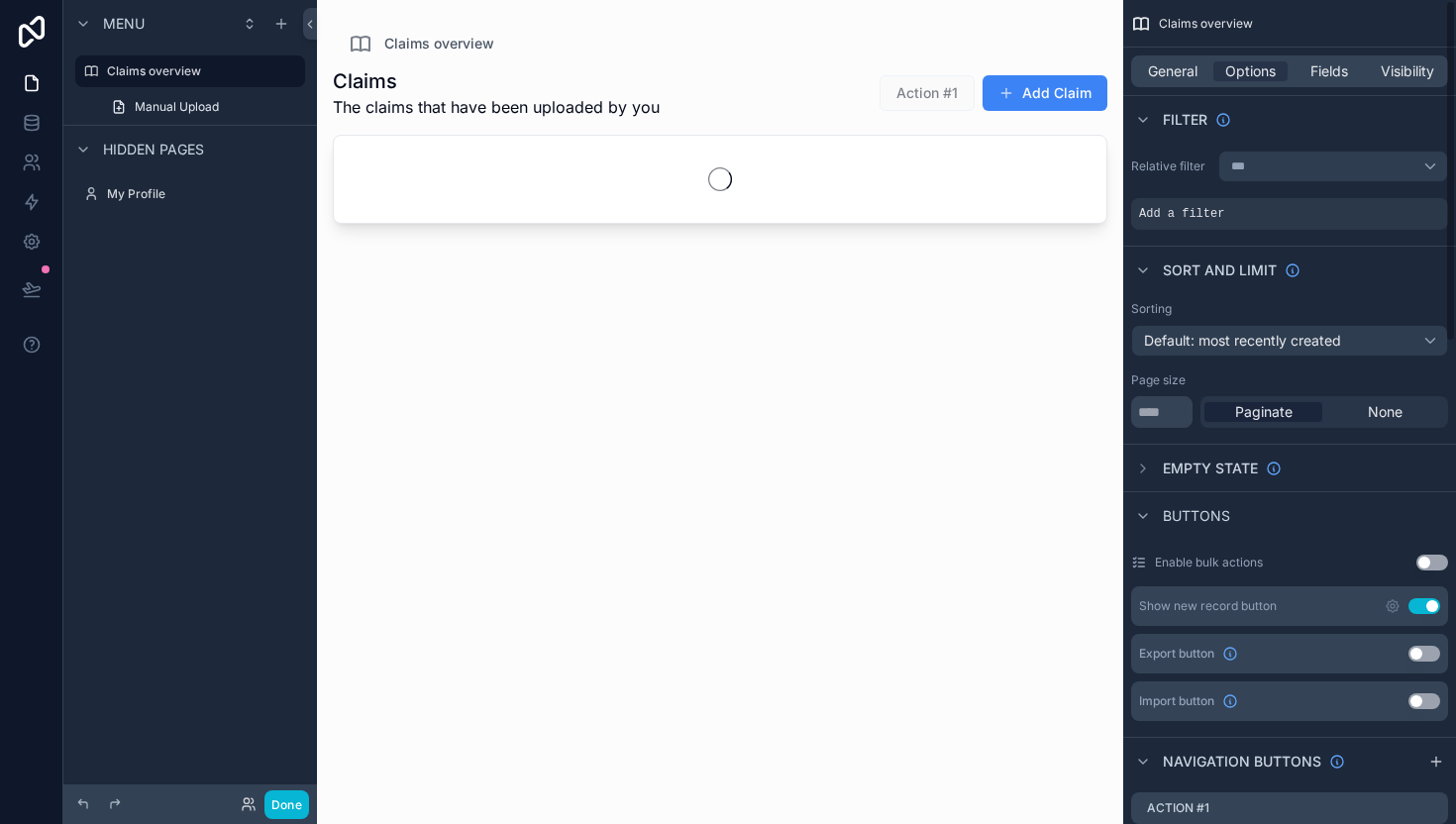 click on "Page size" at bounding box center [1290, 380] 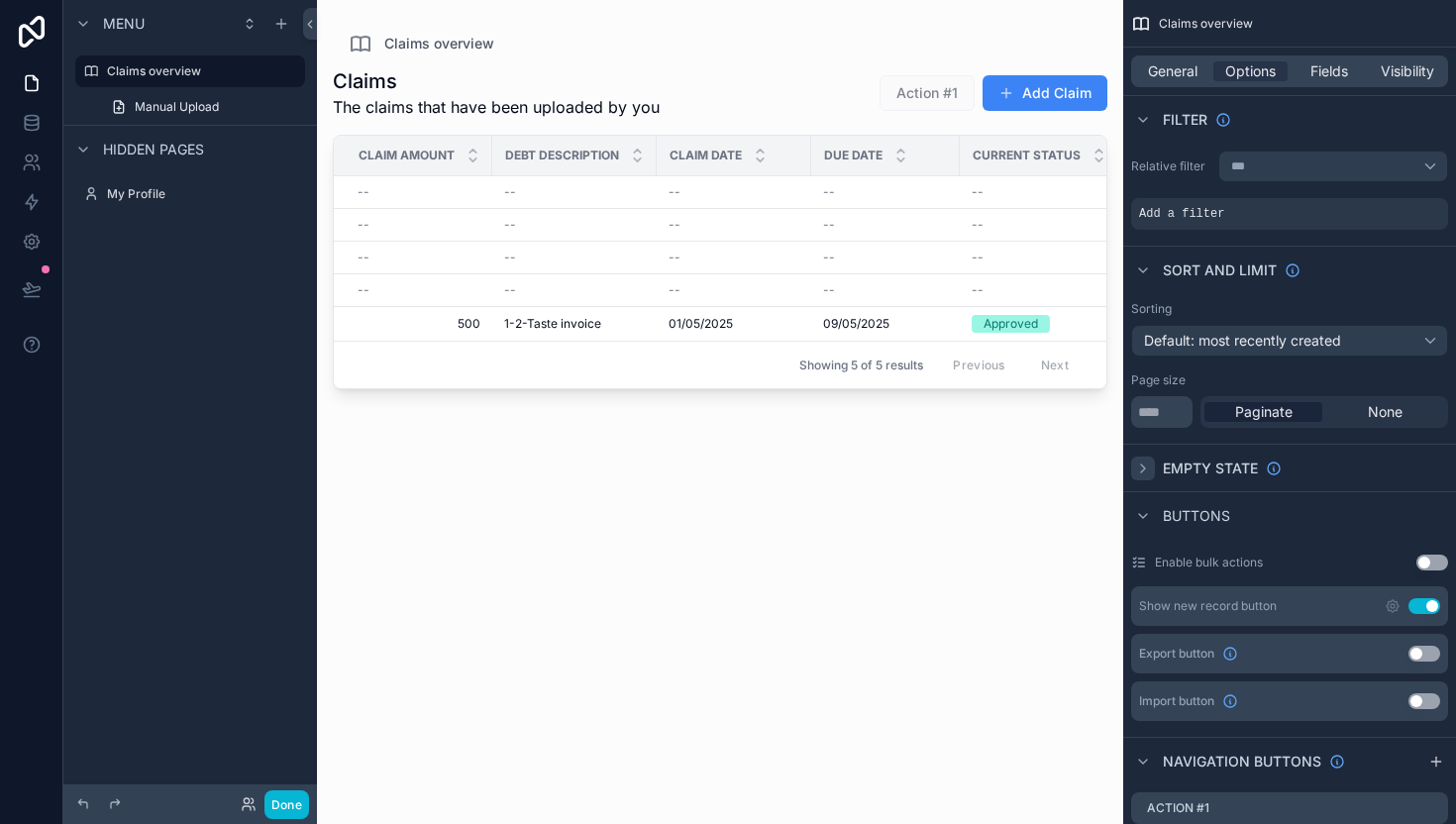 click 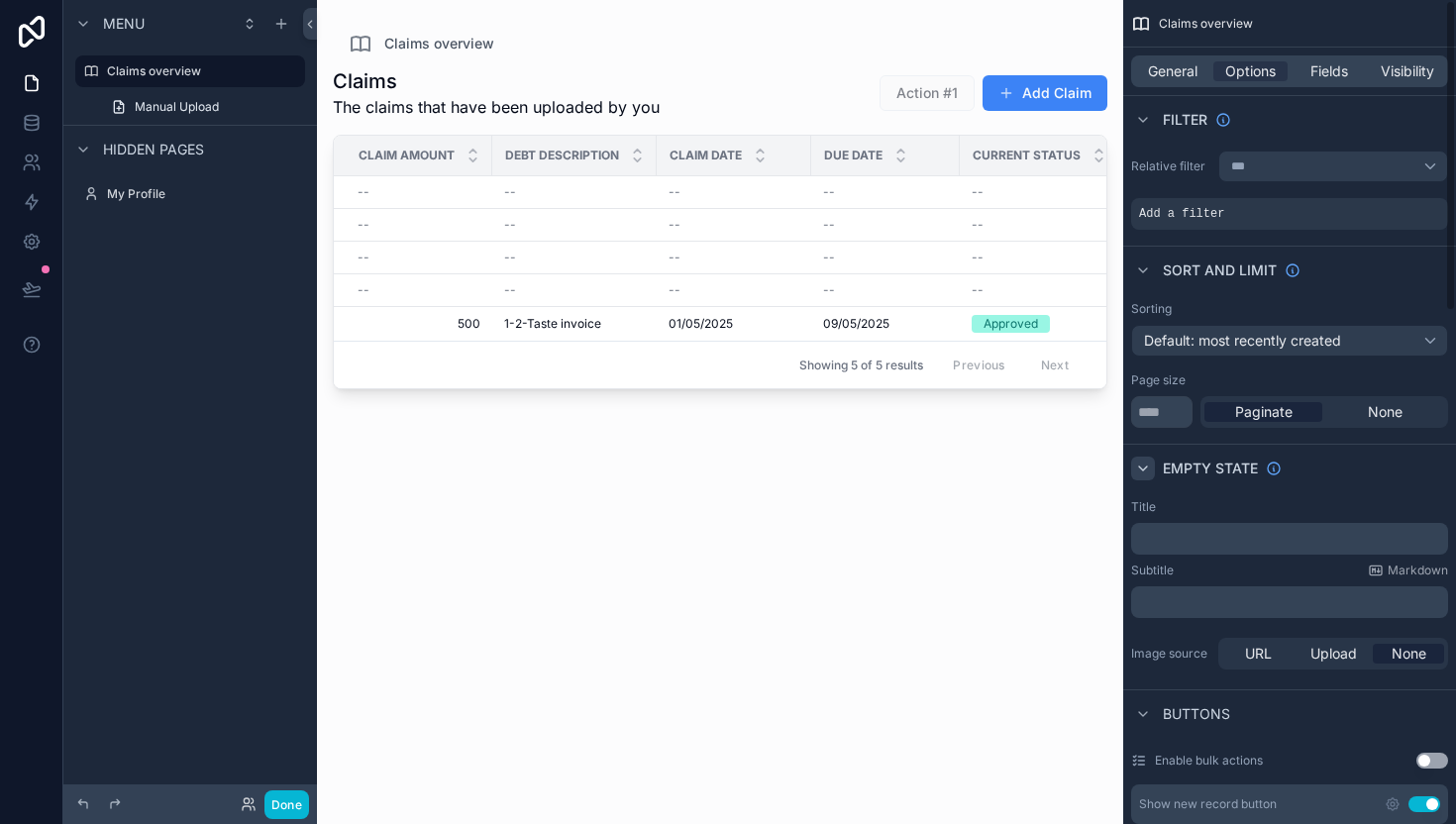 click on "﻿" at bounding box center (1292, 539) 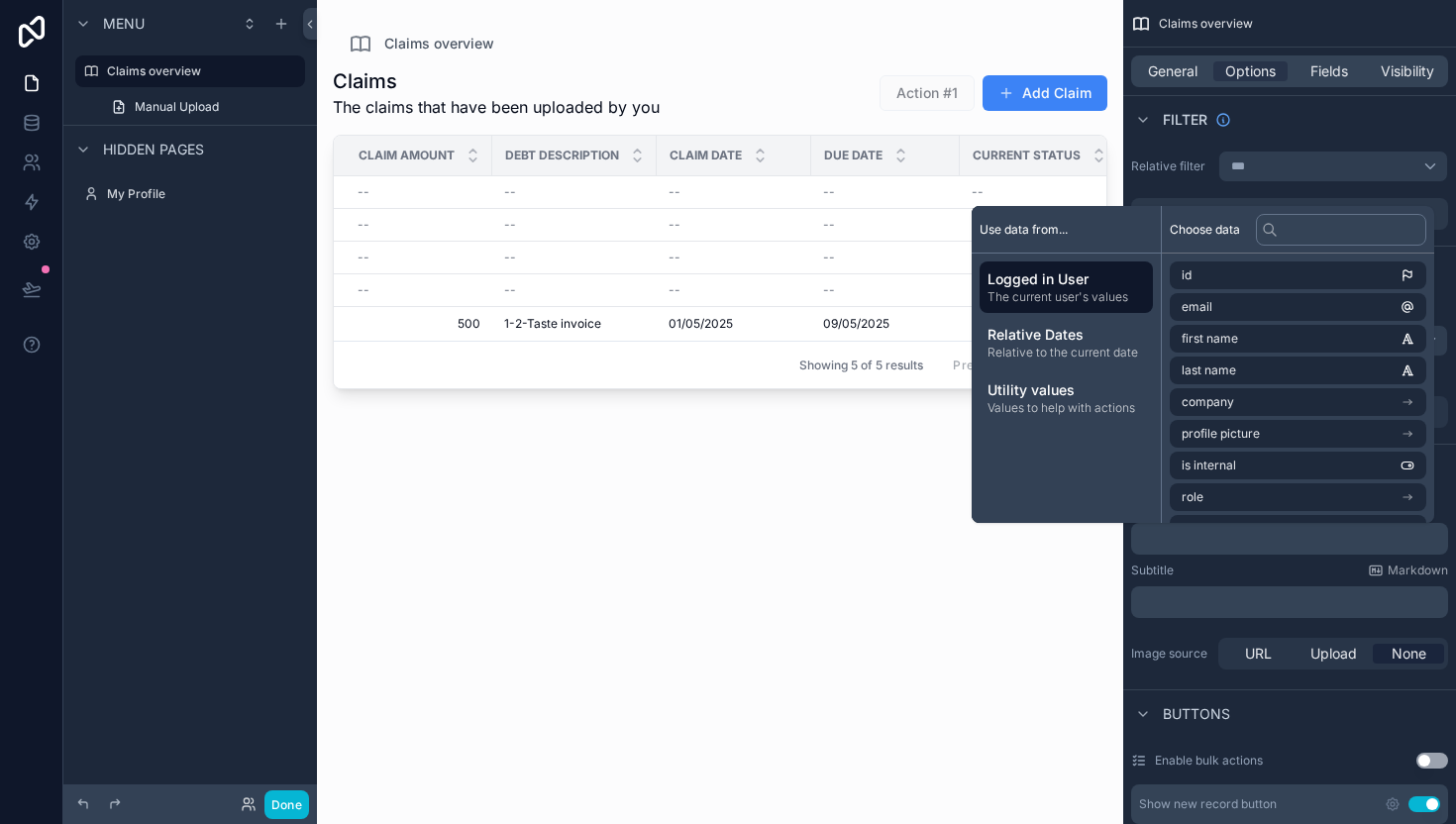 type 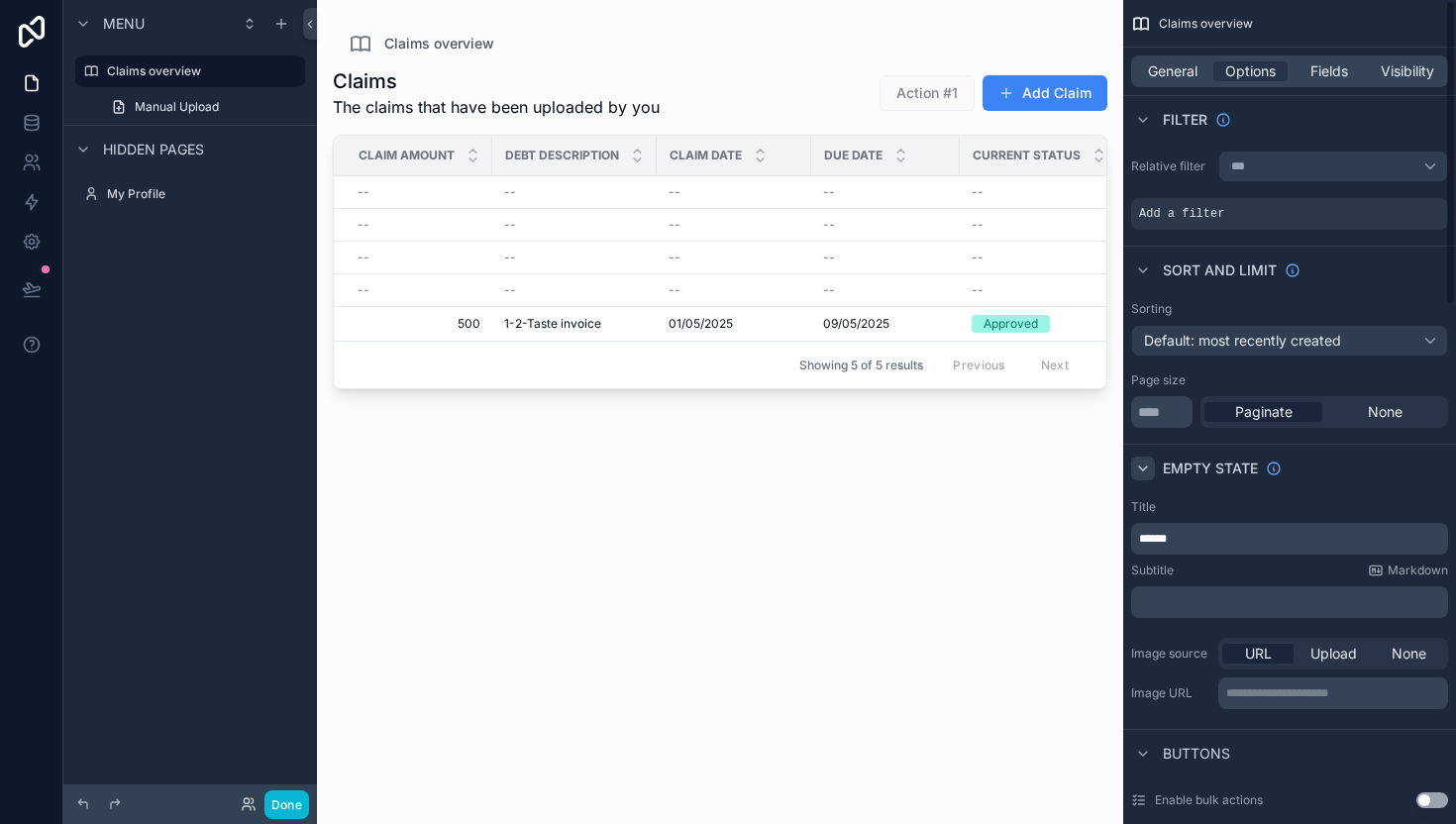 click on "﻿" at bounding box center (1290, 602) 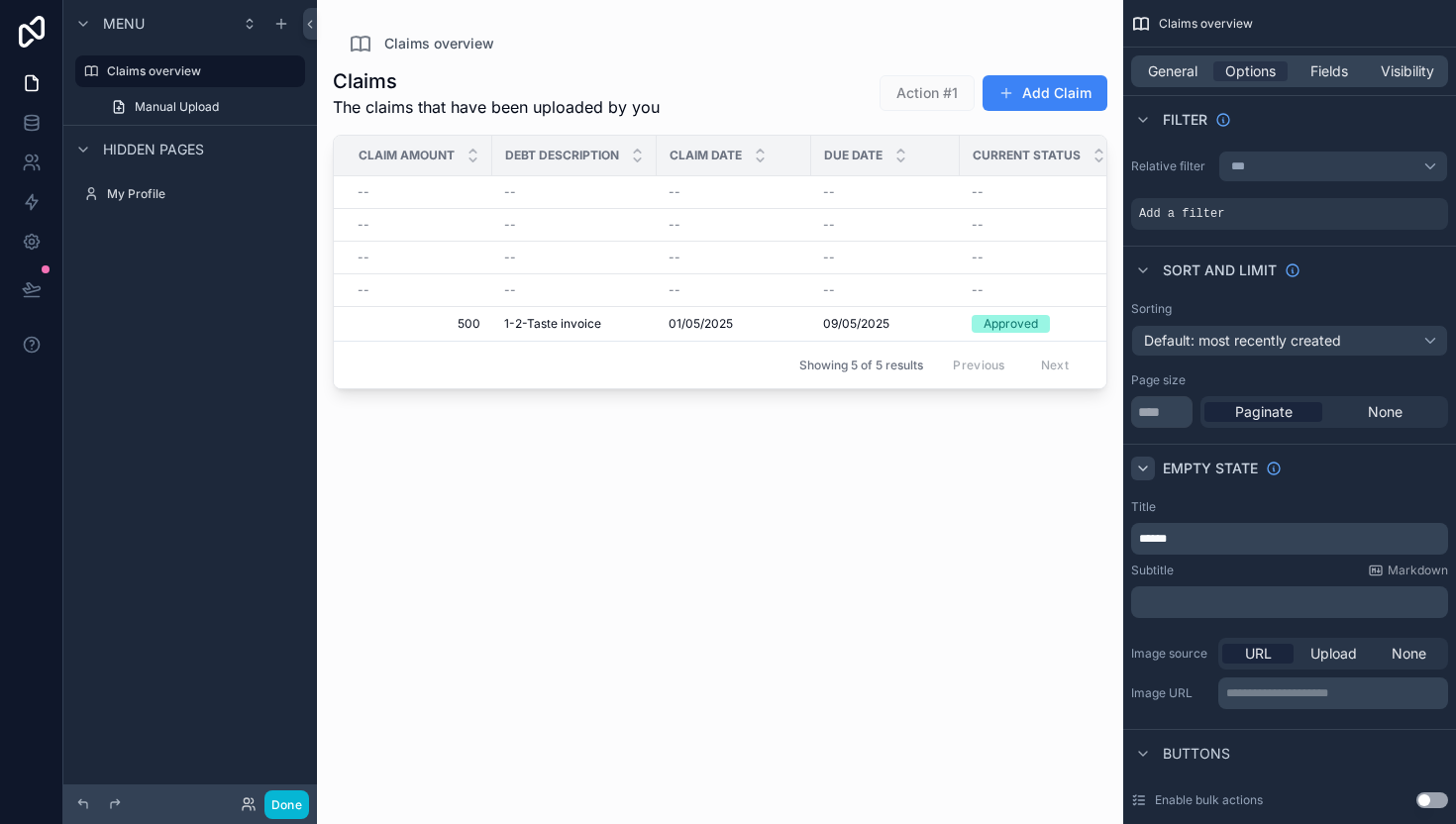 click on "﻿" at bounding box center [1292, 602] 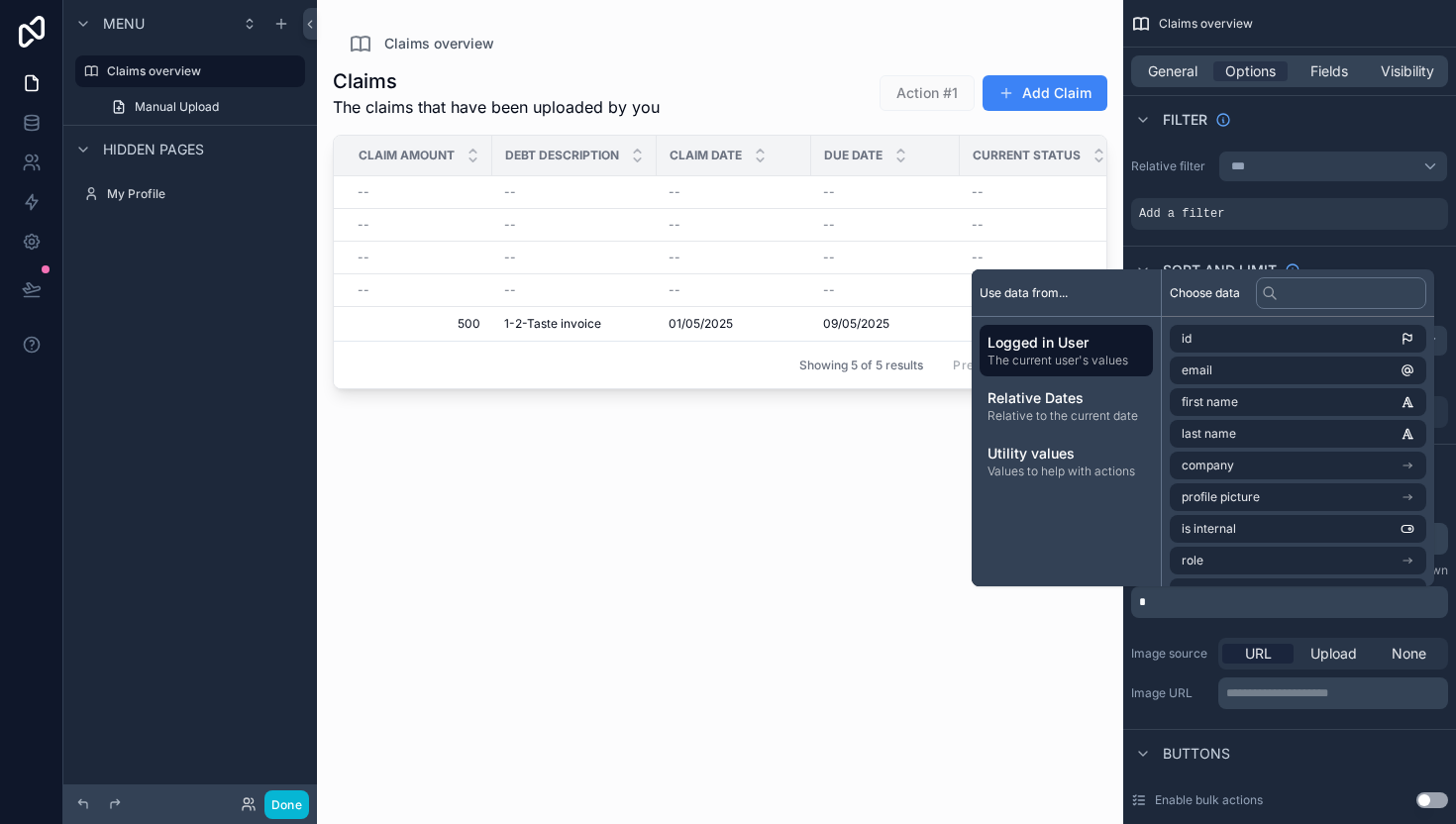 type 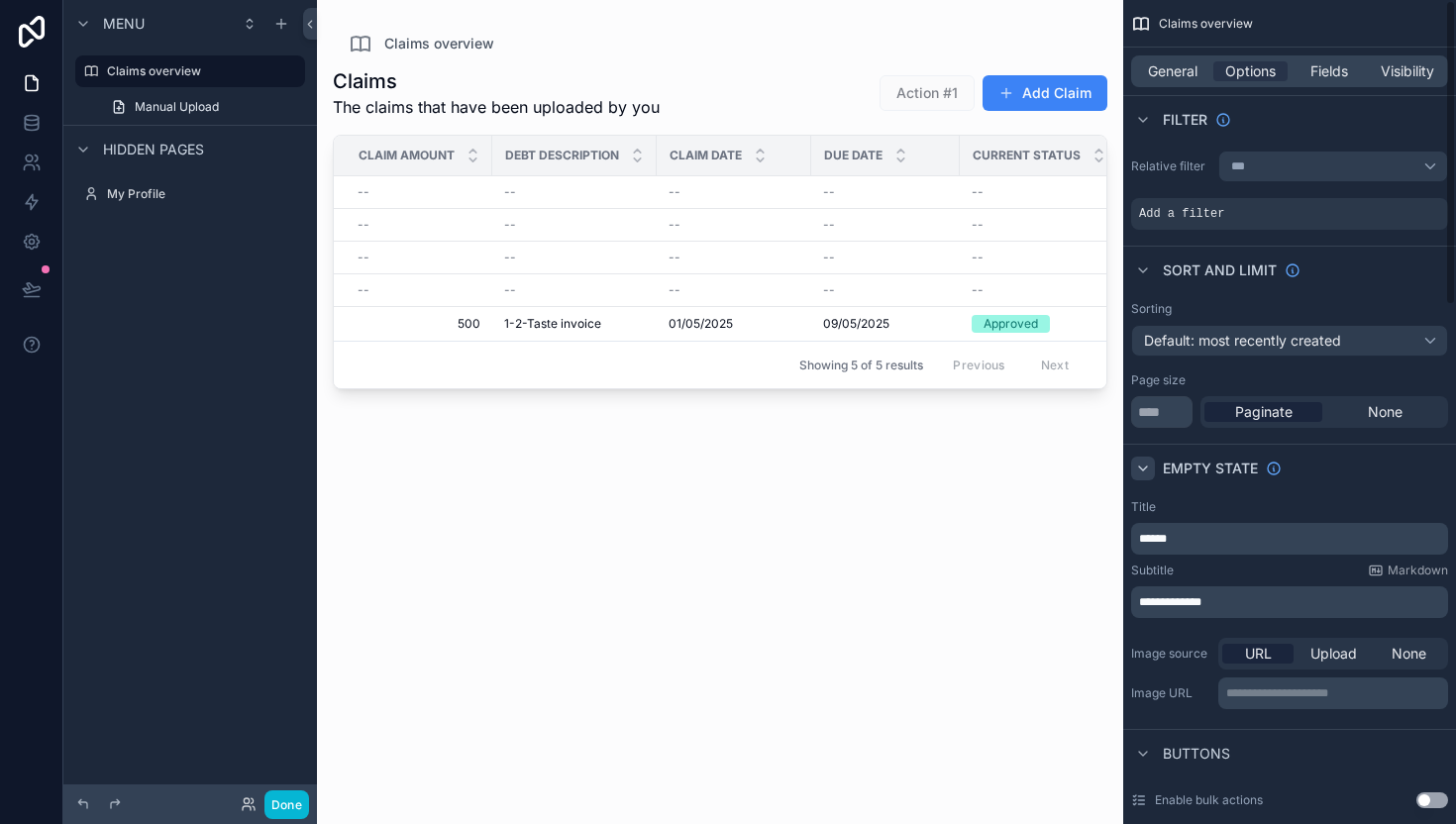 click on "**********" at bounding box center [1290, 606] 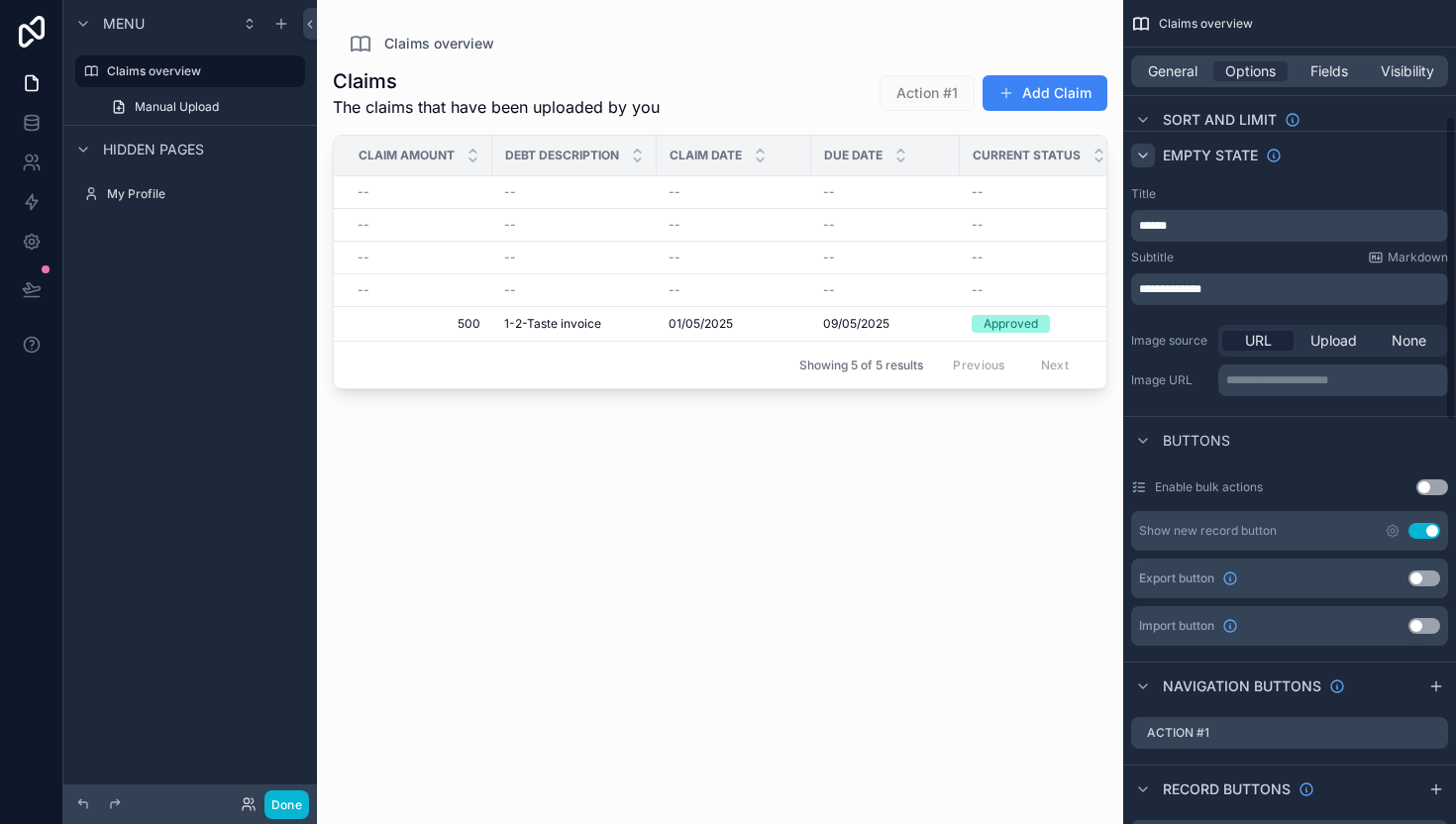 scroll, scrollTop: 0, scrollLeft: 0, axis: both 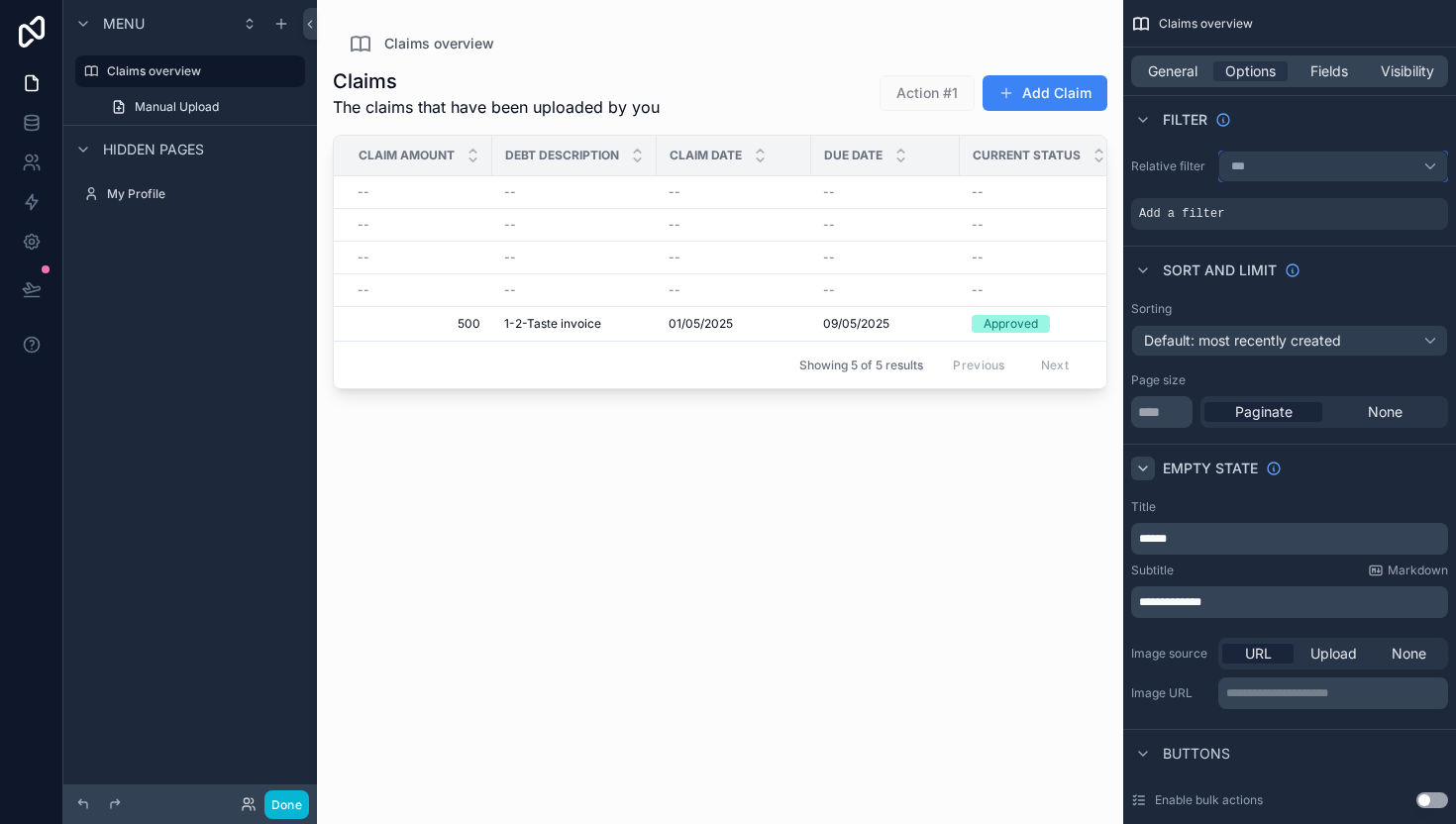 click on "***" at bounding box center (1238, 166) 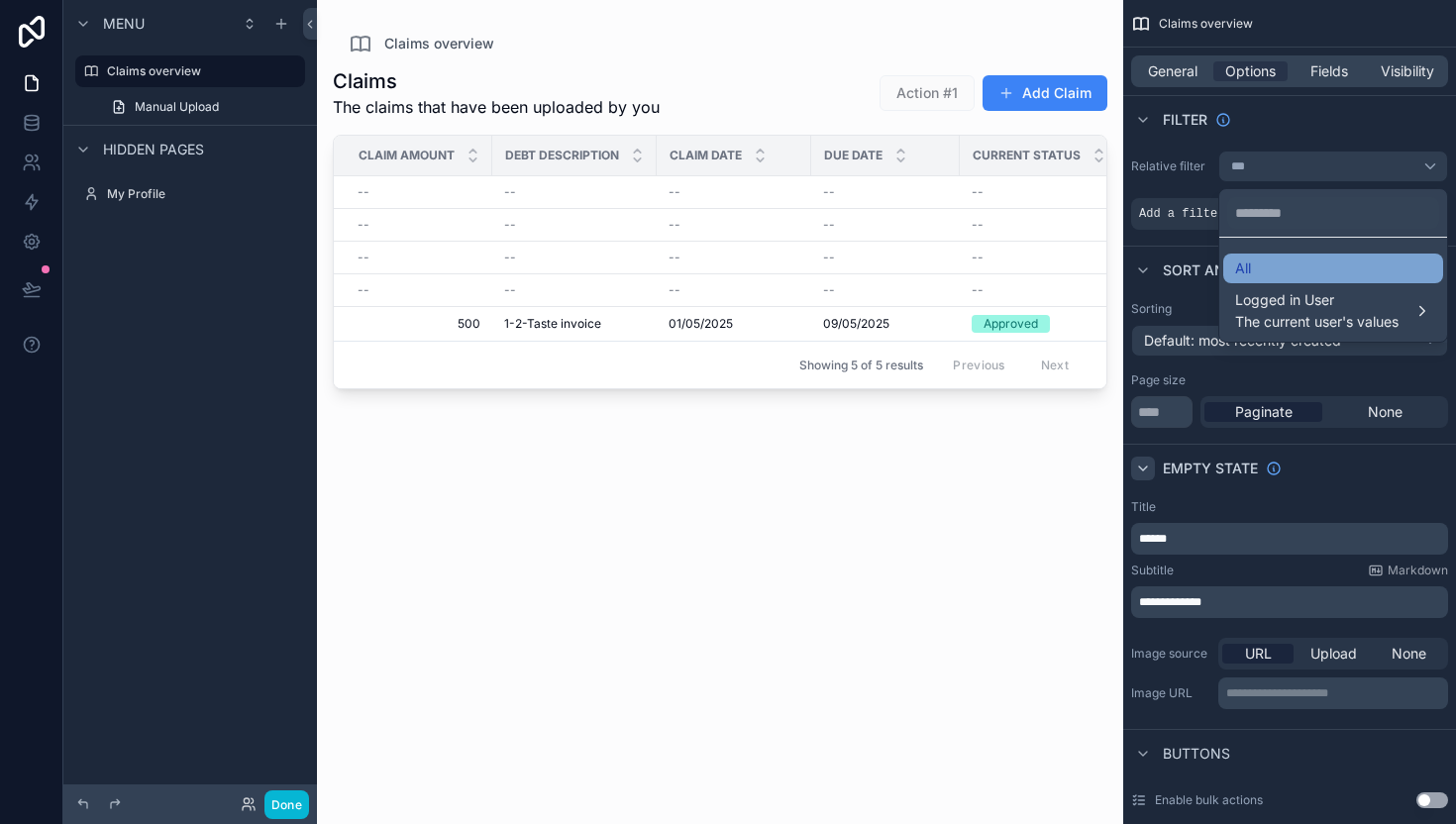 click on "All" at bounding box center (1333, 268) 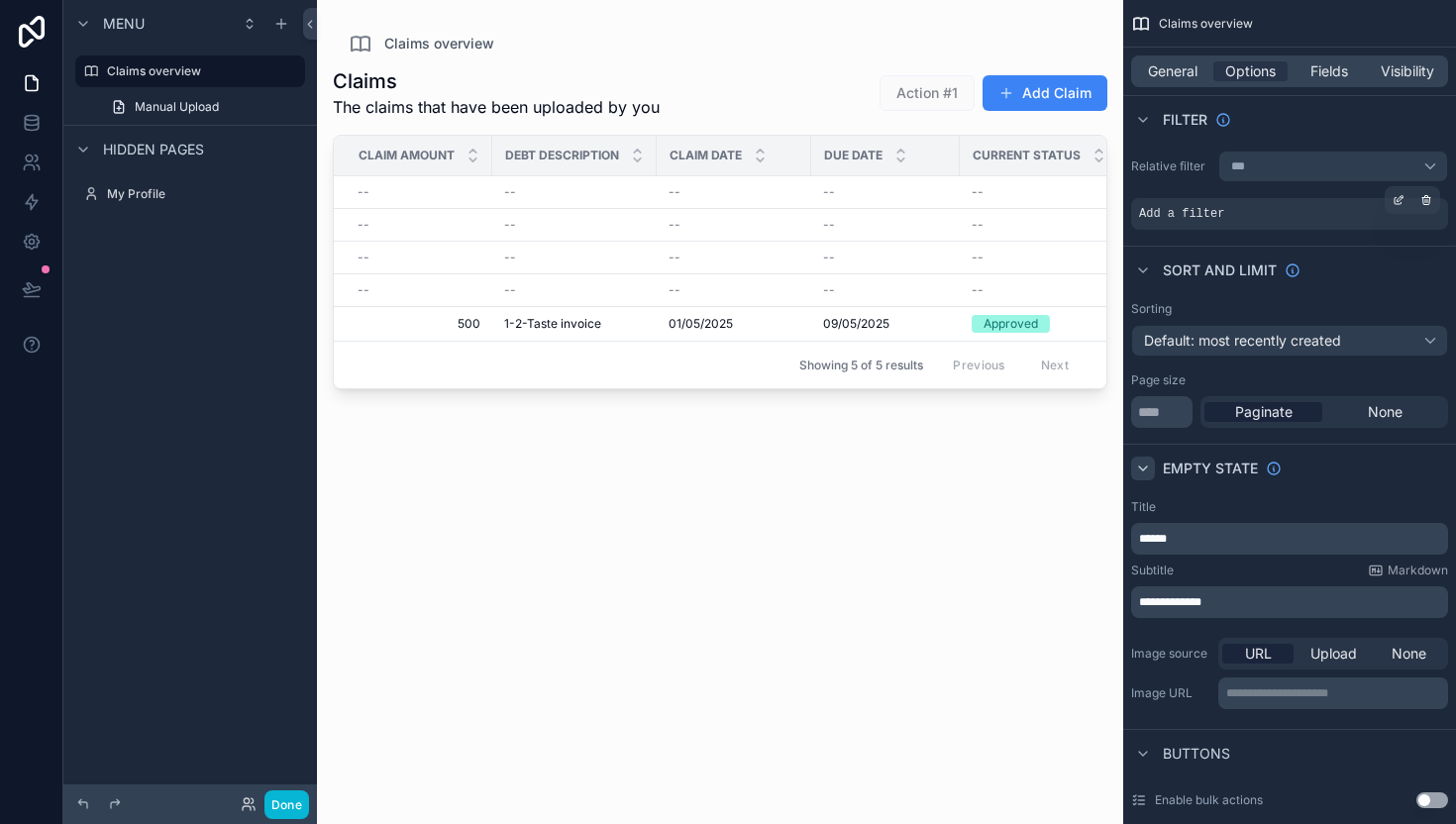 click on "Add a filter" at bounding box center [1290, 214] 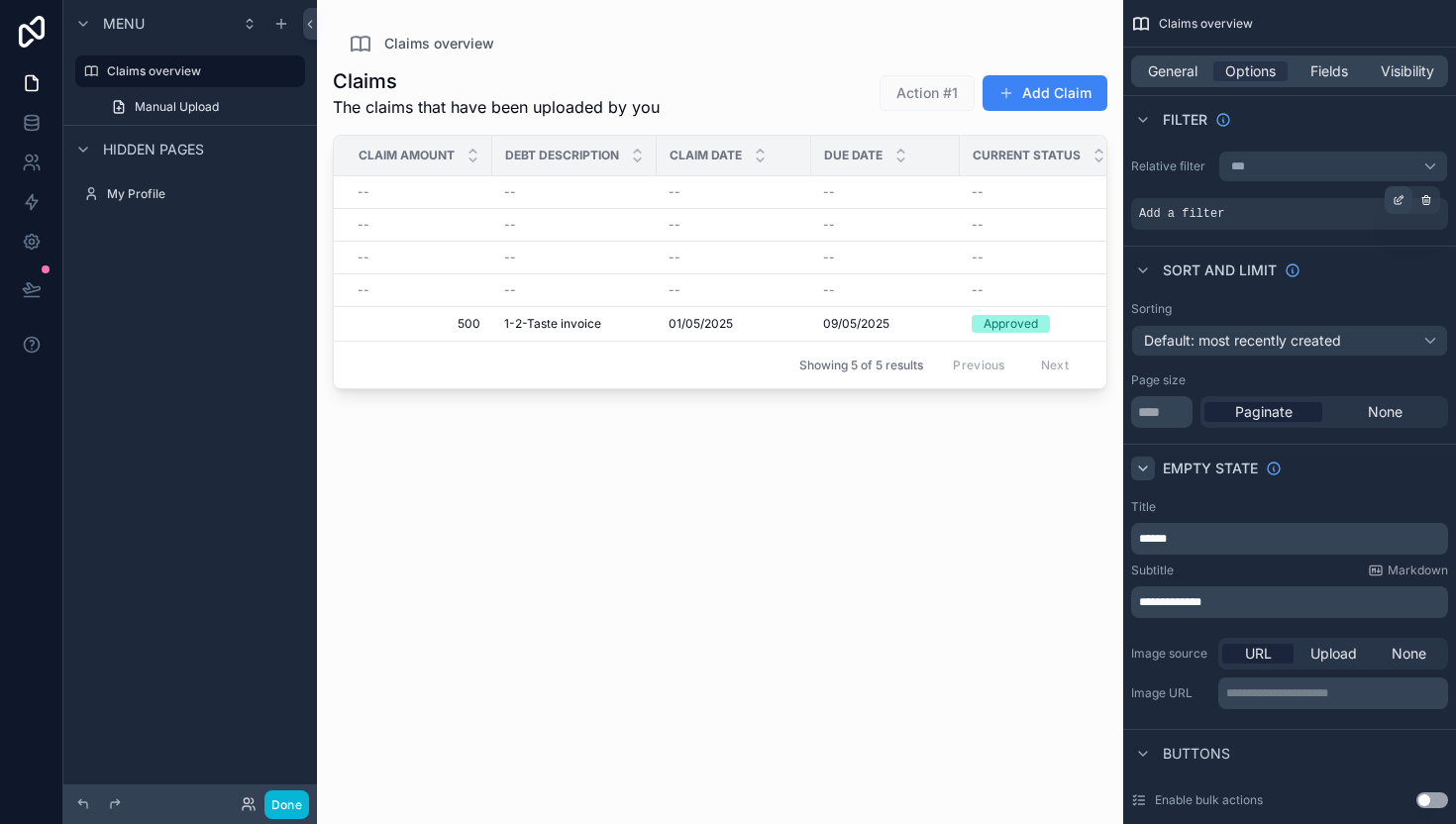 click at bounding box center [1399, 200] 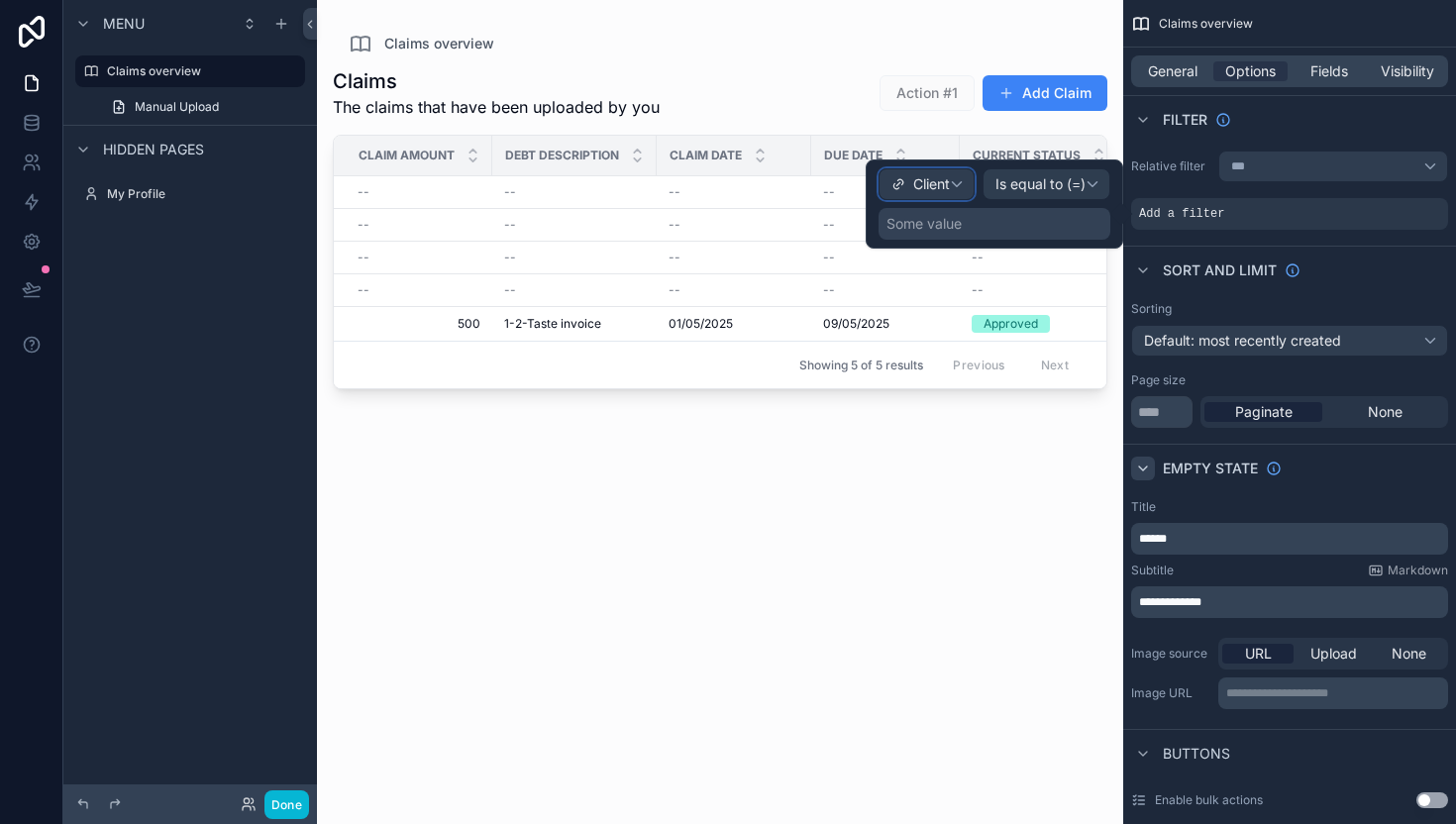 click on "Client" at bounding box center (931, 184) 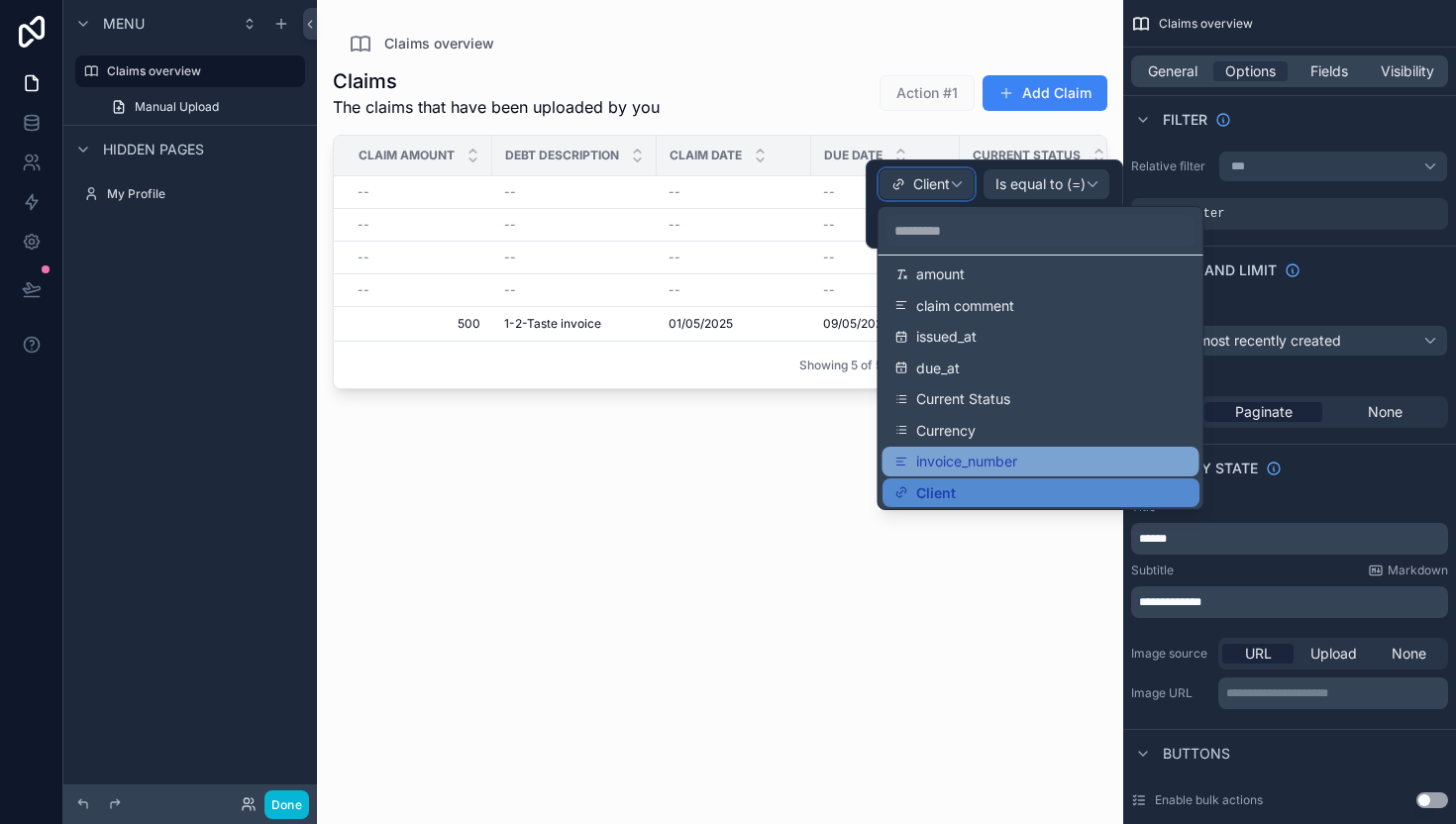scroll, scrollTop: 0, scrollLeft: 0, axis: both 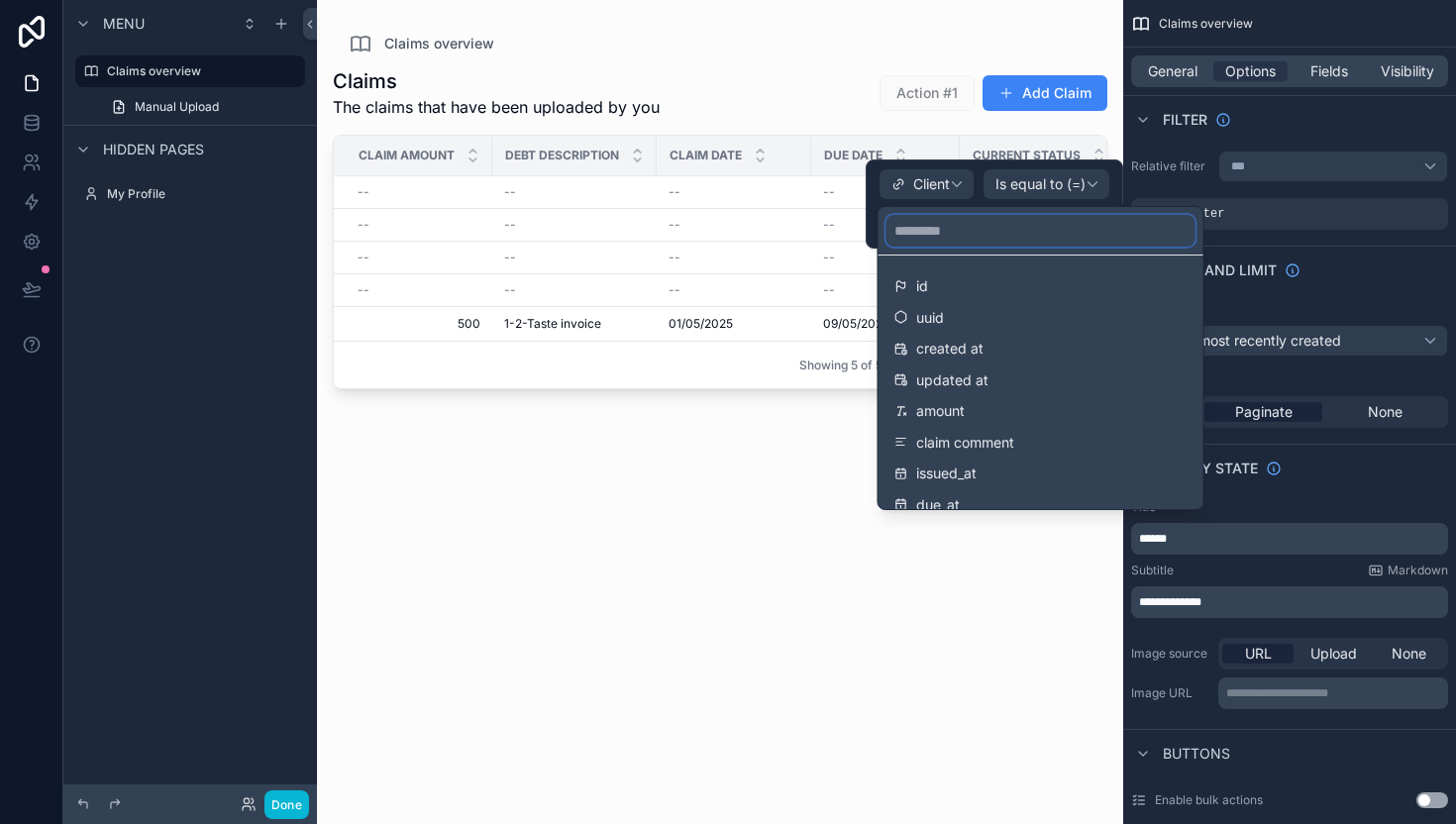 click at bounding box center (1041, 231) 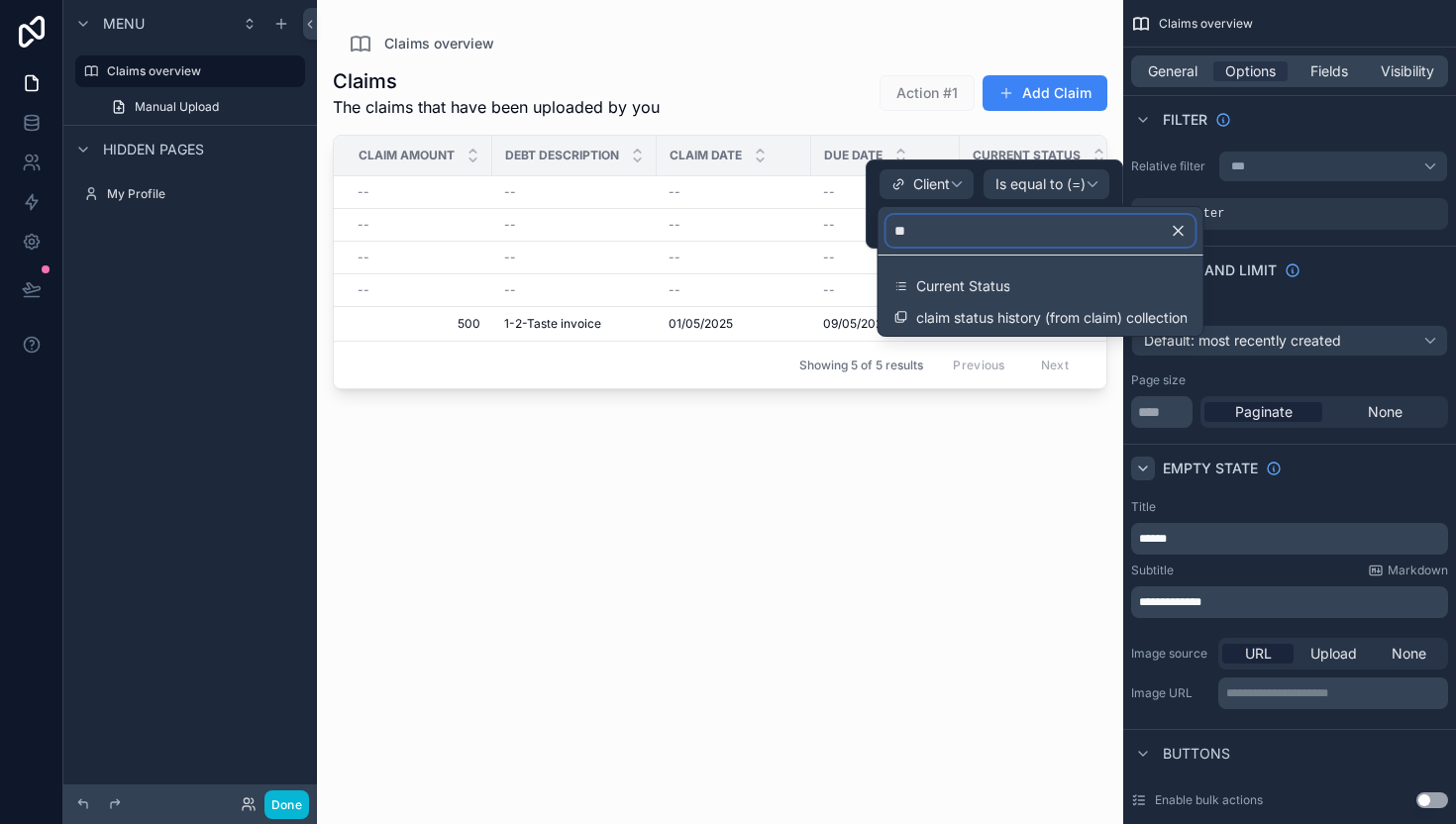 type on "***" 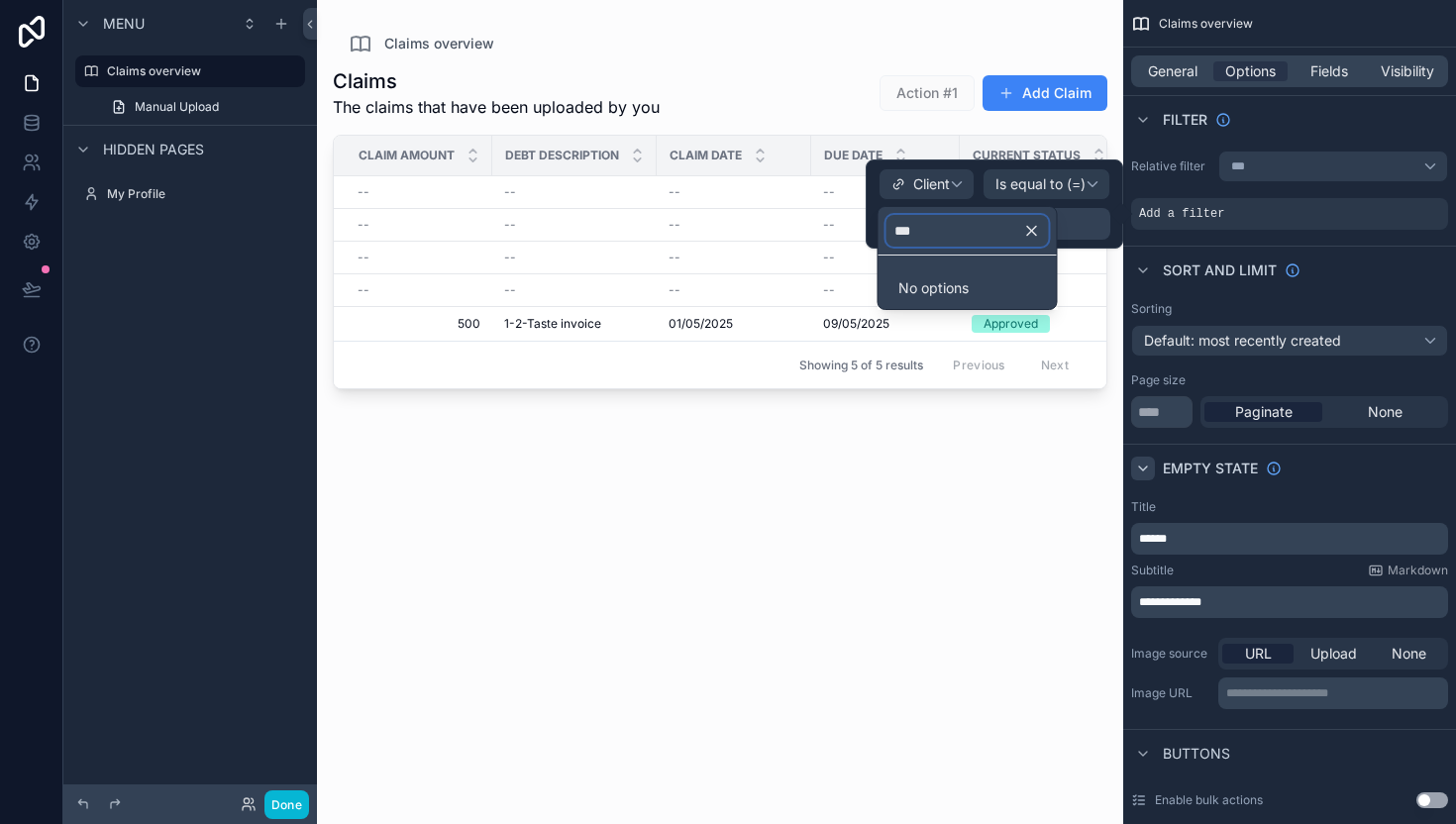 type 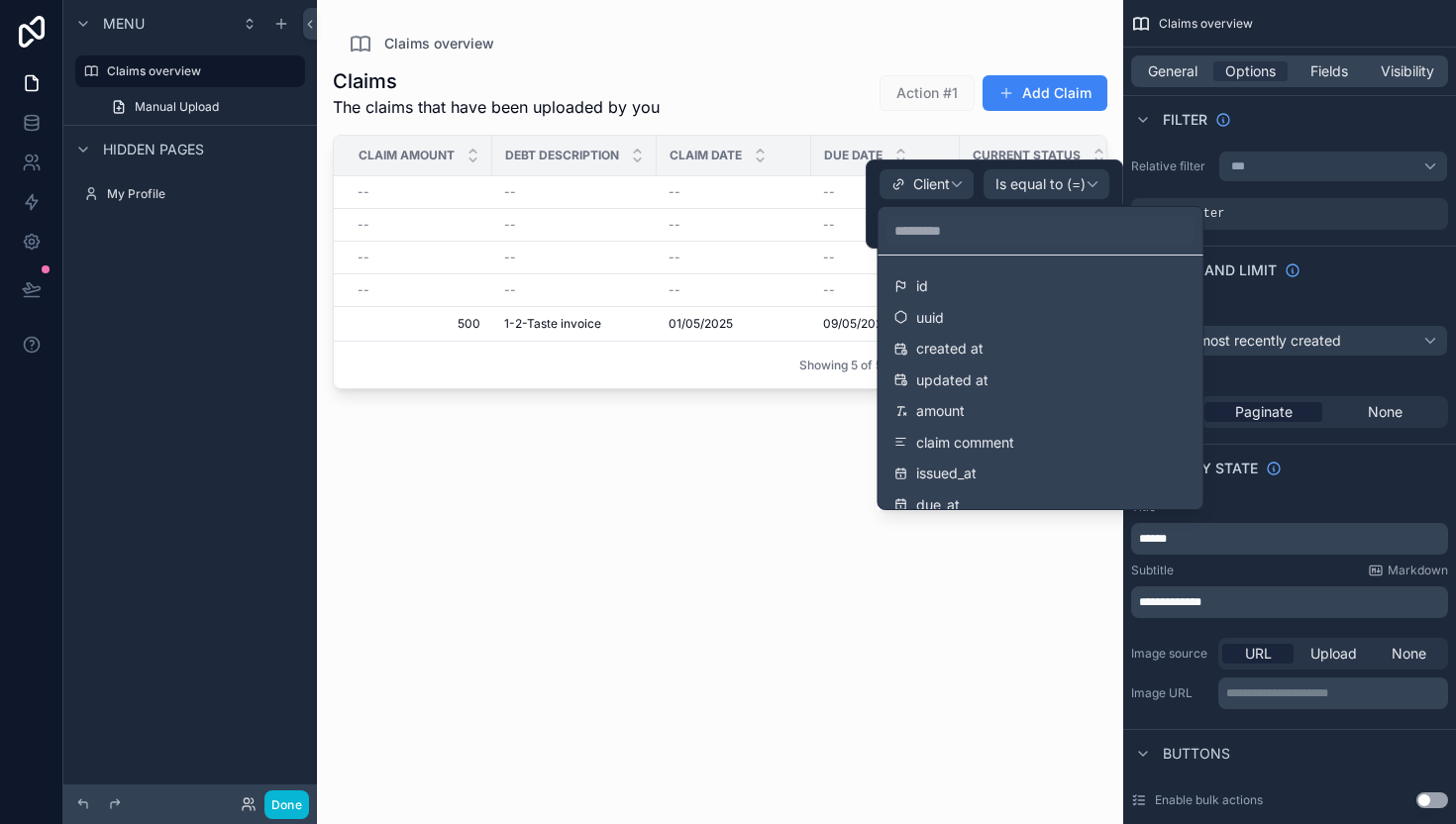 click at bounding box center [994, 204] 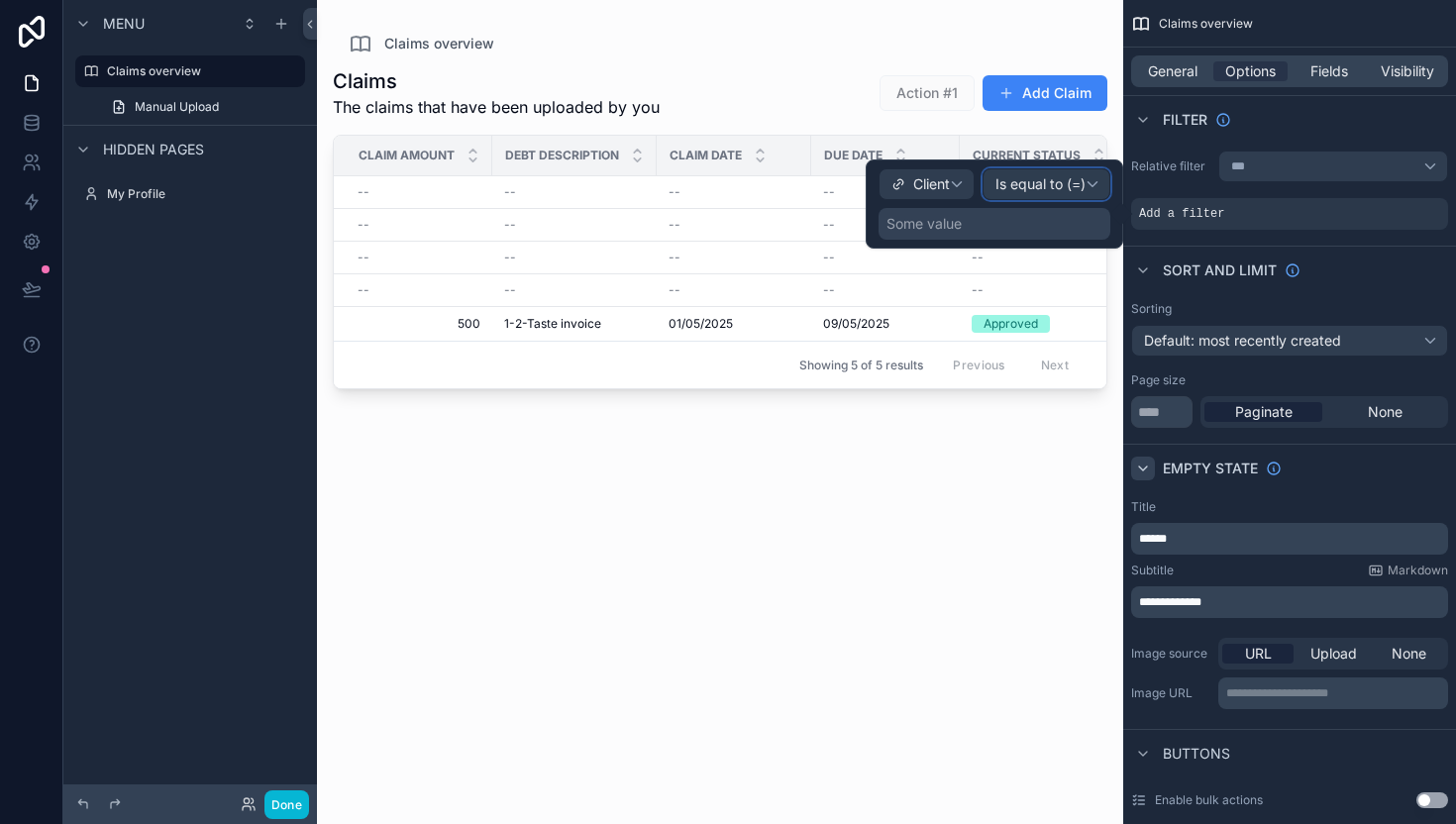 click on "Is equal to (=)" at bounding box center [1040, 184] 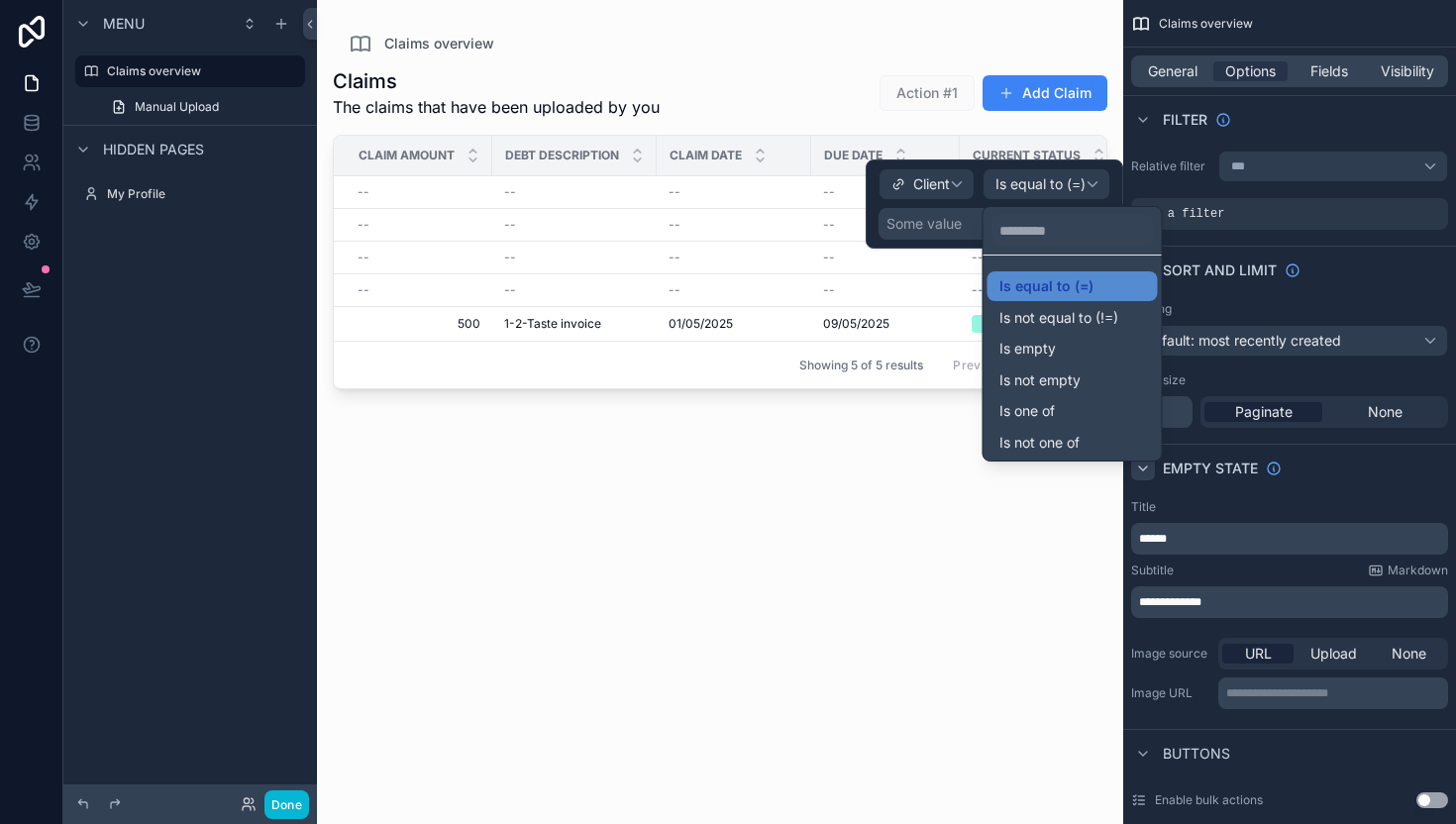 click at bounding box center [994, 204] 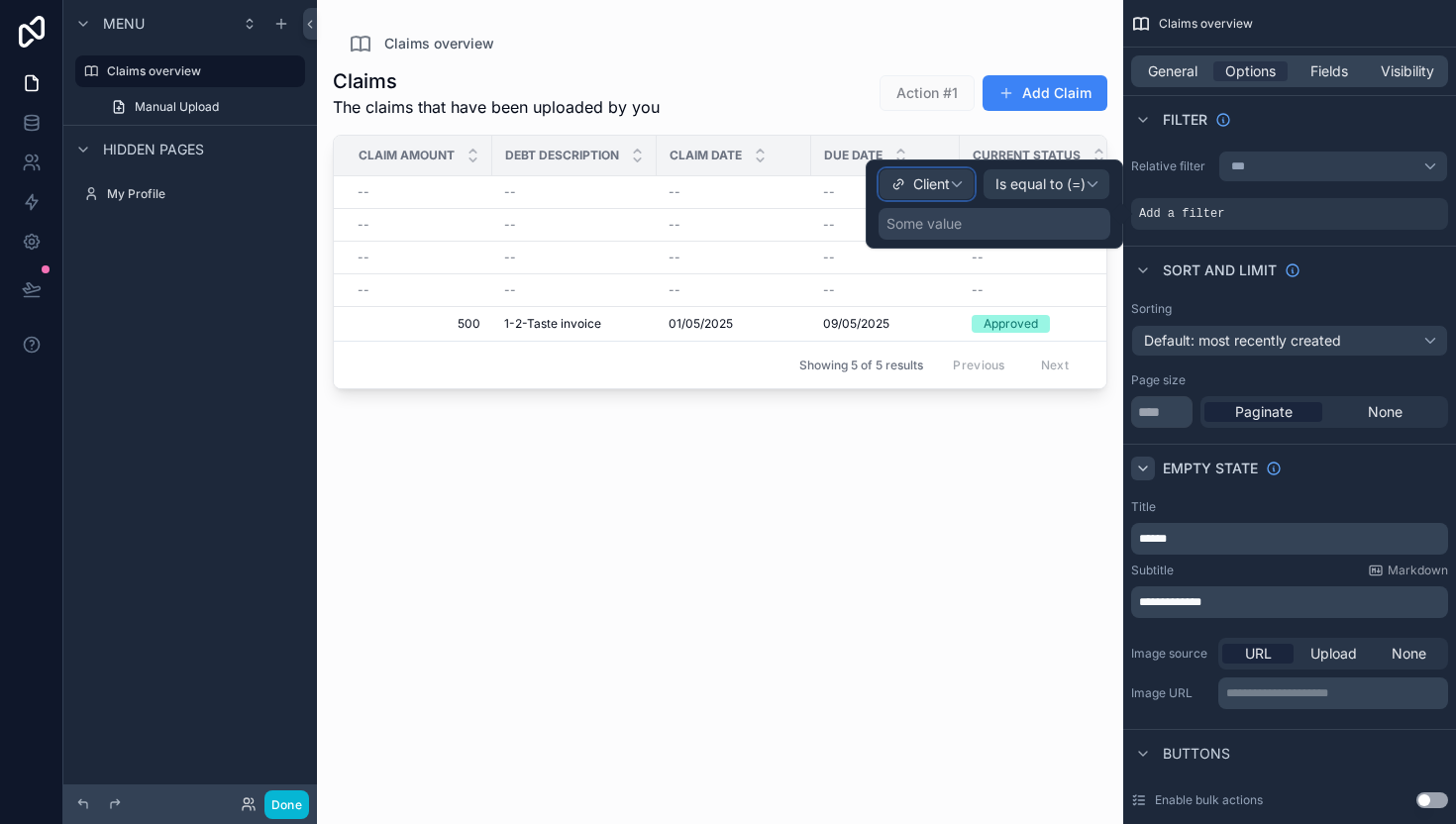 click on "Client" at bounding box center (931, 184) 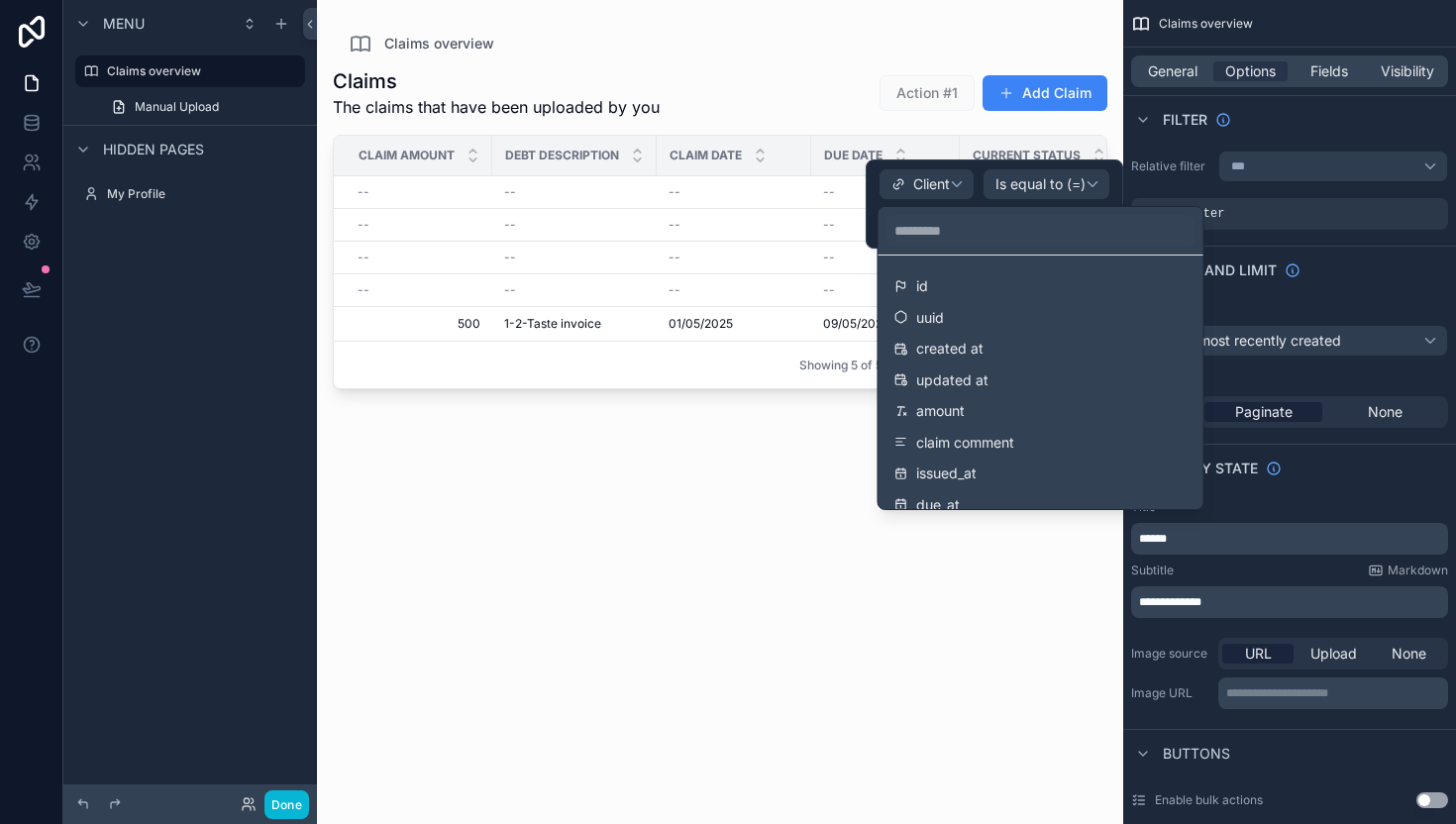 click on "Claims The claims that have been uploaded by you Action #1 Add Claim Claim Amount Debt Description Claim Date Due Date Current Status Currency External Reference -- -- -- -- -- -- -- -- -- -- -- -- -- -- -- -- -- -- -- -- -- -- -- -- -- -- -- -- 500 500 1-2-Taste invoice 1-2-Taste invoice 01/05/2025 01/05/2025 09/05/2025 09/05/2025 Approved EUR -- Showing 5 of 5 results Previous Next" at bounding box center [720, 428] 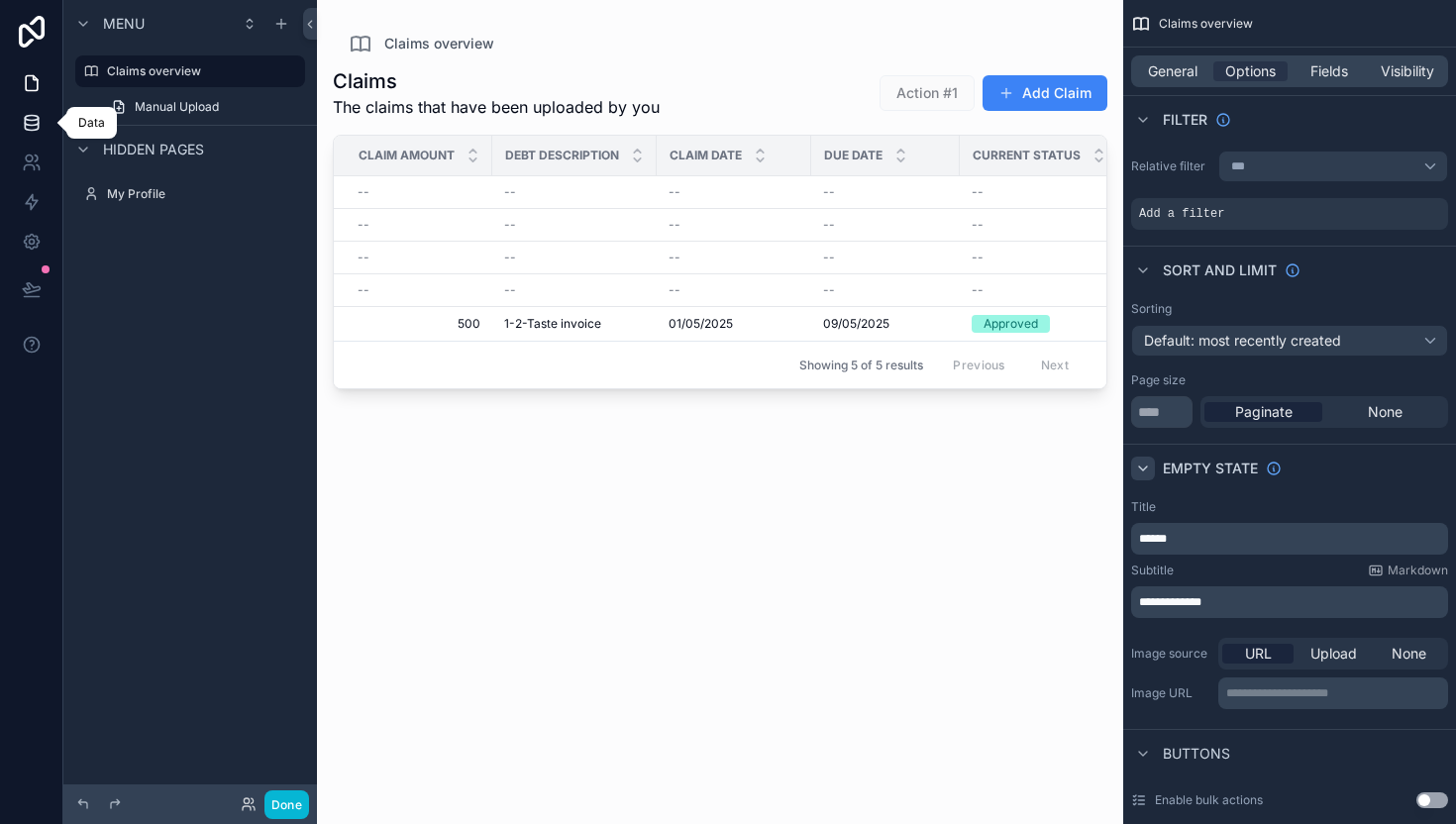 click at bounding box center (31, 123) 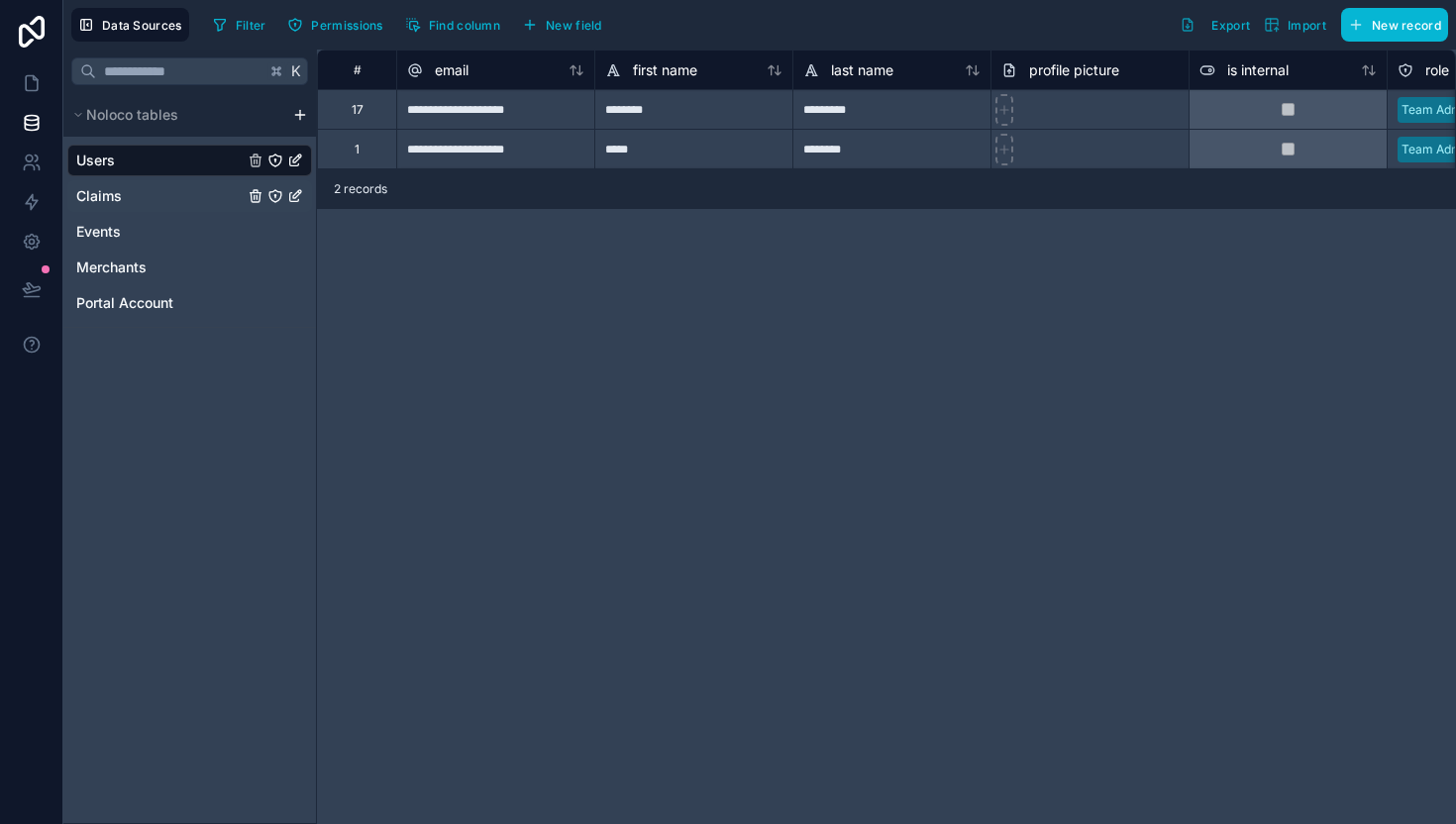 click on "Claims" at bounding box center [189, 196] 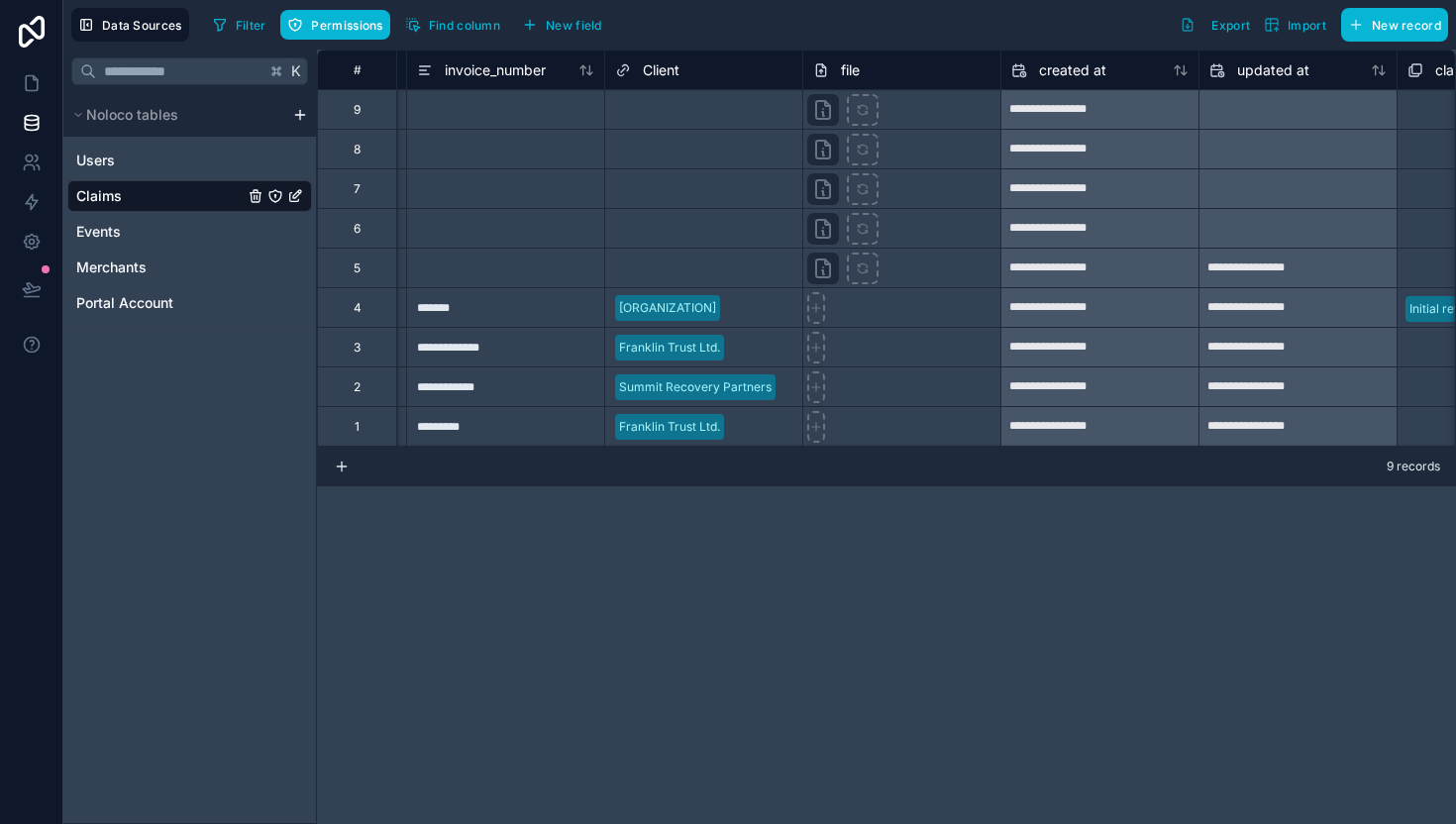 scroll, scrollTop: 0, scrollLeft: 1132, axis: horizontal 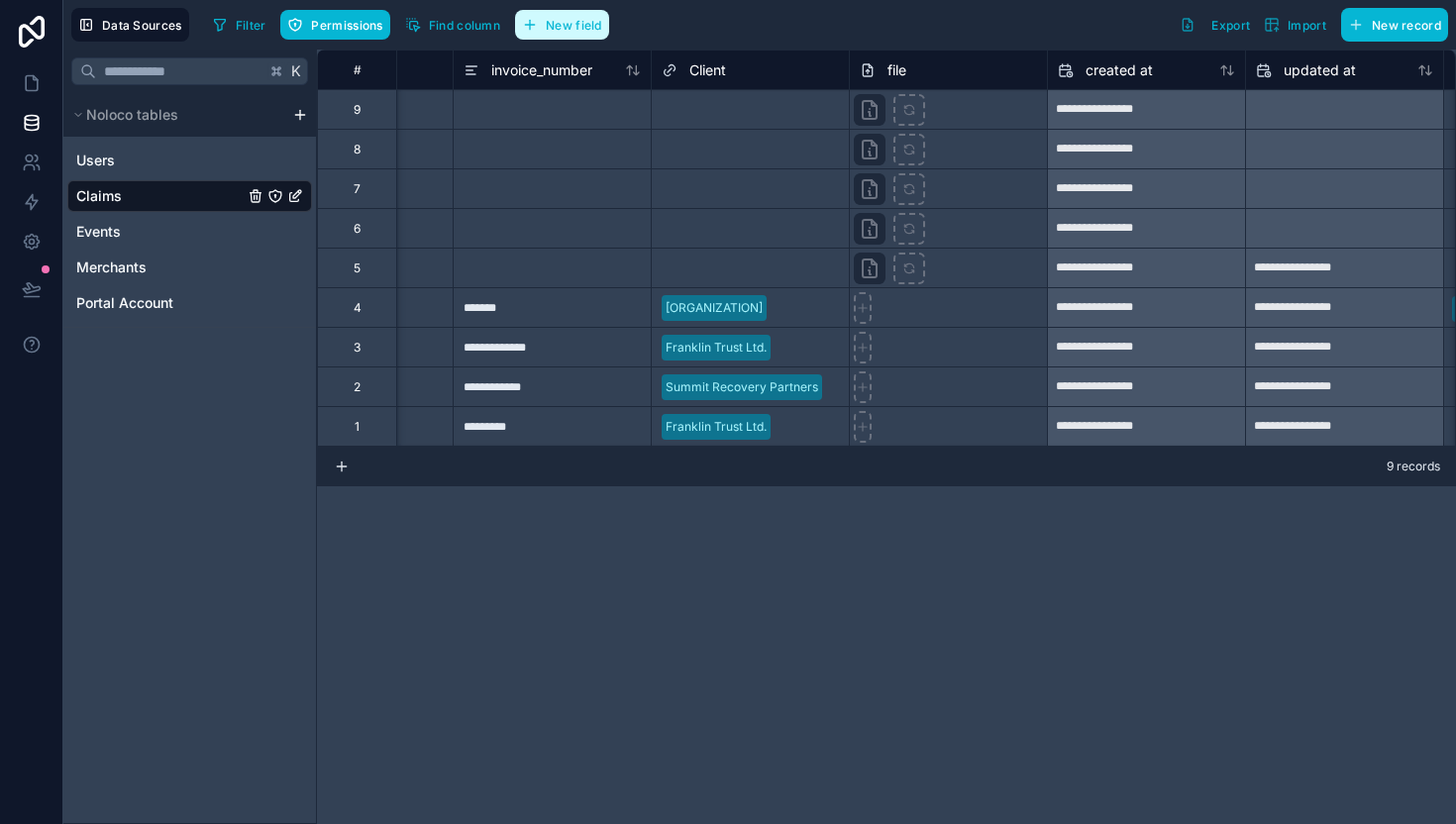 click on "New field" at bounding box center (573, 25) 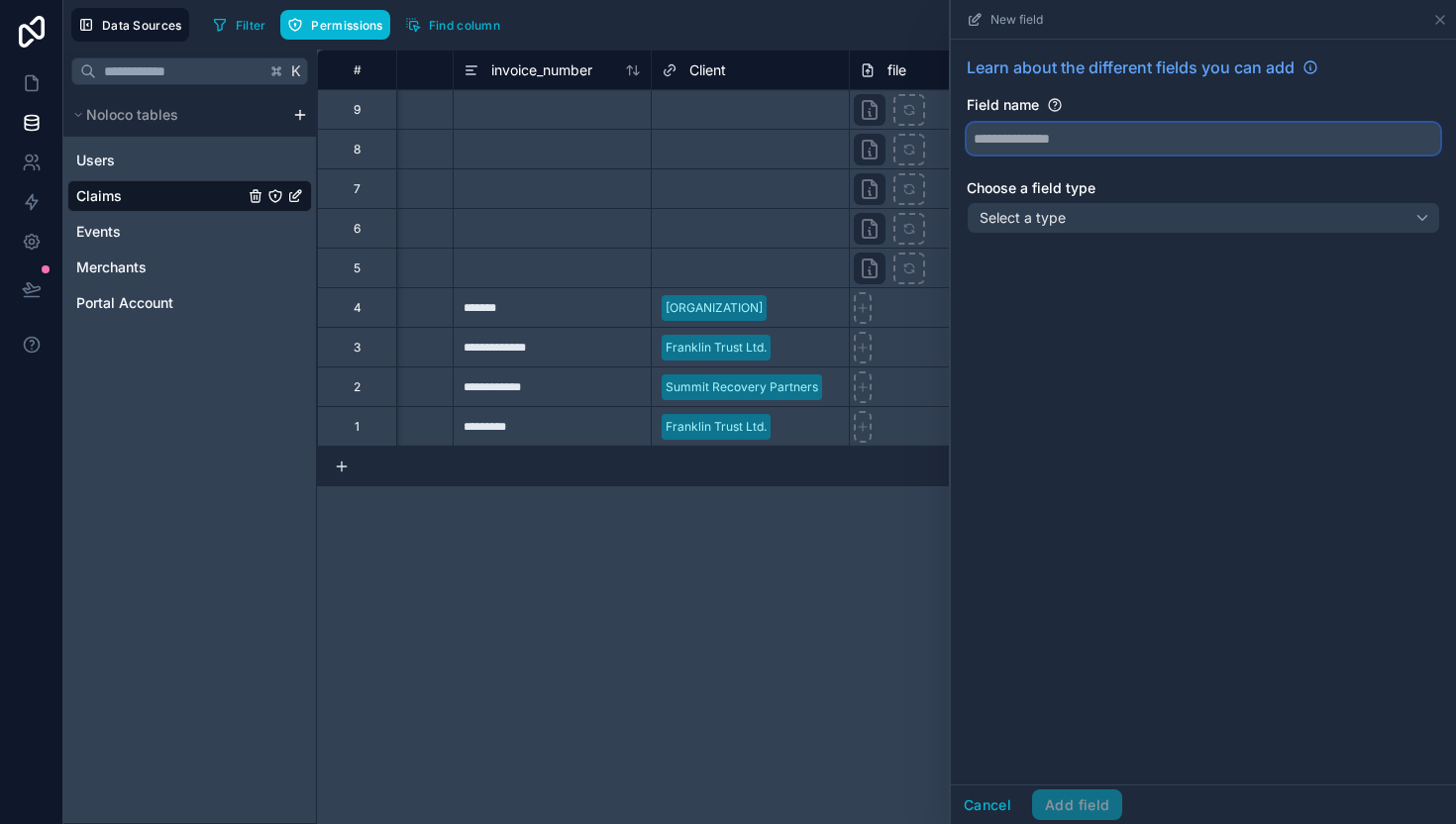 click at bounding box center (1203, 139) 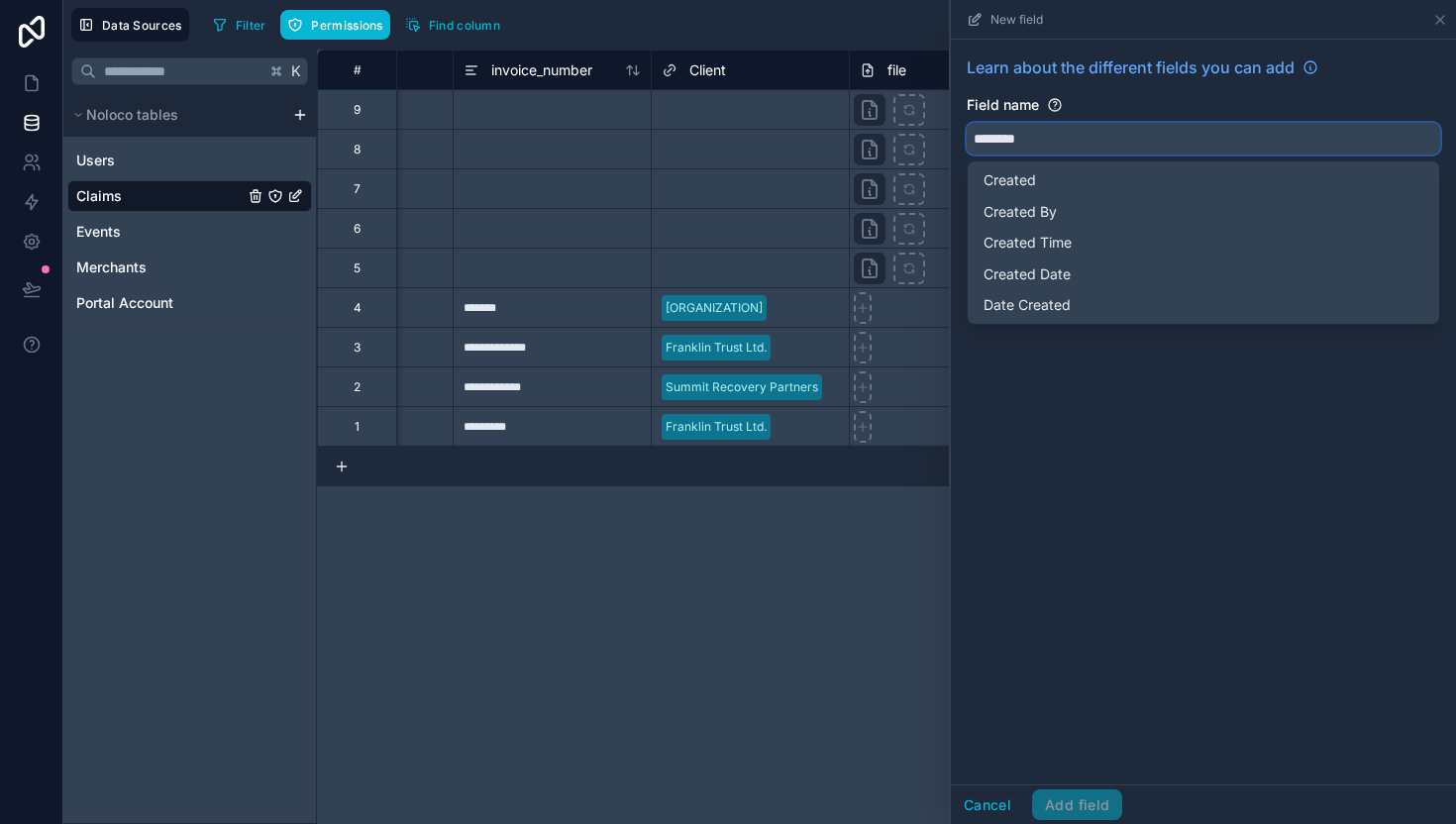 click on "*******" at bounding box center (1203, 139) 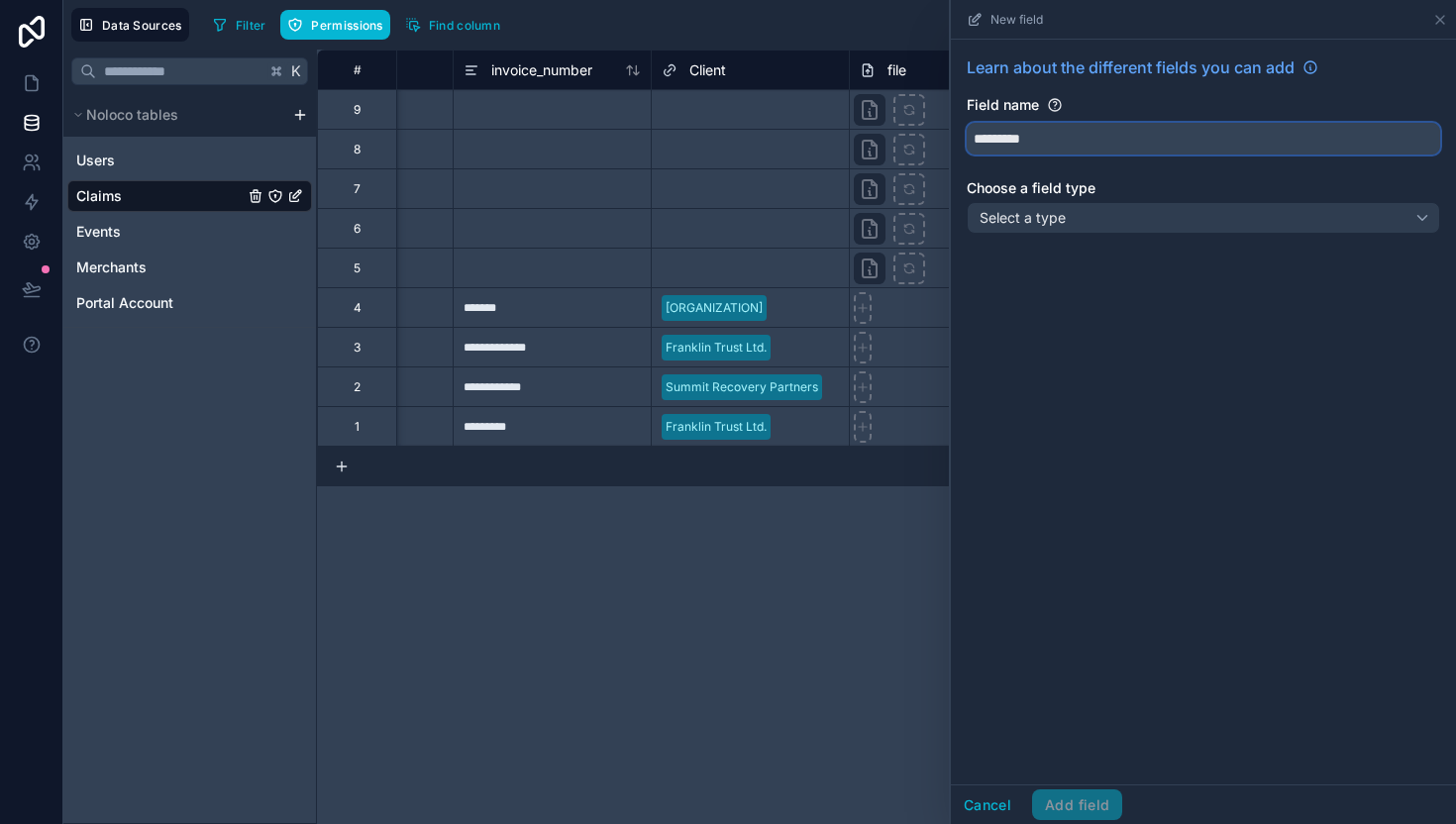click on "*********" at bounding box center (1203, 139) 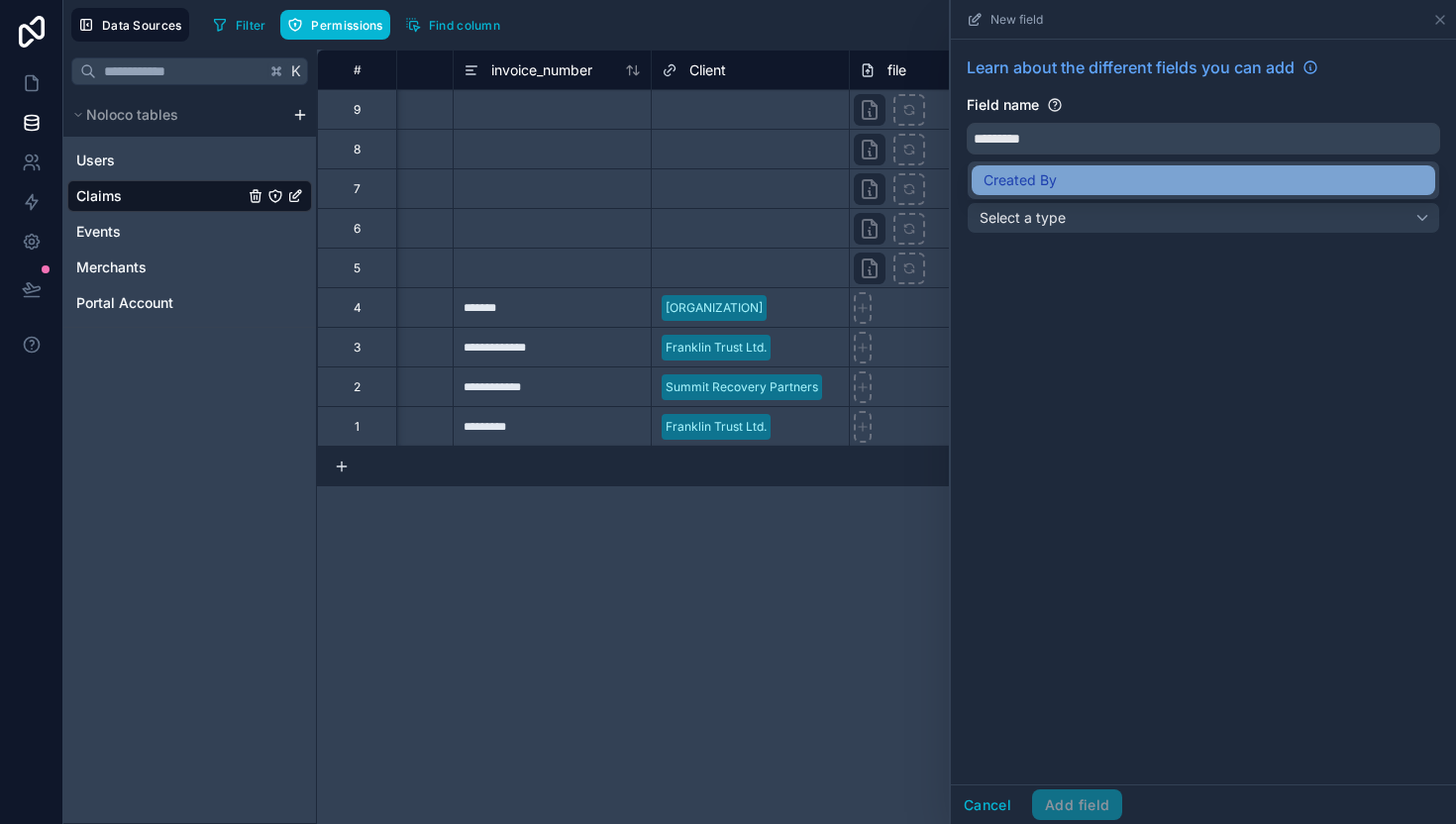 click on "Created By" at bounding box center (1020, 180) 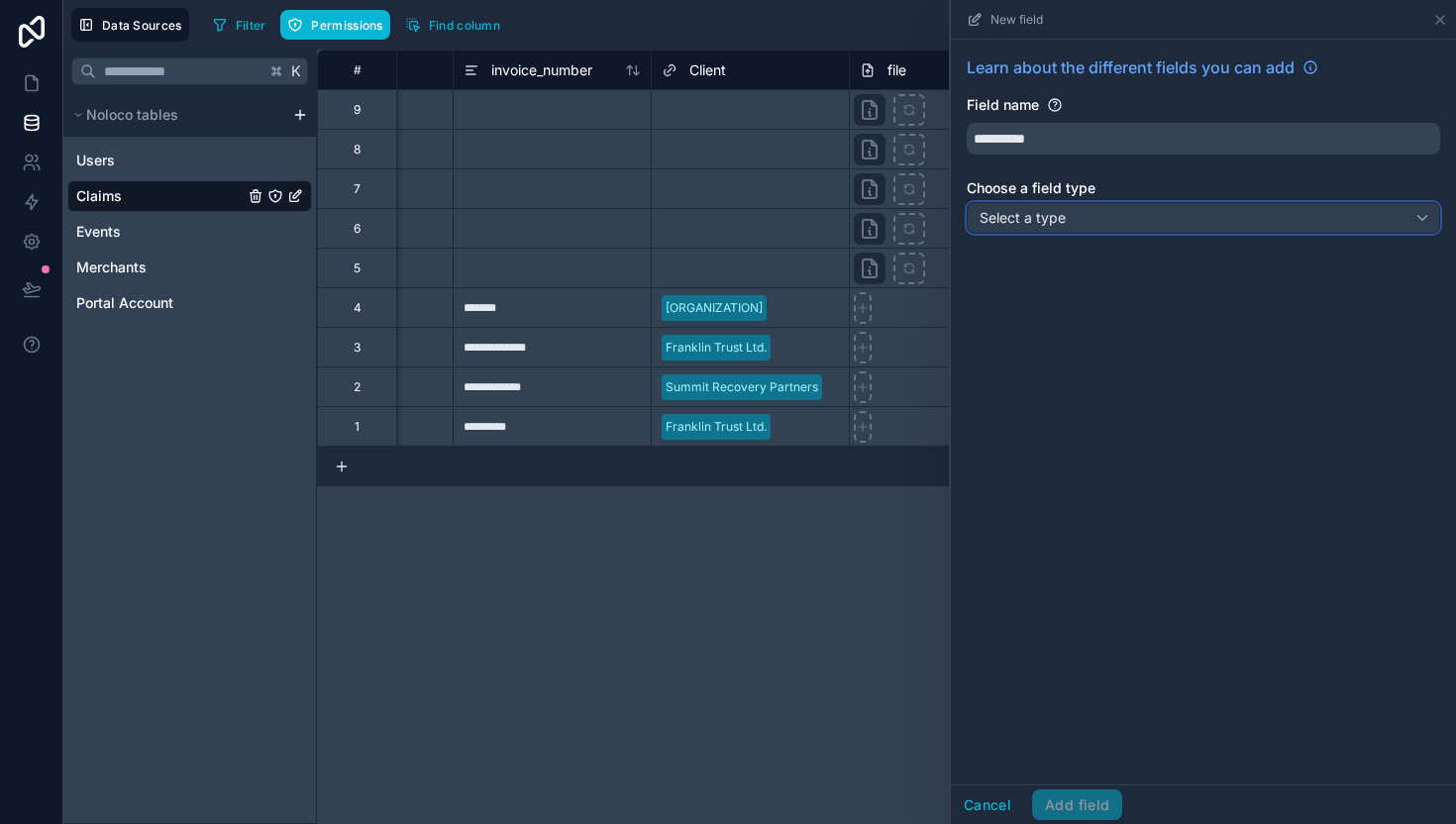 click on "Select a type" at bounding box center (1022, 217) 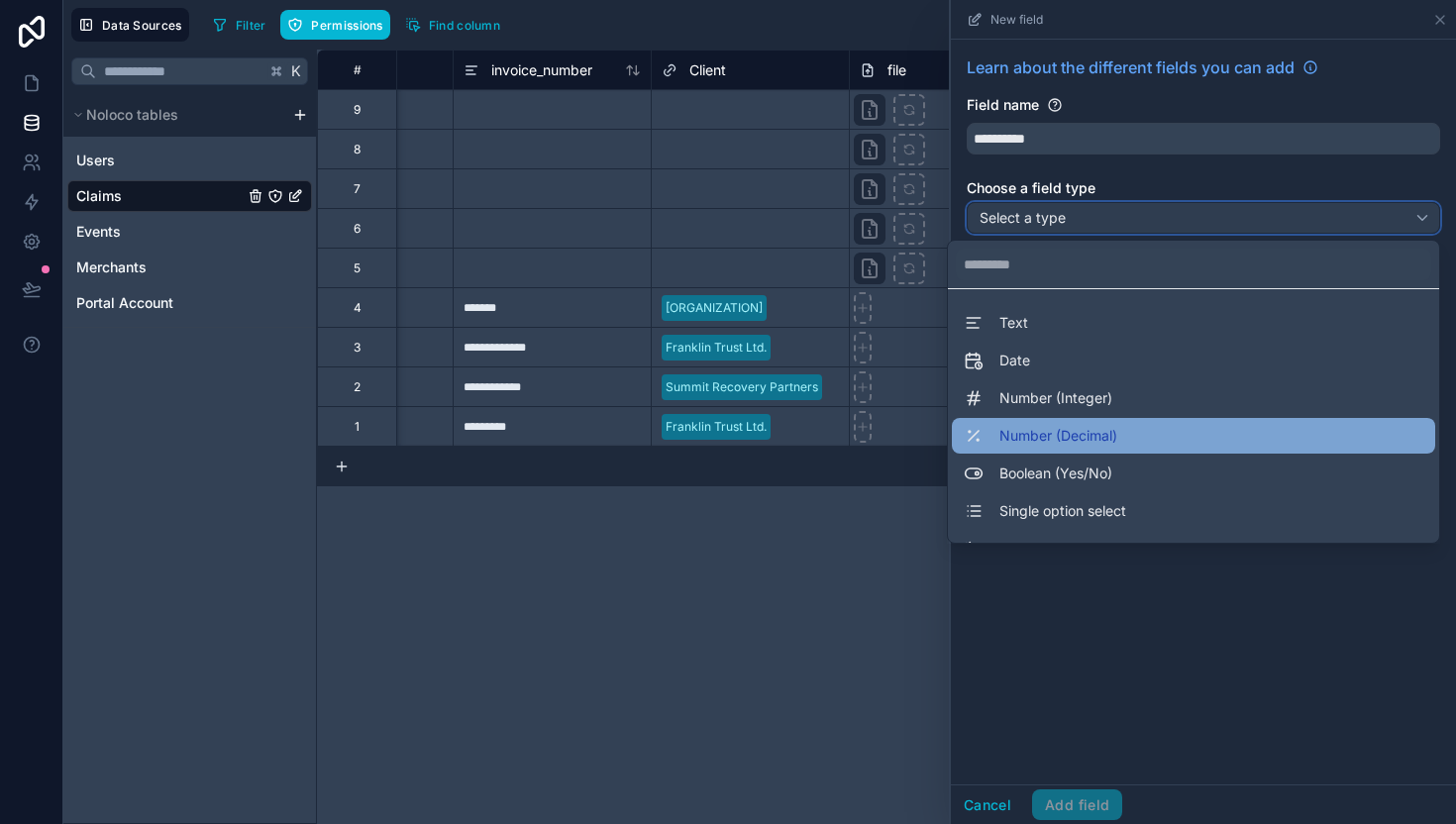 scroll, scrollTop: 543, scrollLeft: 0, axis: vertical 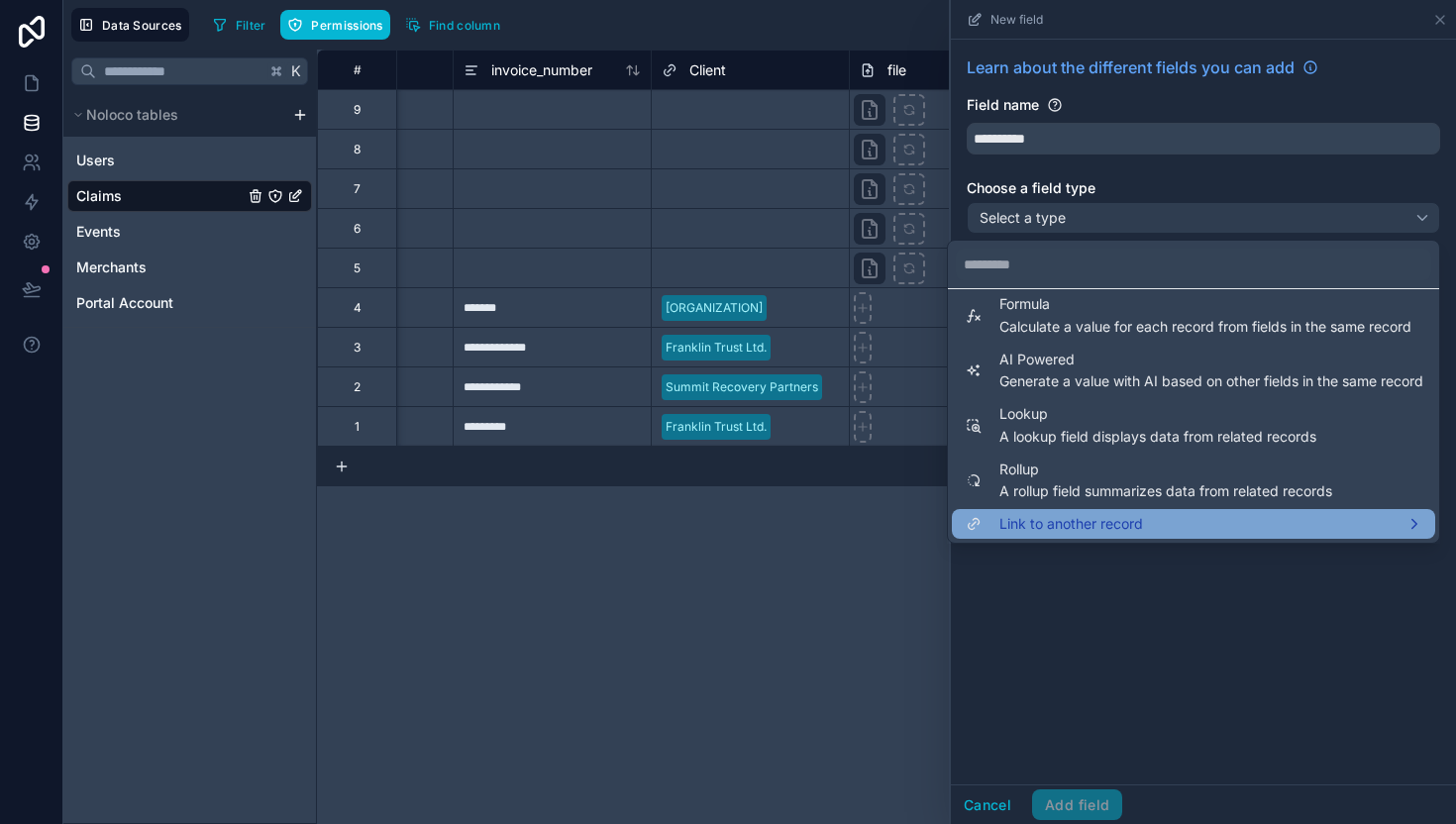 click on "Link to another record" at bounding box center (1194, 524) 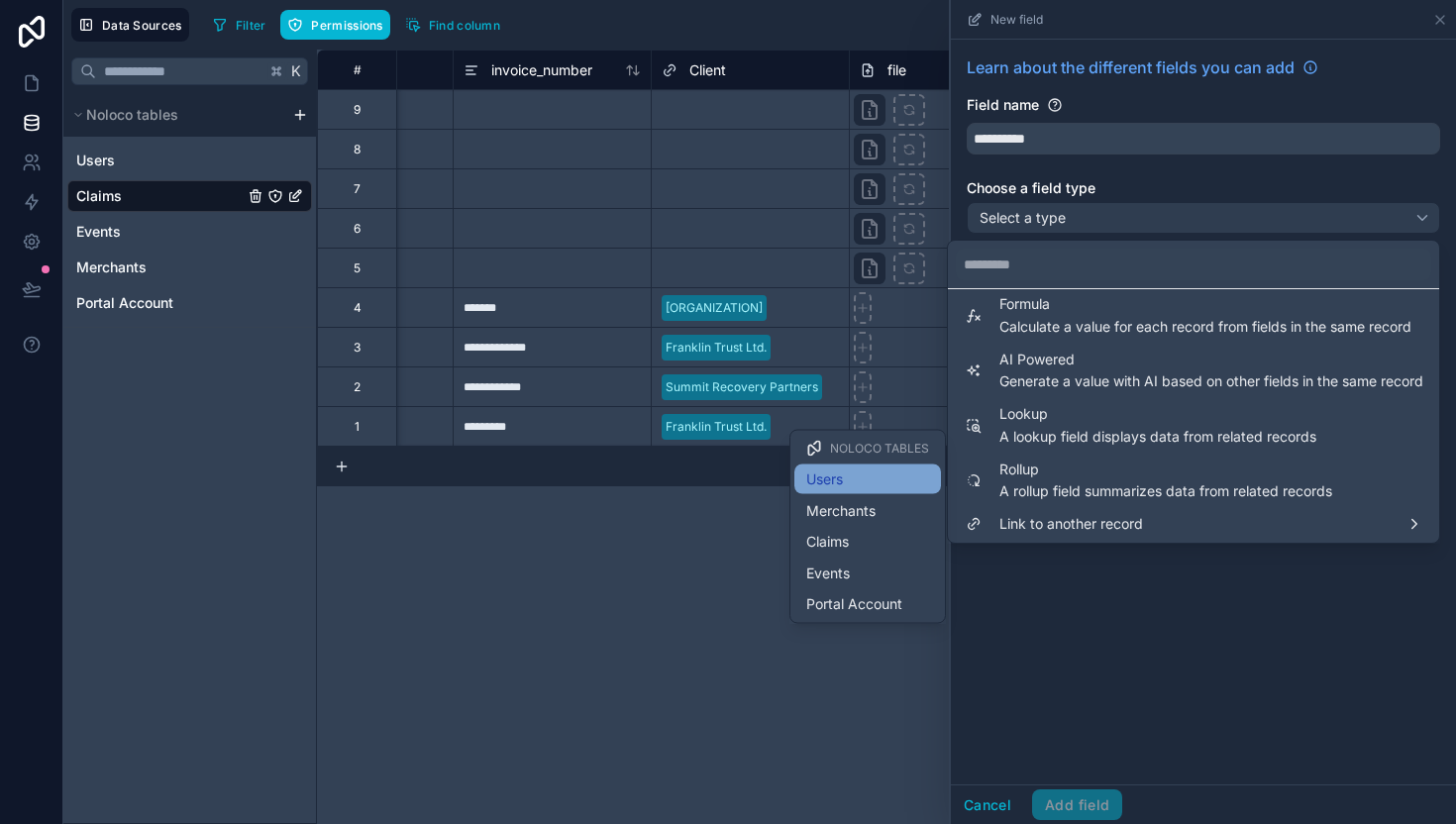 click on "Users" at bounding box center (868, 479) 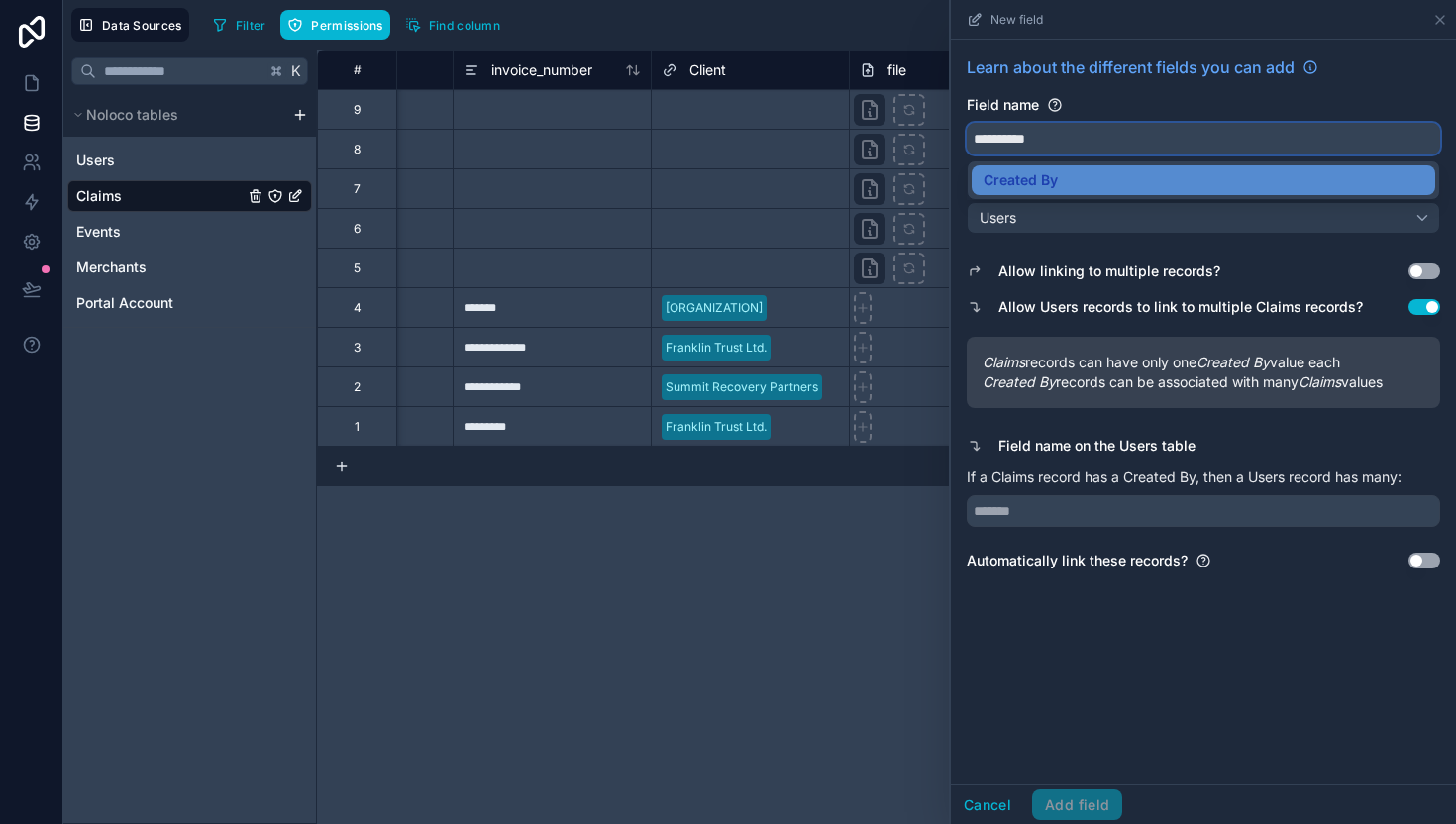 click on "**********" at bounding box center (1203, 139) 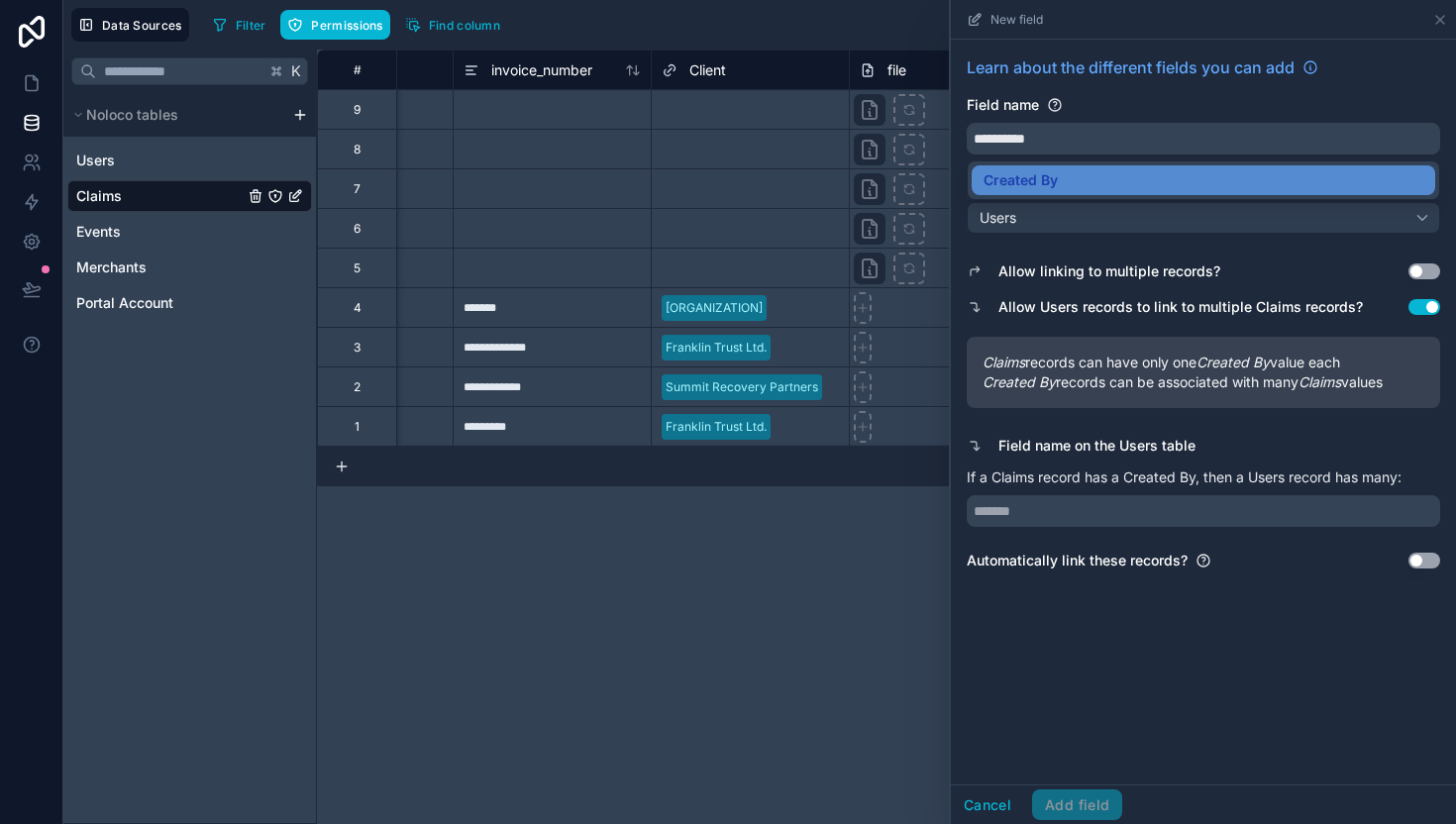 click on "Allow linking to multiple records? Use setting Allow Users records to link to multiple Claims records? Use setting Claims  records can have only one  Created By  value each Created By  records can be associated with many  Claims  values Field name on the Users table If a Claims record has a Created By, then a Users record has many: Automatically link these records? Use setting" at bounding box center (1203, 406) 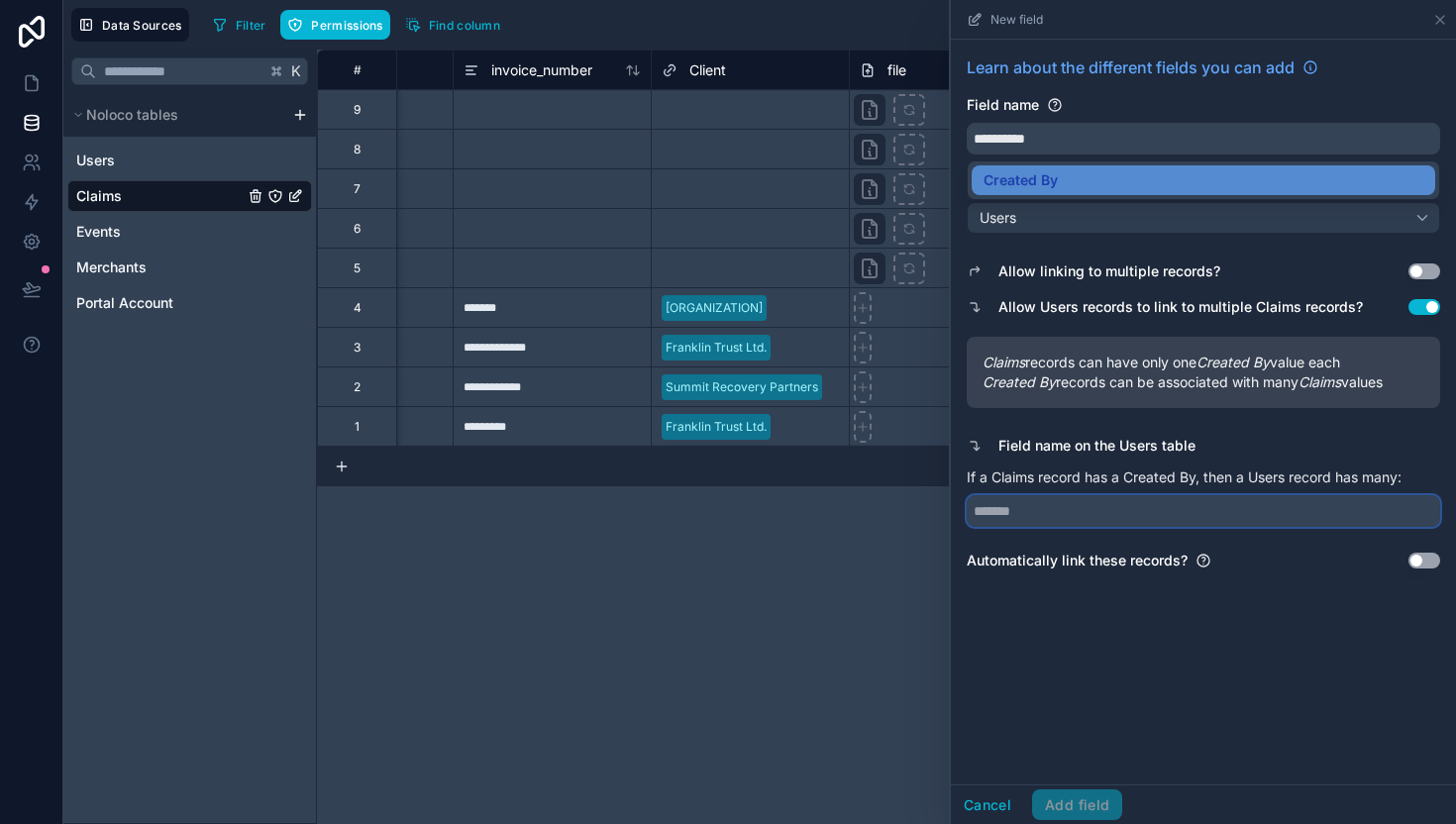 click at bounding box center [1203, 511] 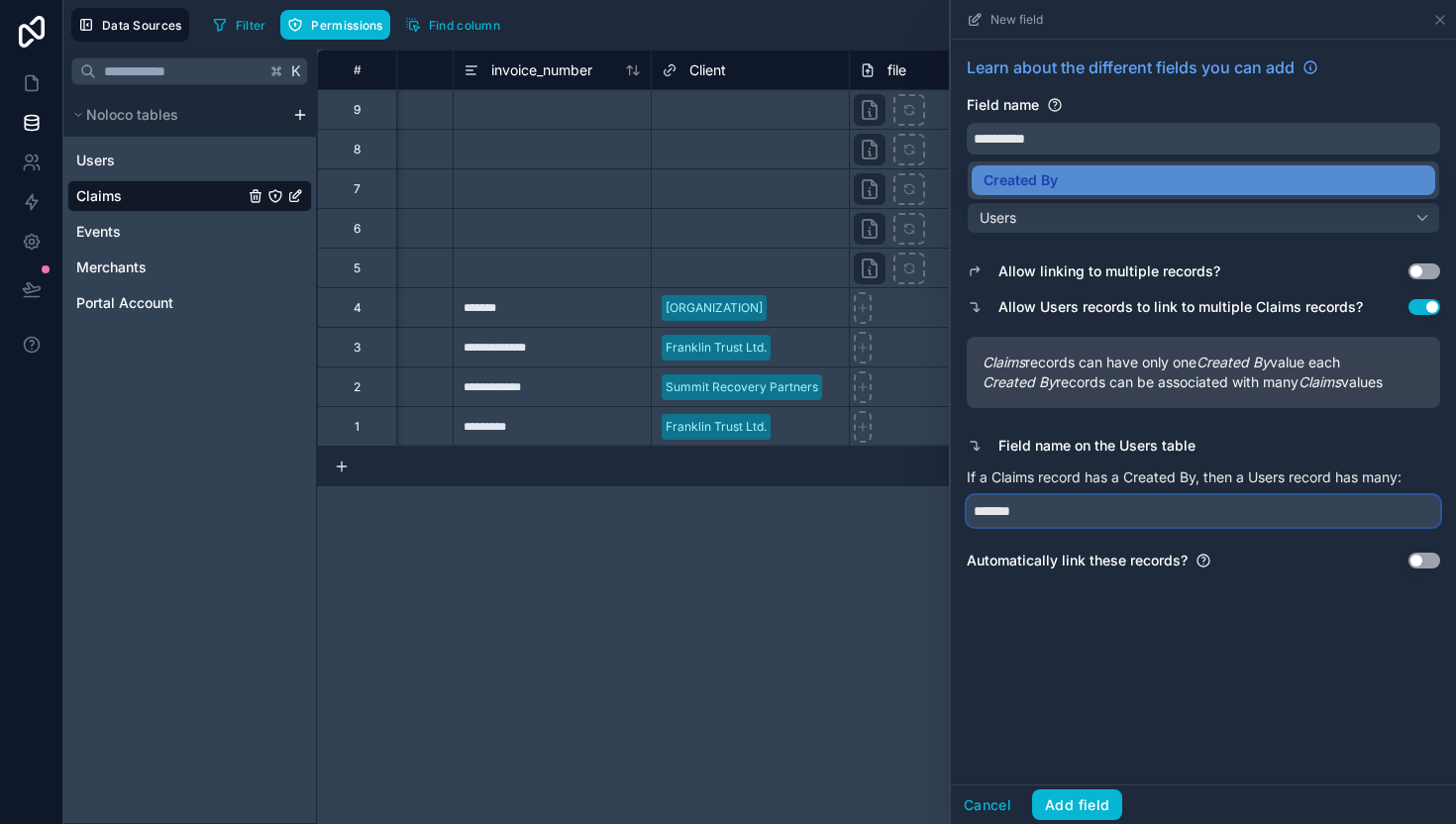 type on "*******" 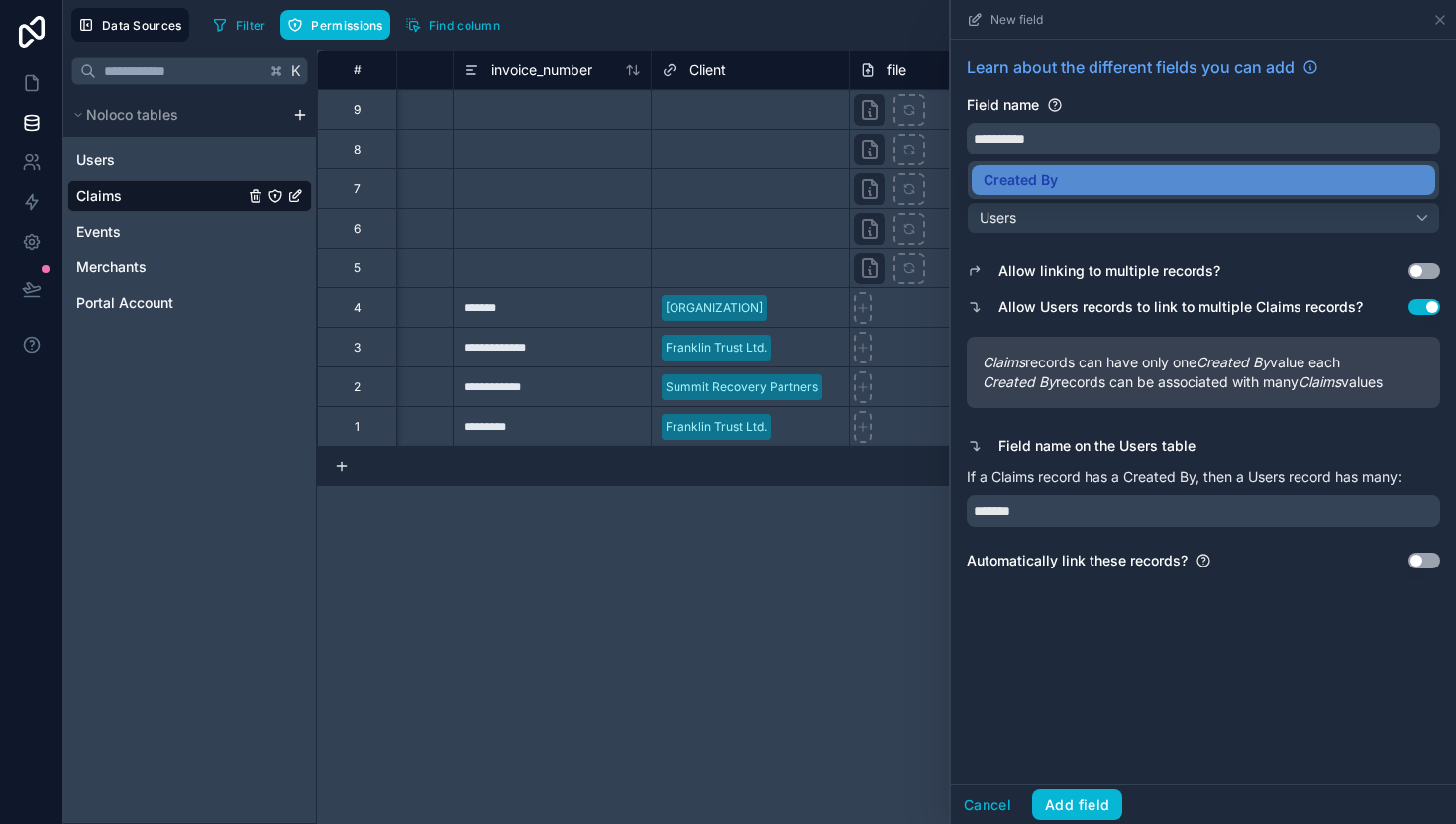 click on "**********" at bounding box center [1203, 412] 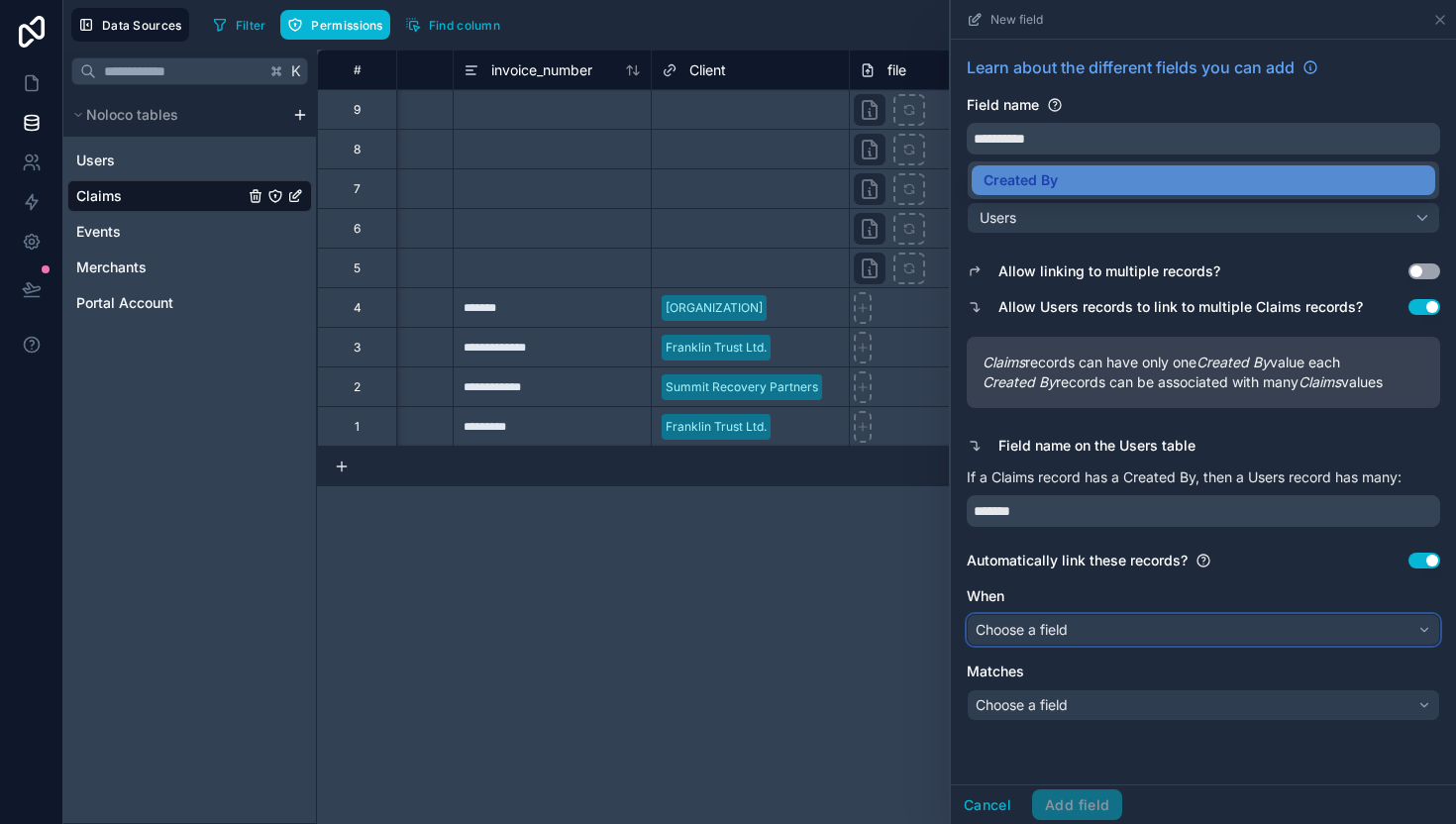 click on "Choose a field" at bounding box center [1203, 630] 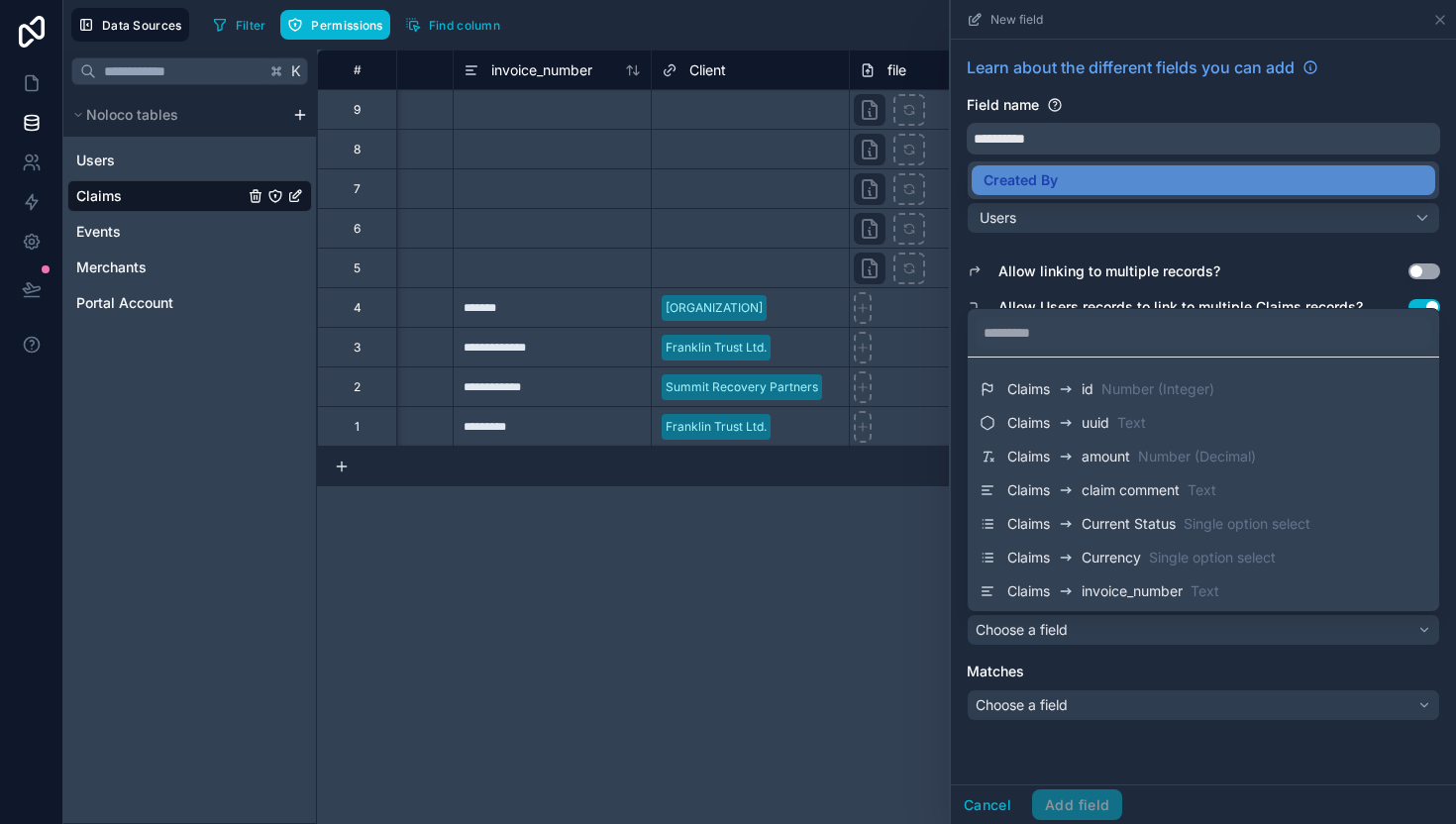 click on "**********" at bounding box center [886, 437] 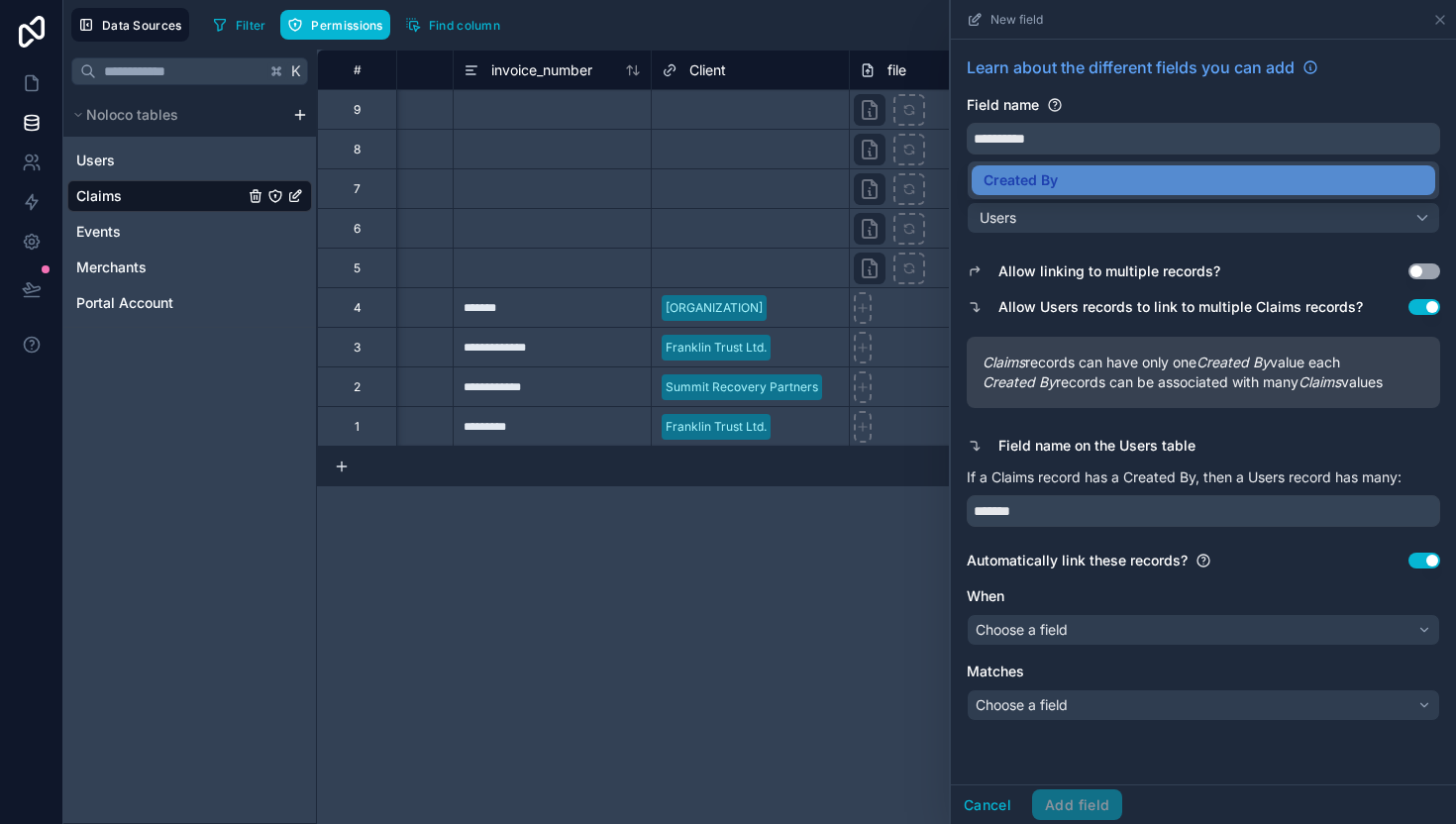 click on "Use setting" at bounding box center (1424, 561) 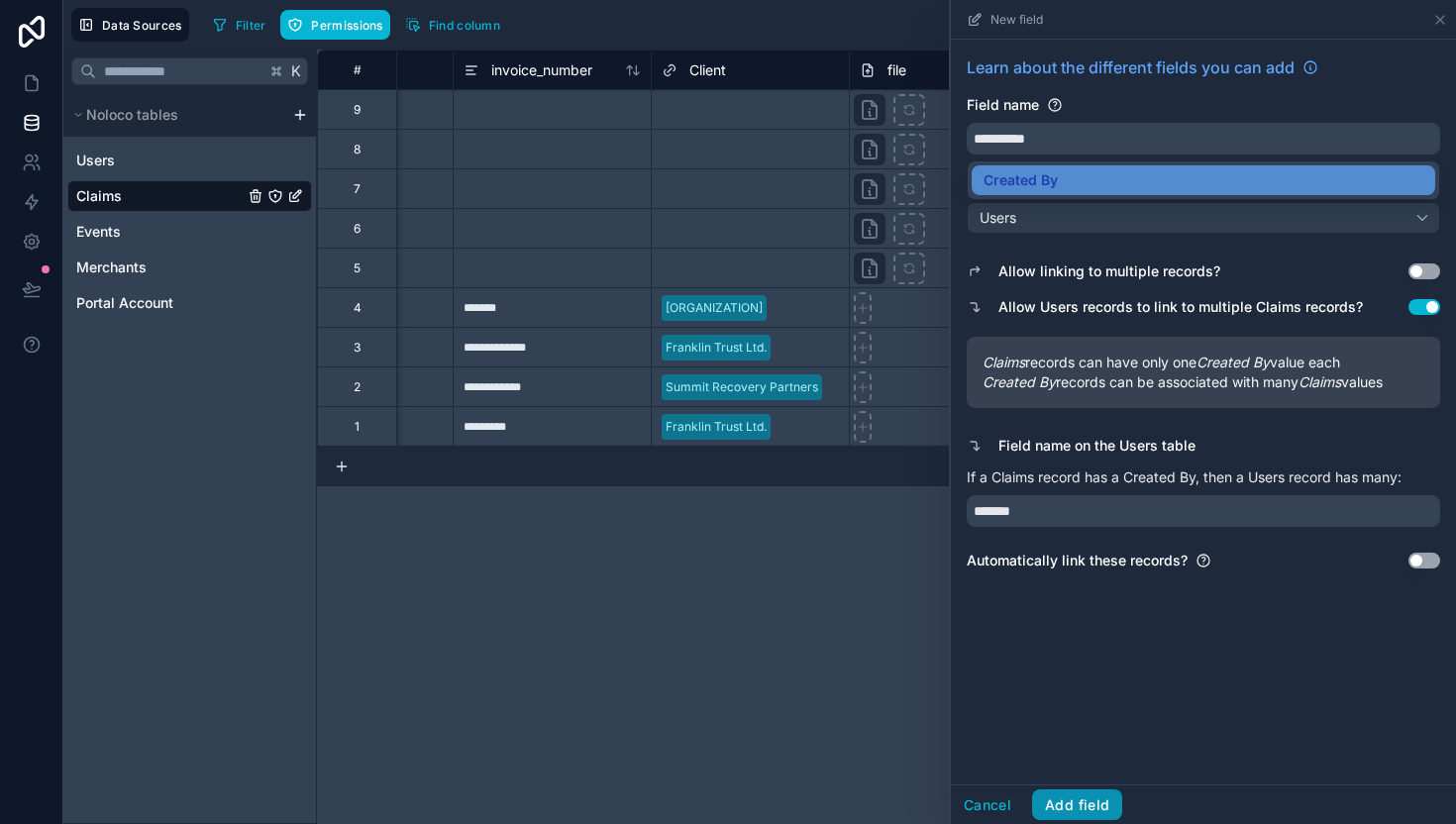 click on "Add field" at bounding box center (1077, 805) 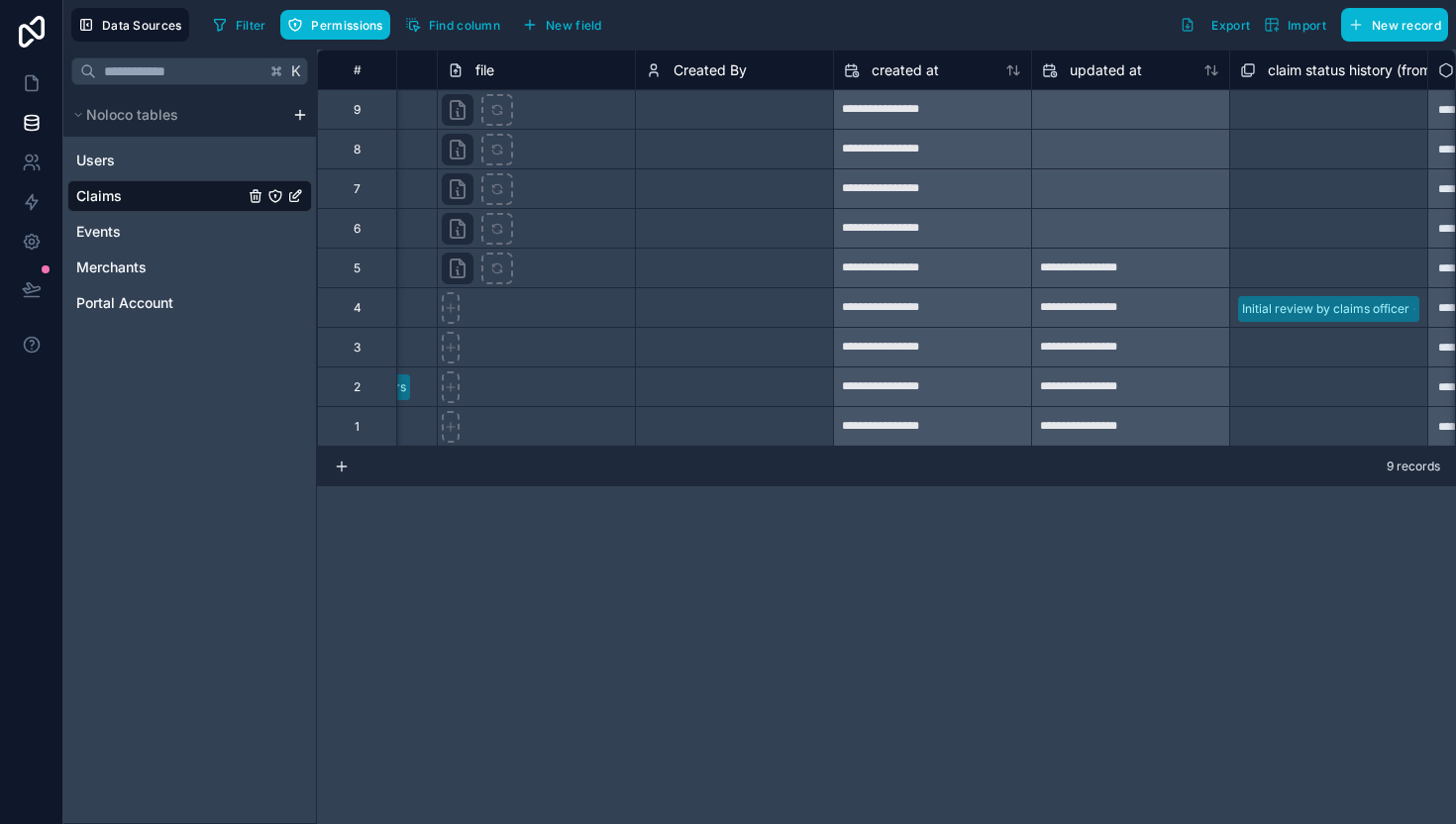 scroll, scrollTop: 0, scrollLeft: 1508, axis: horizontal 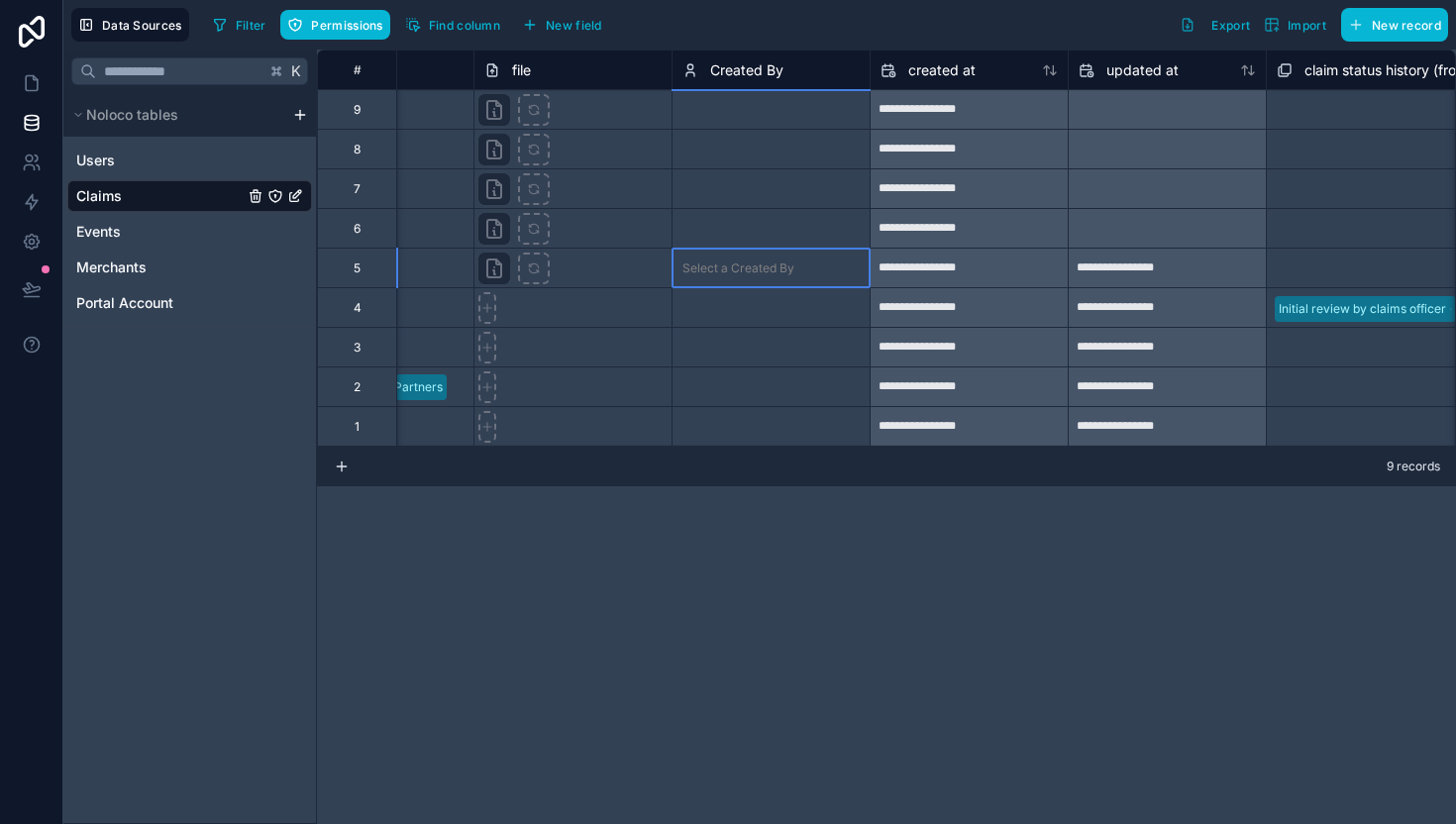 click on "Select a Created By" at bounding box center (771, 267) 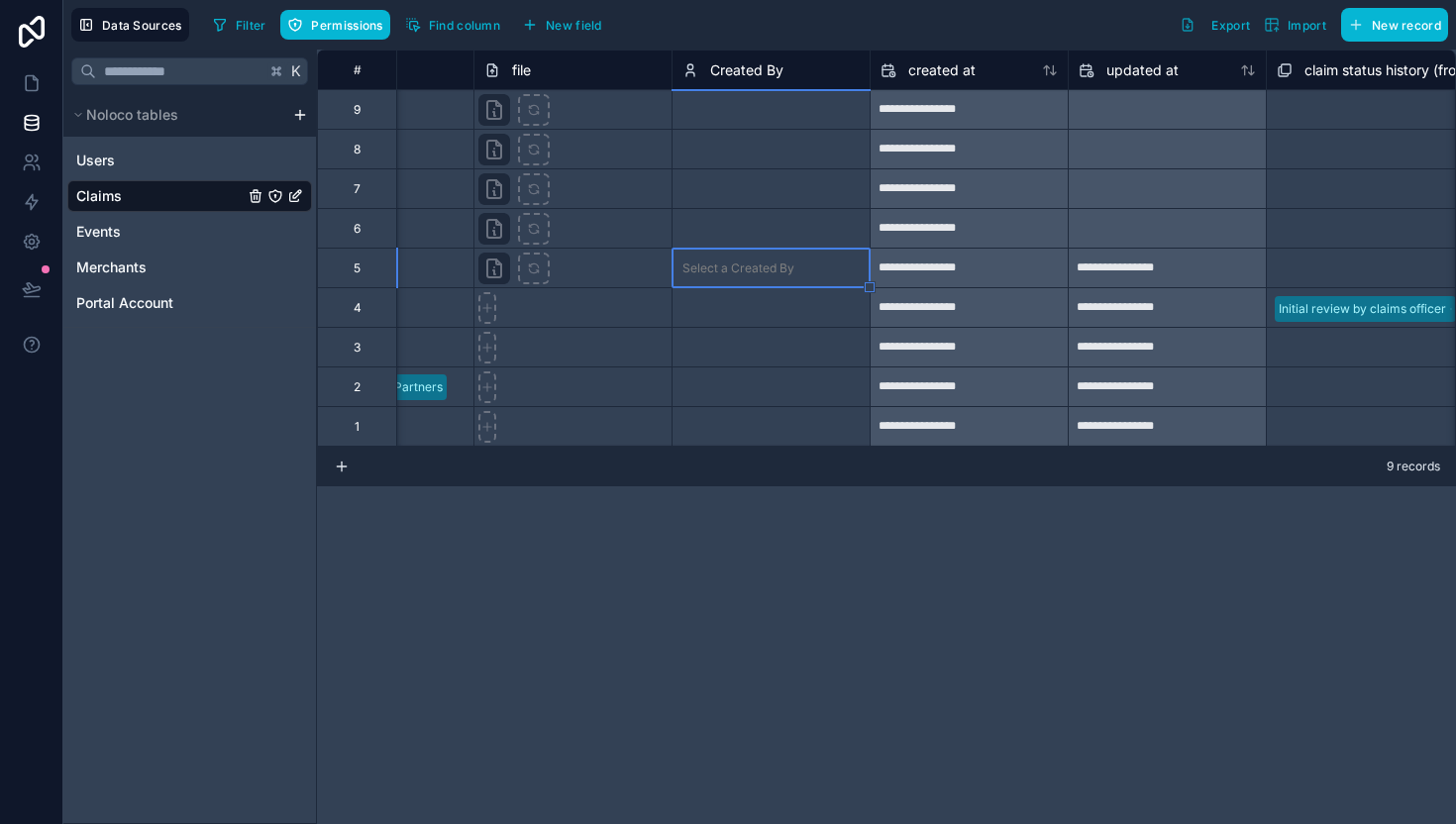 click on "Select a Created By" at bounding box center [738, 268] 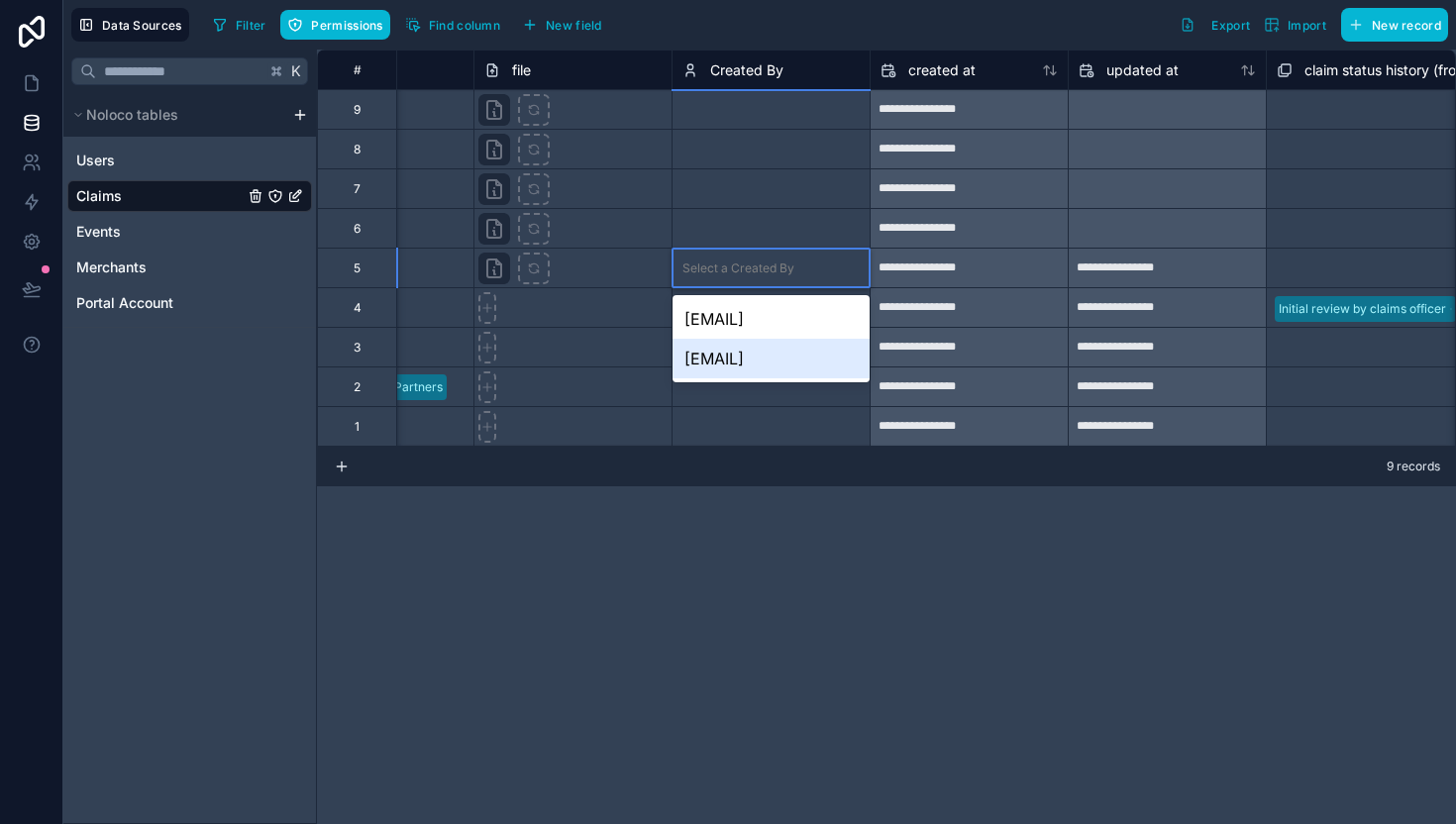 click on "plant@wearetreed.com" at bounding box center [771, 359] 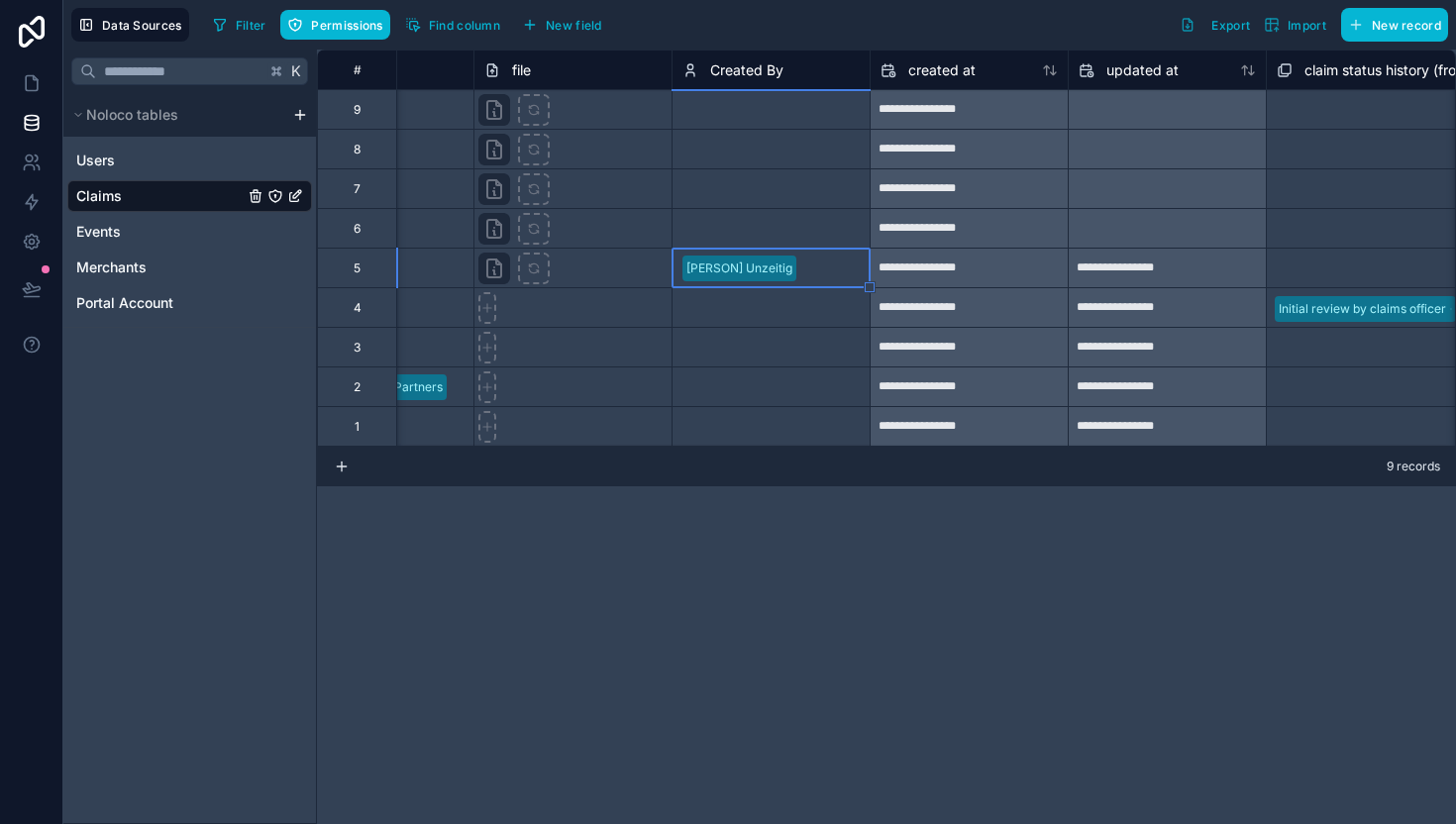 click on "Select a Created By" at bounding box center [771, 307] 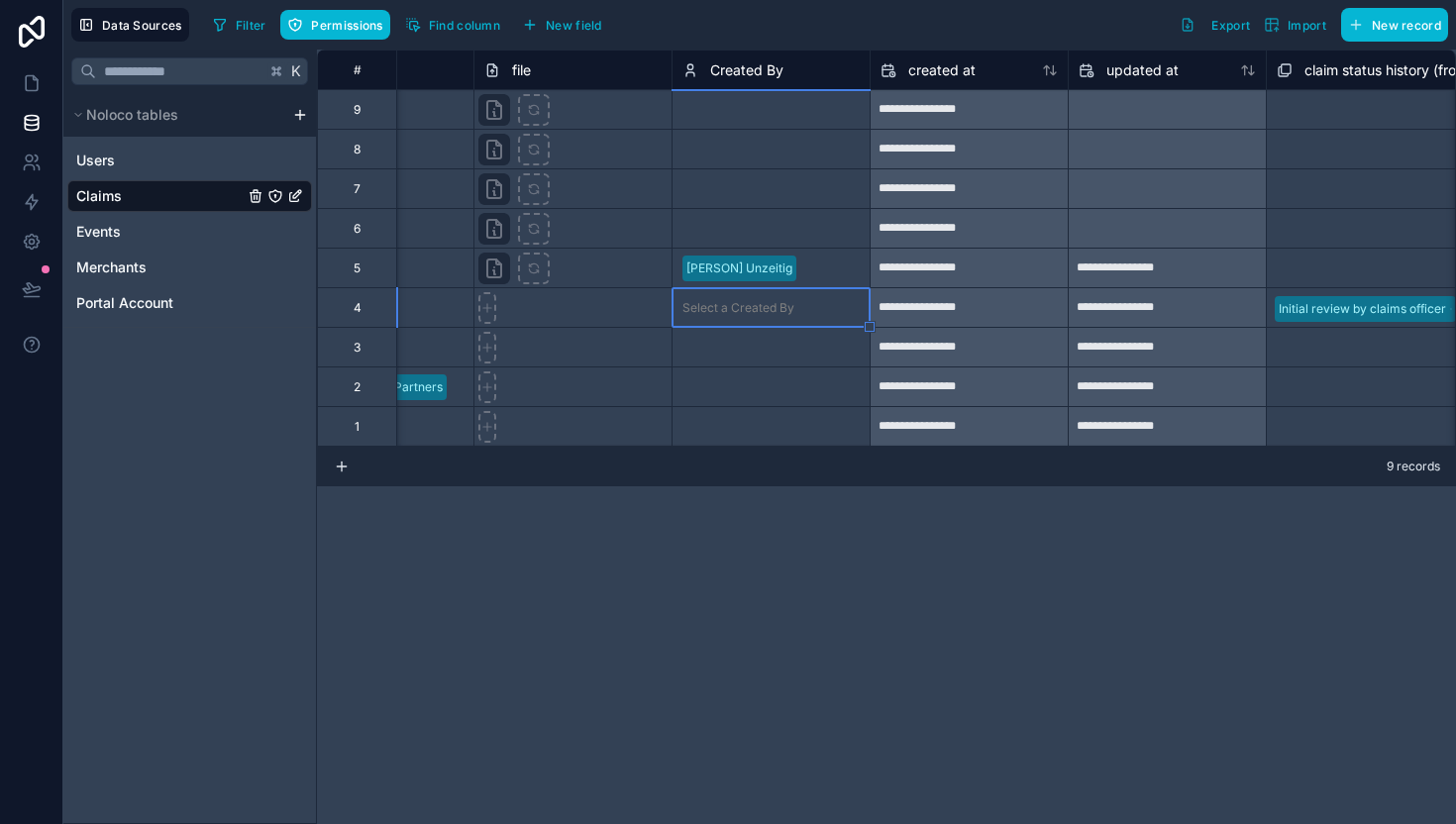 click on "Select a Created By" at bounding box center (771, 307) 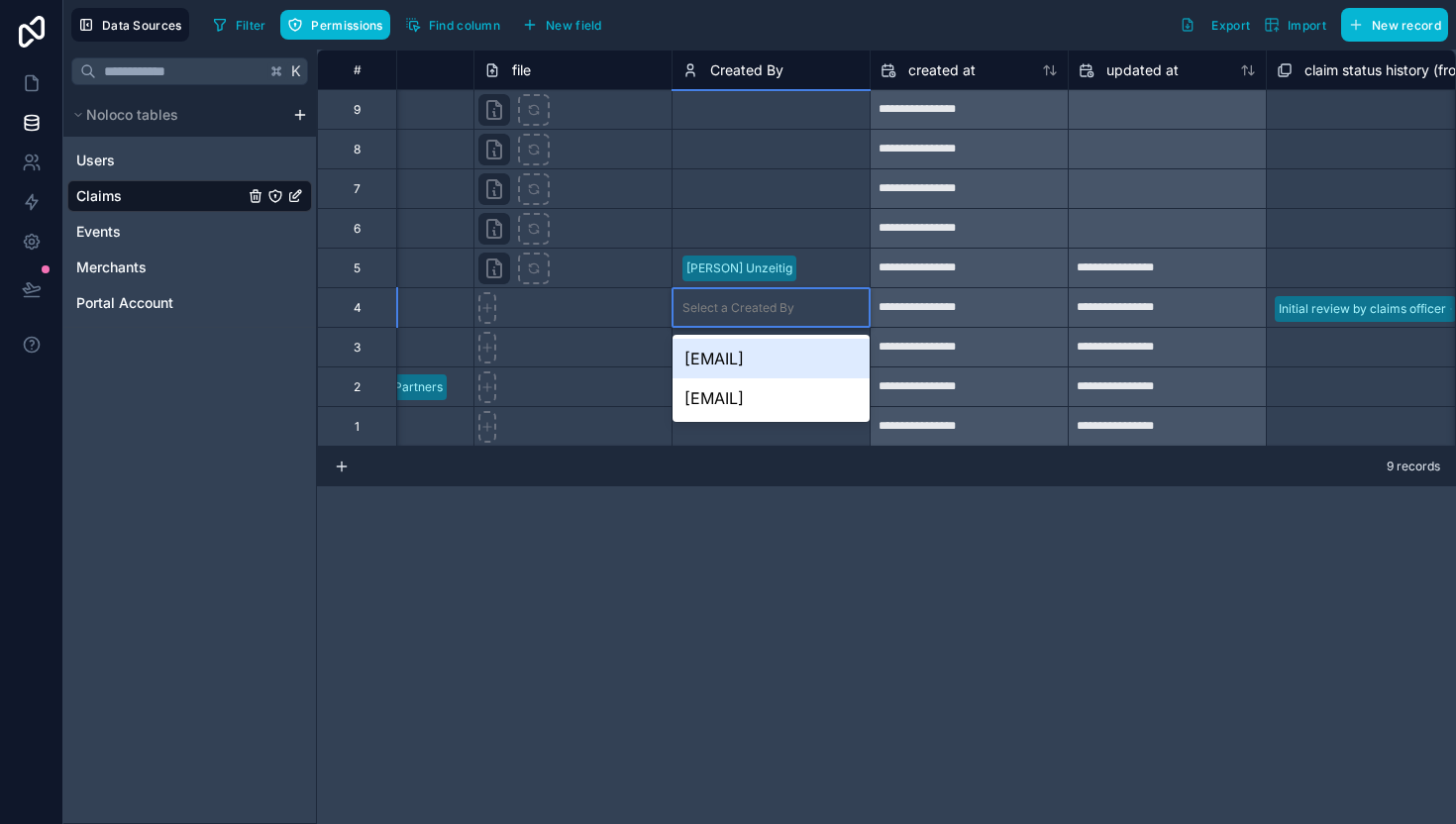 click on "Select a Created By" at bounding box center (738, 308) 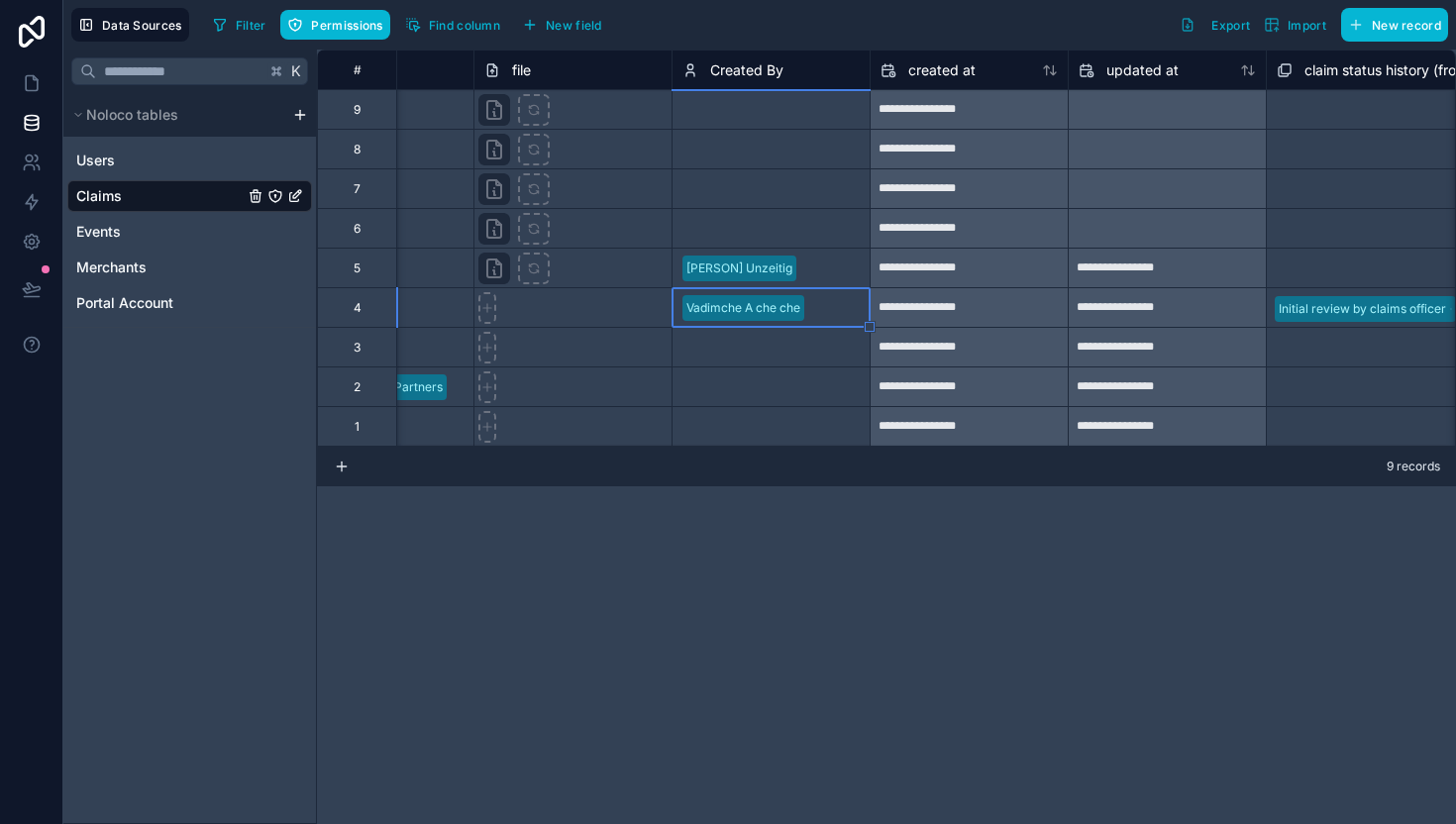 click on "**********" at bounding box center [886, 437] 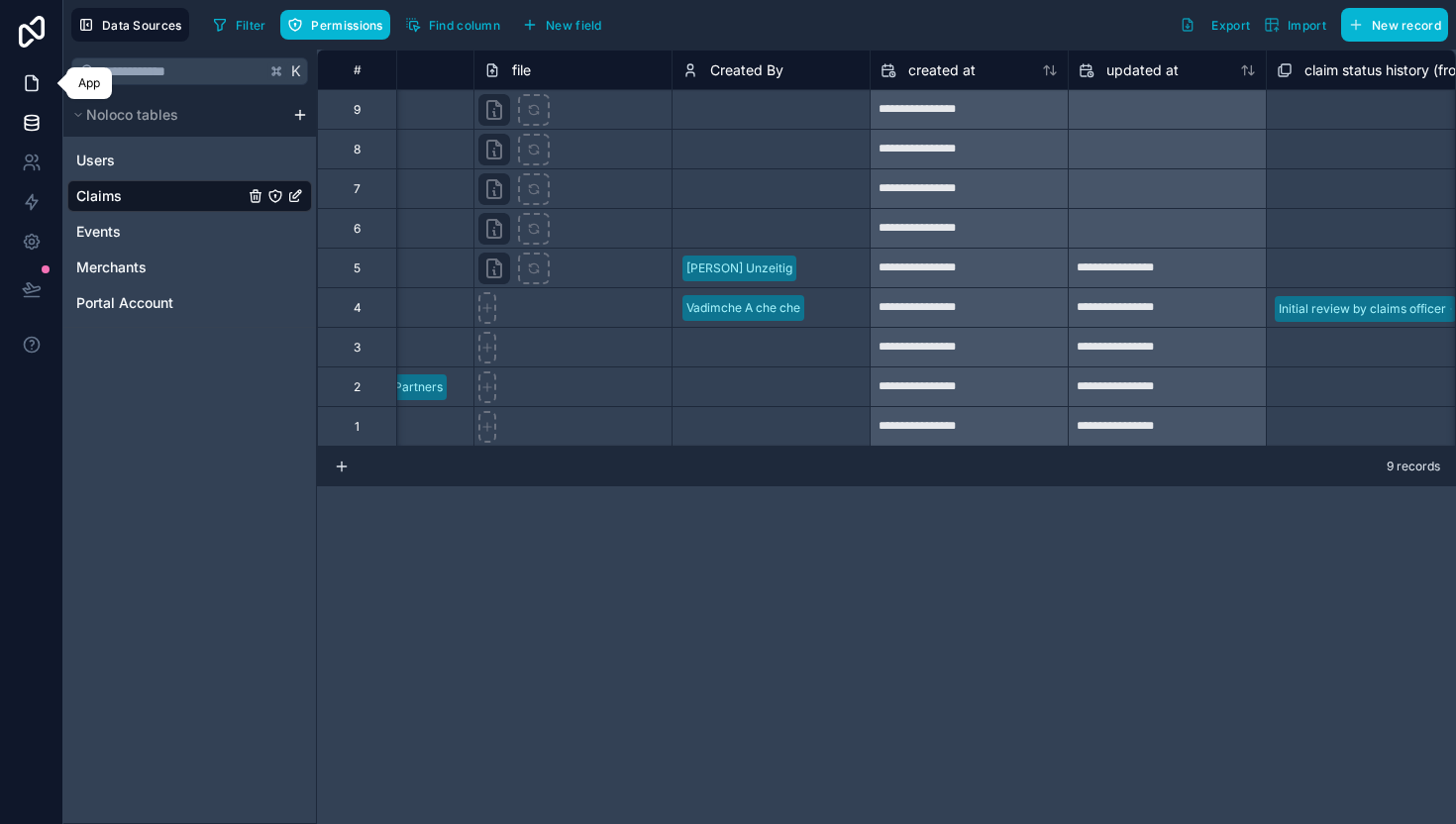 click at bounding box center (31, 83) 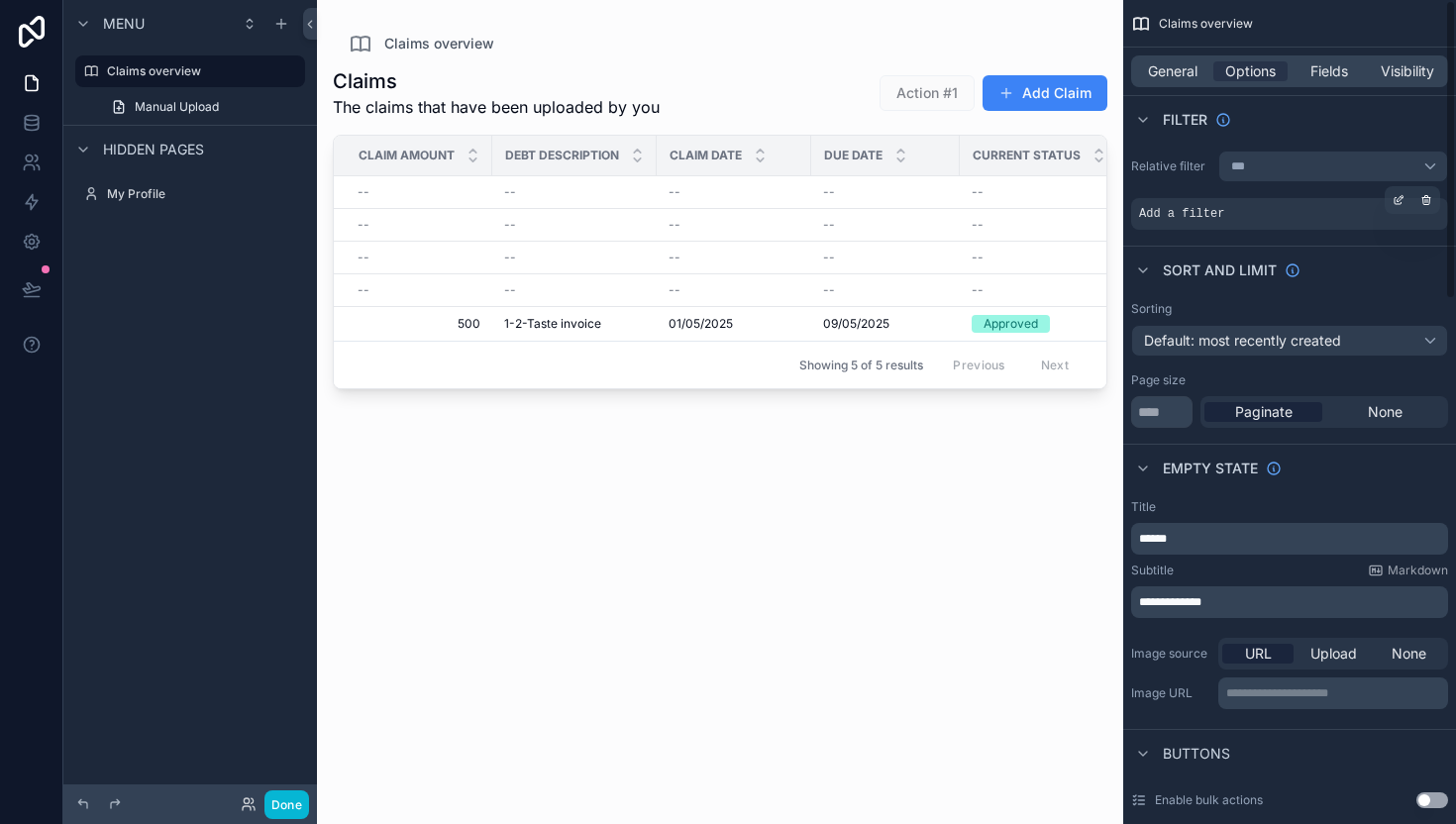 click on "Add a filter" at bounding box center (1182, 214) 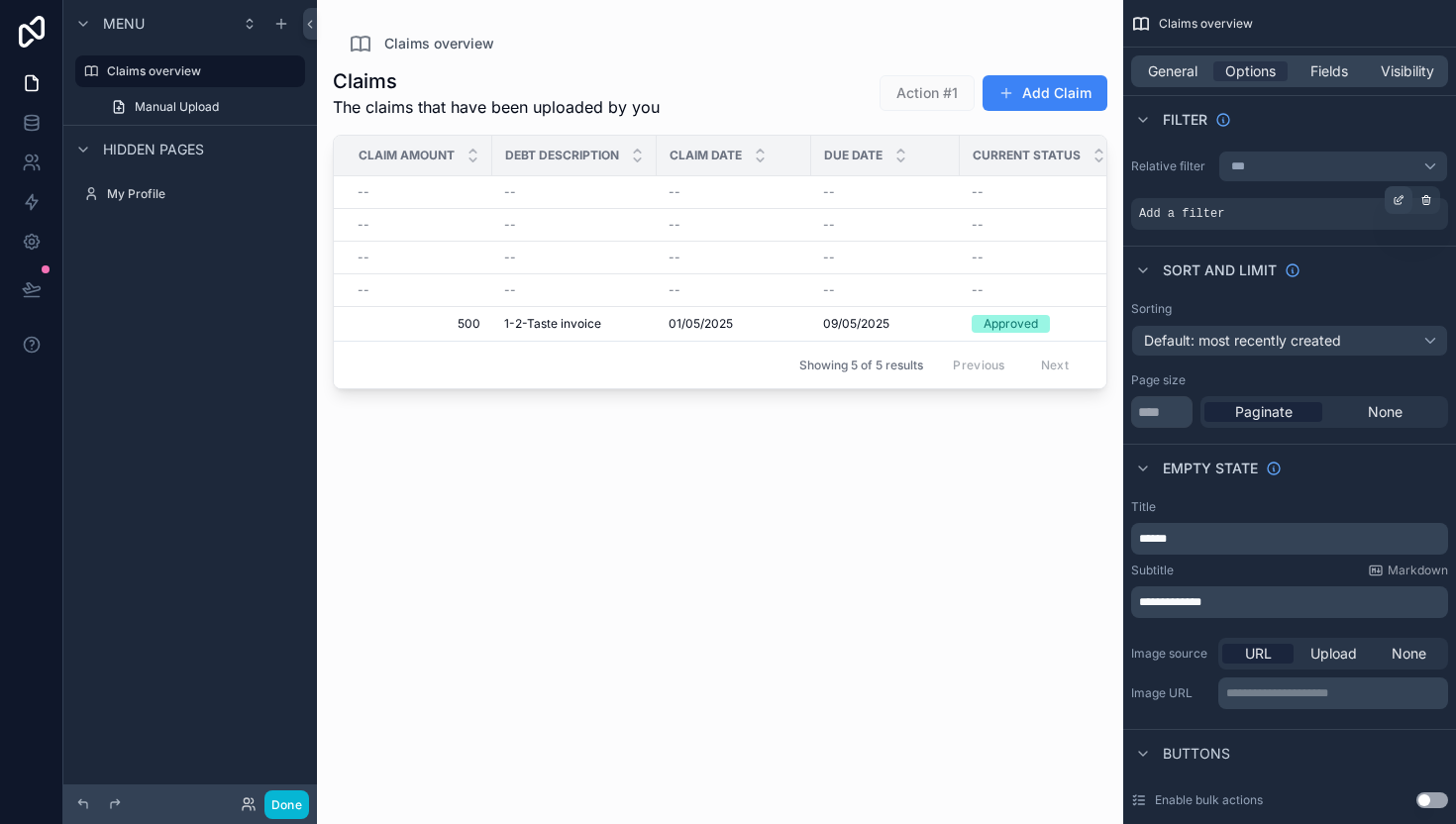 click at bounding box center (1399, 200) 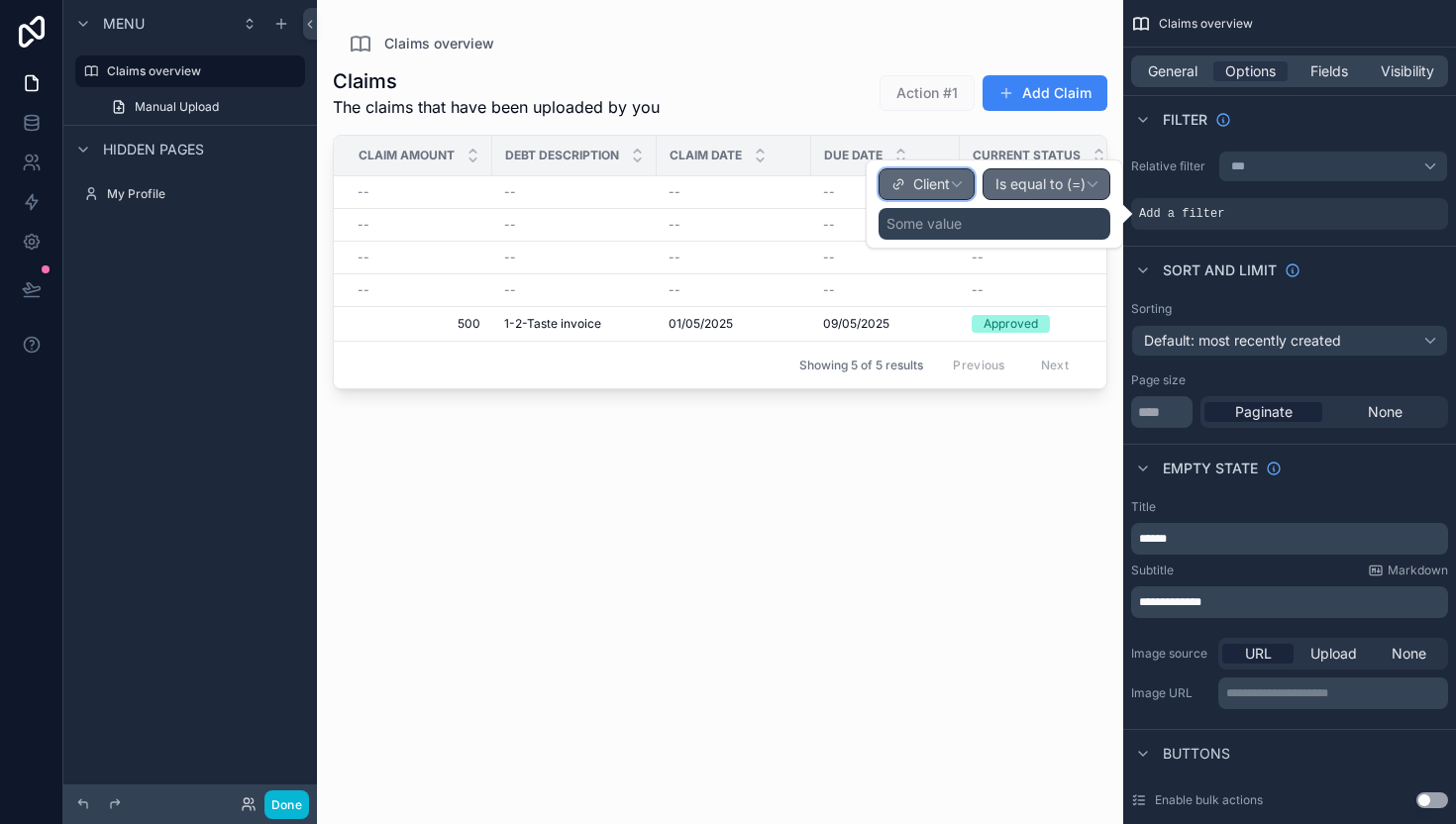 click on "Client" at bounding box center [931, 184] 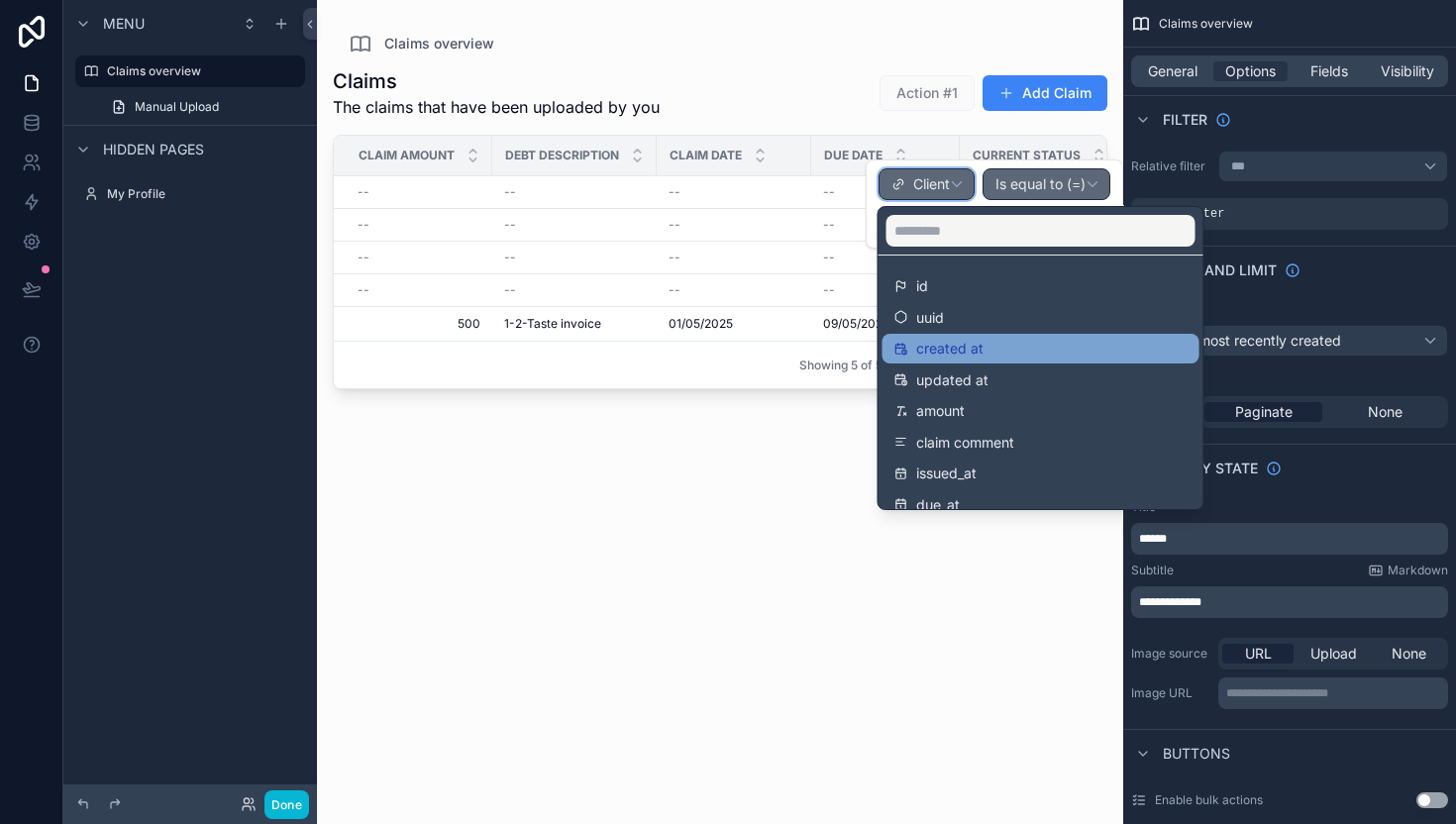 scroll, scrollTop: 232, scrollLeft: 0, axis: vertical 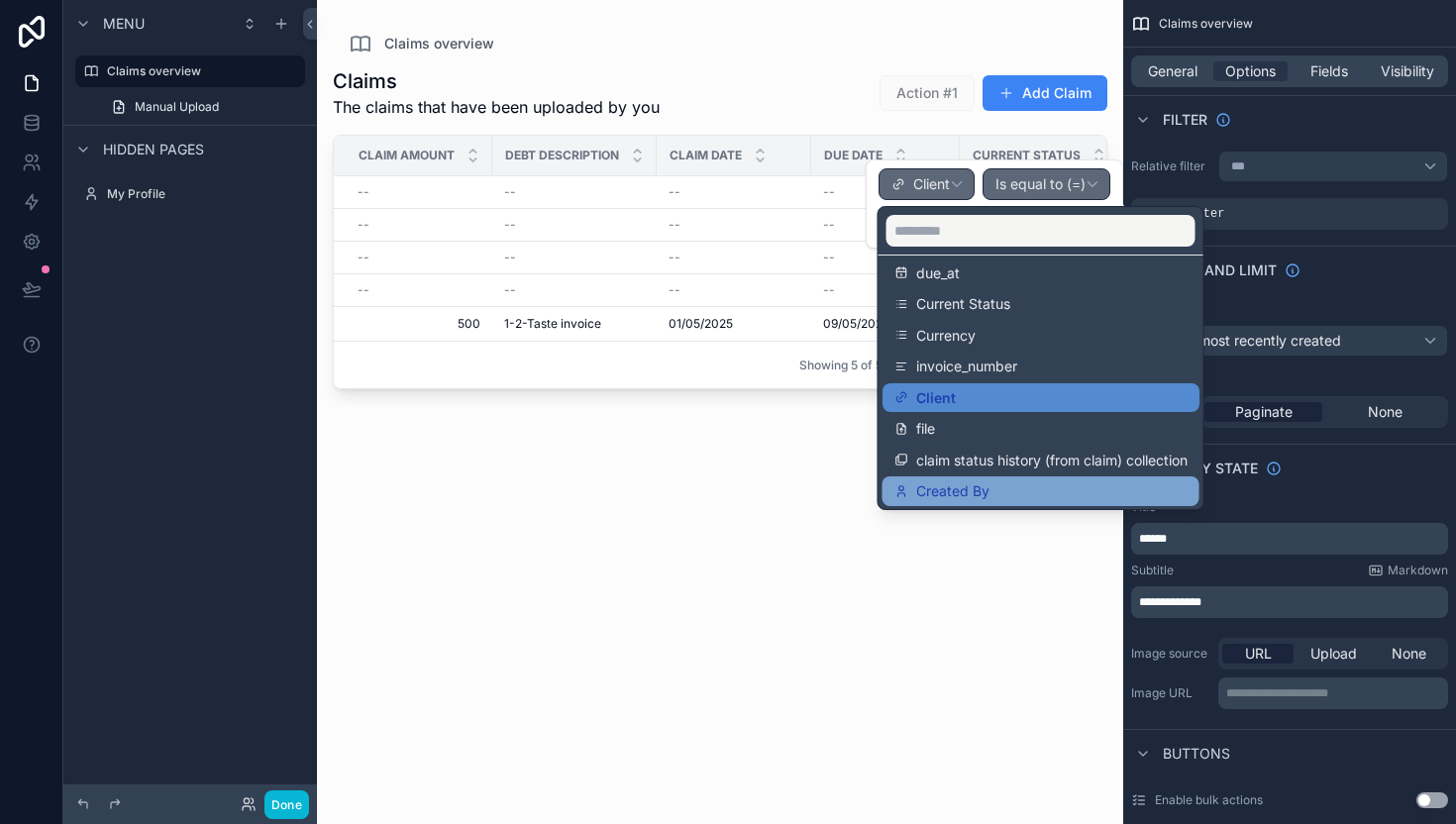 click on "Created By" at bounding box center [953, 491] 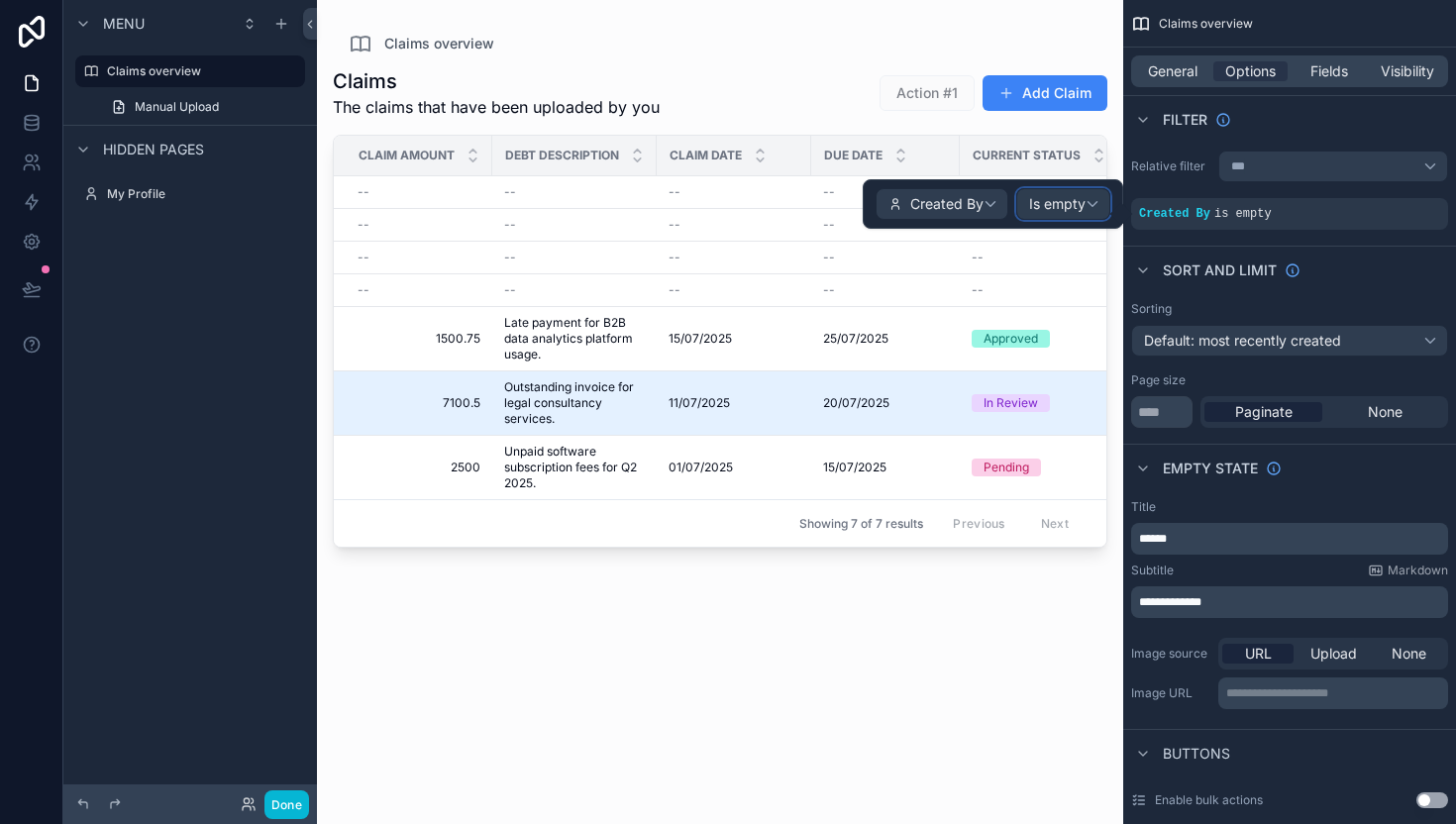 click on "Is empty" at bounding box center (1063, 204) 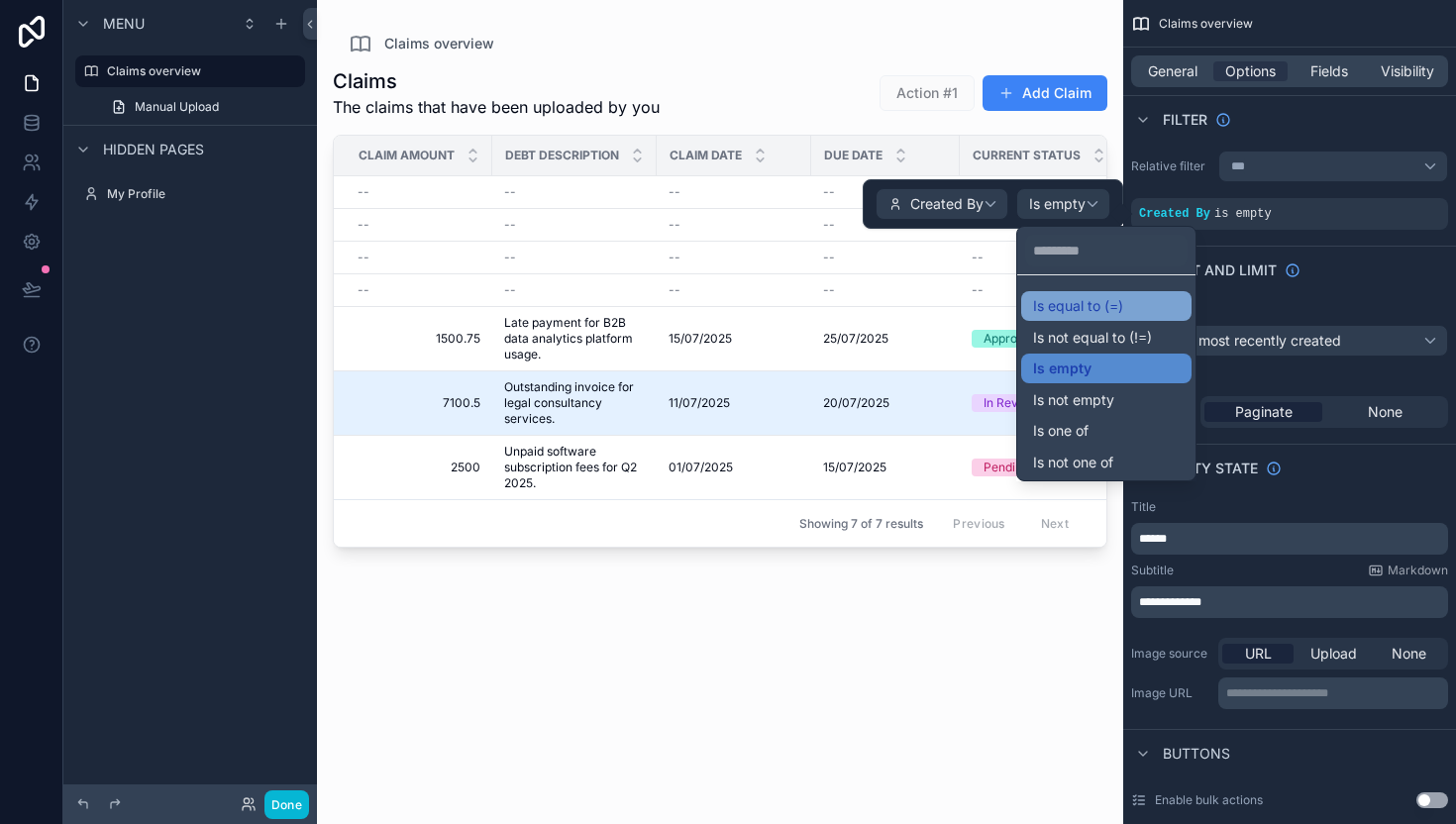 click on "Is equal to (=)" at bounding box center [1078, 306] 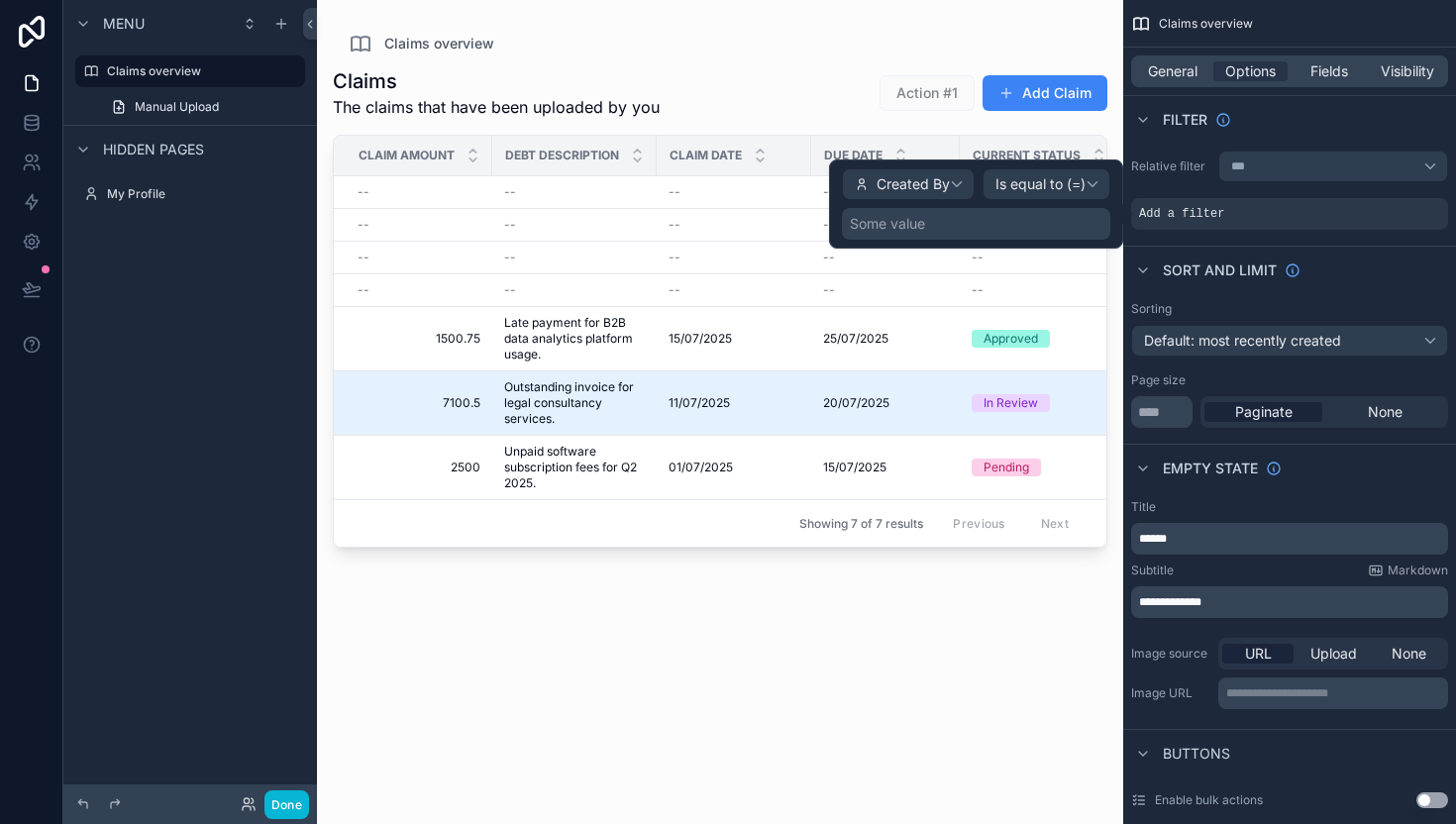 click on "Some value" at bounding box center [976, 224] 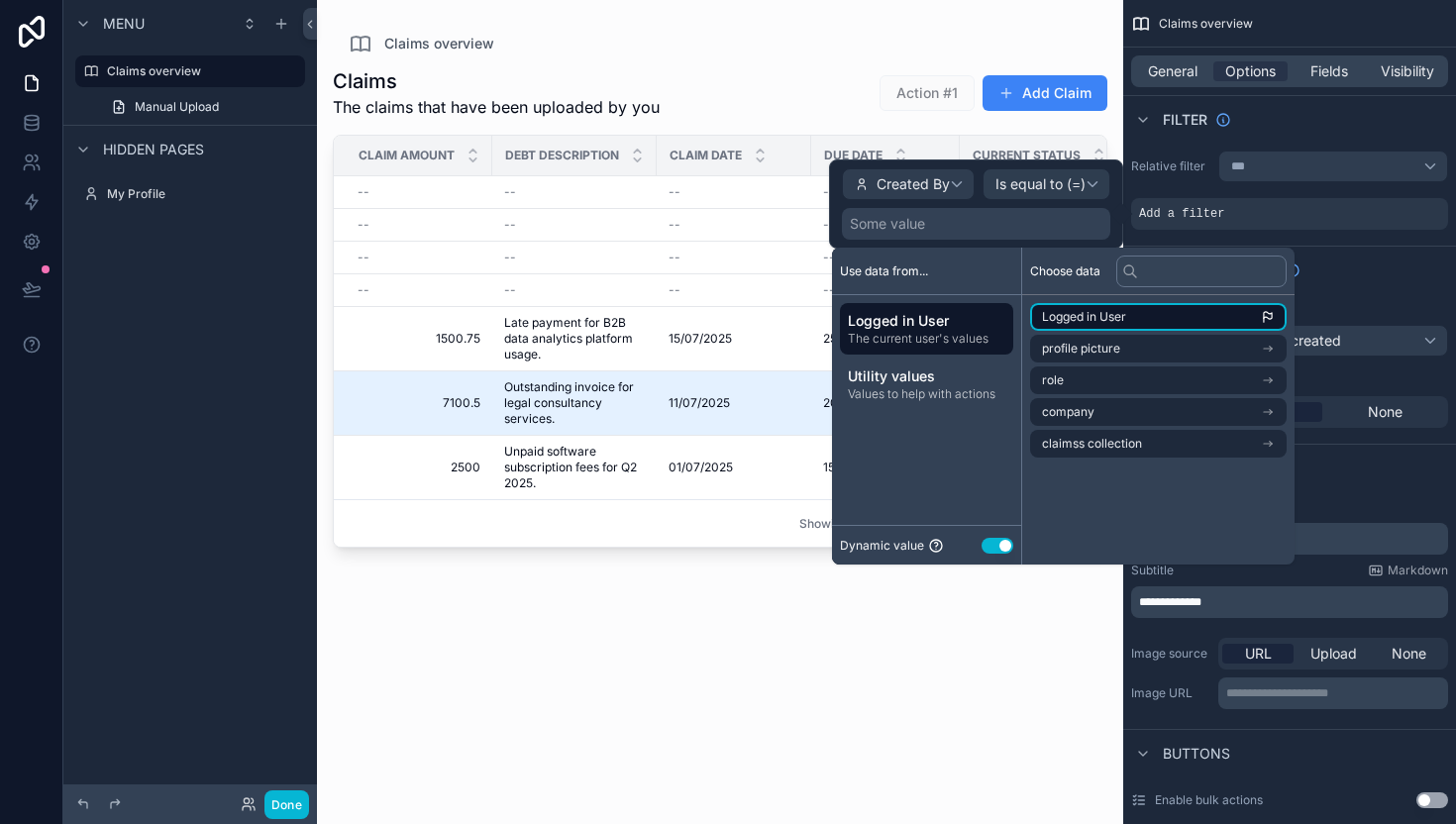 click on "Logged in User" at bounding box center [1084, 317] 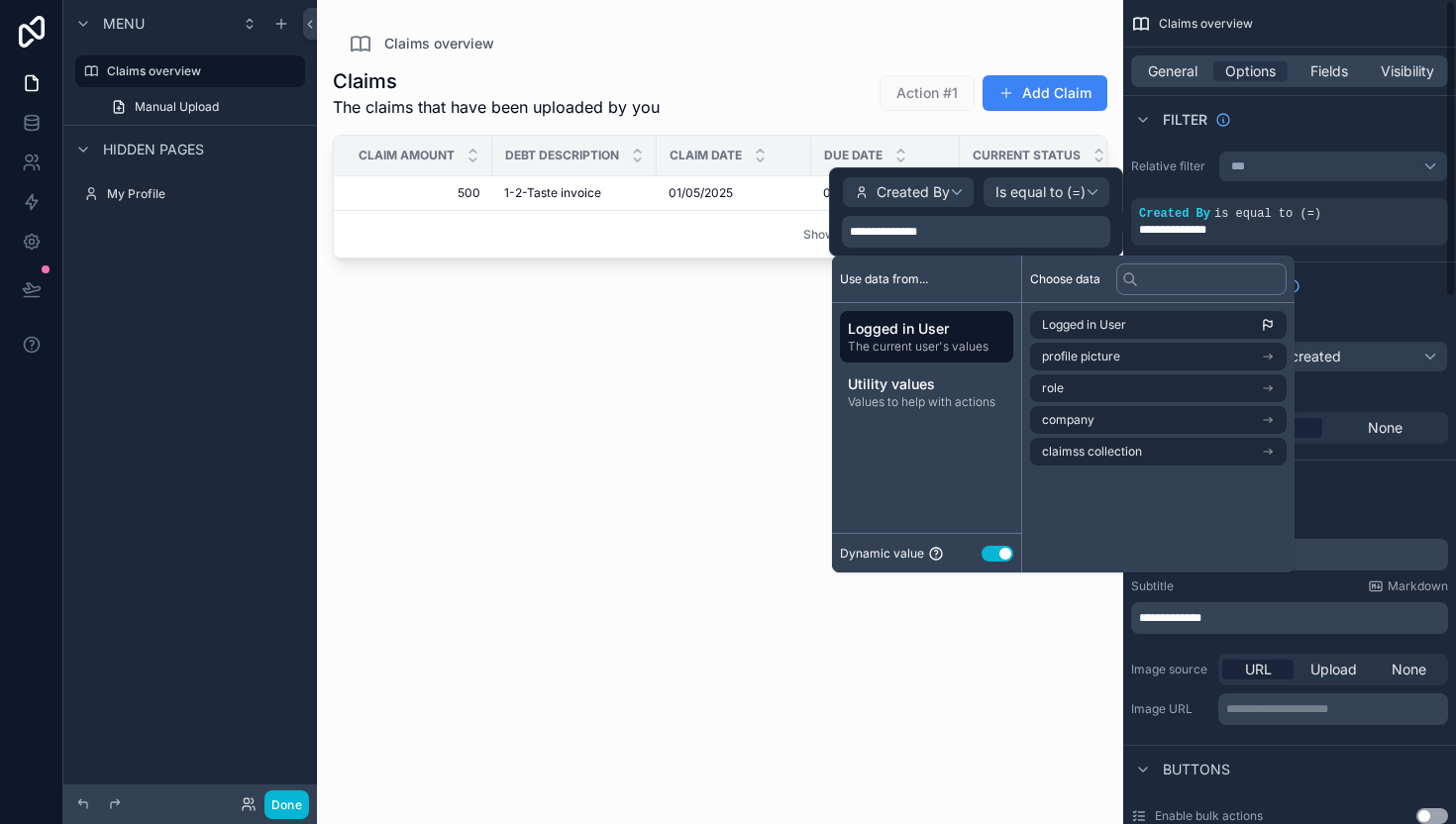 click on "**********" at bounding box center [1290, 1125] 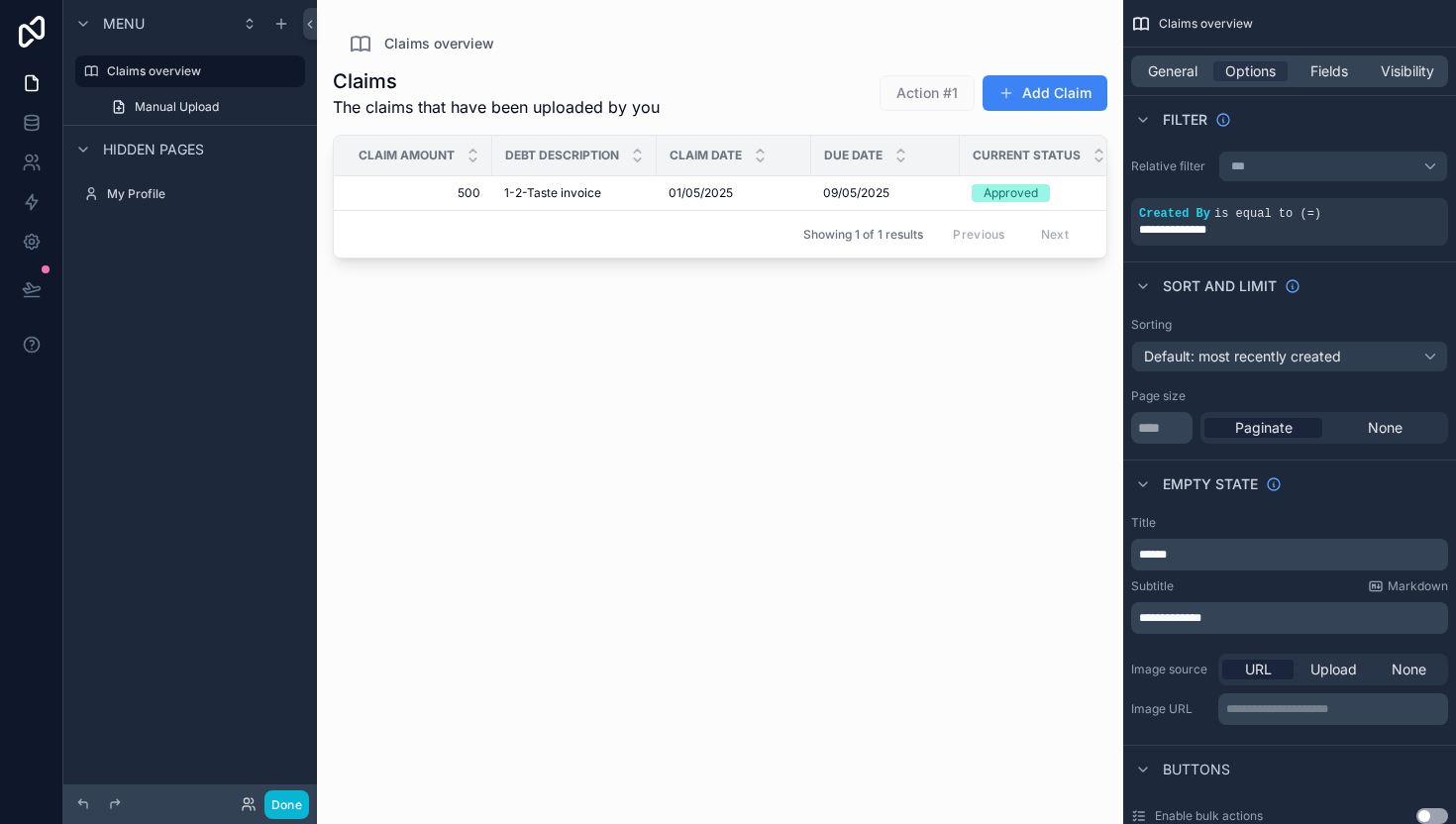 click on "Claims The claims that have been uploaded by you Action #1 Add Claim Claim Amount Debt Description Claim Date Due Date Current Status Currency External Reference 500 500 1-2-Taste invoice 1-2-Taste invoice 01/05/2025 01/05/2025 09/05/2025 09/05/2025 Approved EUR -- Showing 1 of 1 results Previous Next" at bounding box center [720, 428] 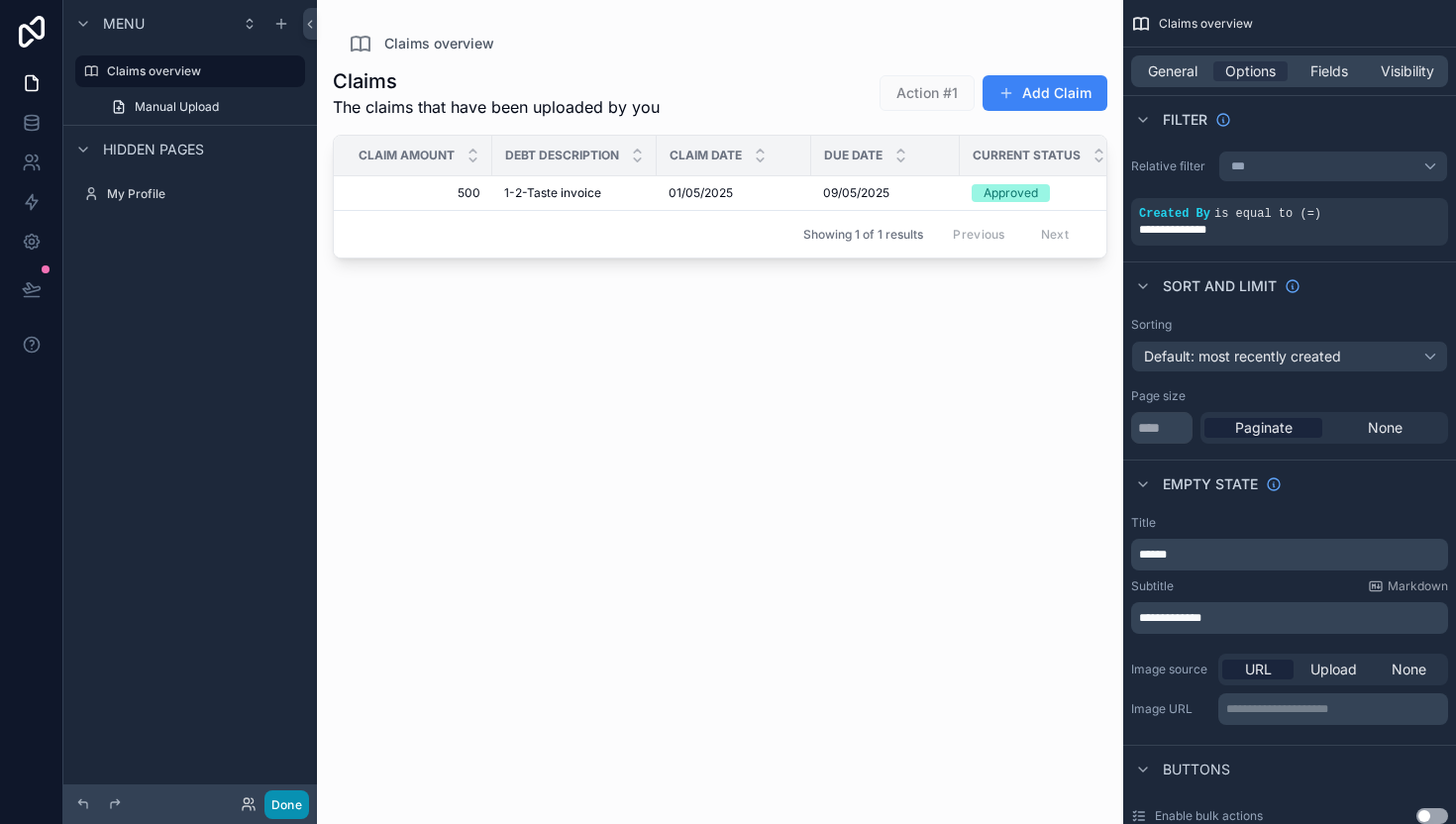 click on "Done" at bounding box center (286, 804) 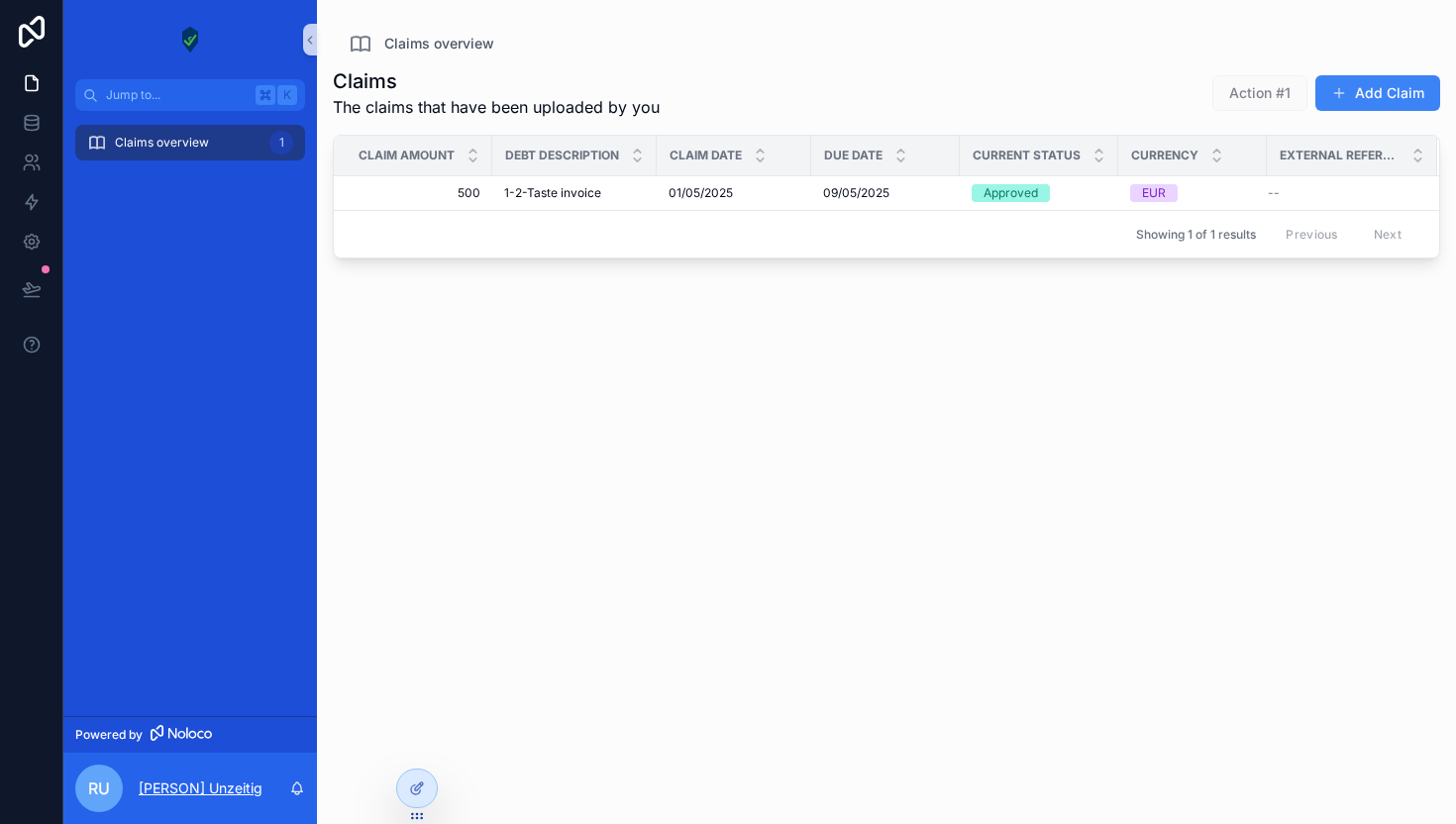click on "[FIRST] [LAST]" at bounding box center [200, 788] 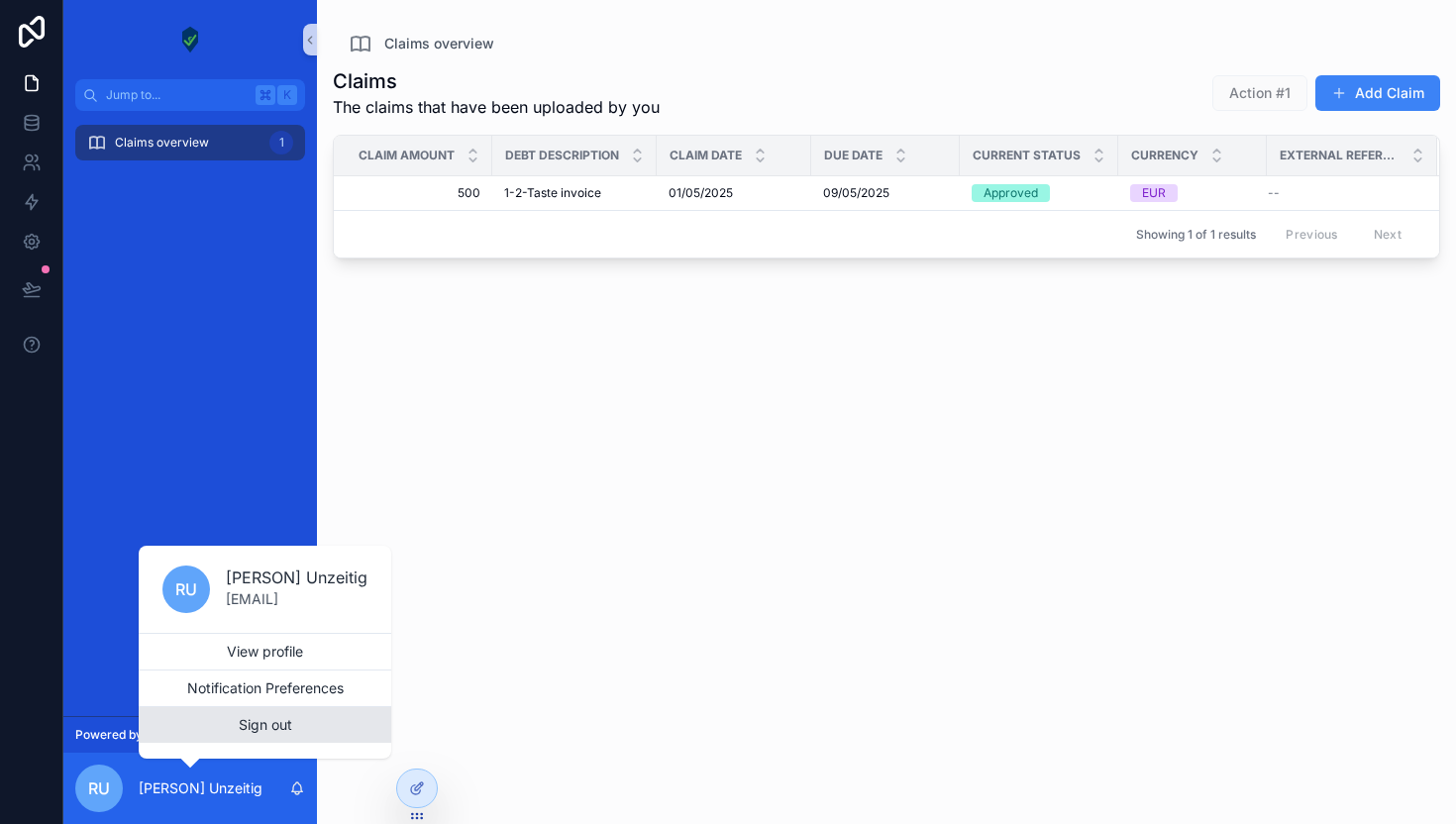 click on "Sign out" at bounding box center [264, 725] 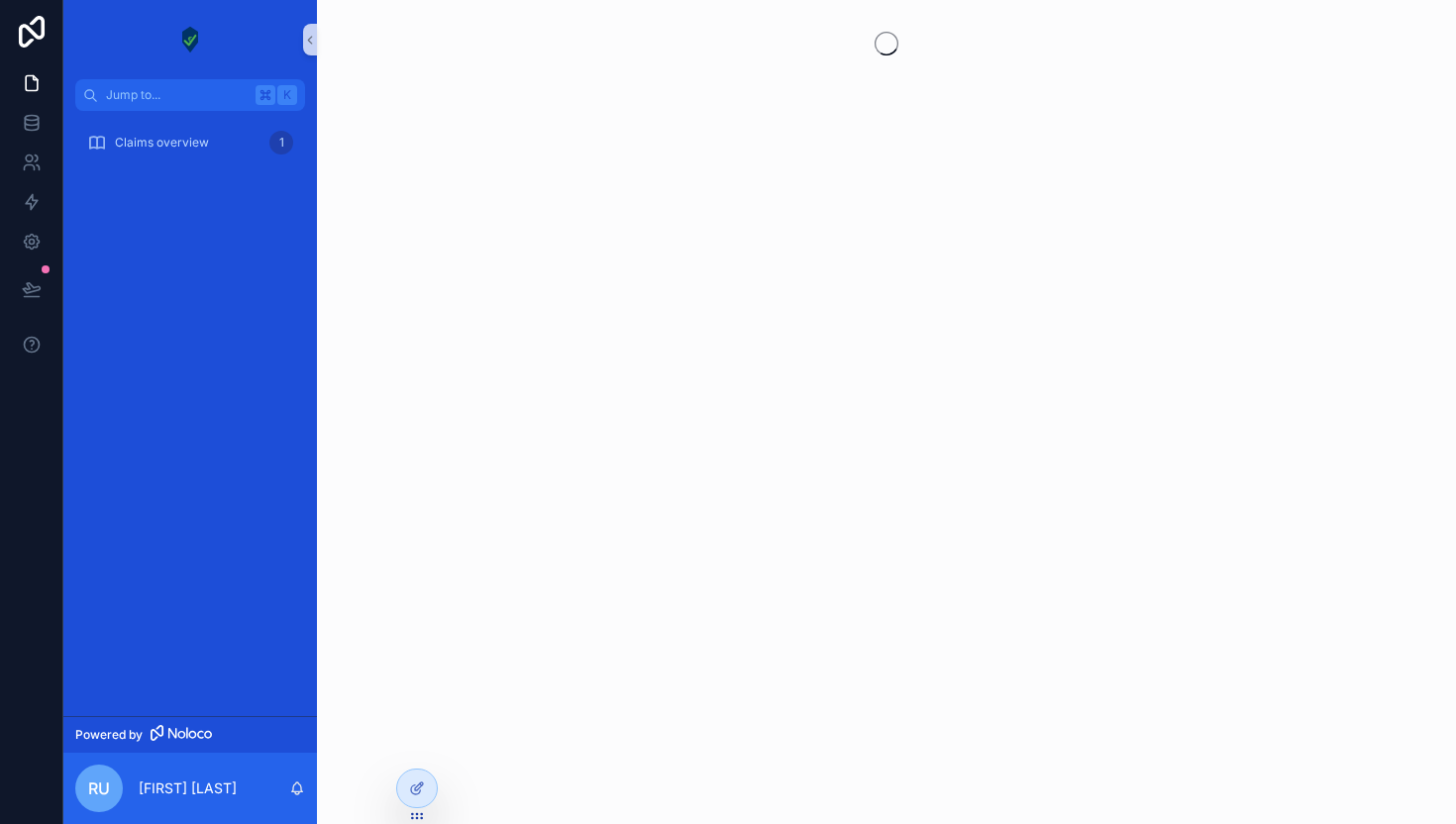 scroll, scrollTop: 0, scrollLeft: 0, axis: both 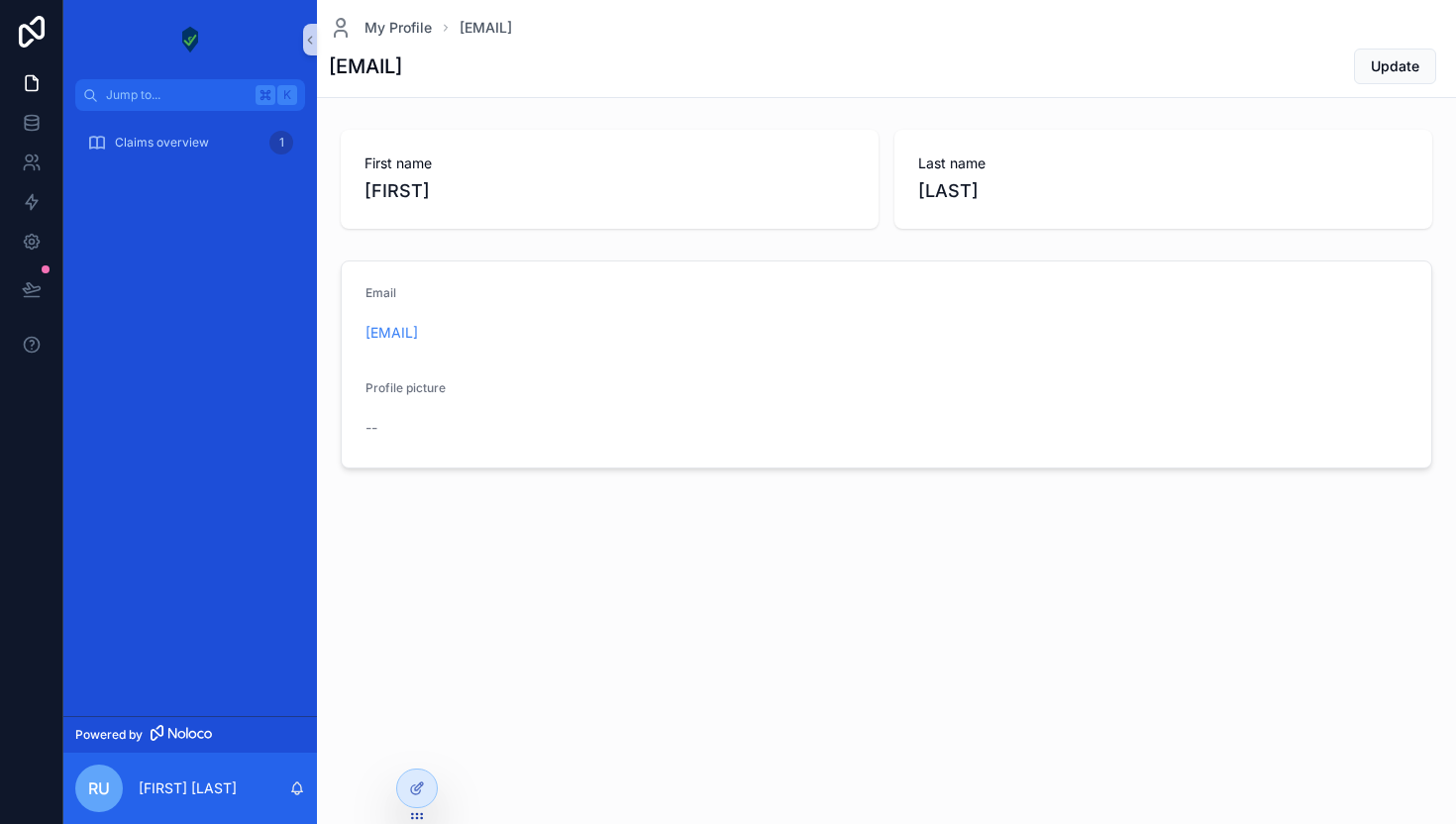 click on "Claims overview 1" at bounding box center [190, 413] 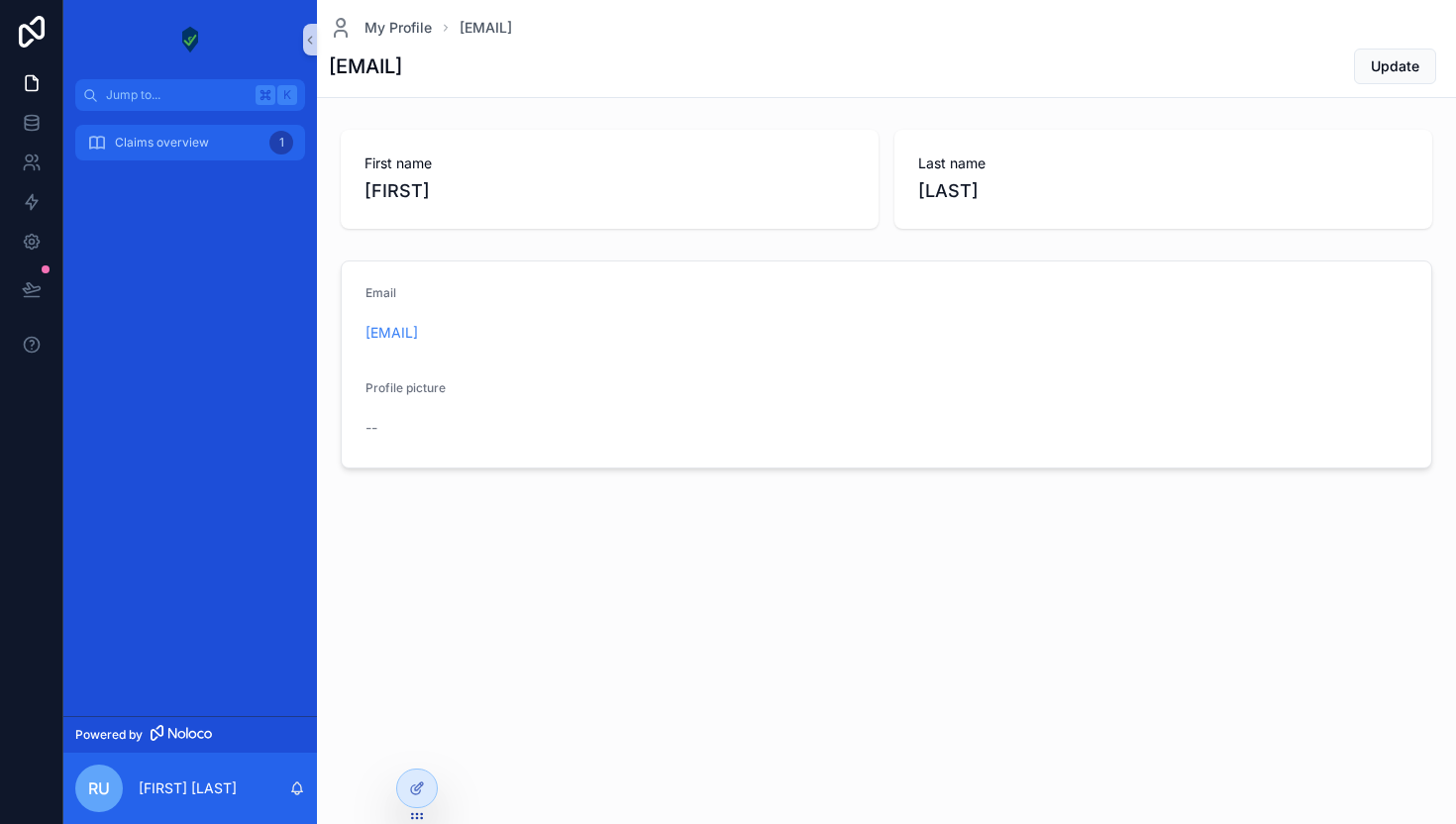 click on "Claims overview 1" at bounding box center [190, 143] 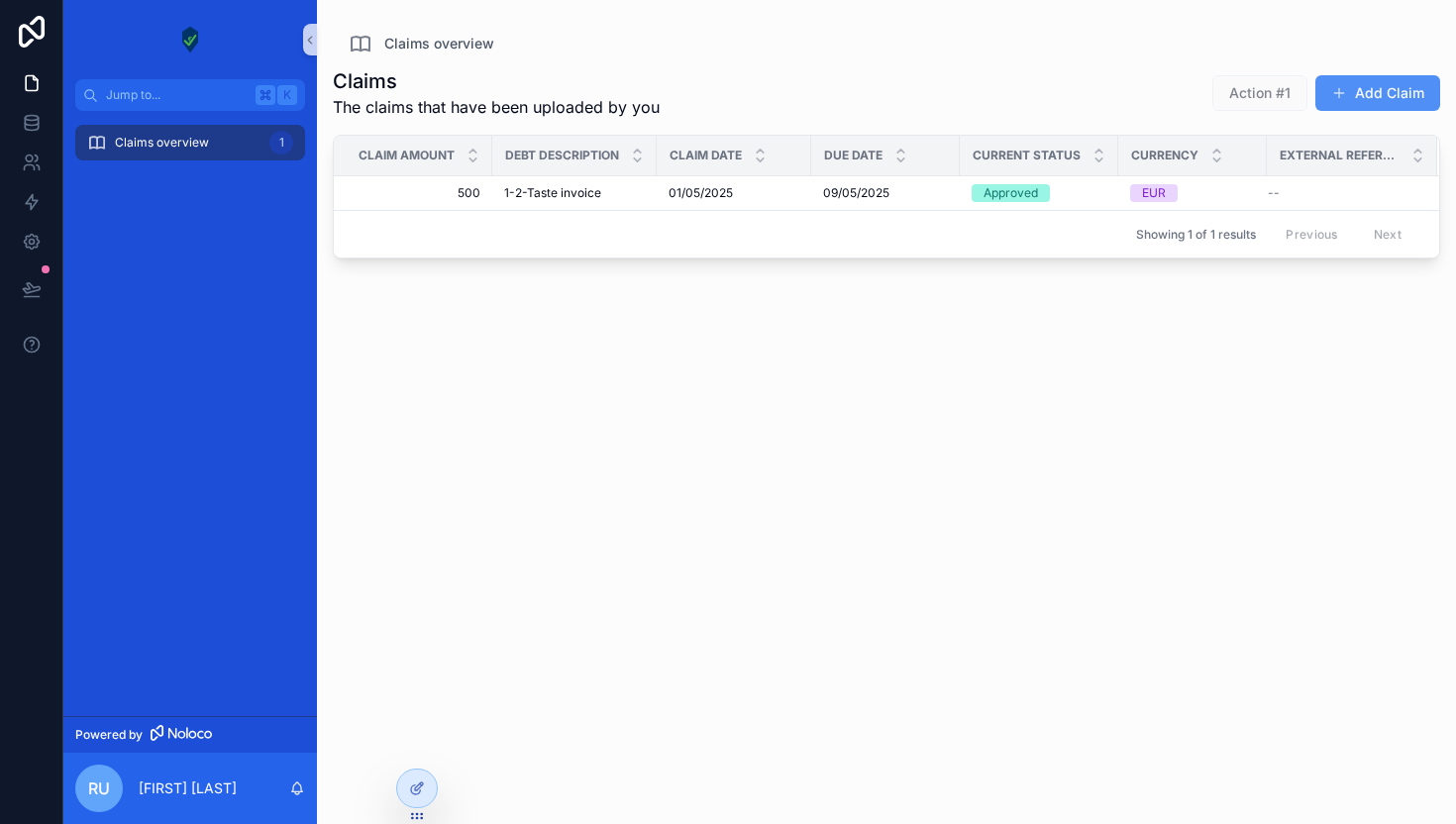 click at bounding box center (1339, 93) 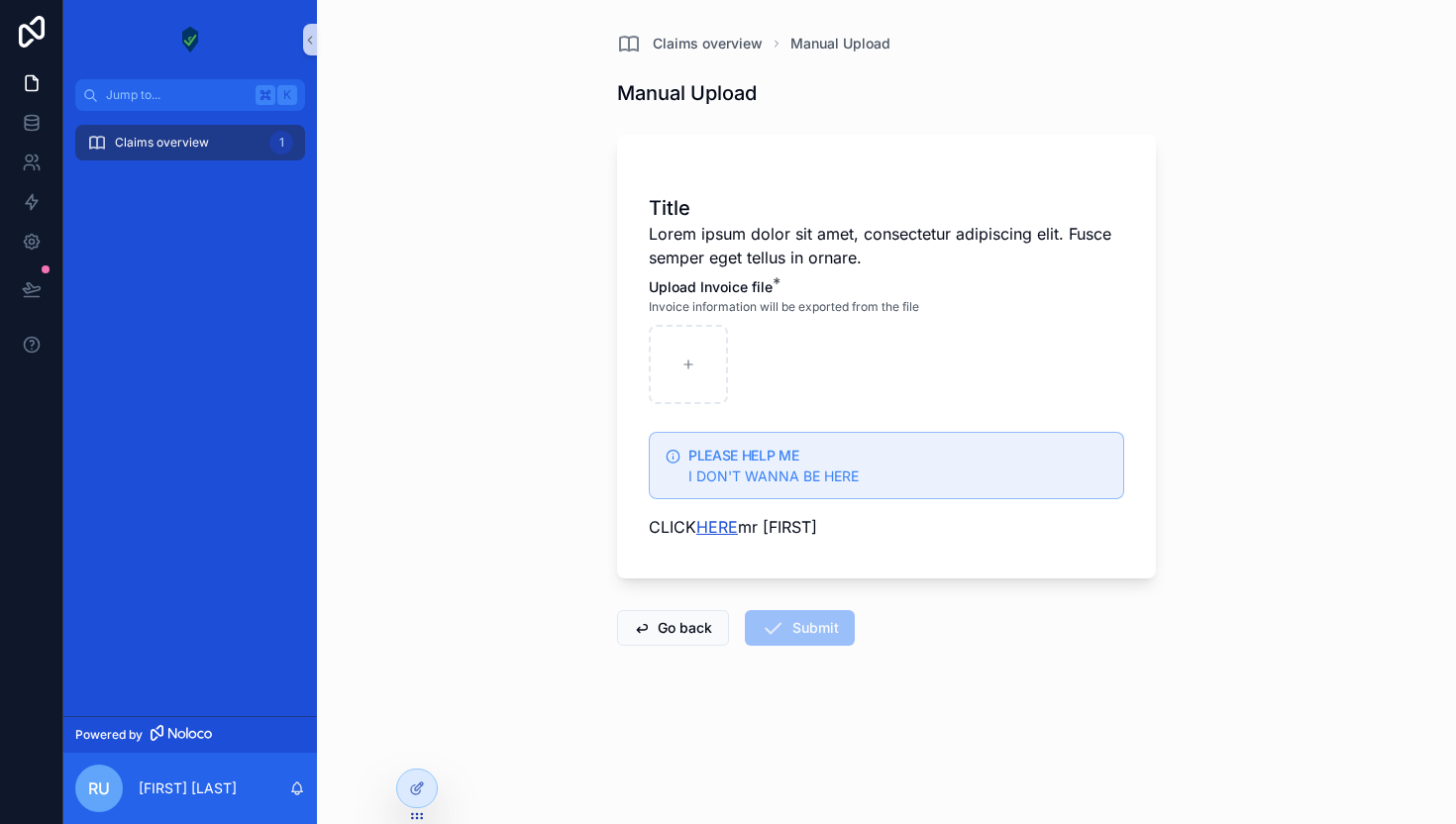 click on "HERE" at bounding box center [717, 527] 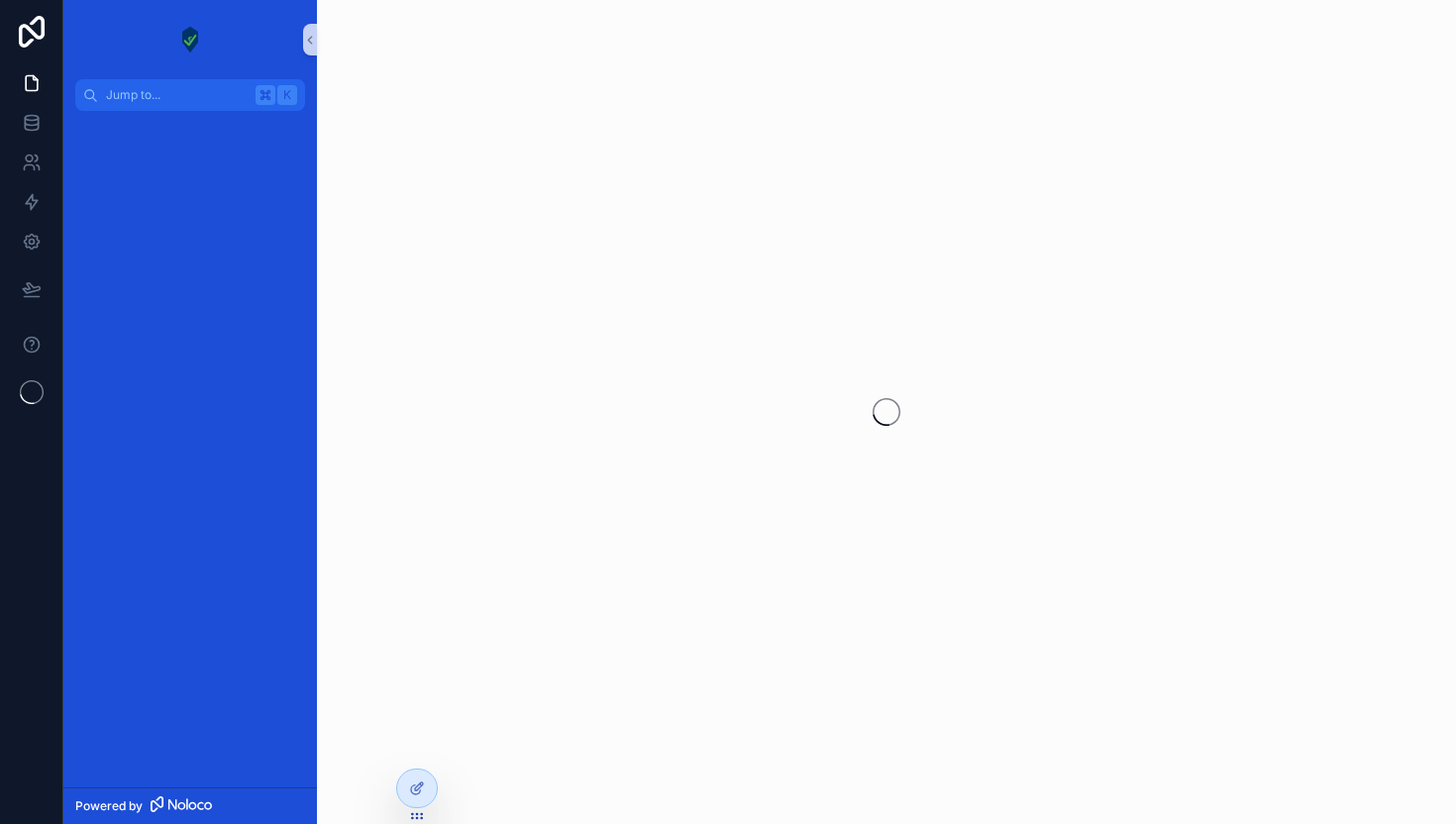 scroll, scrollTop: 0, scrollLeft: 0, axis: both 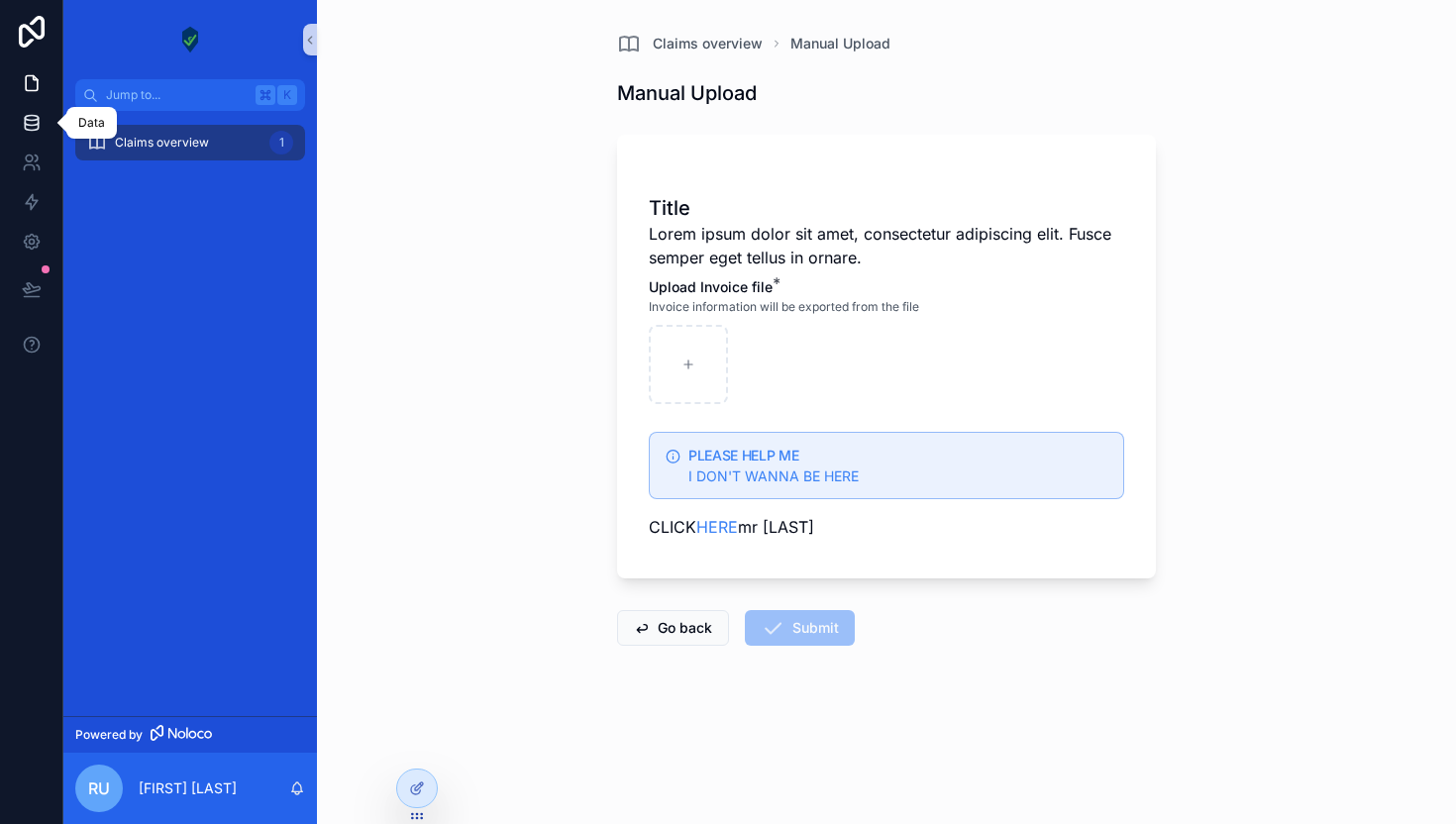 click 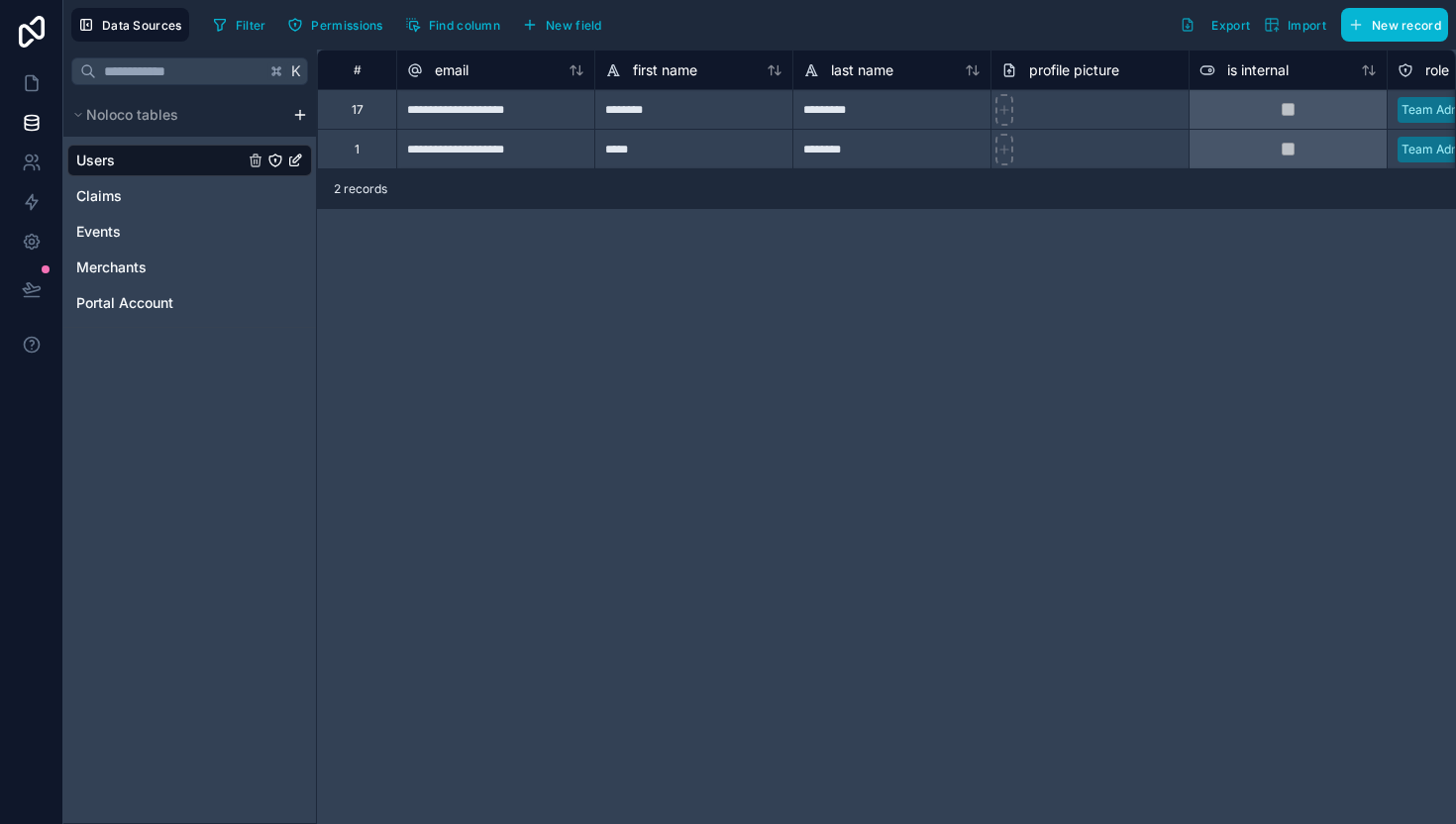 click on "**********" at bounding box center (886, 437) 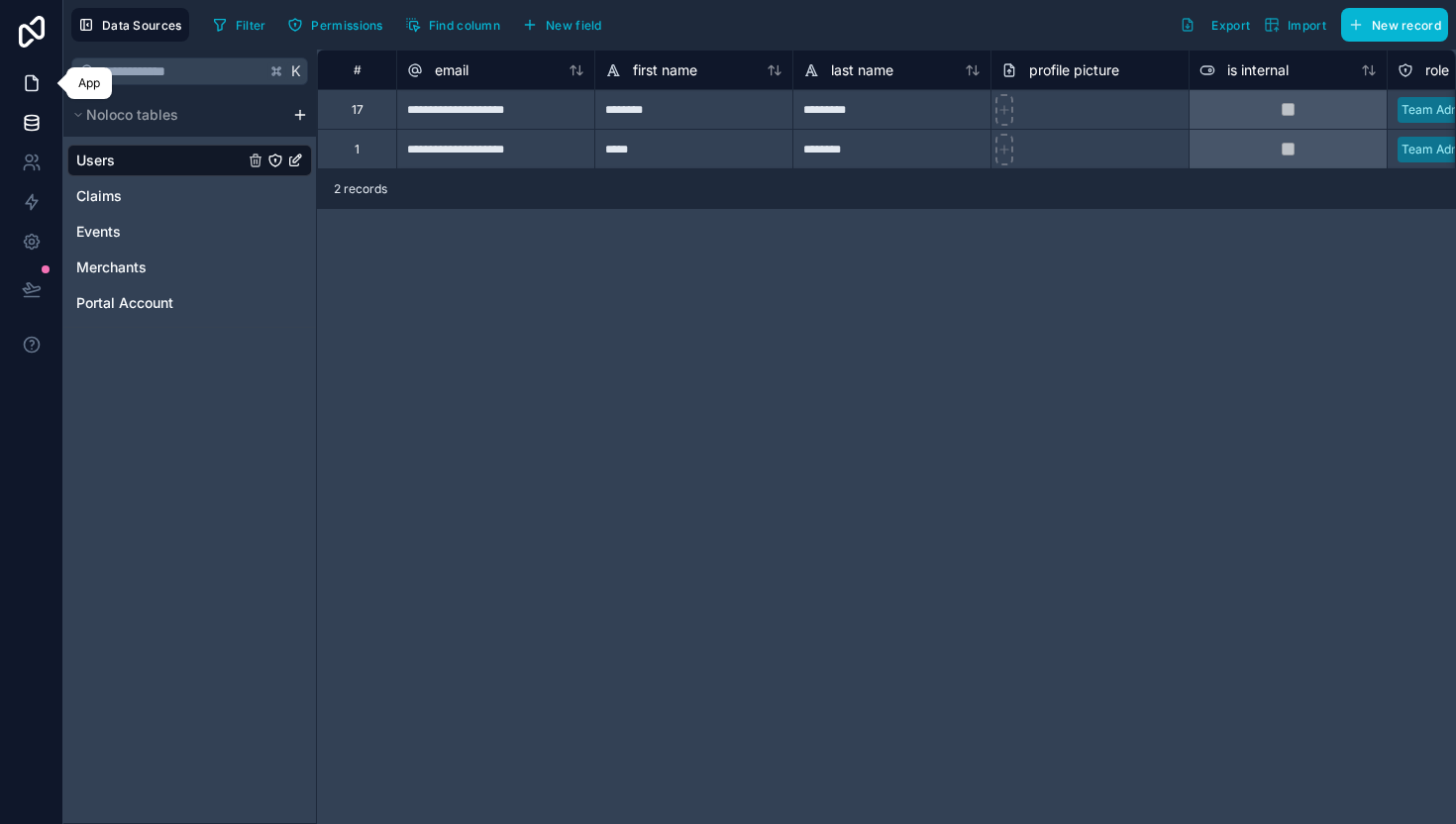 click at bounding box center [31, 83] 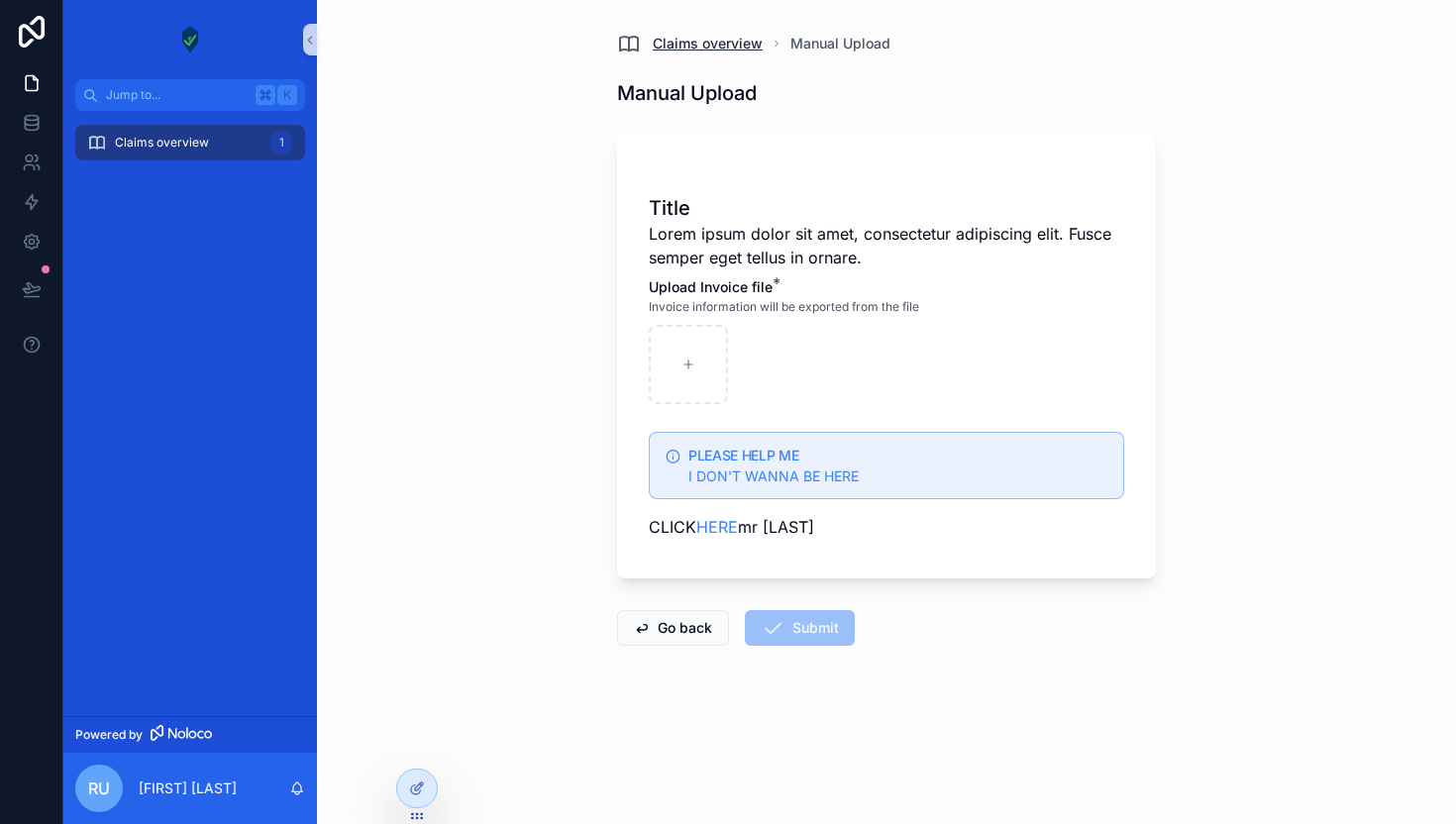 click on "Claims overview" at bounding box center [707, 44] 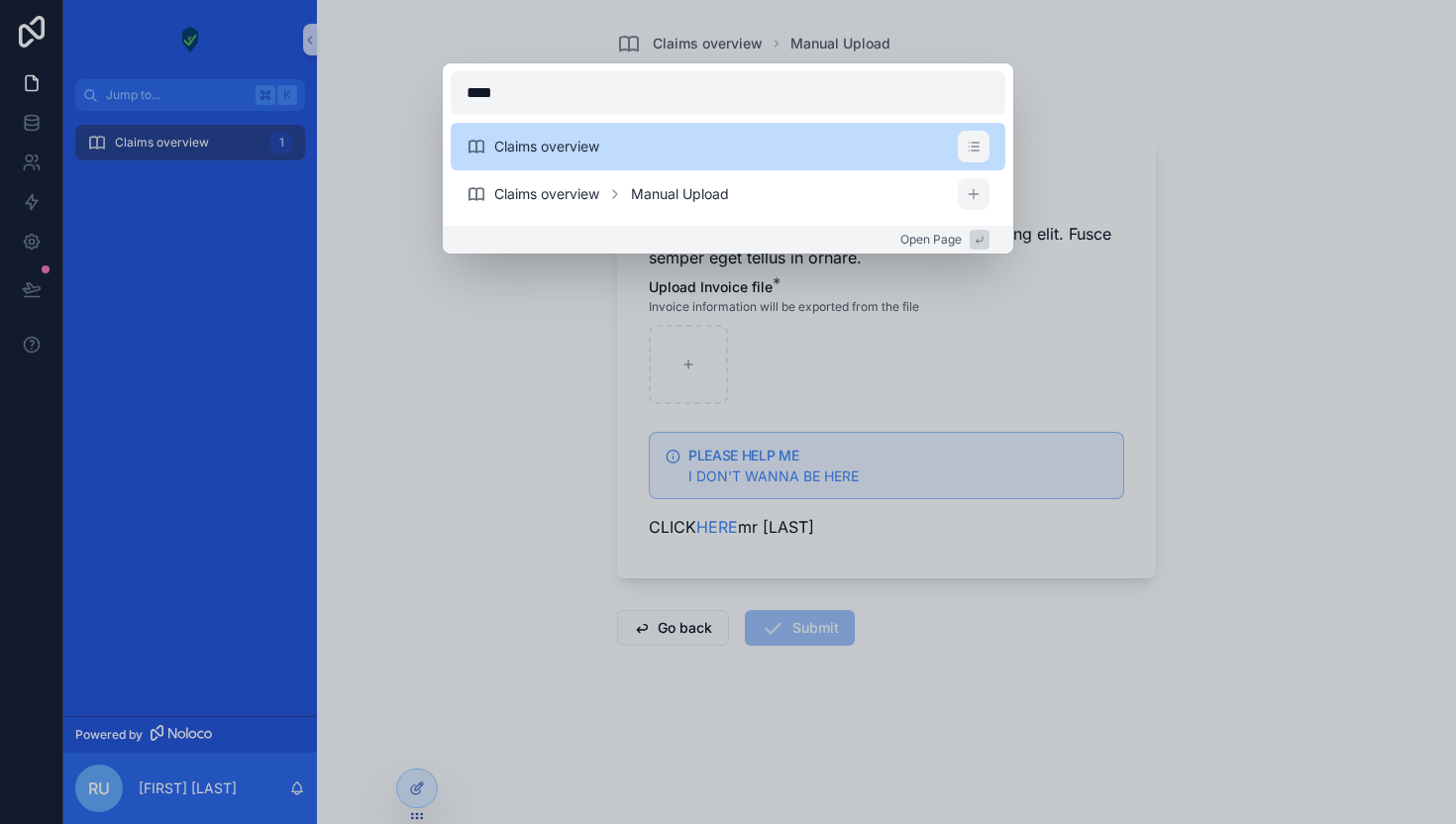 type on "*****" 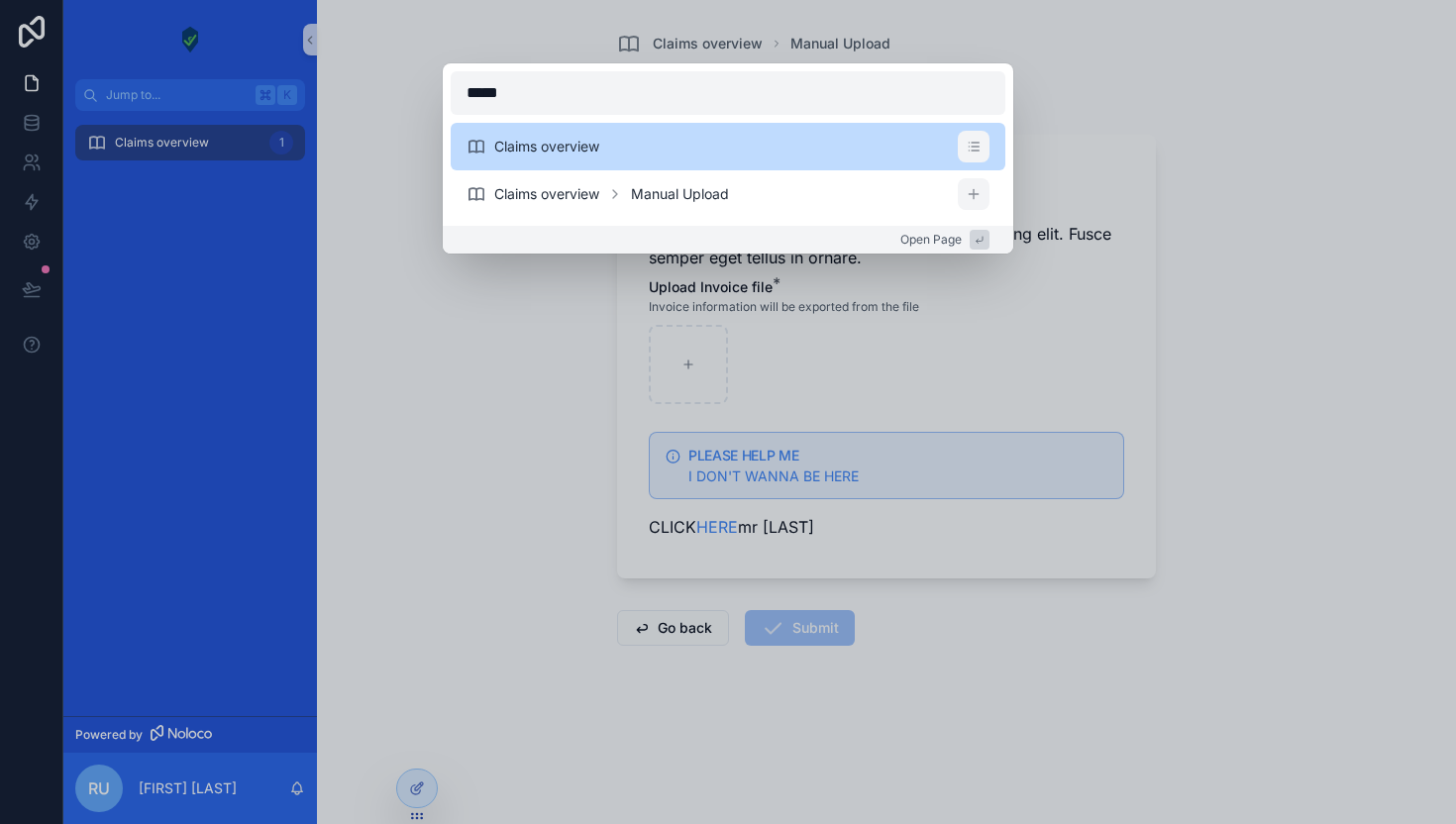 type 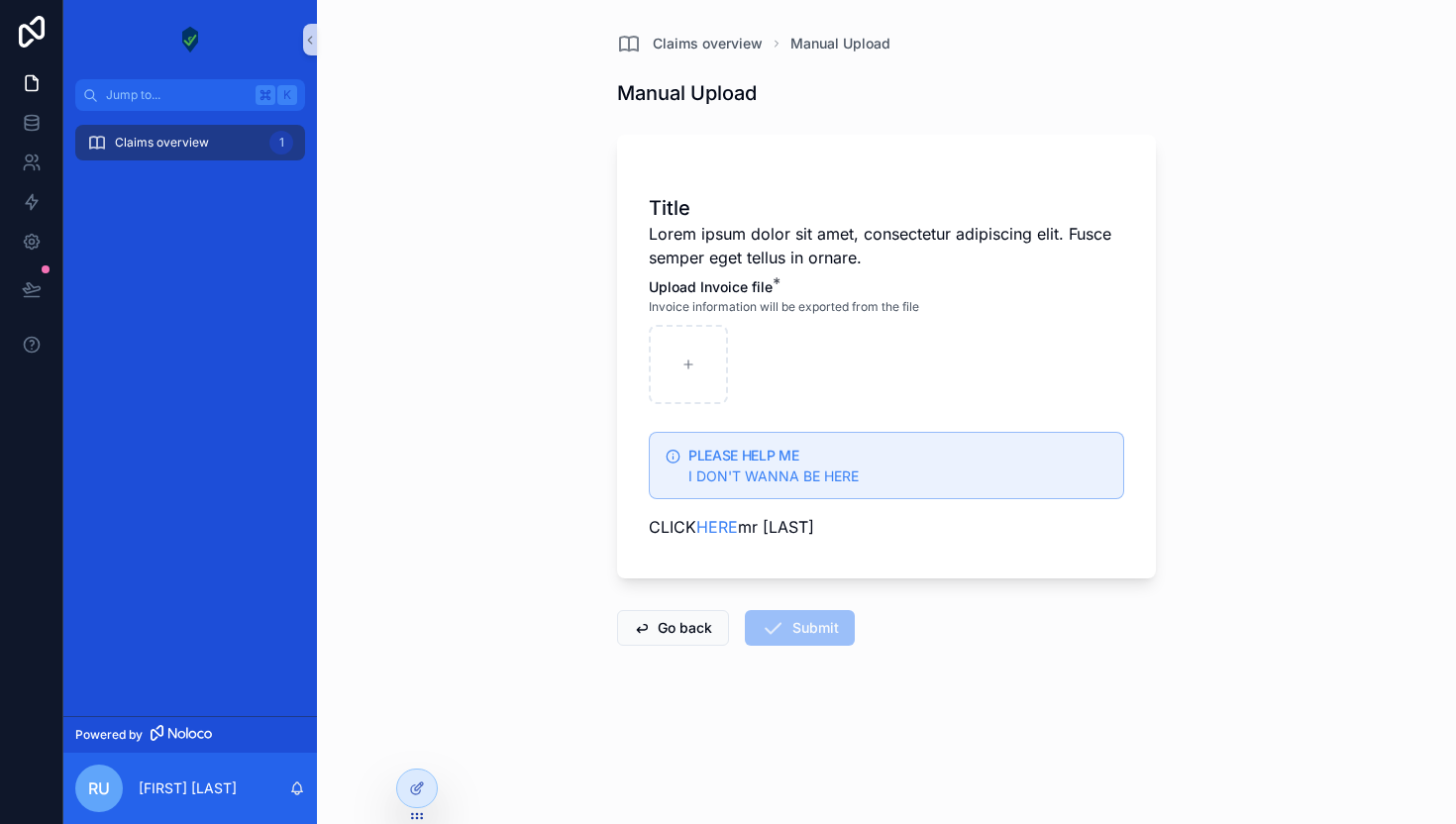 click on "Claims overview" at bounding box center [161, 143] 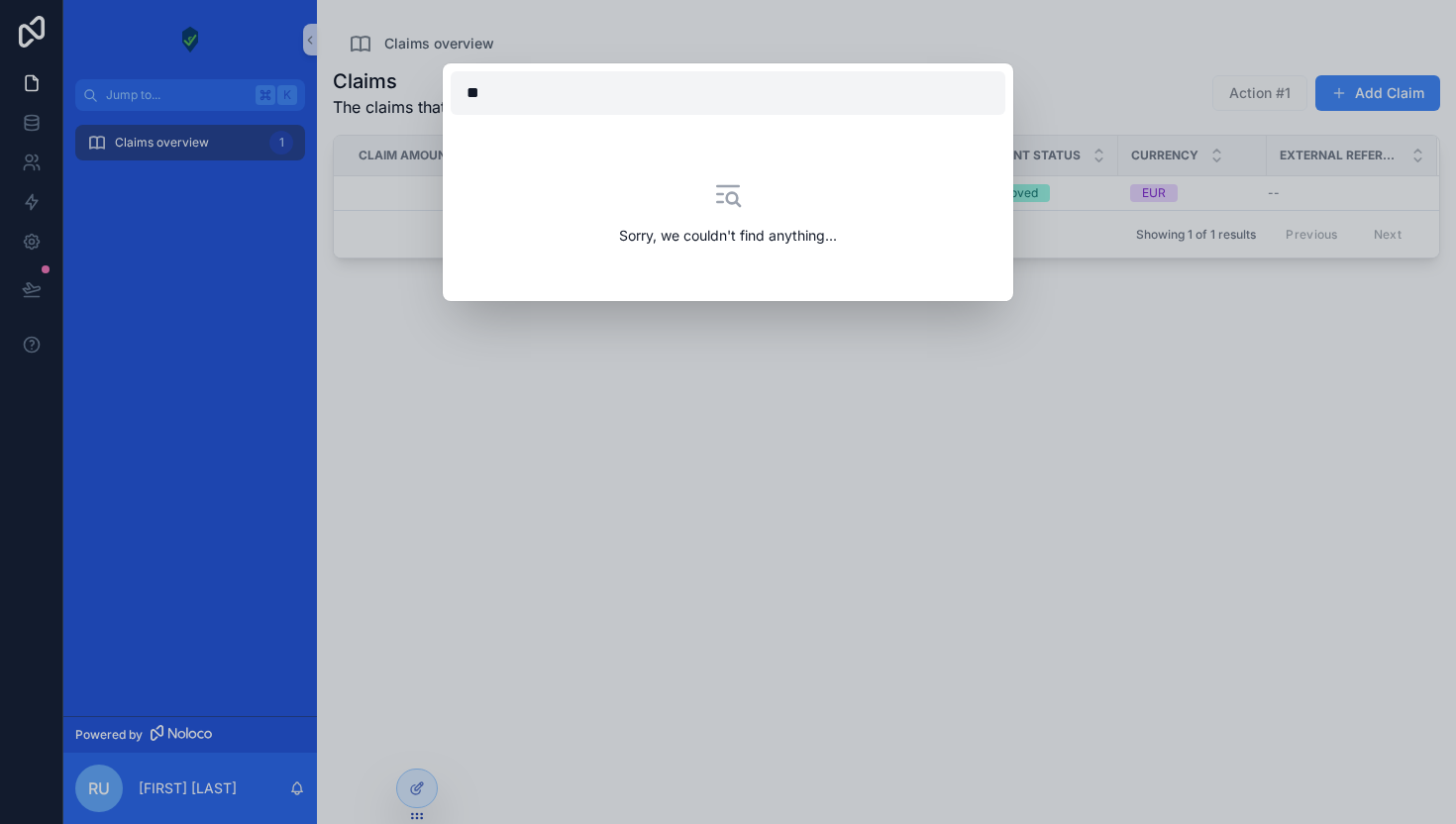 type on "***" 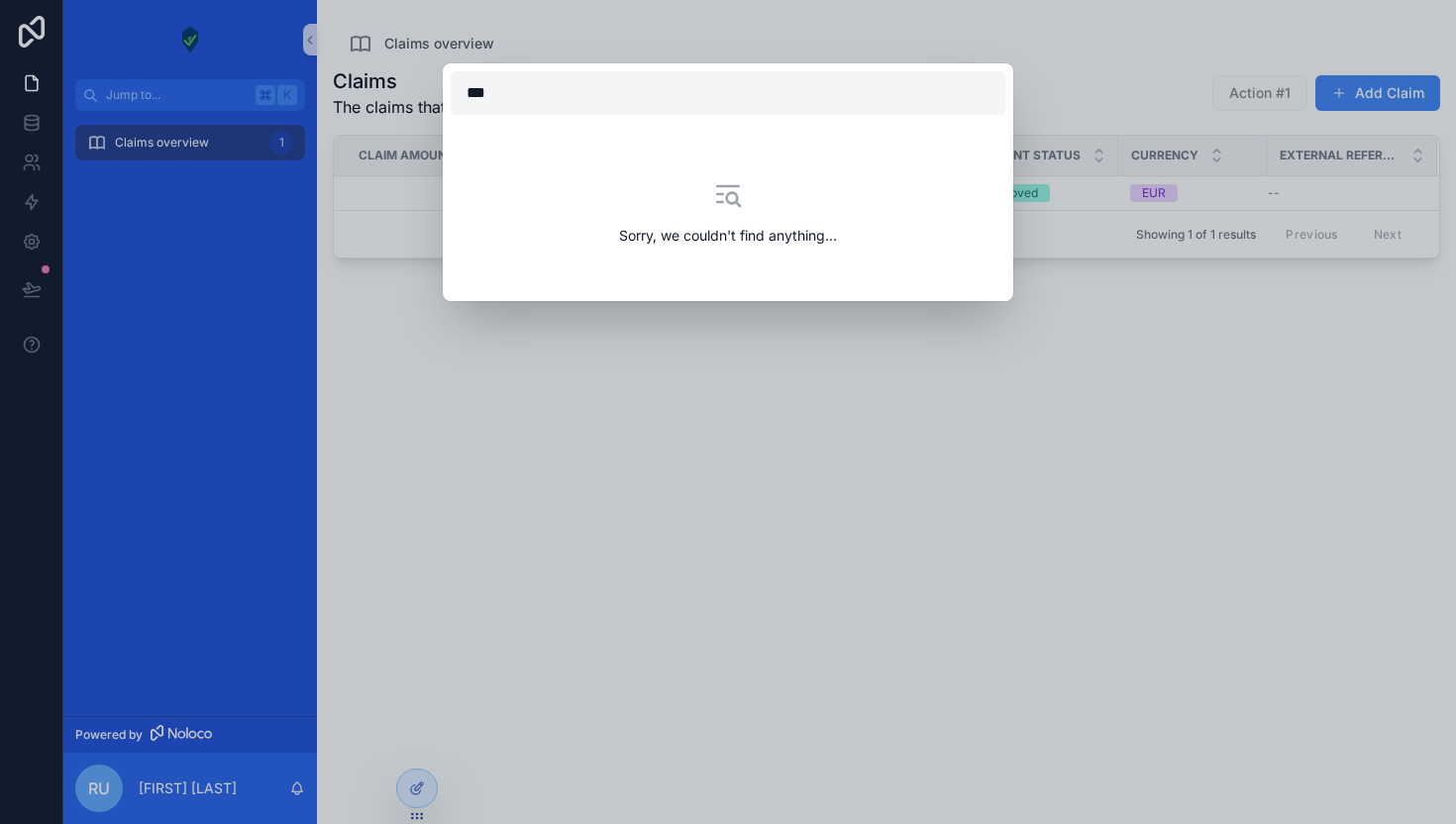 type 